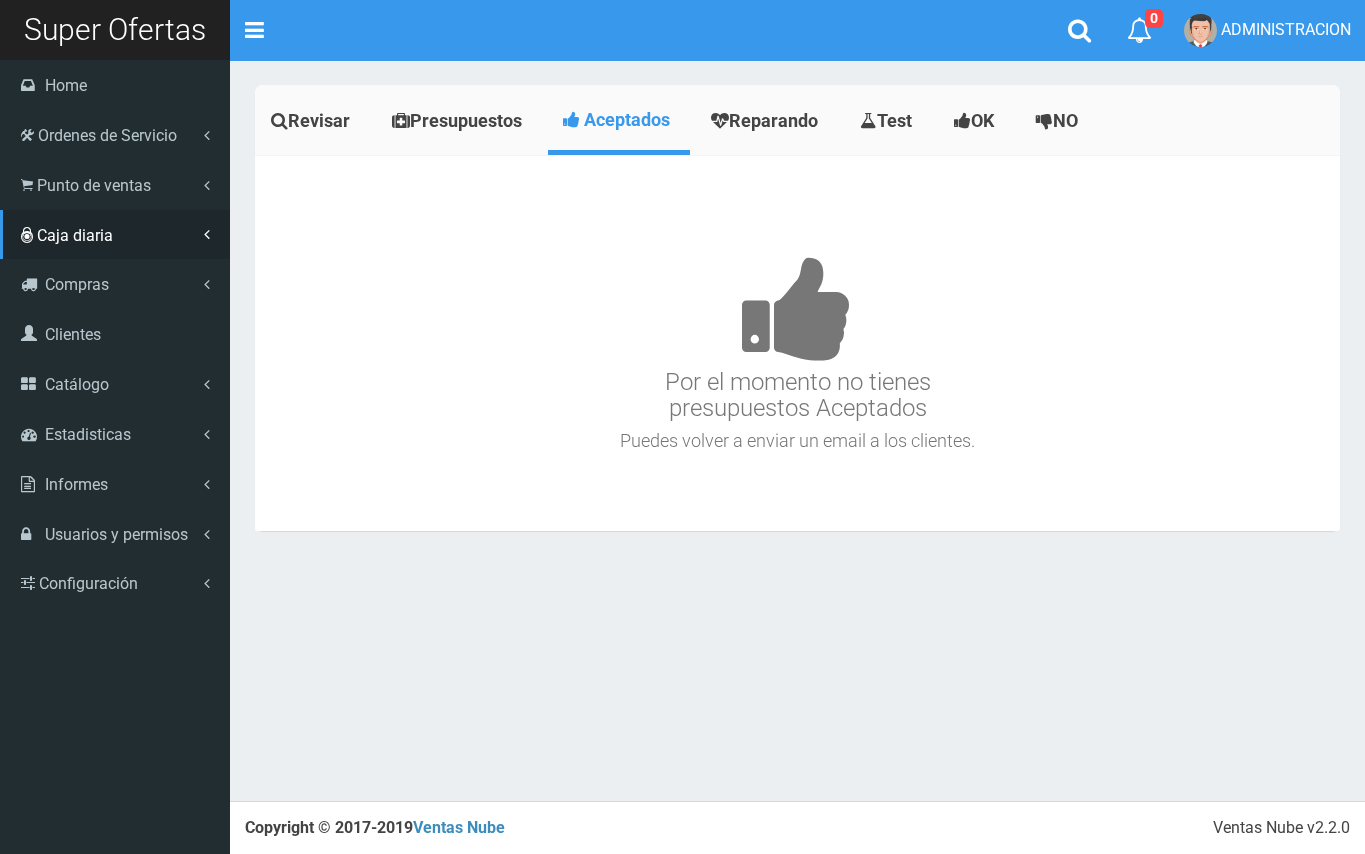 scroll, scrollTop: 0, scrollLeft: 0, axis: both 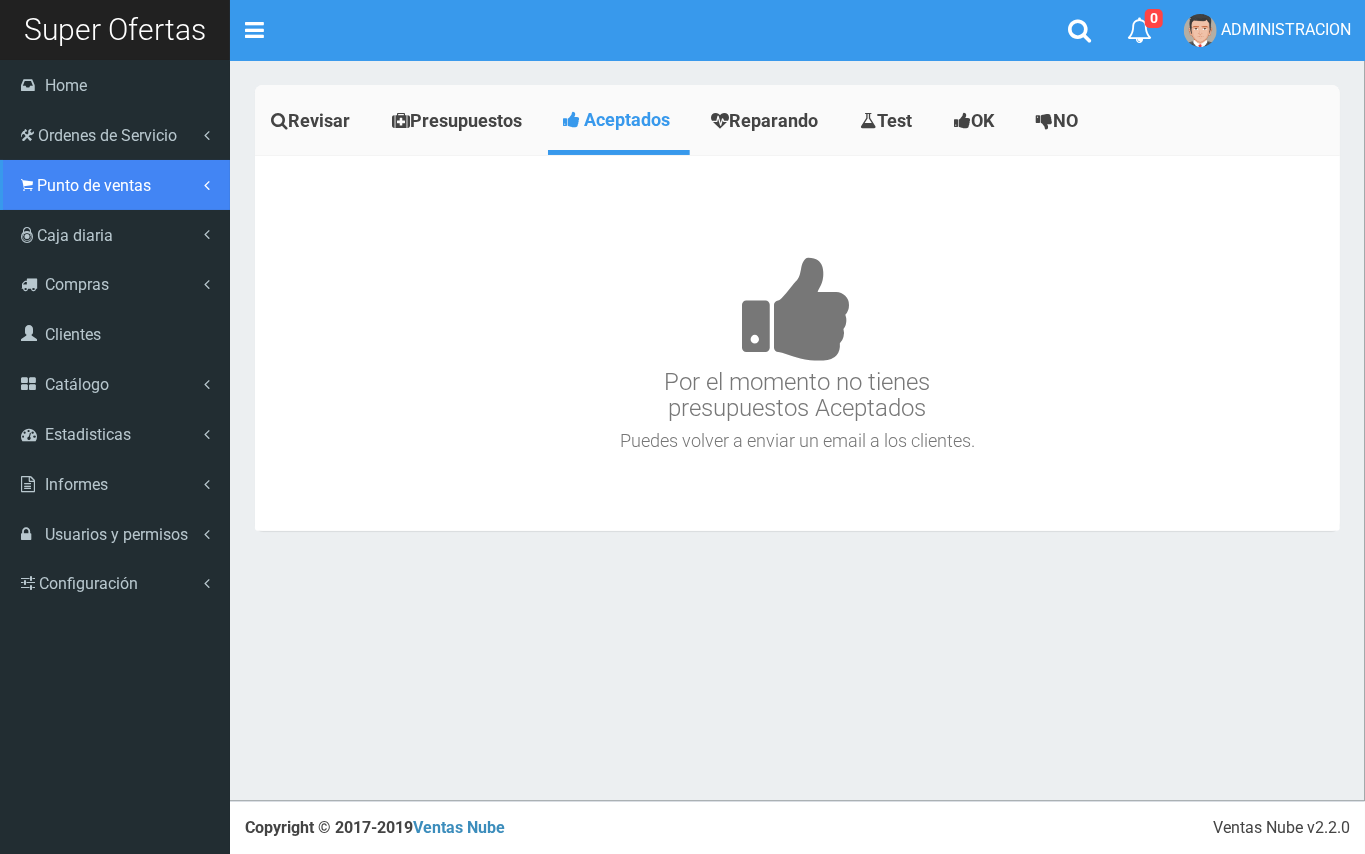 click on "Punto de ventas" at bounding box center (94, 185) 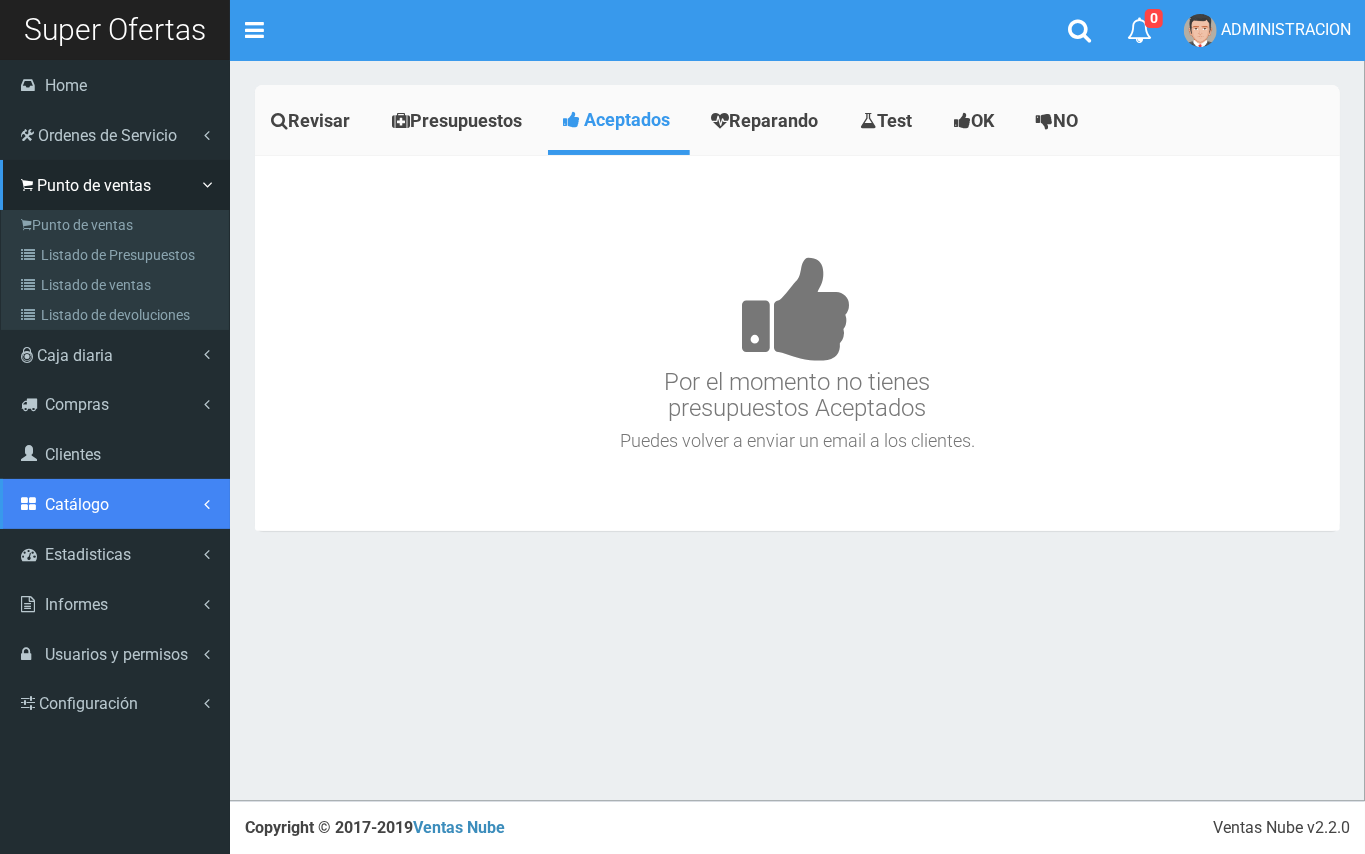 click on "Catálogo" at bounding box center (115, 504) 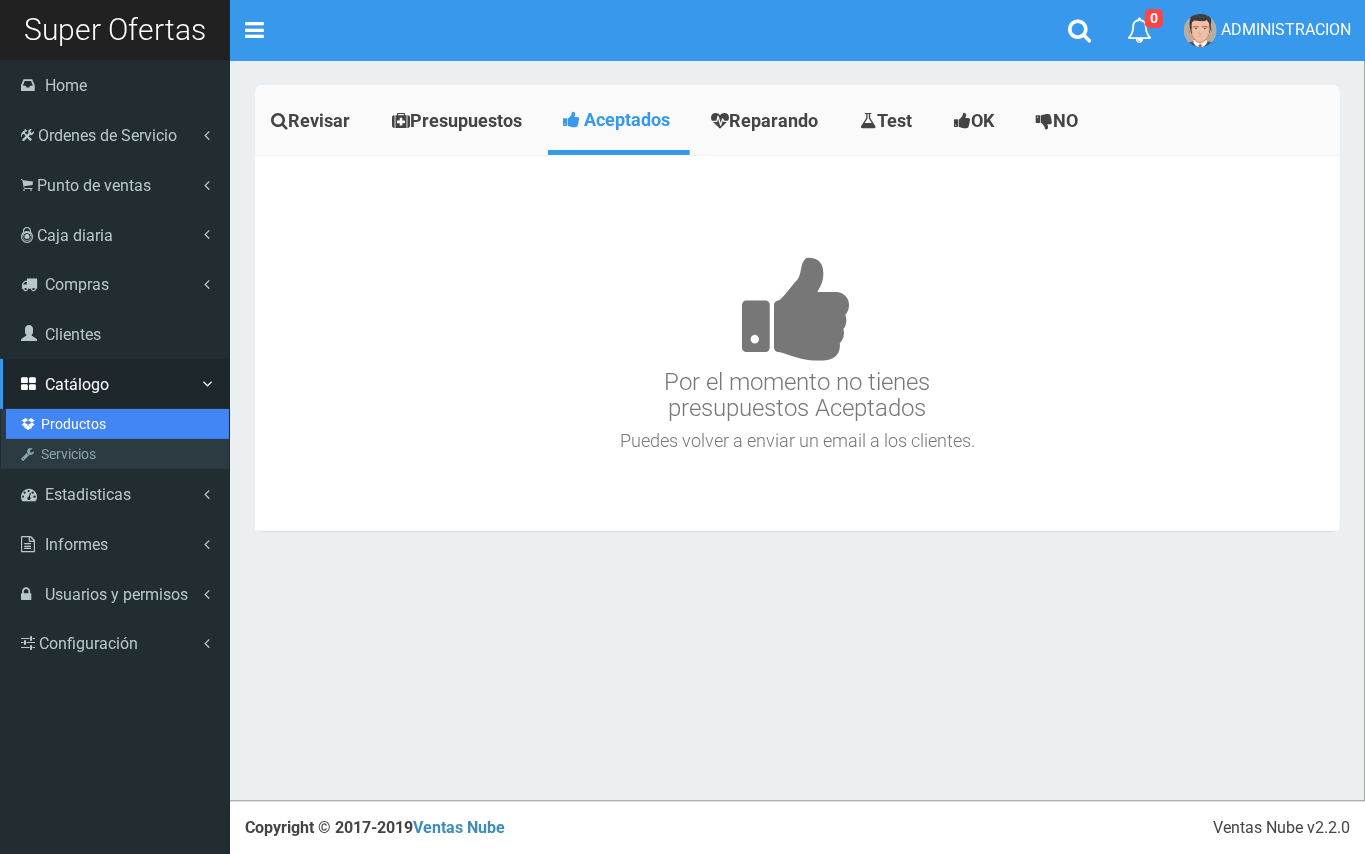 click on "Productos" at bounding box center (117, 424) 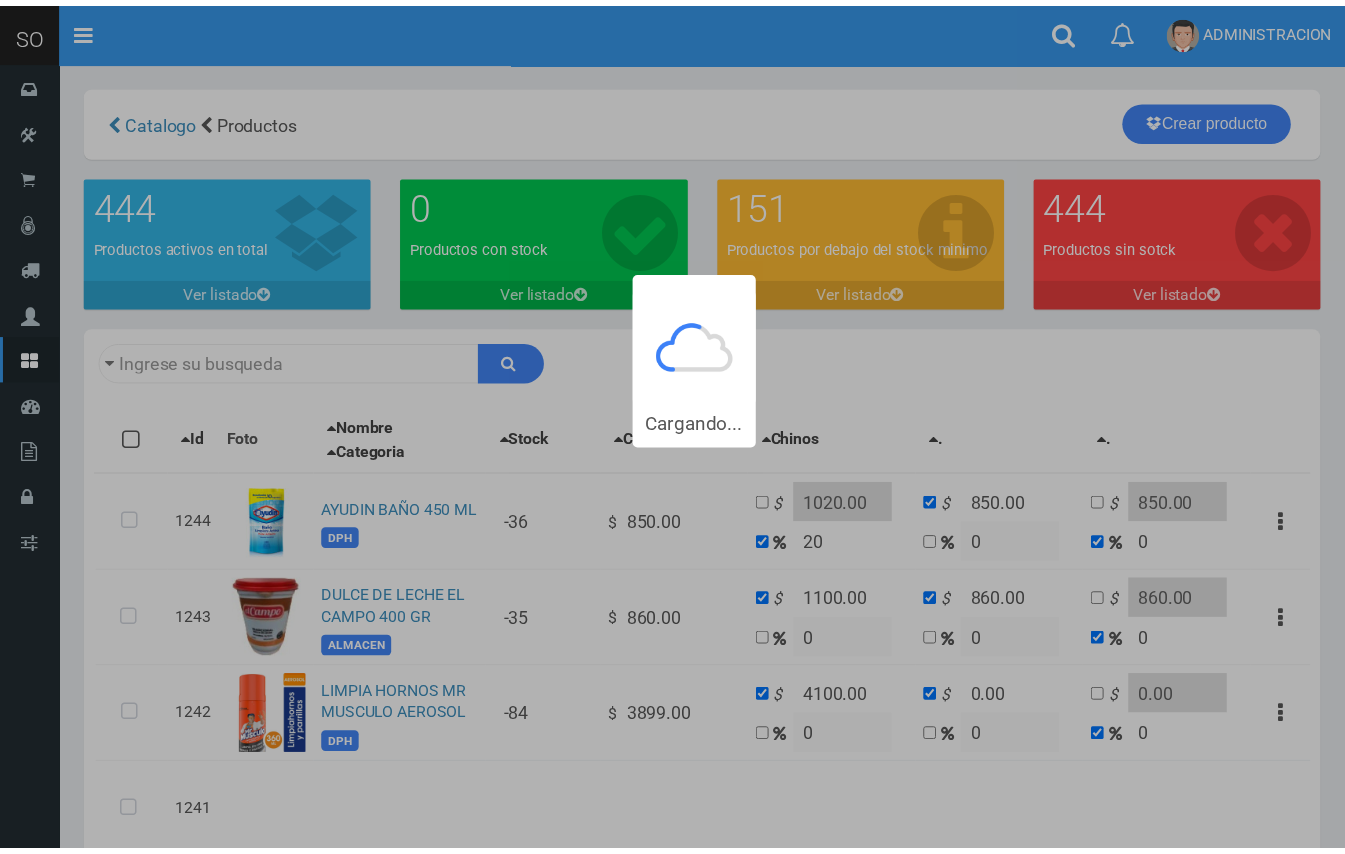scroll, scrollTop: 0, scrollLeft: 0, axis: both 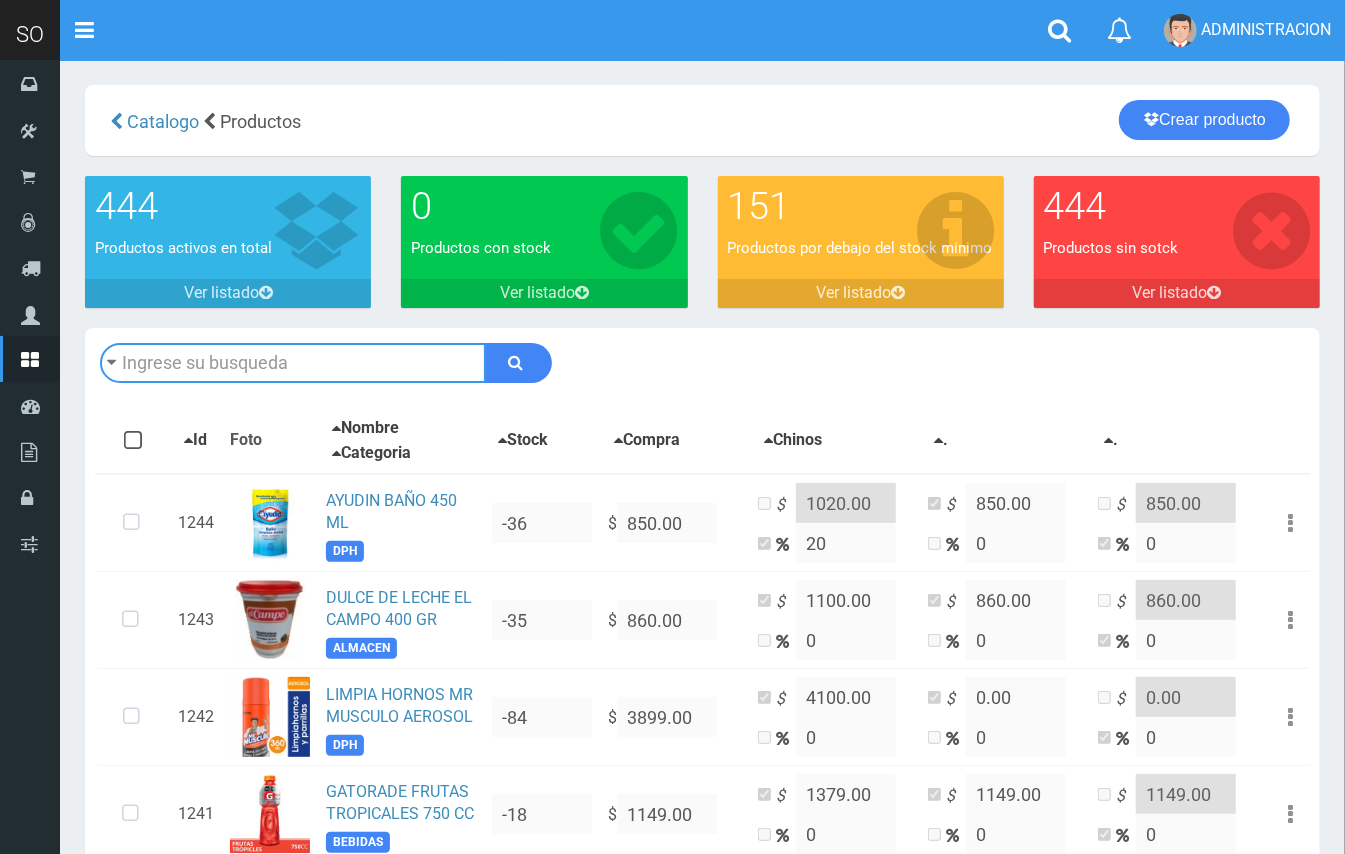 click at bounding box center (293, 363) 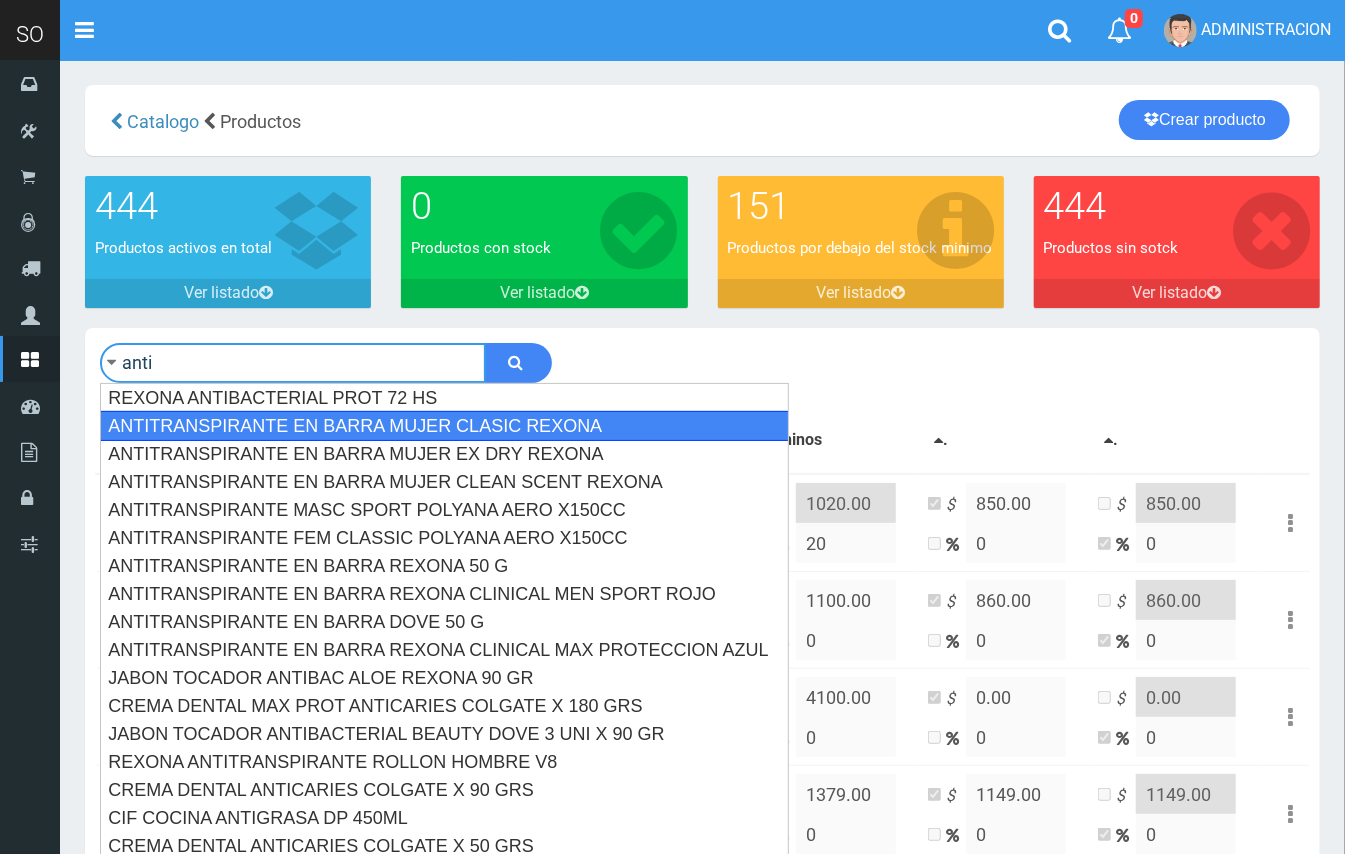 click on "ANTITRANSPIRANTE EN BARRA  MUJER CLASIC REXONA" at bounding box center (444, 426) 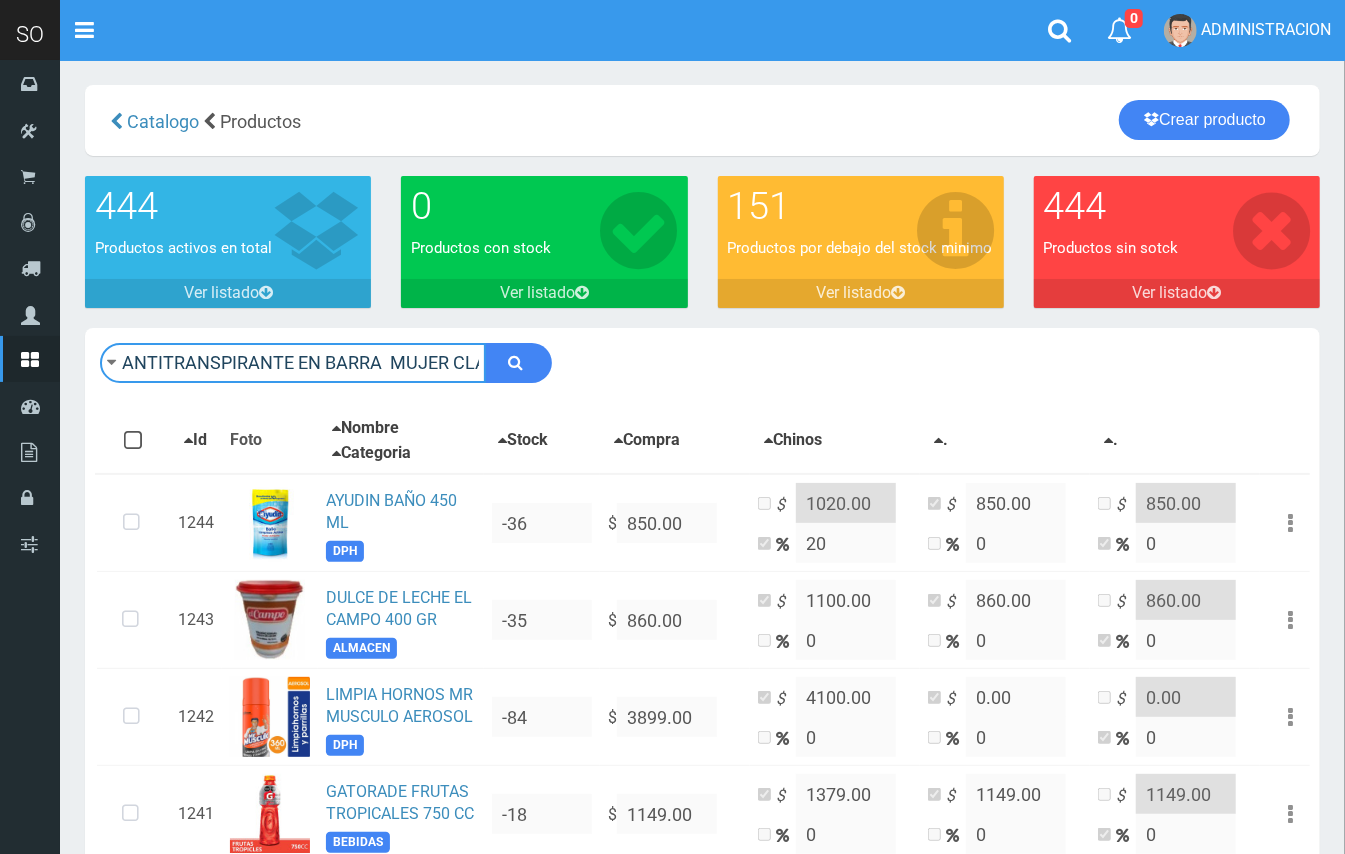 click on "ANTITRANSPIRANTE EN BARRA  MUJER CLASIC REXONA" at bounding box center [293, 363] 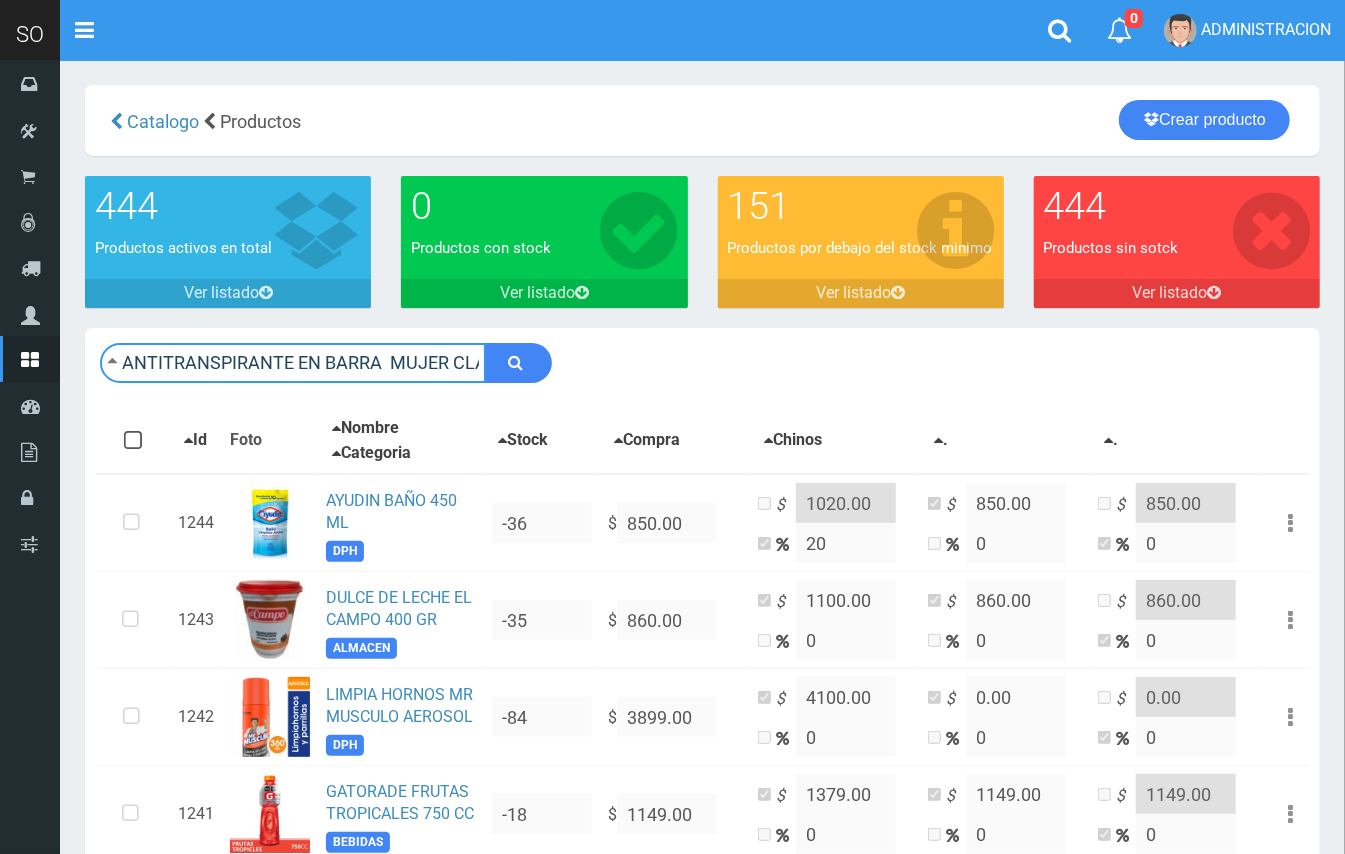 click on "ANTITRANSPIRANTE EN BARRA  MUJER CLASIC REXONA" at bounding box center [293, 363] 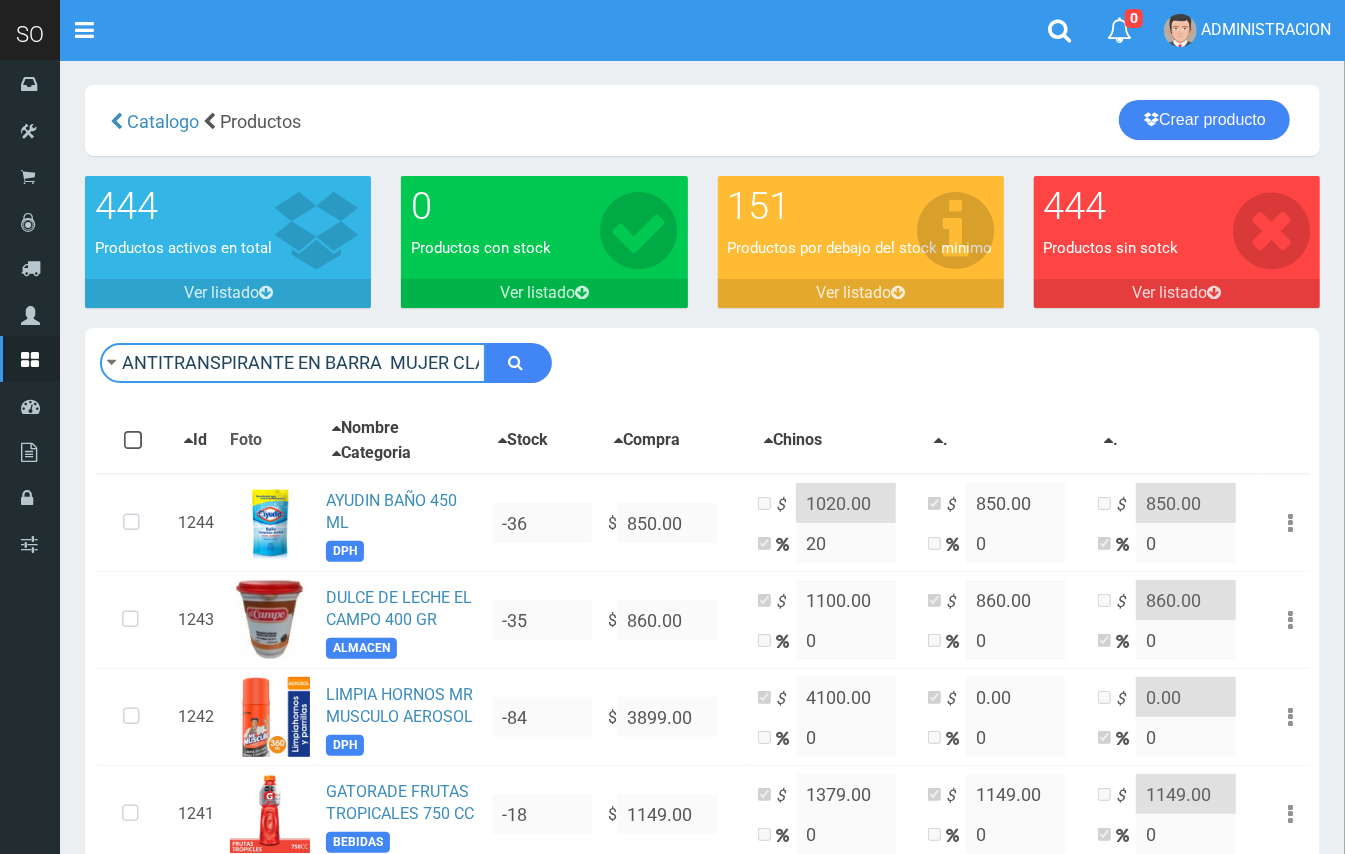 type on "ANTITRANSPIRANTE EN BARRA  MUJER CLASIC REXONA" 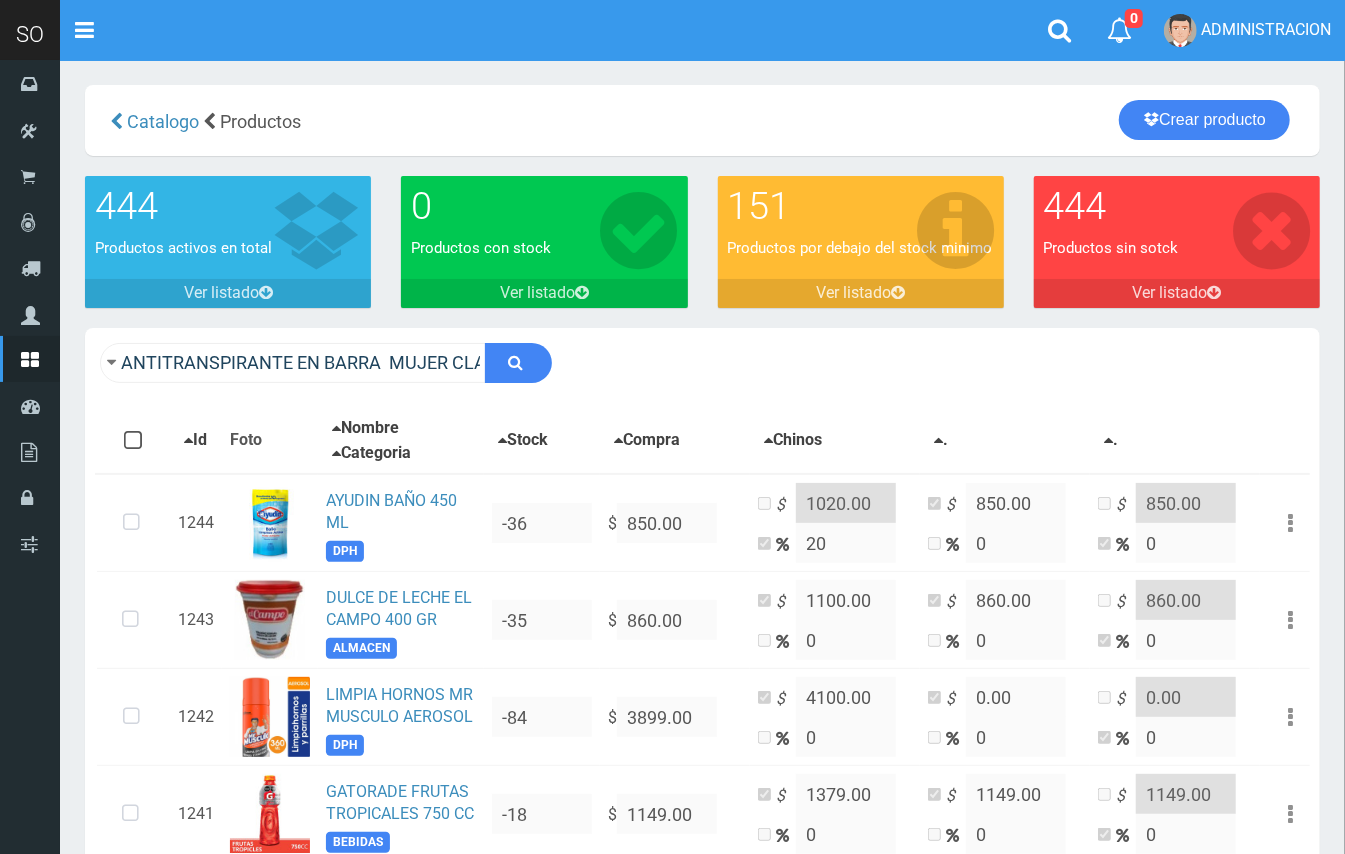 type 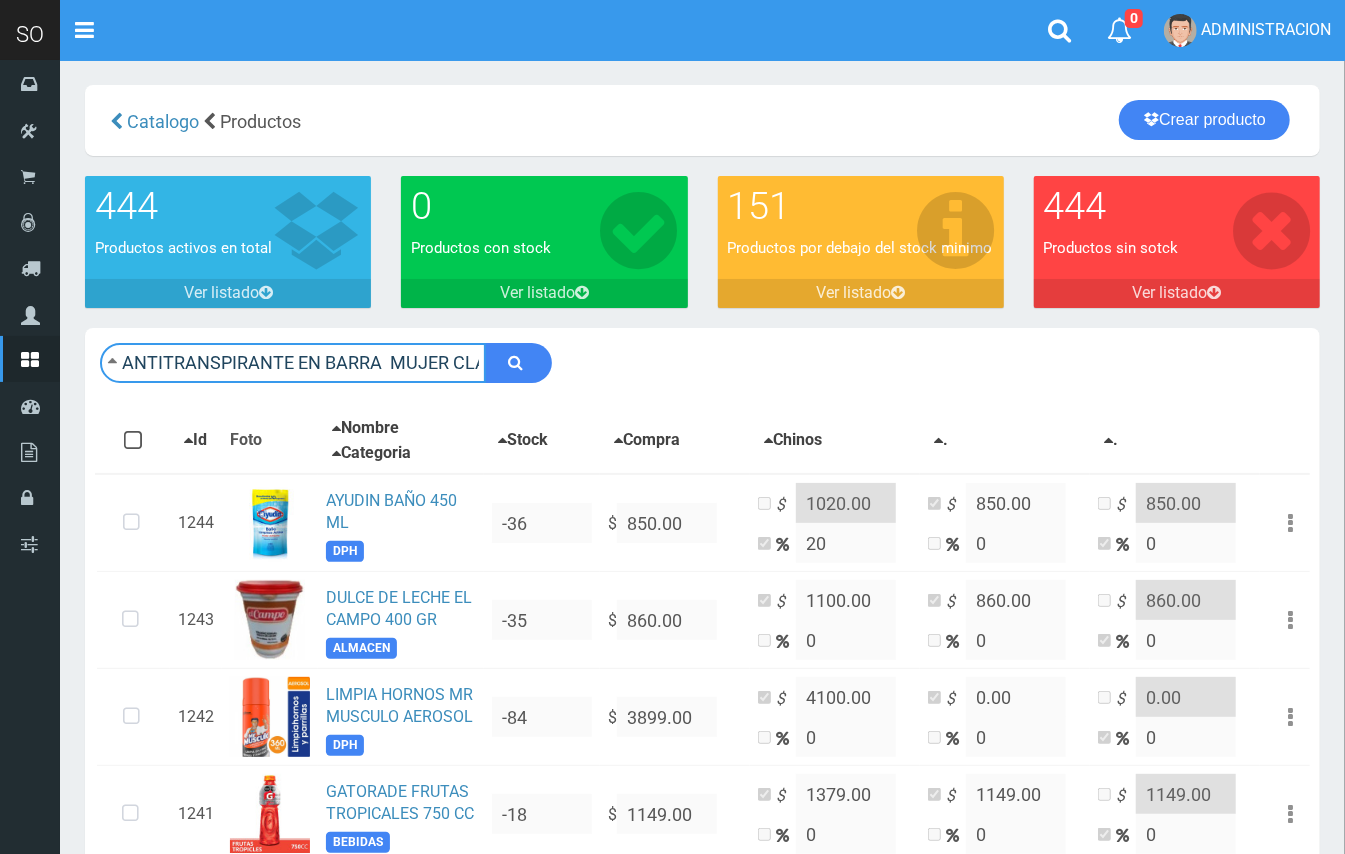 click on "ANTITRANSPIRANTE EN BARRA  MUJER CLASIC REXONA" at bounding box center (293, 363) 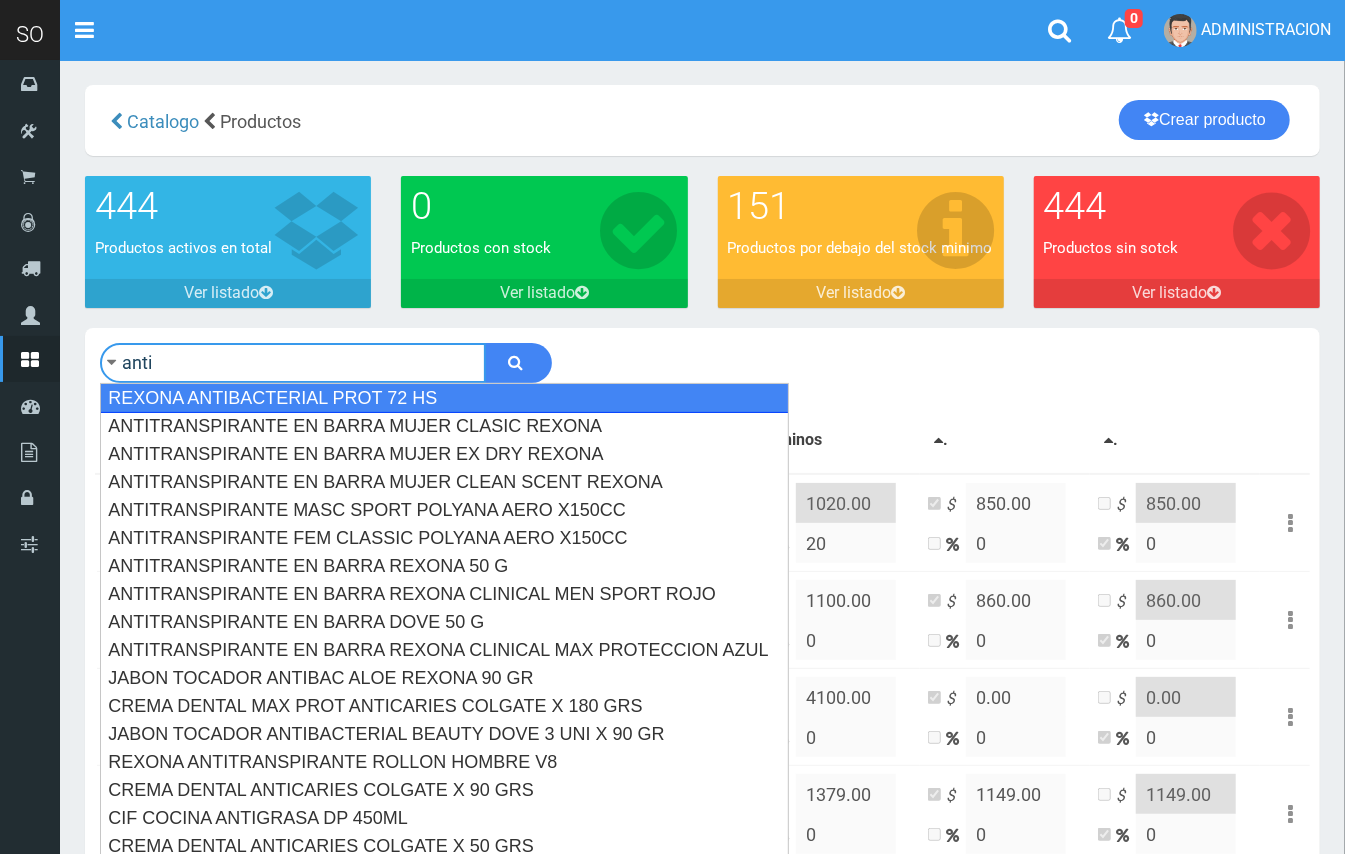 click on "REXONA ANTIBACTERIAL PROT 72 HS" at bounding box center (444, 398) 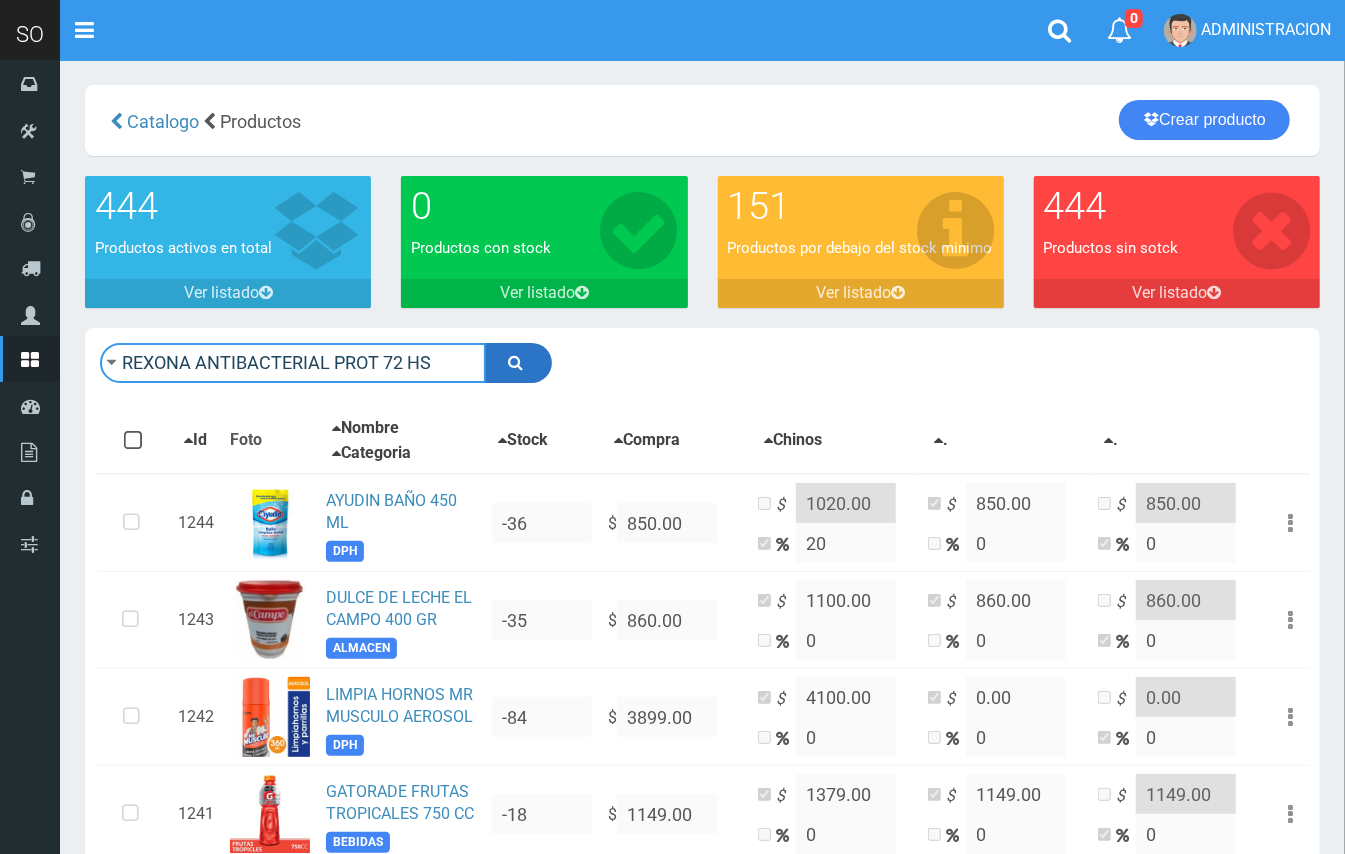 type on "REXONA ANTIBACTERIAL PROT 72 HS" 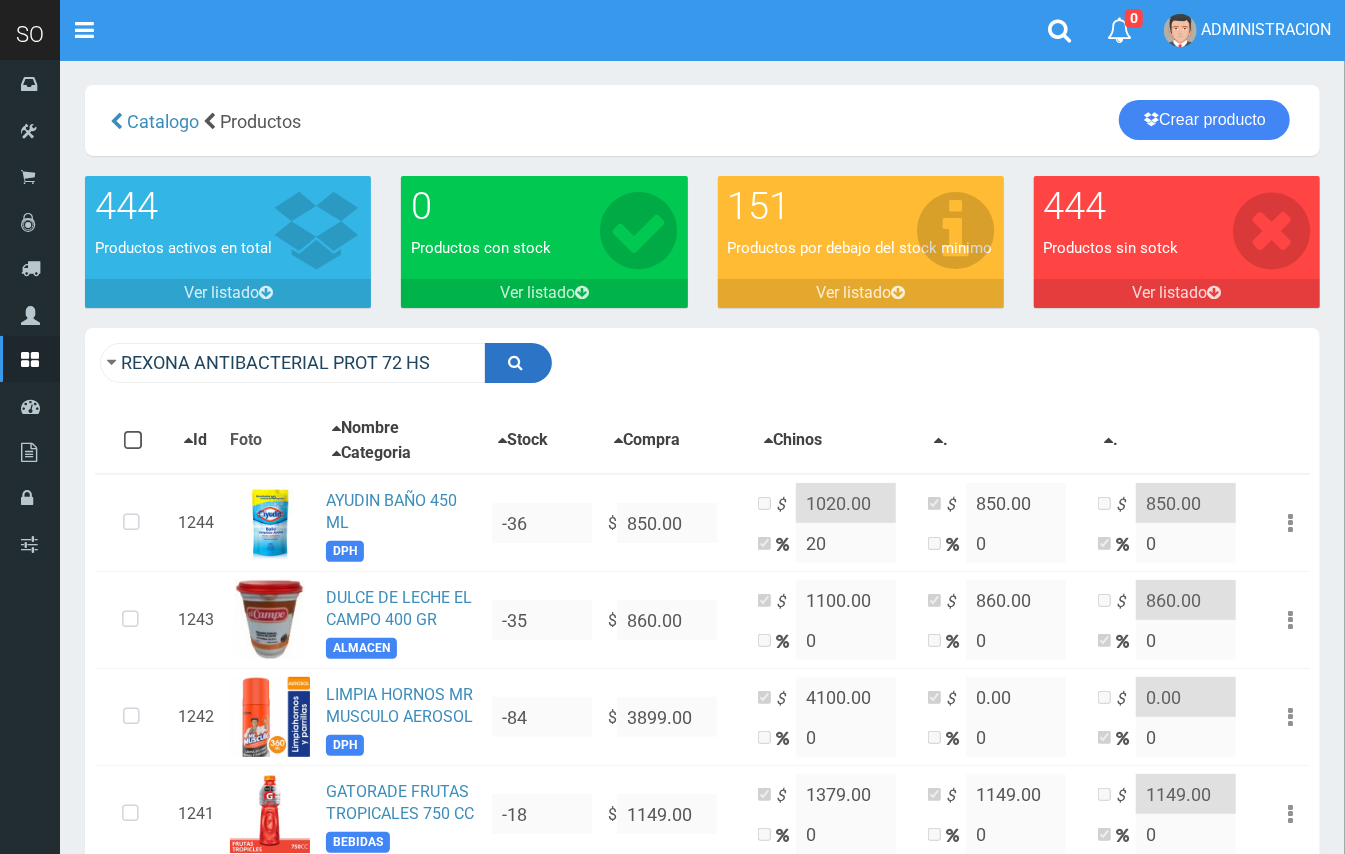 click at bounding box center (516, 362) 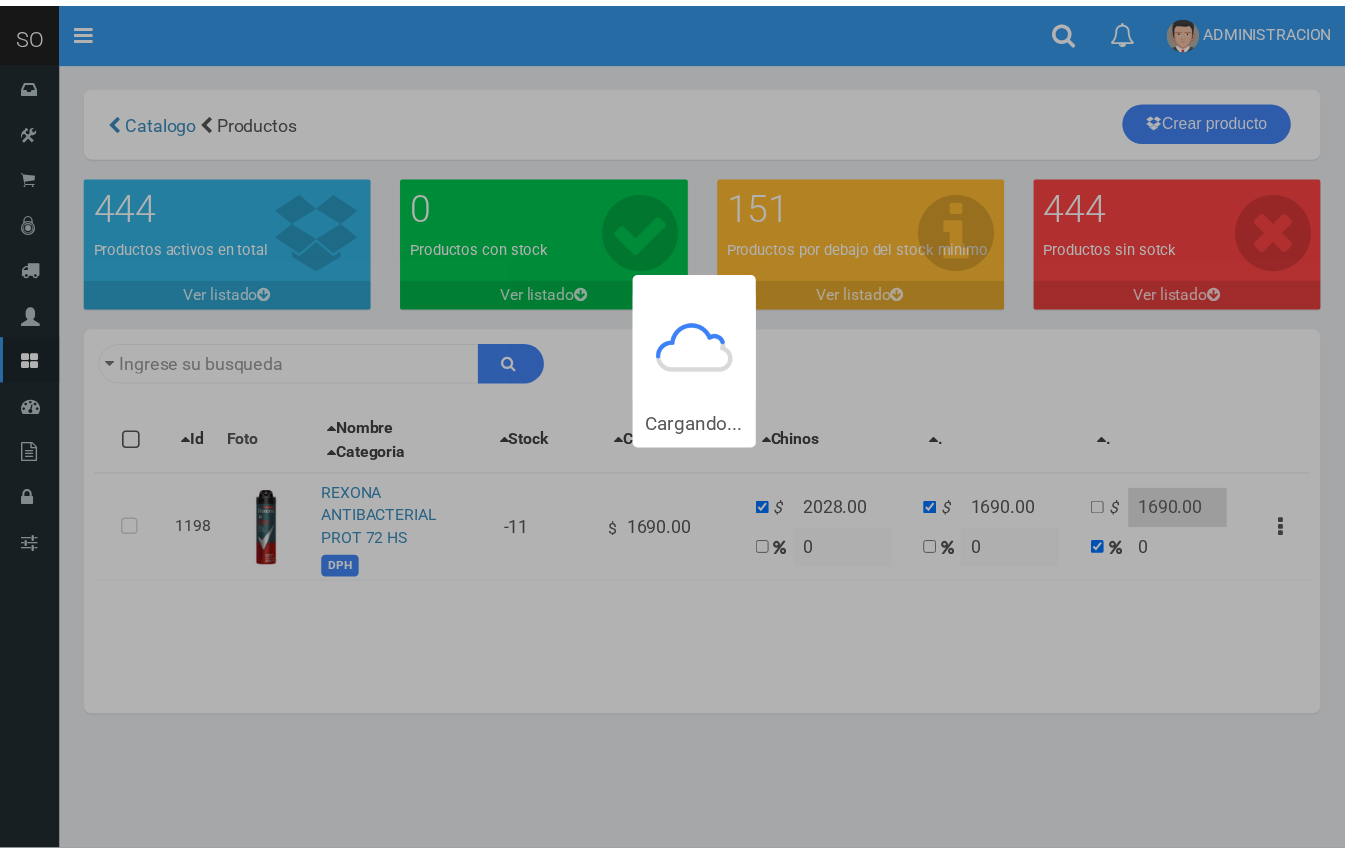 scroll, scrollTop: 0, scrollLeft: 0, axis: both 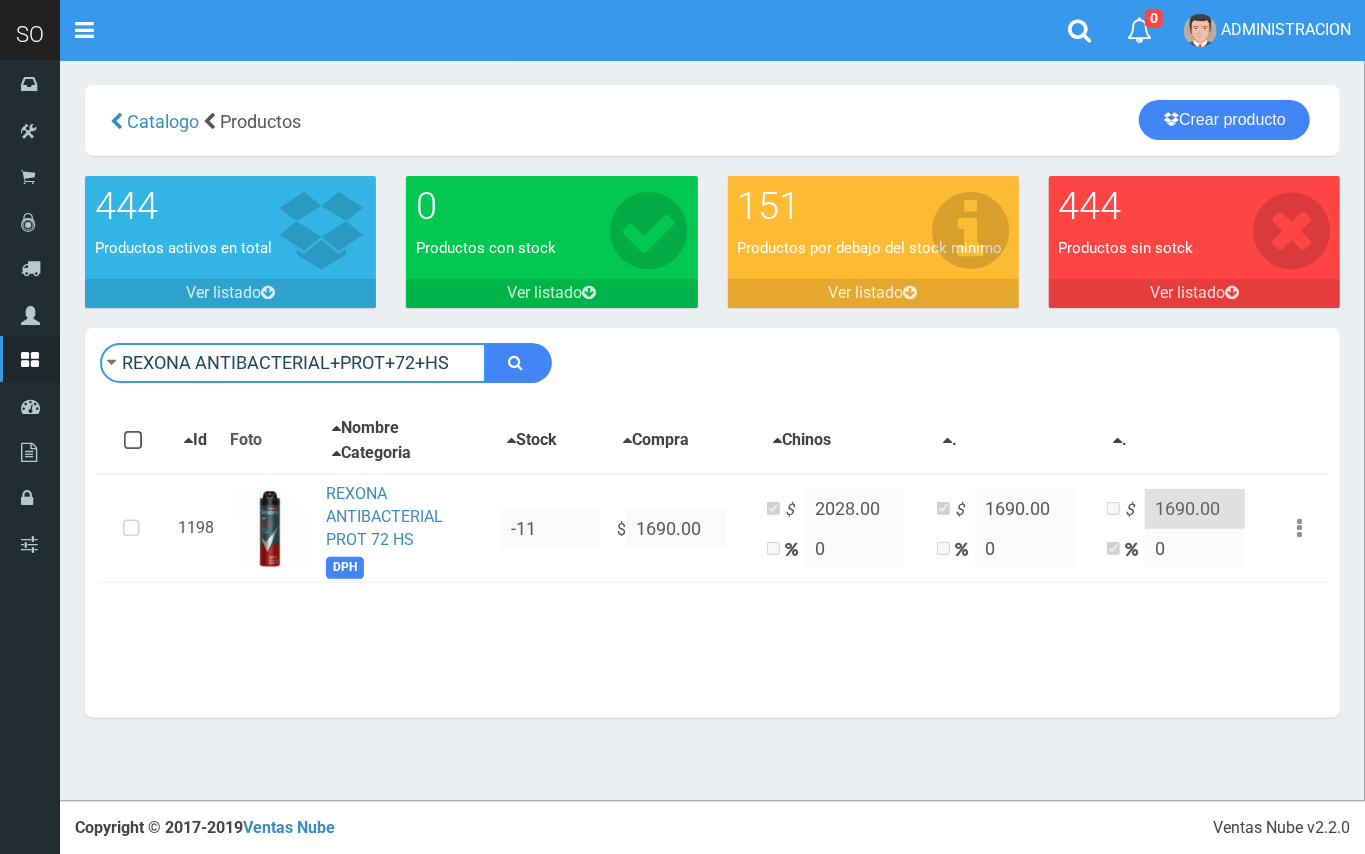 click on "REXONA ANTIBACTERIAL+PROT+72+HS" at bounding box center (293, 363) 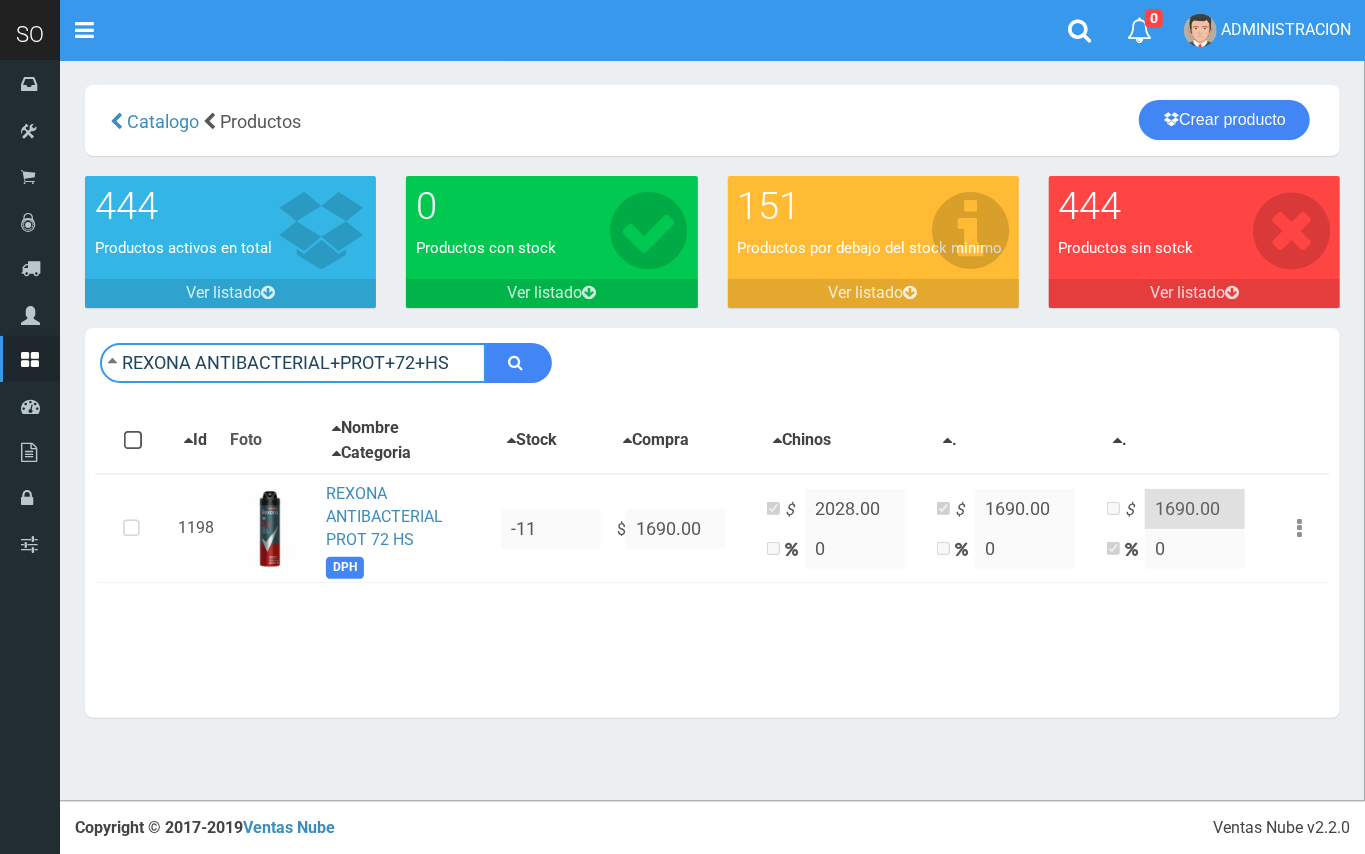 click on "REXONA ANTIBACTERIAL+PROT+72+HS" at bounding box center (293, 363) 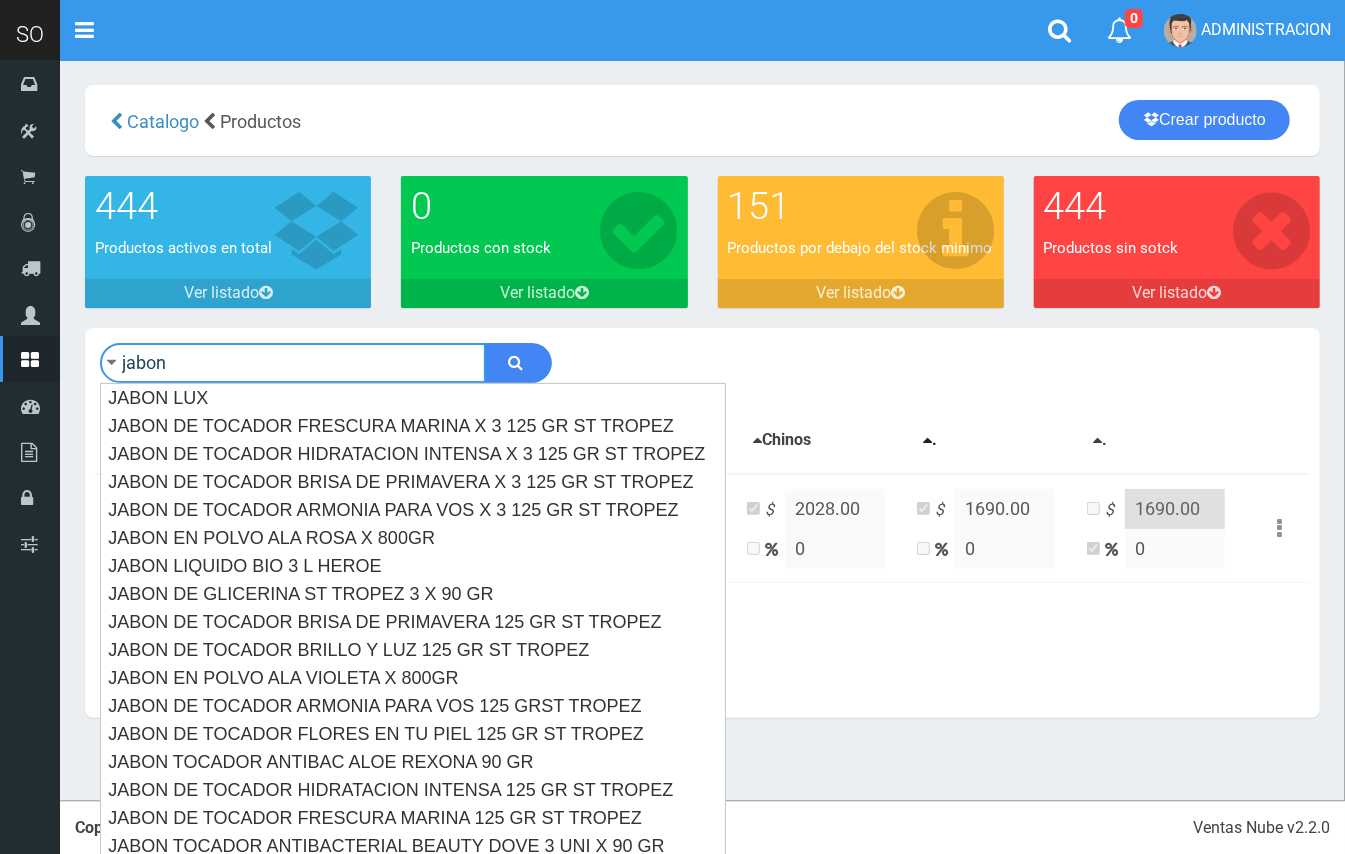type on "jabon" 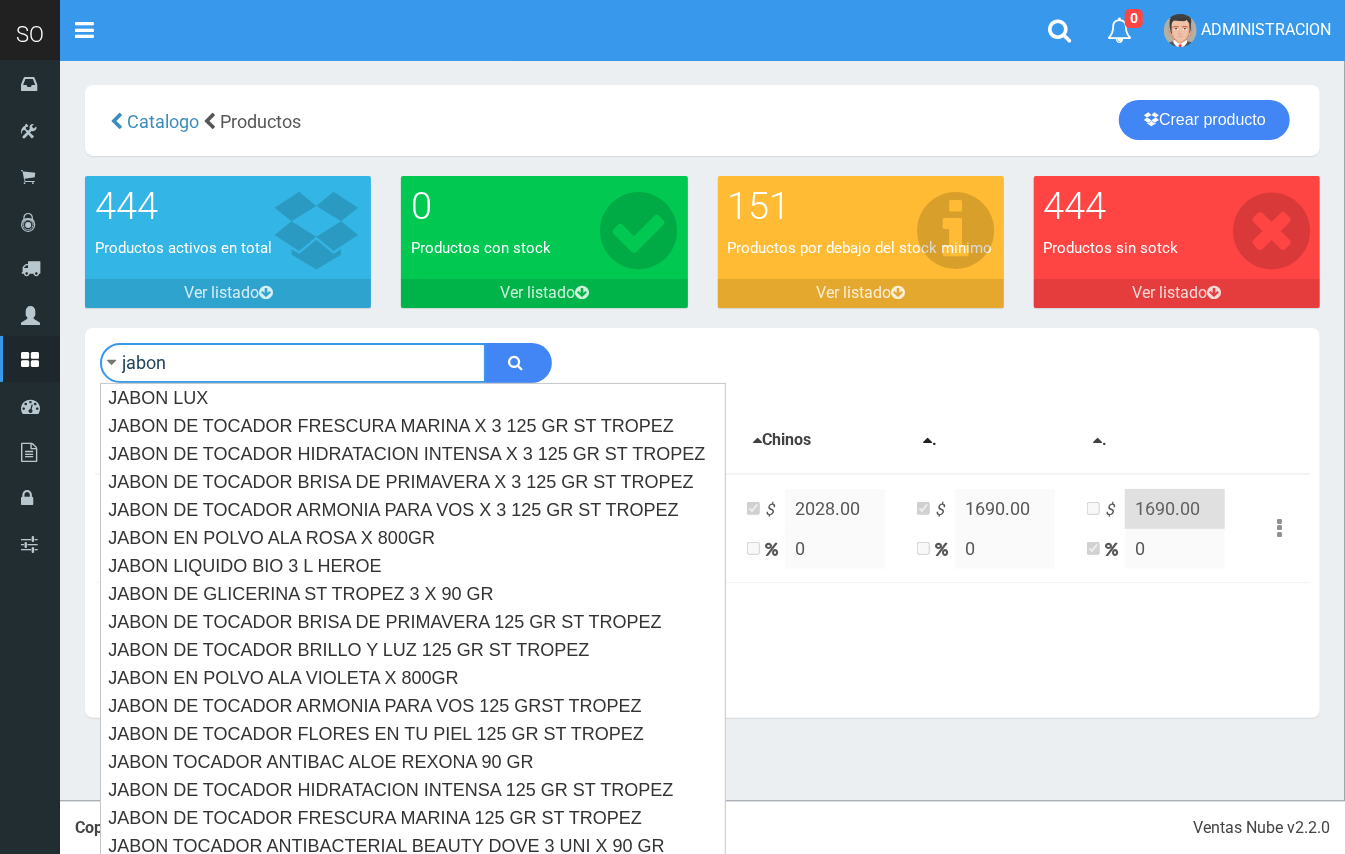 click at bounding box center (518, 363) 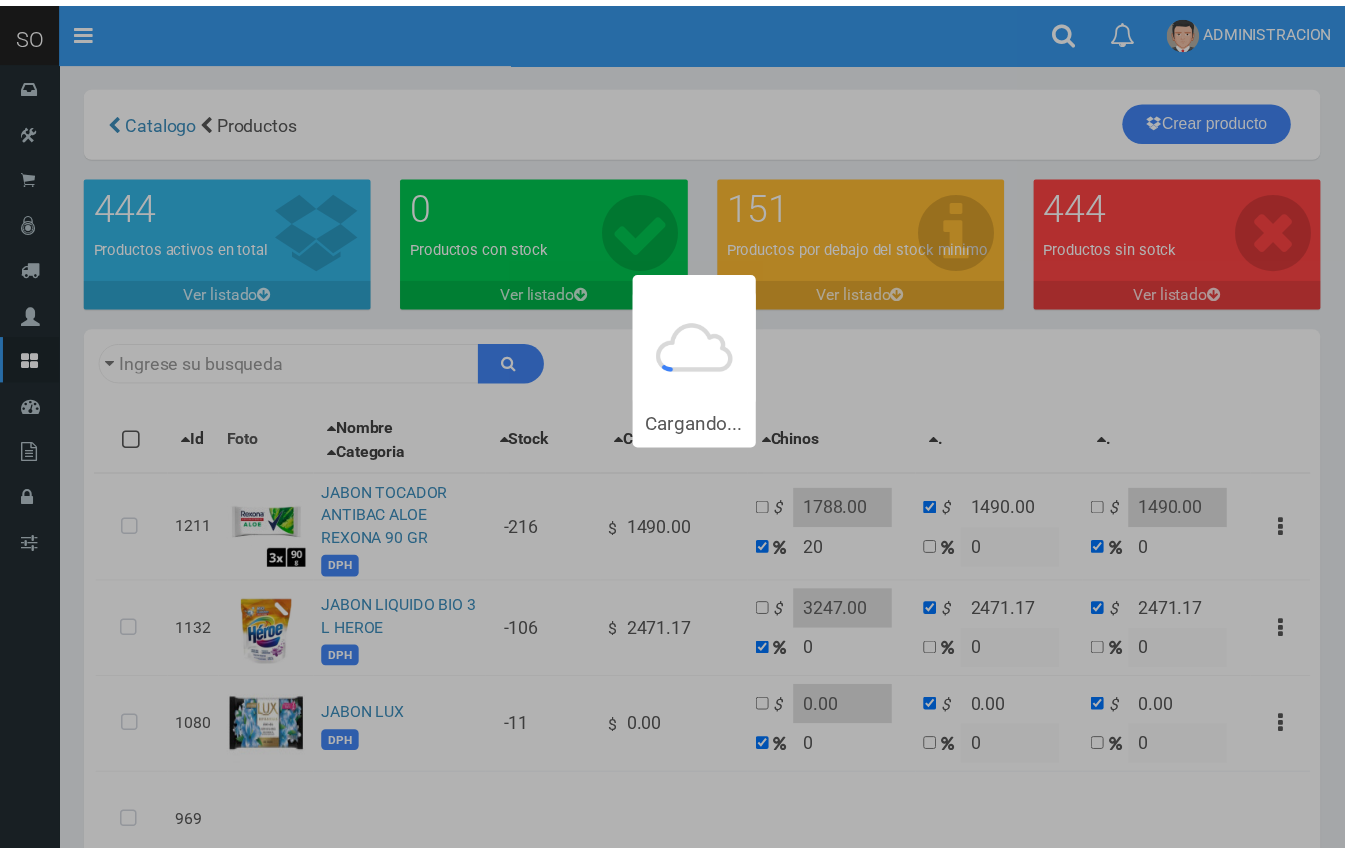 scroll, scrollTop: 0, scrollLeft: 0, axis: both 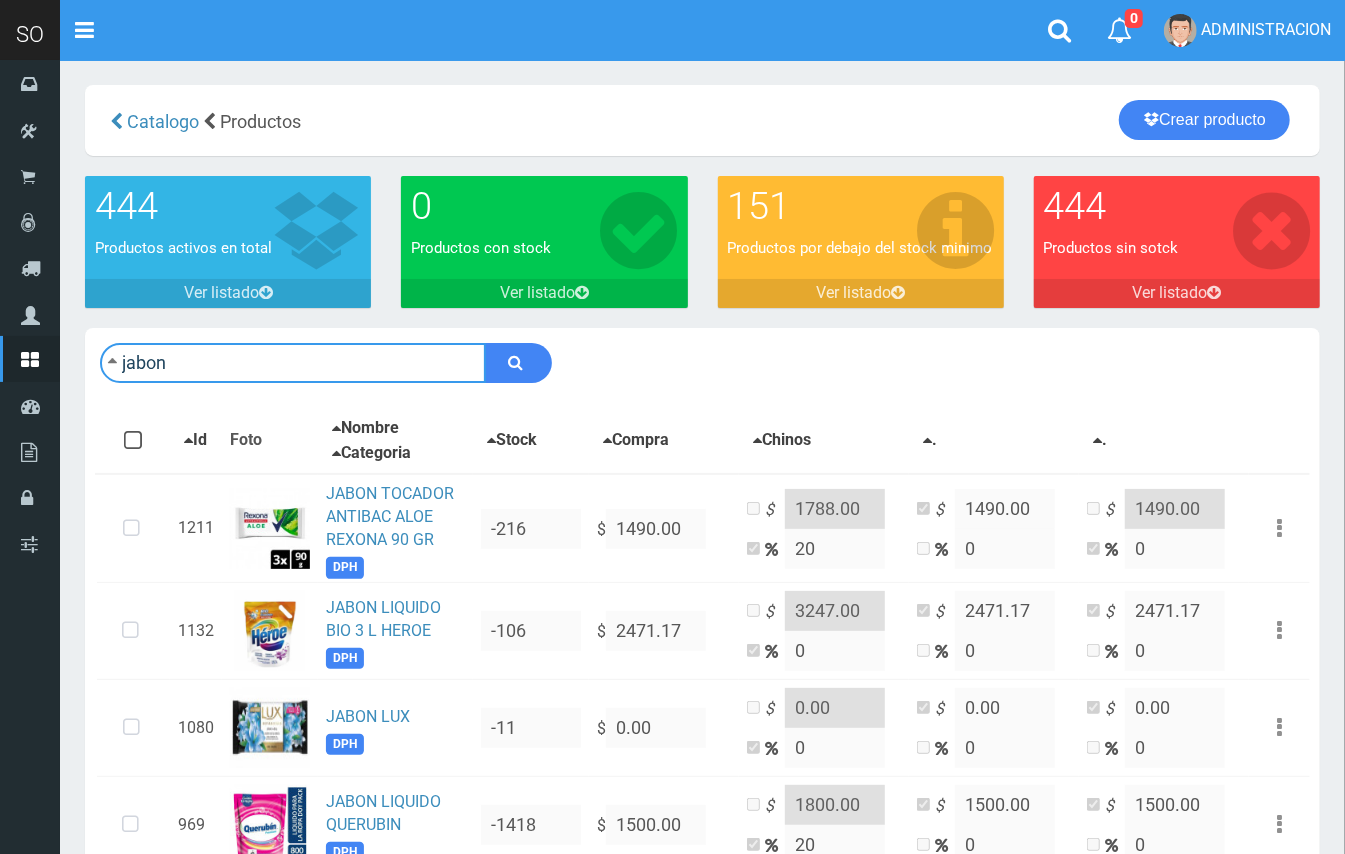 click on "jabon" at bounding box center (293, 363) 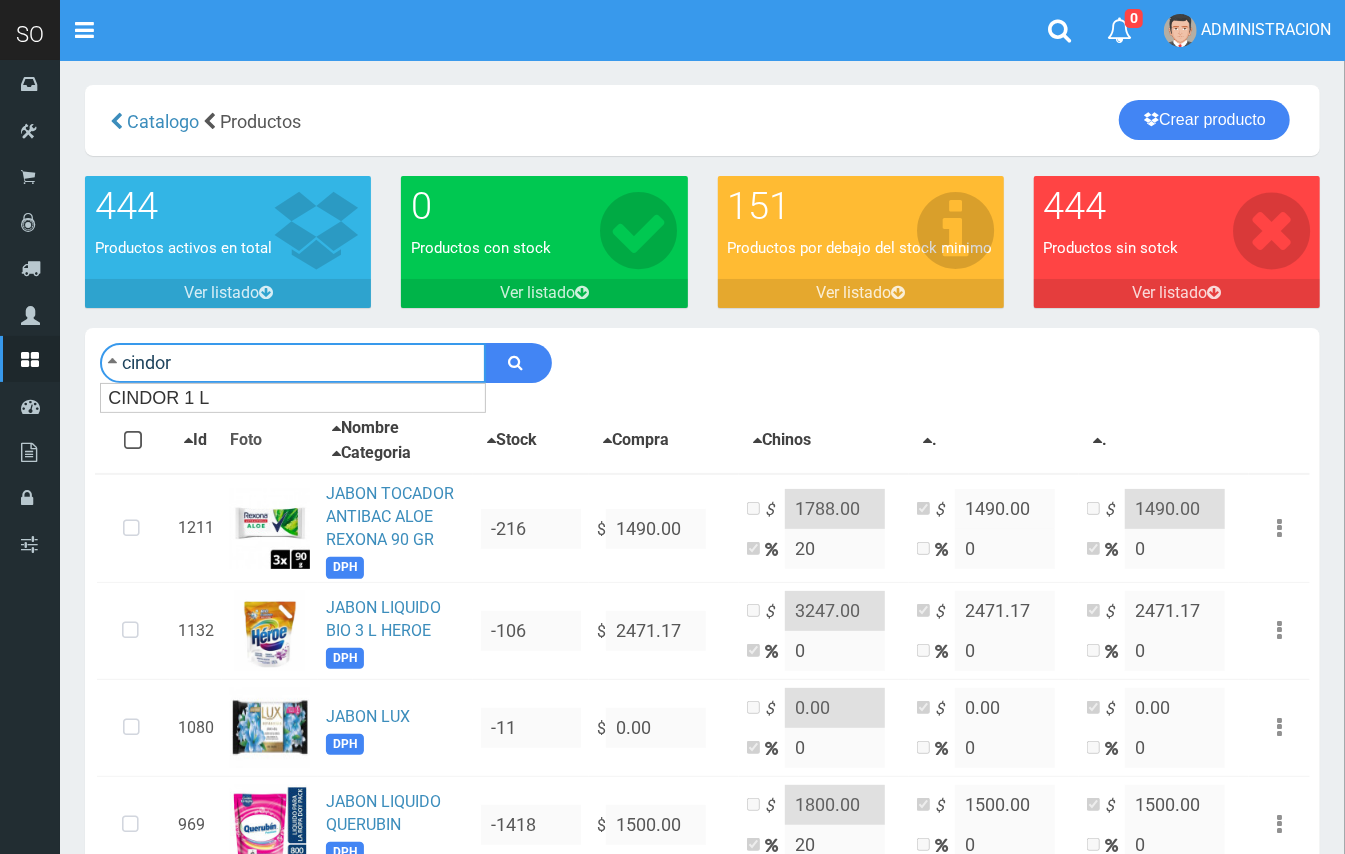 type on "cindor" 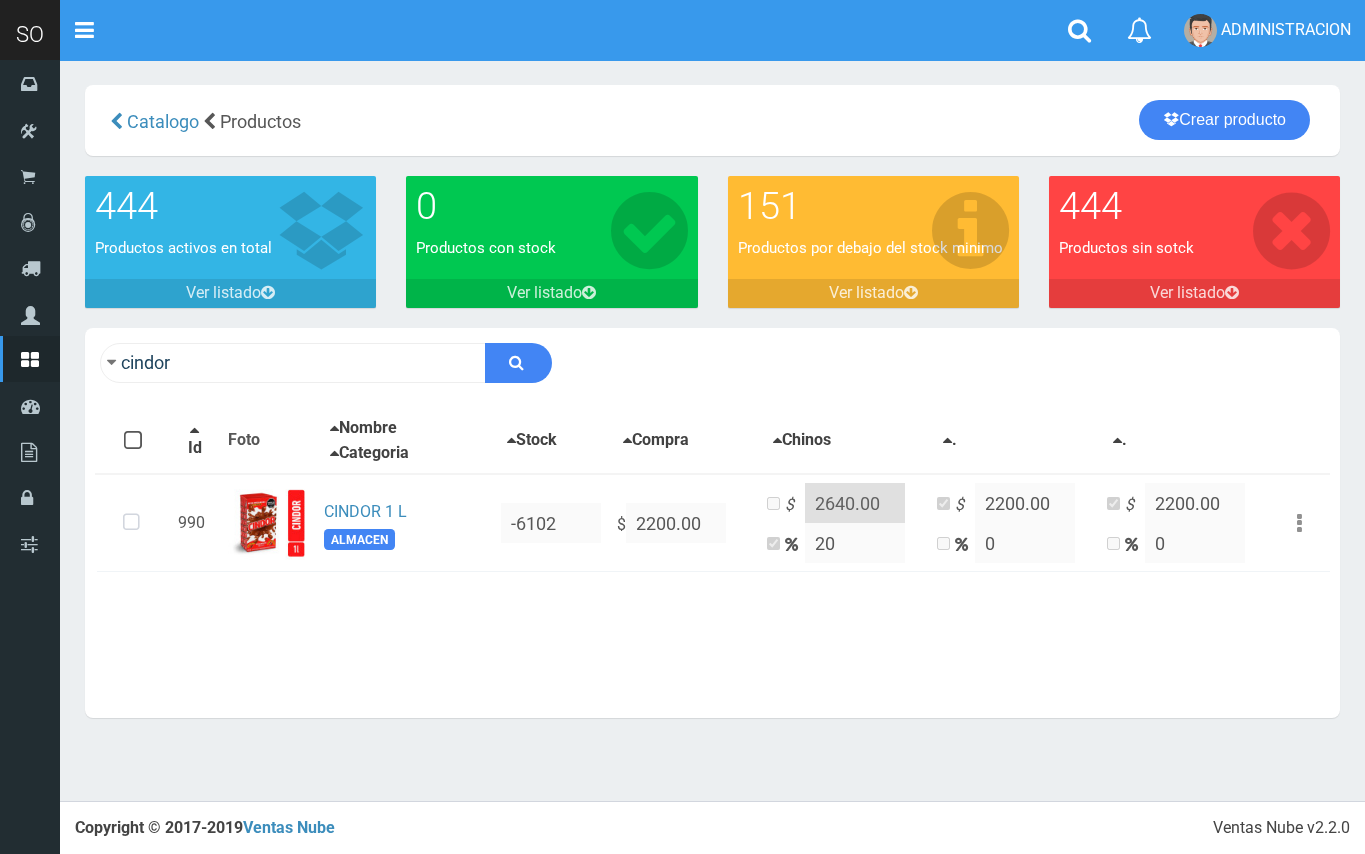 scroll, scrollTop: 0, scrollLeft: 0, axis: both 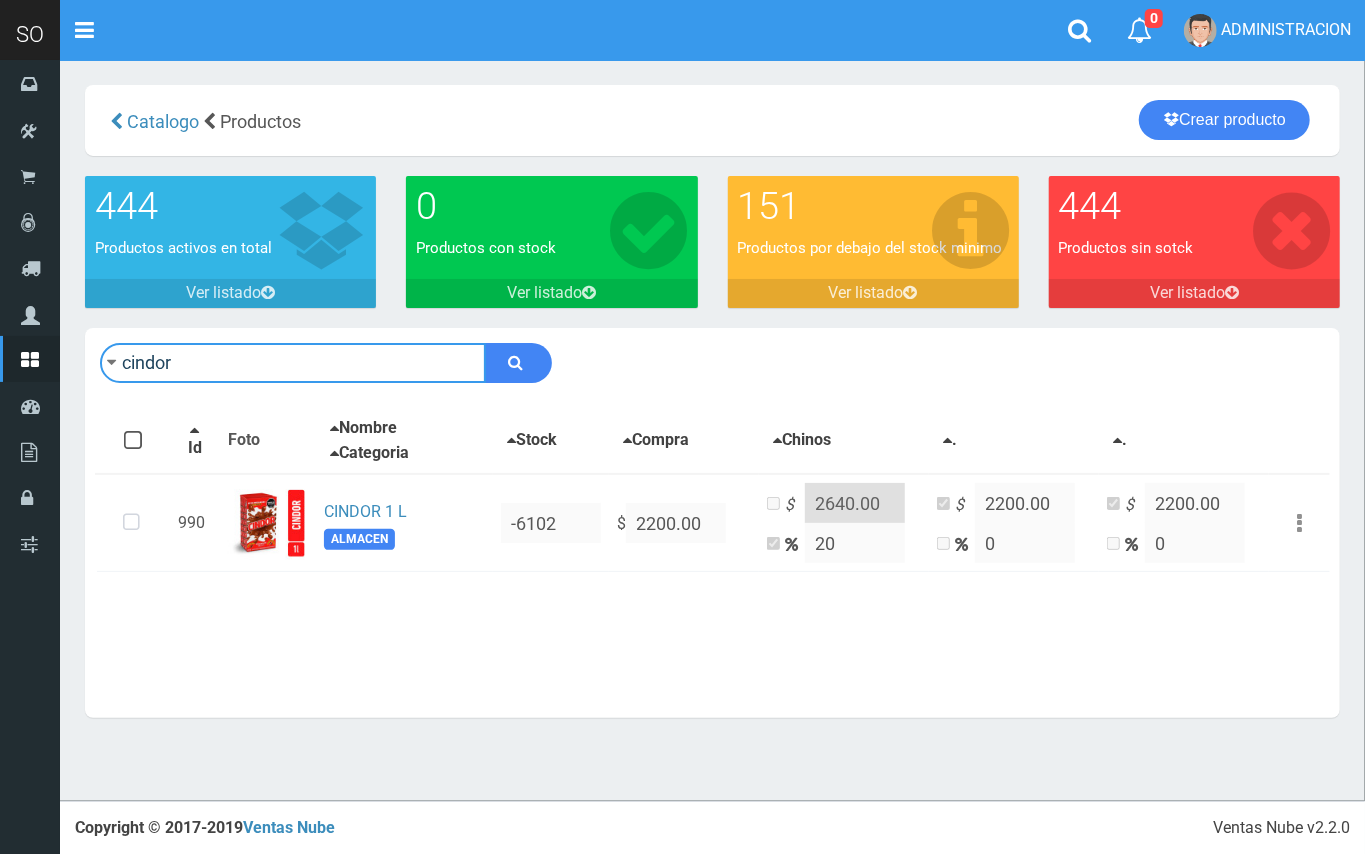 click on "cindor" at bounding box center [293, 363] 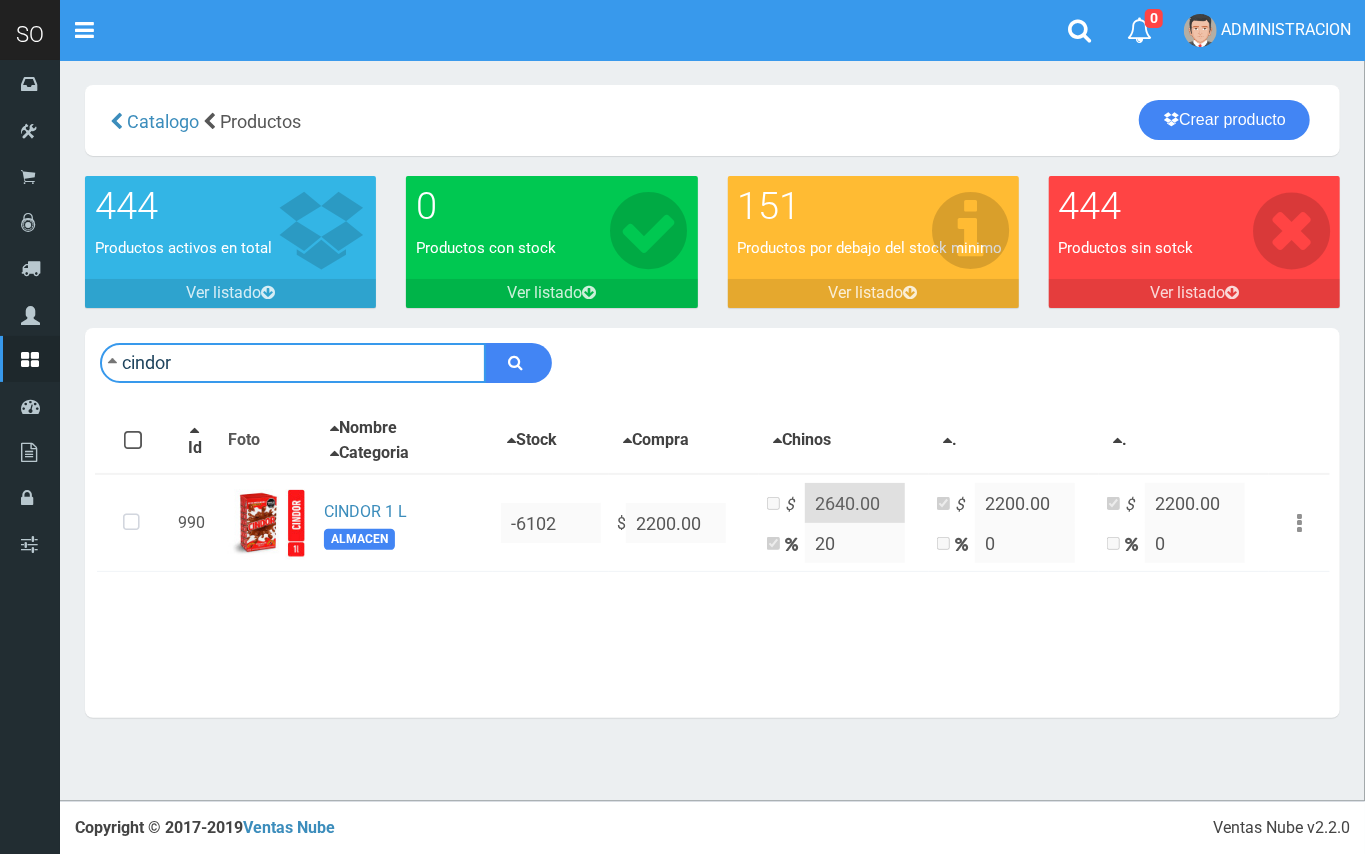 click on "cindor" at bounding box center (293, 363) 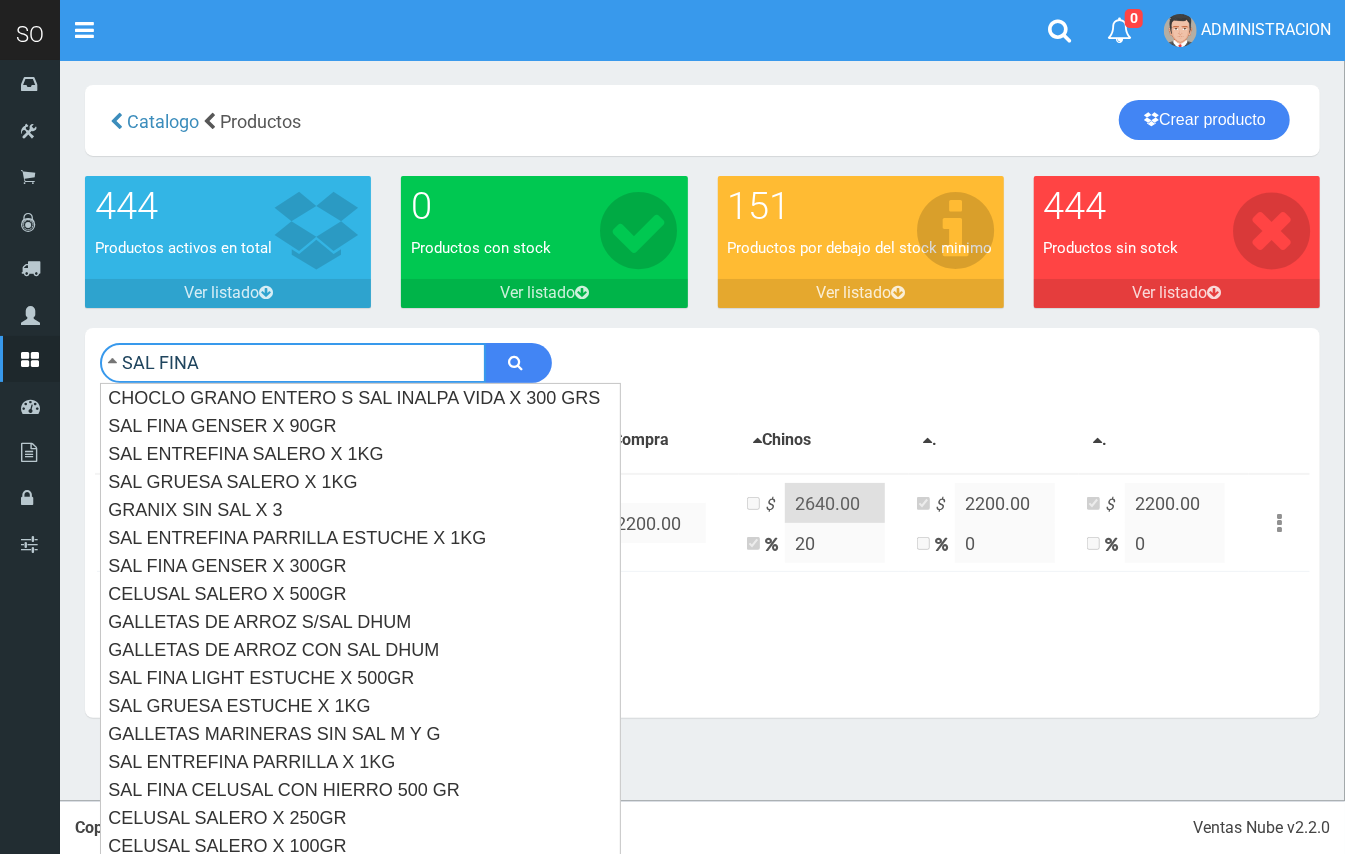 type on "SAL FINA" 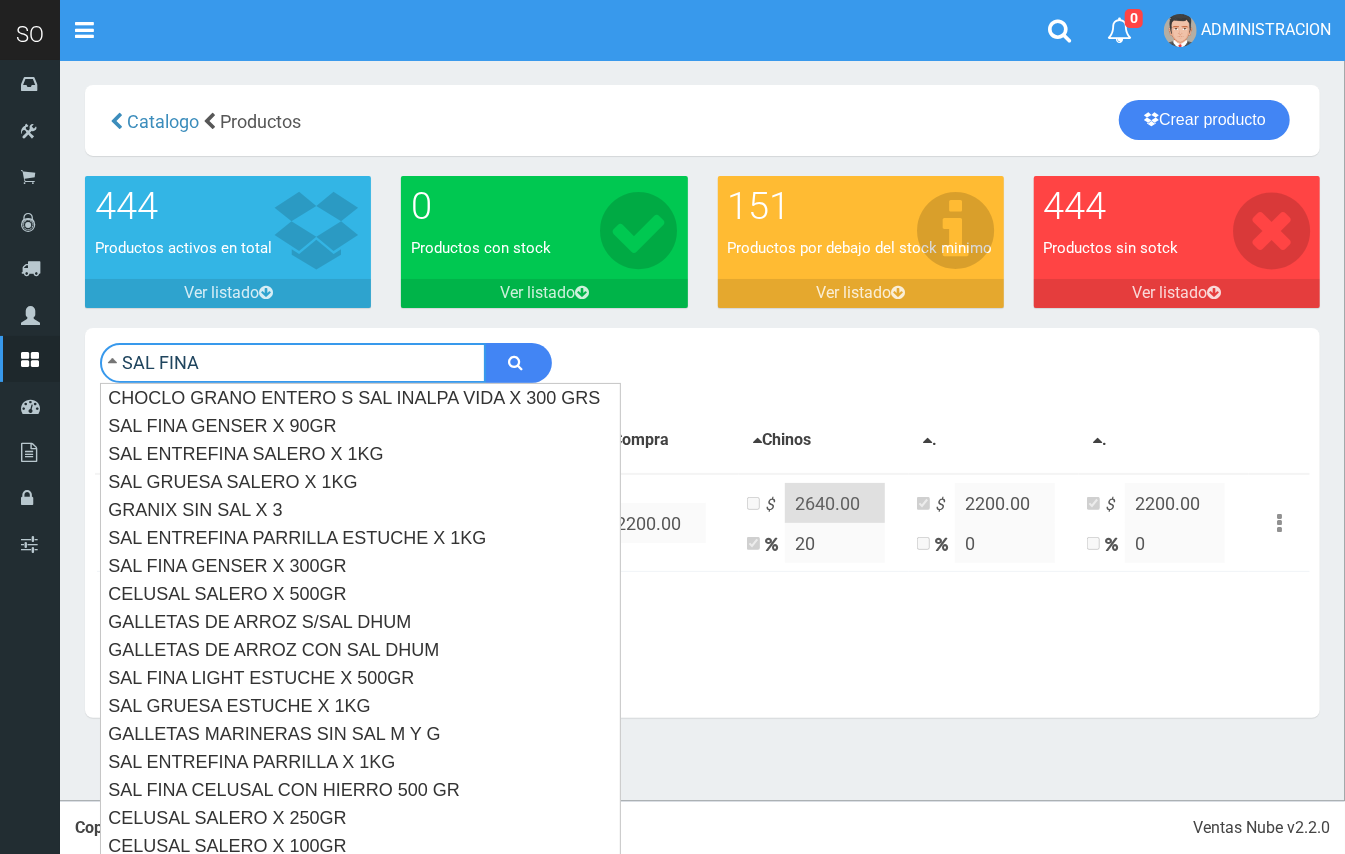 click at bounding box center (518, 363) 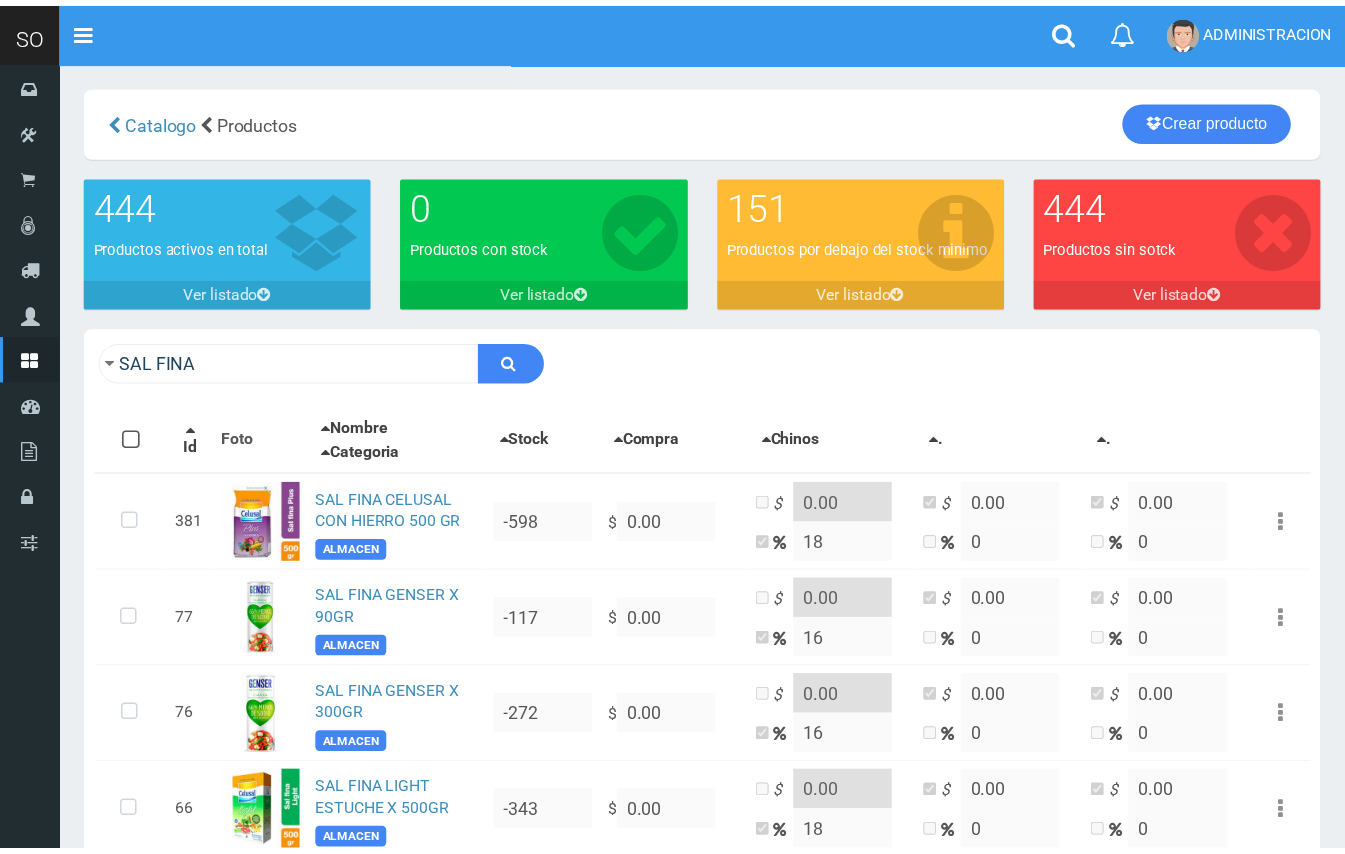 scroll, scrollTop: 0, scrollLeft: 0, axis: both 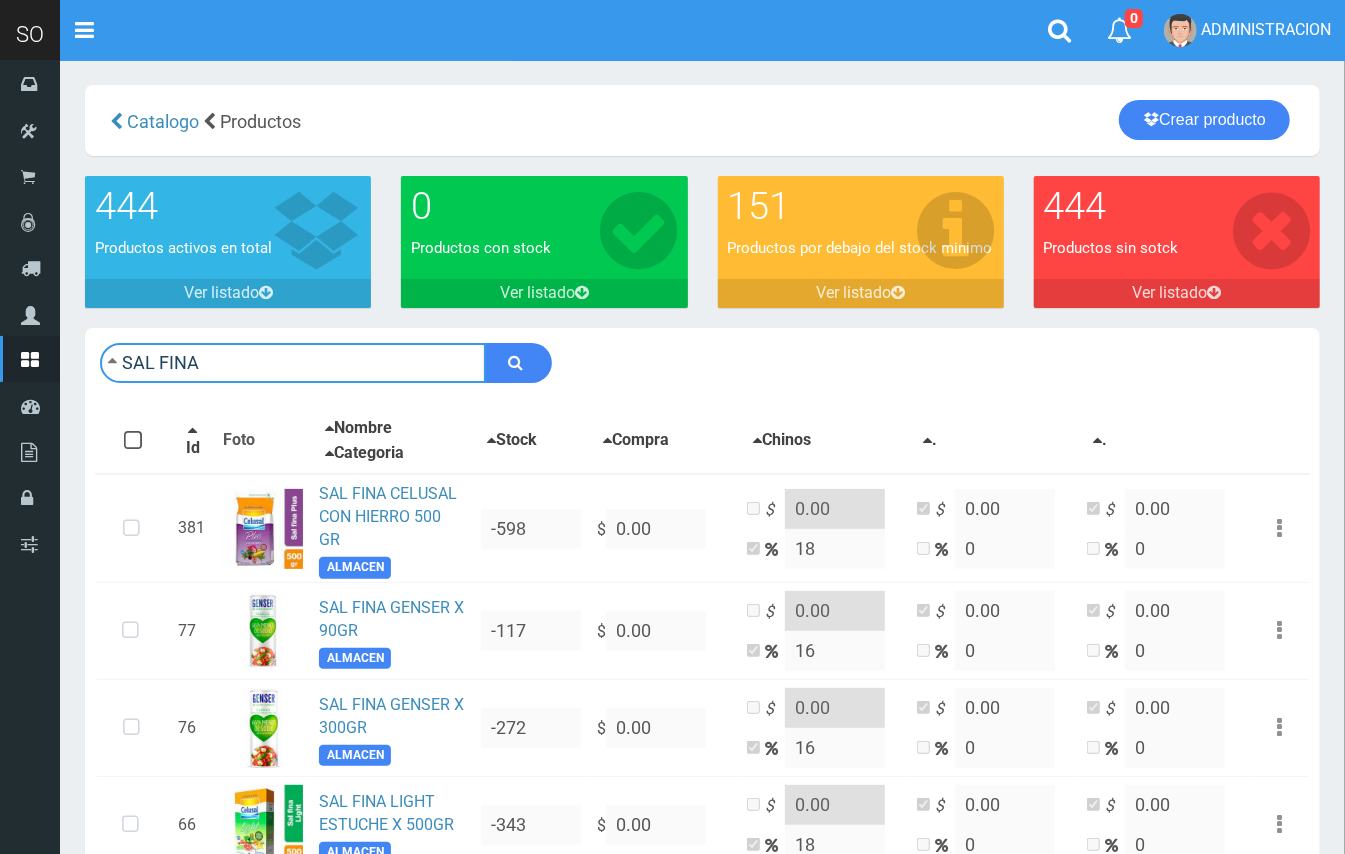 click on "SAL FINA" at bounding box center [293, 363] 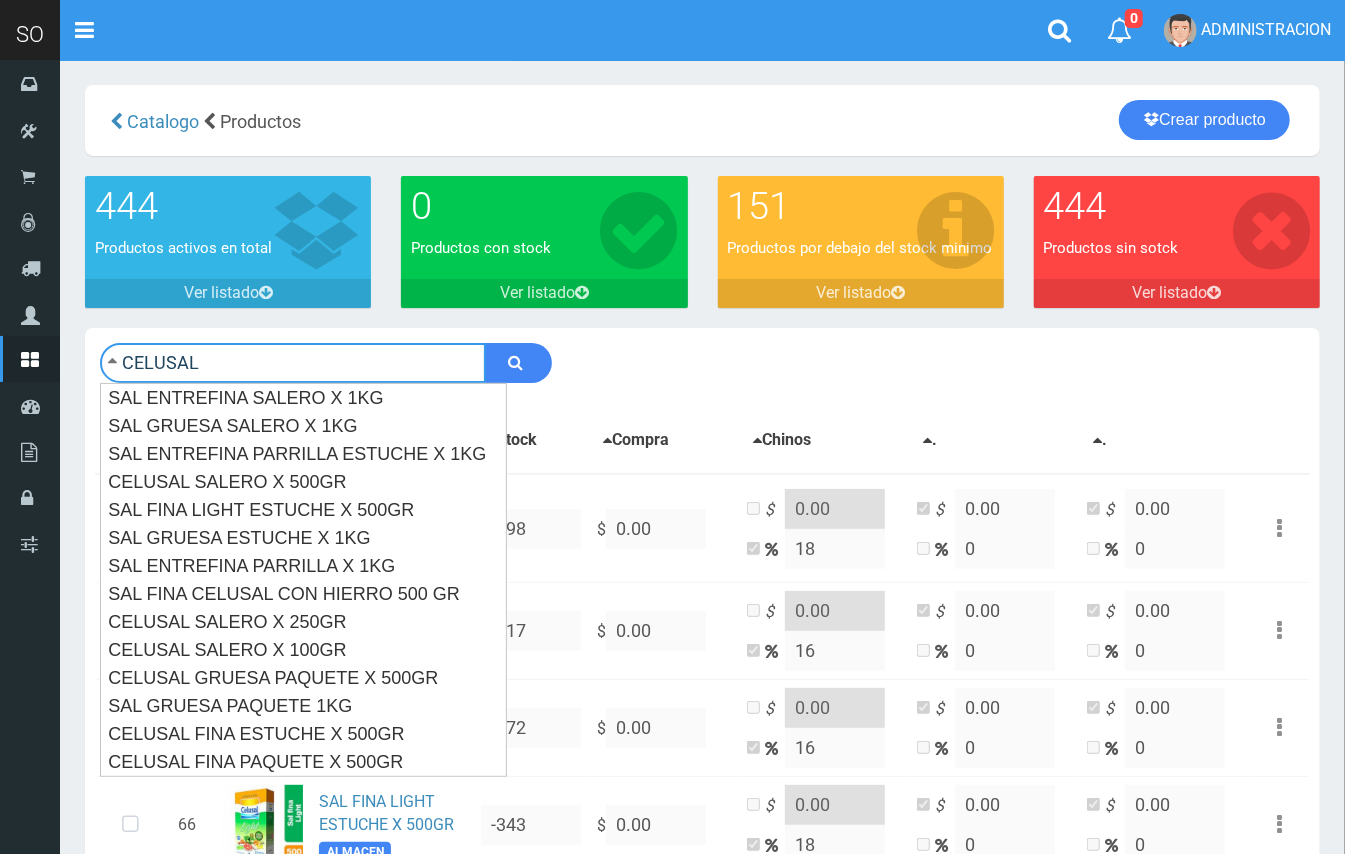 type on "CELUSAL" 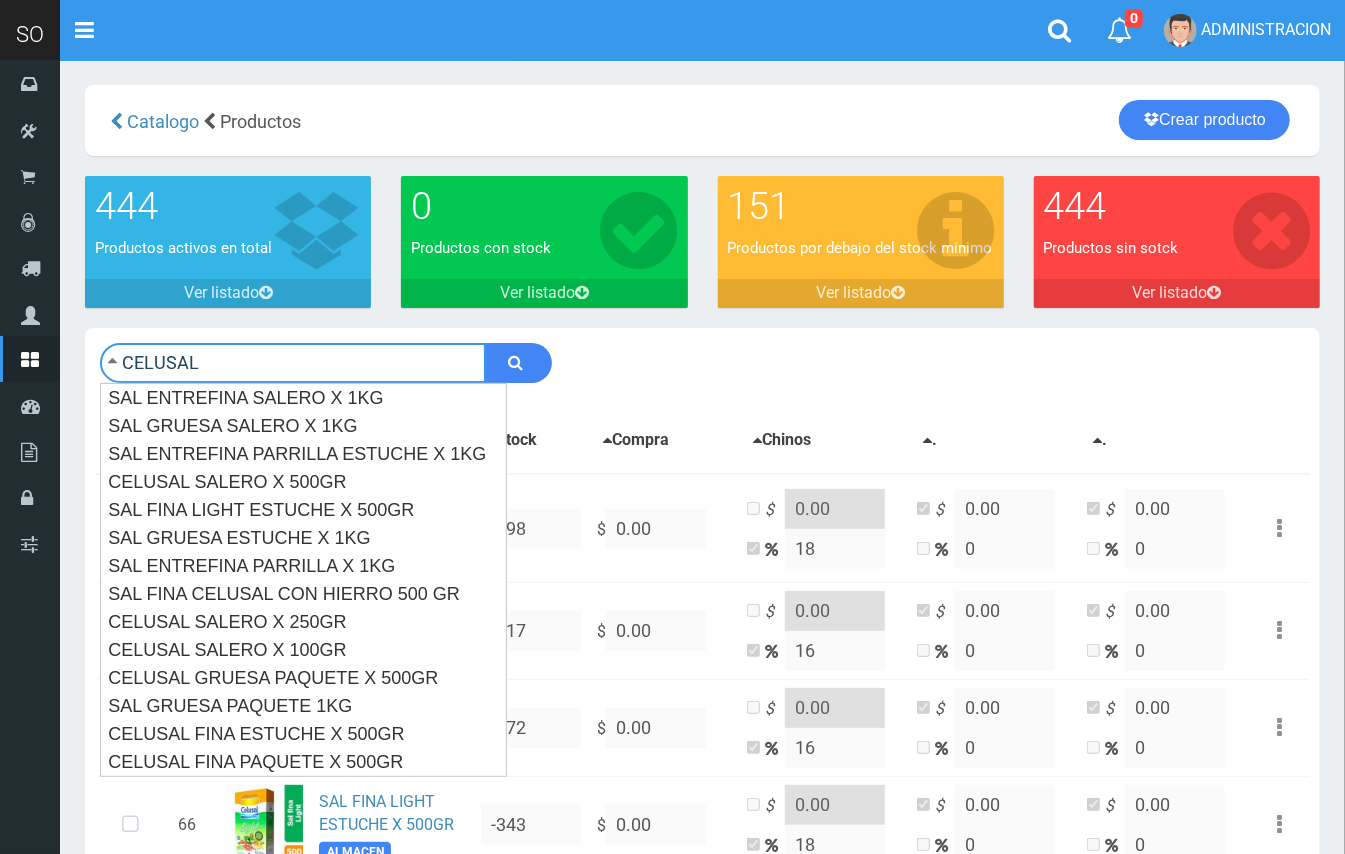 click at bounding box center [518, 363] 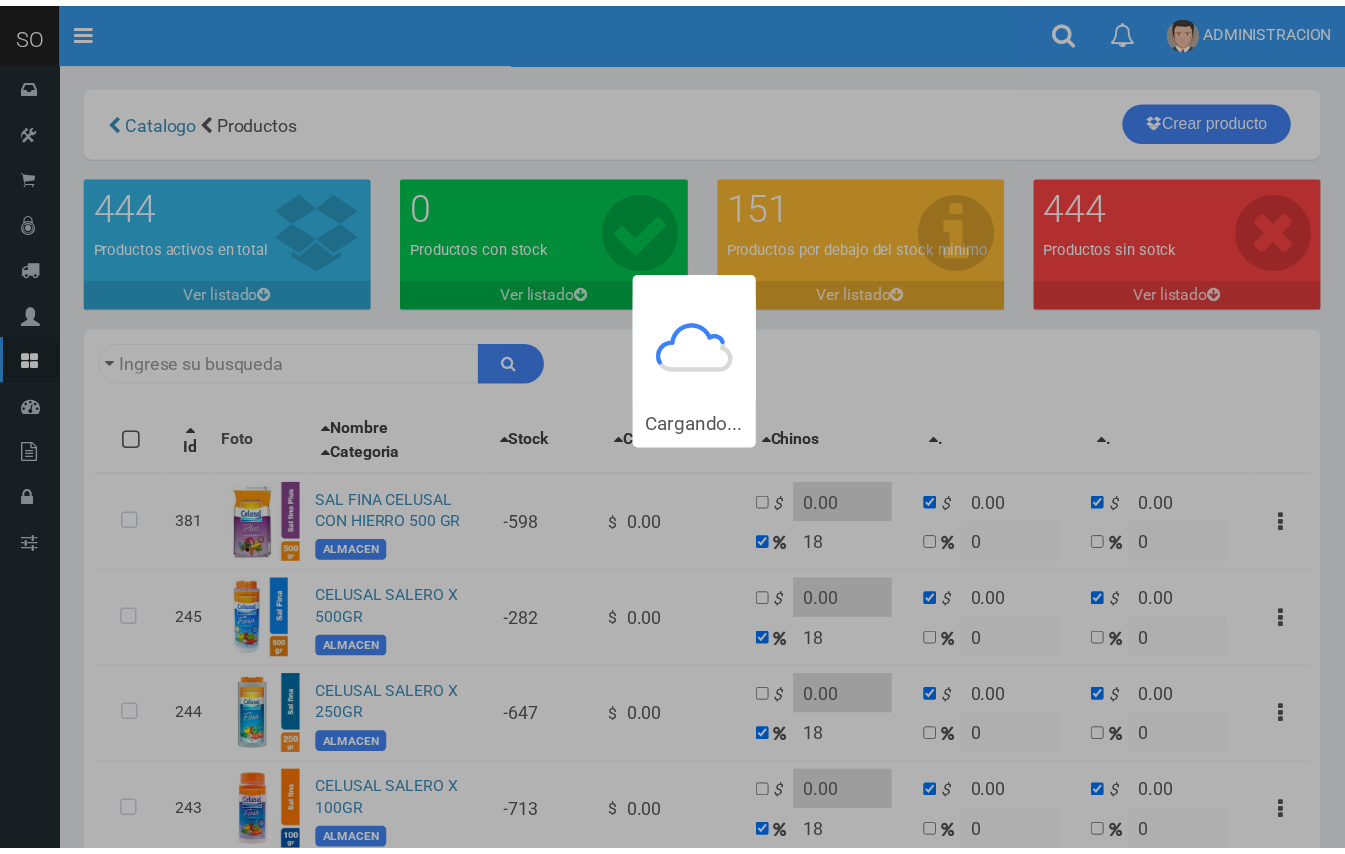 scroll, scrollTop: 0, scrollLeft: 0, axis: both 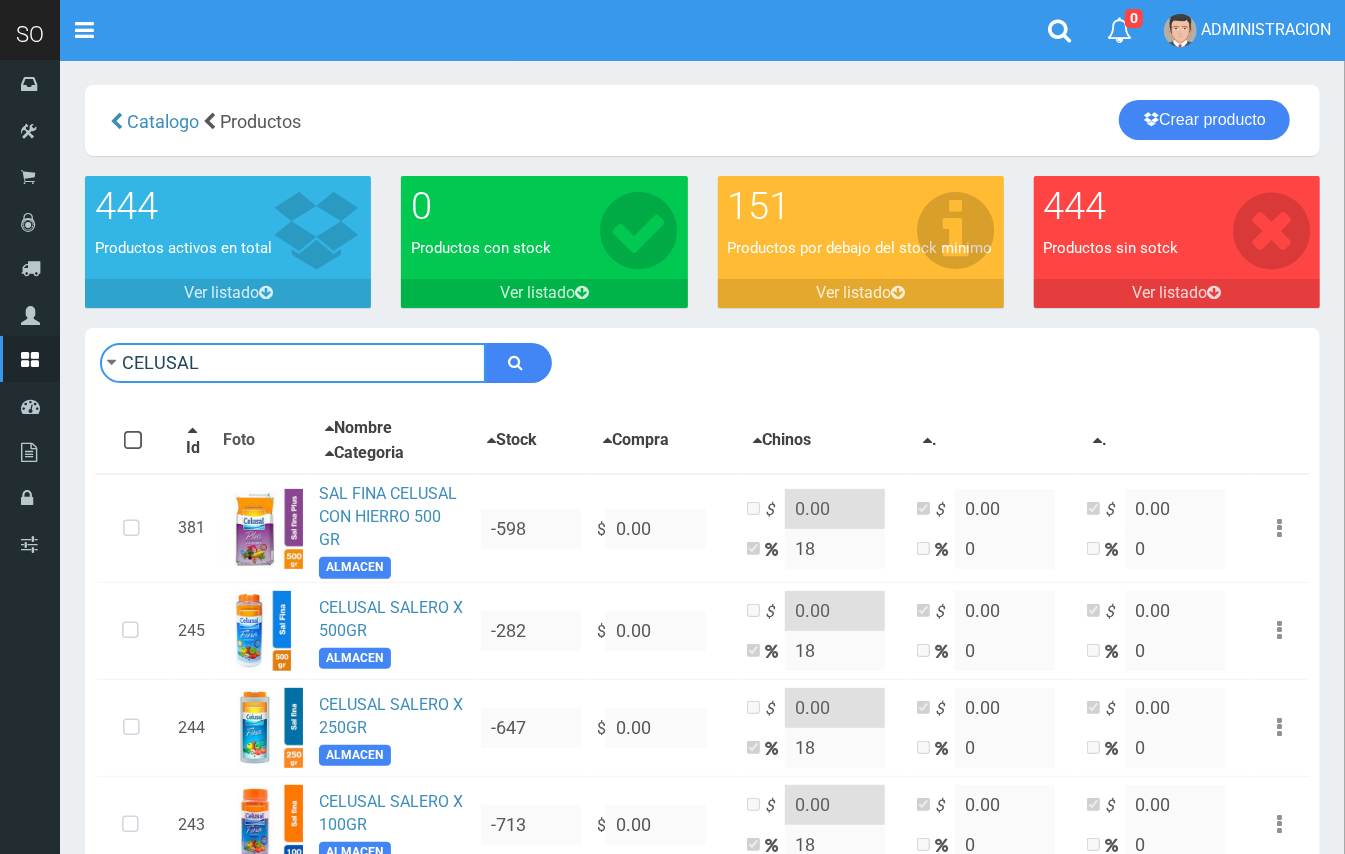 click on "CELUSAL" at bounding box center (293, 363) 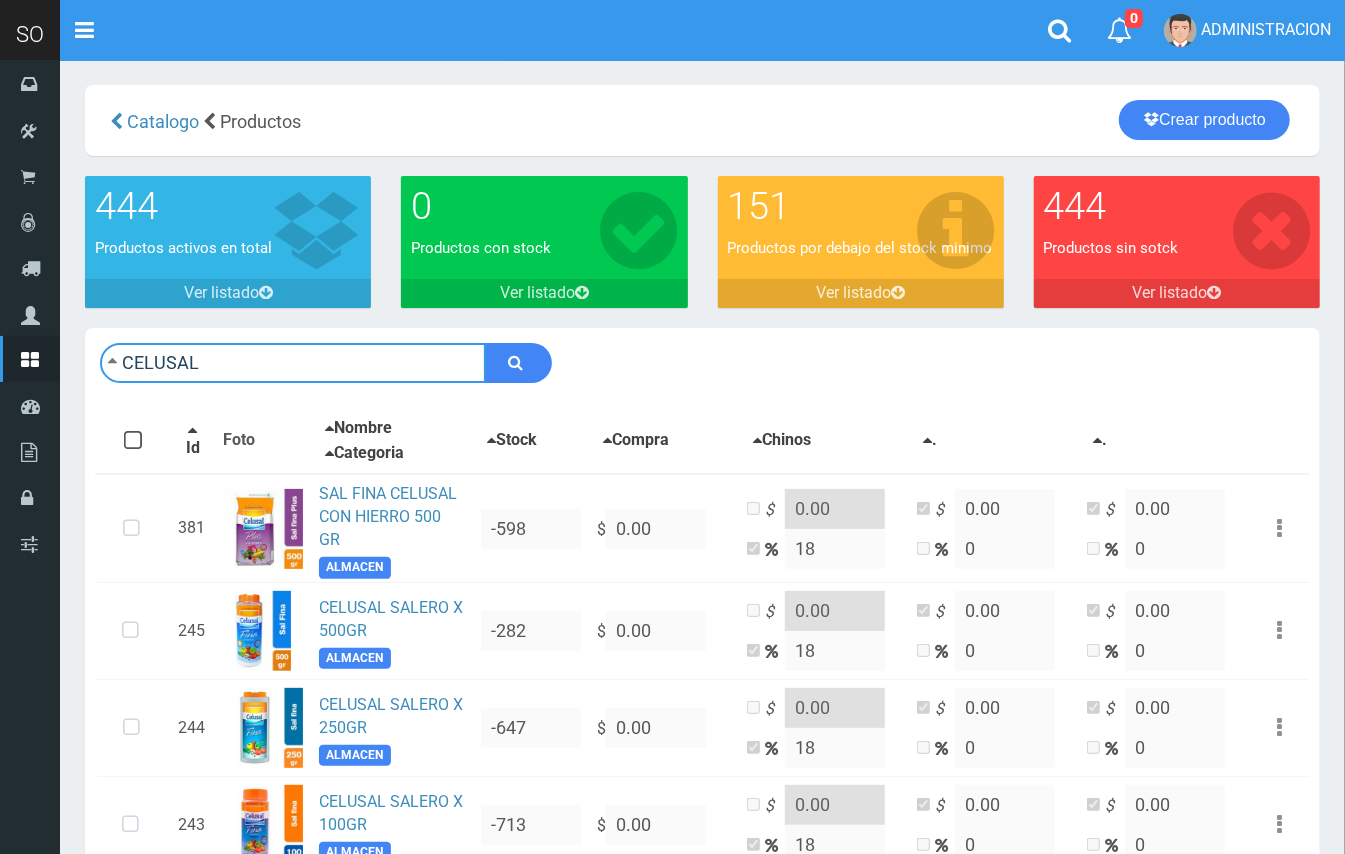 click on "CELUSAL" at bounding box center (293, 363) 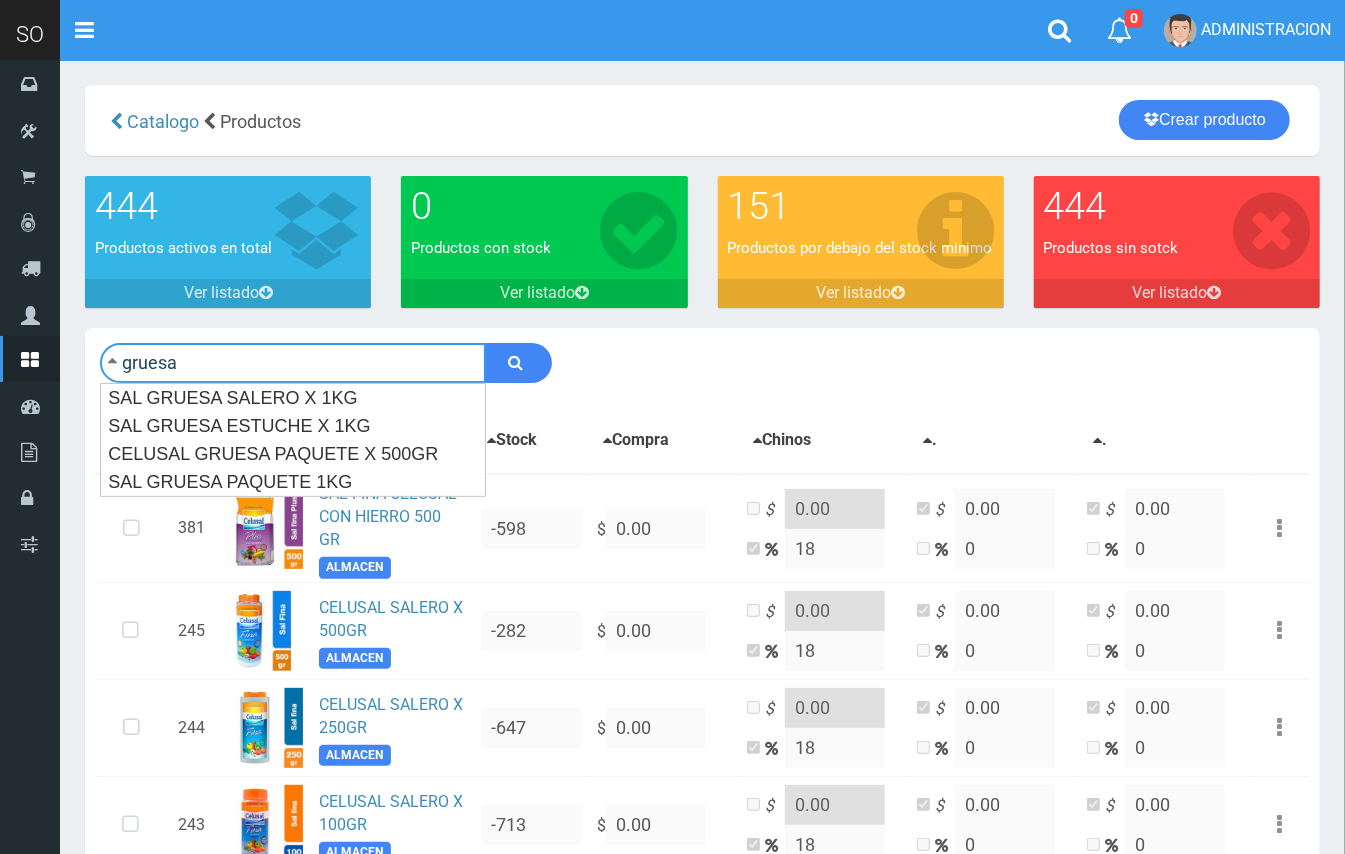 type on "gruesa" 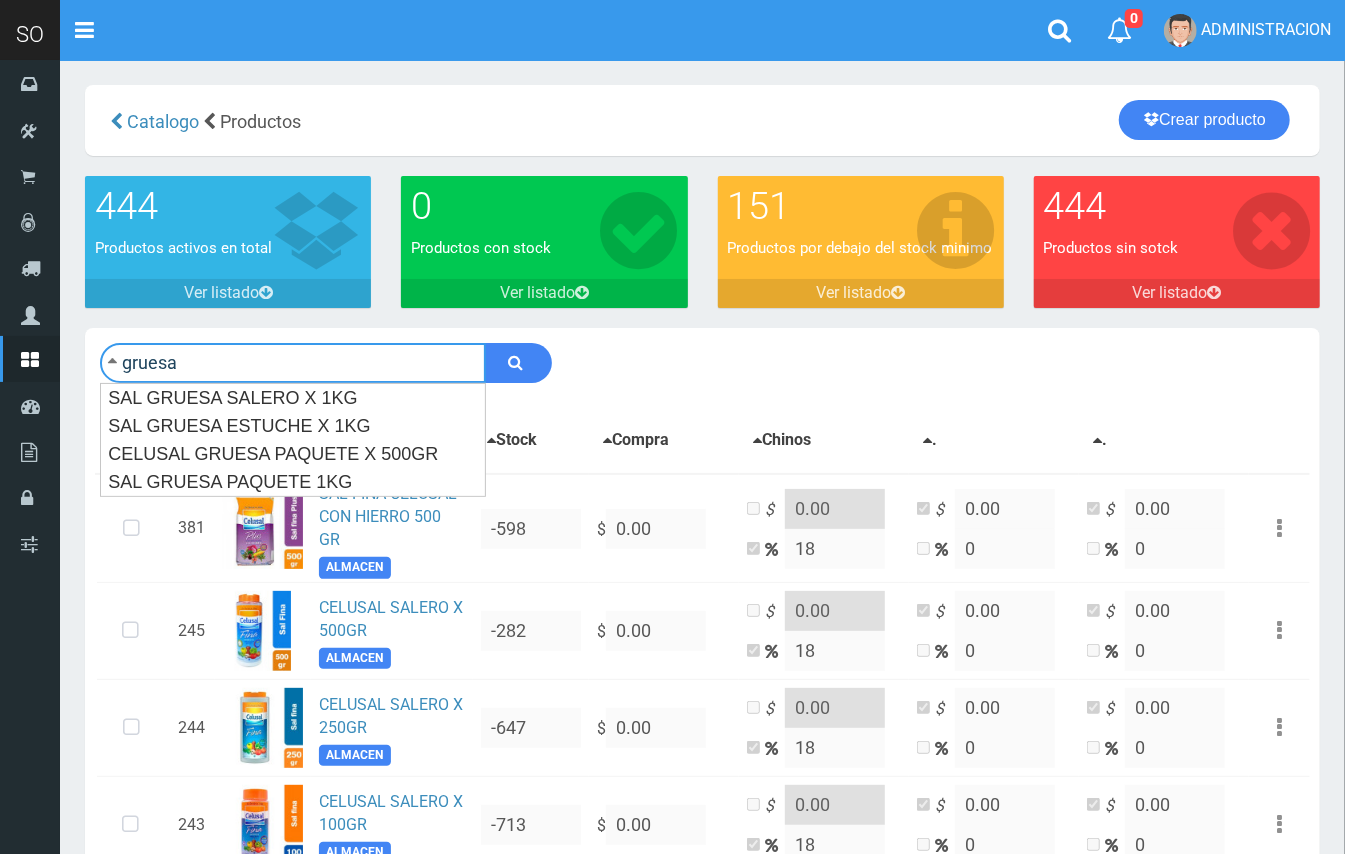 click at bounding box center [518, 363] 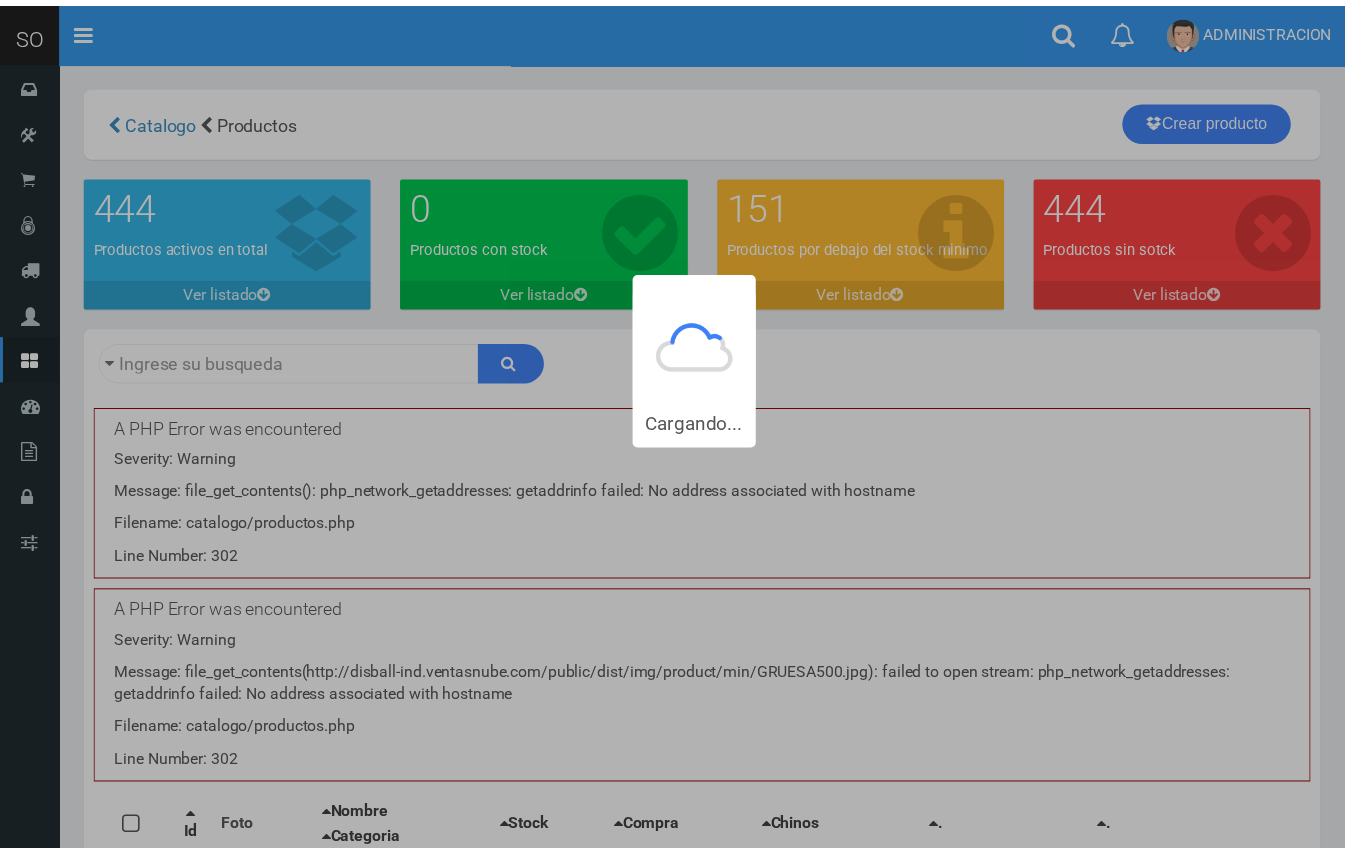 scroll, scrollTop: 0, scrollLeft: 0, axis: both 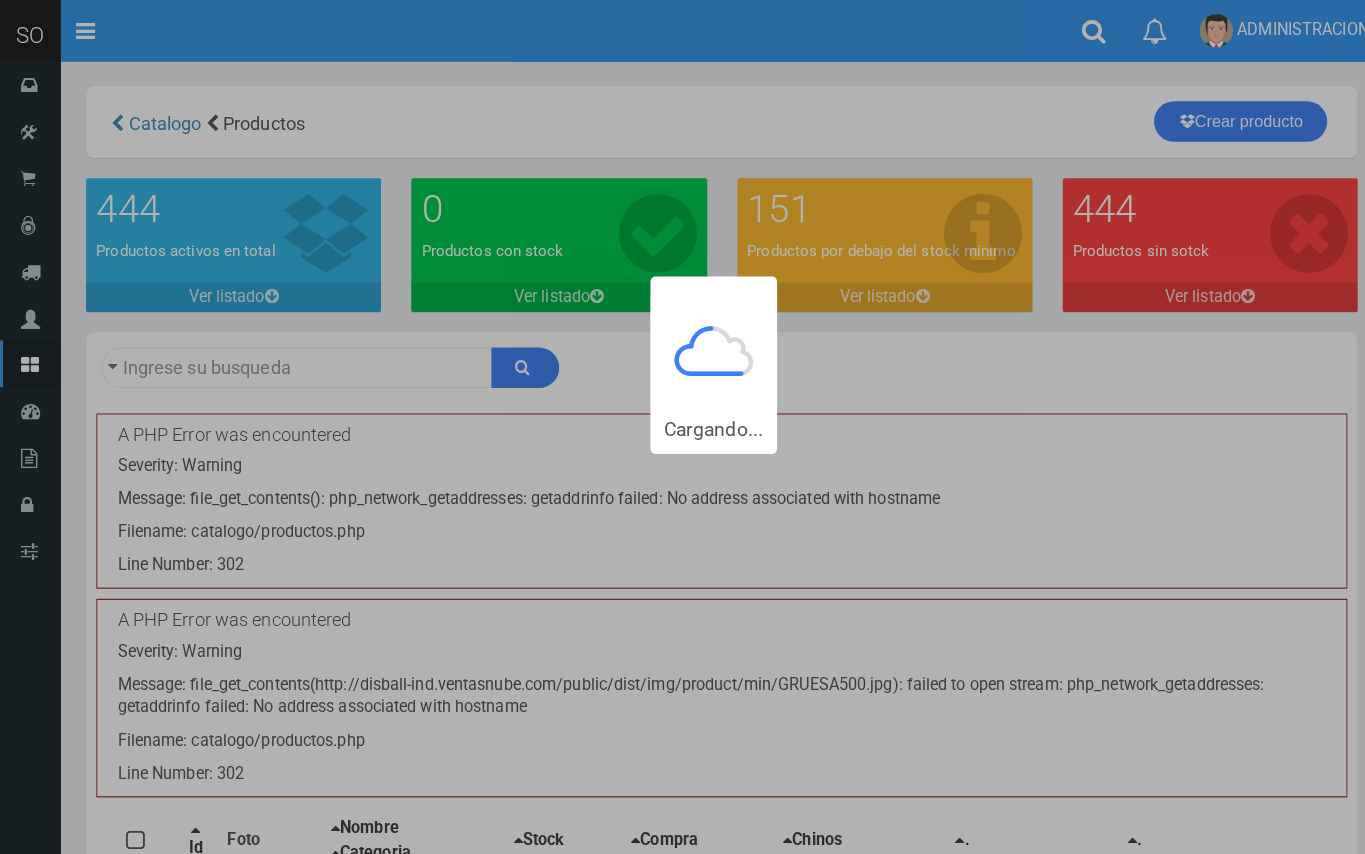 type on "gruesa" 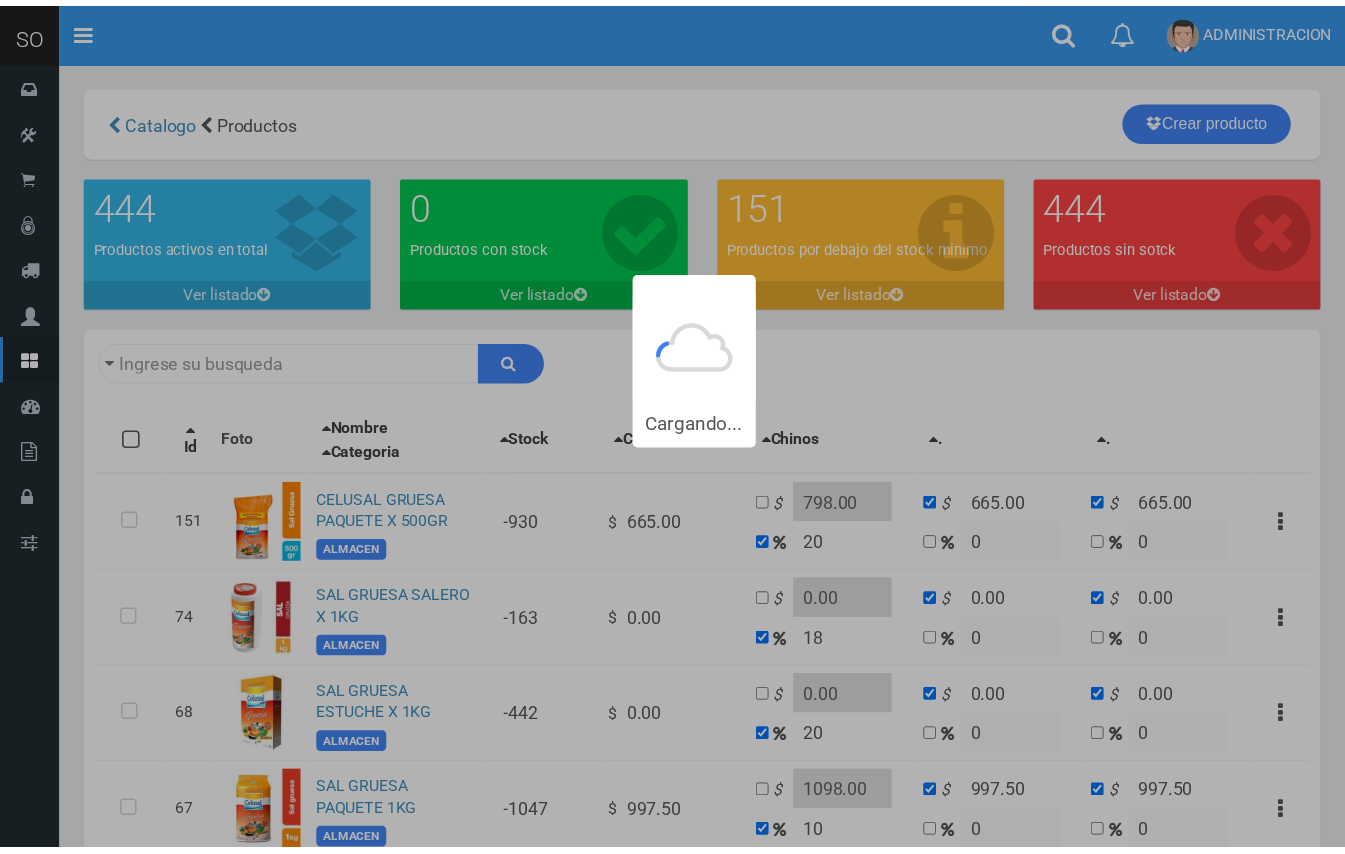 scroll, scrollTop: 0, scrollLeft: 0, axis: both 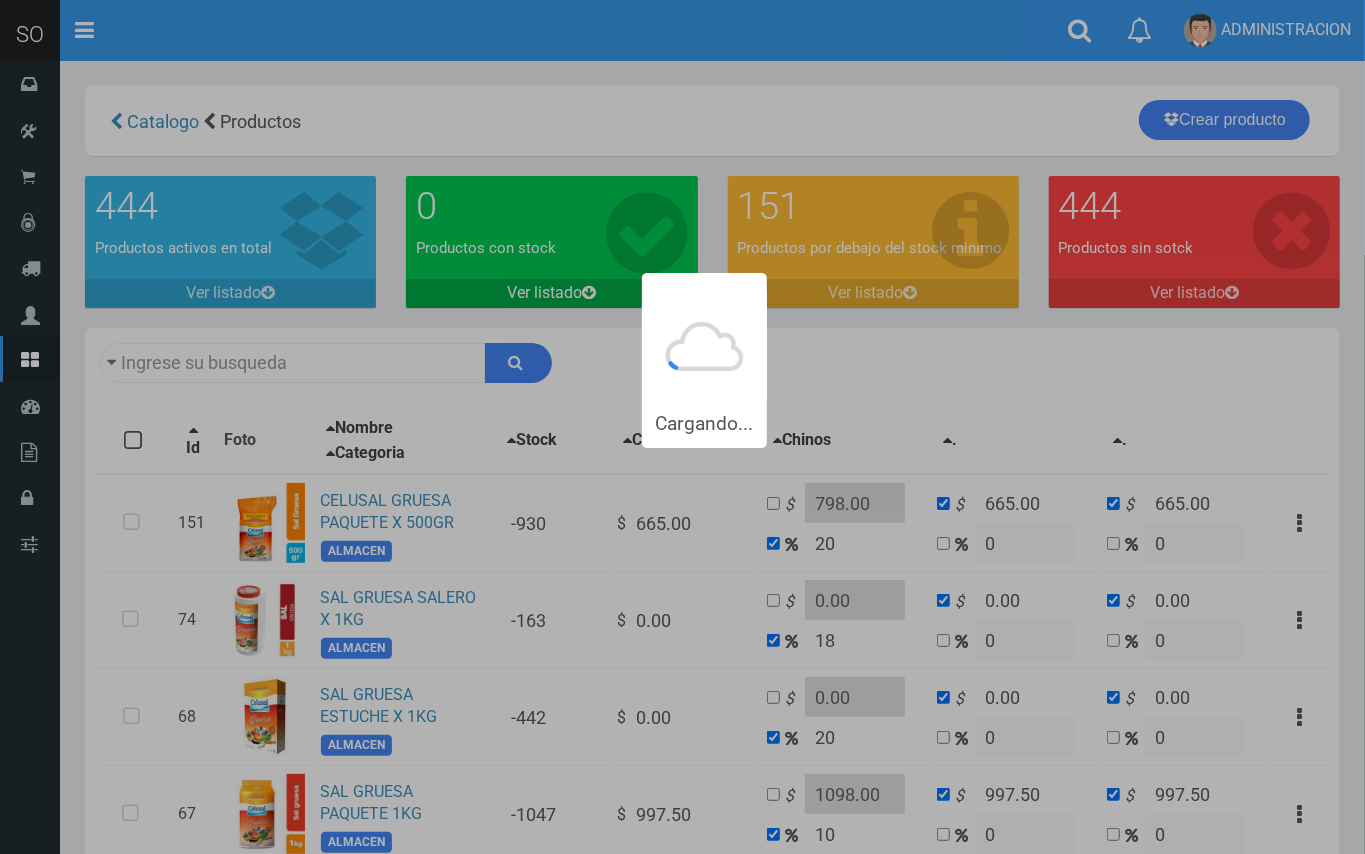 type on "gruesa" 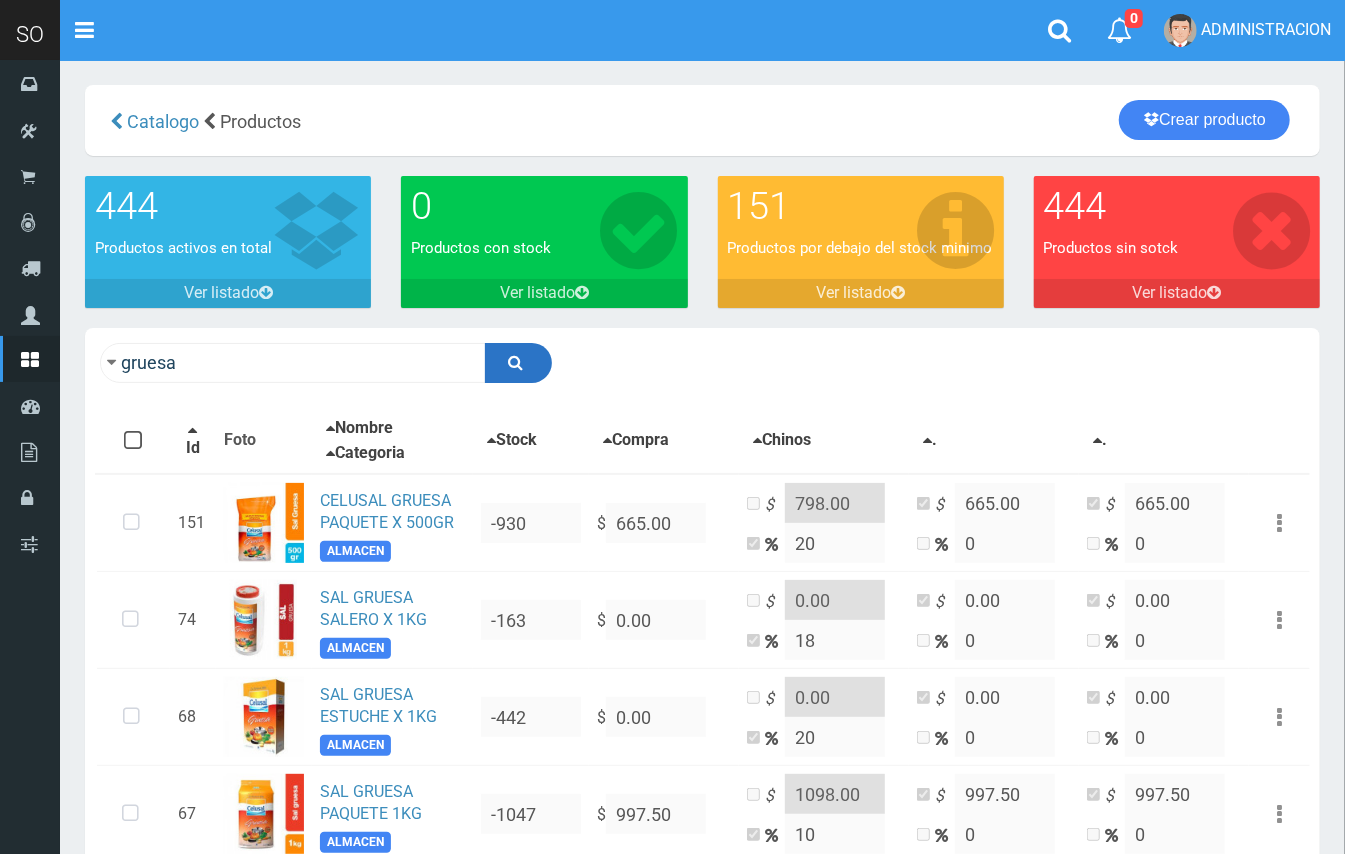 click at bounding box center (516, 362) 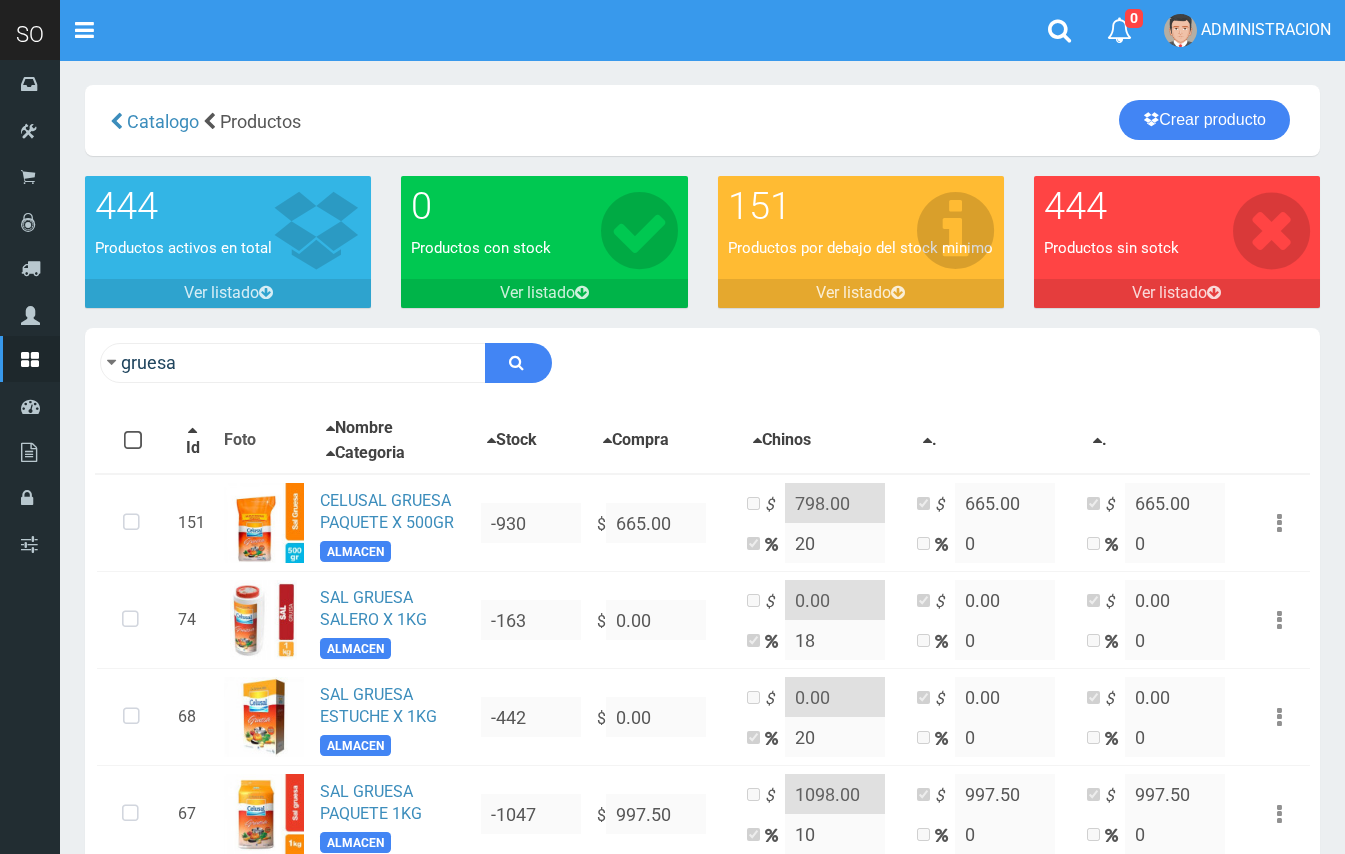 scroll, scrollTop: 0, scrollLeft: 0, axis: both 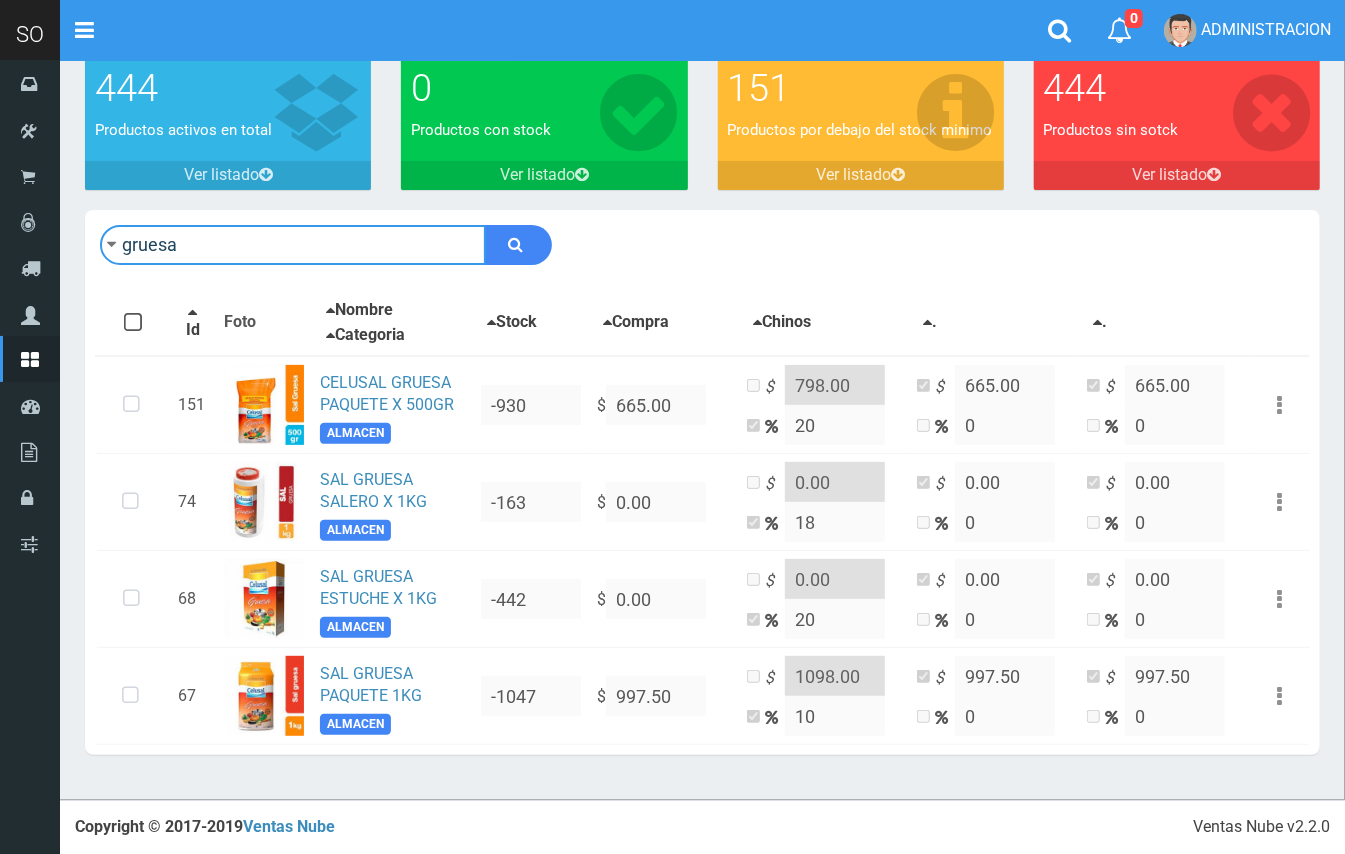 click on "gruesa" at bounding box center [293, 245] 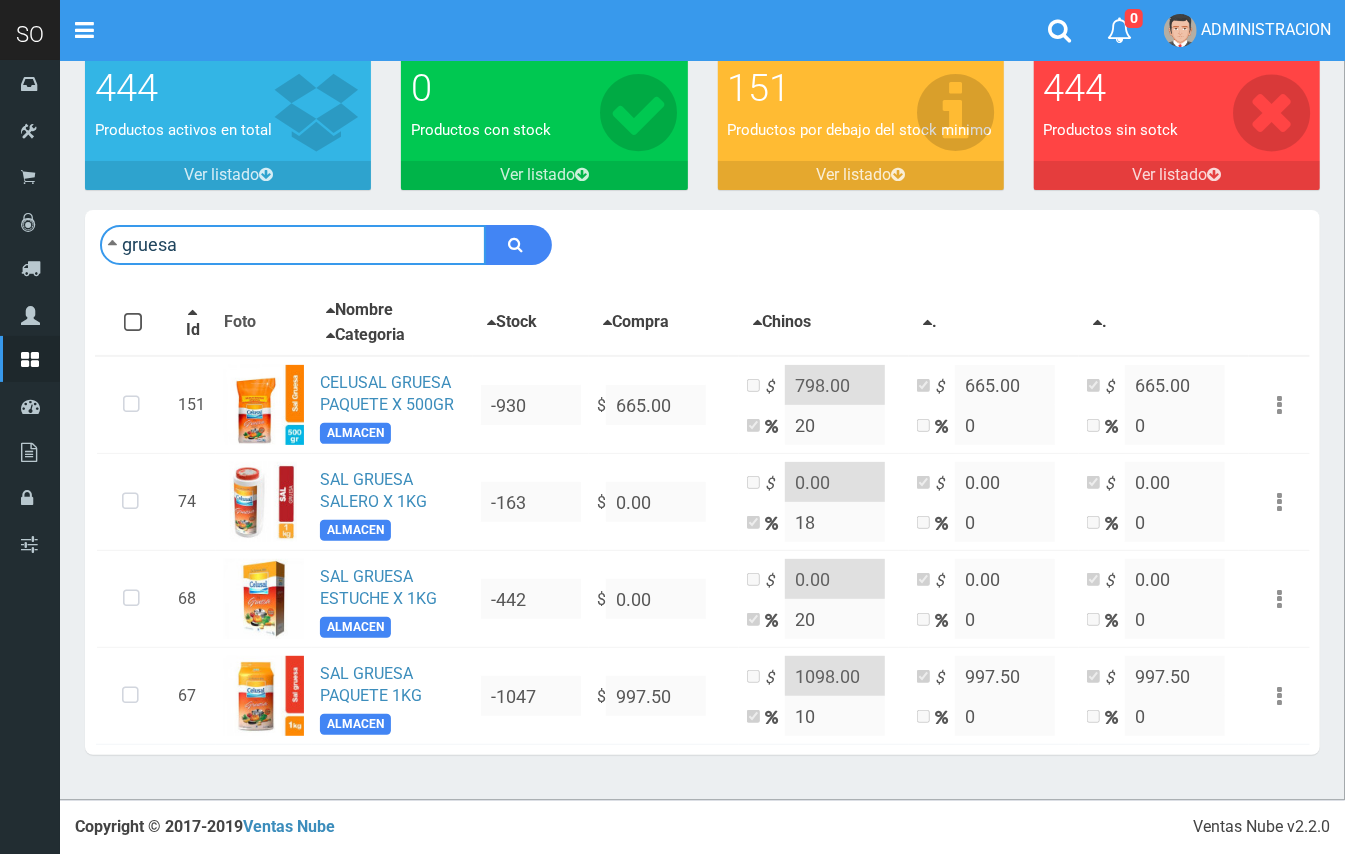 click on "gruesa" at bounding box center (293, 245) 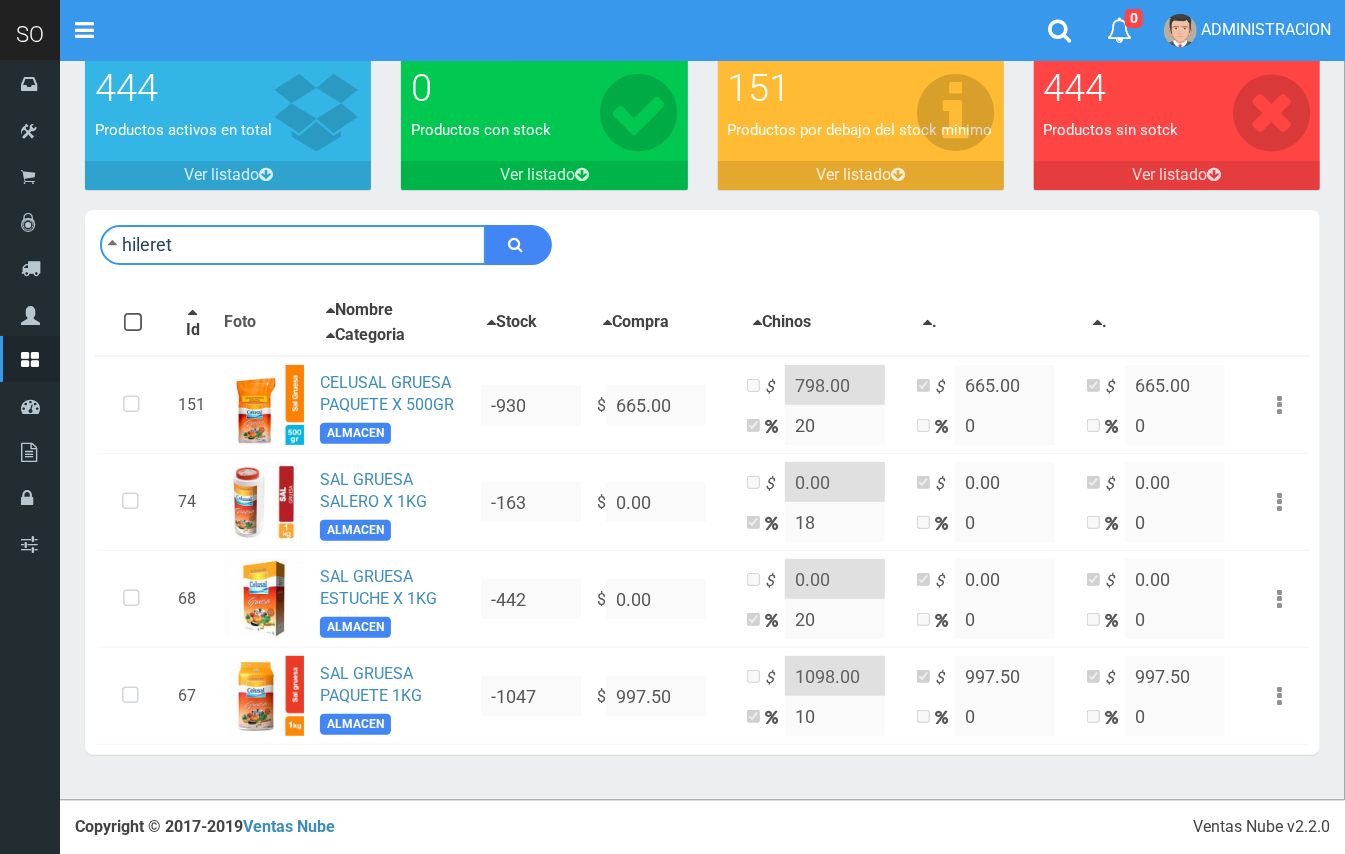 type on "hileret" 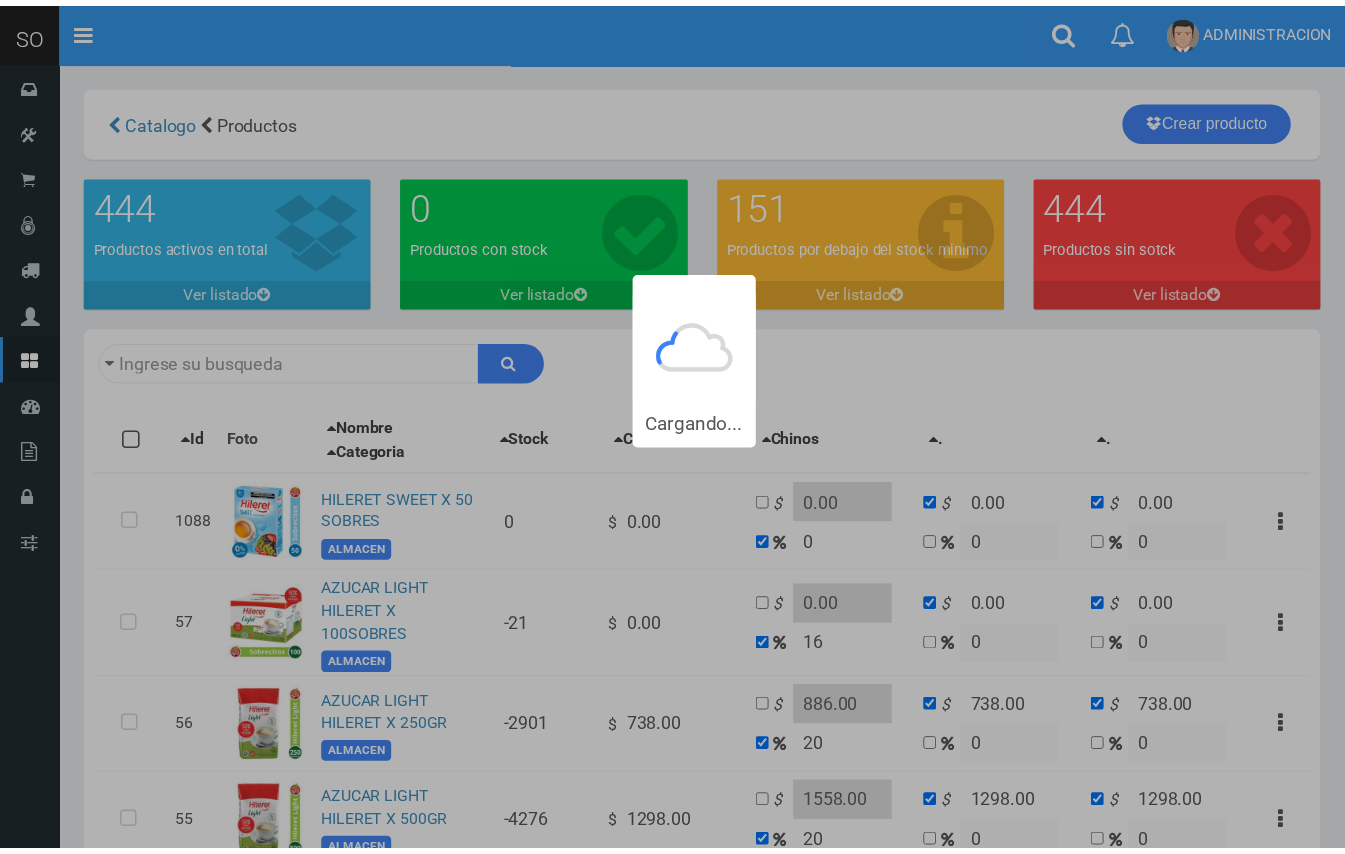 scroll, scrollTop: 0, scrollLeft: 0, axis: both 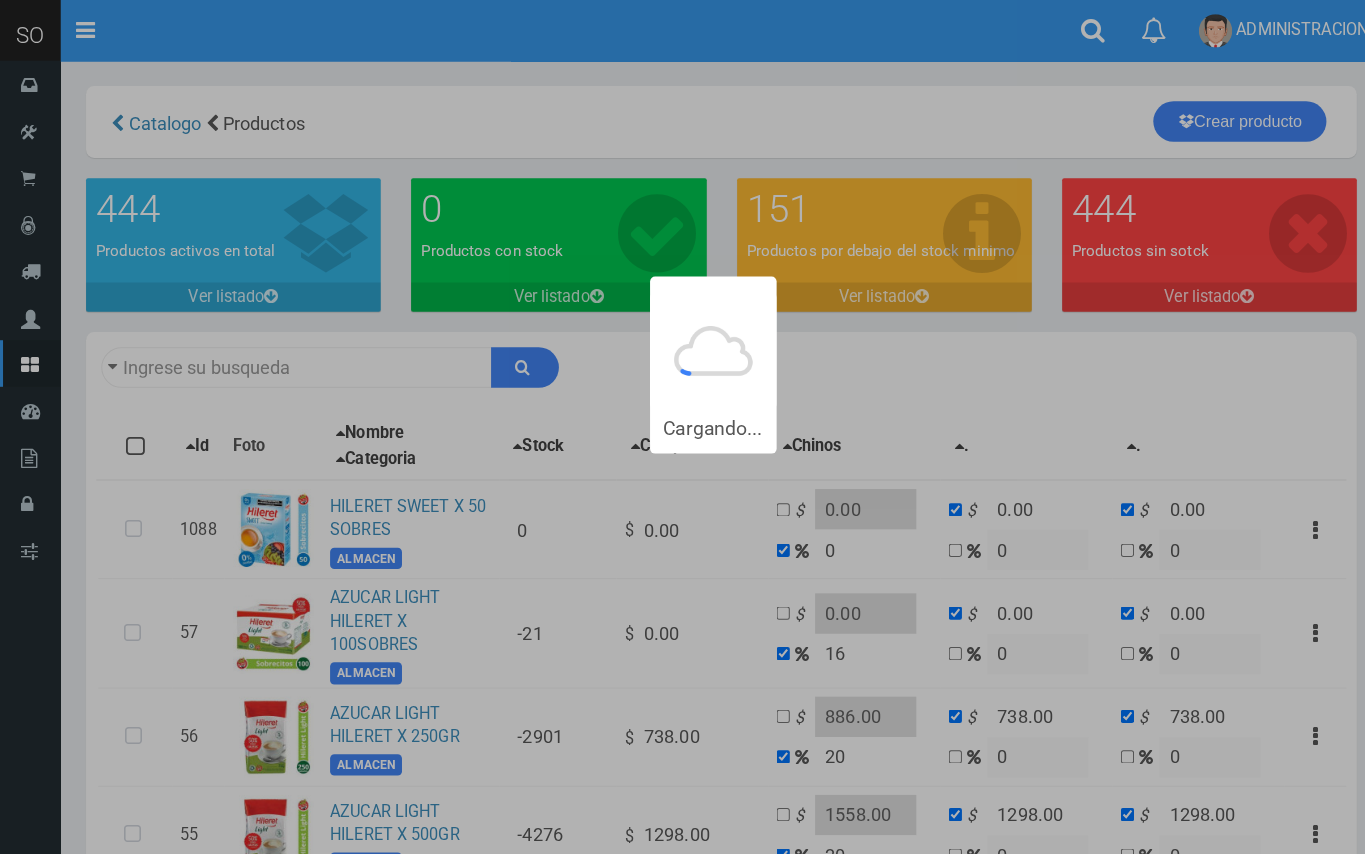 type on "hileret" 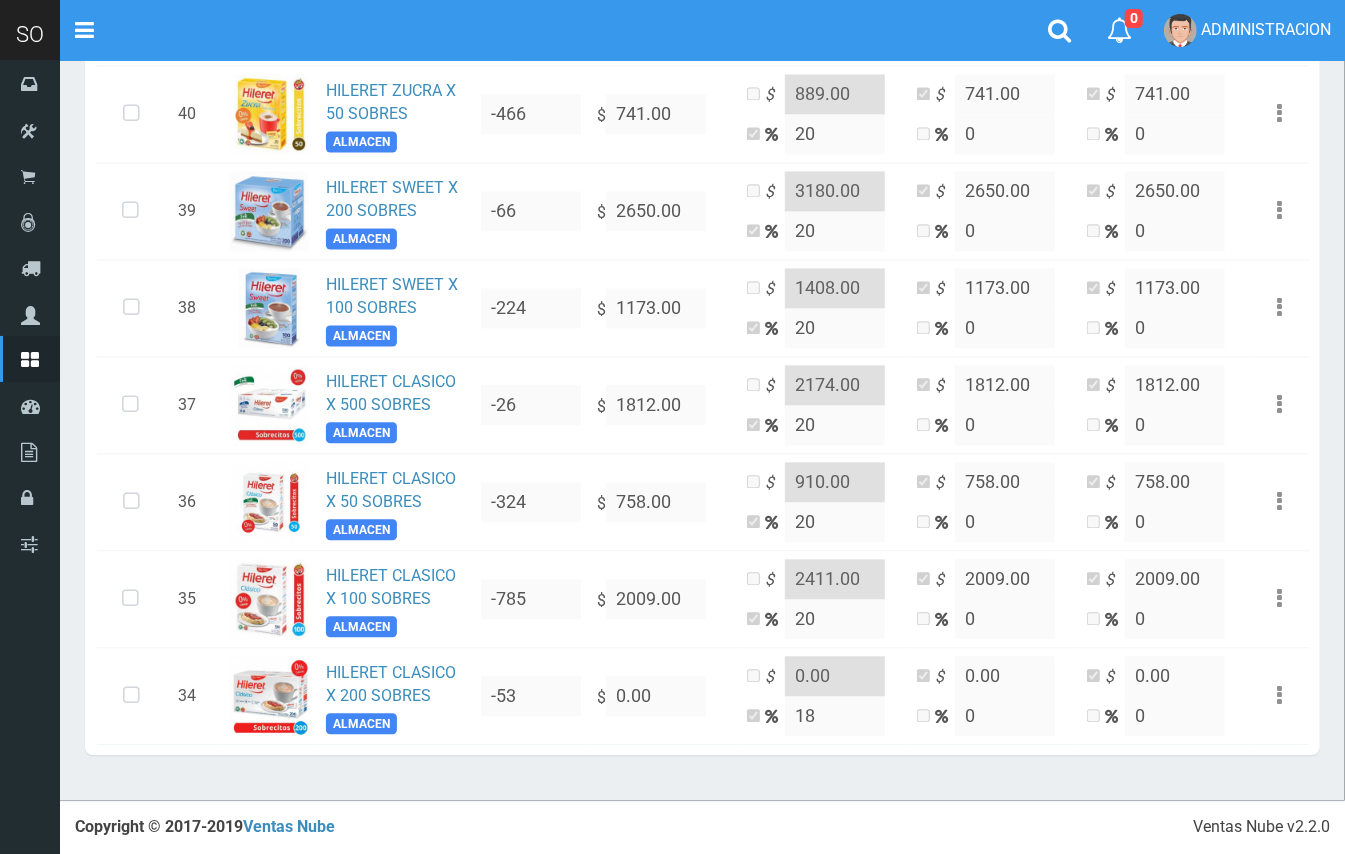 scroll, scrollTop: 2173, scrollLeft: 0, axis: vertical 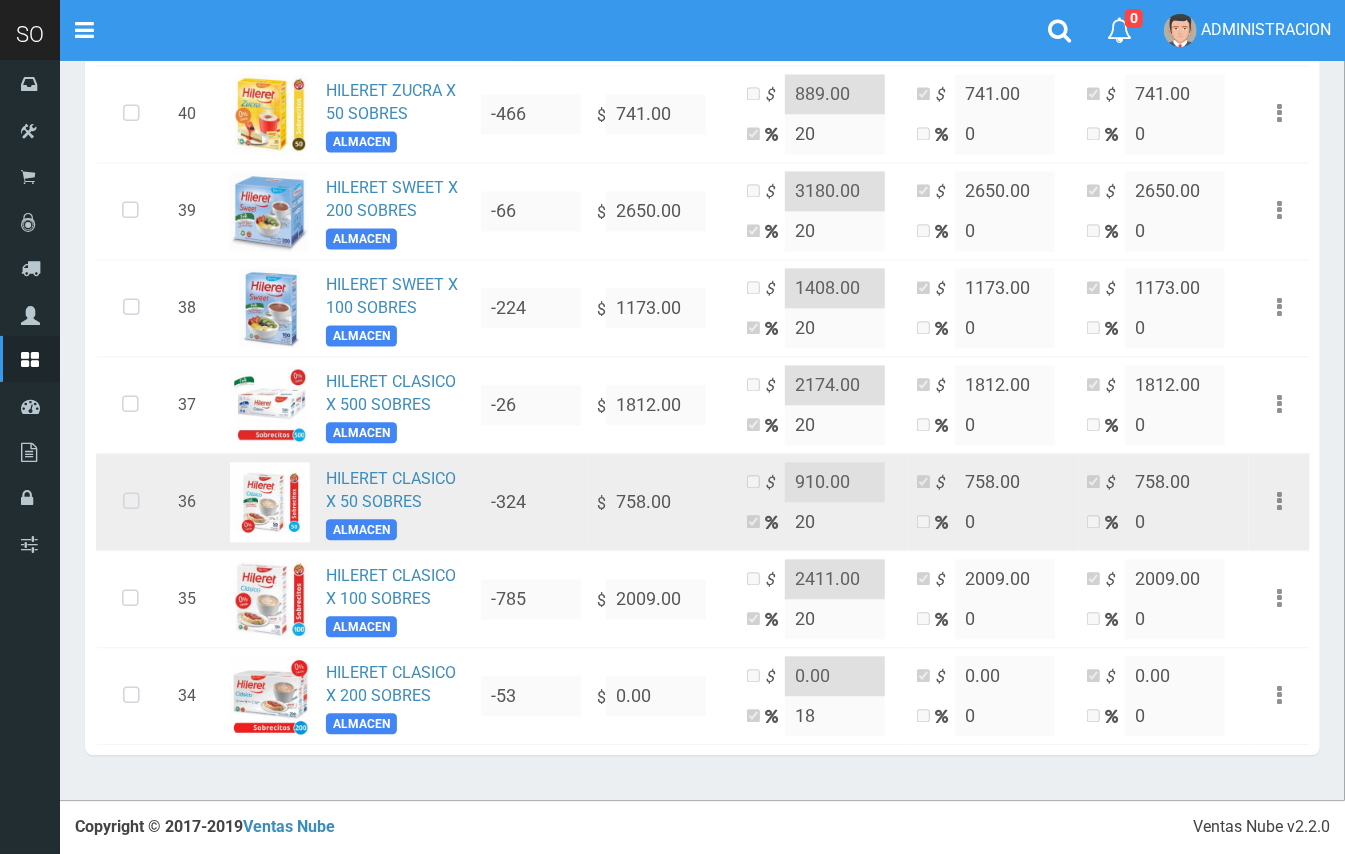 click at bounding box center (131, 502) 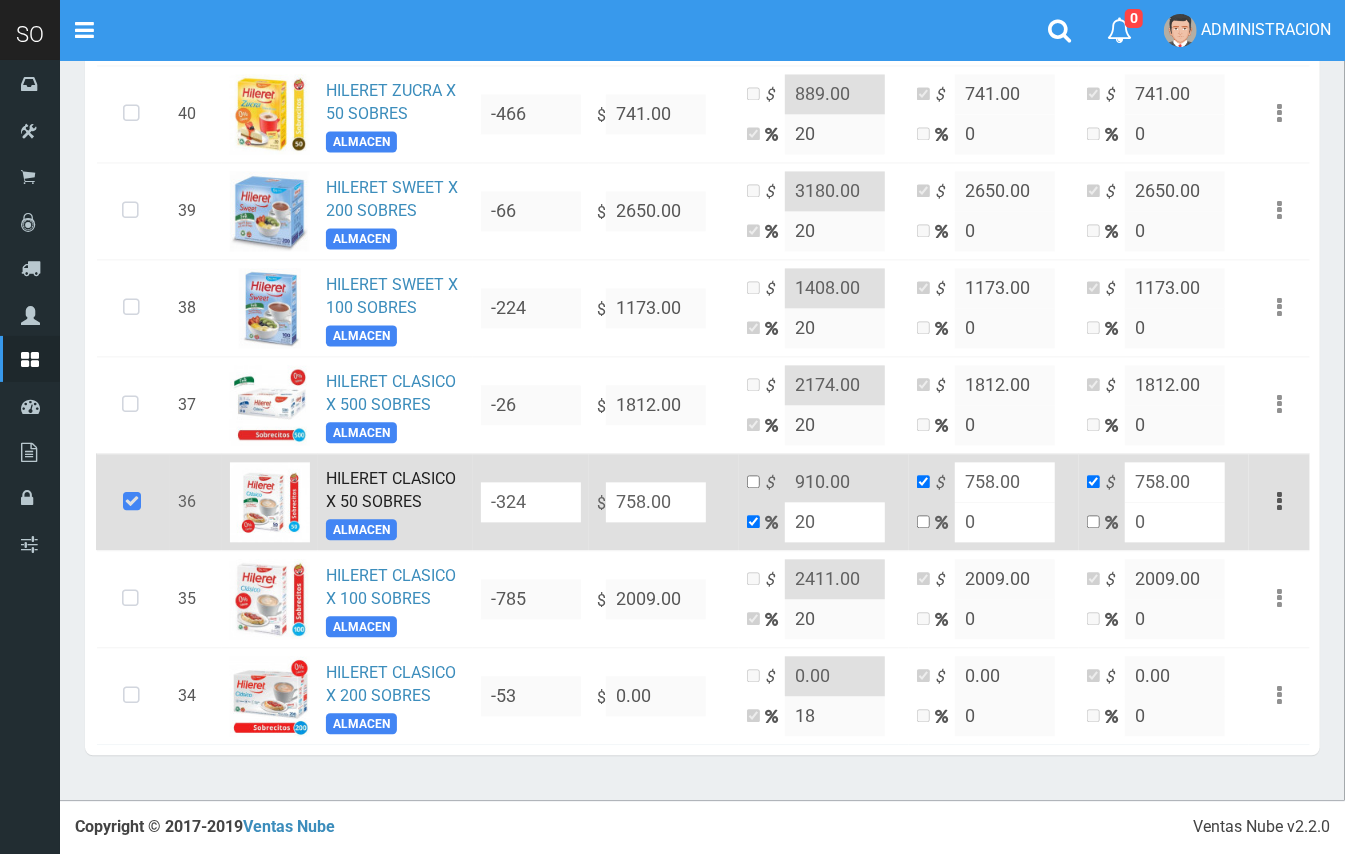 click on "36 HILERET CLASICO X 50 SOBRES ALMACEN -324 $ 758.00 $ 910.00 20 $ 758.00 0 $ 758.00 0
Editar  Eliminar" at bounding box center (703, 501) 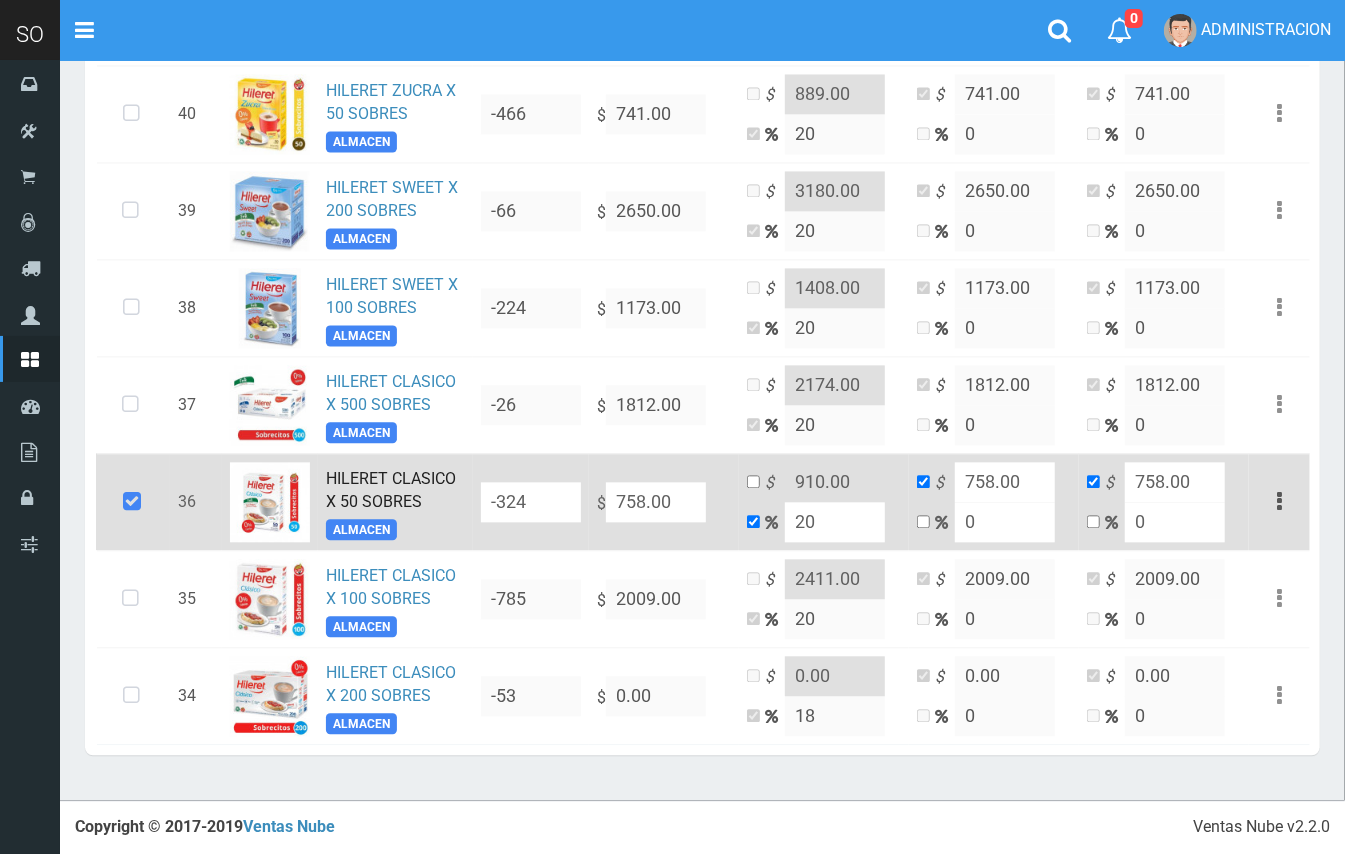 type on "8" 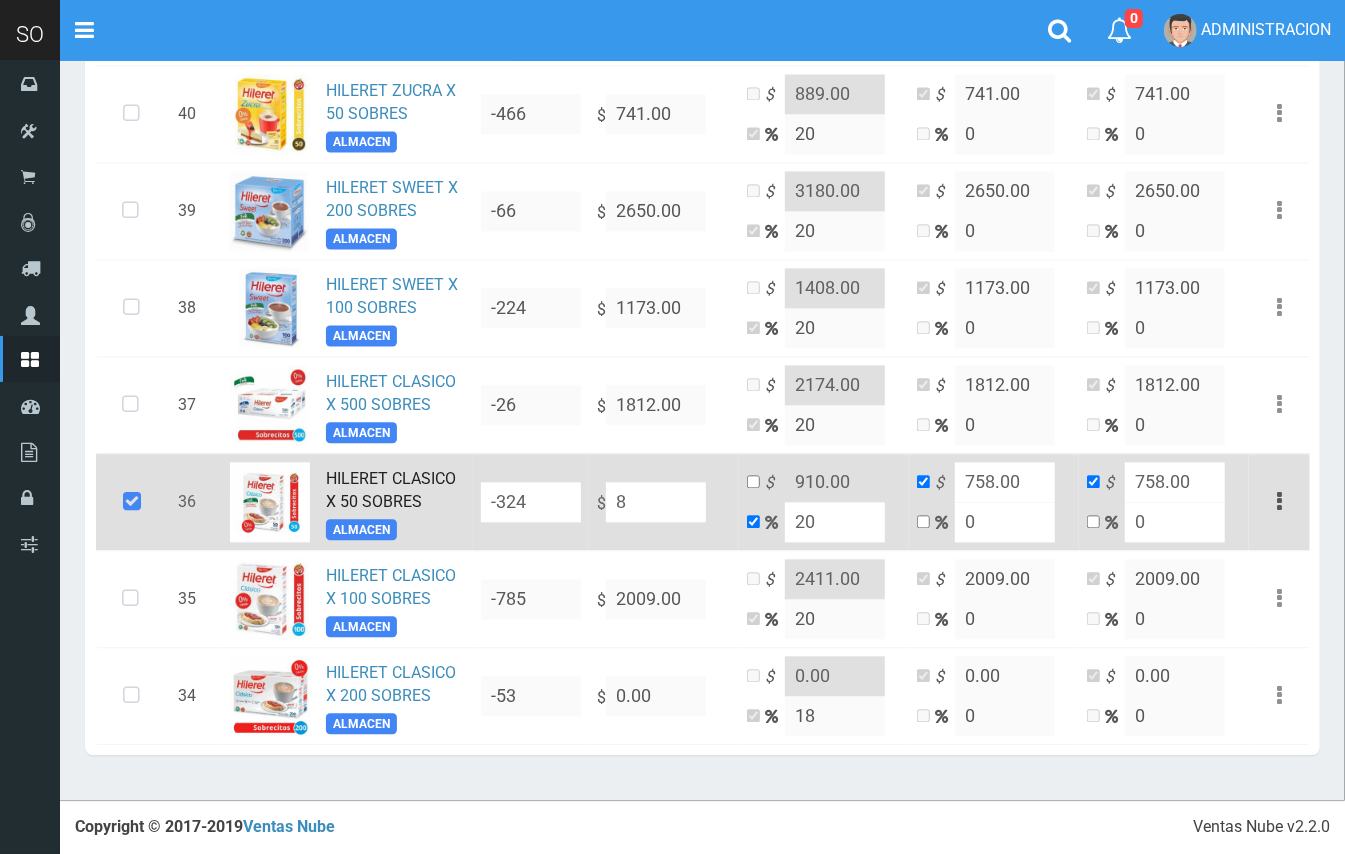 type on "9.6" 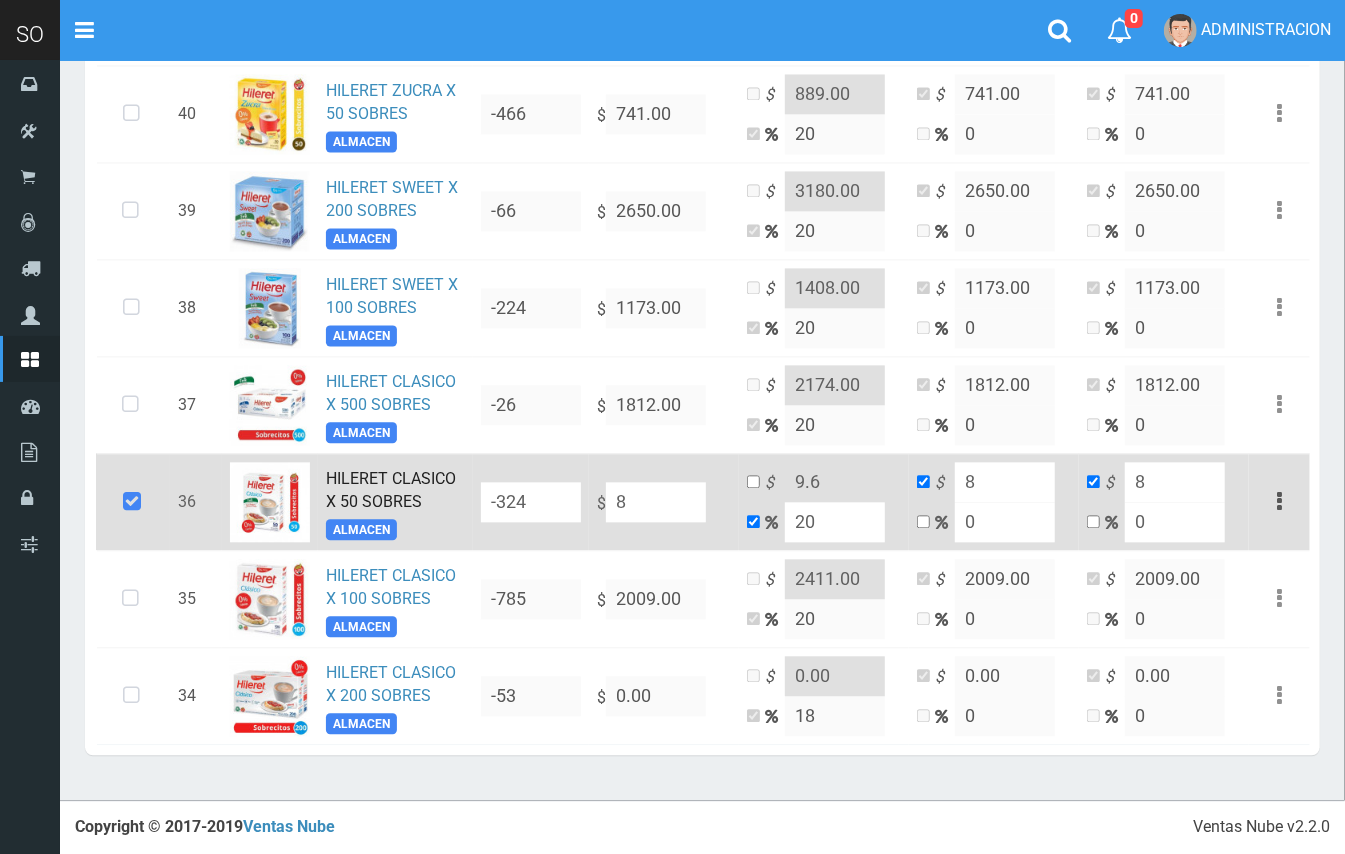 type on "88" 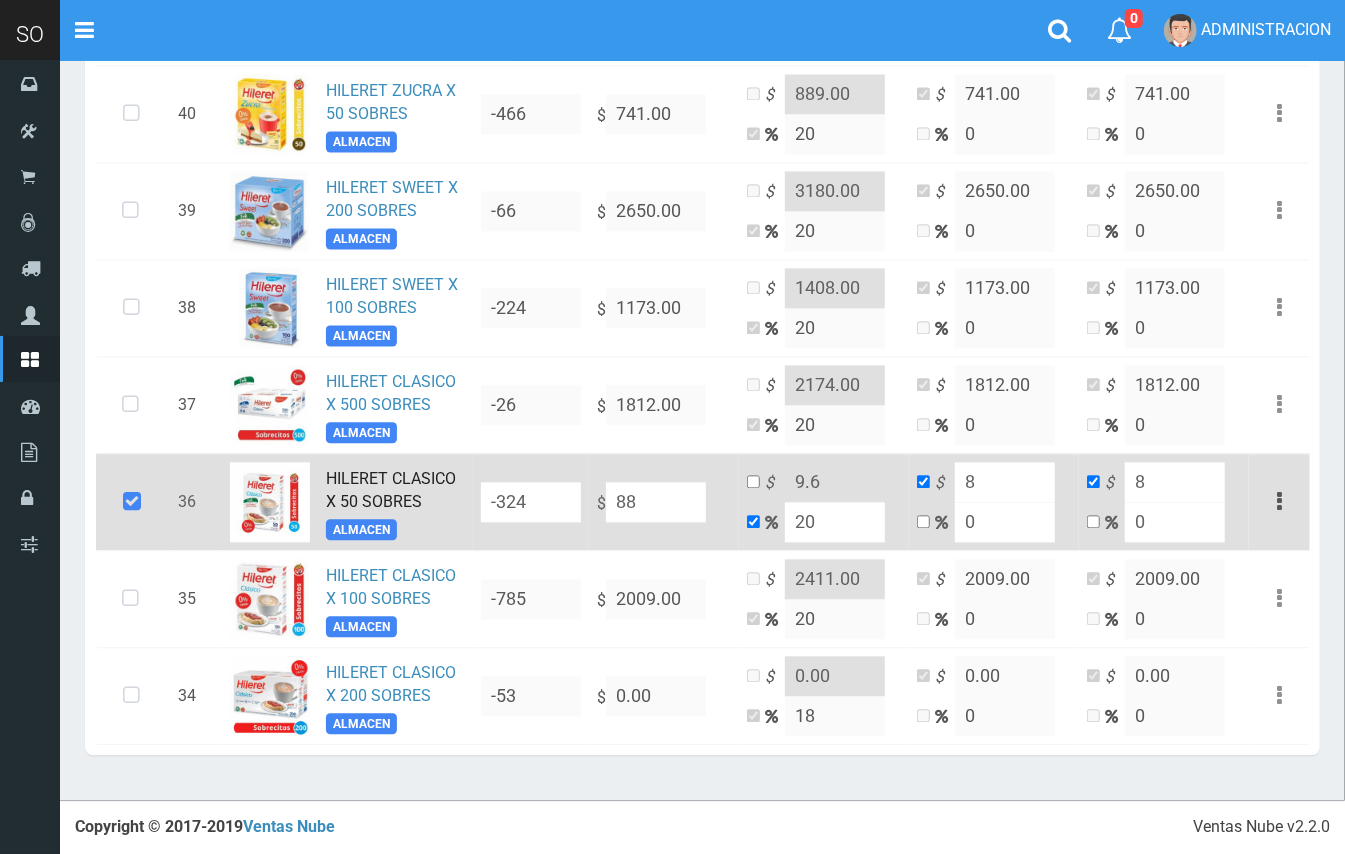 type on "105.6" 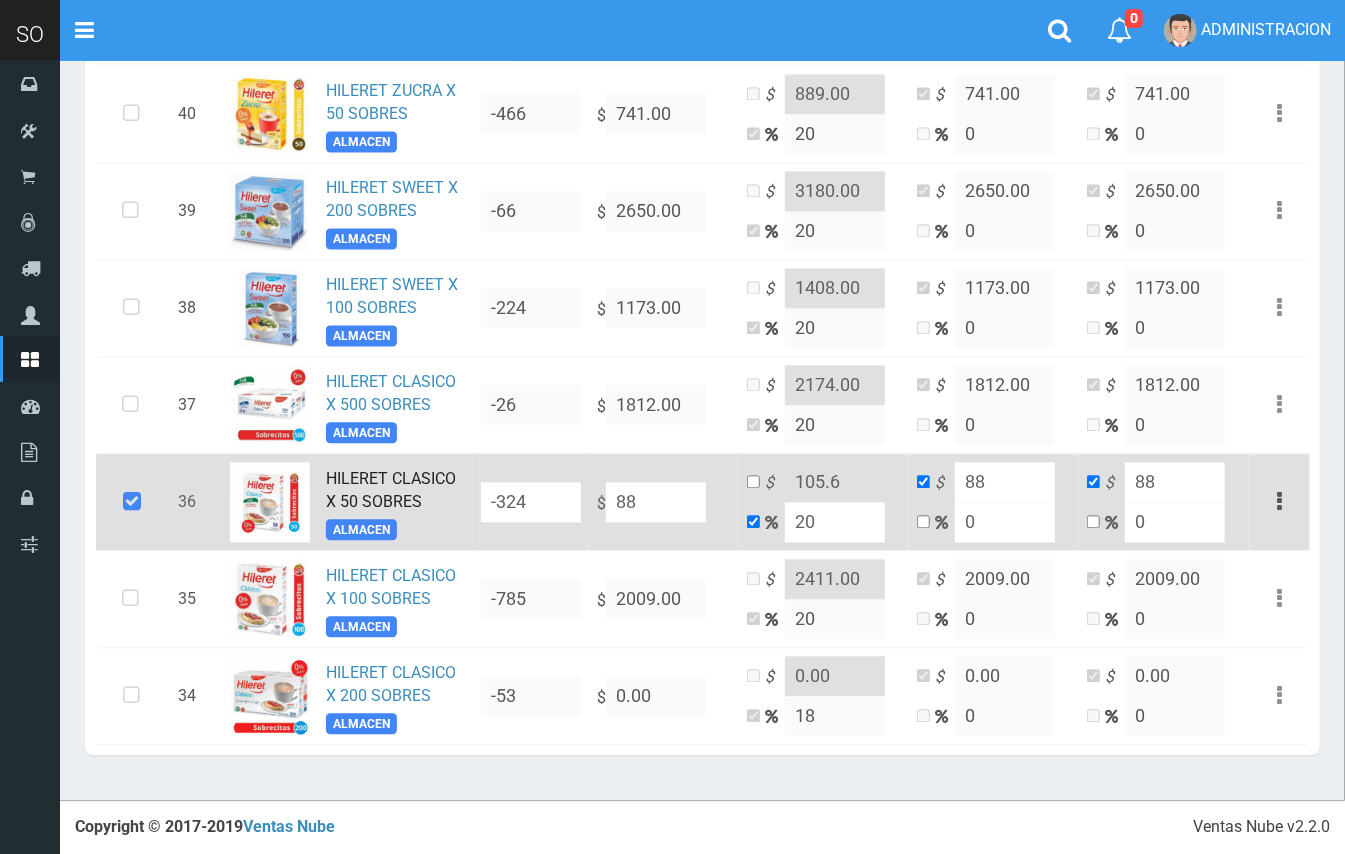 type on "886" 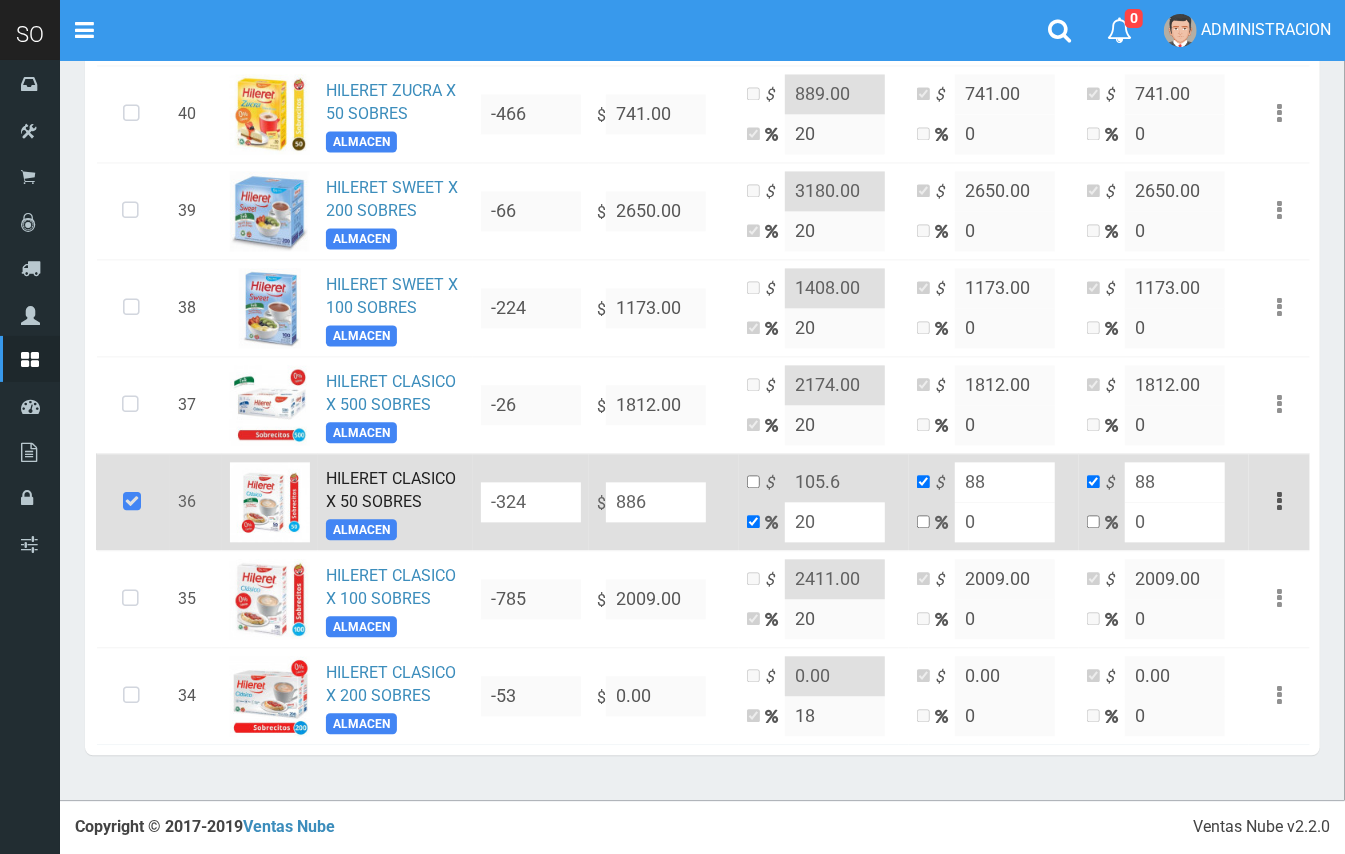 type on "1063.2" 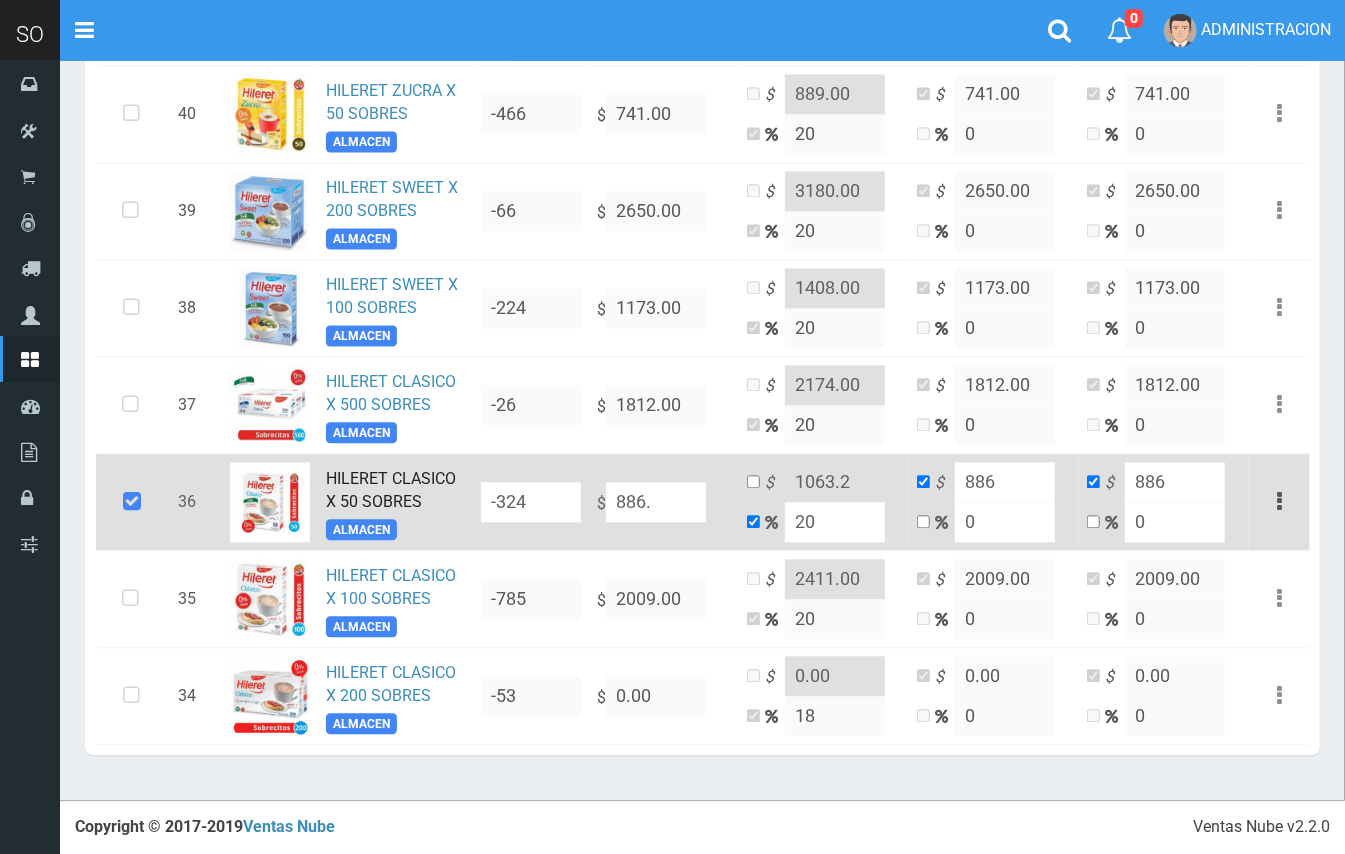 type on "886.5" 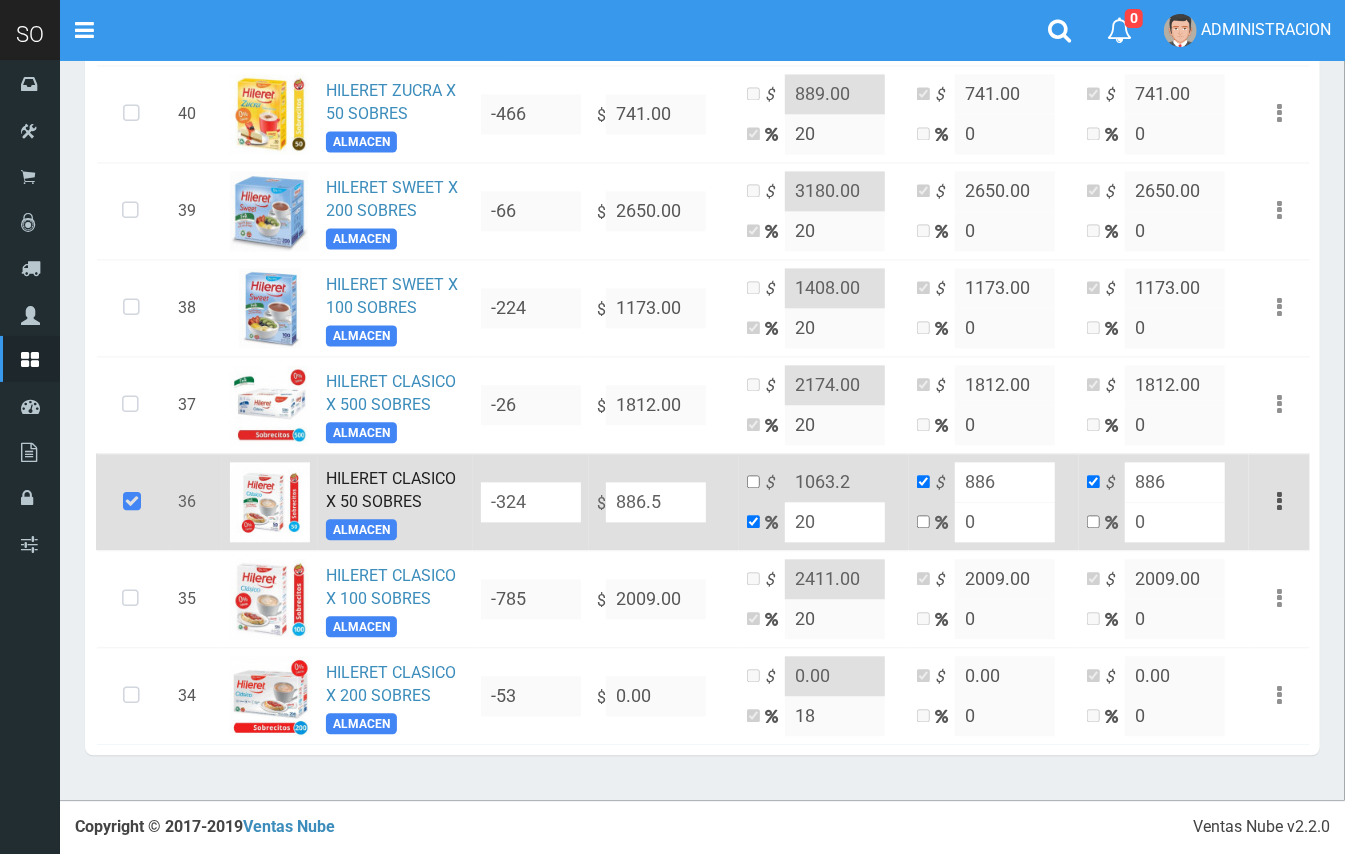 type on "1063.8" 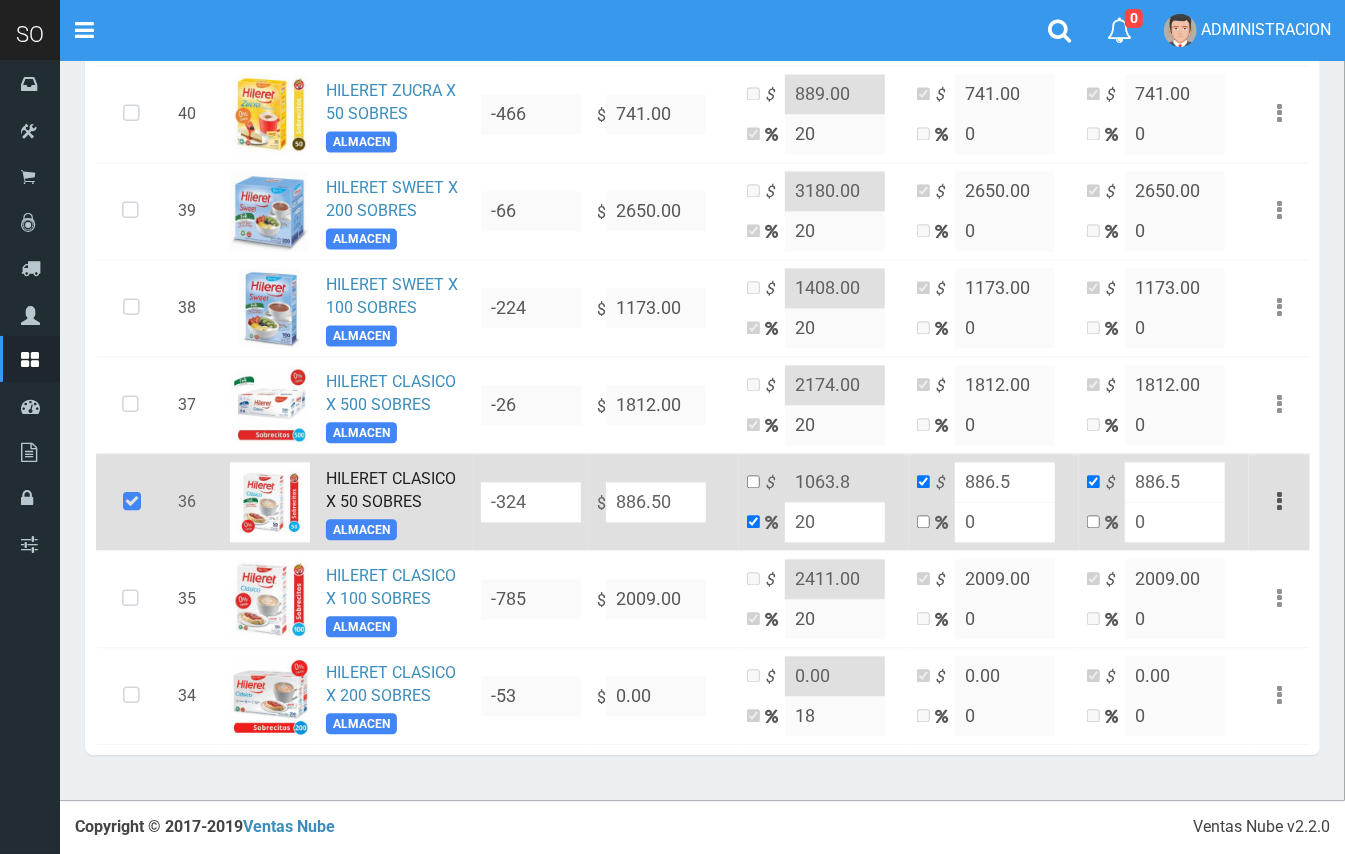type on "886.50" 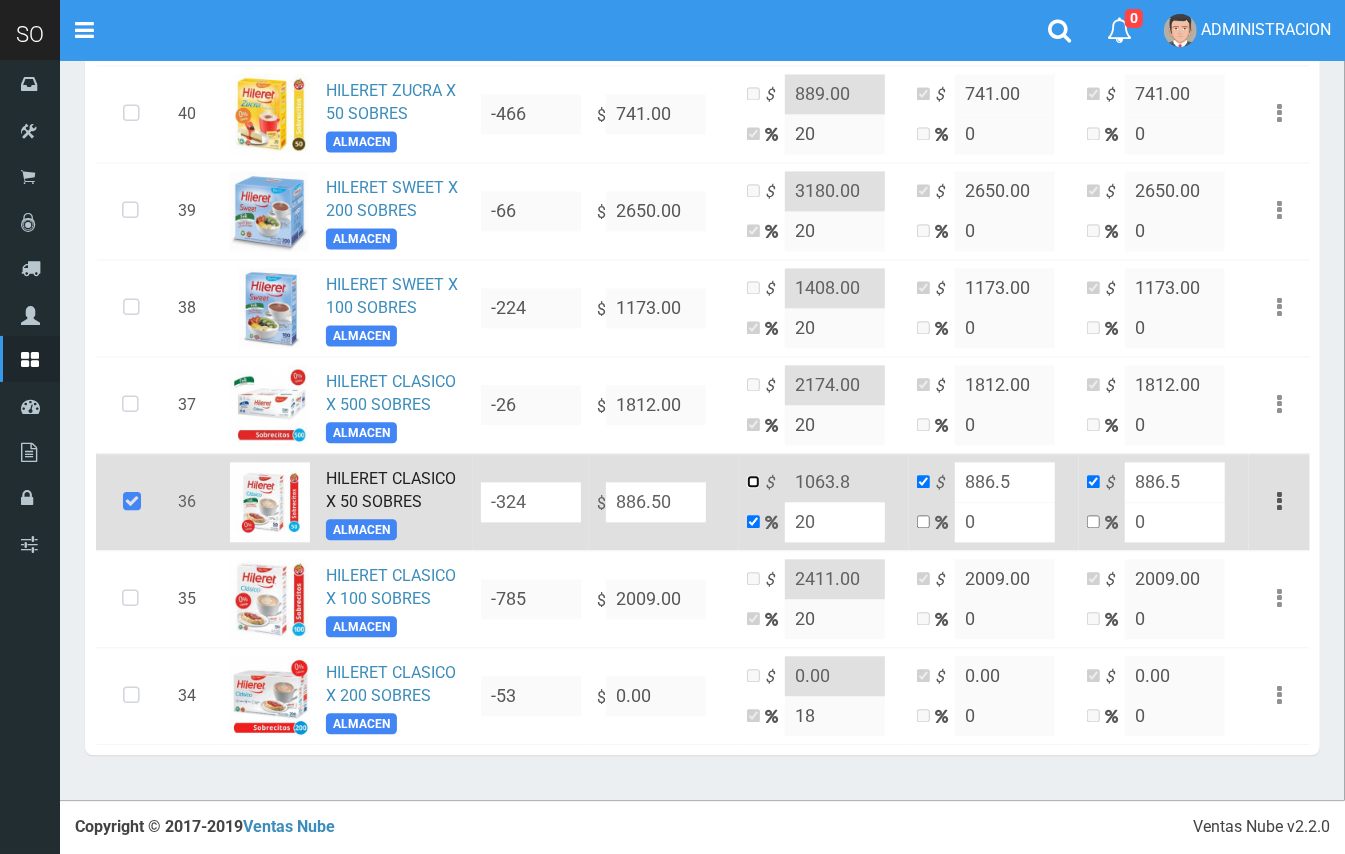 drag, startPoint x: 753, startPoint y: 478, endPoint x: 845, endPoint y: 478, distance: 92 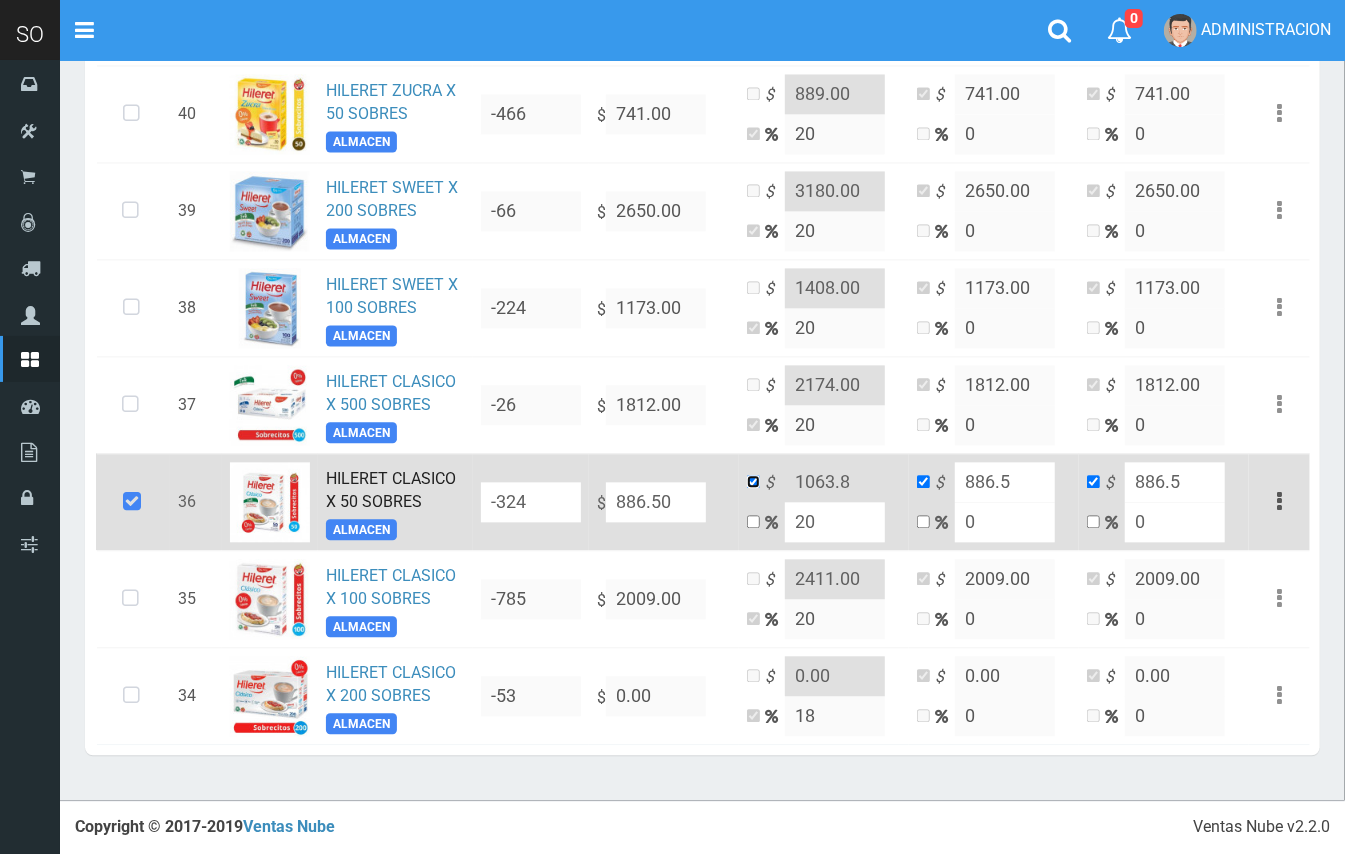 checkbox on "false" 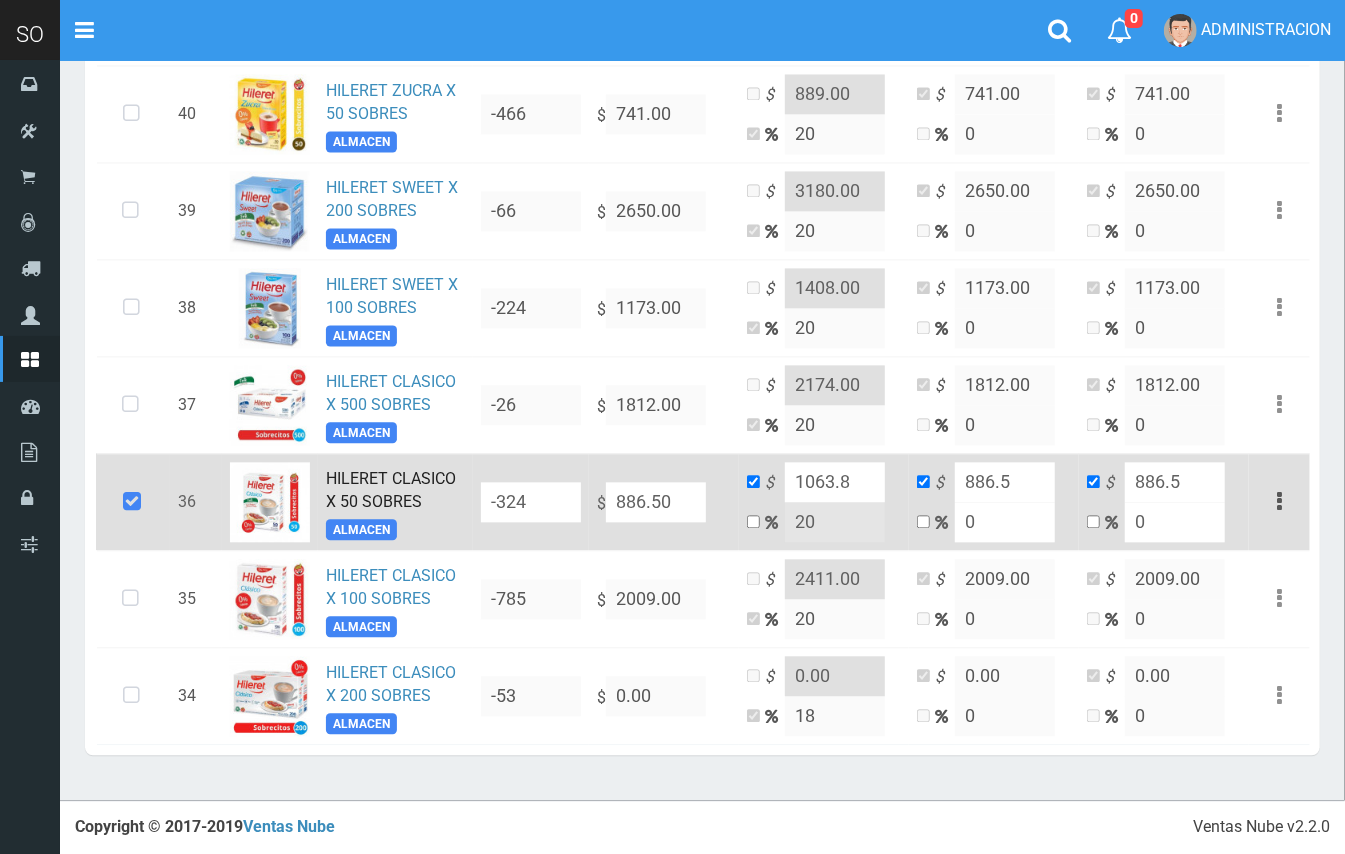 drag, startPoint x: 841, startPoint y: 481, endPoint x: 826, endPoint y: 478, distance: 15.297058 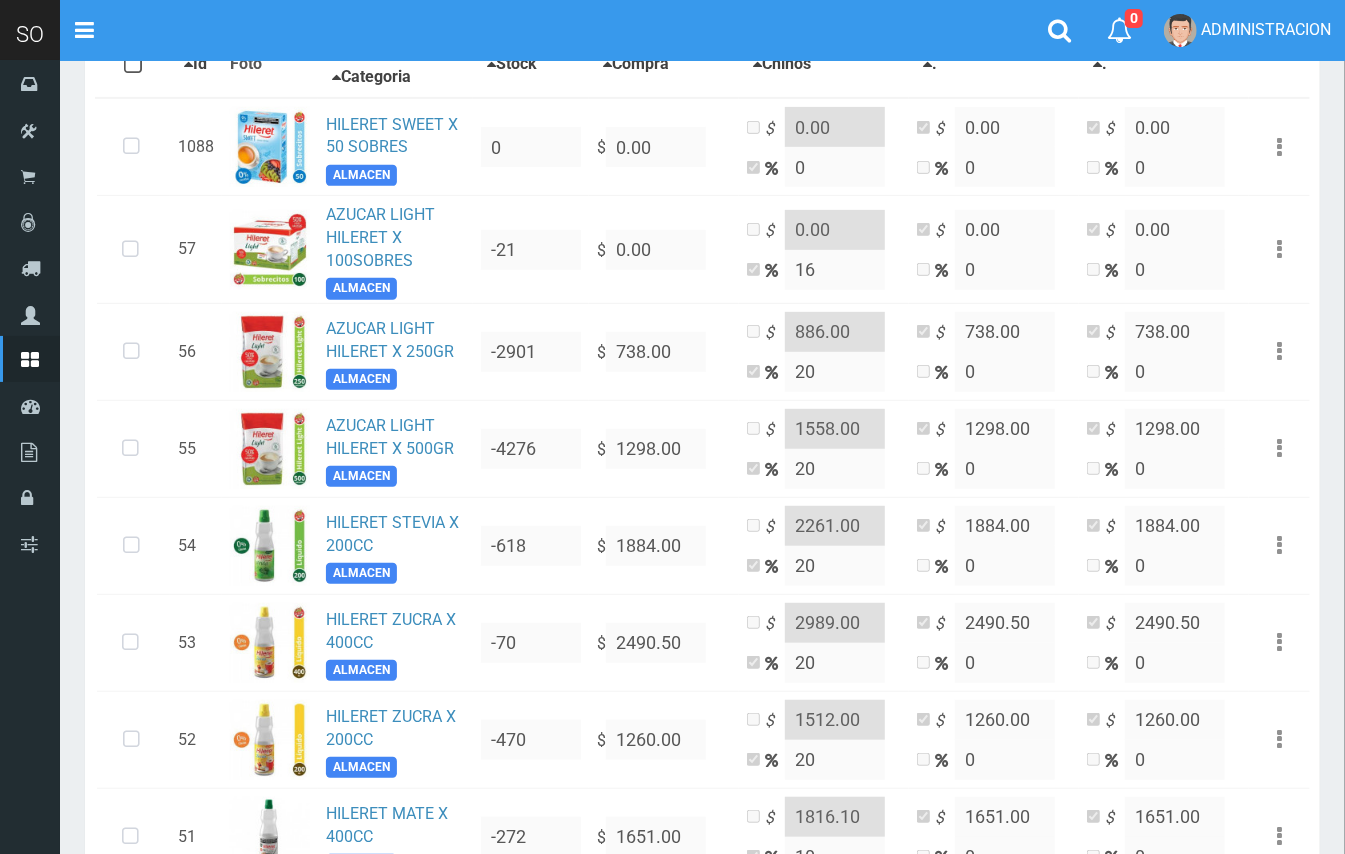 scroll, scrollTop: 276, scrollLeft: 0, axis: vertical 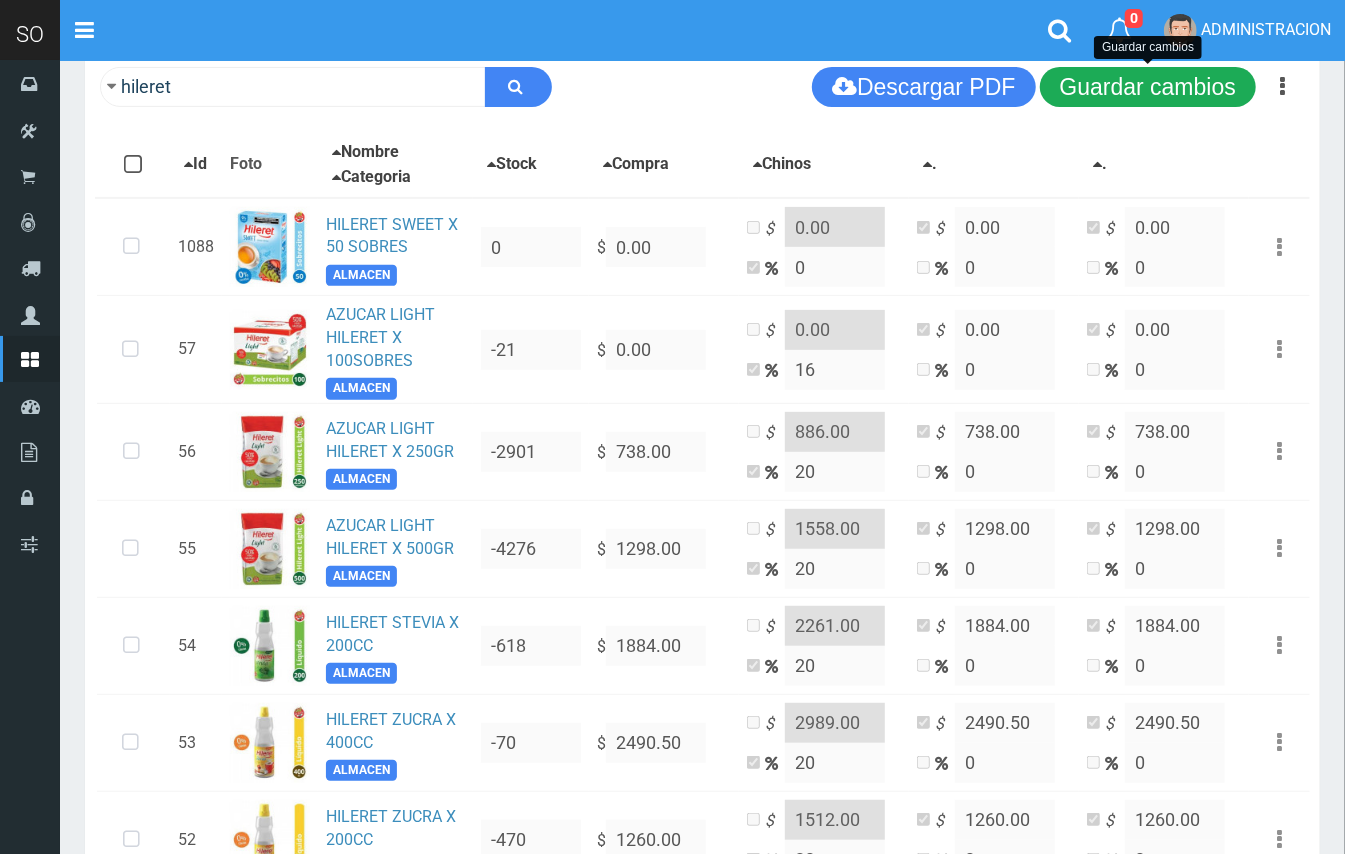 type on "1064.00" 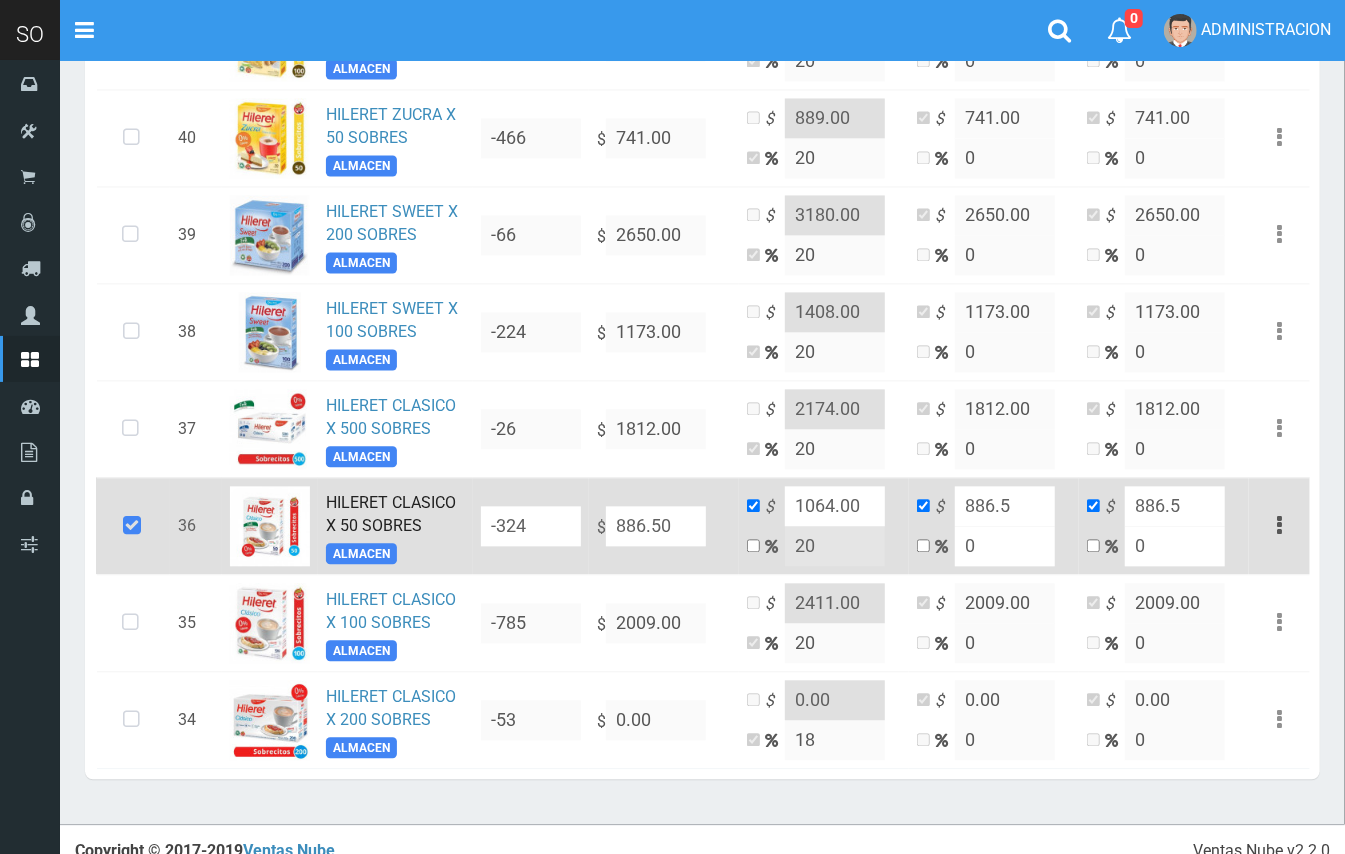scroll, scrollTop: 2173, scrollLeft: 0, axis: vertical 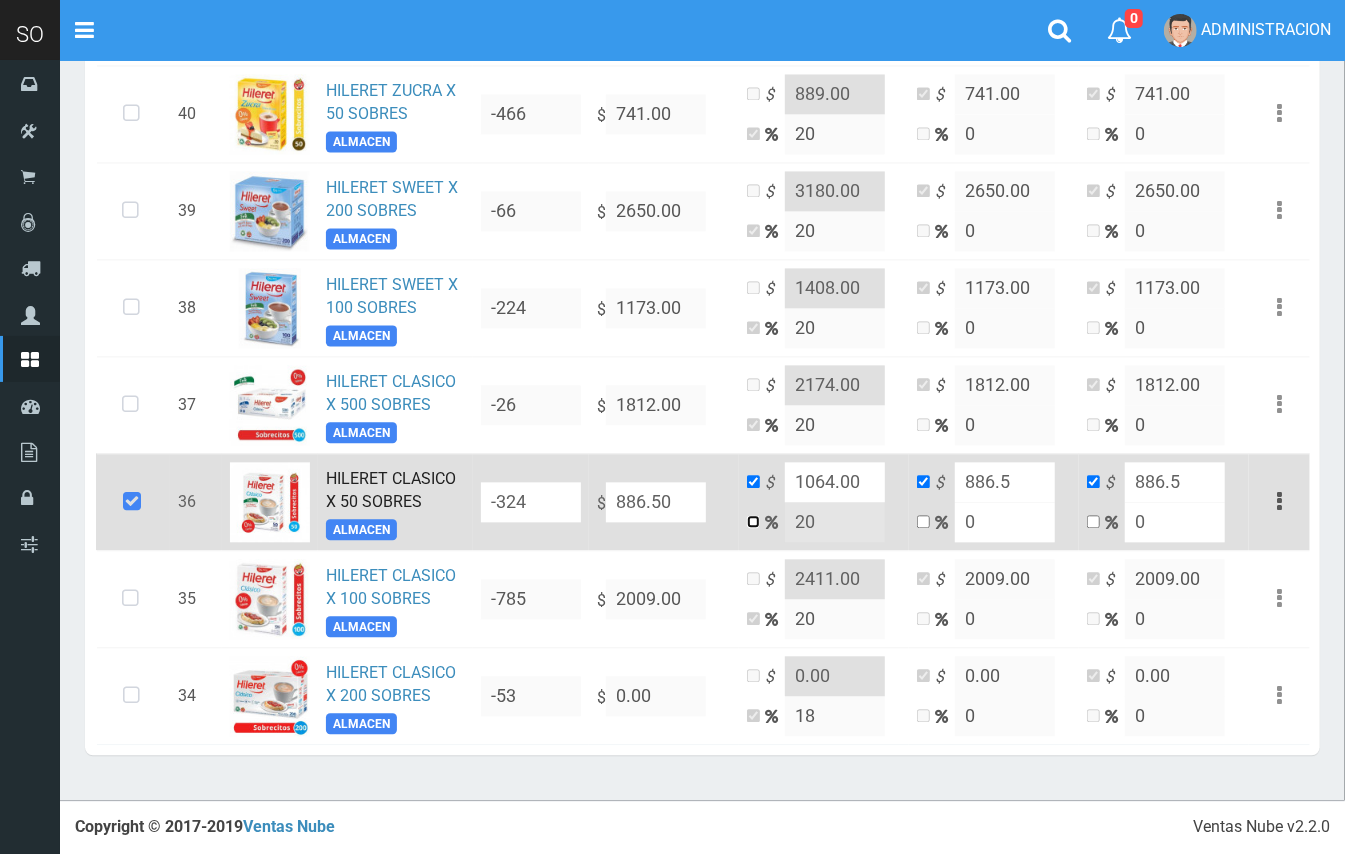 click at bounding box center [753, 521] 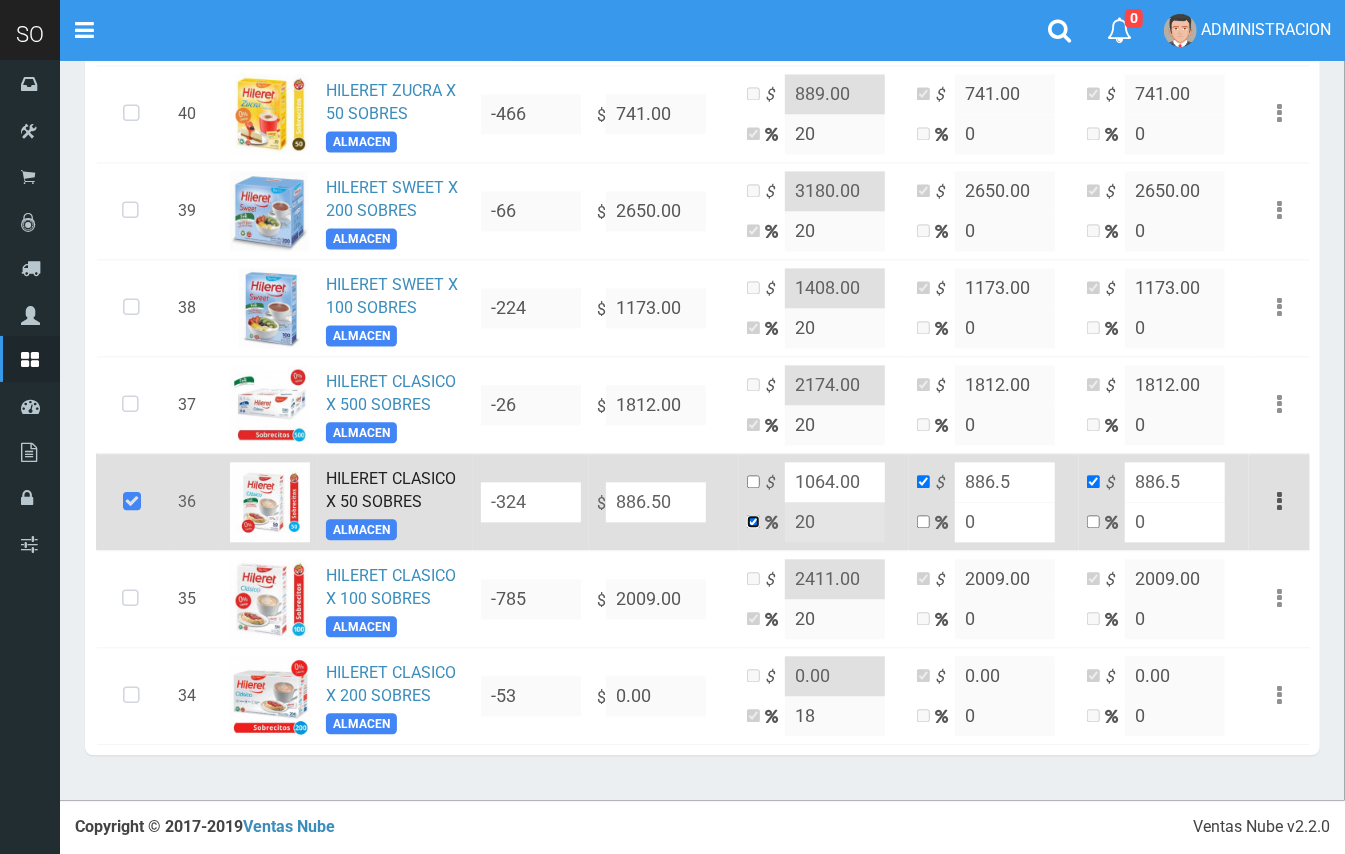 checkbox on "false" 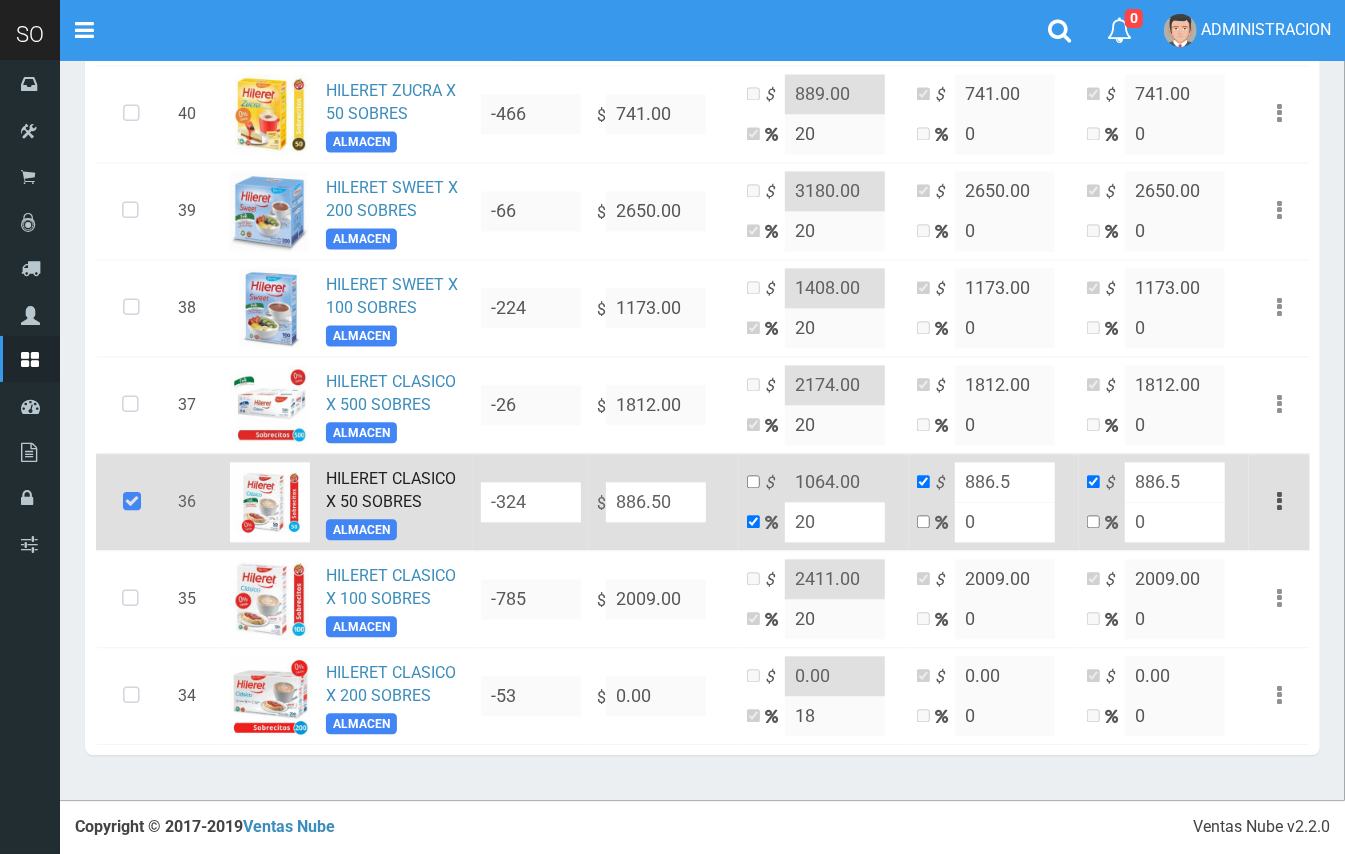 drag, startPoint x: 818, startPoint y: 525, endPoint x: 774, endPoint y: 522, distance: 44.102154 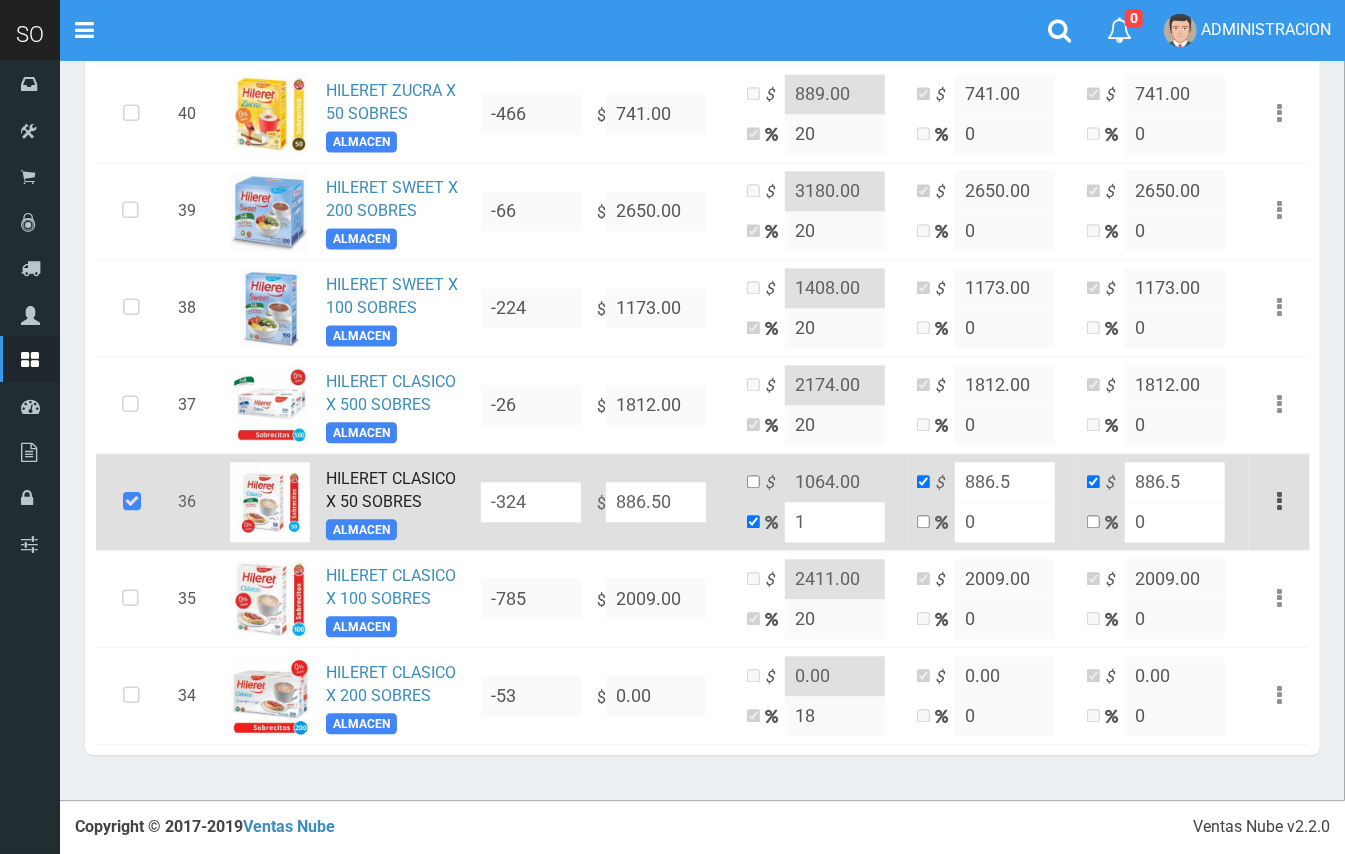 type on "15" 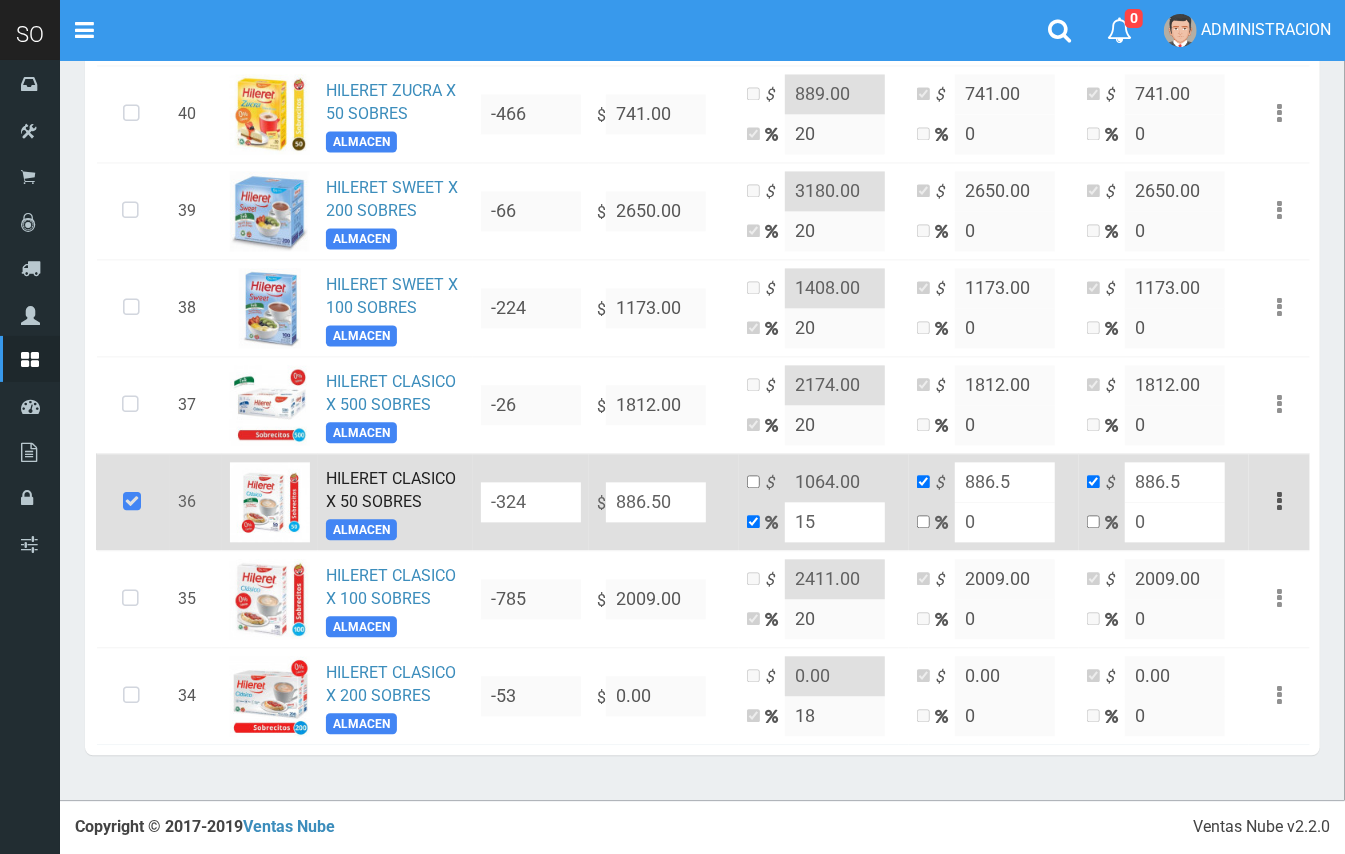 type on "1019.475" 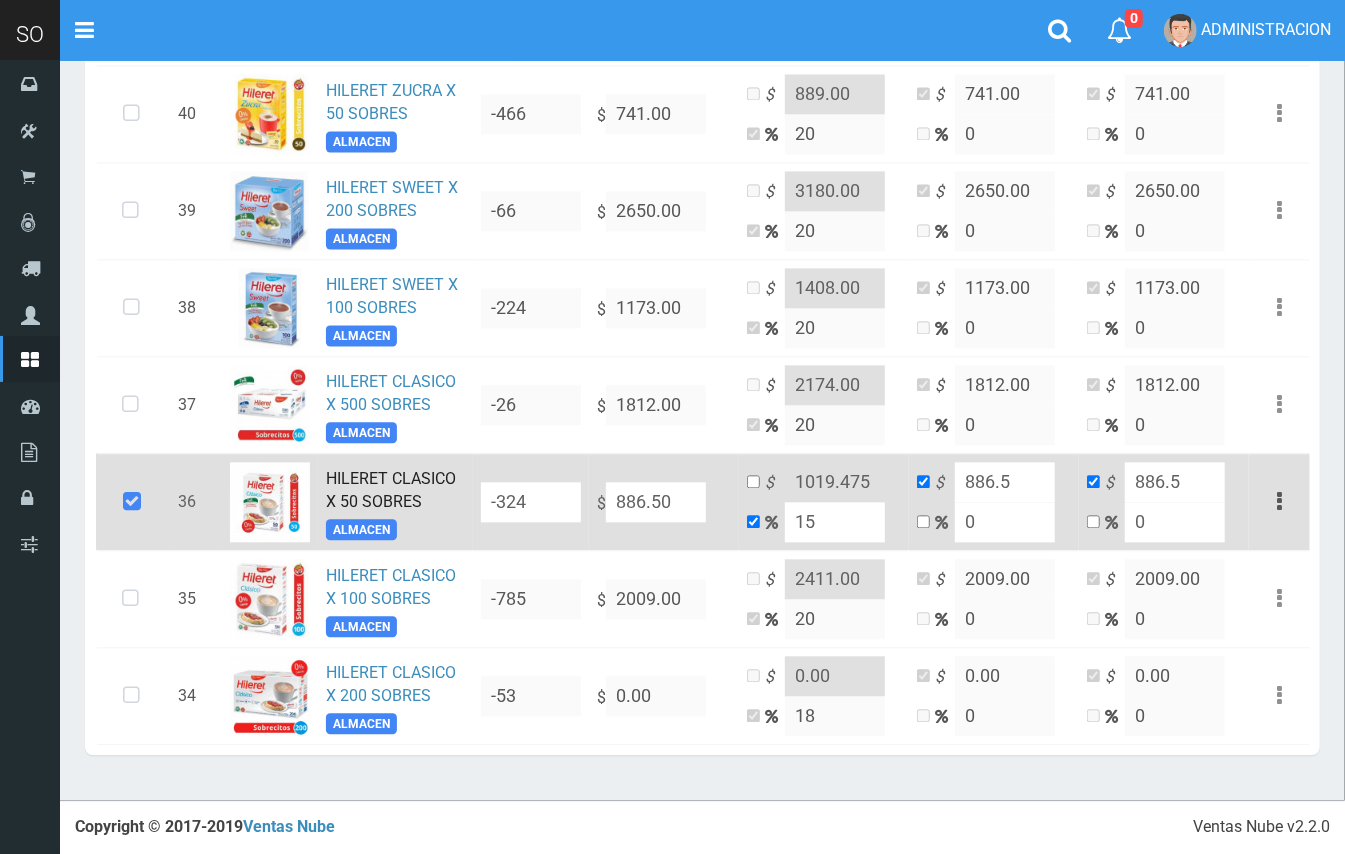 drag, startPoint x: 793, startPoint y: 508, endPoint x: 780, endPoint y: 506, distance: 13.152946 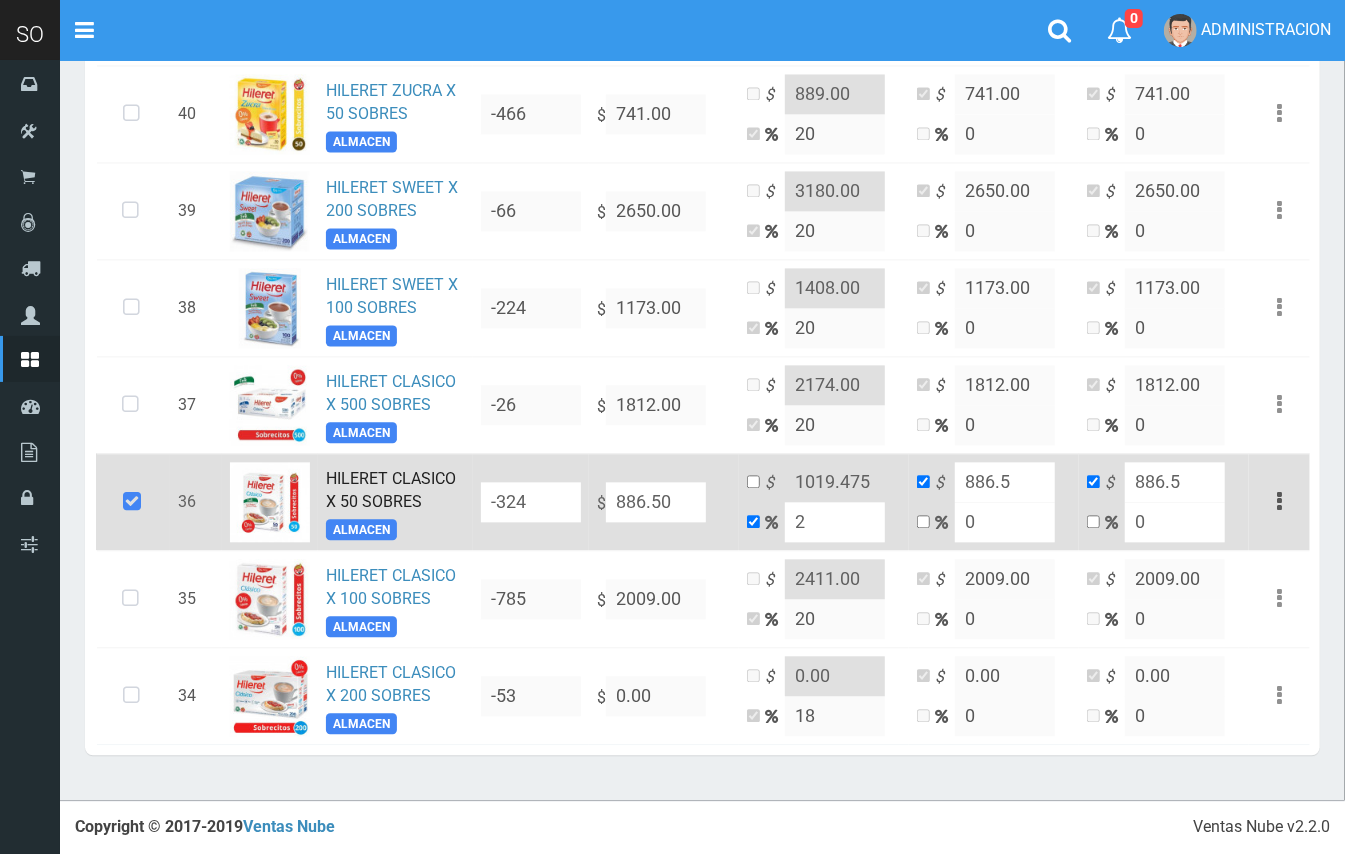type on "904.23" 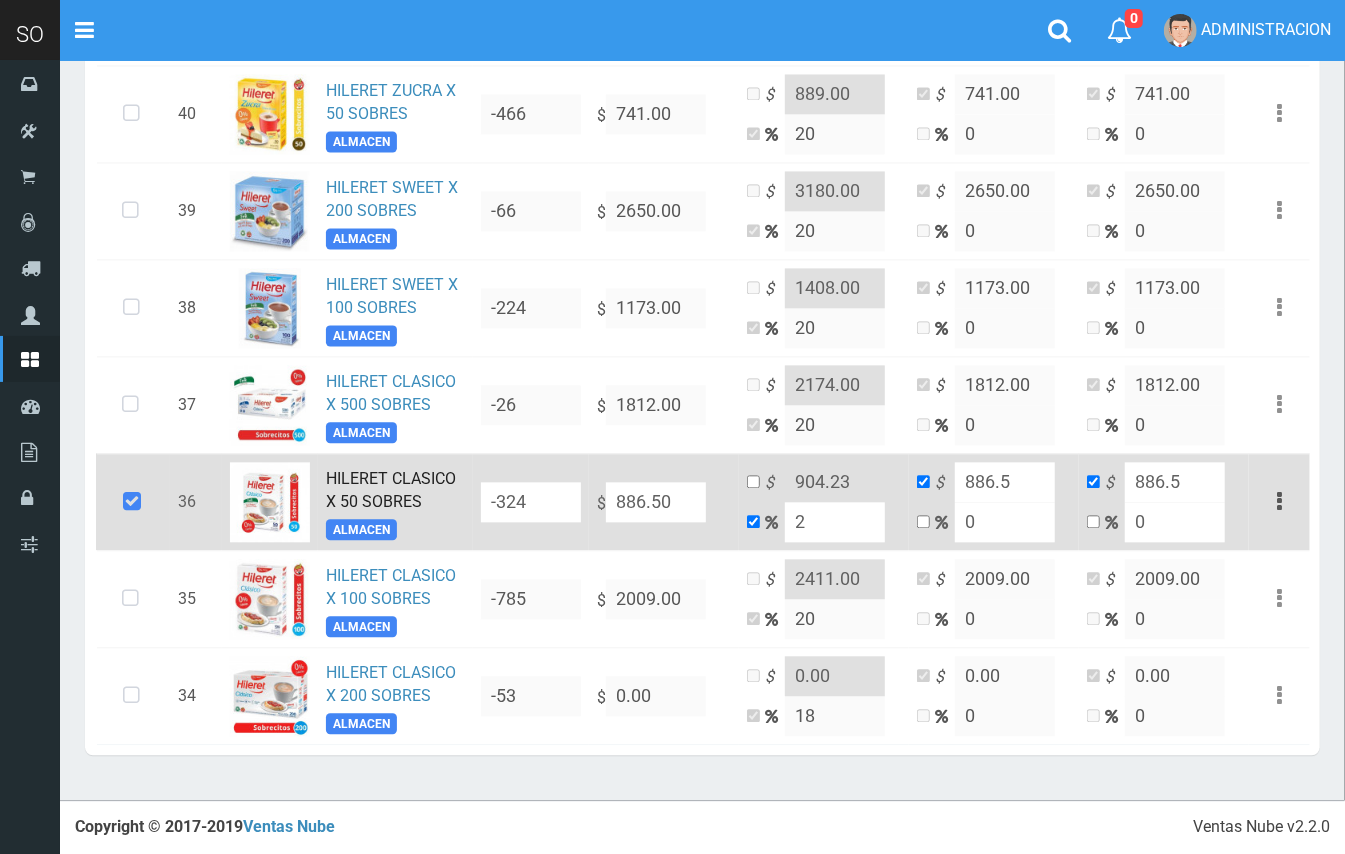 type on "20" 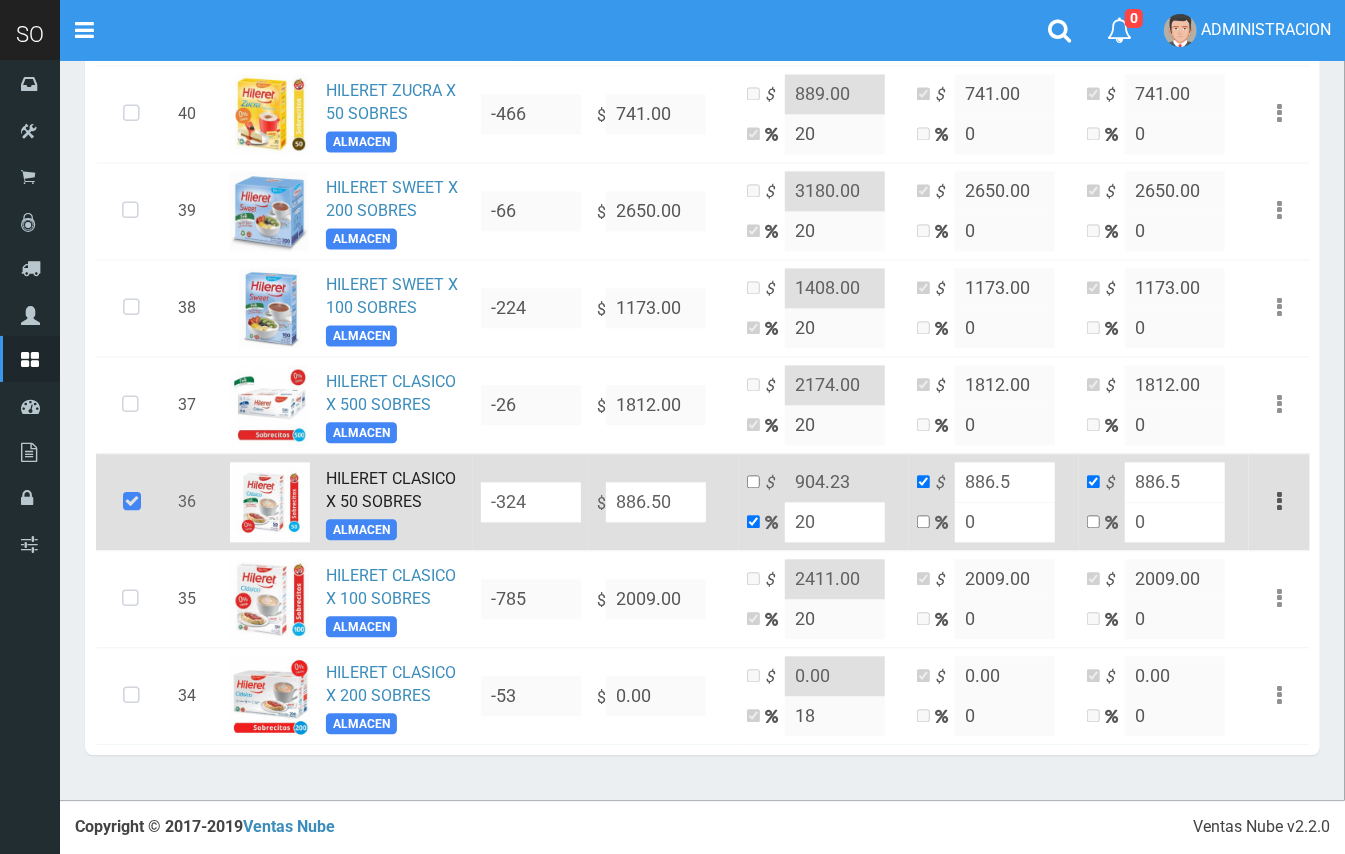 type on "1063.8" 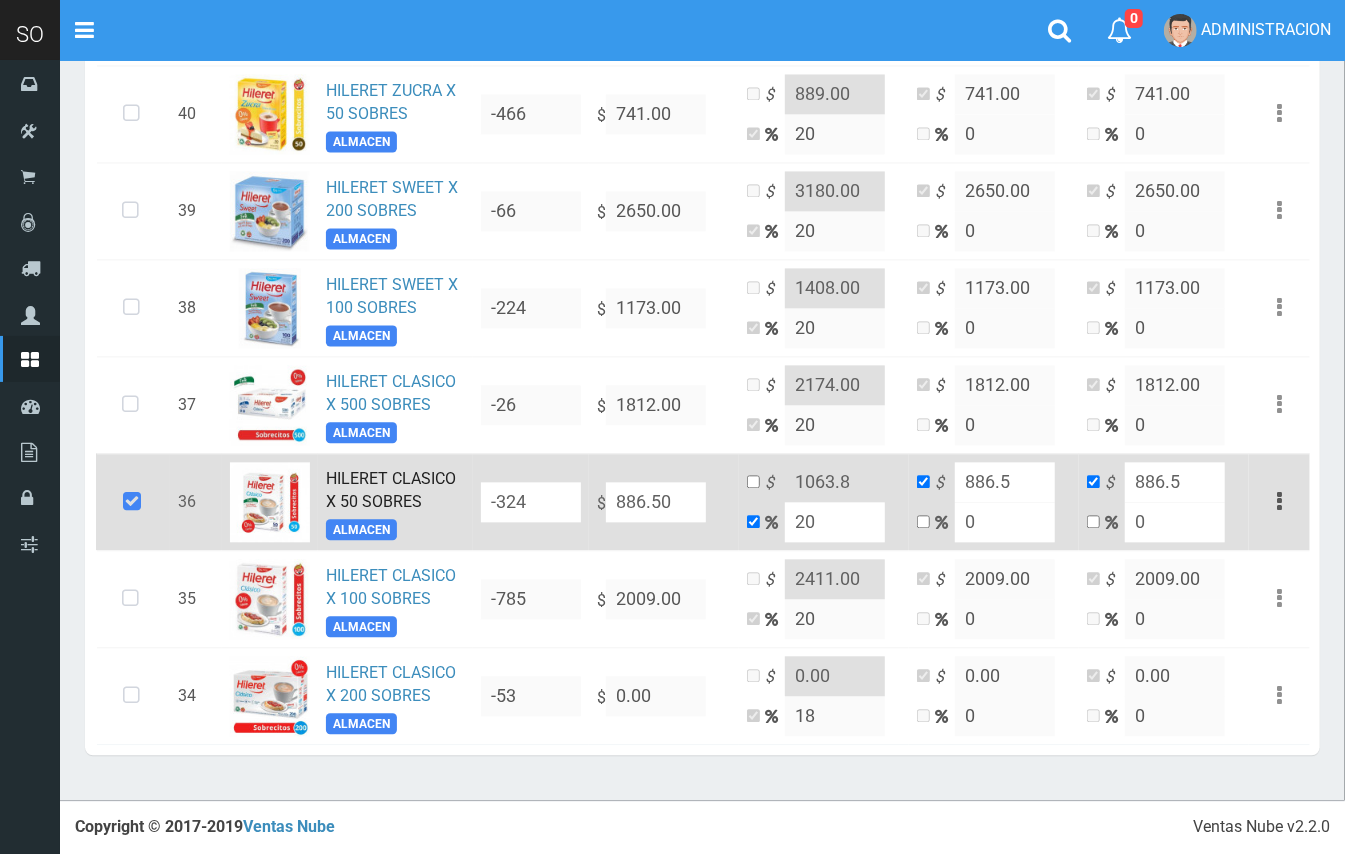 type on "20" 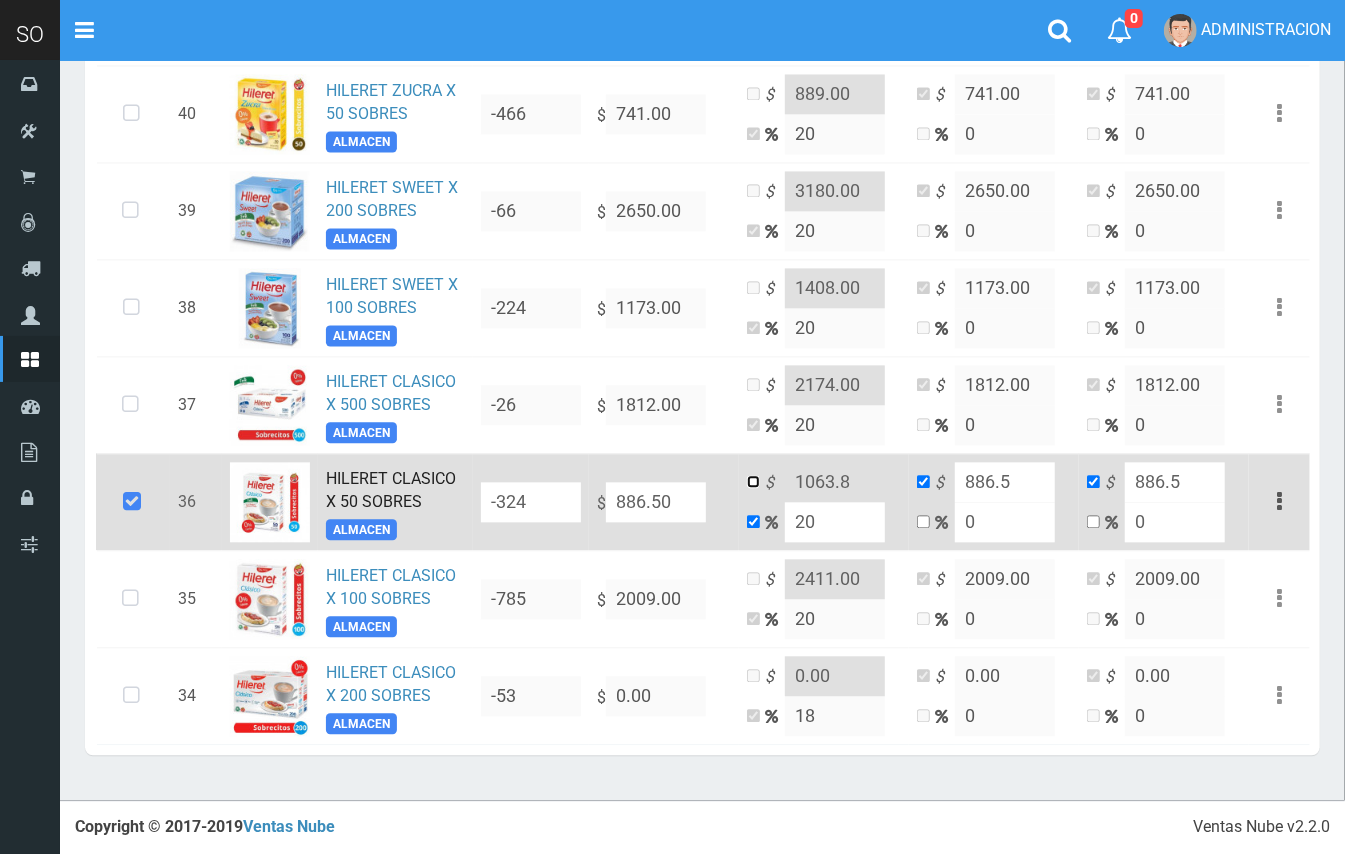 click at bounding box center (753, 481) 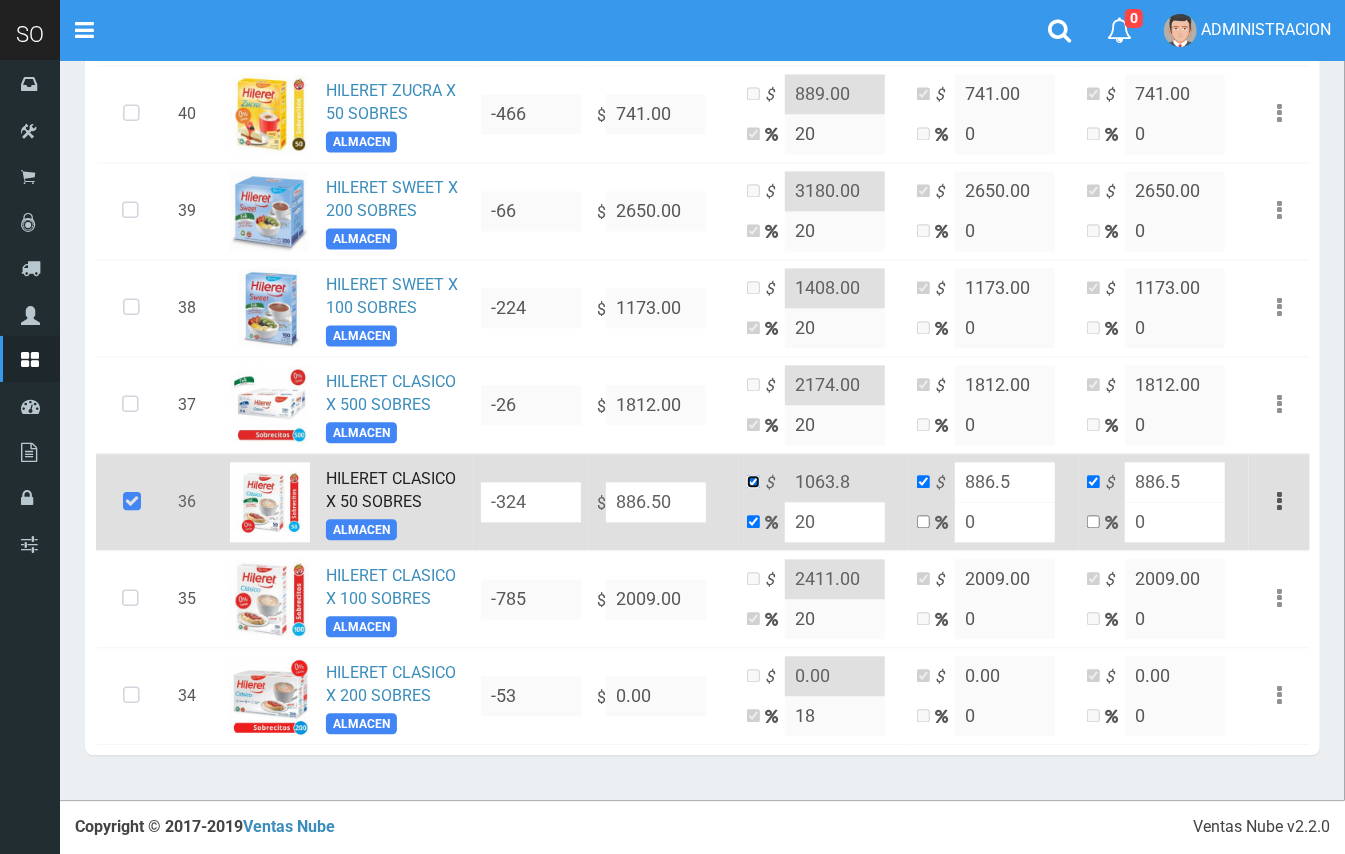 checkbox on "false" 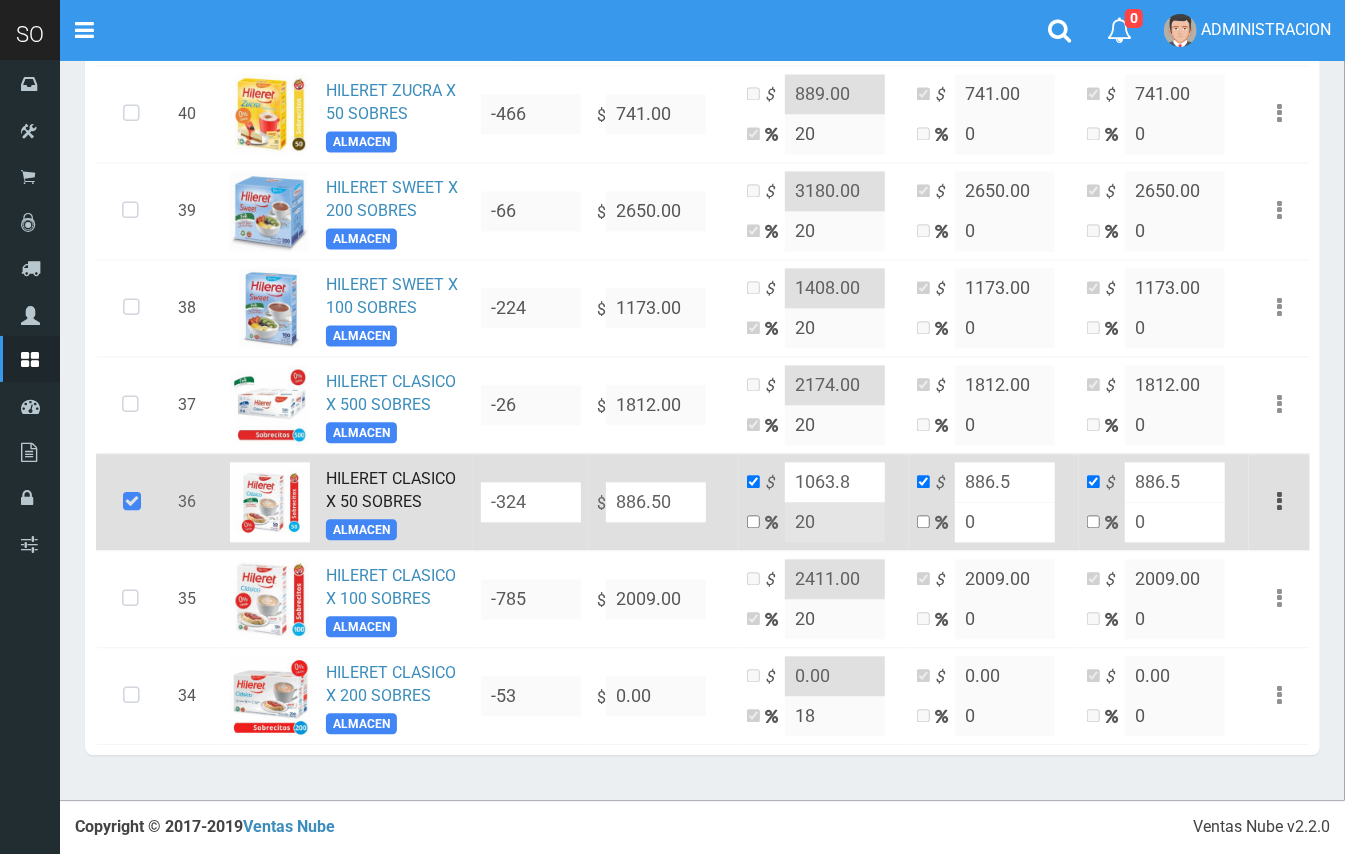 drag, startPoint x: 849, startPoint y: 481, endPoint x: 826, endPoint y: 477, distance: 23.345236 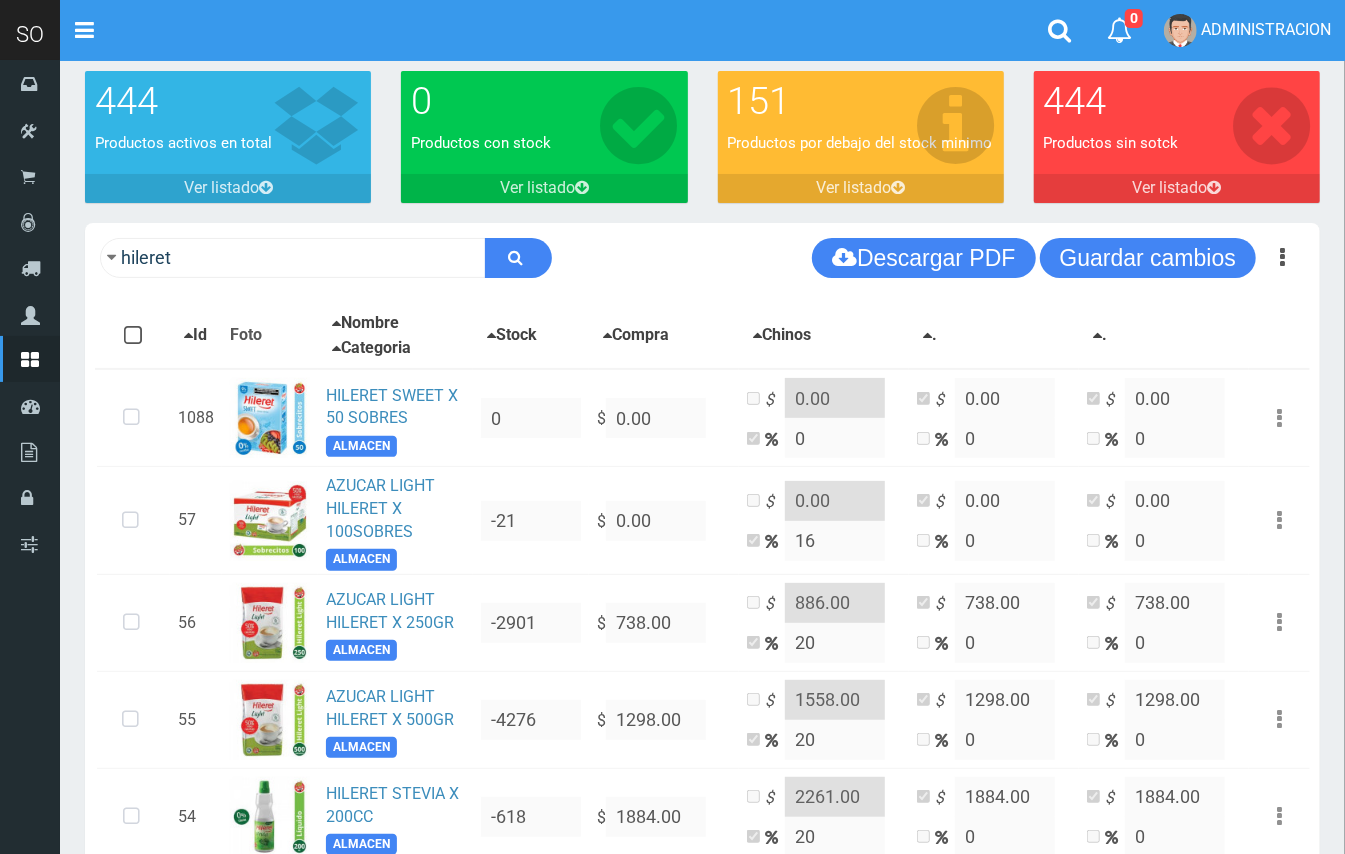 scroll, scrollTop: 14, scrollLeft: 0, axis: vertical 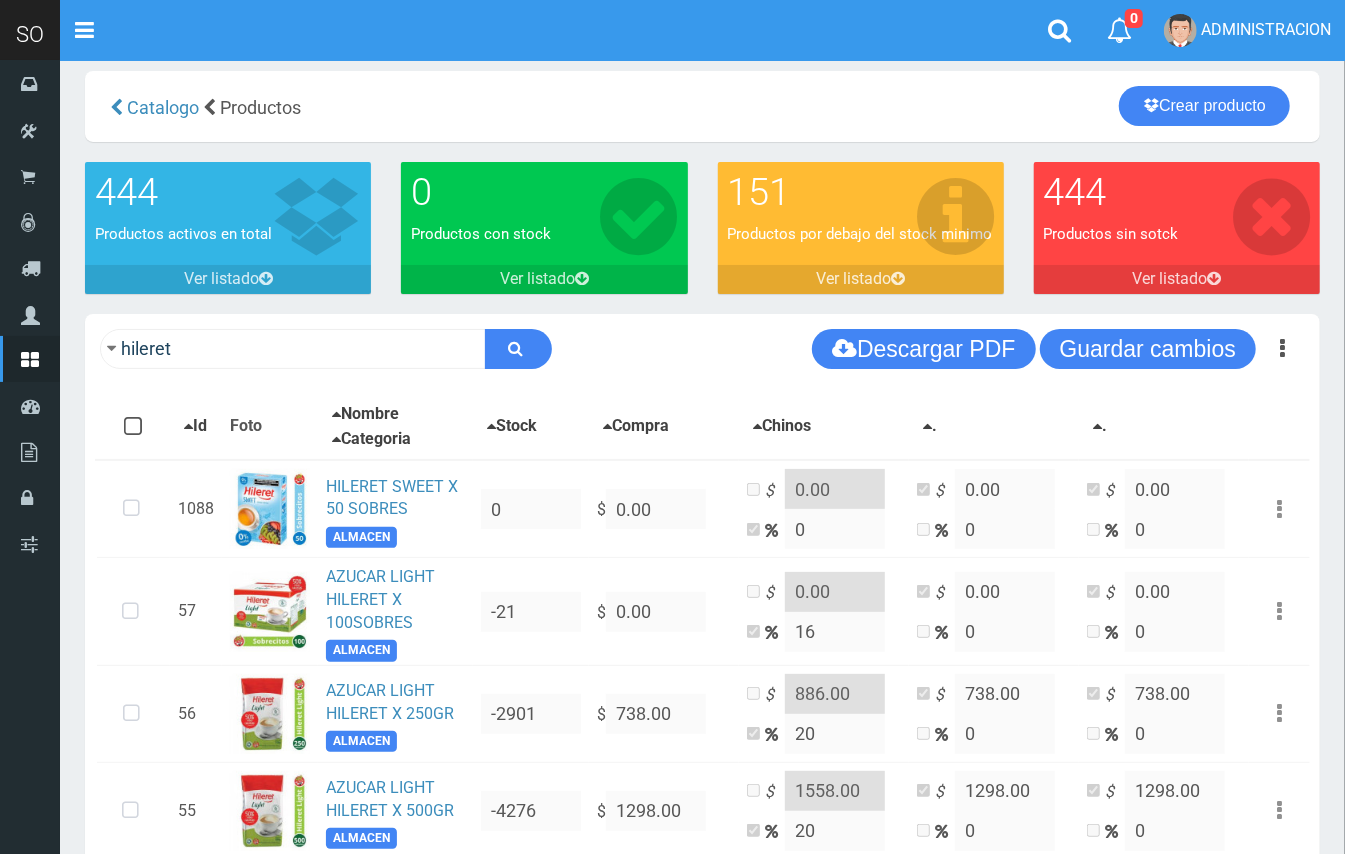 type on "1064.00" 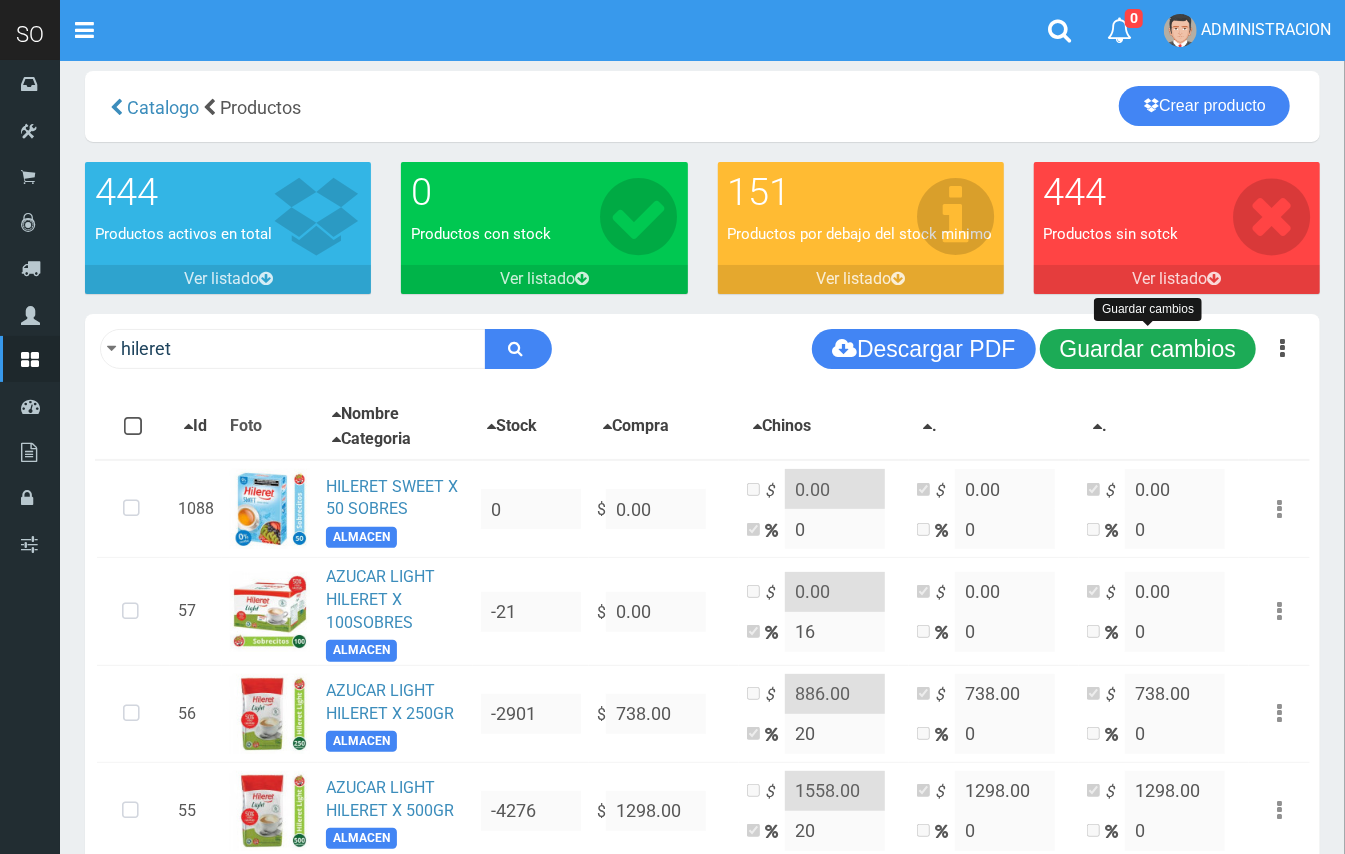 click on "Guardar cambios" at bounding box center [1148, 349] 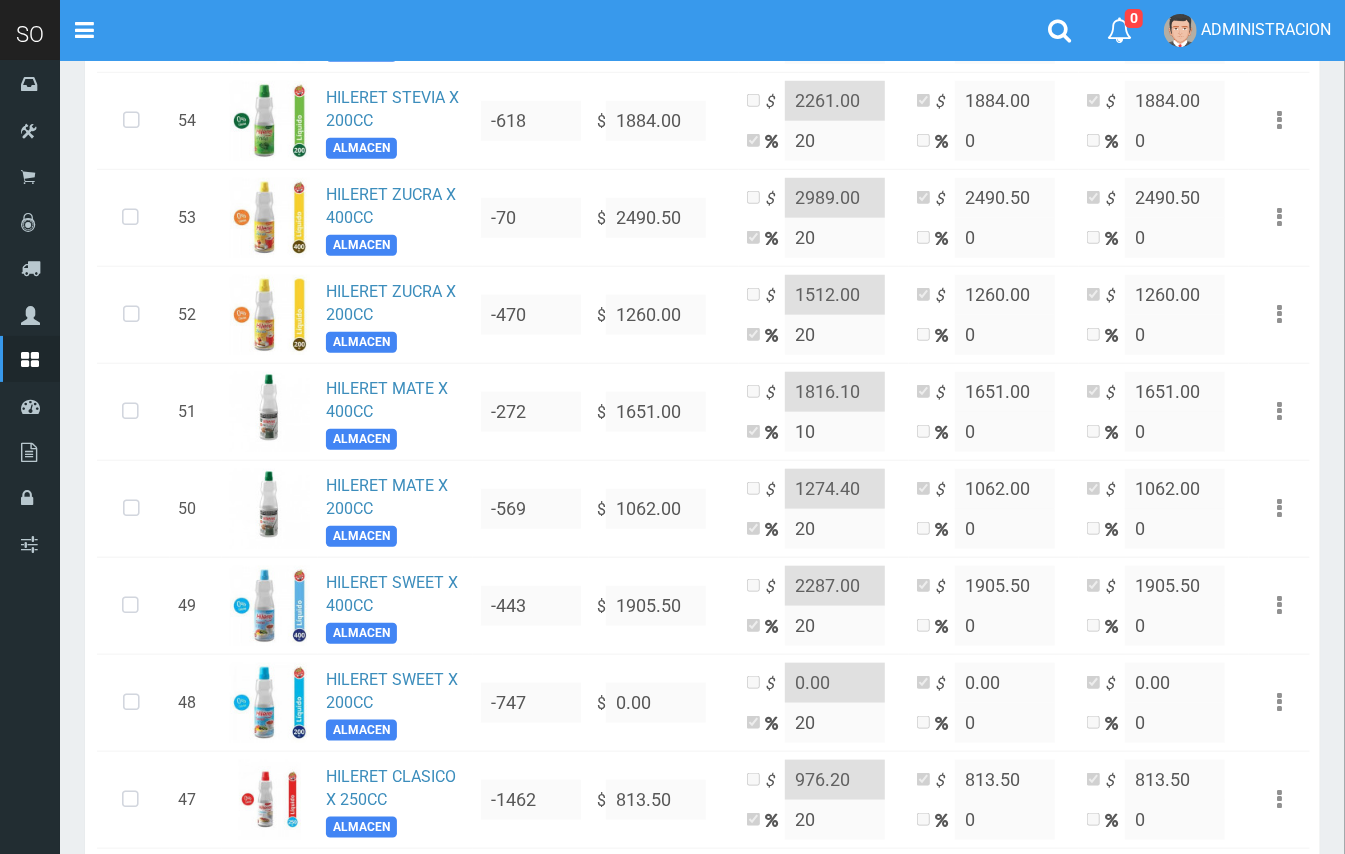scroll, scrollTop: 826, scrollLeft: 0, axis: vertical 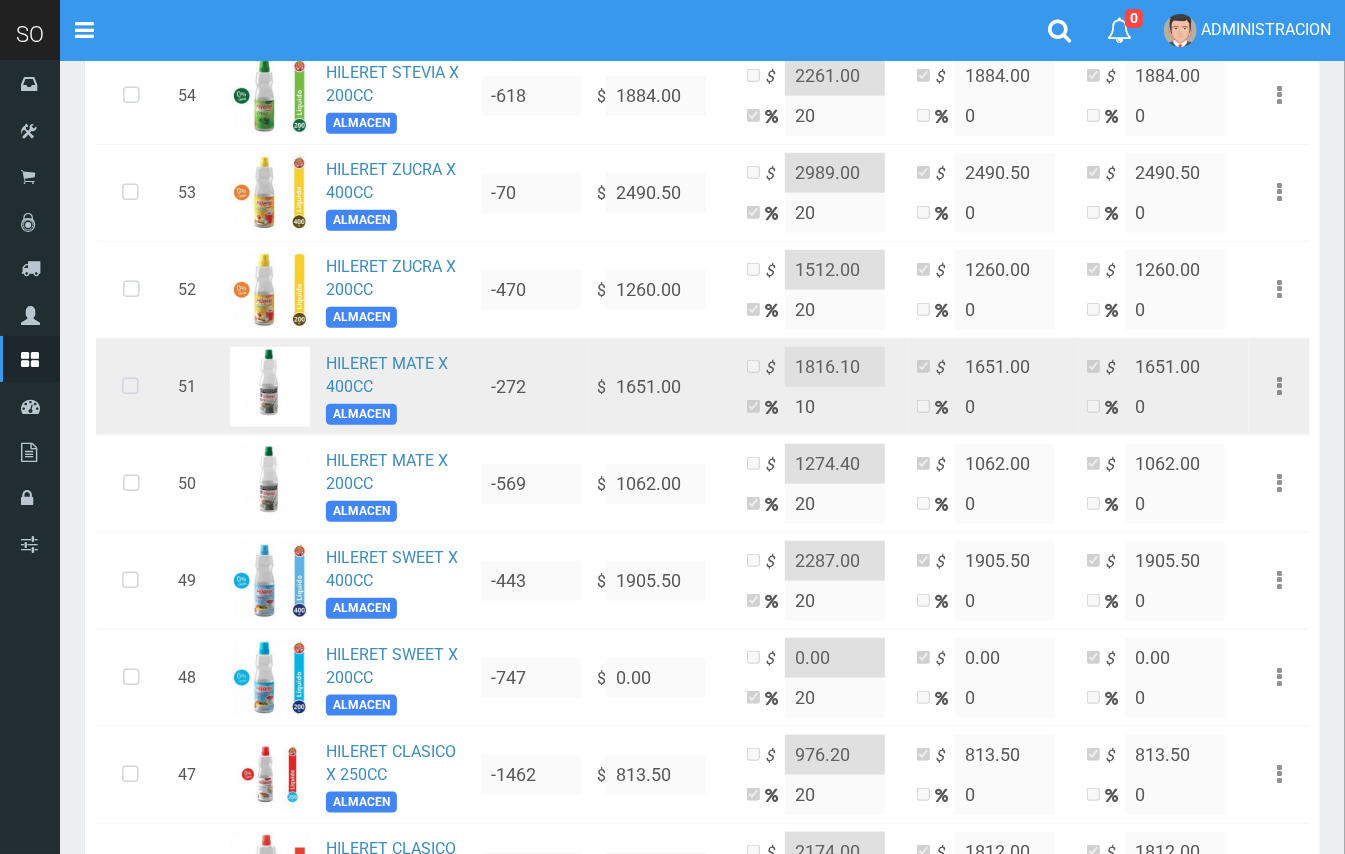 click at bounding box center [130, 387] 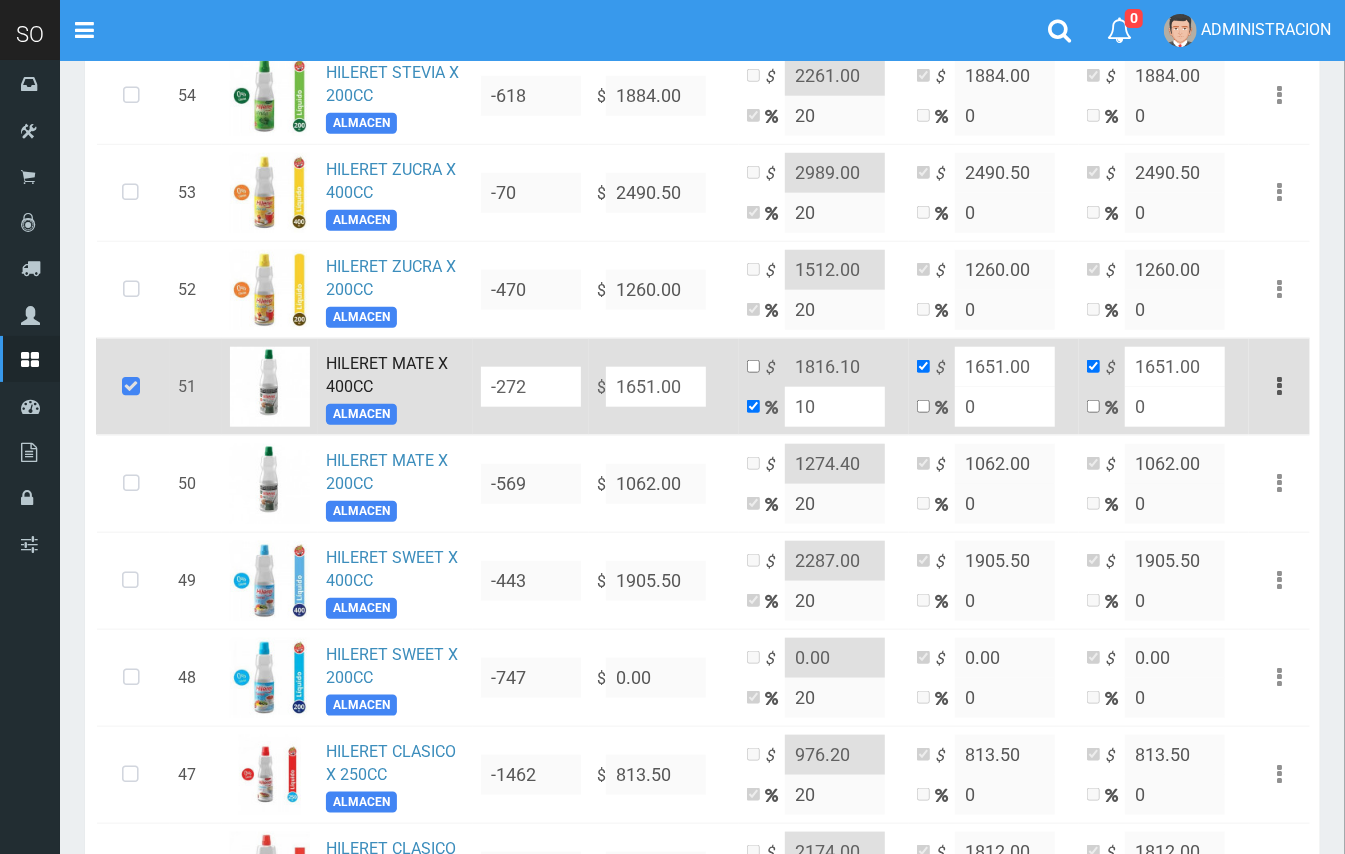 drag, startPoint x: 694, startPoint y: 382, endPoint x: 612, endPoint y: 366, distance: 83.546394 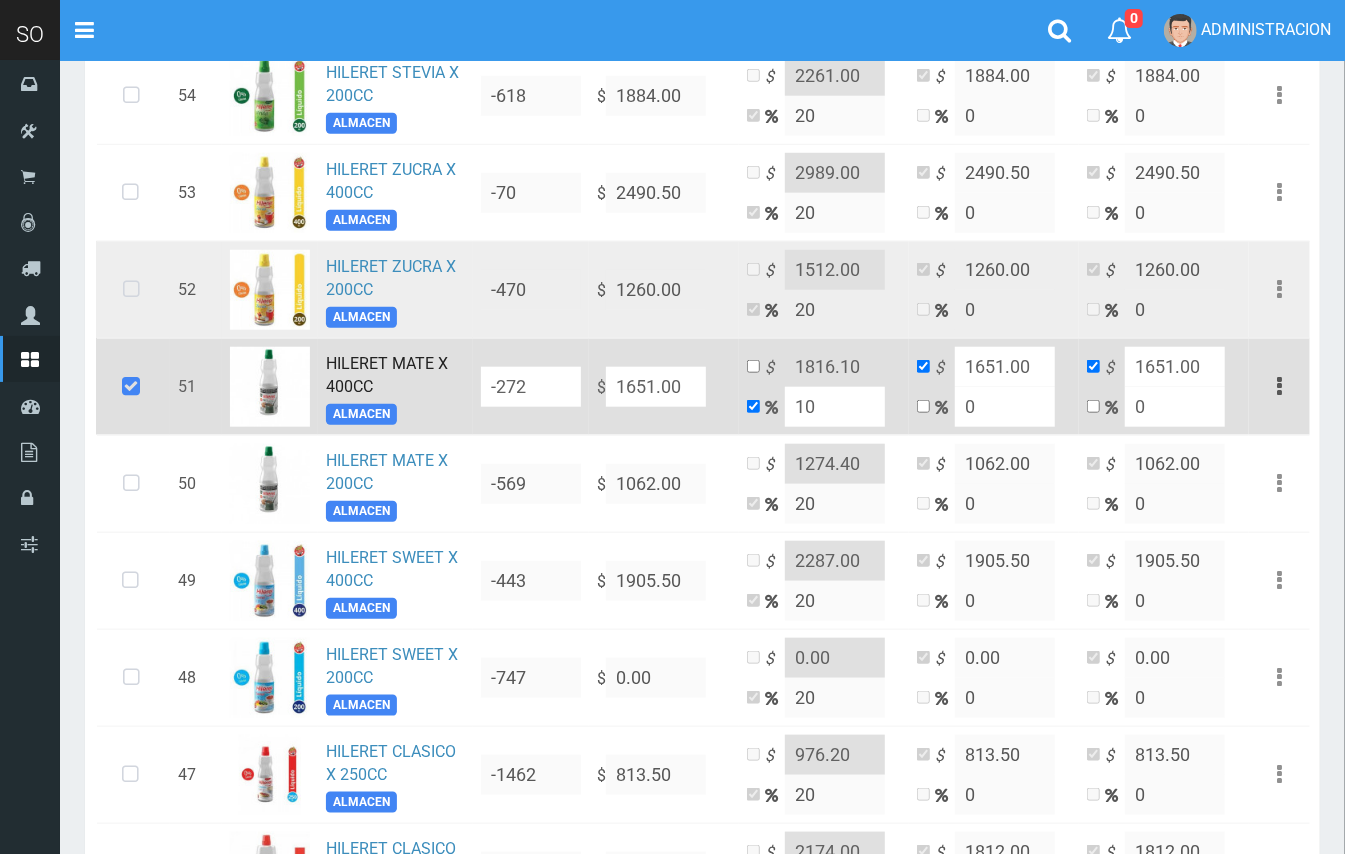 type on "1816.1" 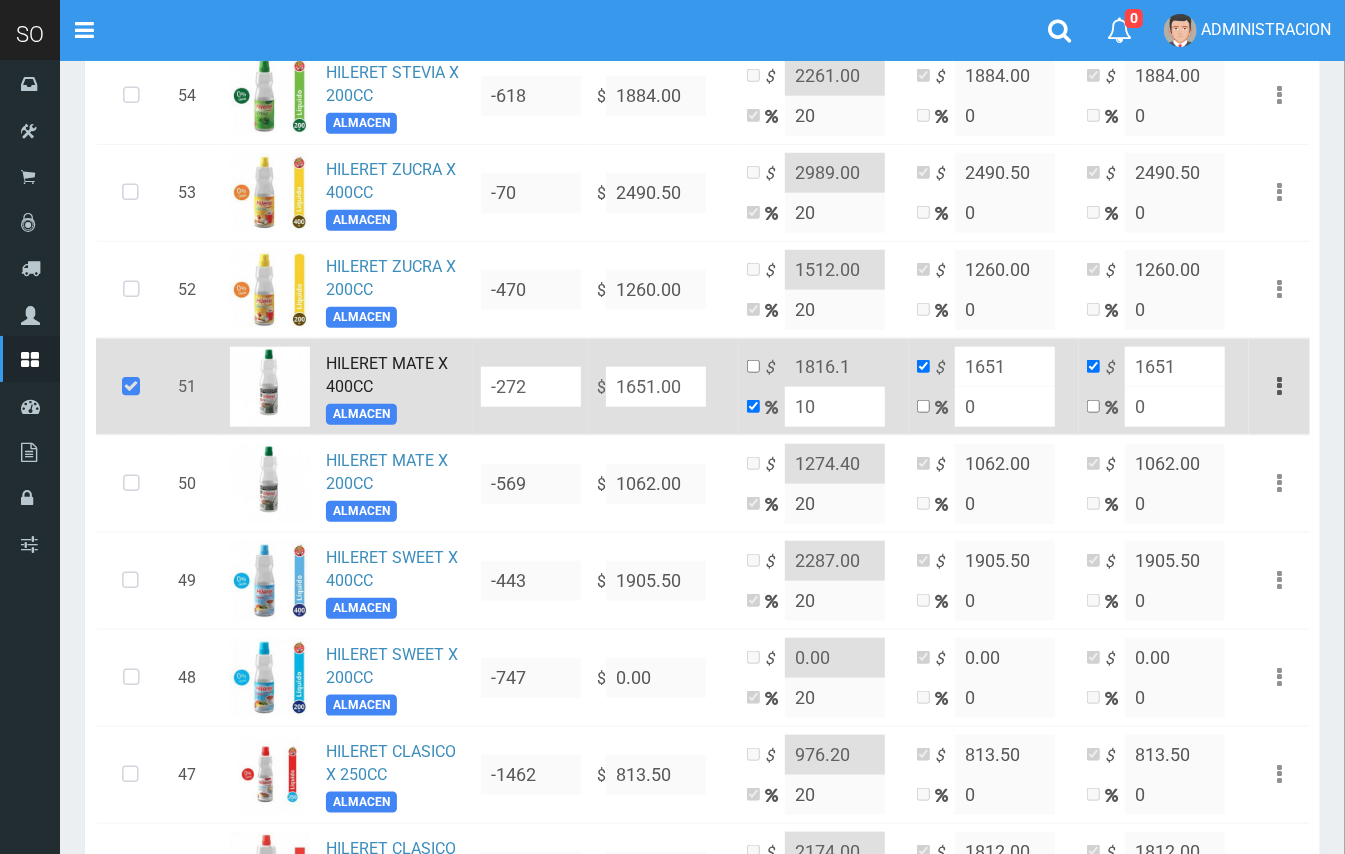 type on "1" 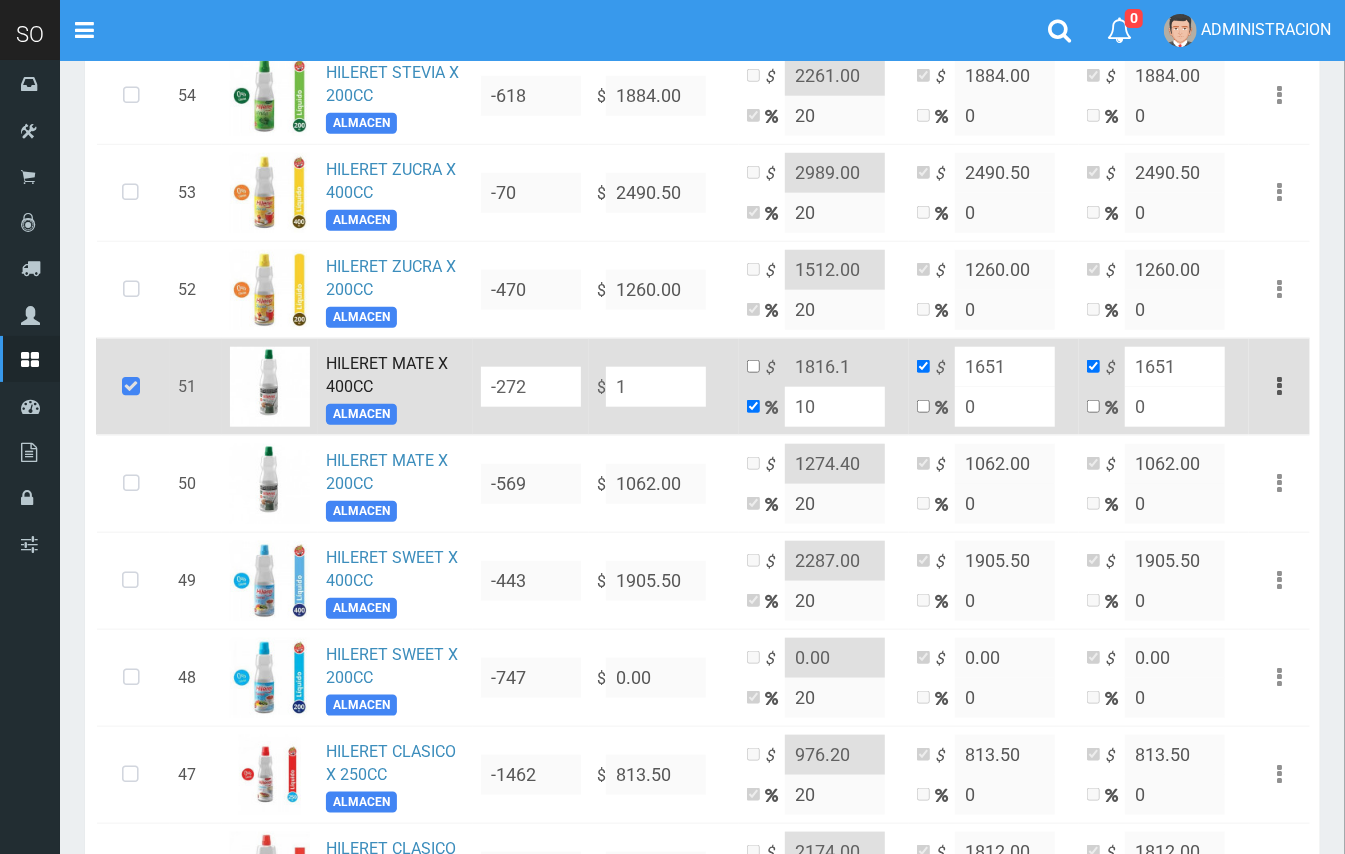 type on "1.1" 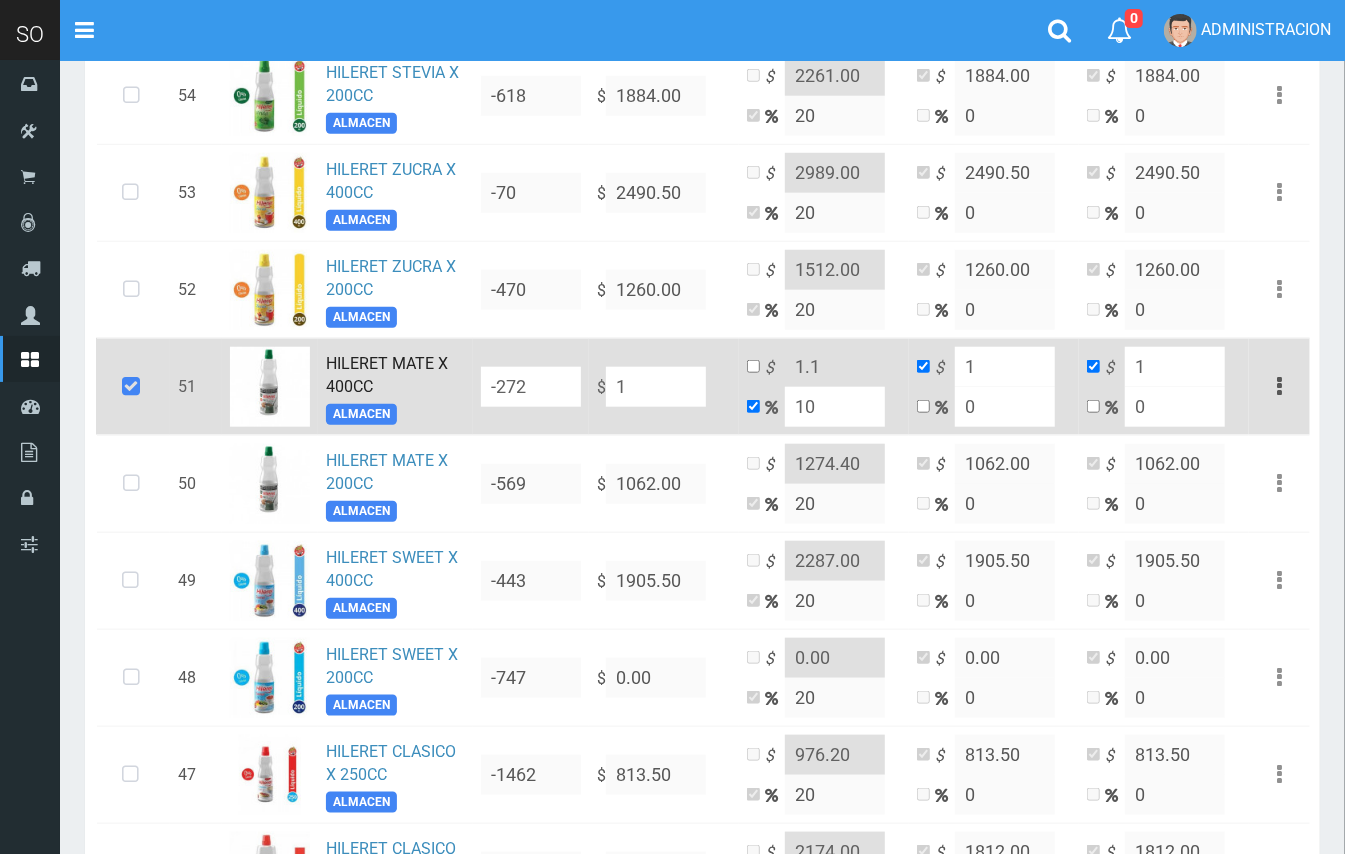 type on "19" 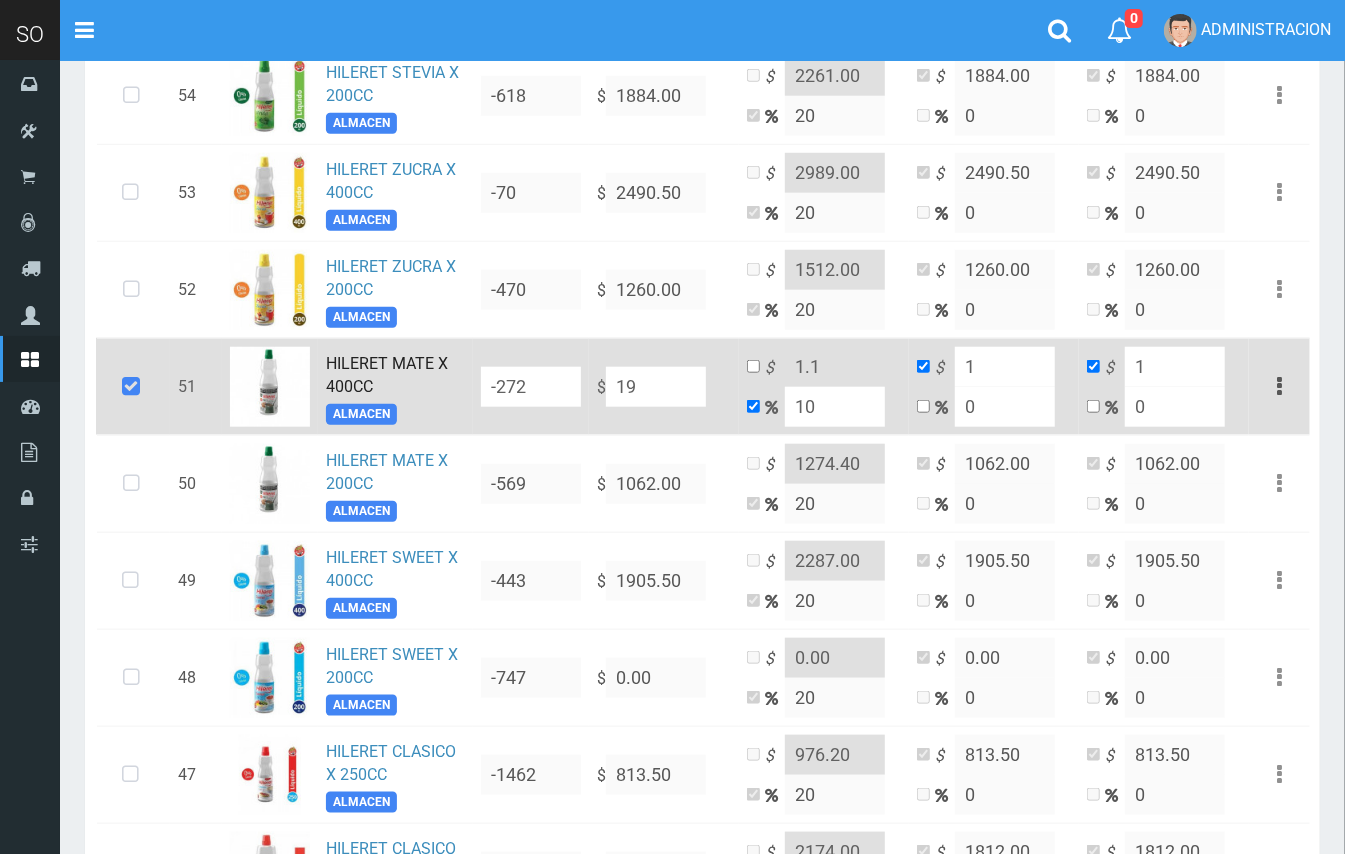 type on "20.9" 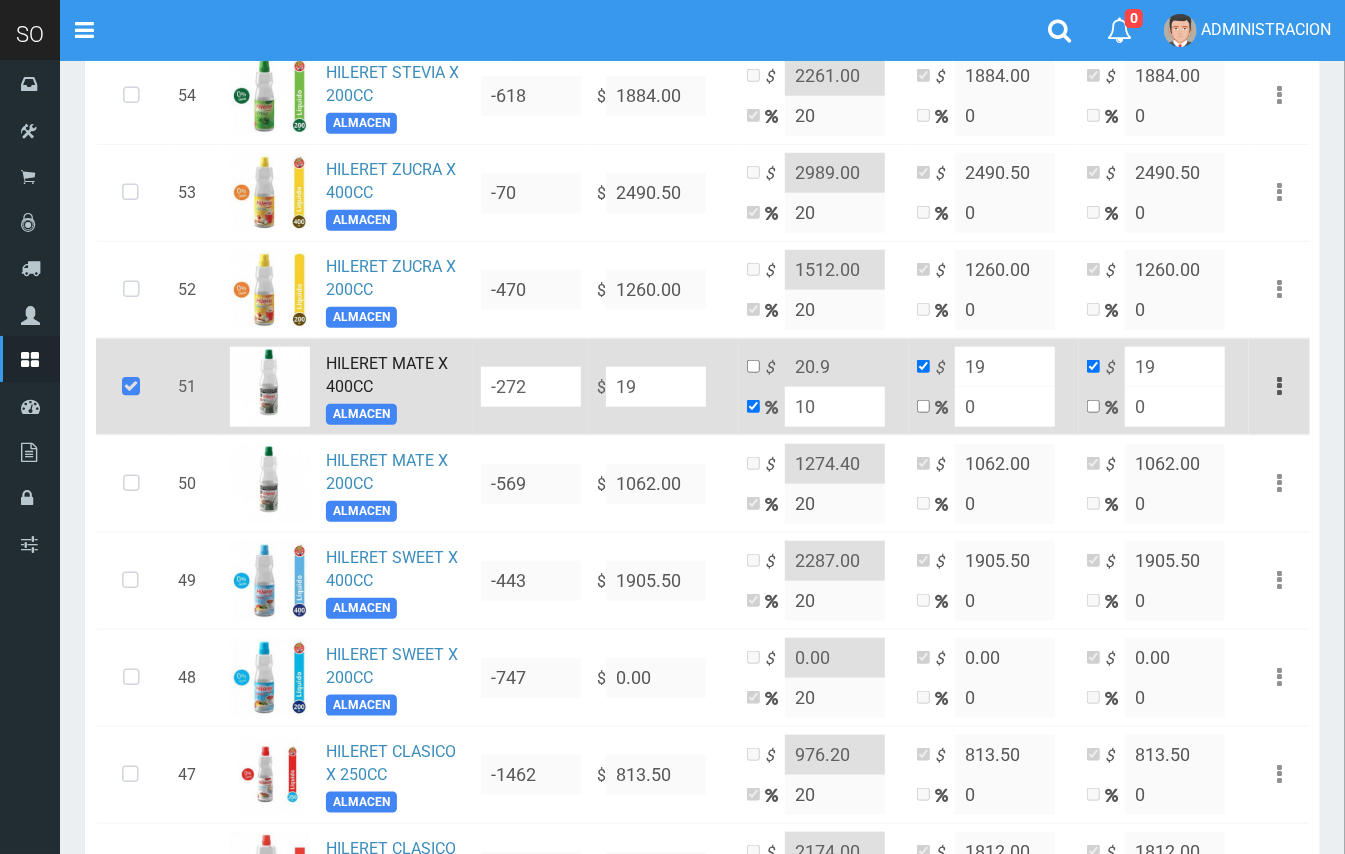 type on "192" 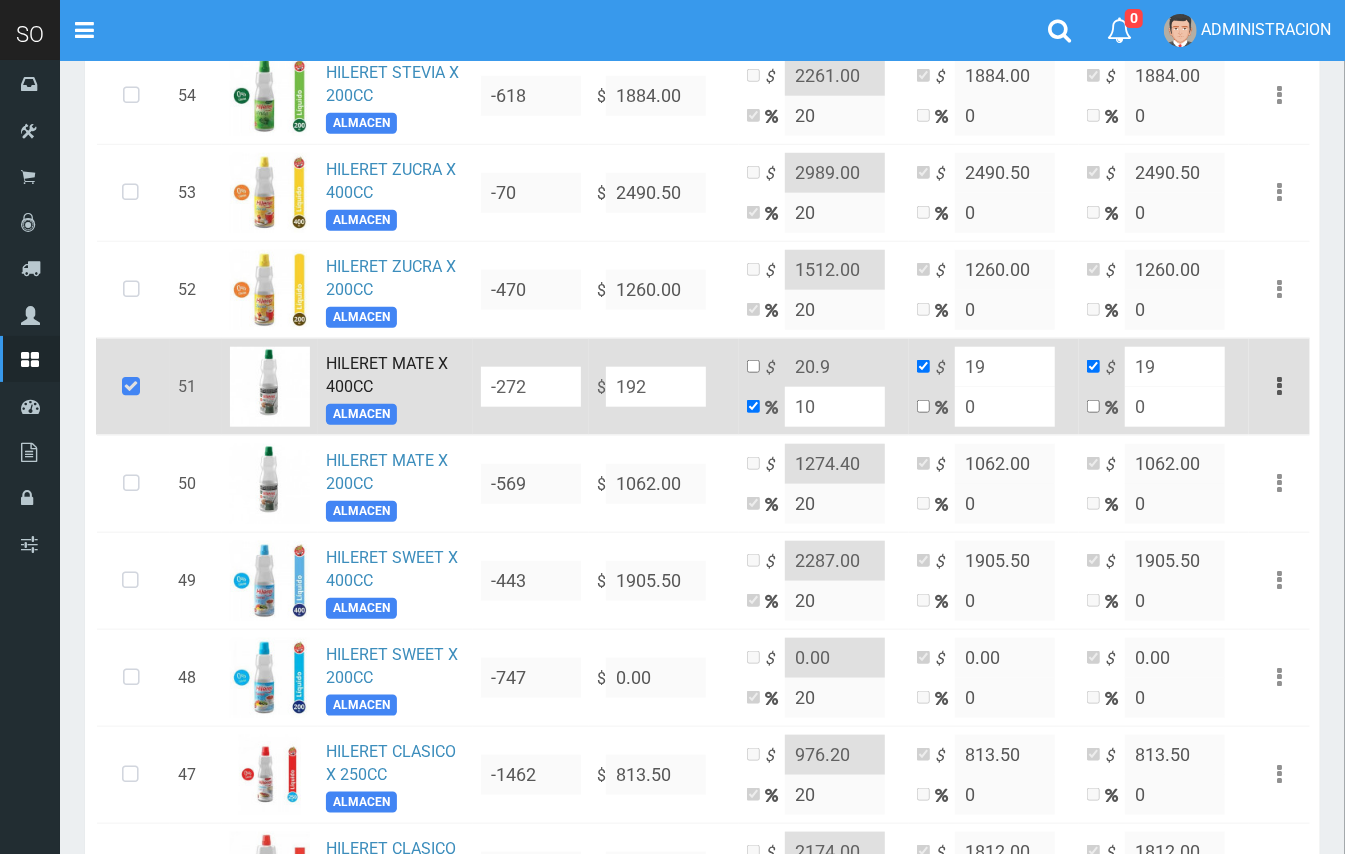 type on "211.2" 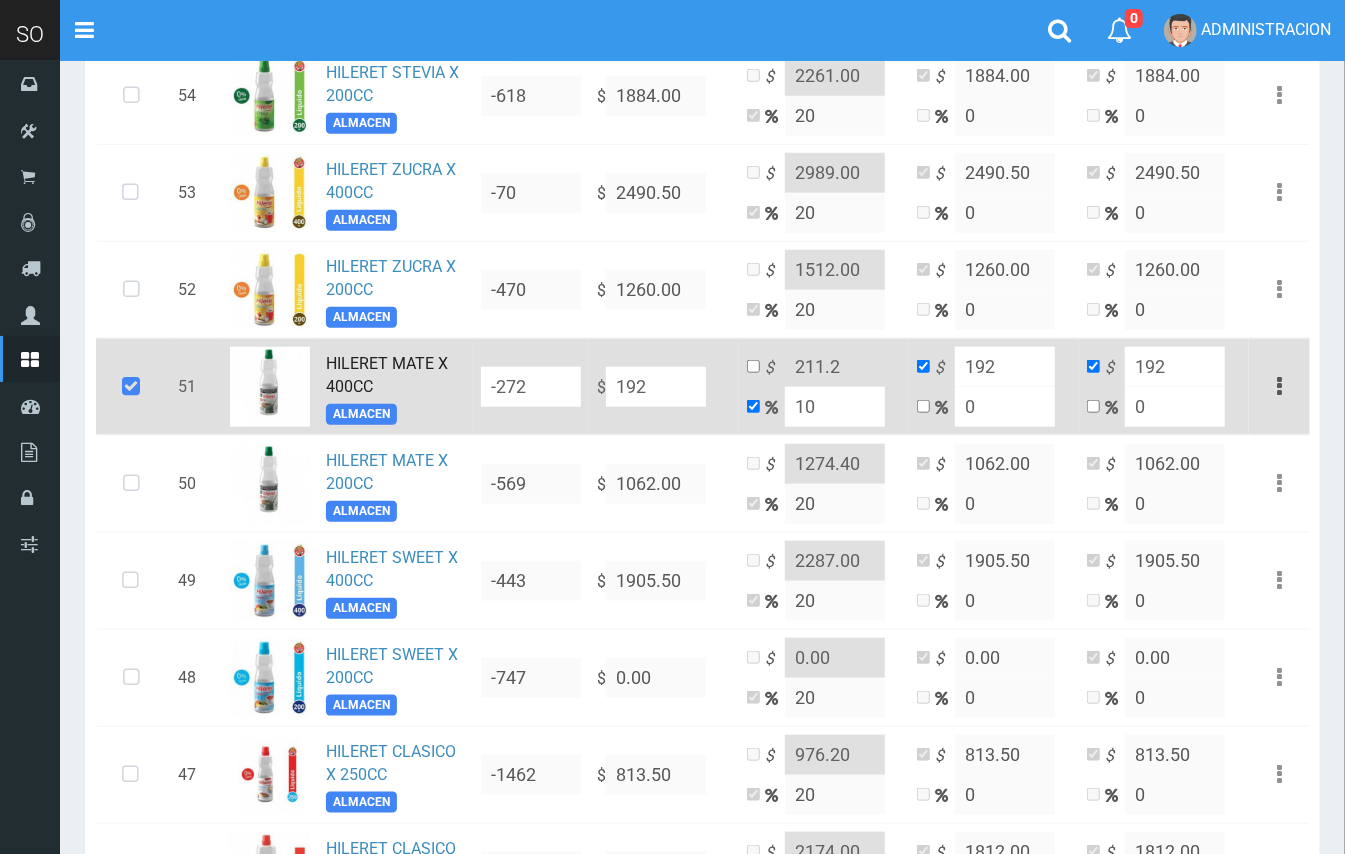 type on "1929" 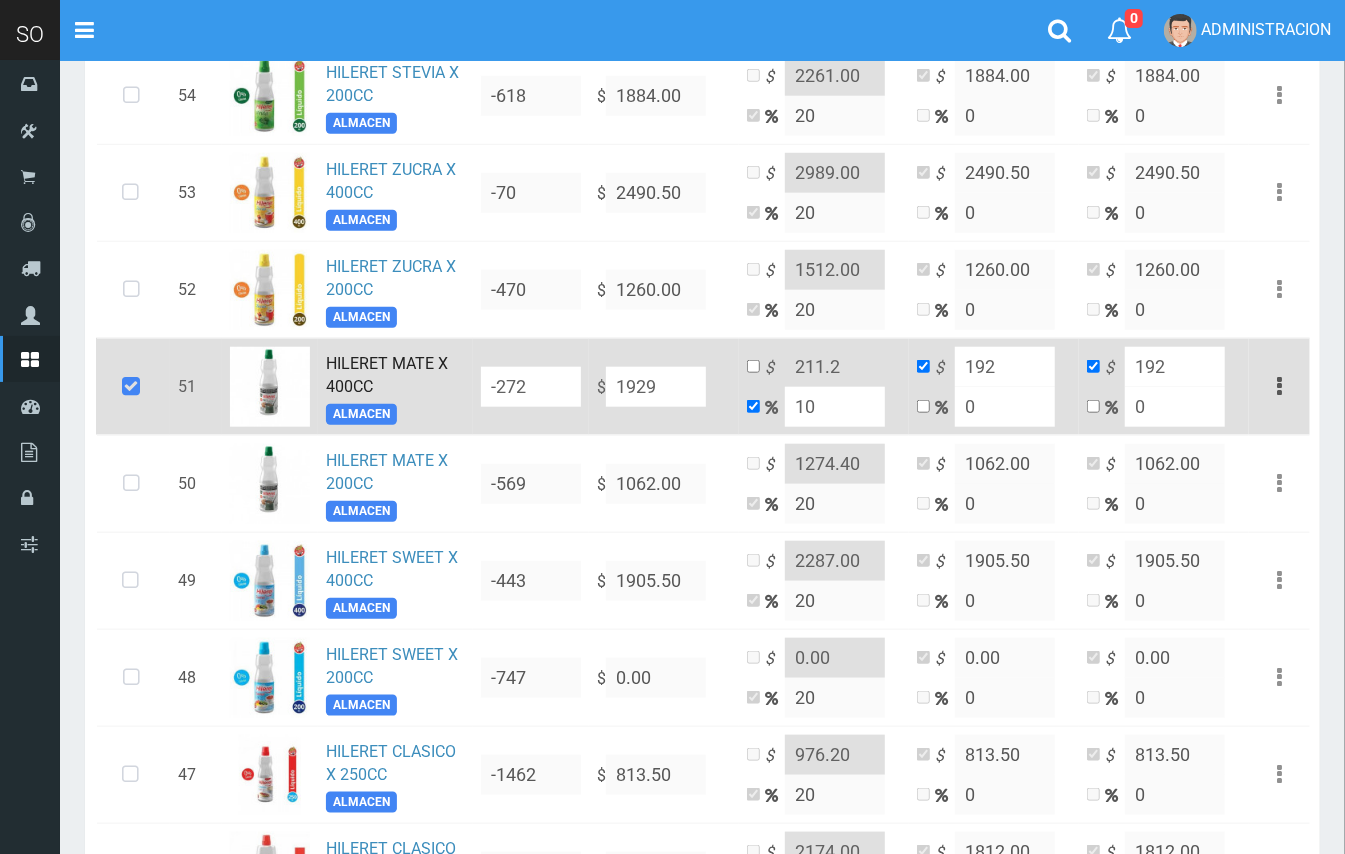 type on "2121.9" 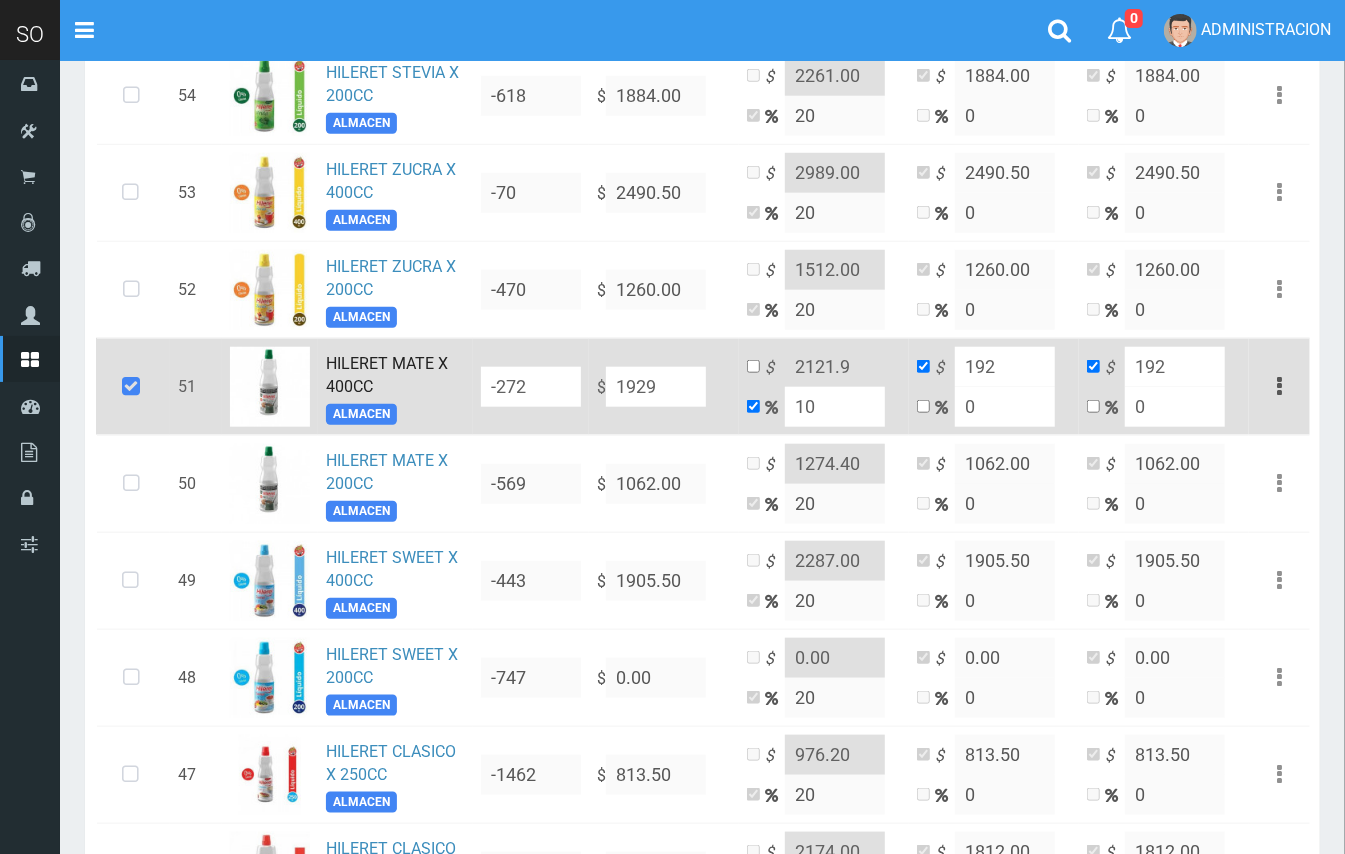 type on "1929" 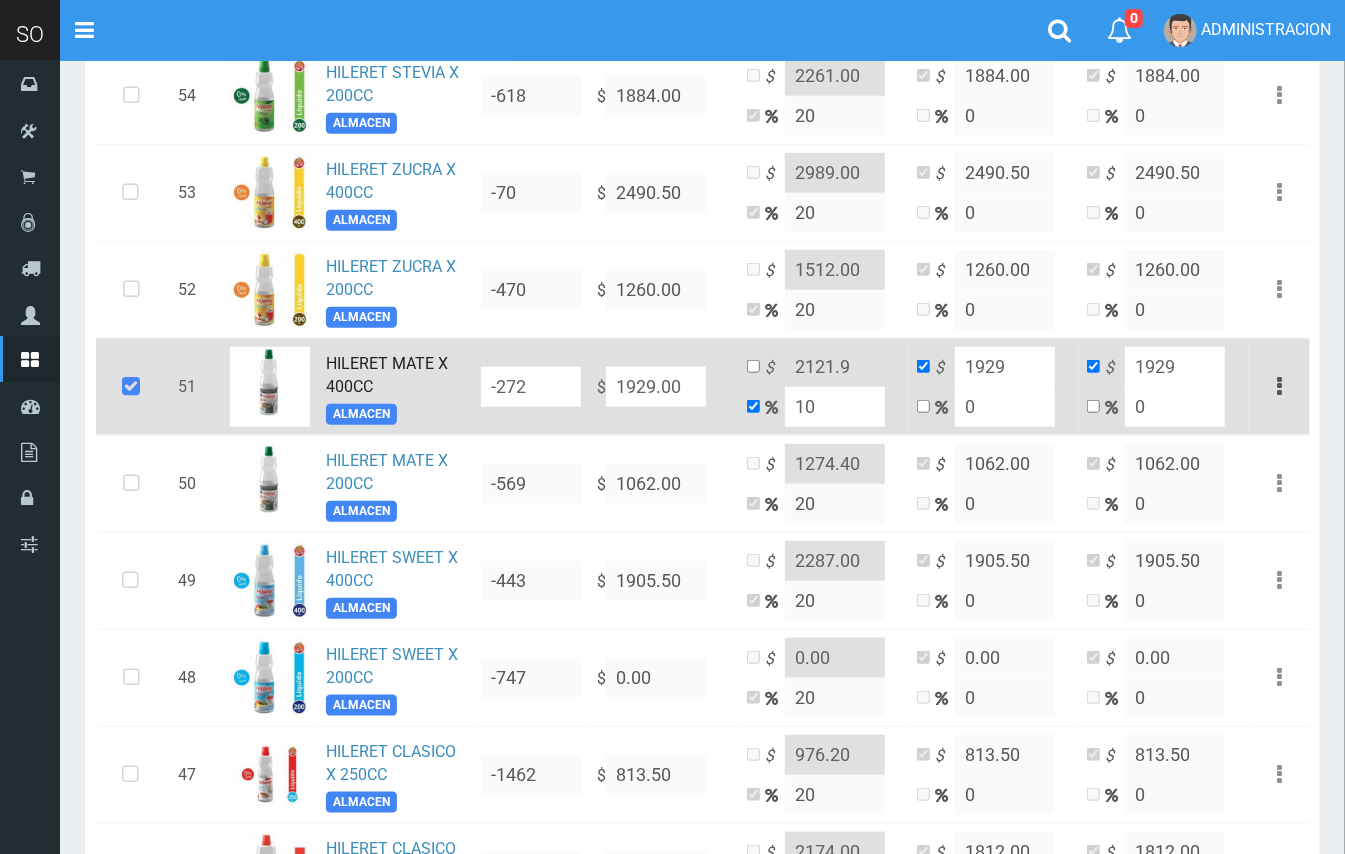 type on "1929.00" 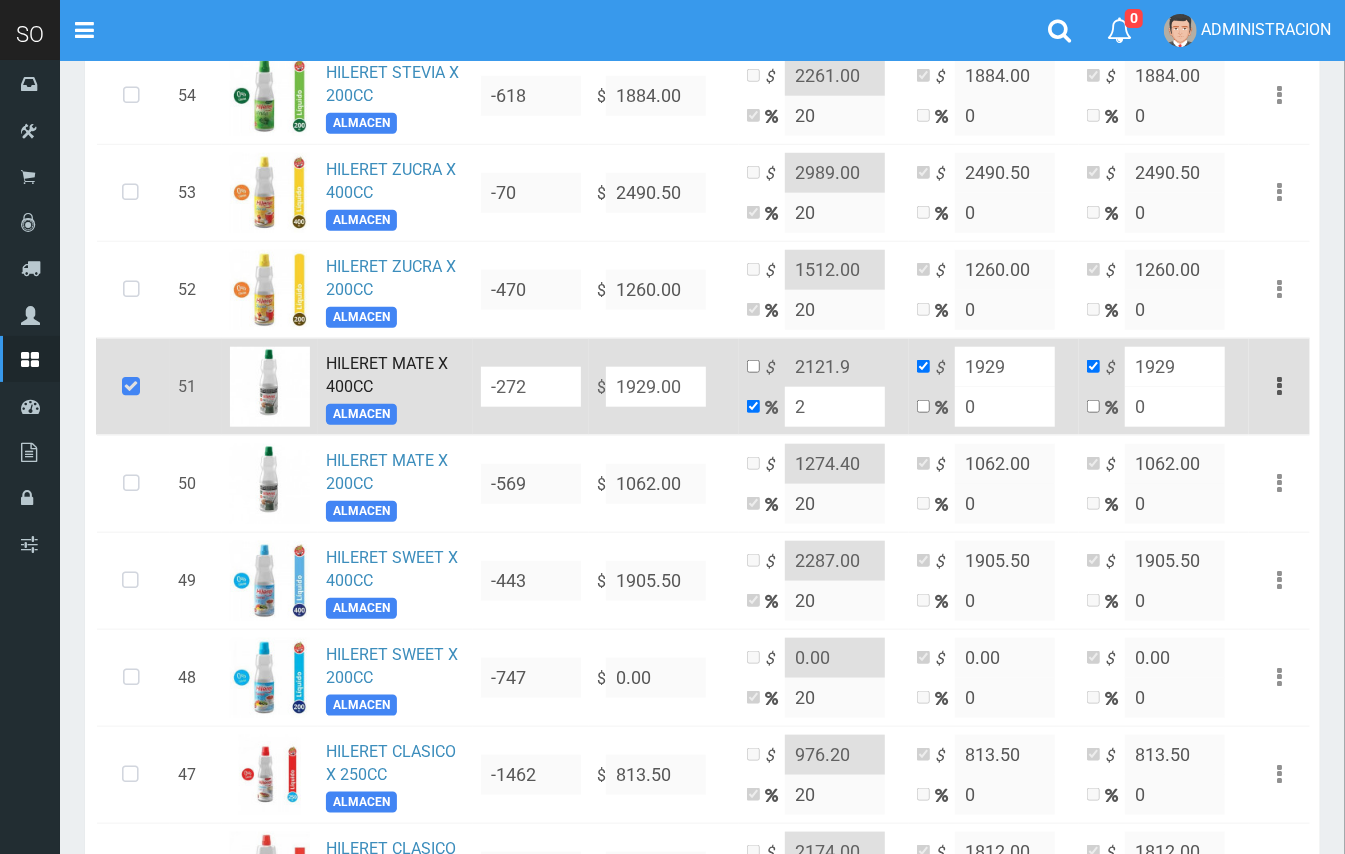 type on "1967.58" 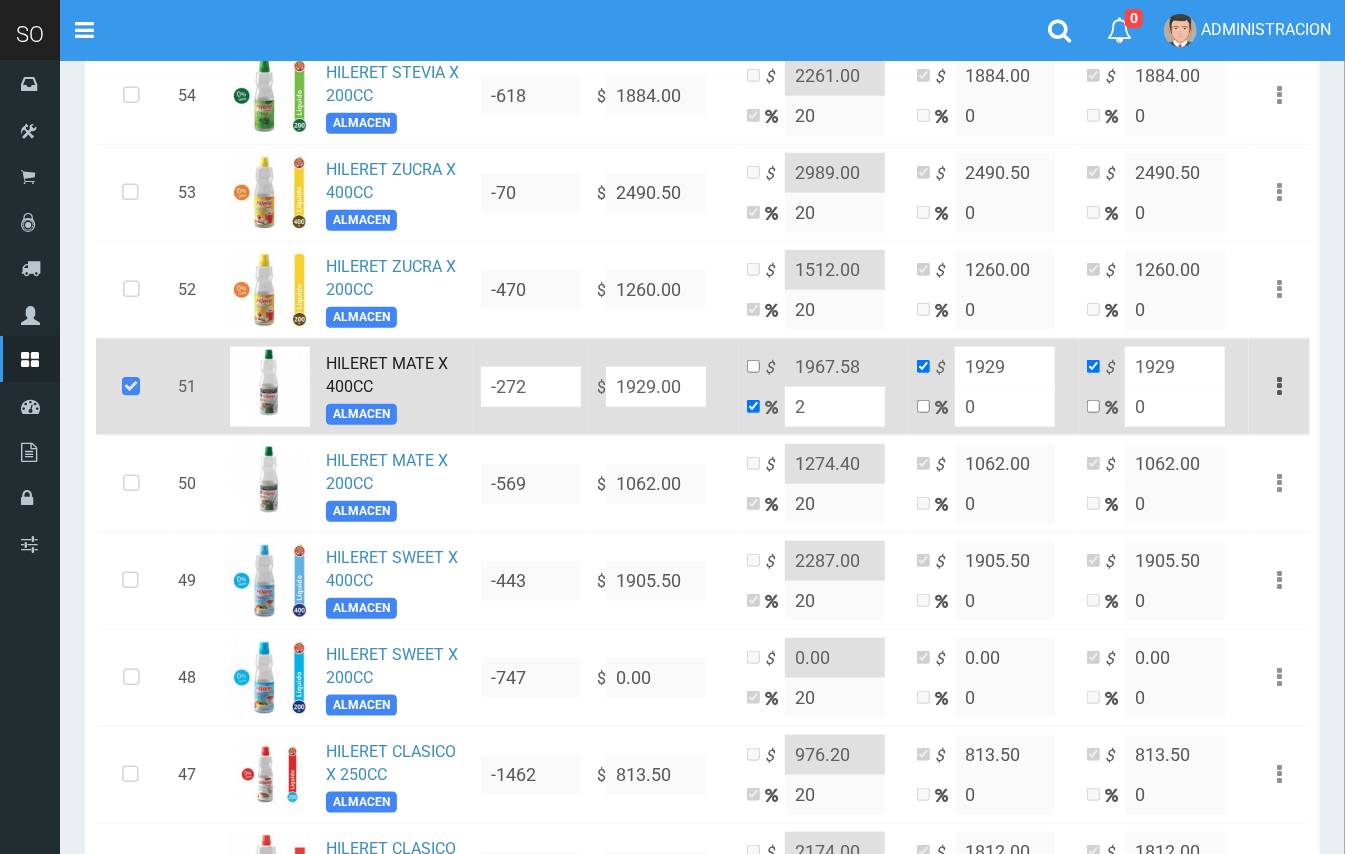 type on "20" 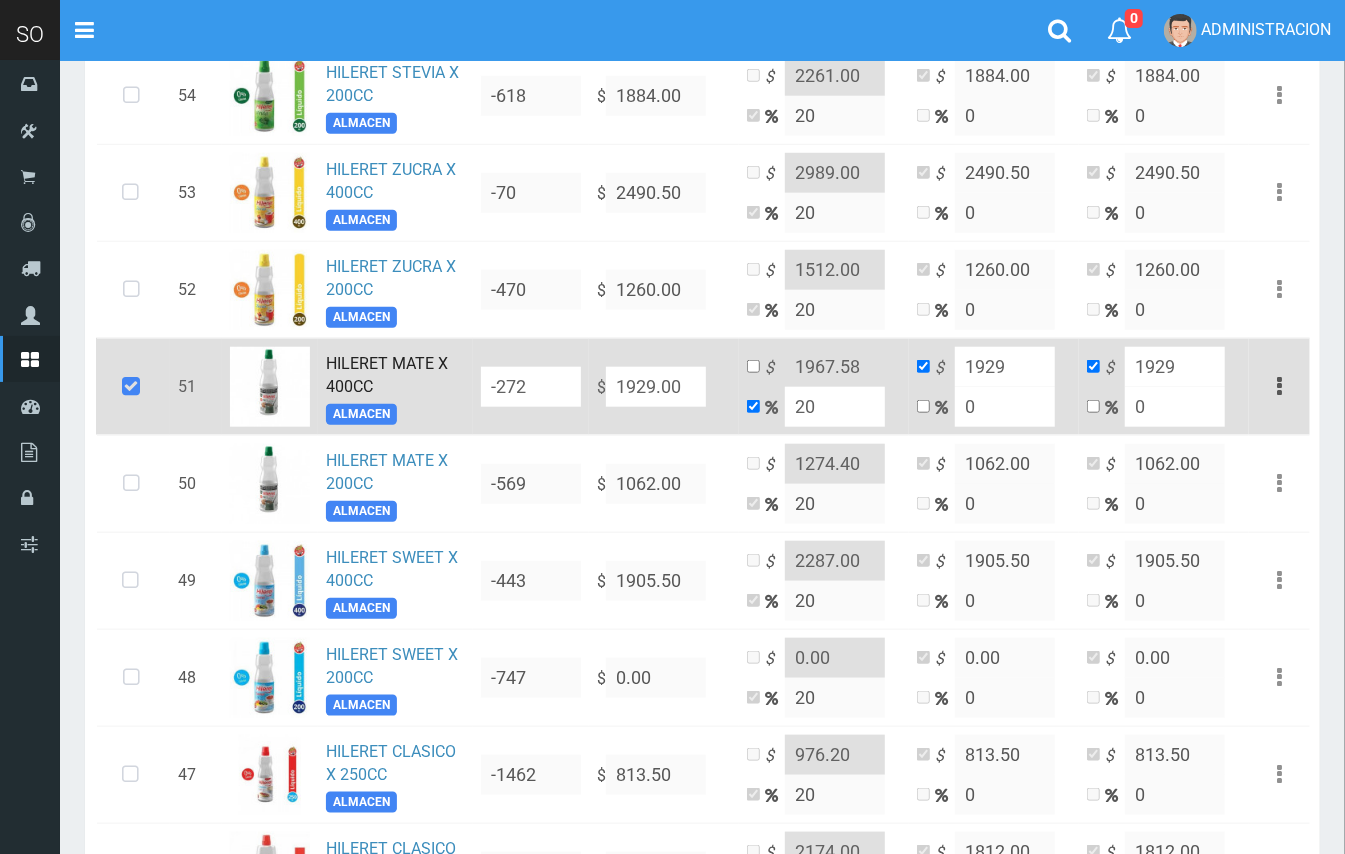 type on "2314.8" 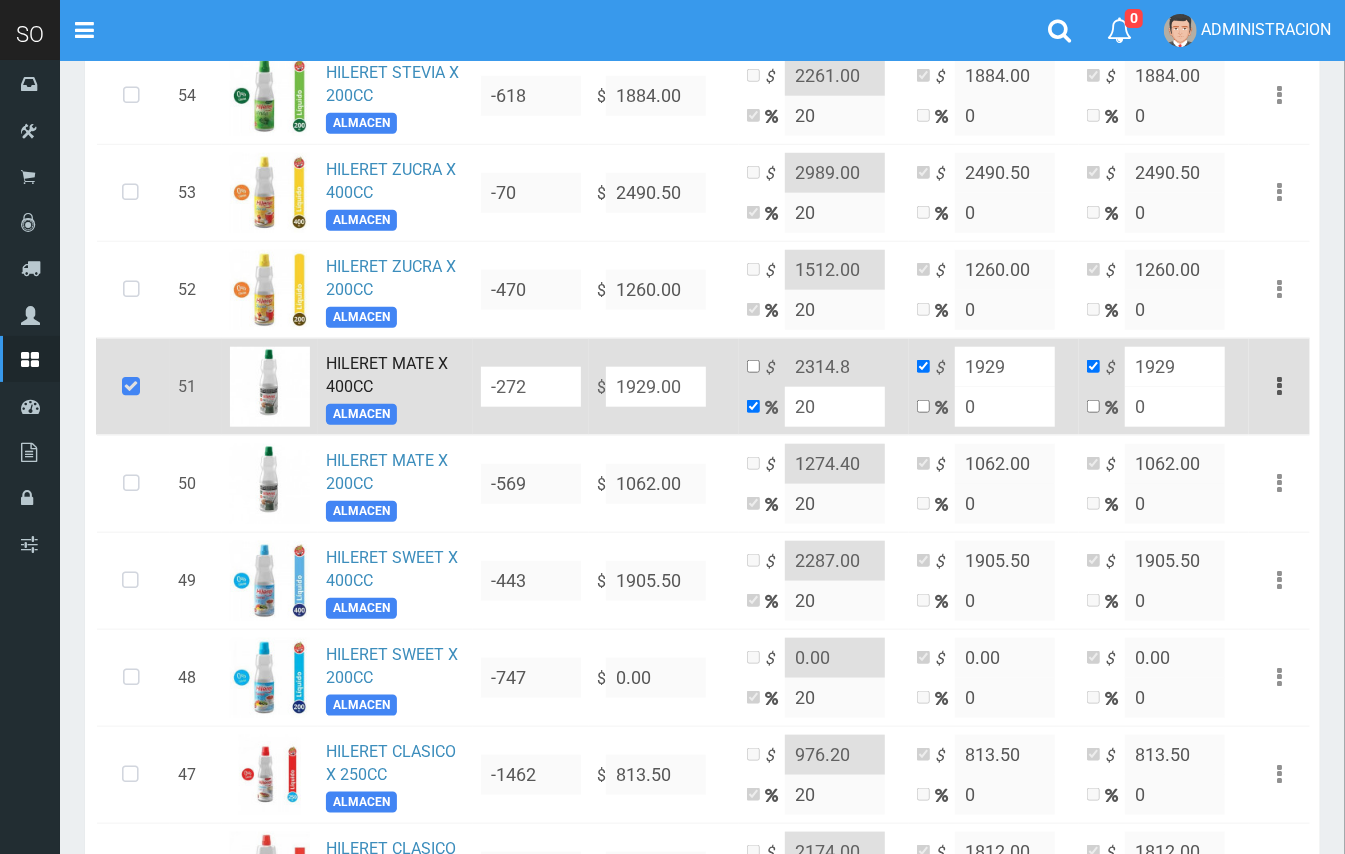 type on "20" 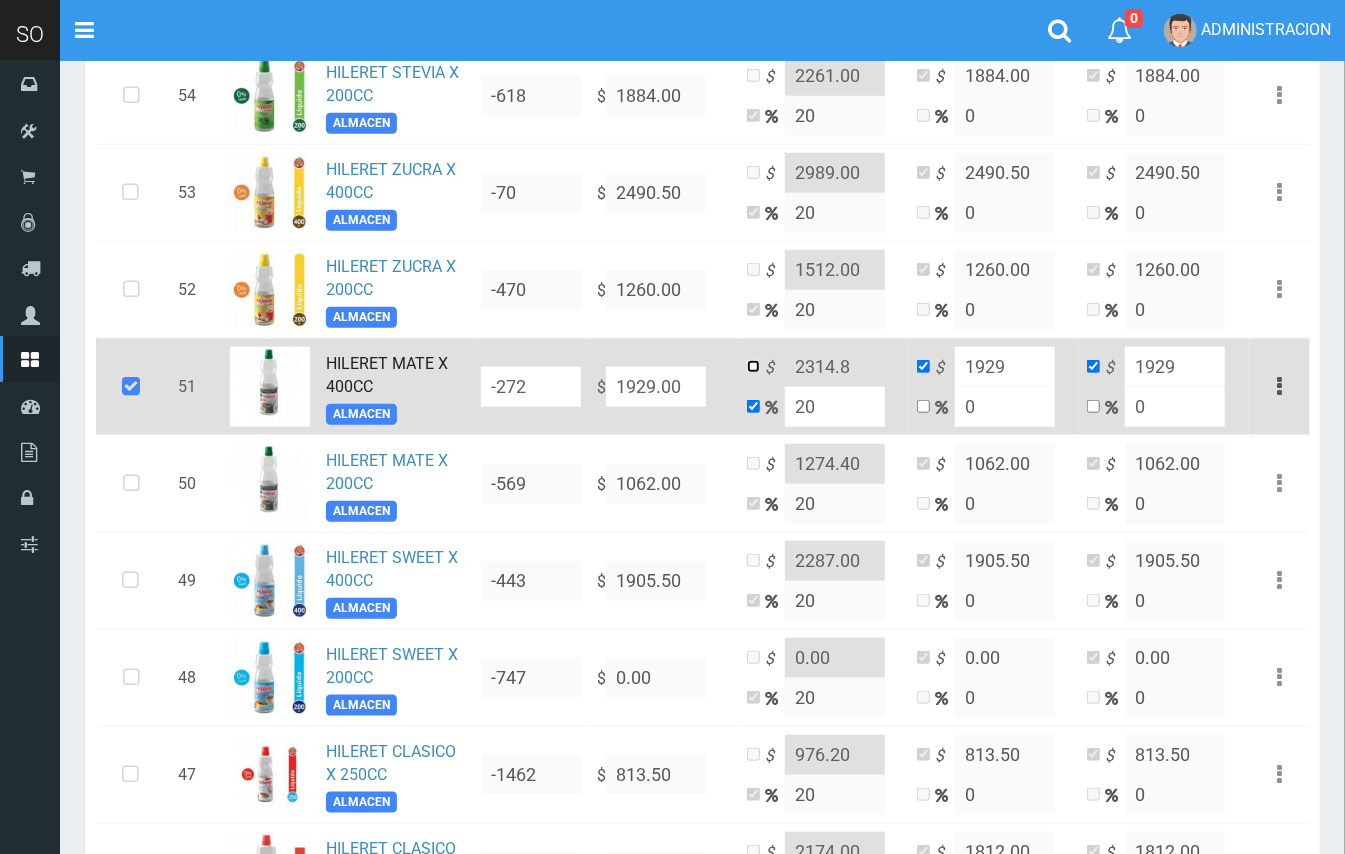click at bounding box center (753, 366) 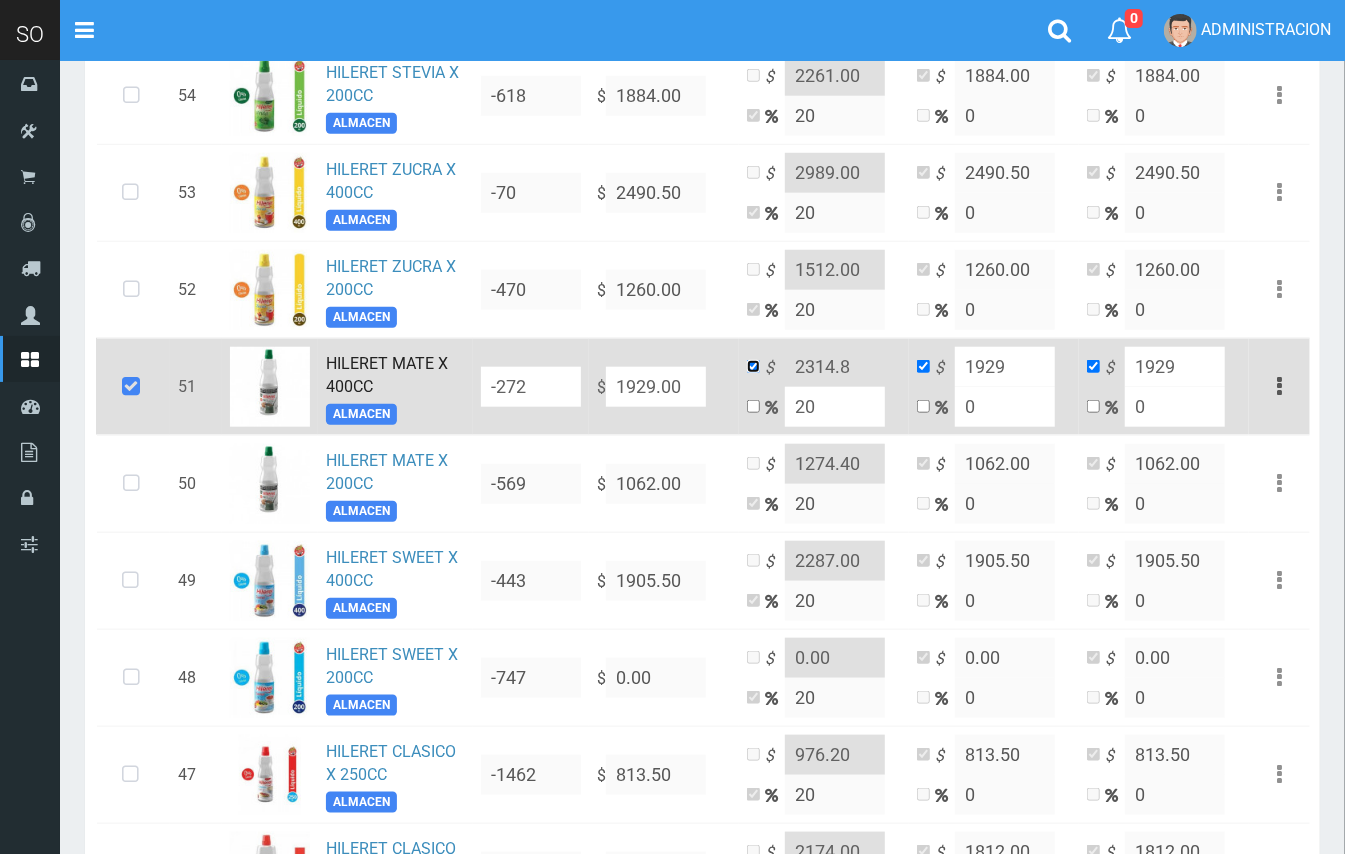 checkbox on "false" 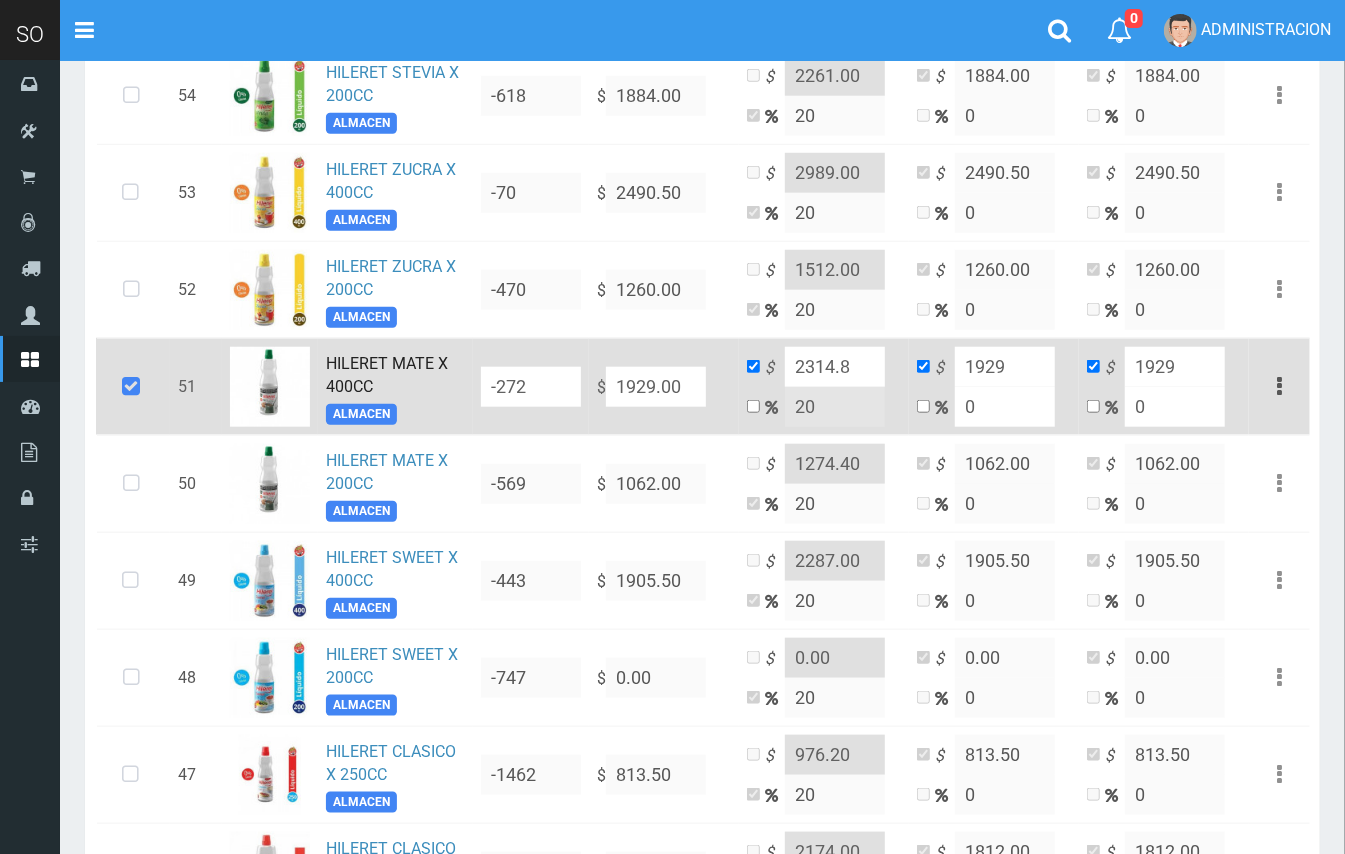 drag, startPoint x: 858, startPoint y: 373, endPoint x: 826, endPoint y: 366, distance: 32.75668 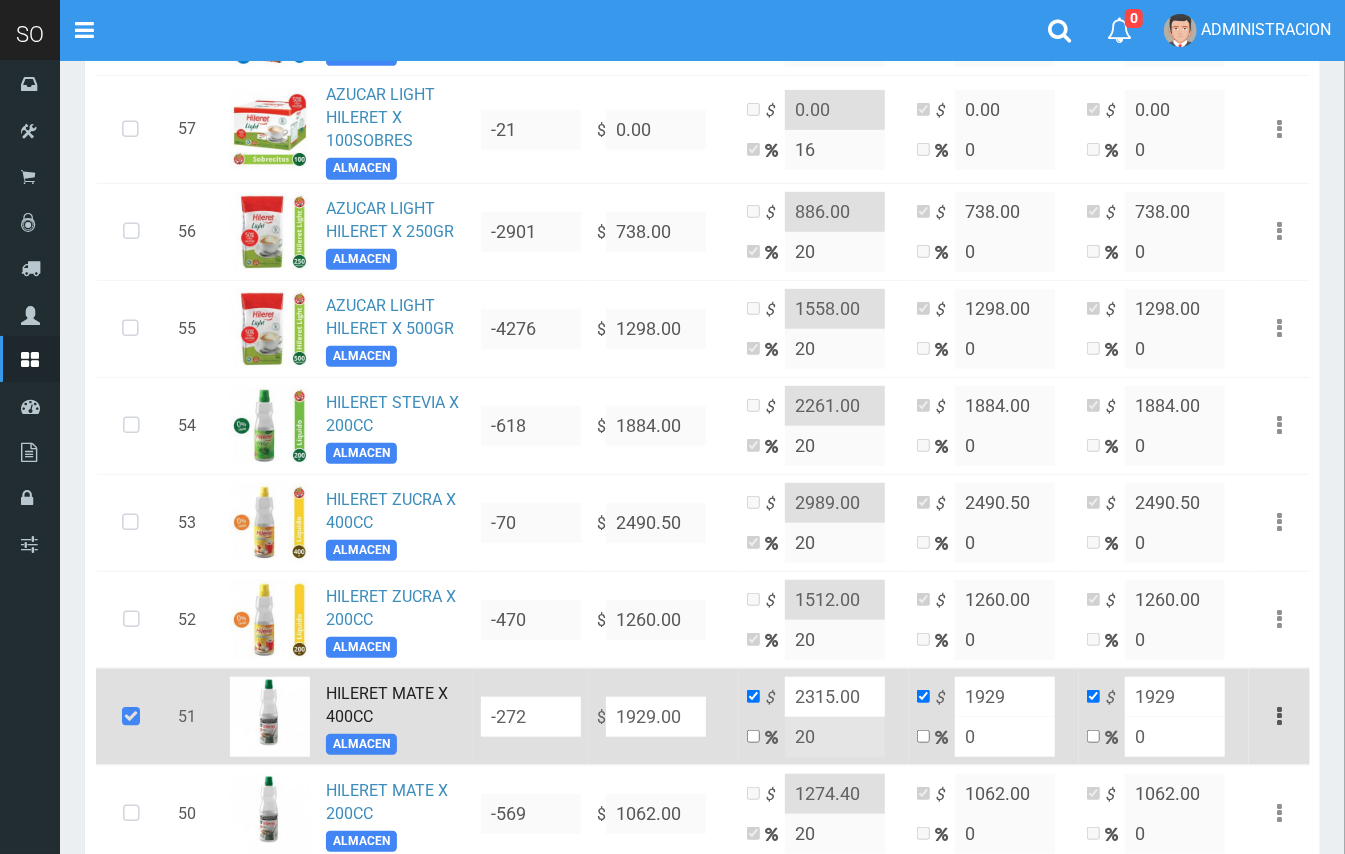 scroll, scrollTop: 0, scrollLeft: 0, axis: both 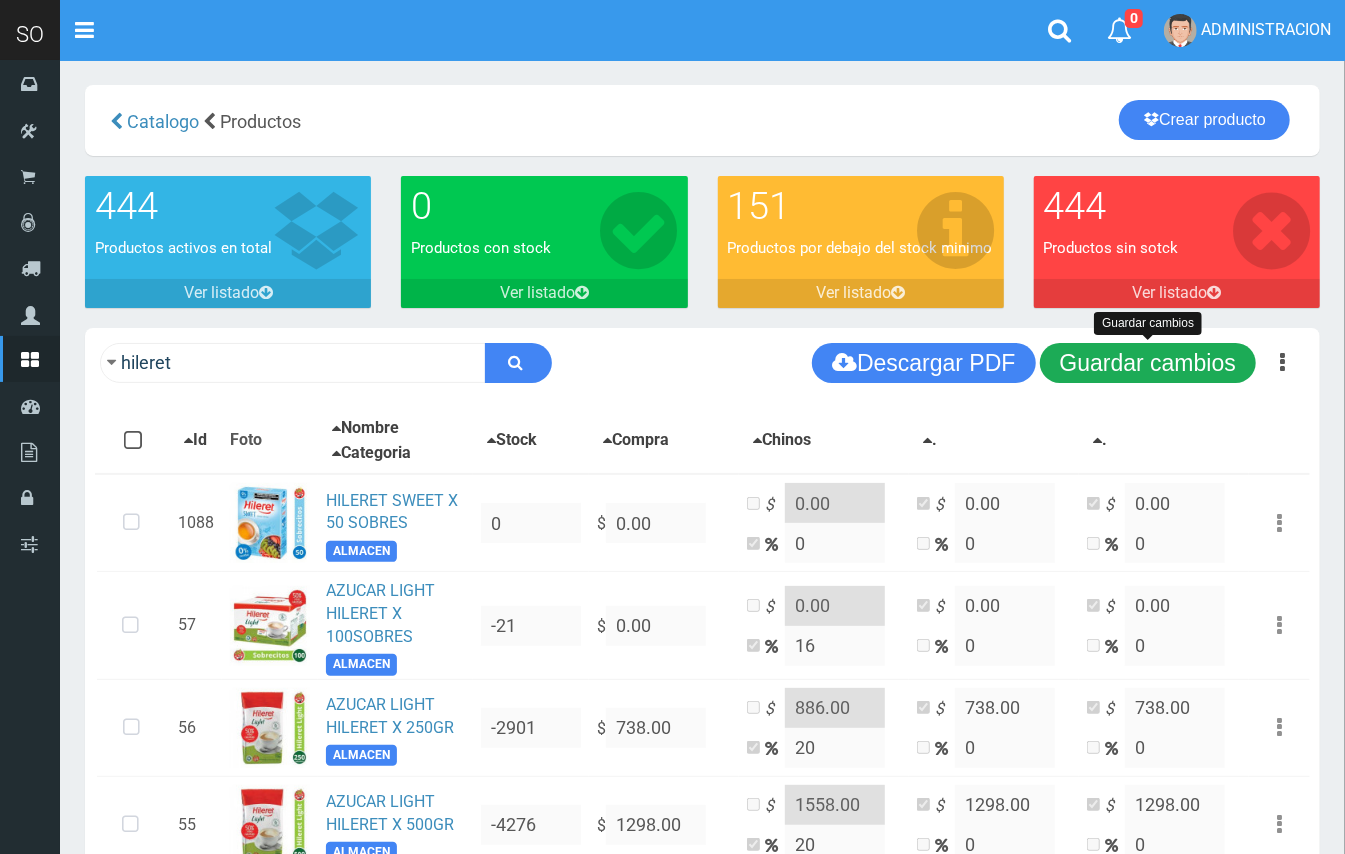 type on "2315.00" 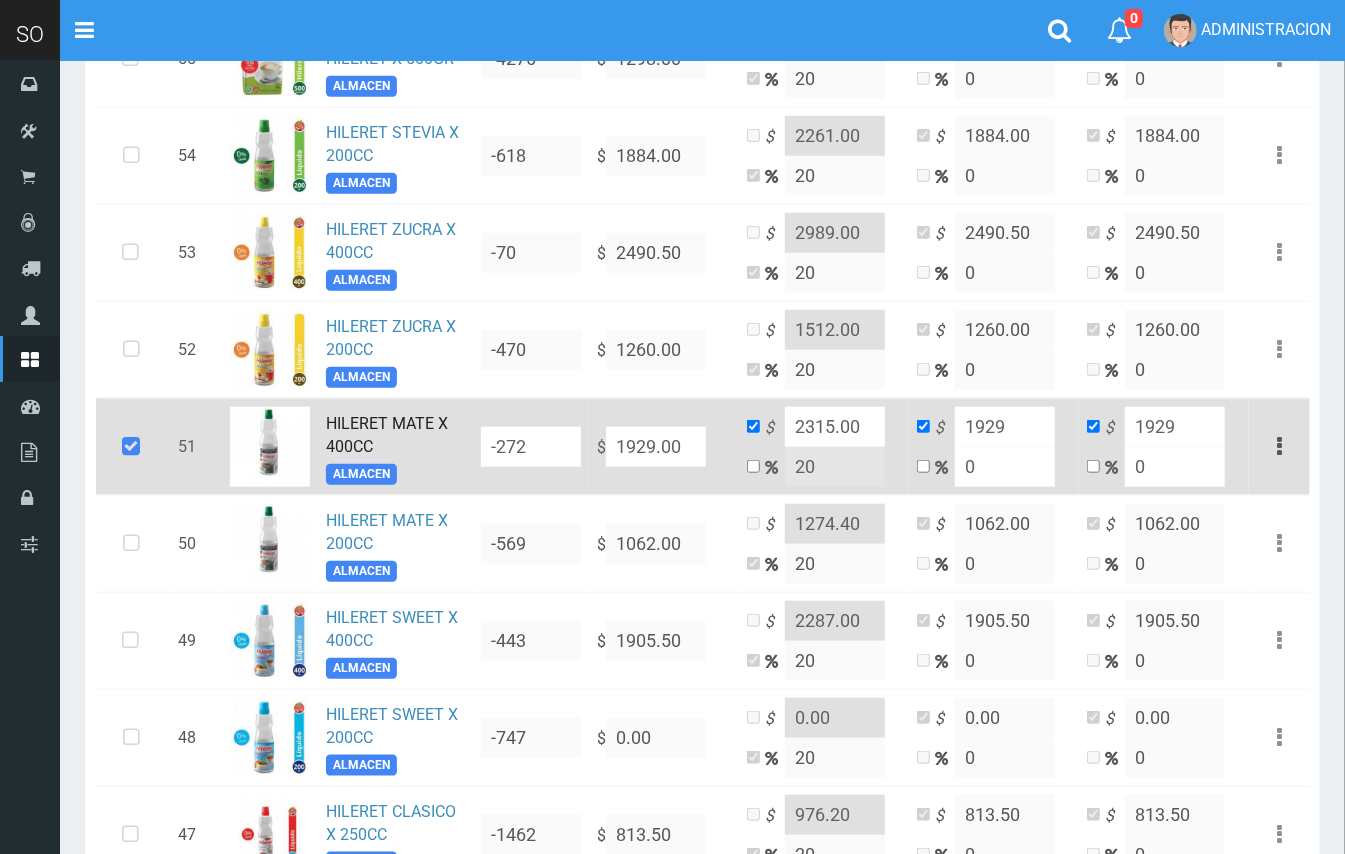 scroll, scrollTop: 806, scrollLeft: 0, axis: vertical 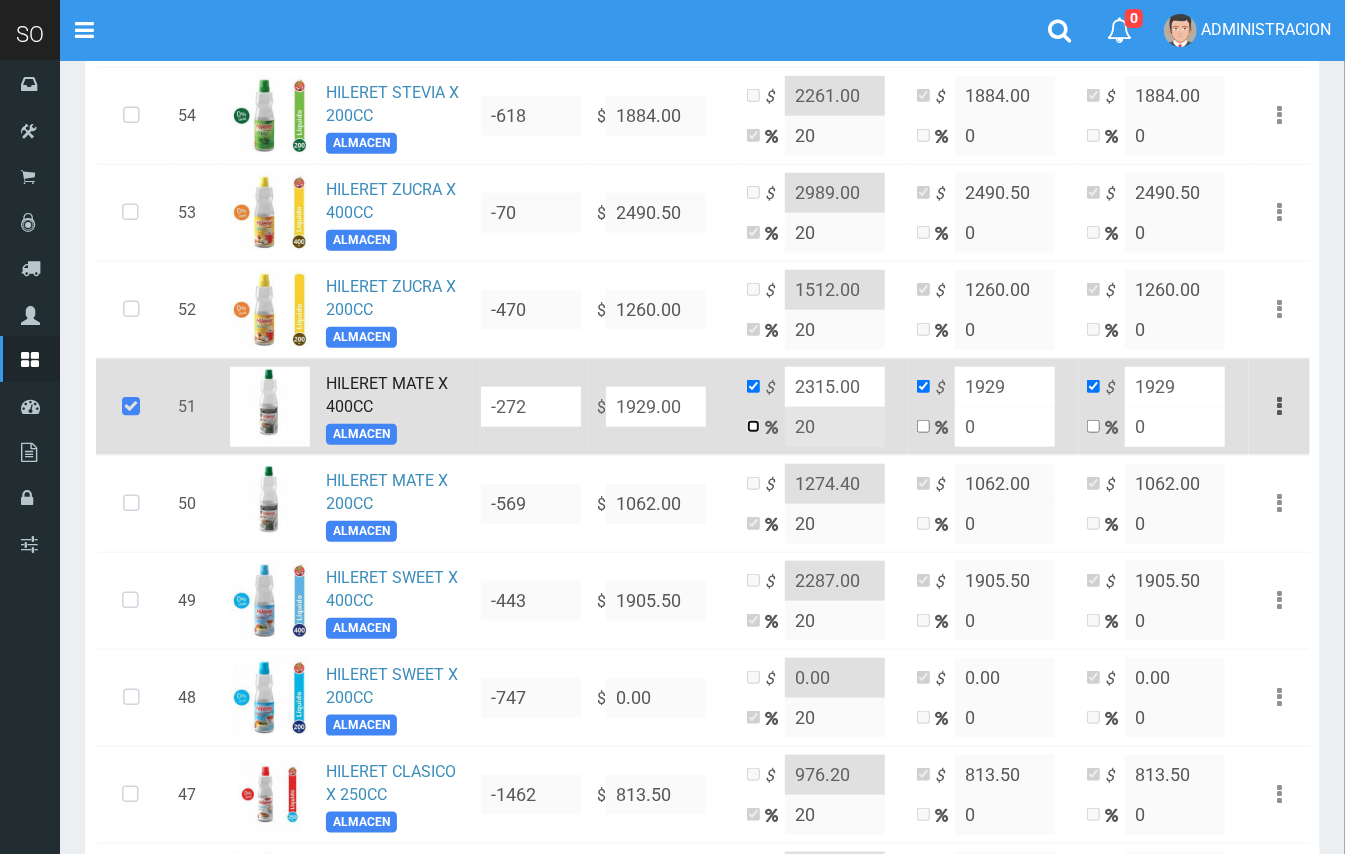 click at bounding box center [753, 426] 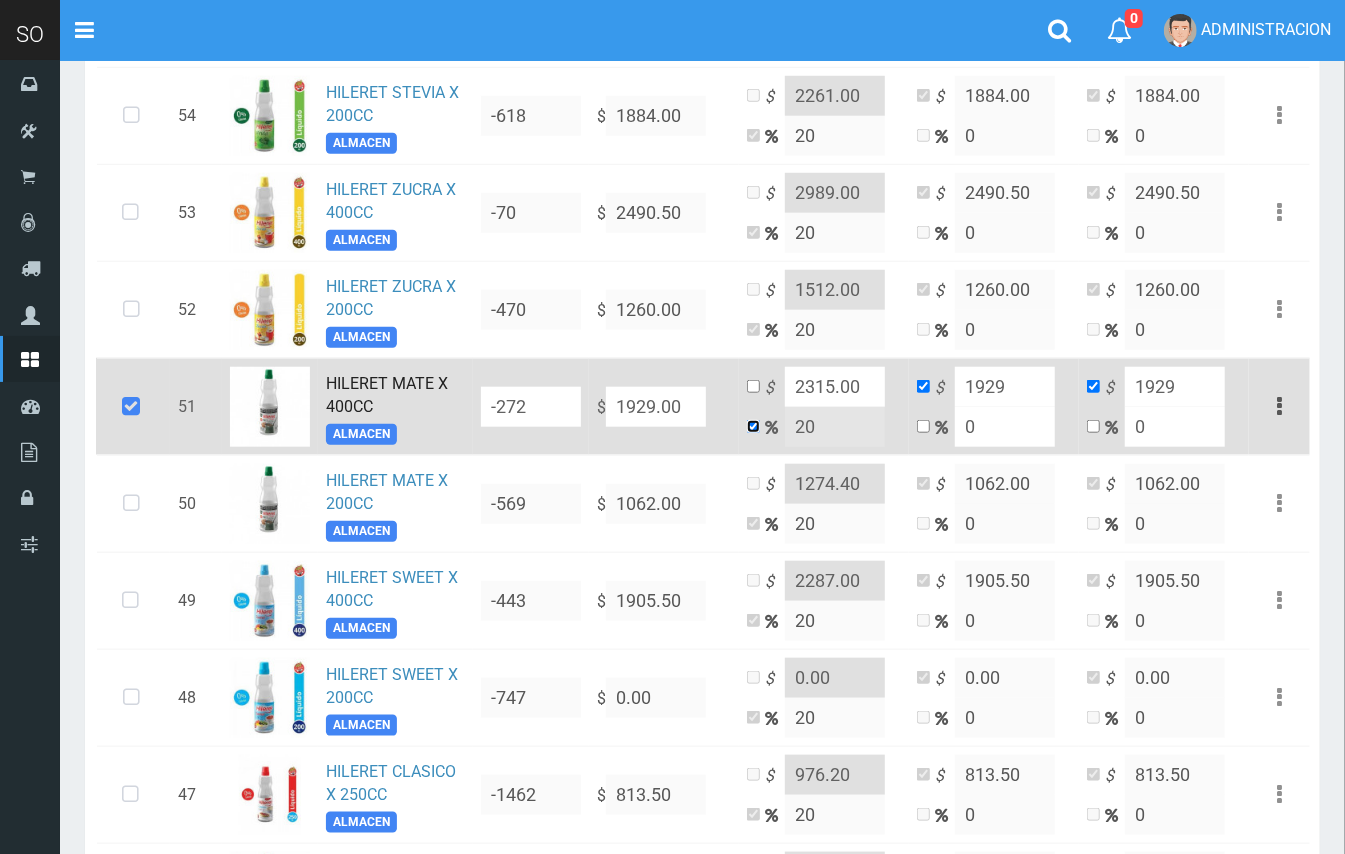 checkbox on "false" 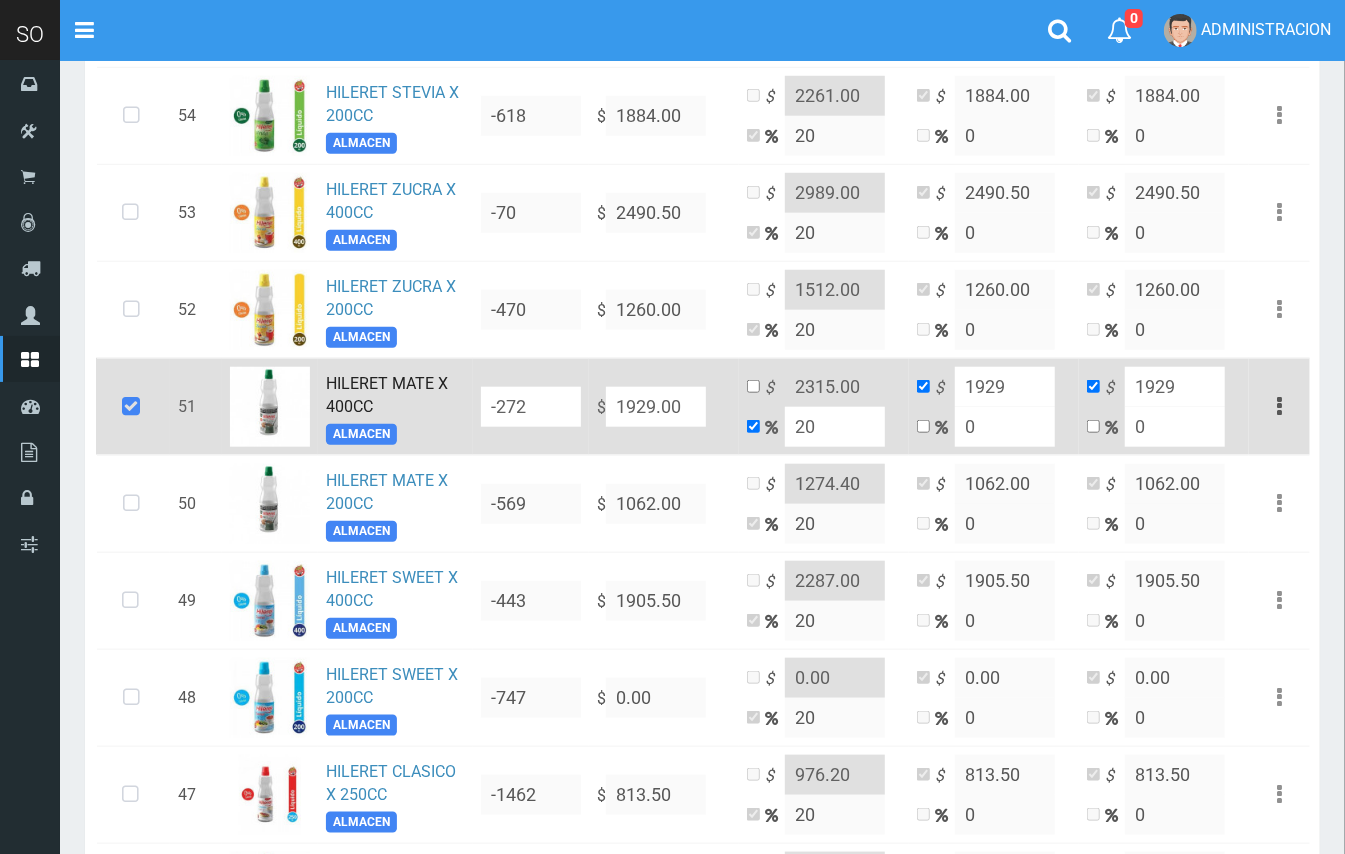 drag, startPoint x: 814, startPoint y: 432, endPoint x: 777, endPoint y: 424, distance: 37.85499 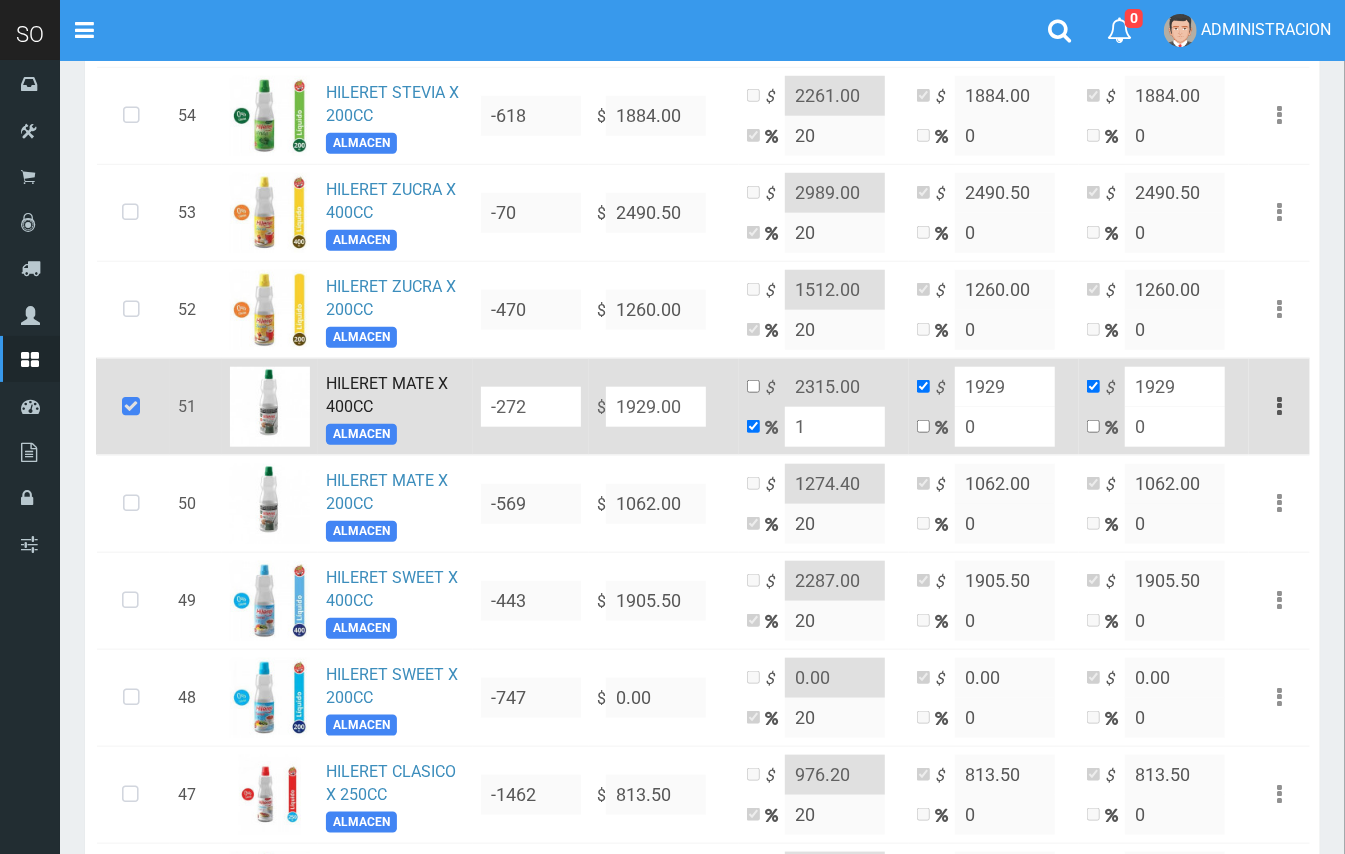 type on "15" 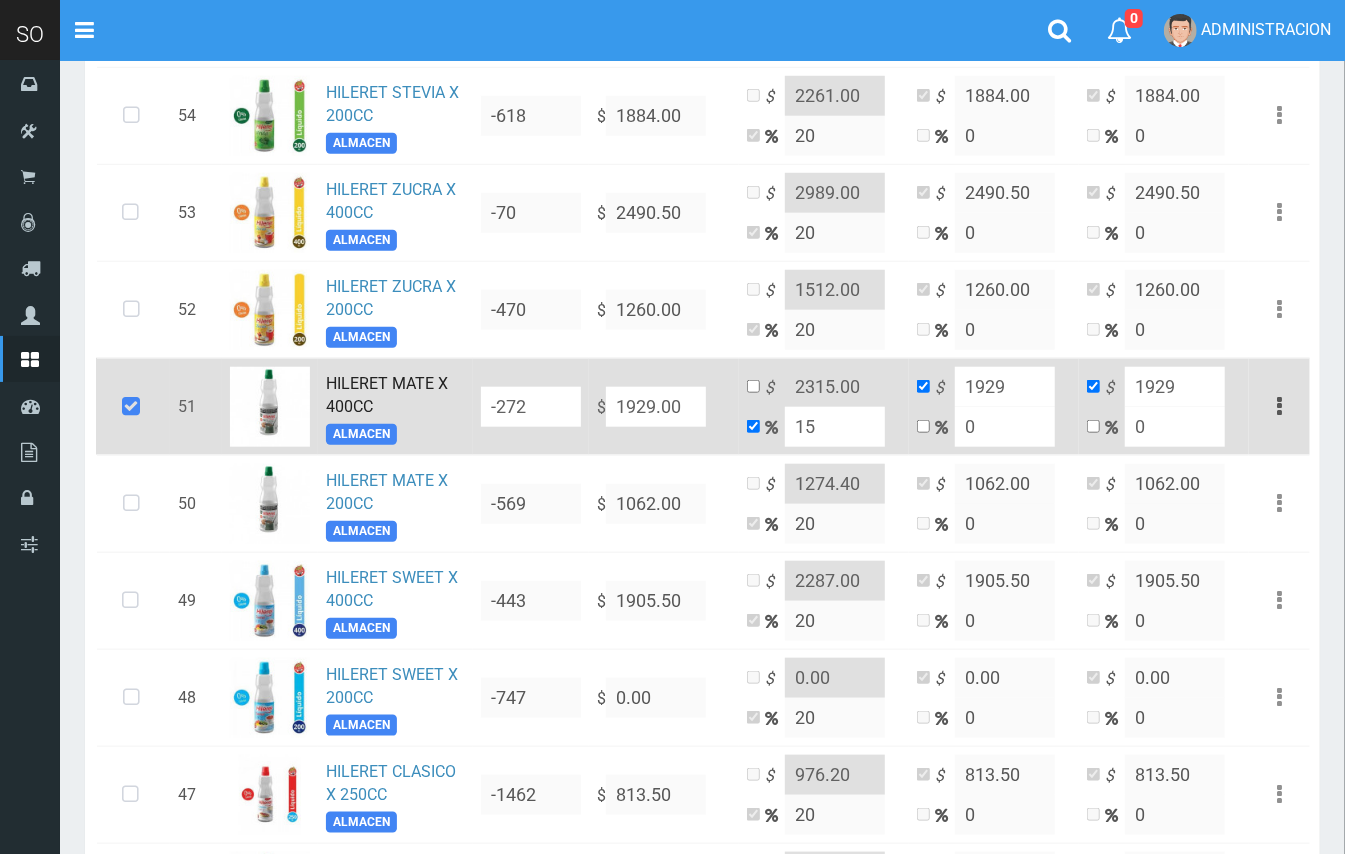 type on "2218.35" 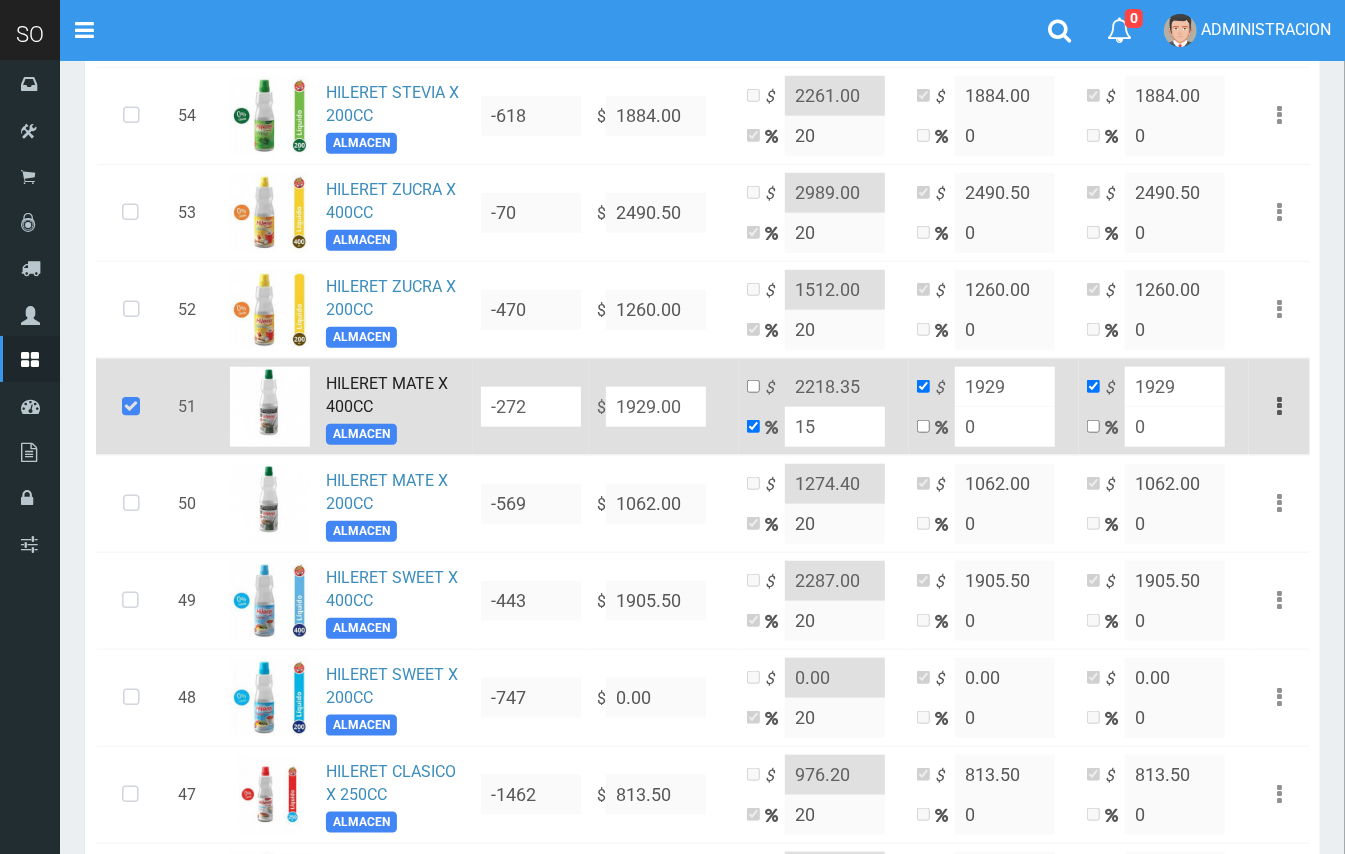 drag, startPoint x: 826, startPoint y: 425, endPoint x: 802, endPoint y: 421, distance: 24.33105 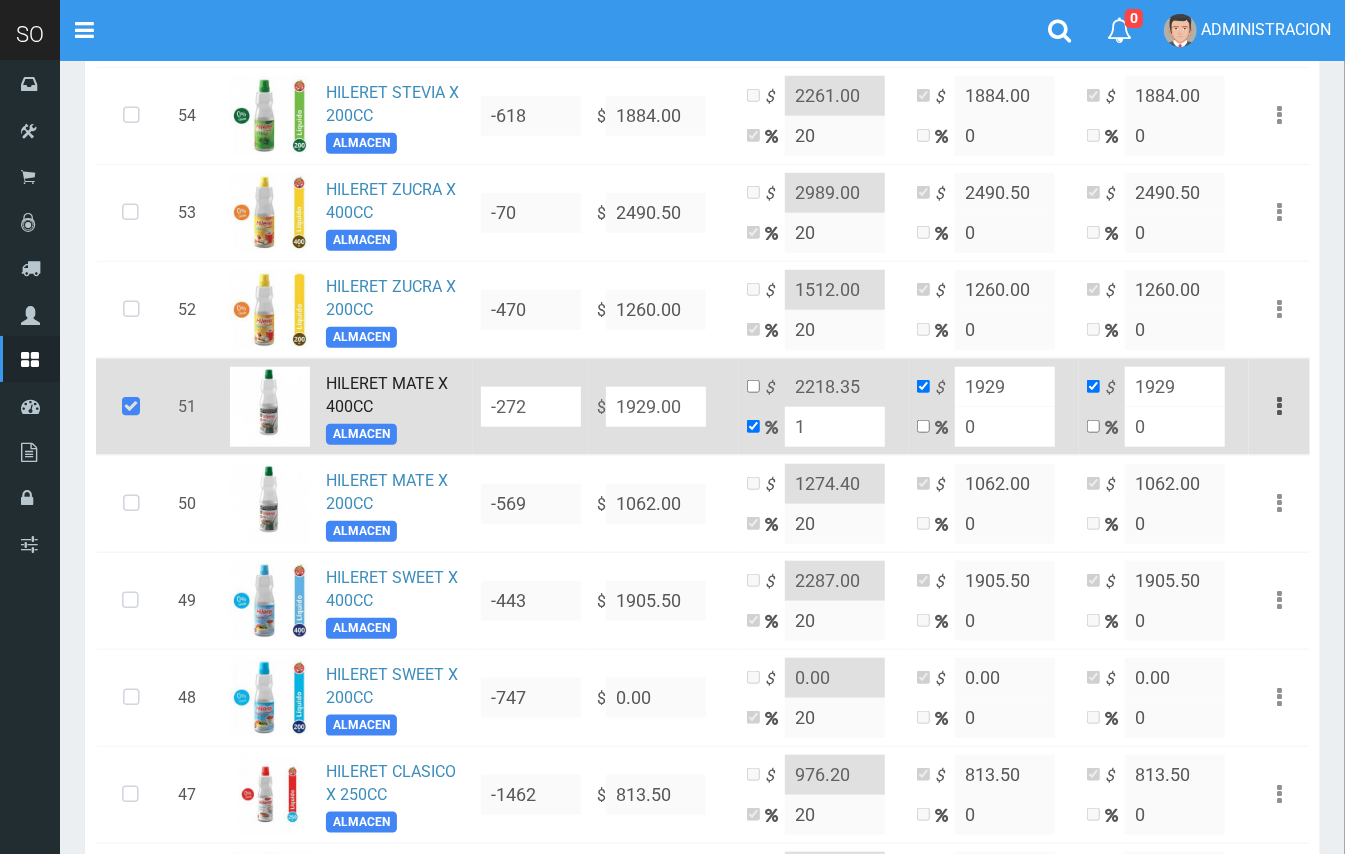 type on "1948.29" 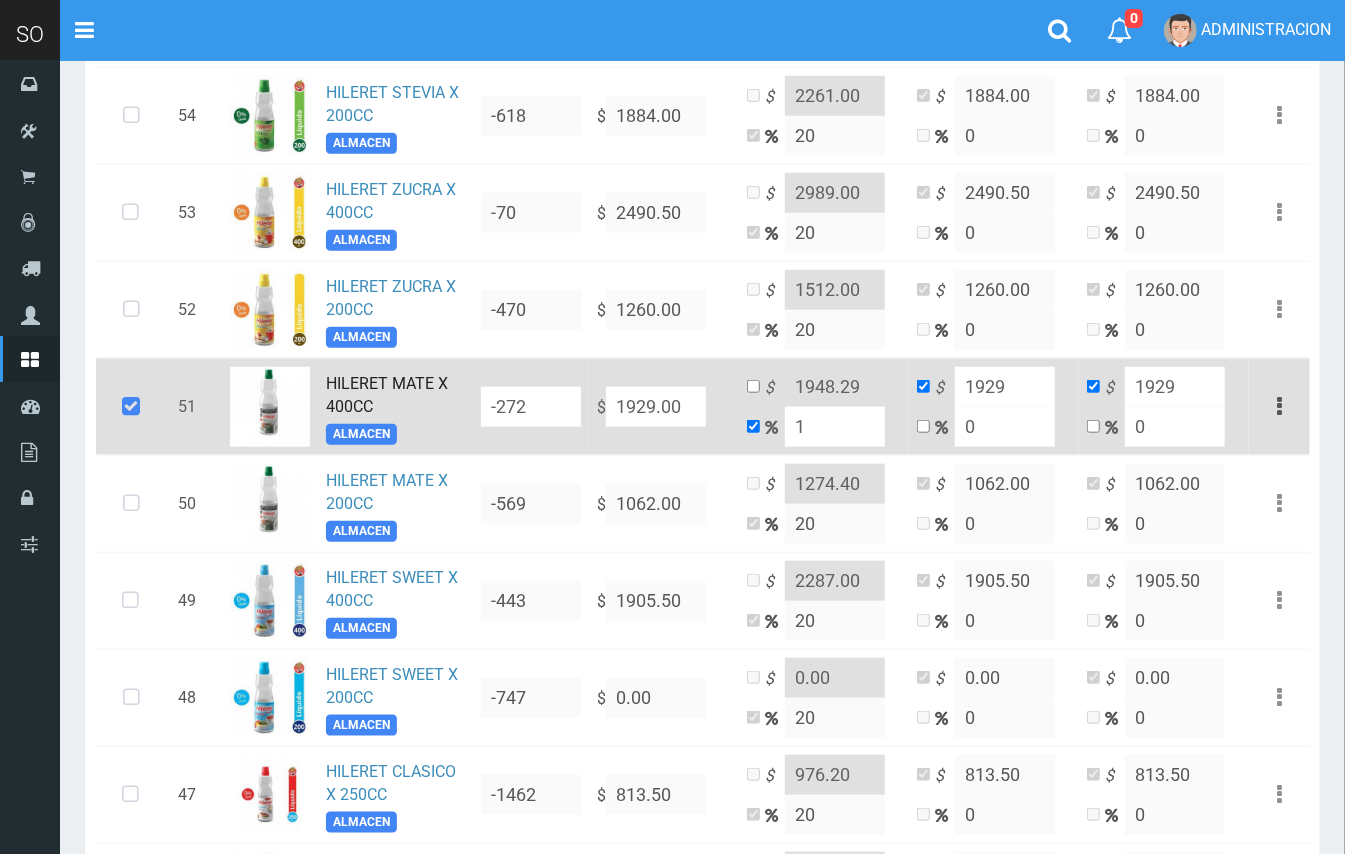 type 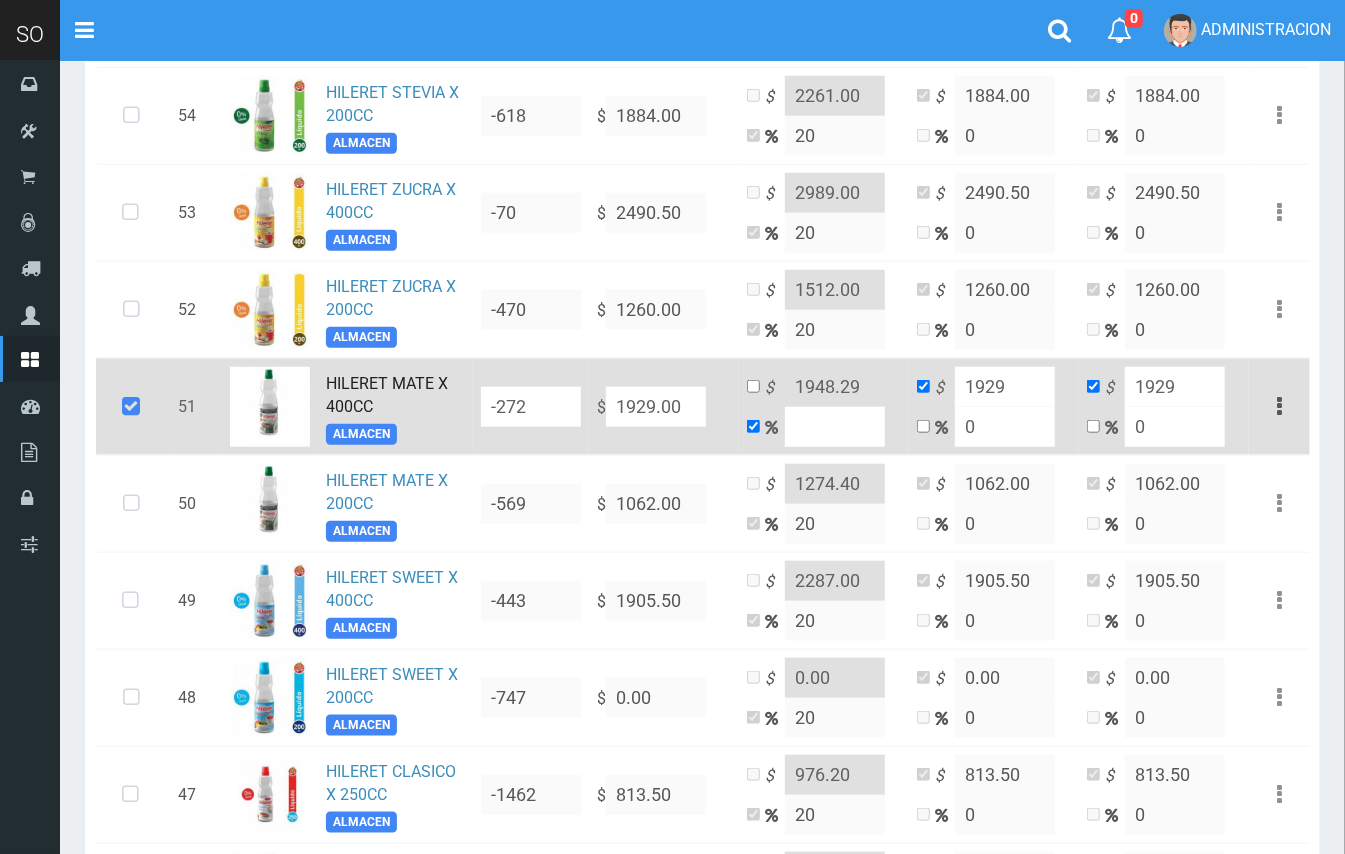 type on "1929" 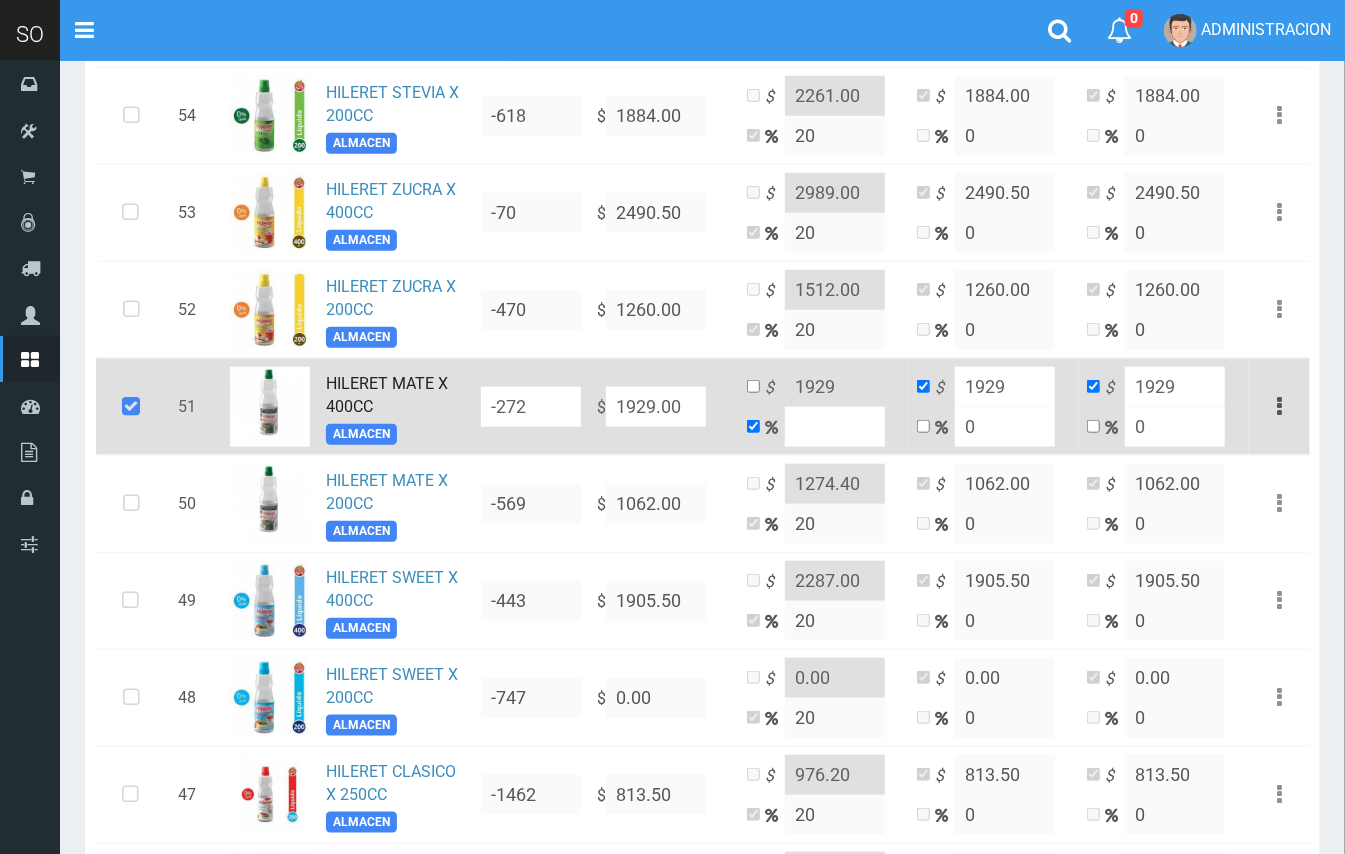 type on "2" 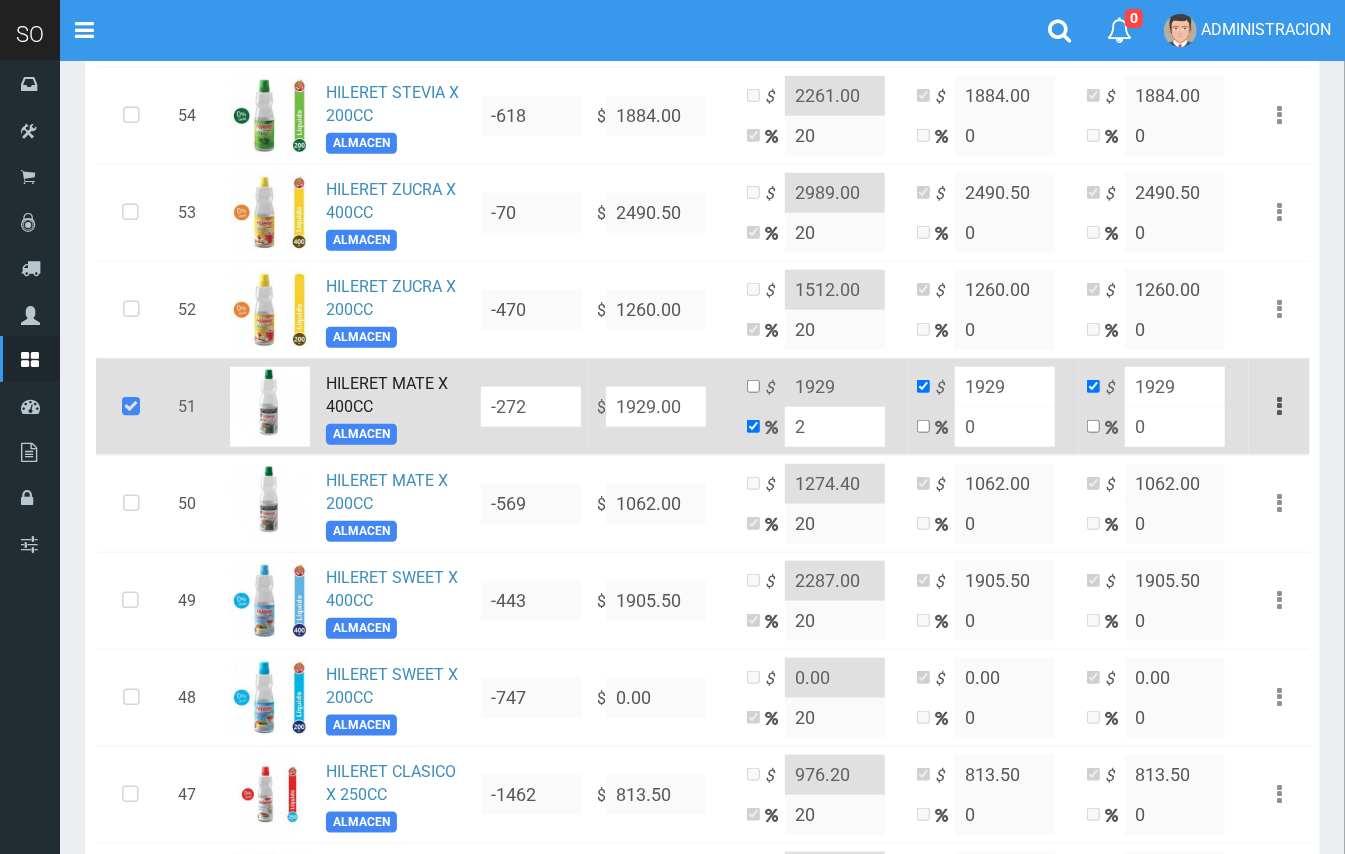 type on "1967.58" 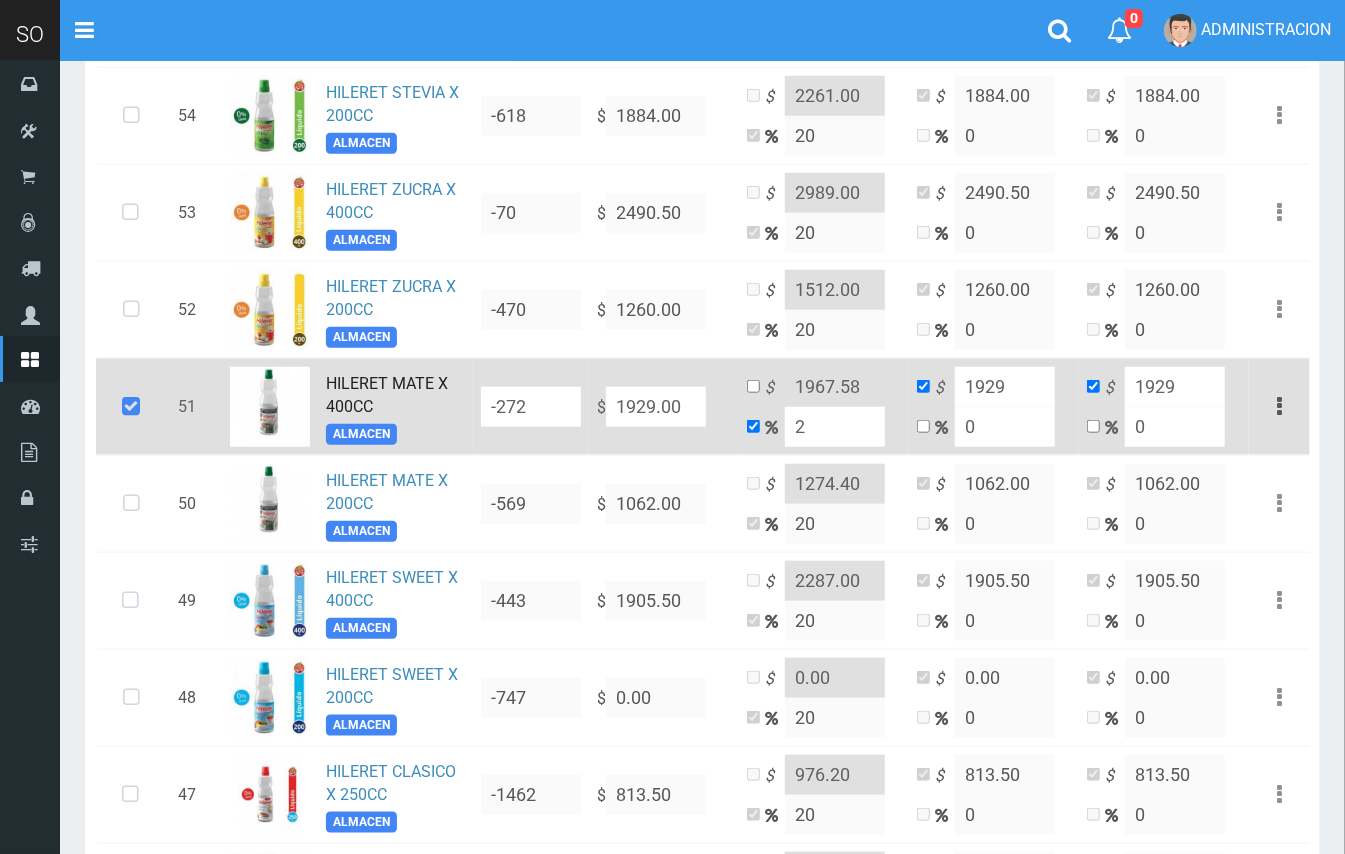 type on "20" 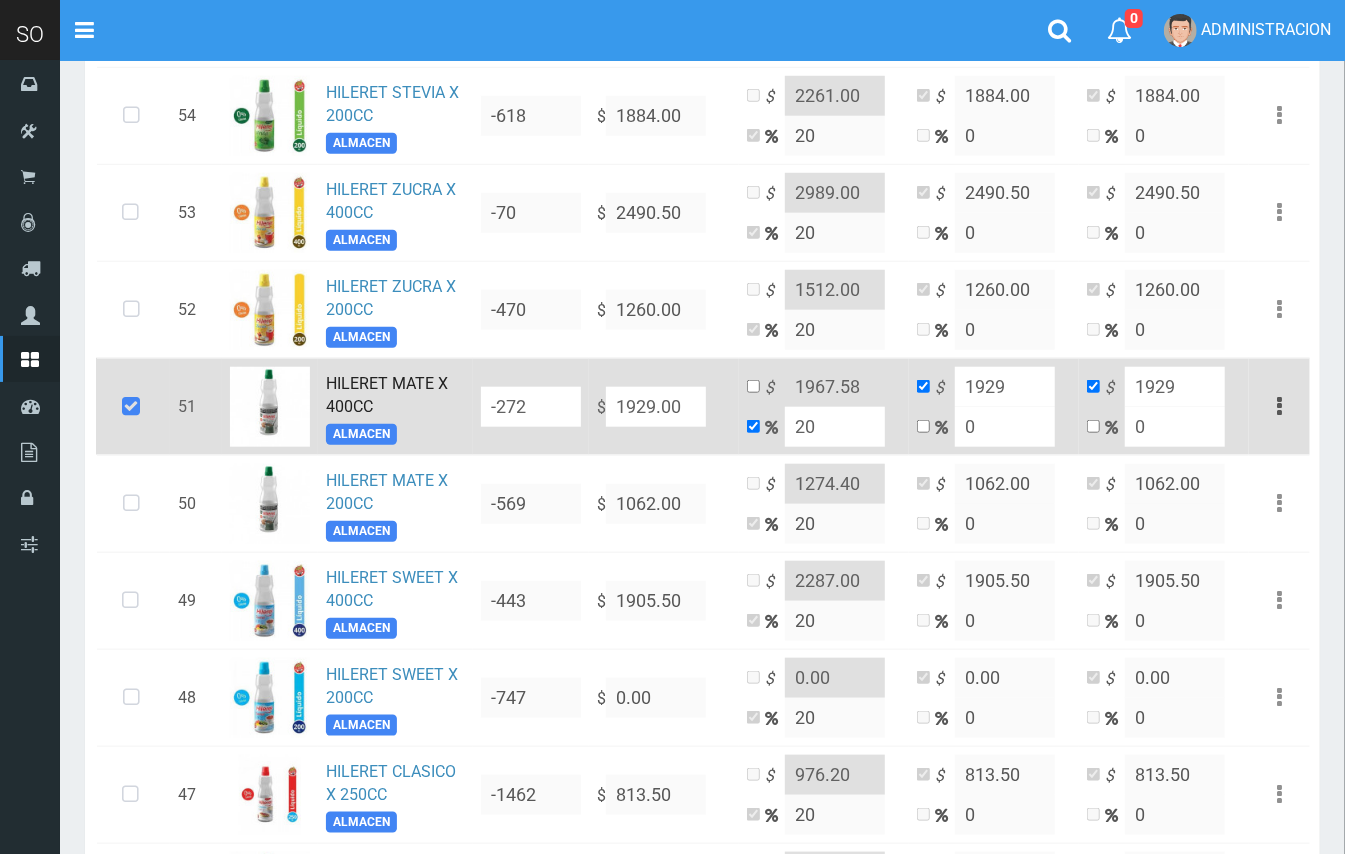 type on "2314.8" 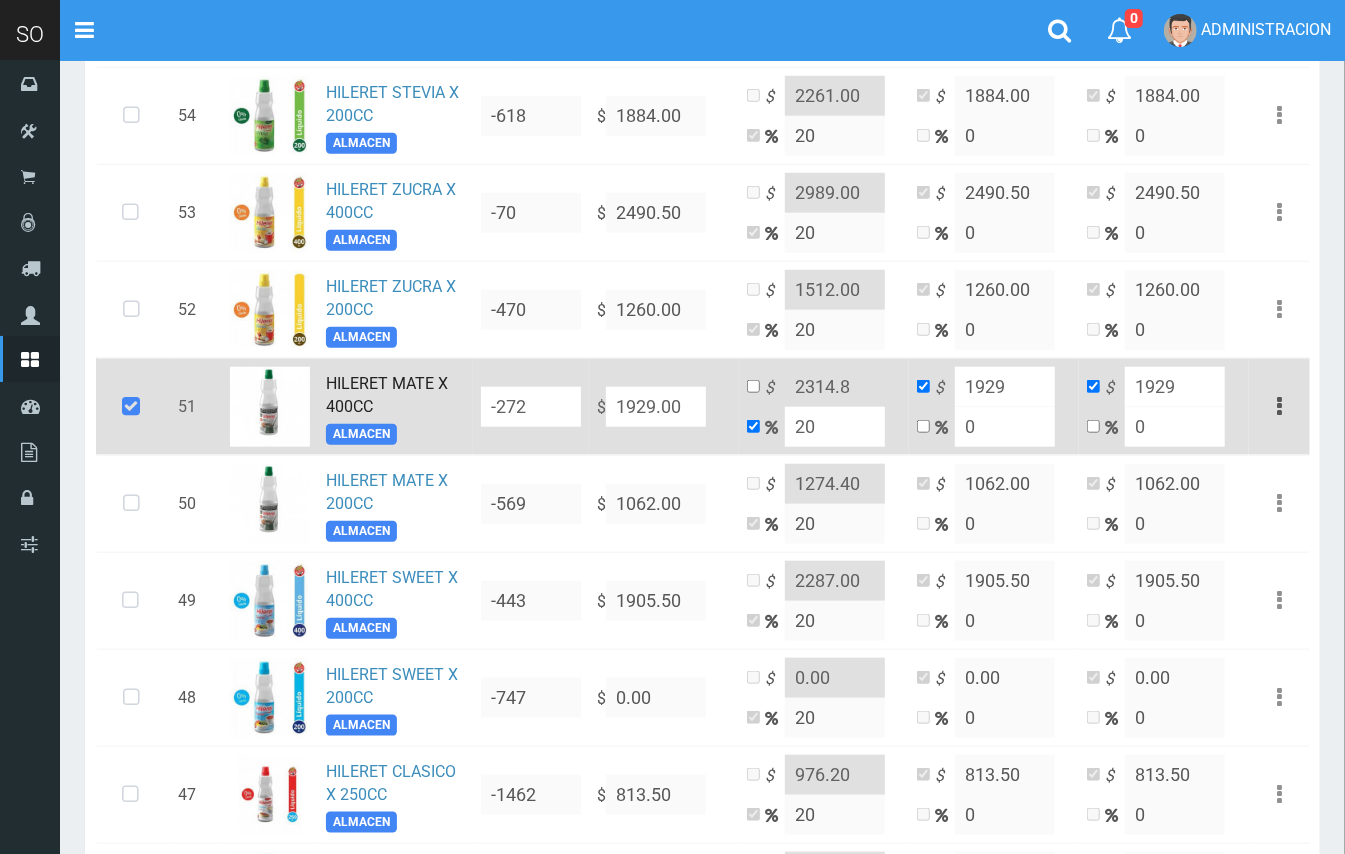 type on "20" 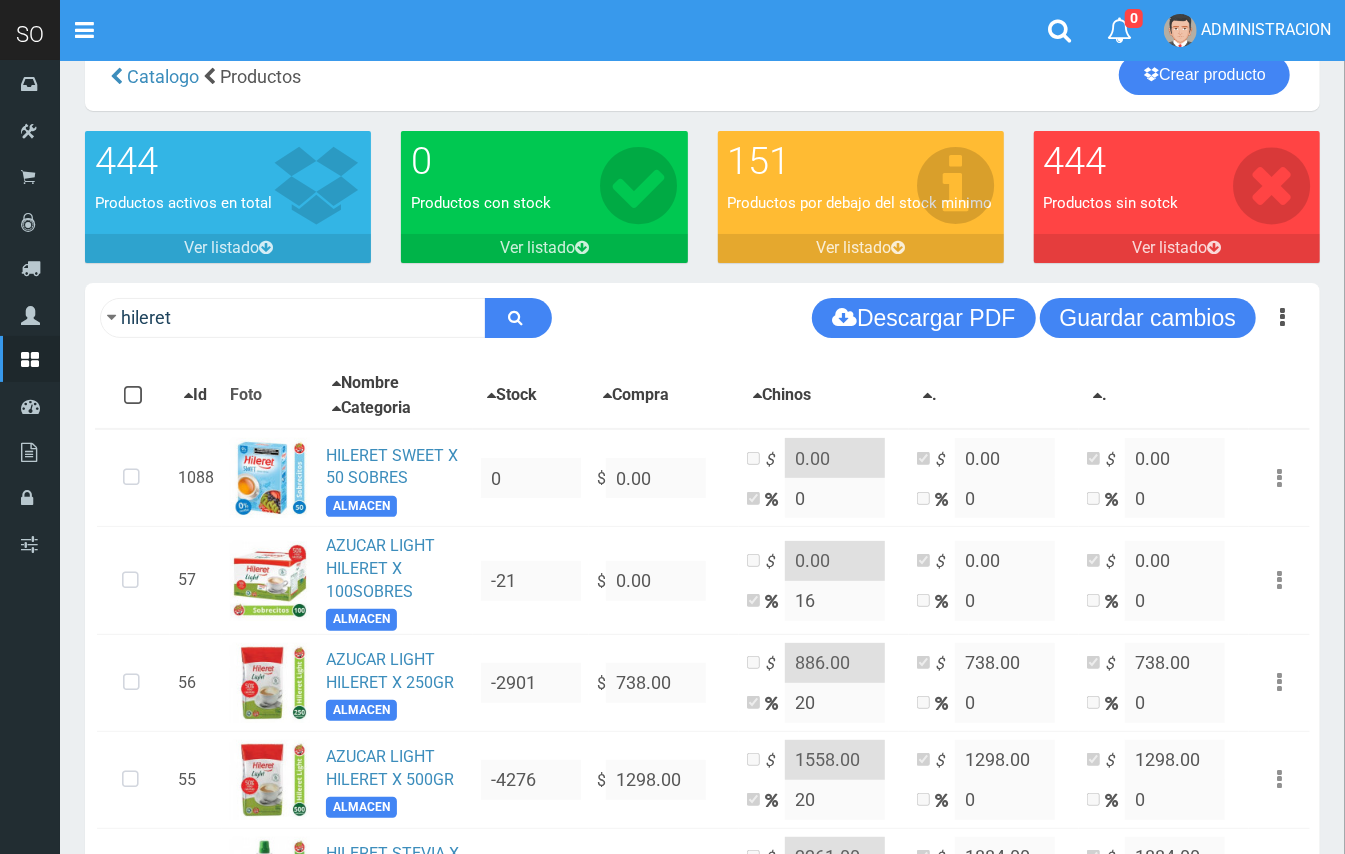 scroll, scrollTop: 14, scrollLeft: 0, axis: vertical 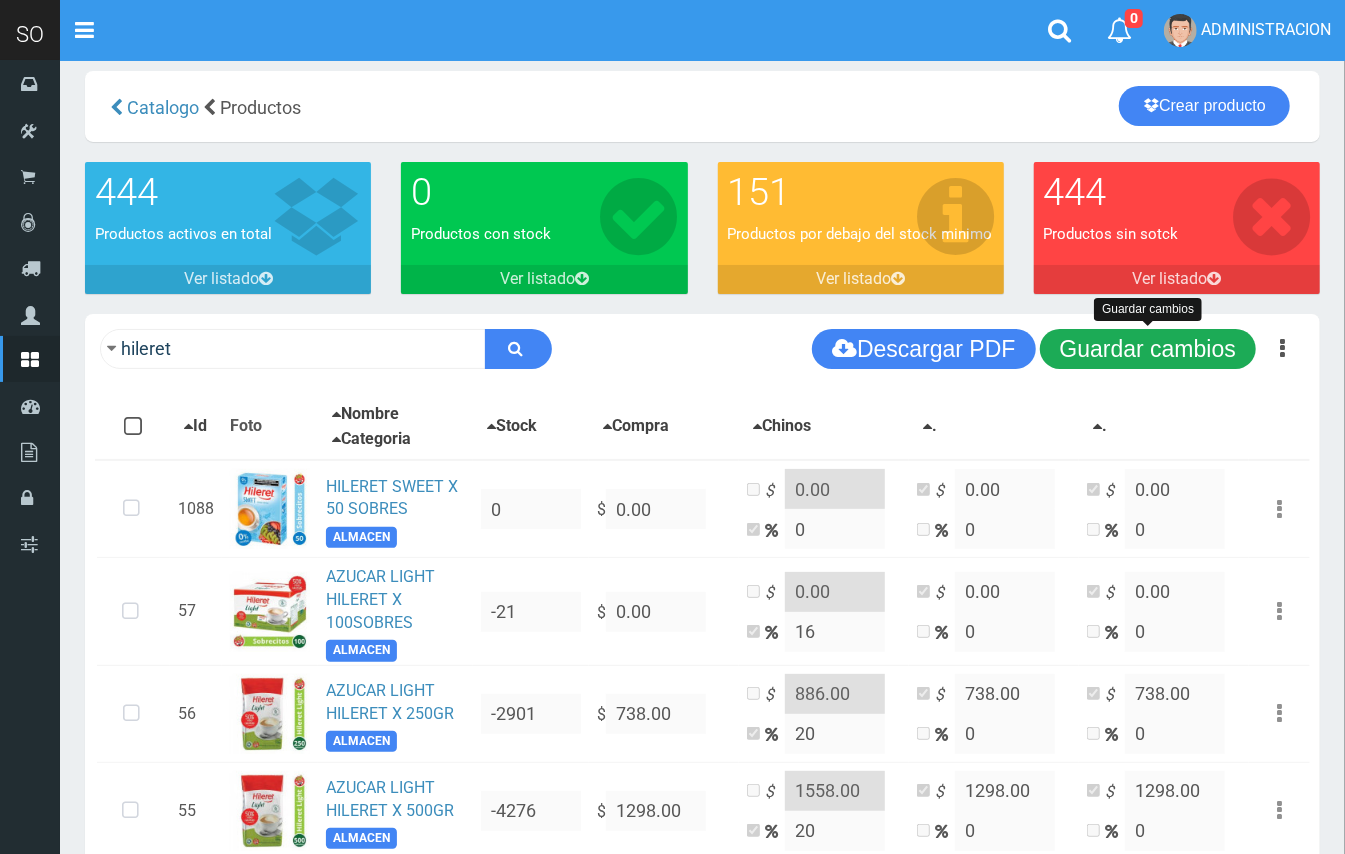 click on "Guardar cambios" at bounding box center (1148, 349) 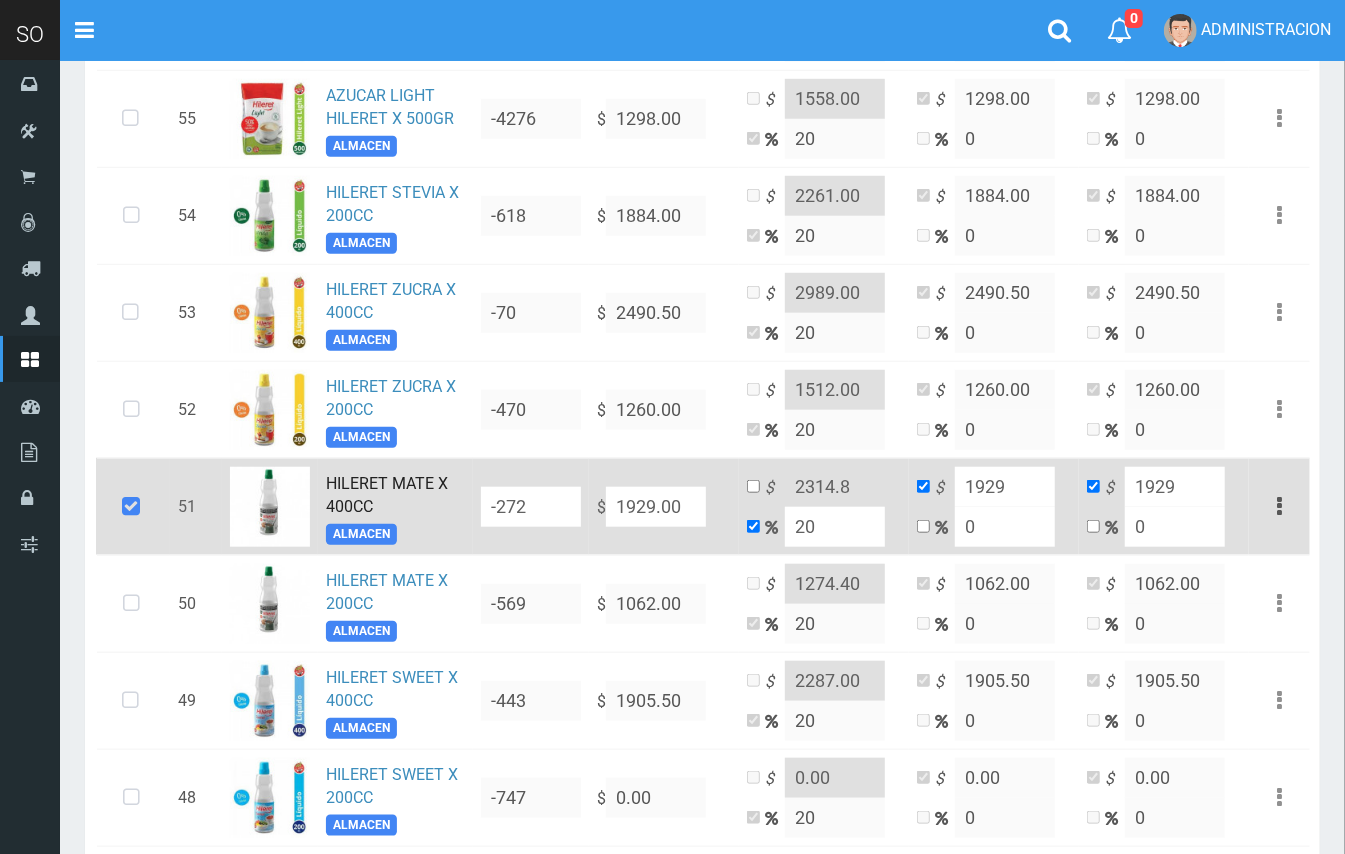 scroll, scrollTop: 636, scrollLeft: 0, axis: vertical 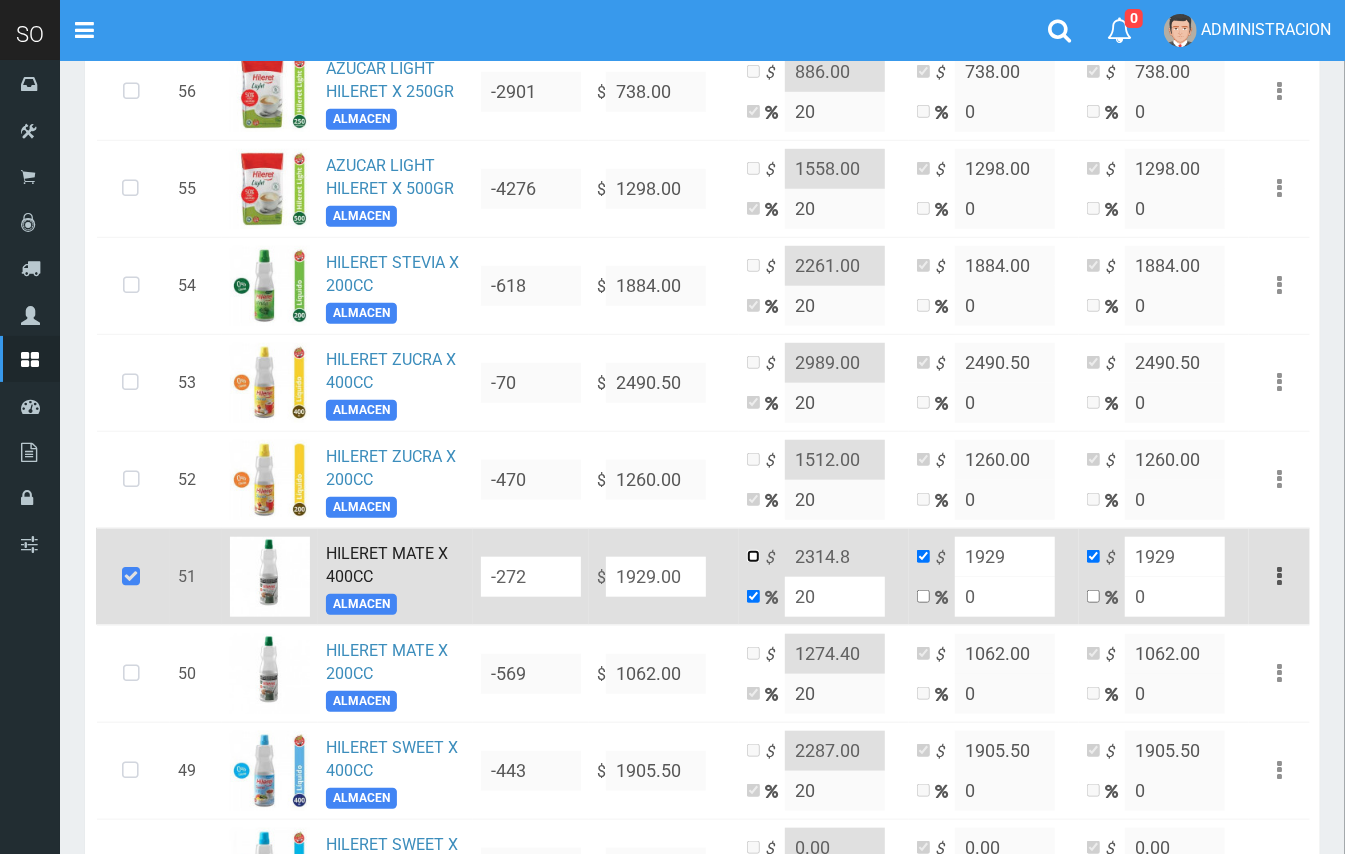 click at bounding box center (753, 556) 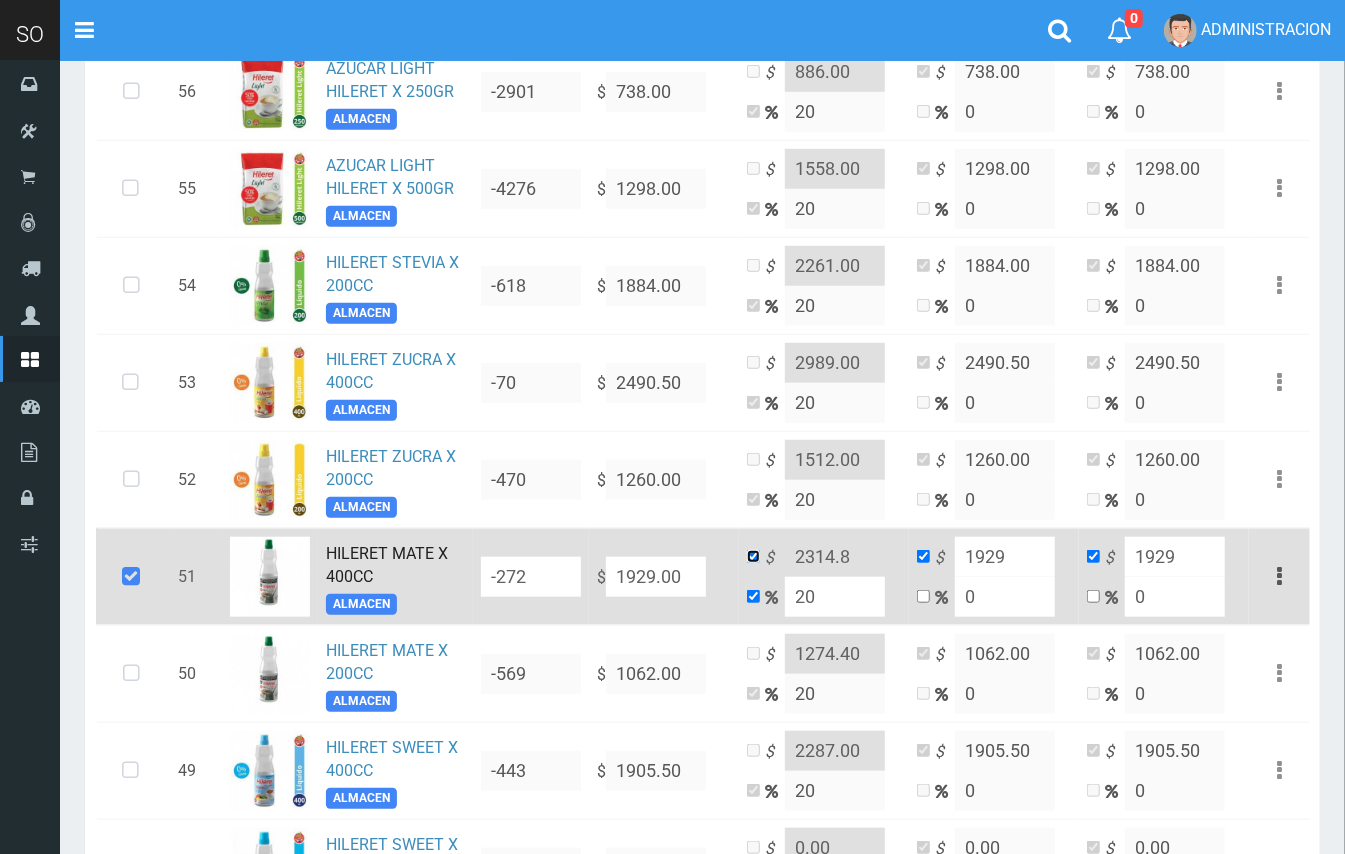 checkbox on "false" 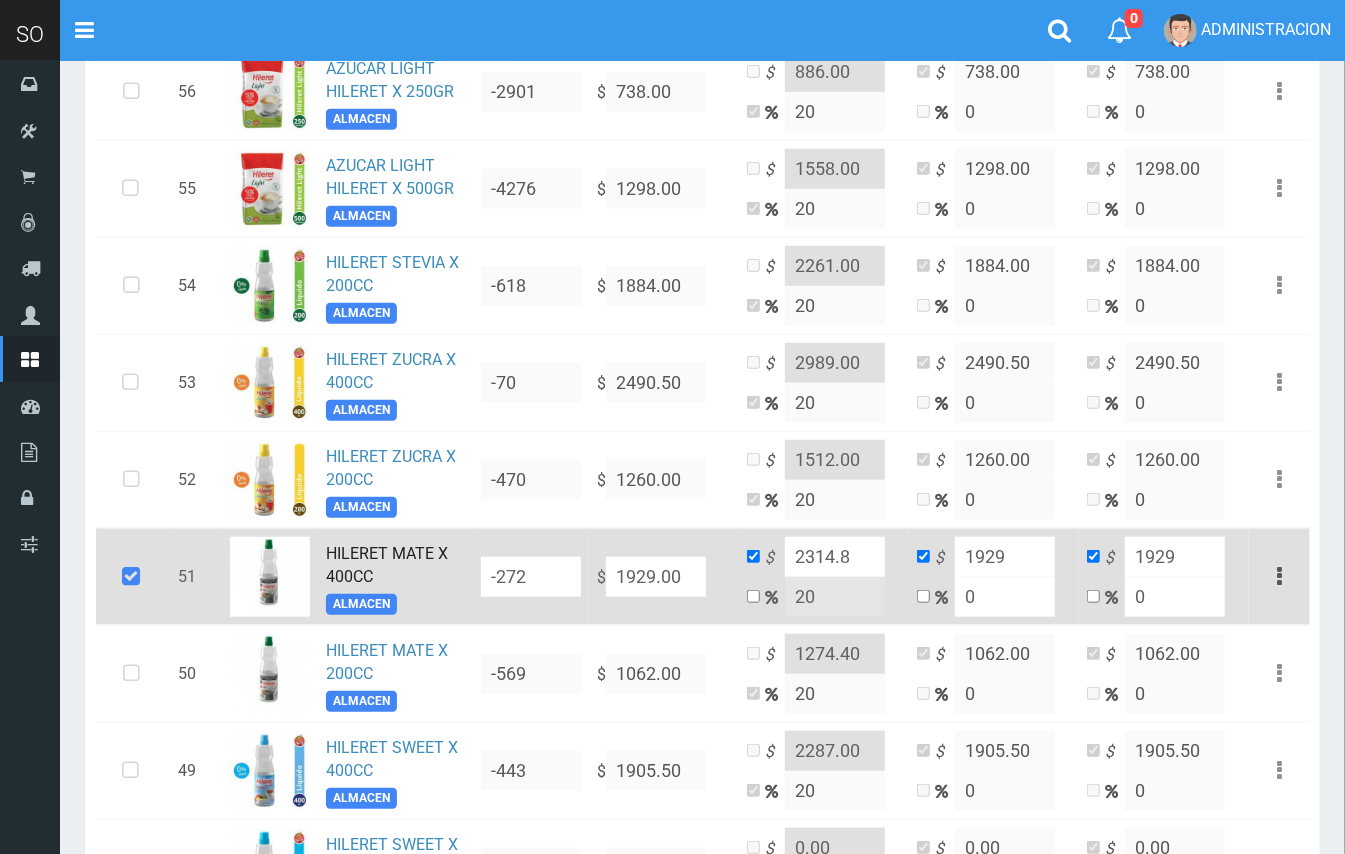 drag, startPoint x: 842, startPoint y: 561, endPoint x: 824, endPoint y: 558, distance: 18.248287 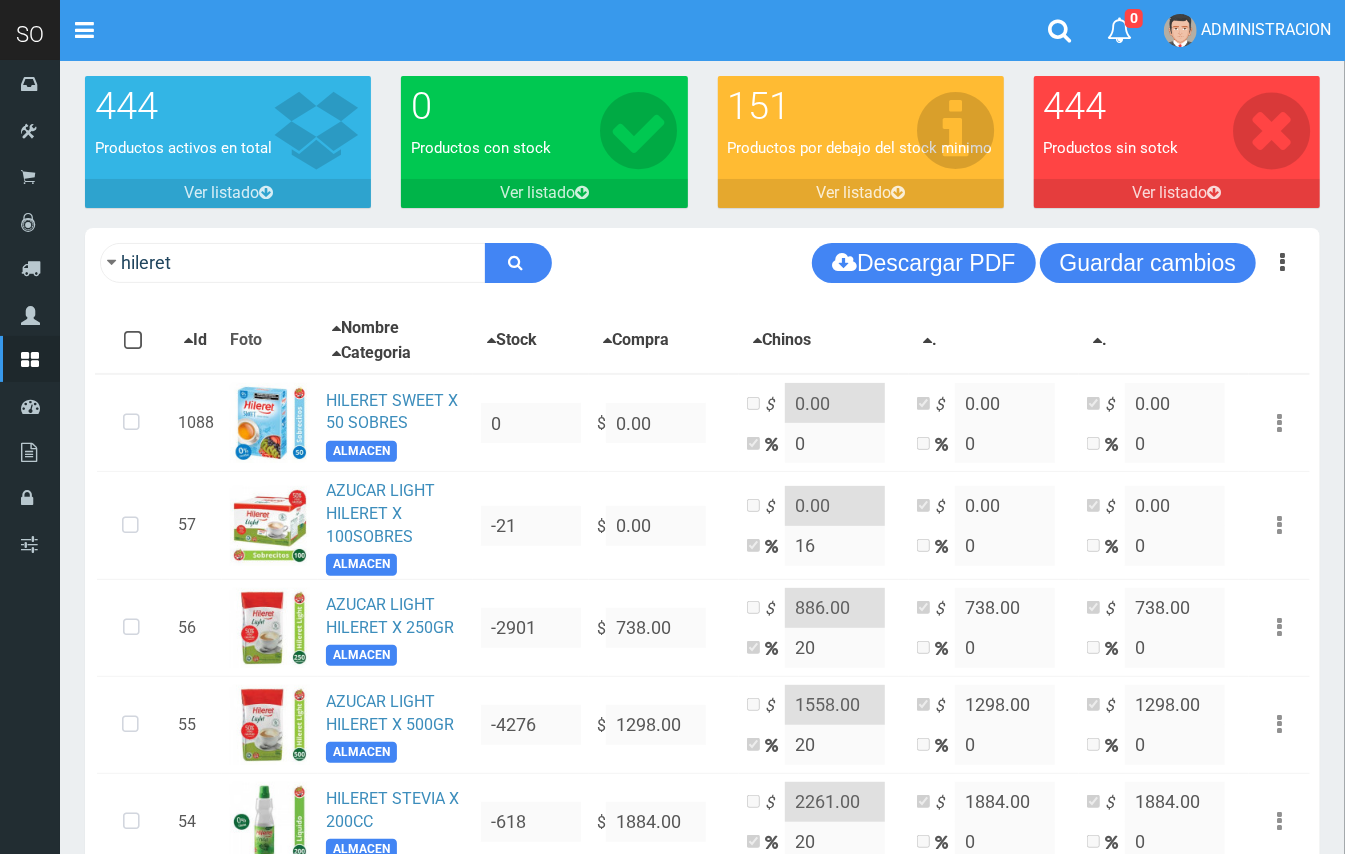 scroll, scrollTop: 90, scrollLeft: 0, axis: vertical 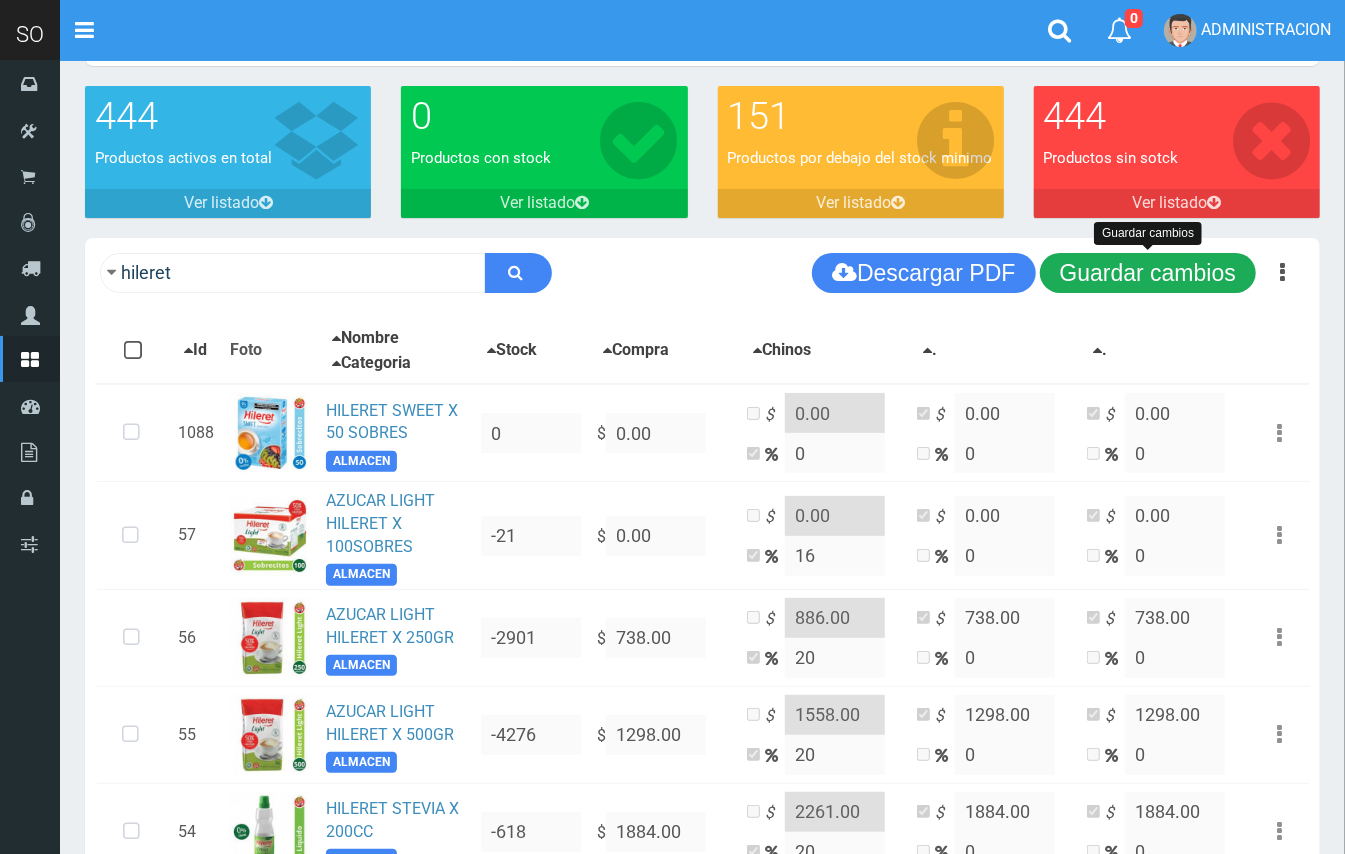 type on "2315.00" 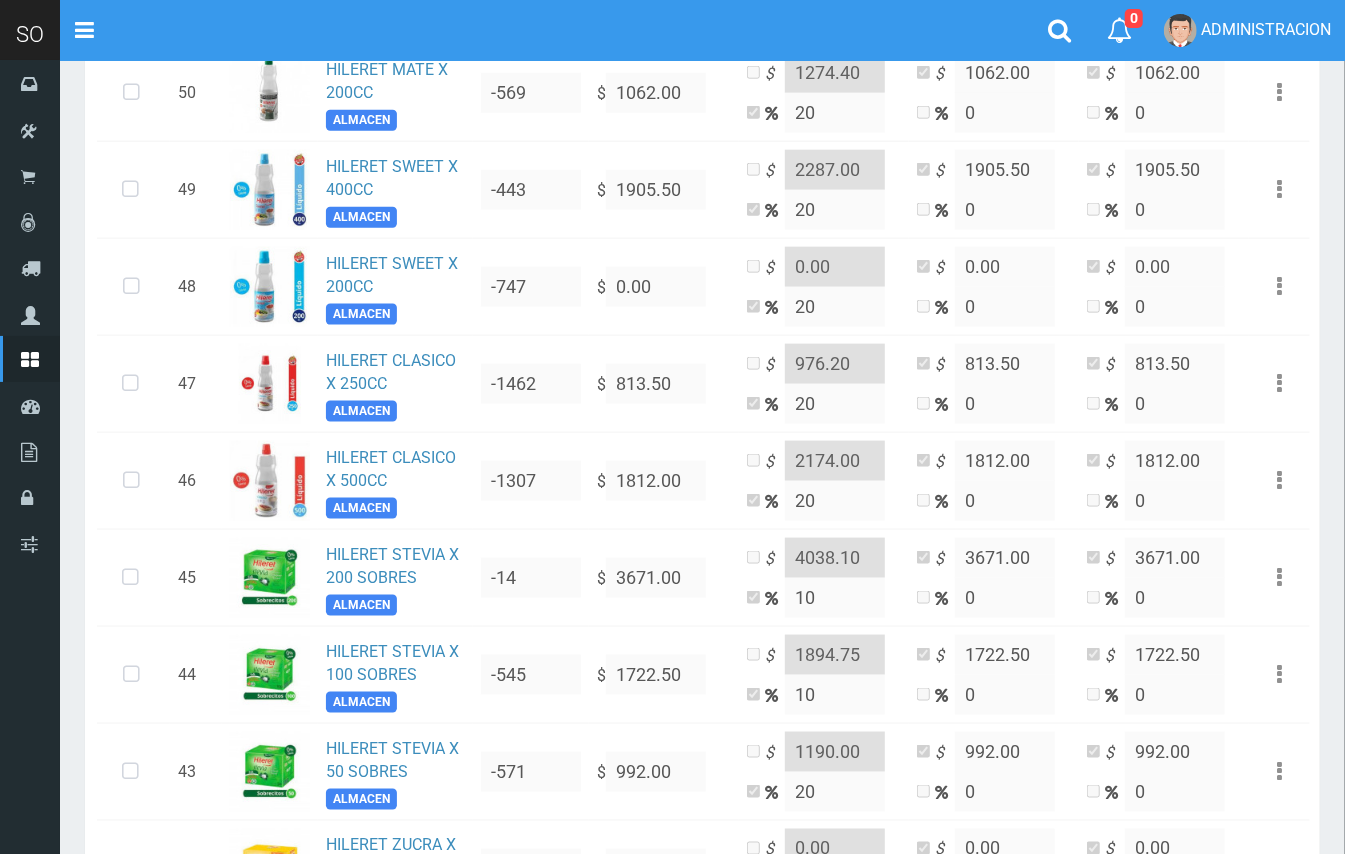 scroll, scrollTop: 1226, scrollLeft: 0, axis: vertical 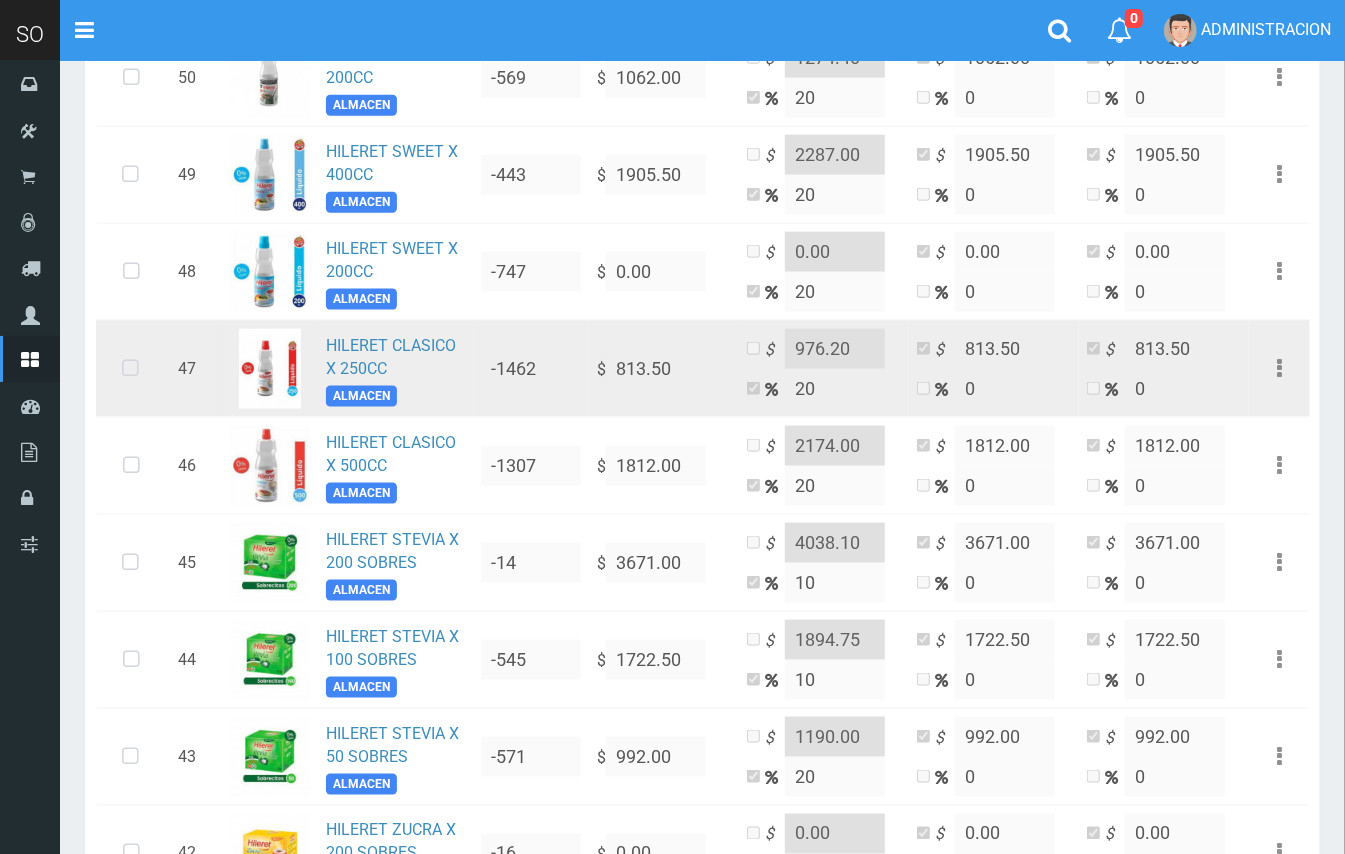 click at bounding box center [130, 369] 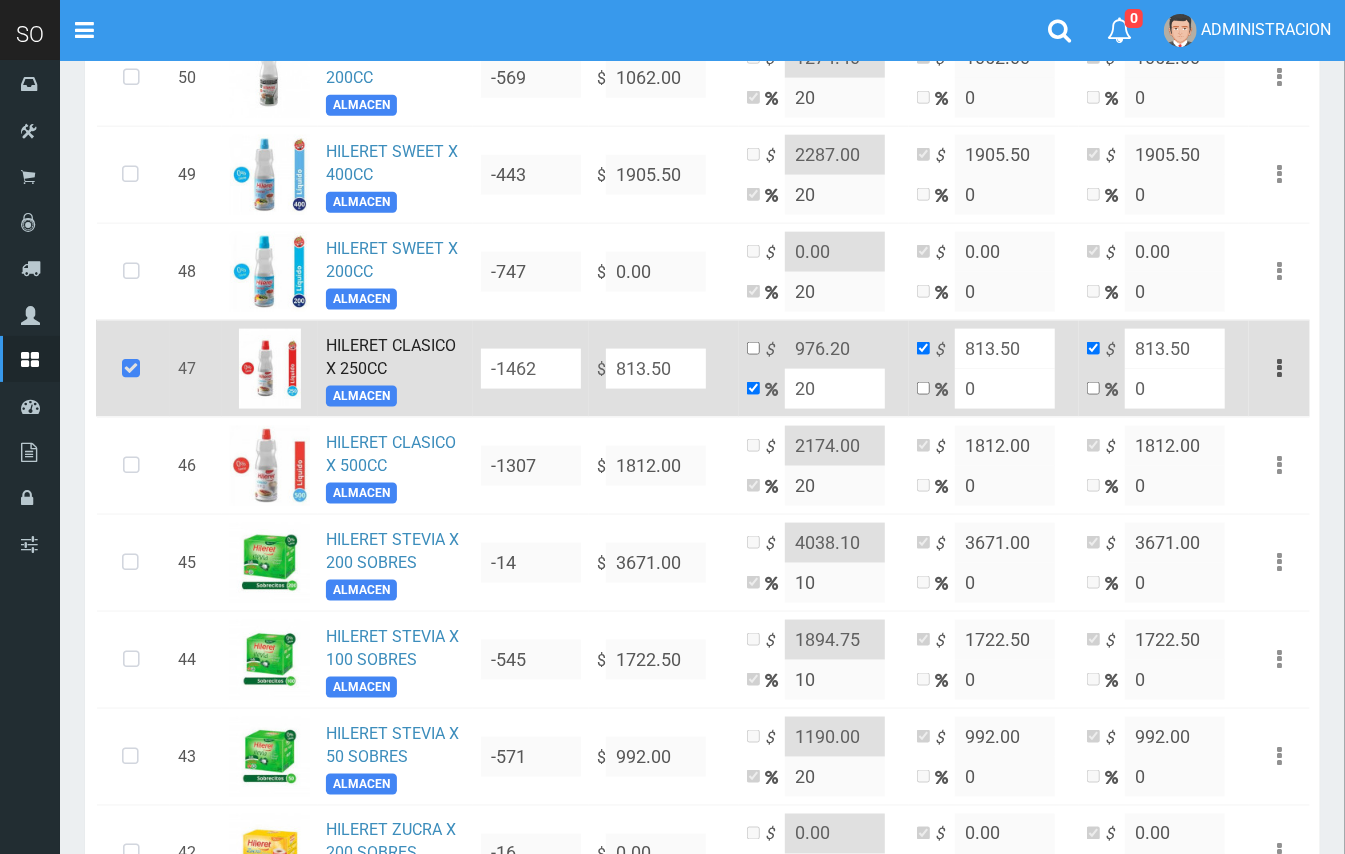 drag, startPoint x: 652, startPoint y: 360, endPoint x: 604, endPoint y: 365, distance: 48.259712 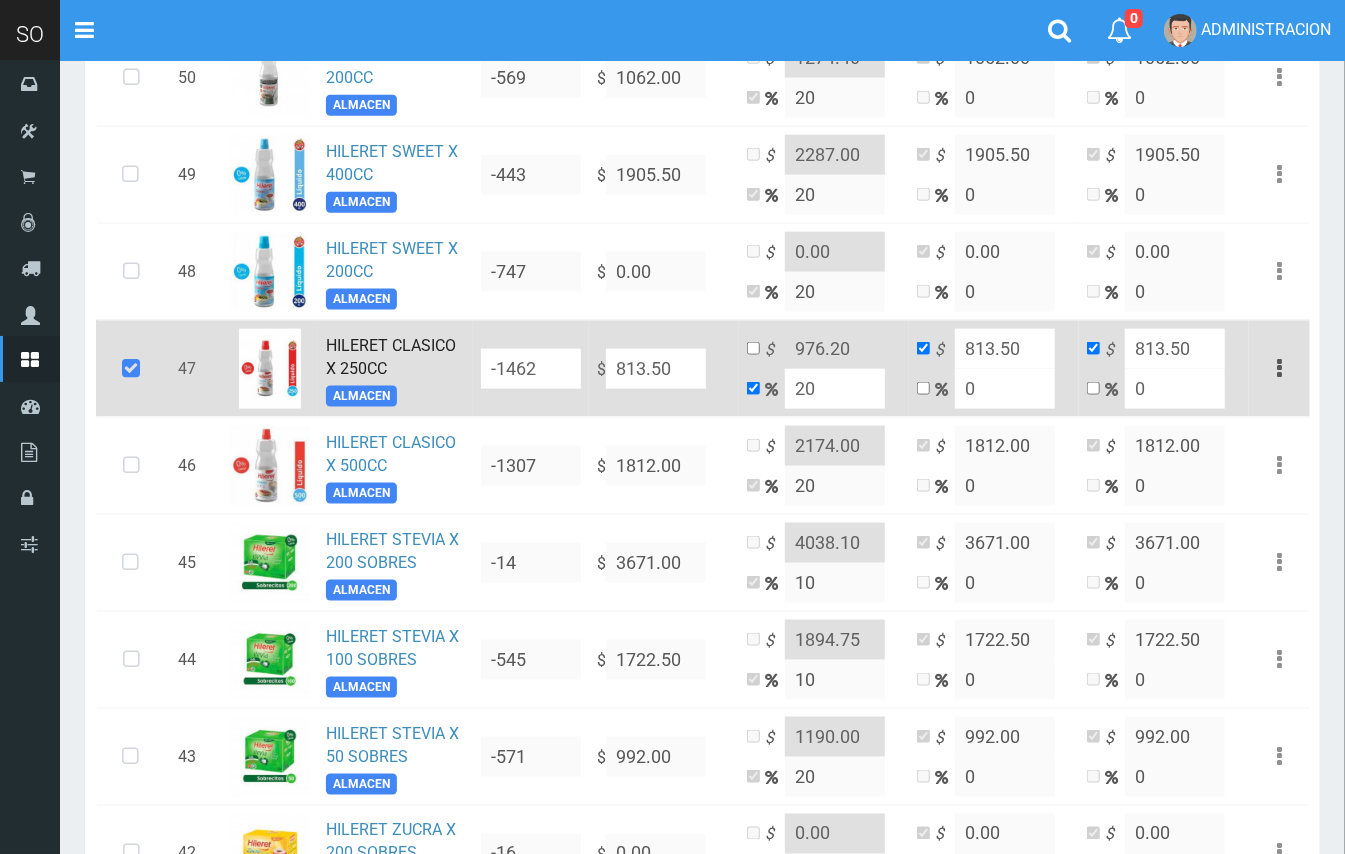 type on "976.2" 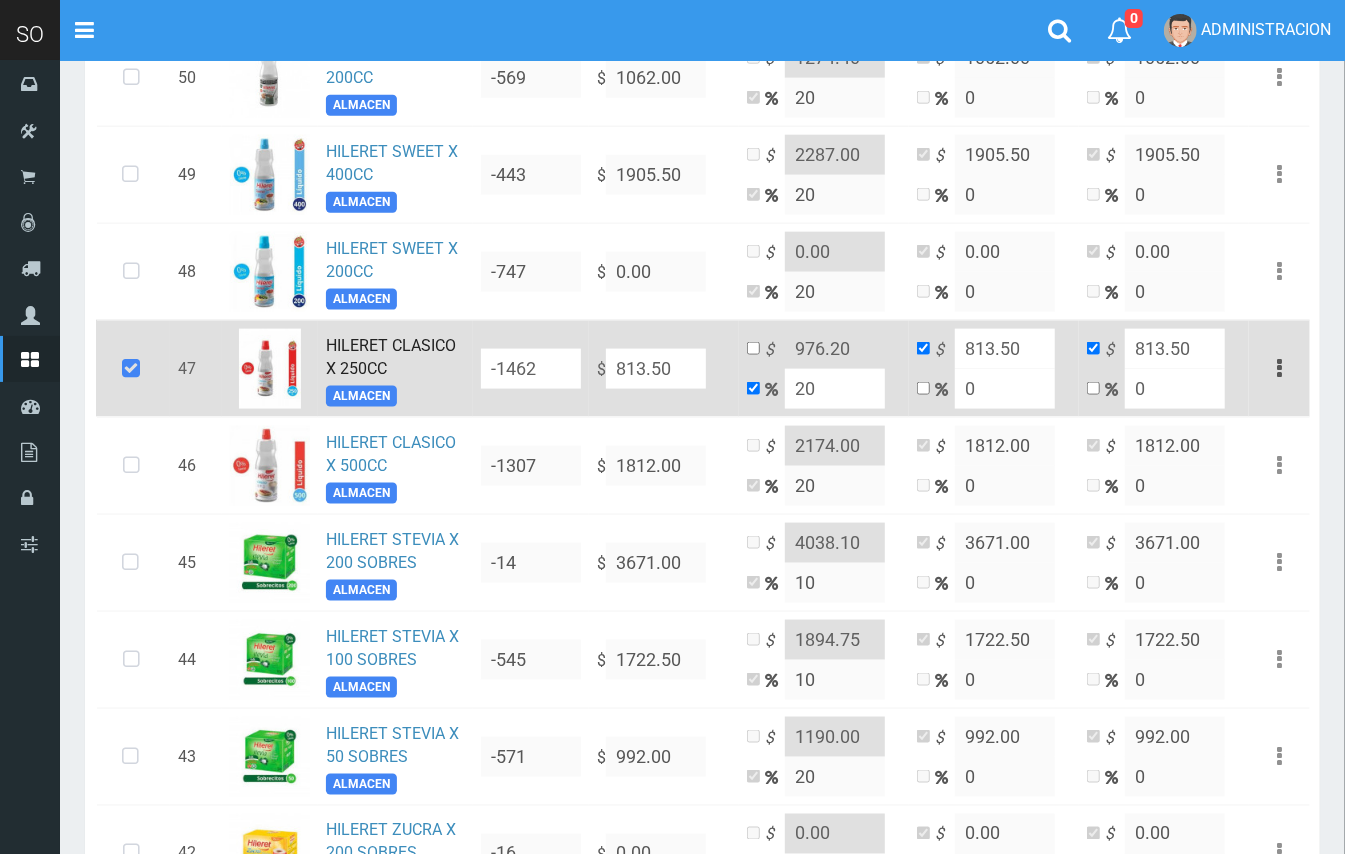 type on "813.5" 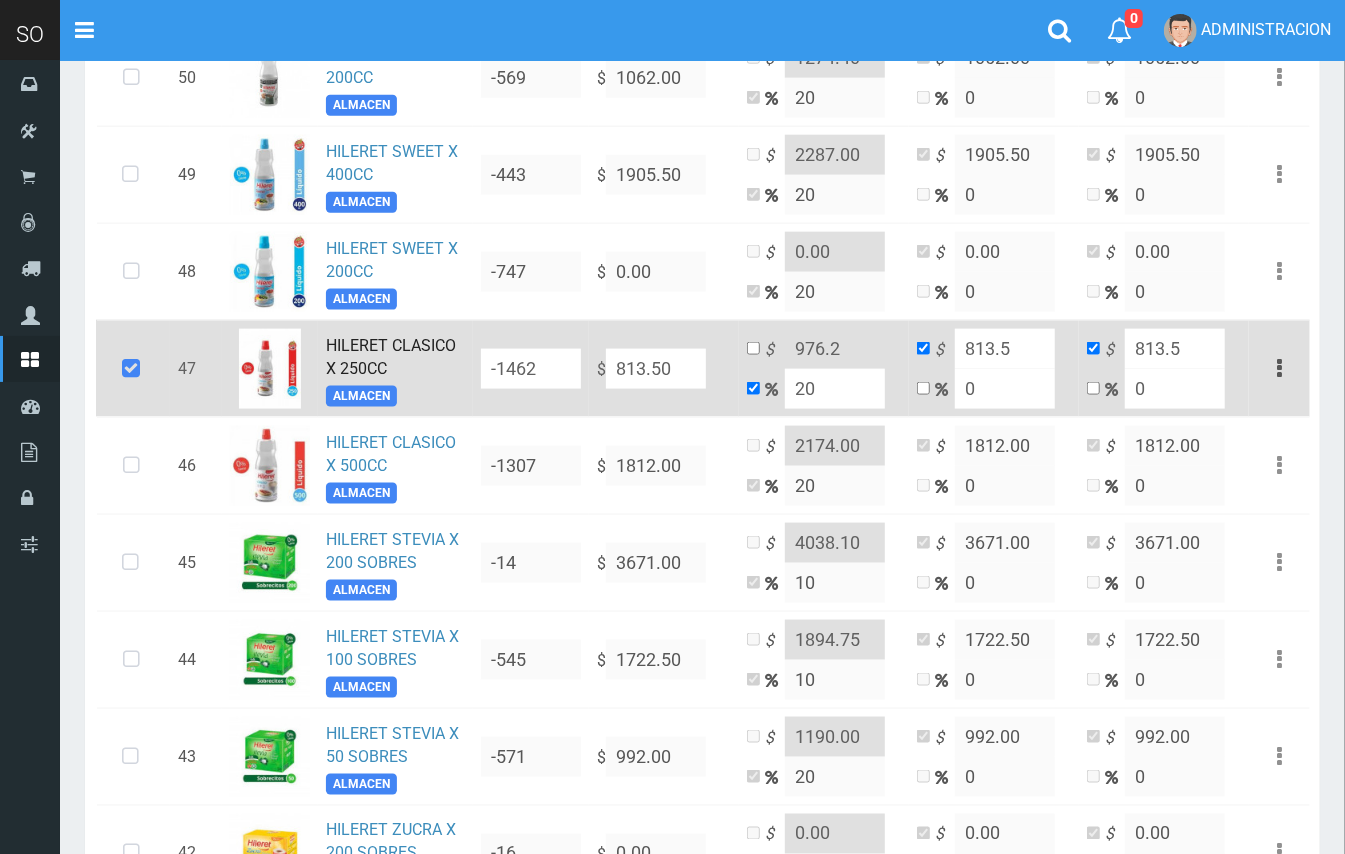 type on "1" 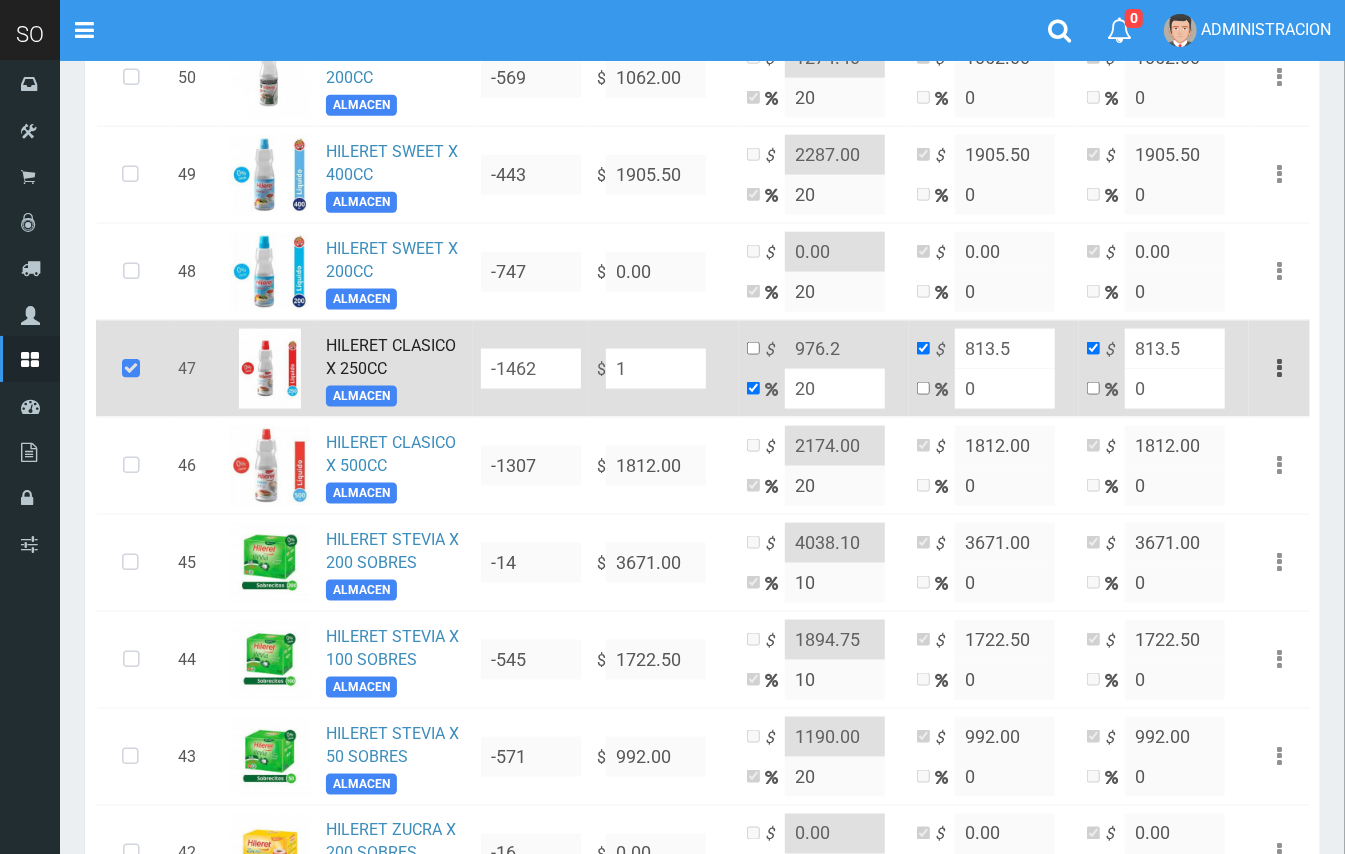 type on "1.2" 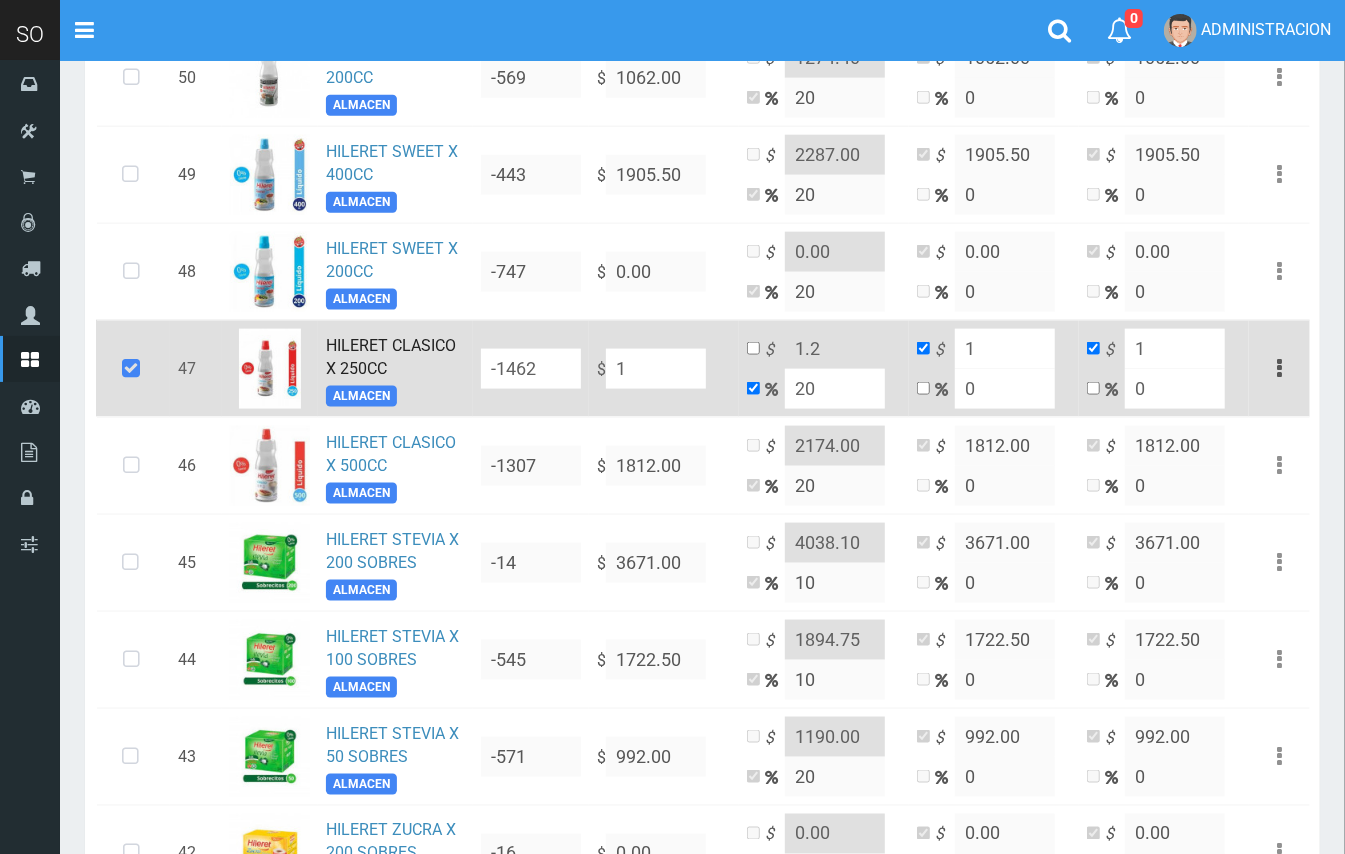 type on "10" 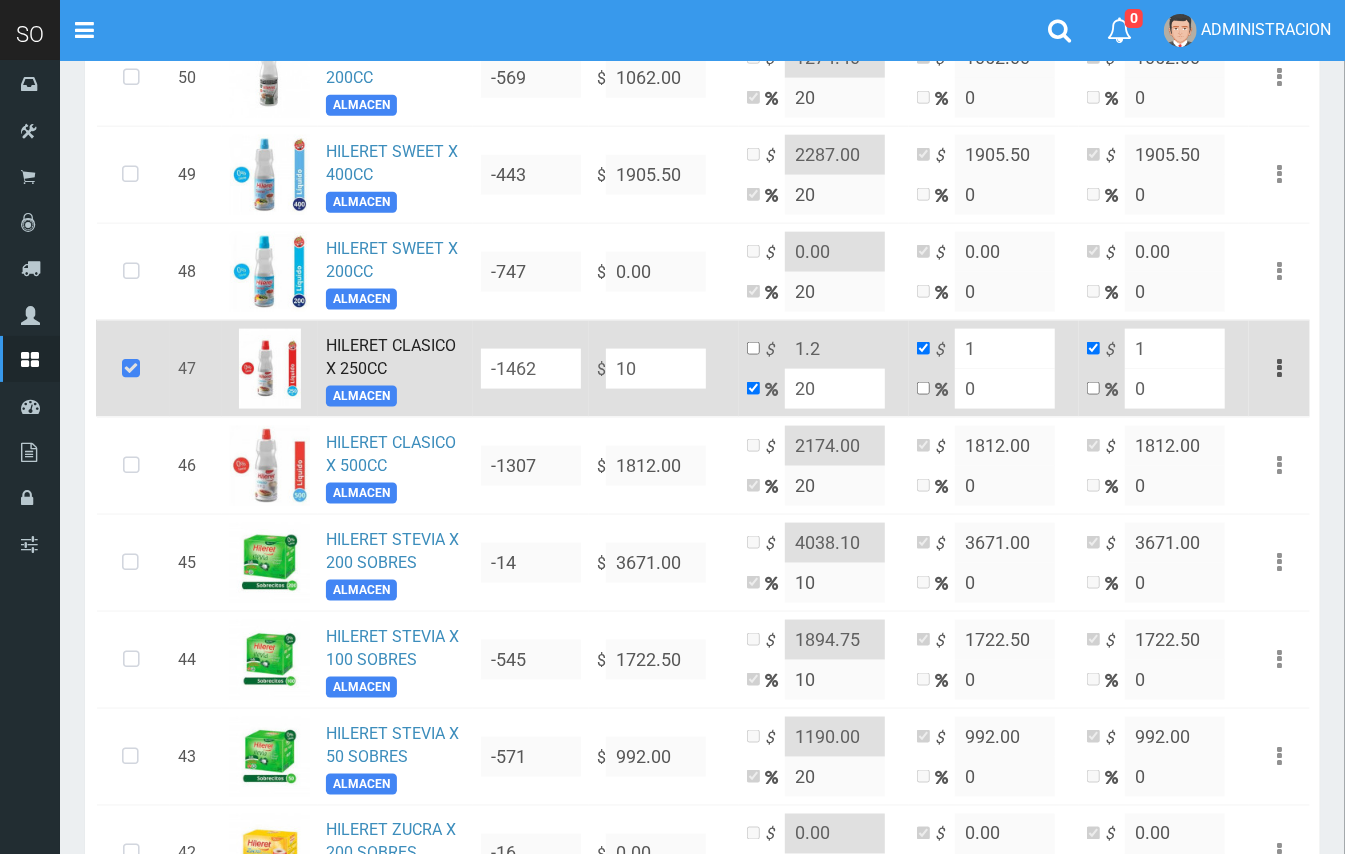 type on "12" 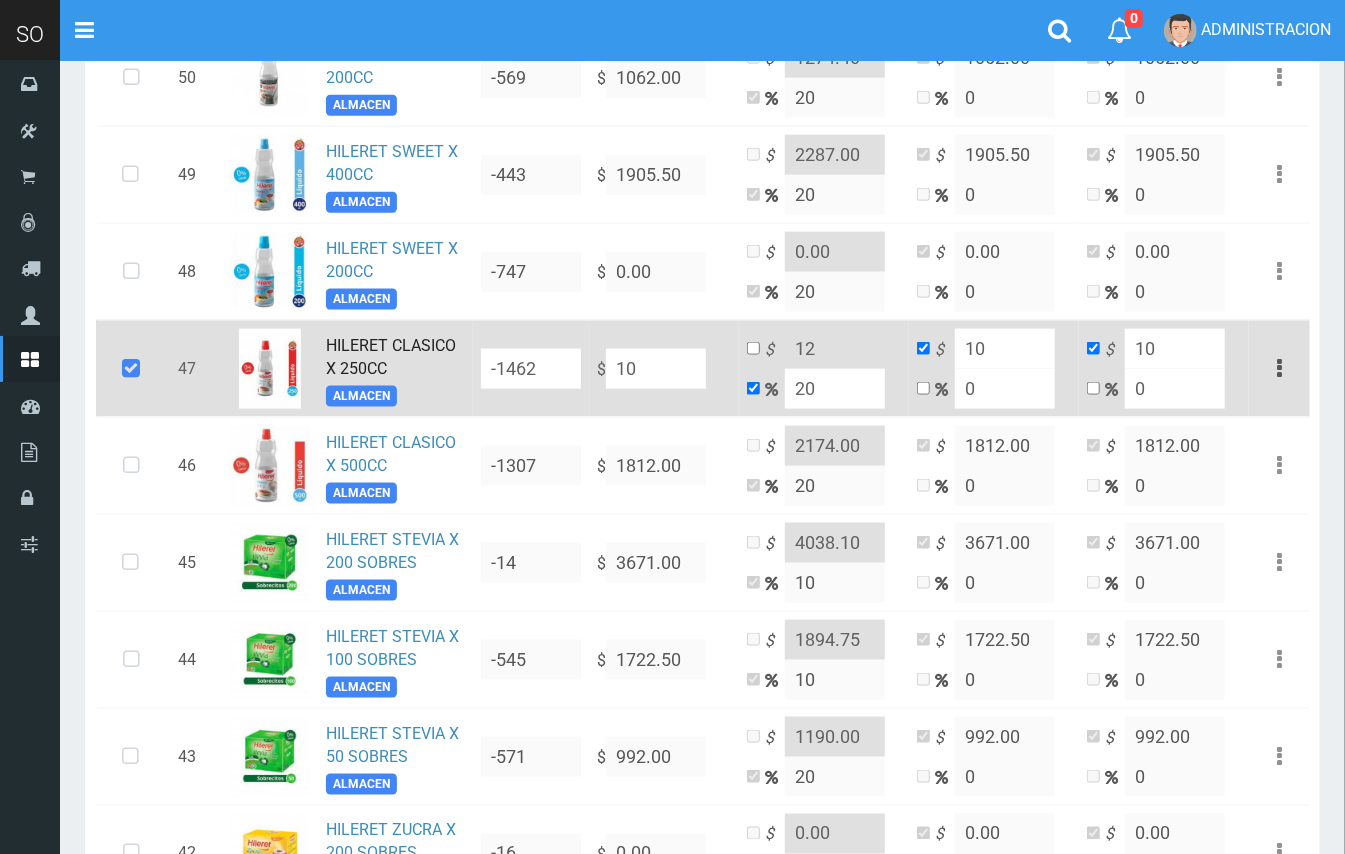 type on "104" 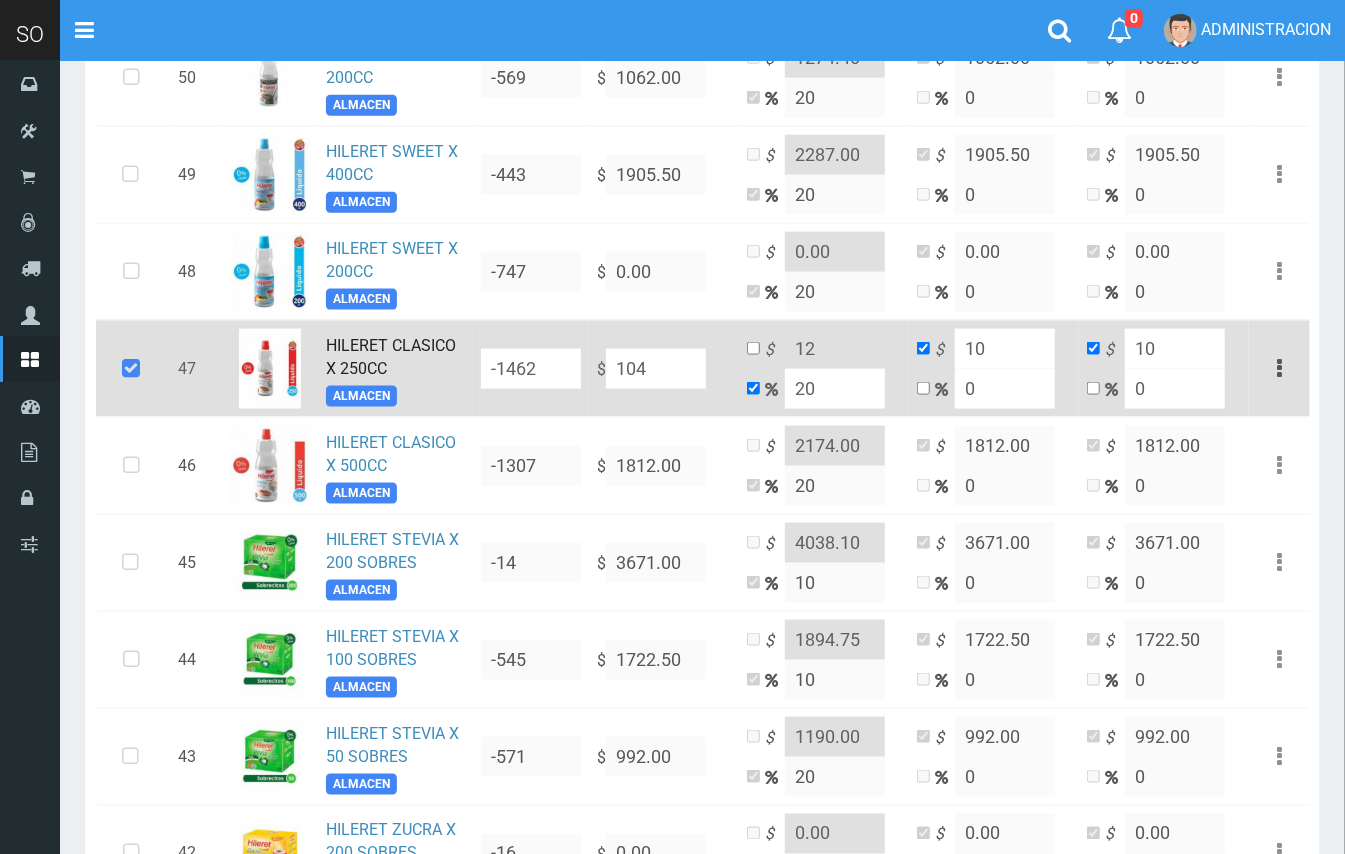 type on "124.8" 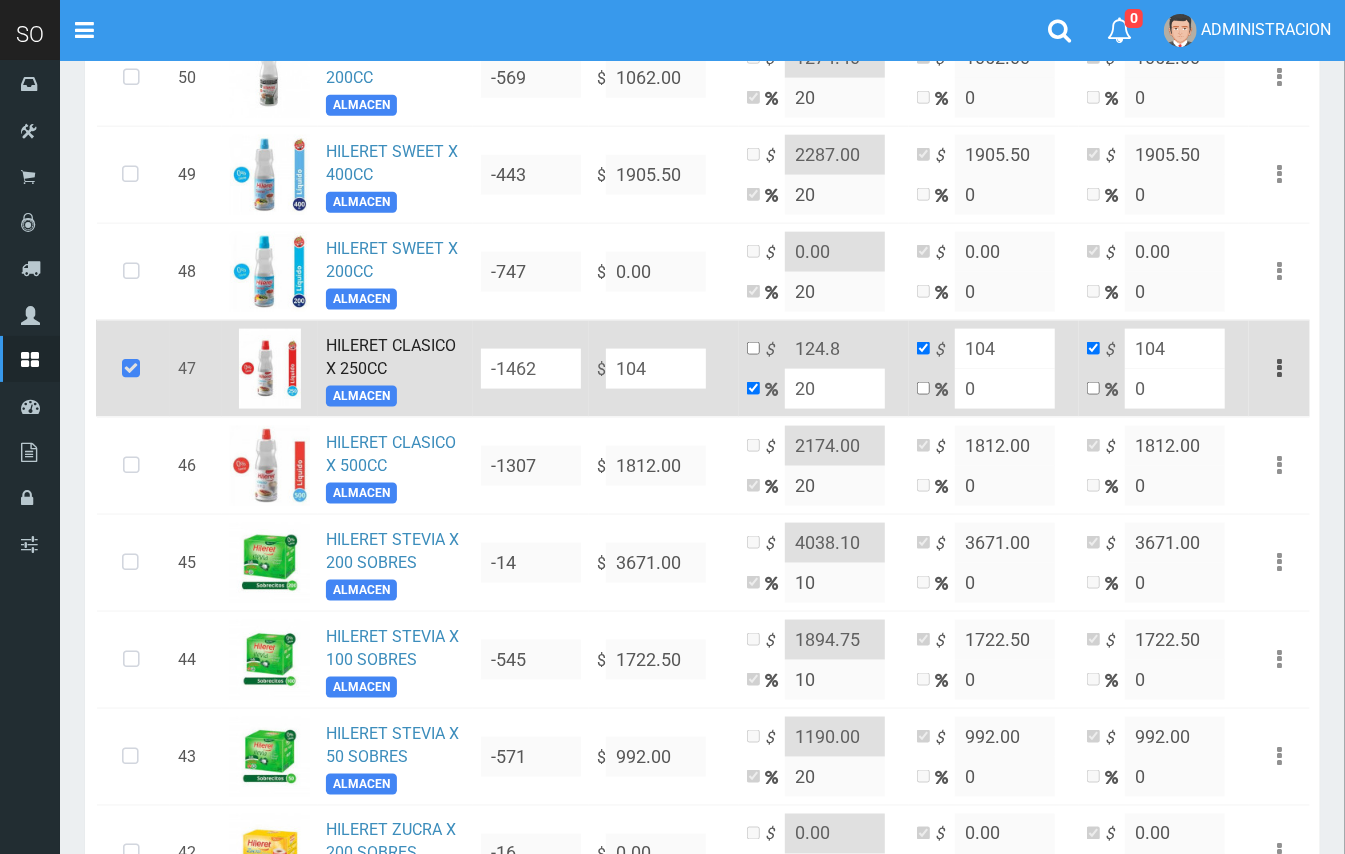 type on "1049" 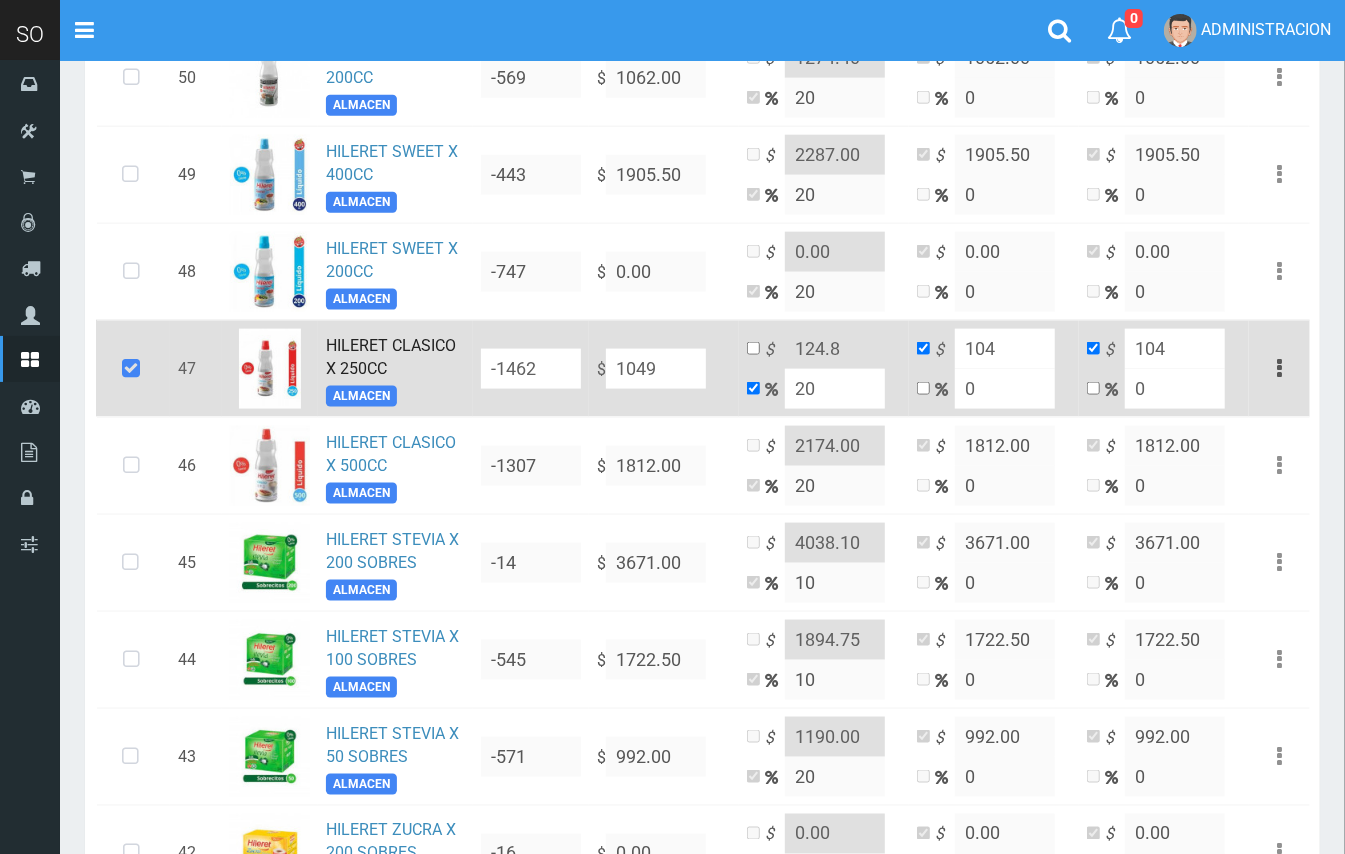 type on "1258.8" 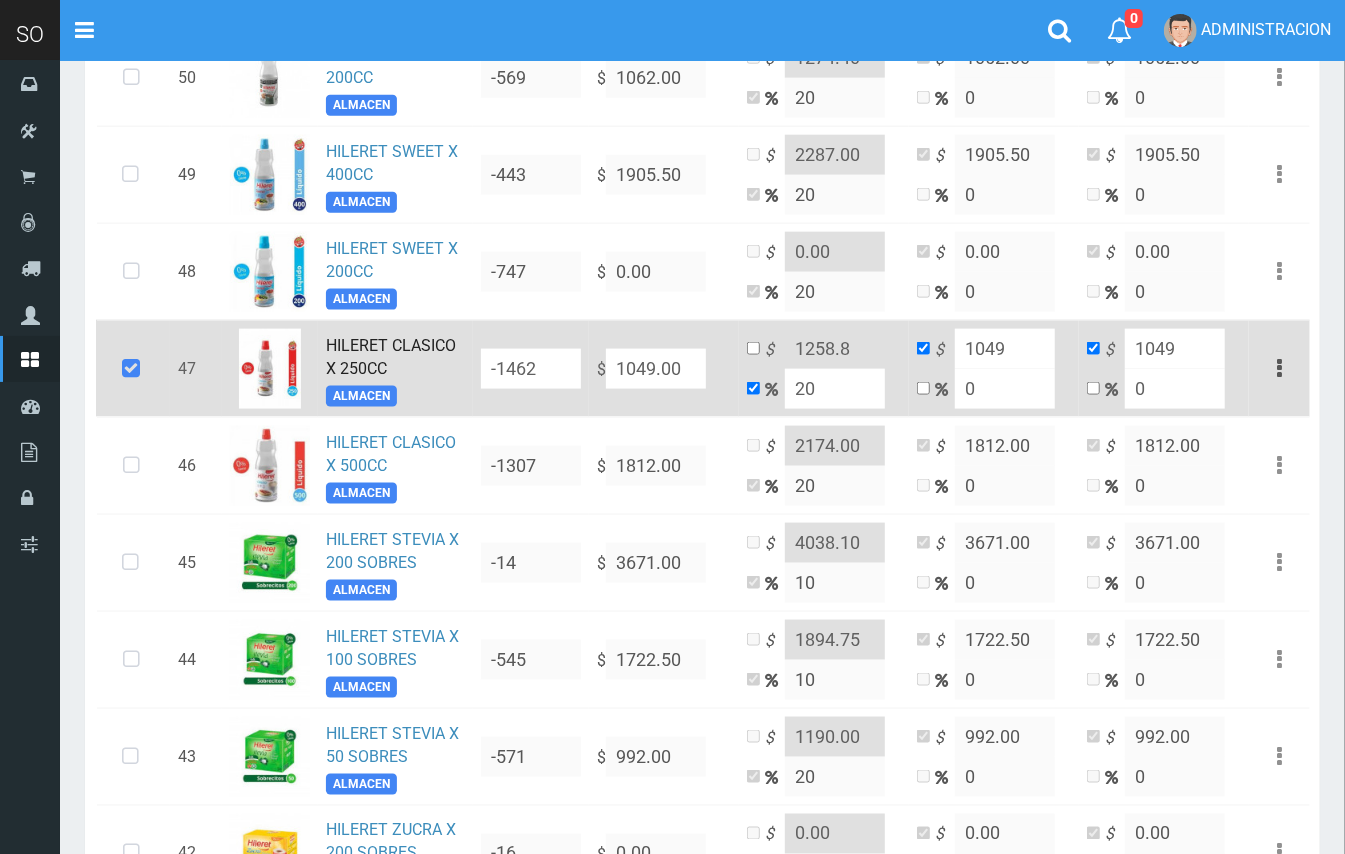 type on "1049.00" 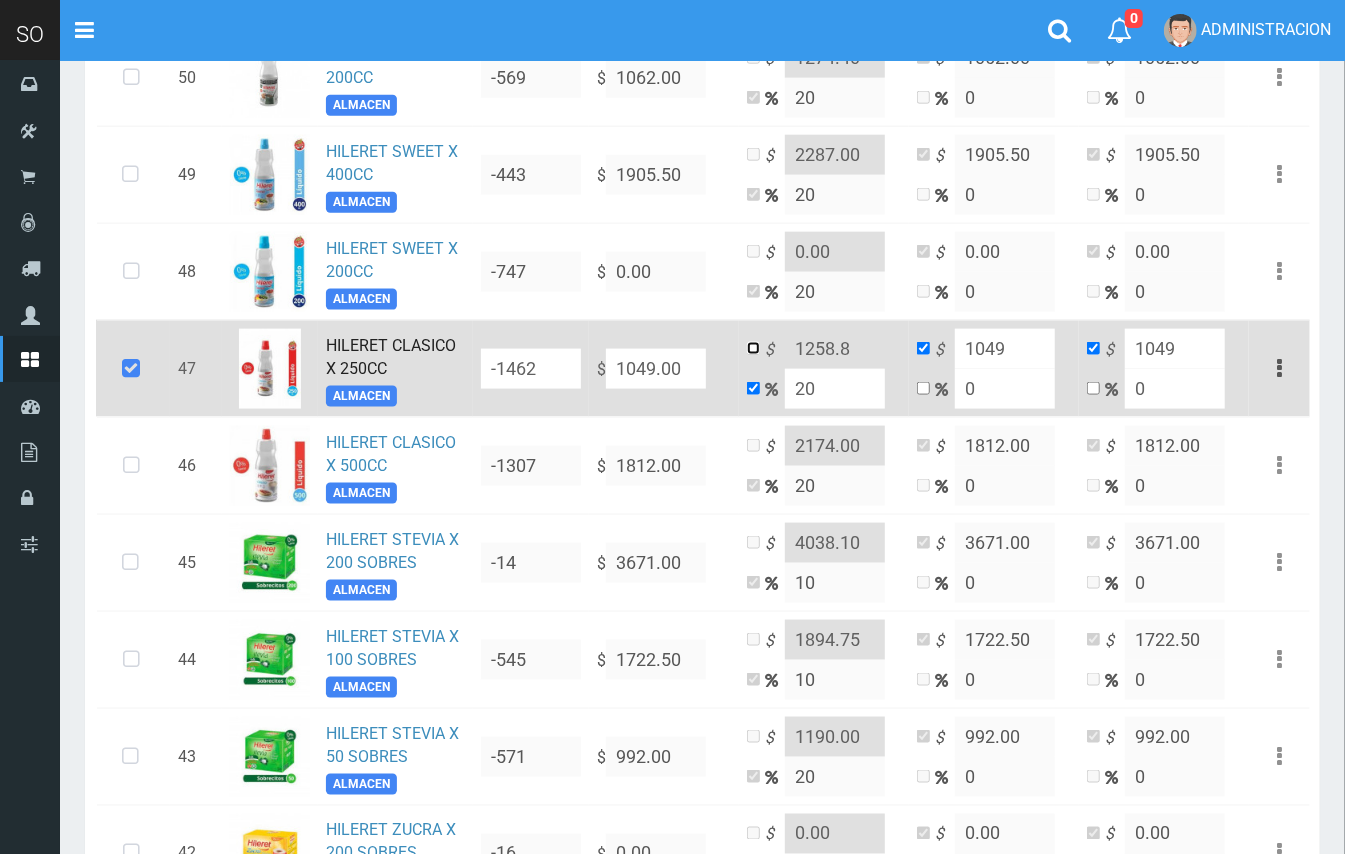 click at bounding box center [753, 348] 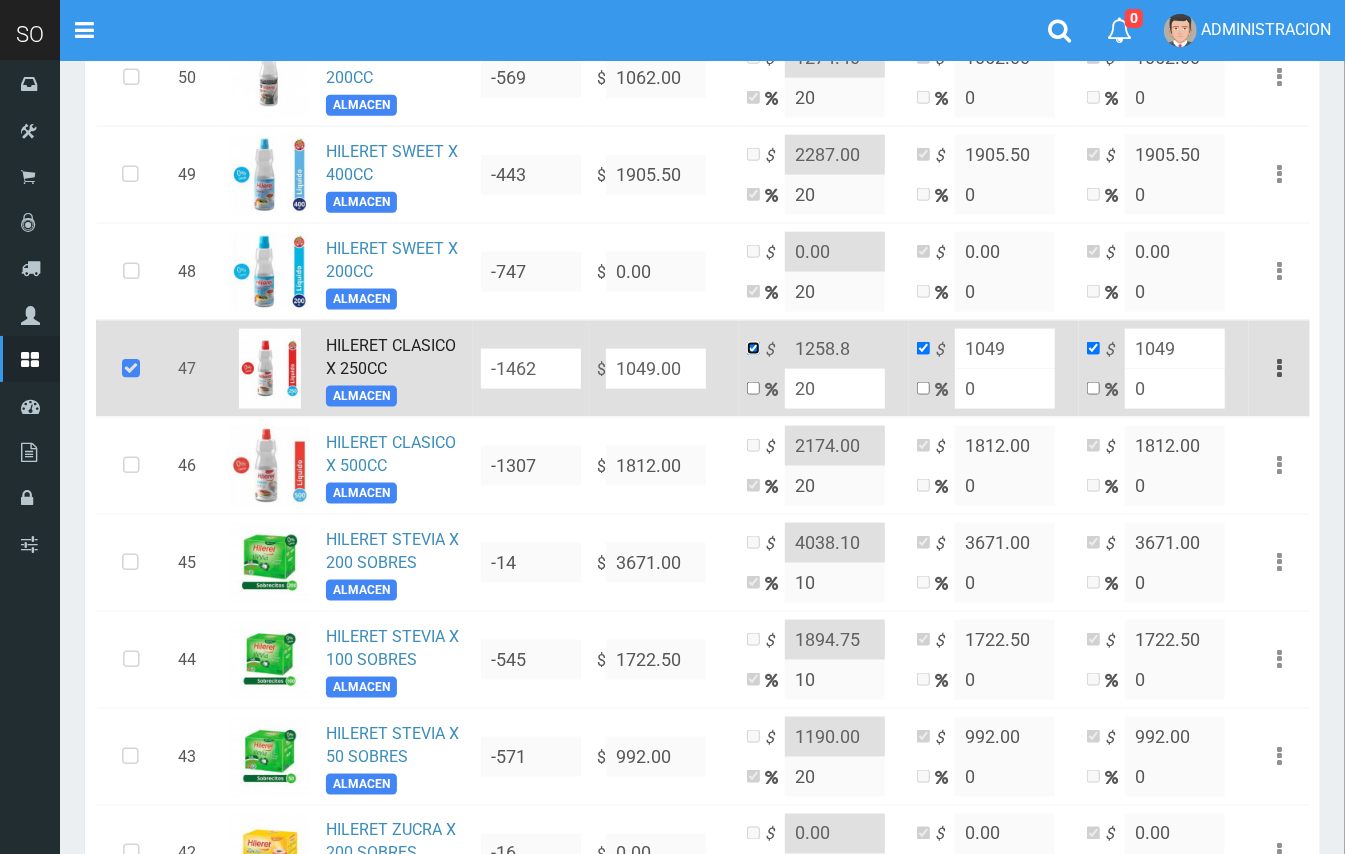 checkbox on "false" 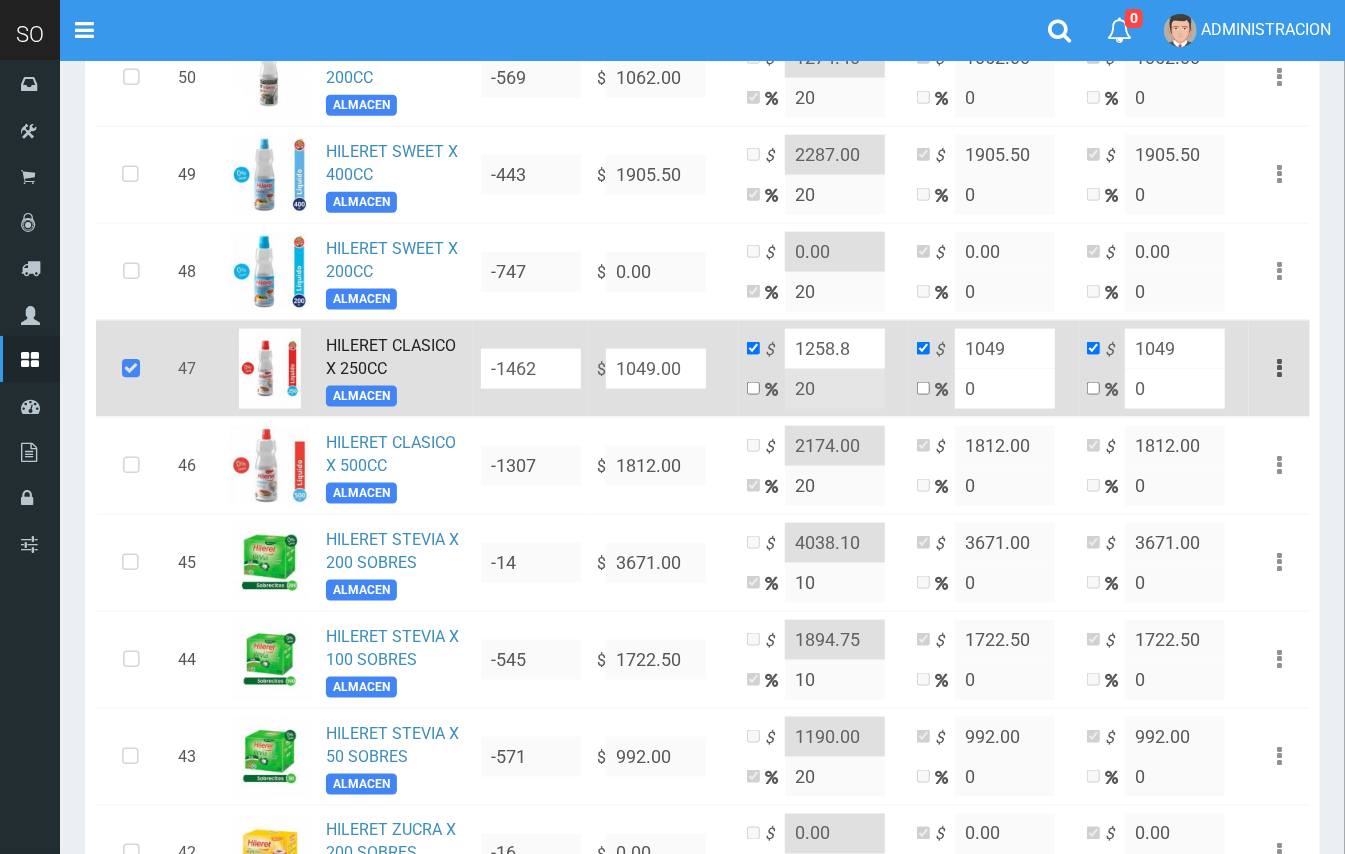 drag, startPoint x: 853, startPoint y: 360, endPoint x: 825, endPoint y: 352, distance: 29.12044 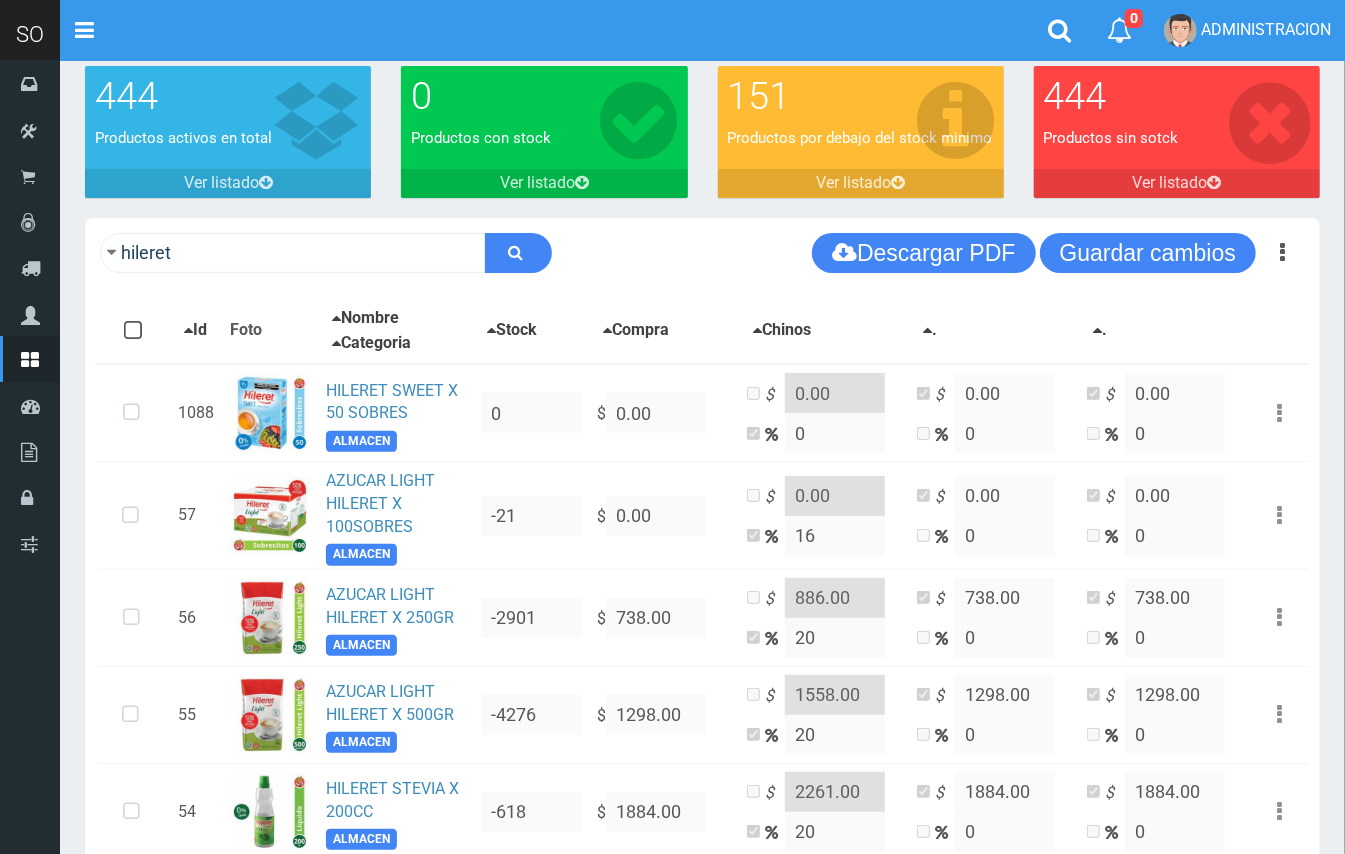 scroll, scrollTop: 85, scrollLeft: 0, axis: vertical 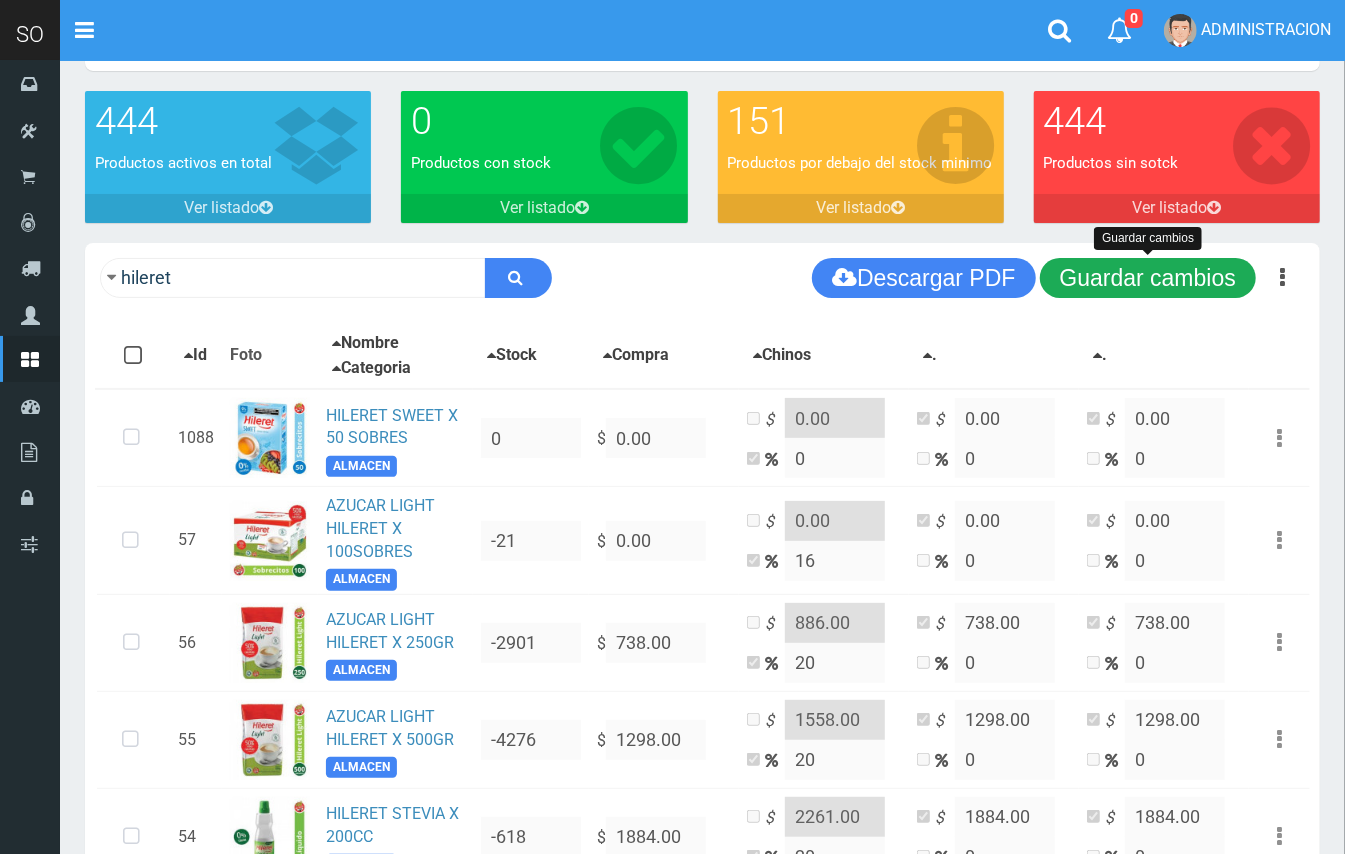 type on "1259.00" 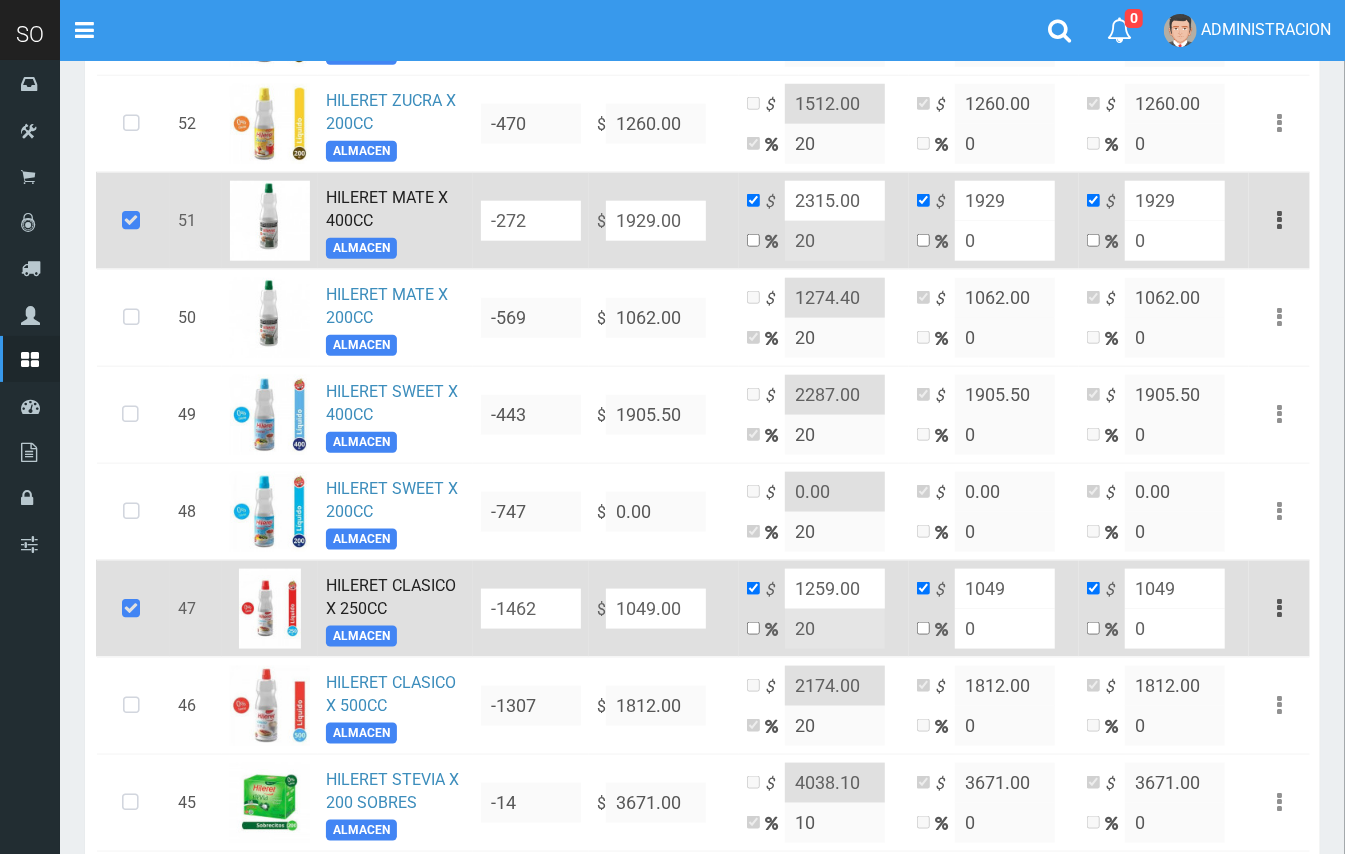 scroll, scrollTop: 986, scrollLeft: 0, axis: vertical 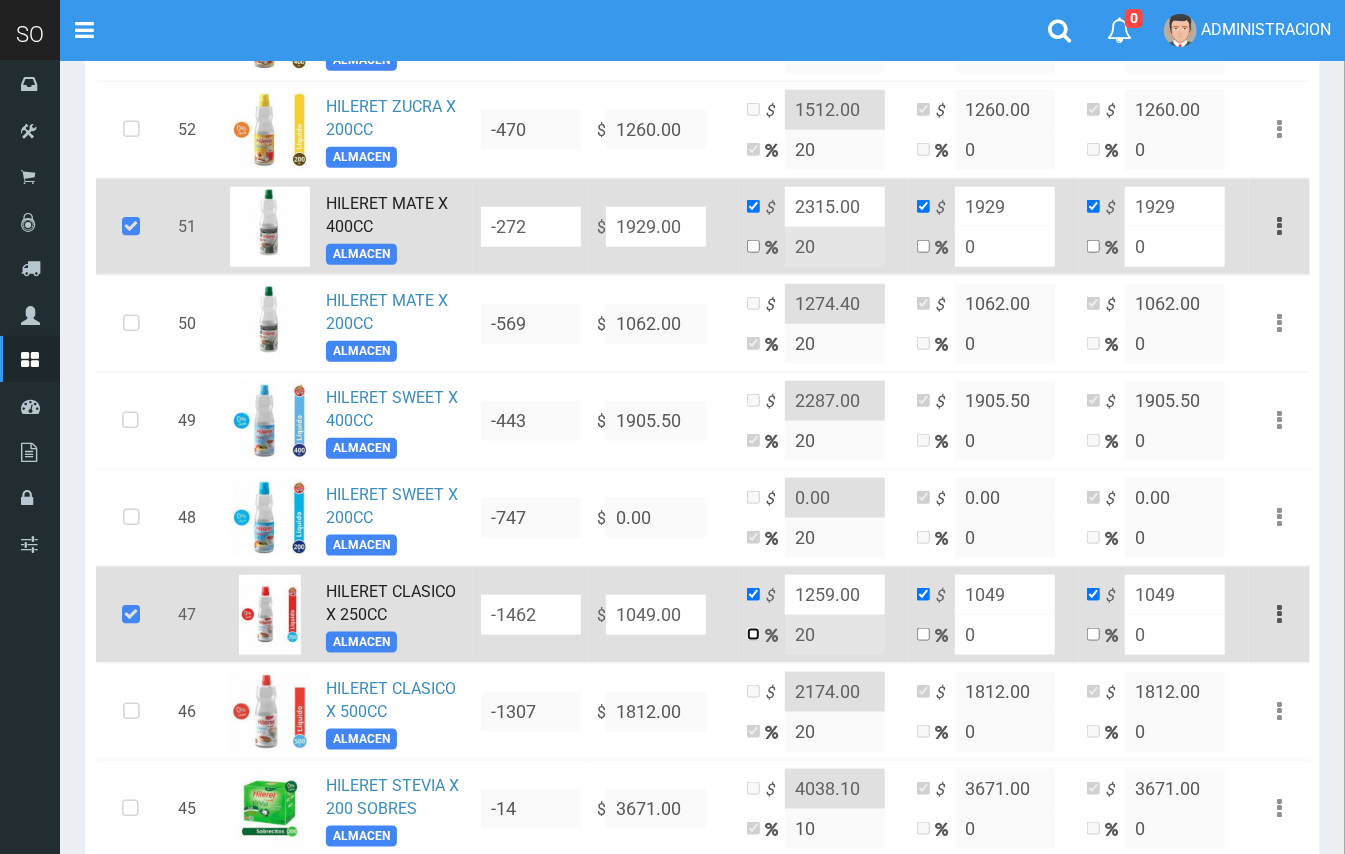 click at bounding box center (753, 634) 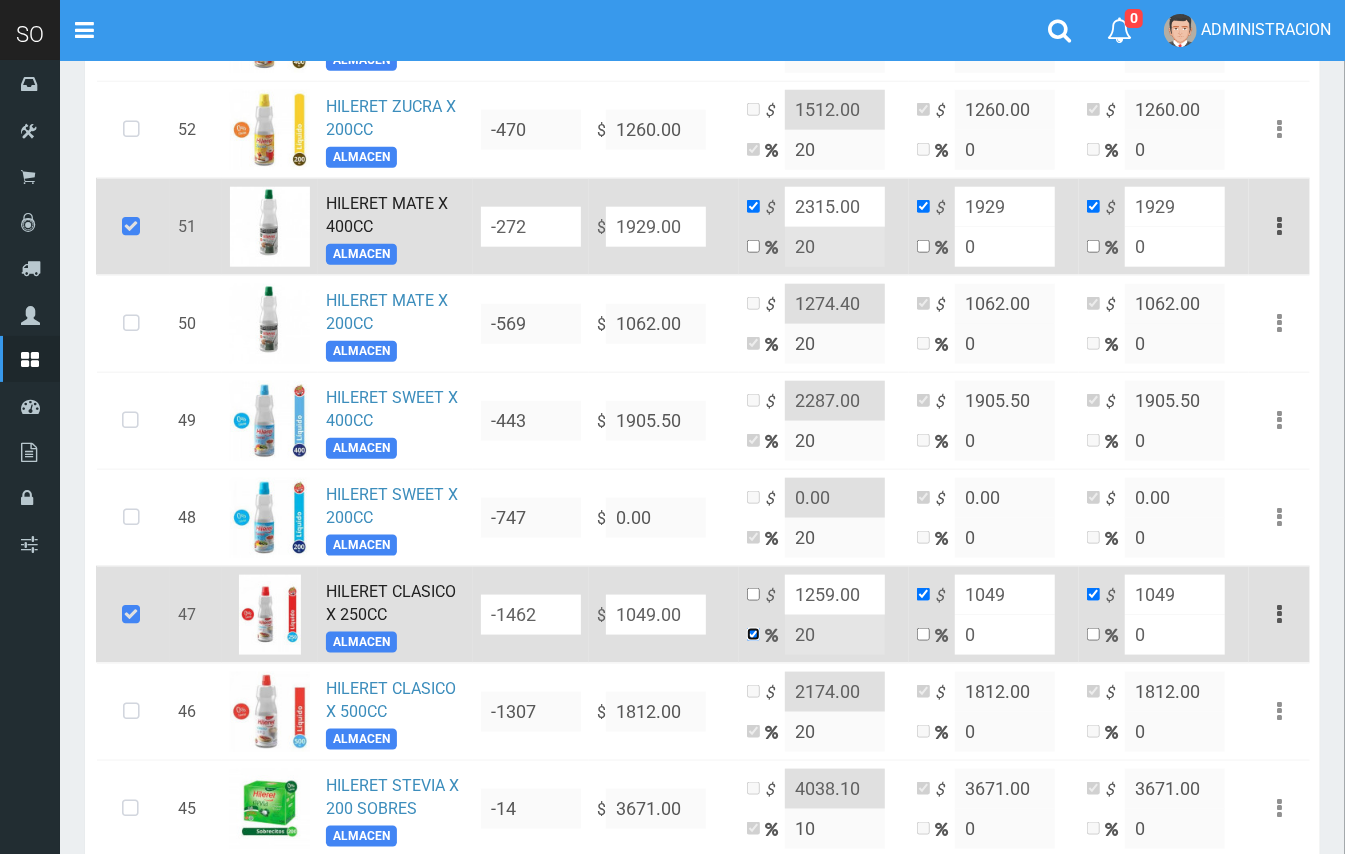 checkbox on "false" 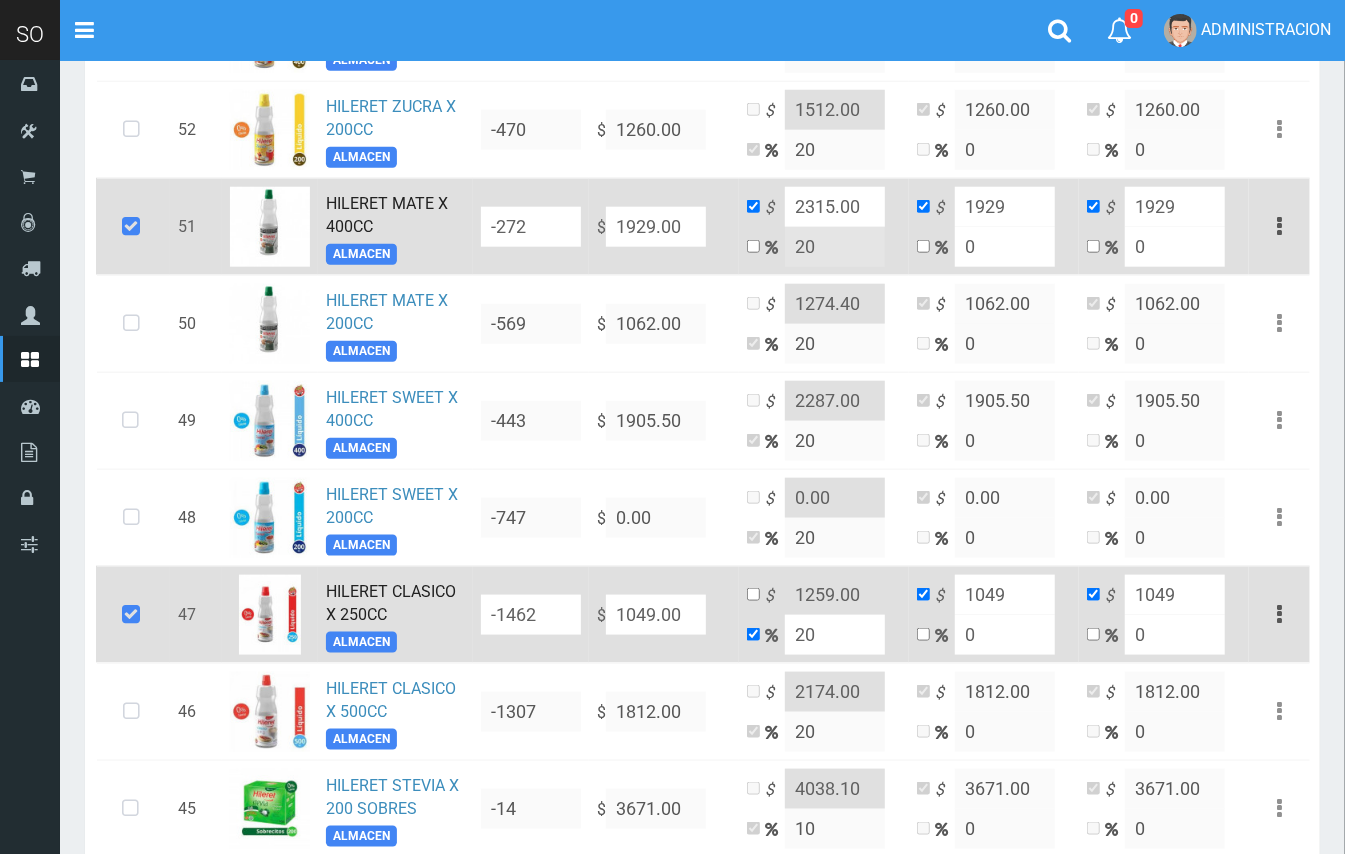 drag, startPoint x: 810, startPoint y: 644, endPoint x: 794, endPoint y: 642, distance: 16.124516 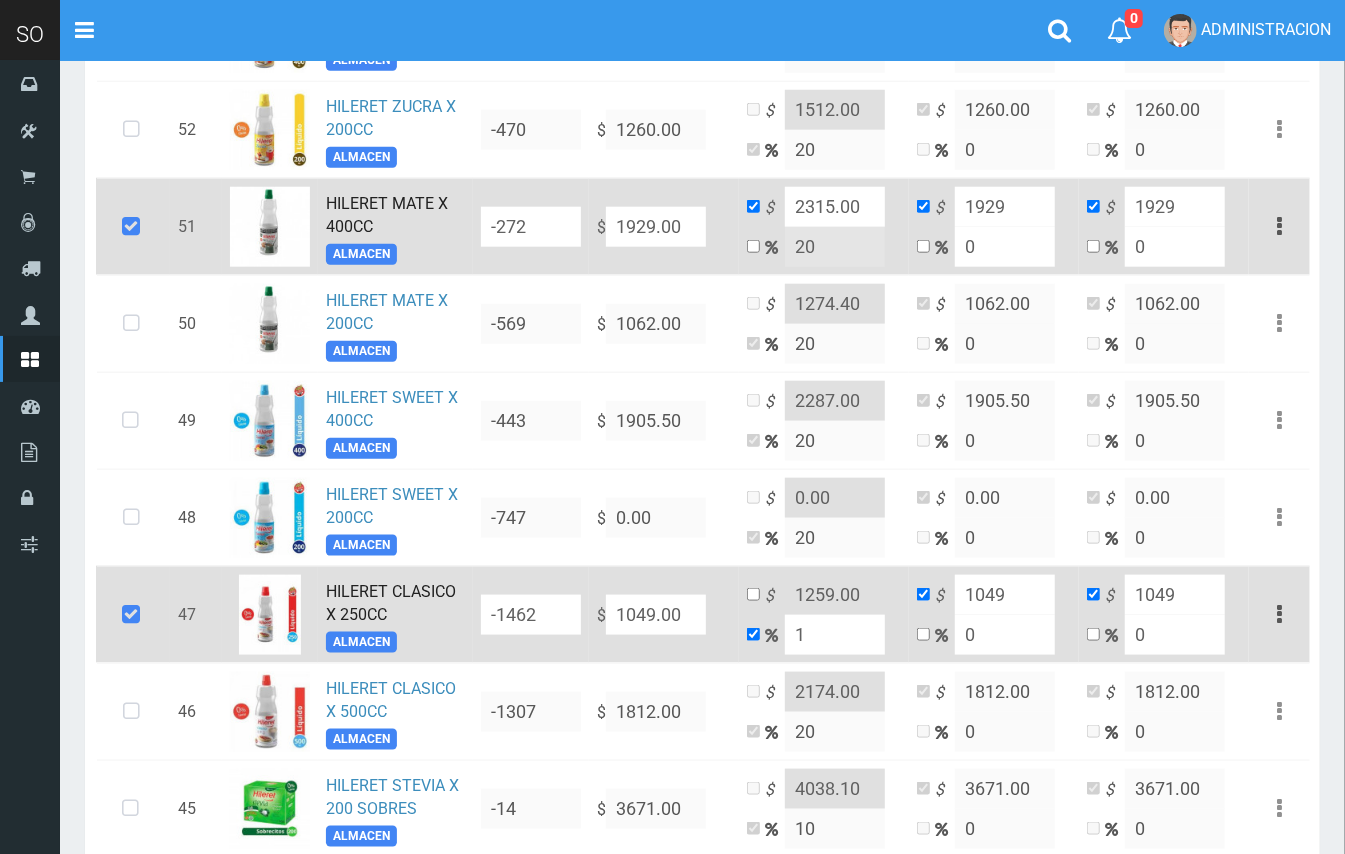 type on "15" 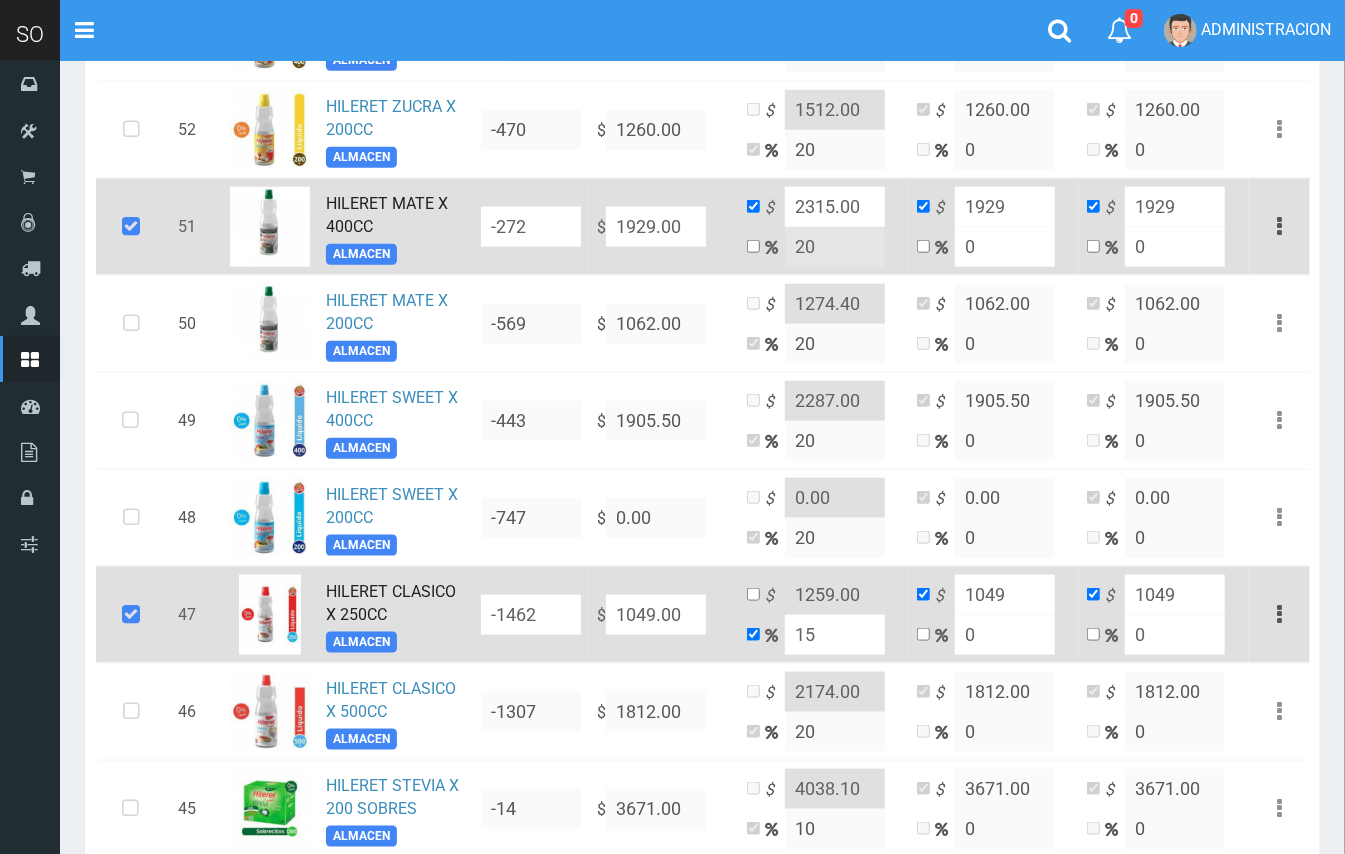 type on "1206.35" 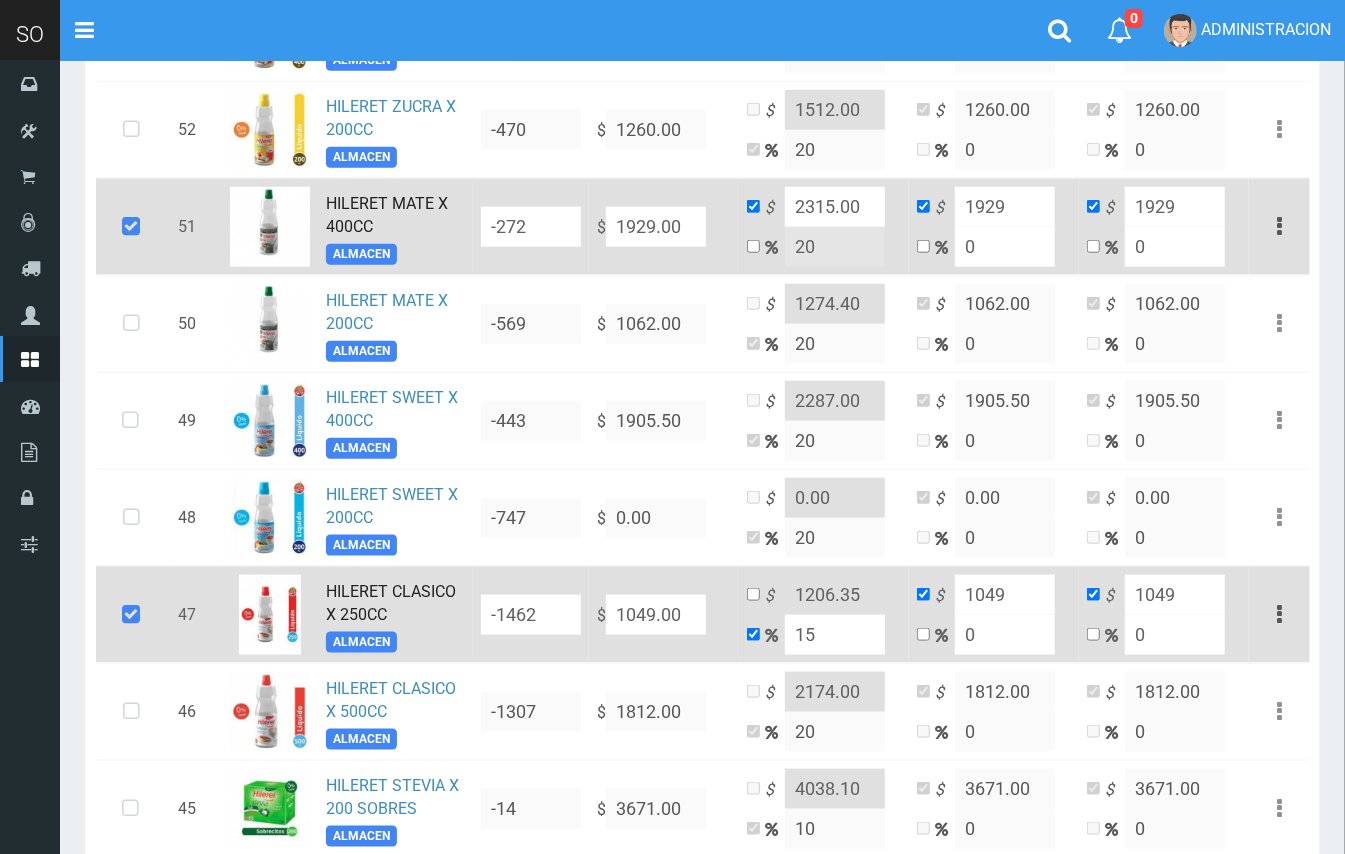 drag, startPoint x: 818, startPoint y: 628, endPoint x: 774, endPoint y: 624, distance: 44.181442 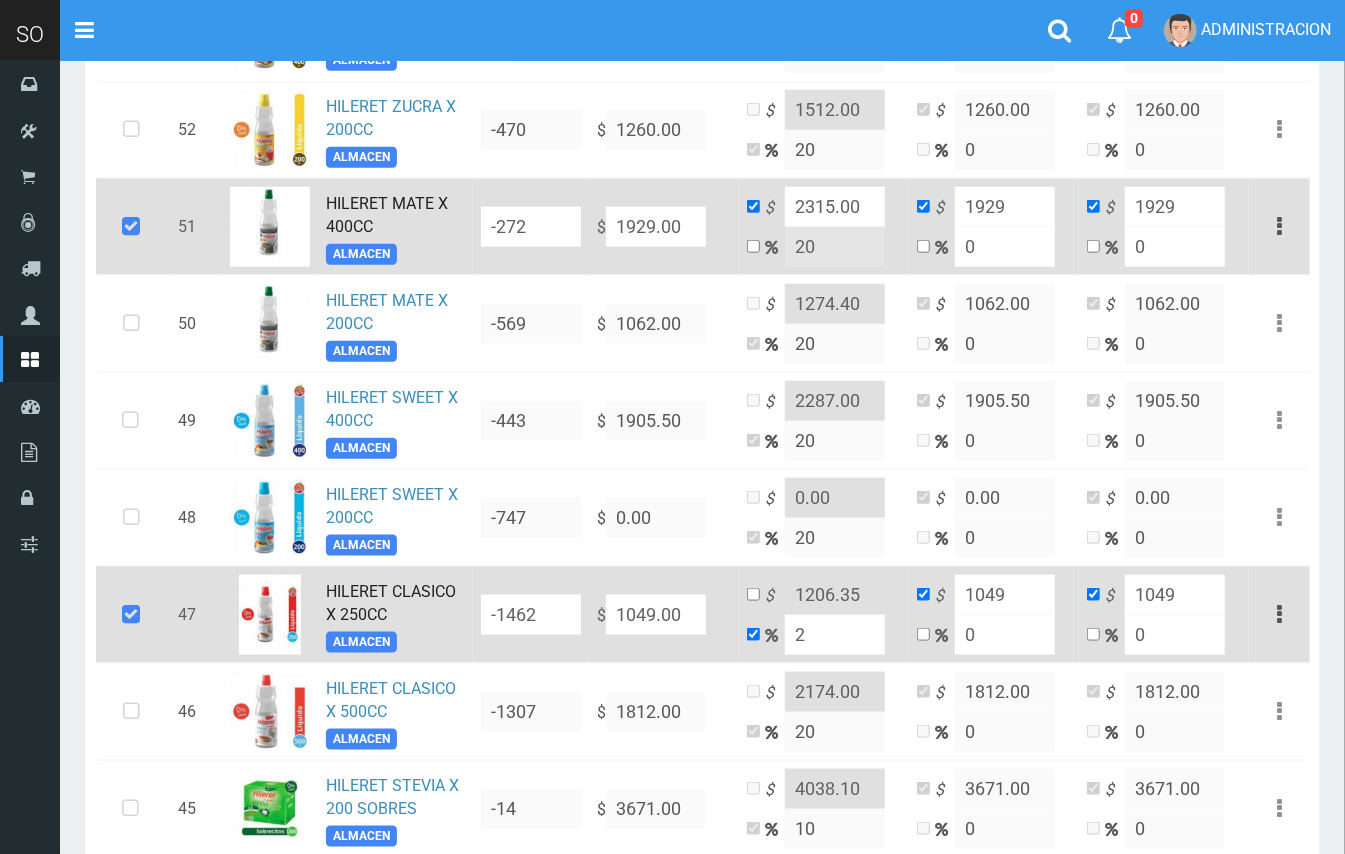 type on "1069.98" 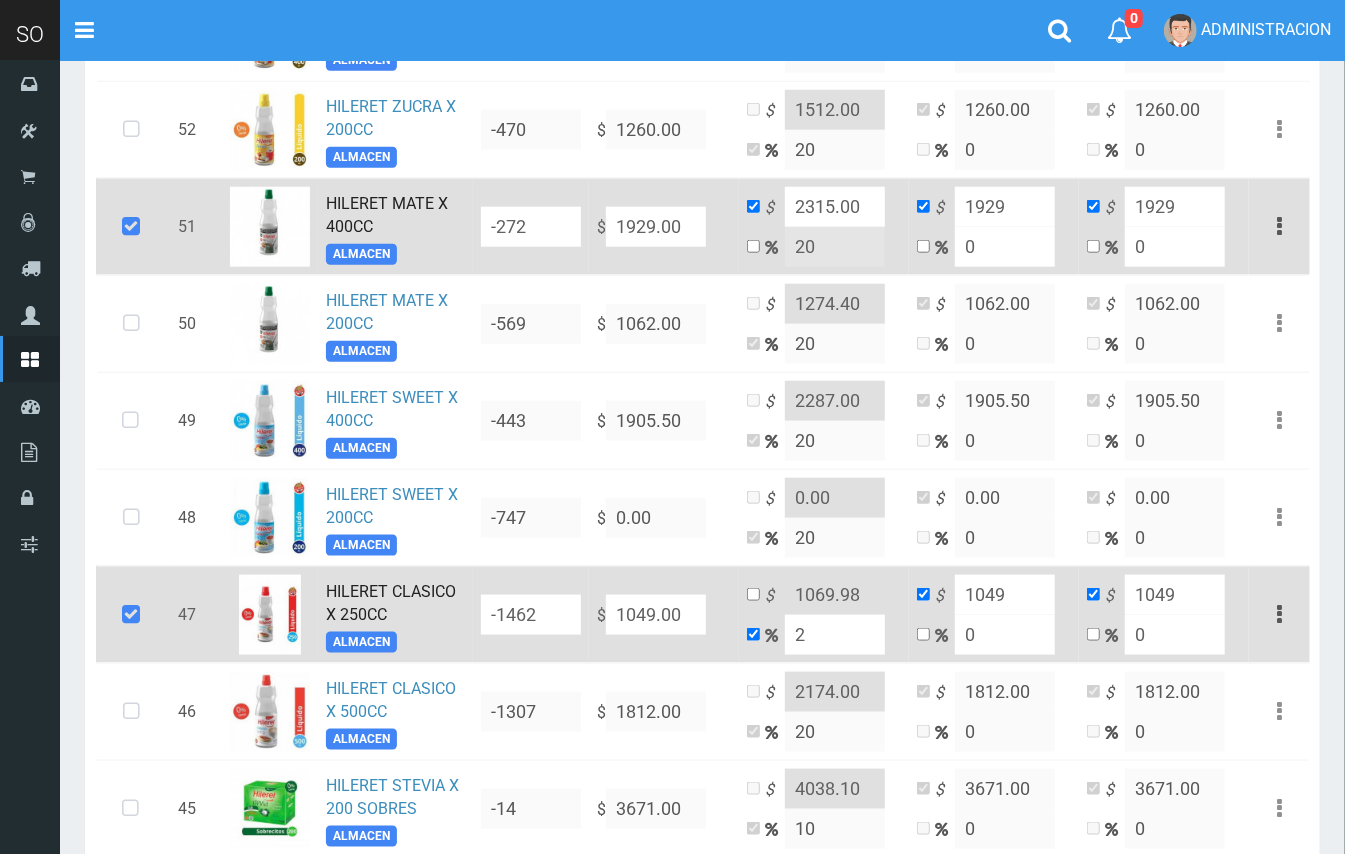 type on "20" 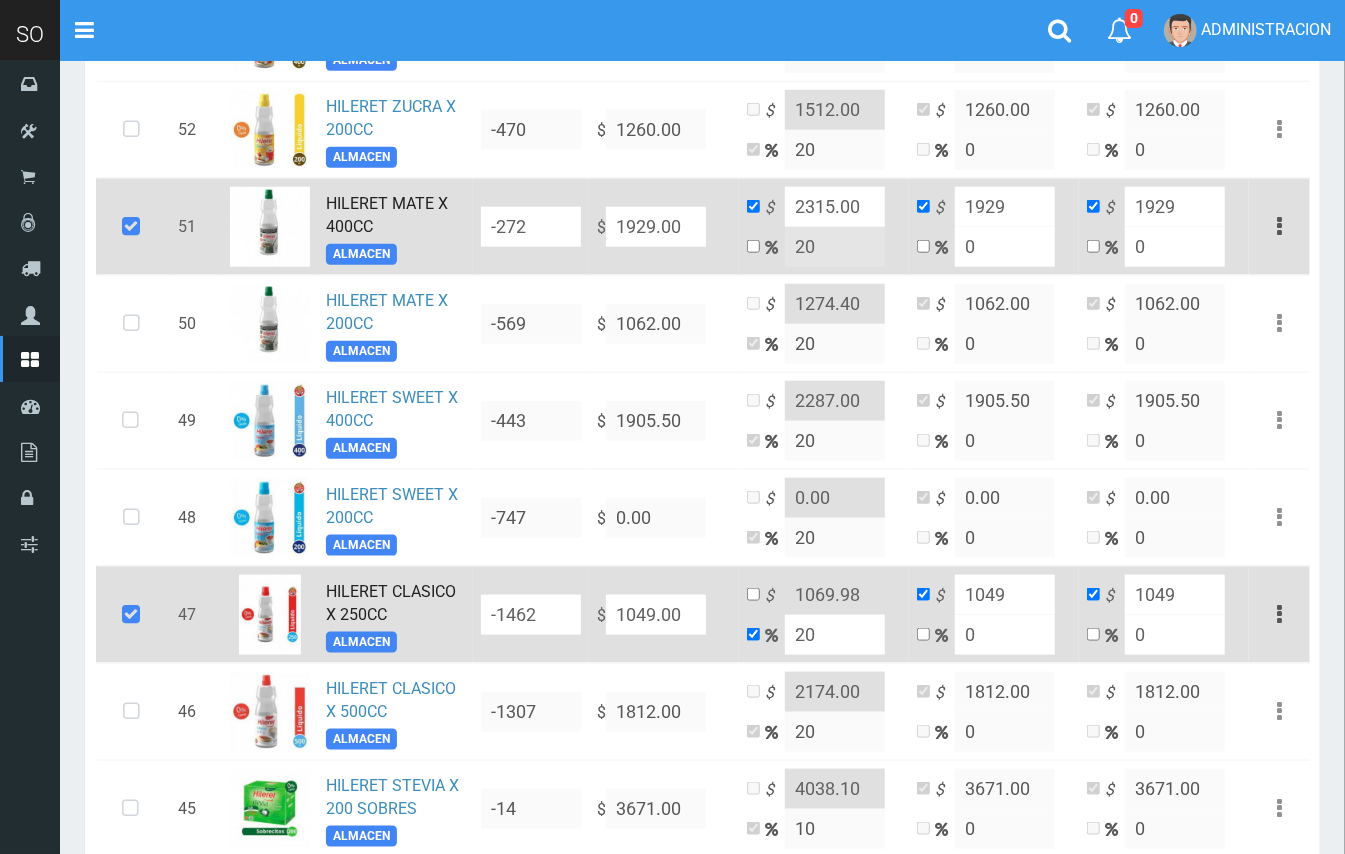type on "1258.8" 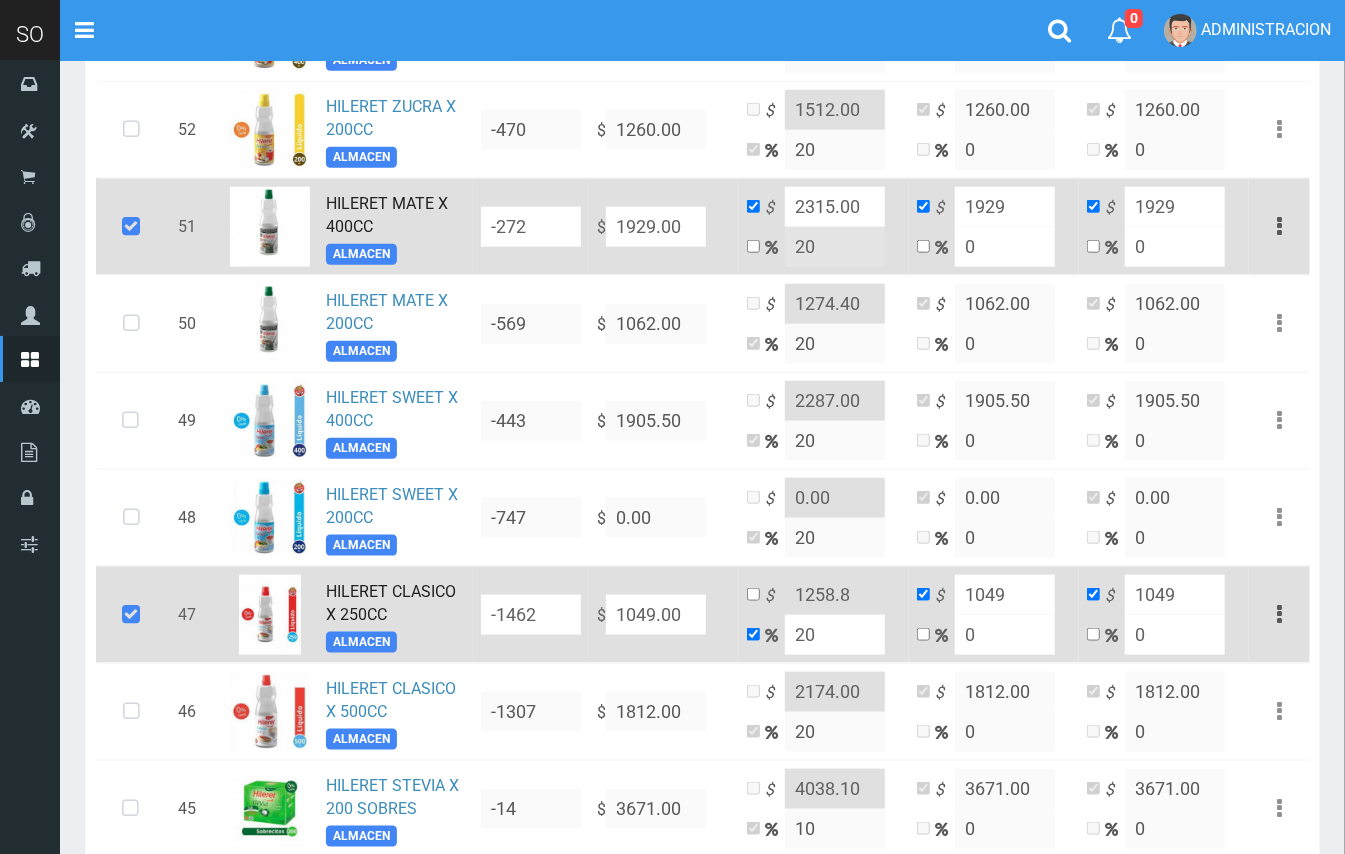type on "20" 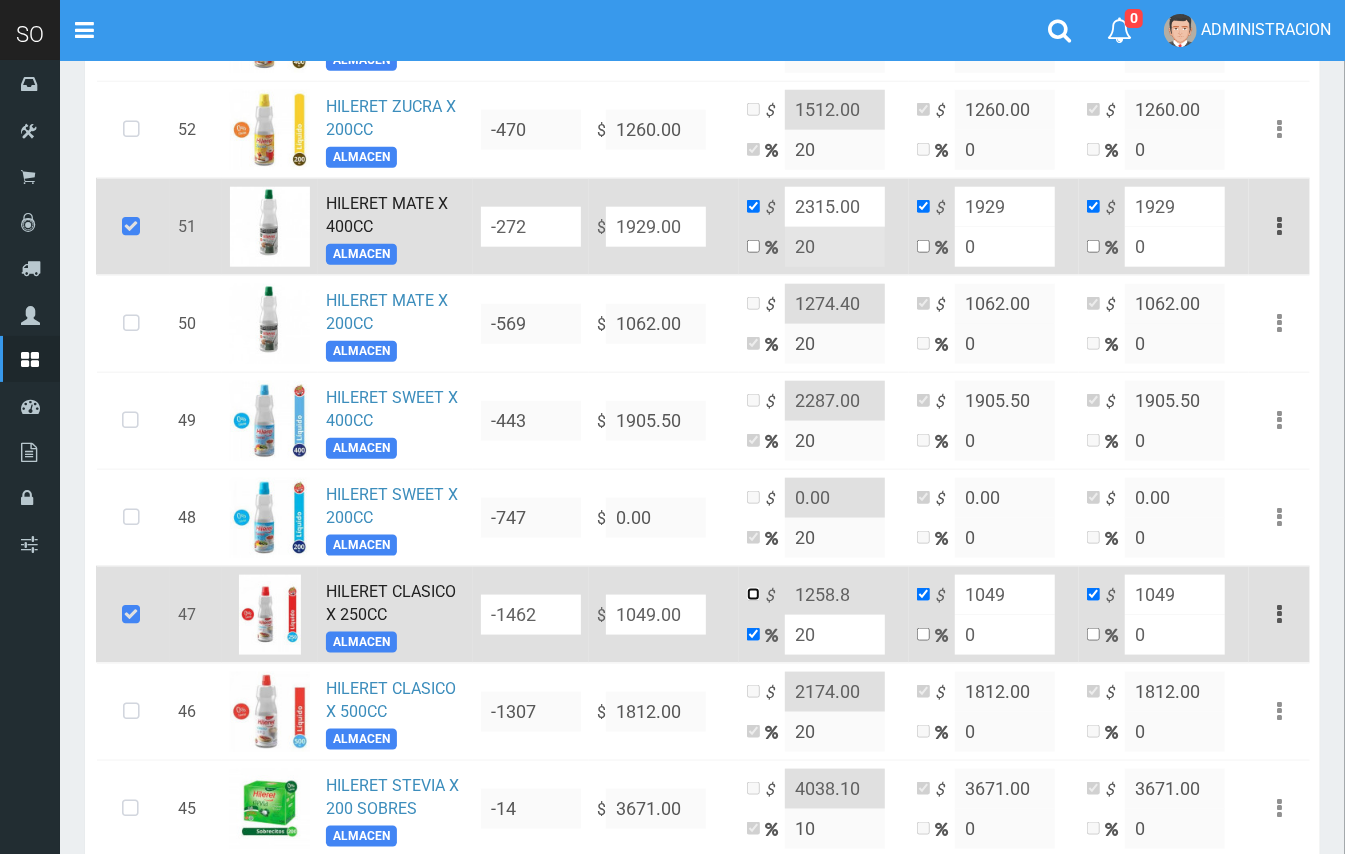 click at bounding box center (753, 594) 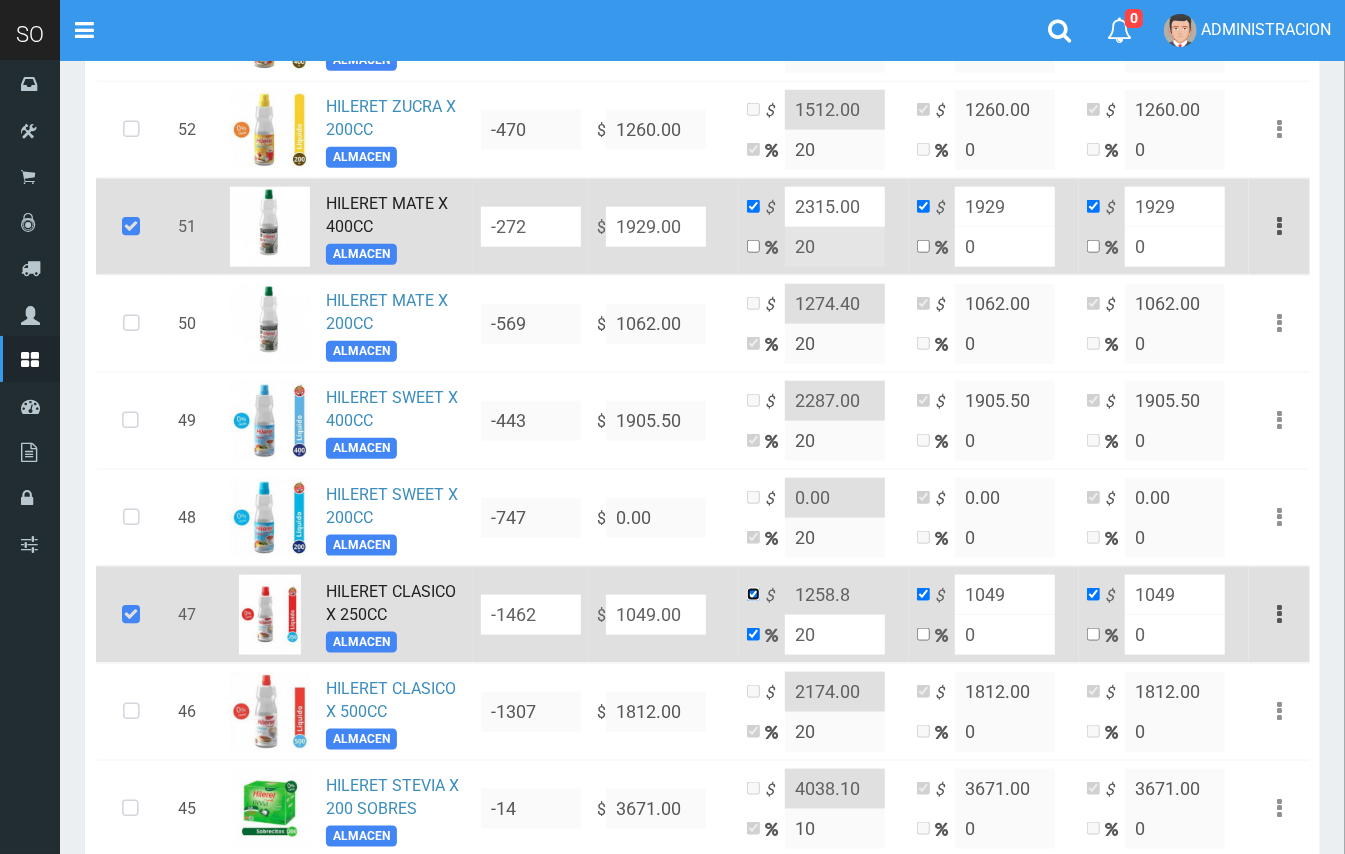 checkbox on "false" 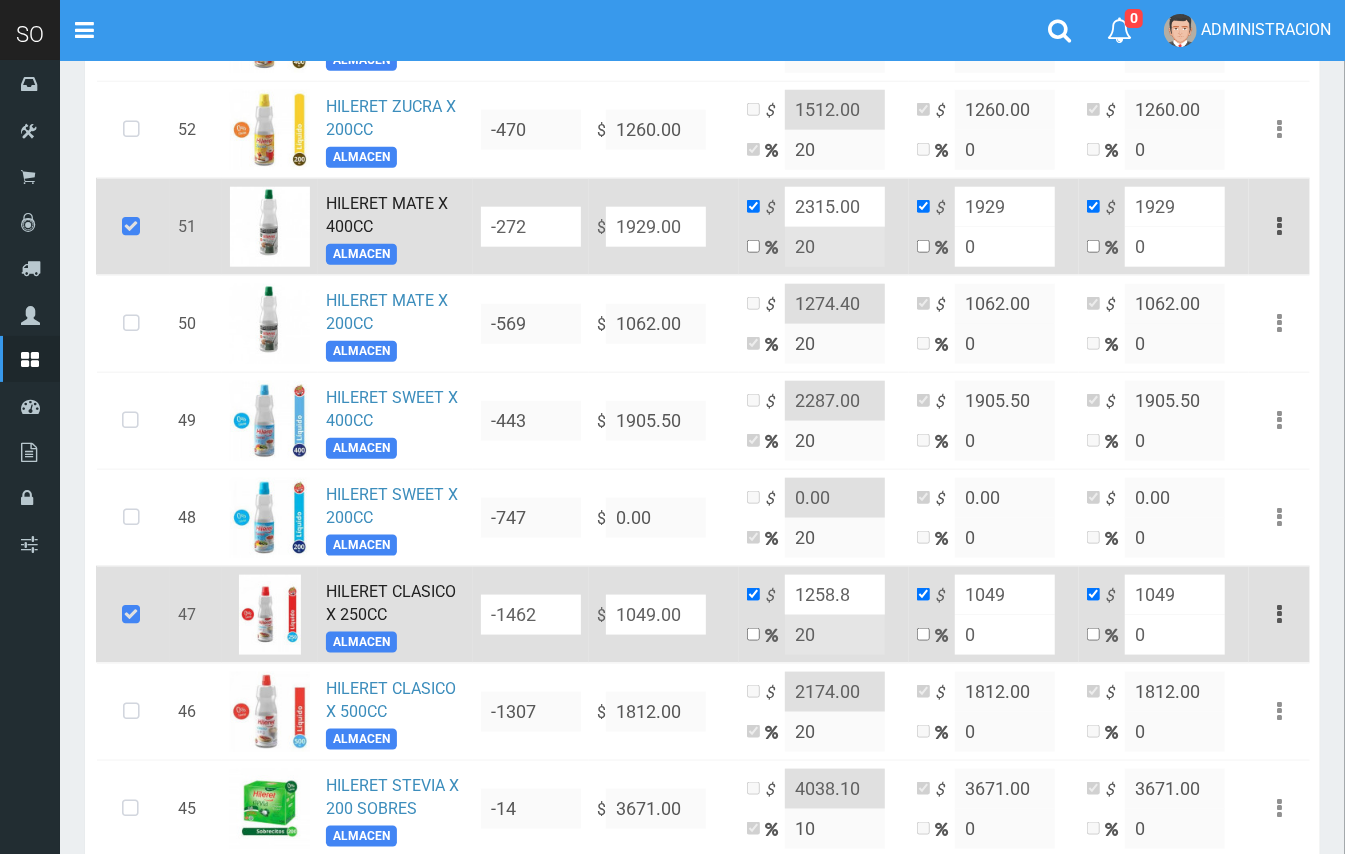 drag, startPoint x: 842, startPoint y: 596, endPoint x: 828, endPoint y: 593, distance: 14.3178215 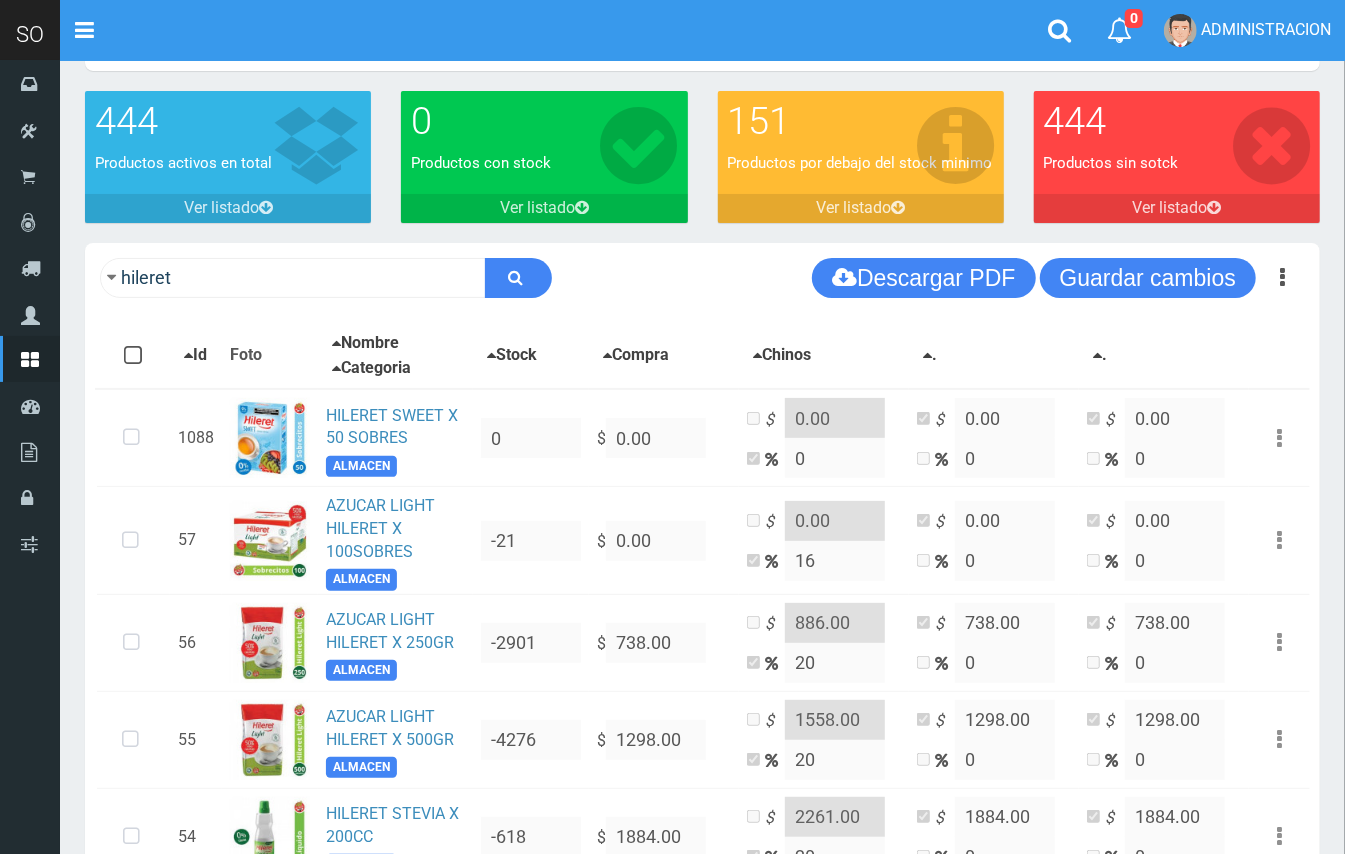 scroll, scrollTop: 0, scrollLeft: 0, axis: both 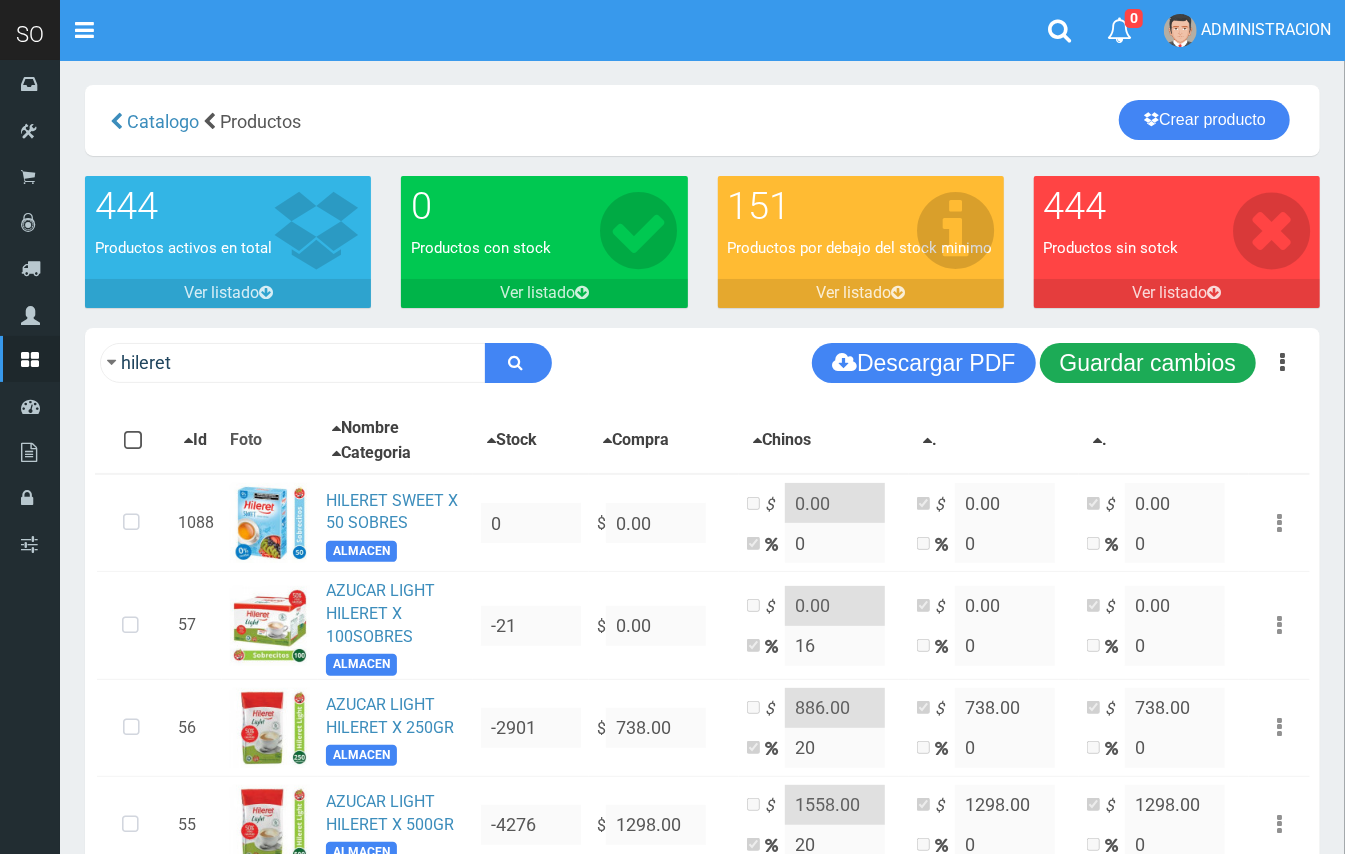 type on "1259.00" 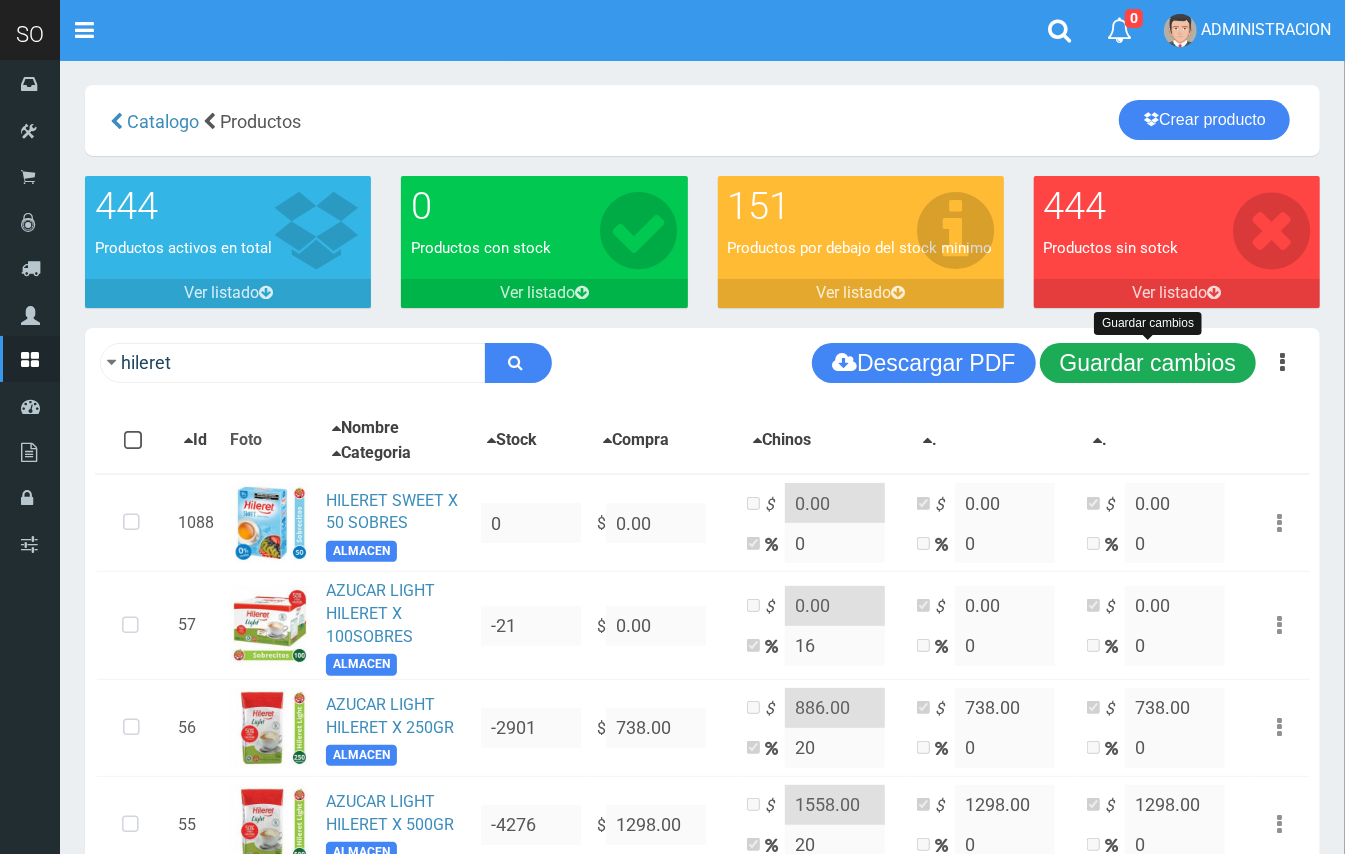 click on "Guardar cambios" at bounding box center [1148, 363] 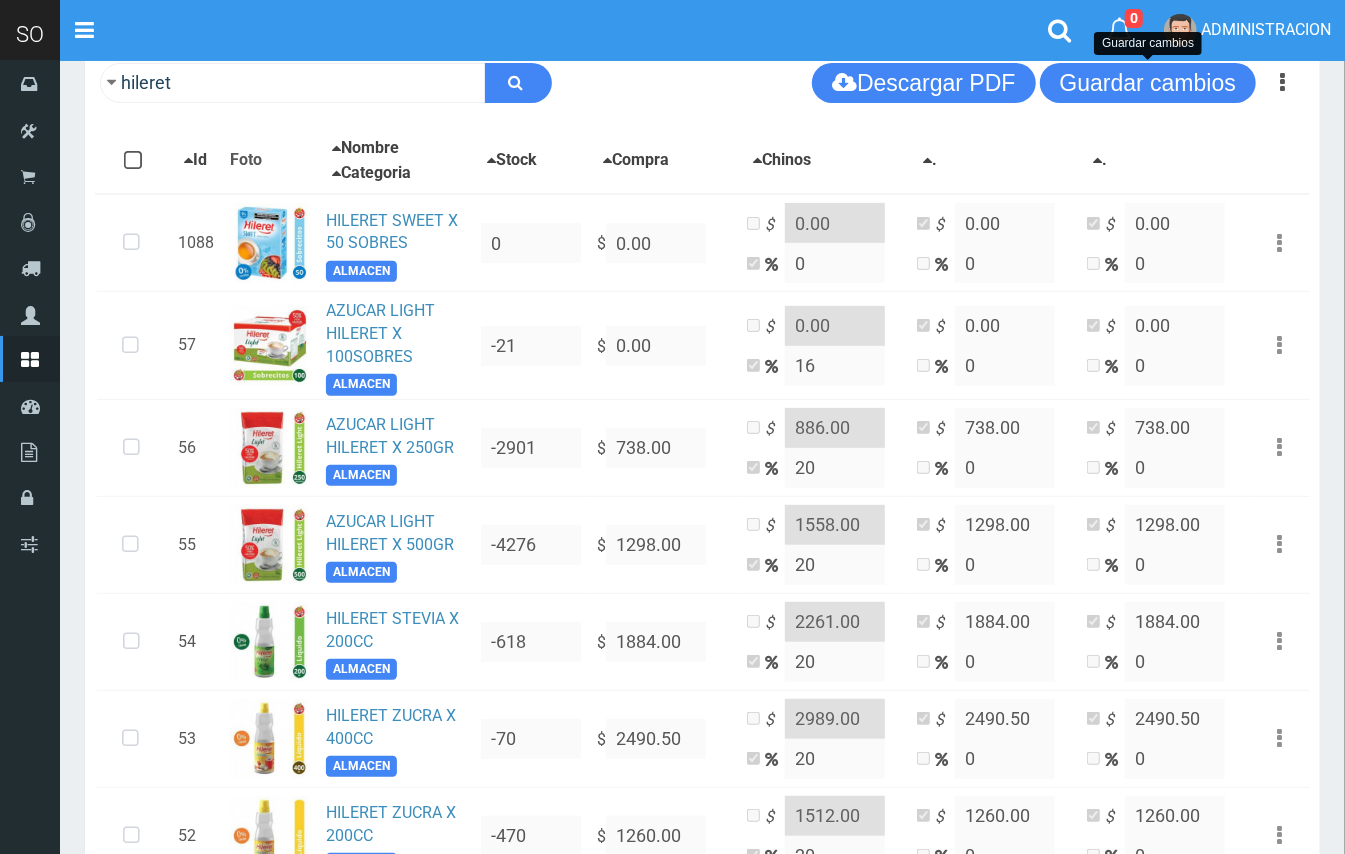 scroll, scrollTop: 290, scrollLeft: 0, axis: vertical 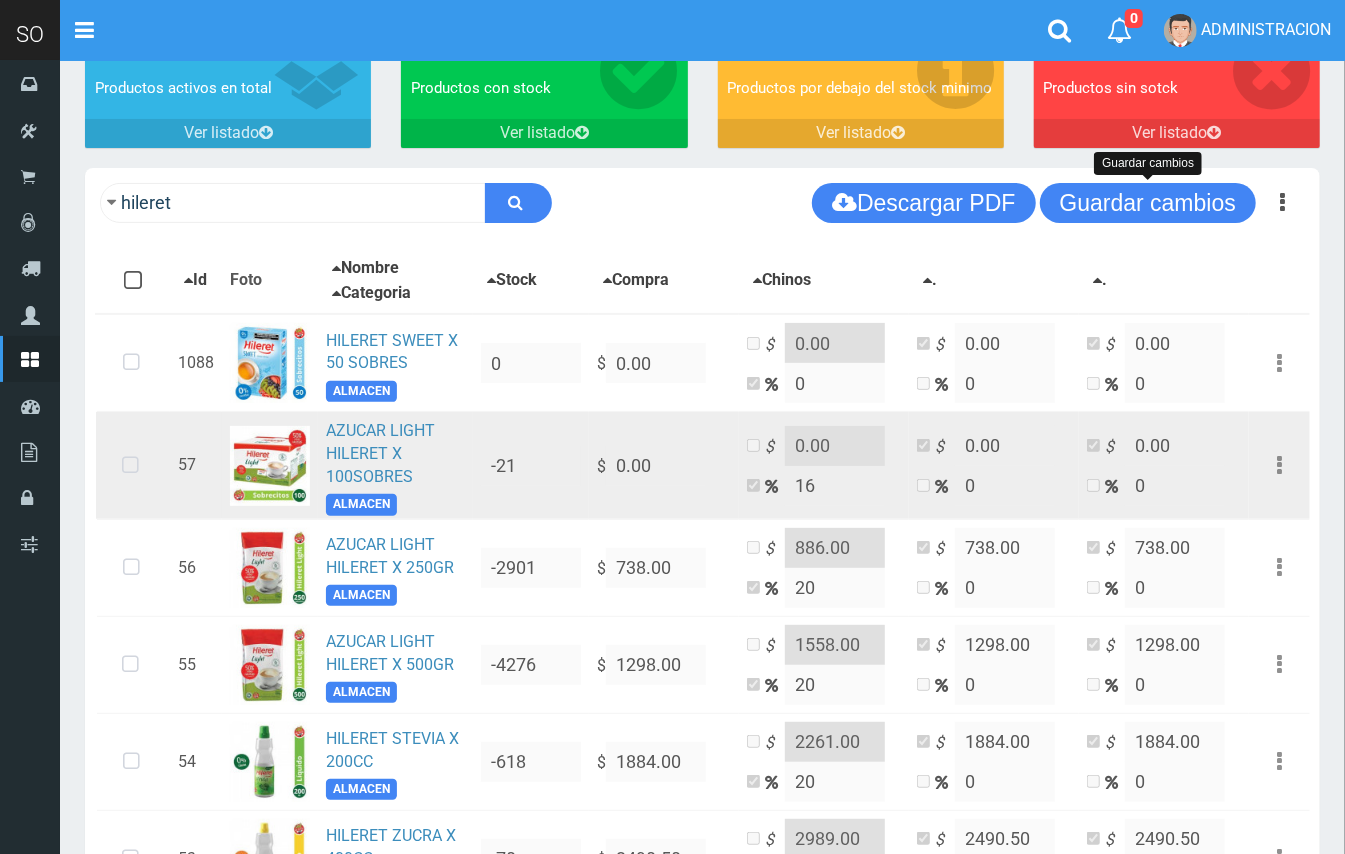 click at bounding box center [130, 466] 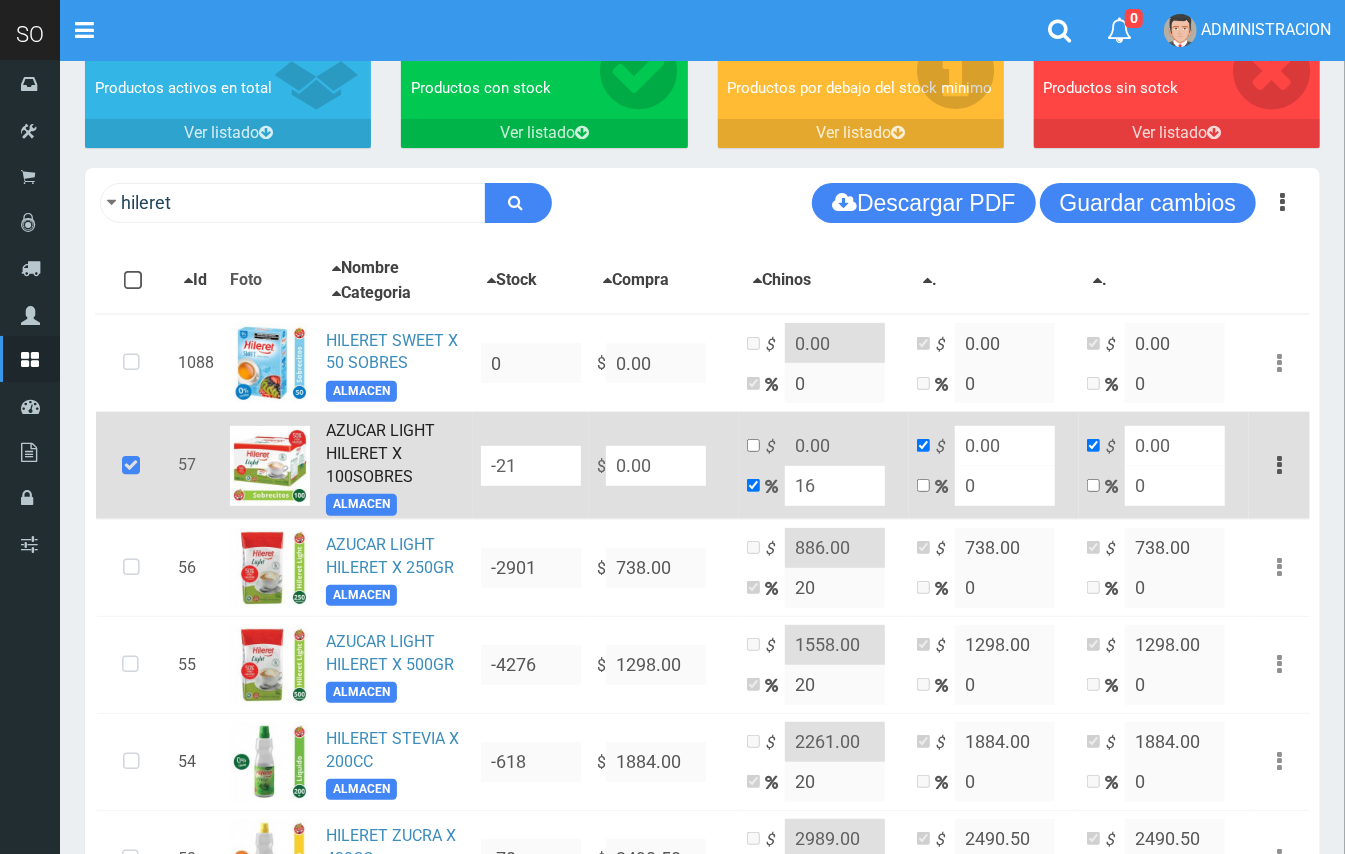 drag, startPoint x: 673, startPoint y: 458, endPoint x: 616, endPoint y: 456, distance: 57.035076 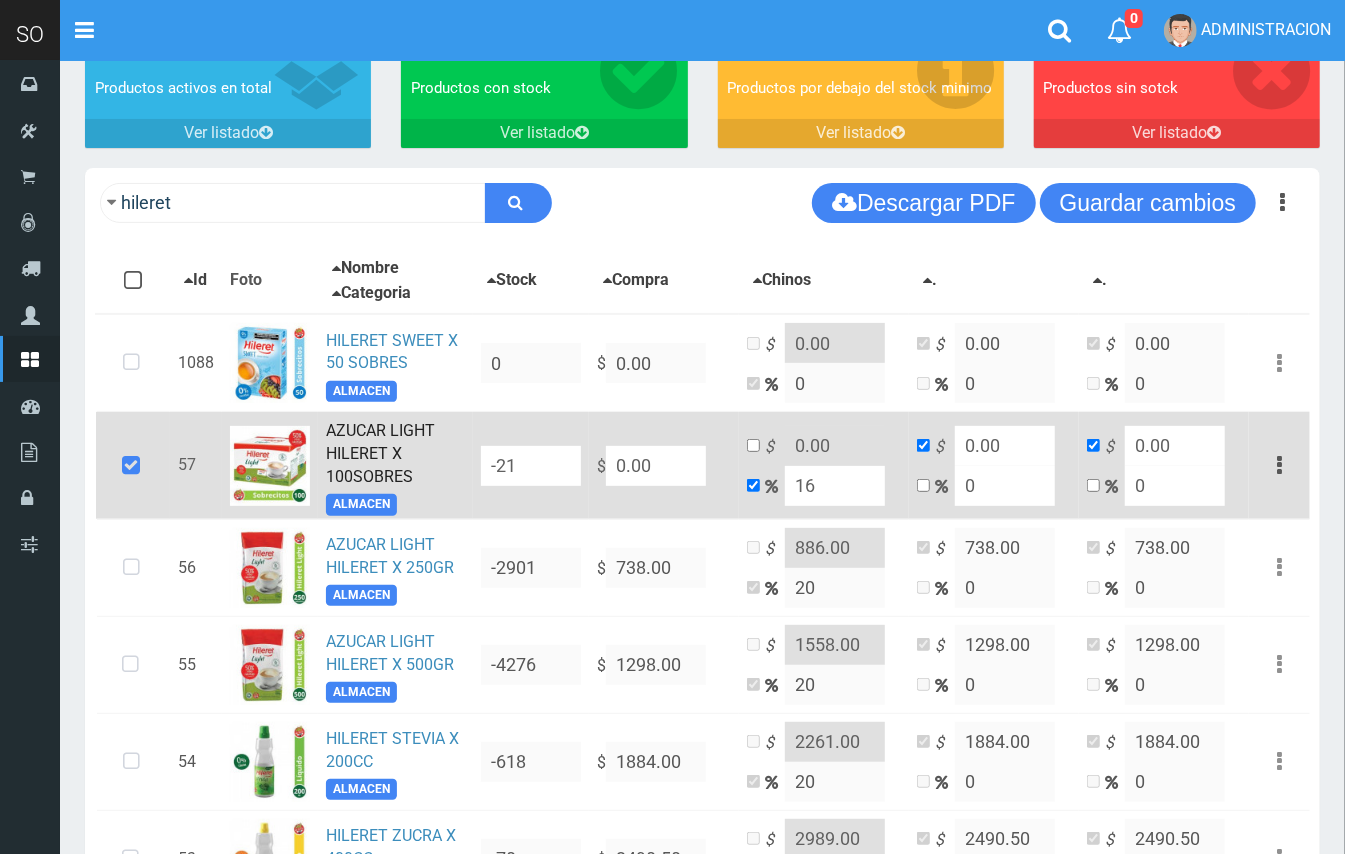 type on "9" 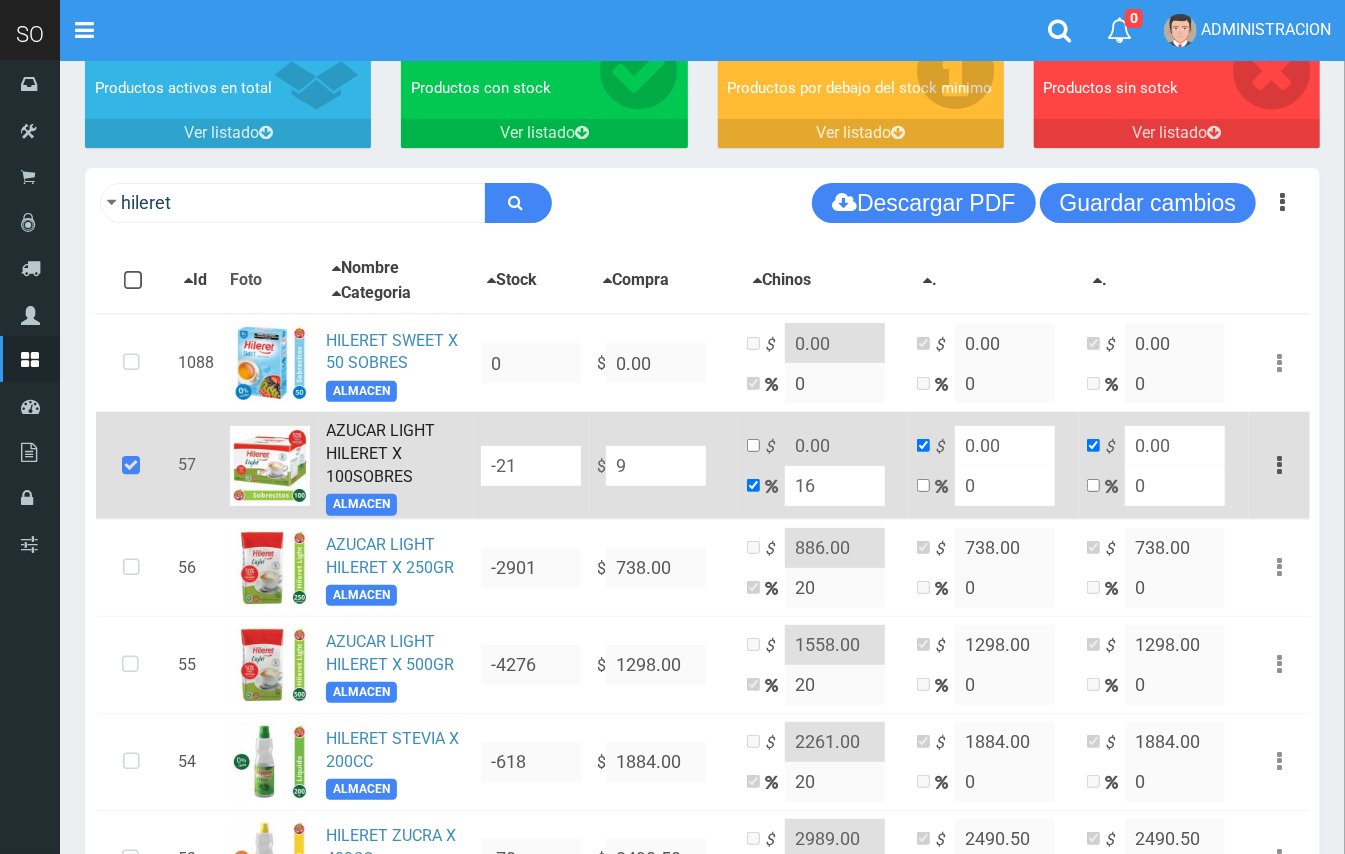 type on "10.44" 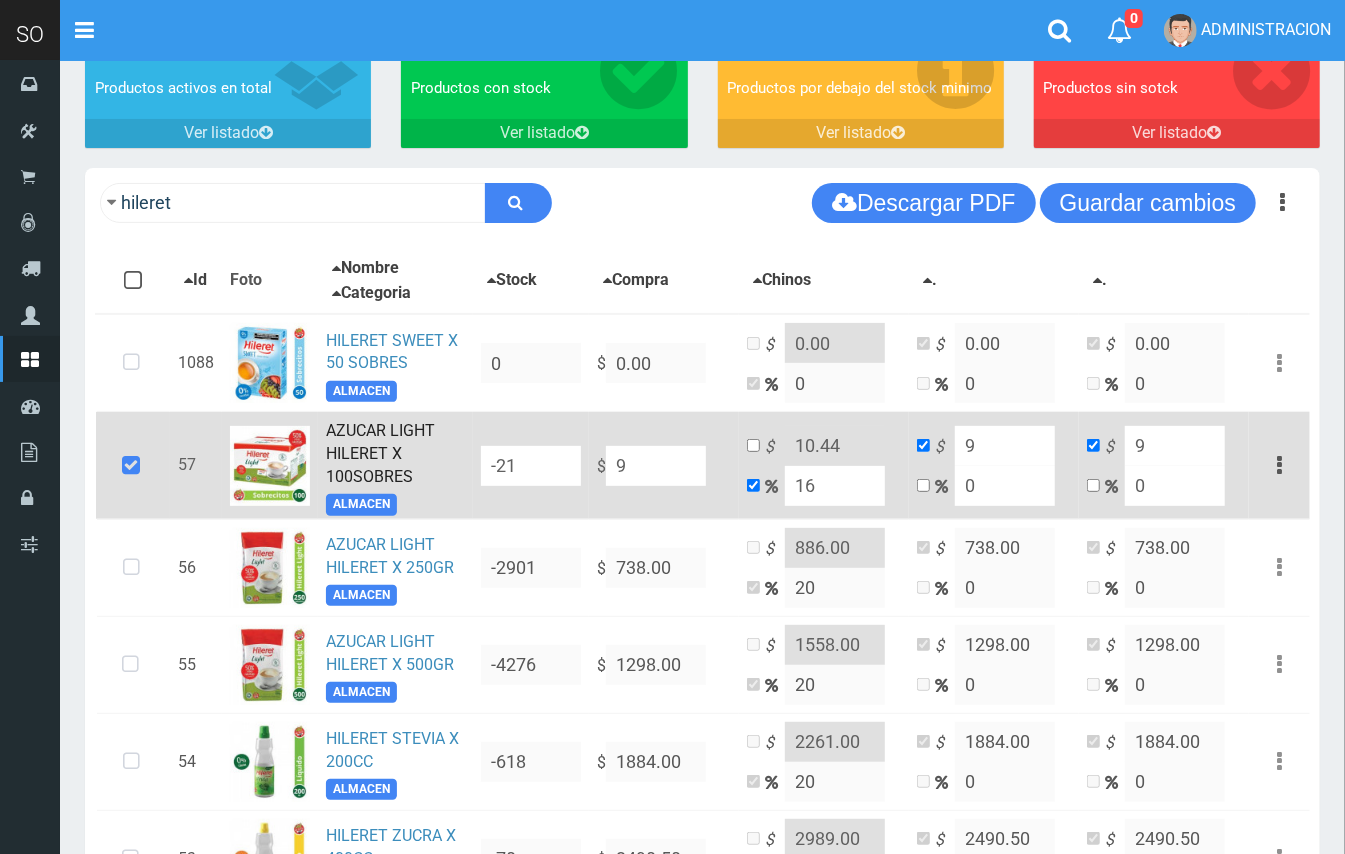 type on "94" 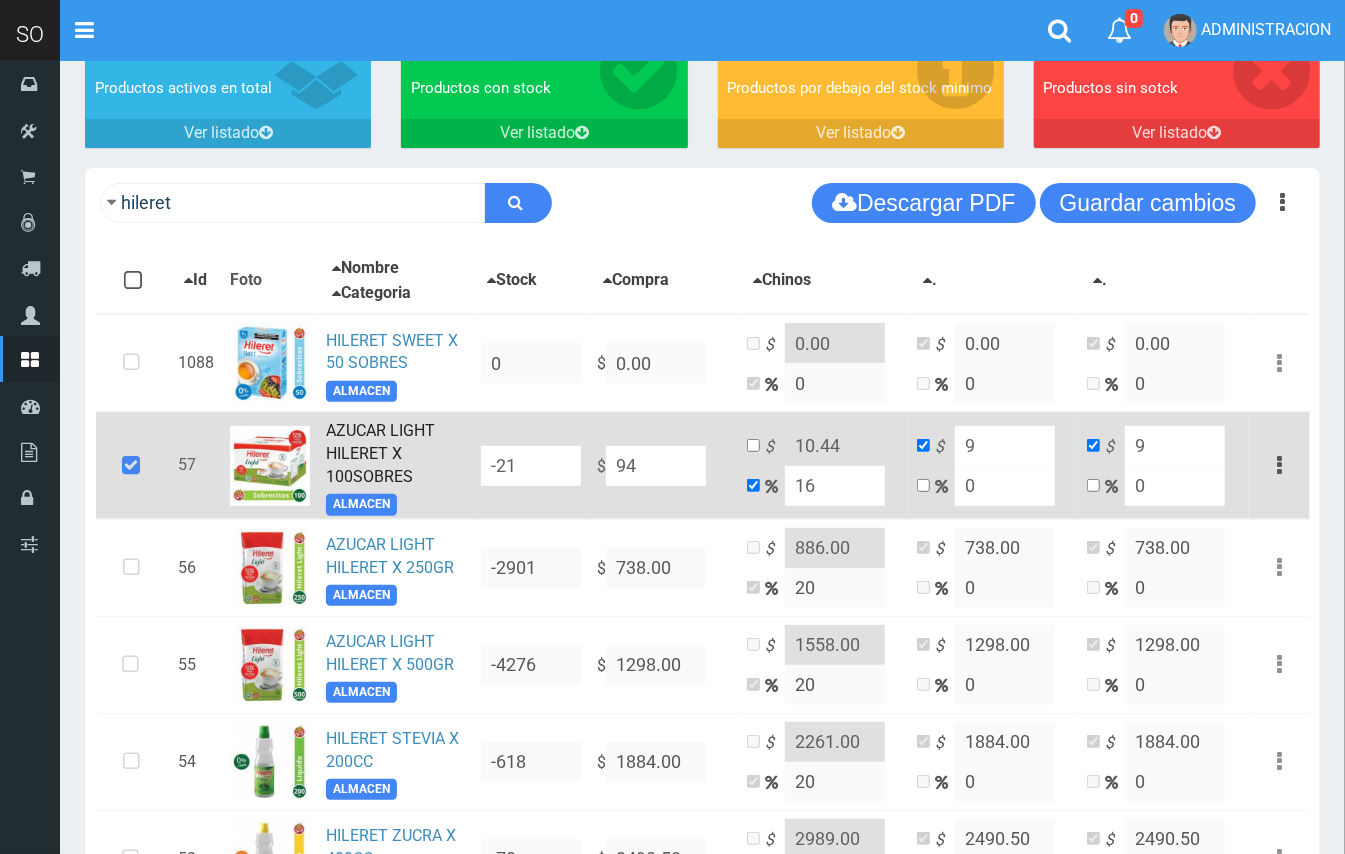 type on "109.03999999999999" 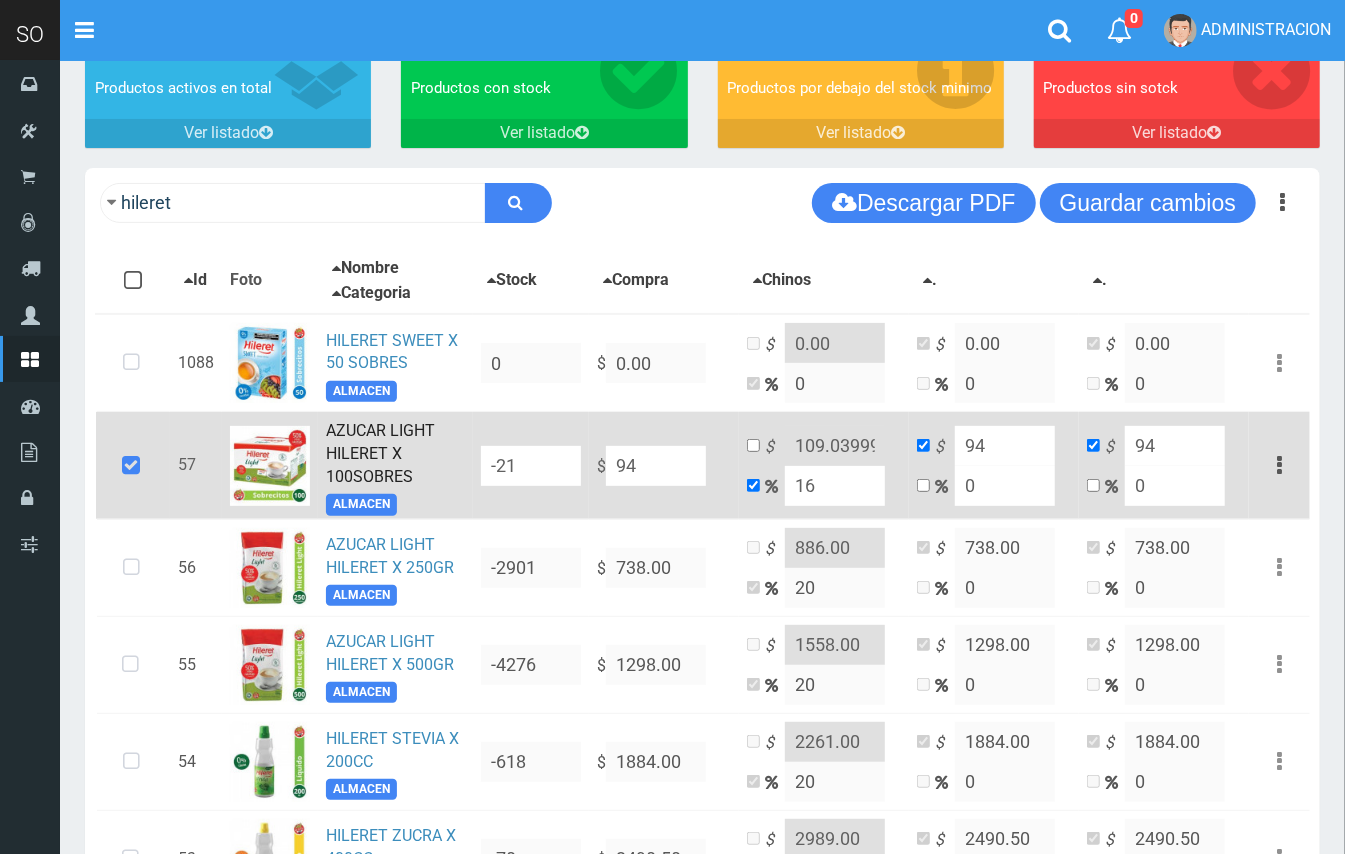 type on "942" 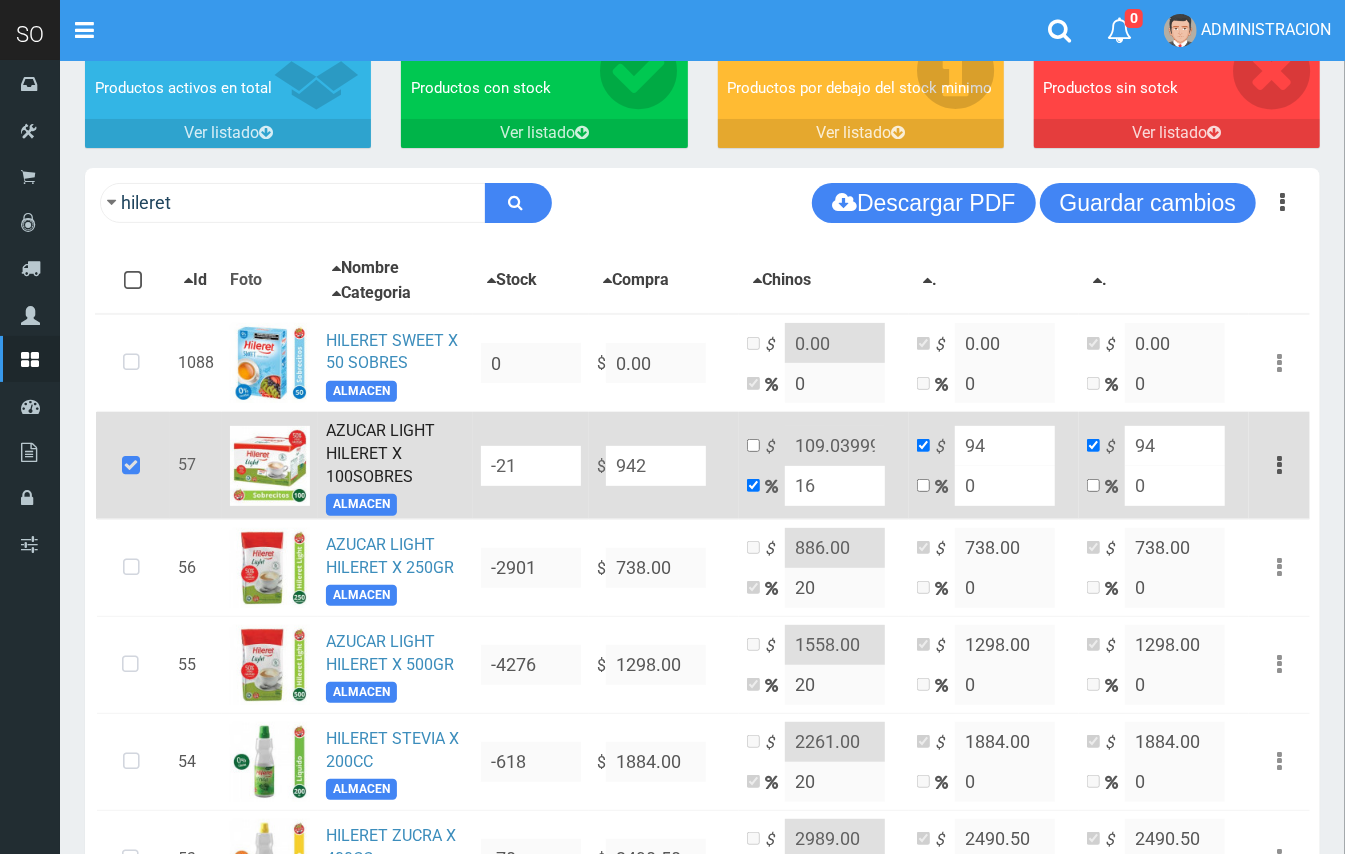 type on "1092.72" 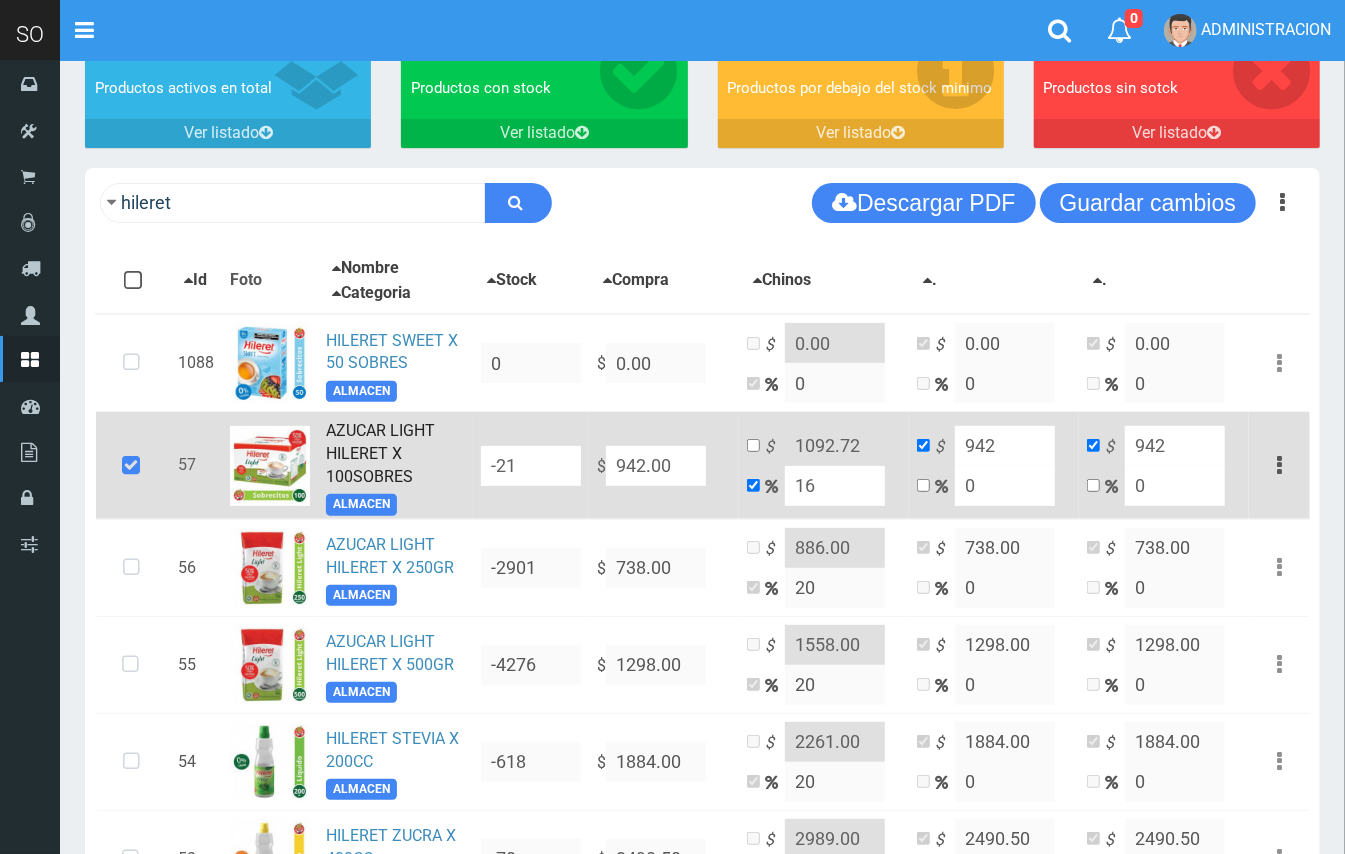 type on "942.00" 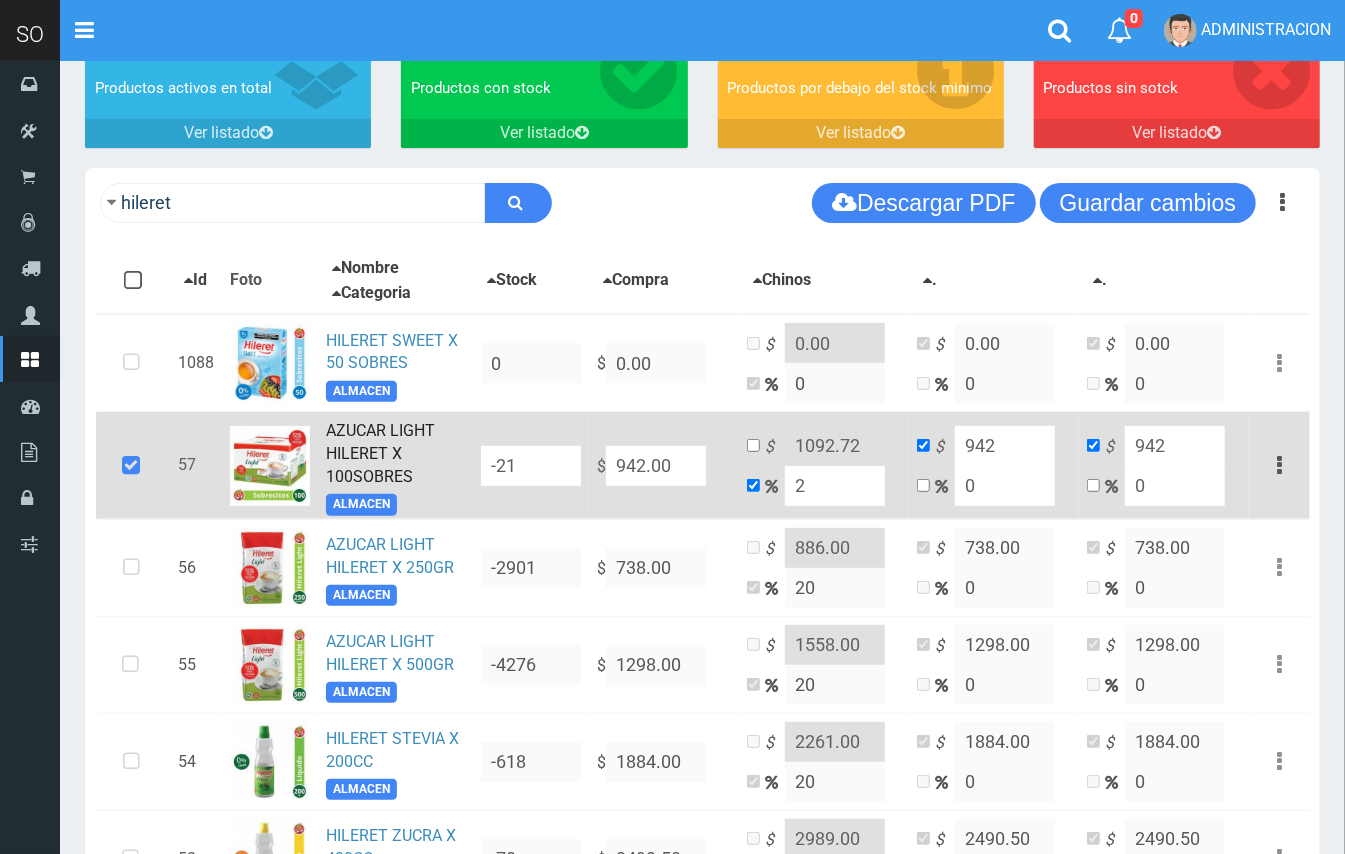 type on "960.84" 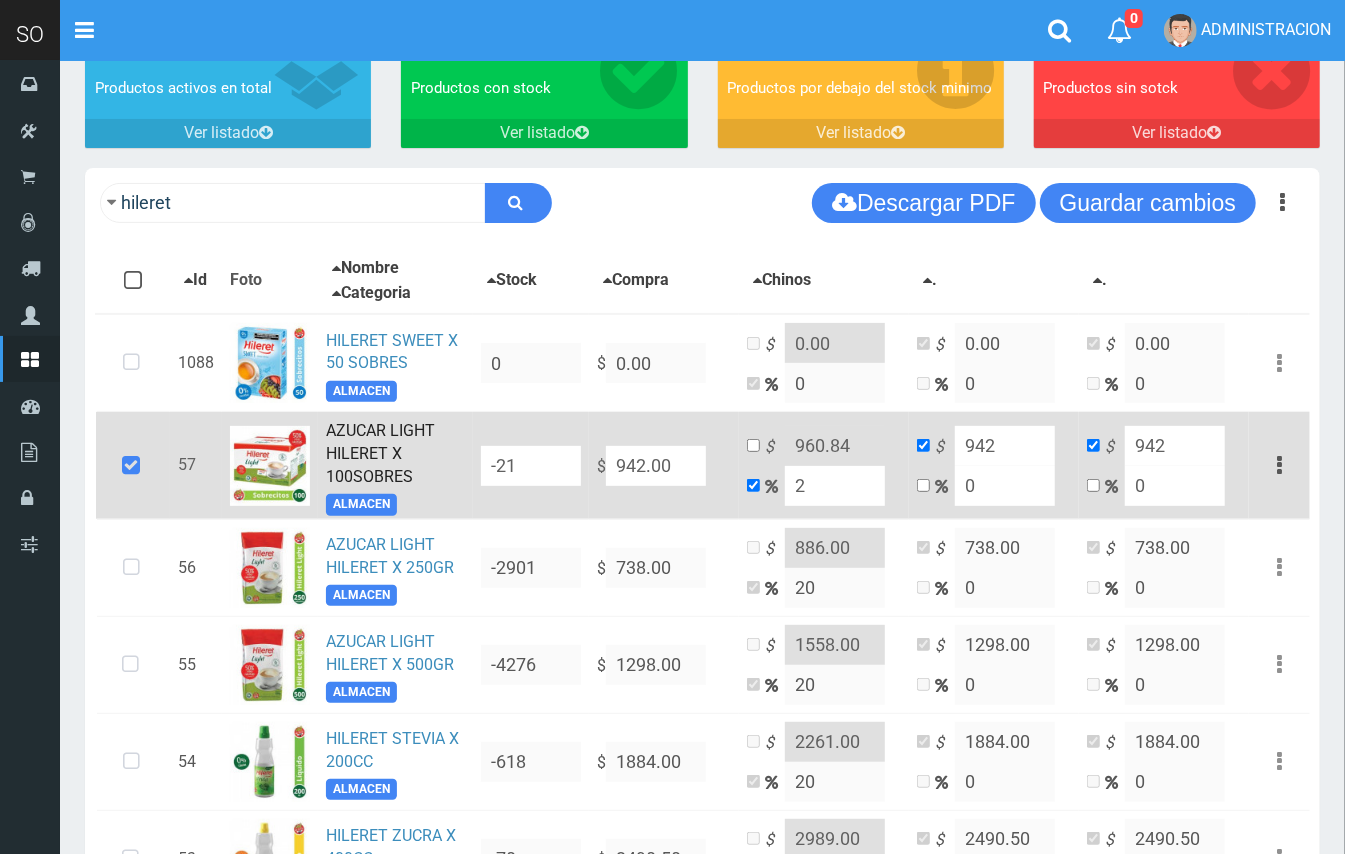 type on "20" 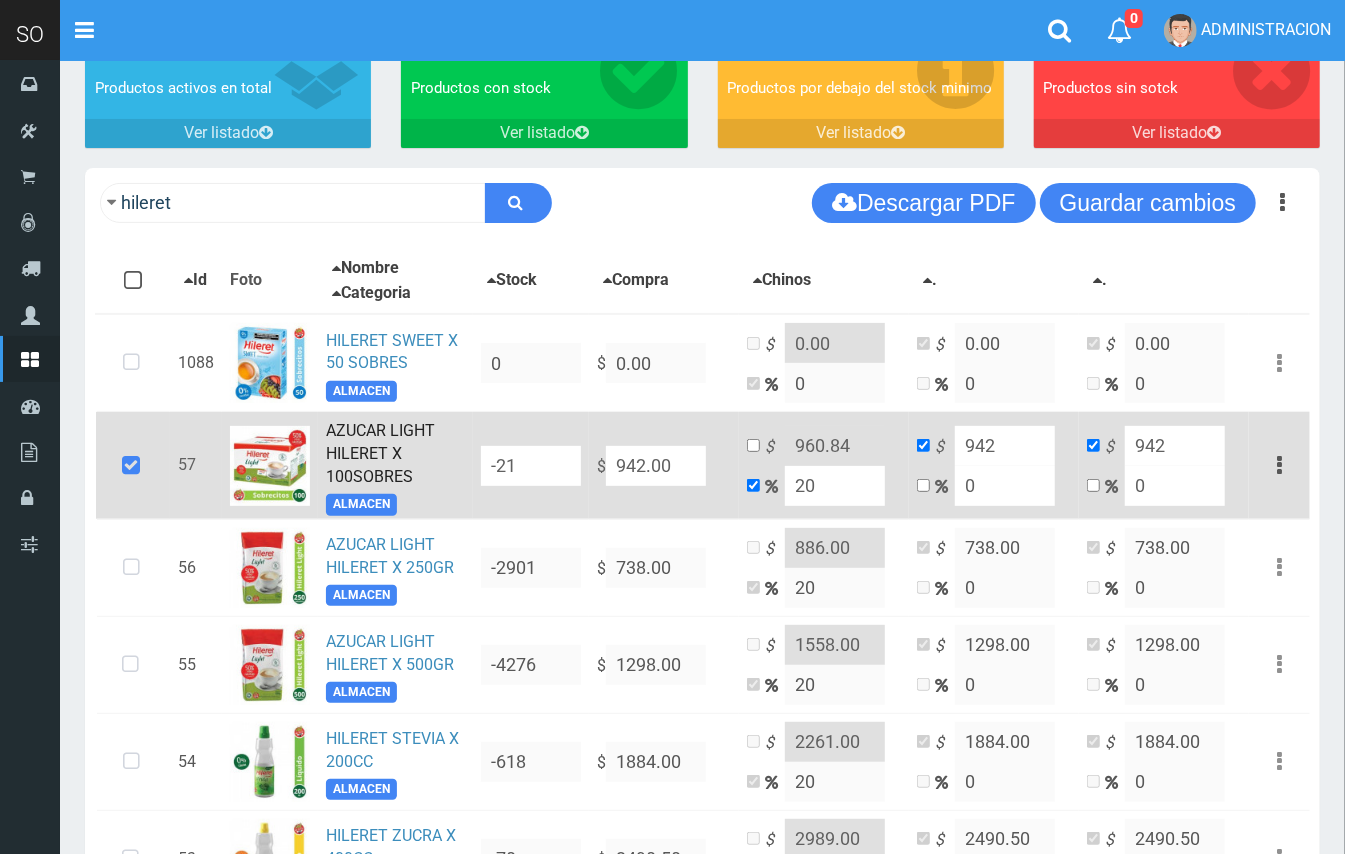 type on "1130.4" 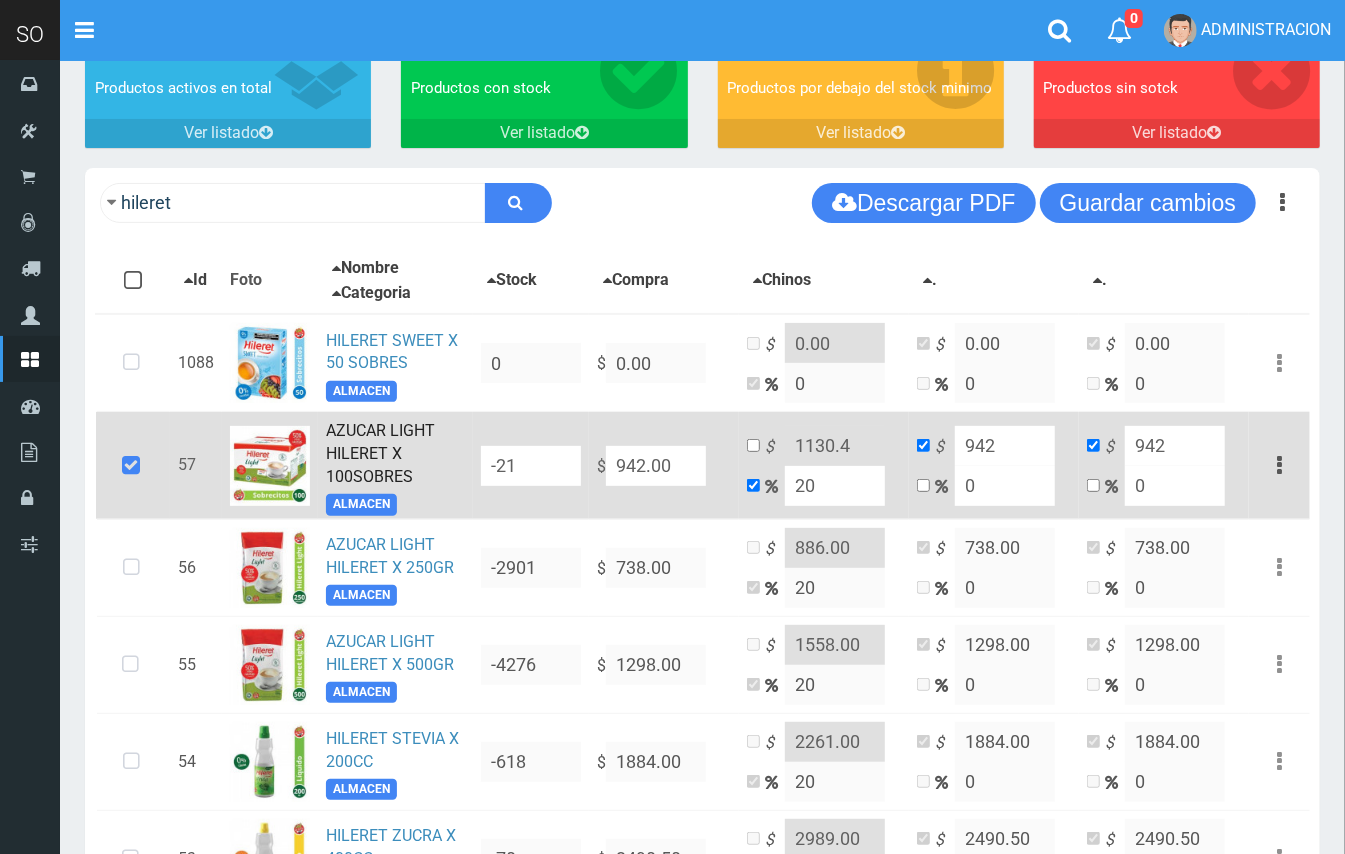 type on "20" 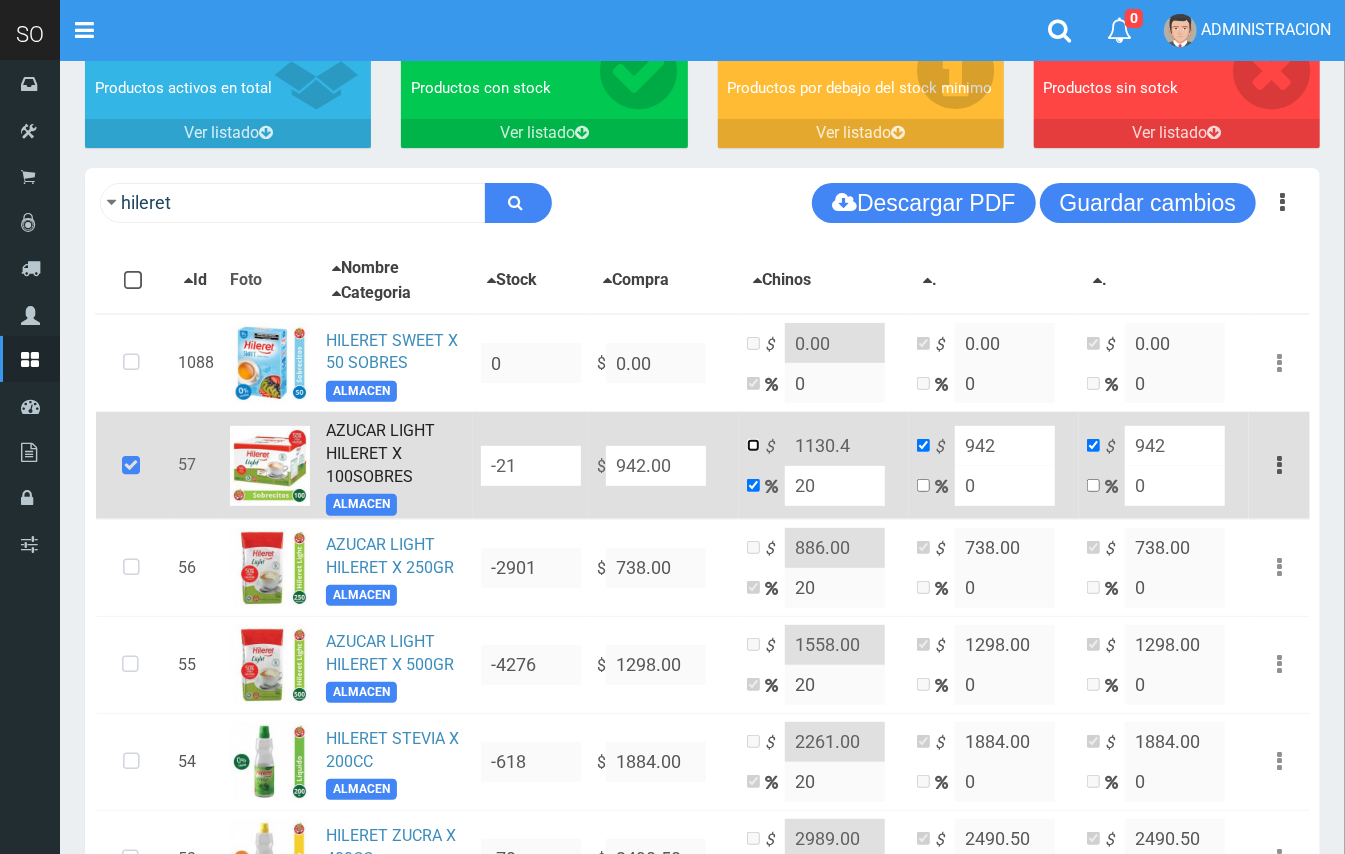 click at bounding box center (753, 445) 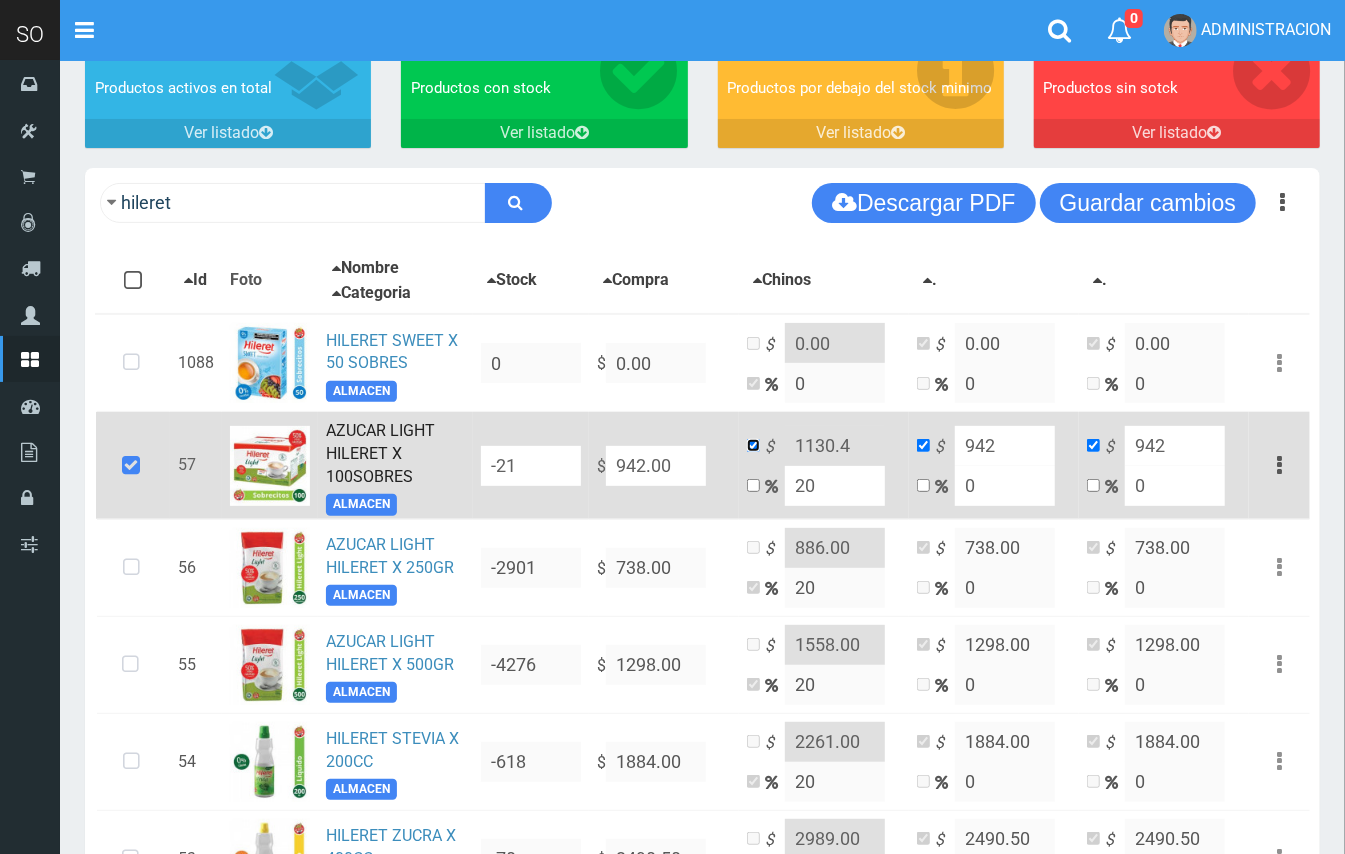 checkbox on "false" 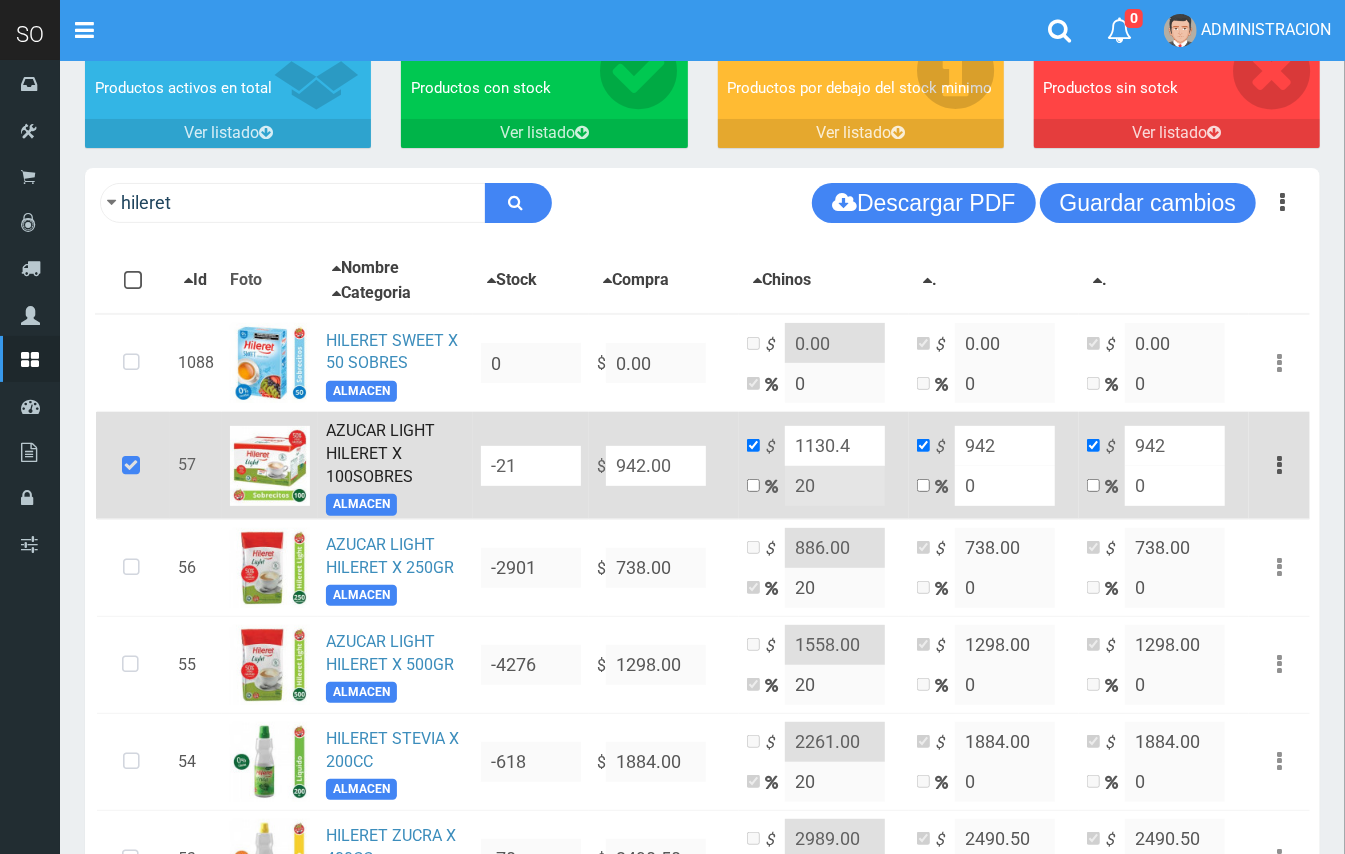 drag, startPoint x: 853, startPoint y: 441, endPoint x: 841, endPoint y: 437, distance: 12.649111 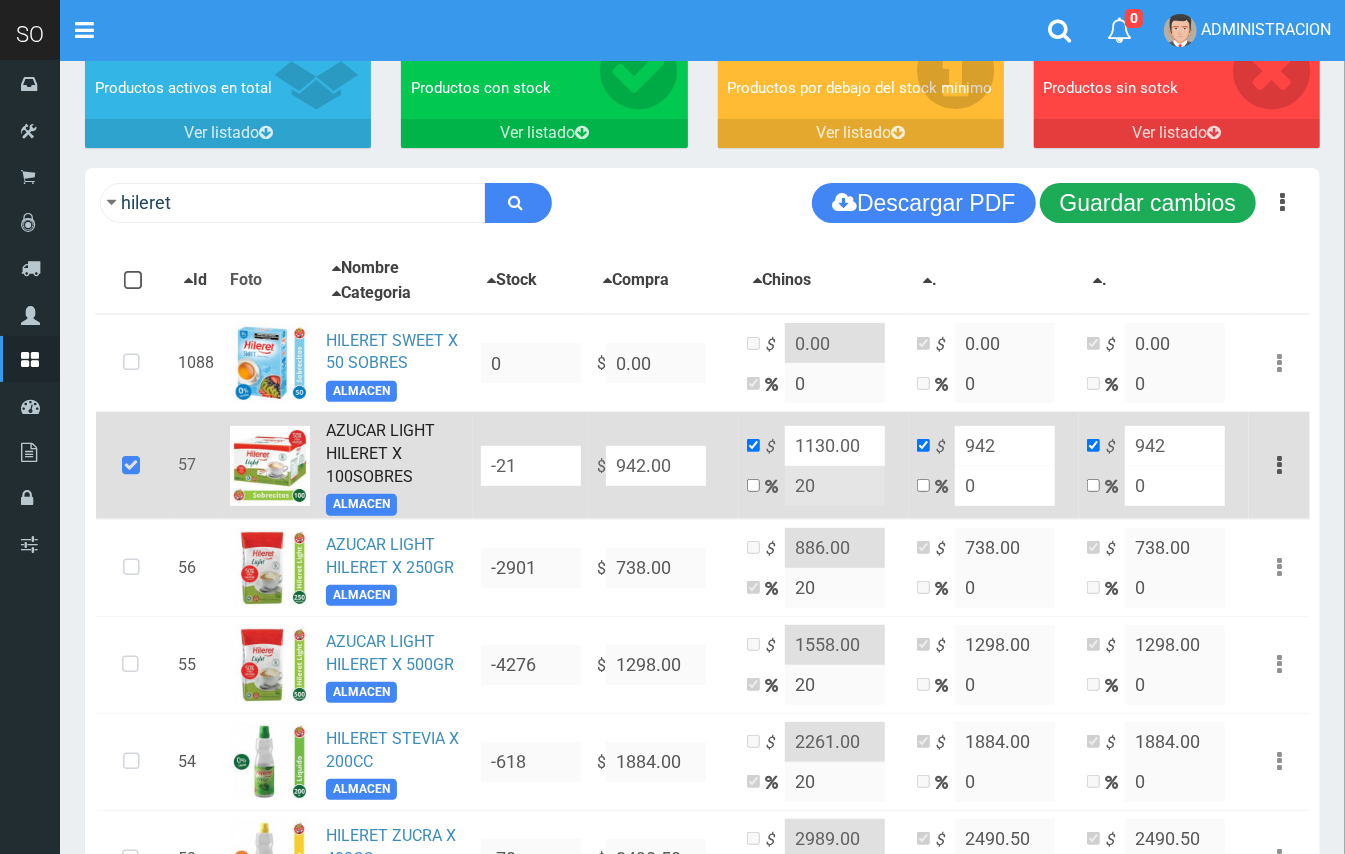 type on "1130.00" 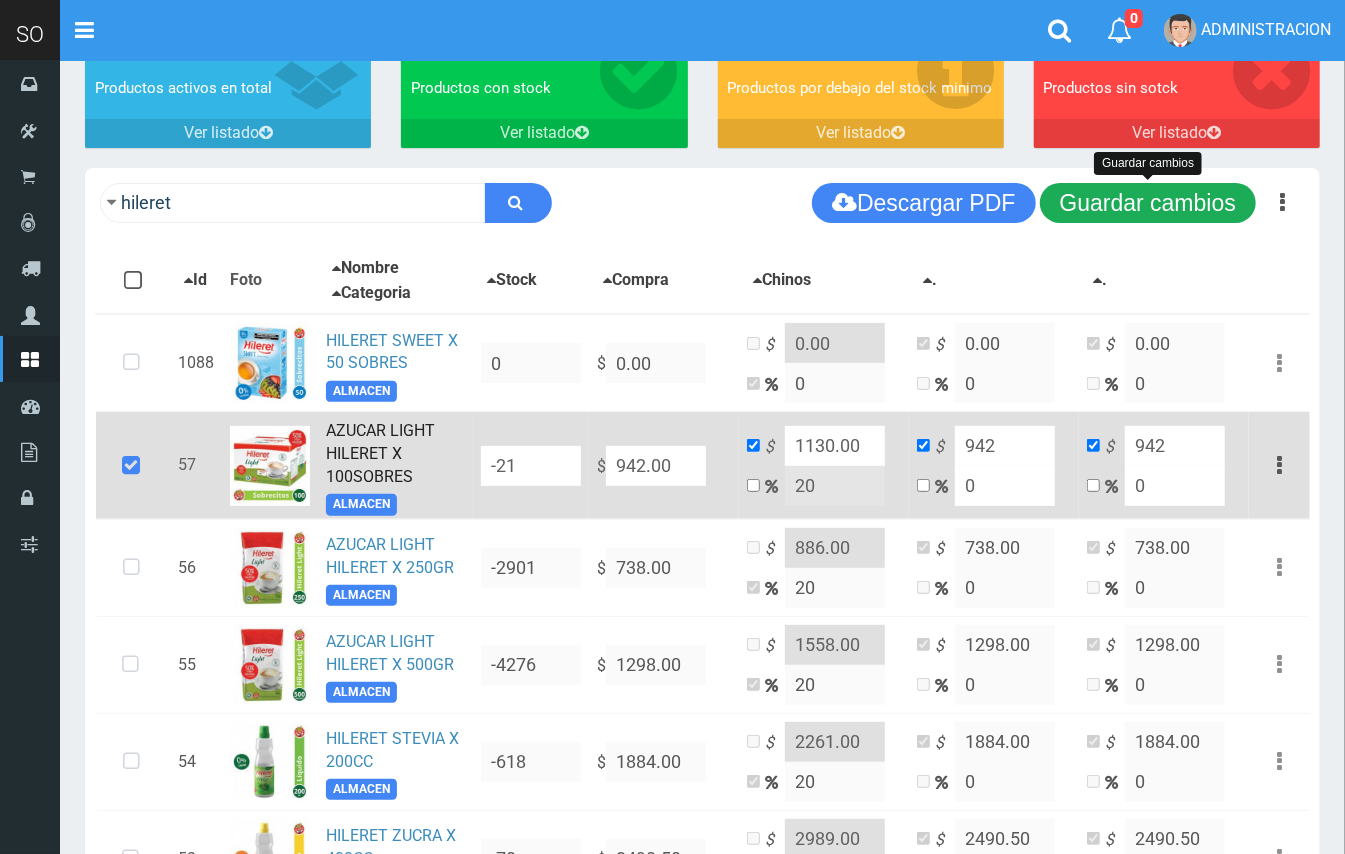 click on "Guardar cambios" at bounding box center [1148, 203] 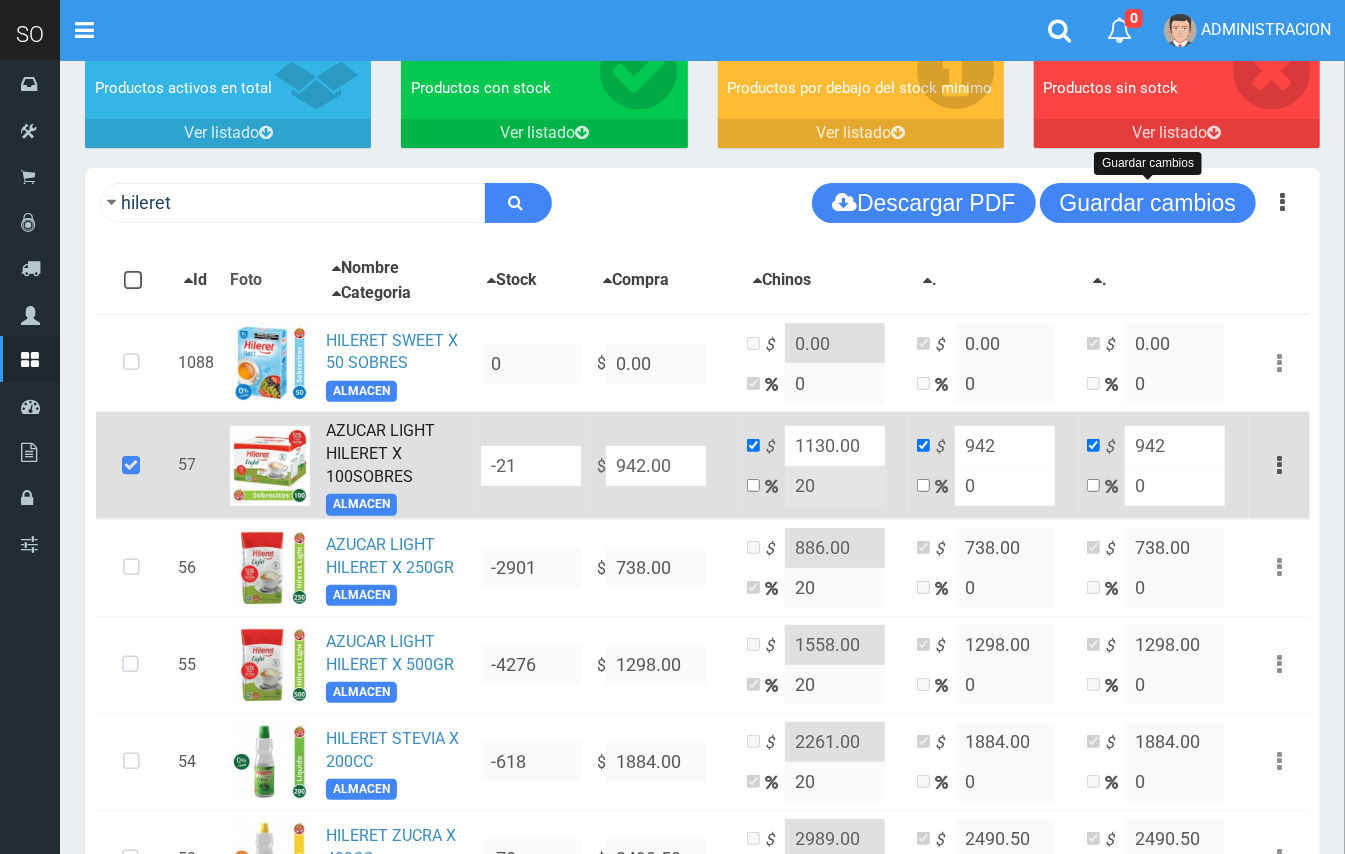 click on "Guardar cambios" at bounding box center (1148, 203) 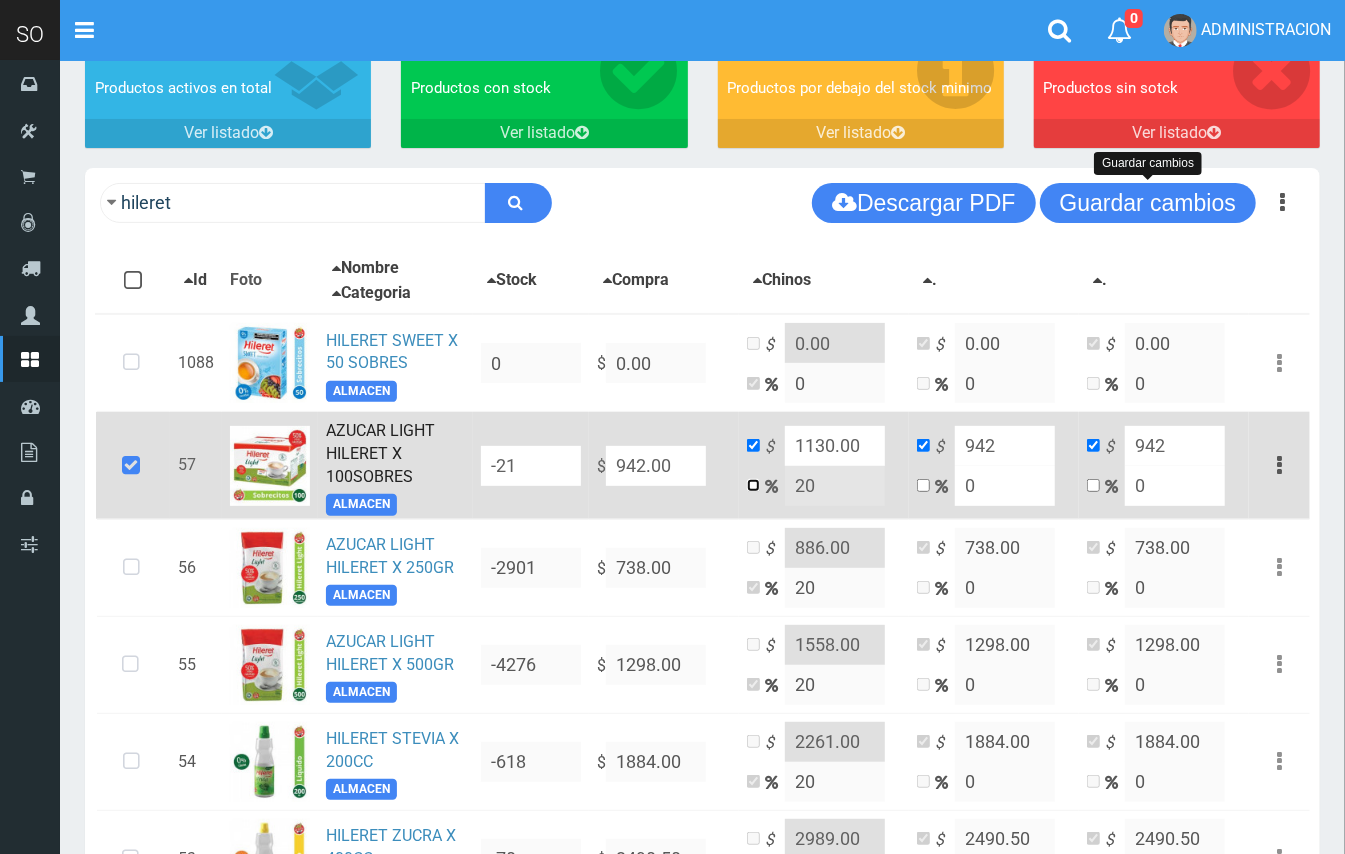 drag, startPoint x: 756, startPoint y: 485, endPoint x: 808, endPoint y: 486, distance: 52.009613 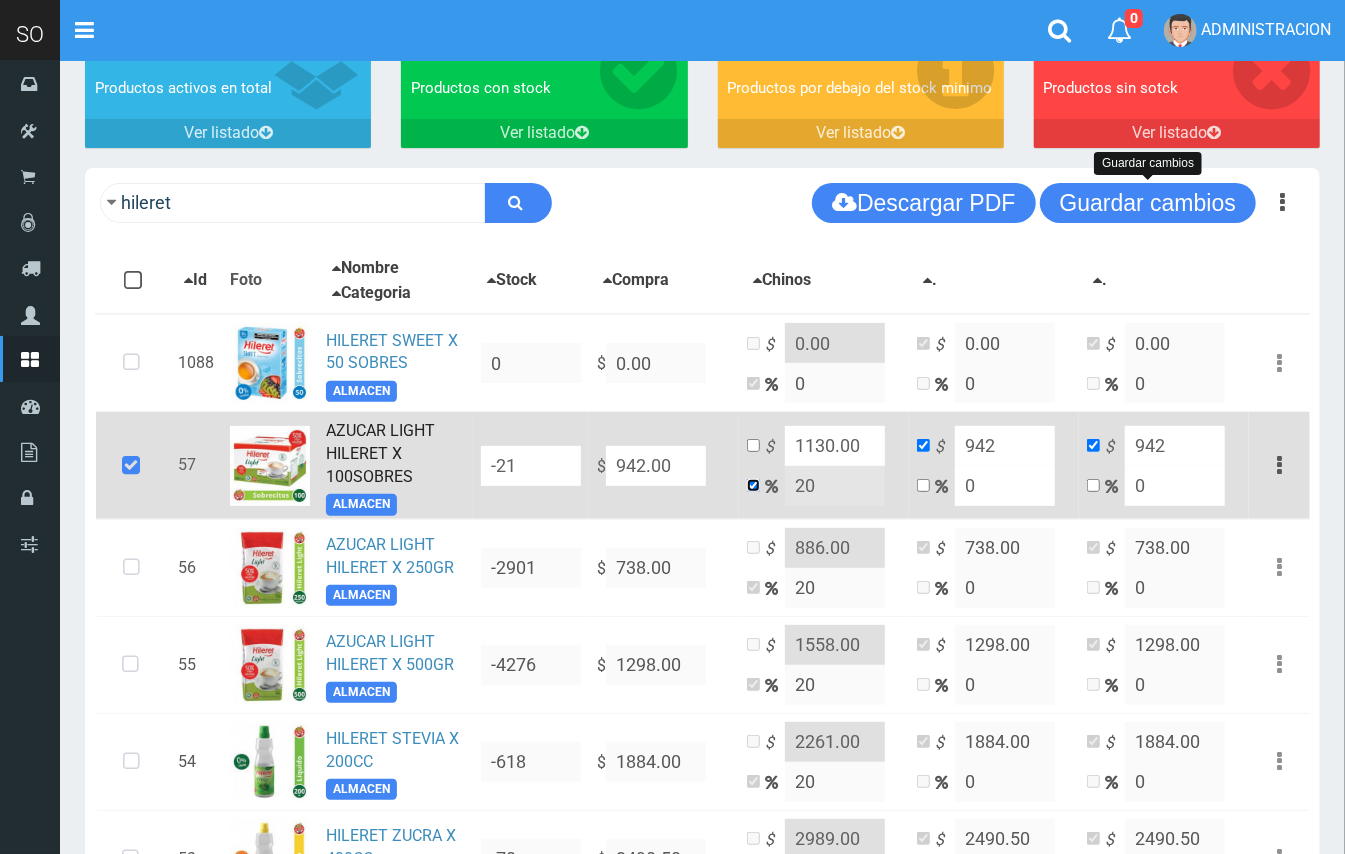 checkbox on "false" 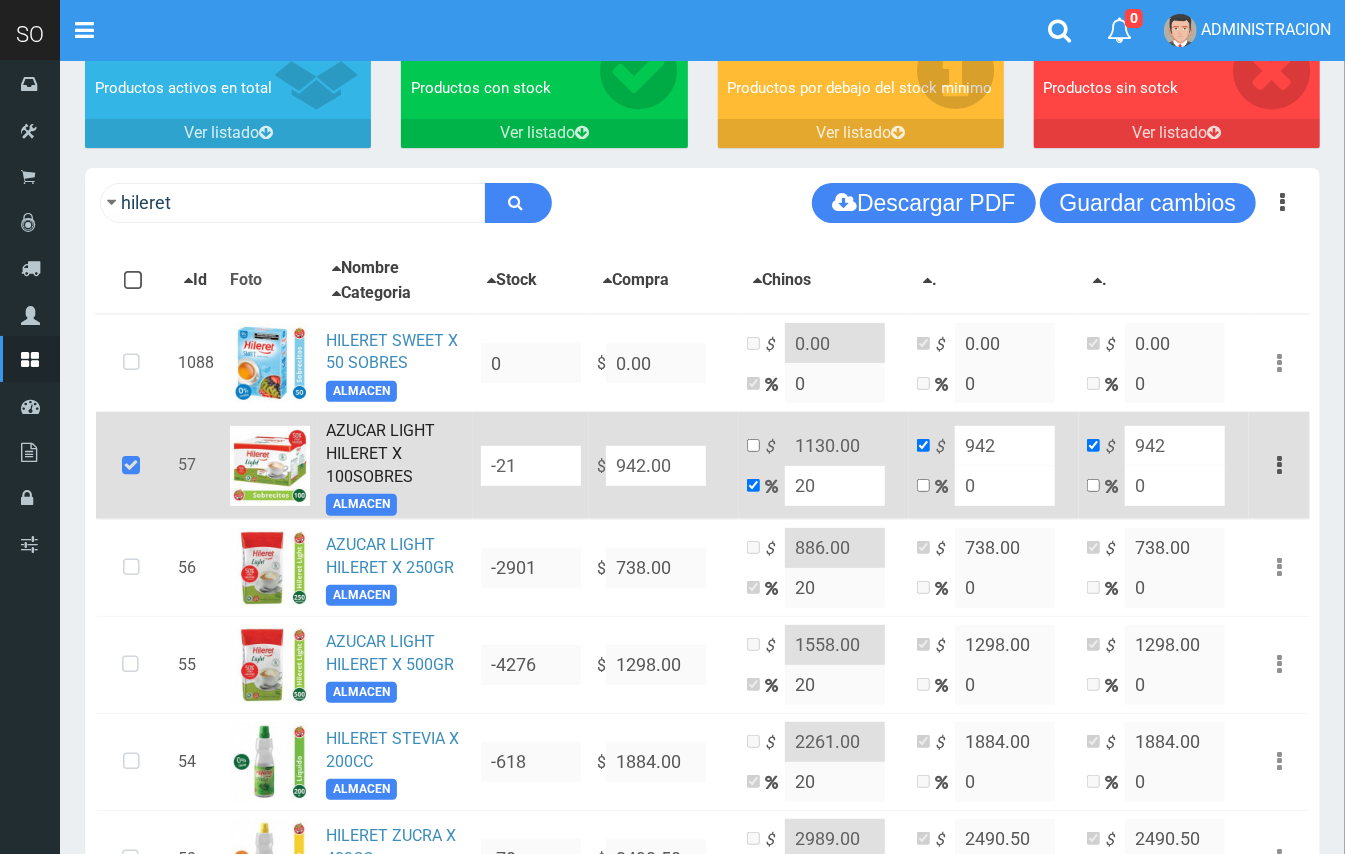 drag, startPoint x: 826, startPoint y: 486, endPoint x: 789, endPoint y: 481, distance: 37.336308 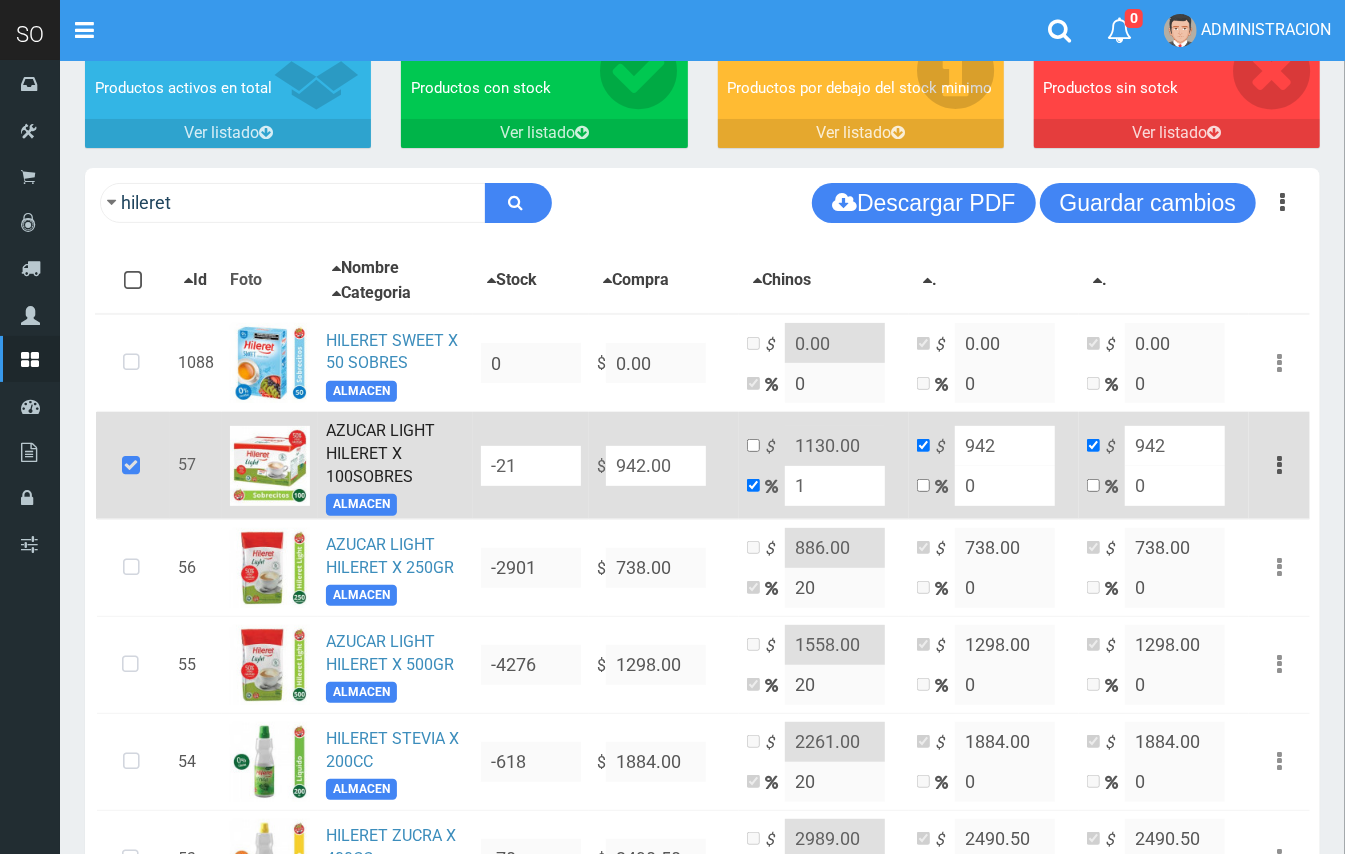 type on "15" 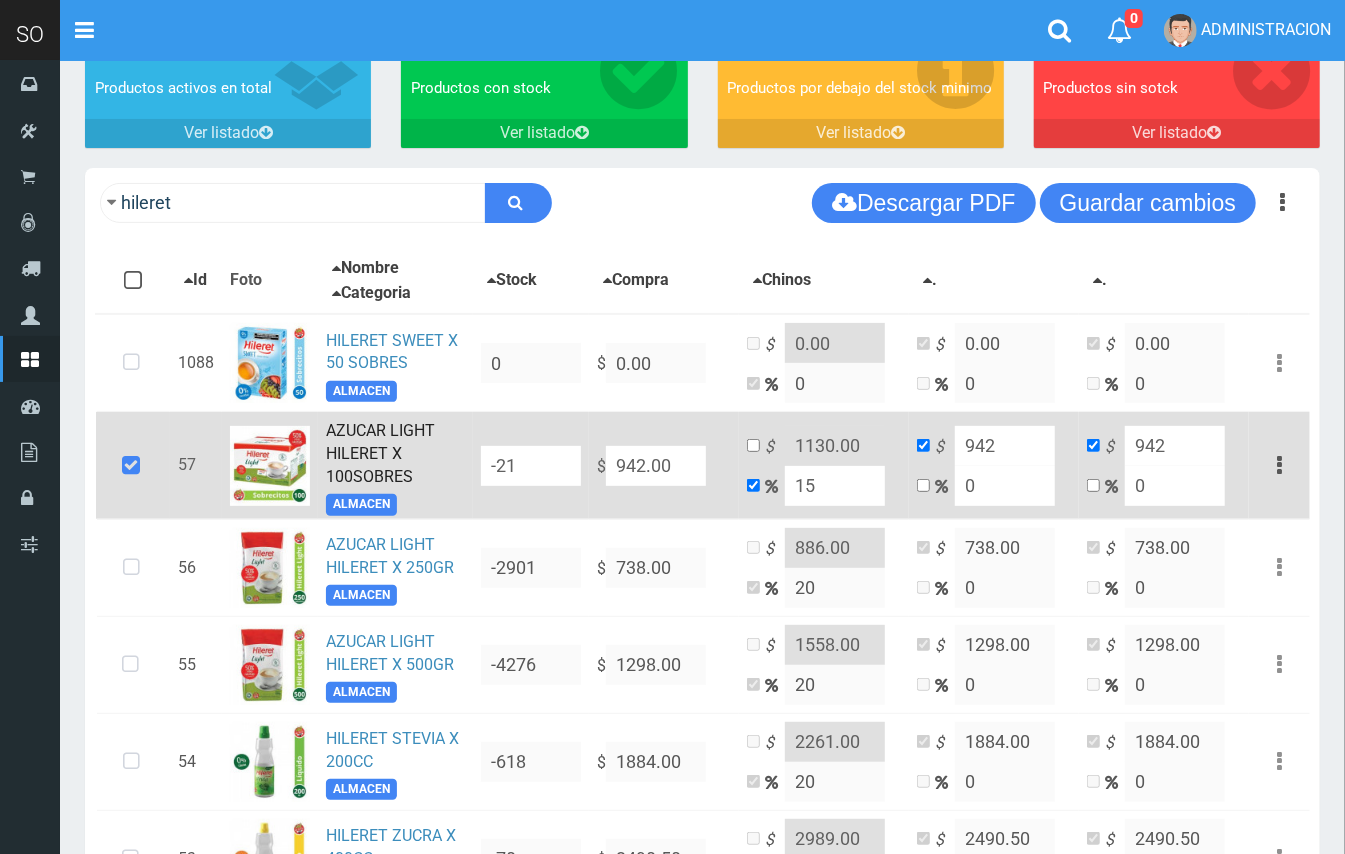type on "1083.3" 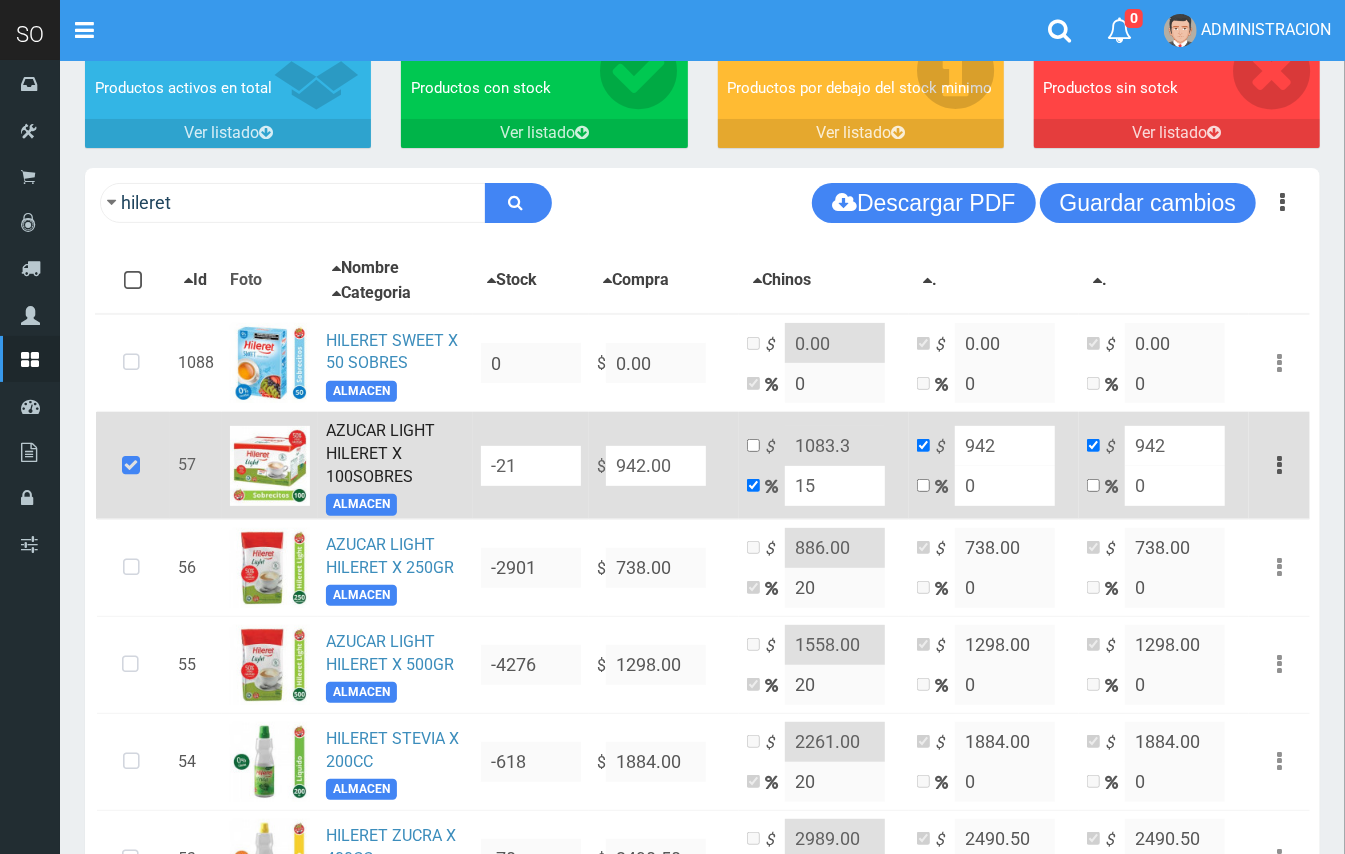 drag, startPoint x: 849, startPoint y: 488, endPoint x: 786, endPoint y: 474, distance: 64.53681 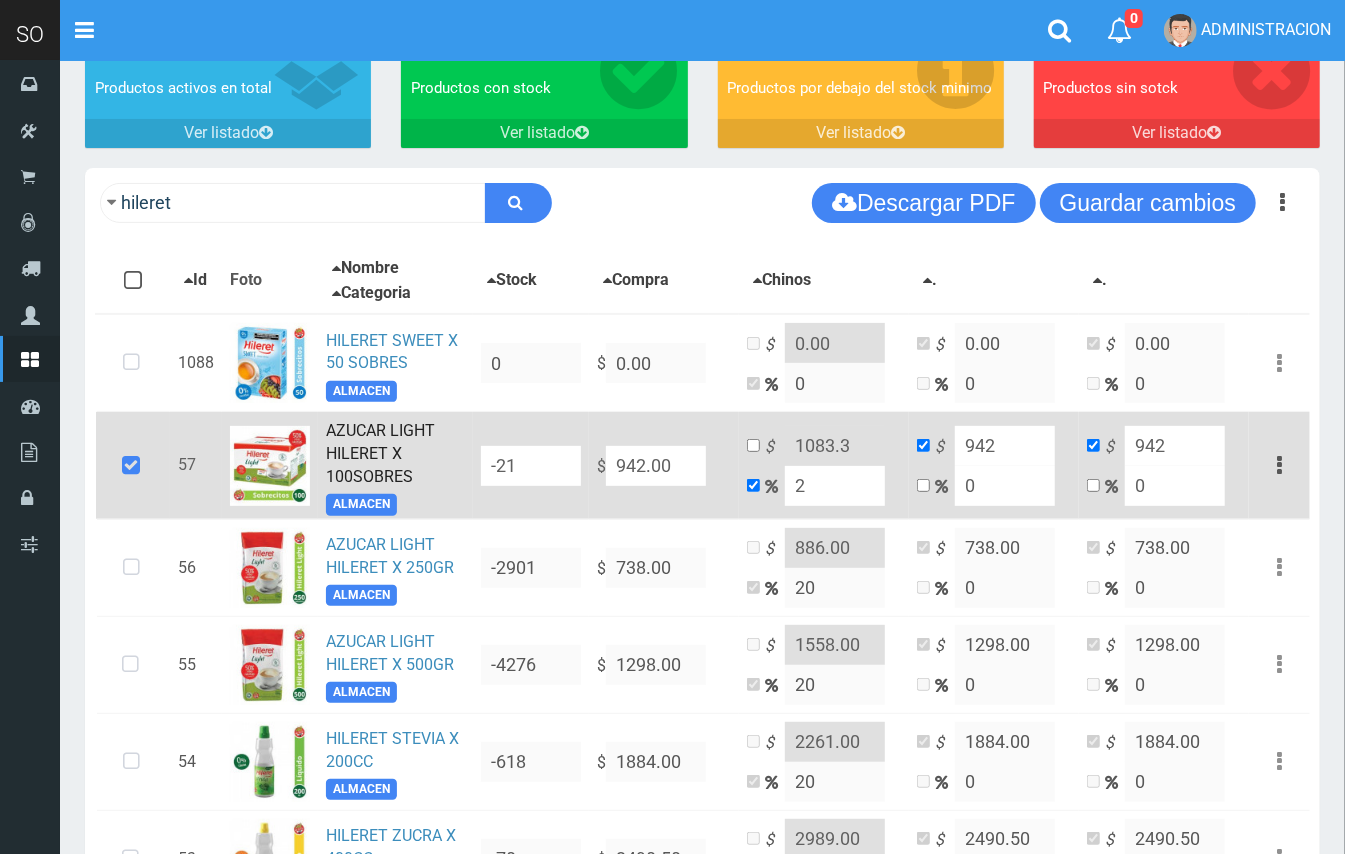 type on "960.84" 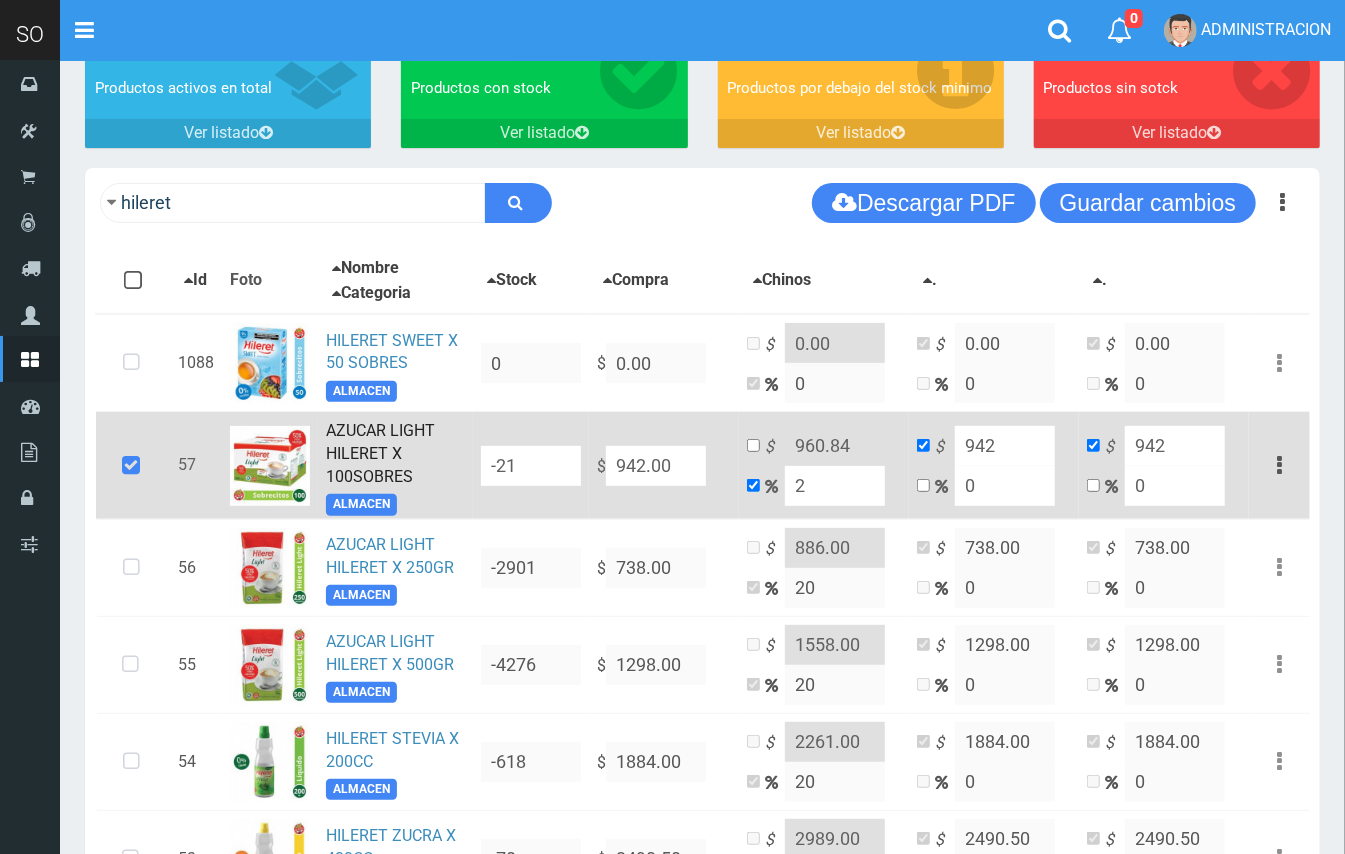 type on "20" 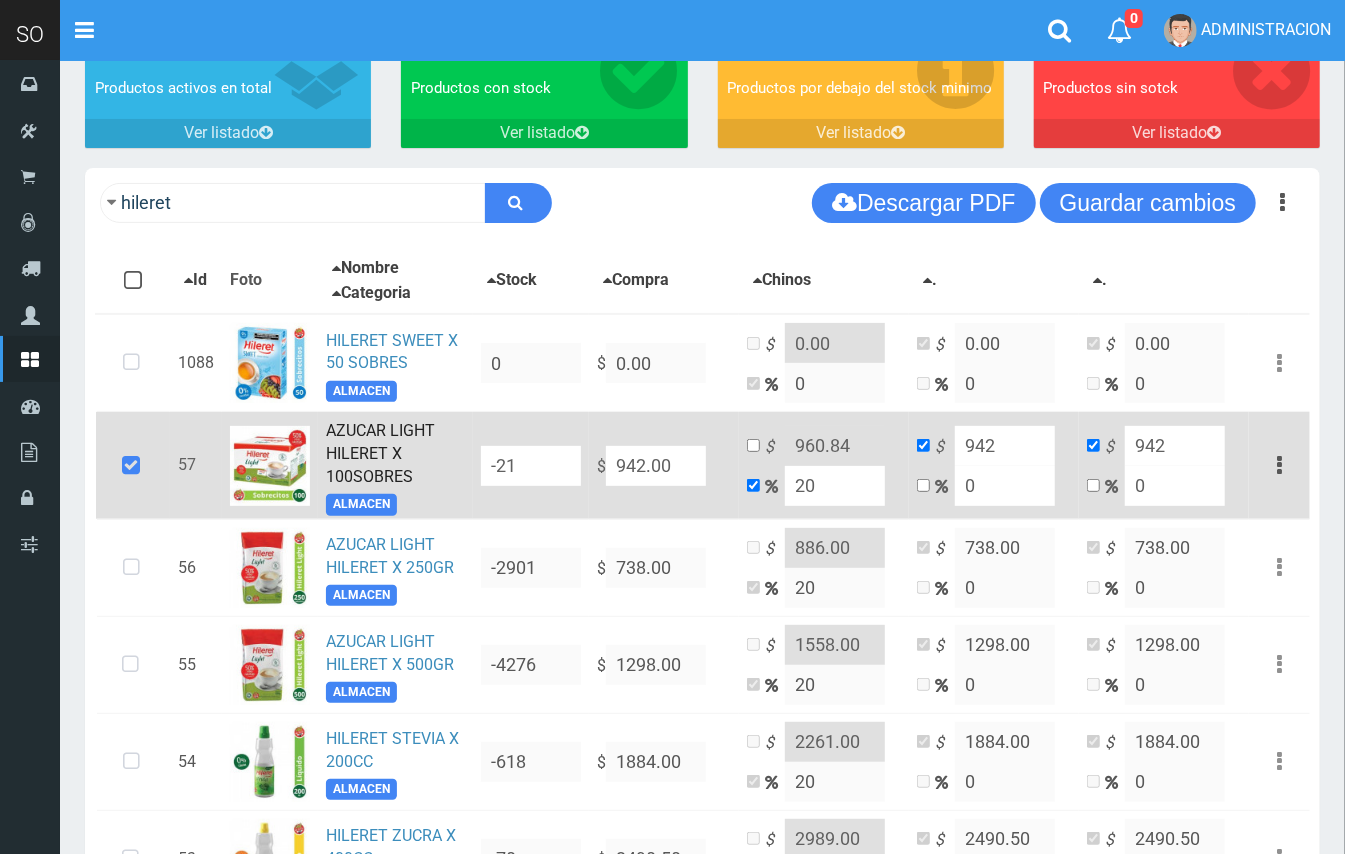 type on "1130.4" 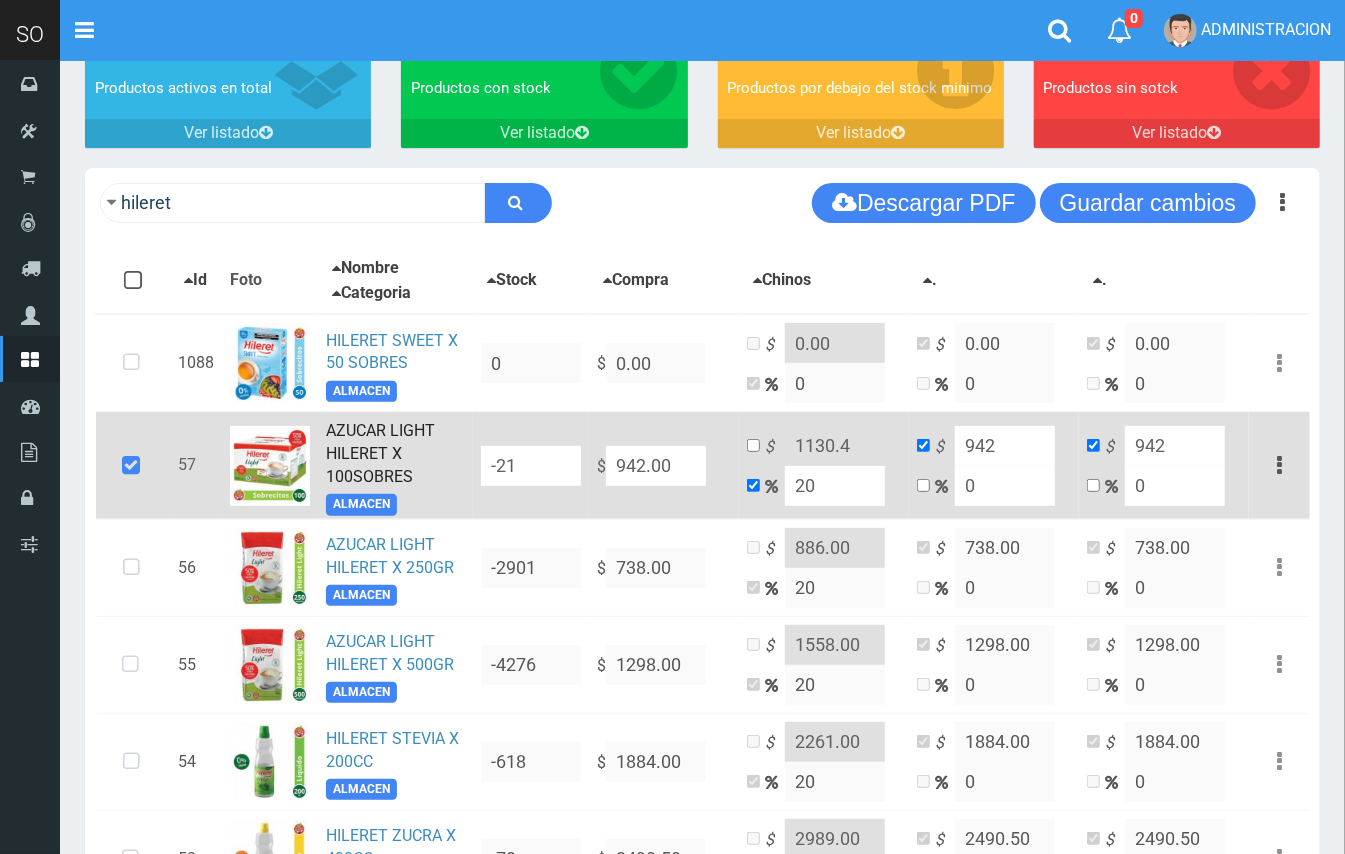 type on "20" 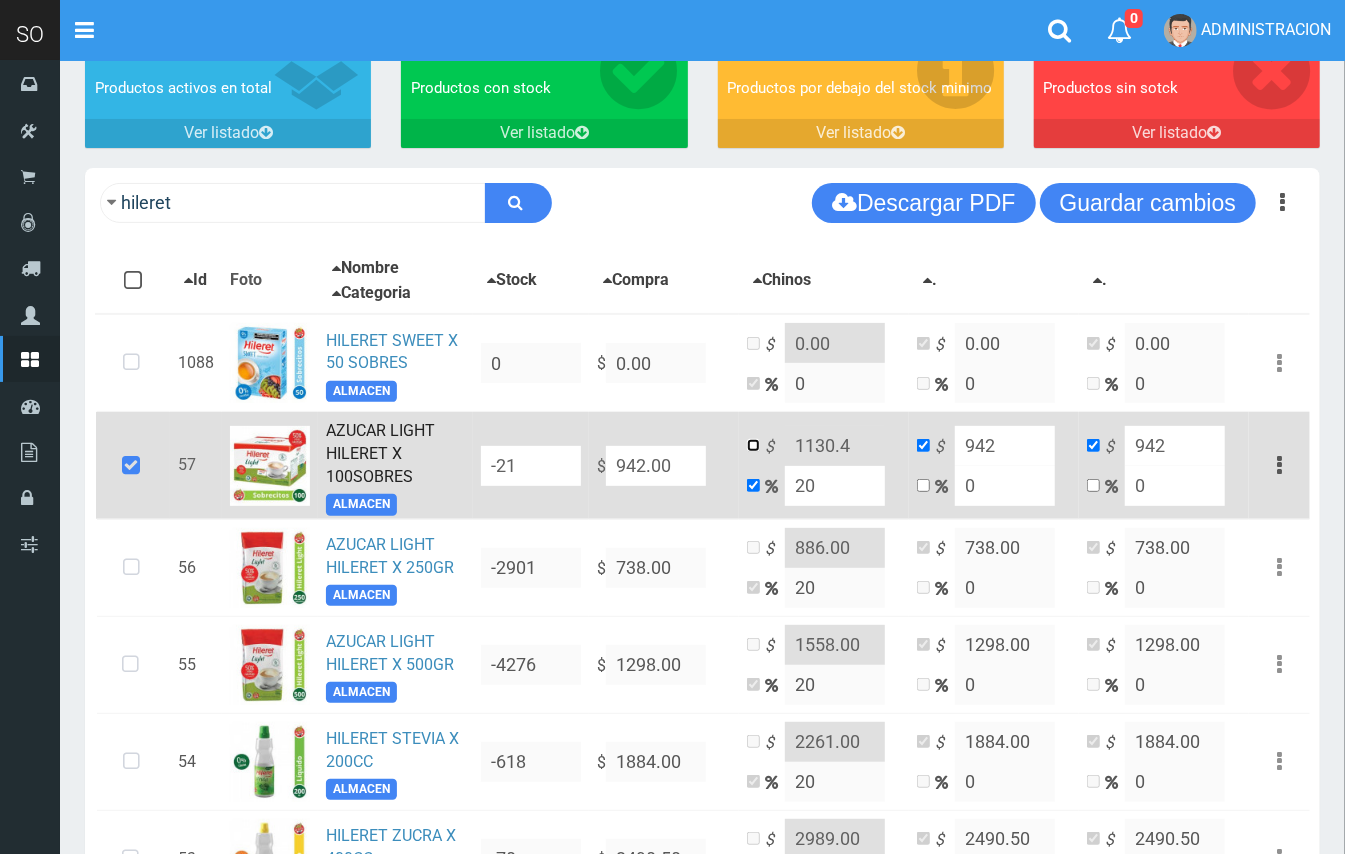 click at bounding box center (753, 445) 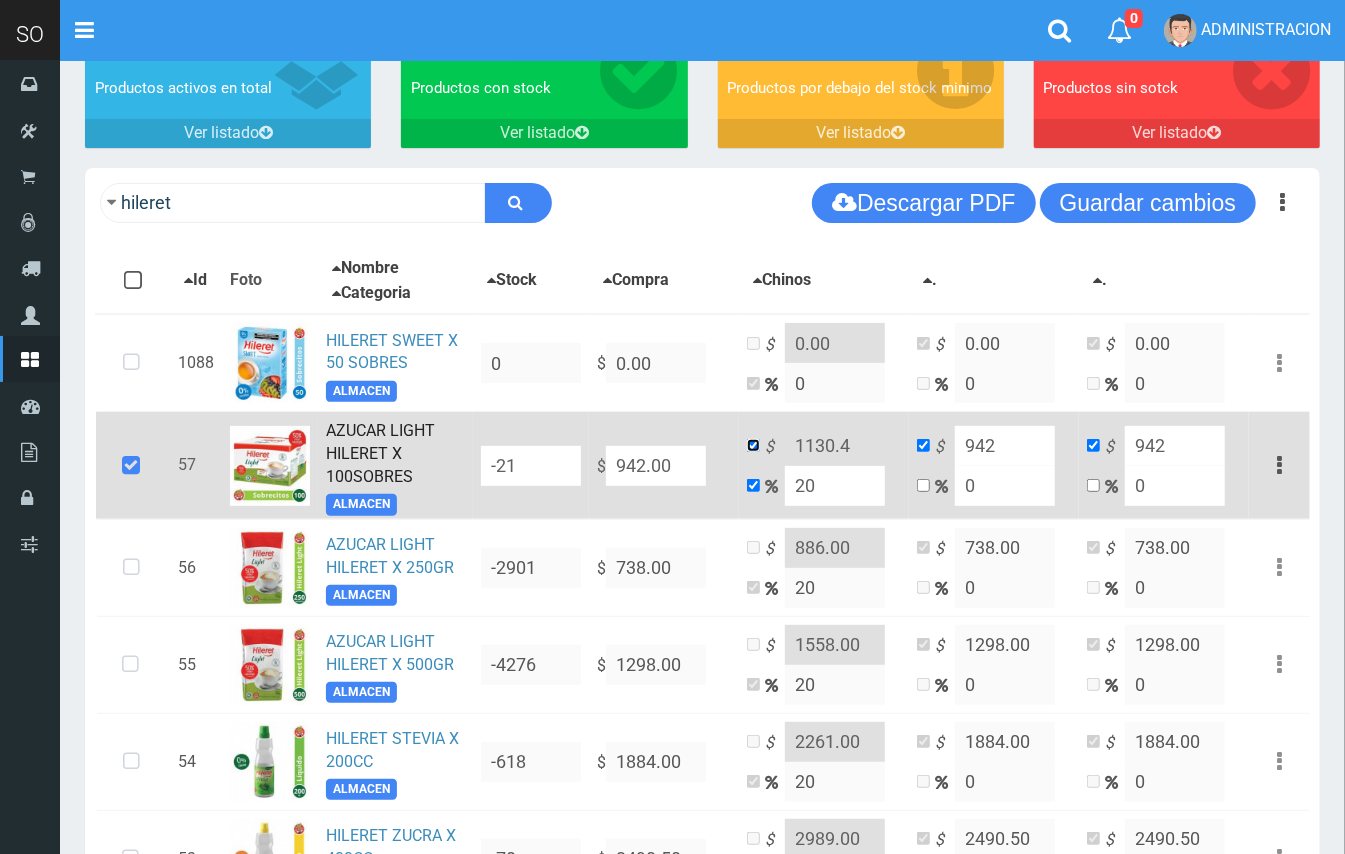 checkbox on "false" 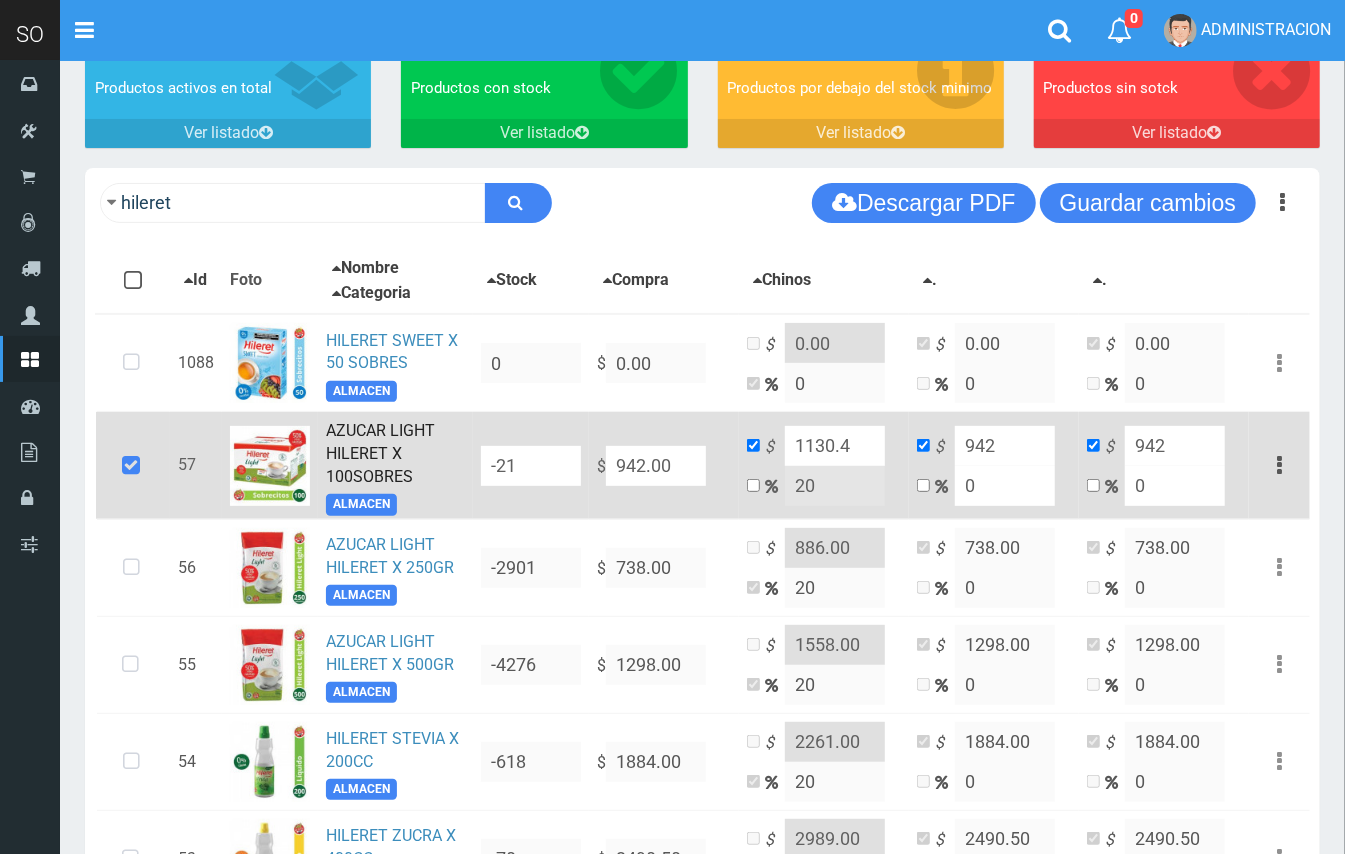 drag, startPoint x: 852, startPoint y: 446, endPoint x: 837, endPoint y: 441, distance: 15.811388 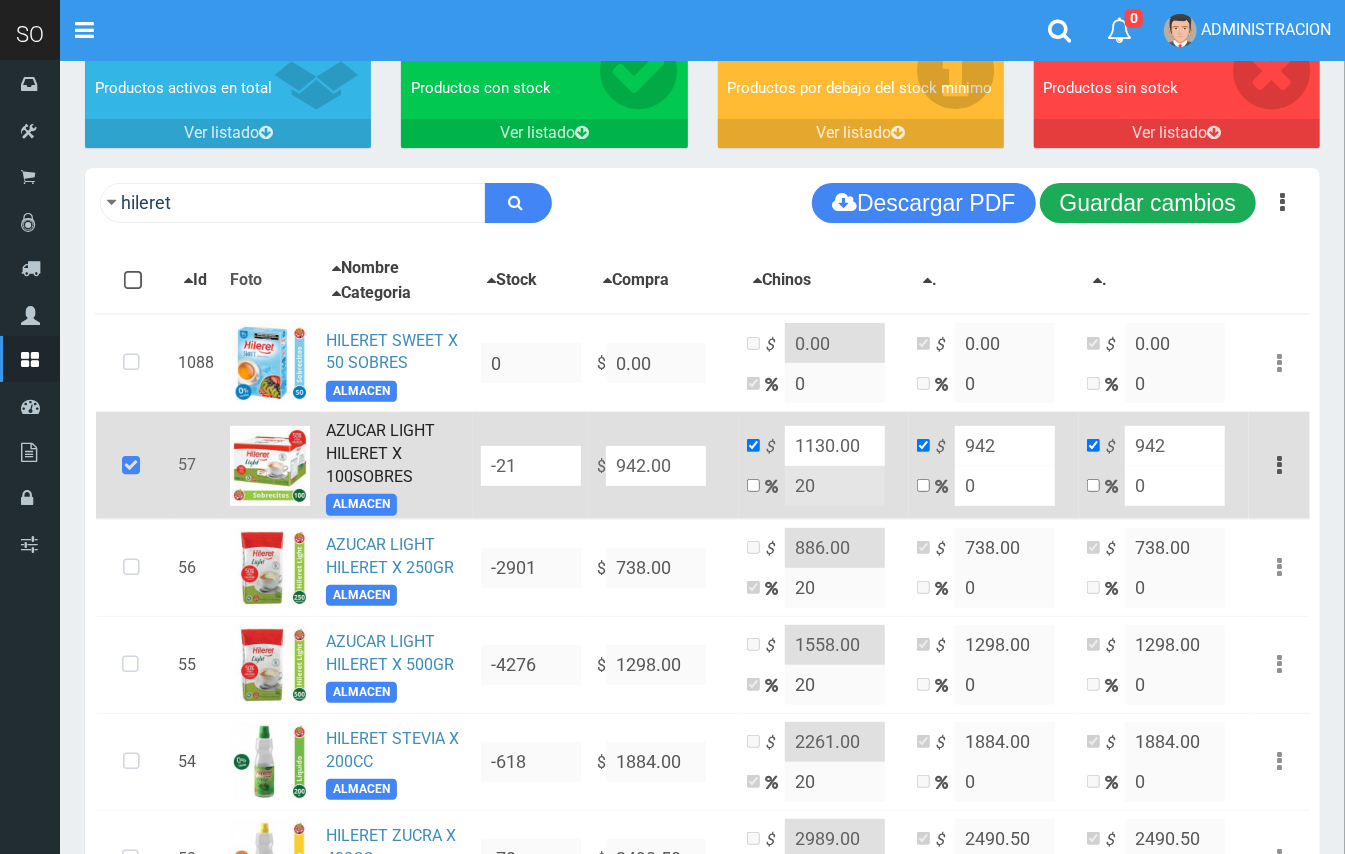 type on "1130.00" 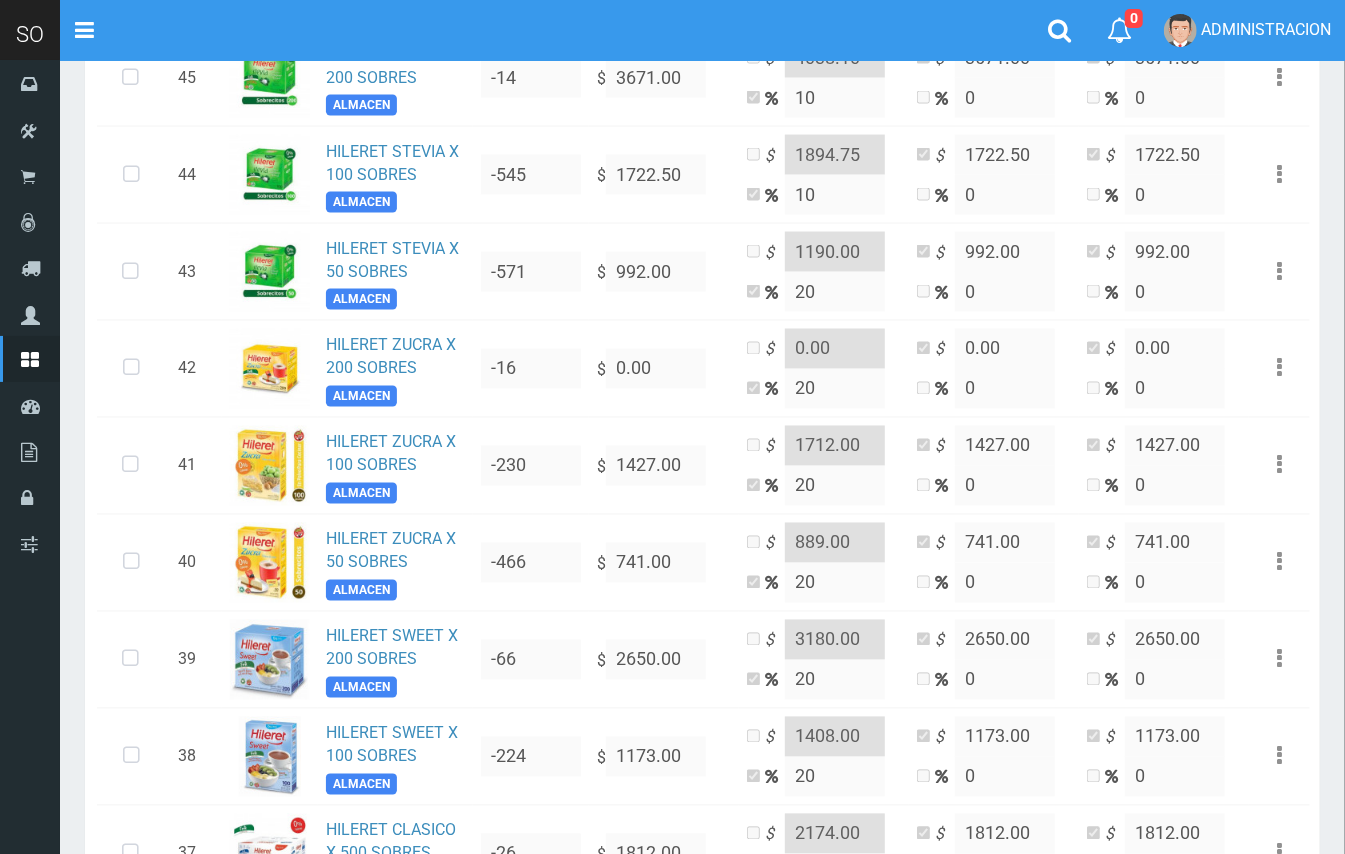 scroll, scrollTop: 1702, scrollLeft: 0, axis: vertical 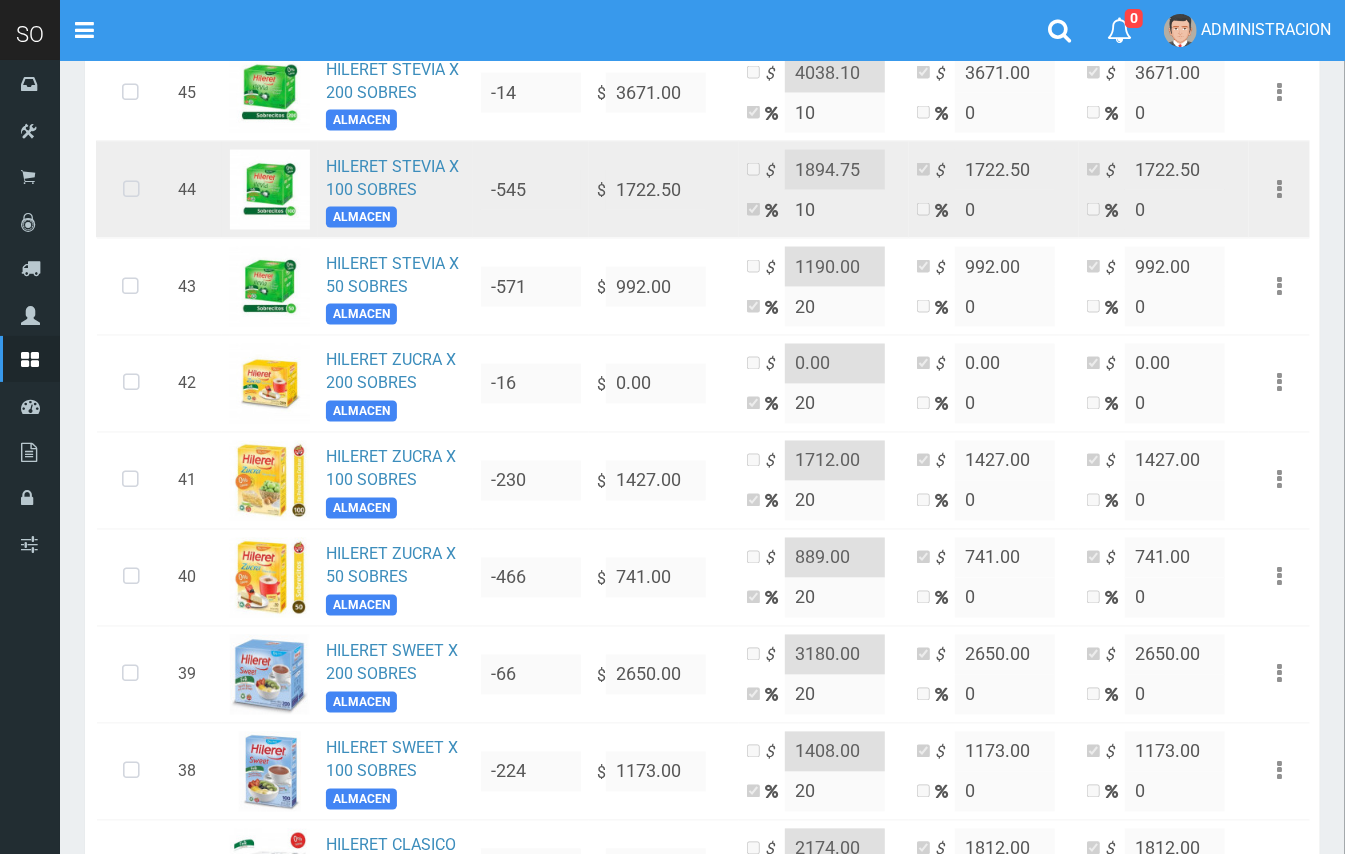 click at bounding box center [131, 190] 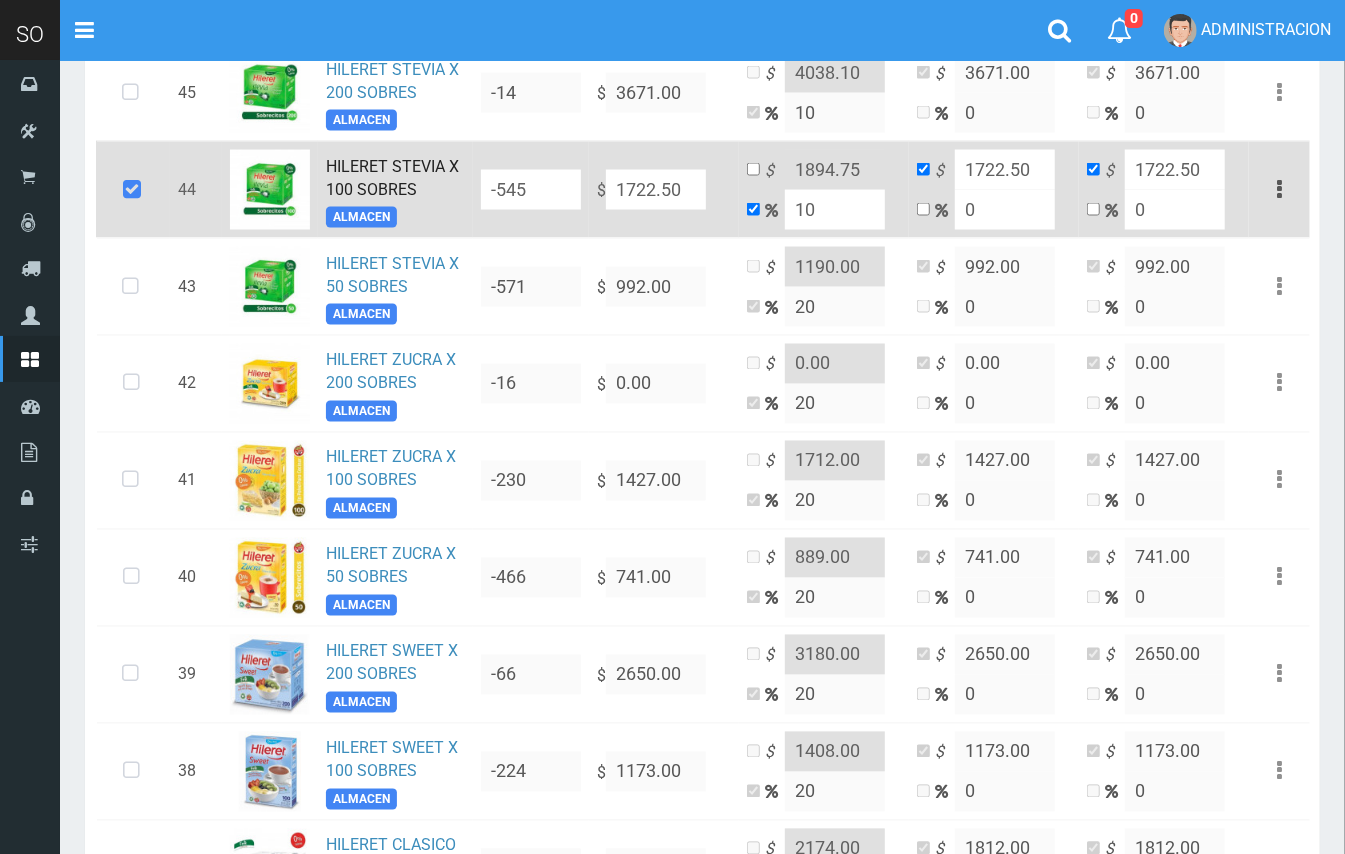 click on "1722.50" at bounding box center (656, -1076) 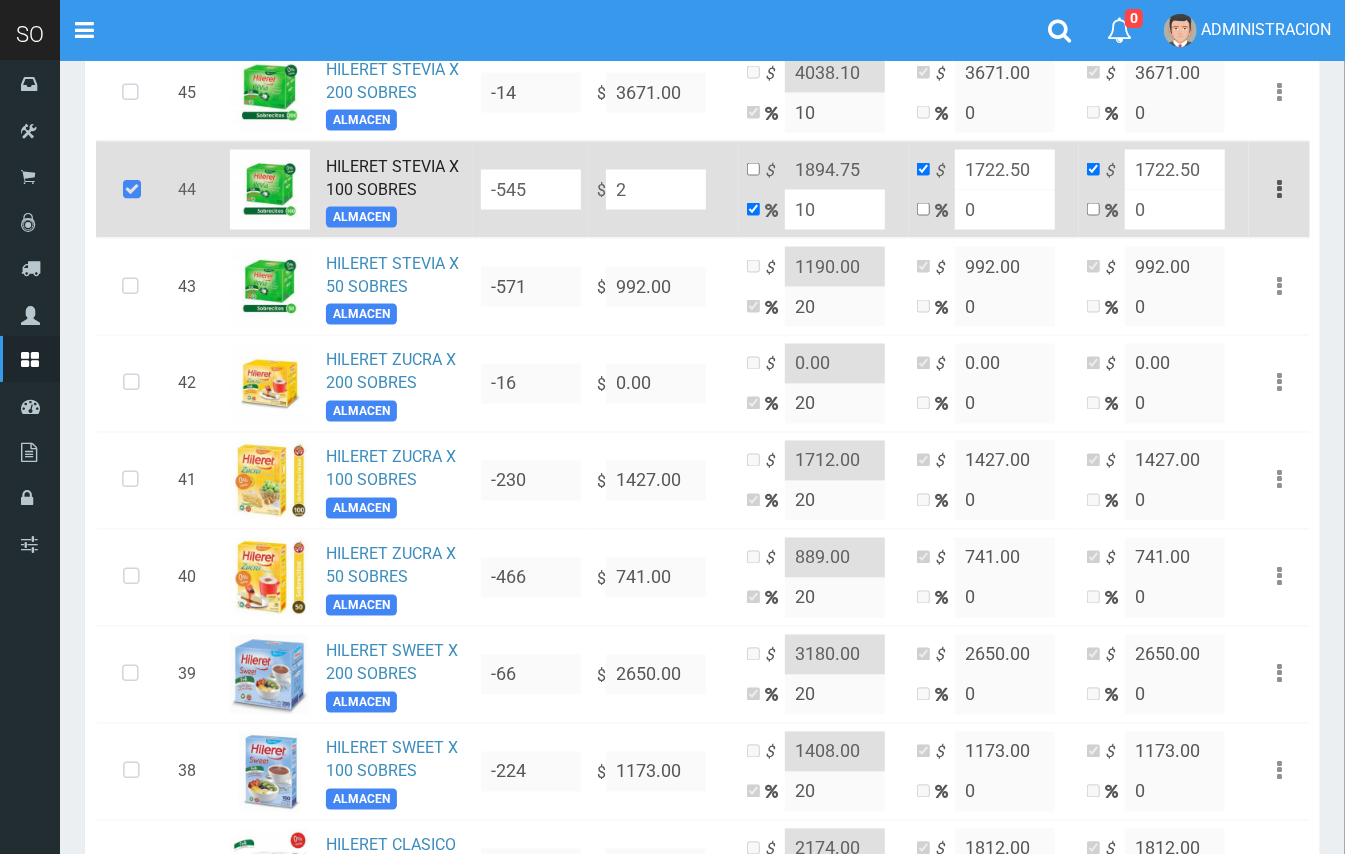 type on "2.2" 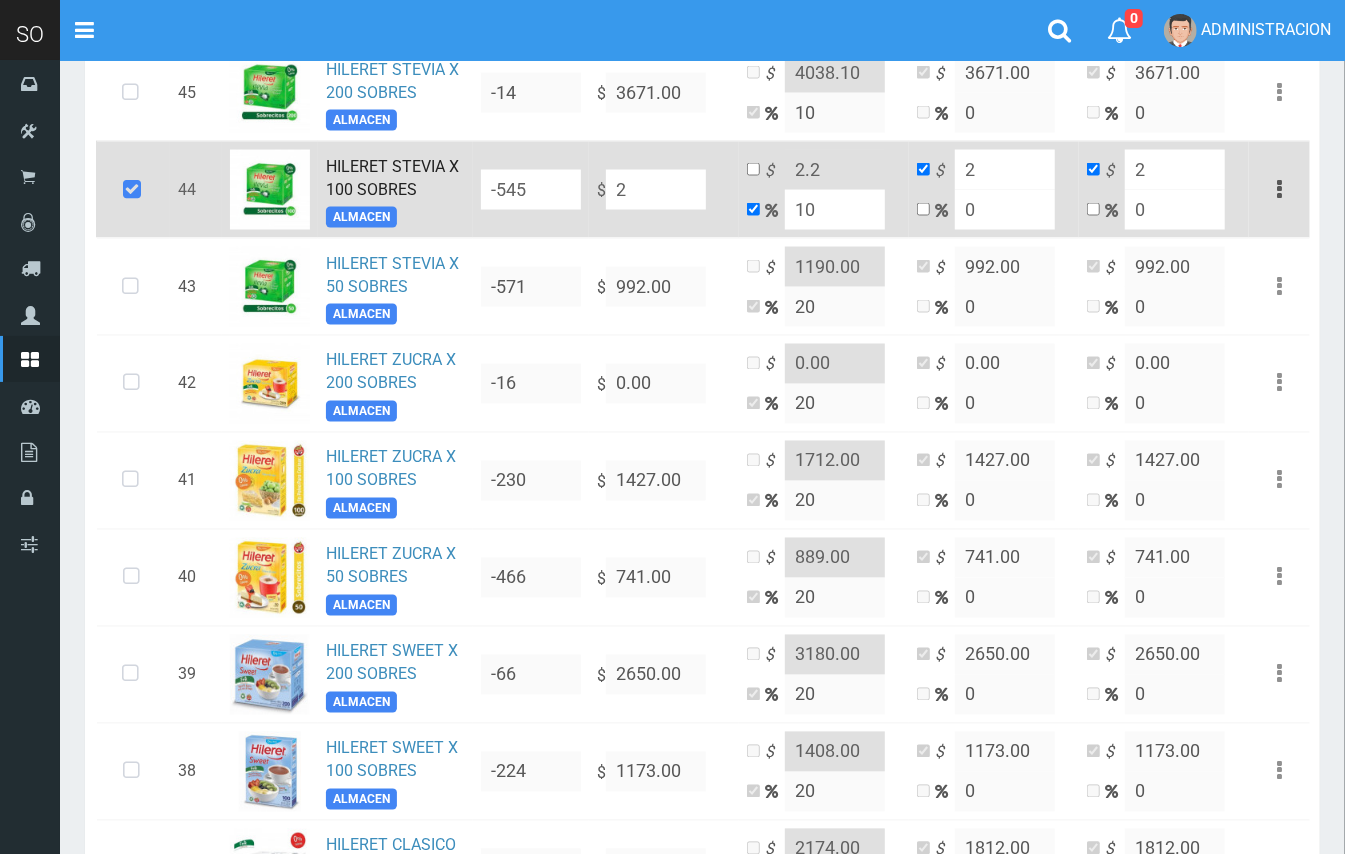 type on "21" 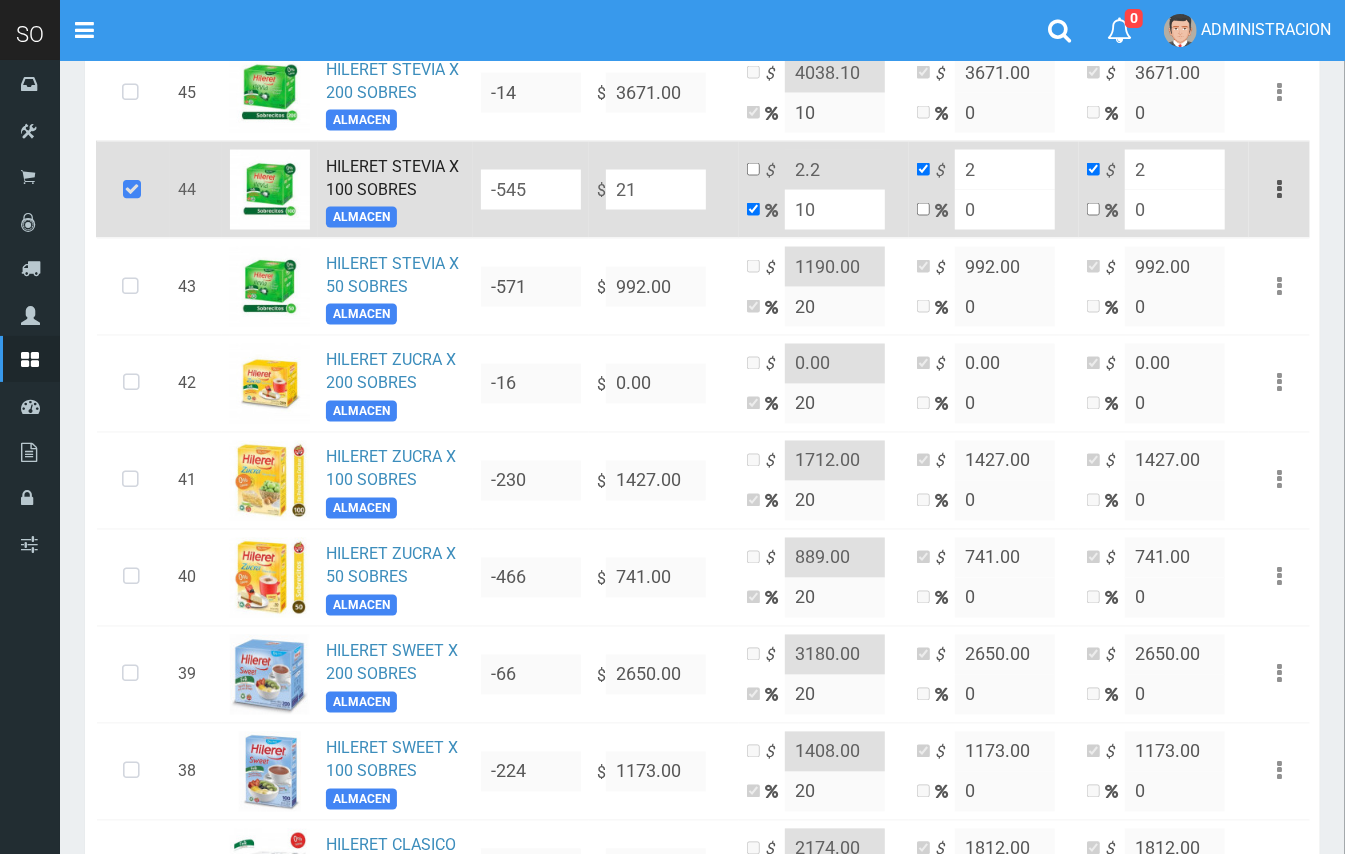 type on "23.1" 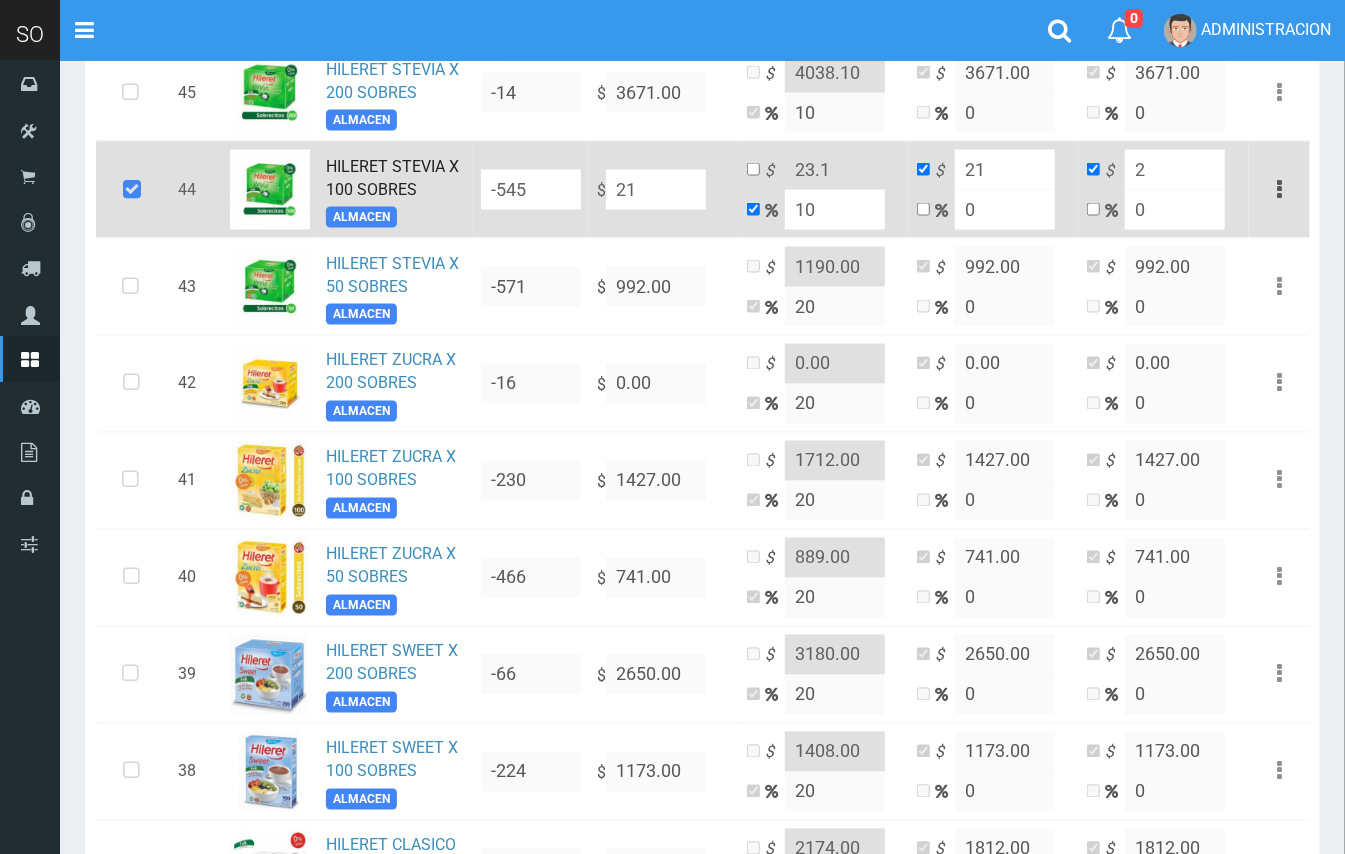 type on "21" 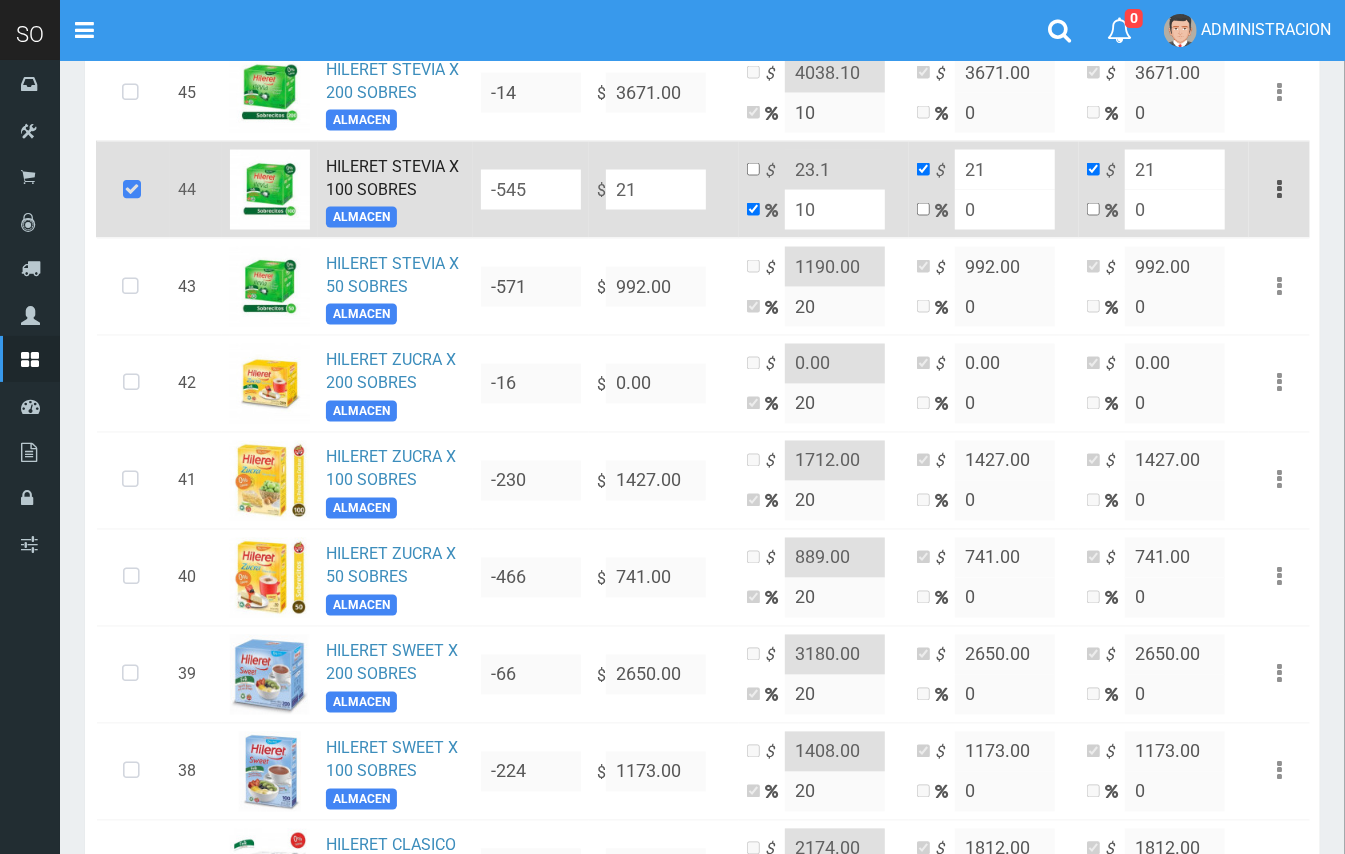 type on "218" 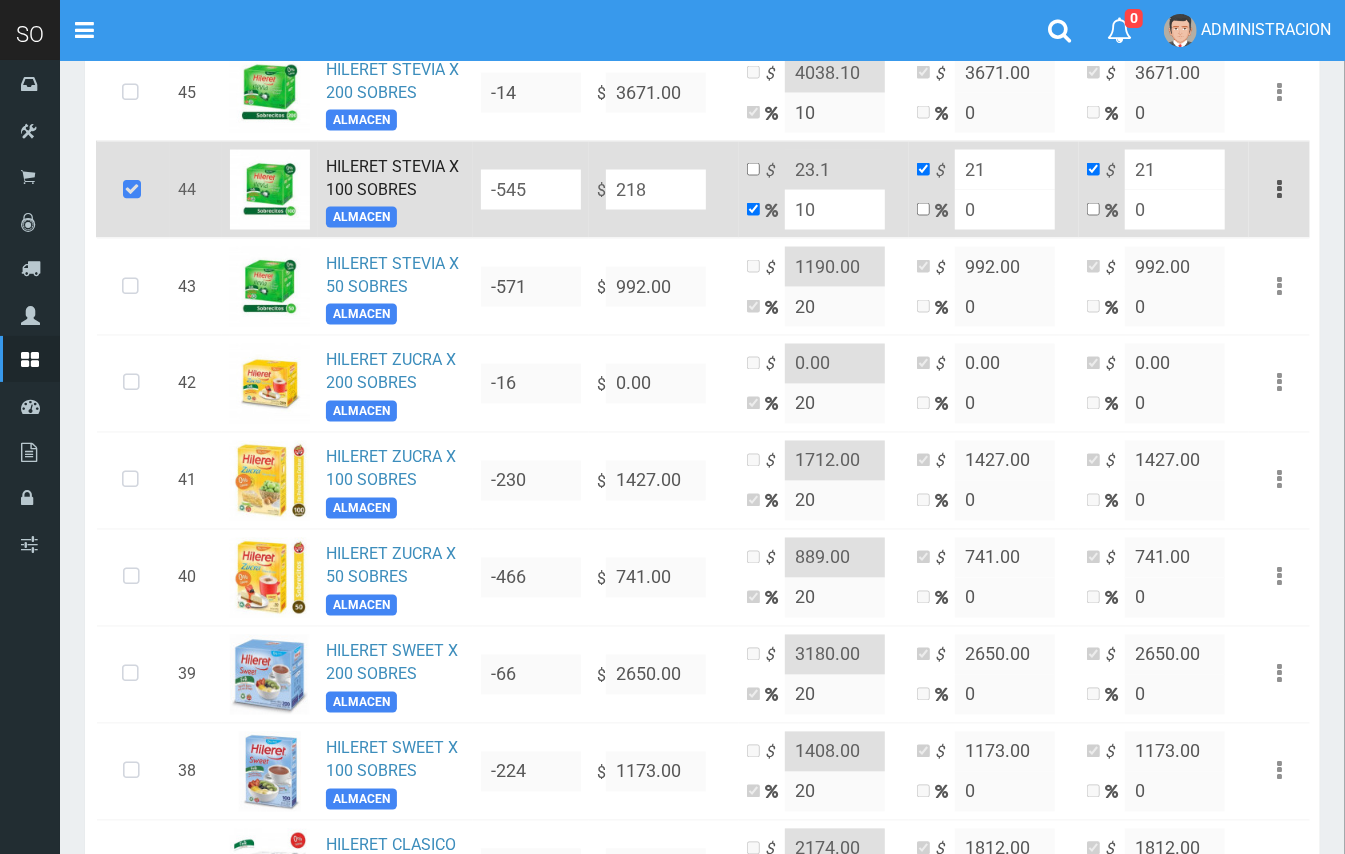 type on "239.8" 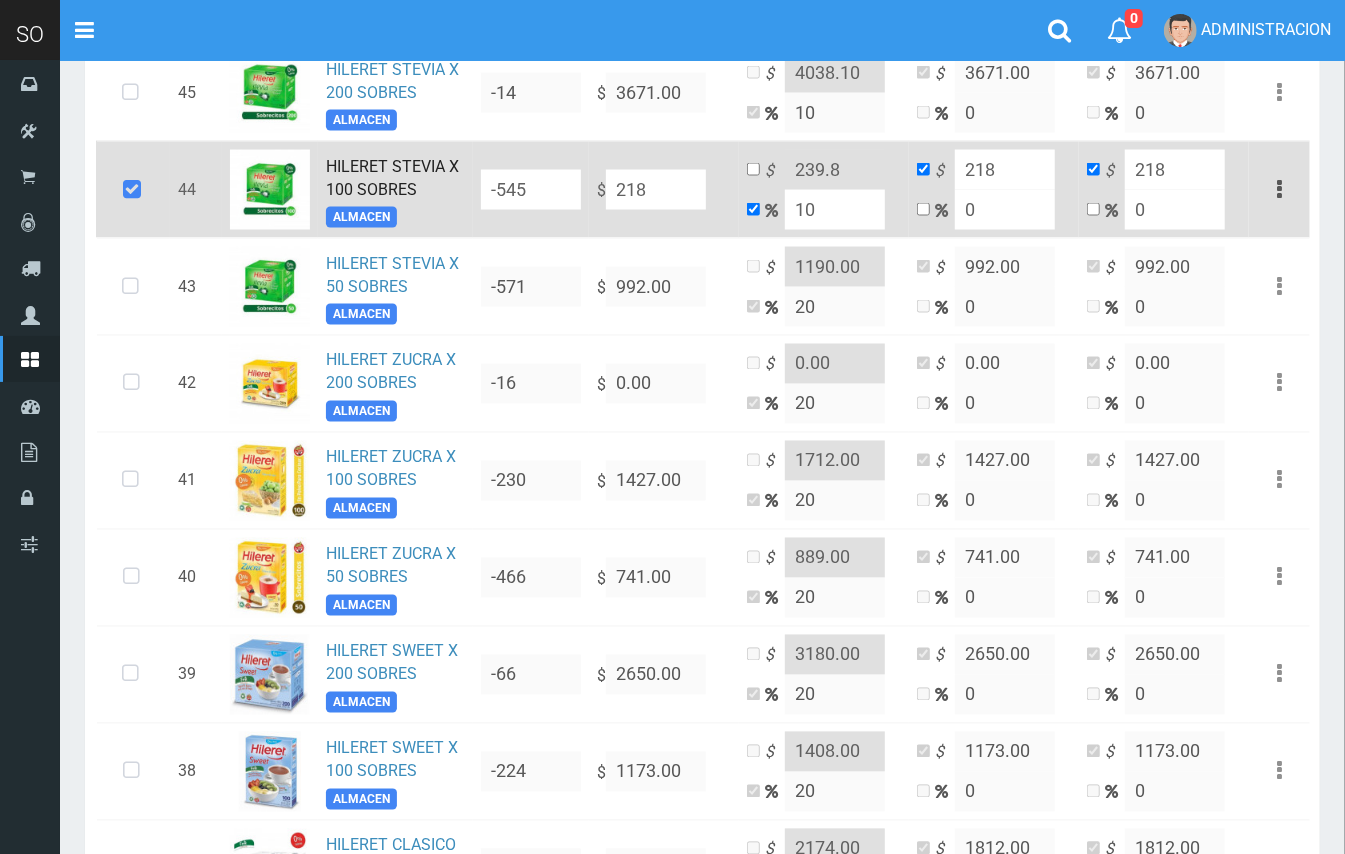 type on "2180" 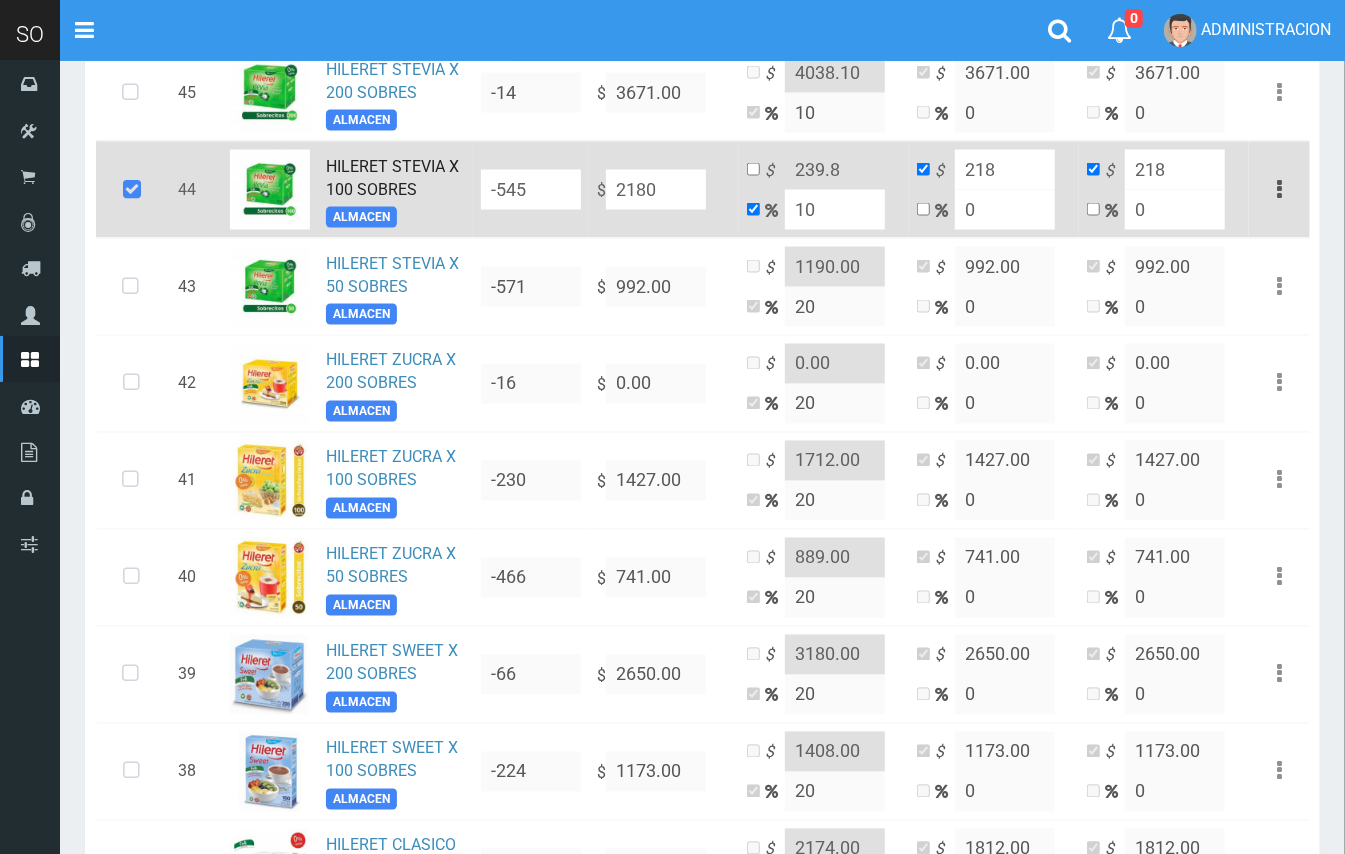 type on "2398" 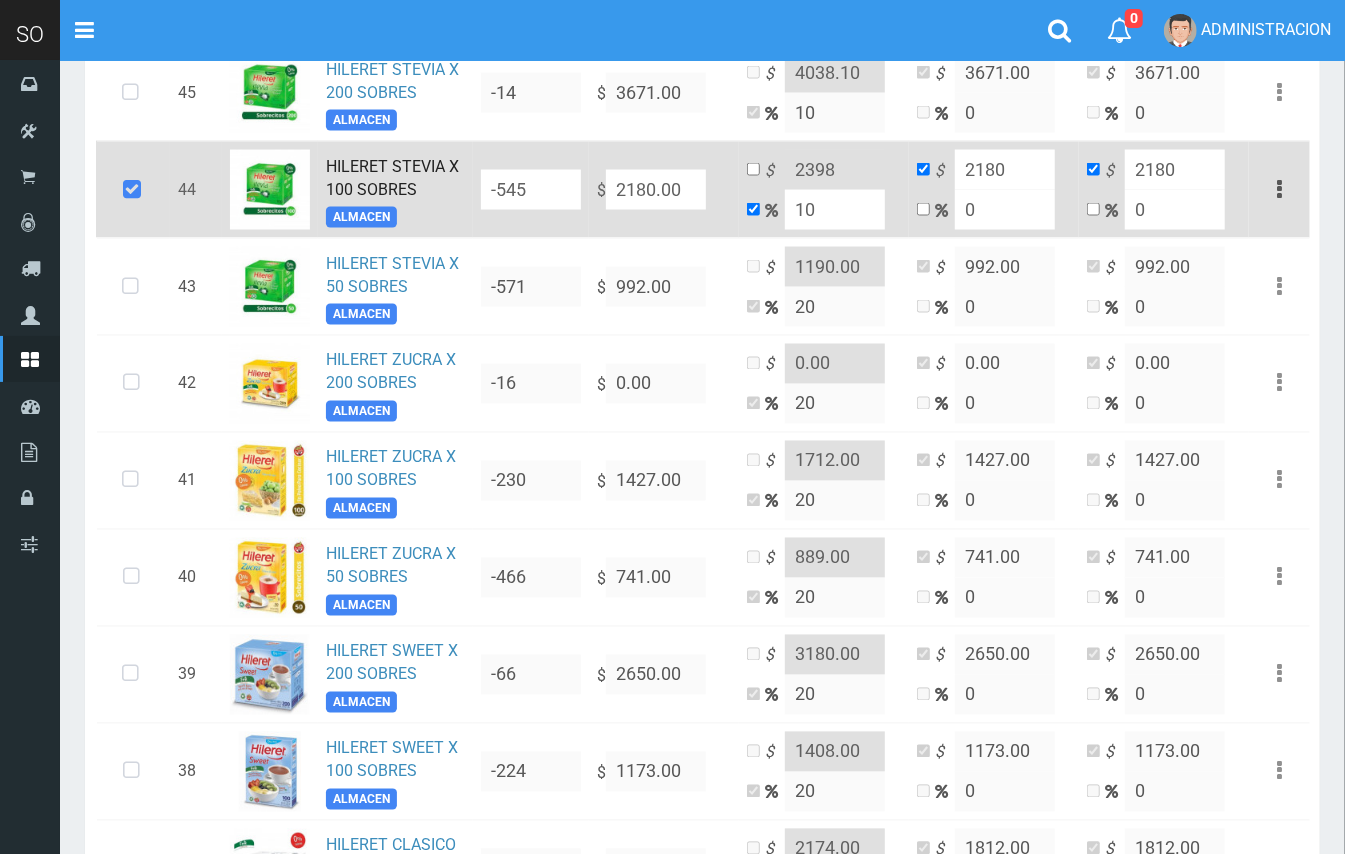 type on "2180.00" 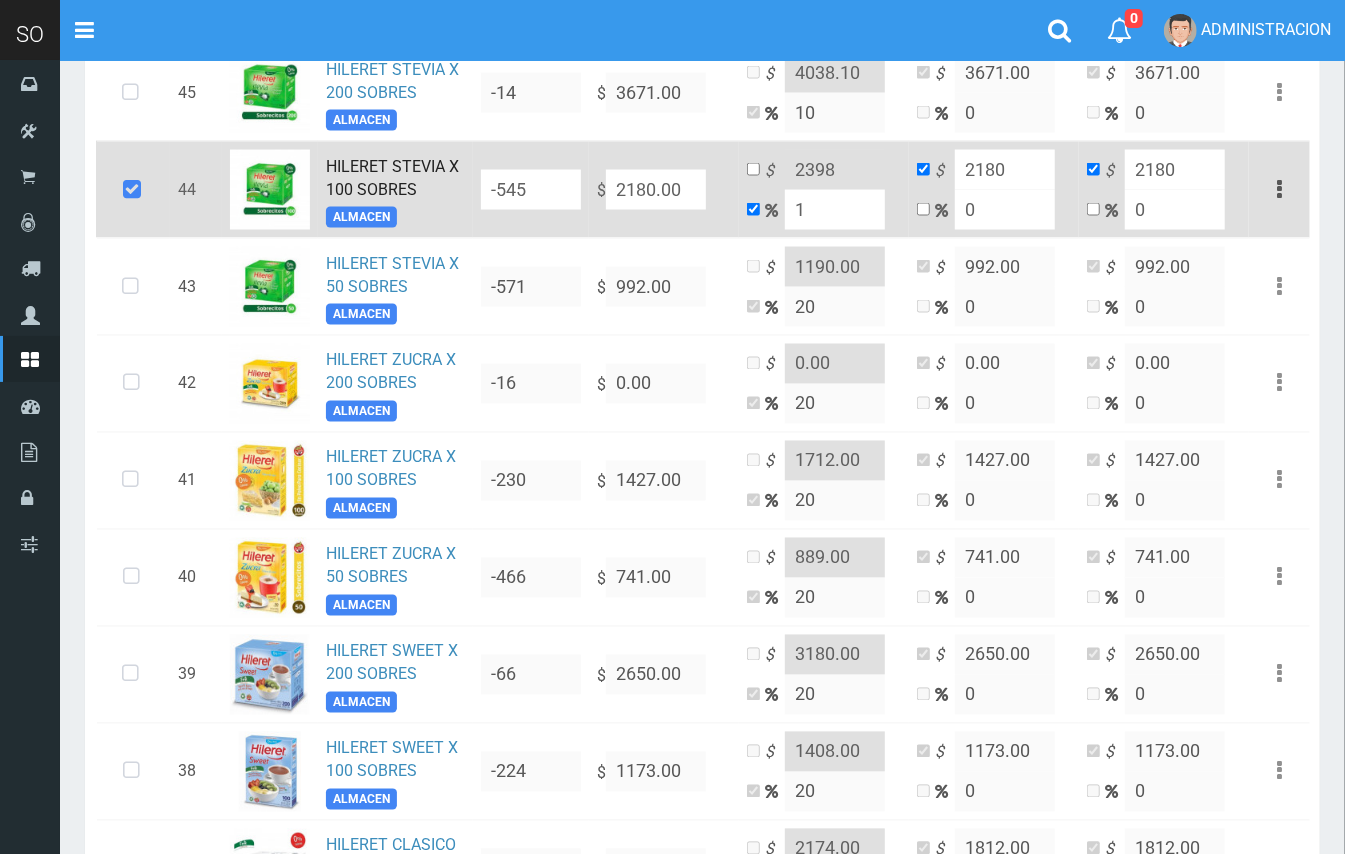 type on "15" 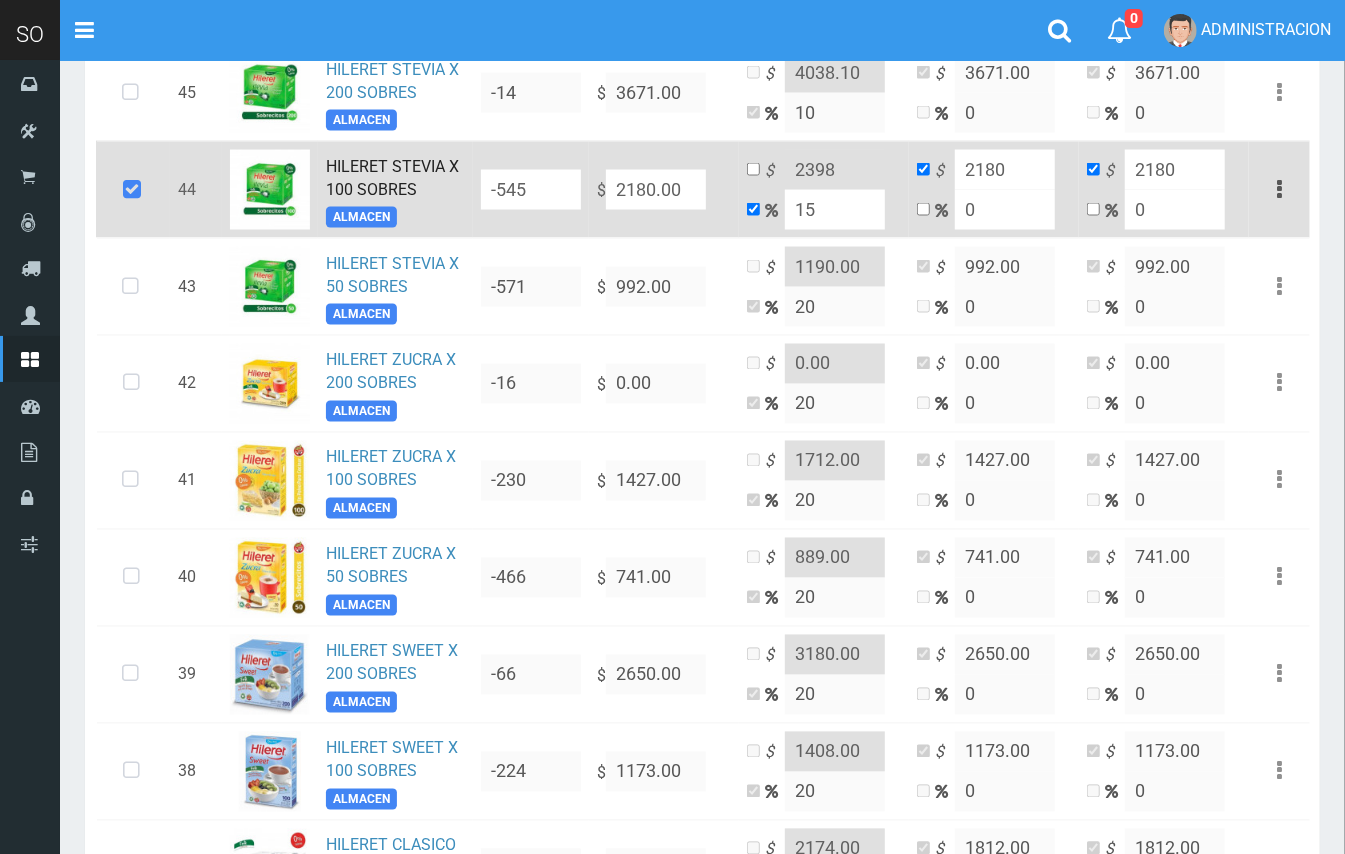 type on "2507" 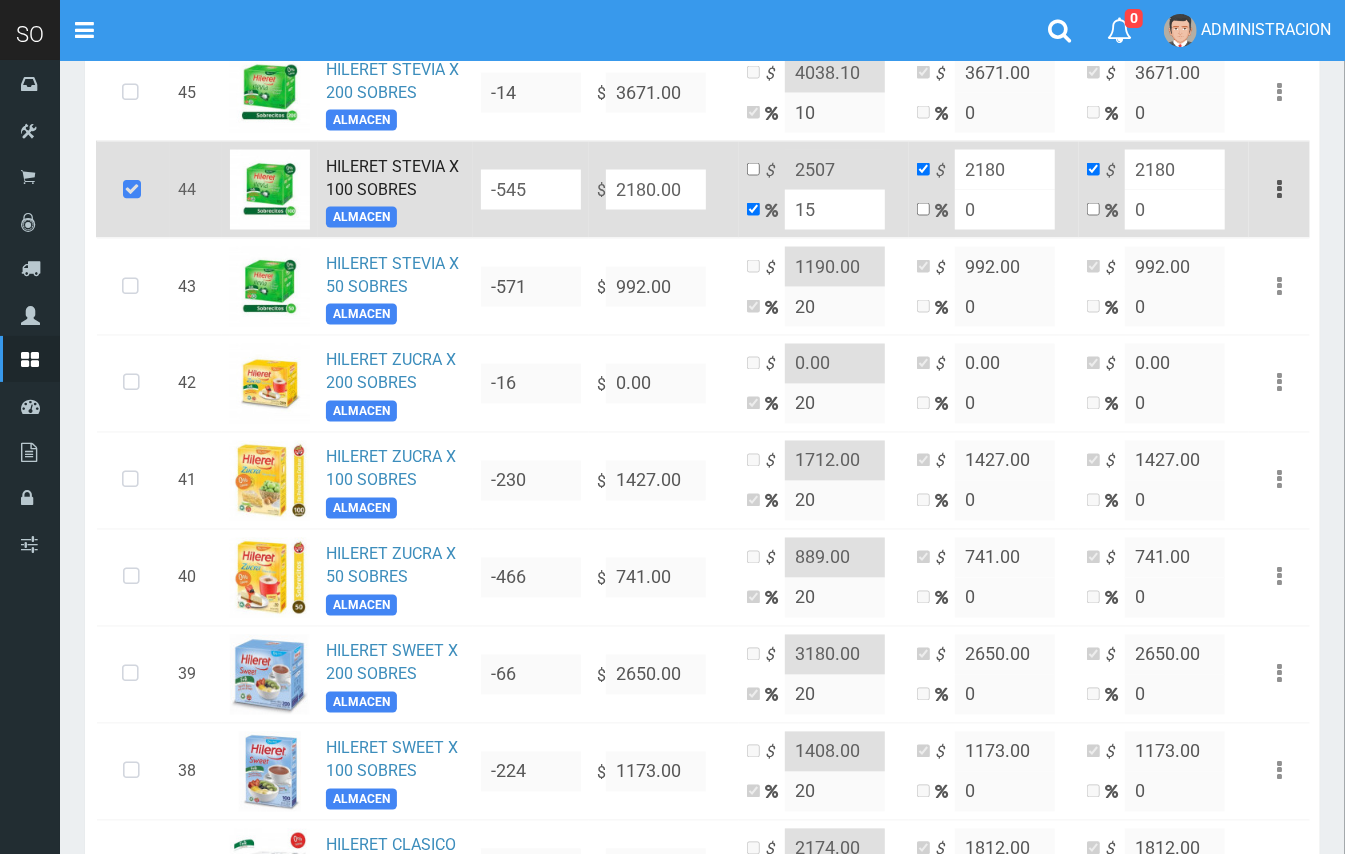 type on "1" 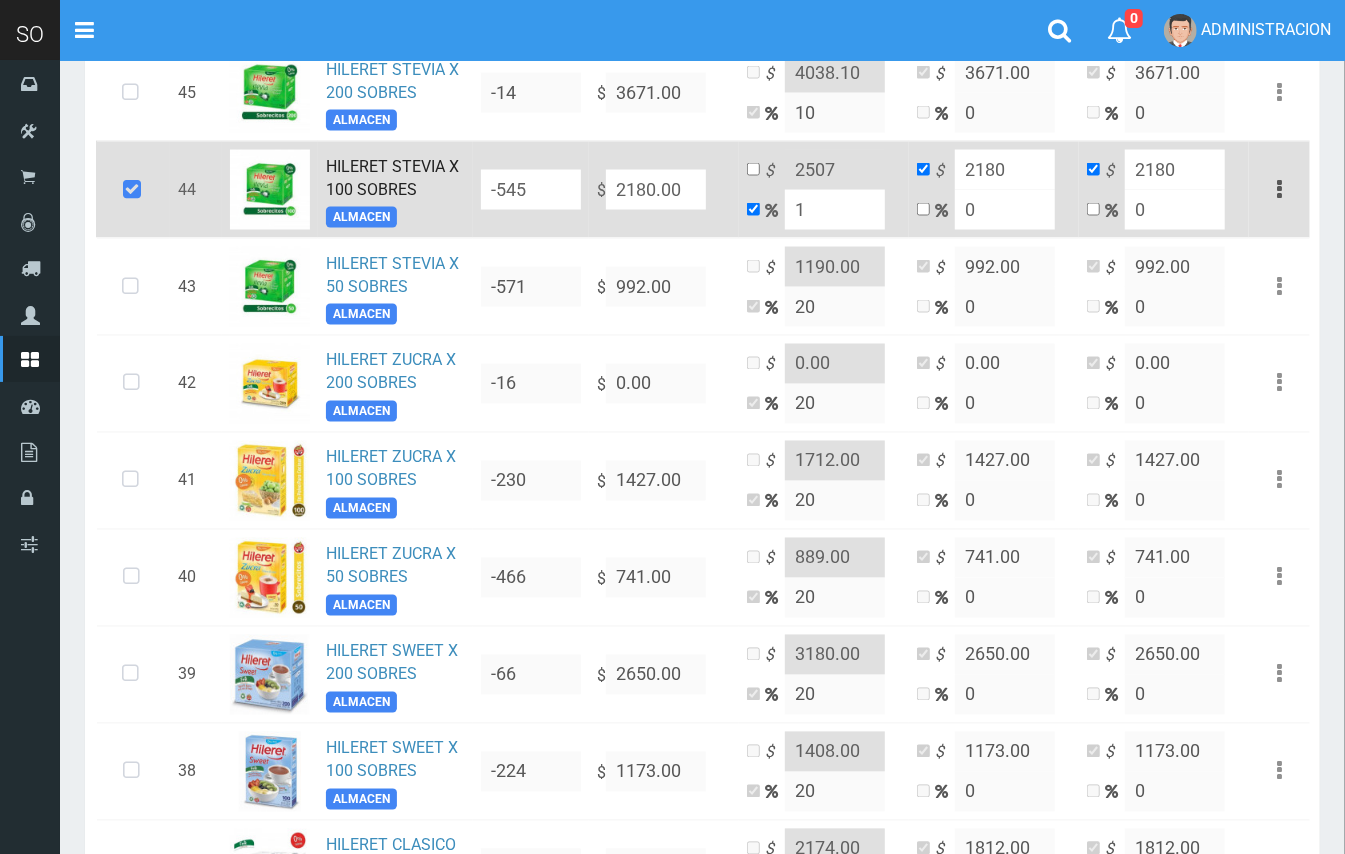 type on "2201.8" 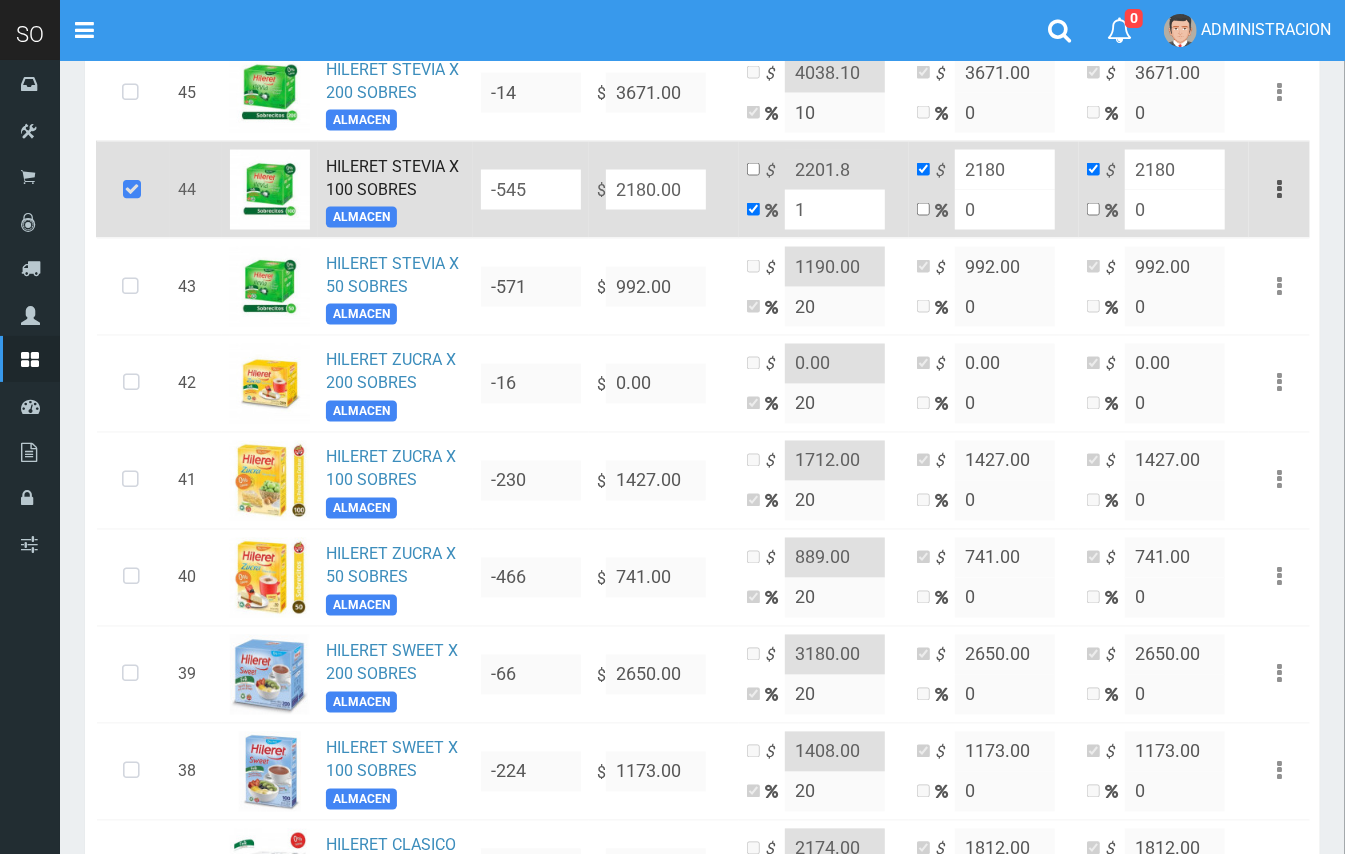 type 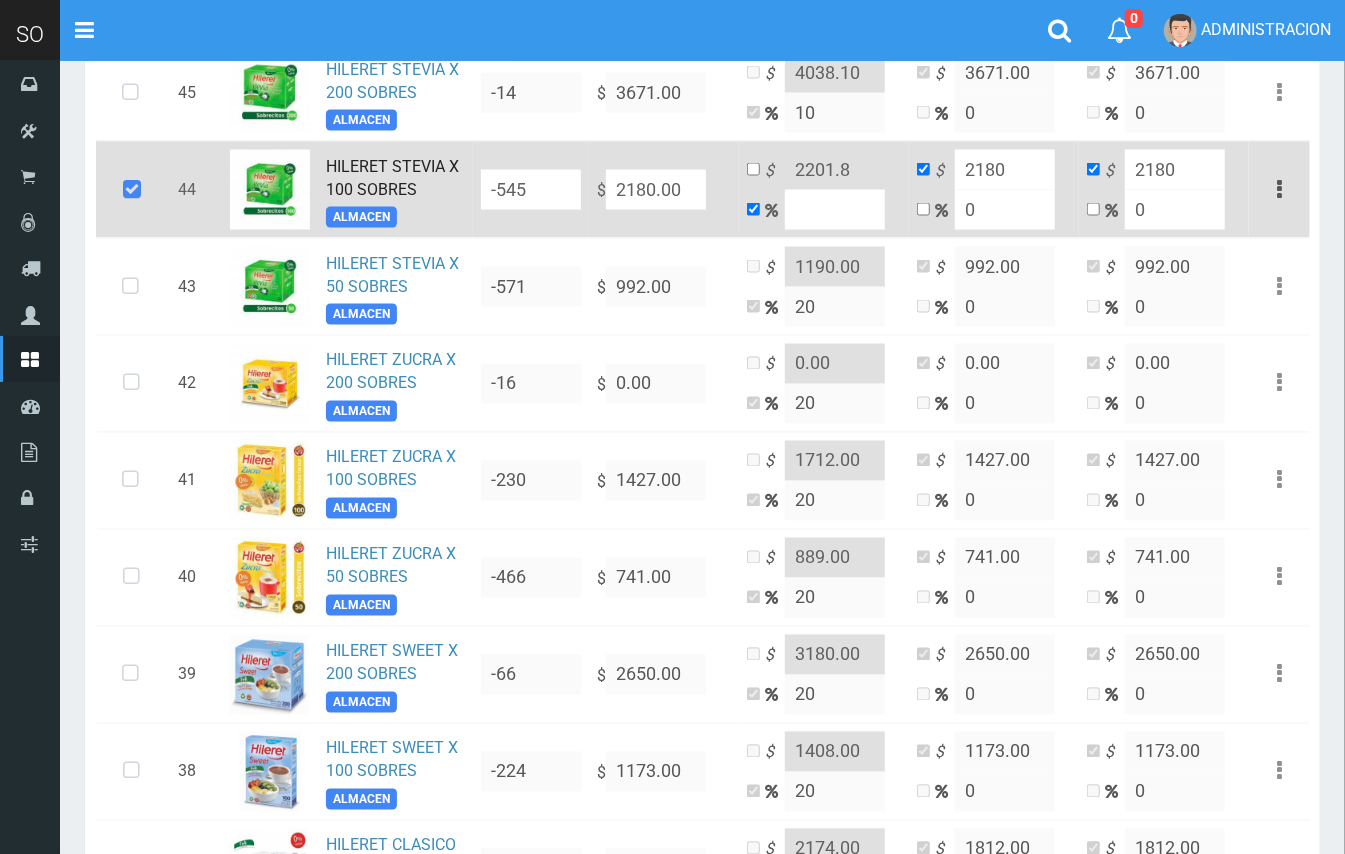 type on "2180" 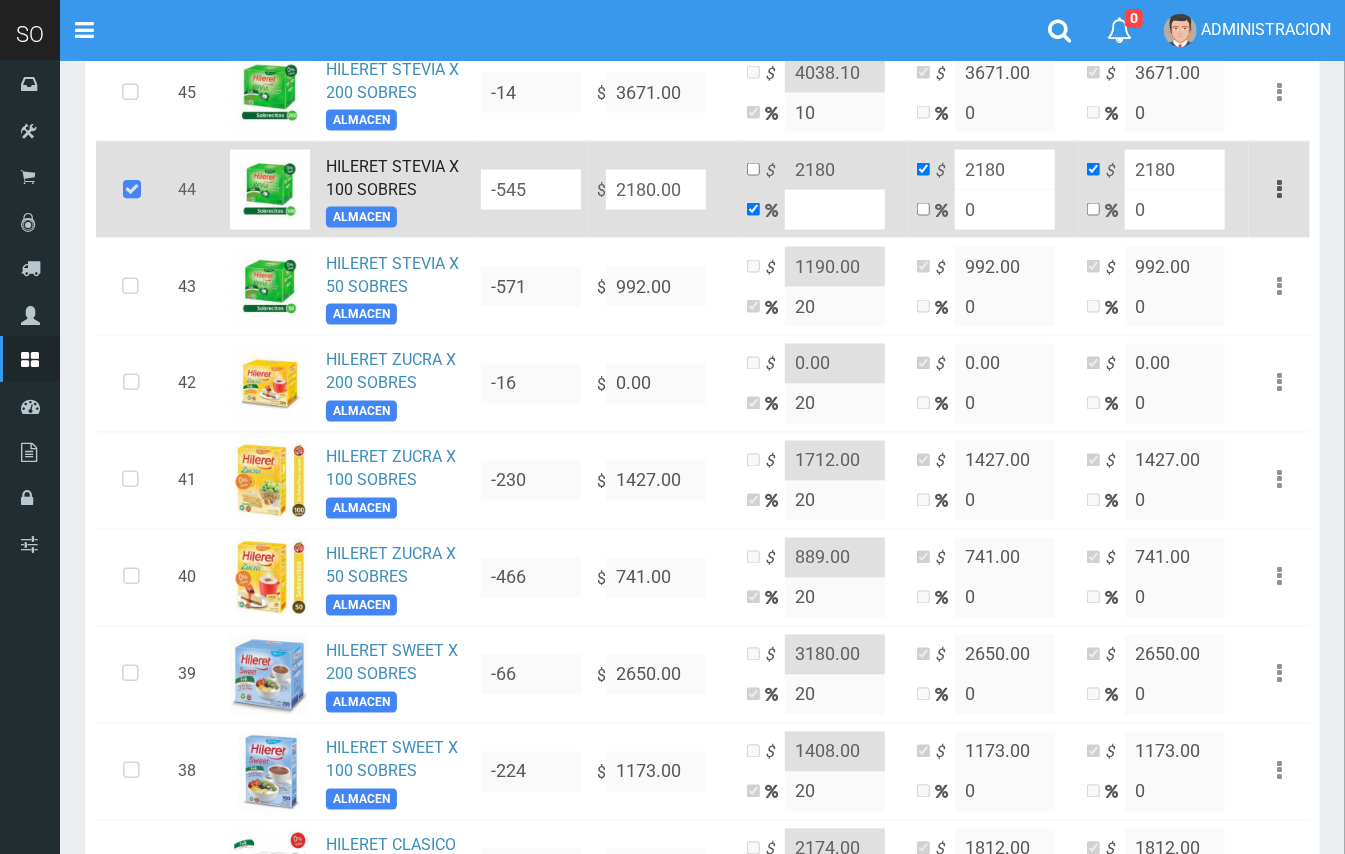 type on "2" 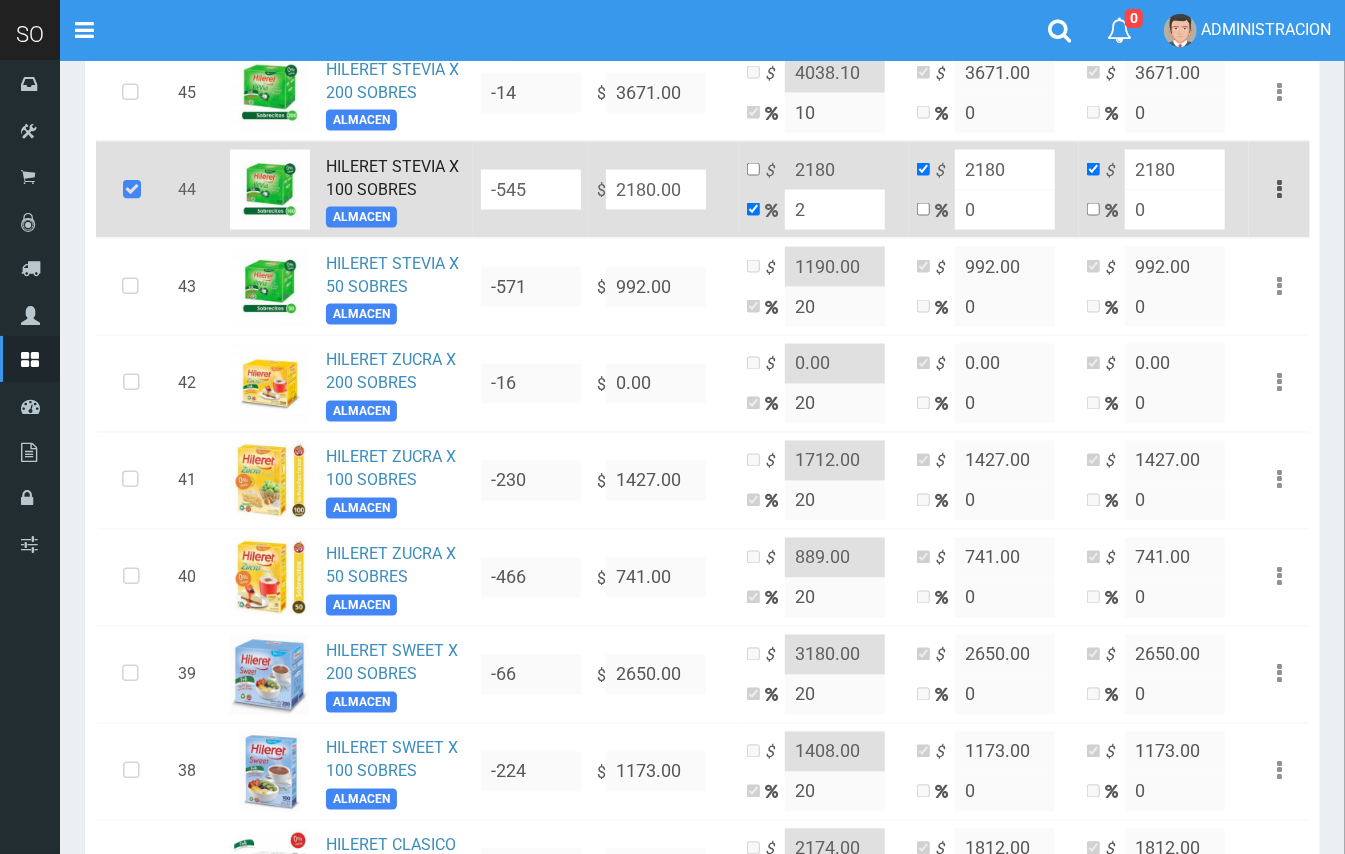 type on "2223.6" 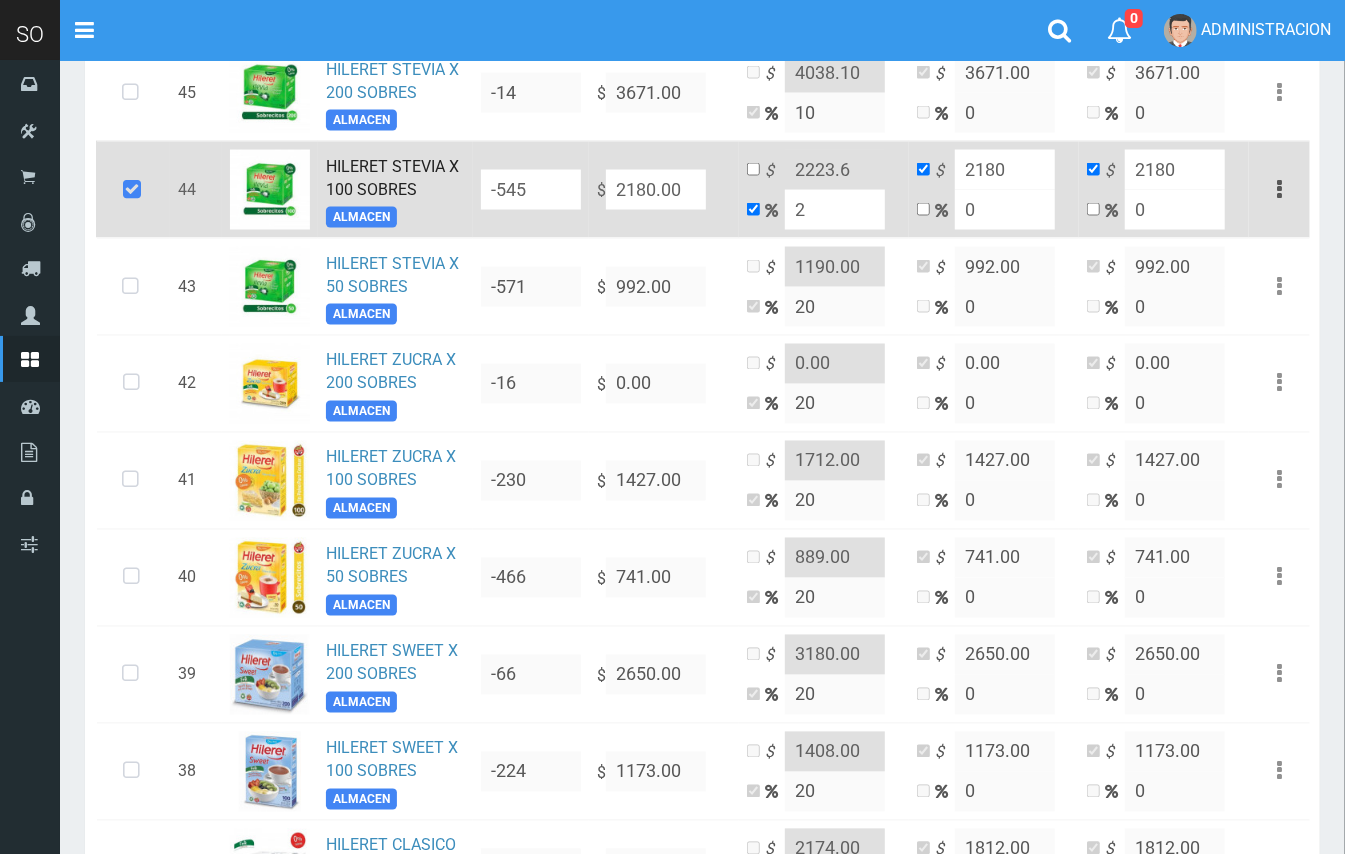 type on "20" 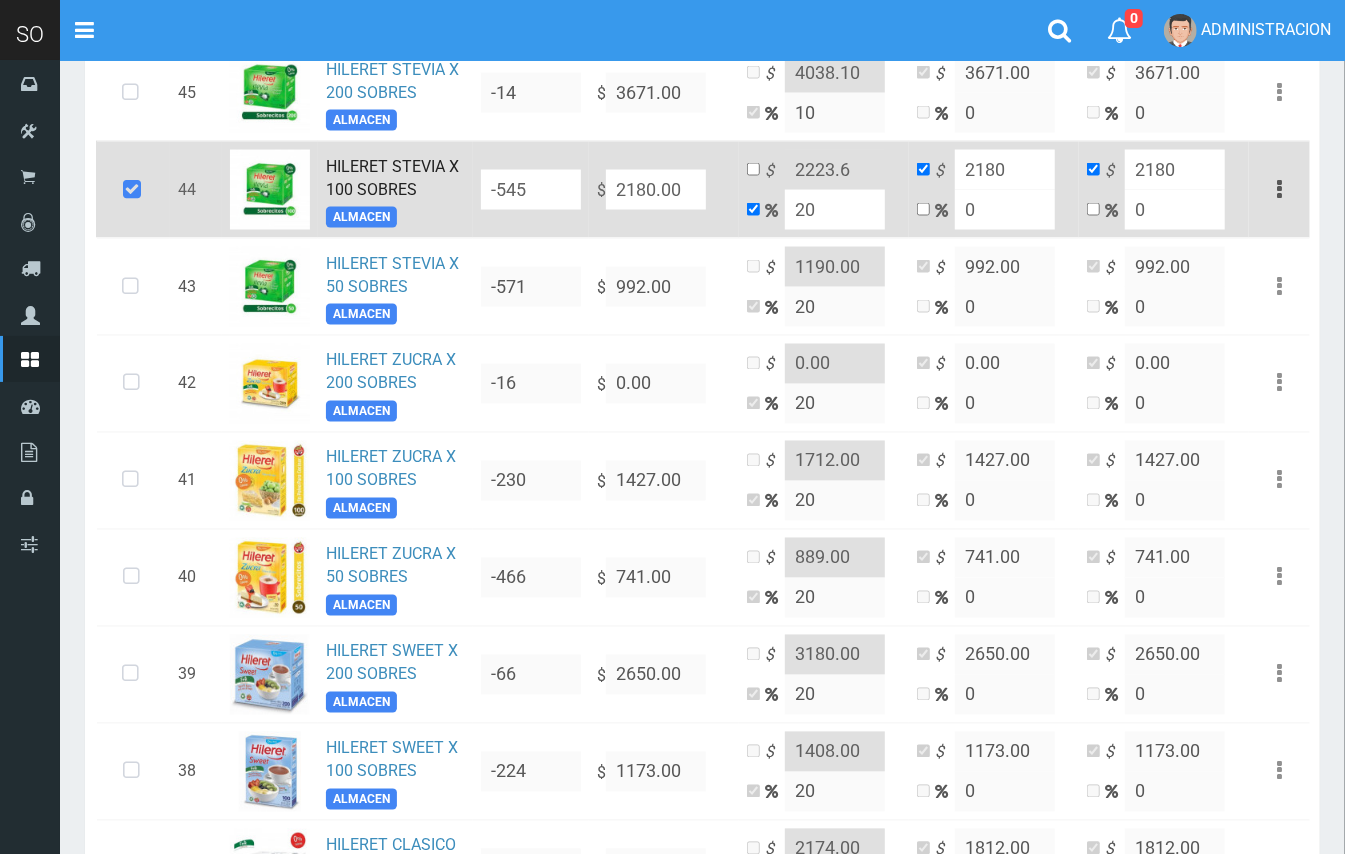 type on "2616" 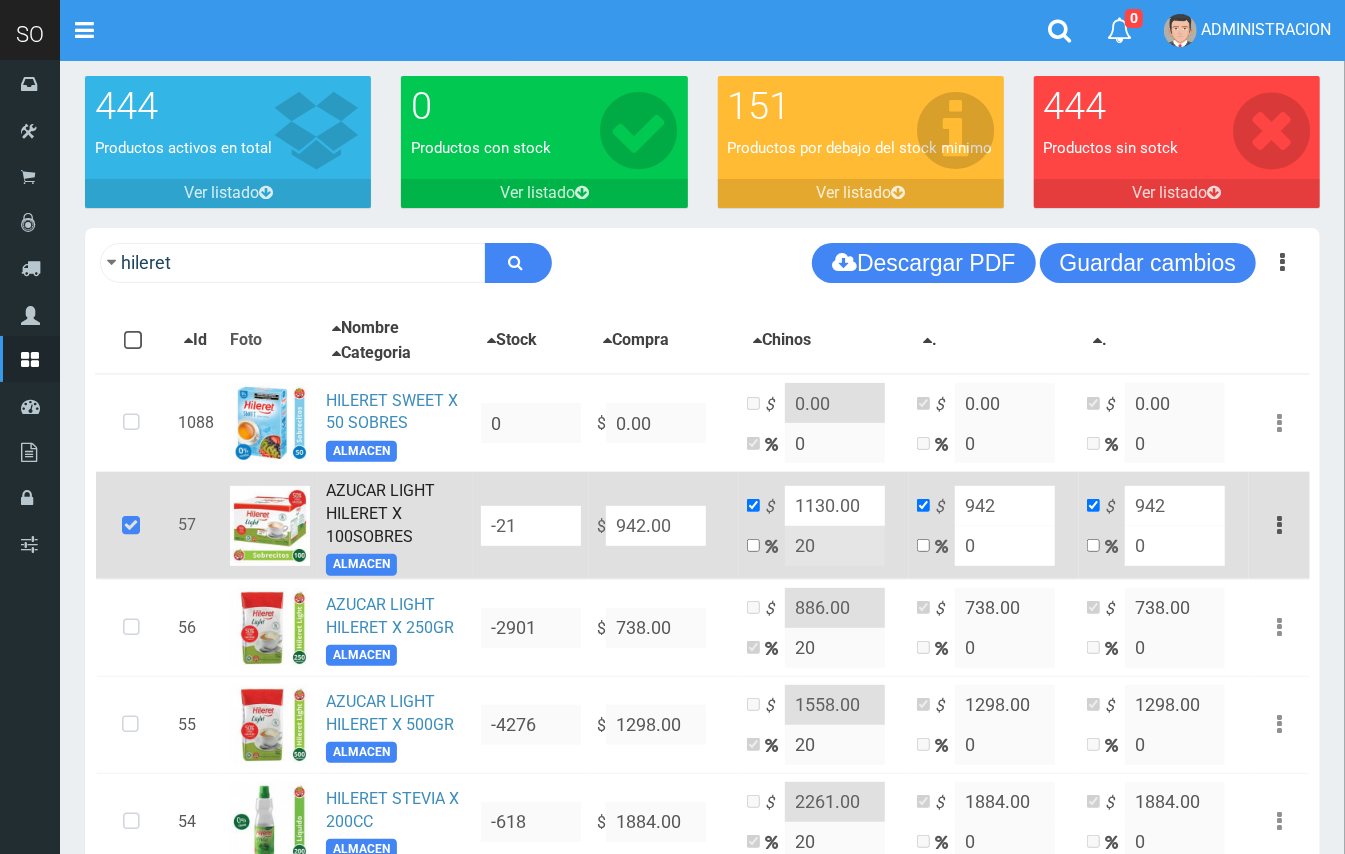 scroll, scrollTop: 85, scrollLeft: 0, axis: vertical 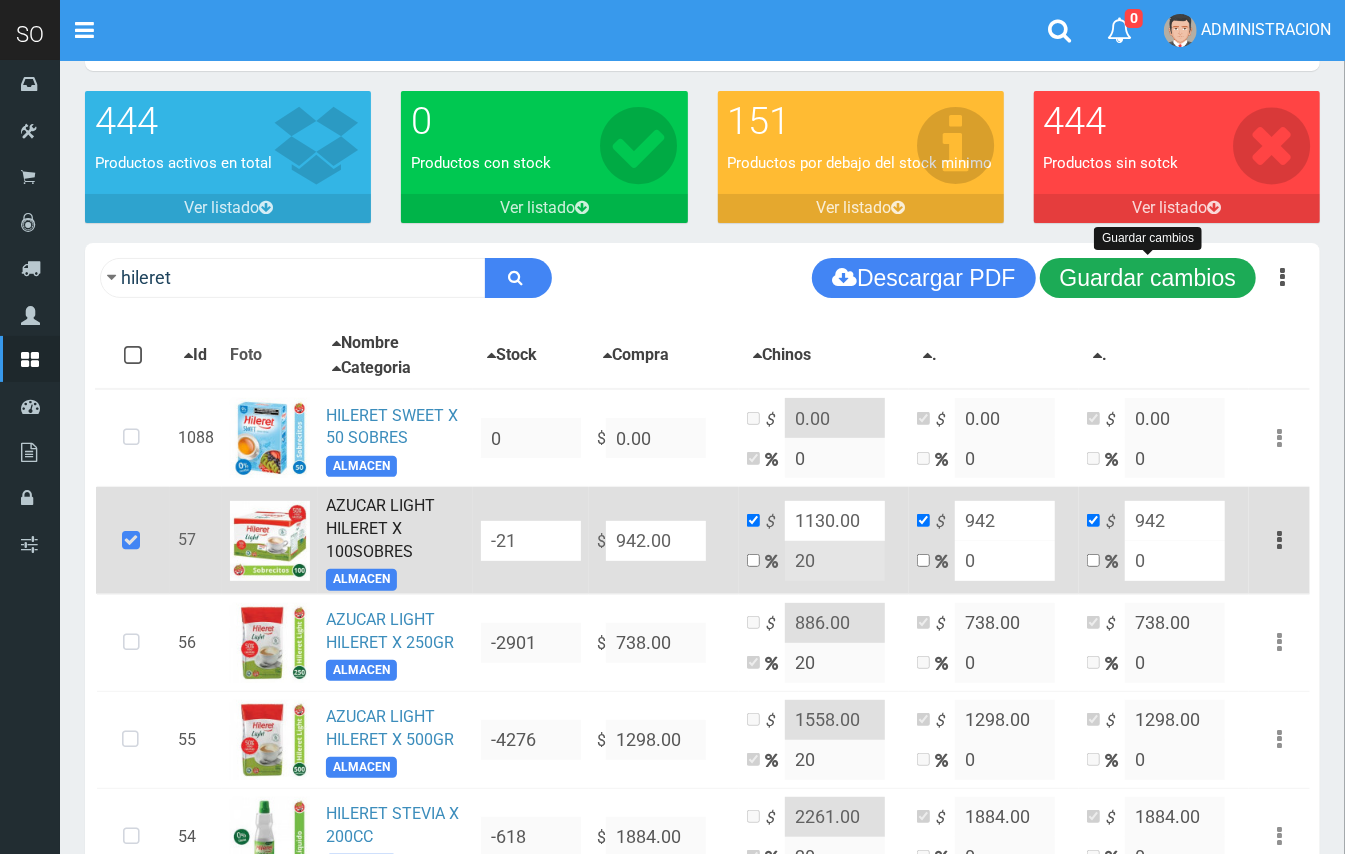 click on "Guardar cambios" at bounding box center (1148, 278) 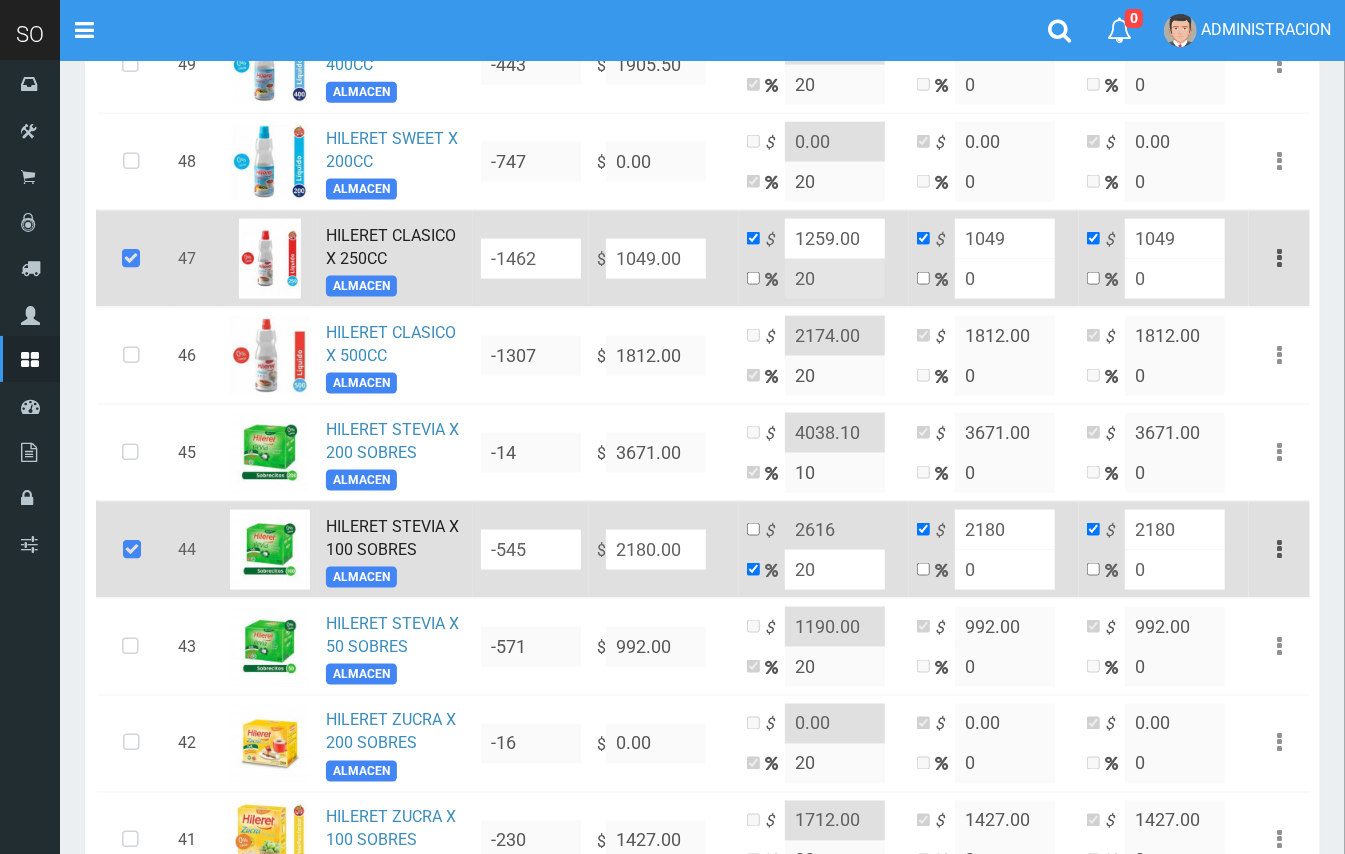 scroll, scrollTop: 1372, scrollLeft: 0, axis: vertical 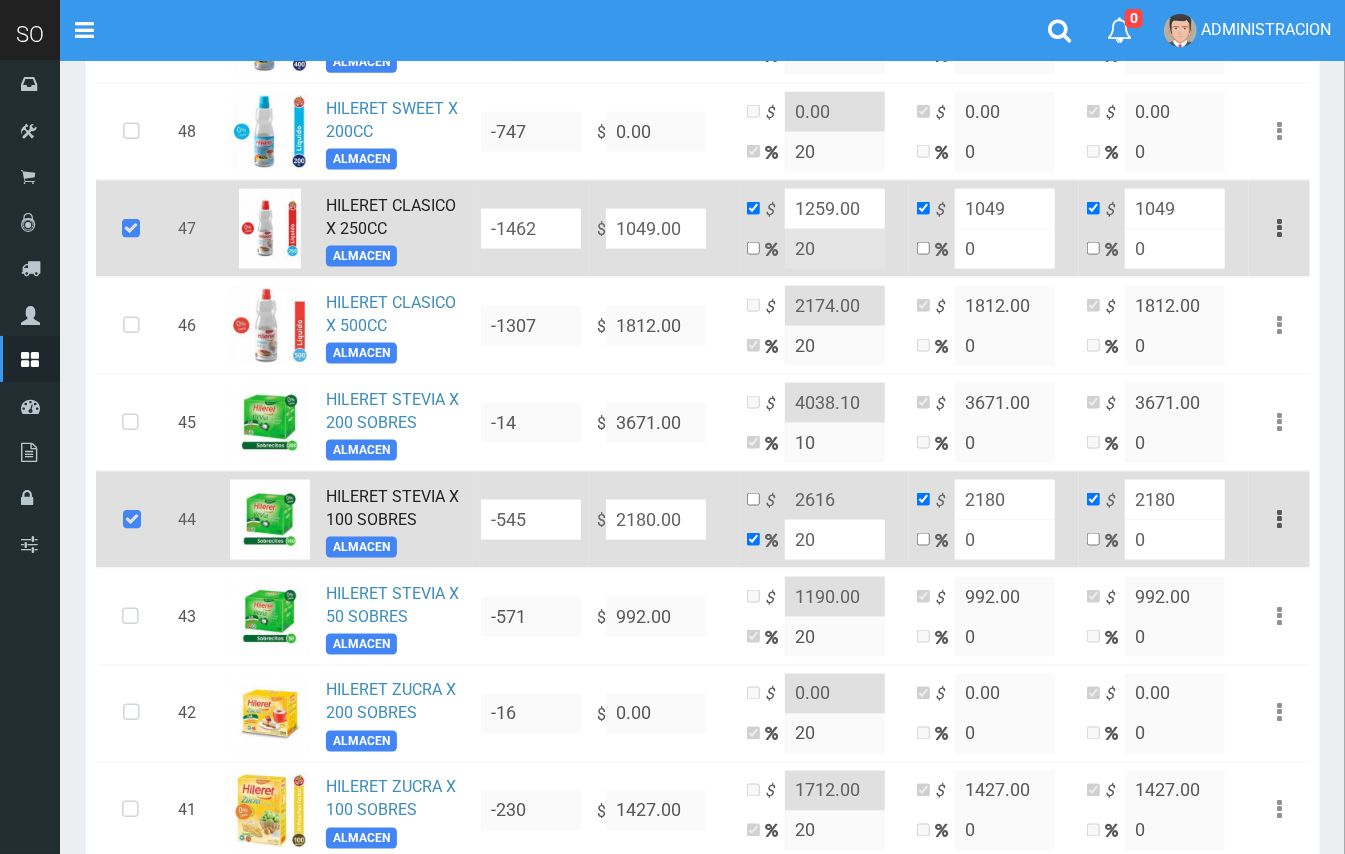 drag, startPoint x: 822, startPoint y: 544, endPoint x: 793, endPoint y: 540, distance: 29.274563 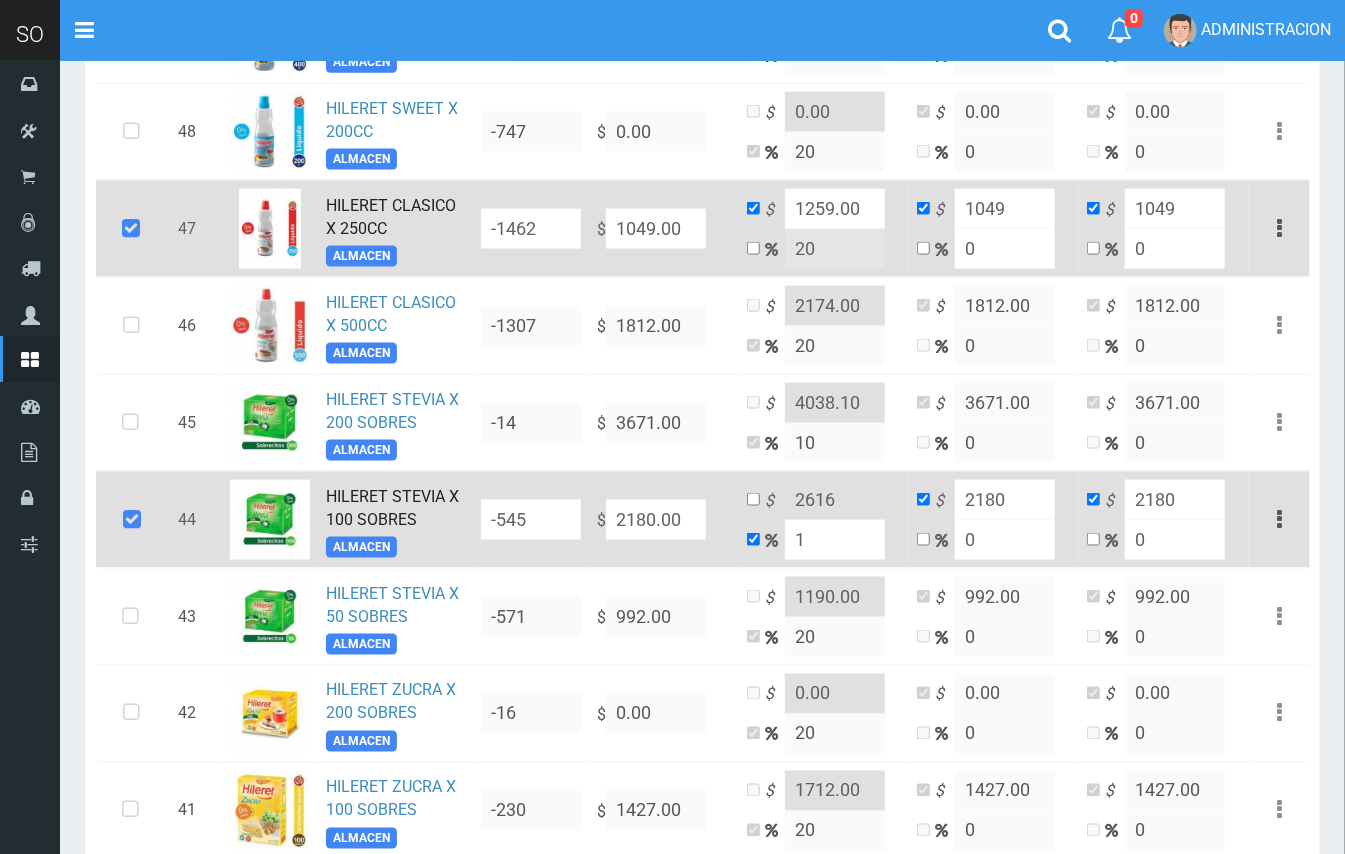 type on "15" 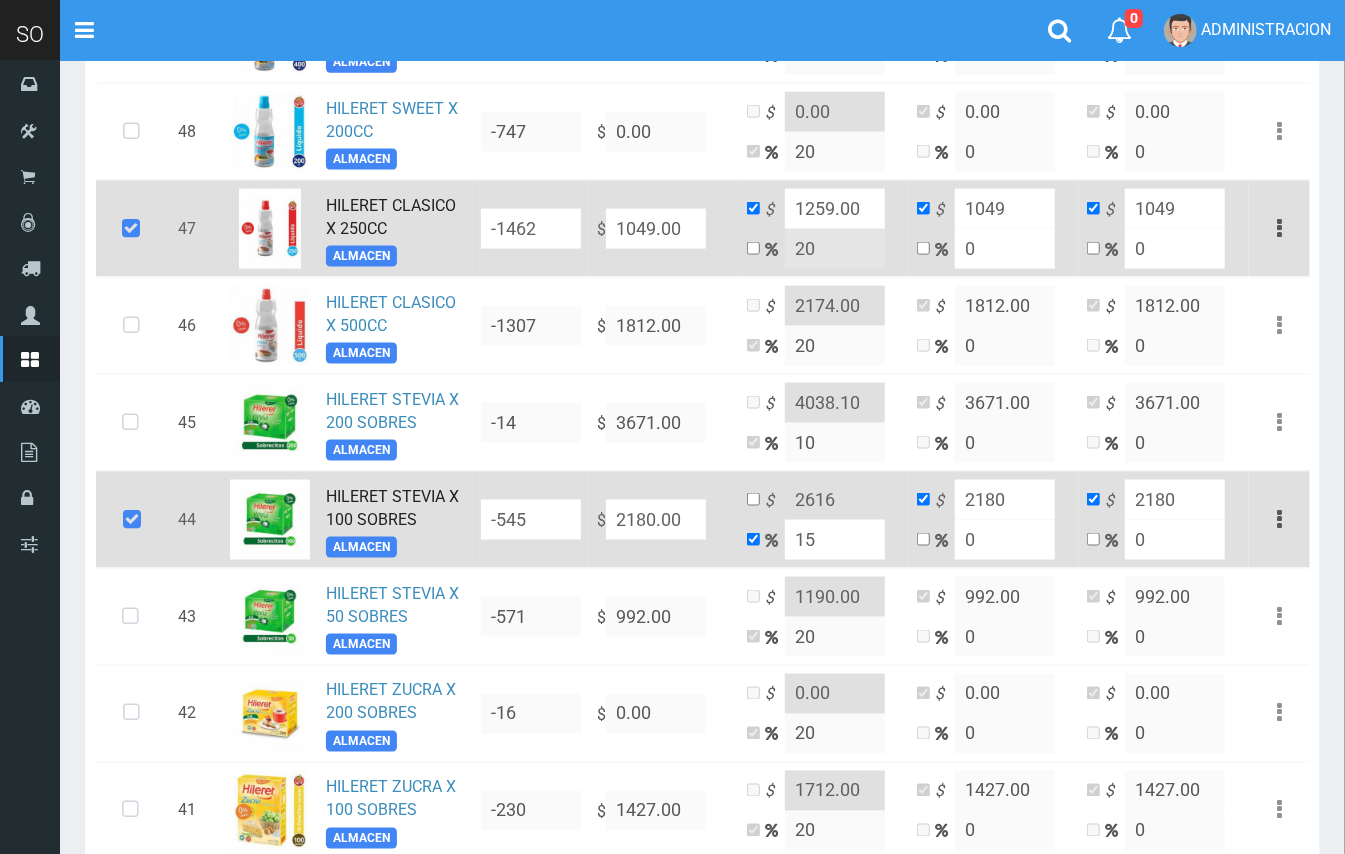 type on "2507" 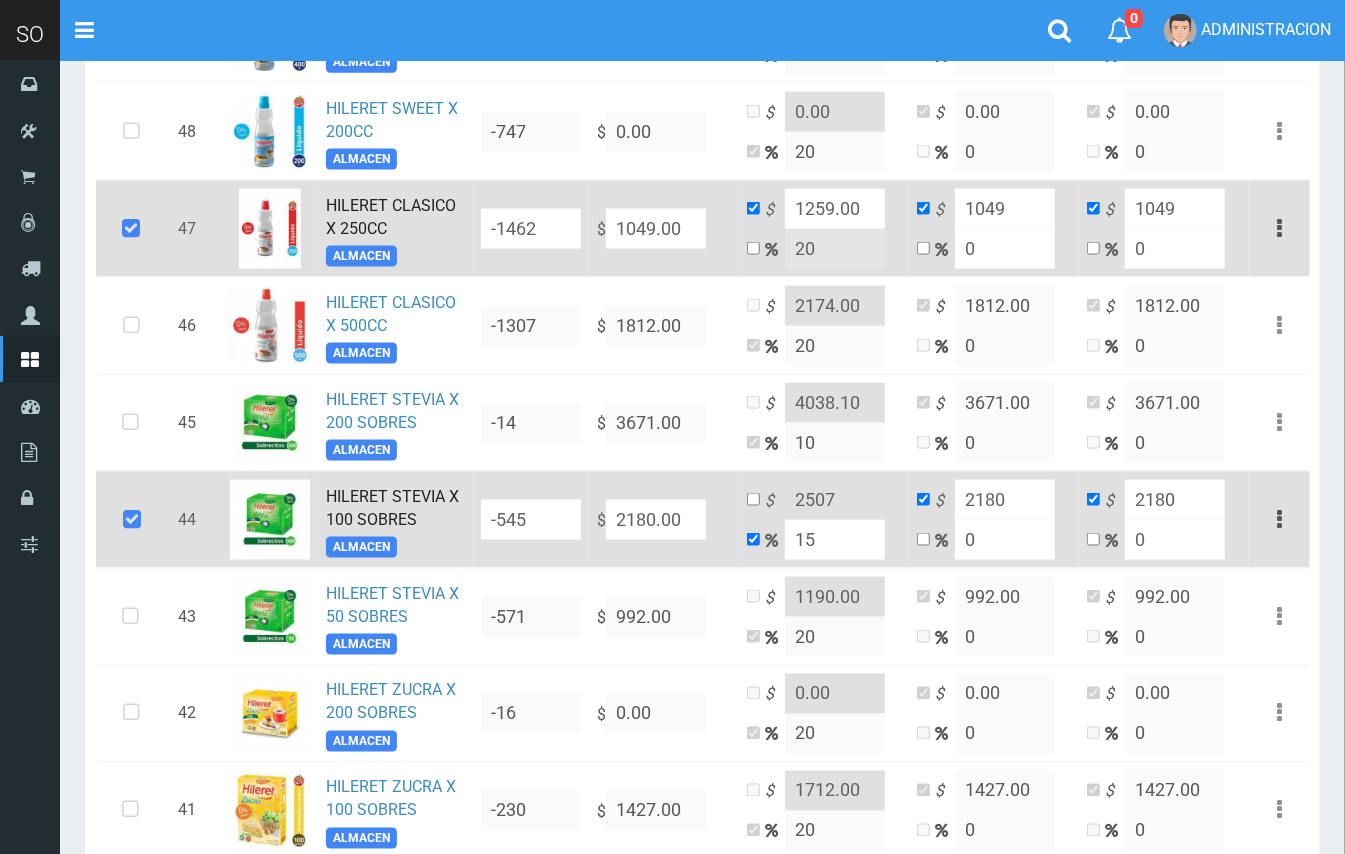 drag, startPoint x: 820, startPoint y: 545, endPoint x: 785, endPoint y: 541, distance: 35.22783 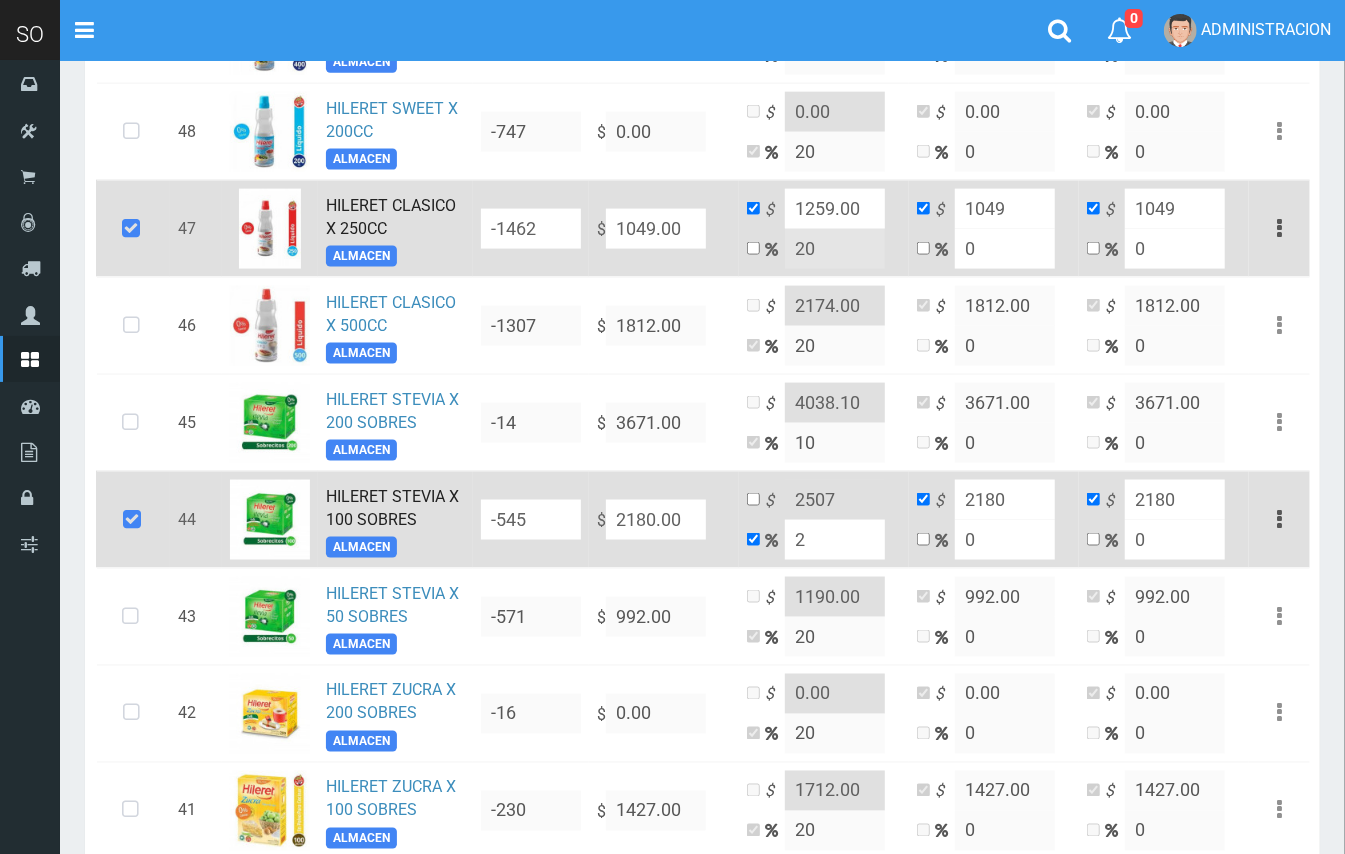 type on "2223.6" 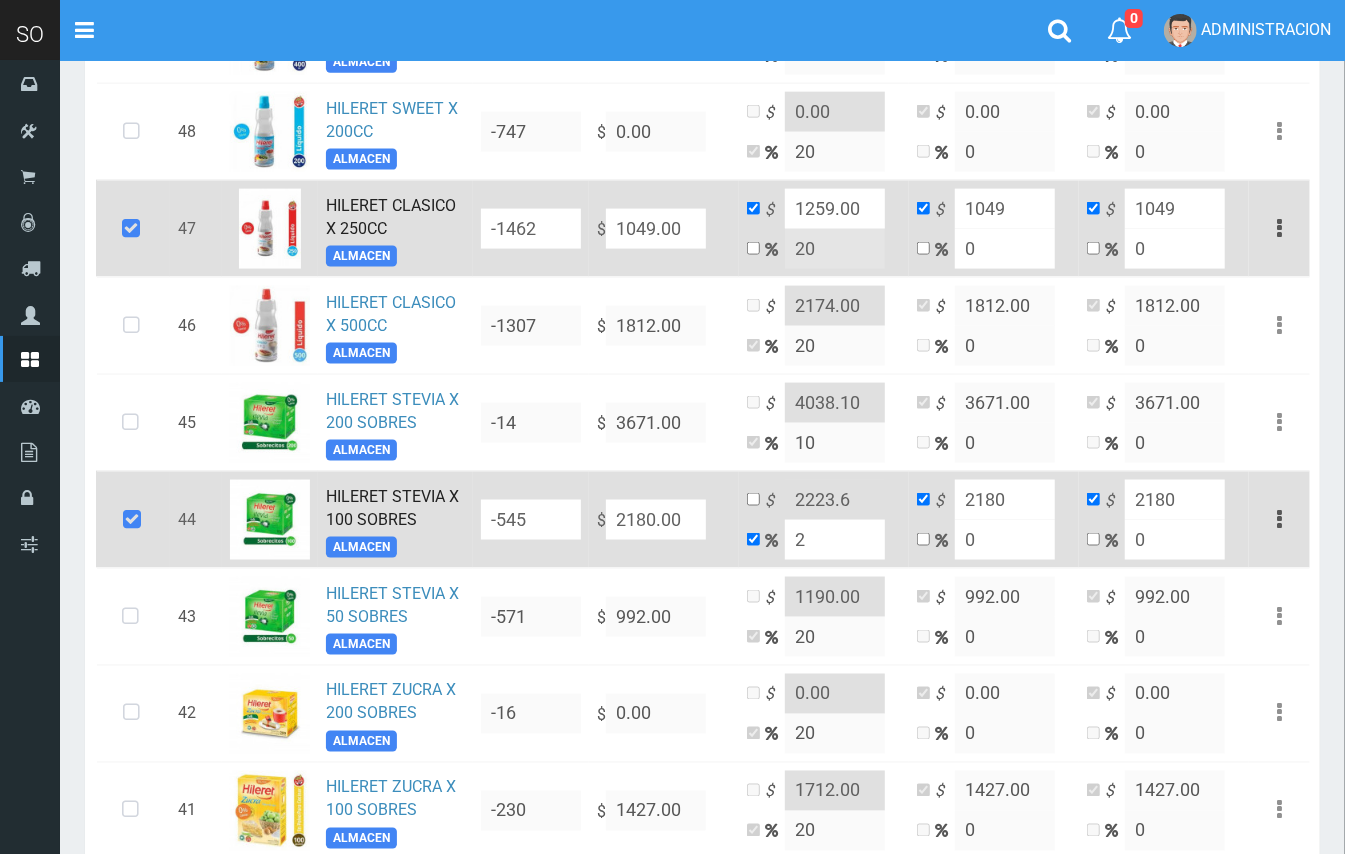 type on "20" 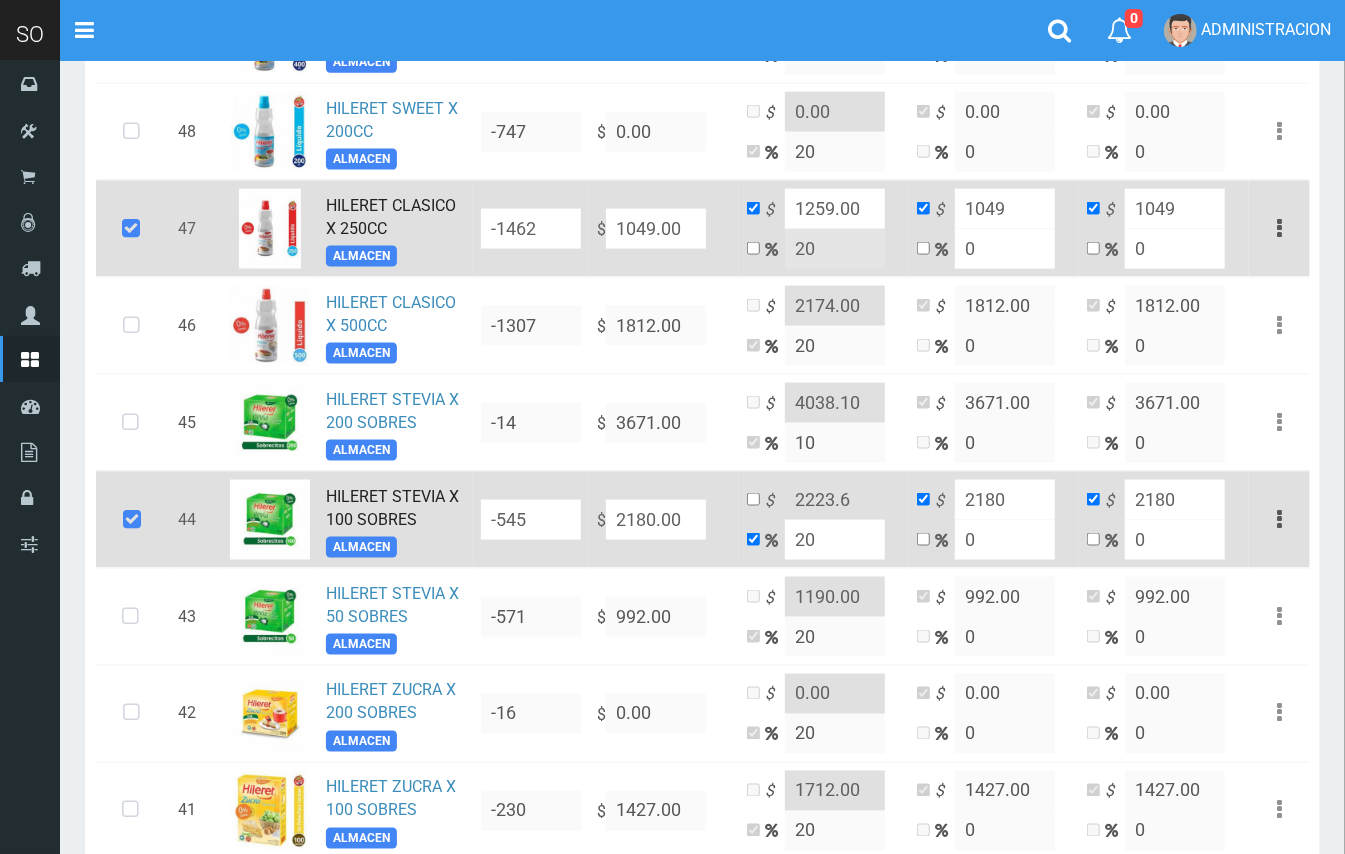 type on "2616" 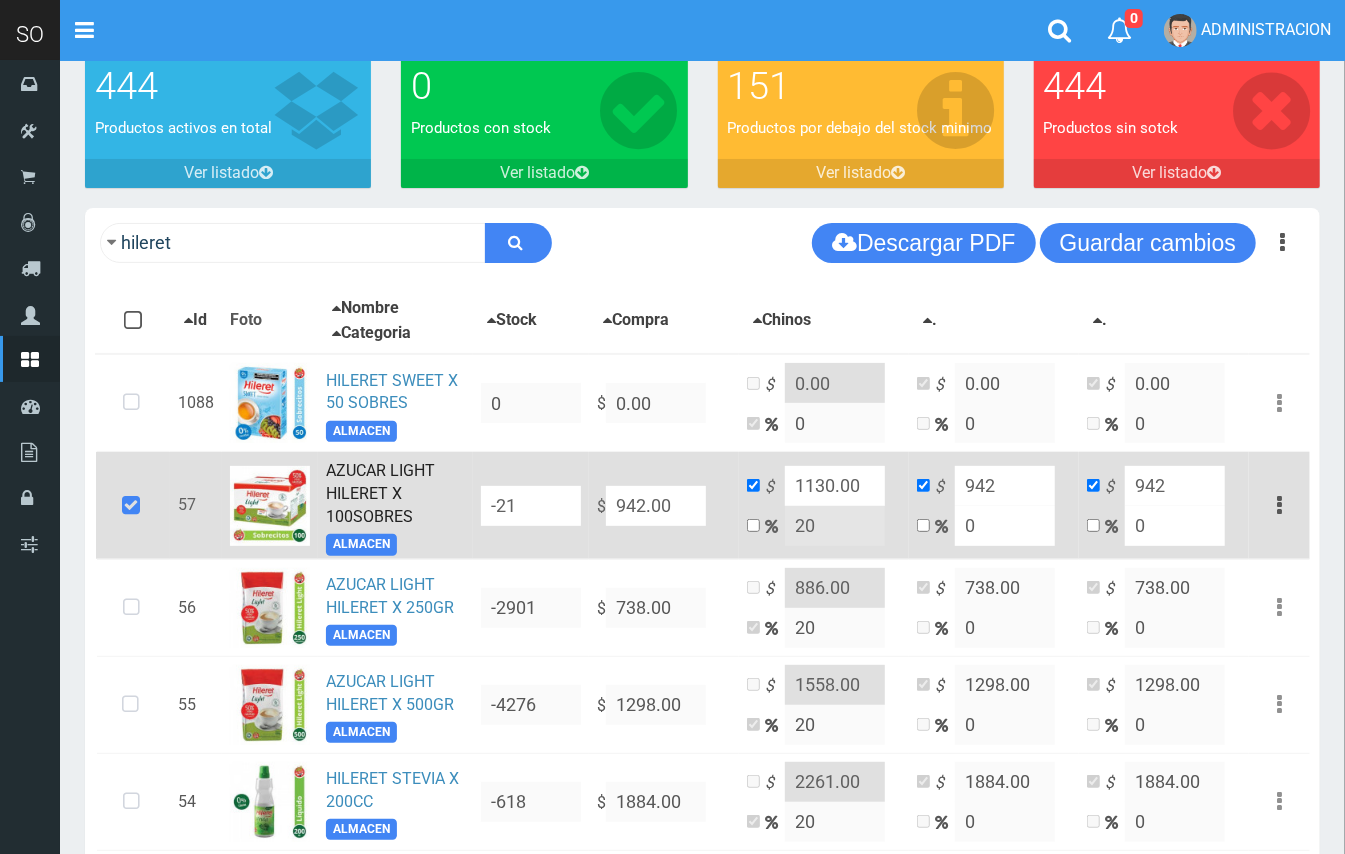scroll, scrollTop: 30, scrollLeft: 0, axis: vertical 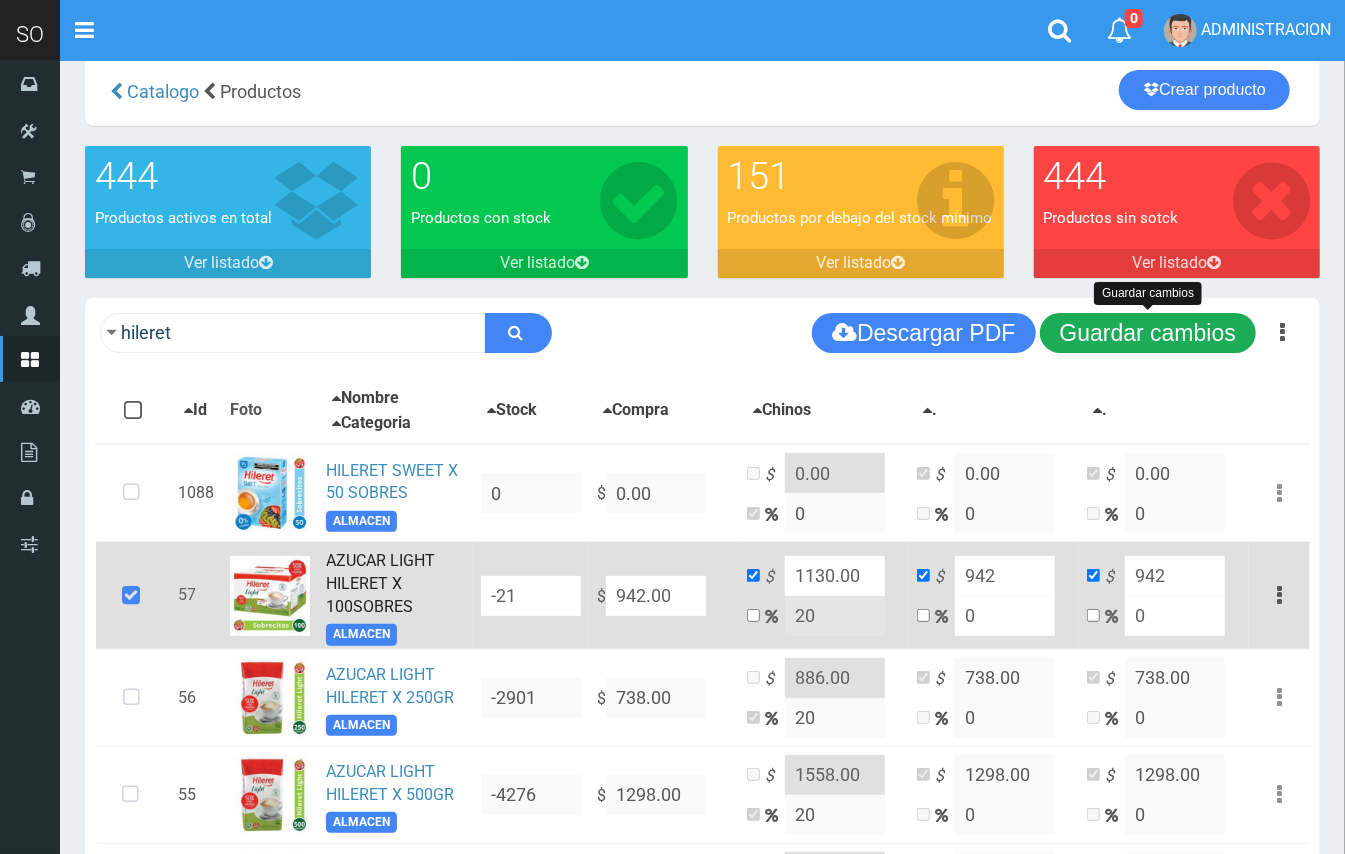 type on "20" 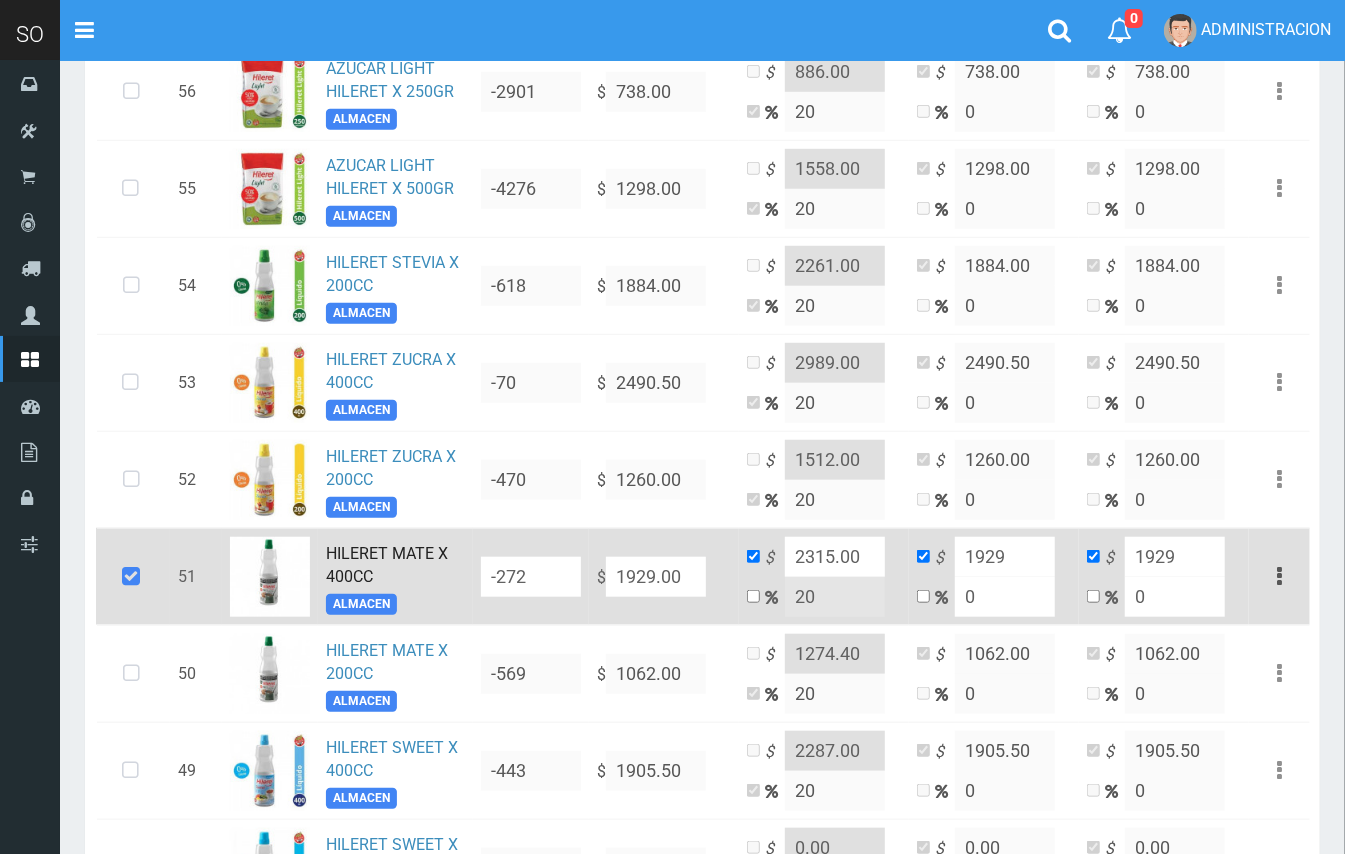 scroll, scrollTop: 621, scrollLeft: 0, axis: vertical 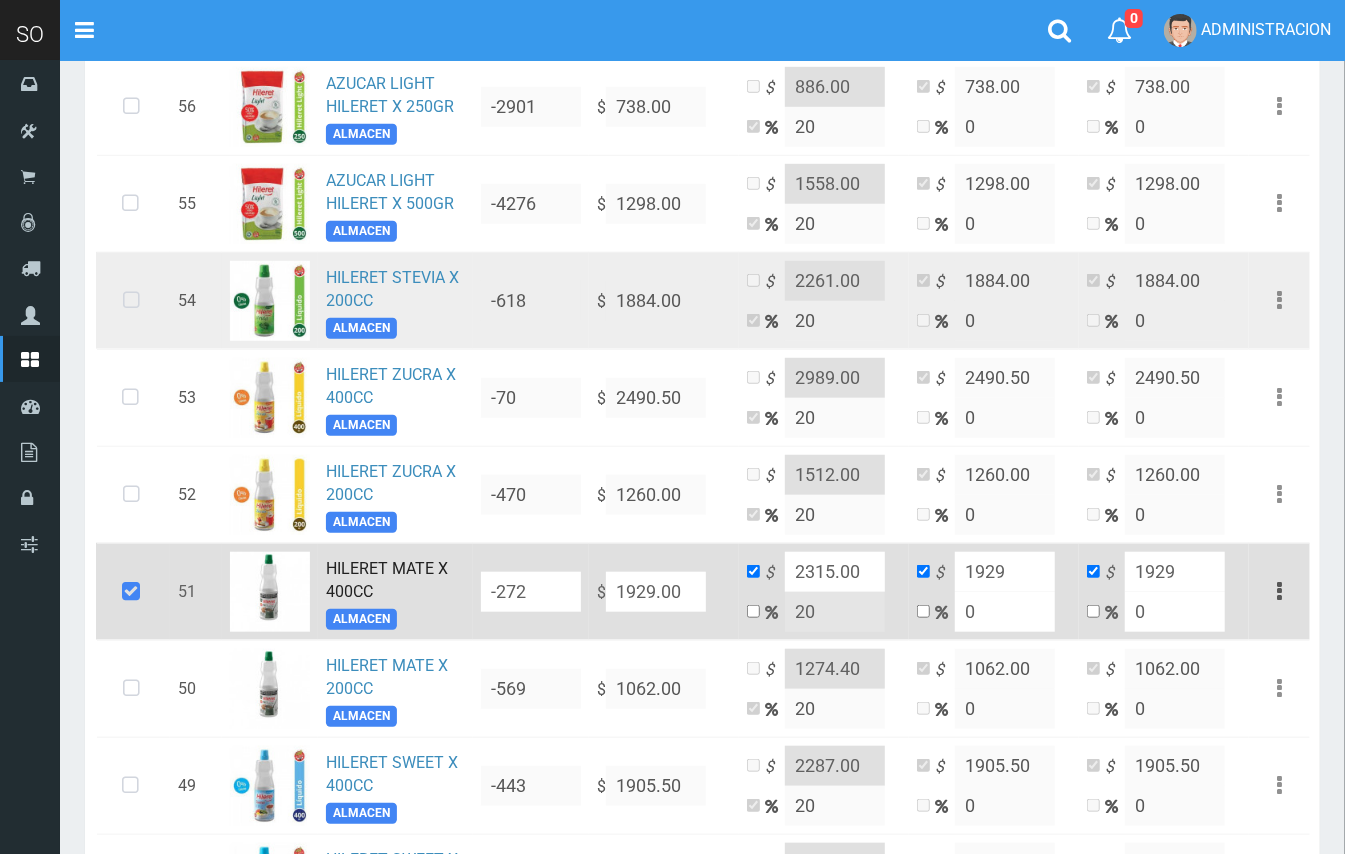 click at bounding box center (131, 301) 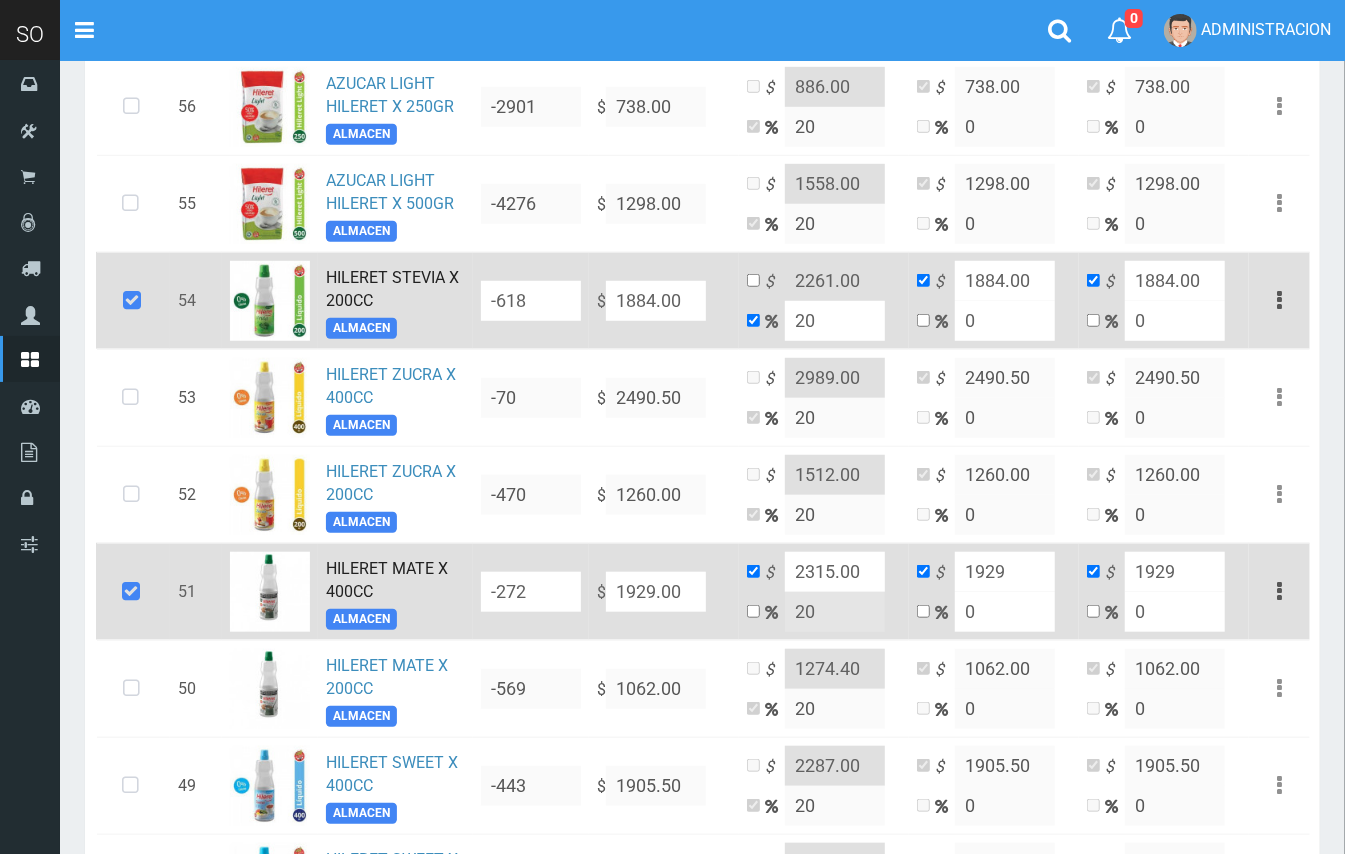 drag, startPoint x: 689, startPoint y: 300, endPoint x: 614, endPoint y: 298, distance: 75.026665 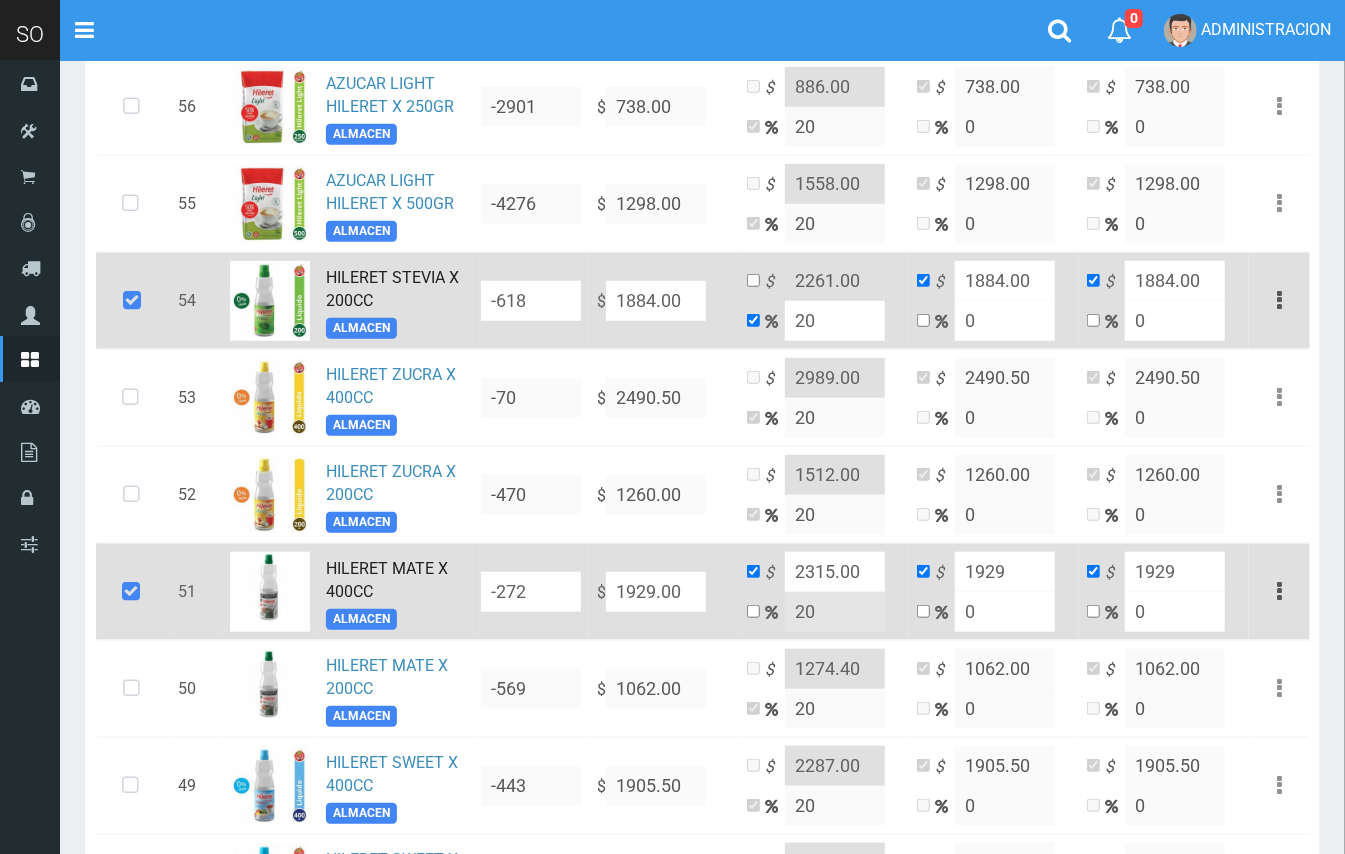 type on "2260.8" 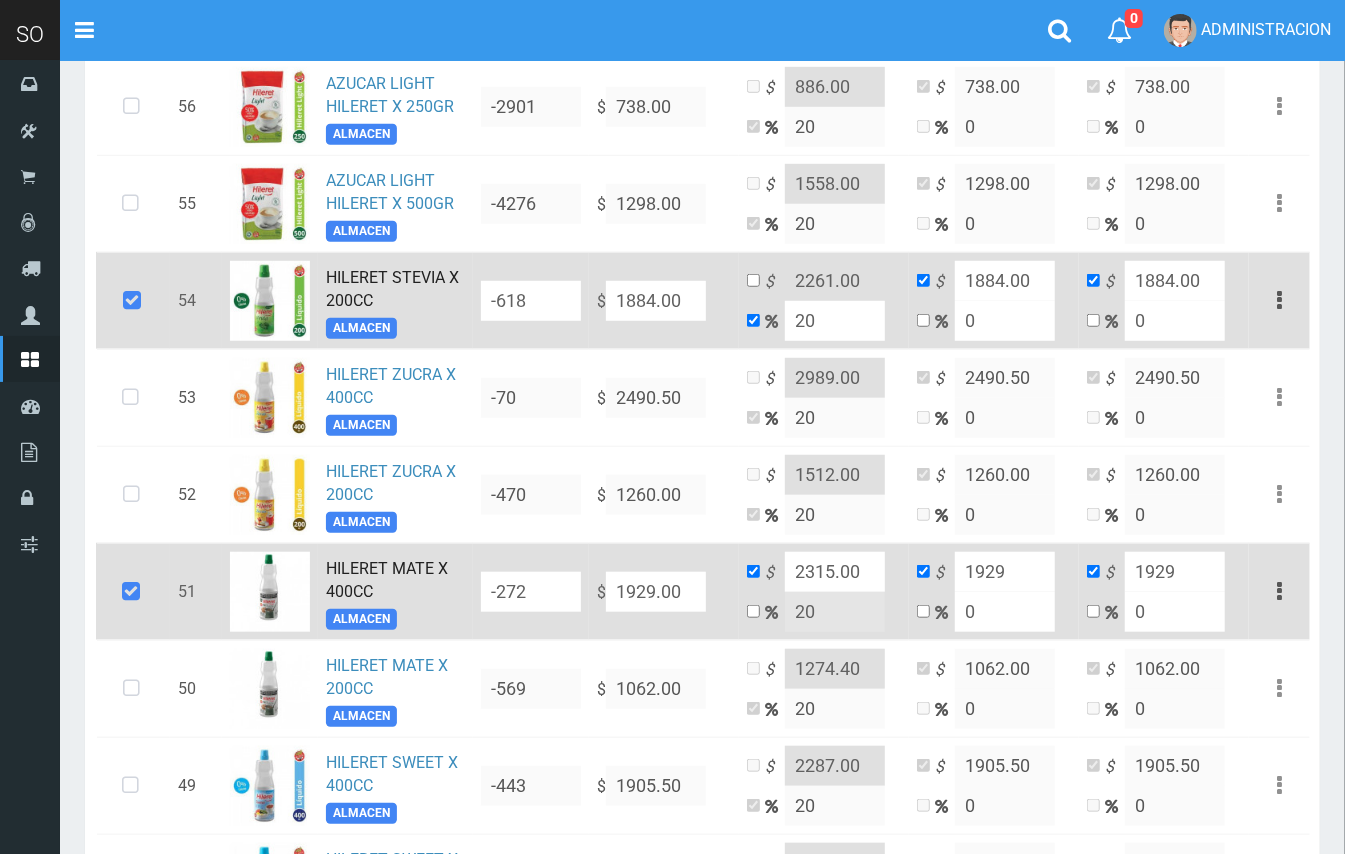 type on "1884" 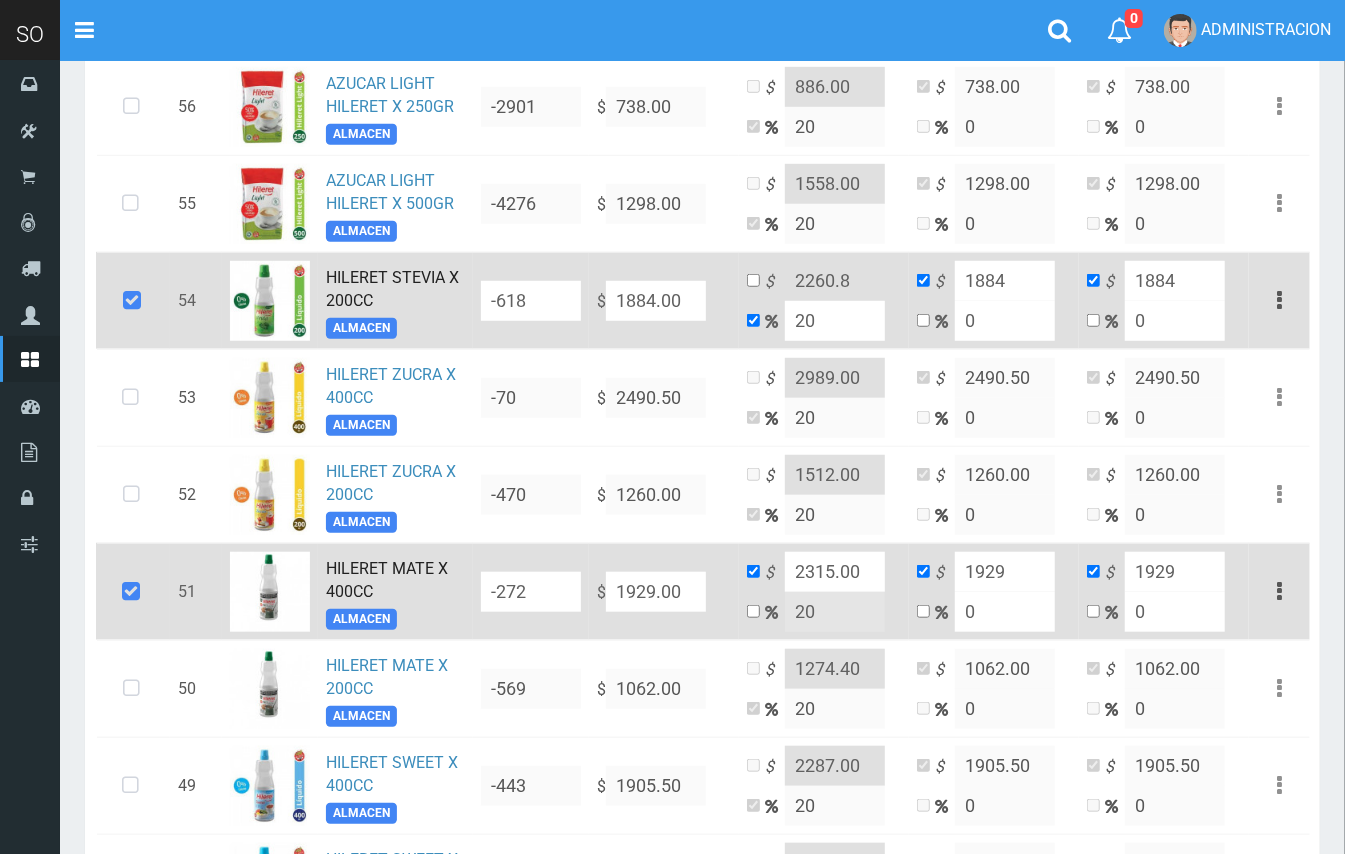 type on "2" 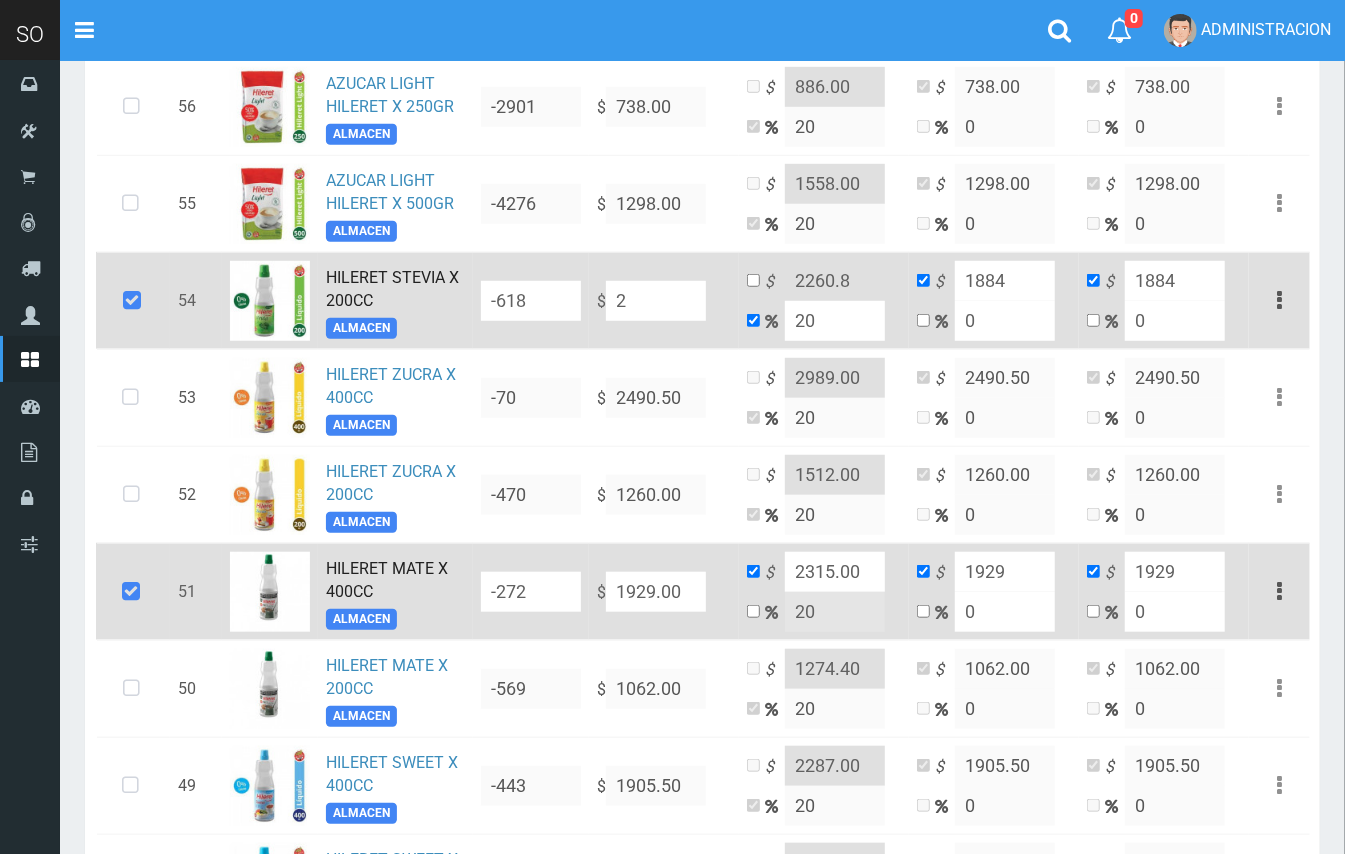type on "2.4" 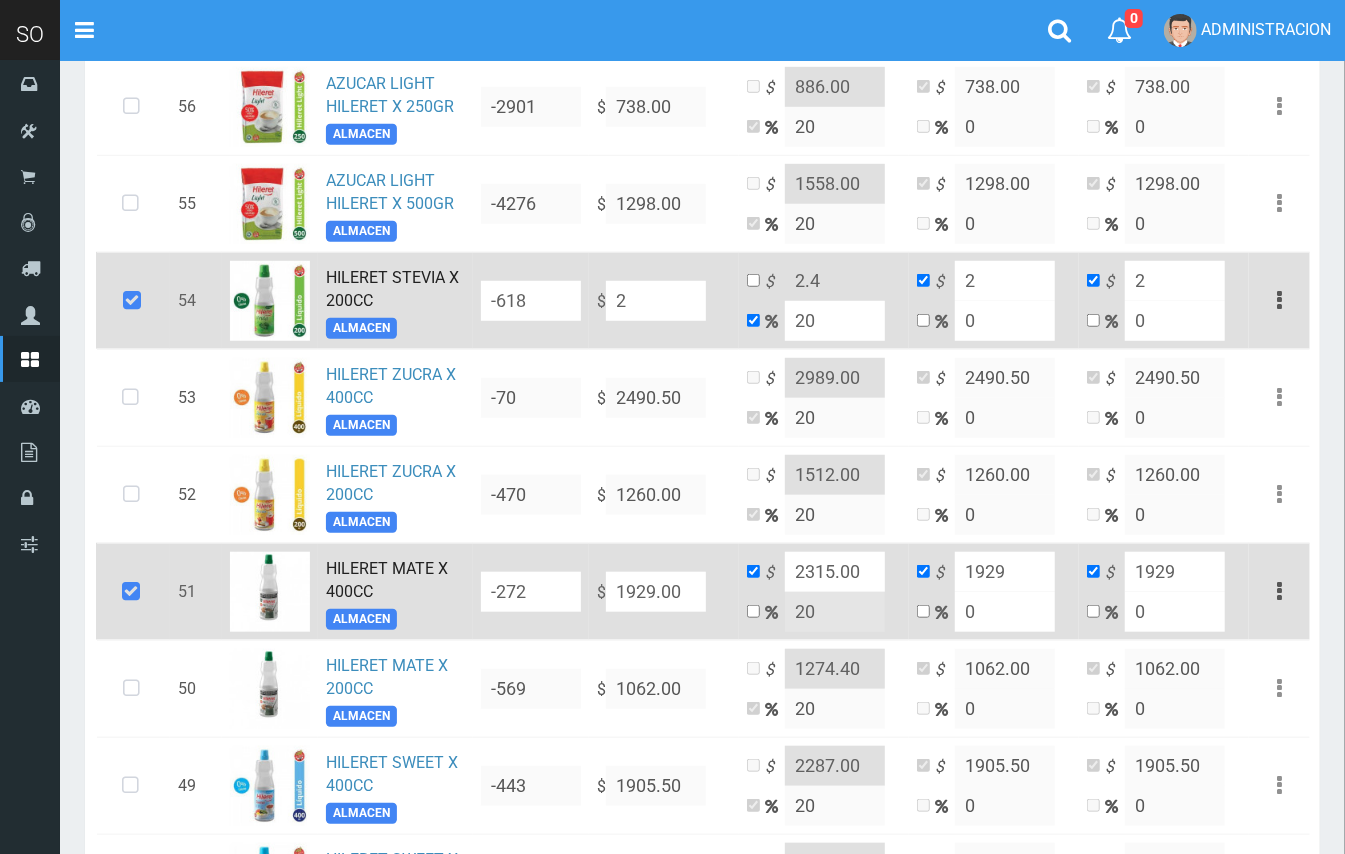 type on "23" 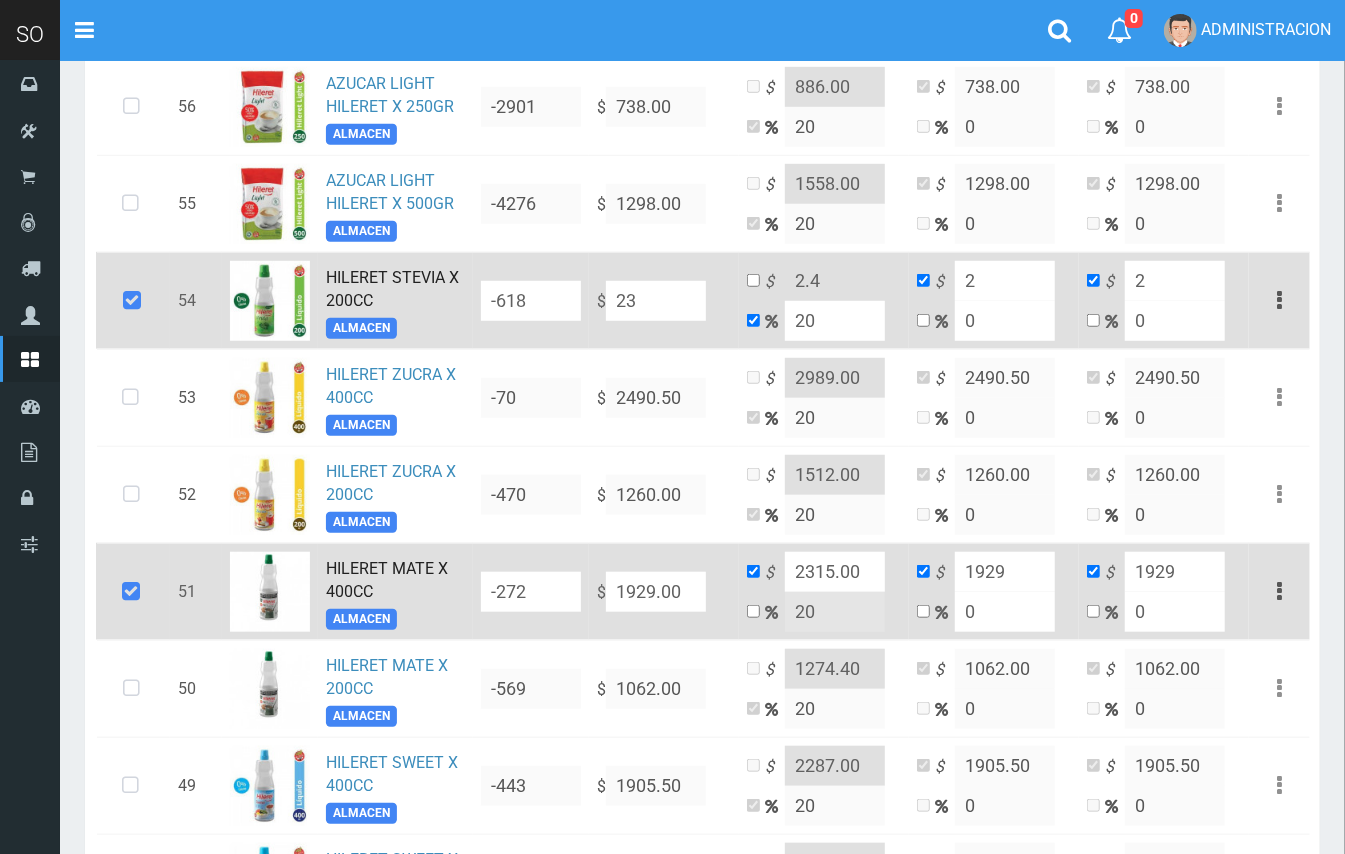 type on "27.6" 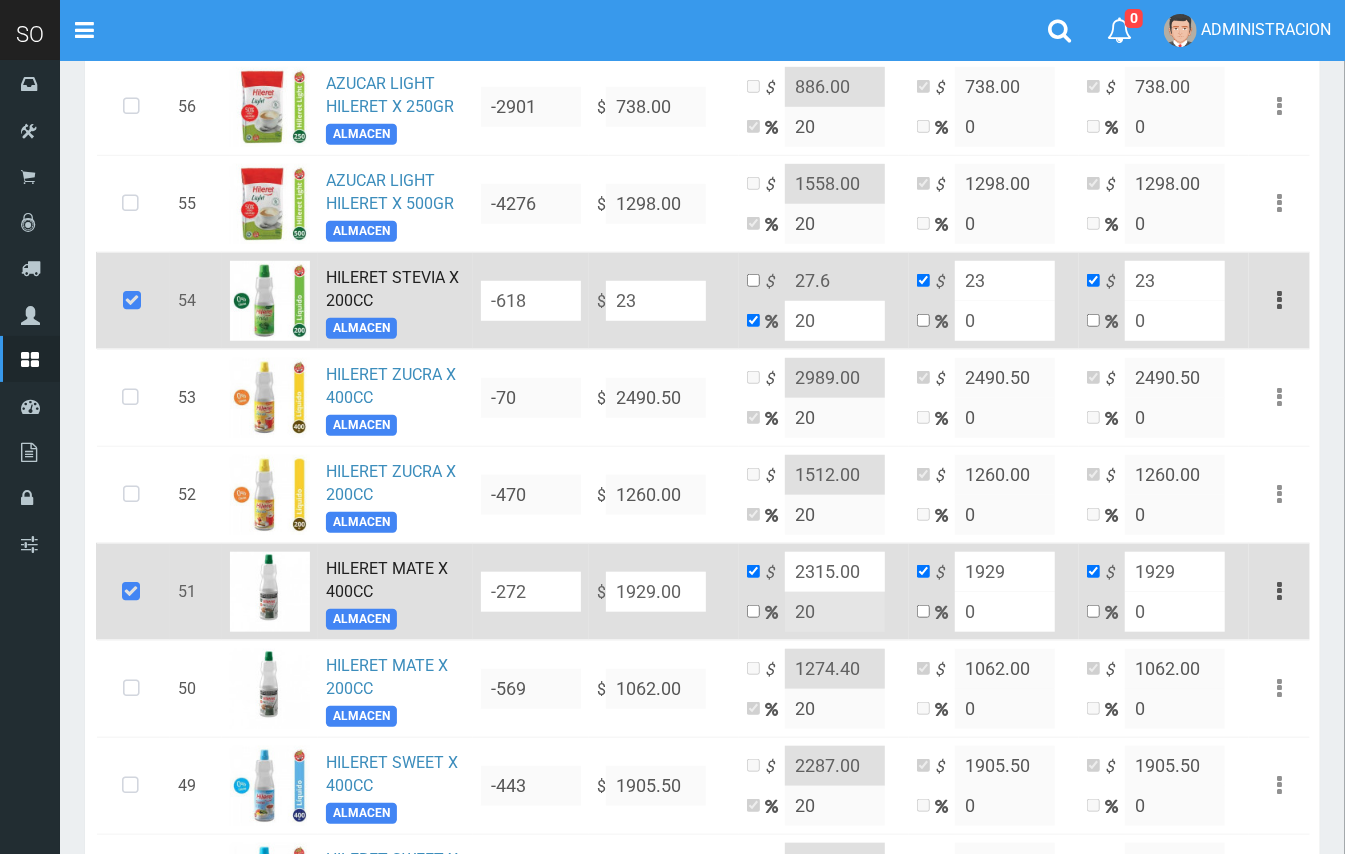 type on "234" 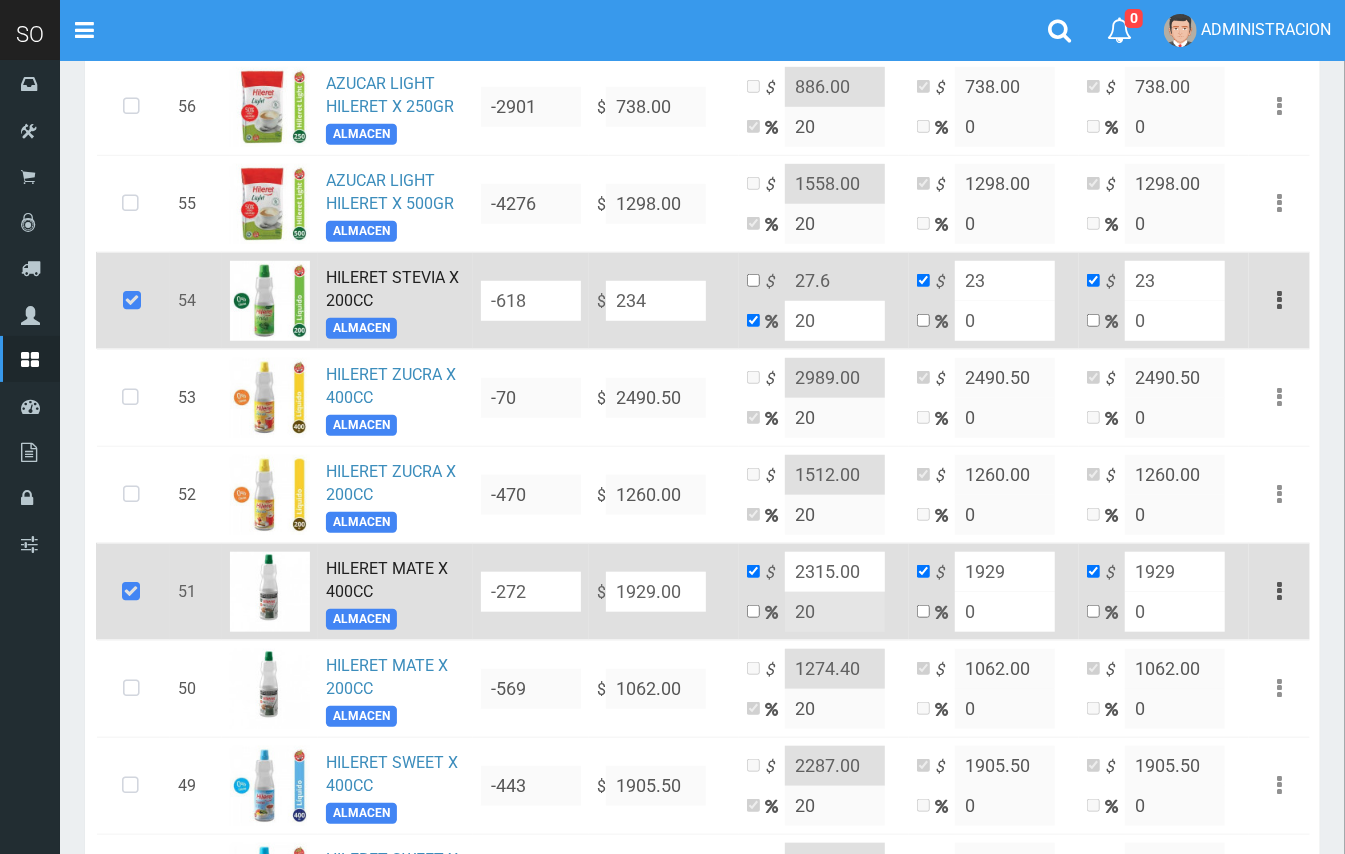 type on "280.8" 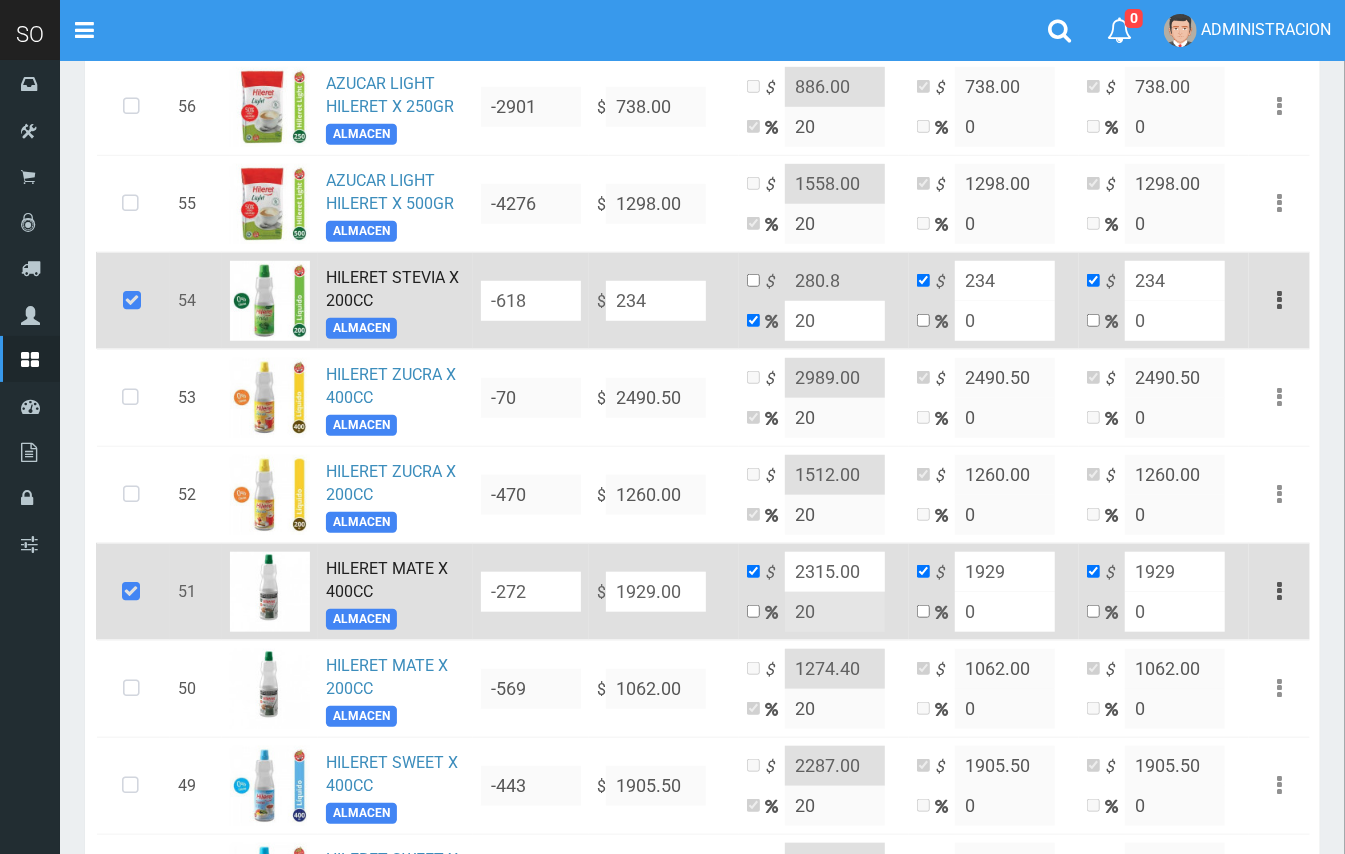 type on "2340" 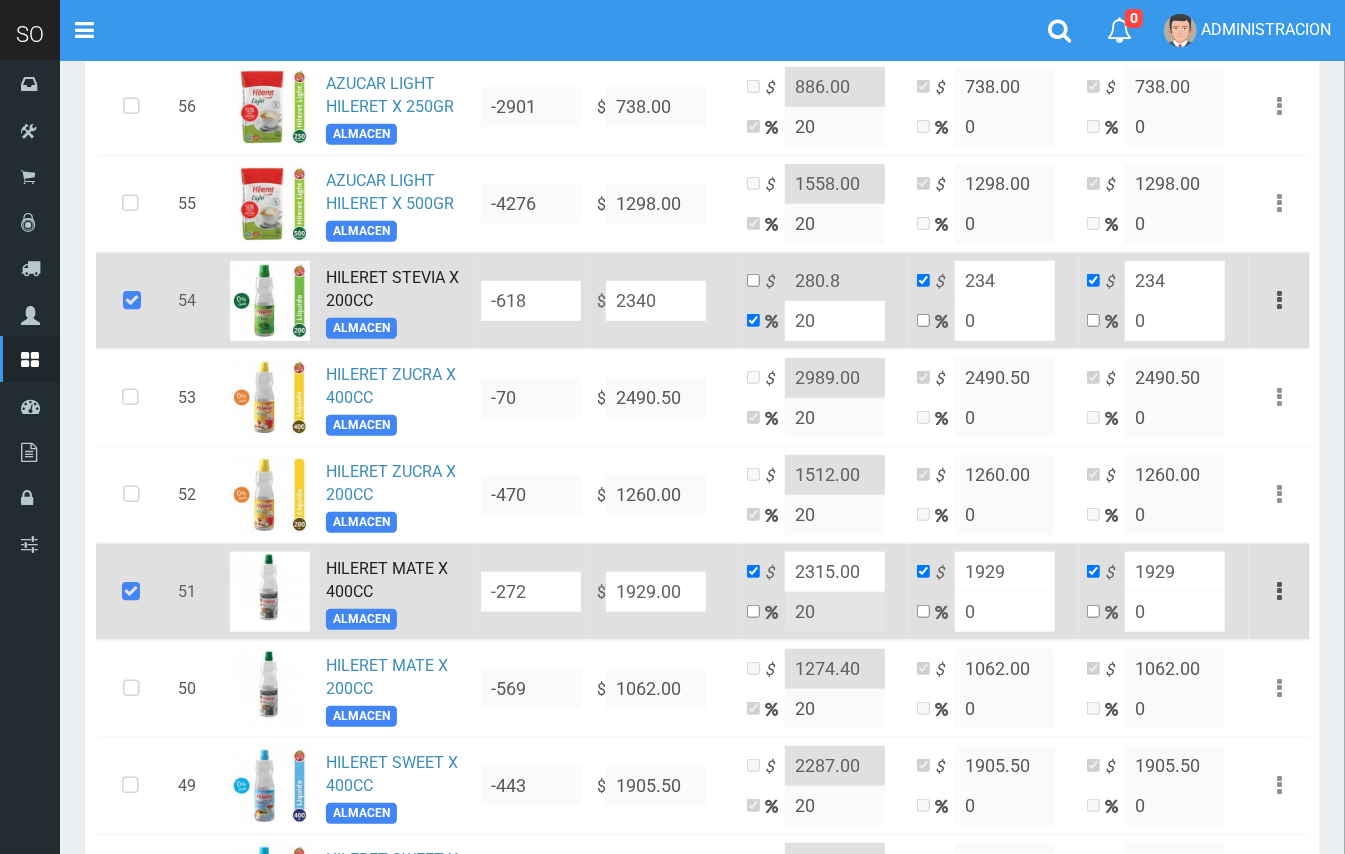 type on "2808" 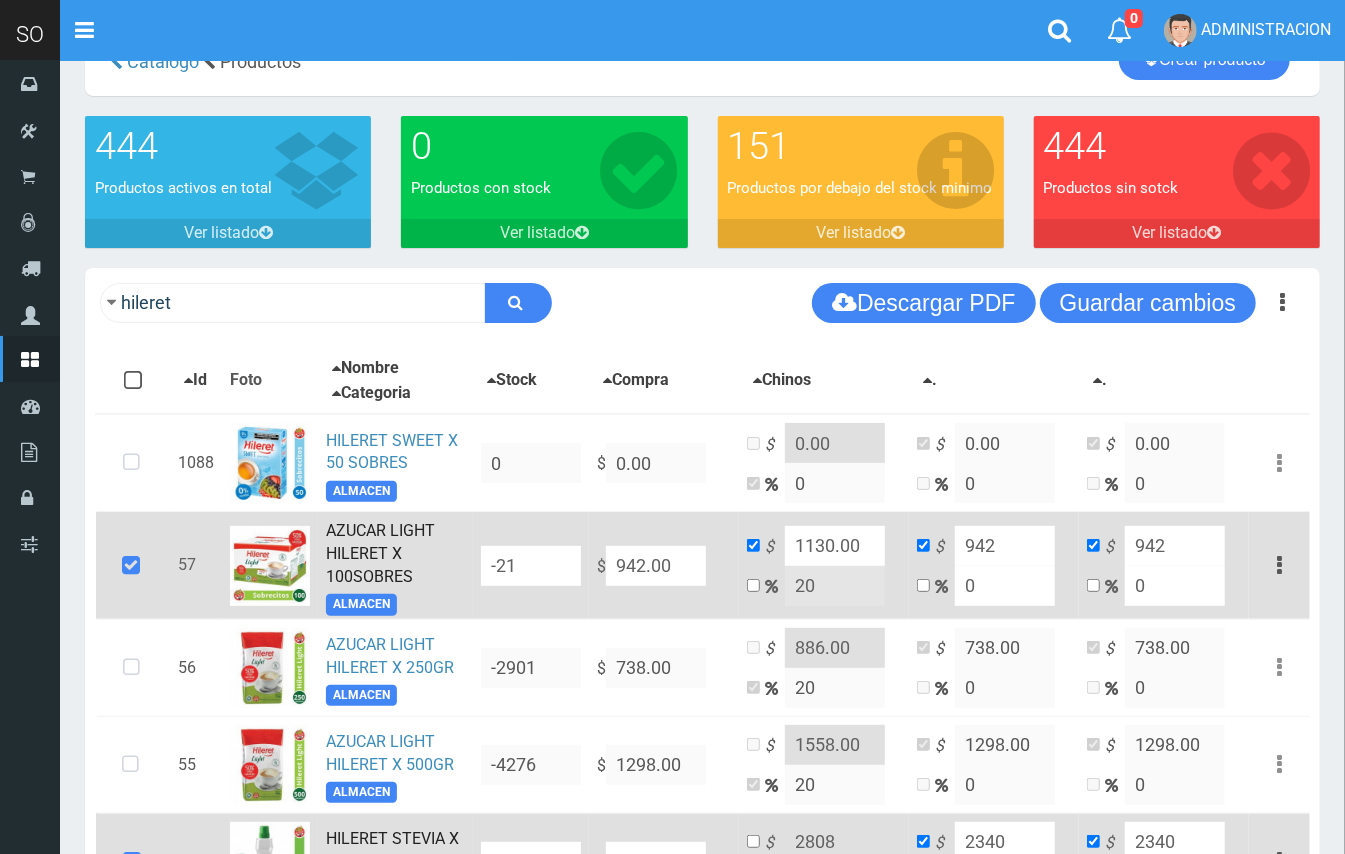 scroll, scrollTop: 0, scrollLeft: 0, axis: both 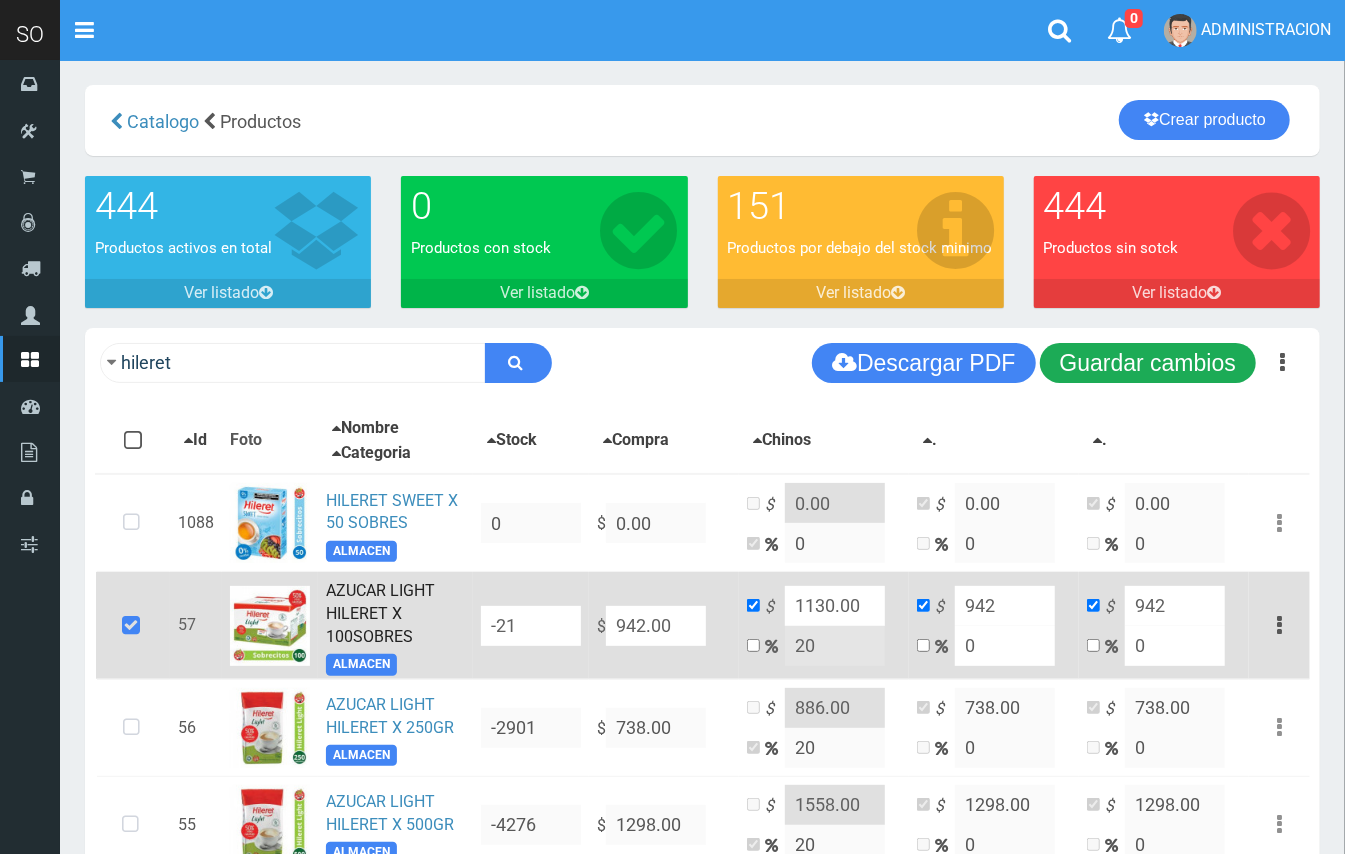 type on "2340.00" 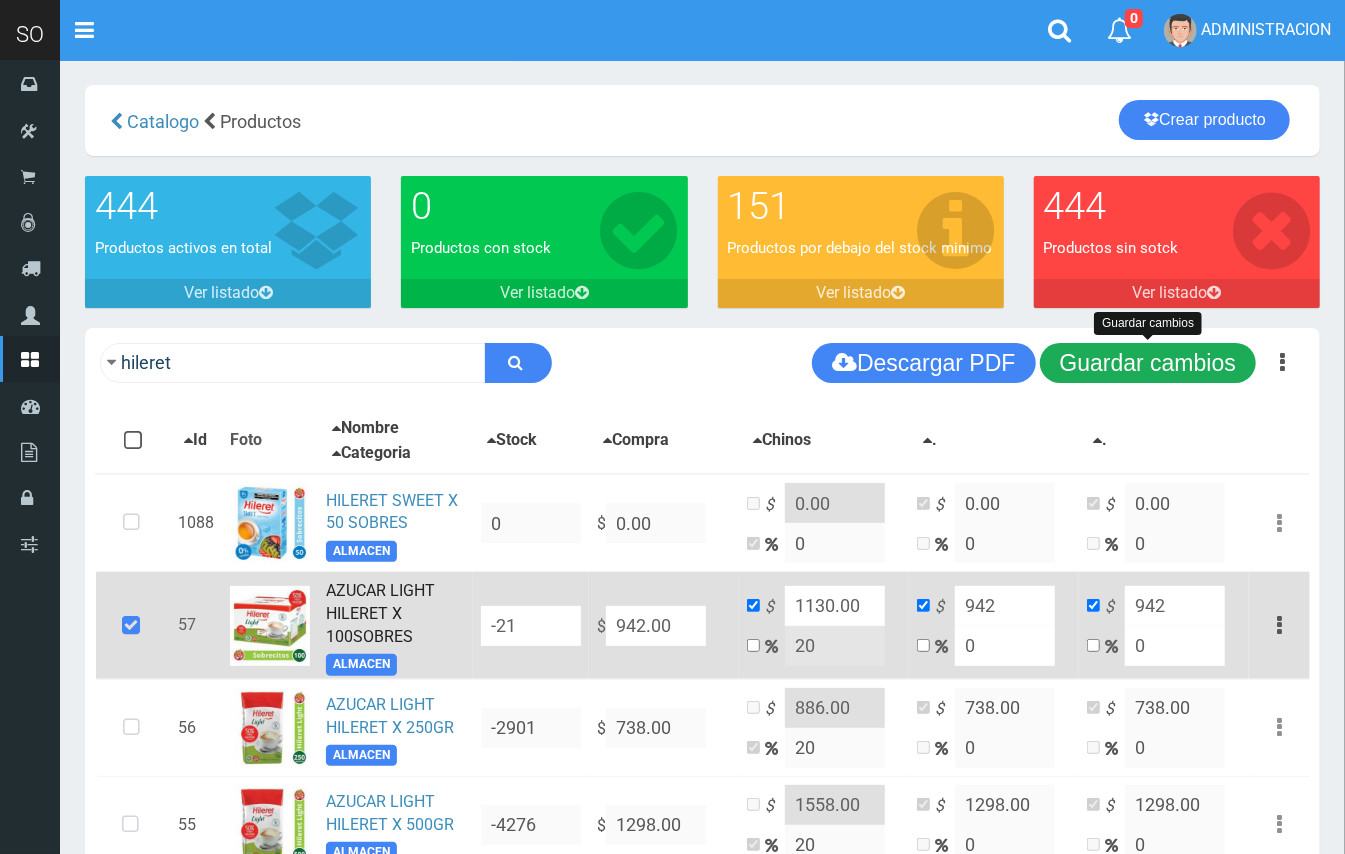 click on "Guardar cambios" at bounding box center [1148, 363] 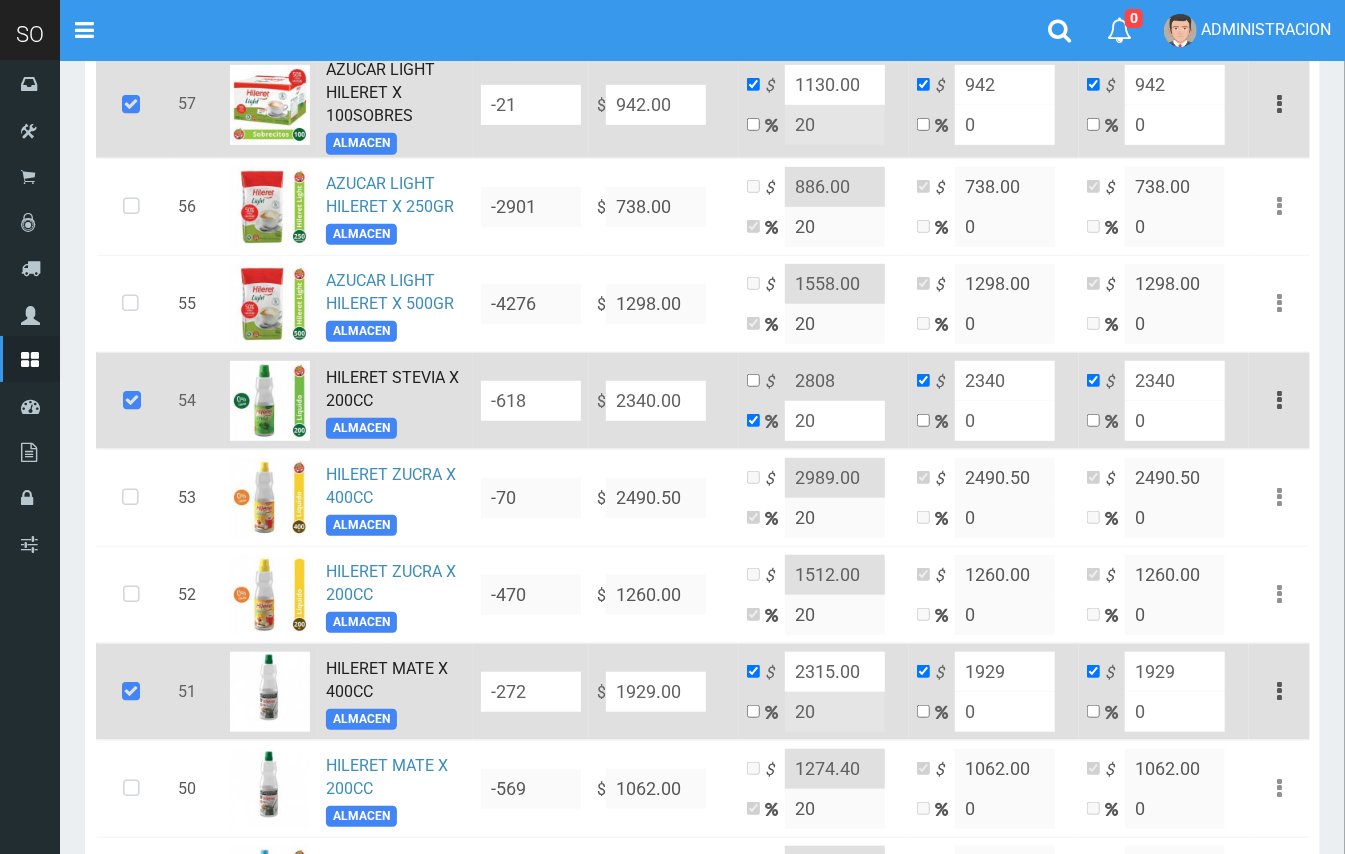 scroll, scrollTop: 650, scrollLeft: 0, axis: vertical 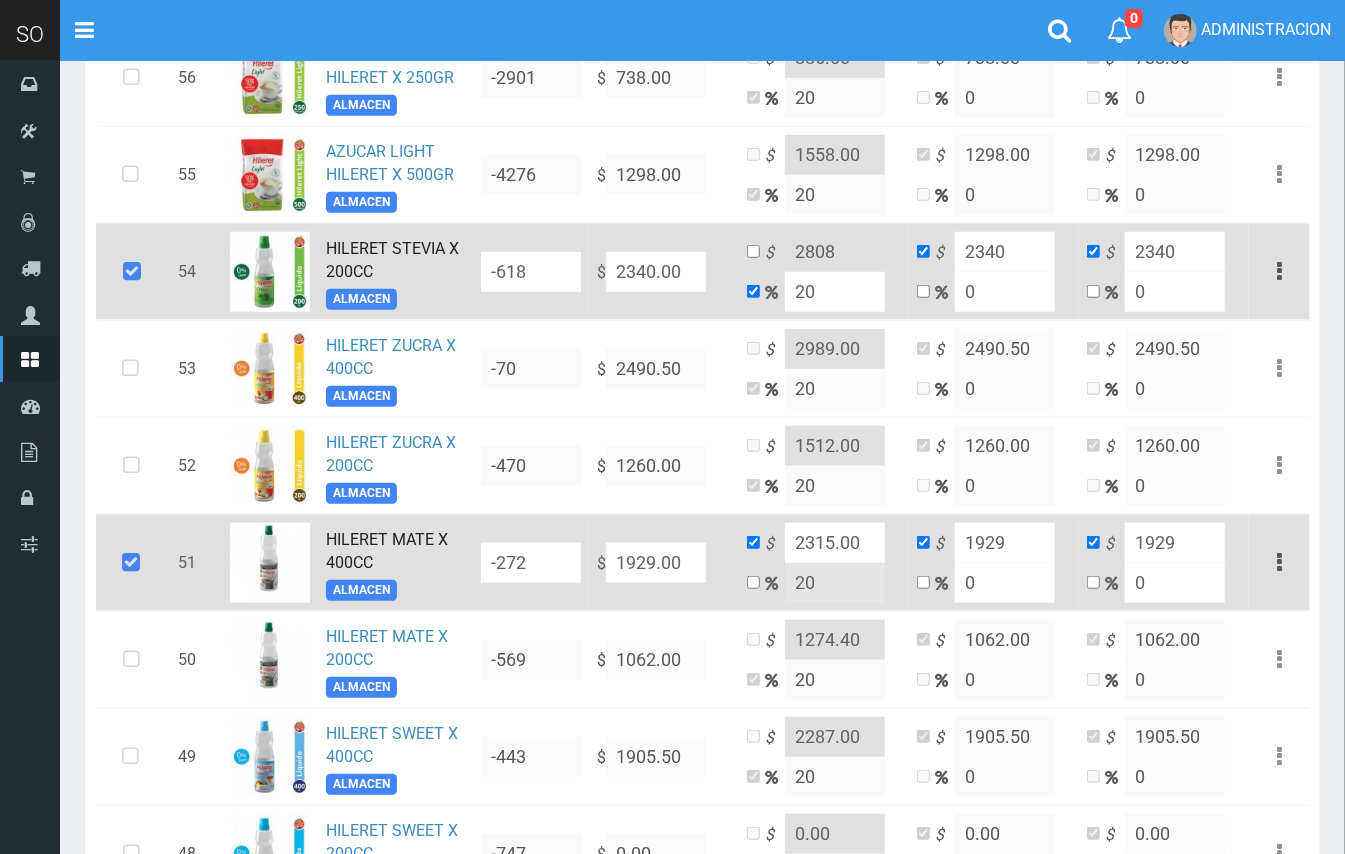 drag, startPoint x: 818, startPoint y: 282, endPoint x: 786, endPoint y: 288, distance: 32.55764 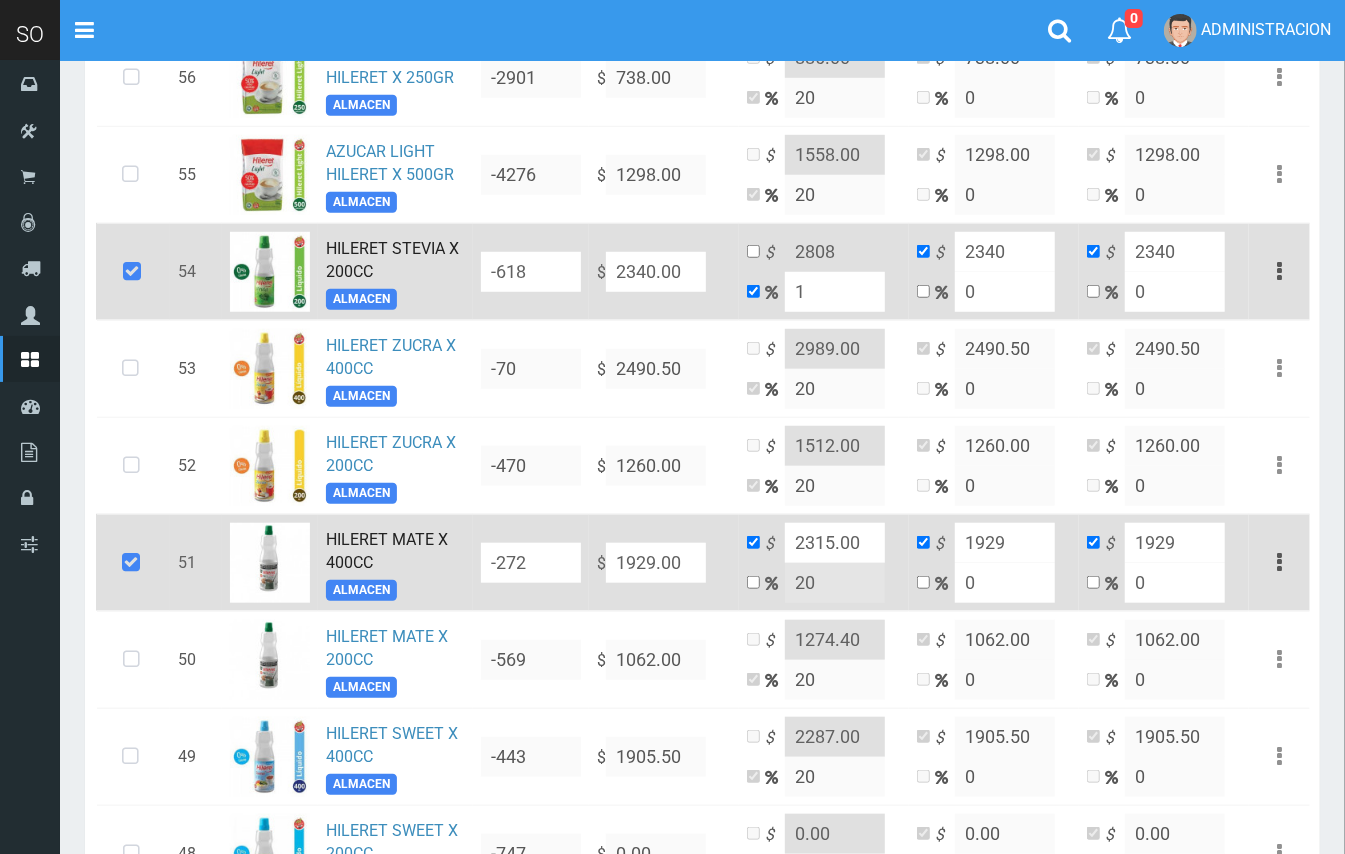 type on "15" 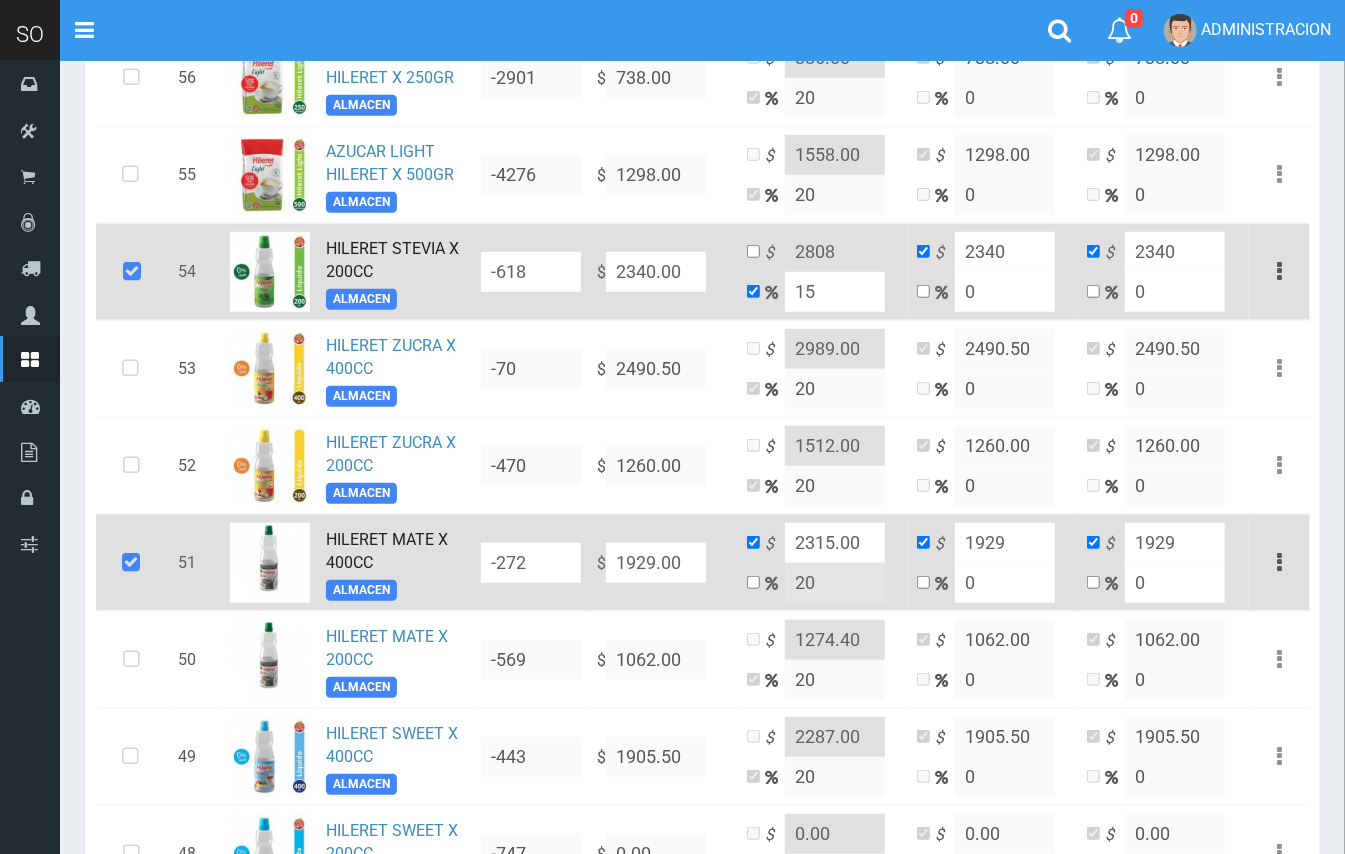type 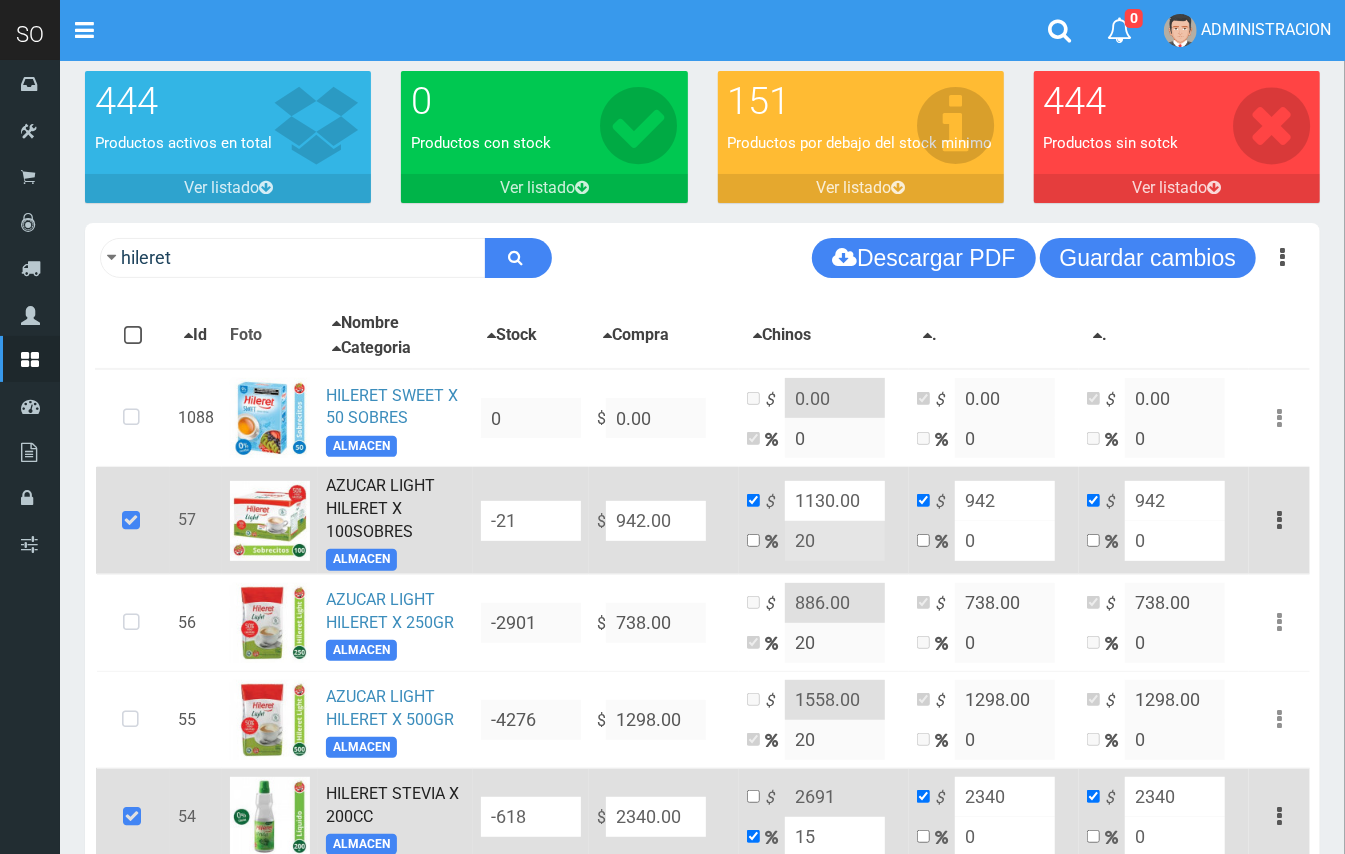 scroll, scrollTop: 0, scrollLeft: 0, axis: both 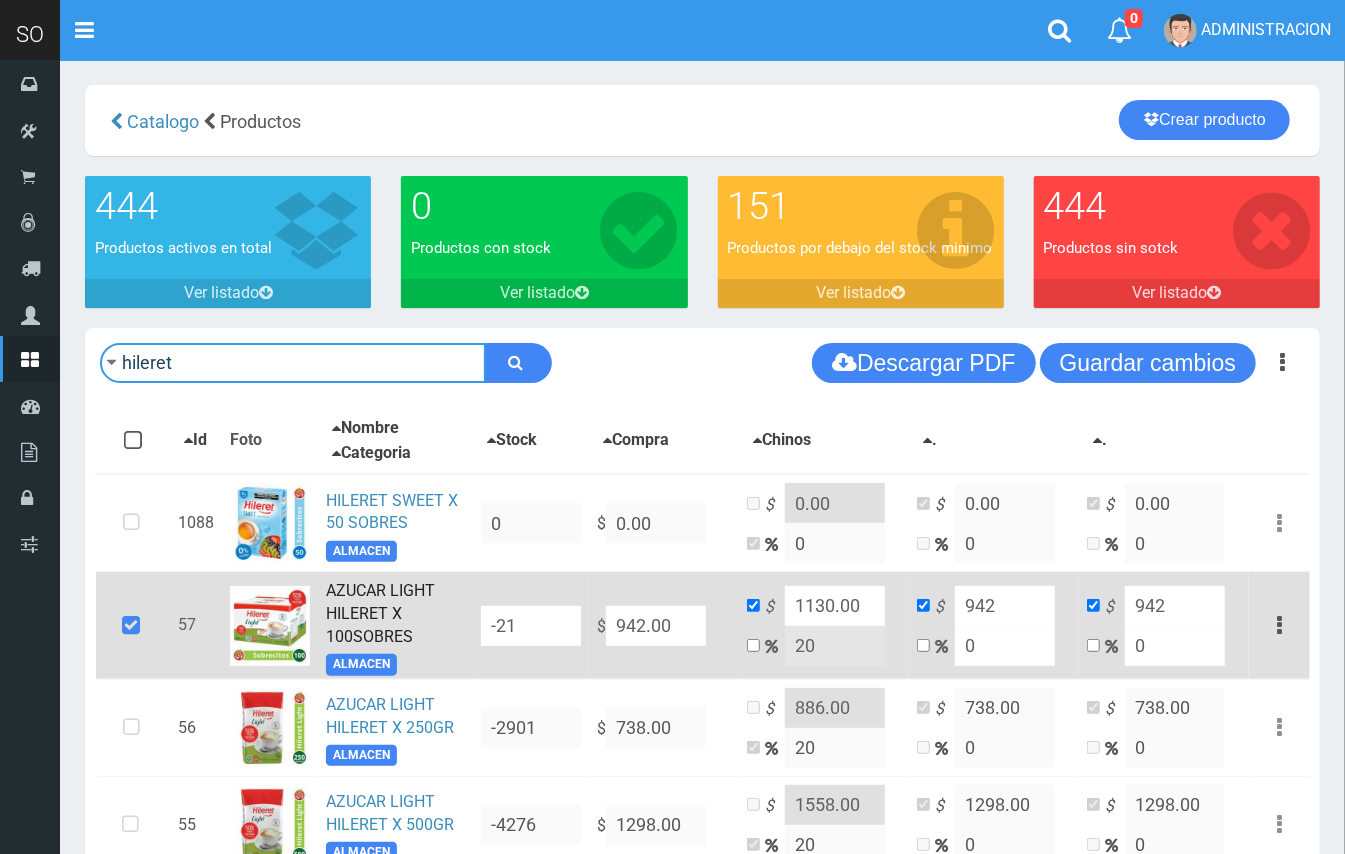 click on "hileret" at bounding box center (293, 363) 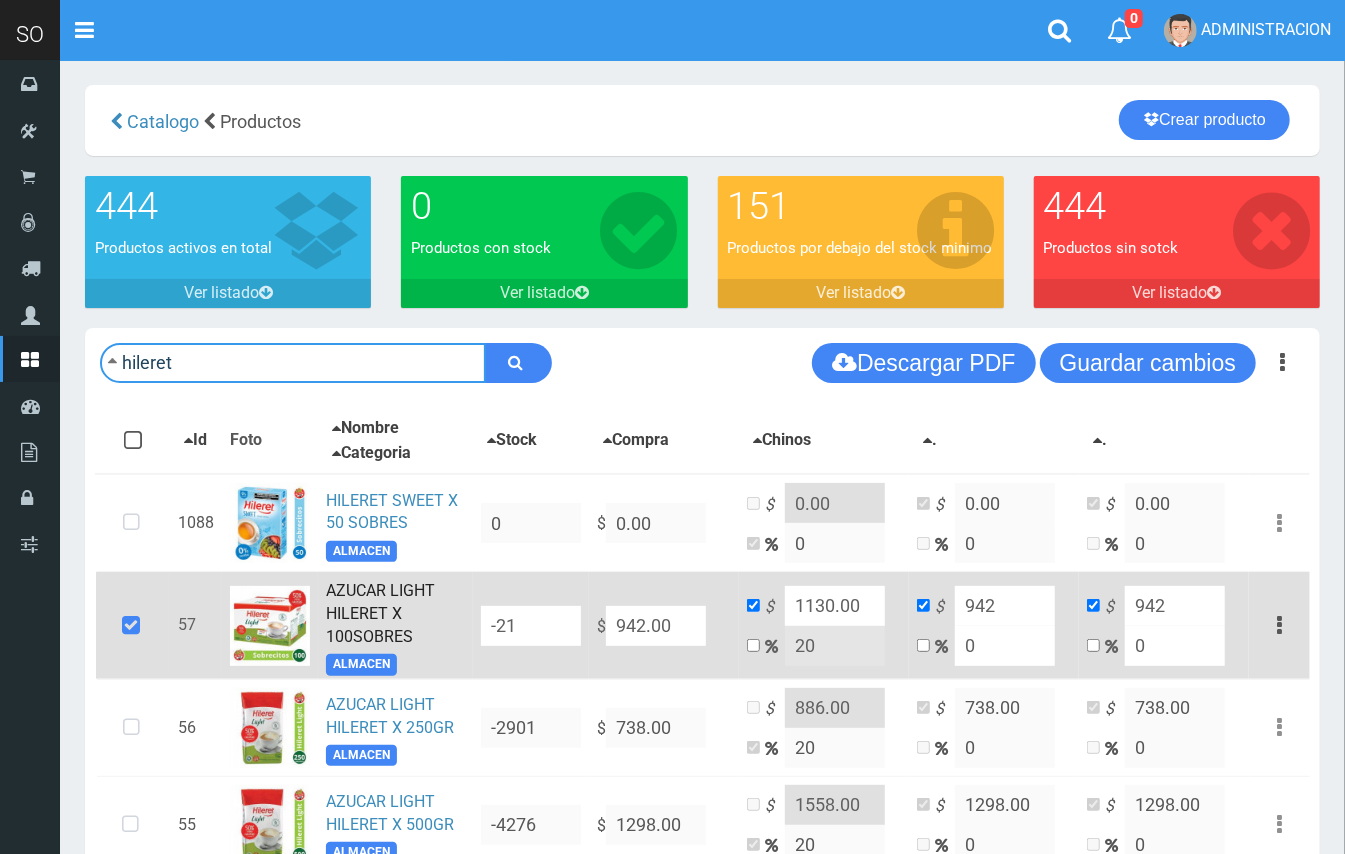 click on "hileret" at bounding box center (293, 363) 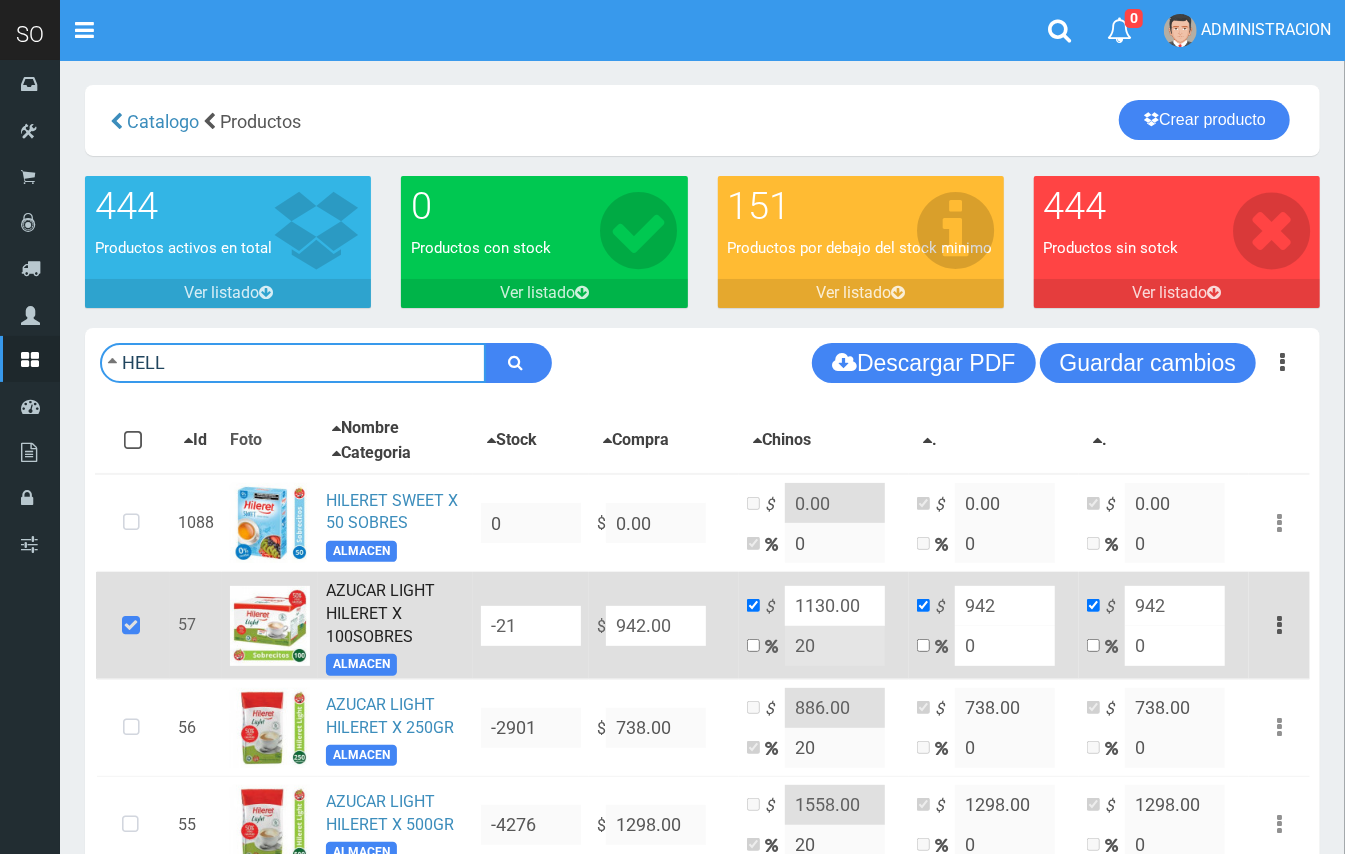 click at bounding box center [518, 363] 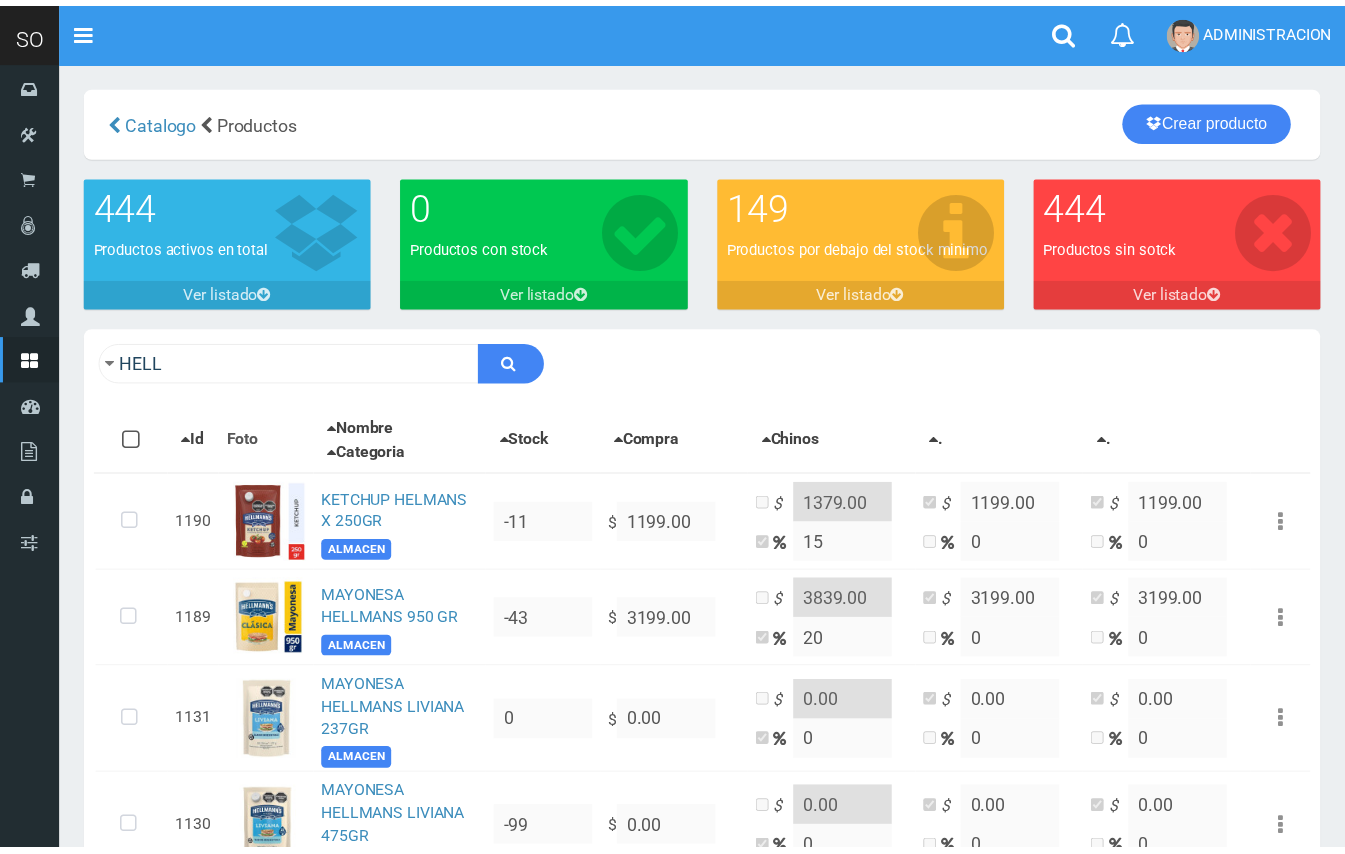 scroll, scrollTop: 0, scrollLeft: 0, axis: both 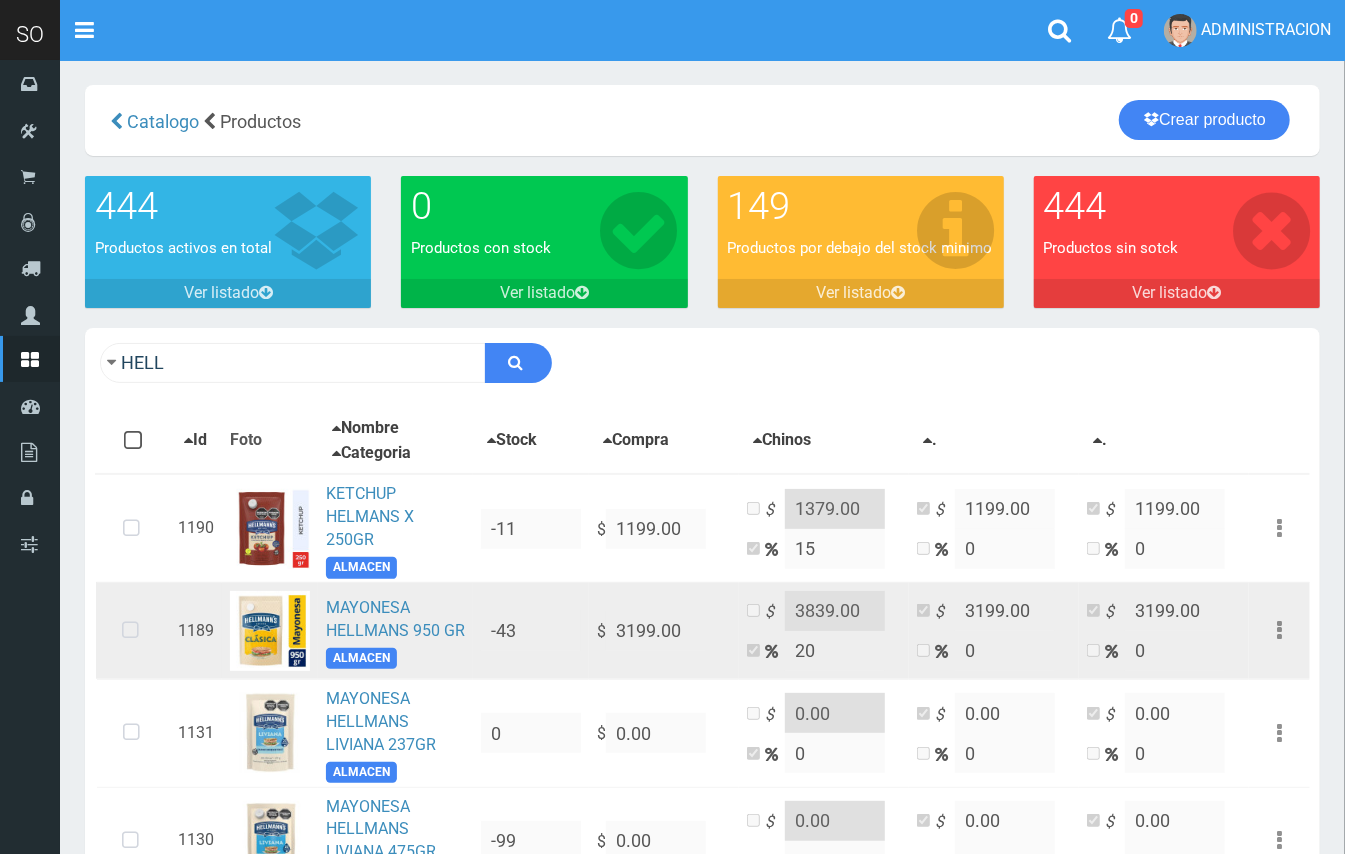 click at bounding box center [130, 631] 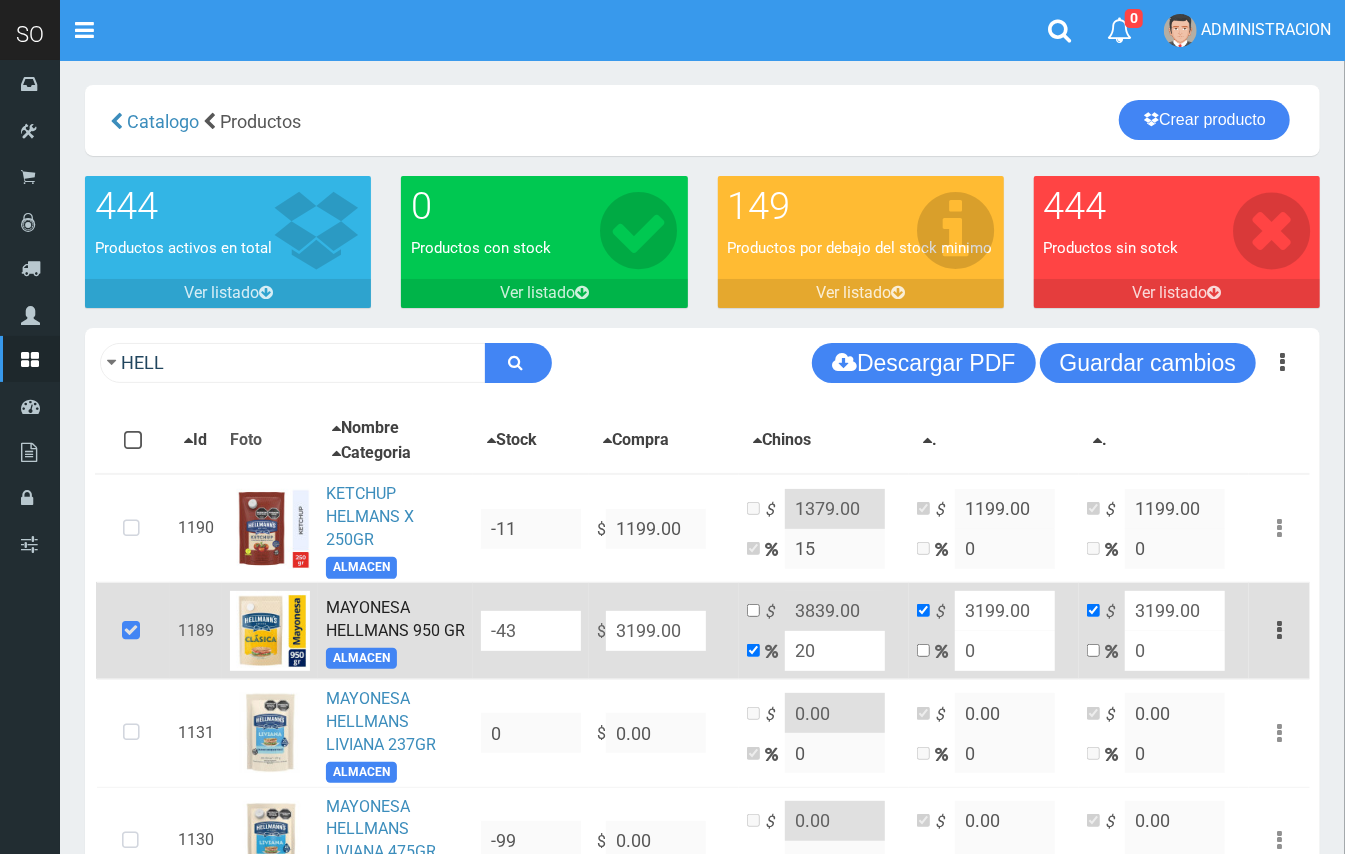 drag, startPoint x: 694, startPoint y: 630, endPoint x: 594, endPoint y: 628, distance: 100.02 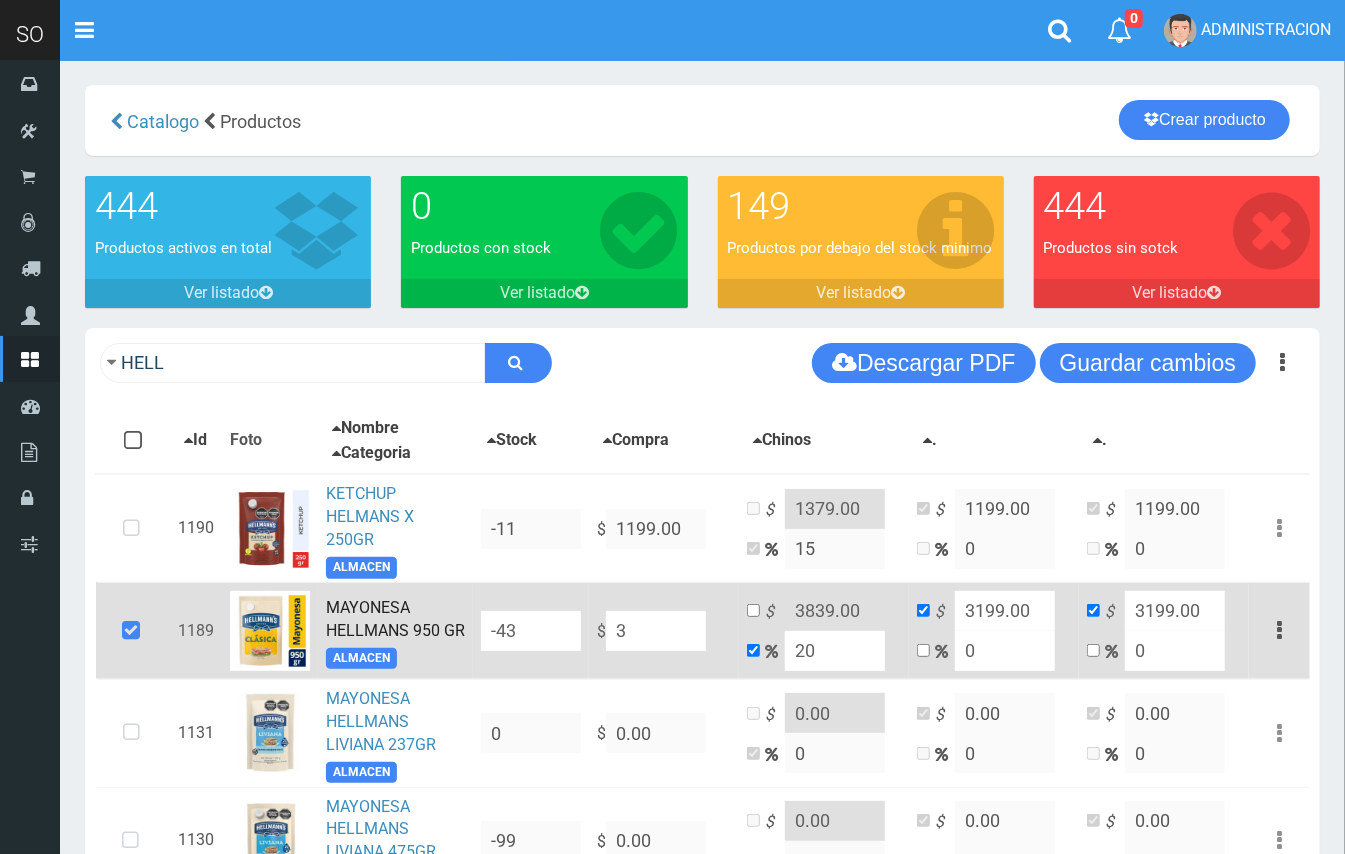 type on "3.6" 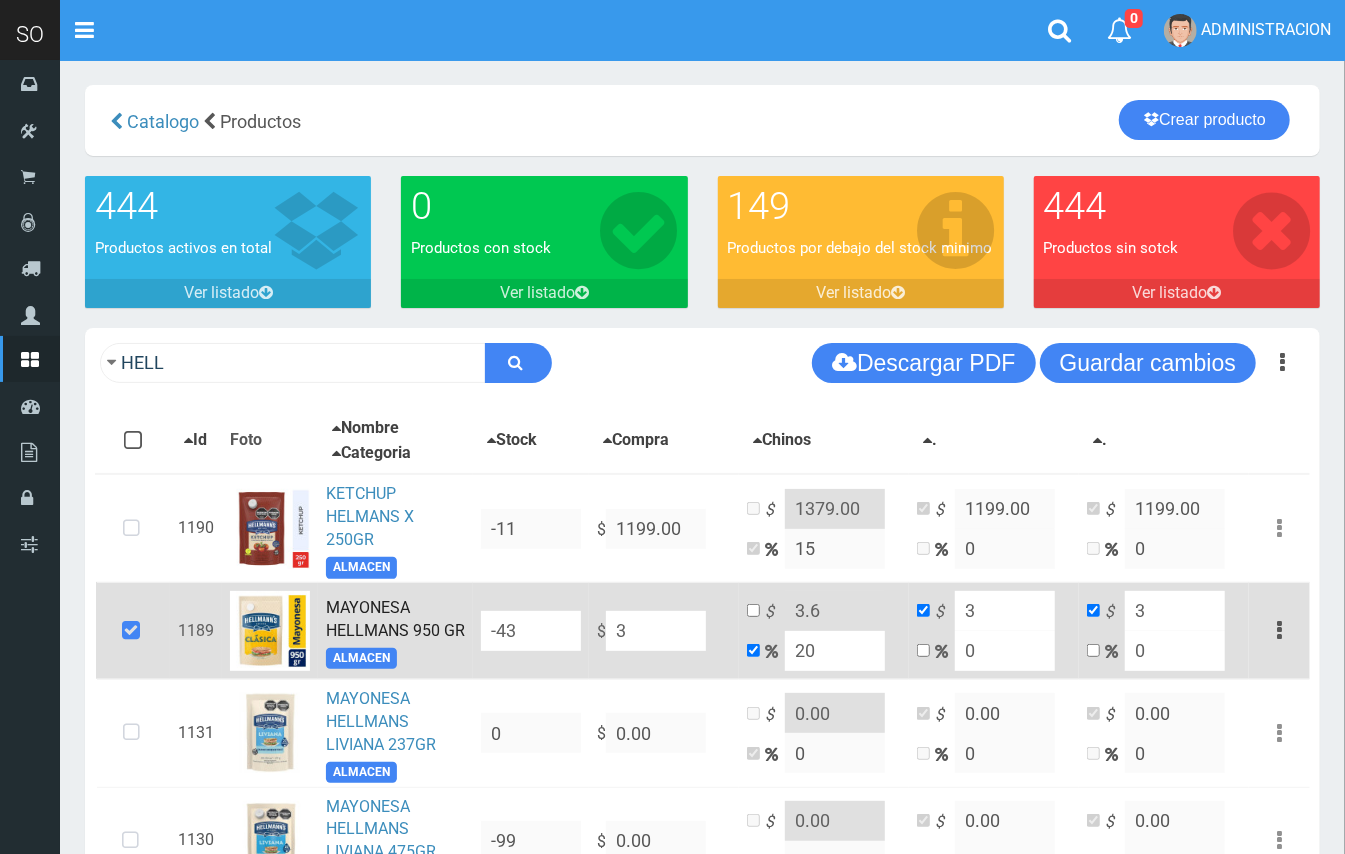 type on "32" 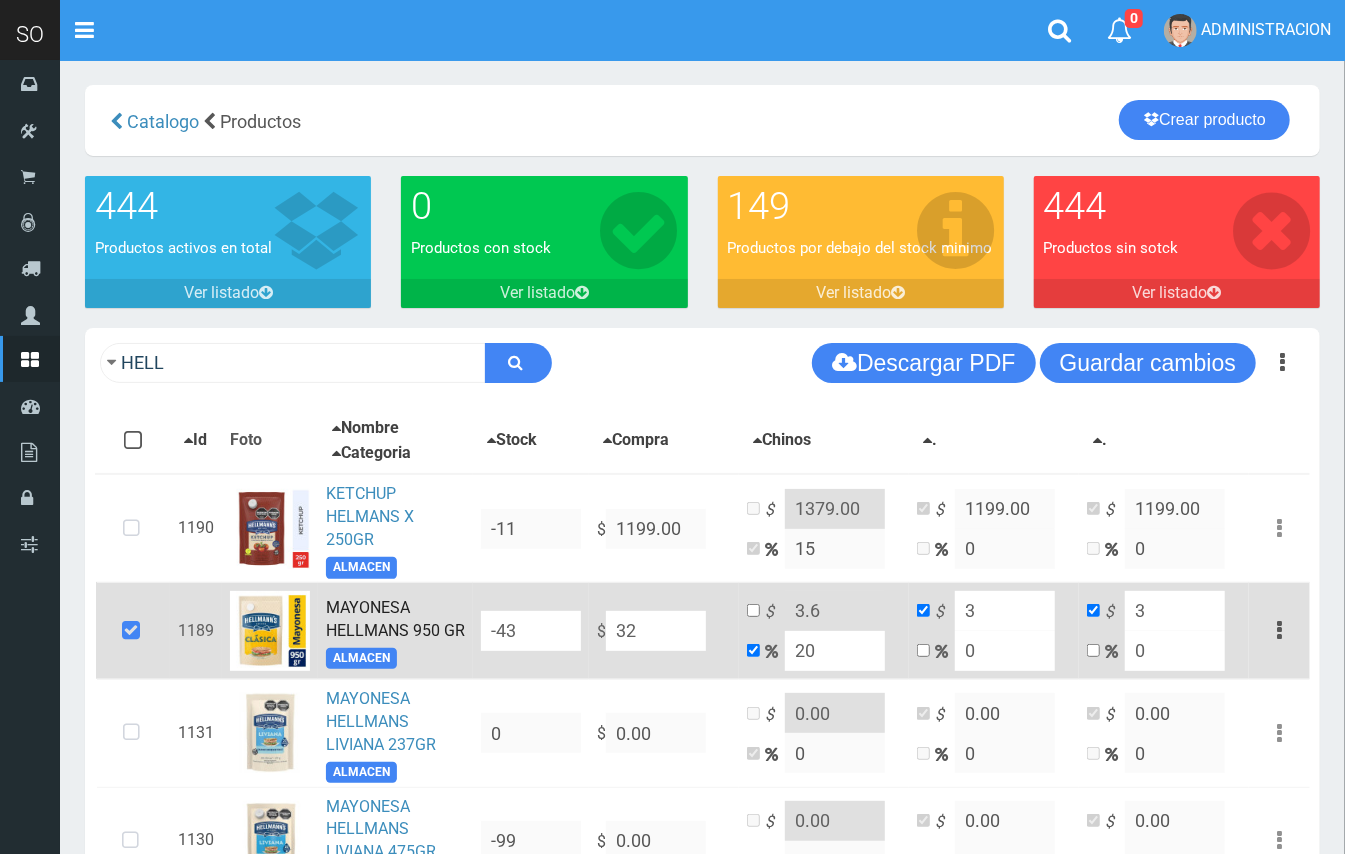type on "38.4" 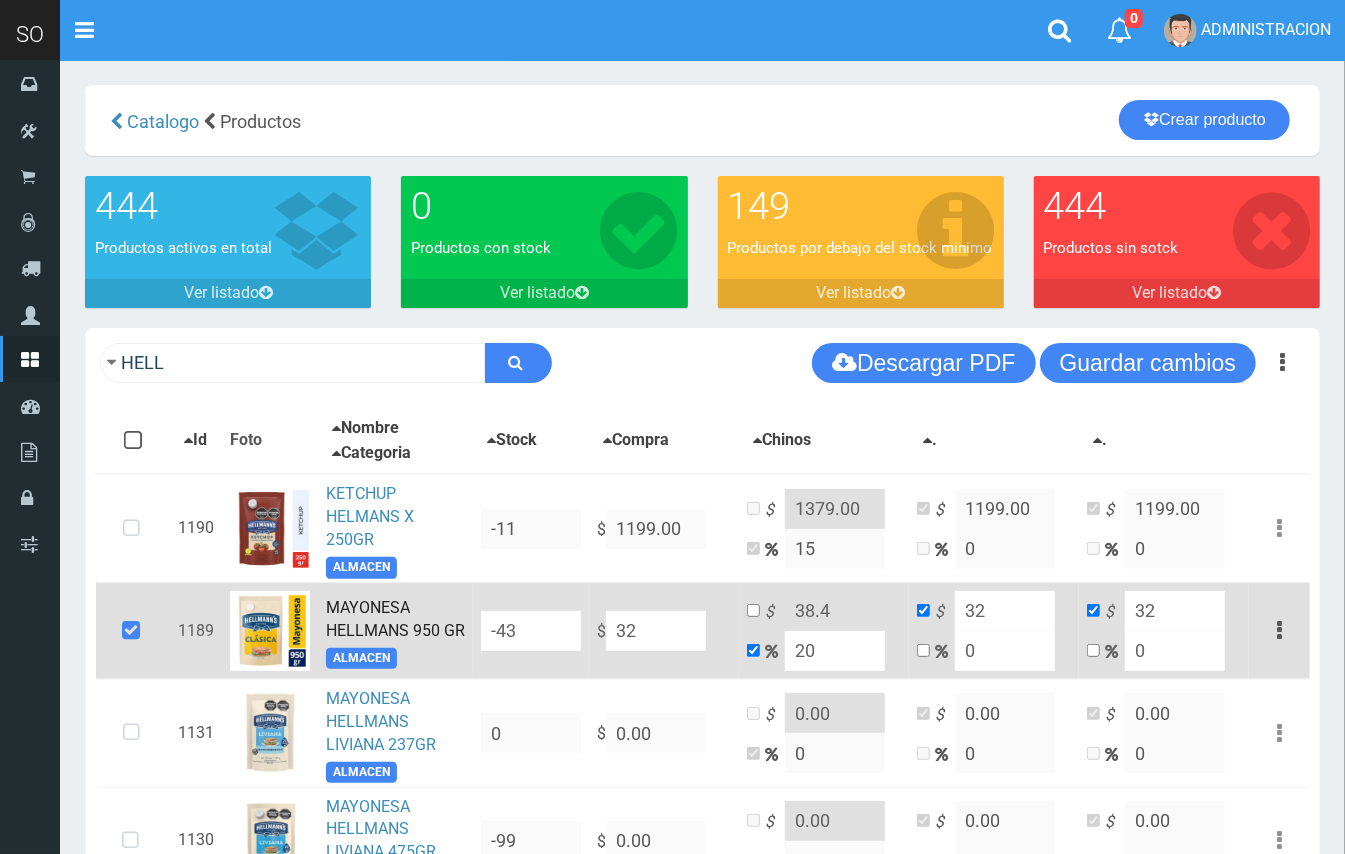 type on "324" 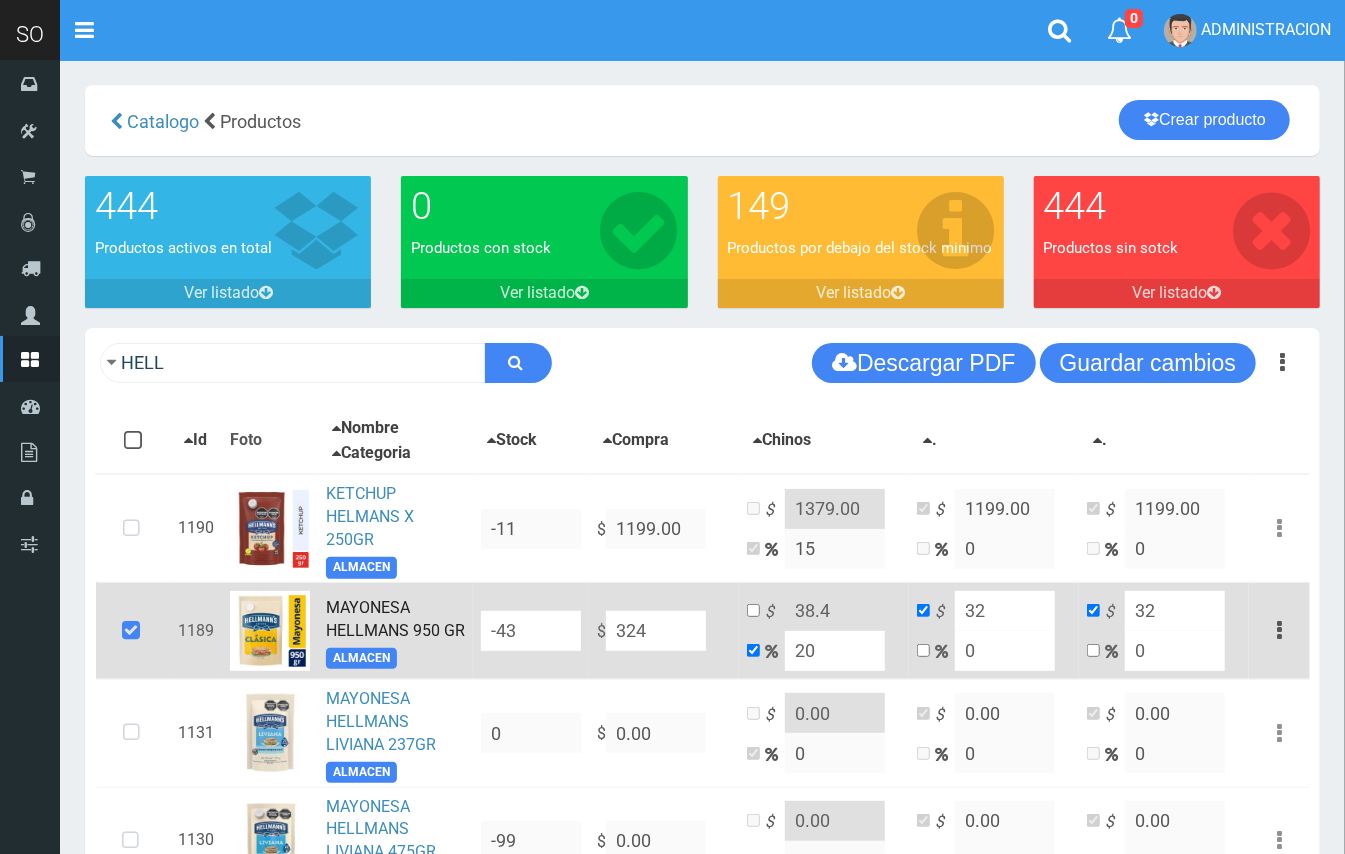type on "388.8" 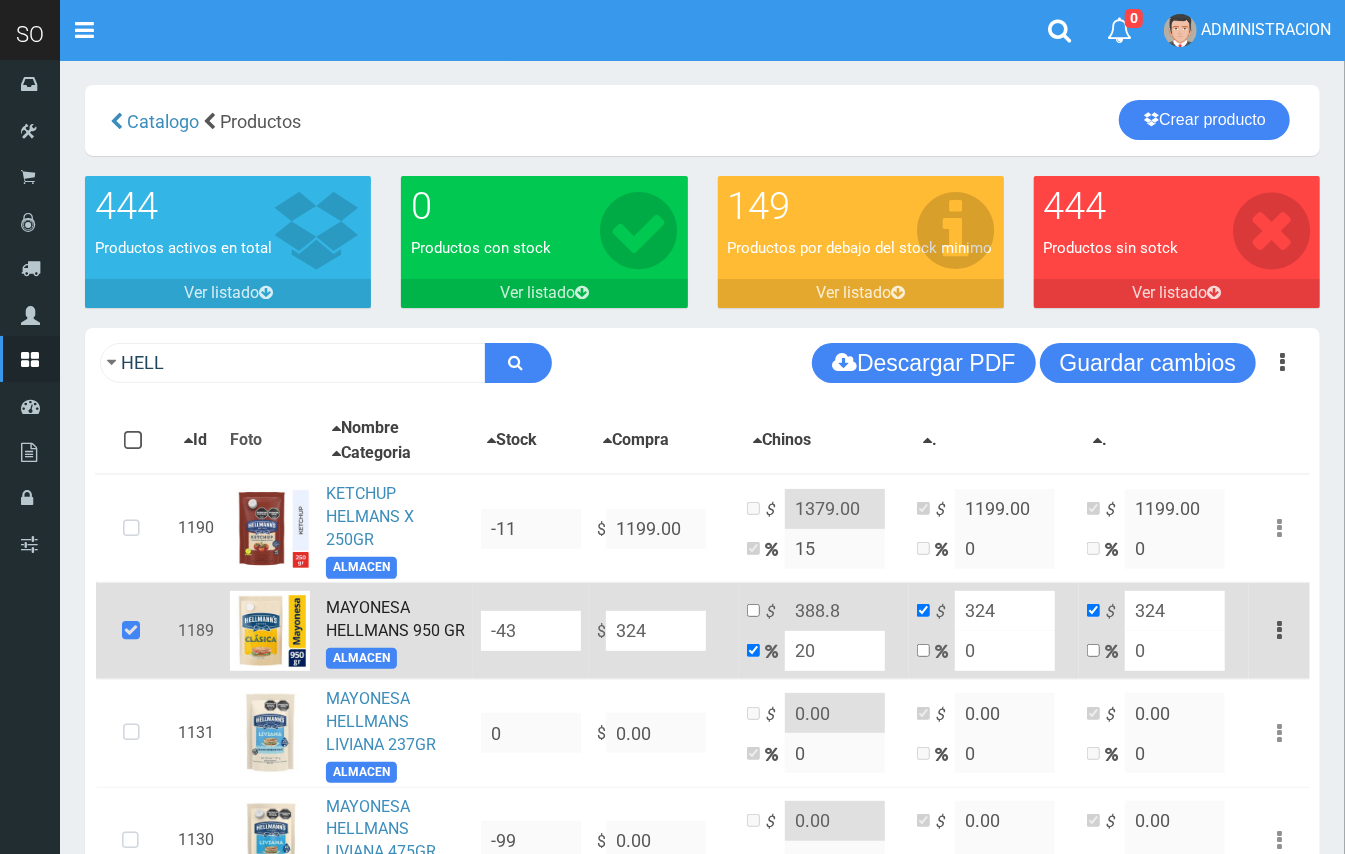 type on "3249" 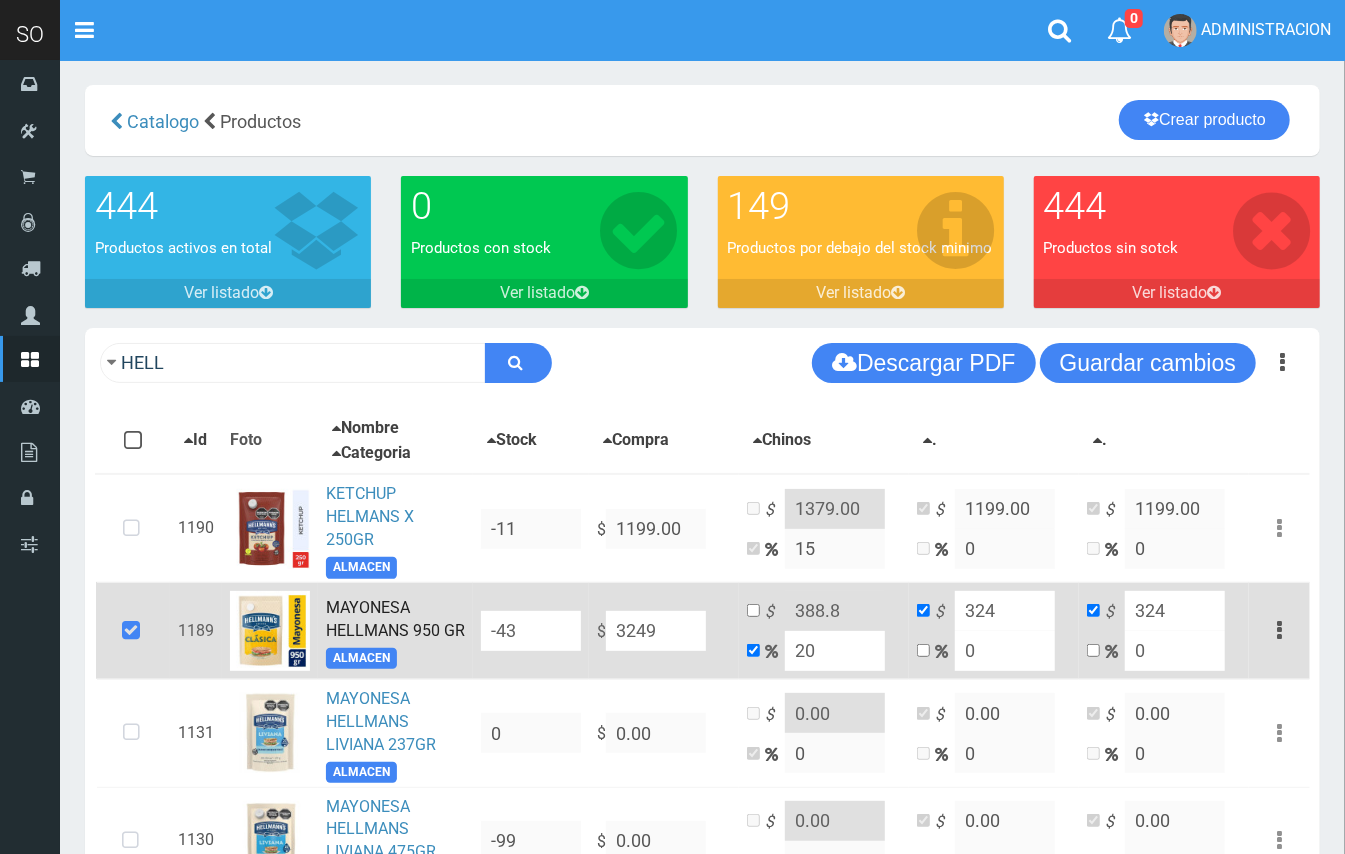 type on "3898.8" 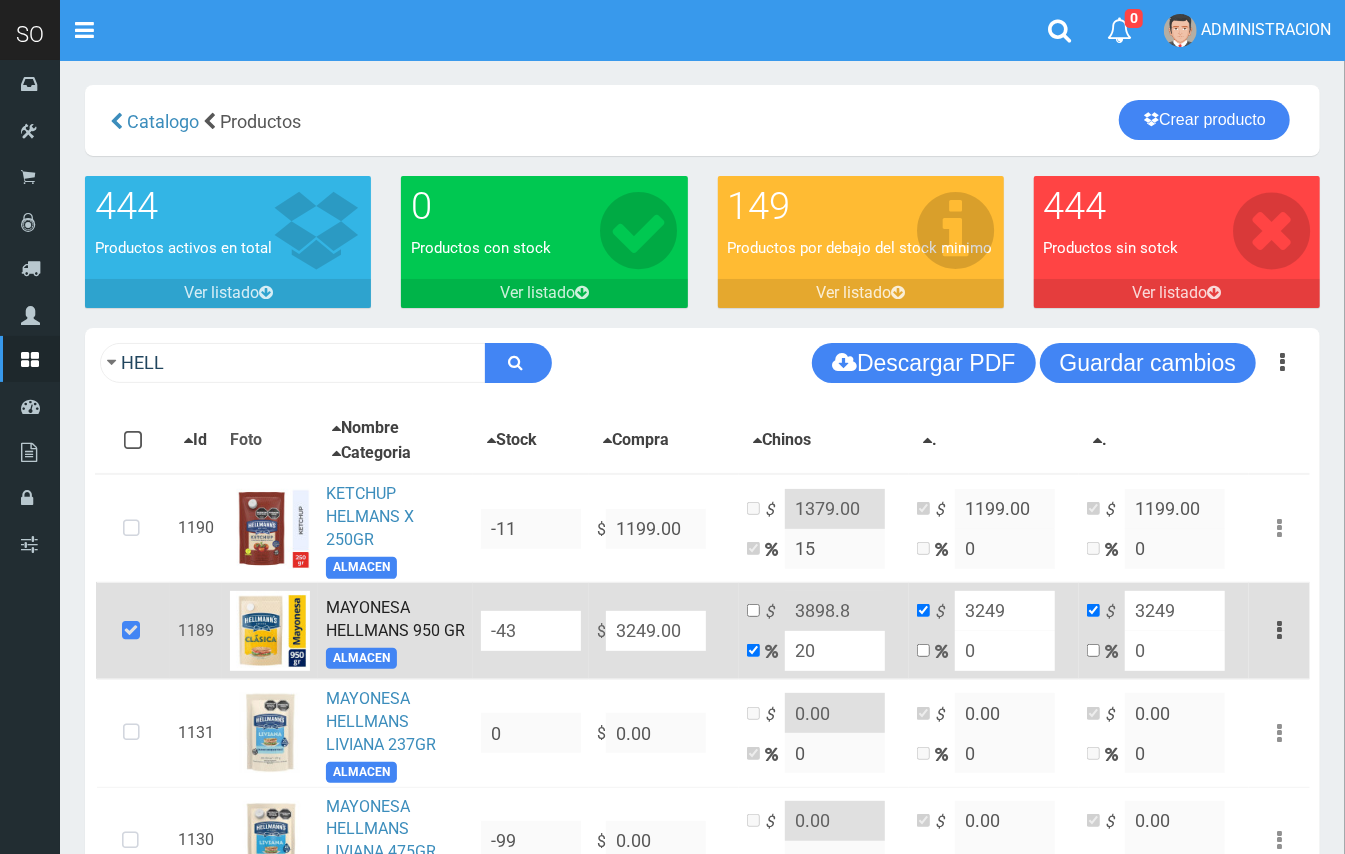 type on "3249.00" 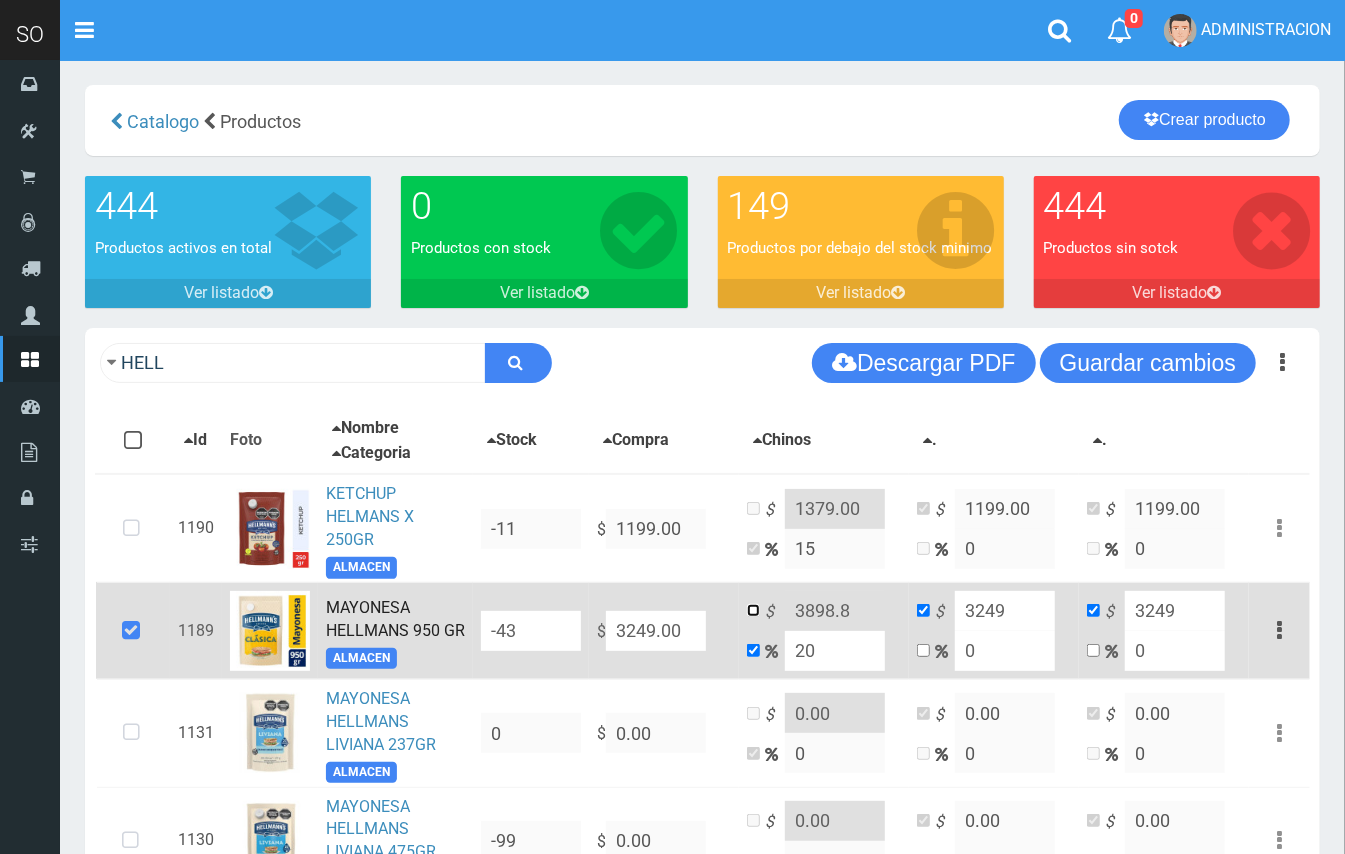 click at bounding box center (753, 610) 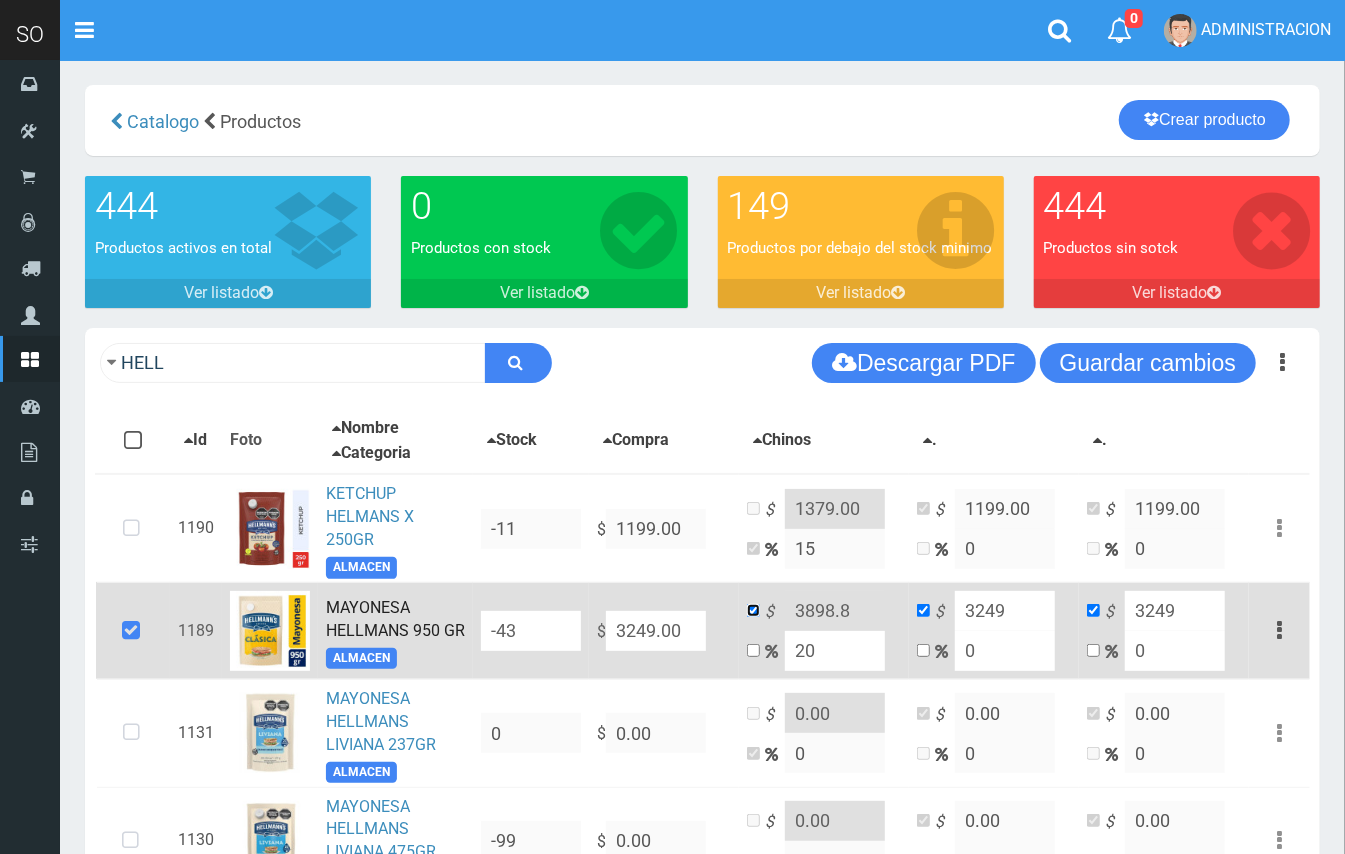 checkbox on "false" 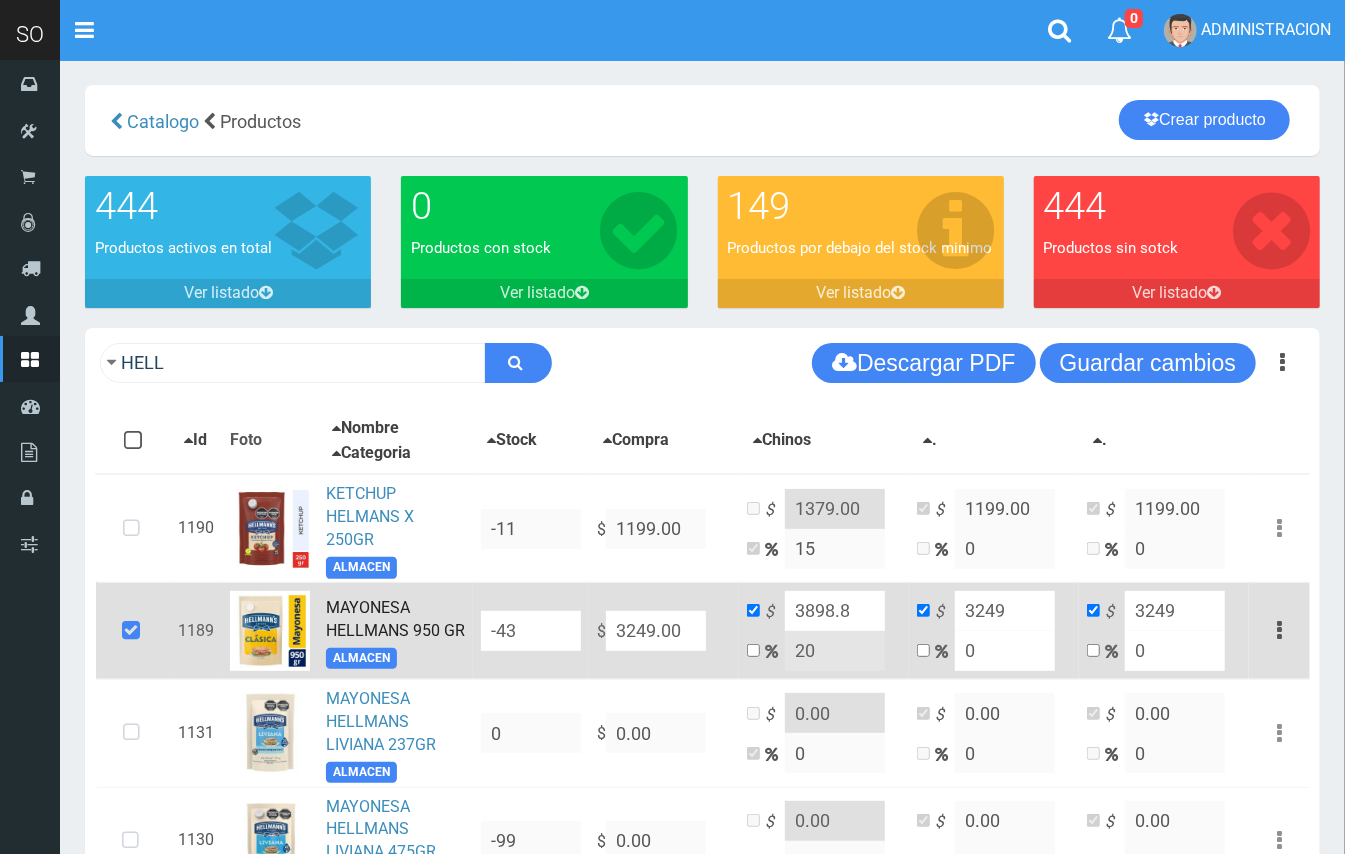 click on "3898.8" at bounding box center (835, 611) 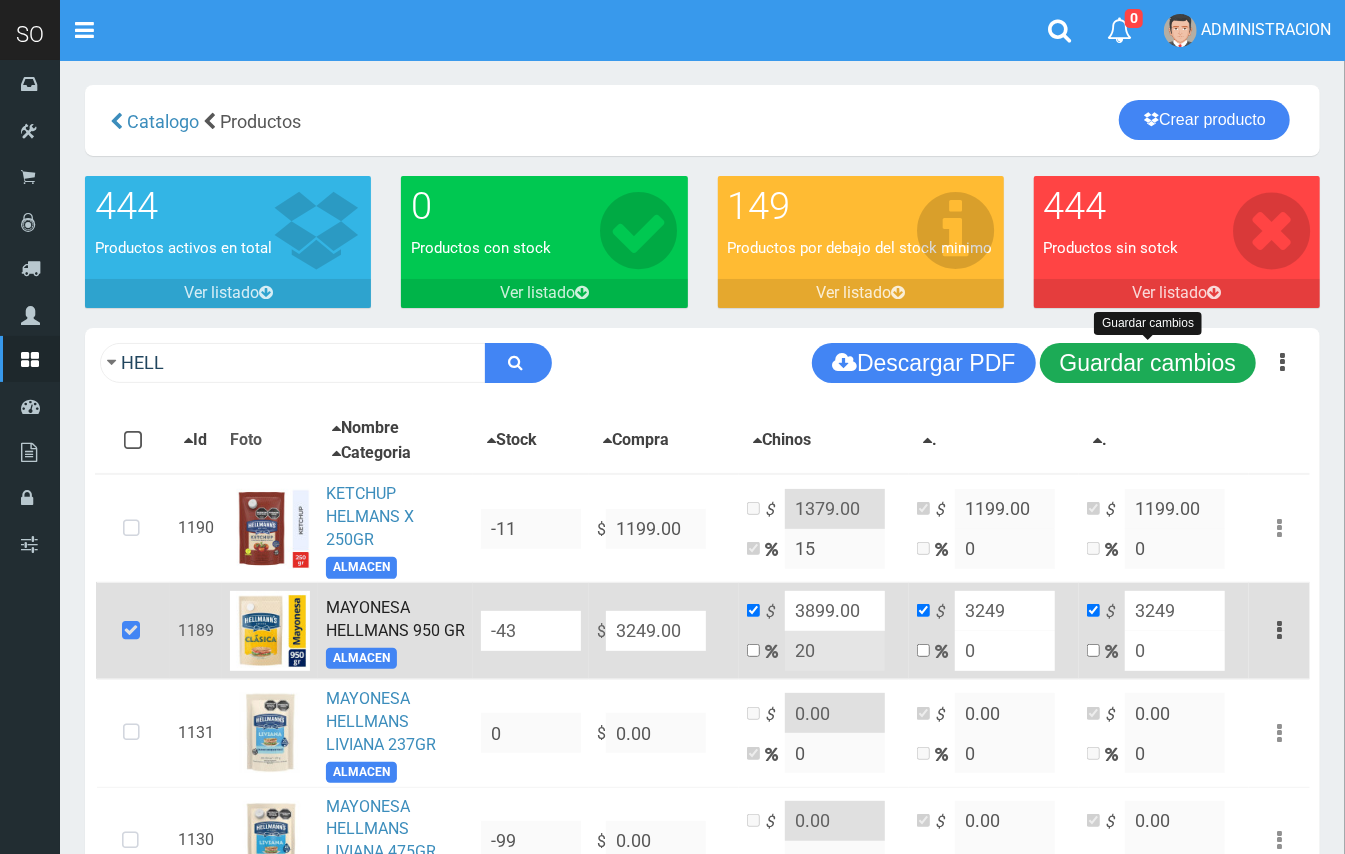 type on "3899.00" 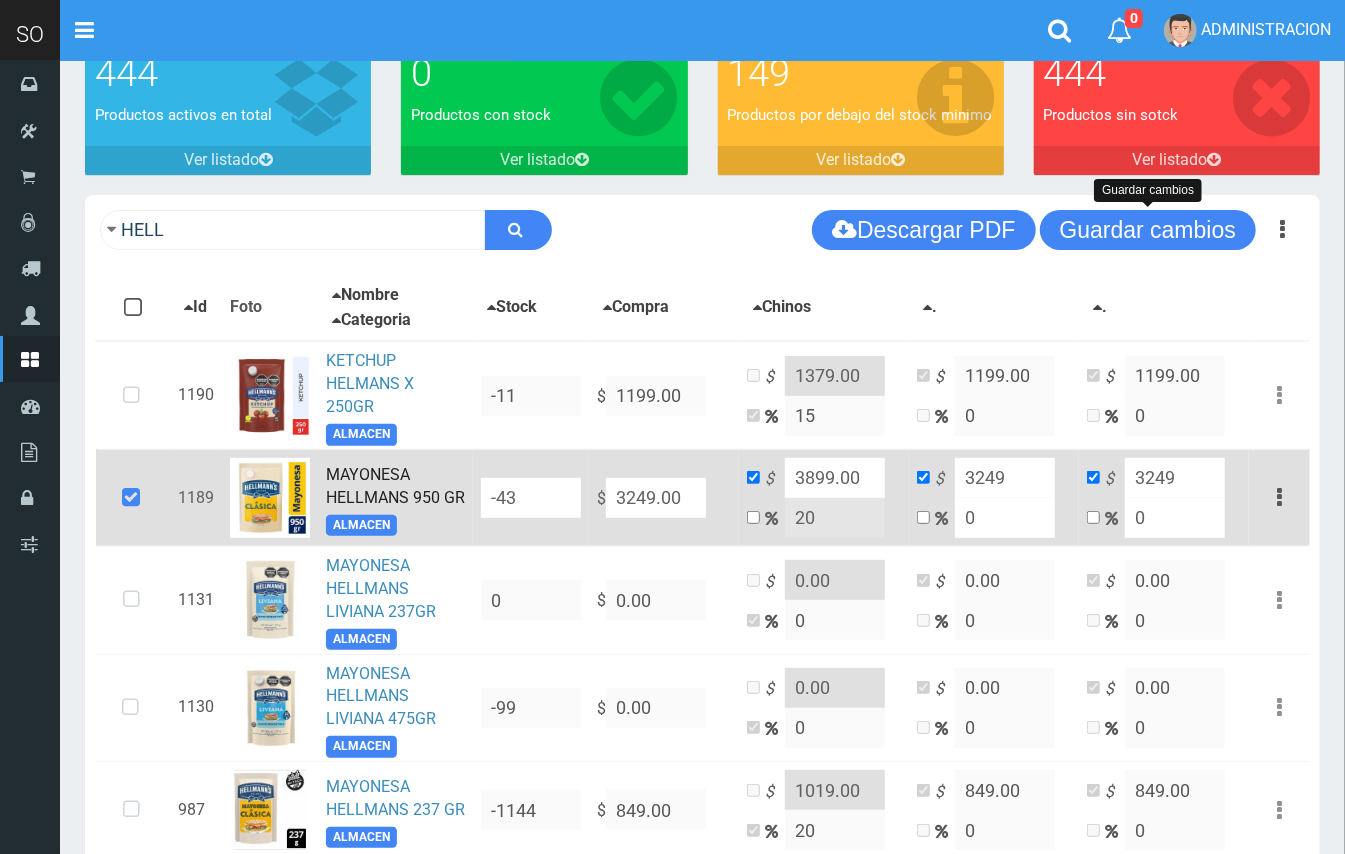 scroll, scrollTop: 198, scrollLeft: 0, axis: vertical 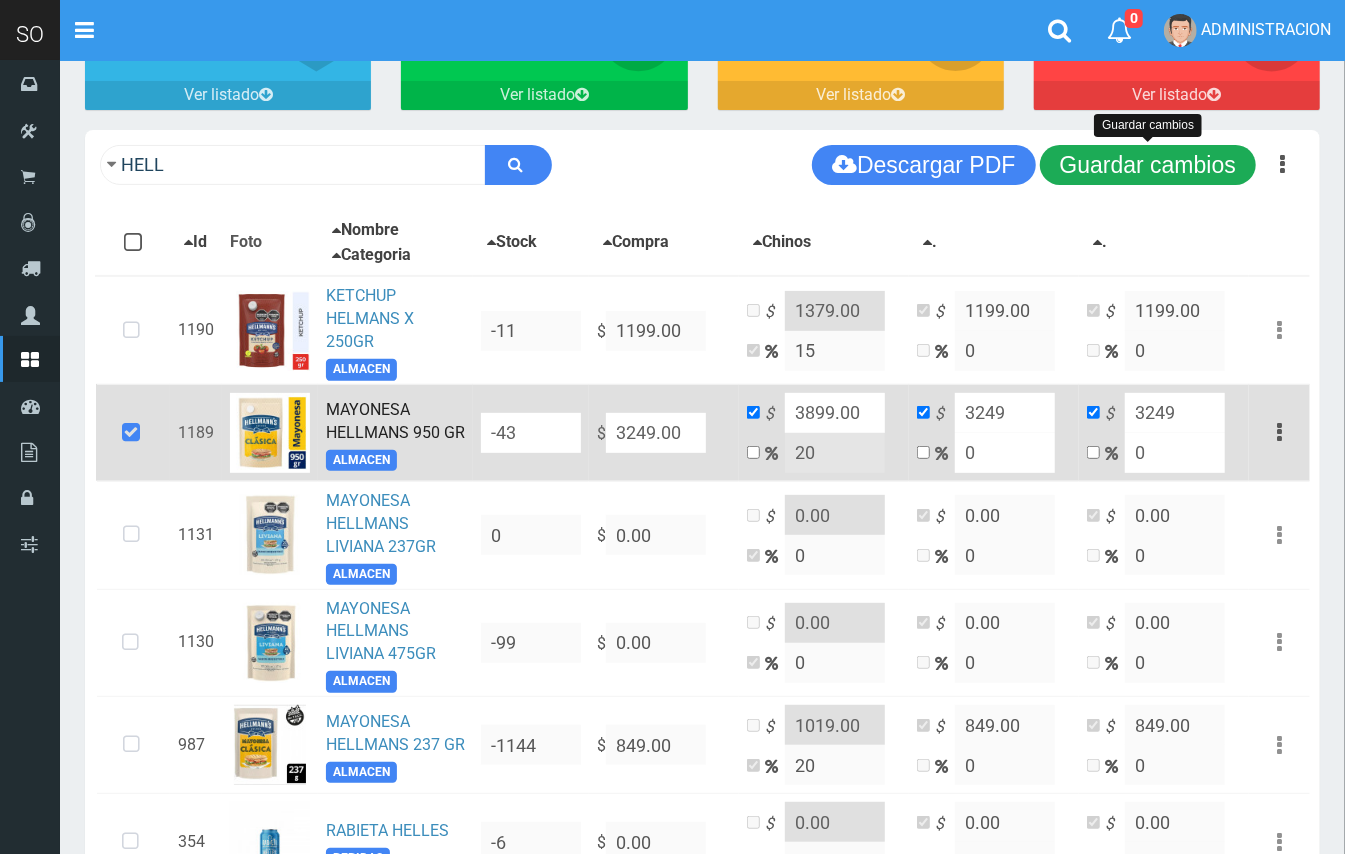 click on "Guardar cambios" at bounding box center [1148, 165] 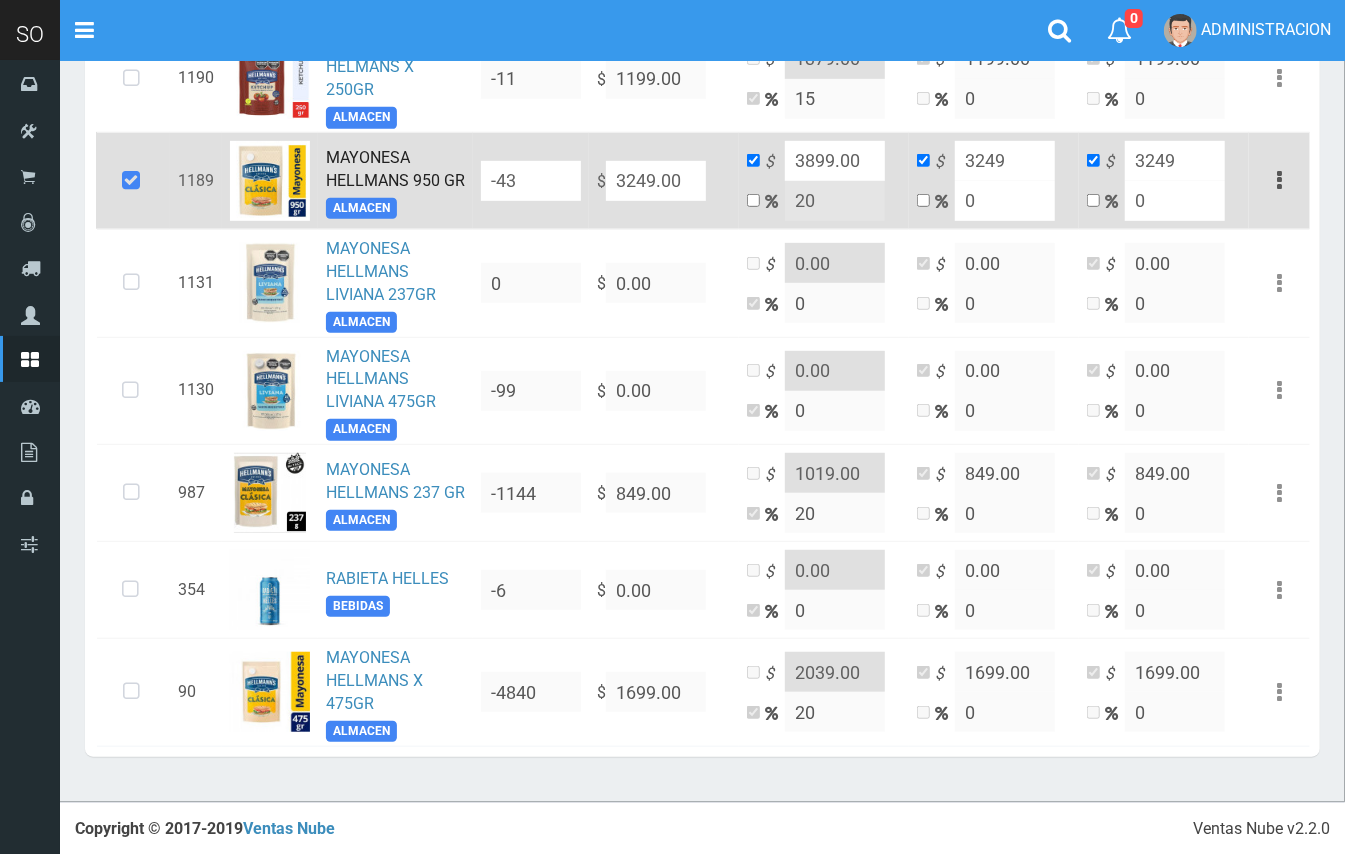 scroll, scrollTop: 453, scrollLeft: 0, axis: vertical 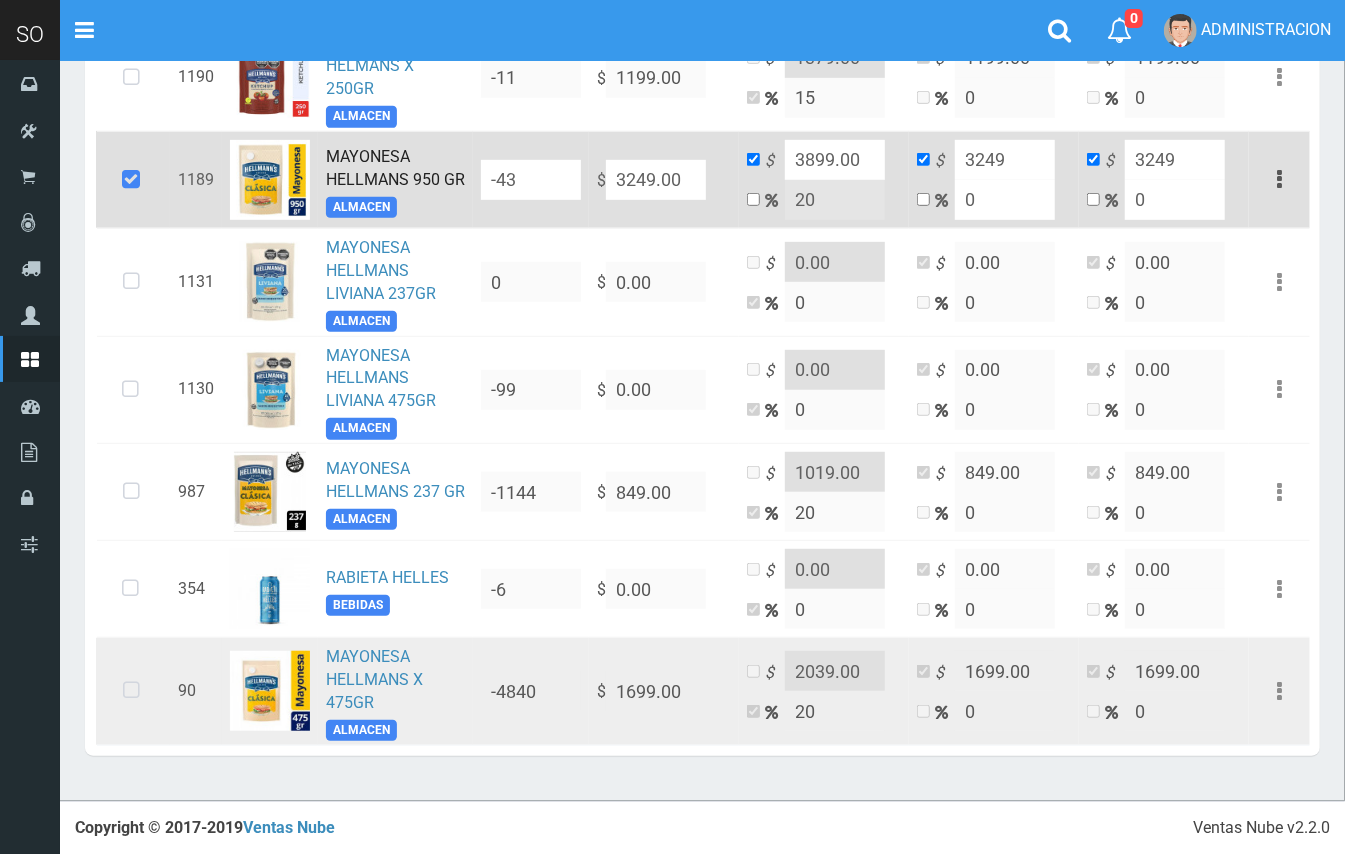 click at bounding box center [131, 691] 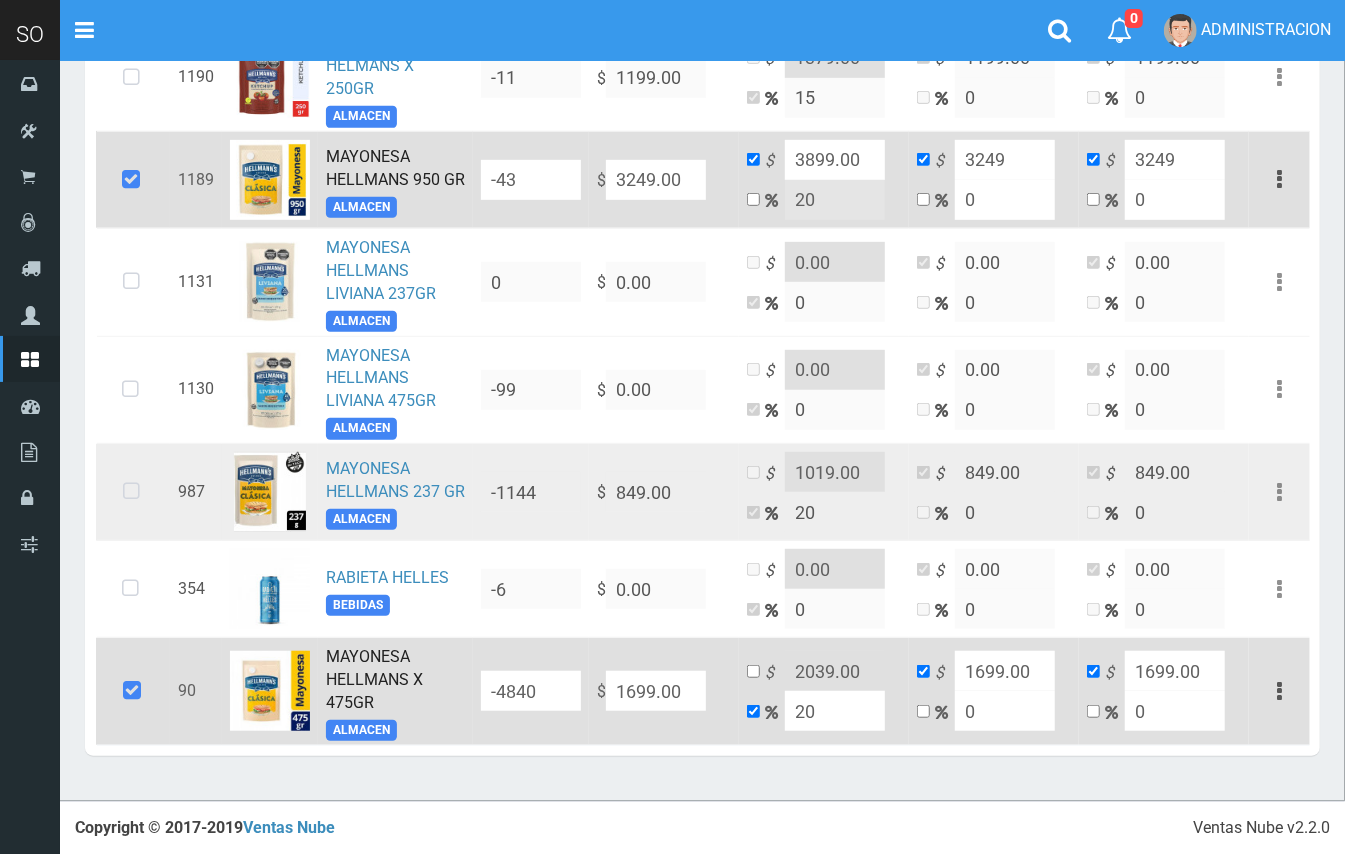 click at bounding box center (131, 492) 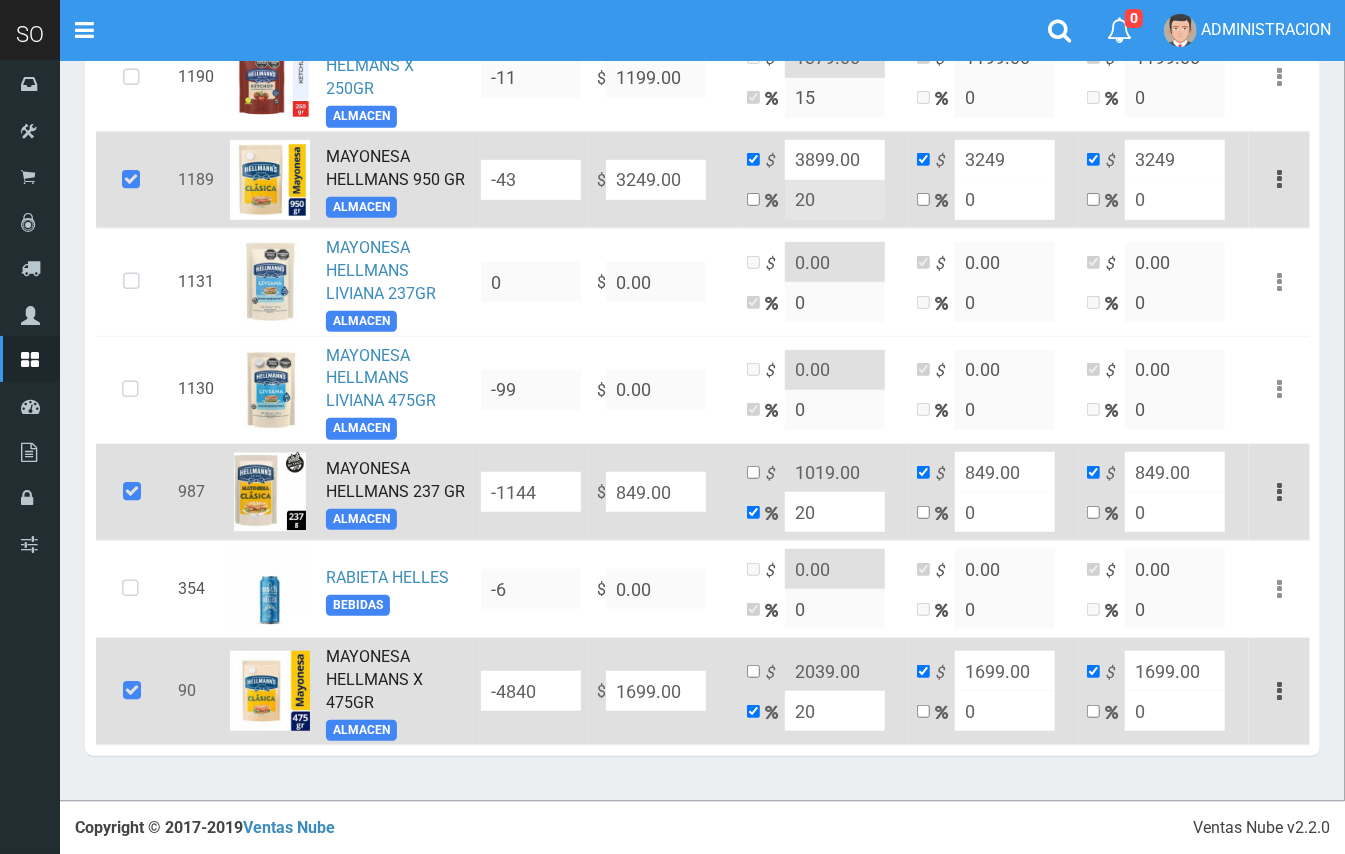 drag, startPoint x: 682, startPoint y: 485, endPoint x: 616, endPoint y: 474, distance: 66.910385 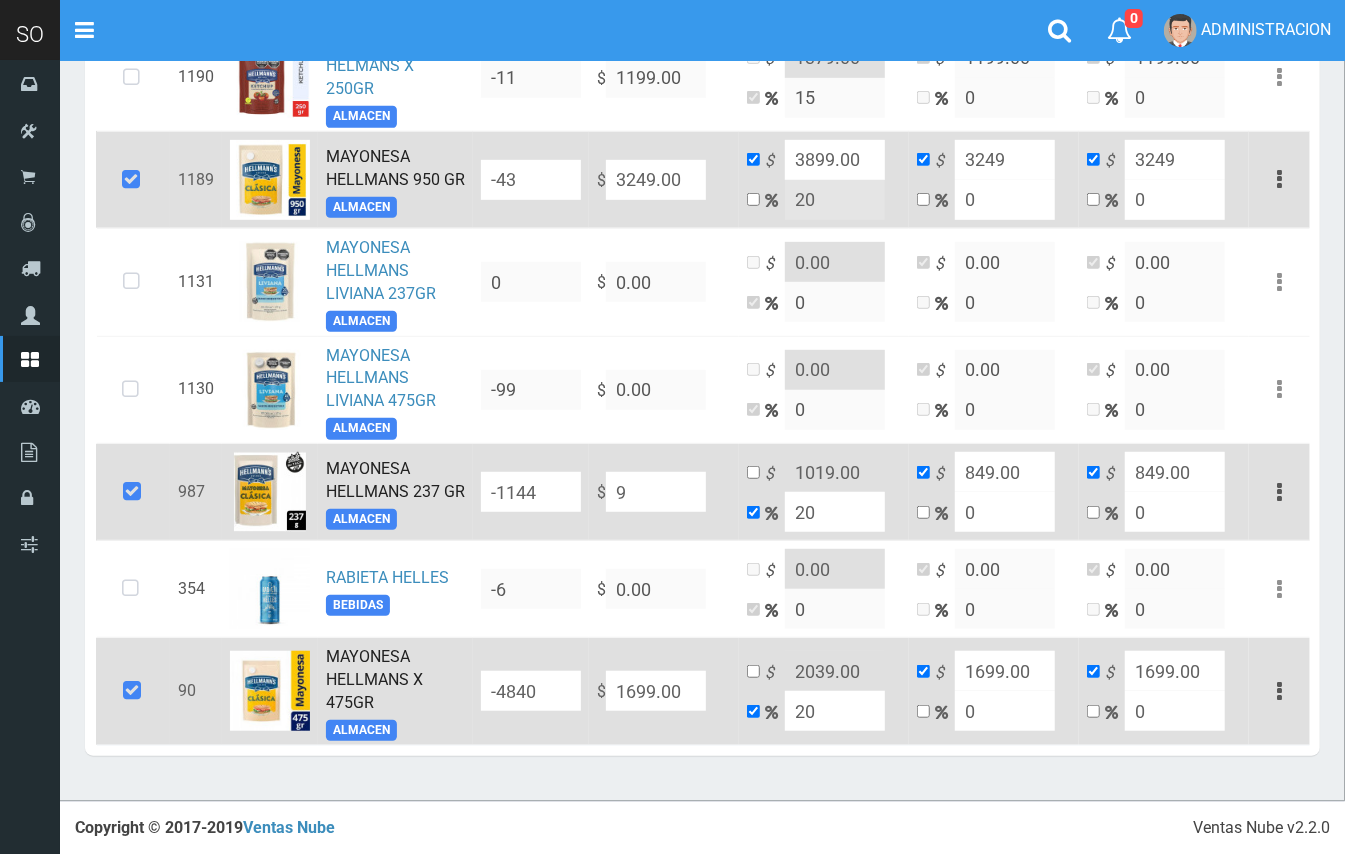 type on "10.8" 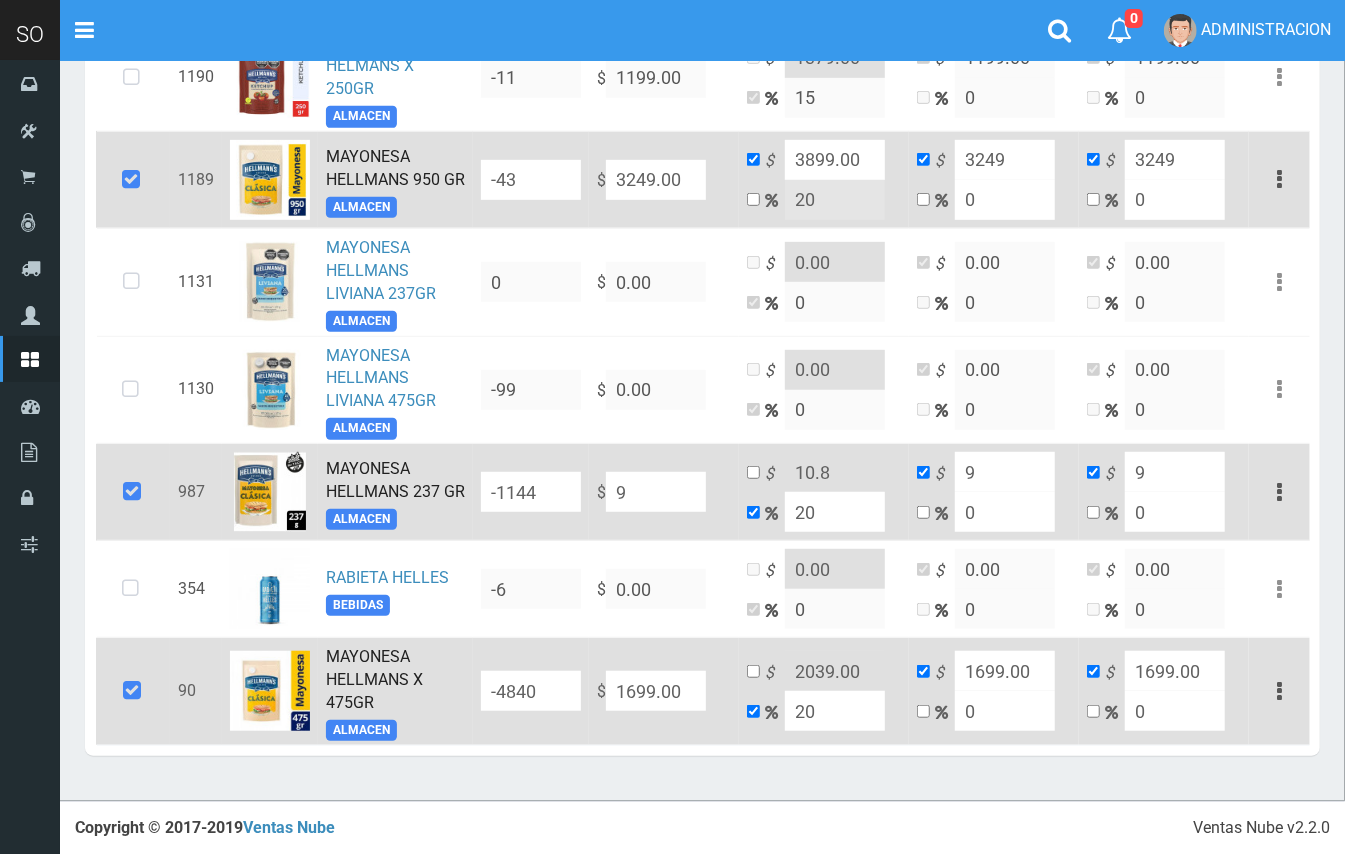 type on "91" 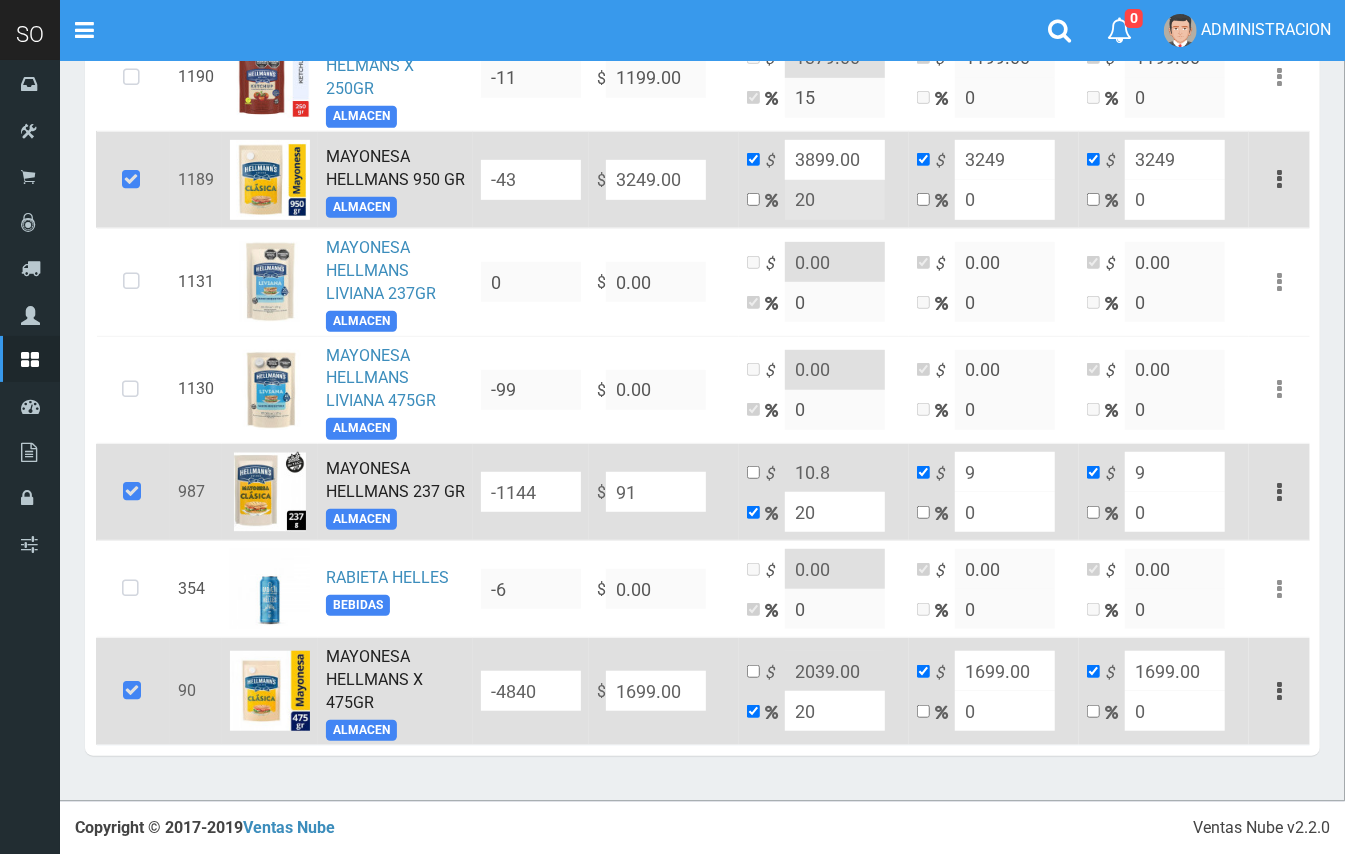 type on "109.2" 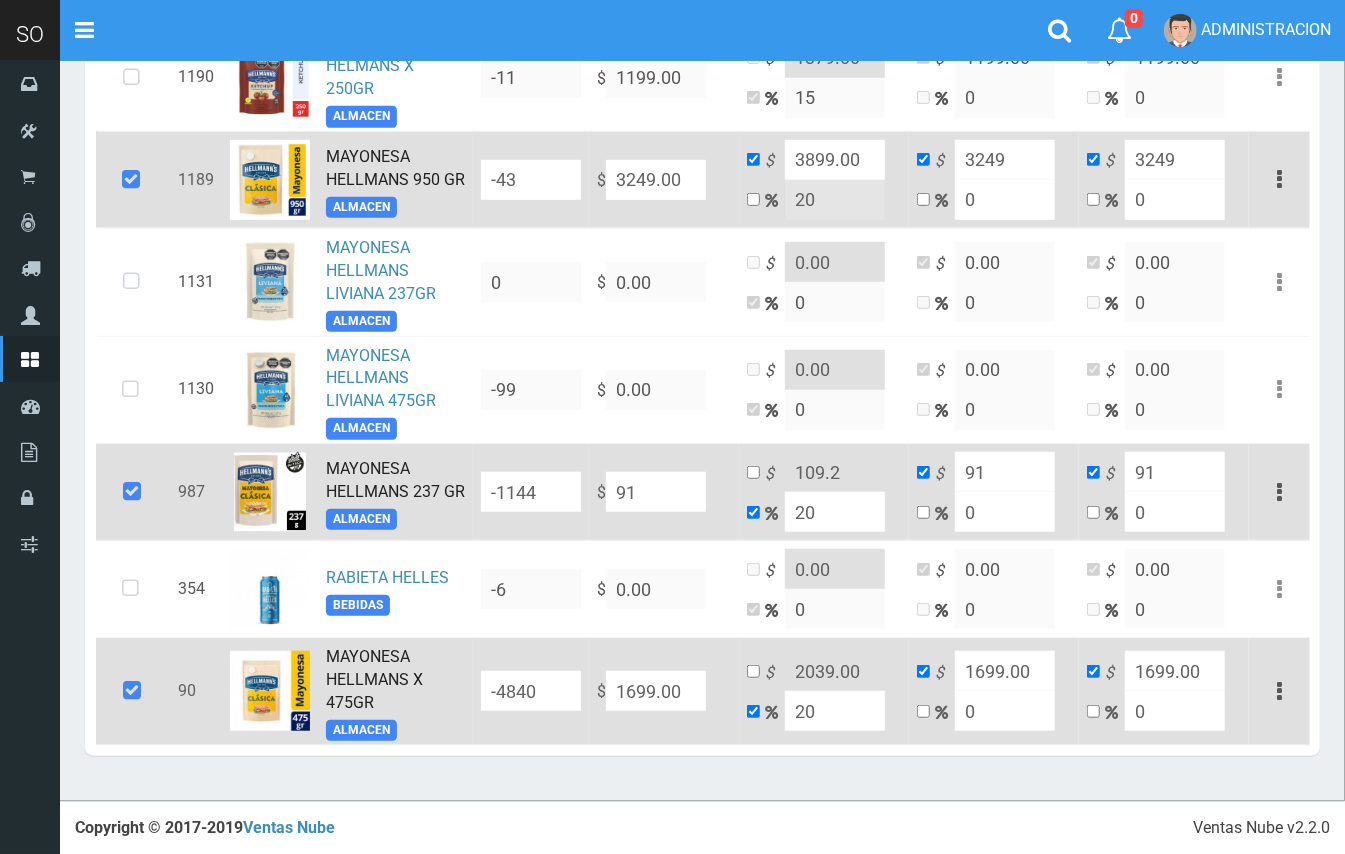 type on "919" 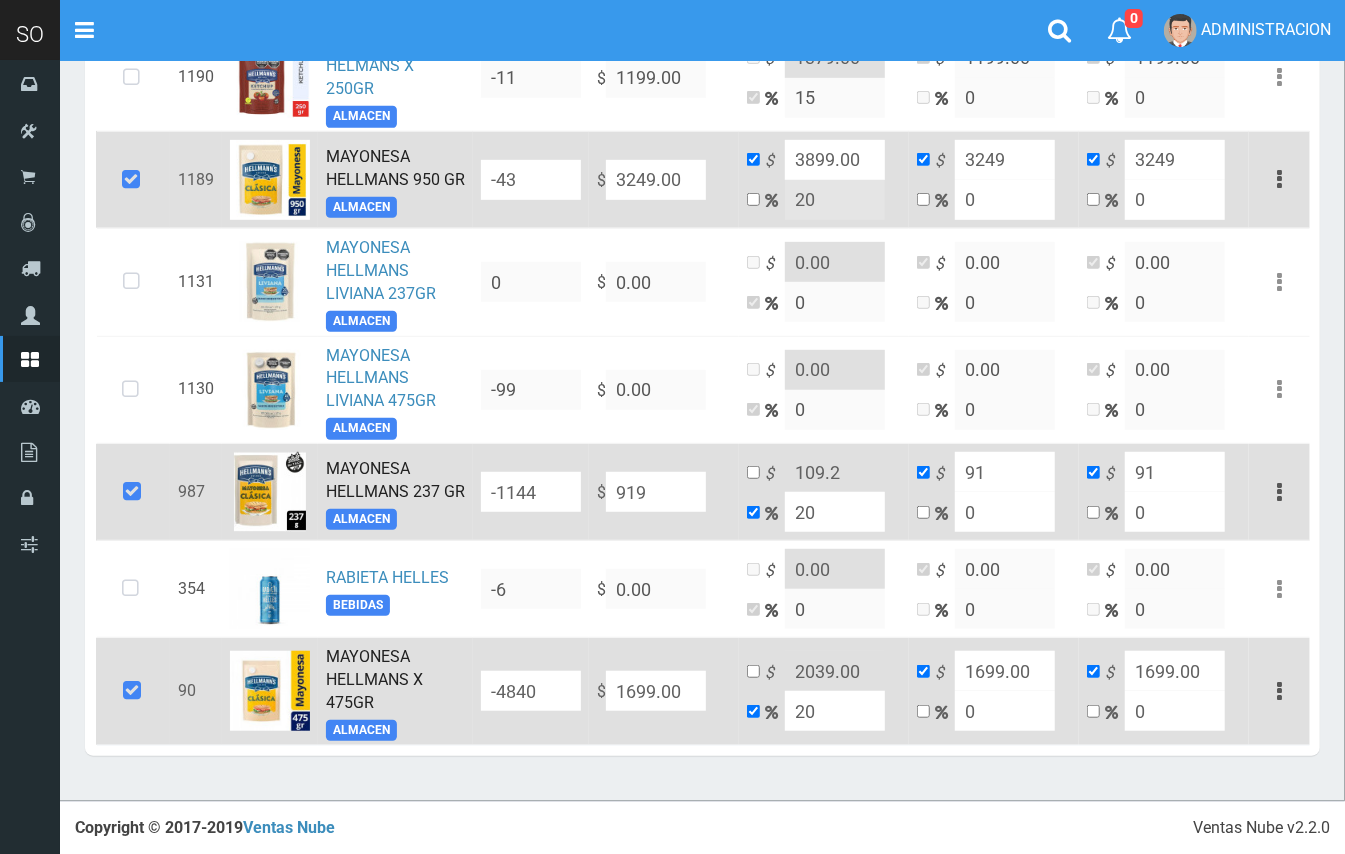 type on "1102.8" 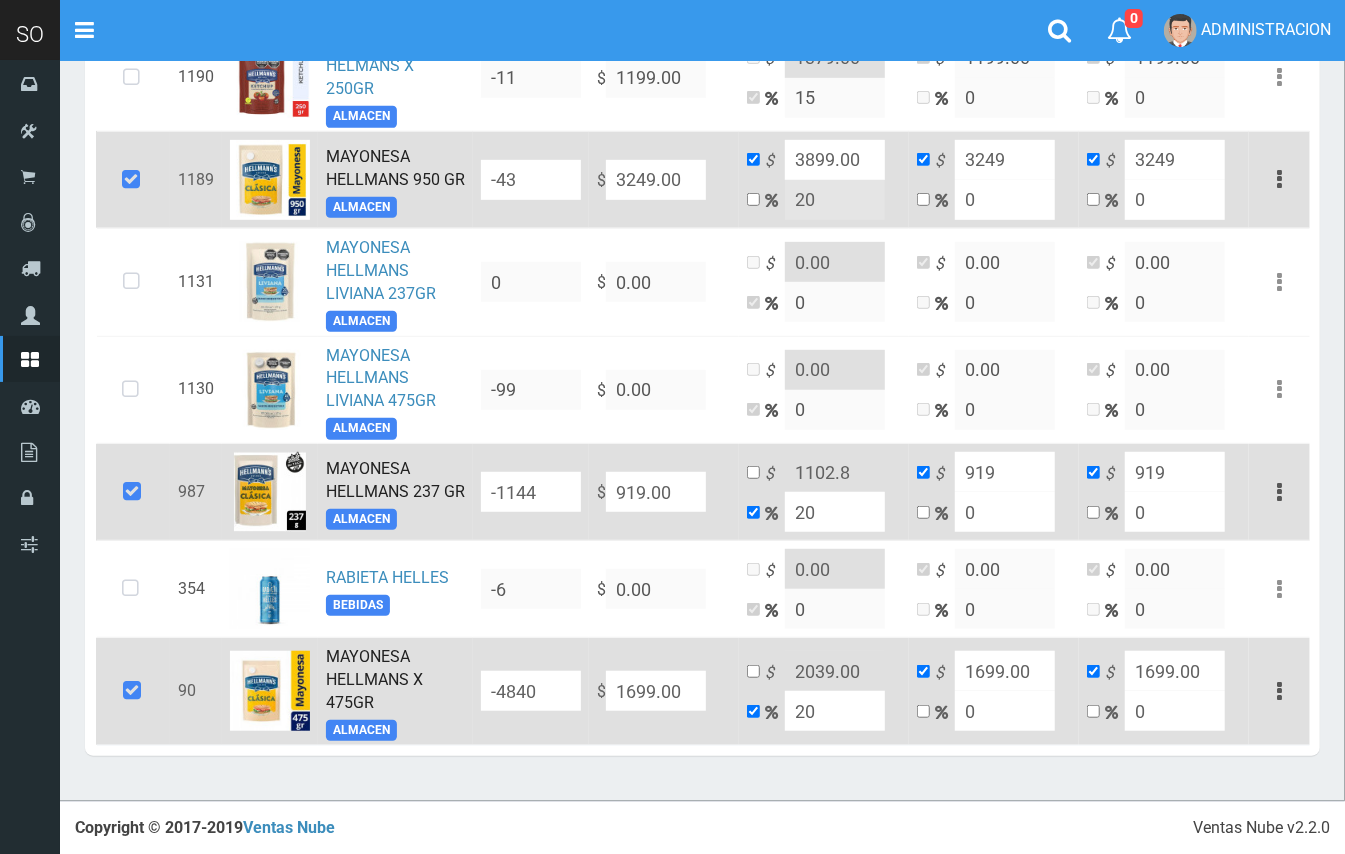 type on "919.00" 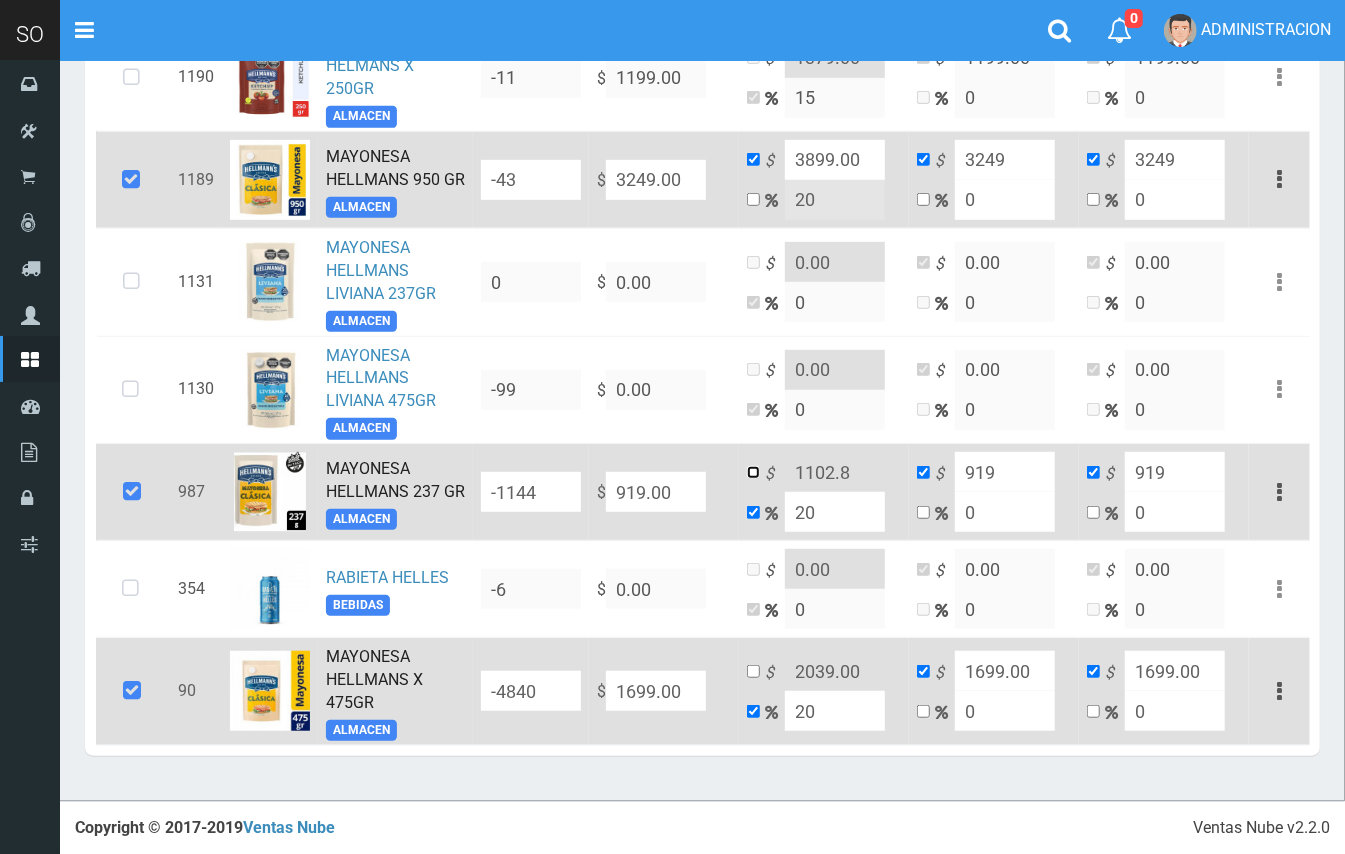 click at bounding box center [753, 472] 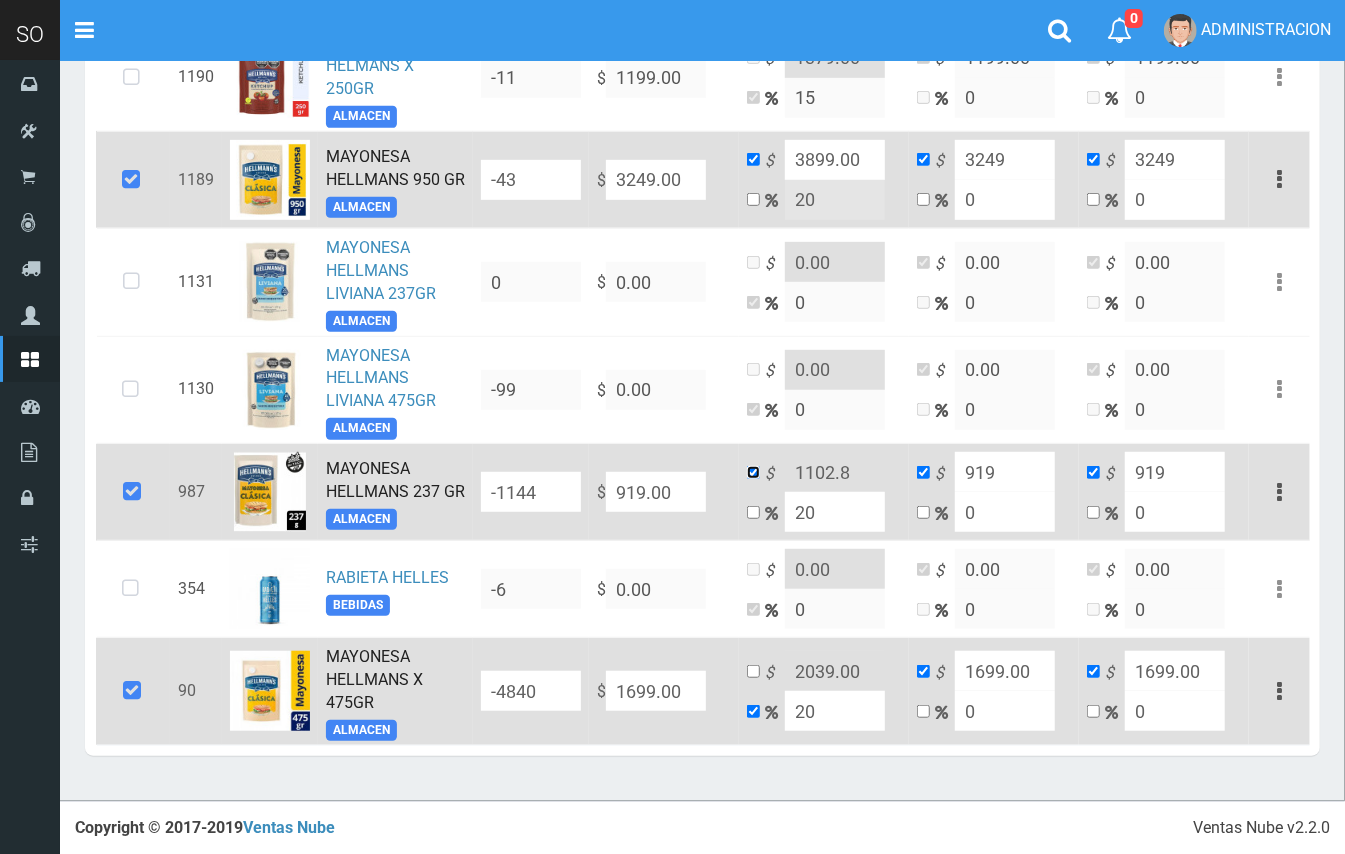 checkbox on "false" 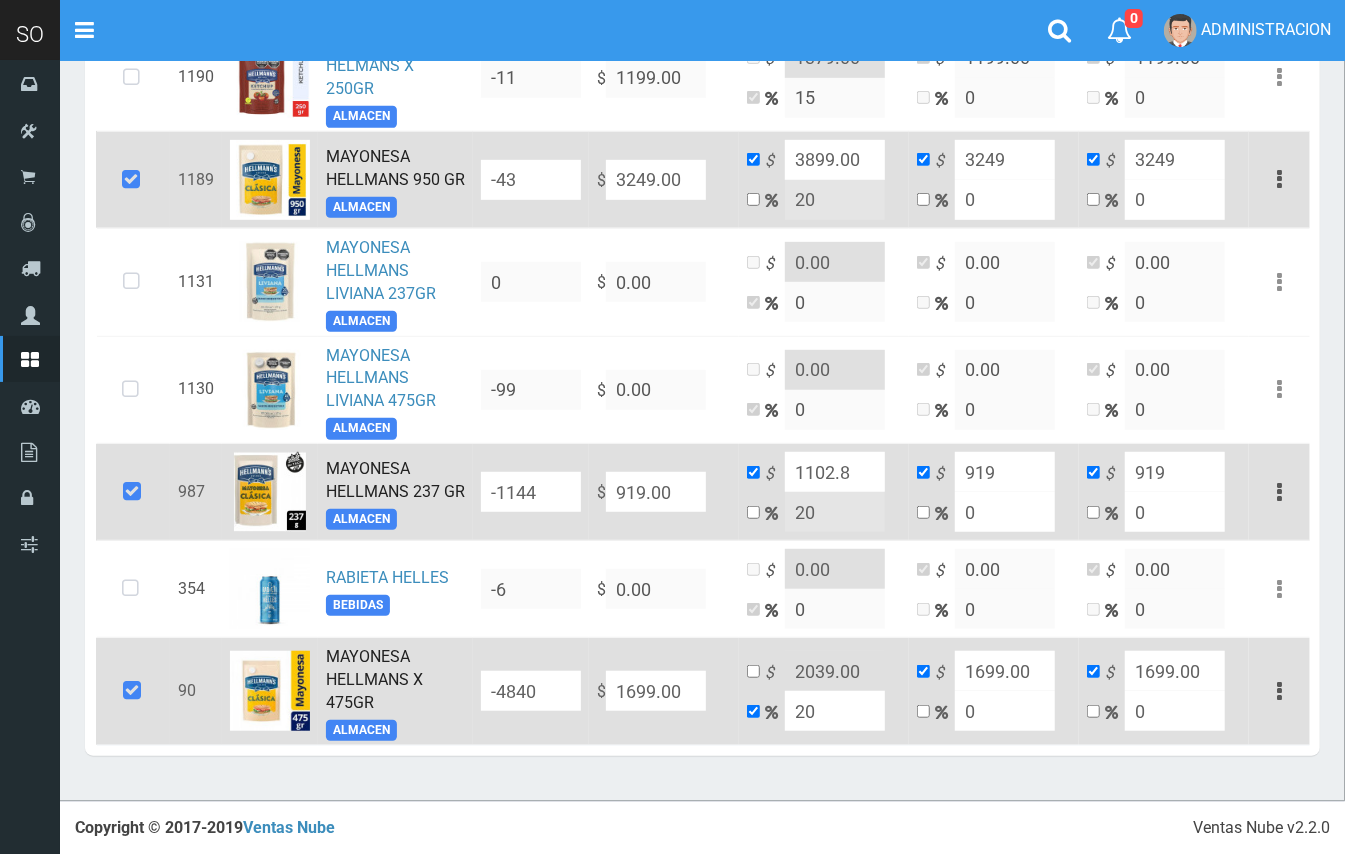 drag, startPoint x: 853, startPoint y: 470, endPoint x: 828, endPoint y: 466, distance: 25.317978 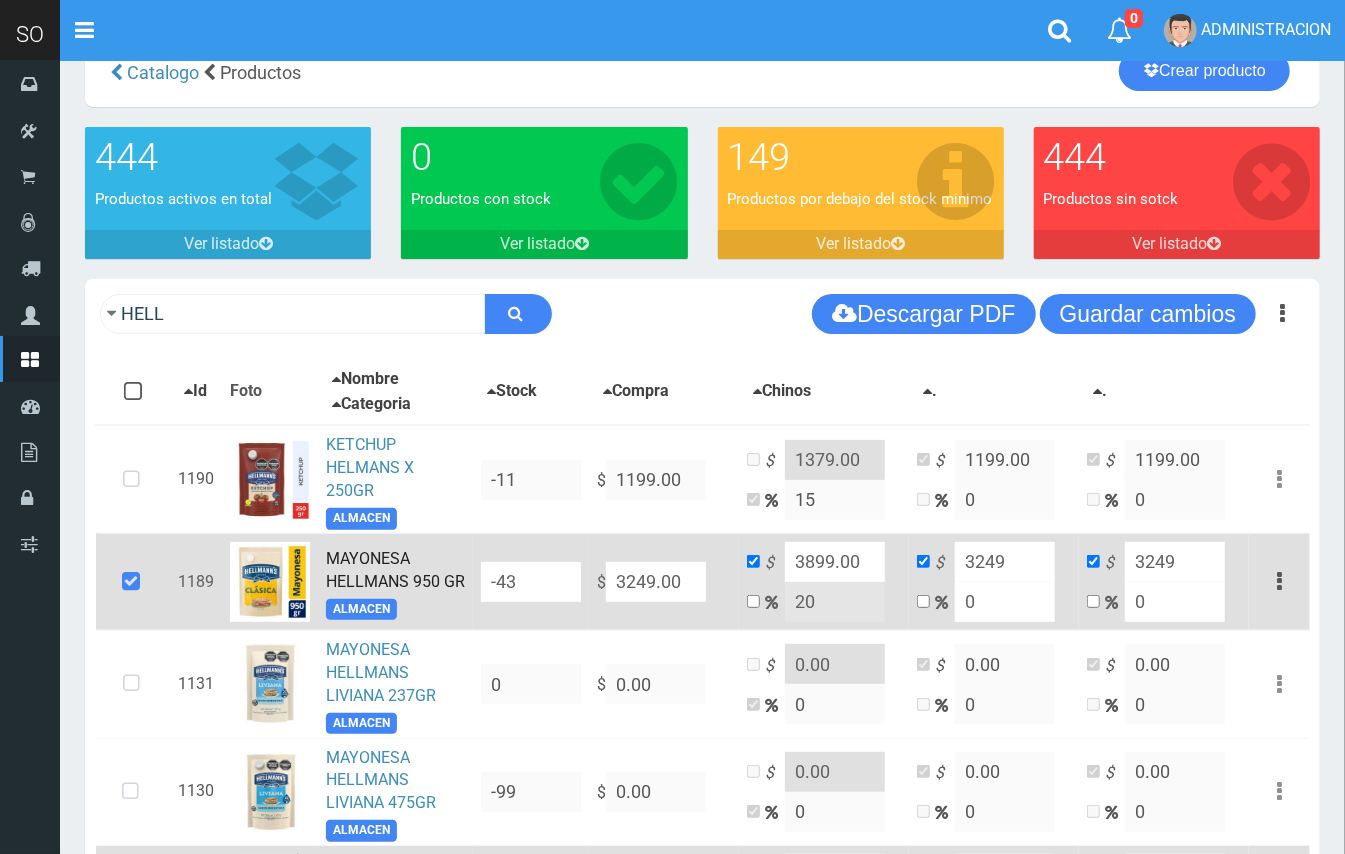 scroll, scrollTop: 0, scrollLeft: 0, axis: both 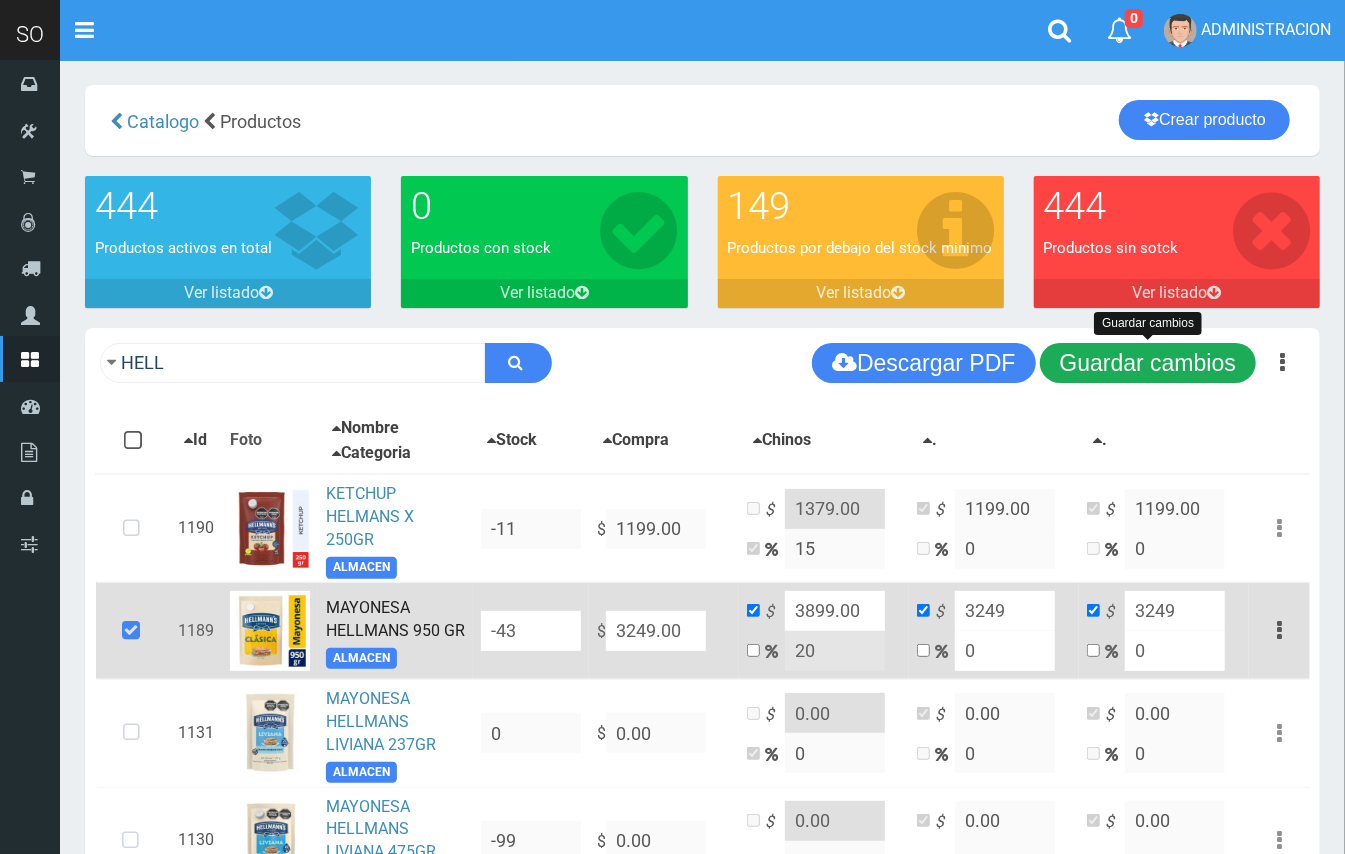 type on "1103.00" 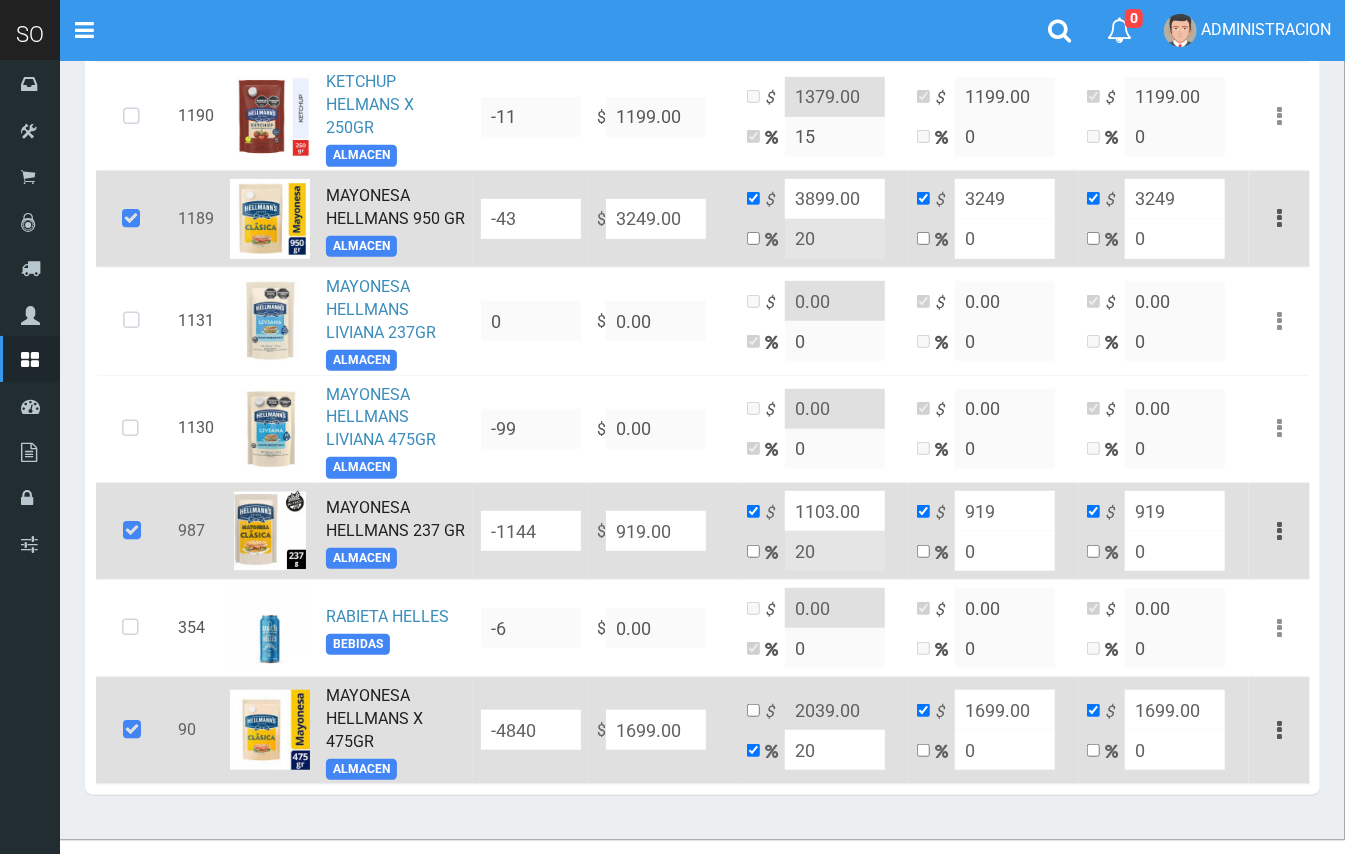 scroll, scrollTop: 453, scrollLeft: 0, axis: vertical 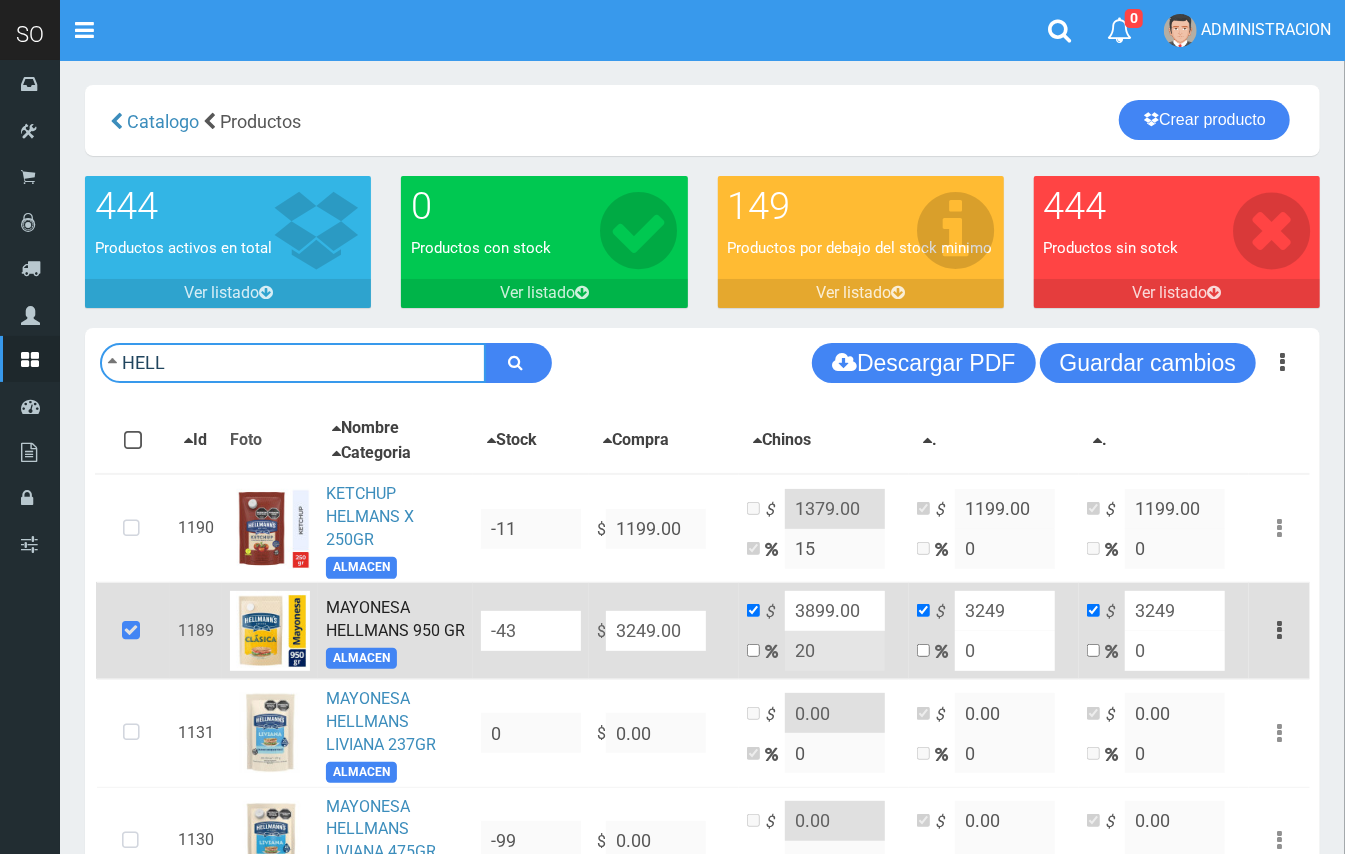 click on "HELL" at bounding box center (293, 363) 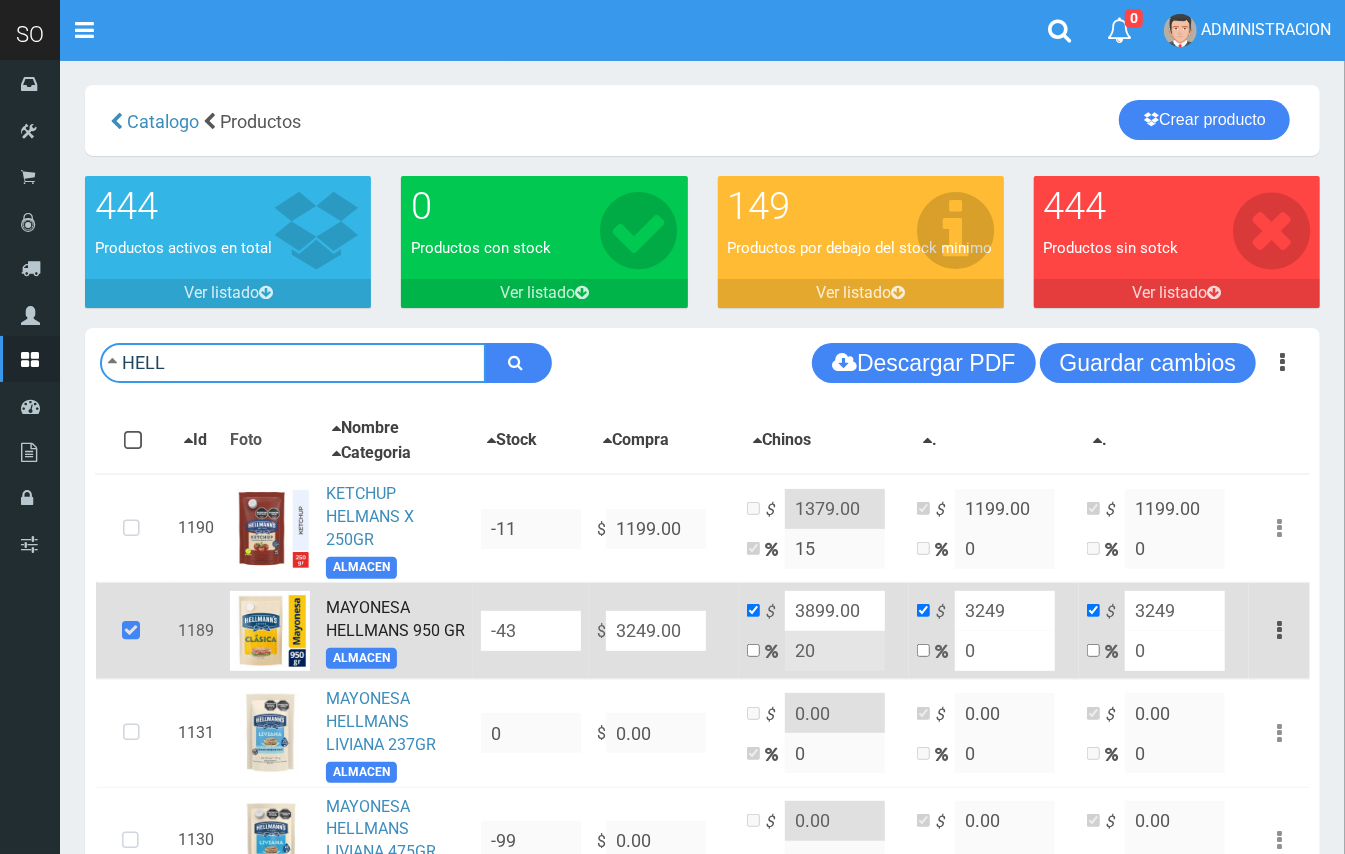 click on "HELL" at bounding box center (293, 363) 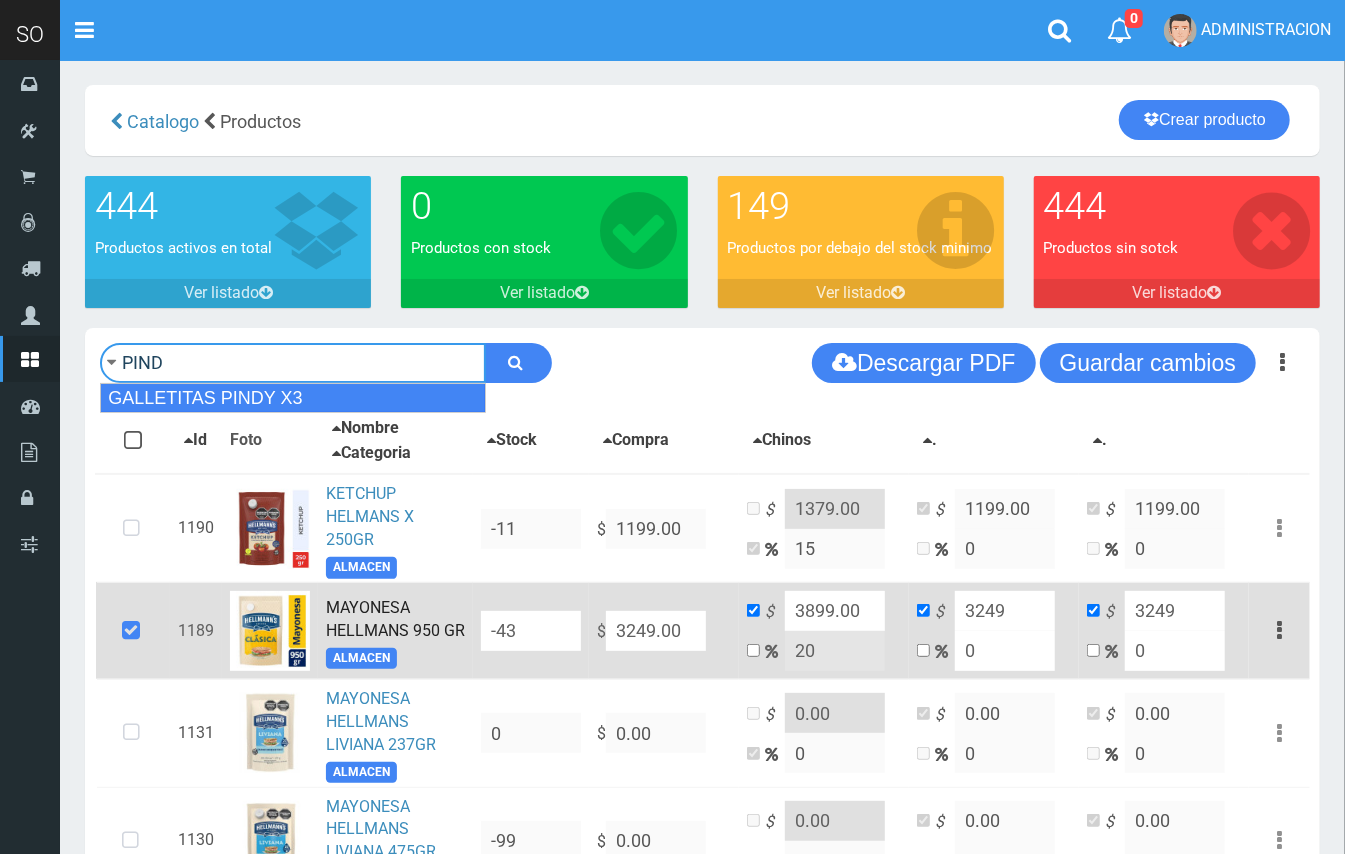 drag, startPoint x: 329, startPoint y: 393, endPoint x: 437, endPoint y: 385, distance: 108.29589 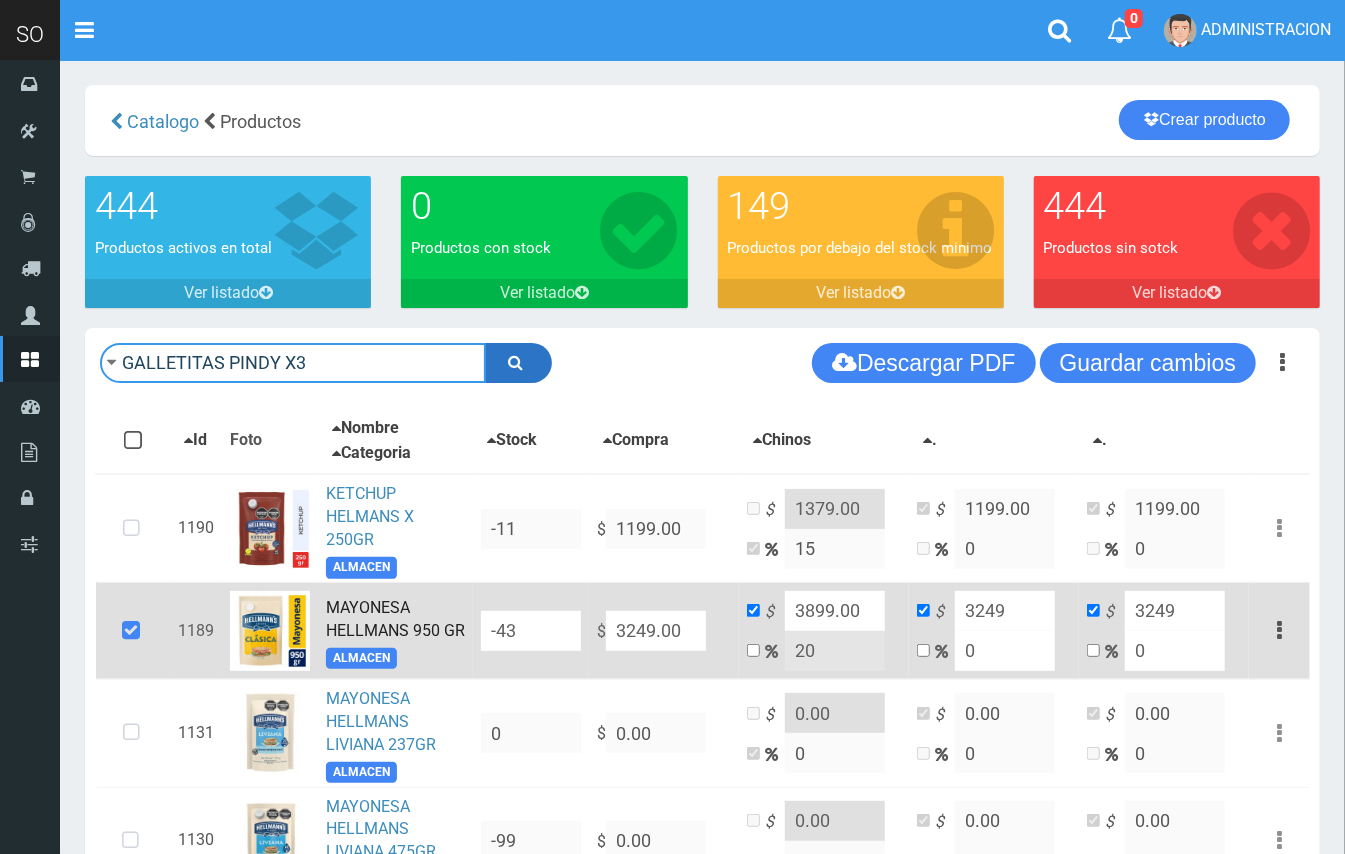 type on "GALLETITAS PINDY X3" 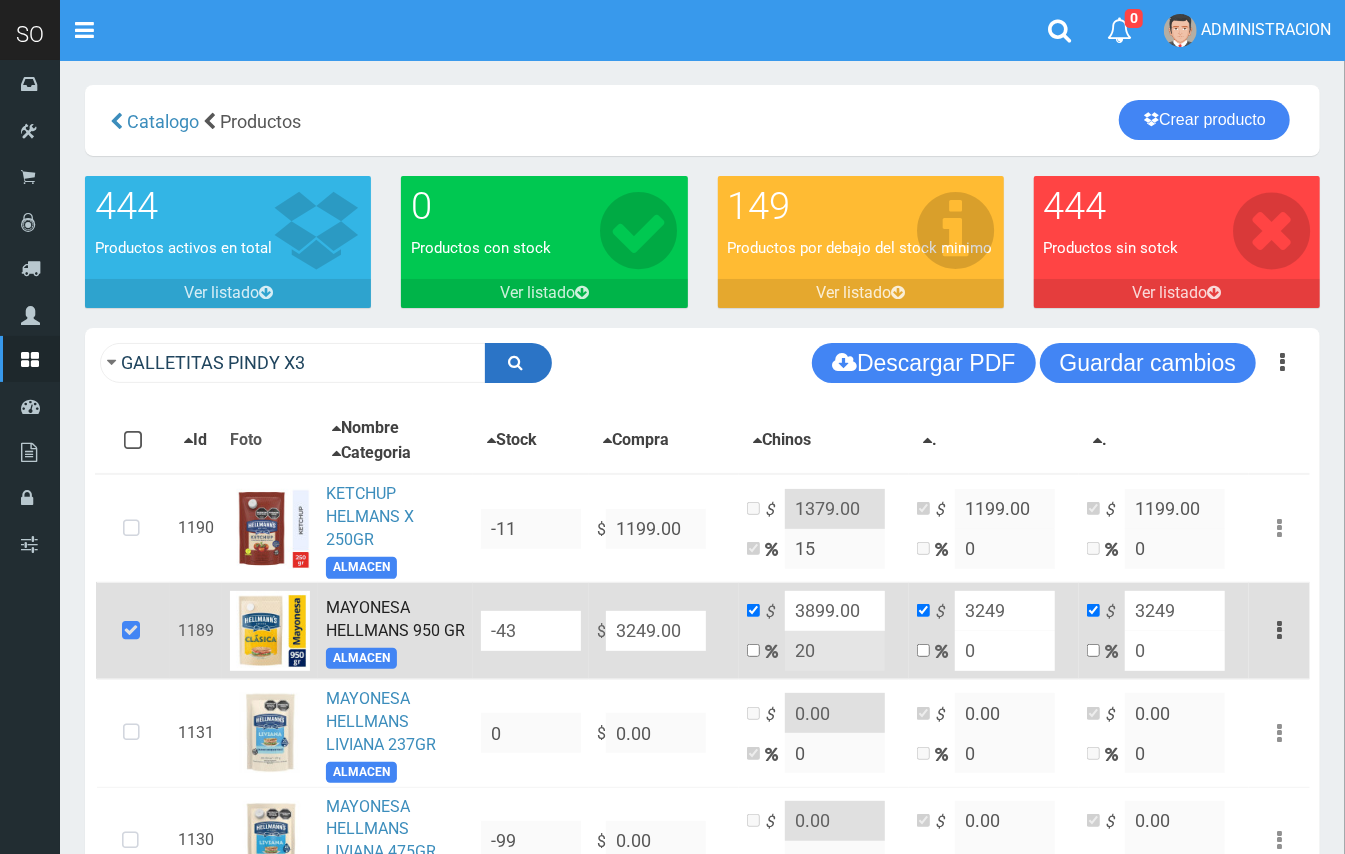 click at bounding box center (518, 363) 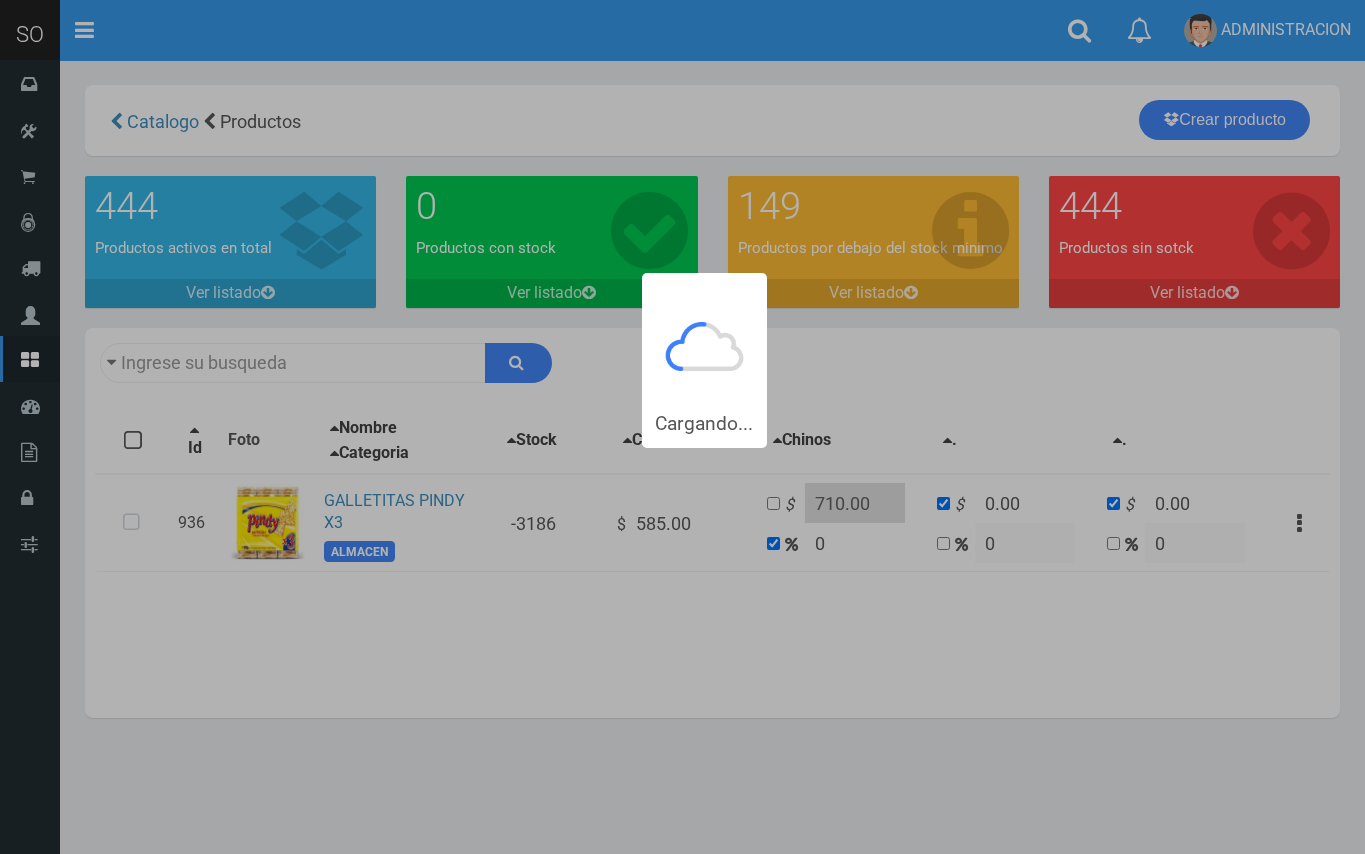 scroll, scrollTop: 0, scrollLeft: 0, axis: both 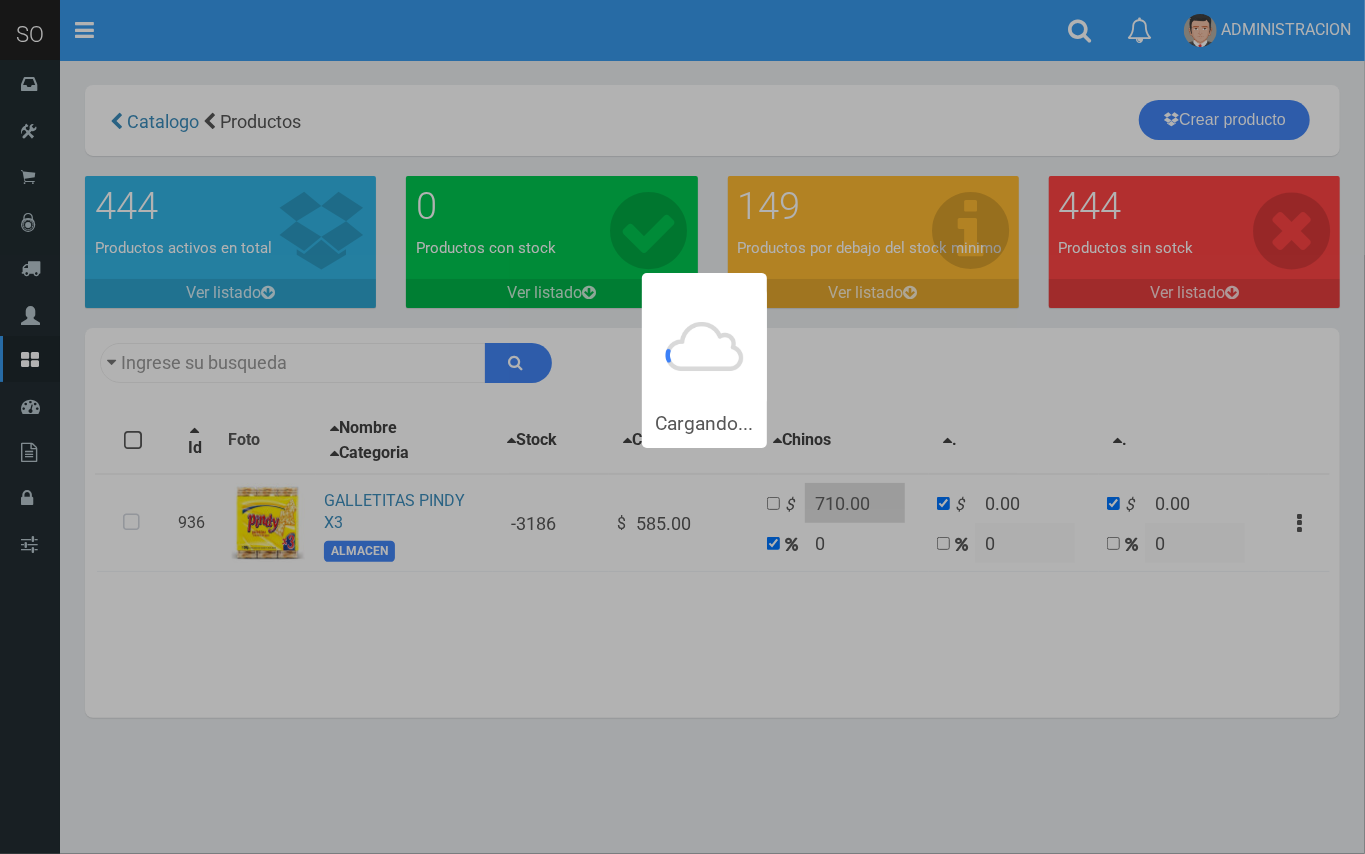 type on "GALLETITAS PINDY+X3" 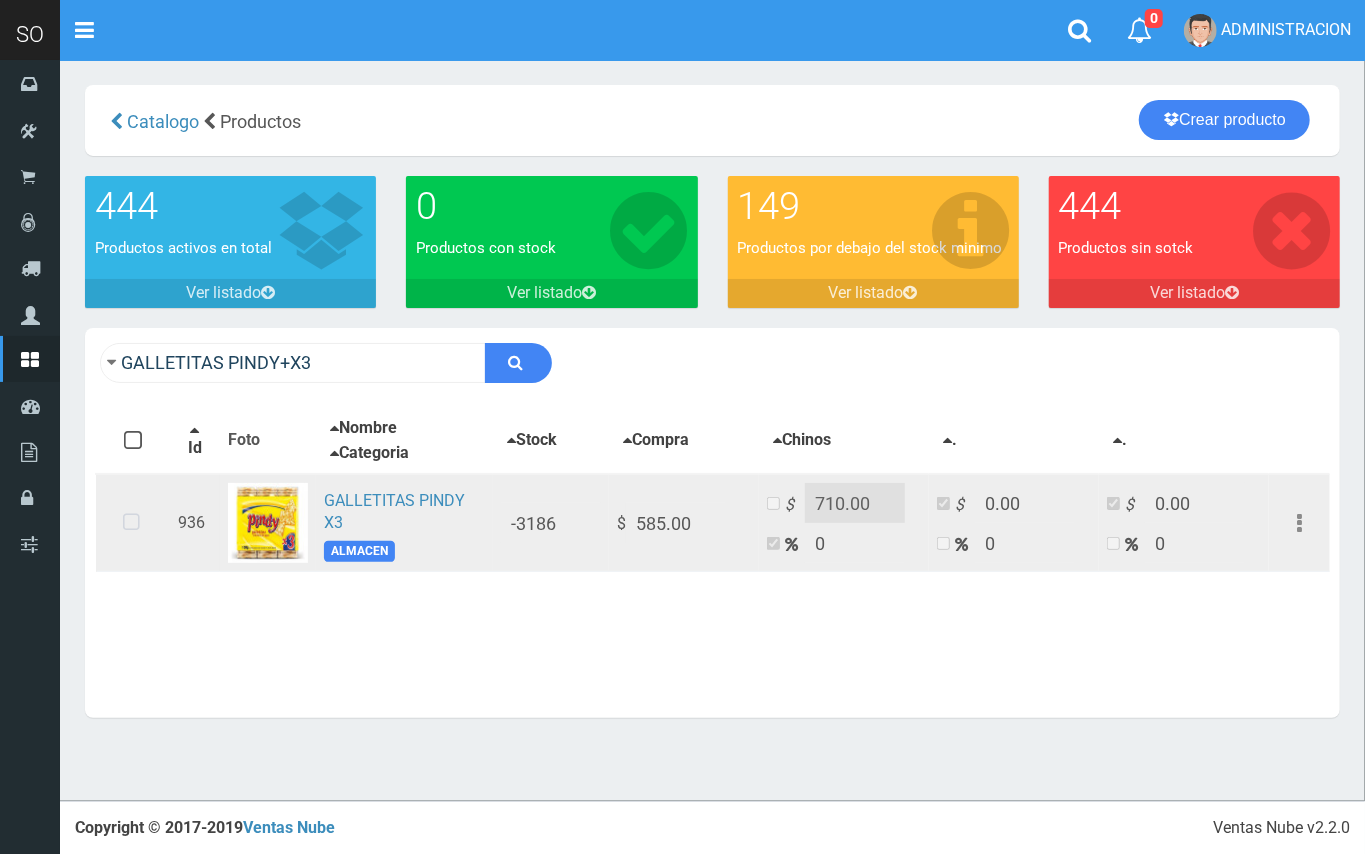 drag, startPoint x: 136, startPoint y: 525, endPoint x: 224, endPoint y: 520, distance: 88.14193 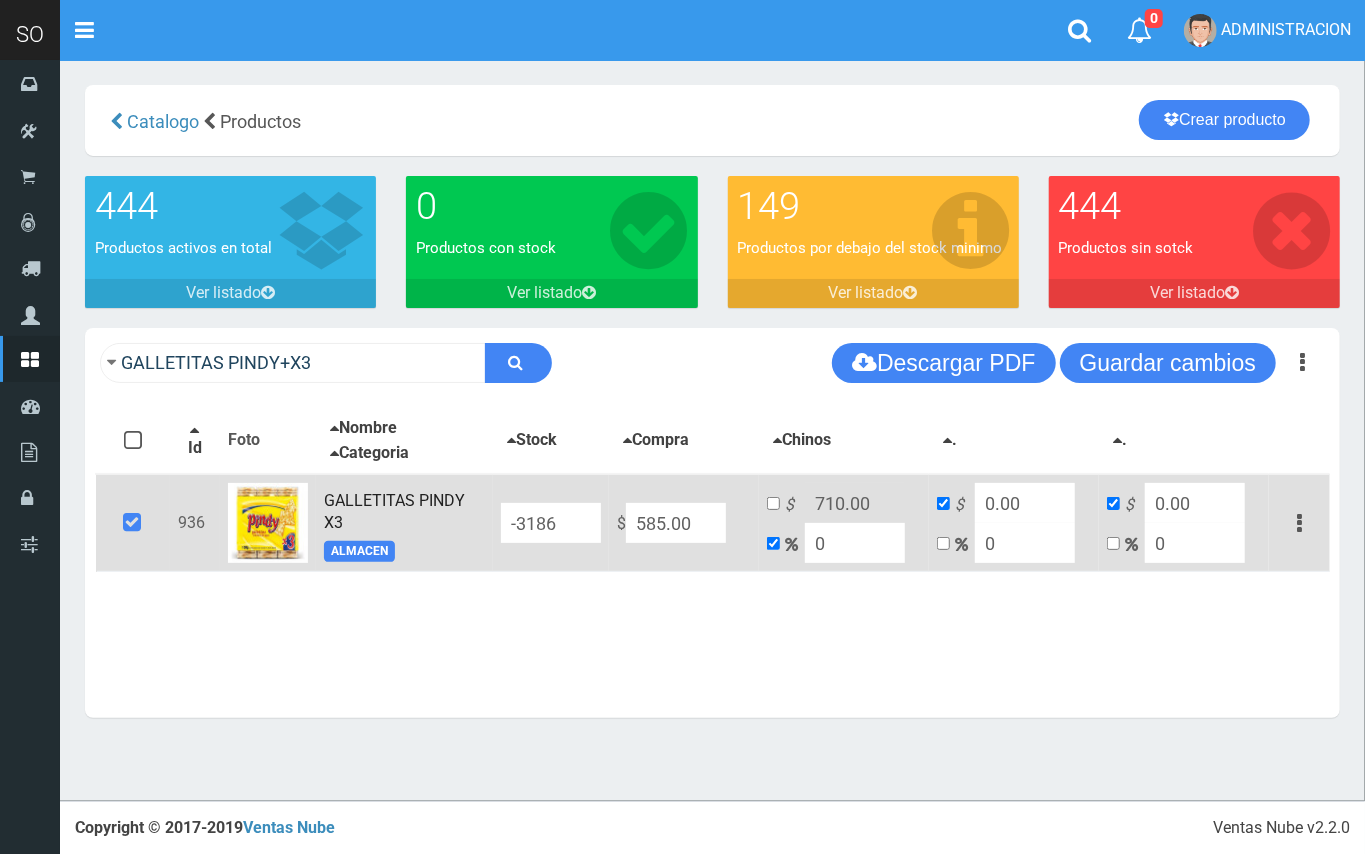 drag, startPoint x: 698, startPoint y: 522, endPoint x: 608, endPoint y: 508, distance: 91.08238 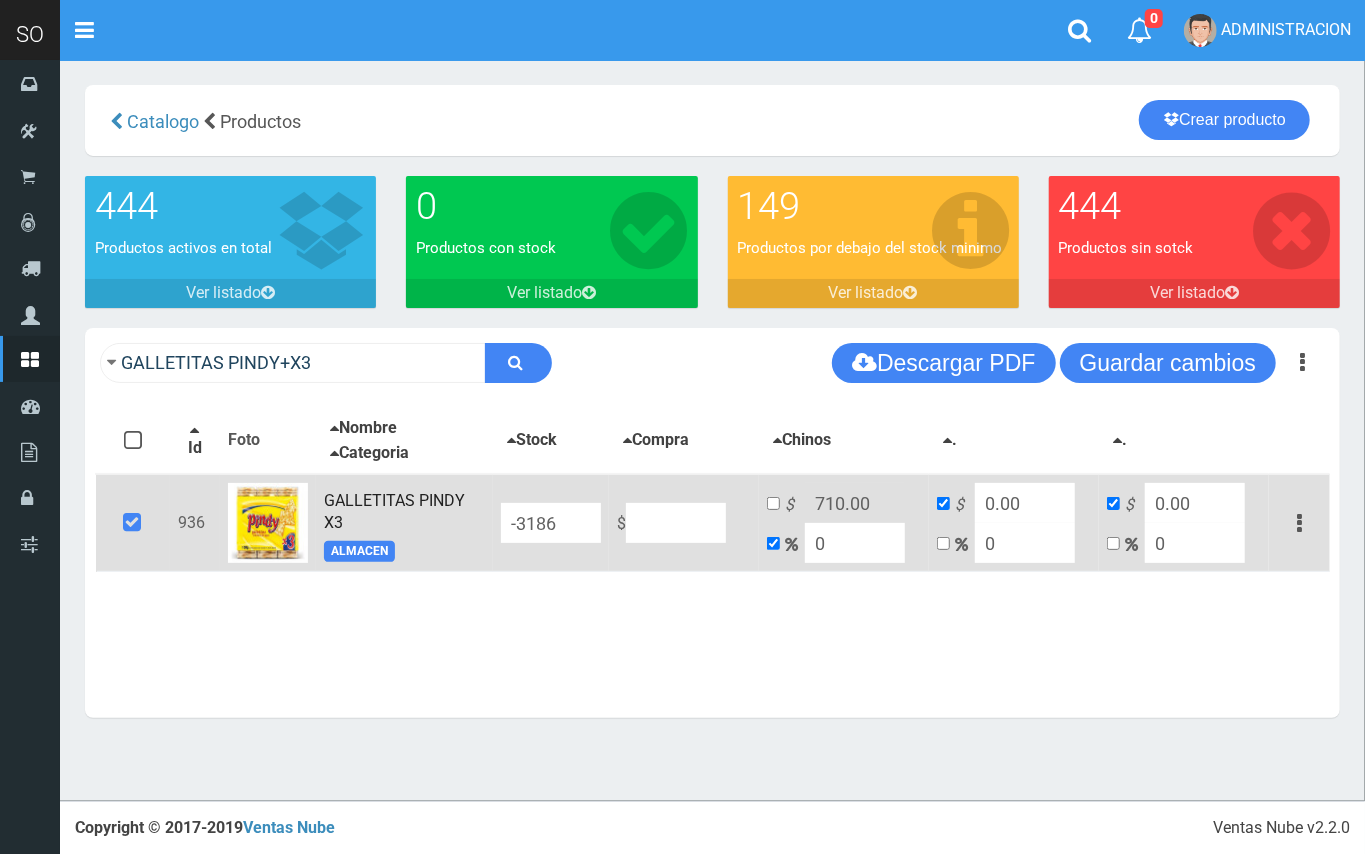 type on "NaN" 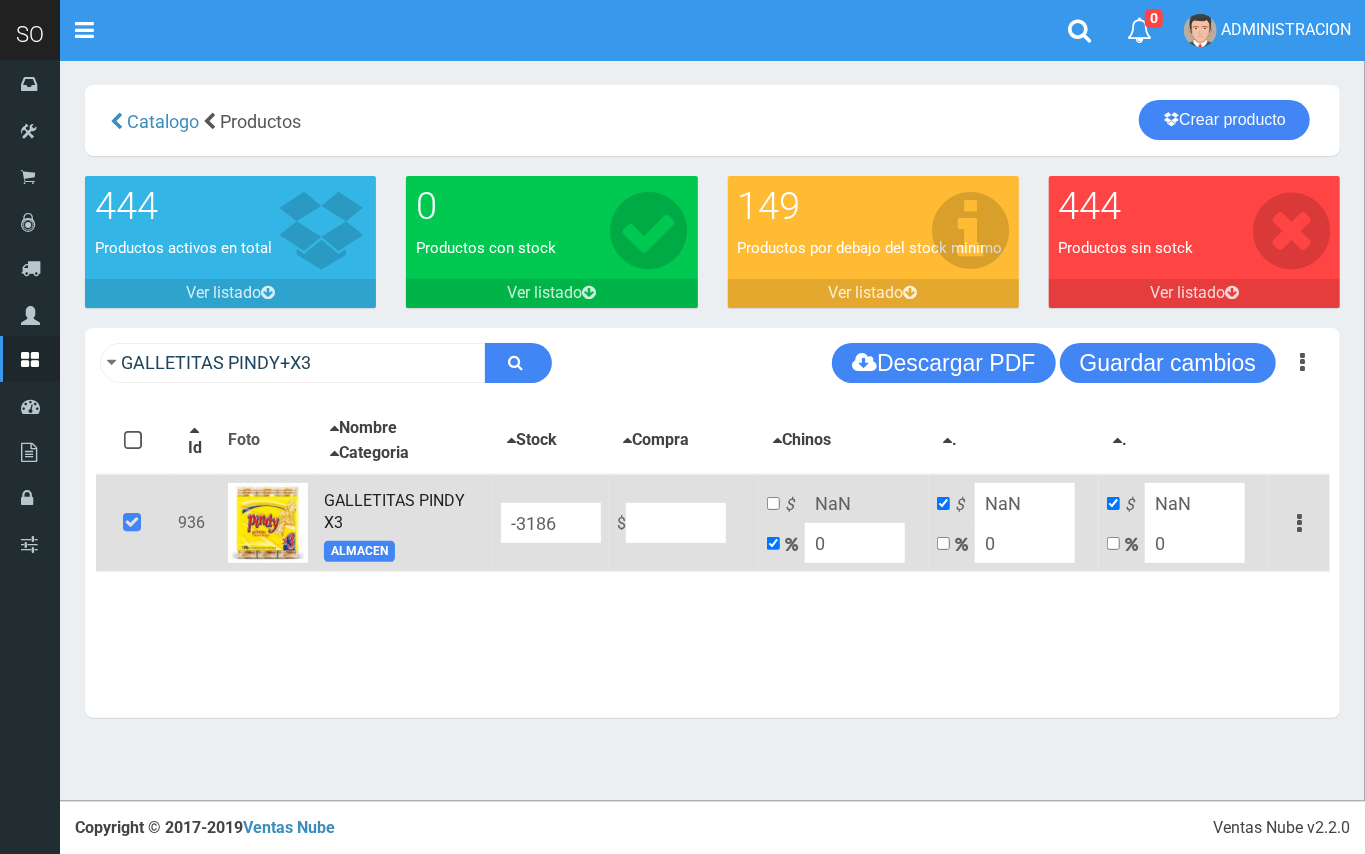 type on "6" 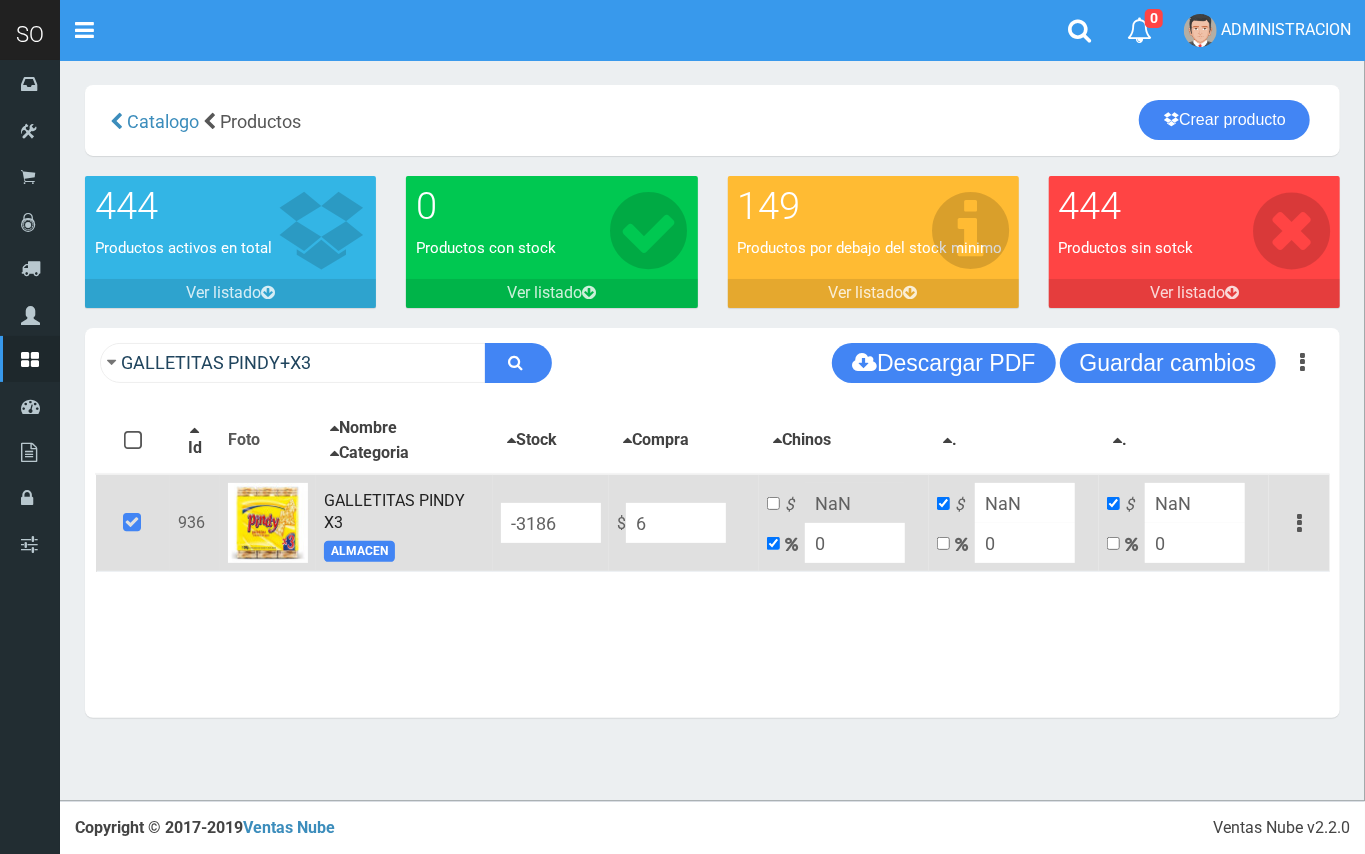 type on "6" 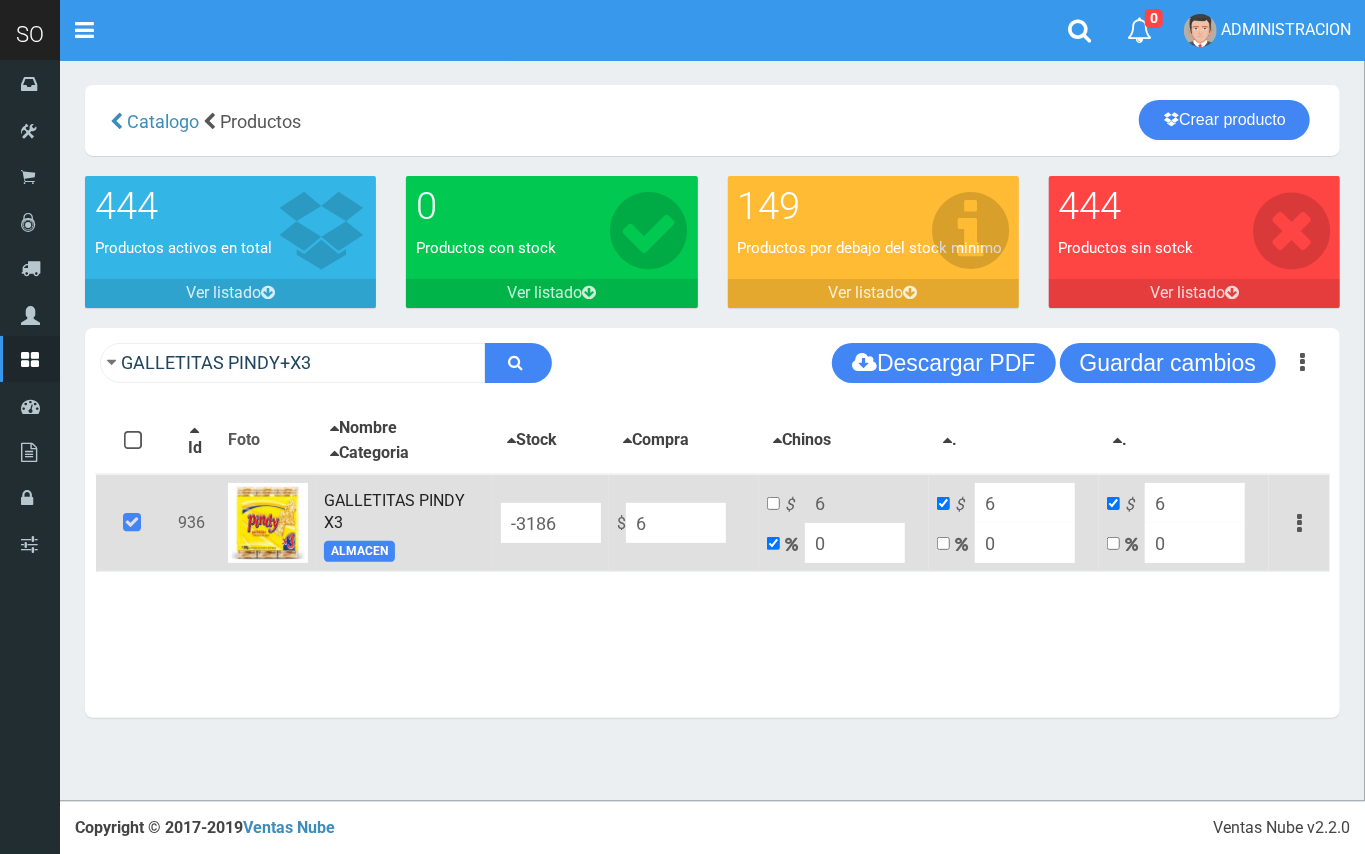 type on "68" 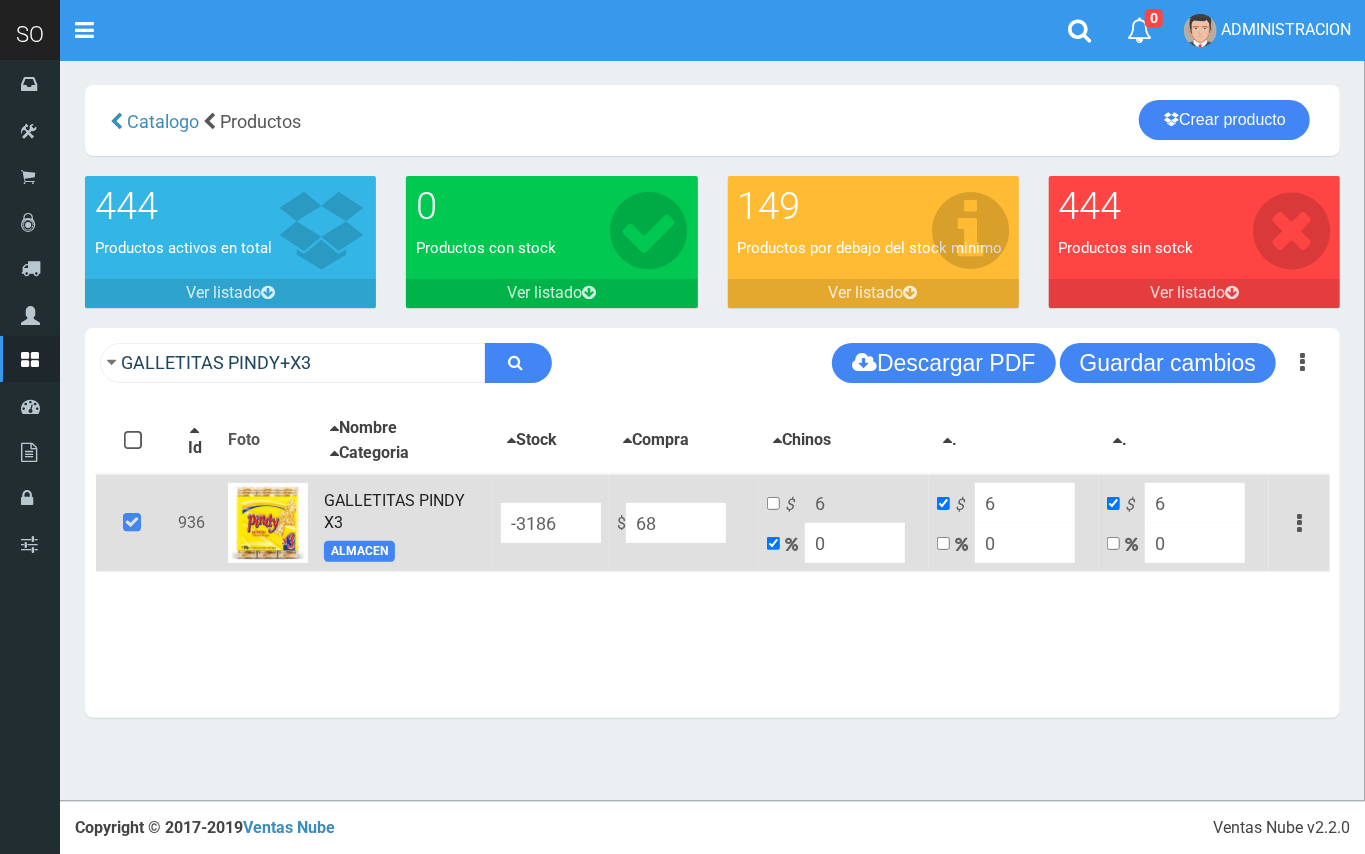 type on "68" 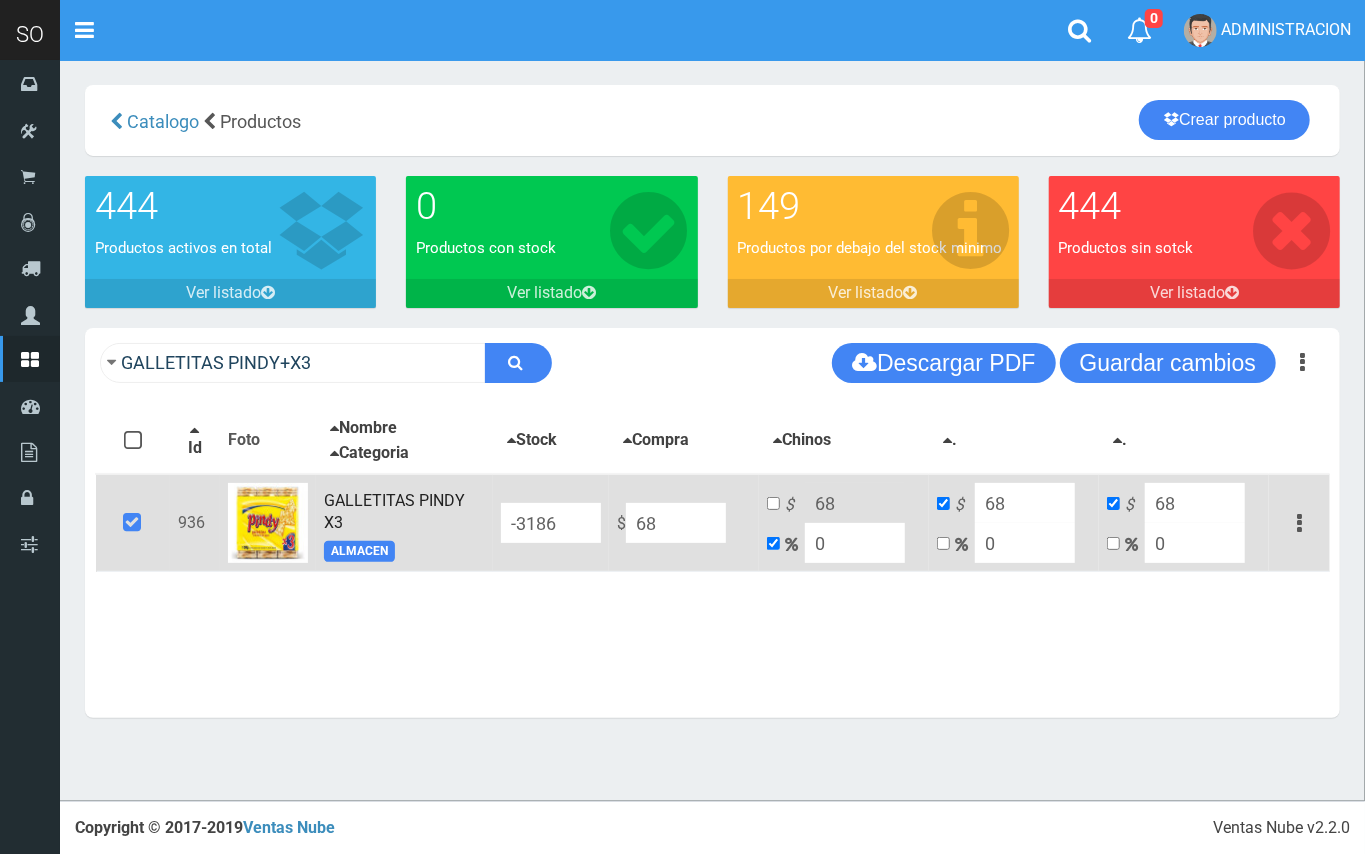 type on "689" 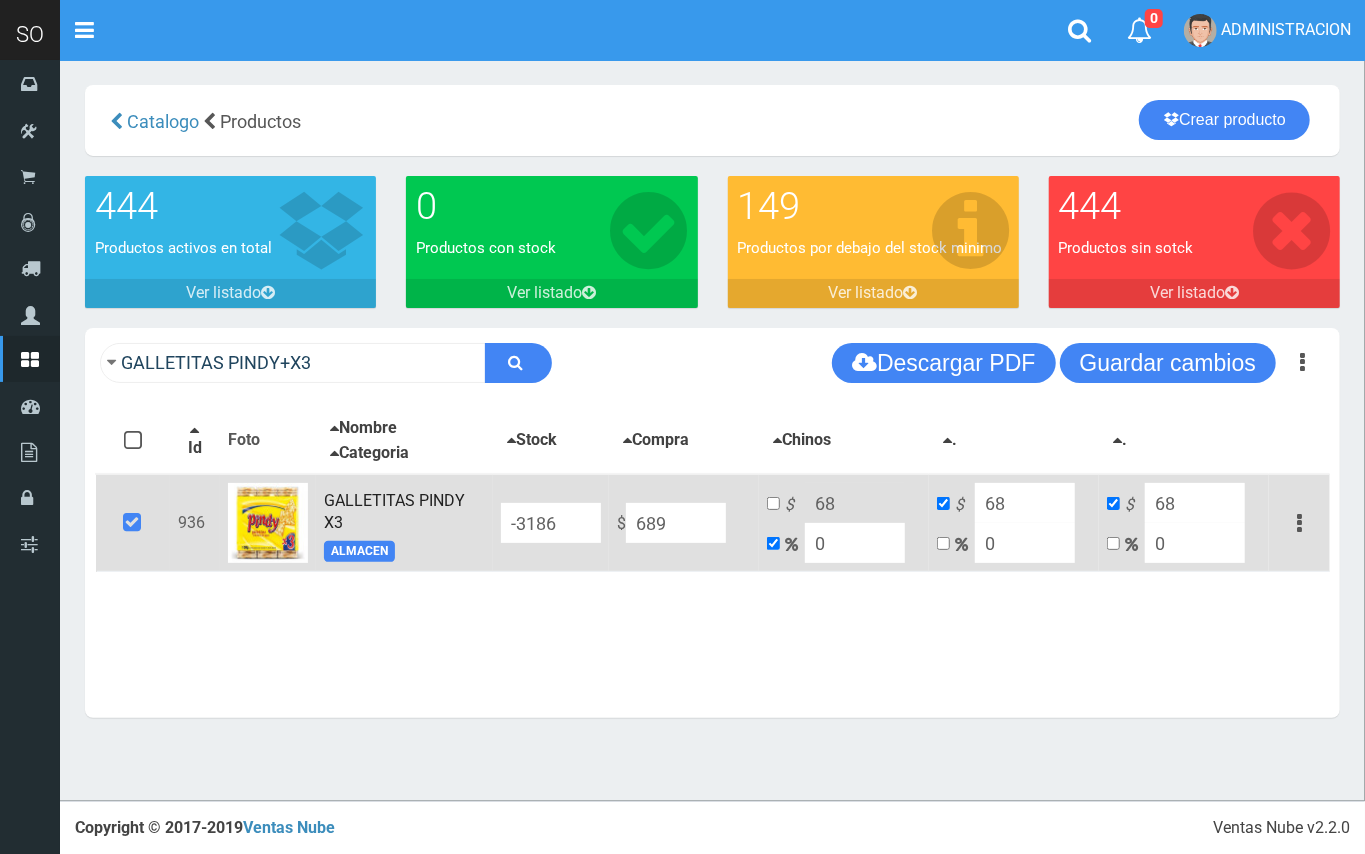 type on "689" 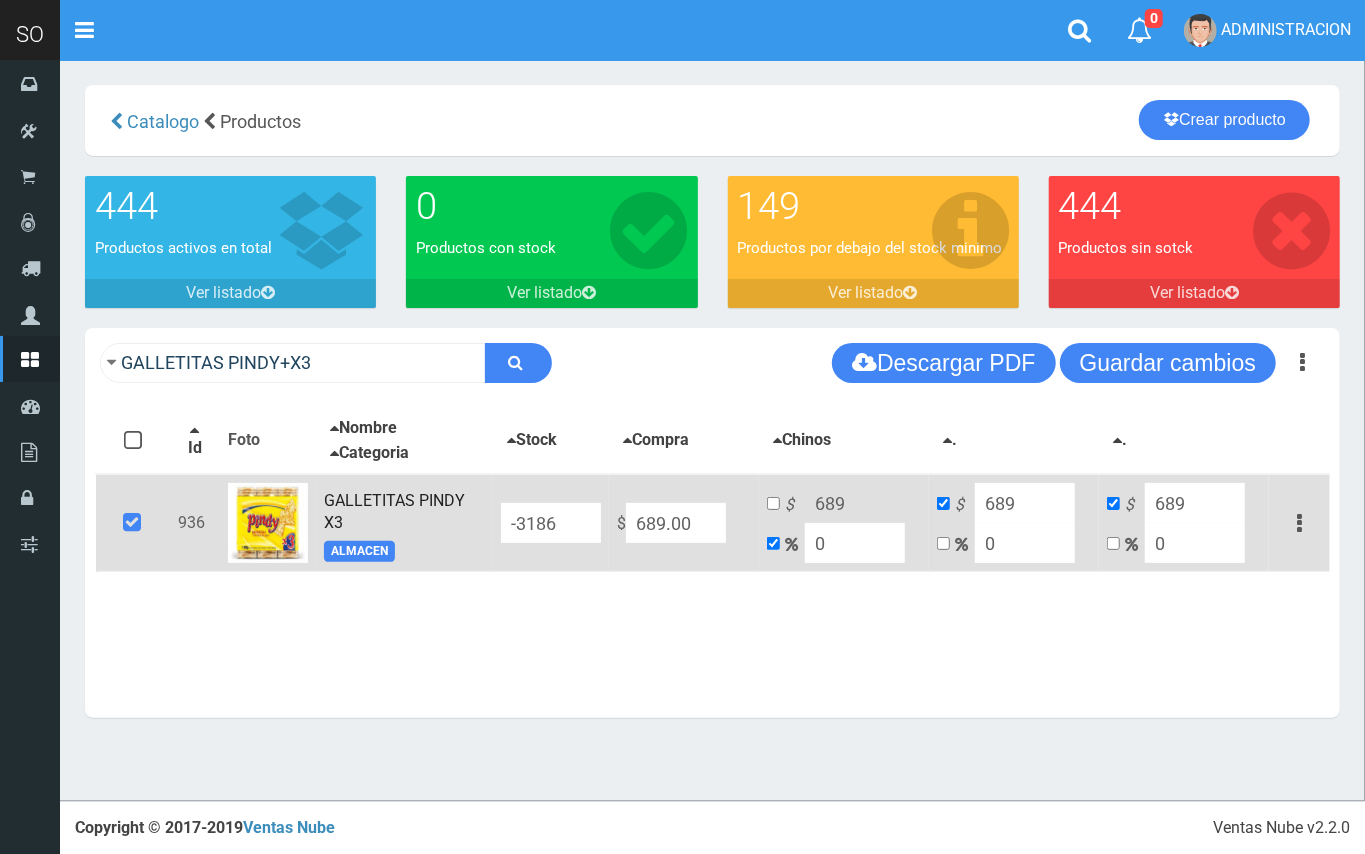 type on "689.00" 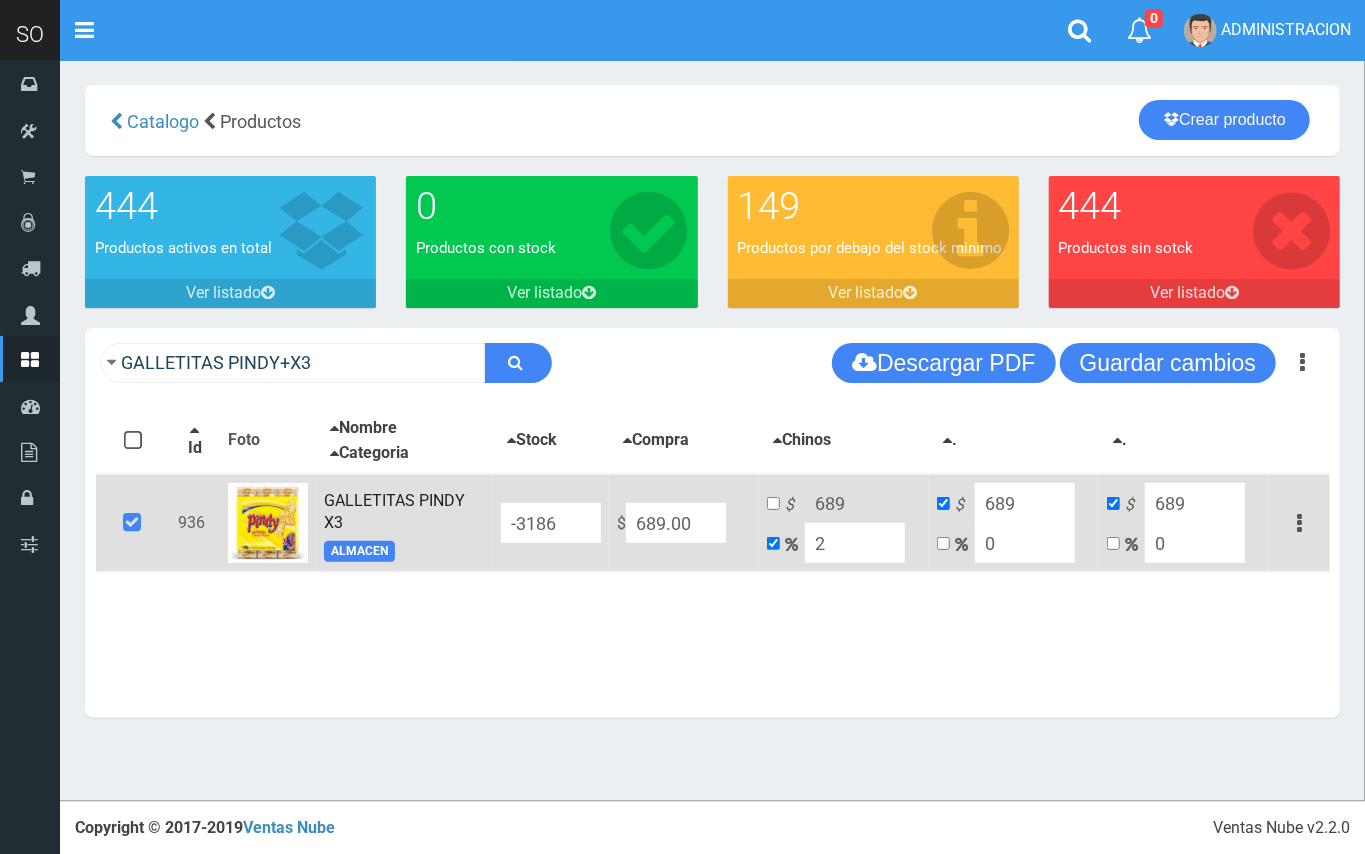 type on "702.78" 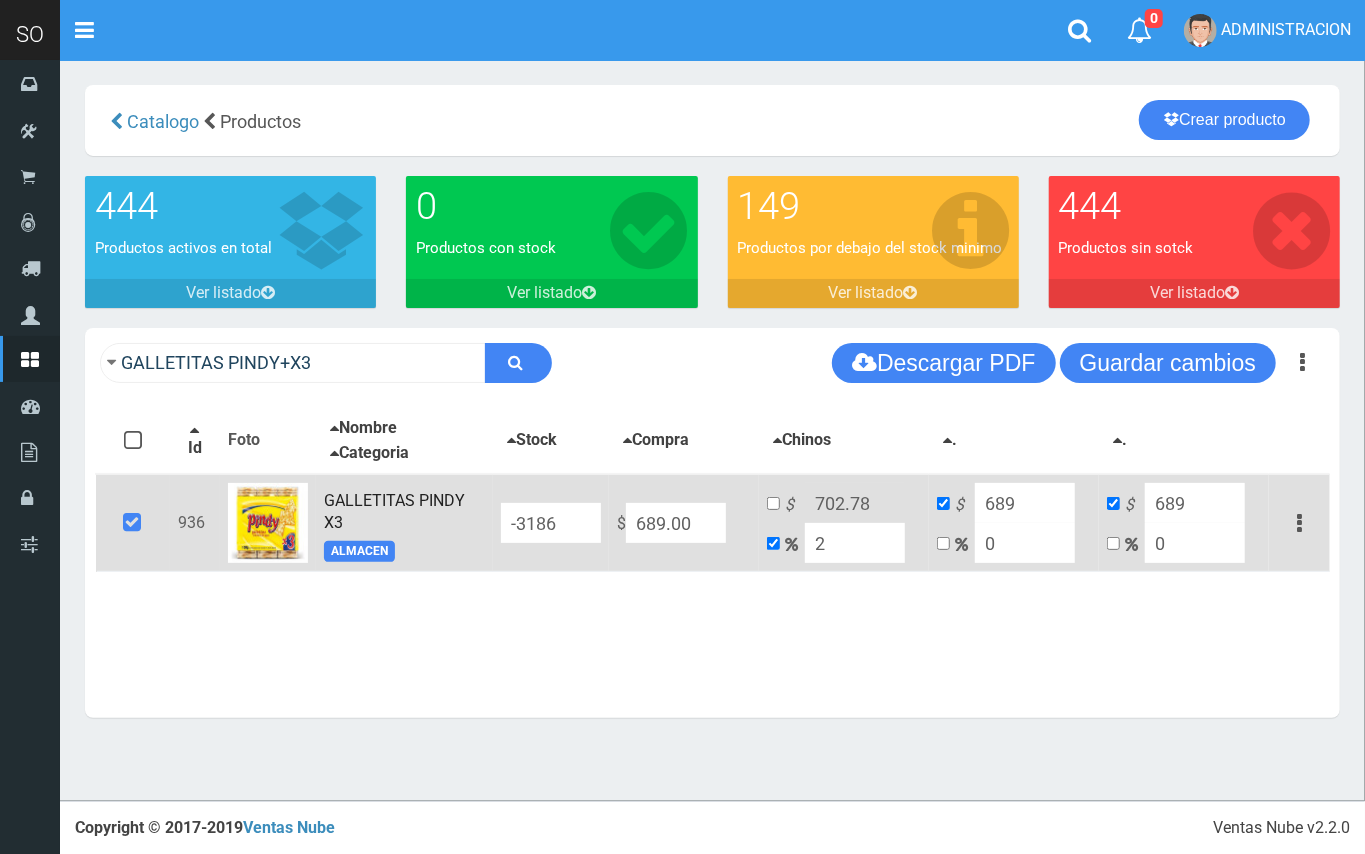 type on "20" 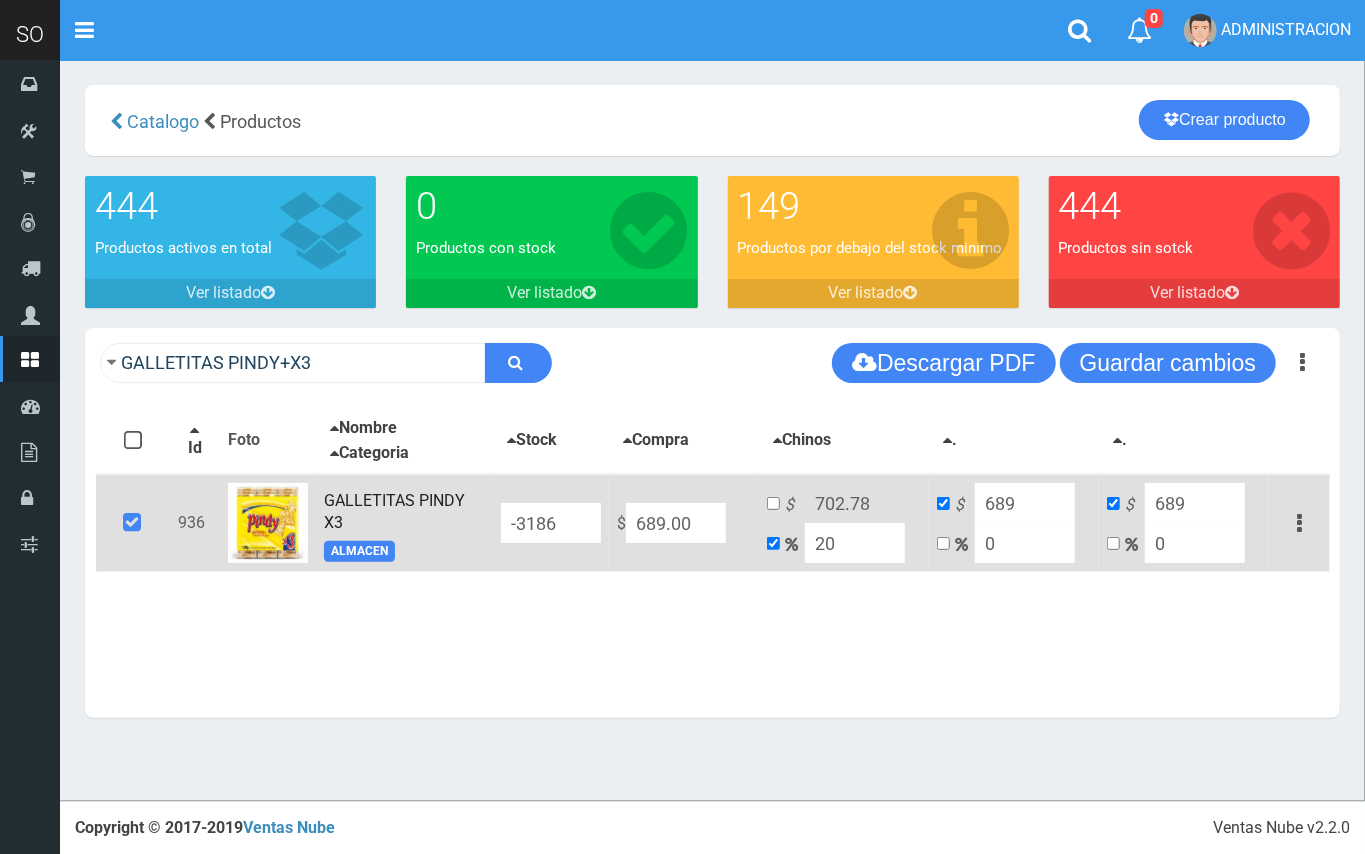type on "826.8" 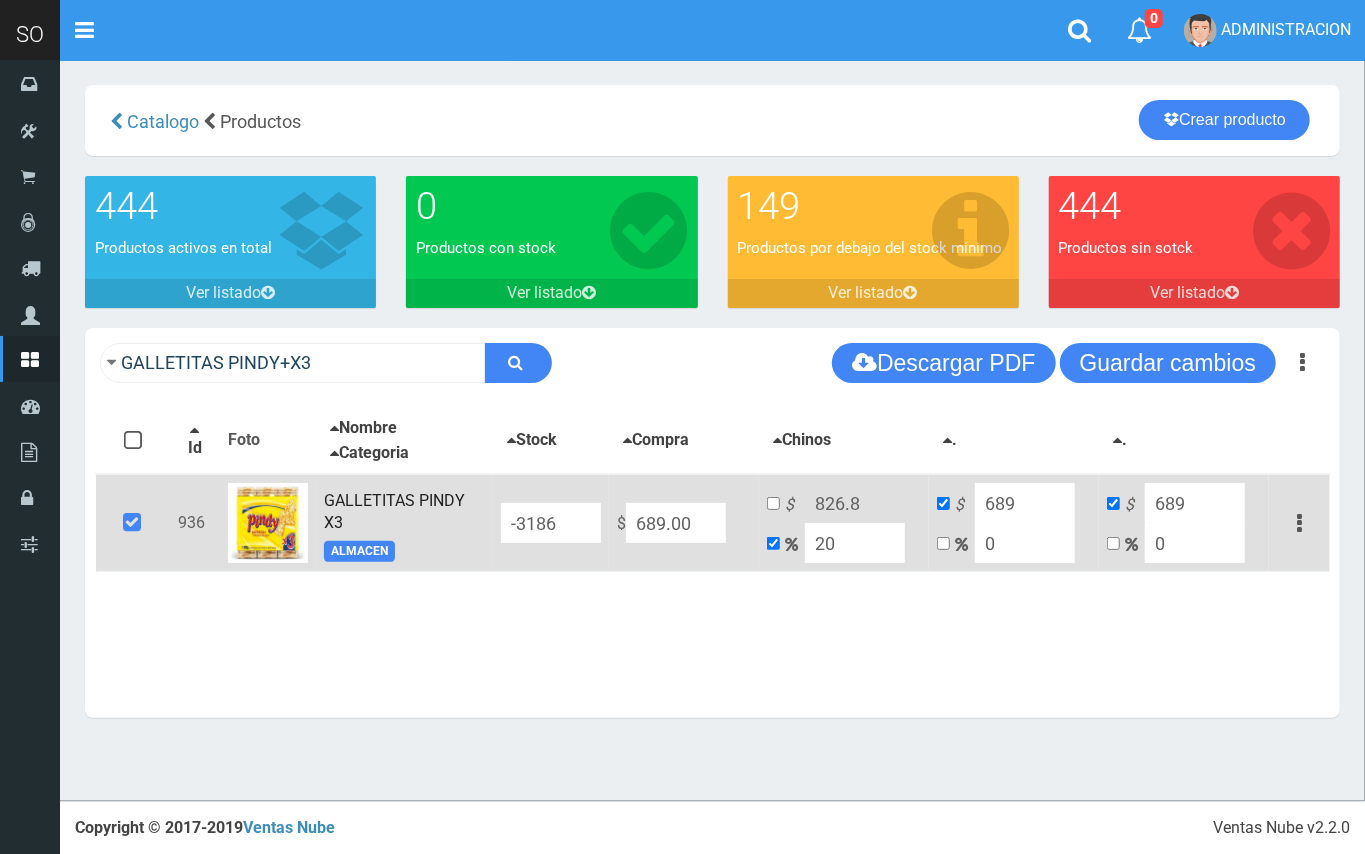 type on "20" 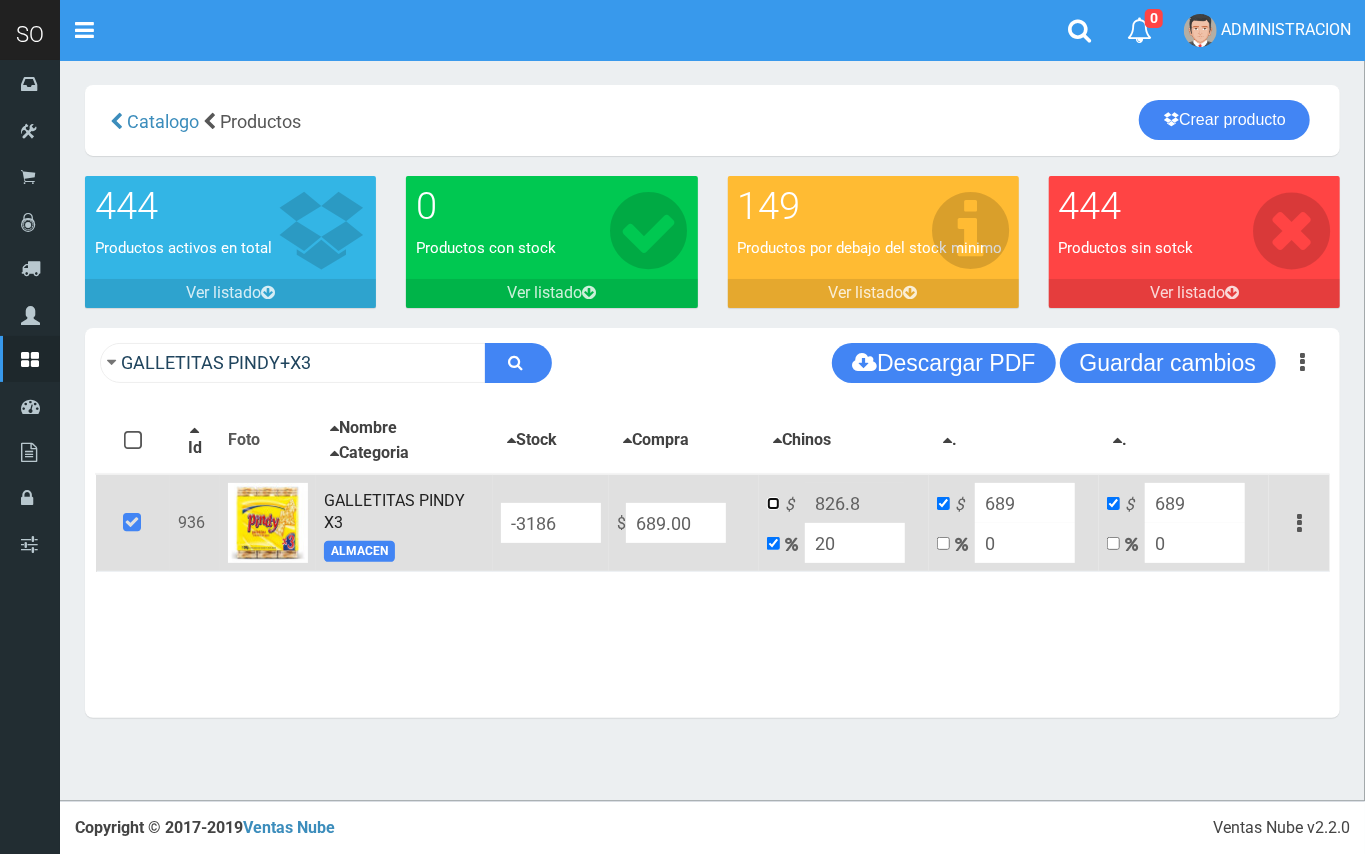 click at bounding box center (773, 503) 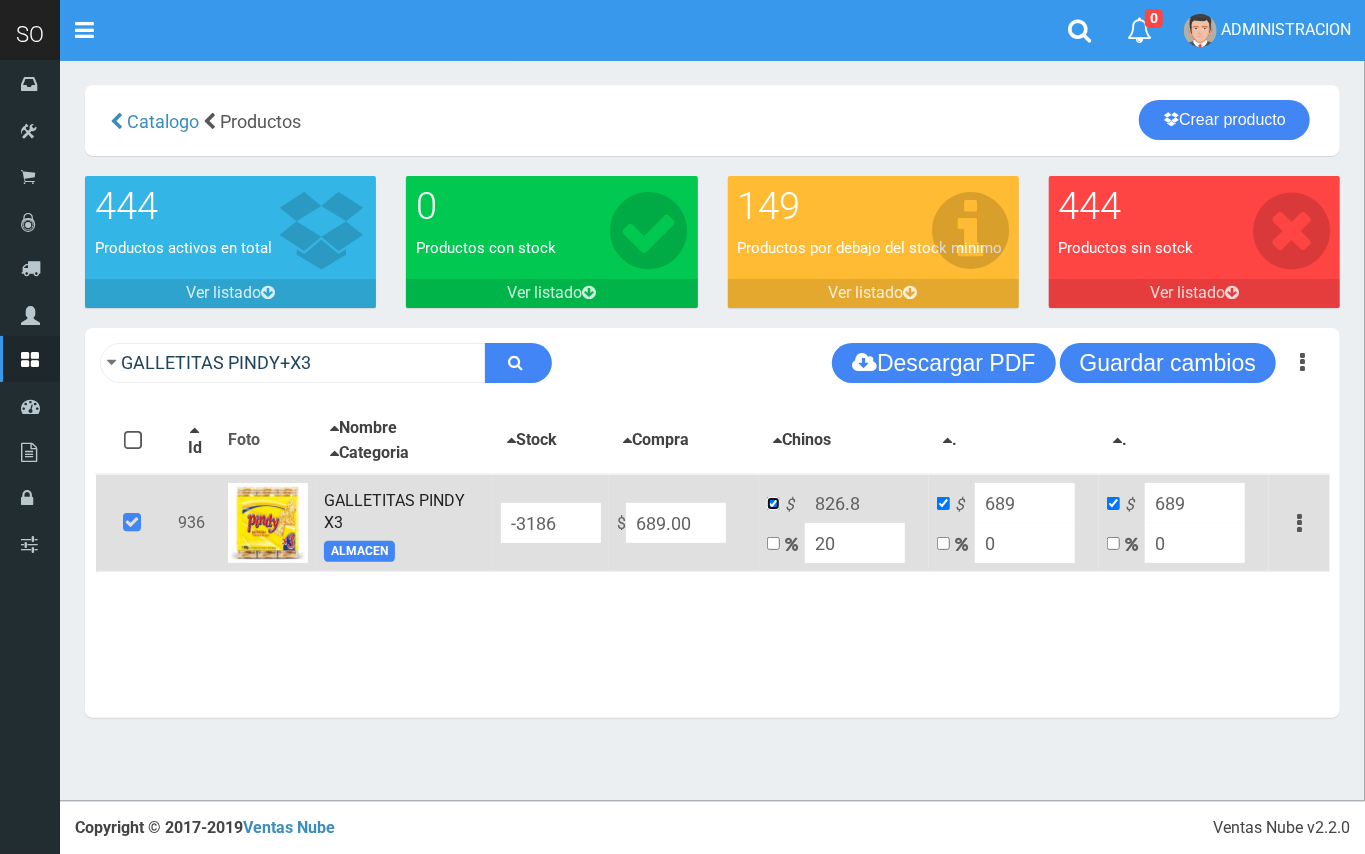 checkbox on "false" 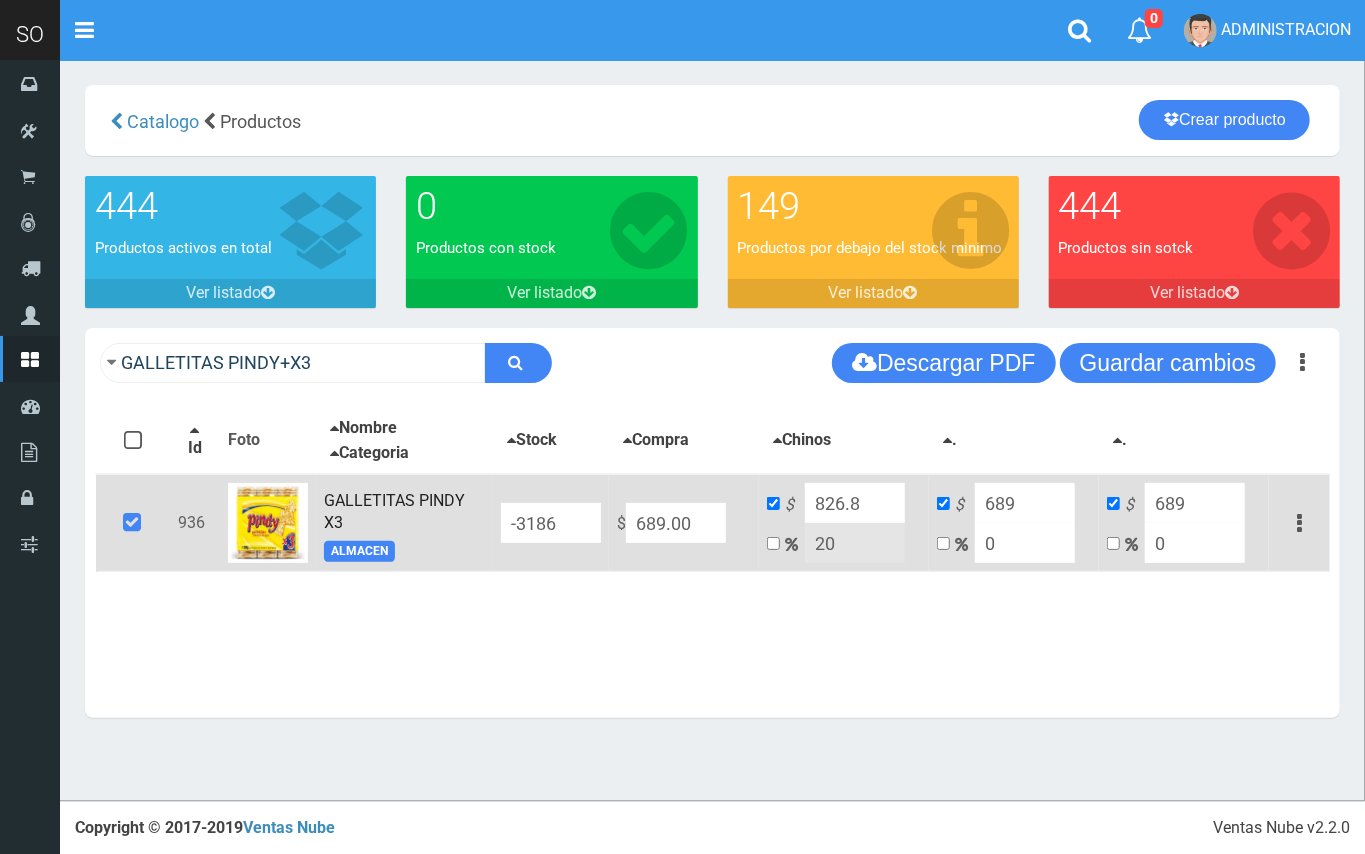 drag, startPoint x: 866, startPoint y: 510, endPoint x: 837, endPoint y: 510, distance: 29 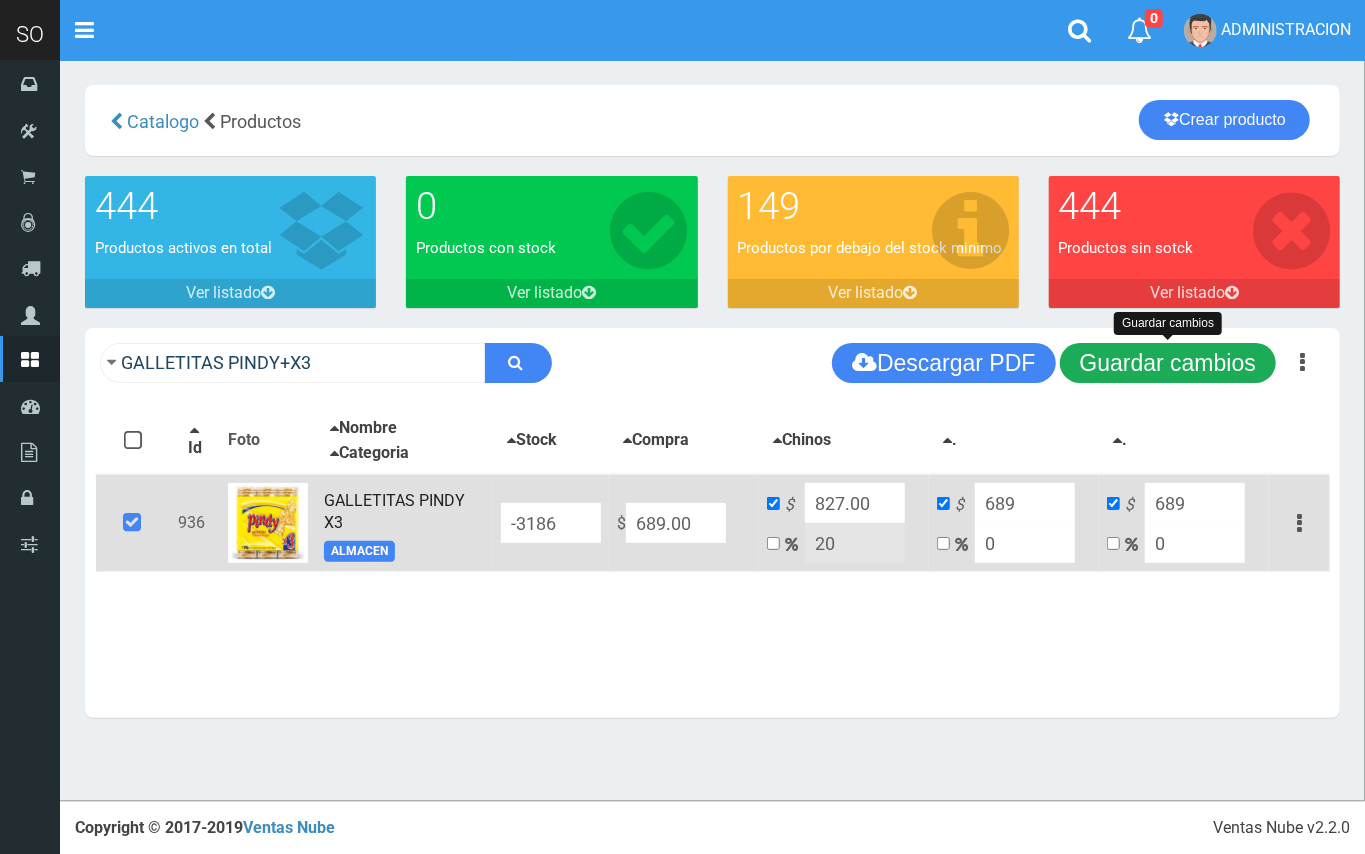 type on "827.00" 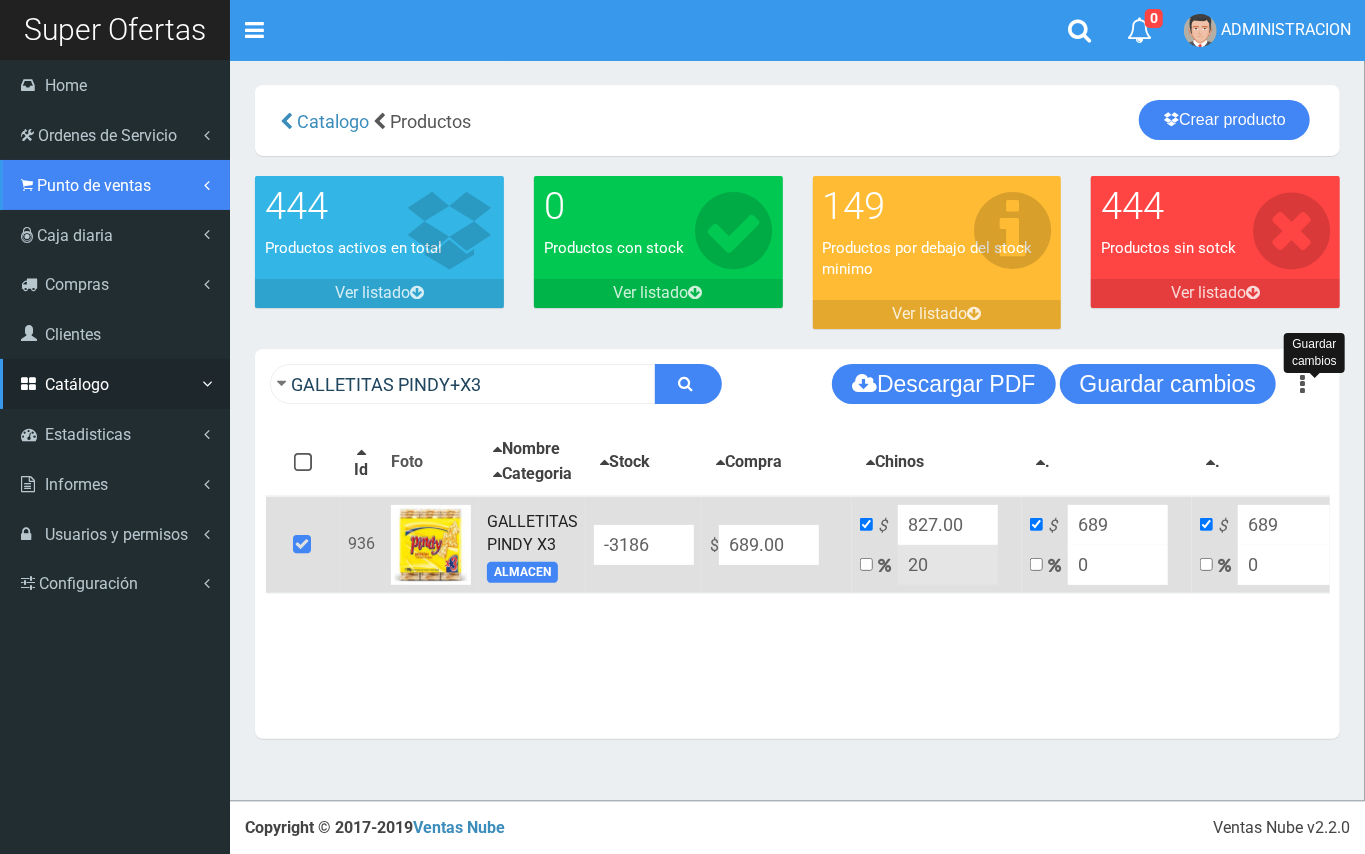 click on "Punto de ventas" at bounding box center [94, 185] 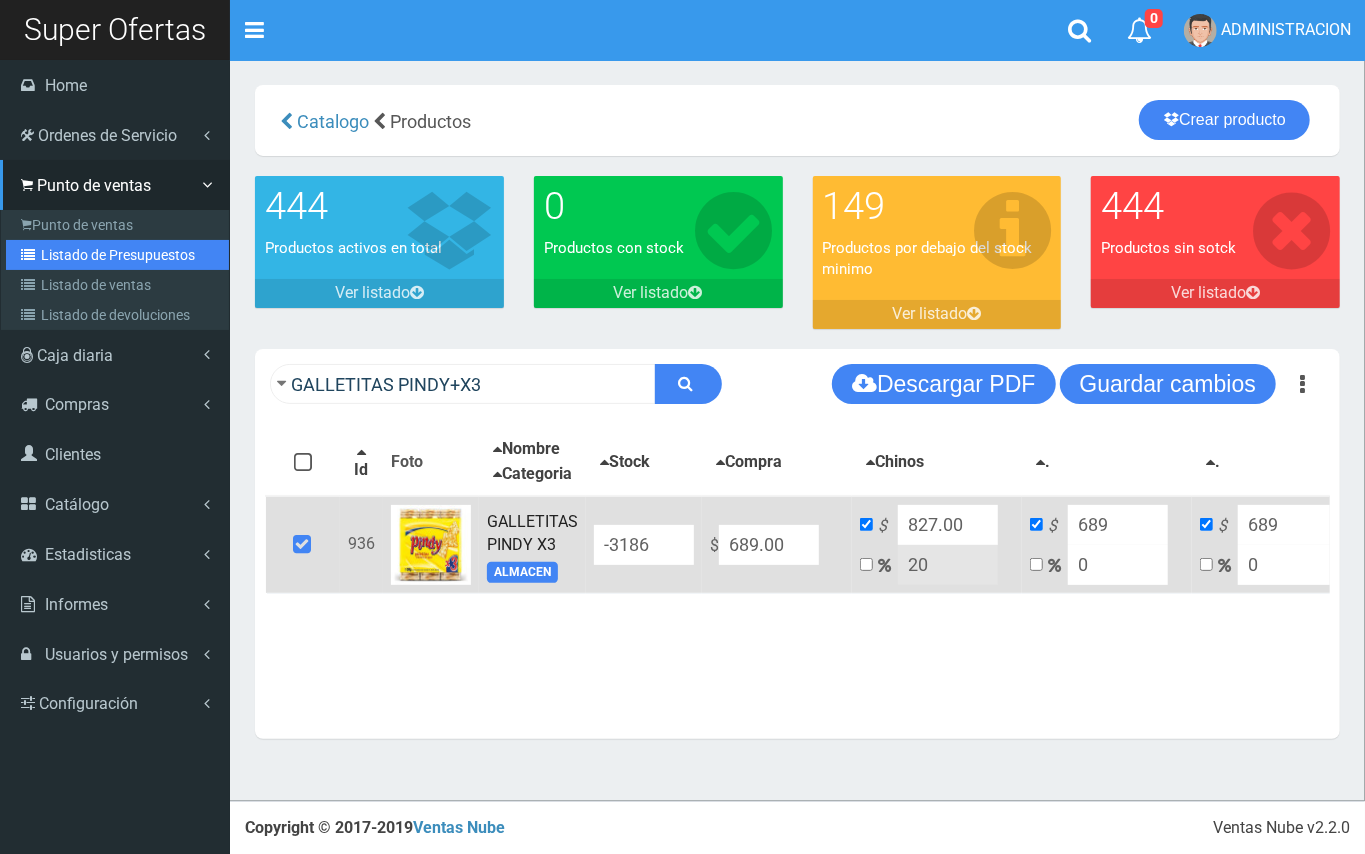 click on "Listado de Presupuestos" at bounding box center [117, 255] 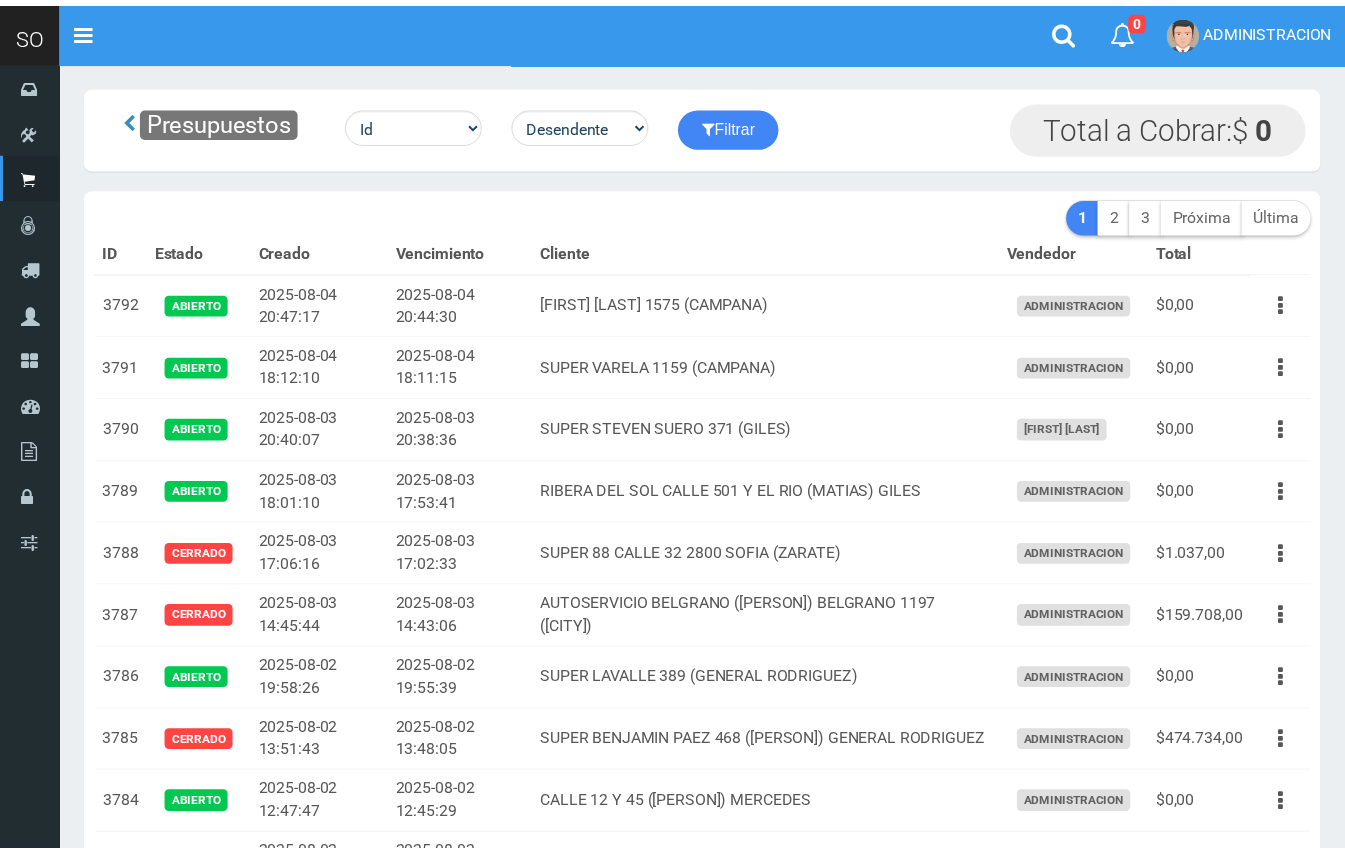 scroll, scrollTop: 0, scrollLeft: 0, axis: both 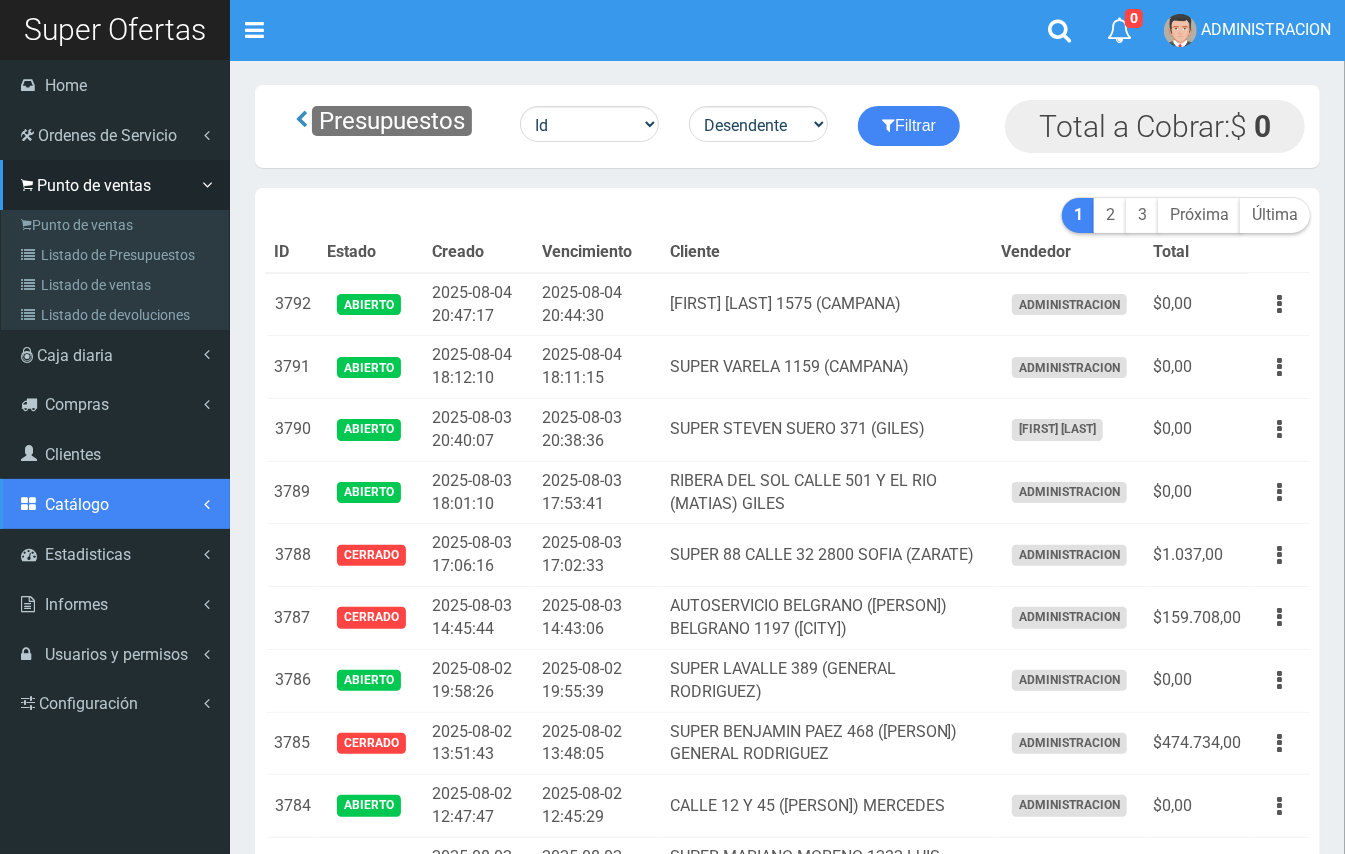 click on "Catálogo" at bounding box center (77, 504) 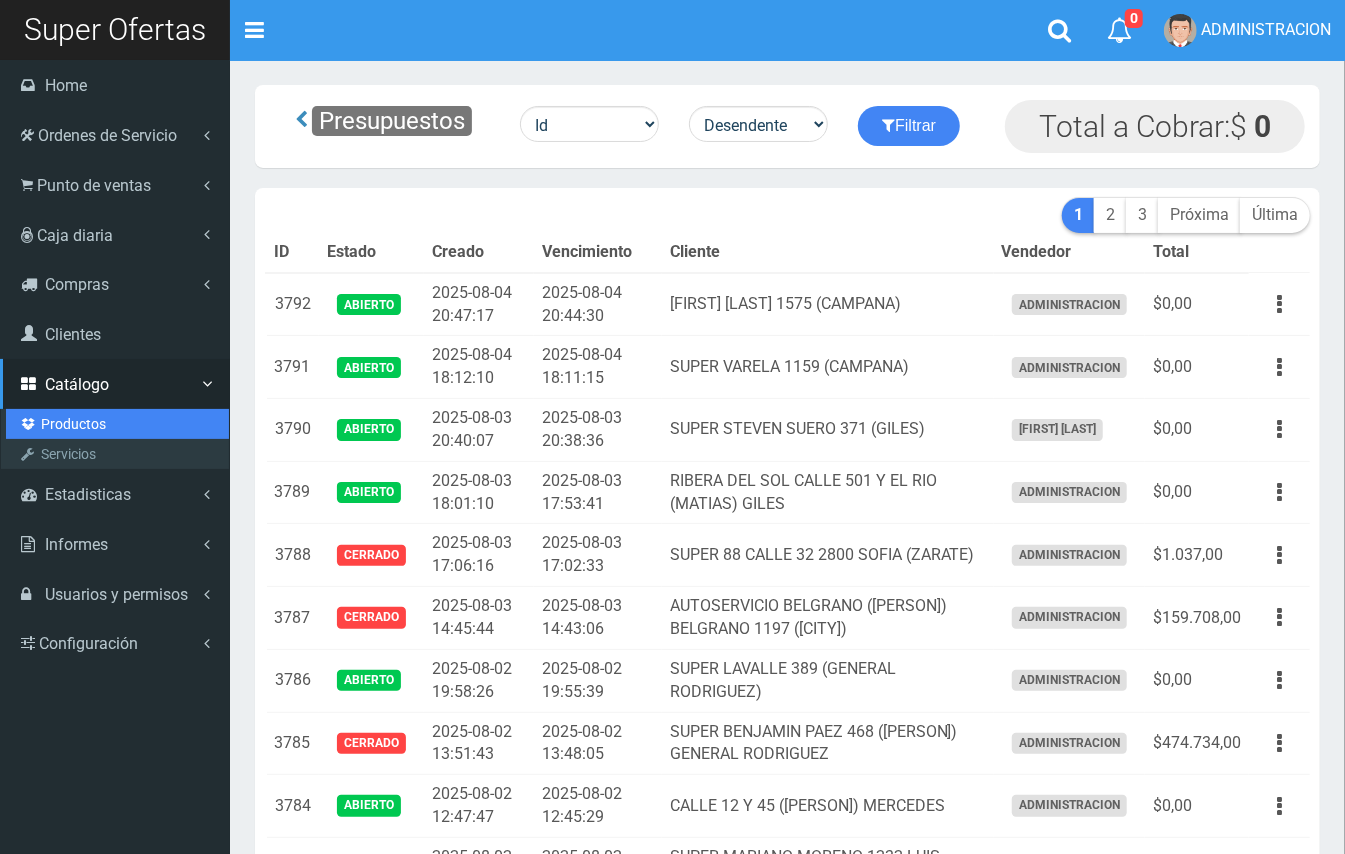 click on "Productos" at bounding box center (117, 424) 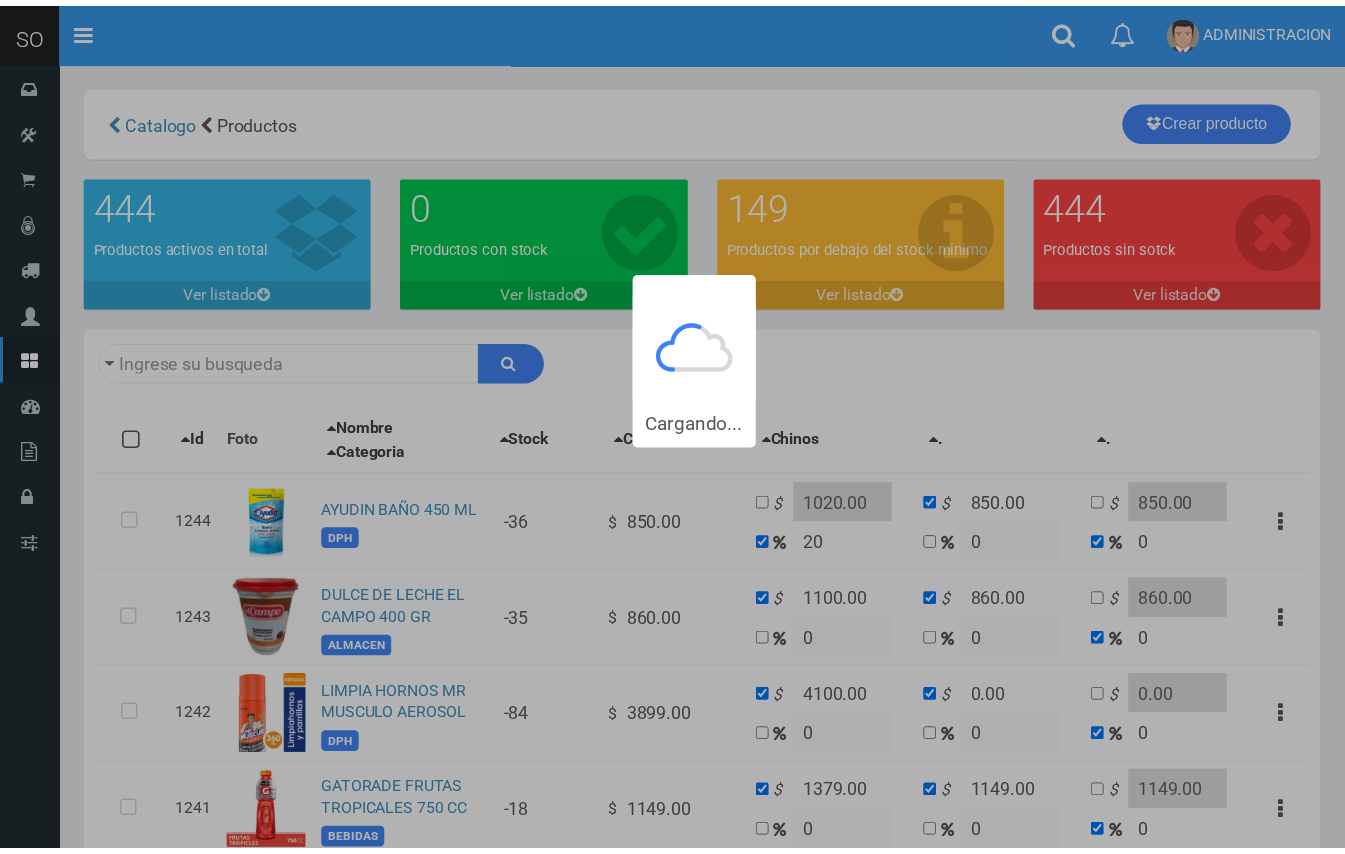 scroll, scrollTop: 0, scrollLeft: 0, axis: both 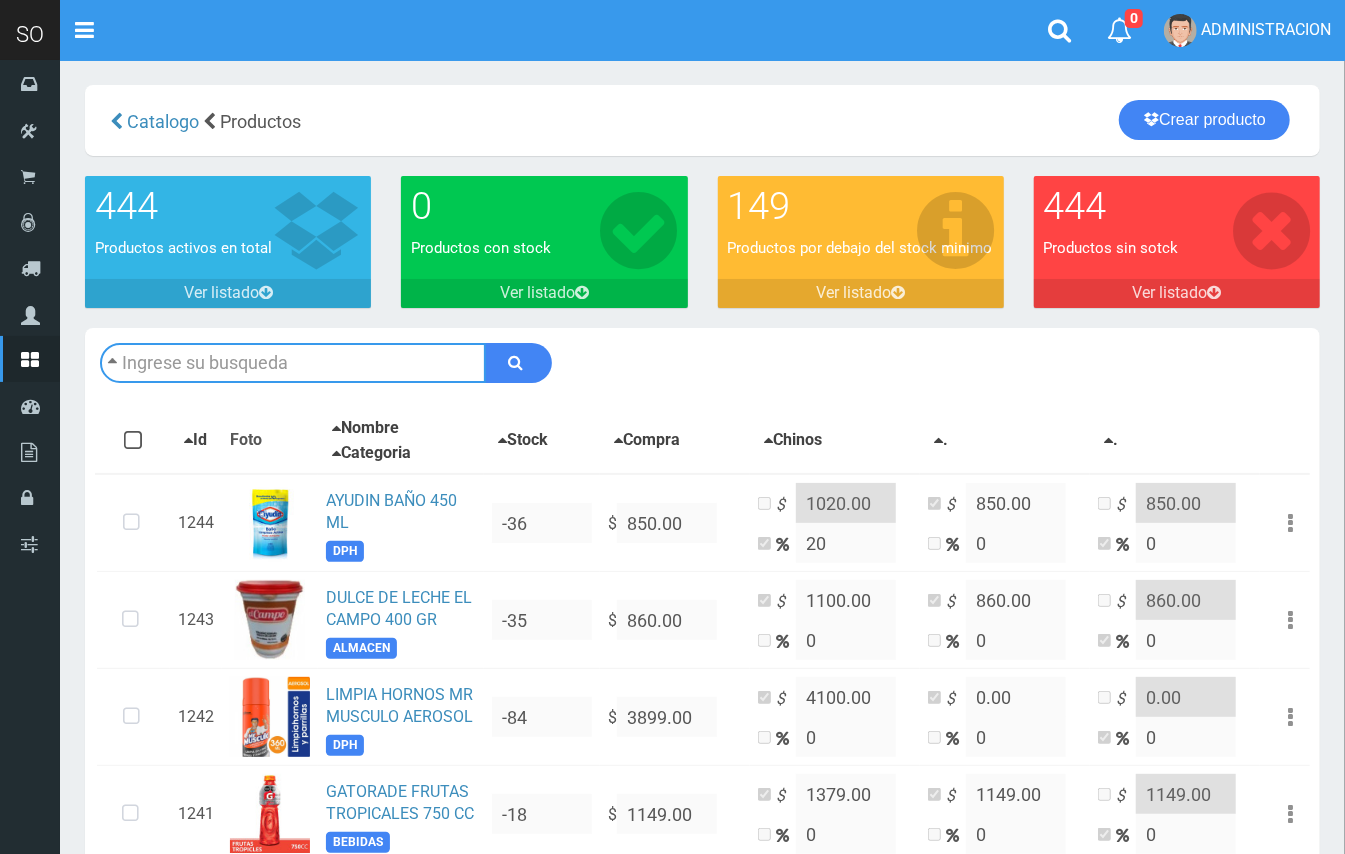 click at bounding box center (293, 363) 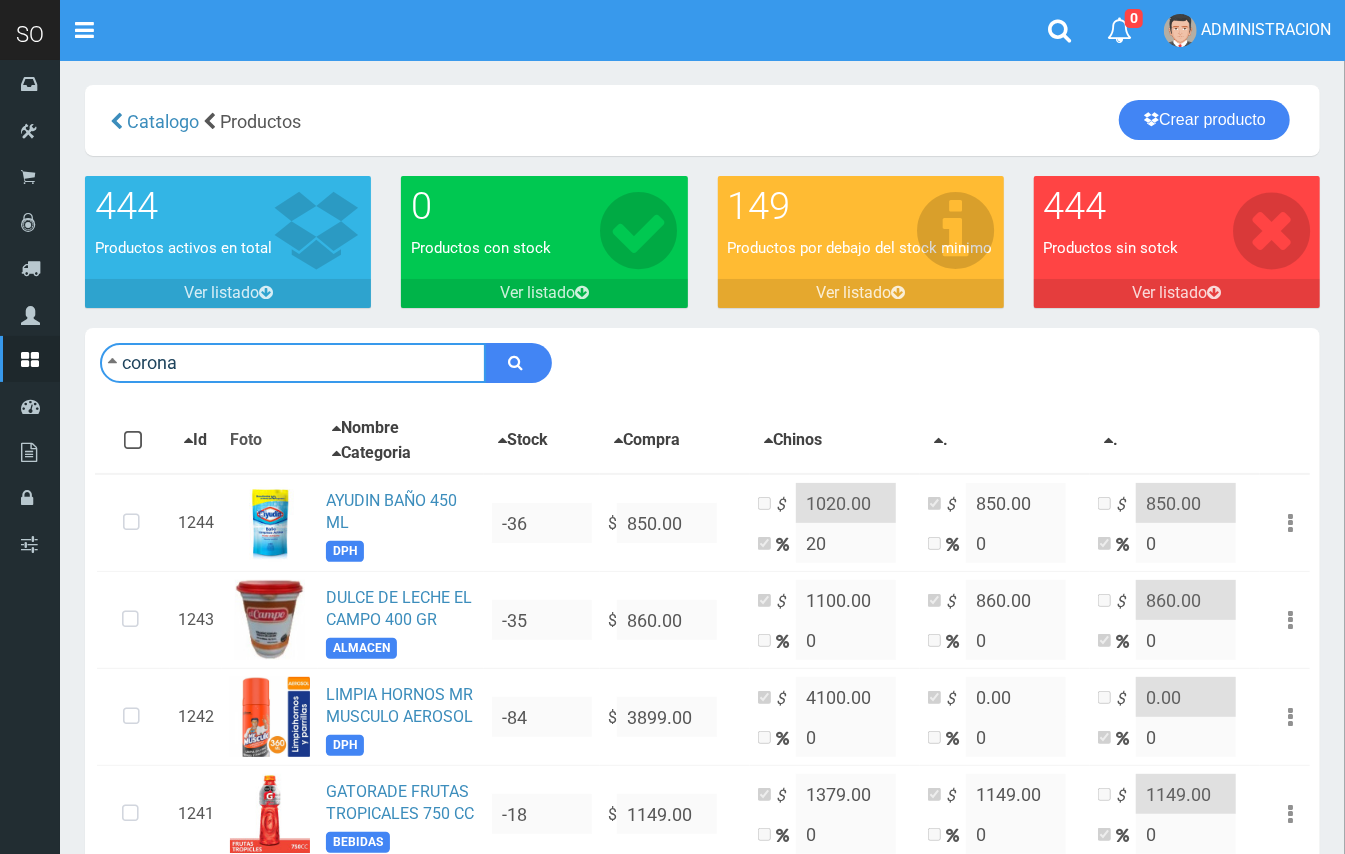 type on "corona" 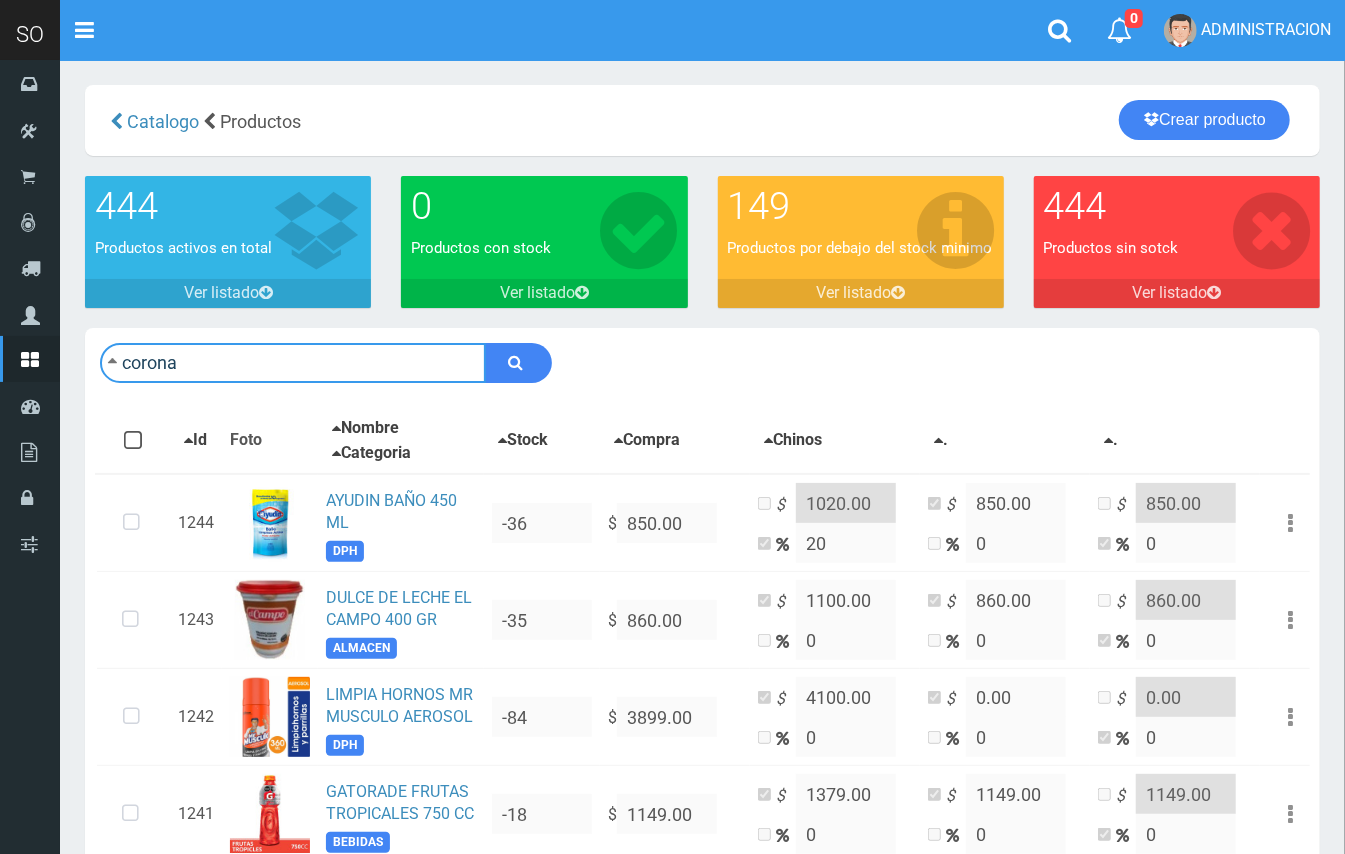 click at bounding box center (518, 363) 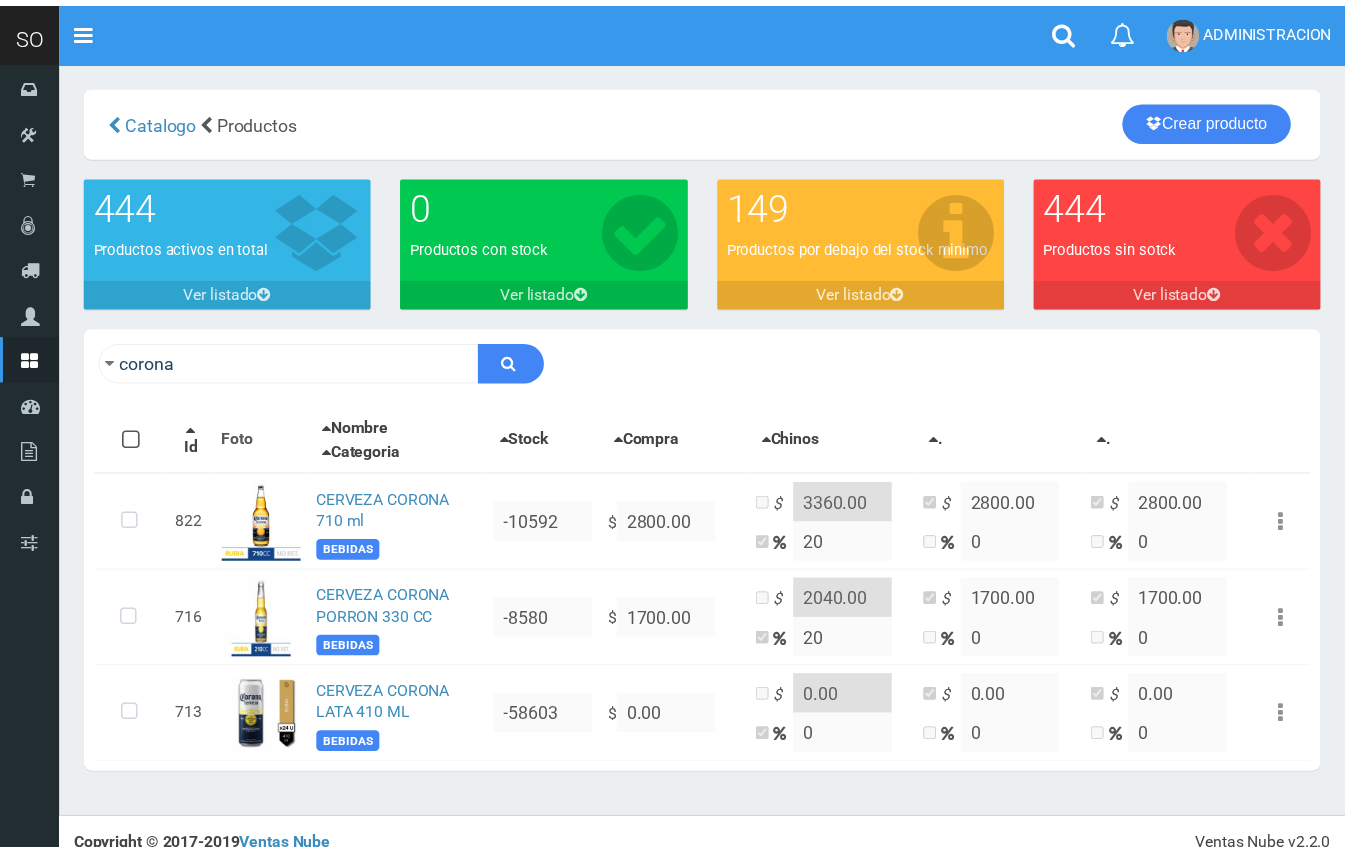 scroll, scrollTop: 0, scrollLeft: 0, axis: both 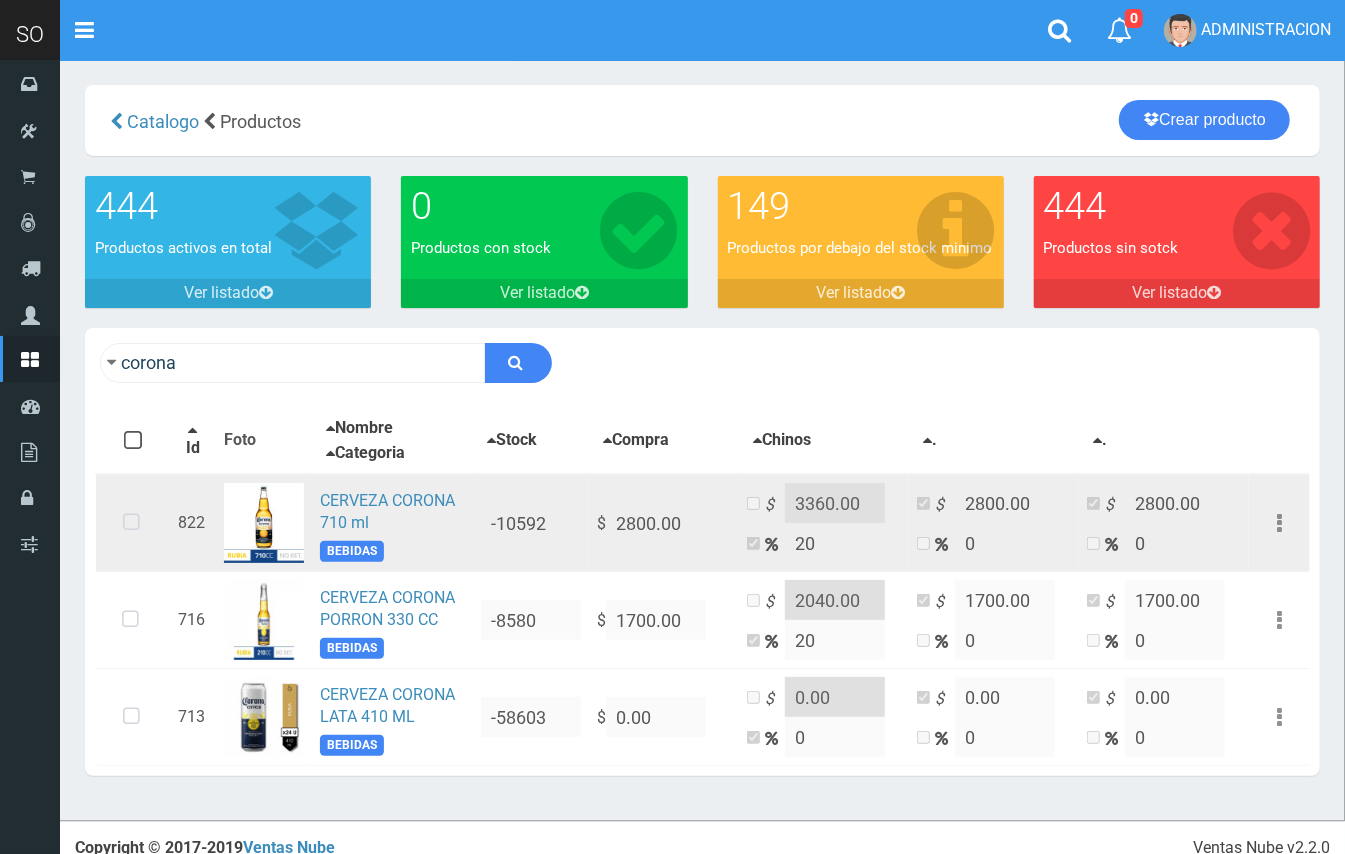 click at bounding box center (131, 523) 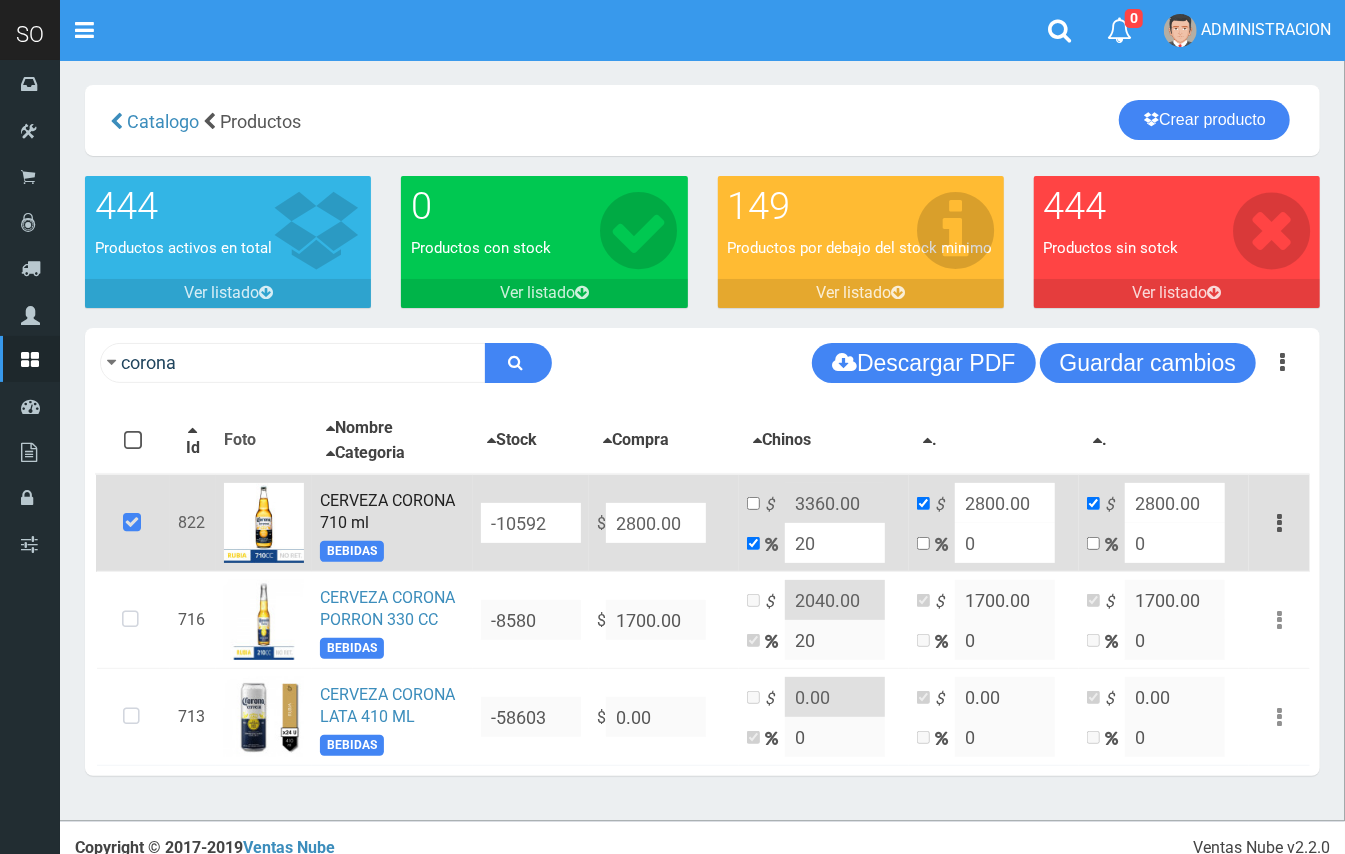 drag, startPoint x: 693, startPoint y: 518, endPoint x: 634, endPoint y: 517, distance: 59.008472 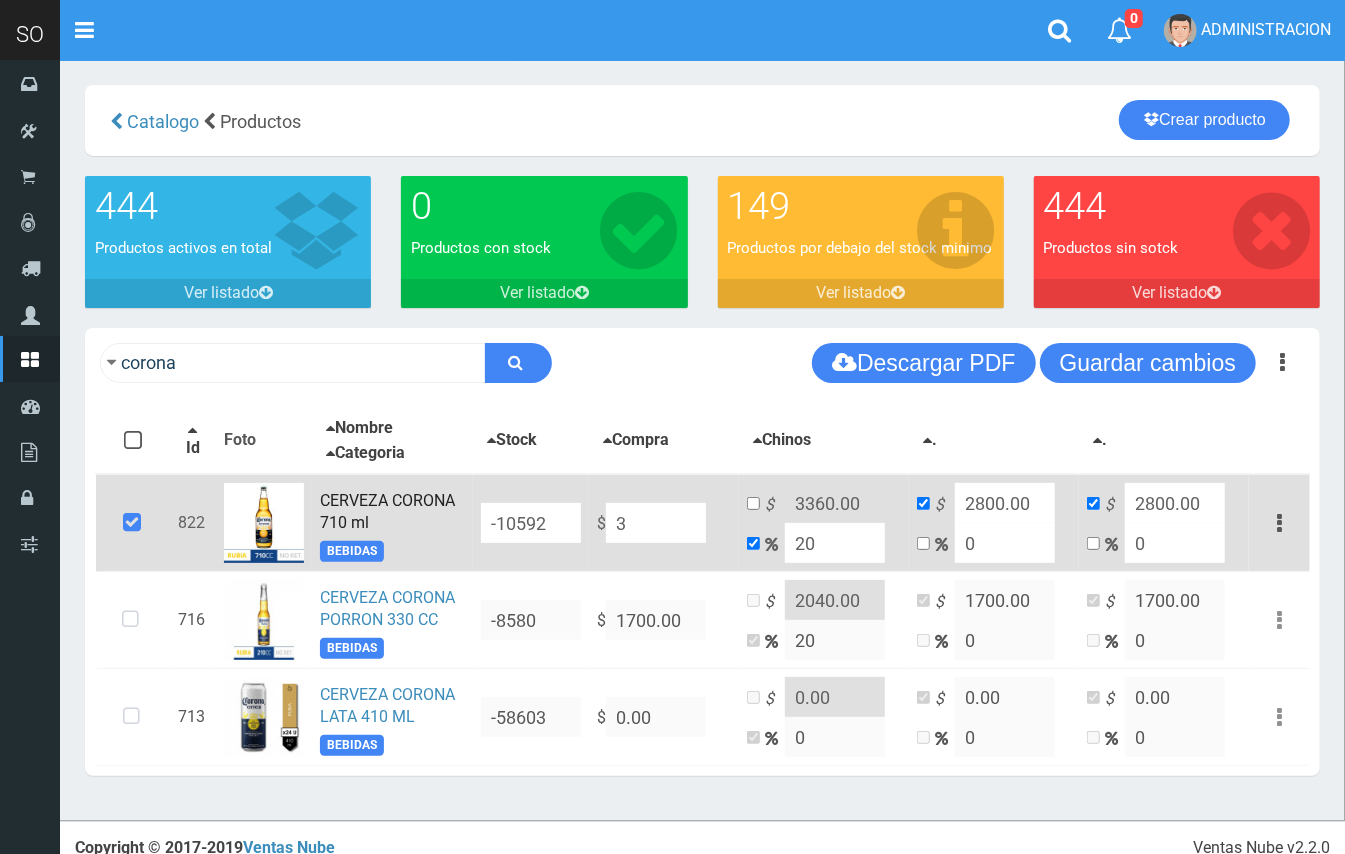 type on "3.6" 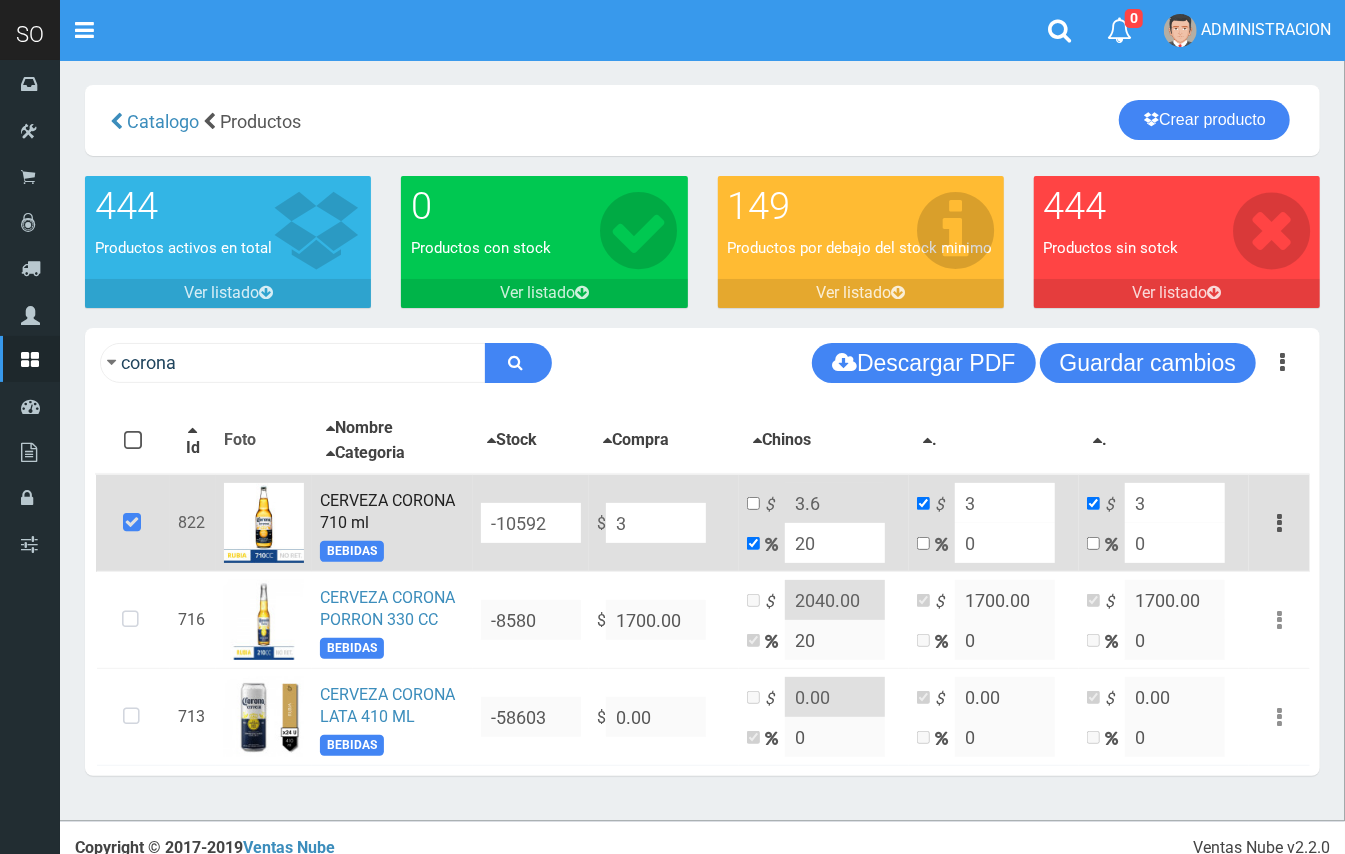 type on "32" 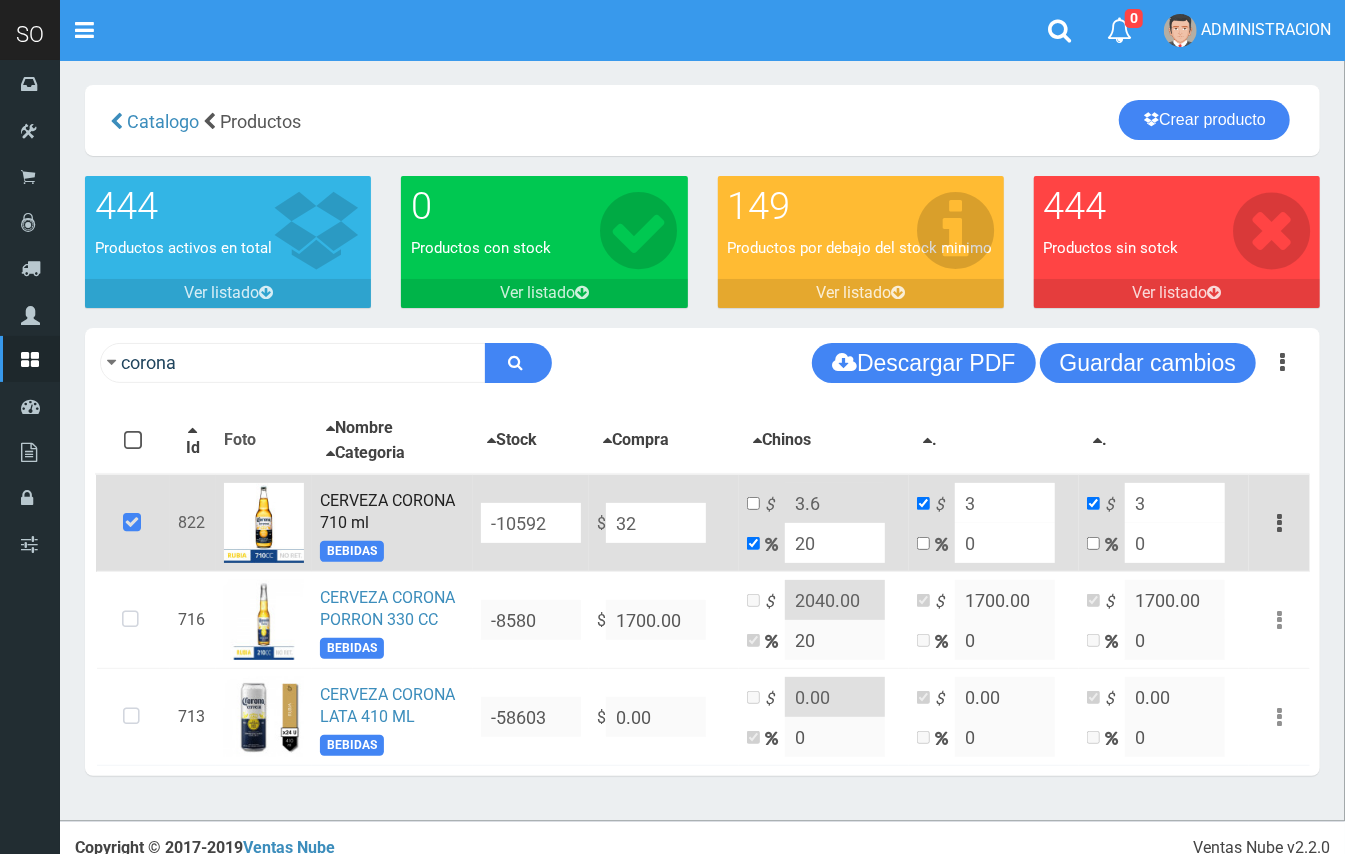 type on "38.4" 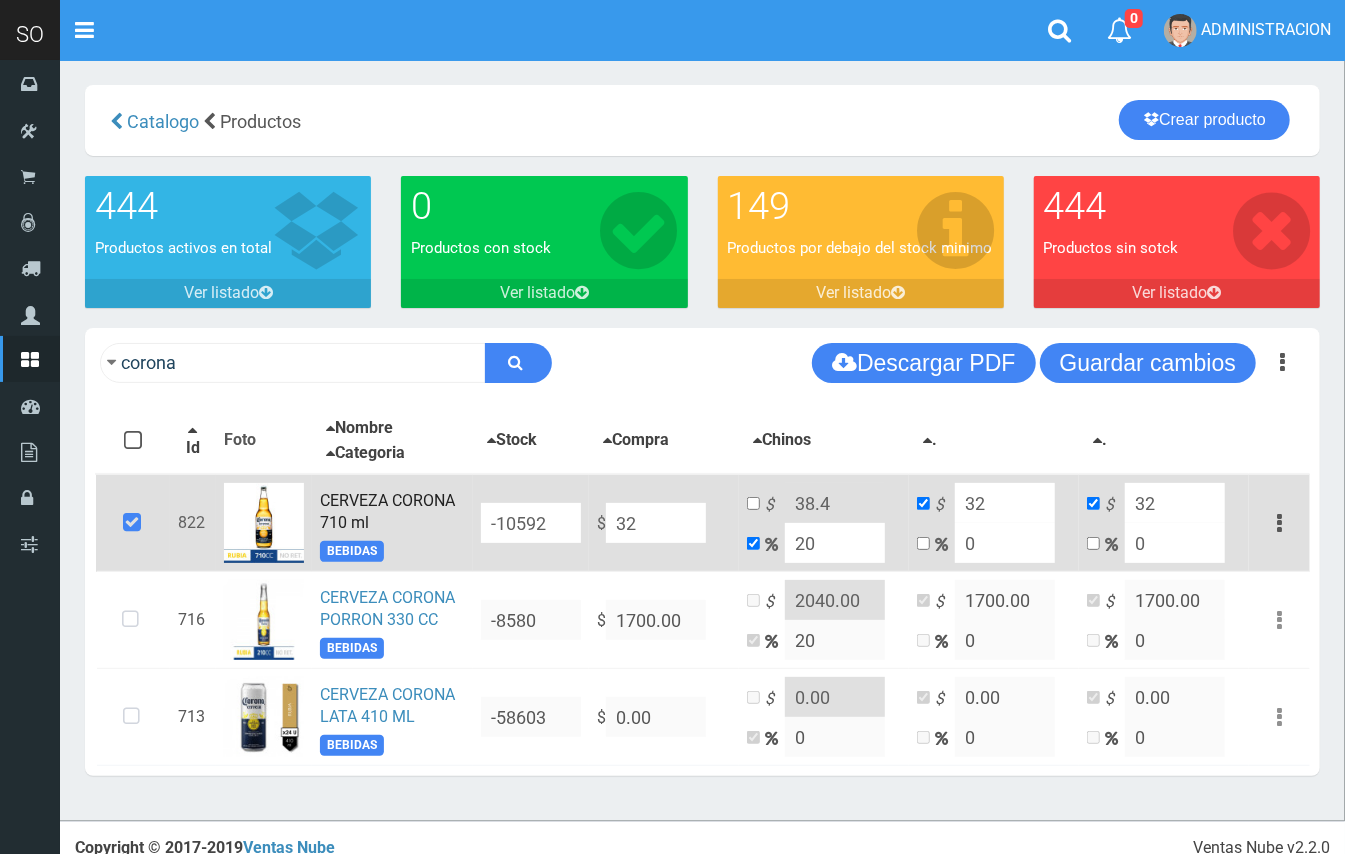 type on "329" 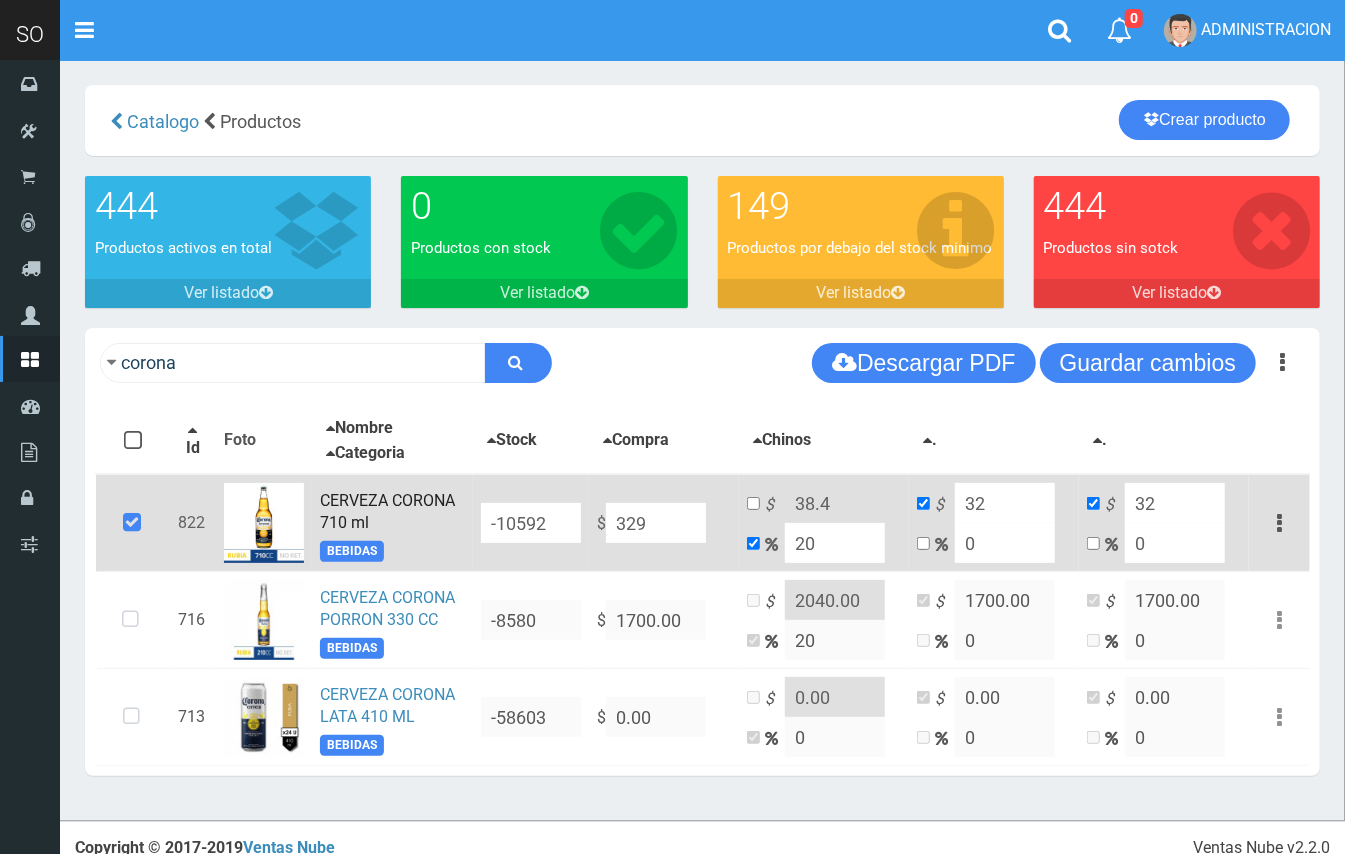 type on "394.8" 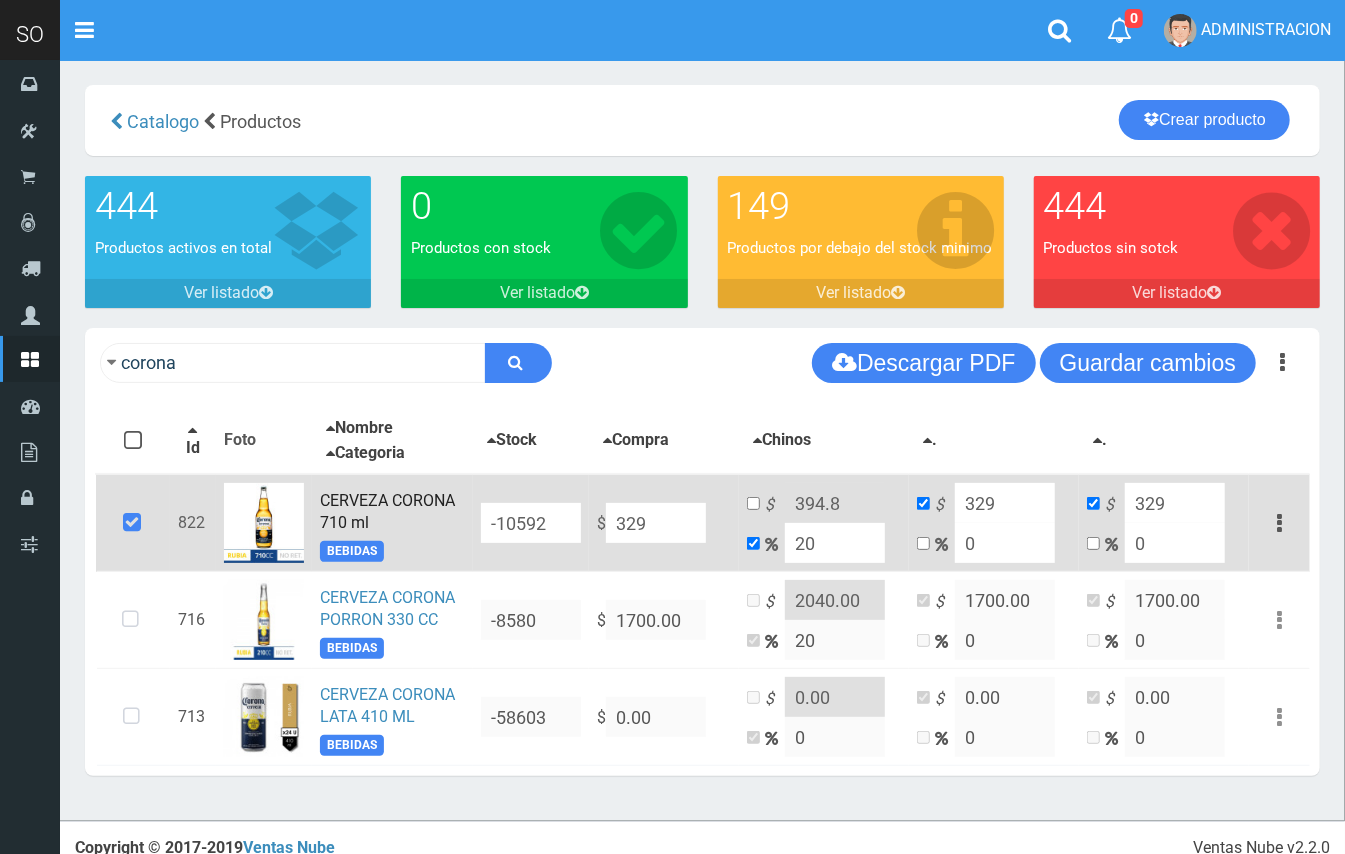 type on "3299" 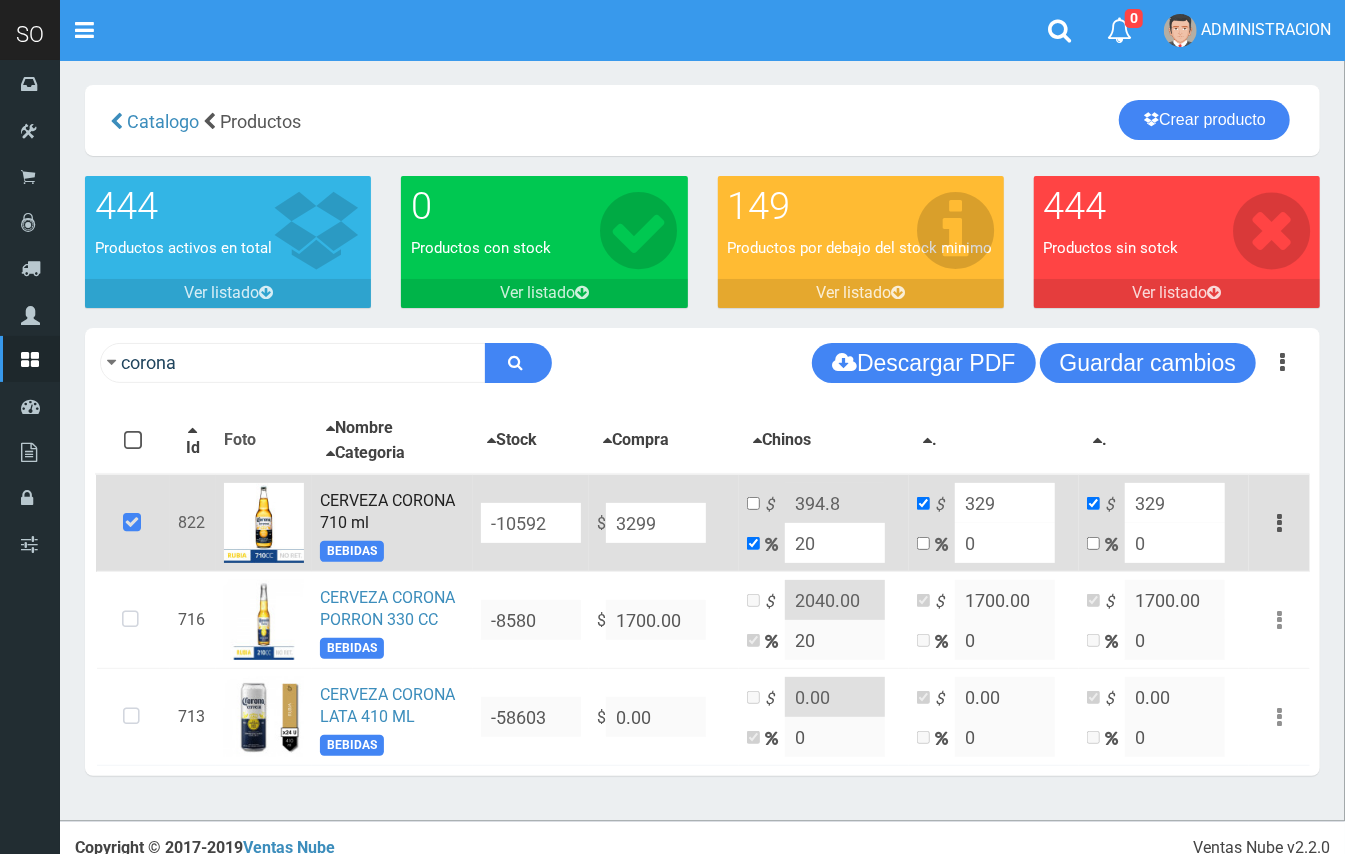 type on "3958.8" 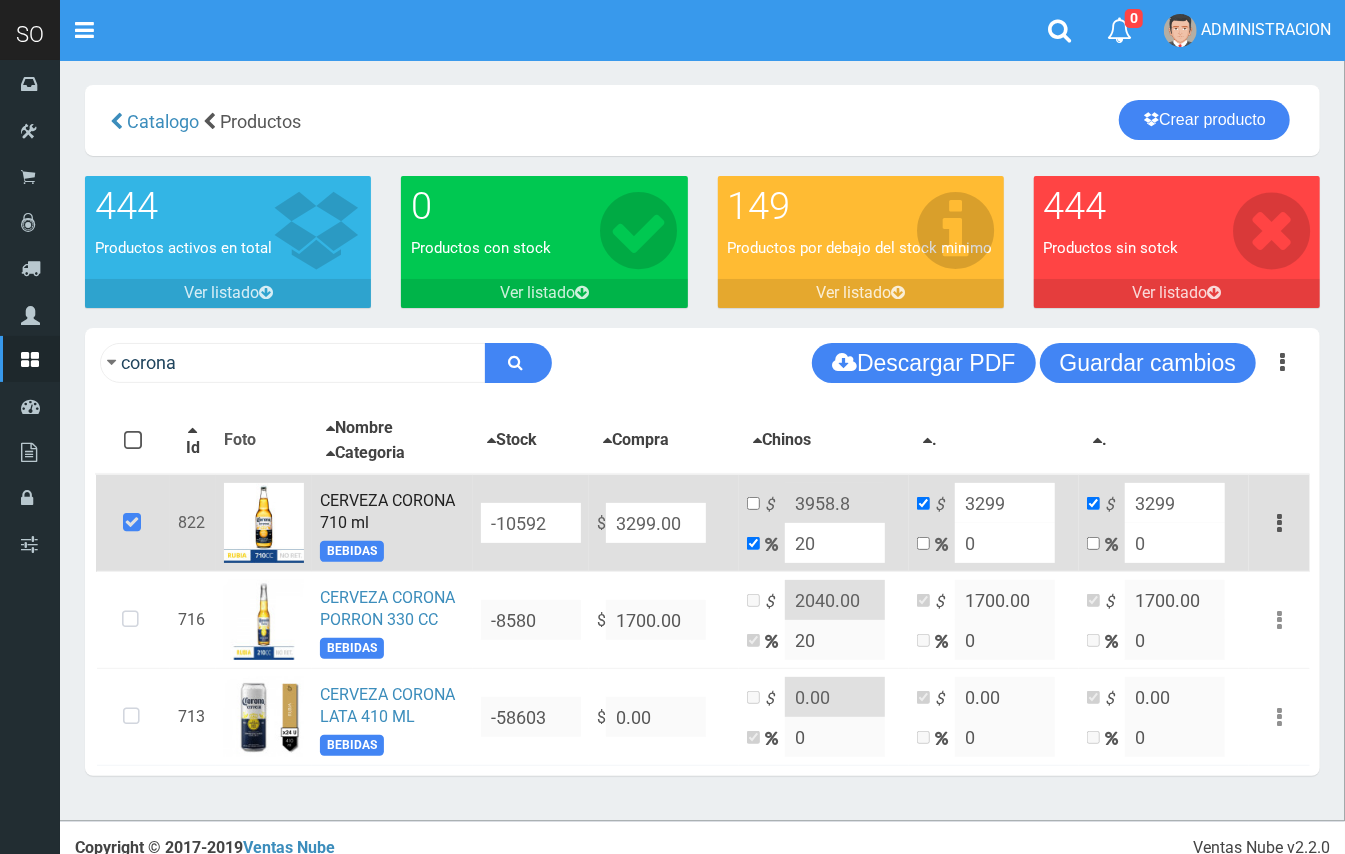 type on "3299.00" 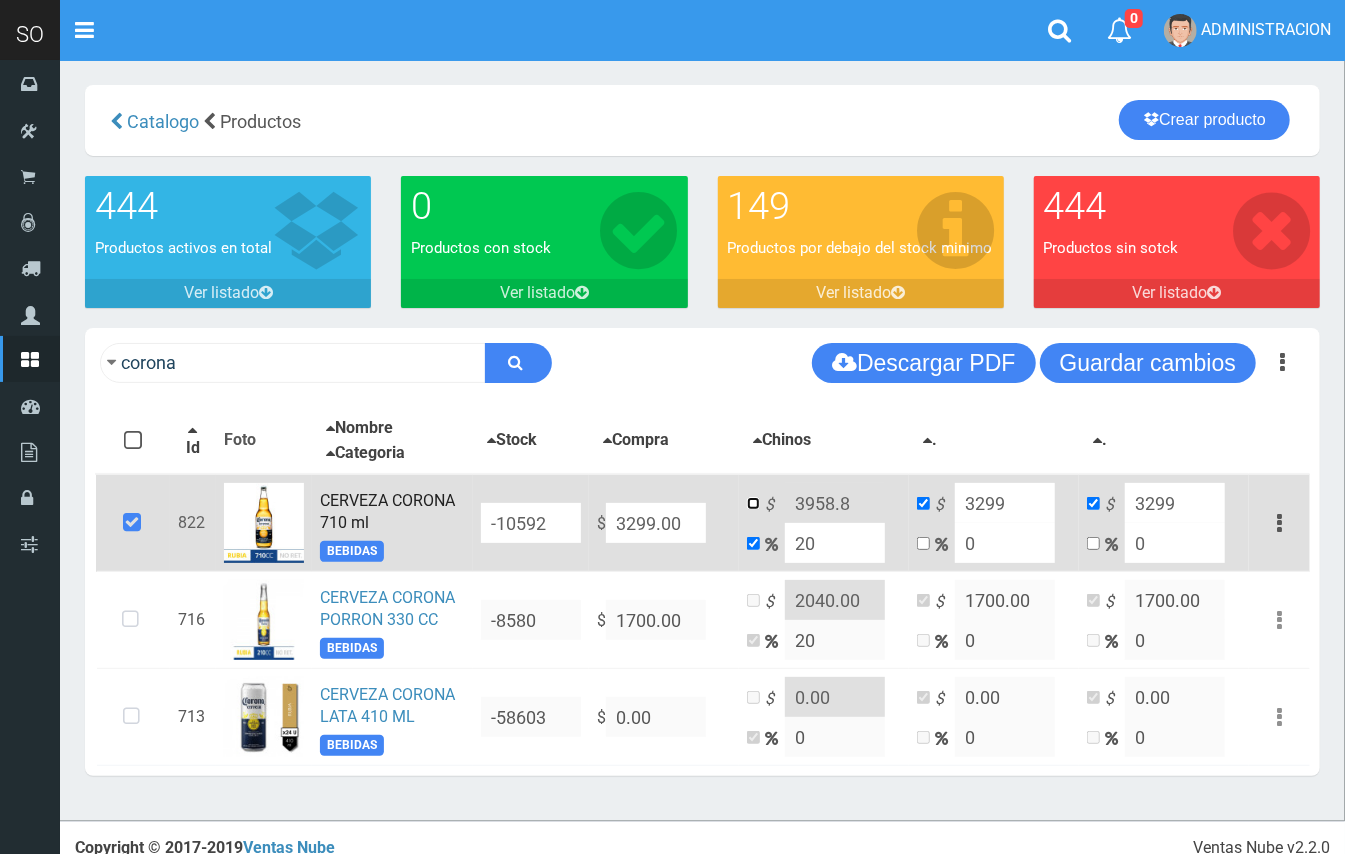 click at bounding box center (753, 503) 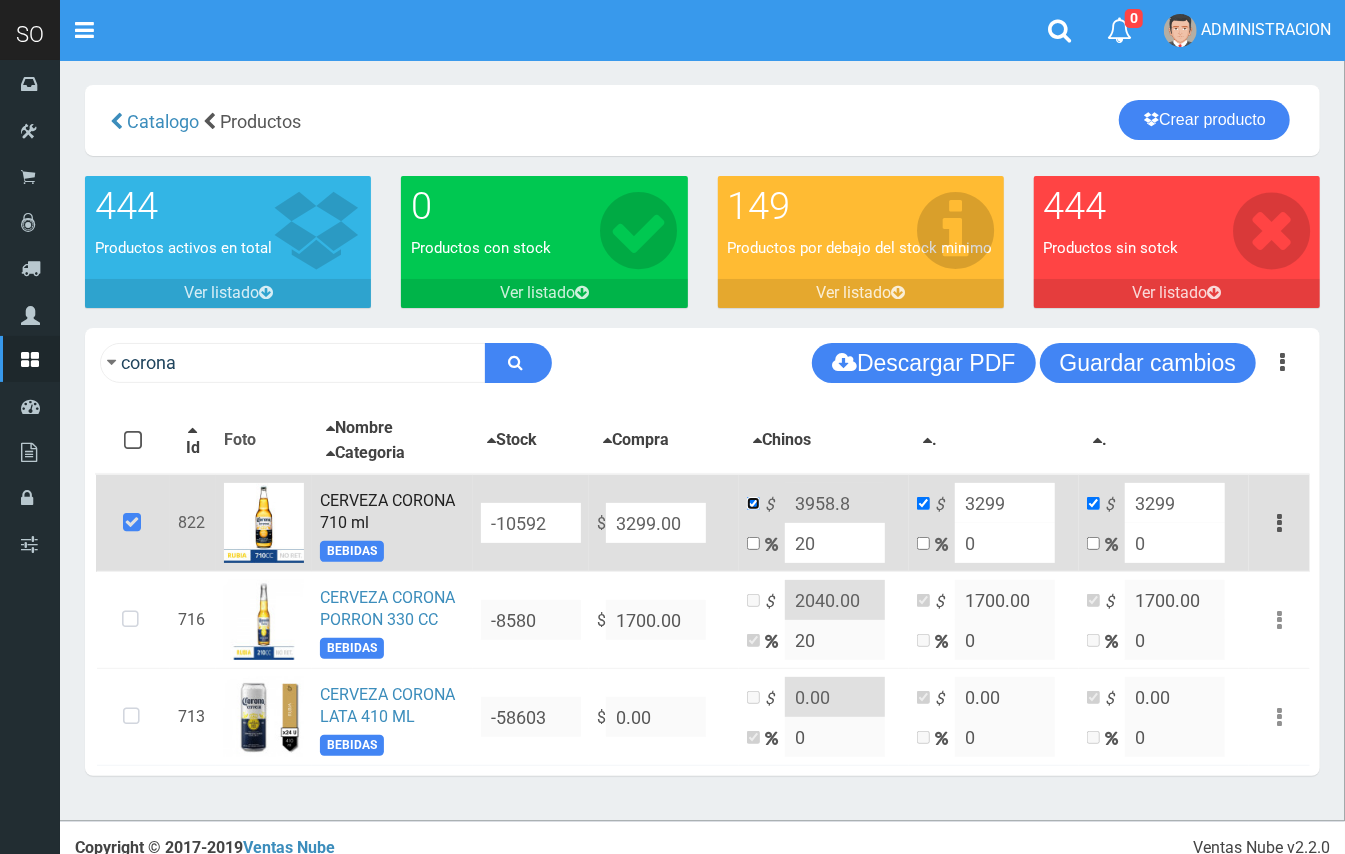 checkbox on "false" 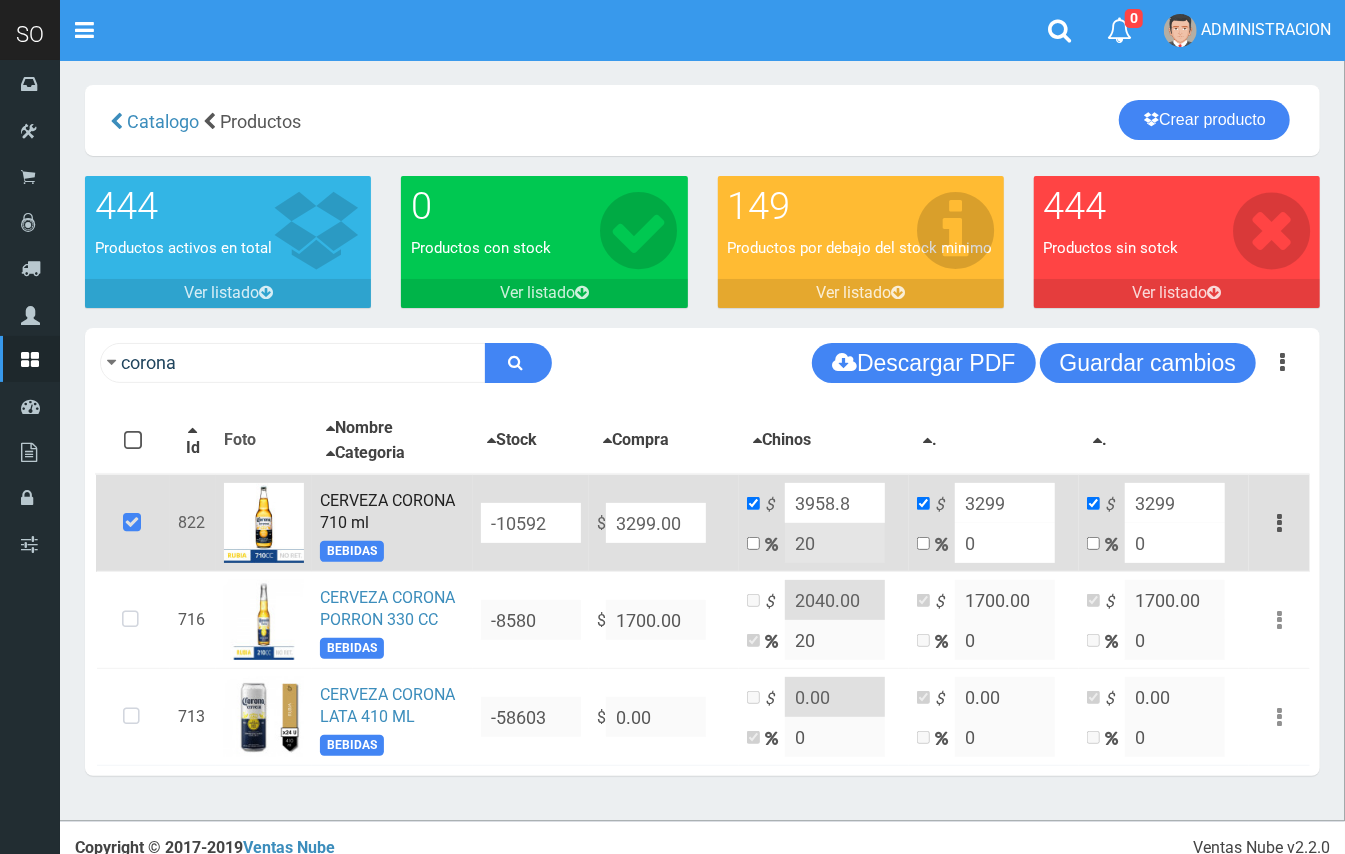 drag, startPoint x: 846, startPoint y: 502, endPoint x: 825, endPoint y: 498, distance: 21.377558 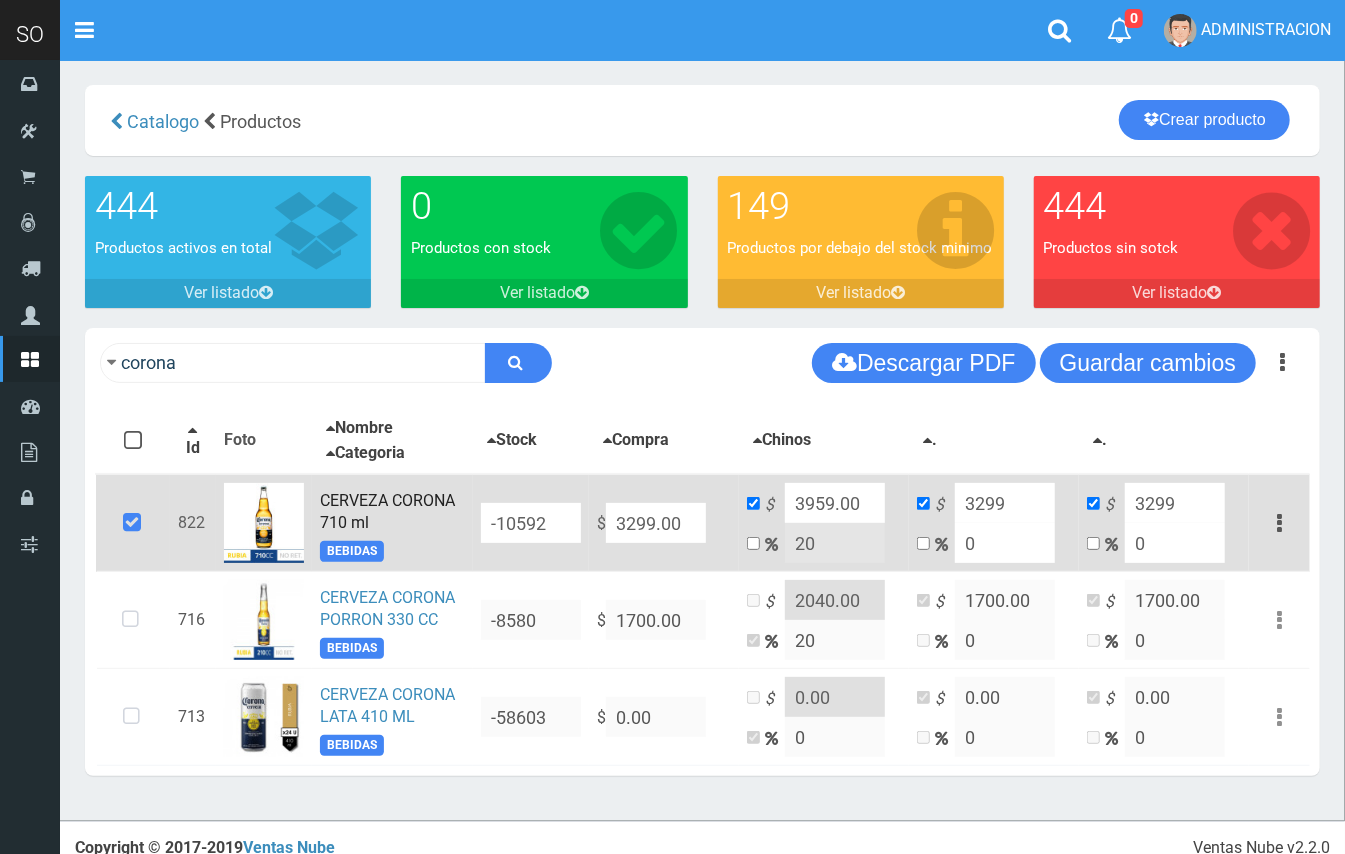 type on "3959.00" 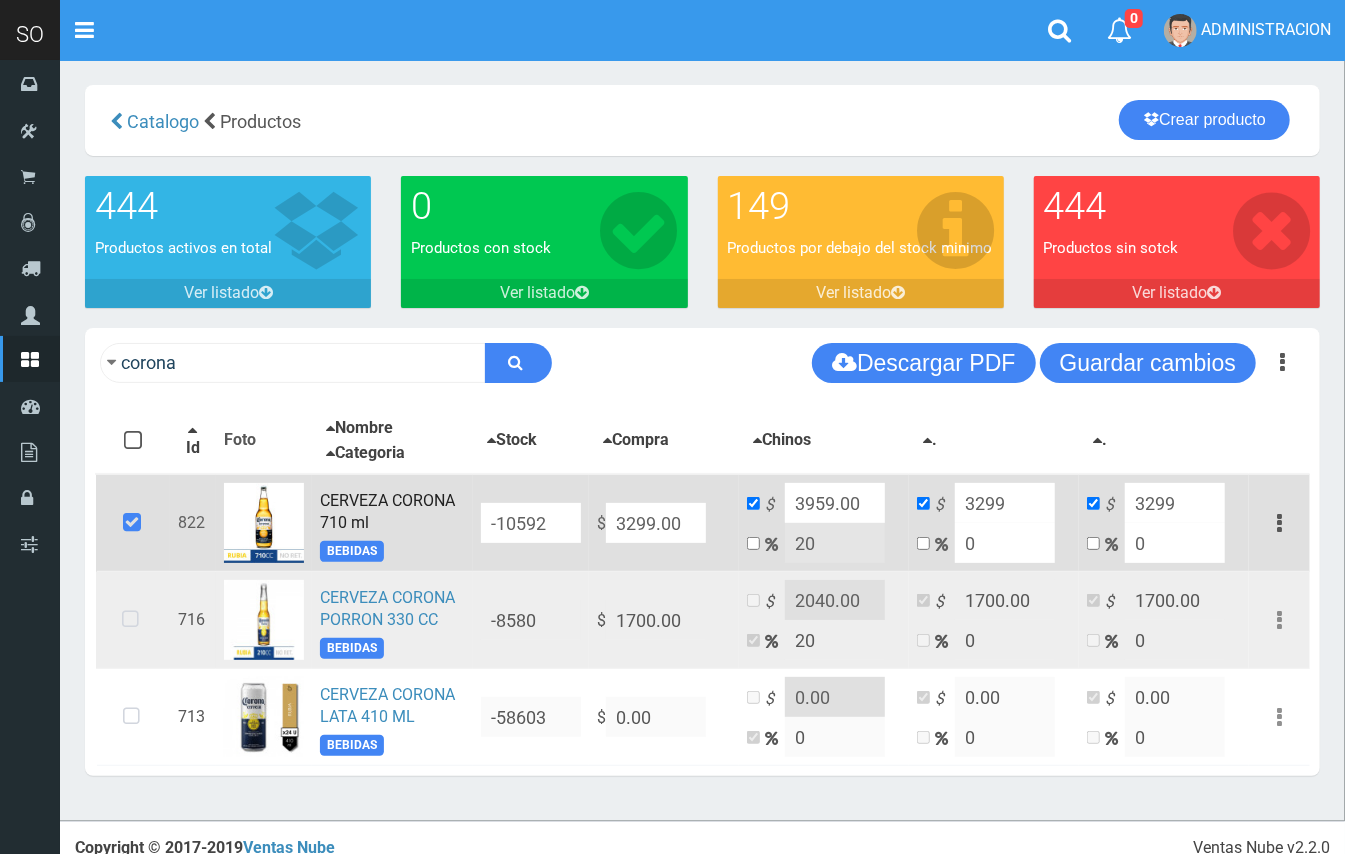 click at bounding box center (130, 620) 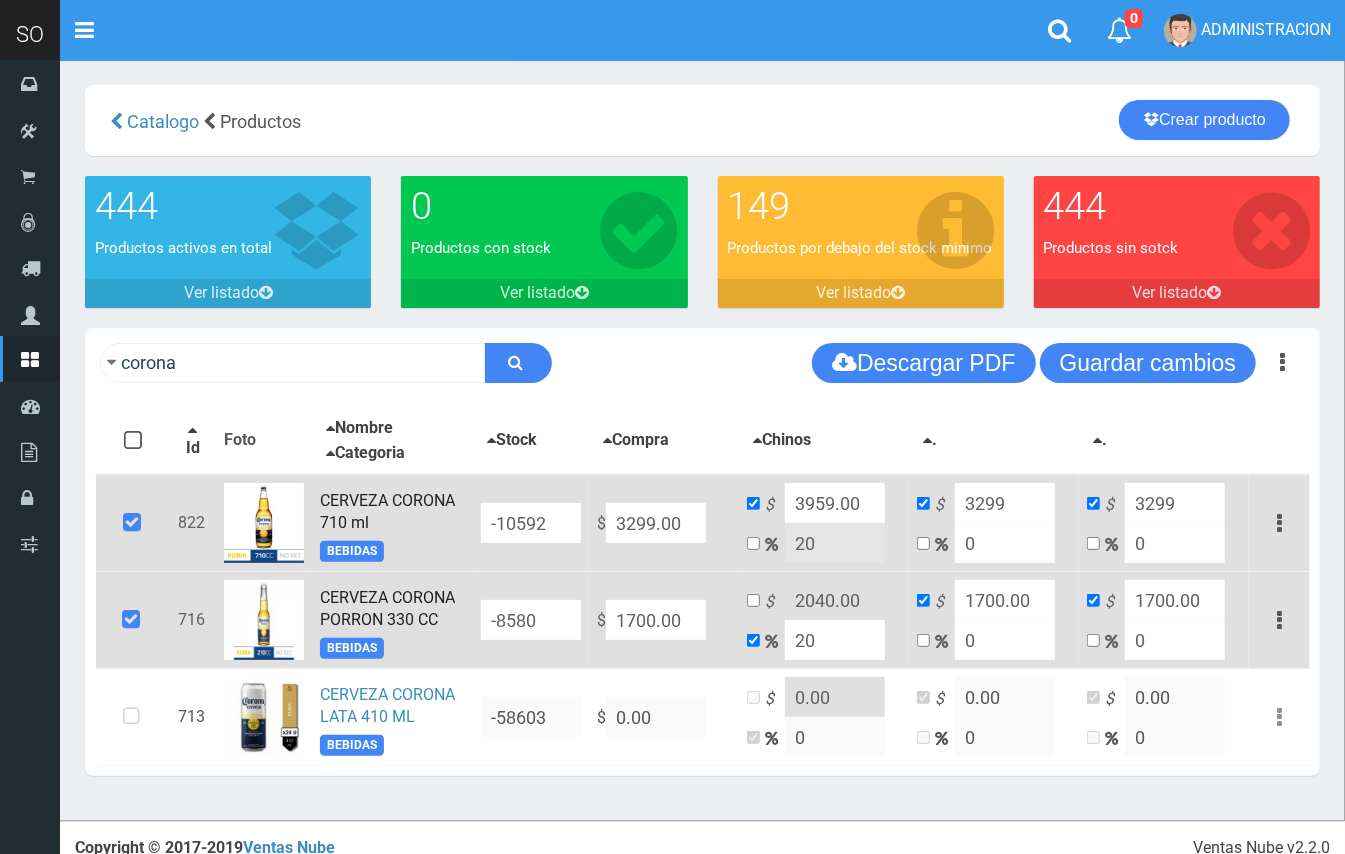 drag, startPoint x: 685, startPoint y: 614, endPoint x: 625, endPoint y: 621, distance: 60.40695 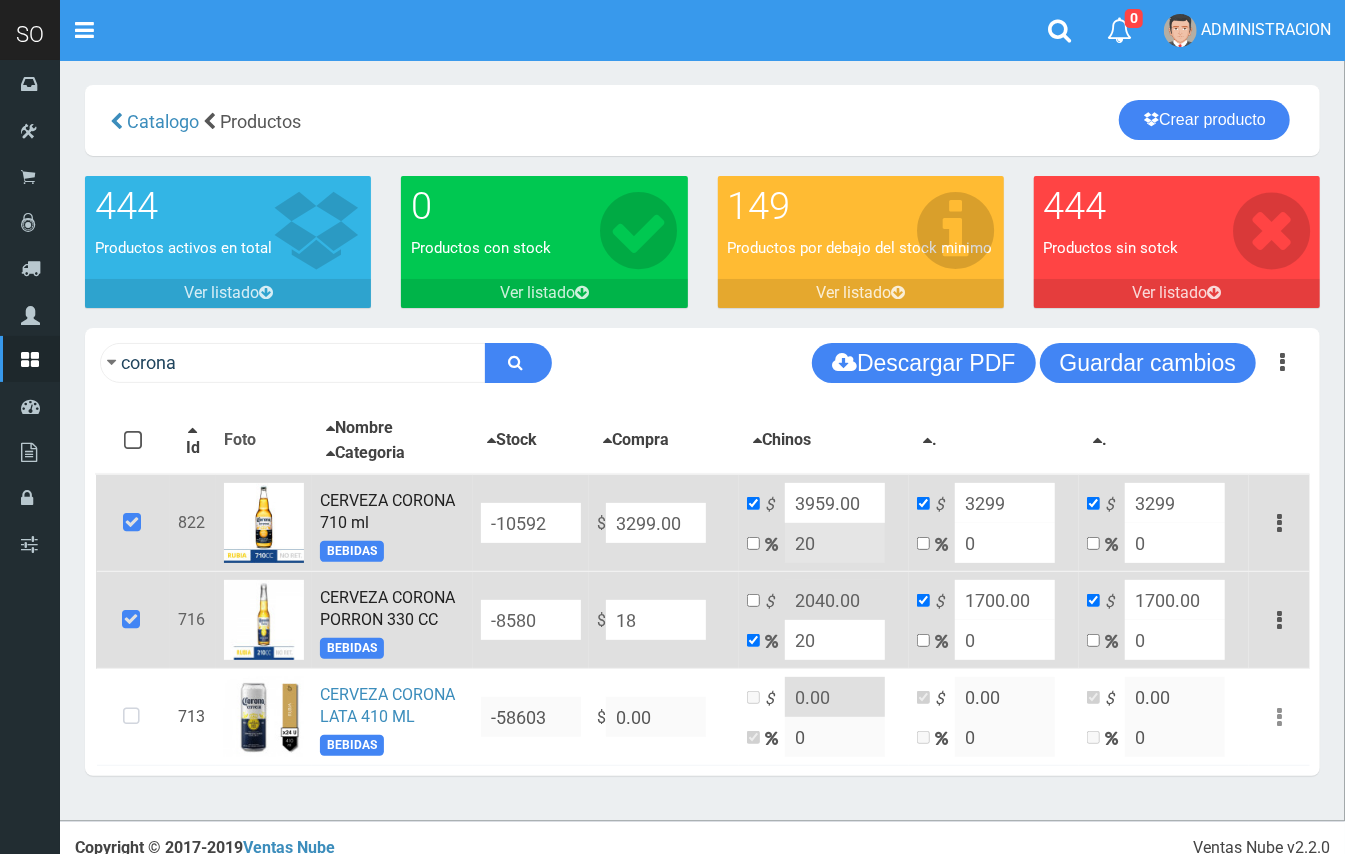 type on "21.6" 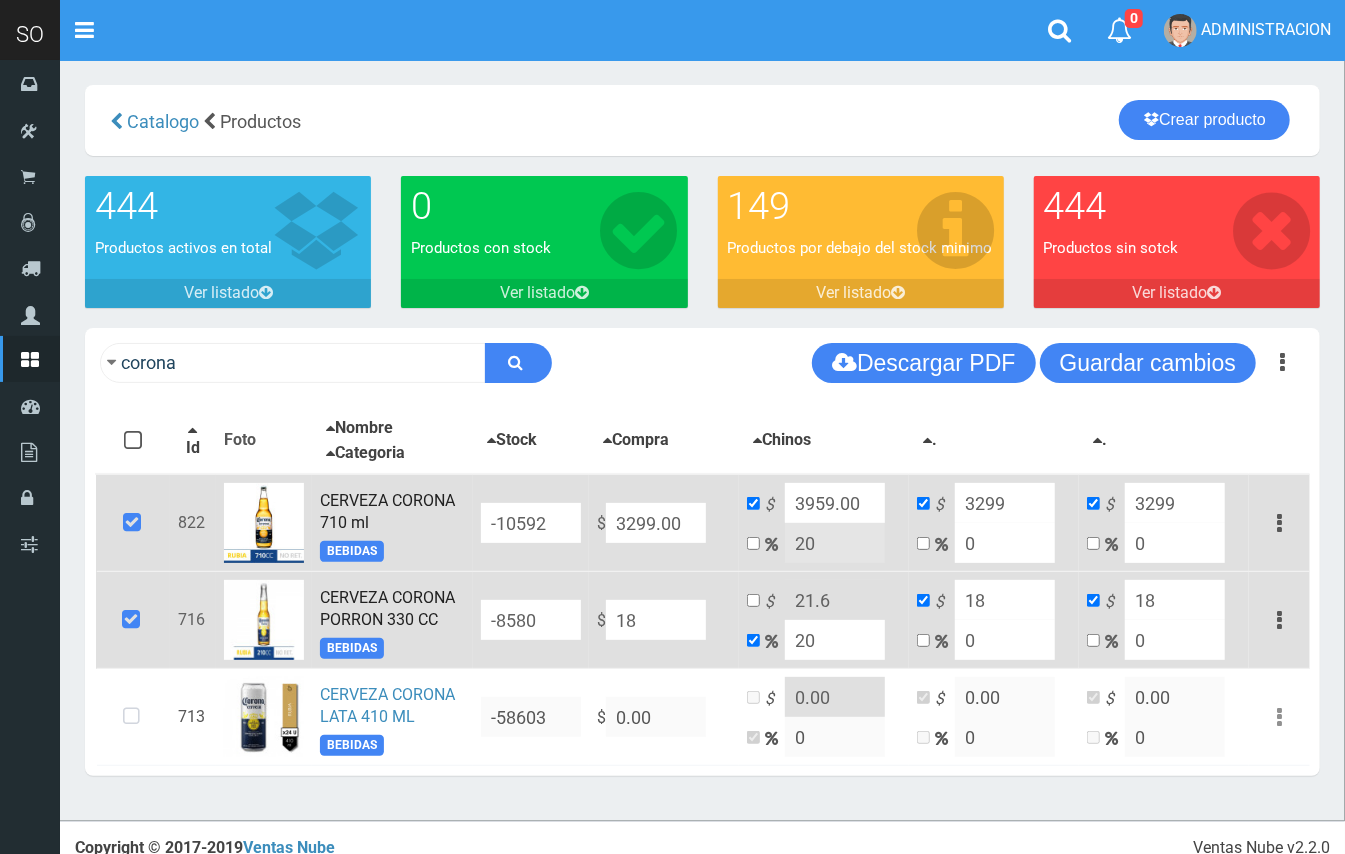 type on "189" 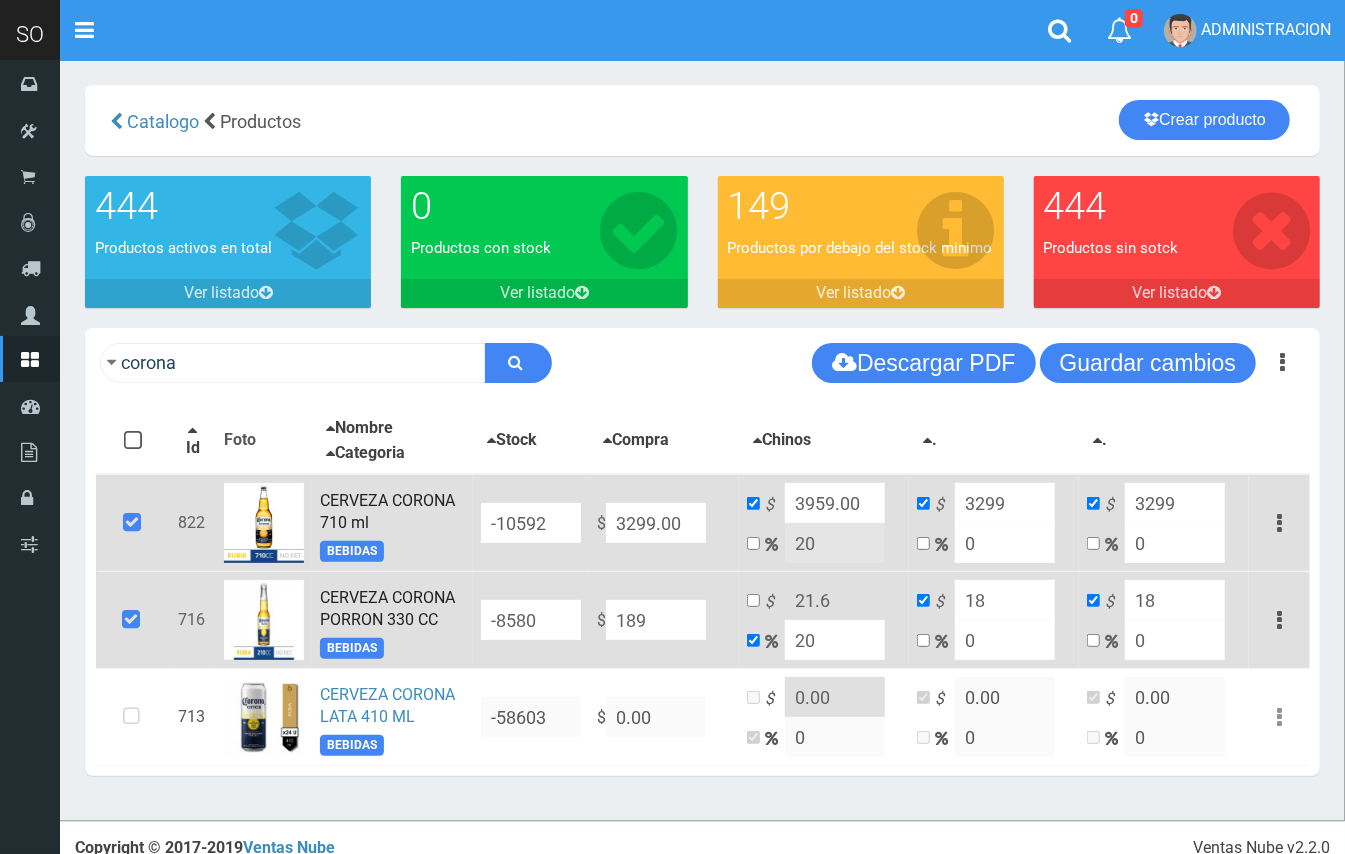type on "226.8" 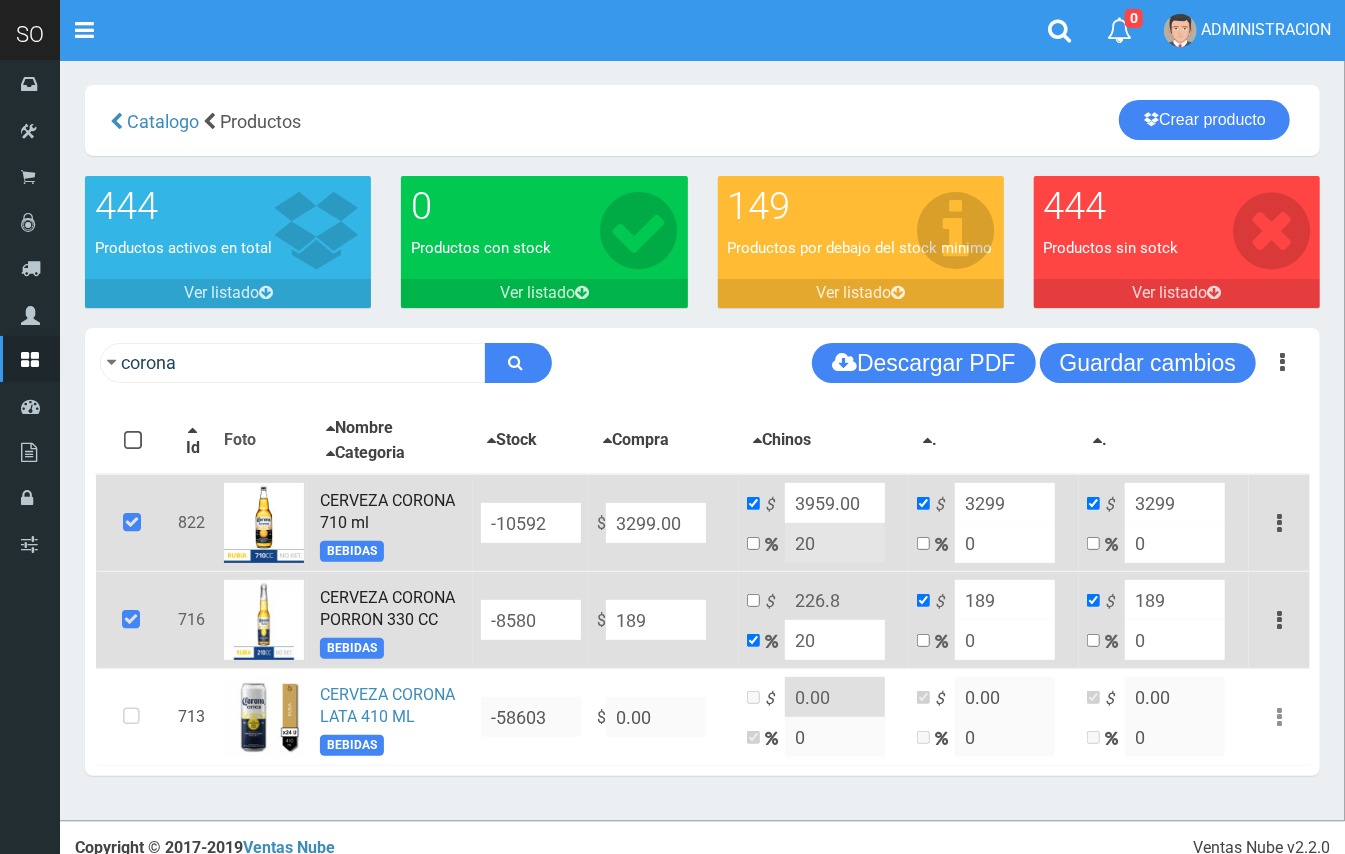 type on "1899" 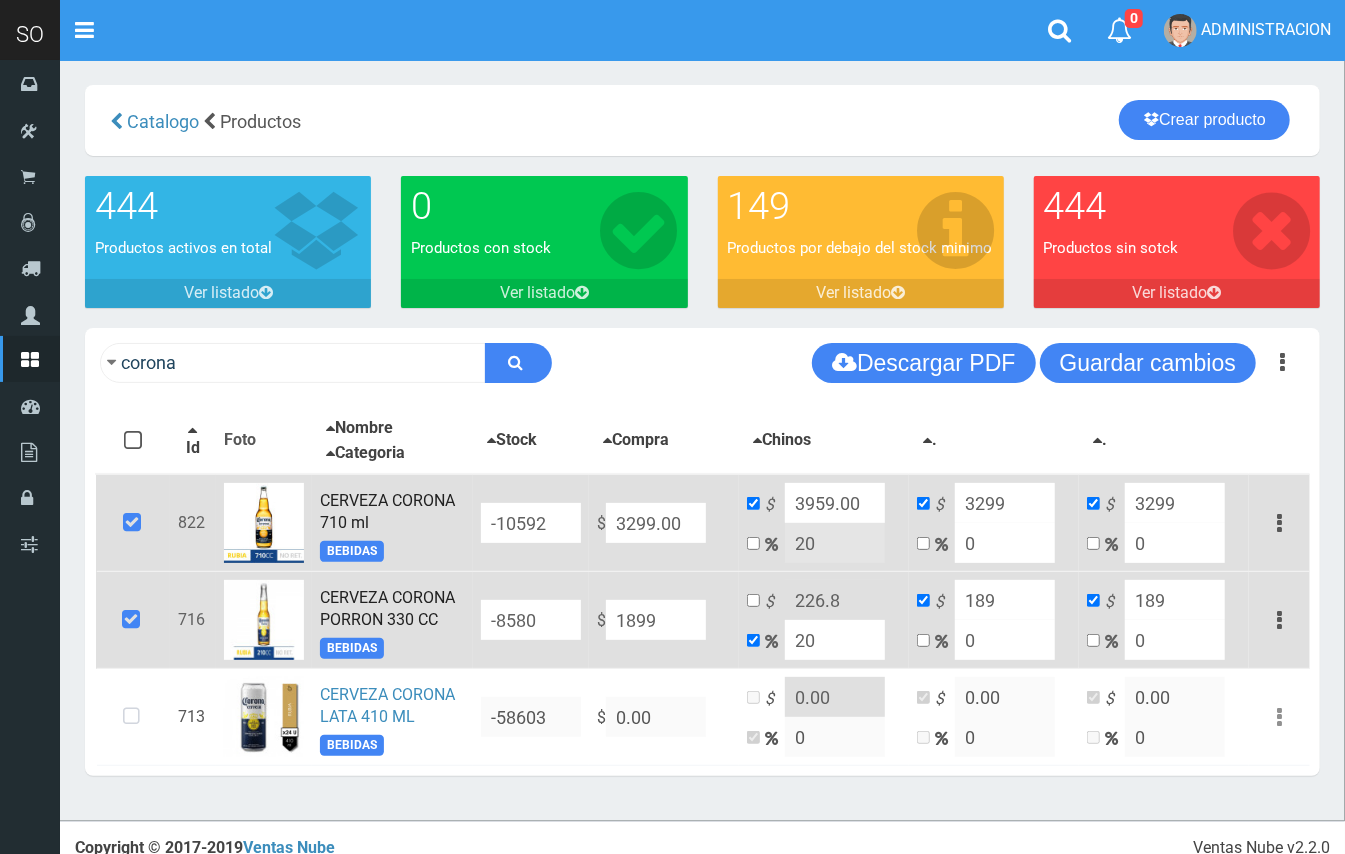 type on "2278.8" 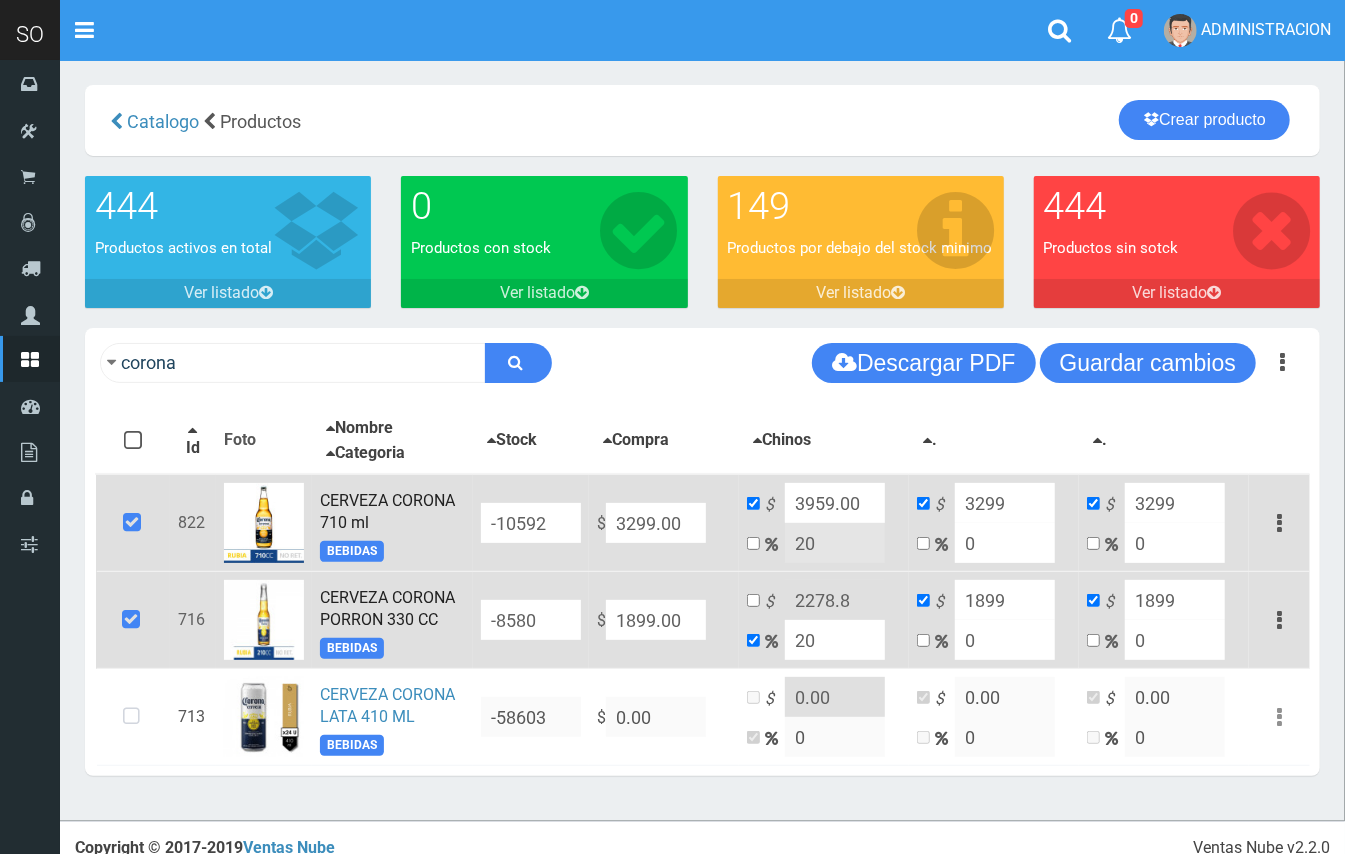 type on "1899.00" 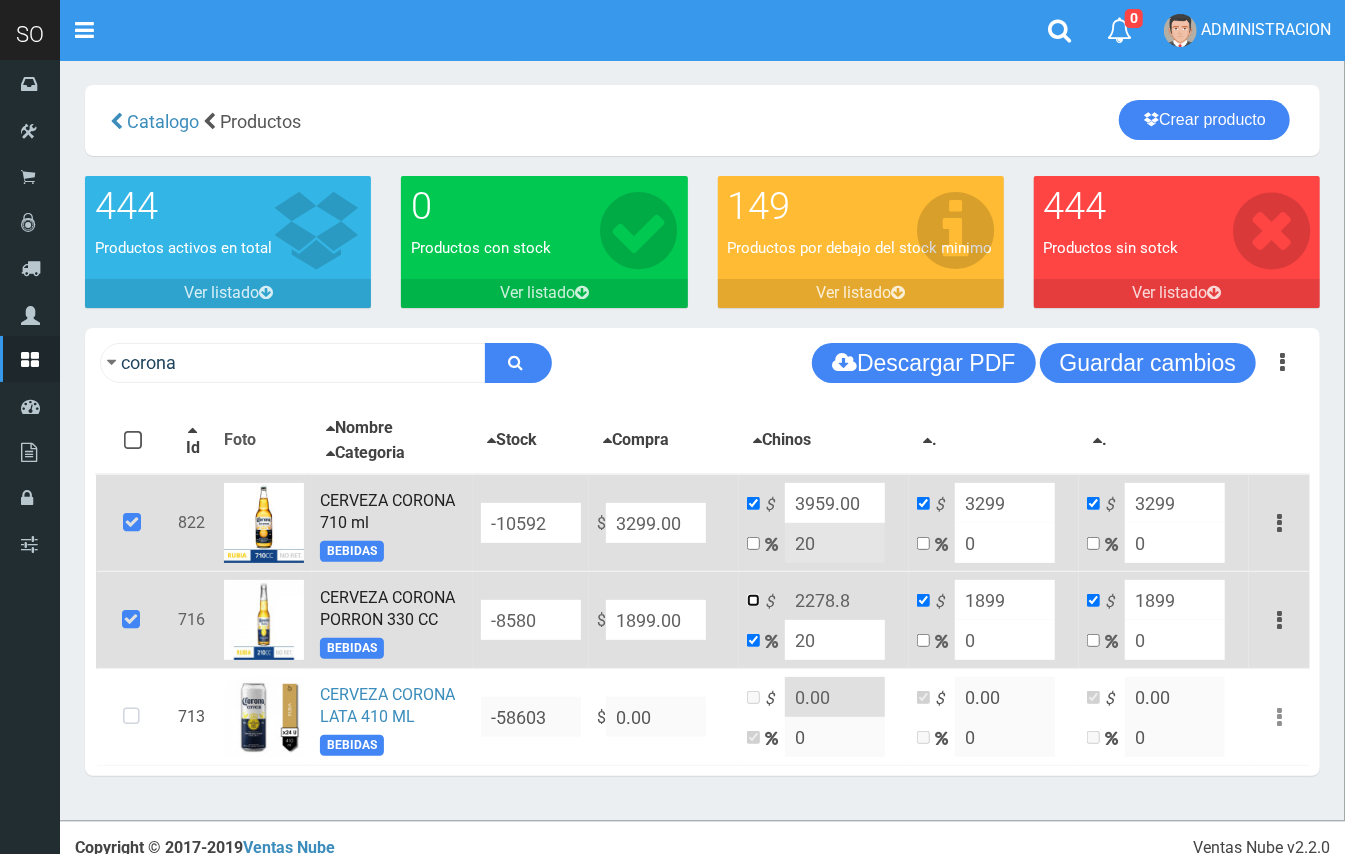 click at bounding box center [753, 600] 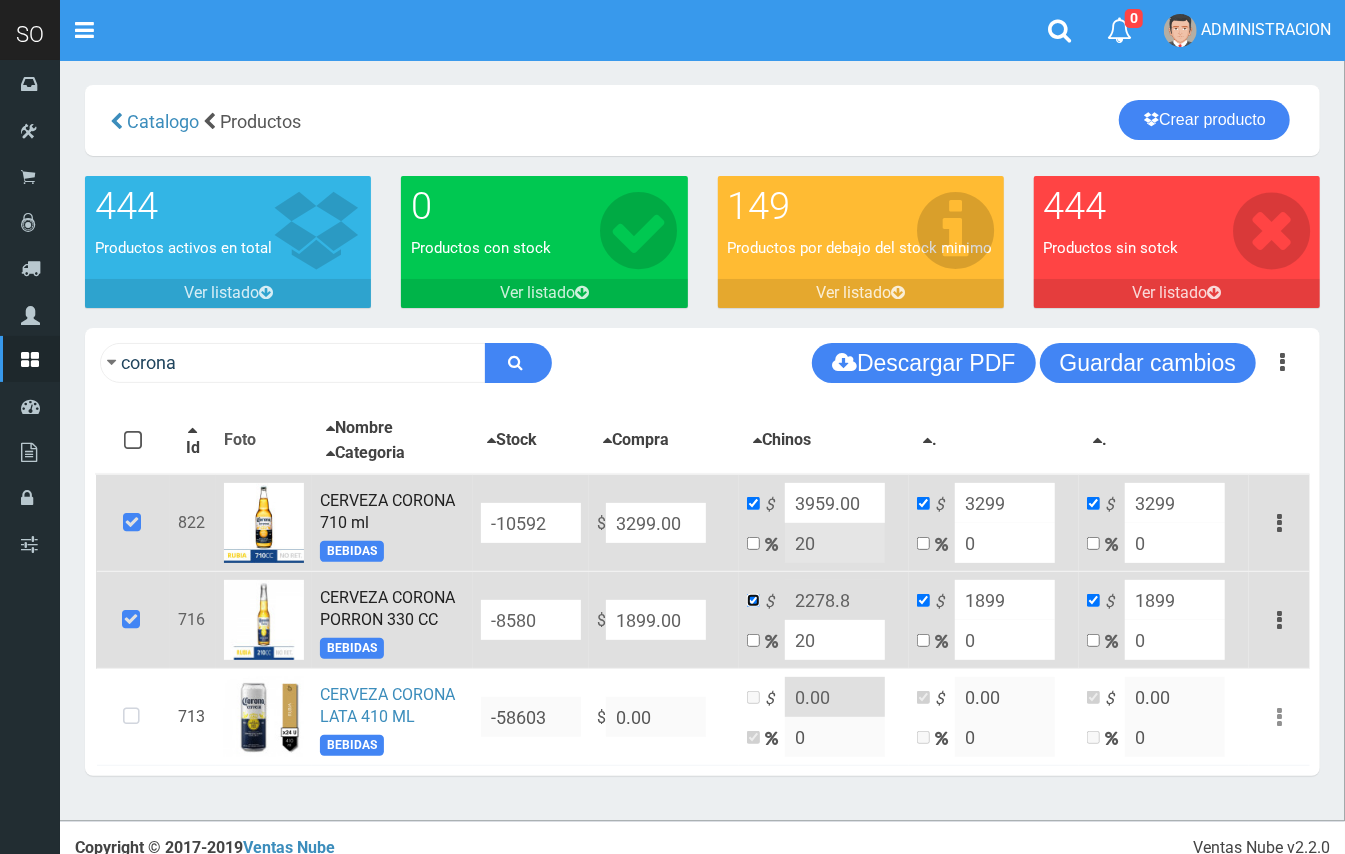 checkbox on "false" 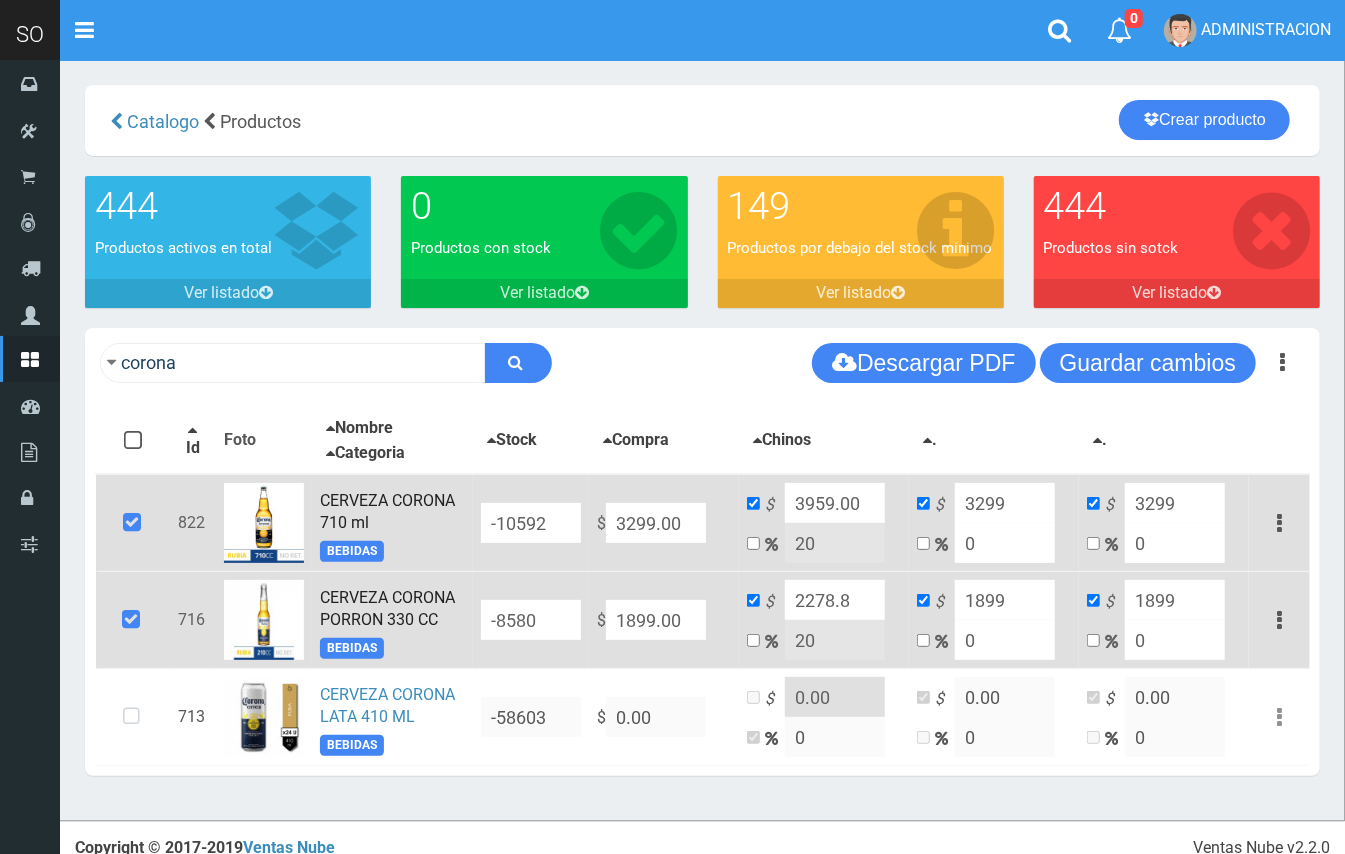 drag, startPoint x: 872, startPoint y: 596, endPoint x: 825, endPoint y: 596, distance: 47 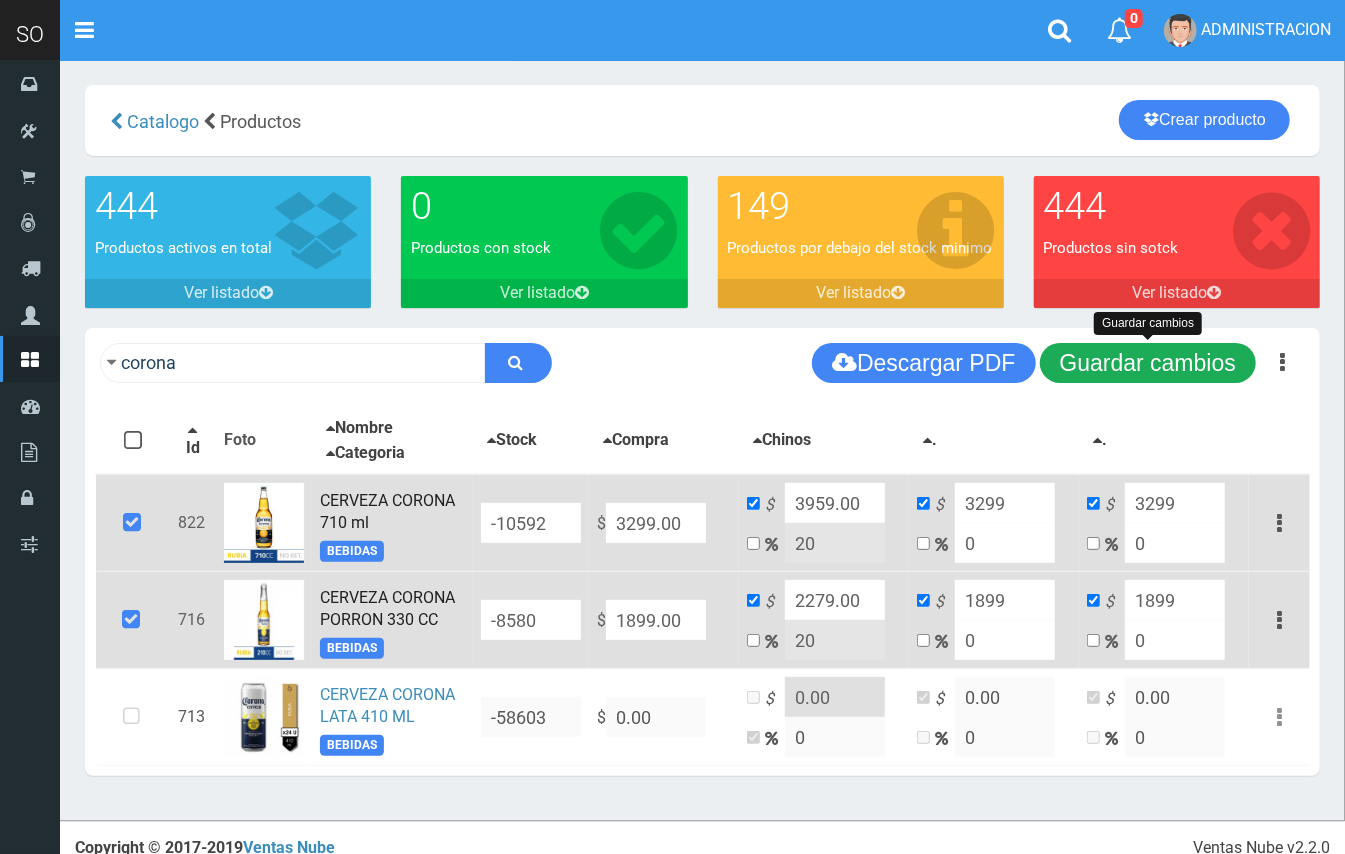type on "2279.00" 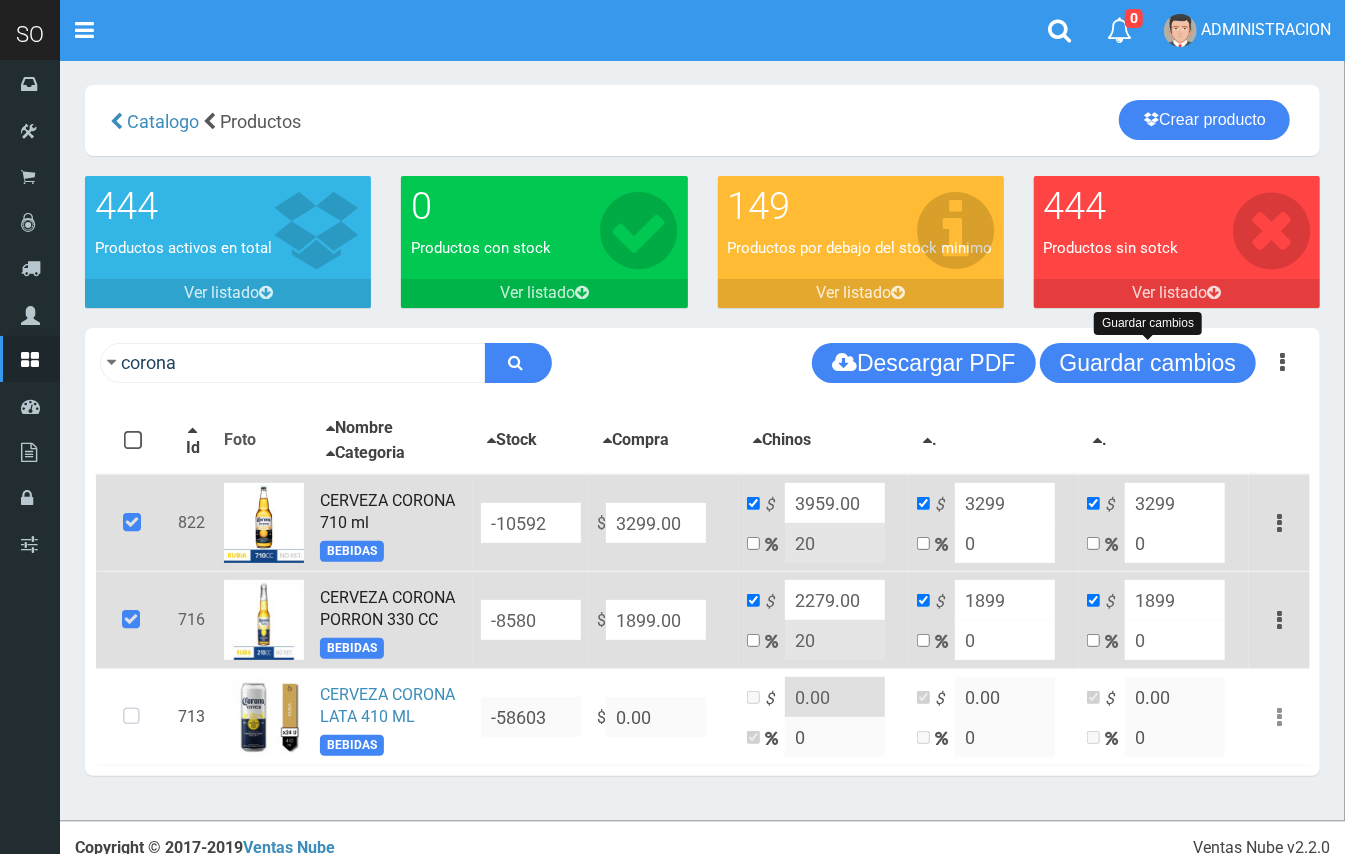 click on "444
Productos activos en total
Ver listado" at bounding box center (228, 252) 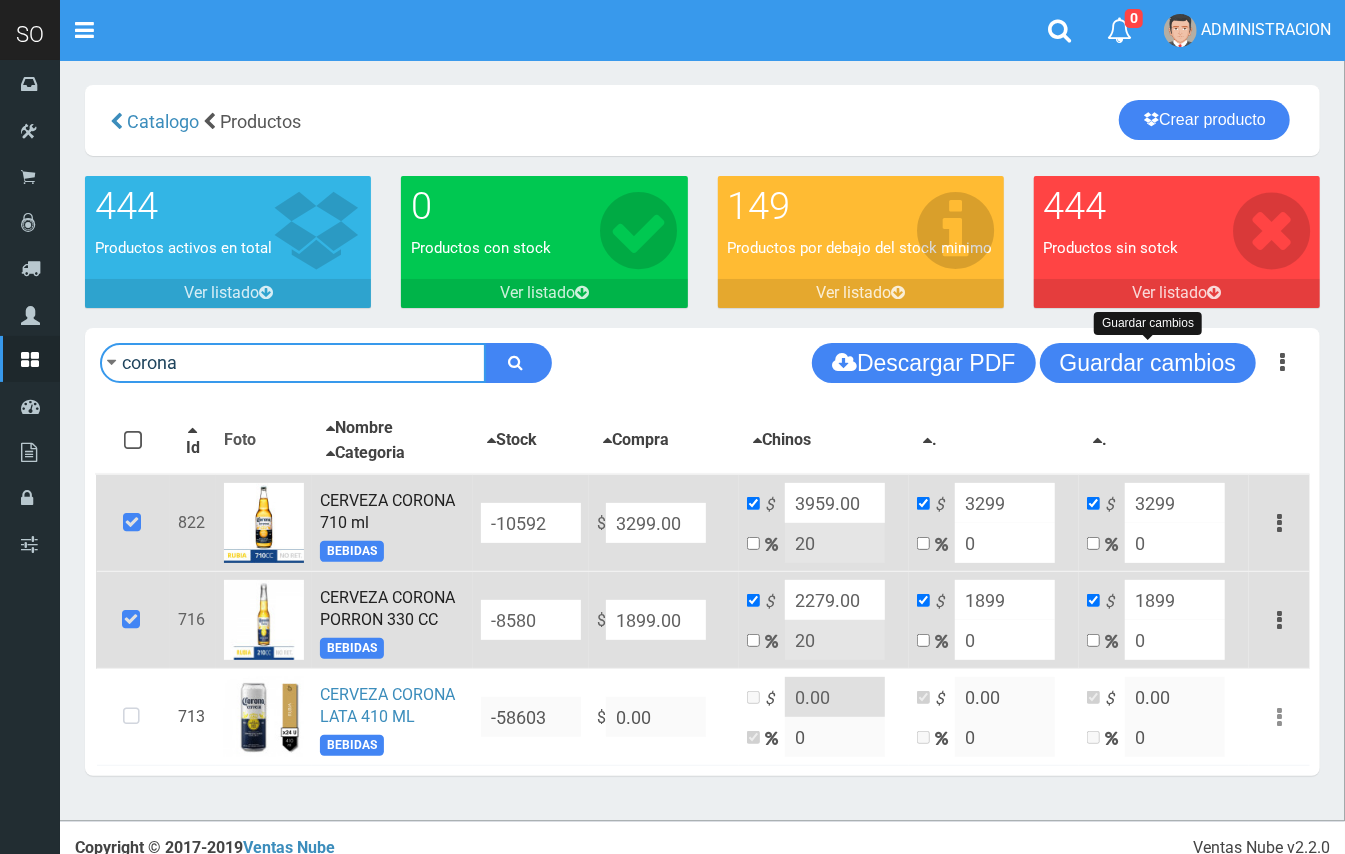 click on "corona" at bounding box center (293, 363) 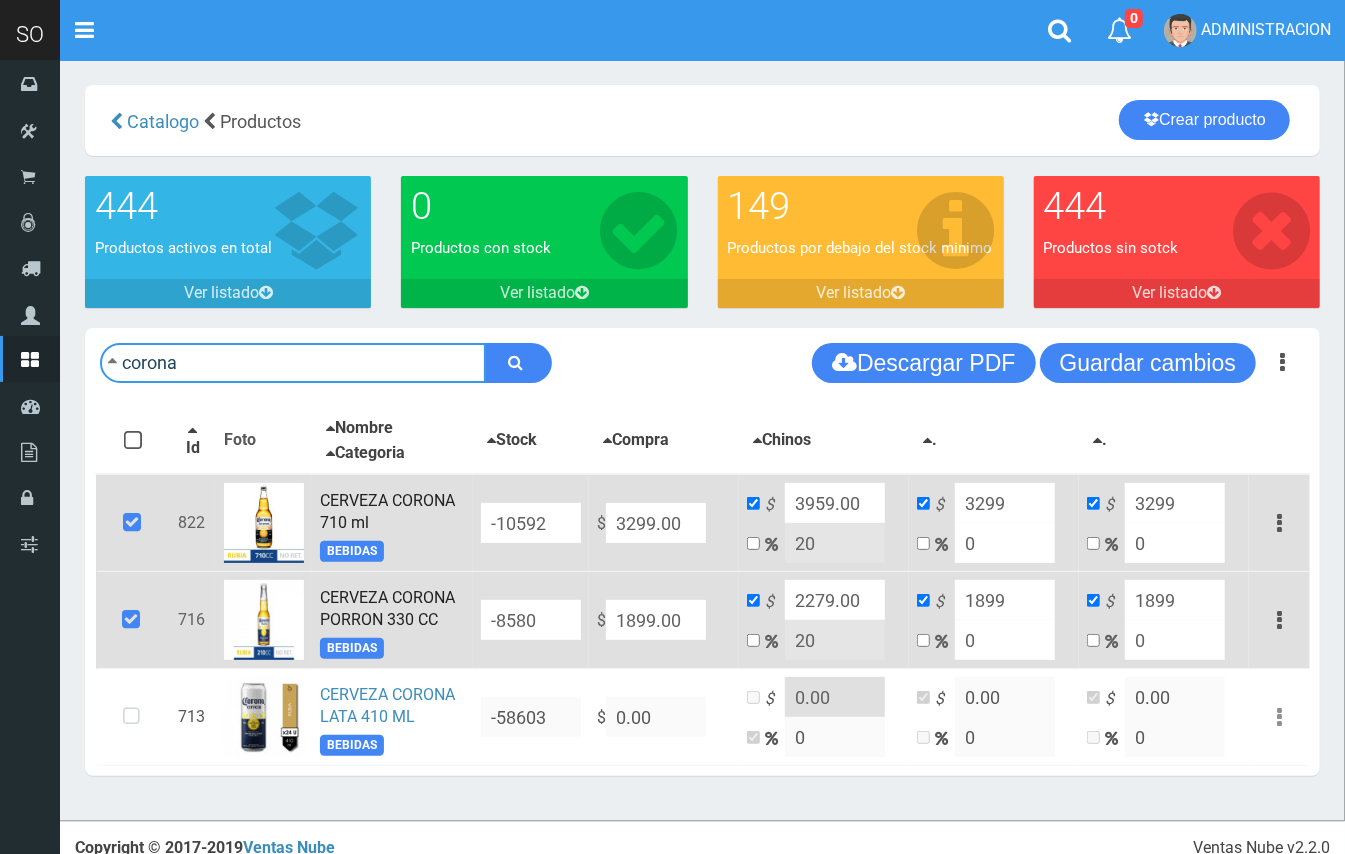click on "corona" at bounding box center [293, 363] 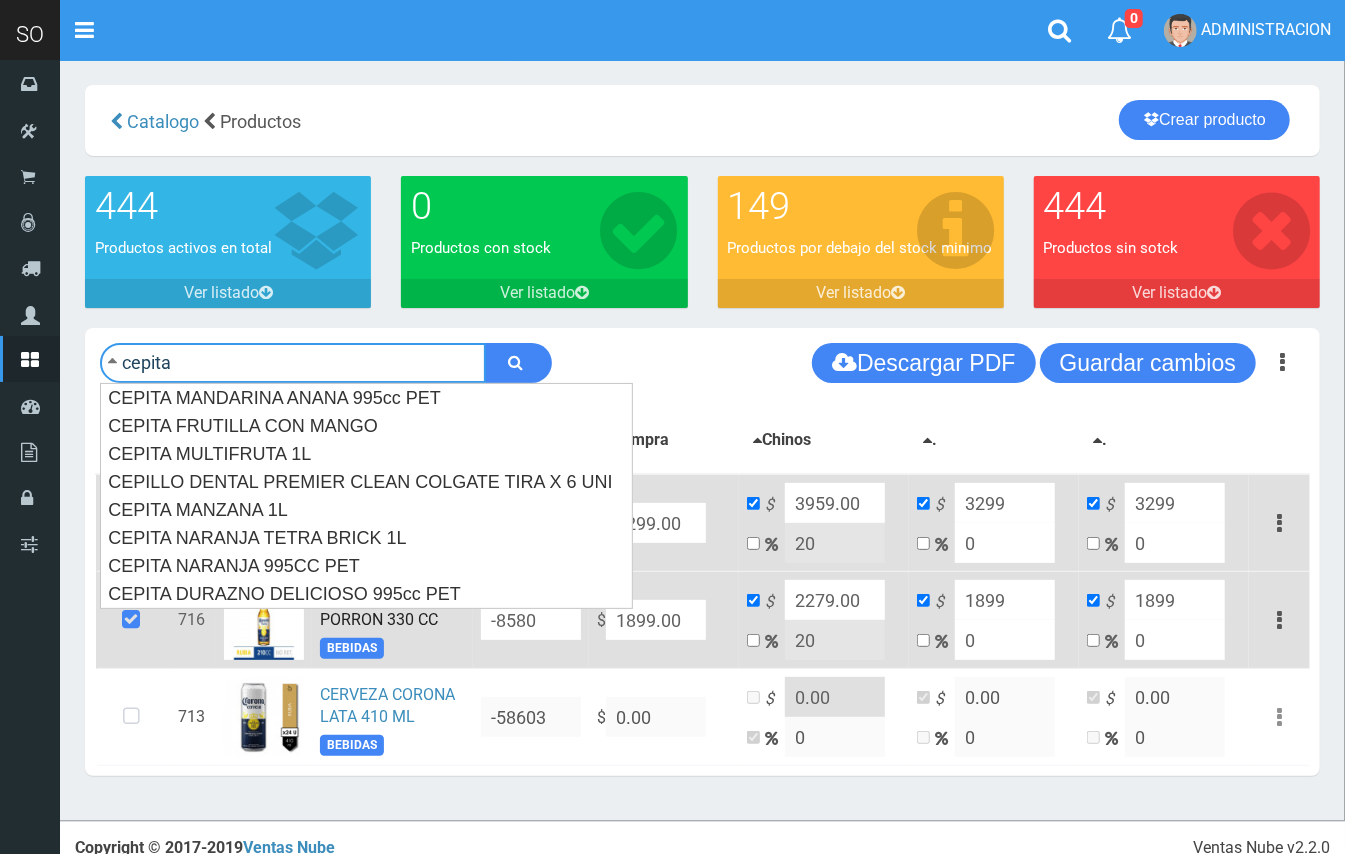 type on "cepita" 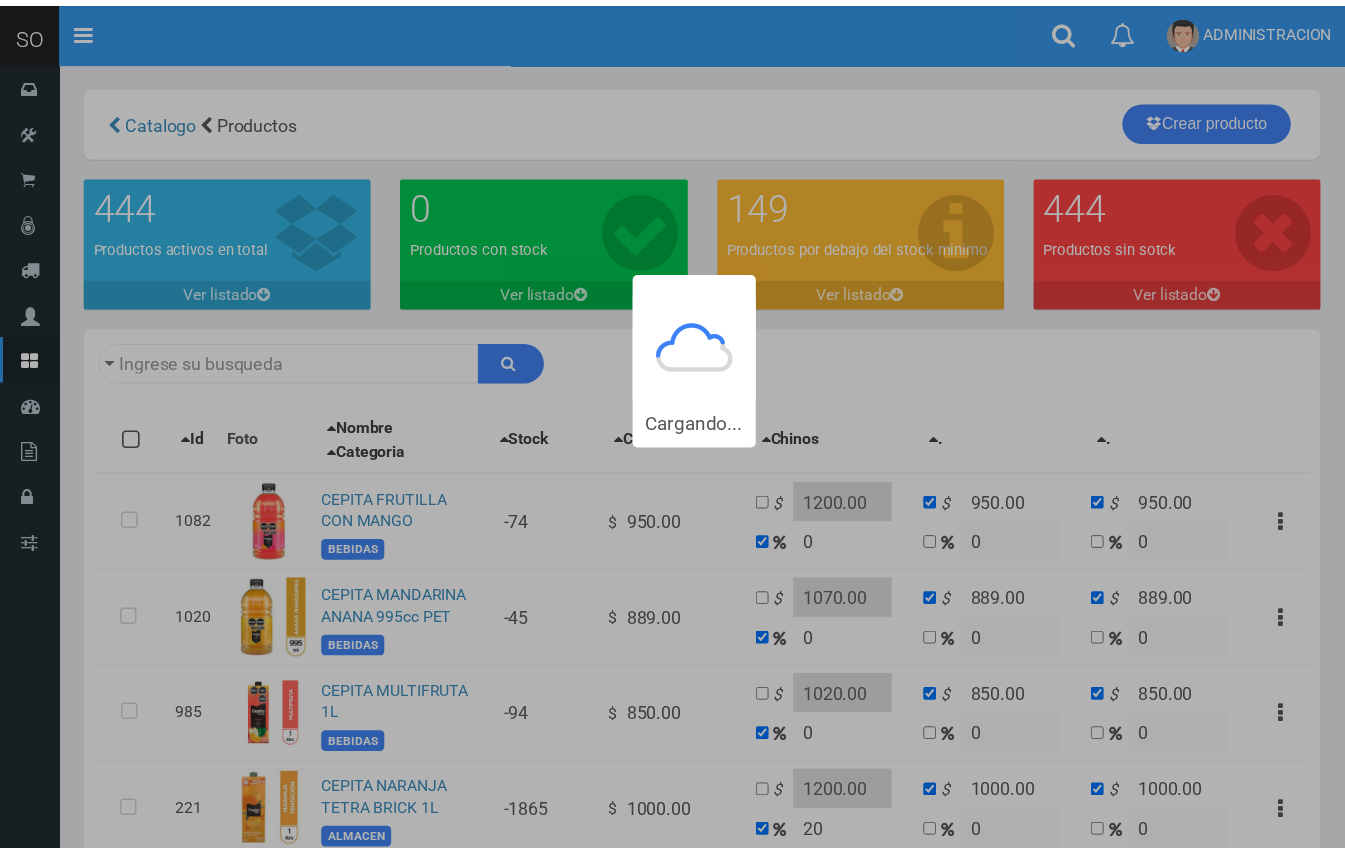 scroll, scrollTop: 0, scrollLeft: 0, axis: both 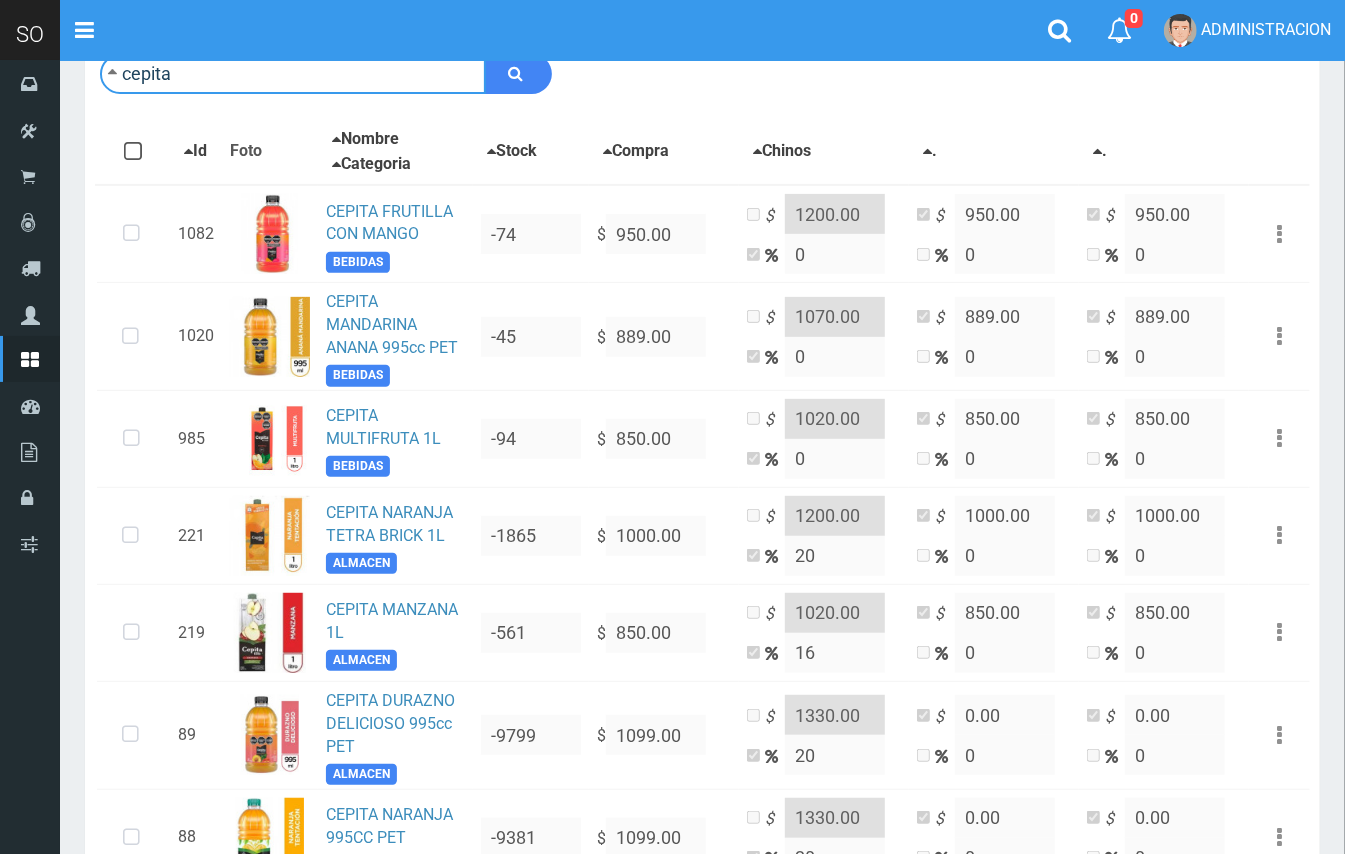 click on "cepita" at bounding box center (293, 74) 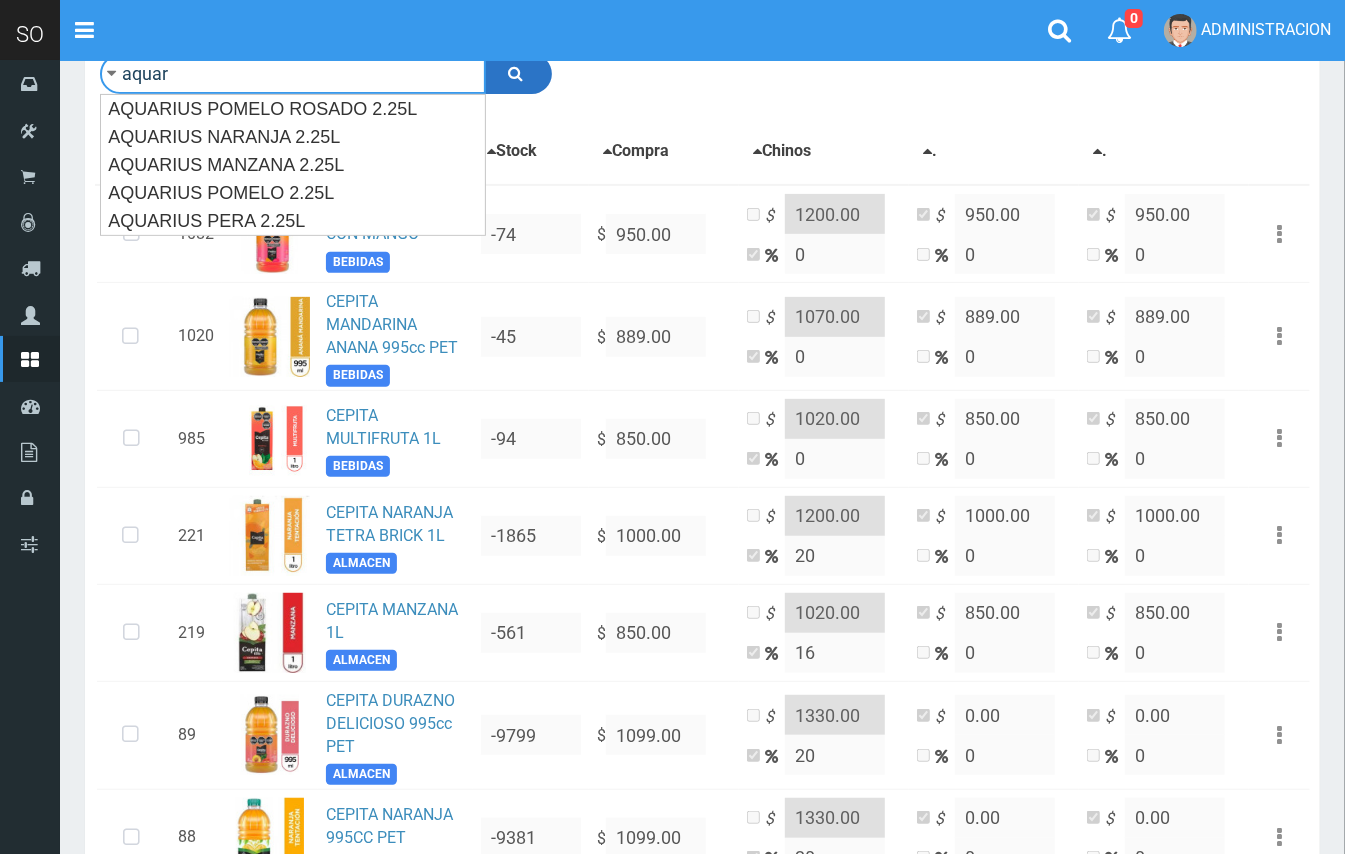 type on "aquar" 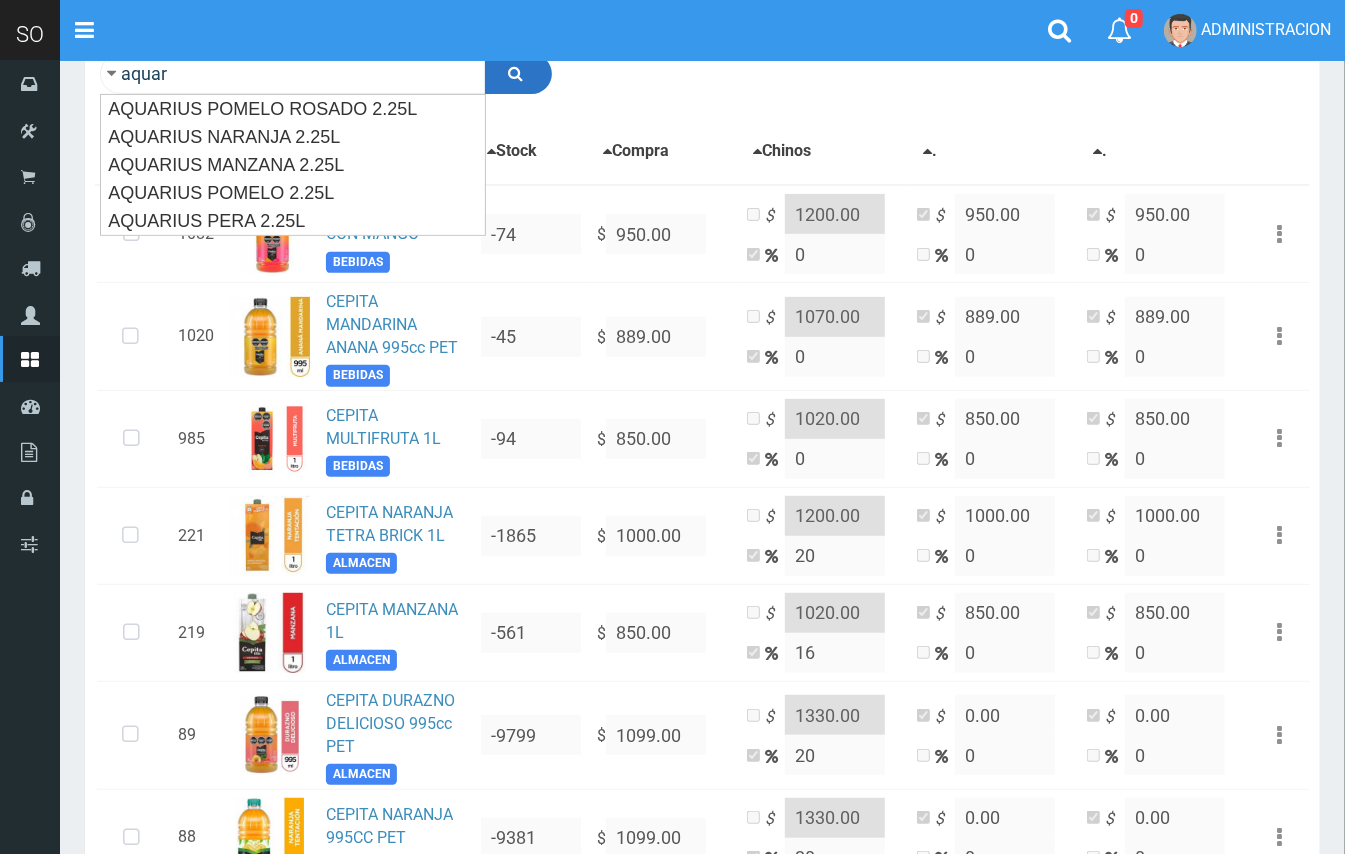 click at bounding box center (516, 73) 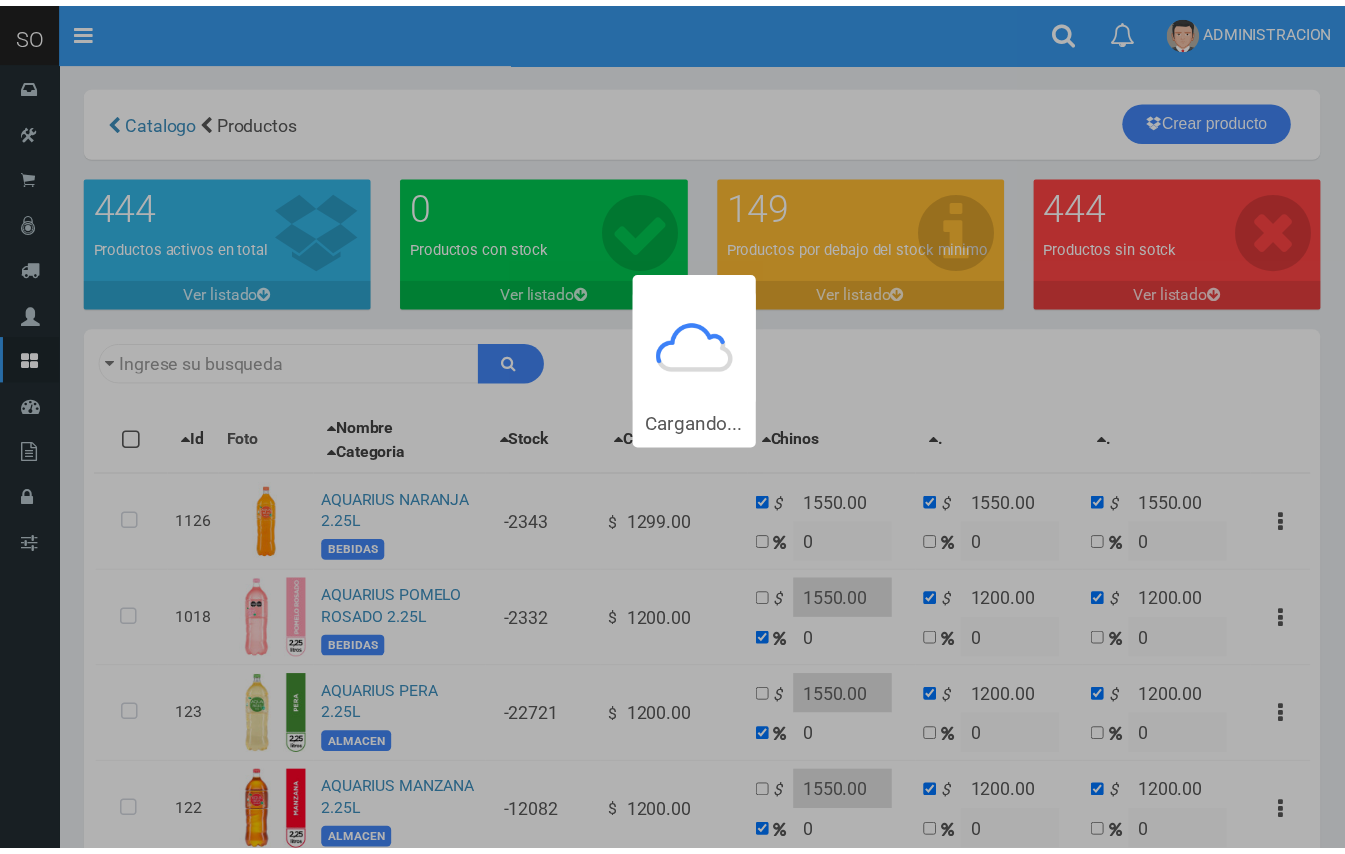scroll, scrollTop: 0, scrollLeft: 0, axis: both 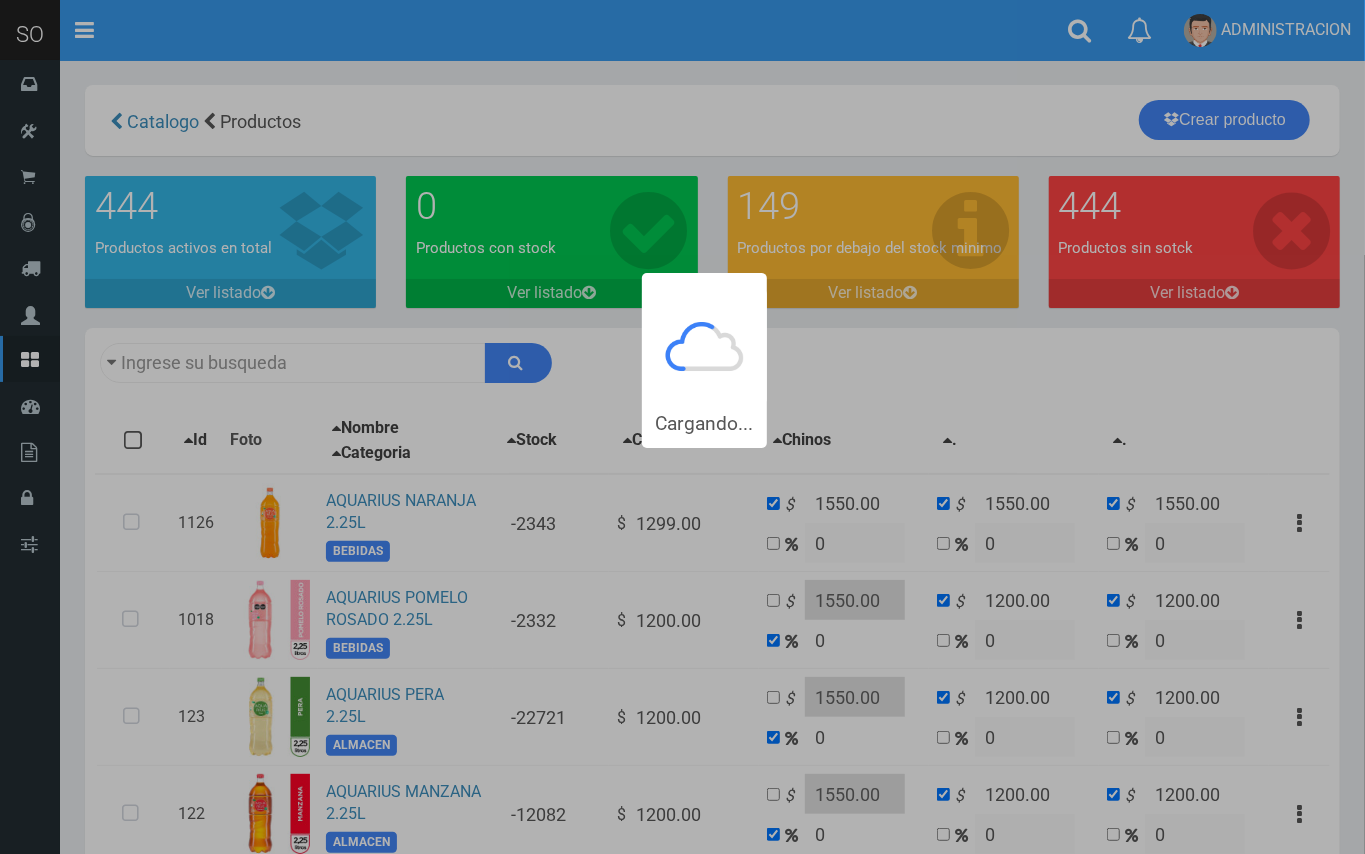 type on "aquar" 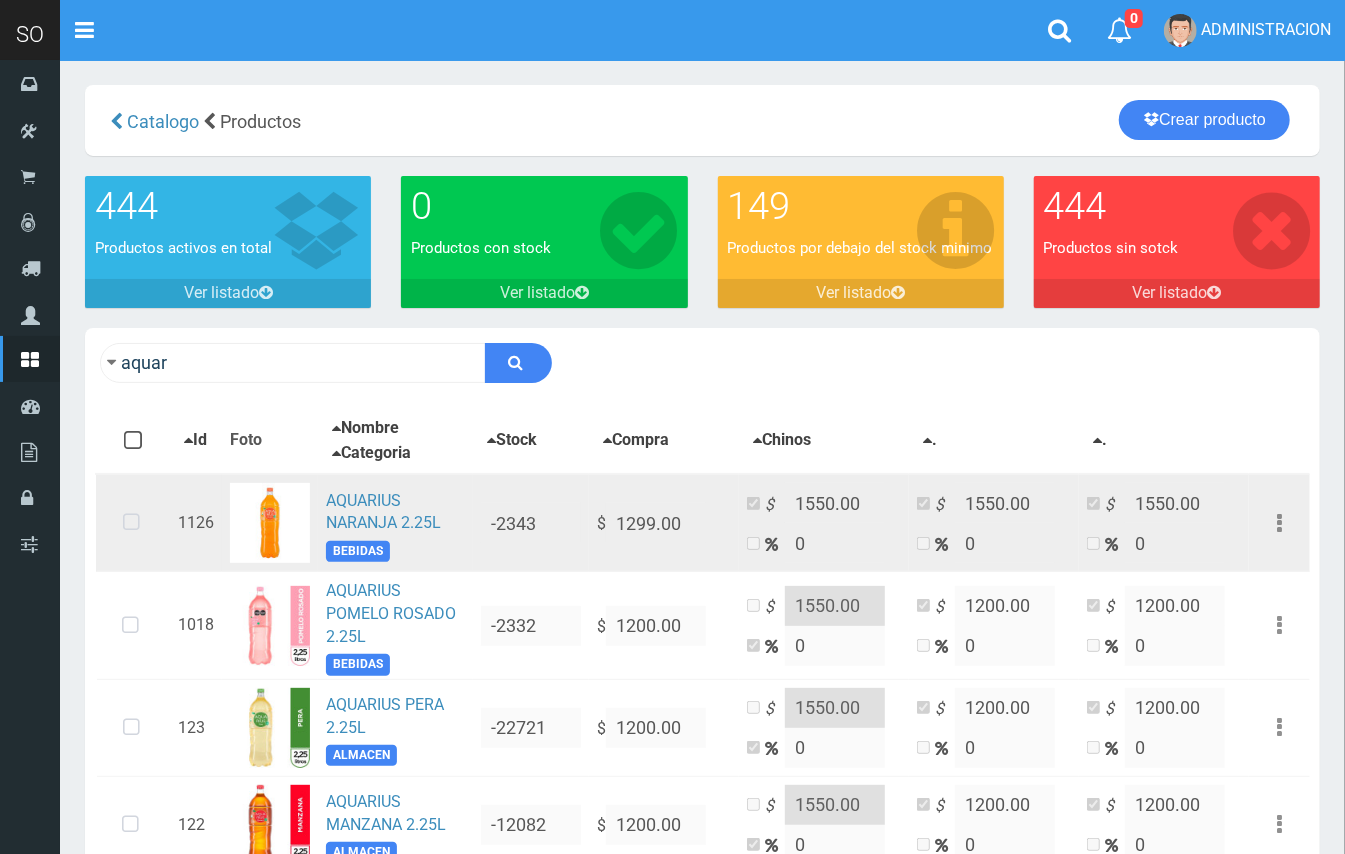 drag, startPoint x: 134, startPoint y: 514, endPoint x: 132, endPoint y: 541, distance: 27.073973 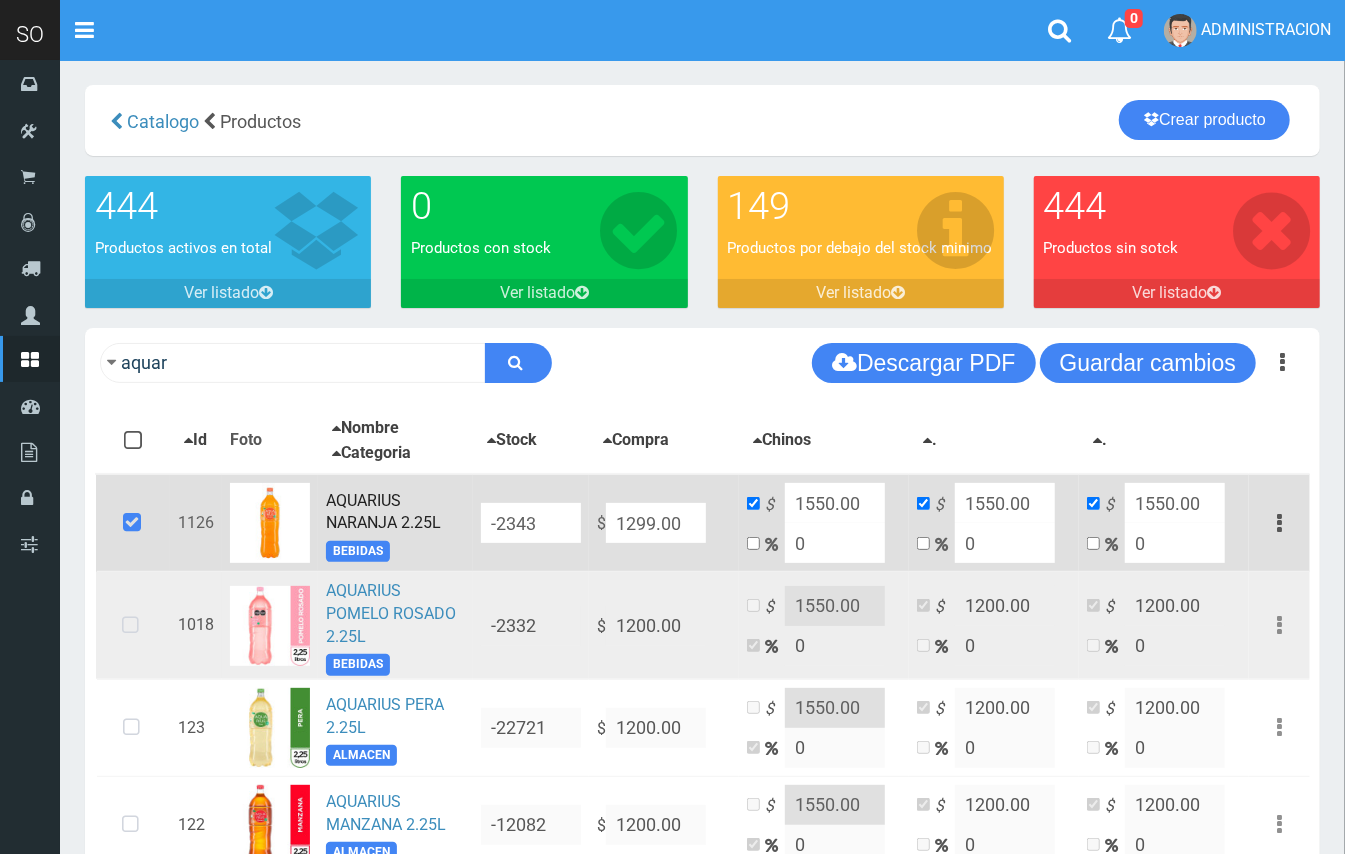 click at bounding box center [130, 626] 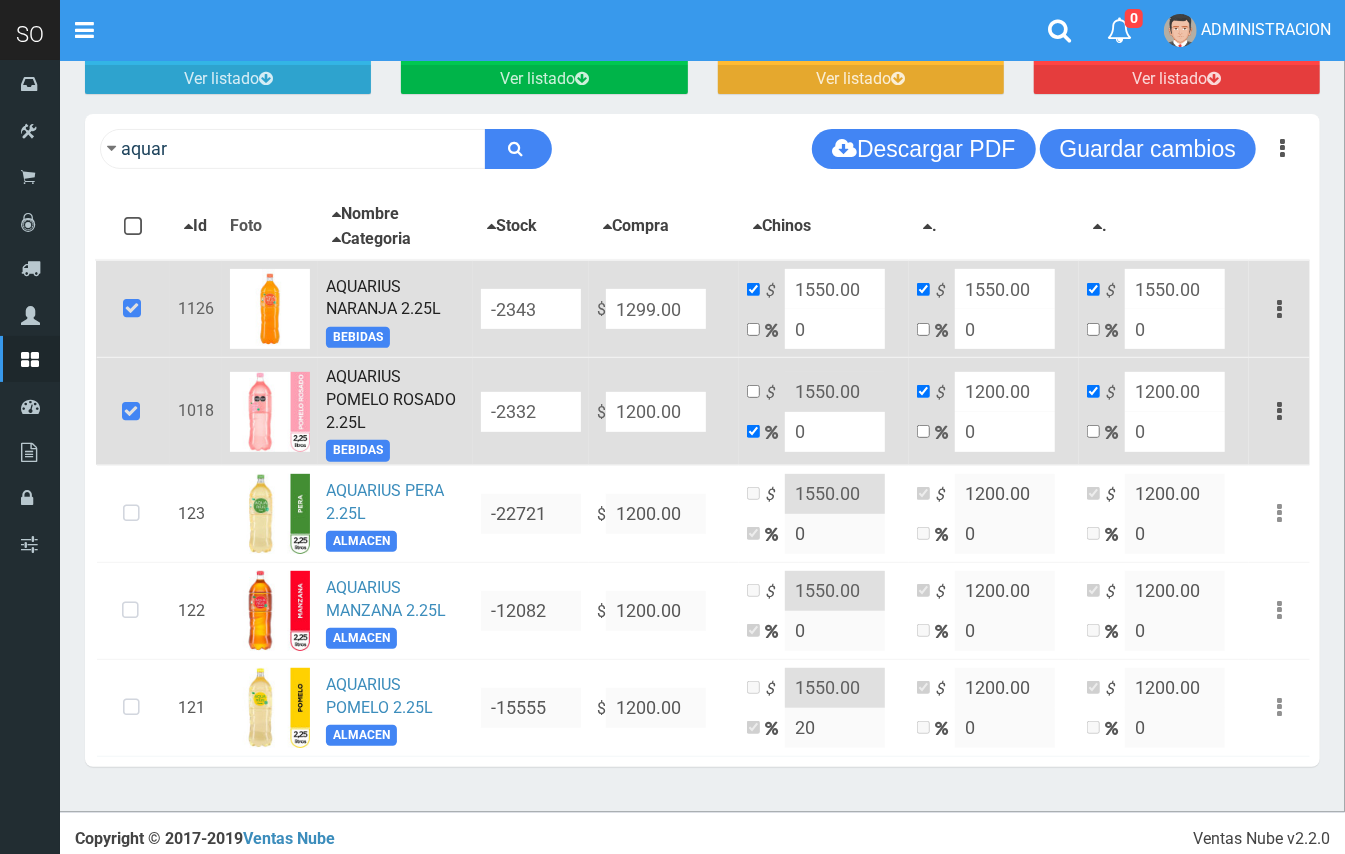 scroll, scrollTop: 226, scrollLeft: 0, axis: vertical 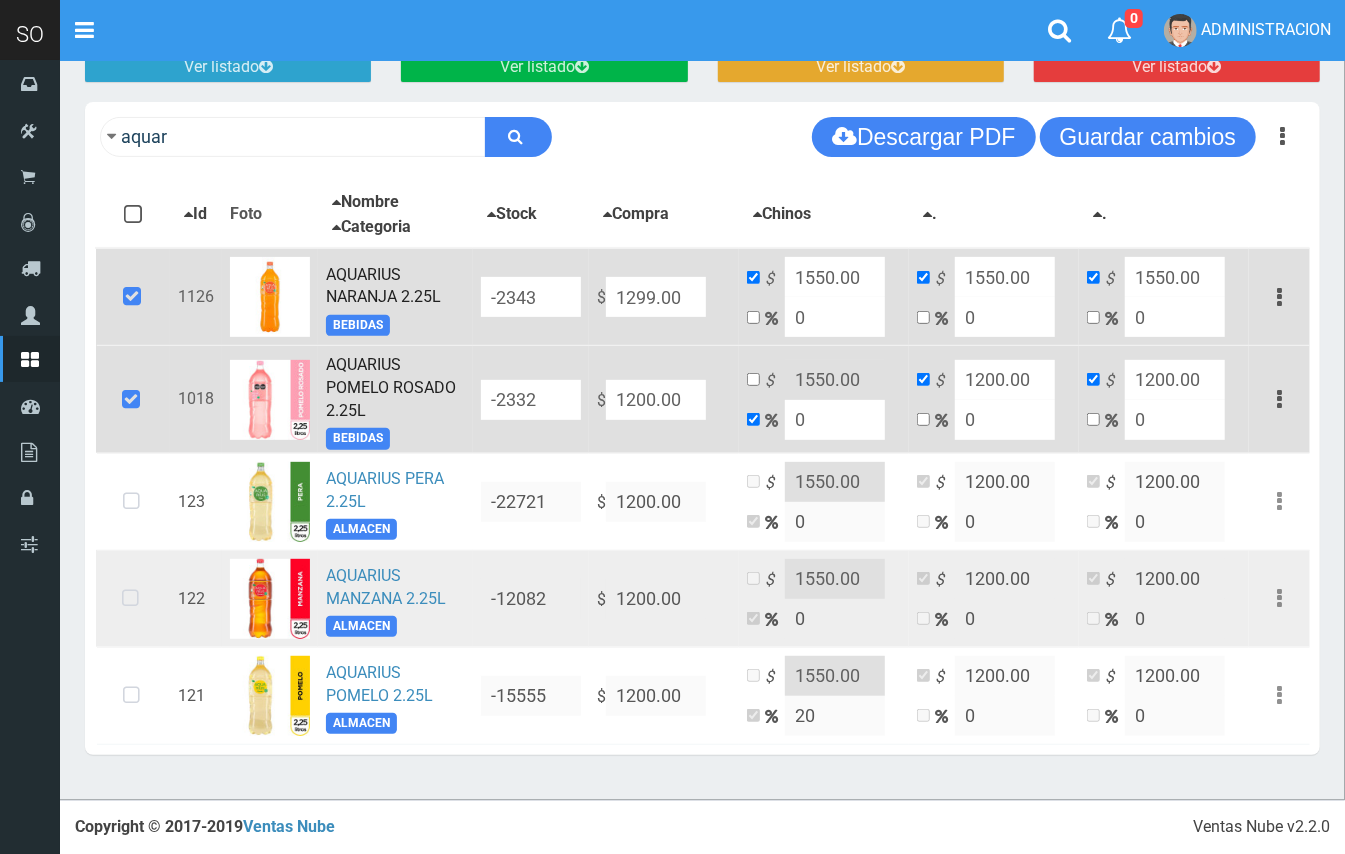 drag, startPoint x: 144, startPoint y: 502, endPoint x: 136, endPoint y: 552, distance: 50.635956 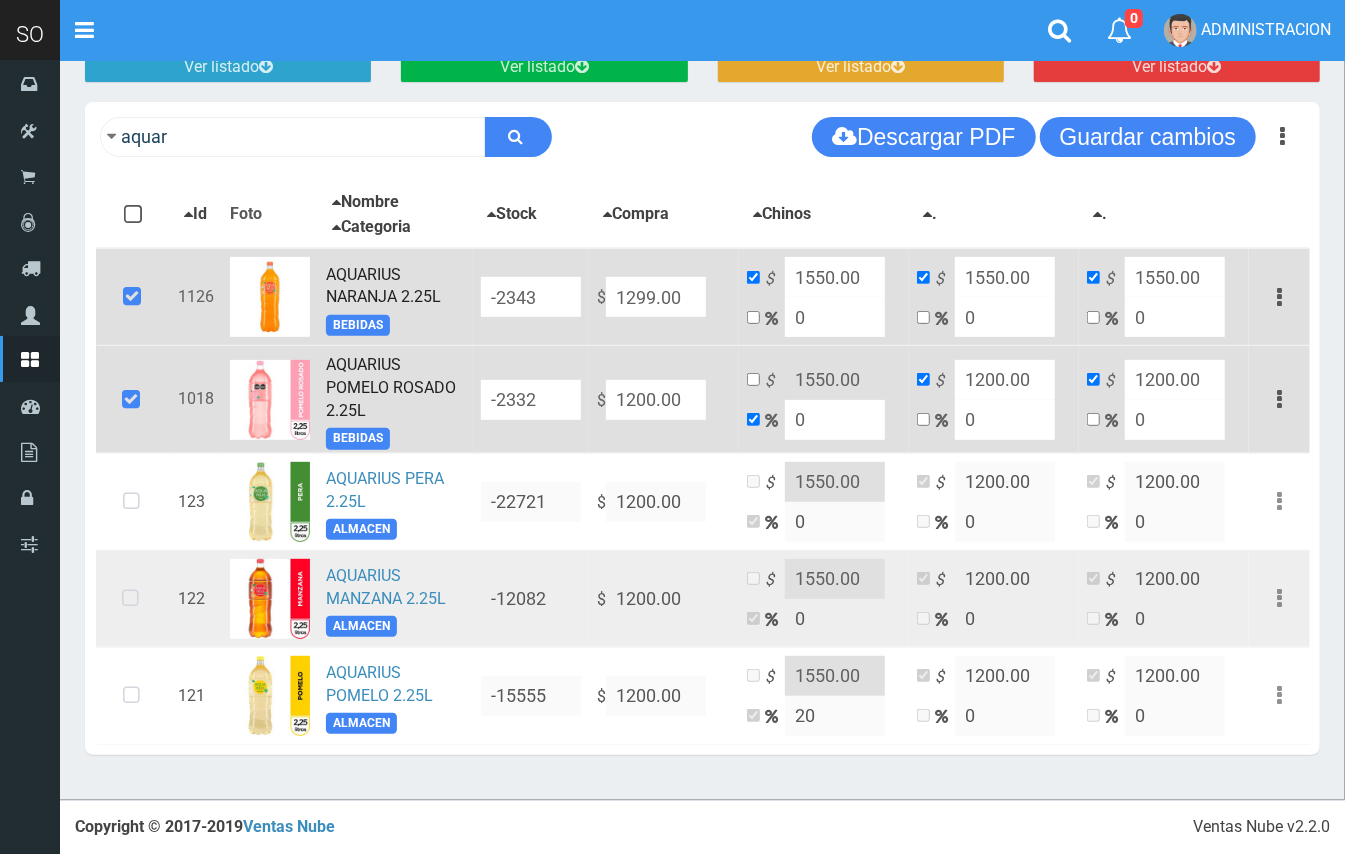 click at bounding box center (131, 502) 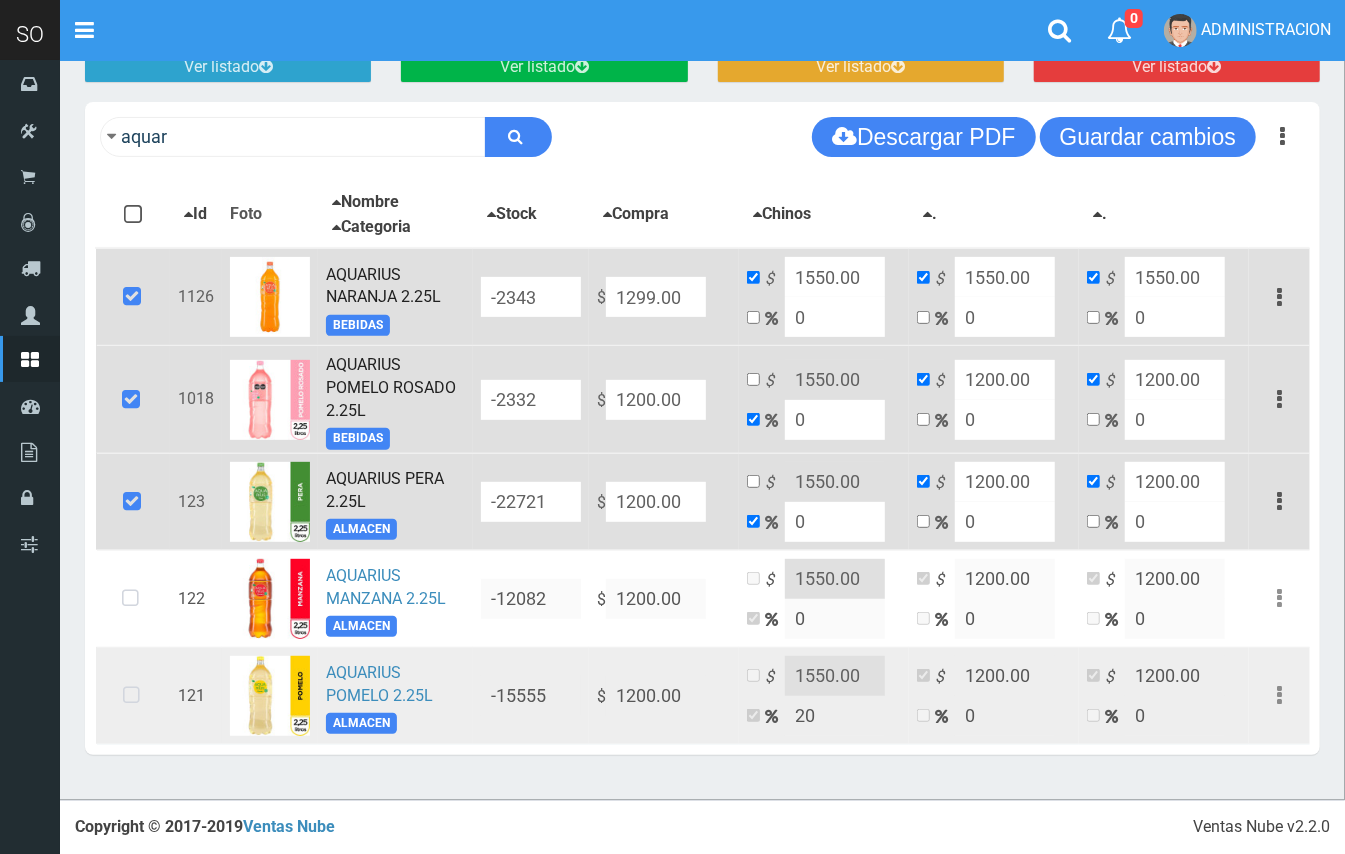 drag, startPoint x: 138, startPoint y: 586, endPoint x: 142, endPoint y: 708, distance: 122.06556 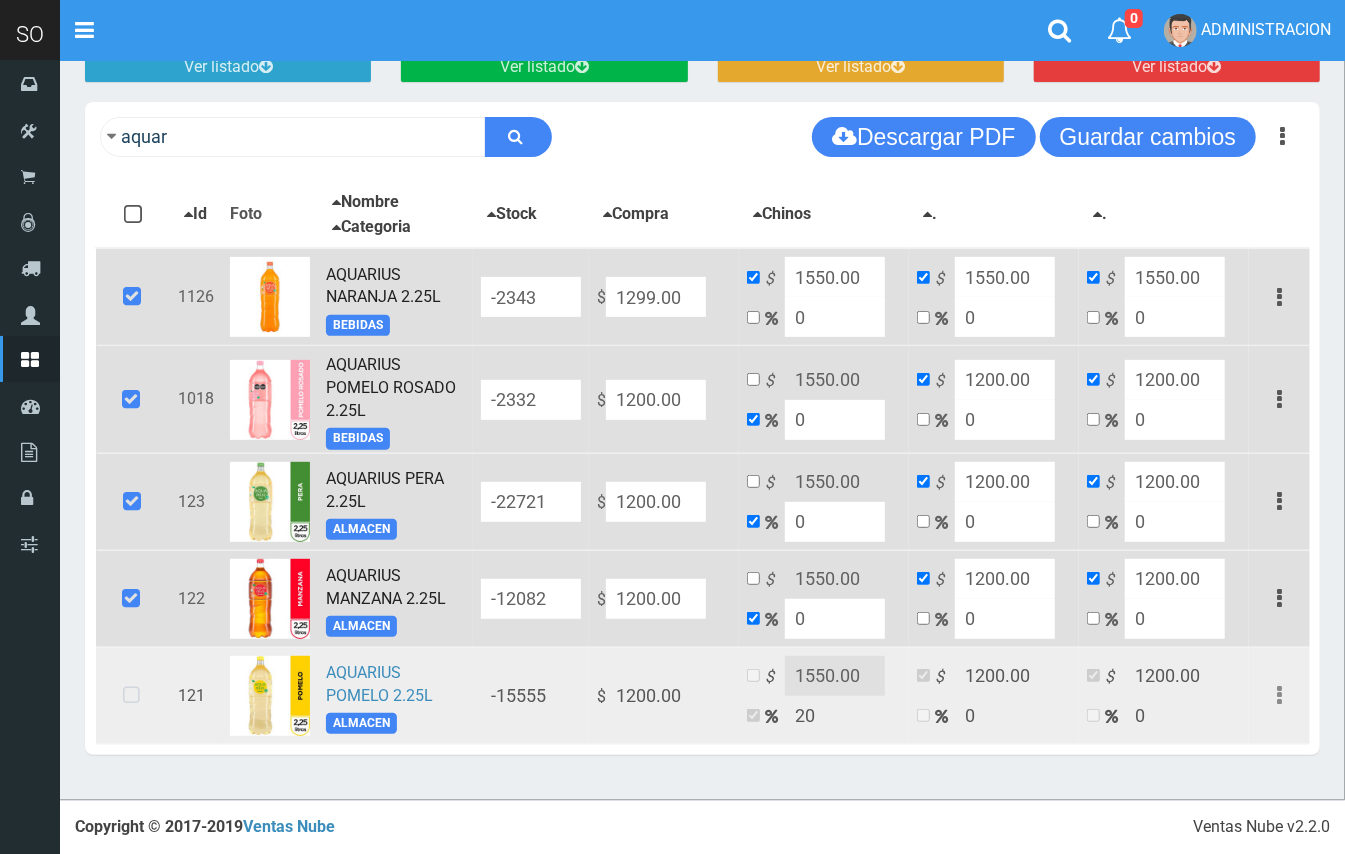click at bounding box center (131, 696) 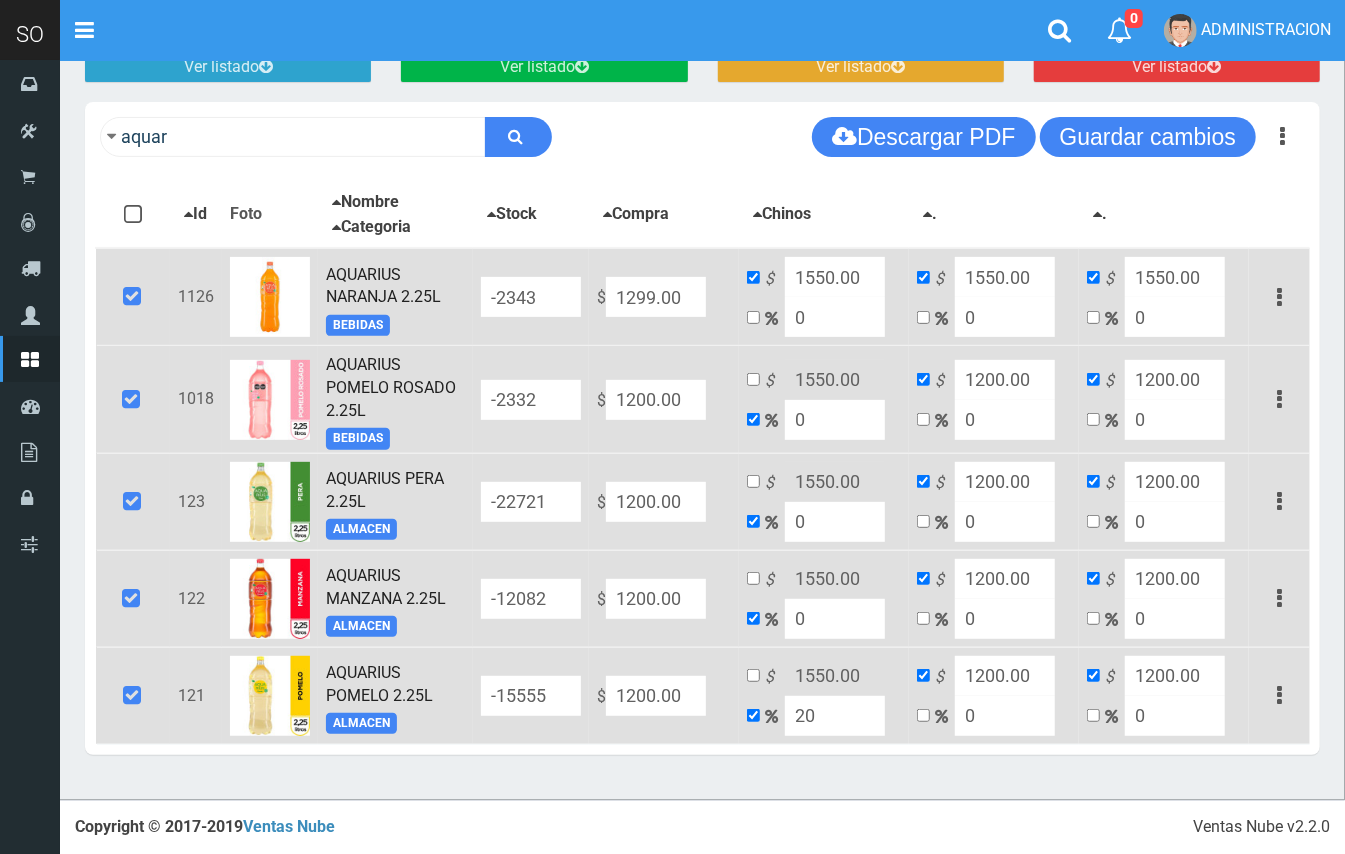 drag, startPoint x: 614, startPoint y: 296, endPoint x: 592, endPoint y: 292, distance: 22.36068 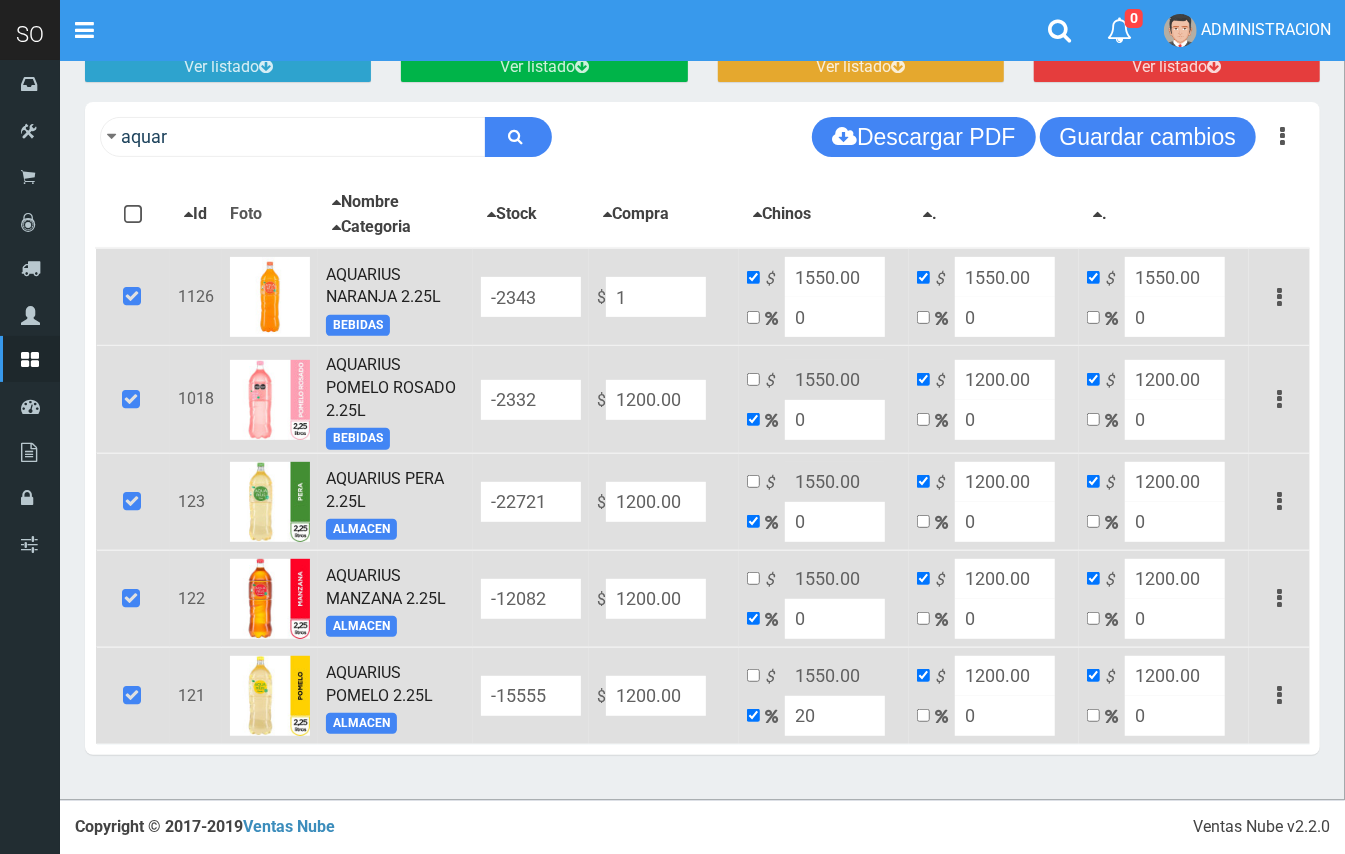 type on "1" 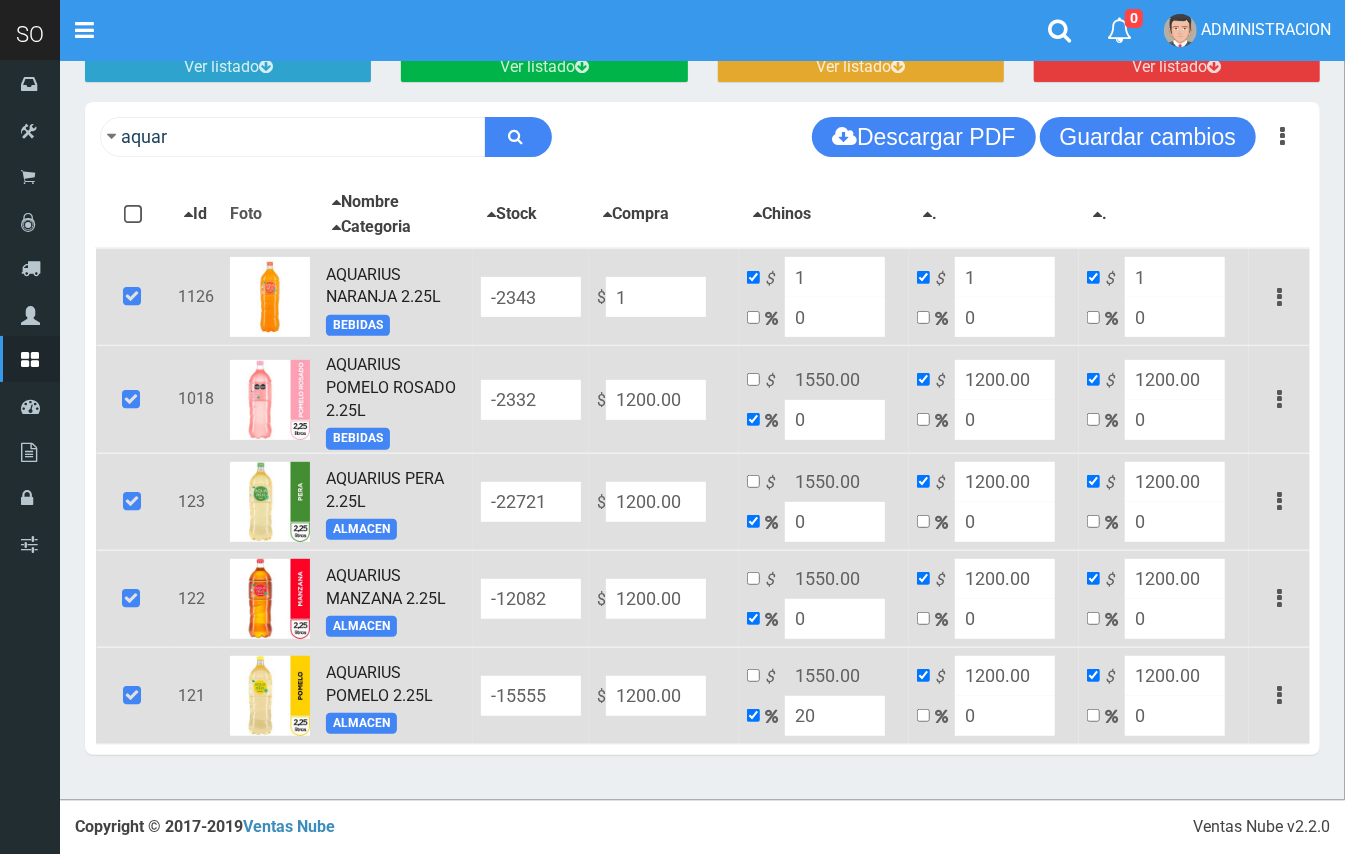type on "13" 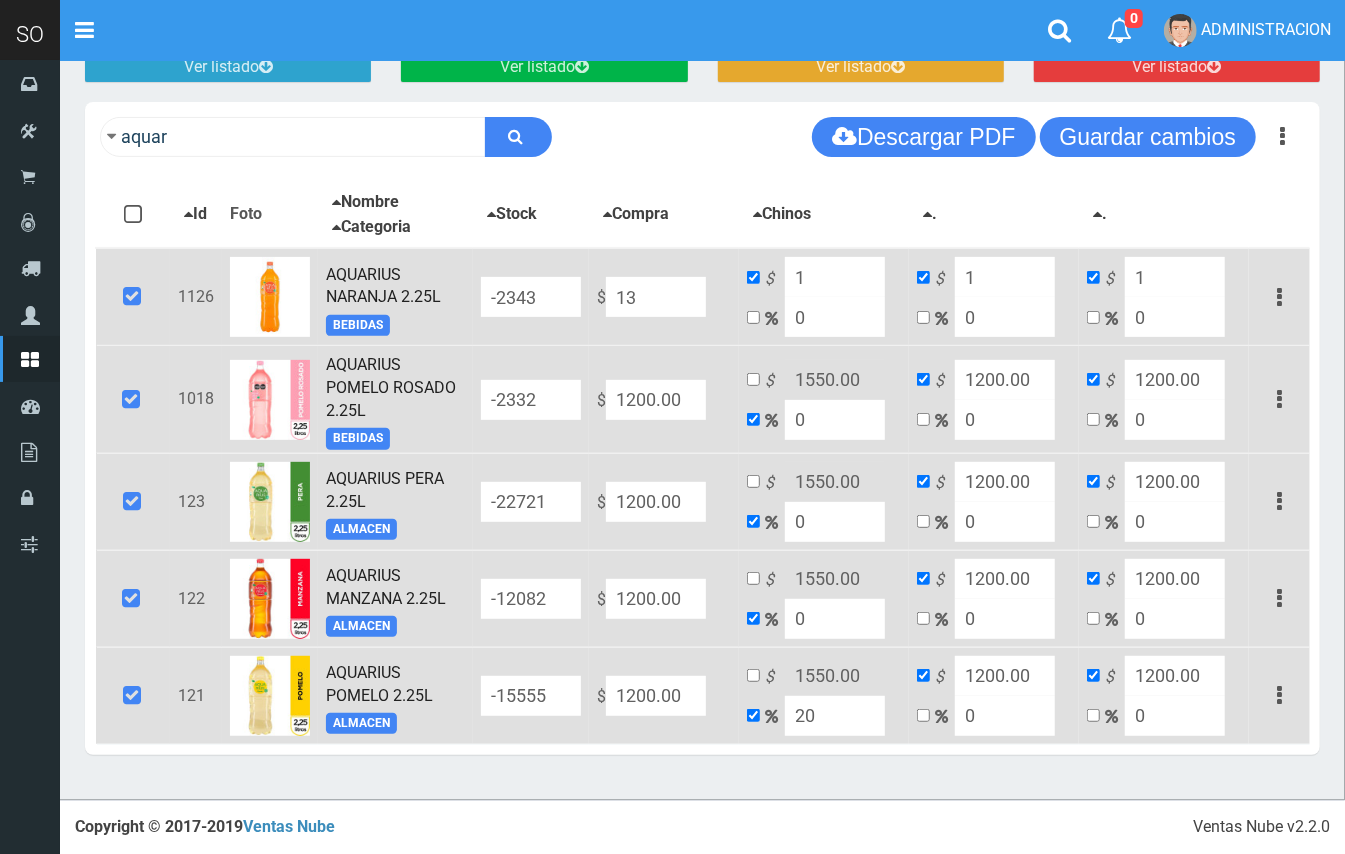 type on "13" 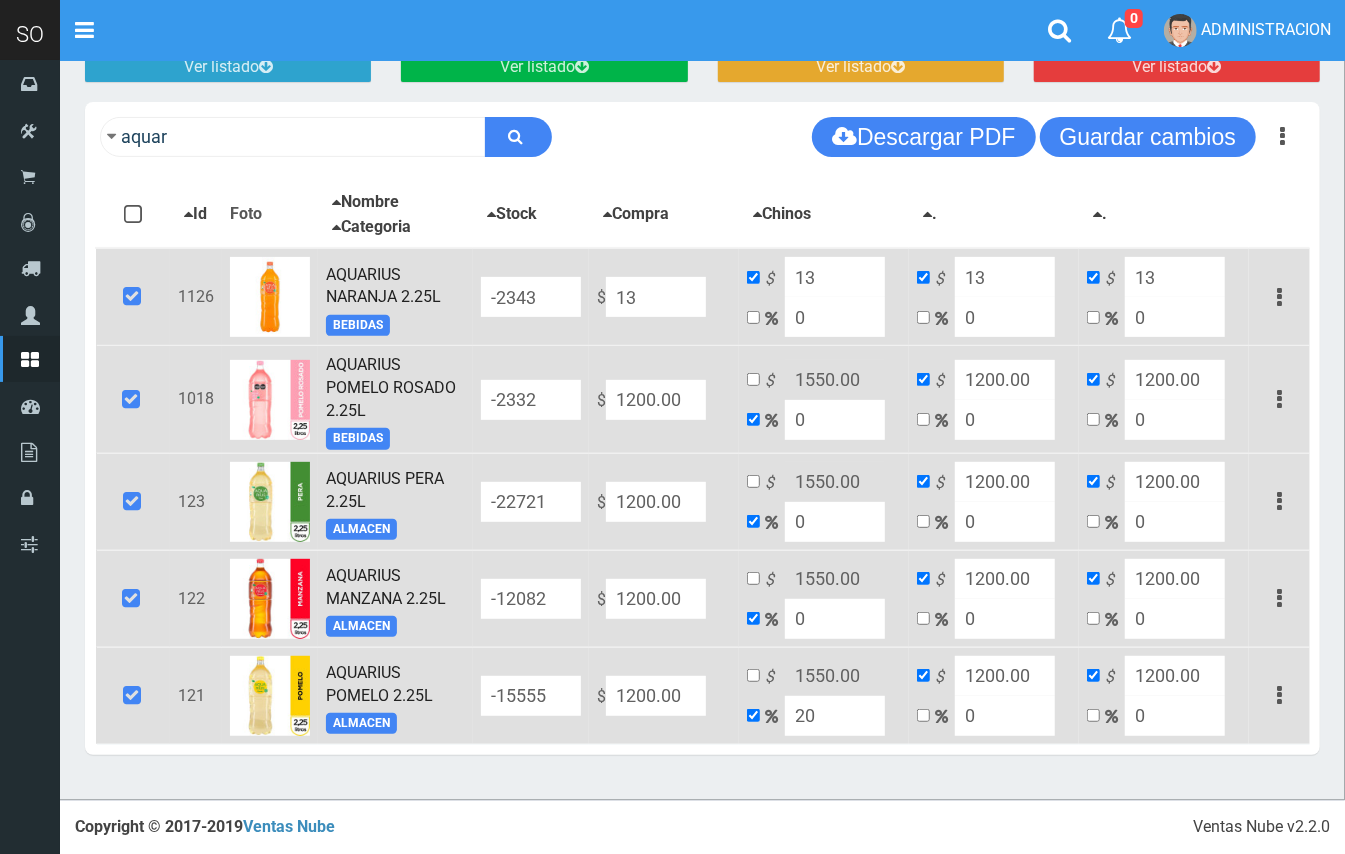 type on "135" 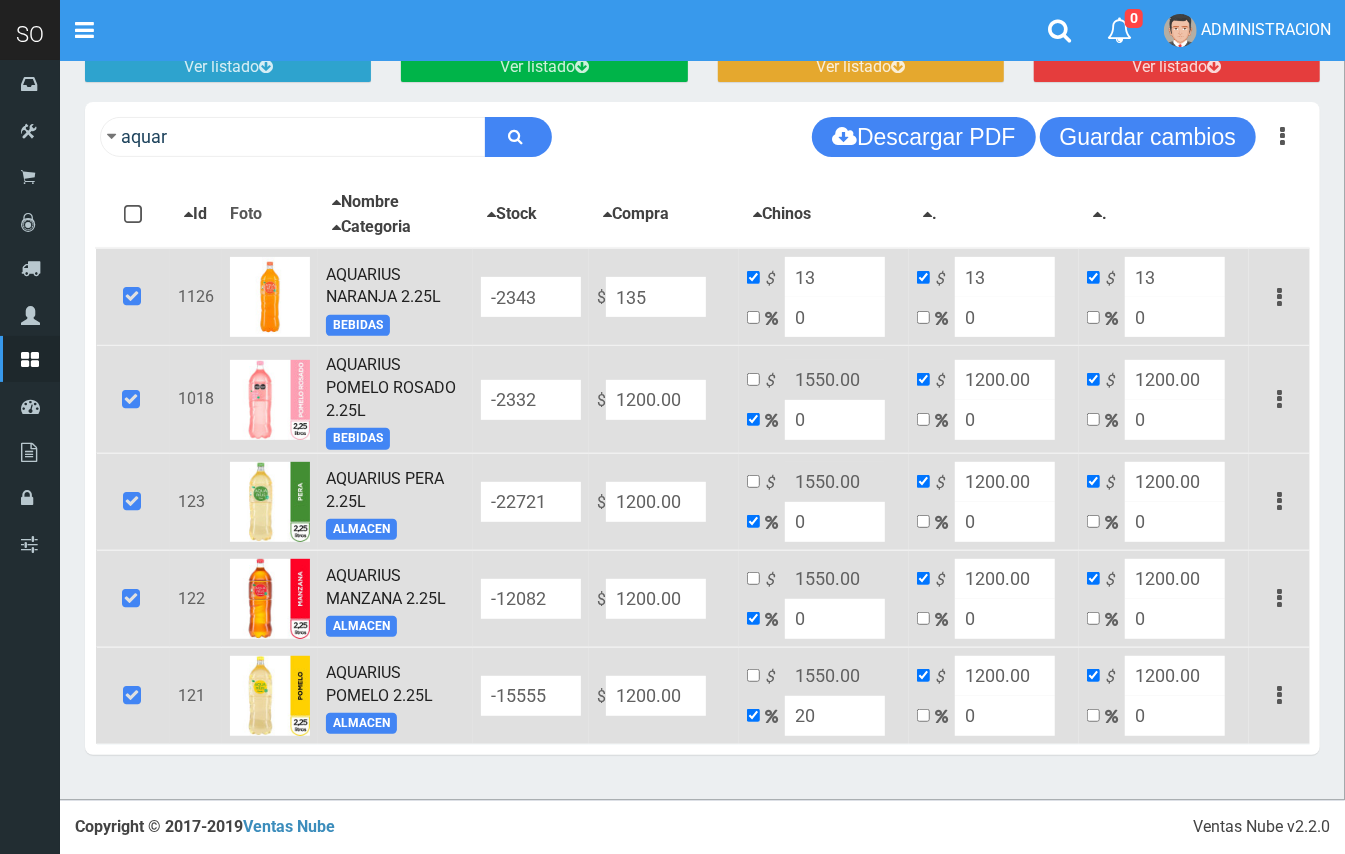 type on "135" 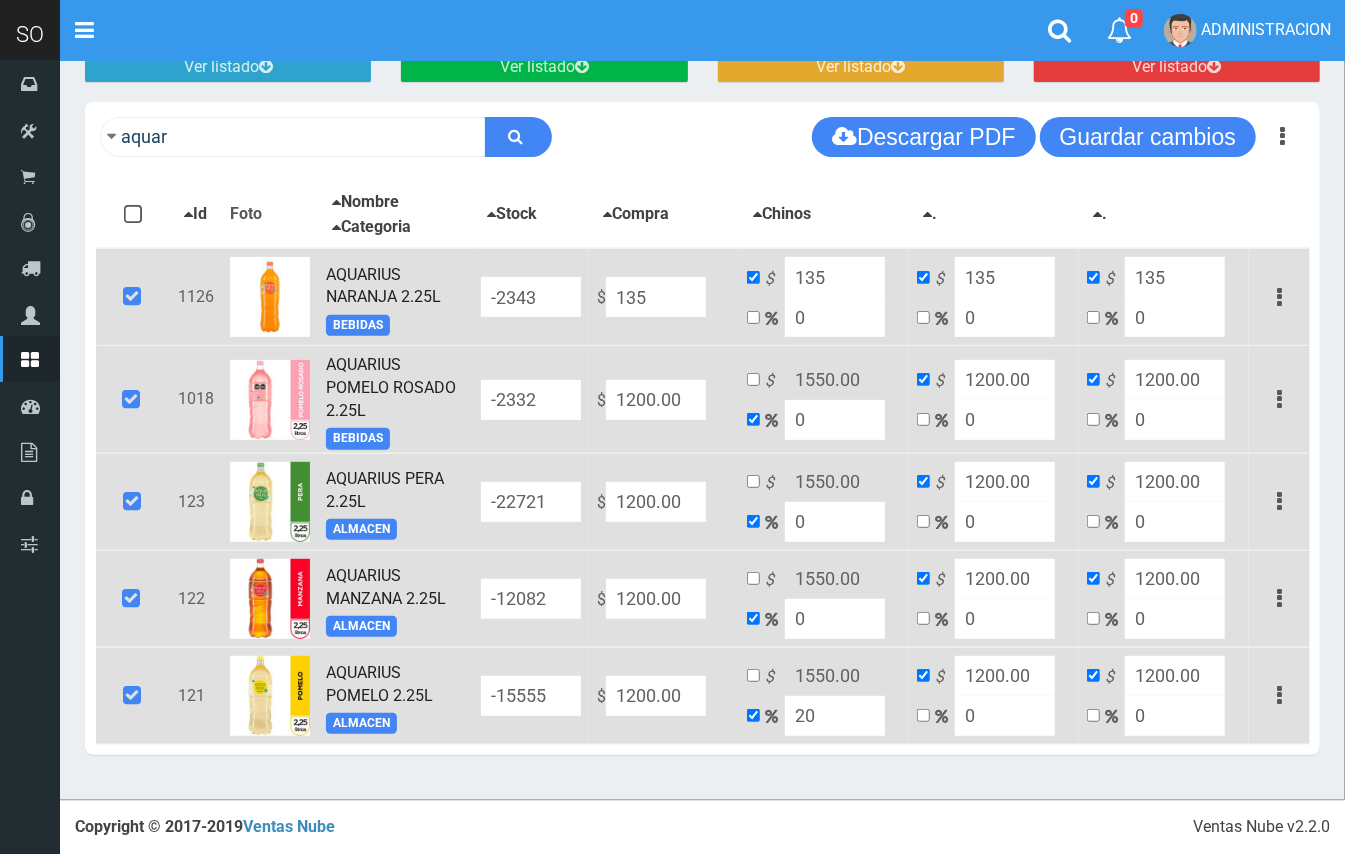 type on "1350" 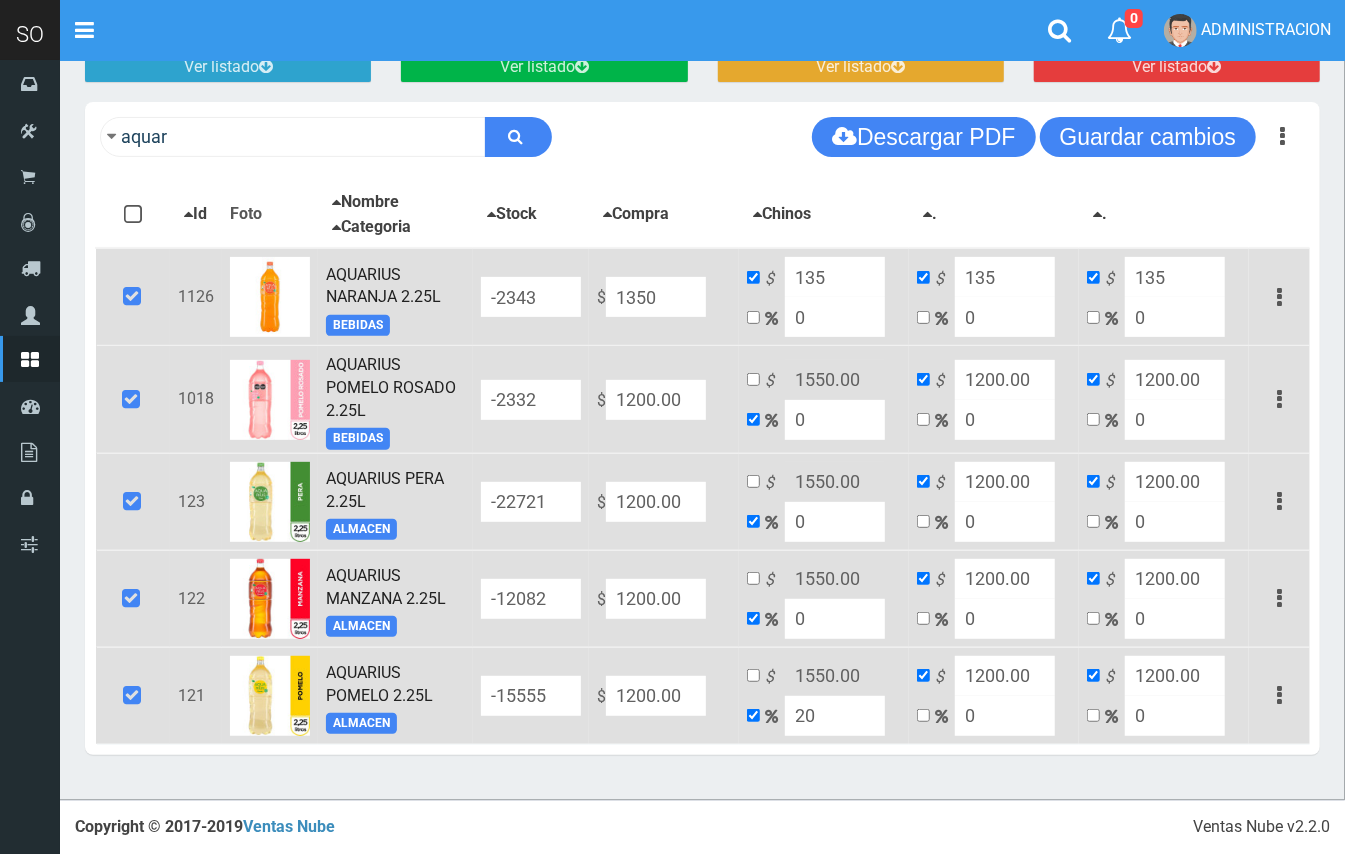type on "1350" 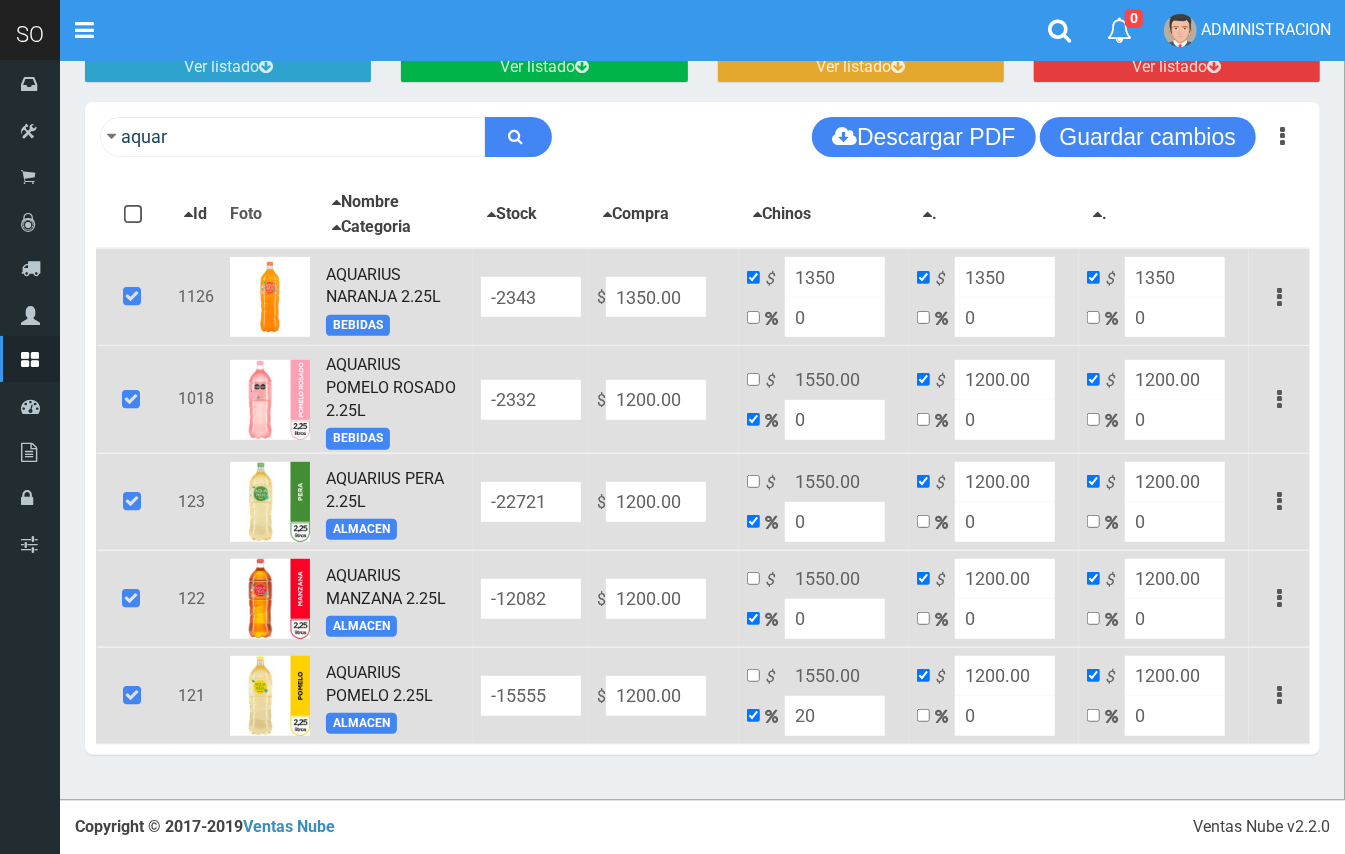 type on "1350.00" 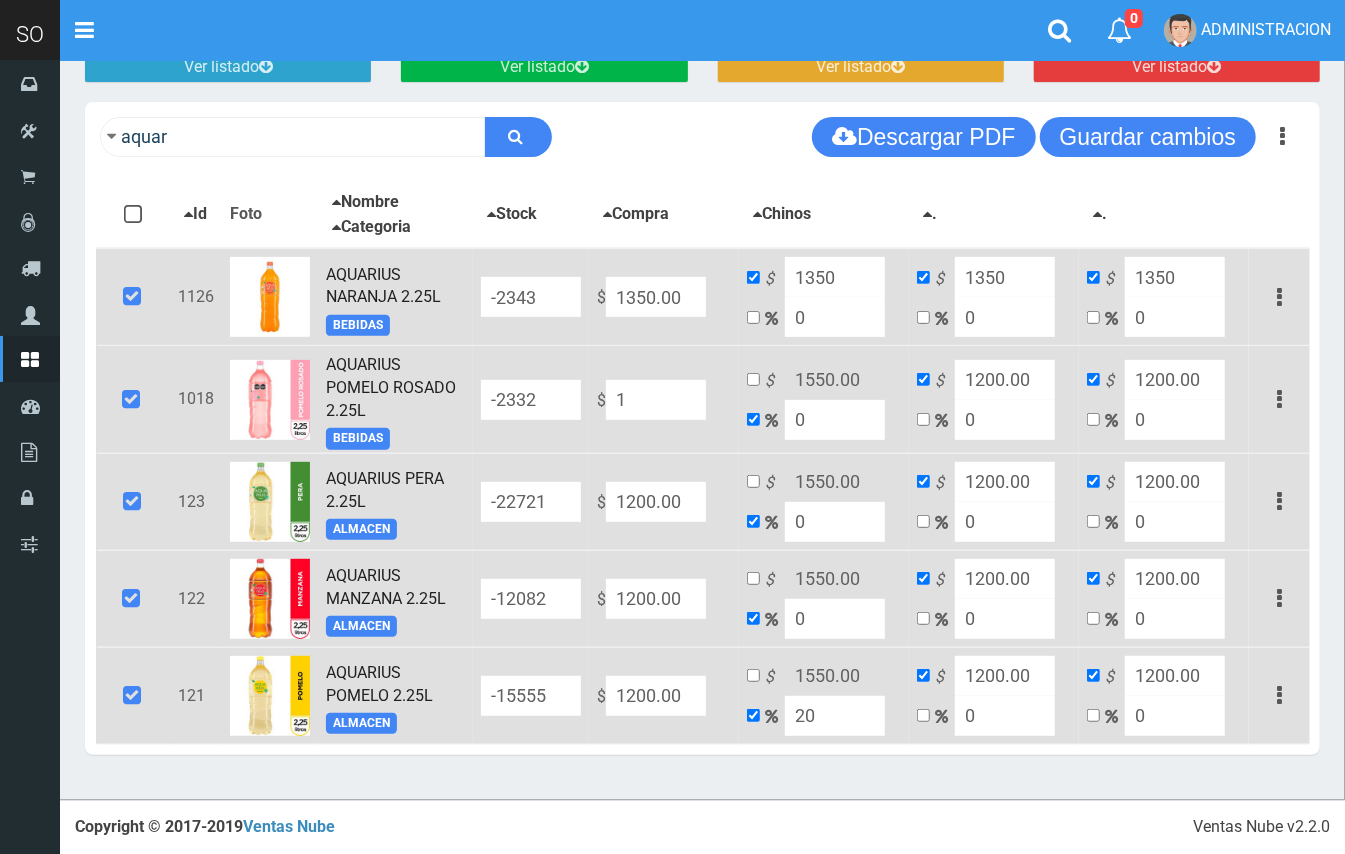 type on "1" 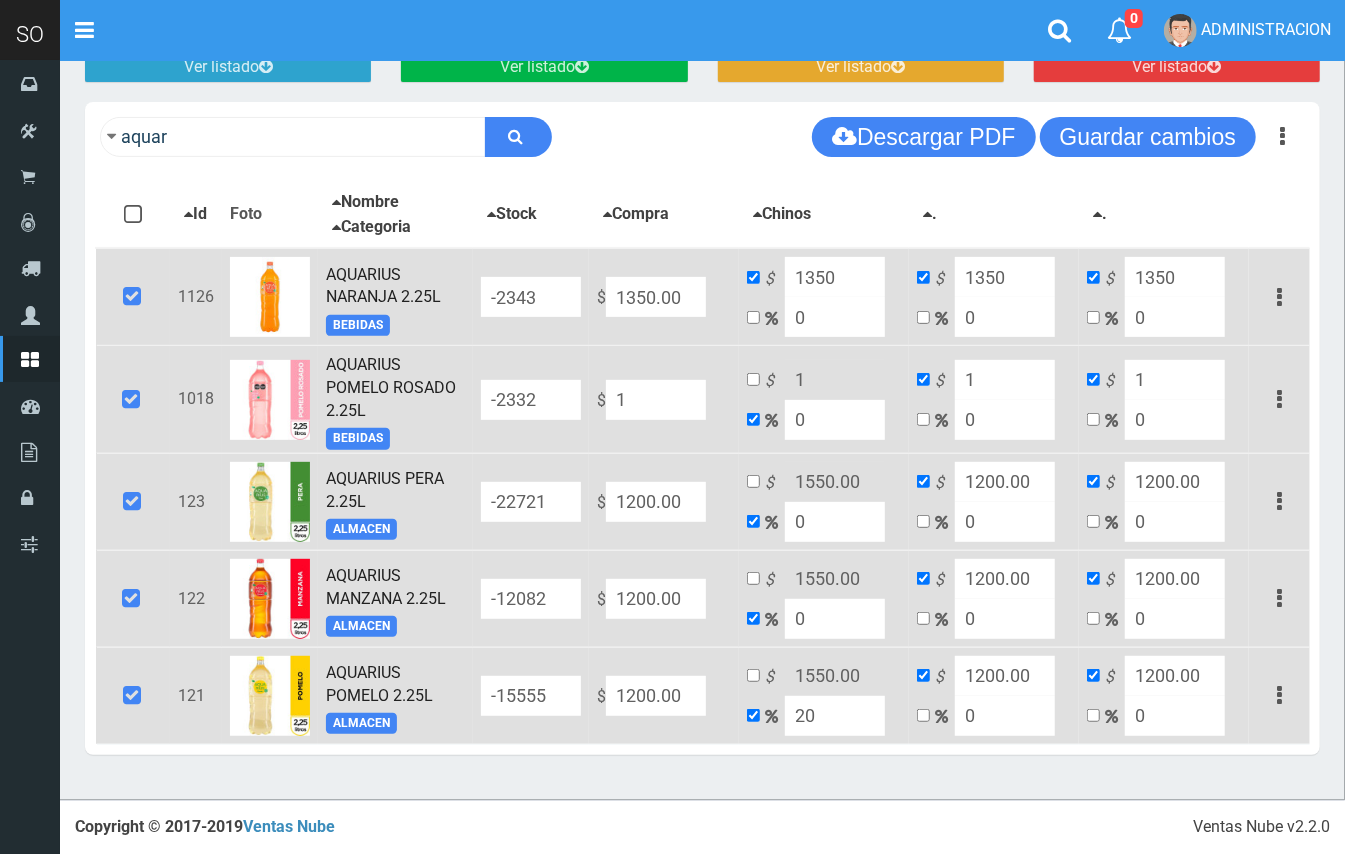 type on "13" 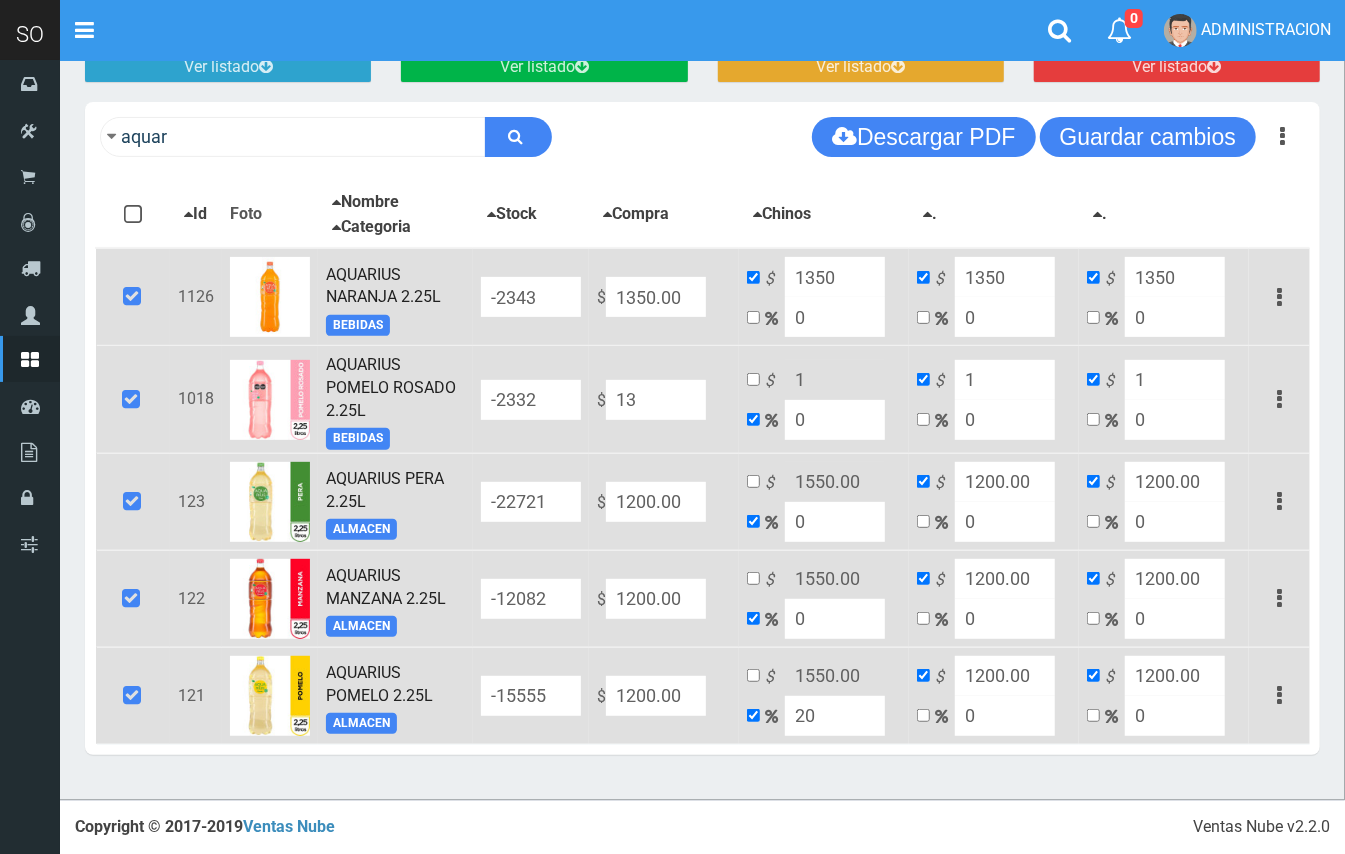 type on "13" 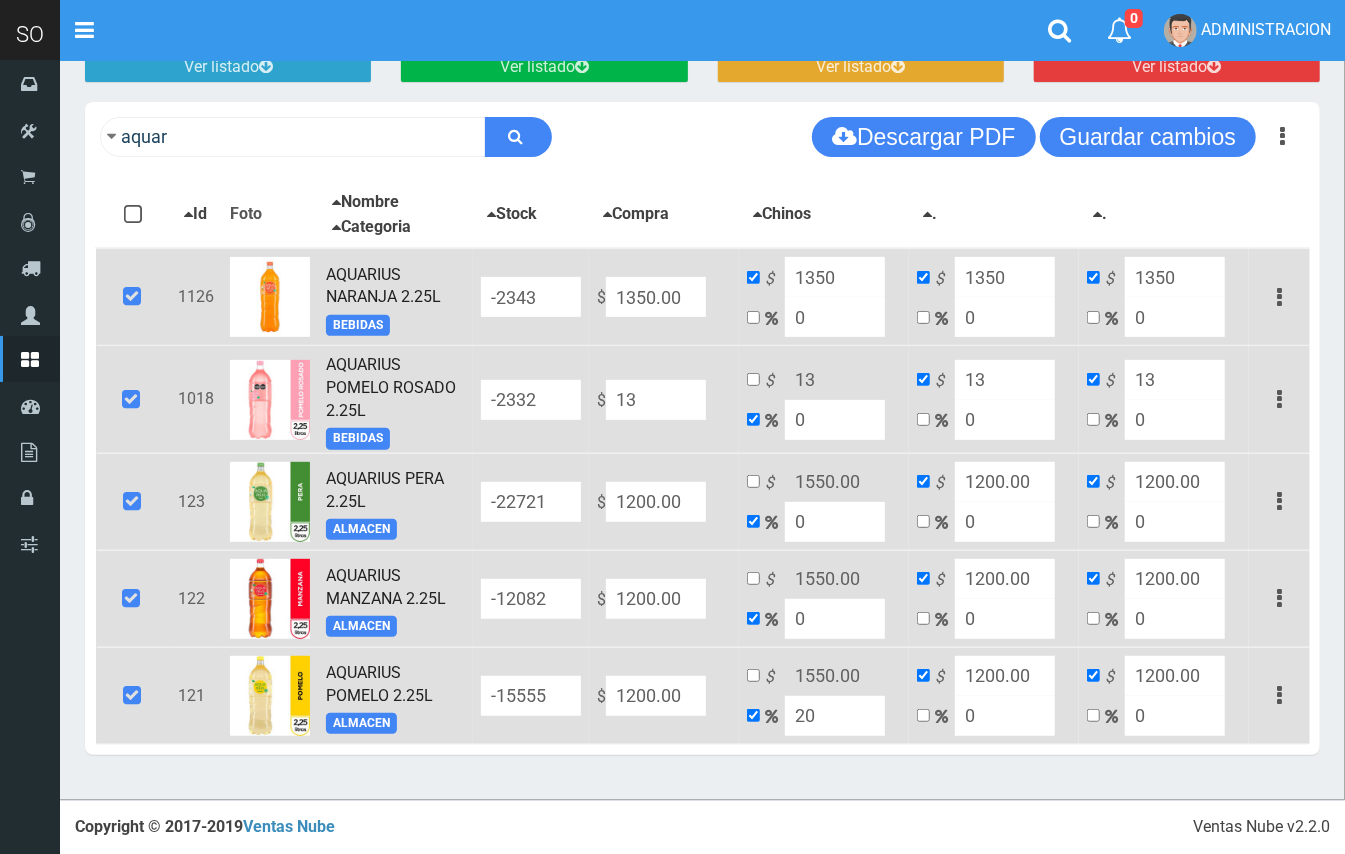 type on "135" 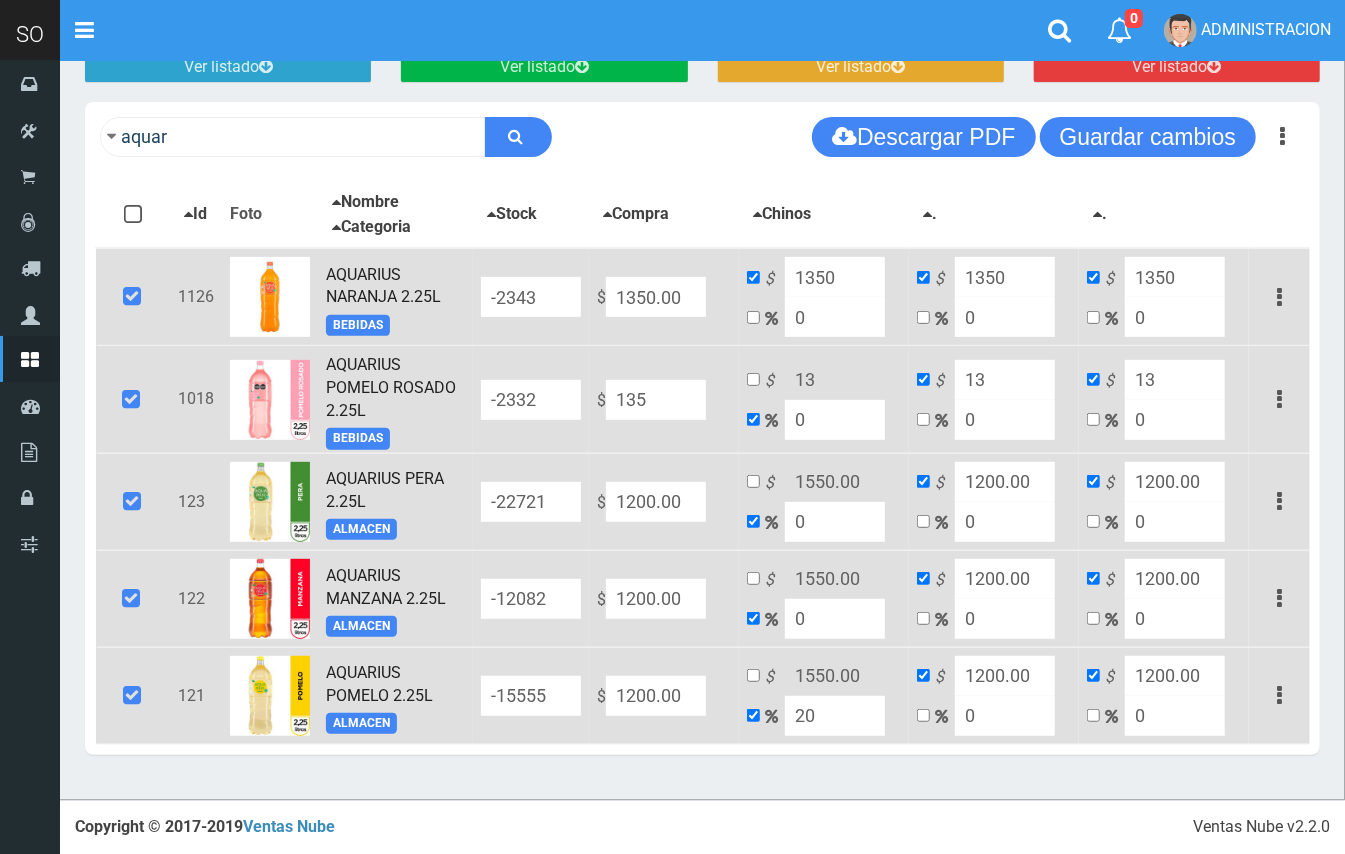 type on "135" 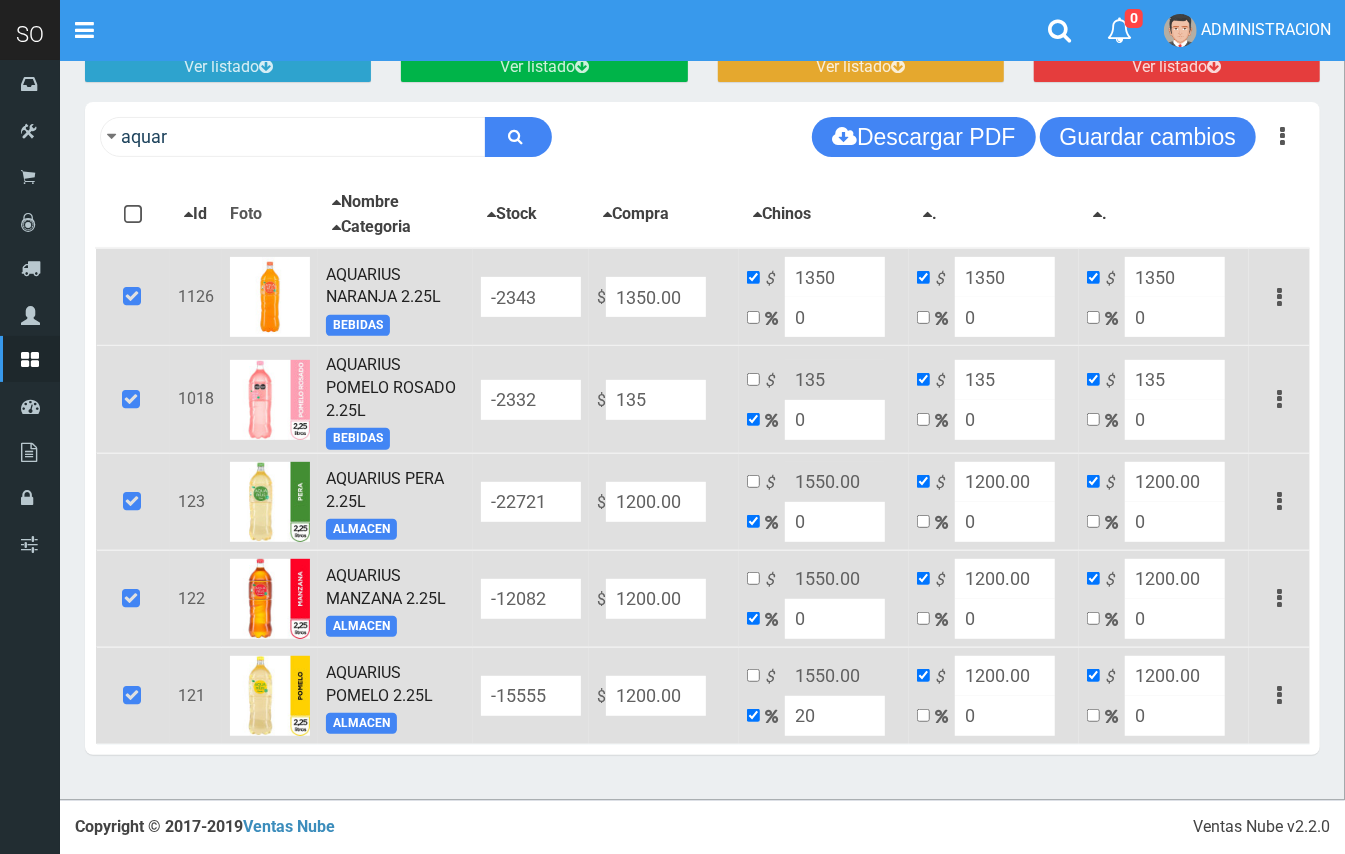 type on "1350" 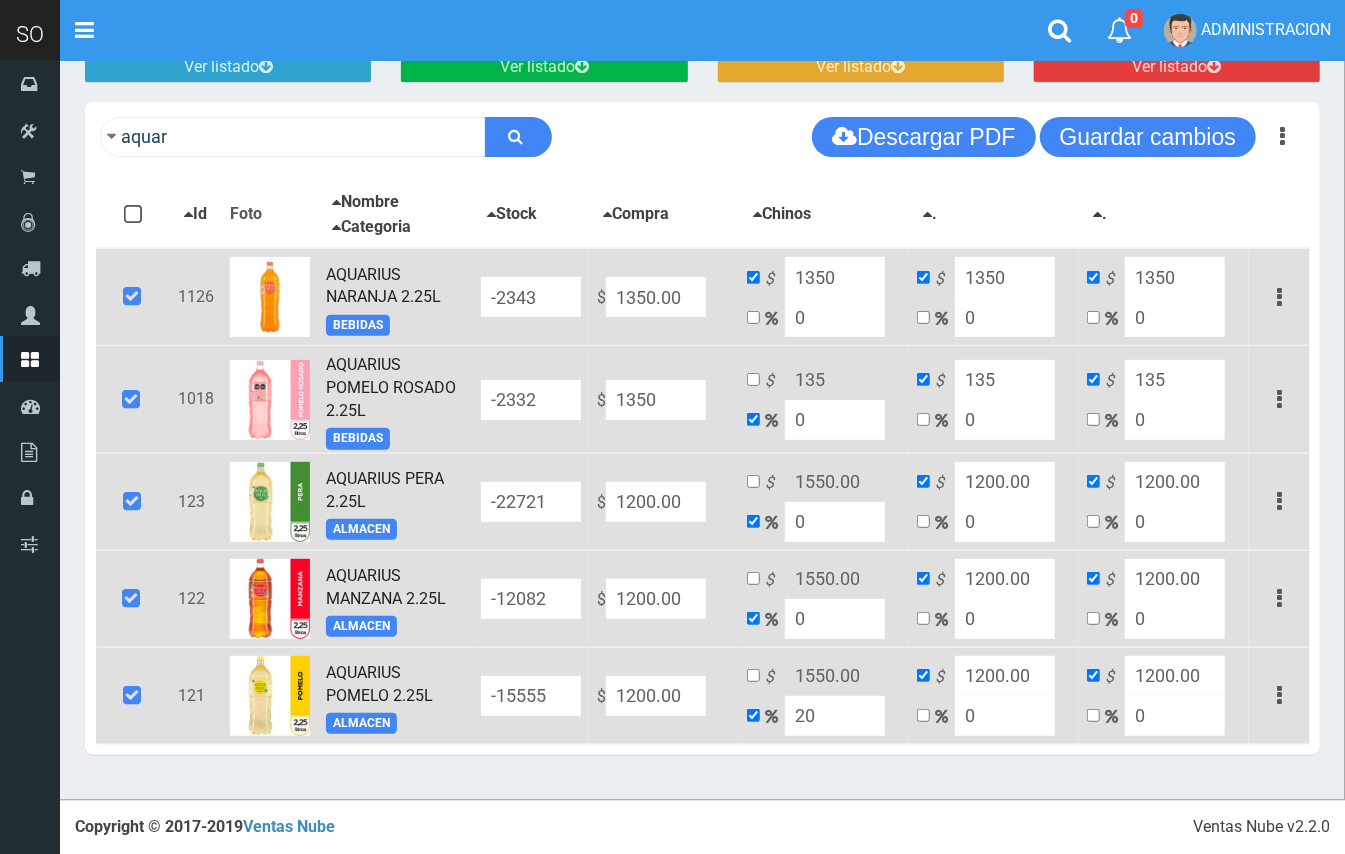 type on "1350" 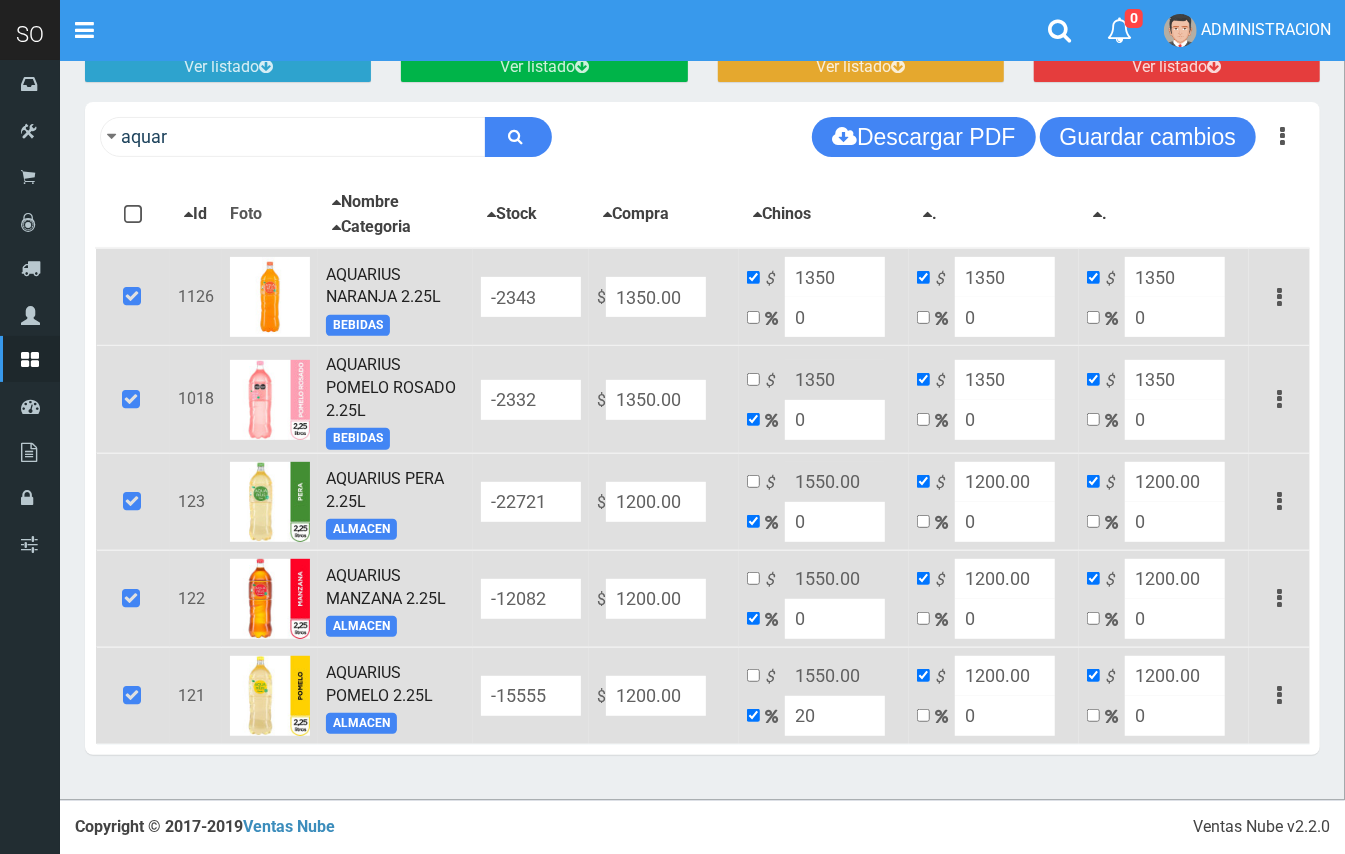 type on "1350.00" 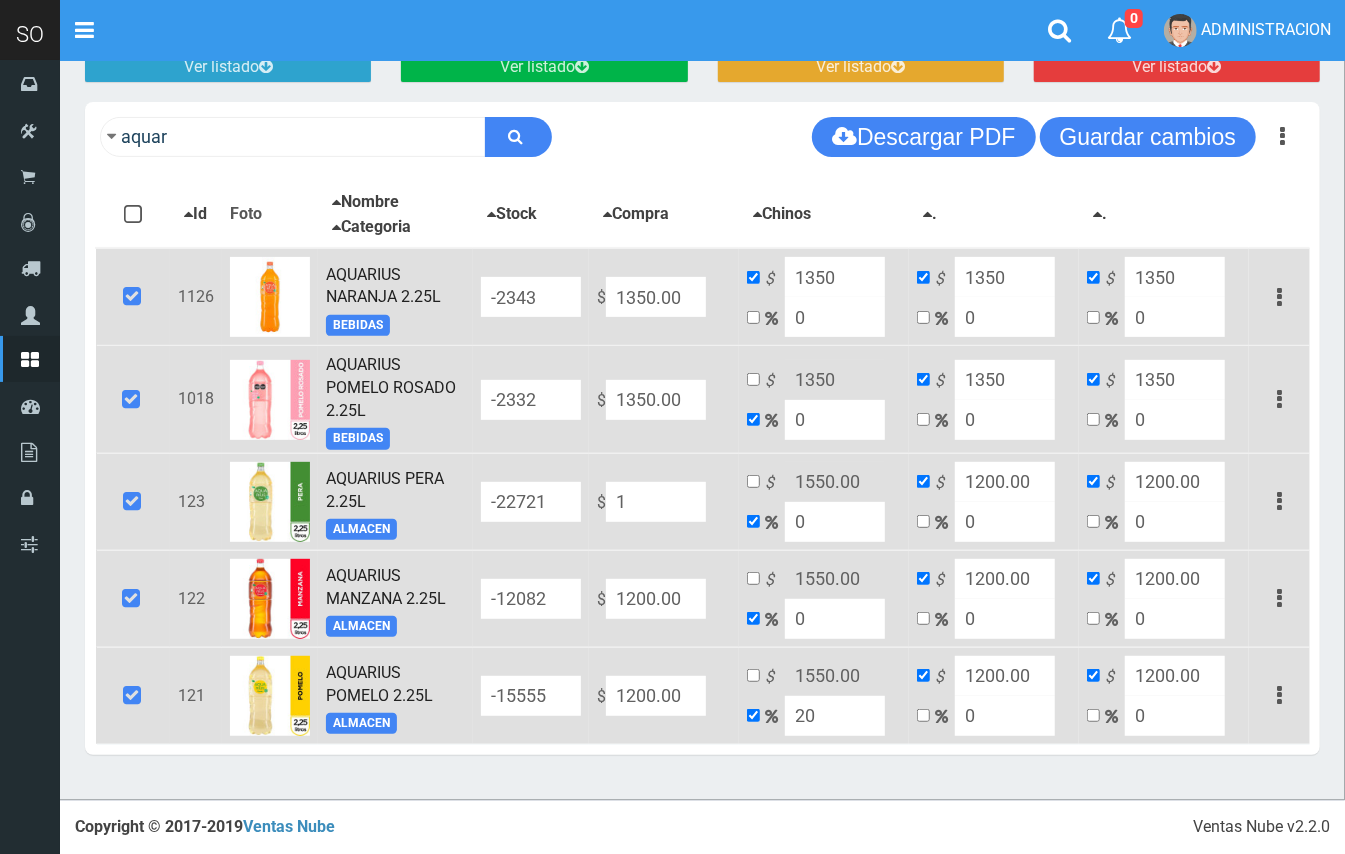 type on "1" 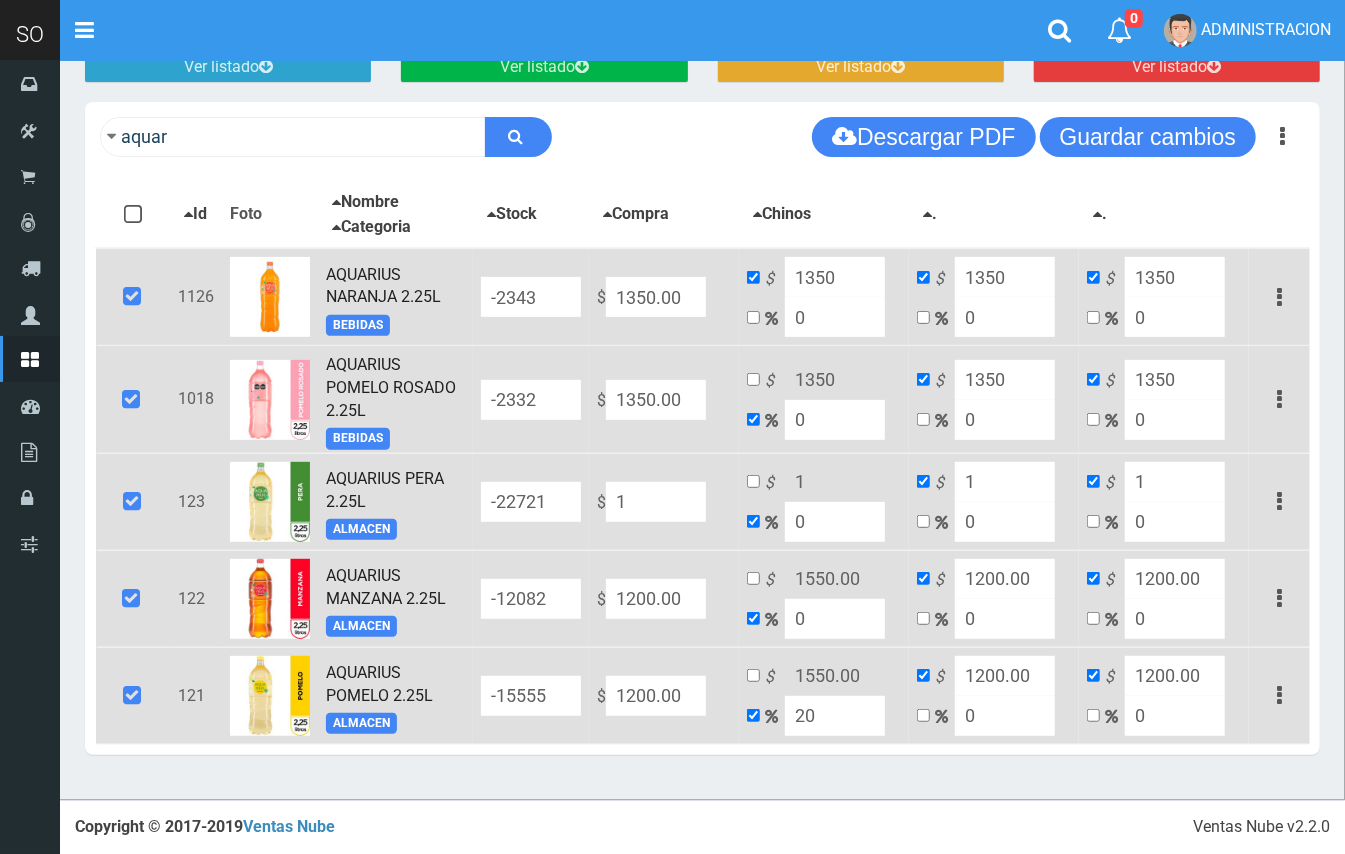 type on "13" 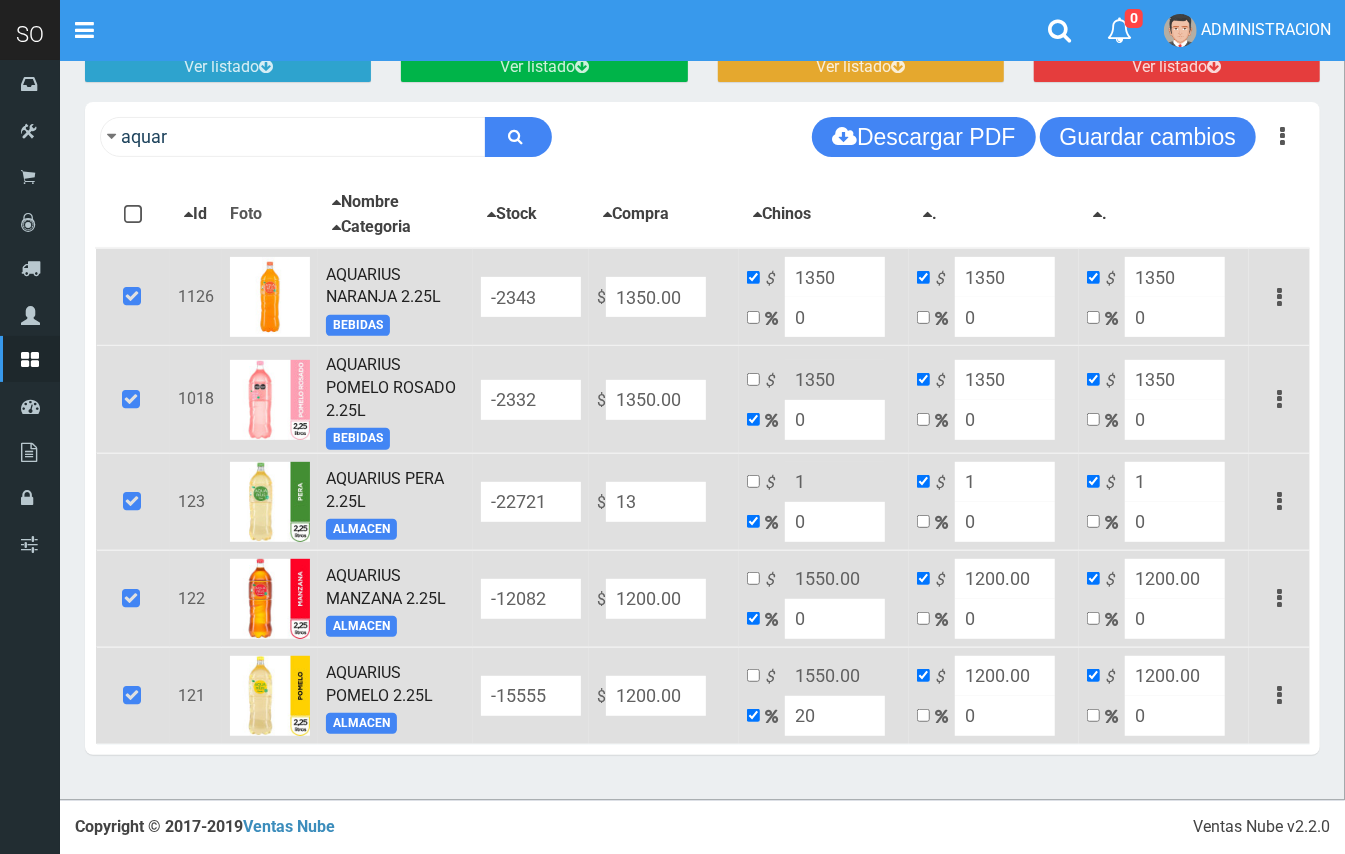 type on "13" 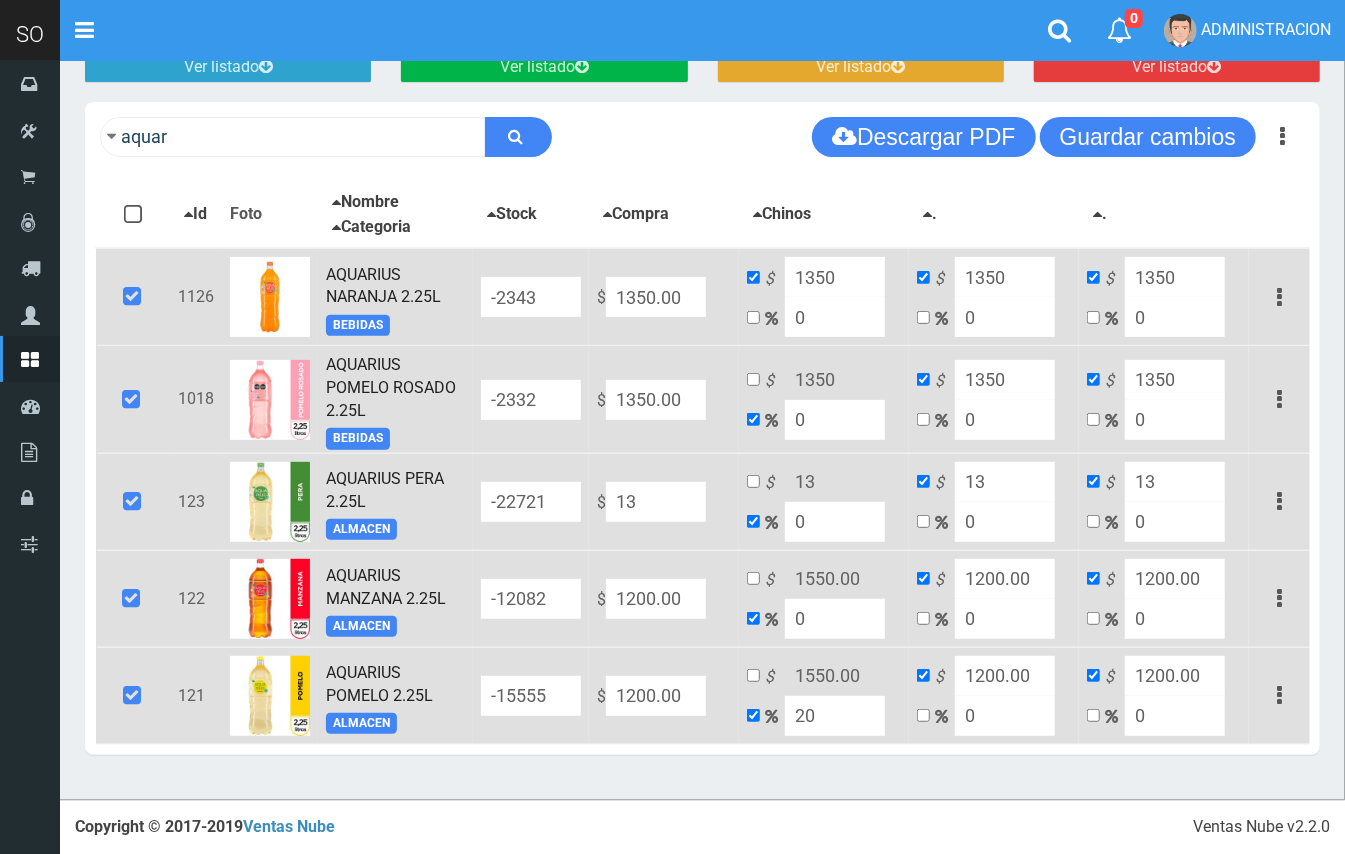type on "135" 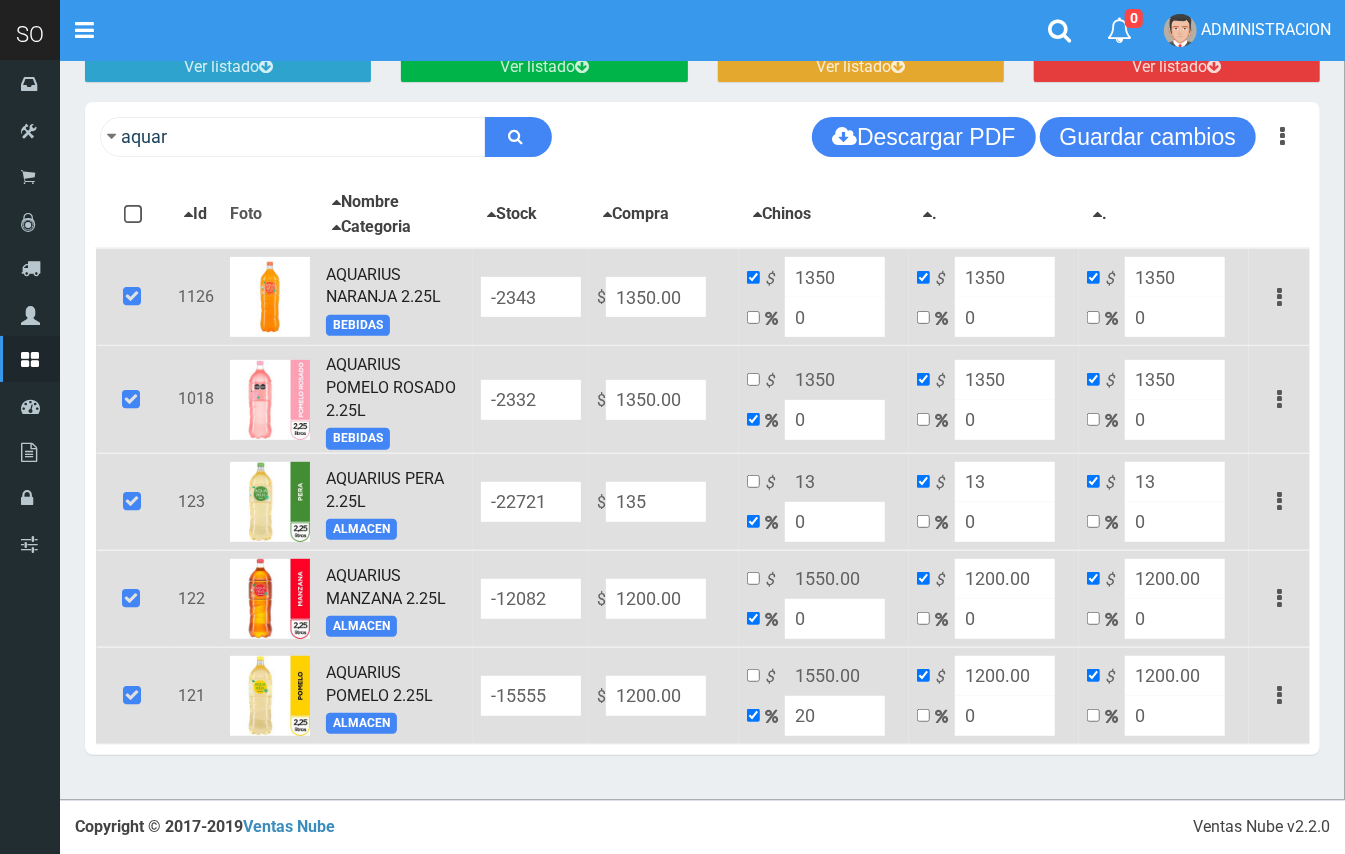 type on "135" 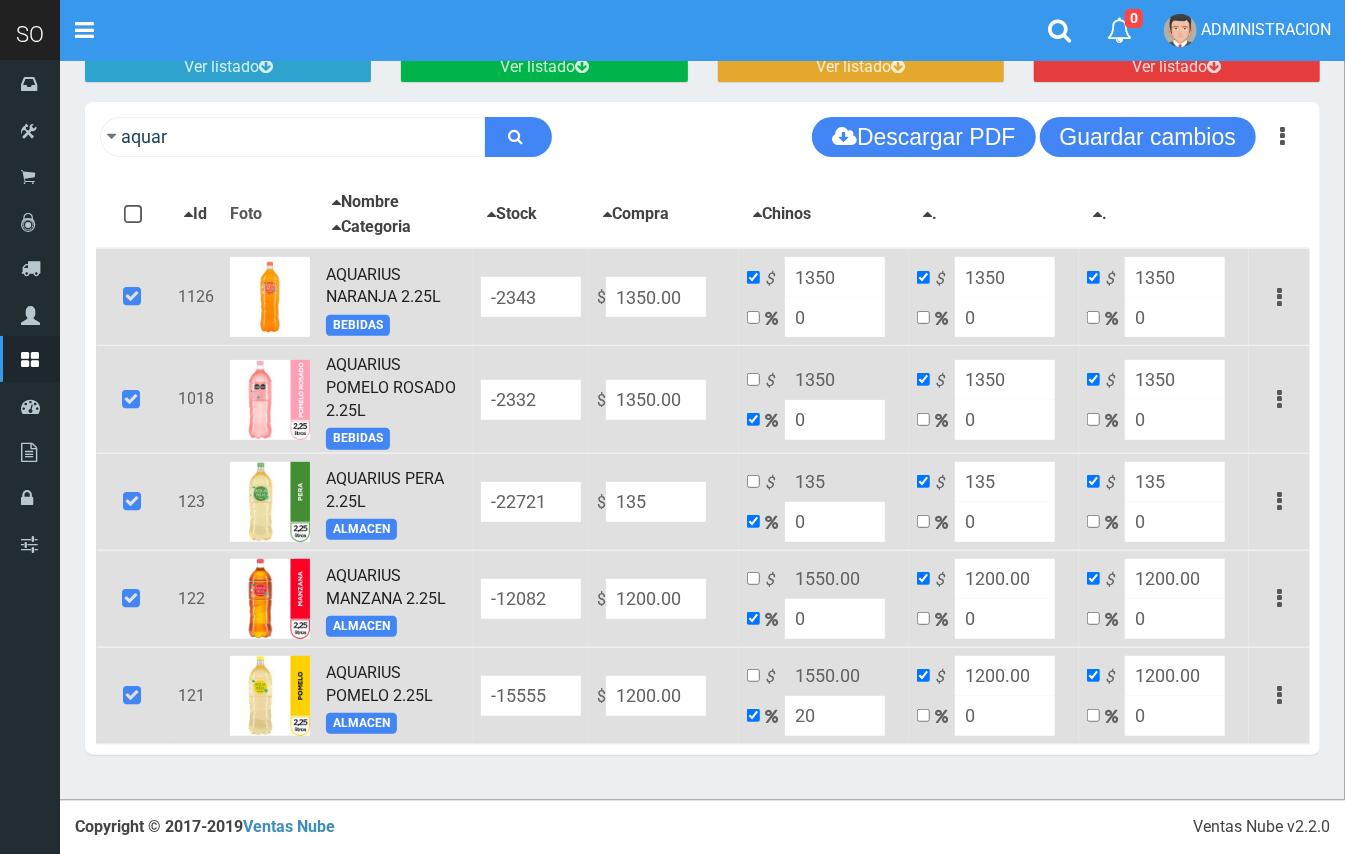 type on "1350" 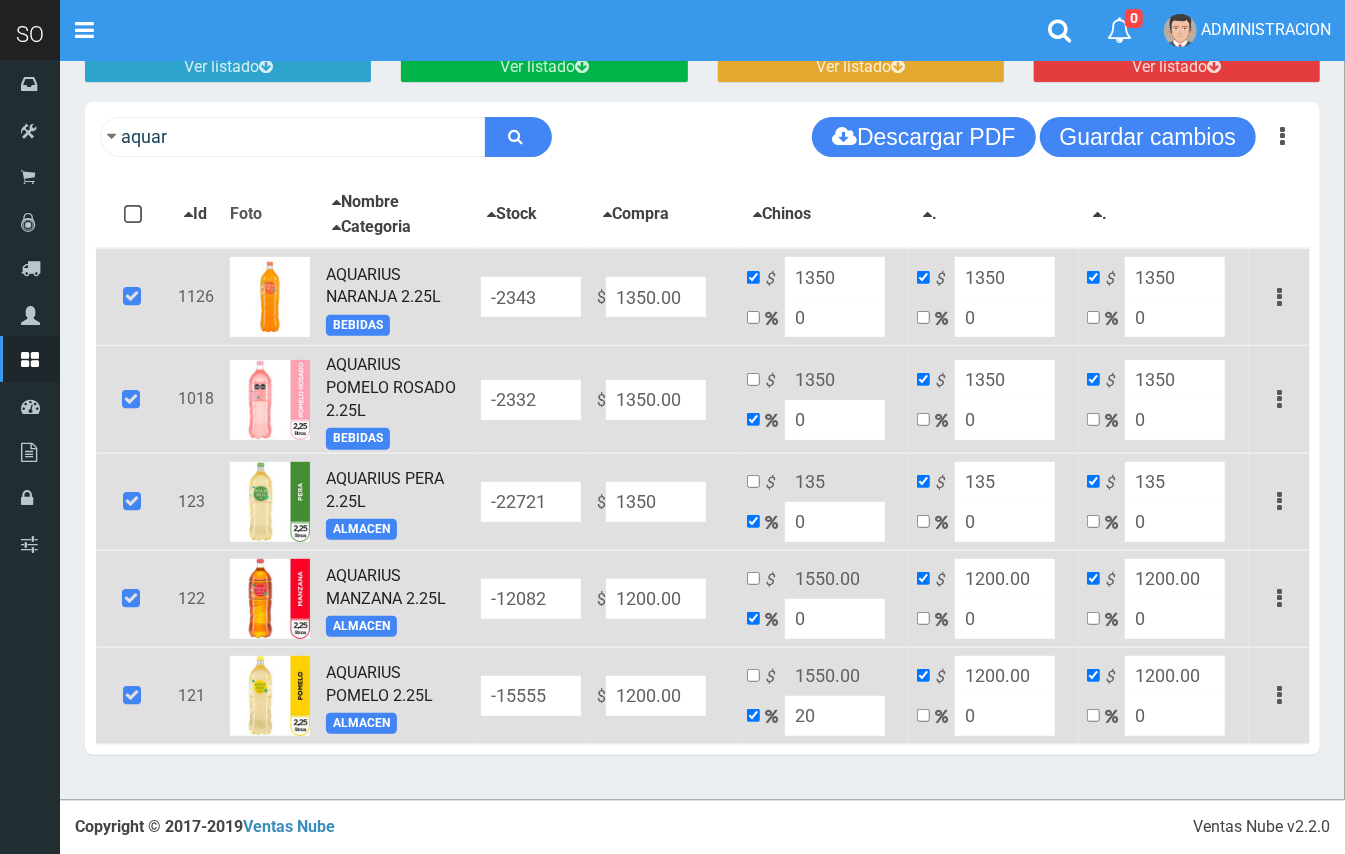 type on "1350" 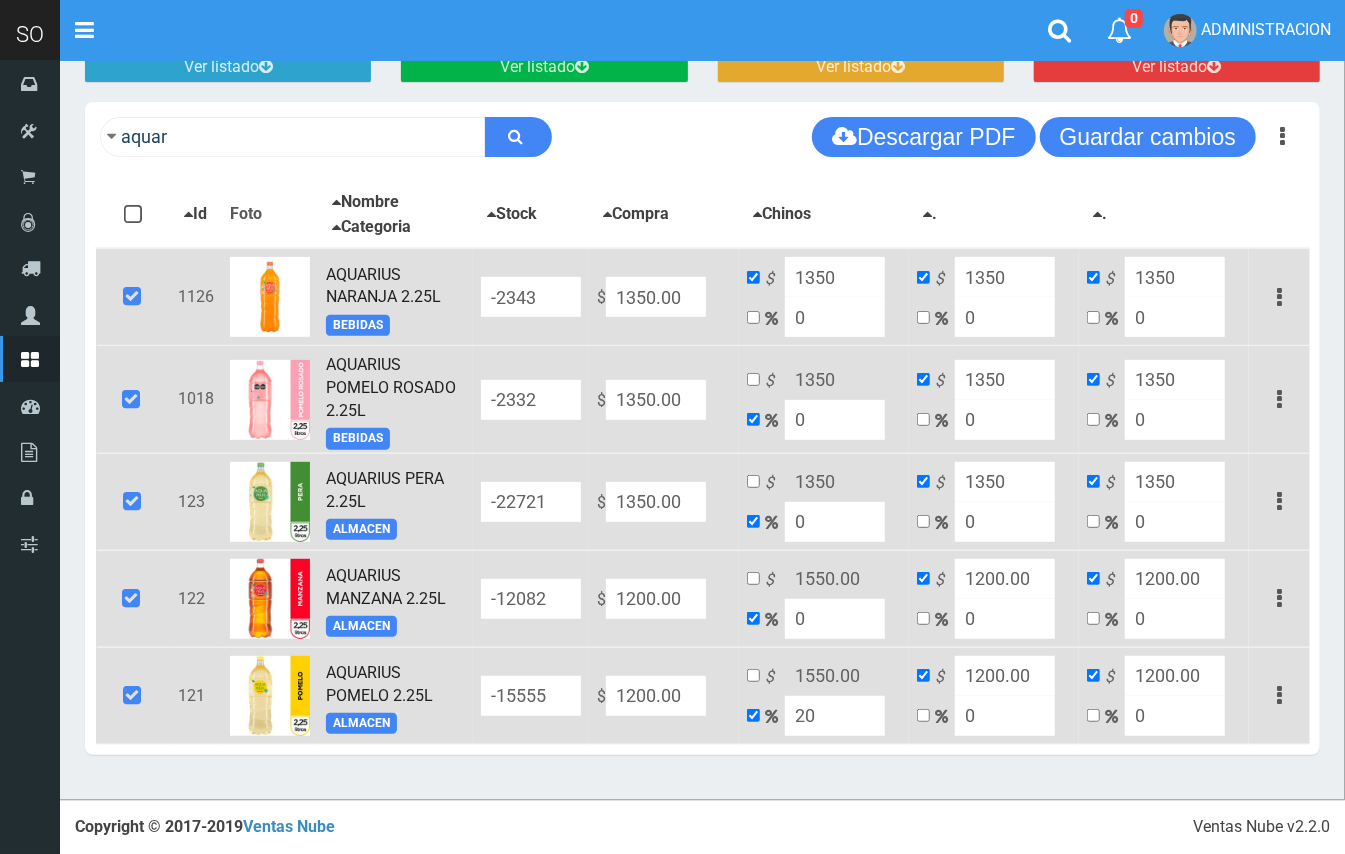 type on "1350.00" 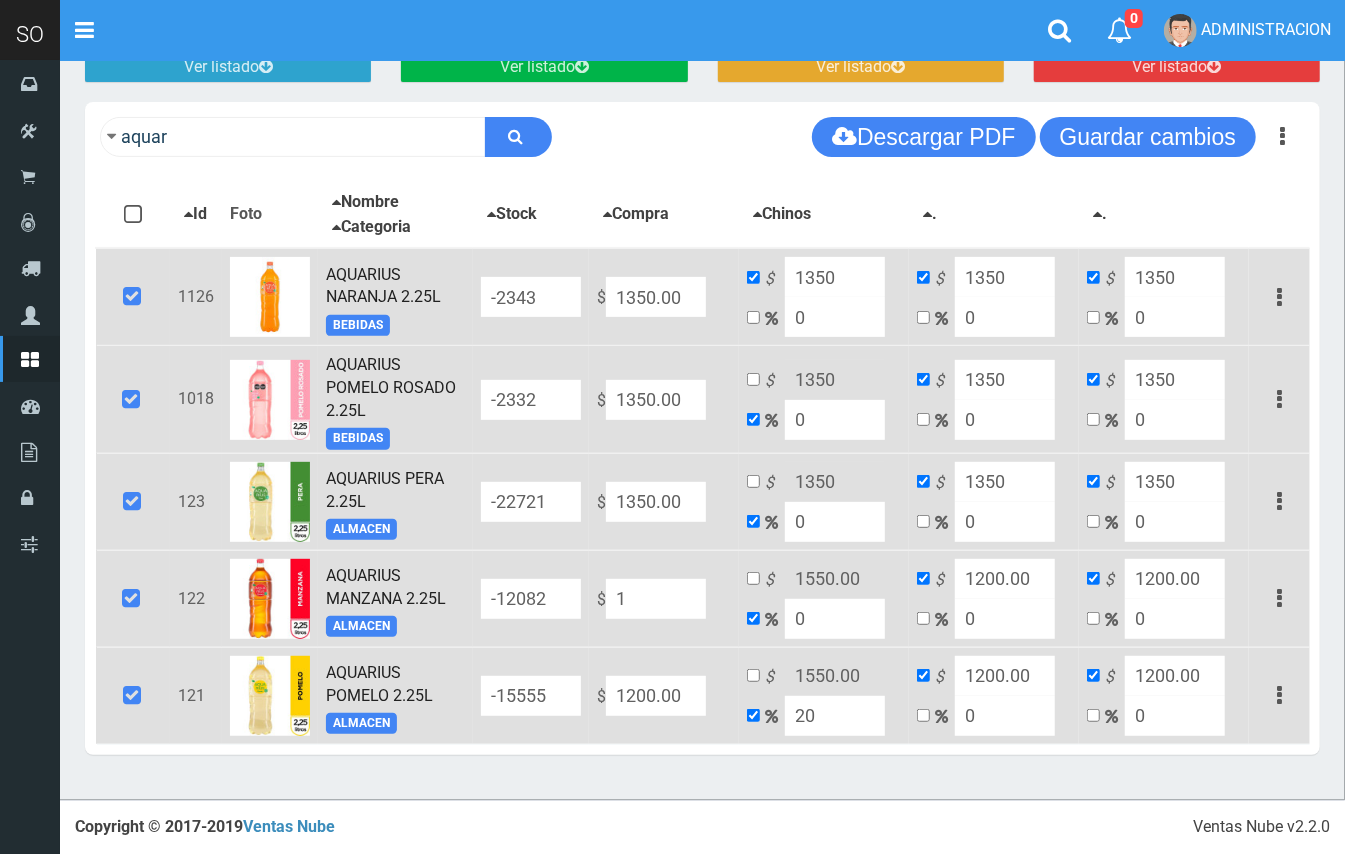 type on "16" 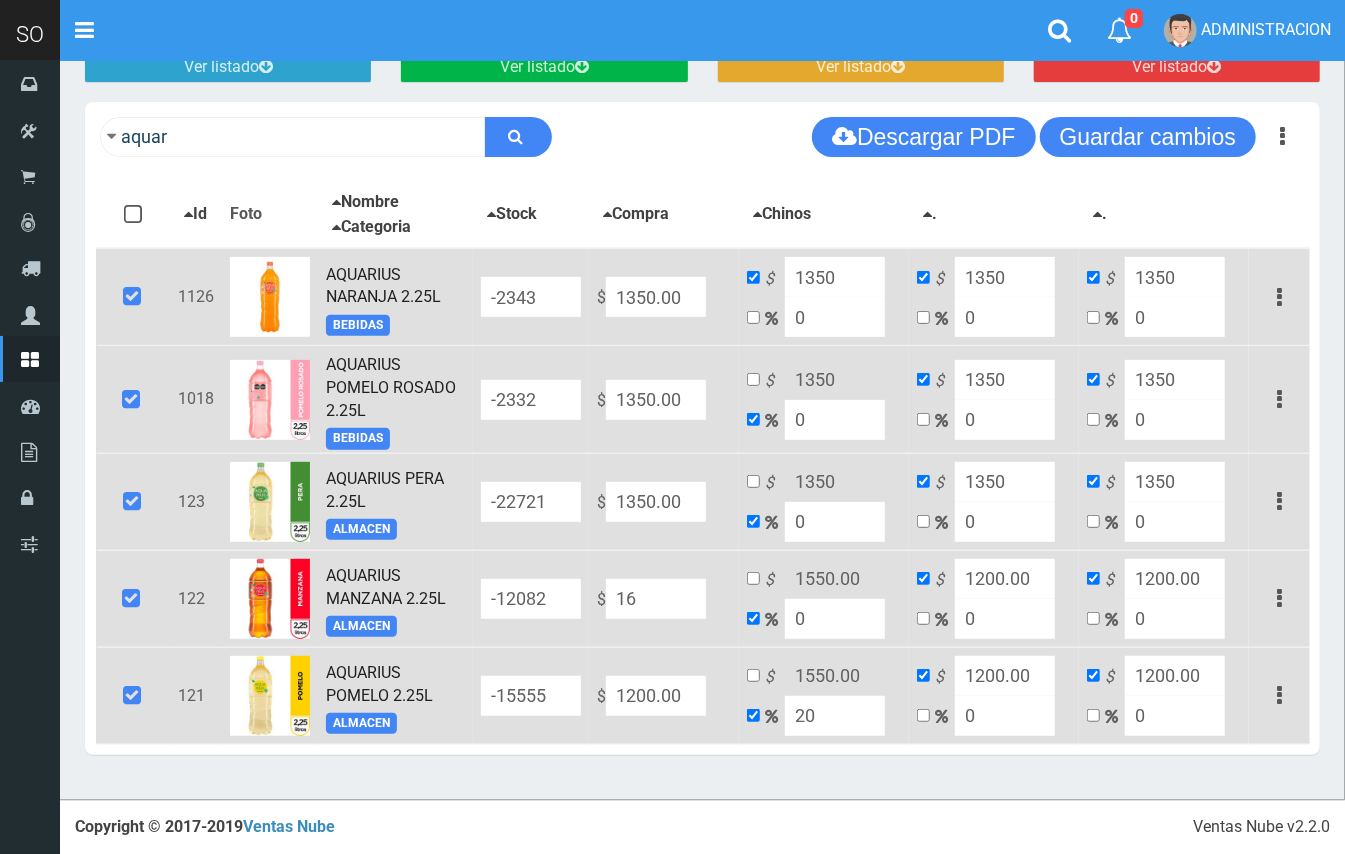 type on "16" 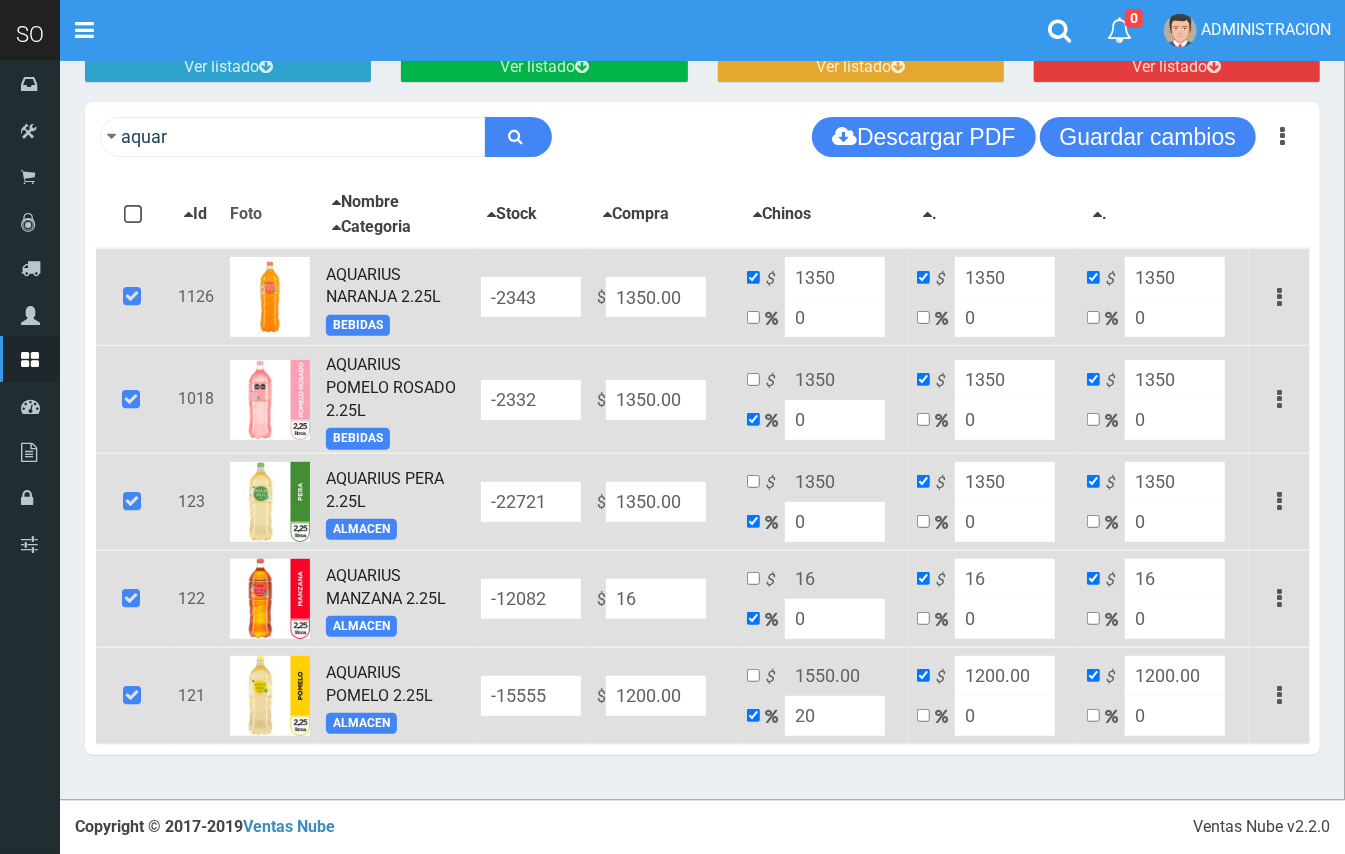 type on "1" 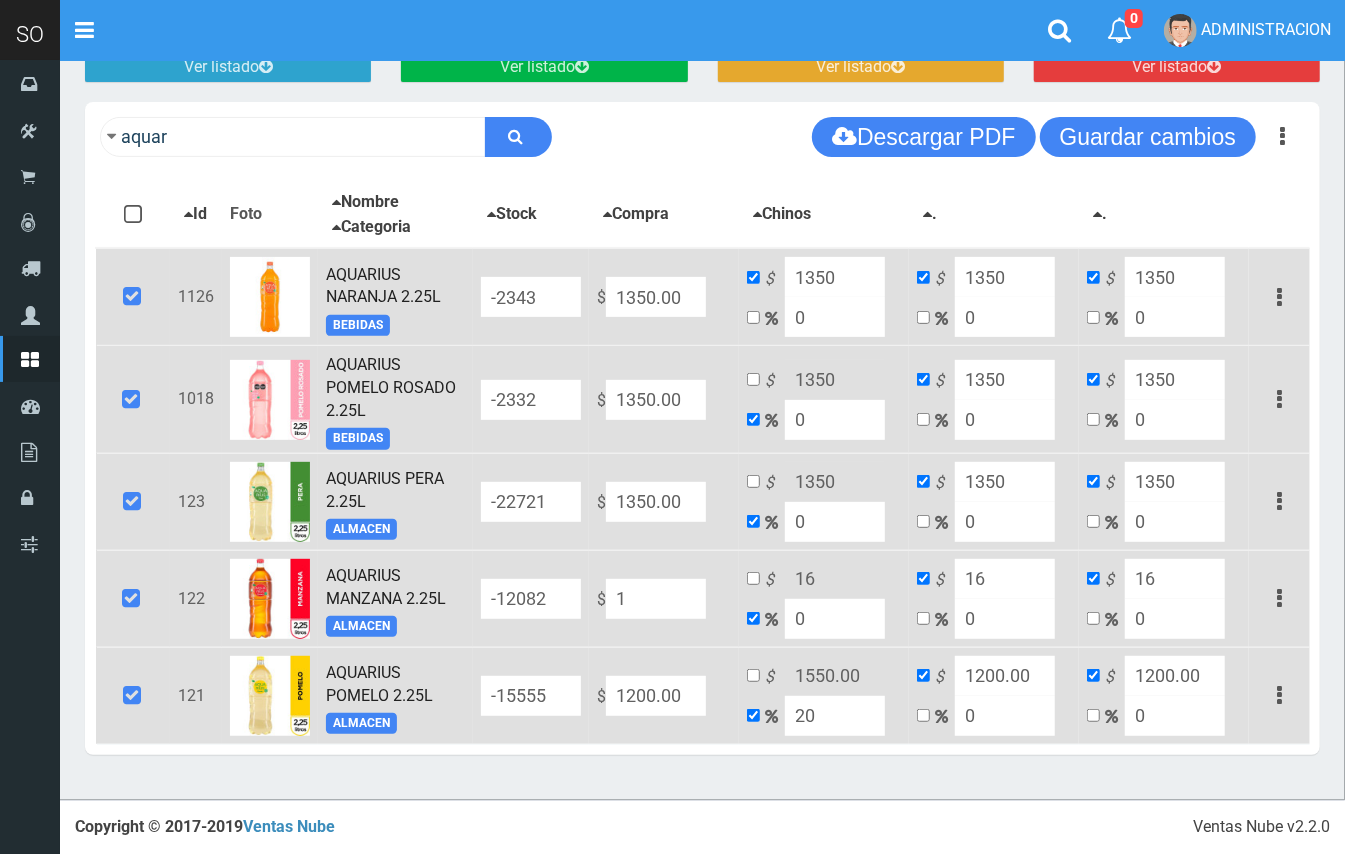 type on "1" 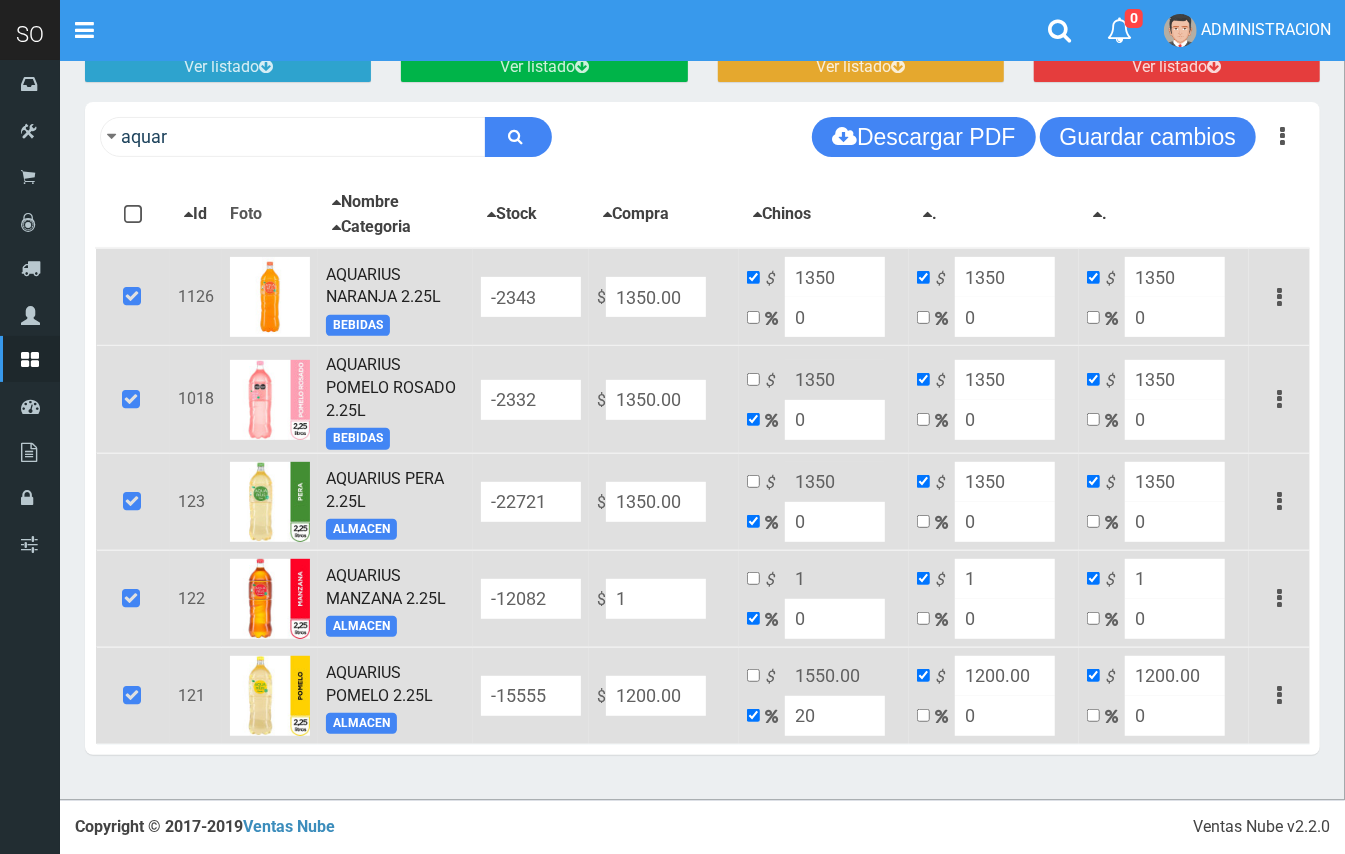 type on "13" 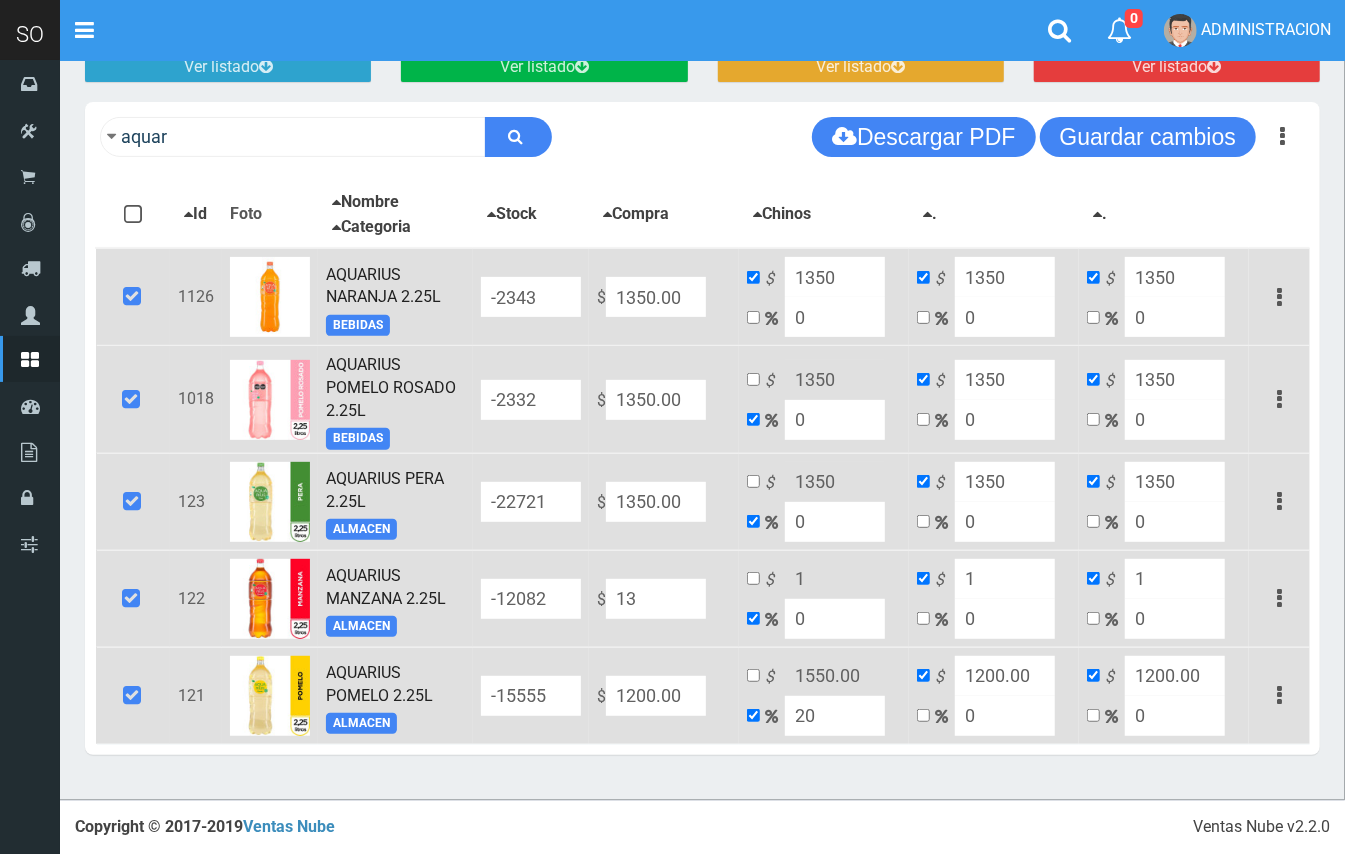 type on "13" 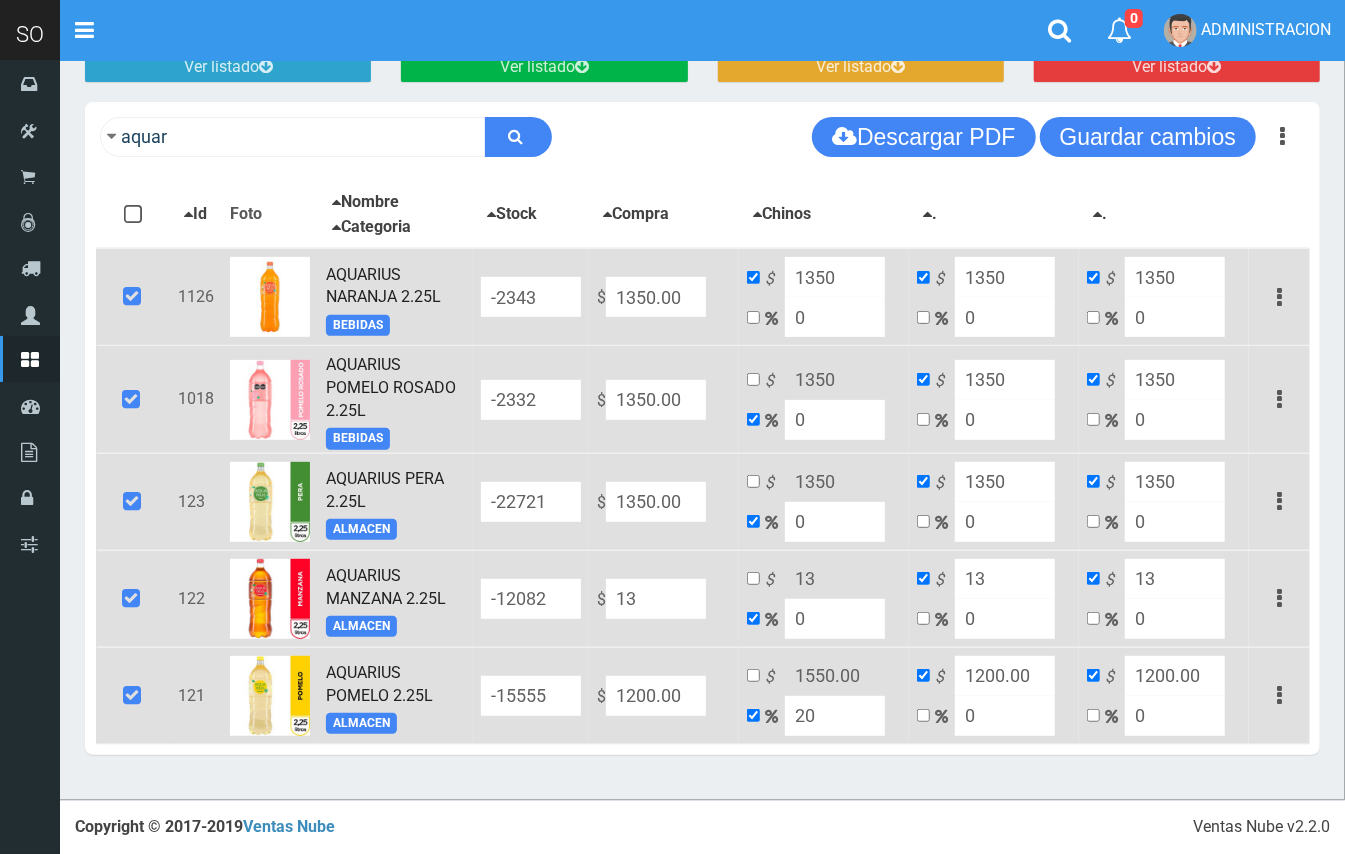 type on "135" 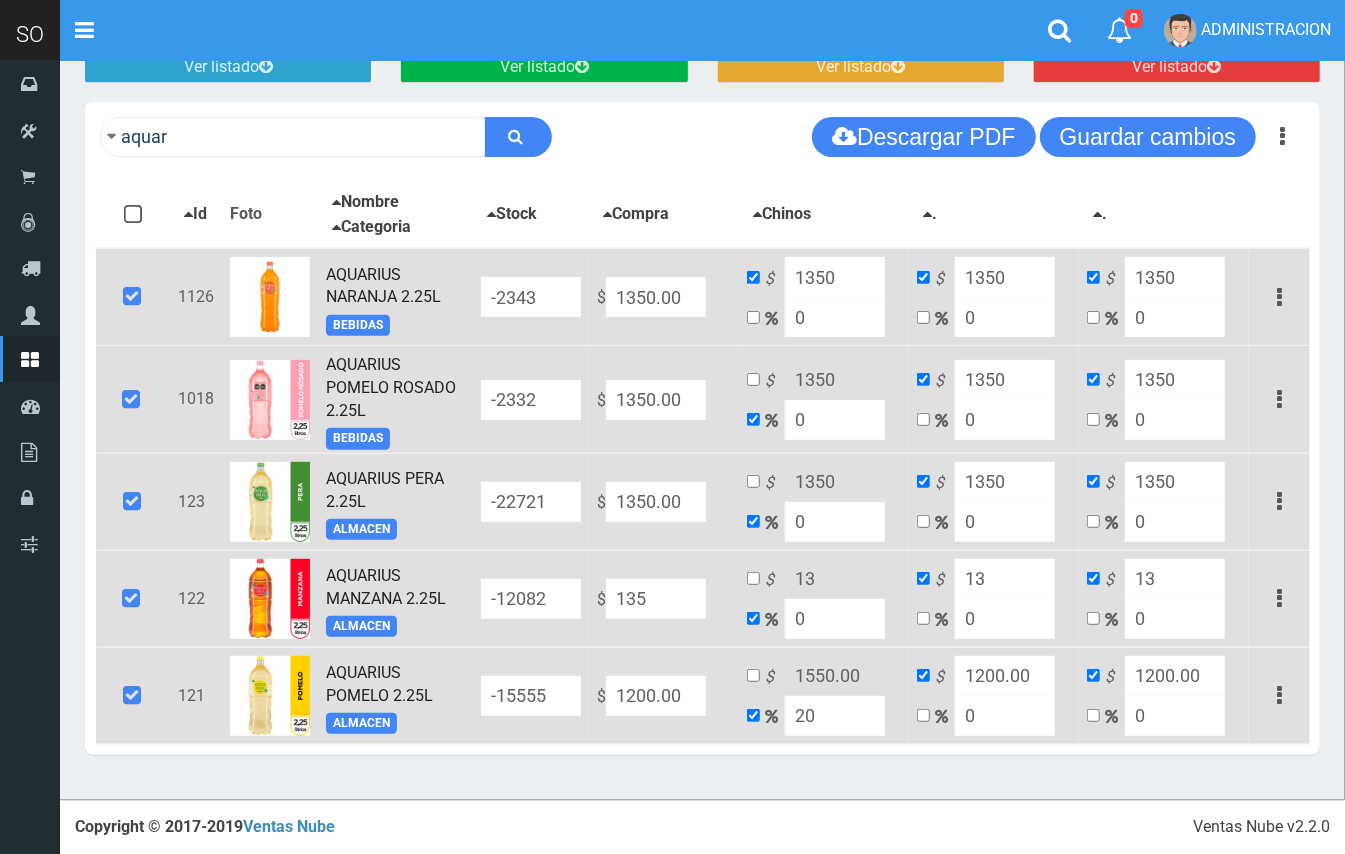type on "135" 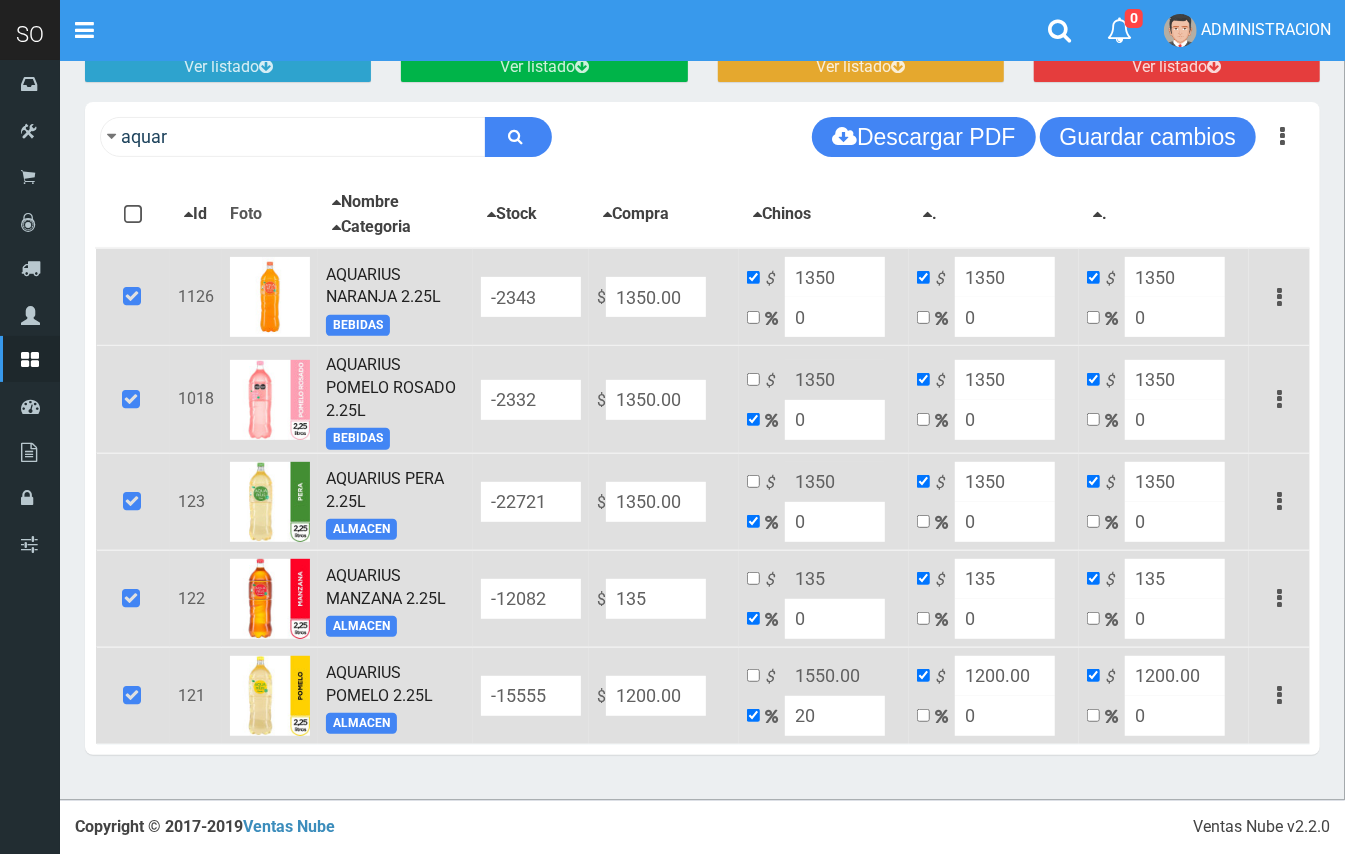 type on "1350" 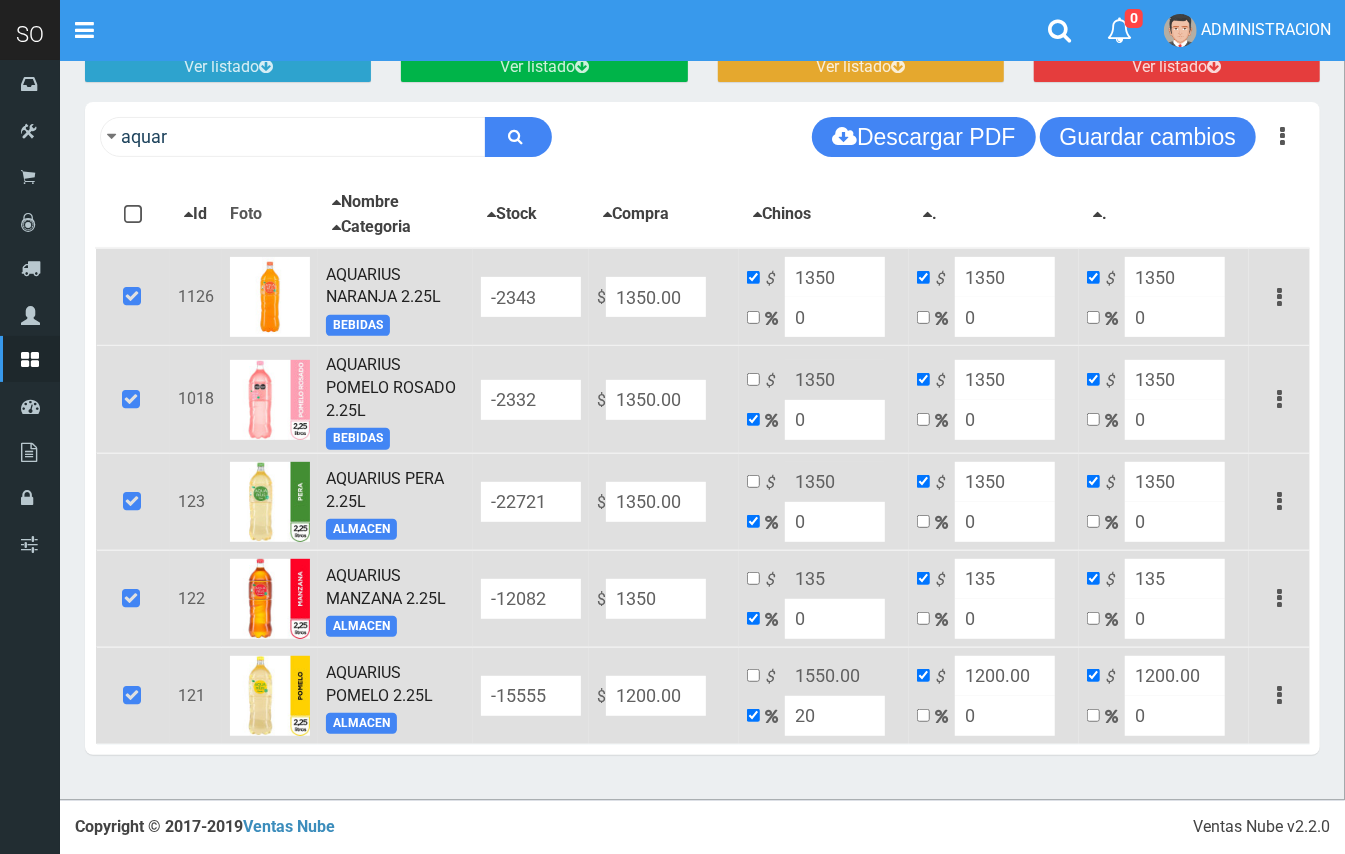 type on "1350" 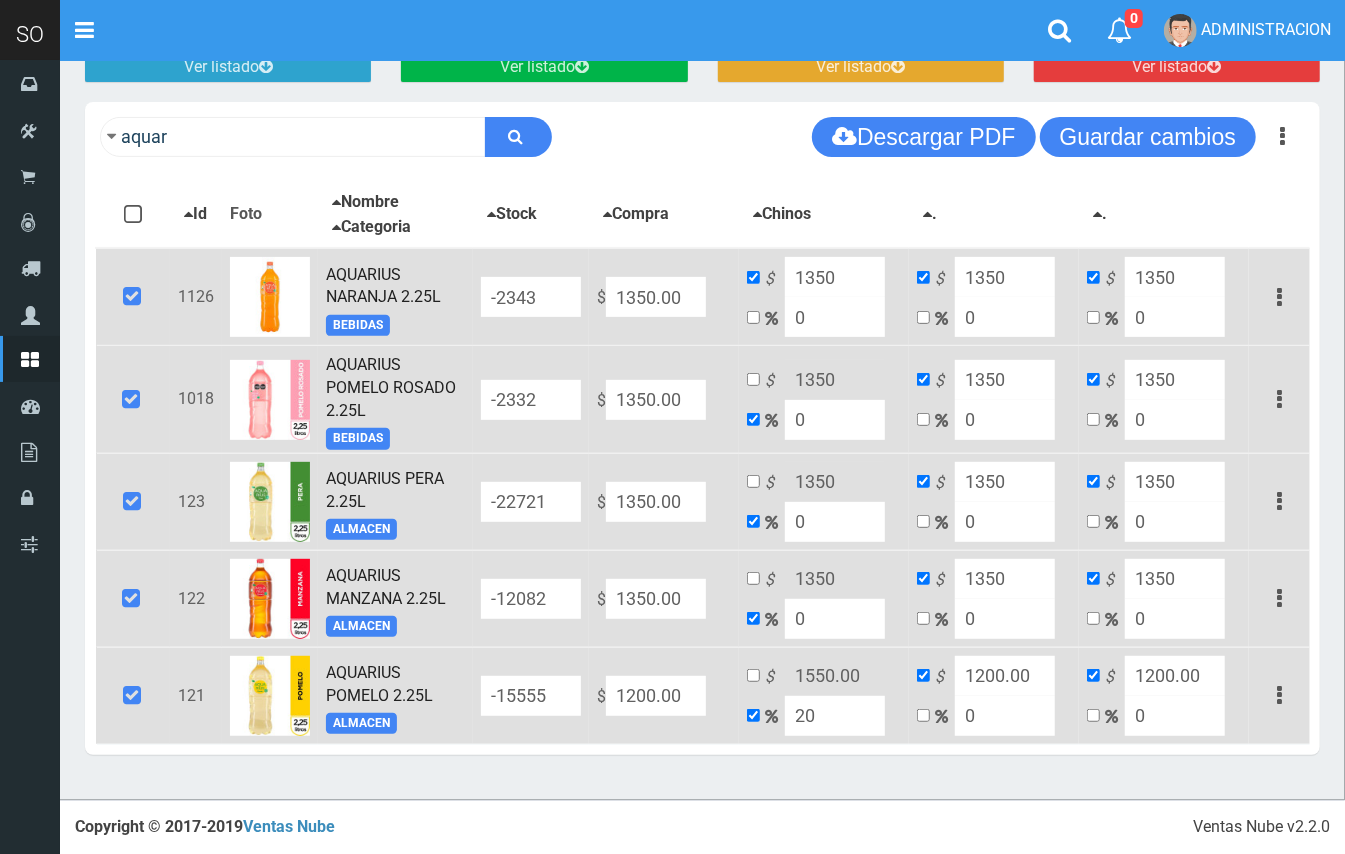 type on "1350.00" 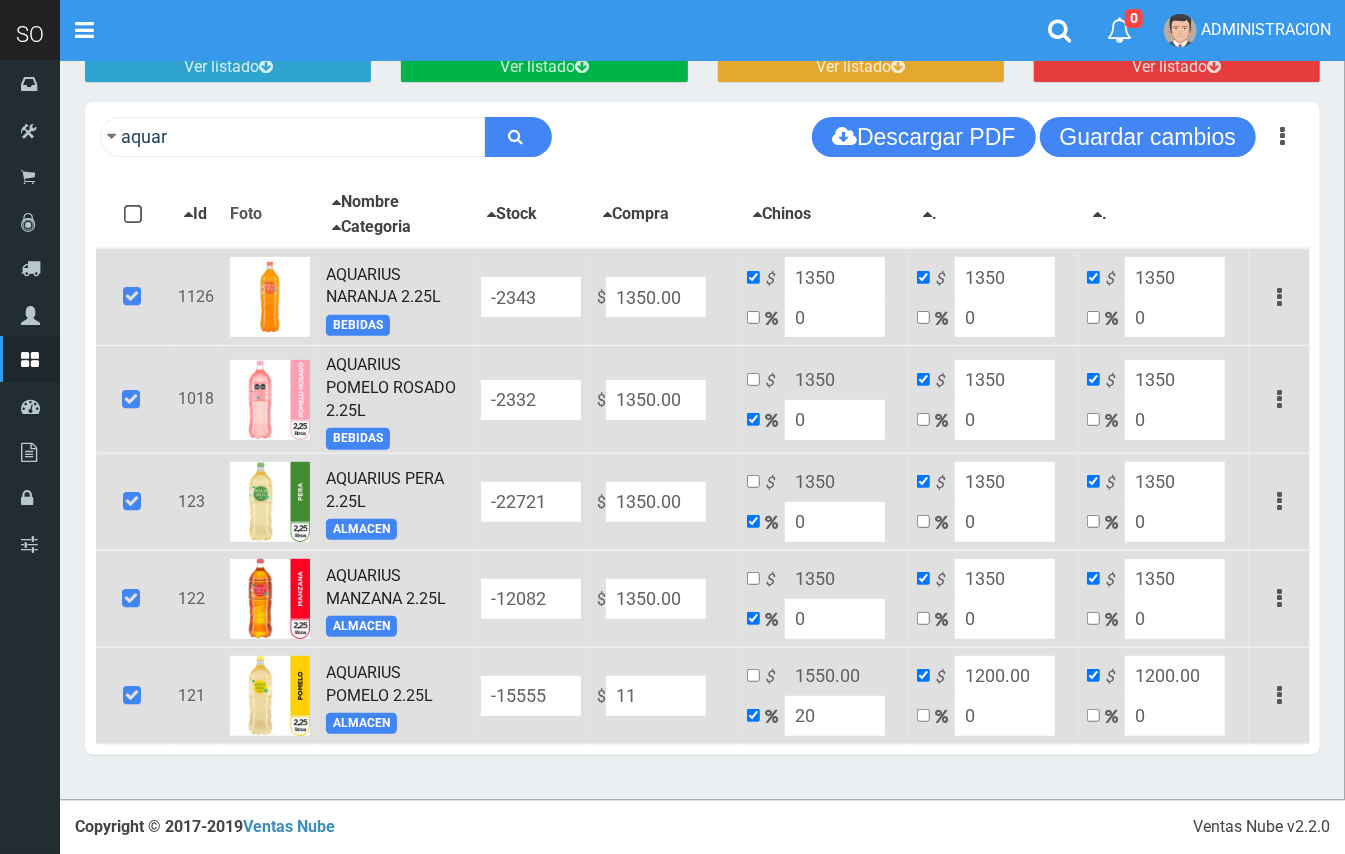 type on "113" 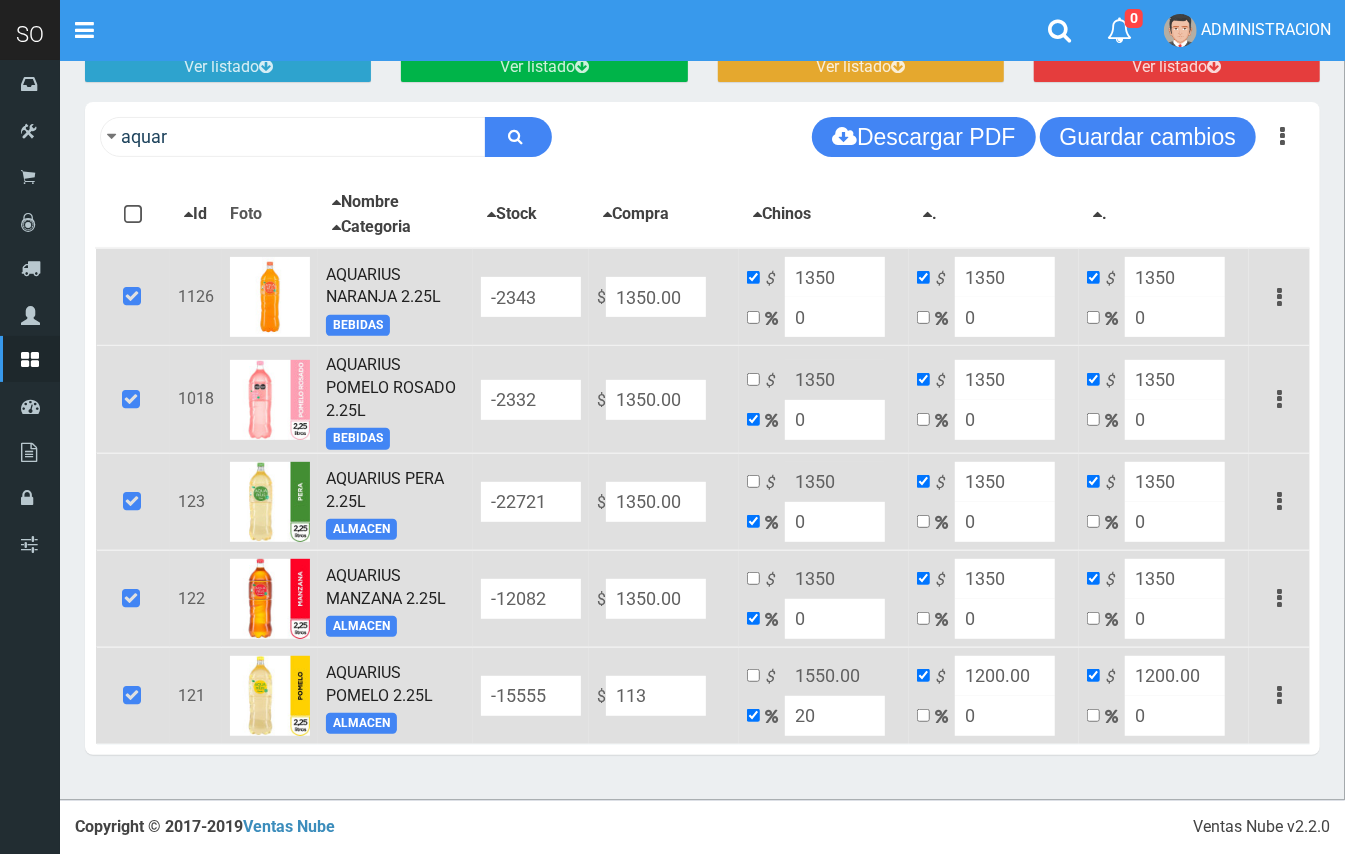 type on "135.6" 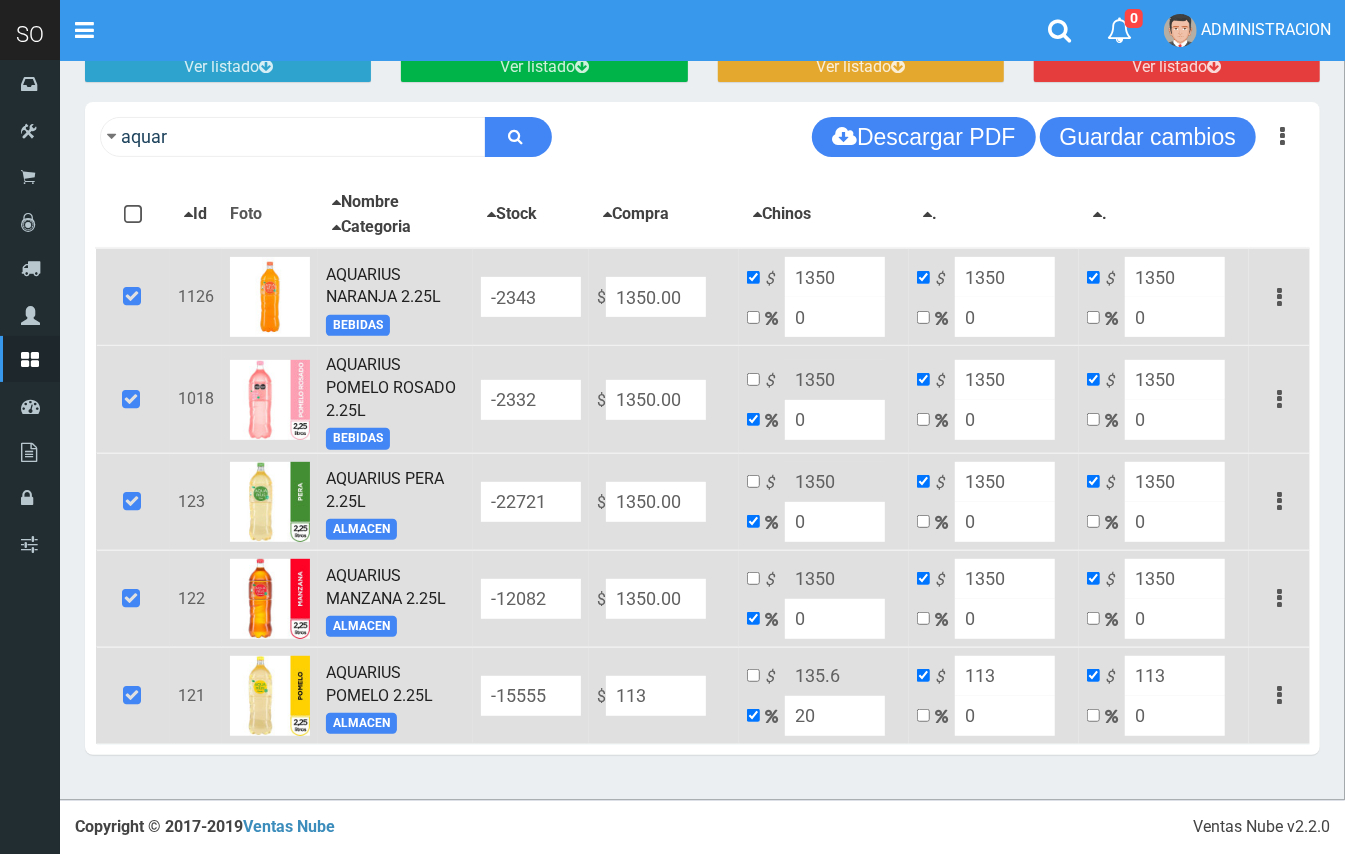 type on "1135" 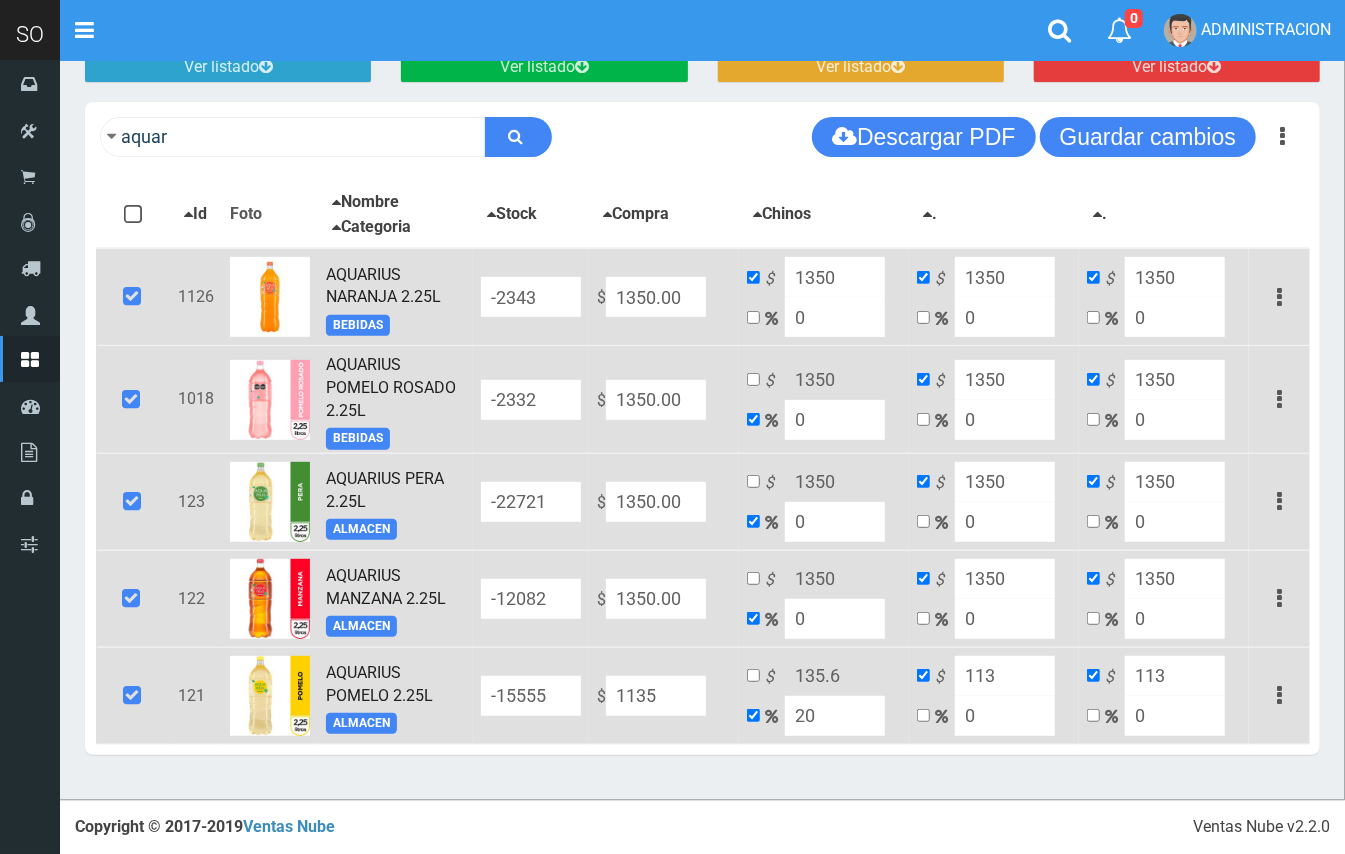 type on "1362" 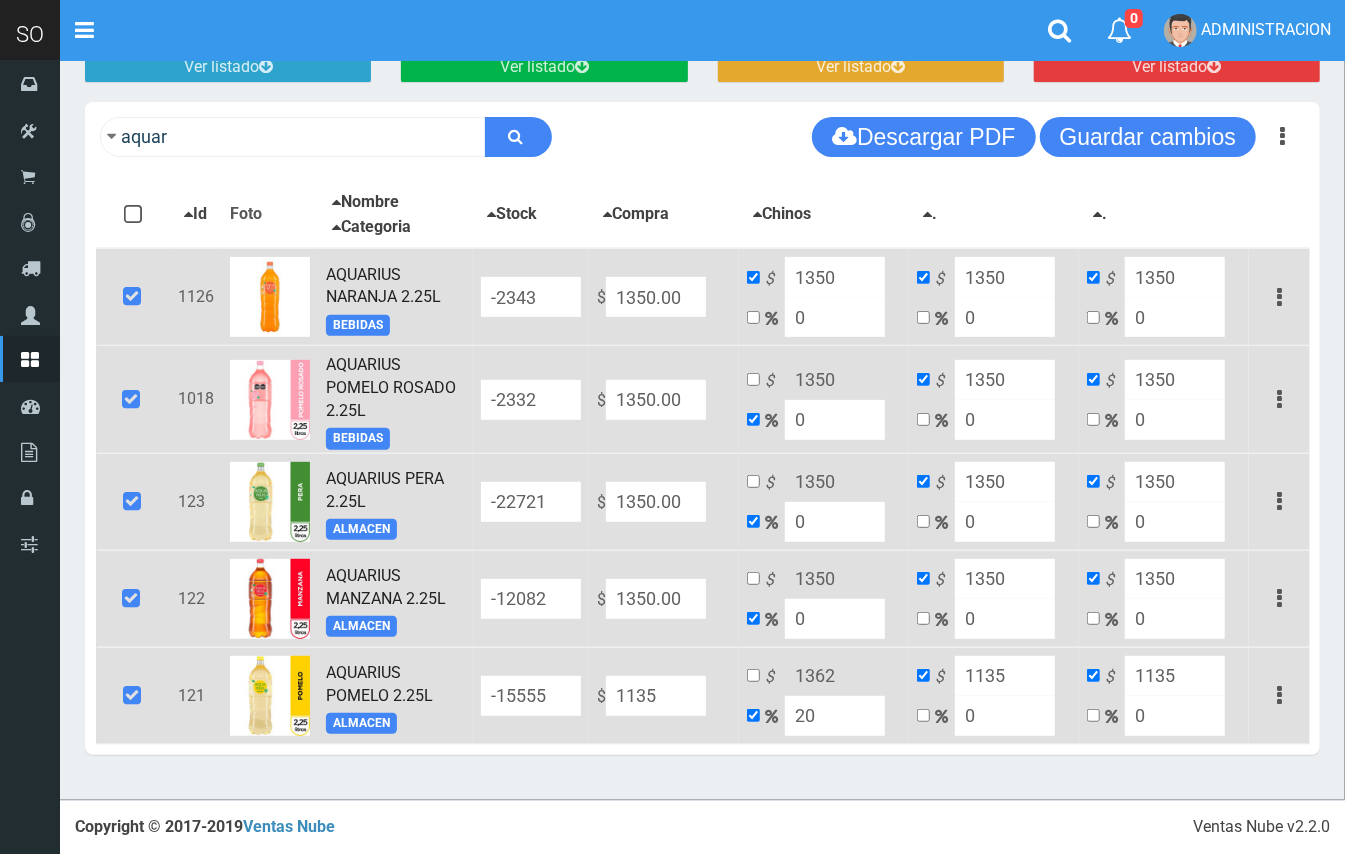 type on "11350" 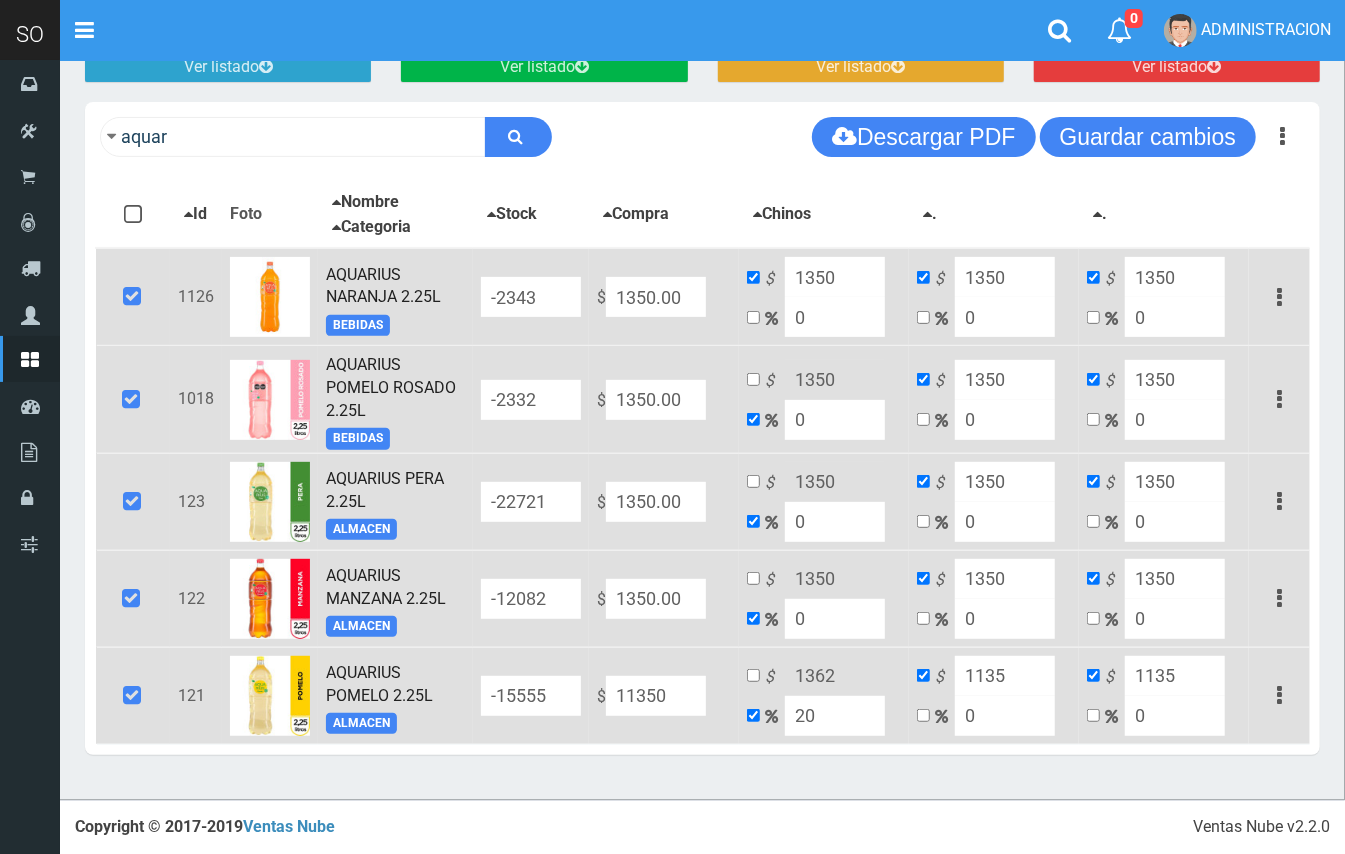 type on "13620" 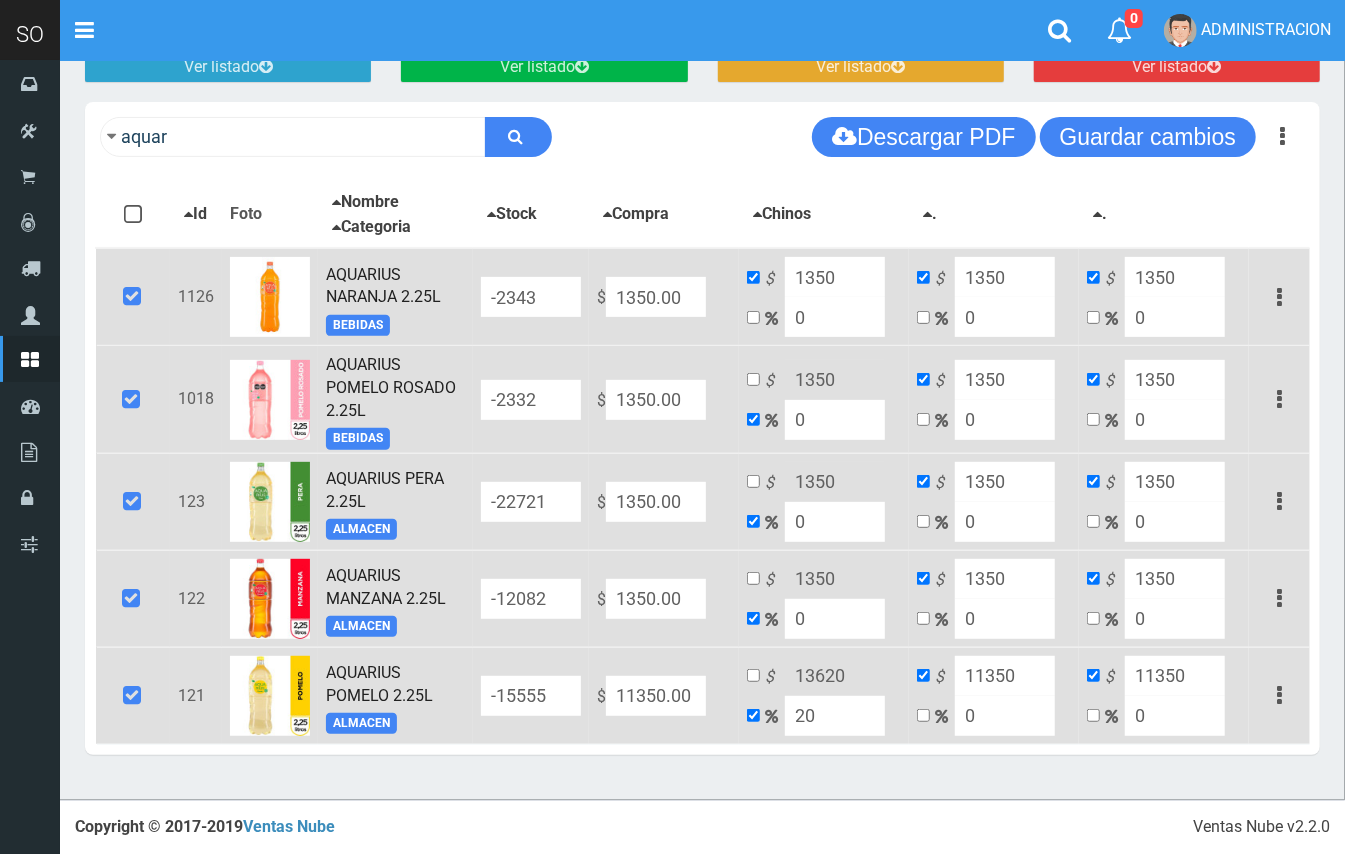type on "11350.00" 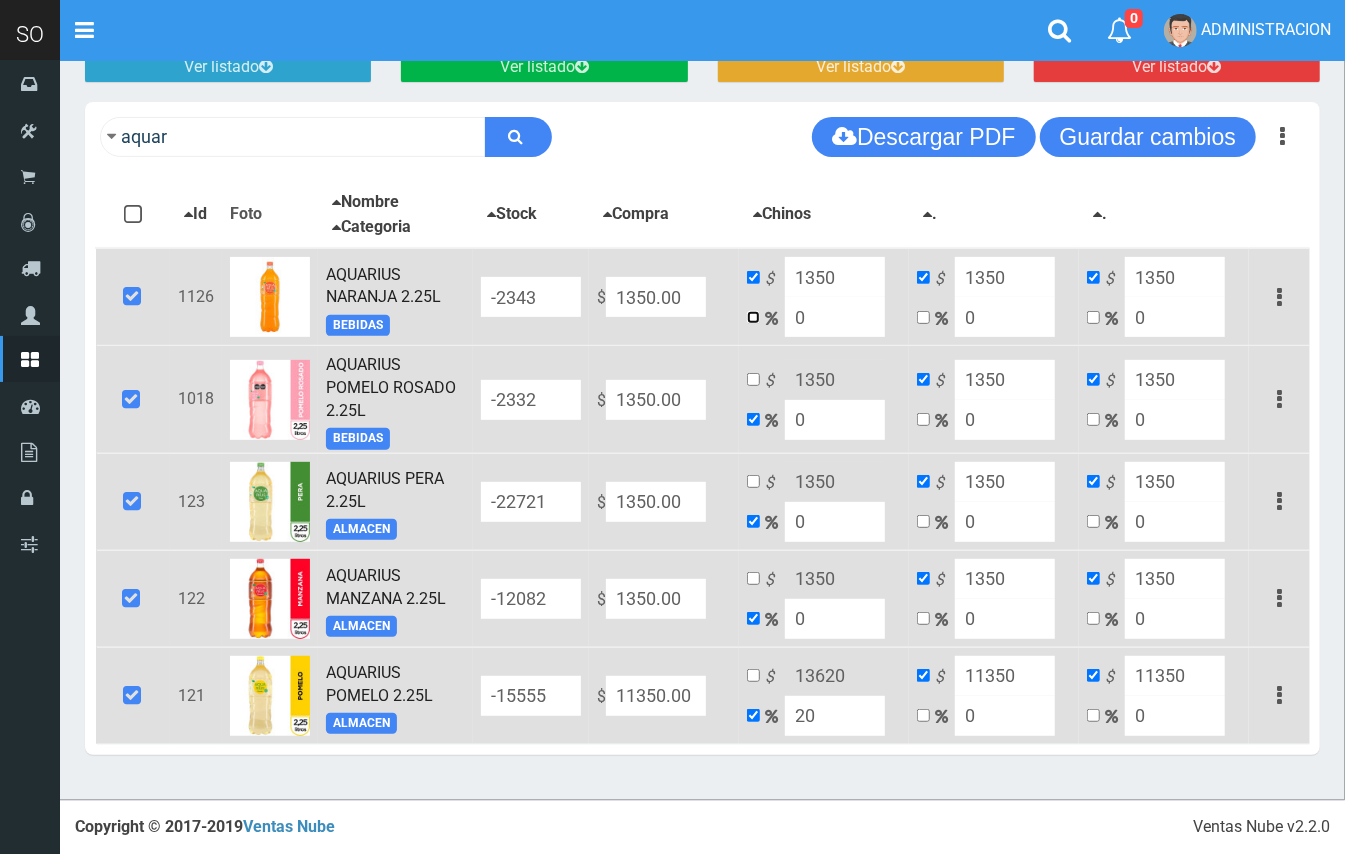 click at bounding box center [753, 317] 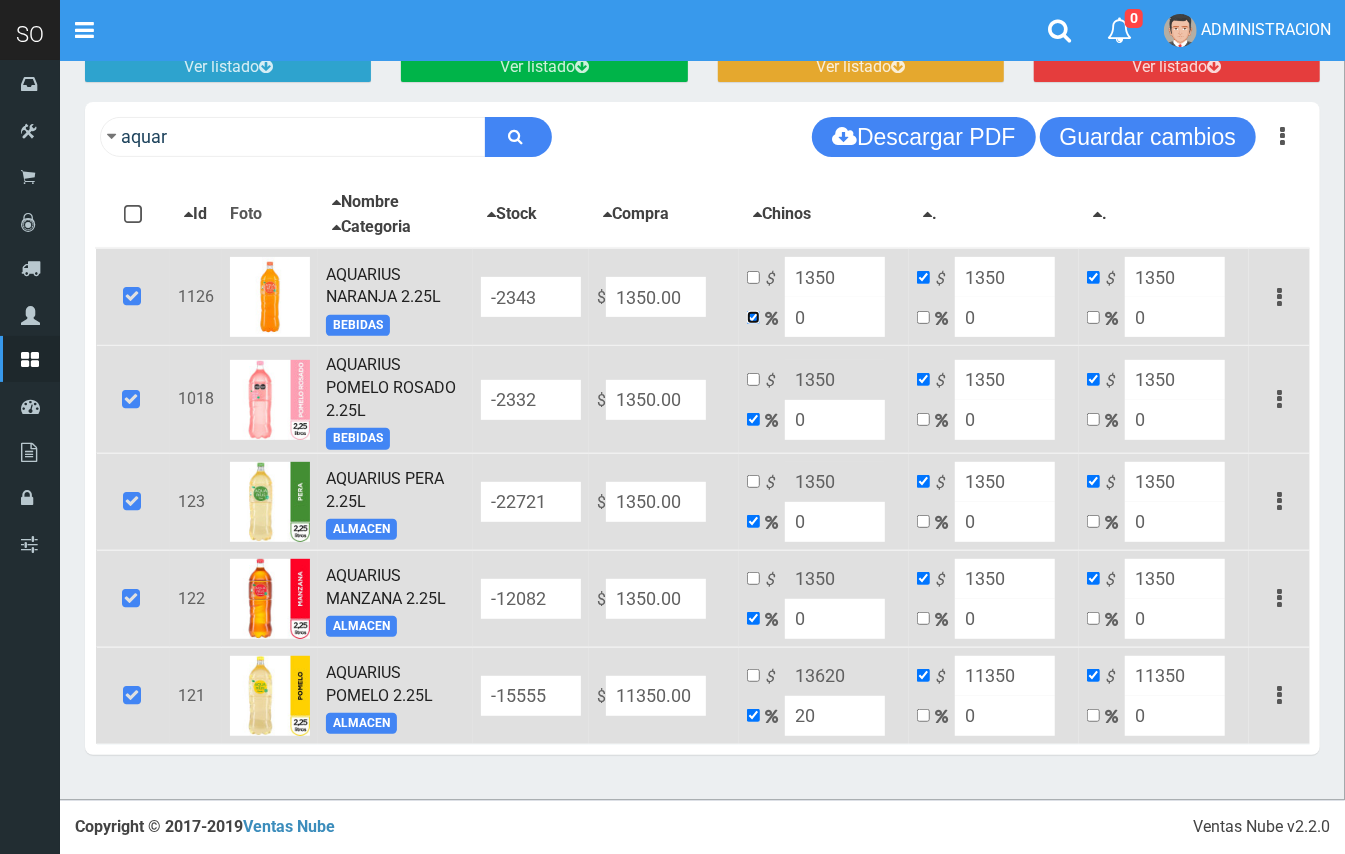 checkbox on "false" 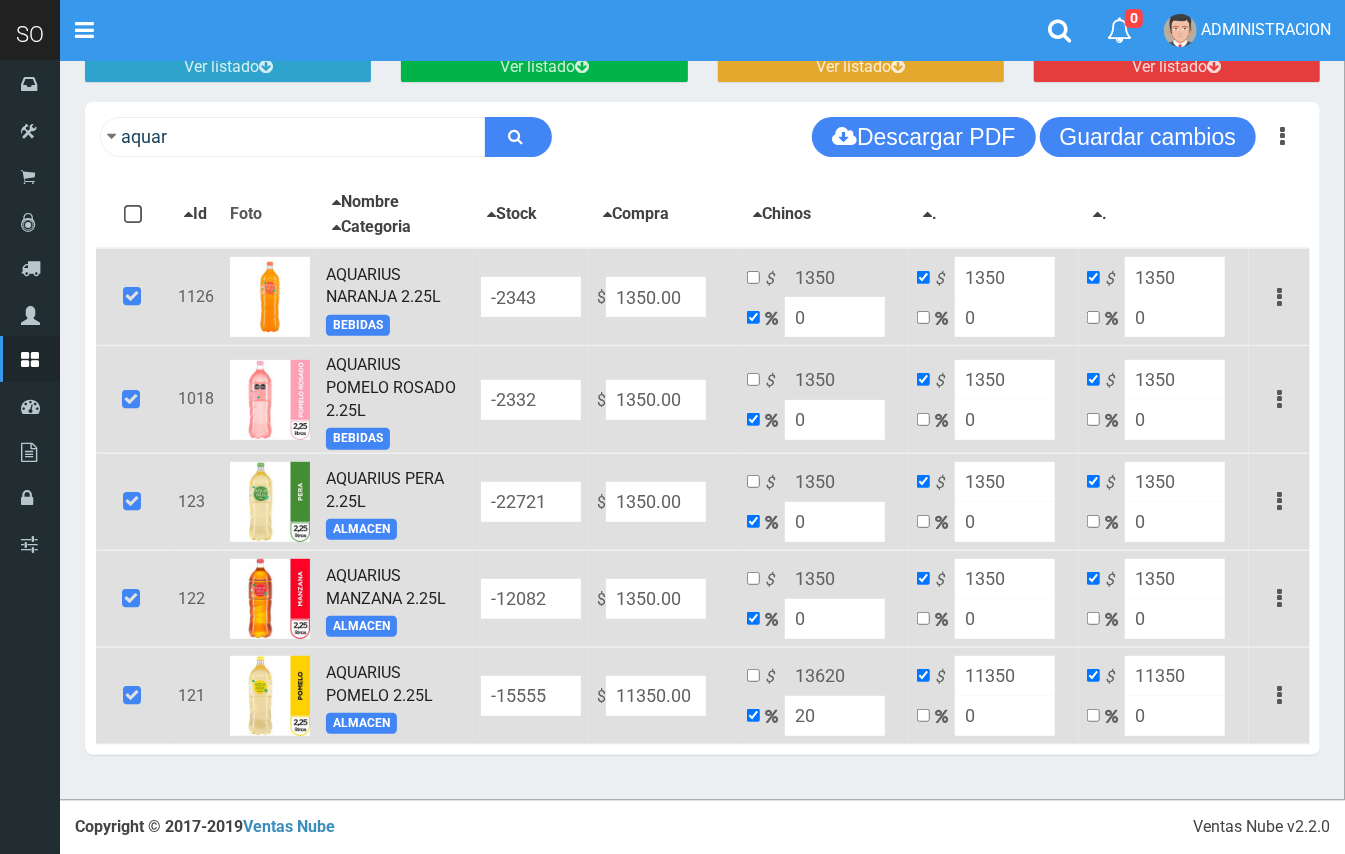drag, startPoint x: 822, startPoint y: 325, endPoint x: 780, endPoint y: 324, distance: 42.0119 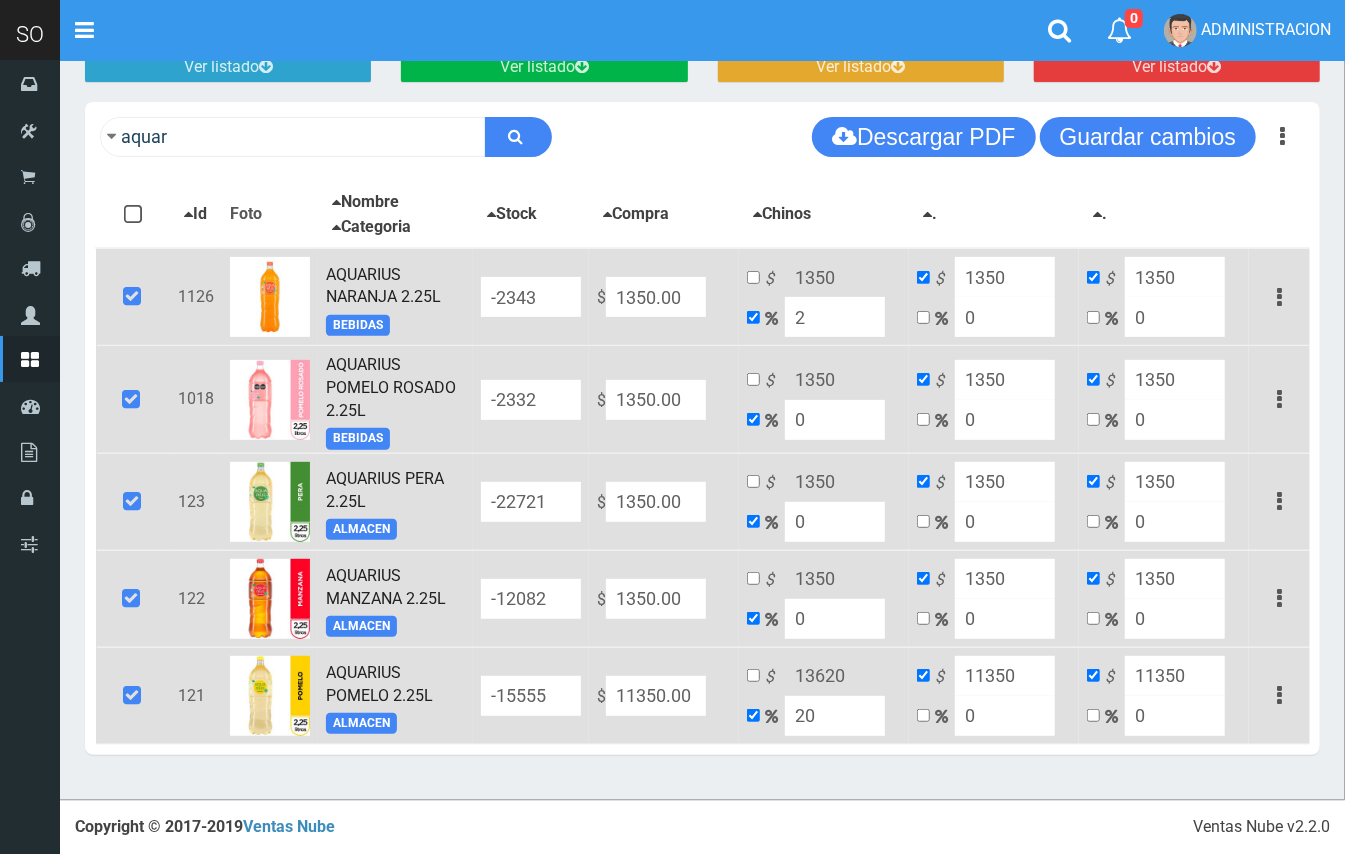 type on "1377" 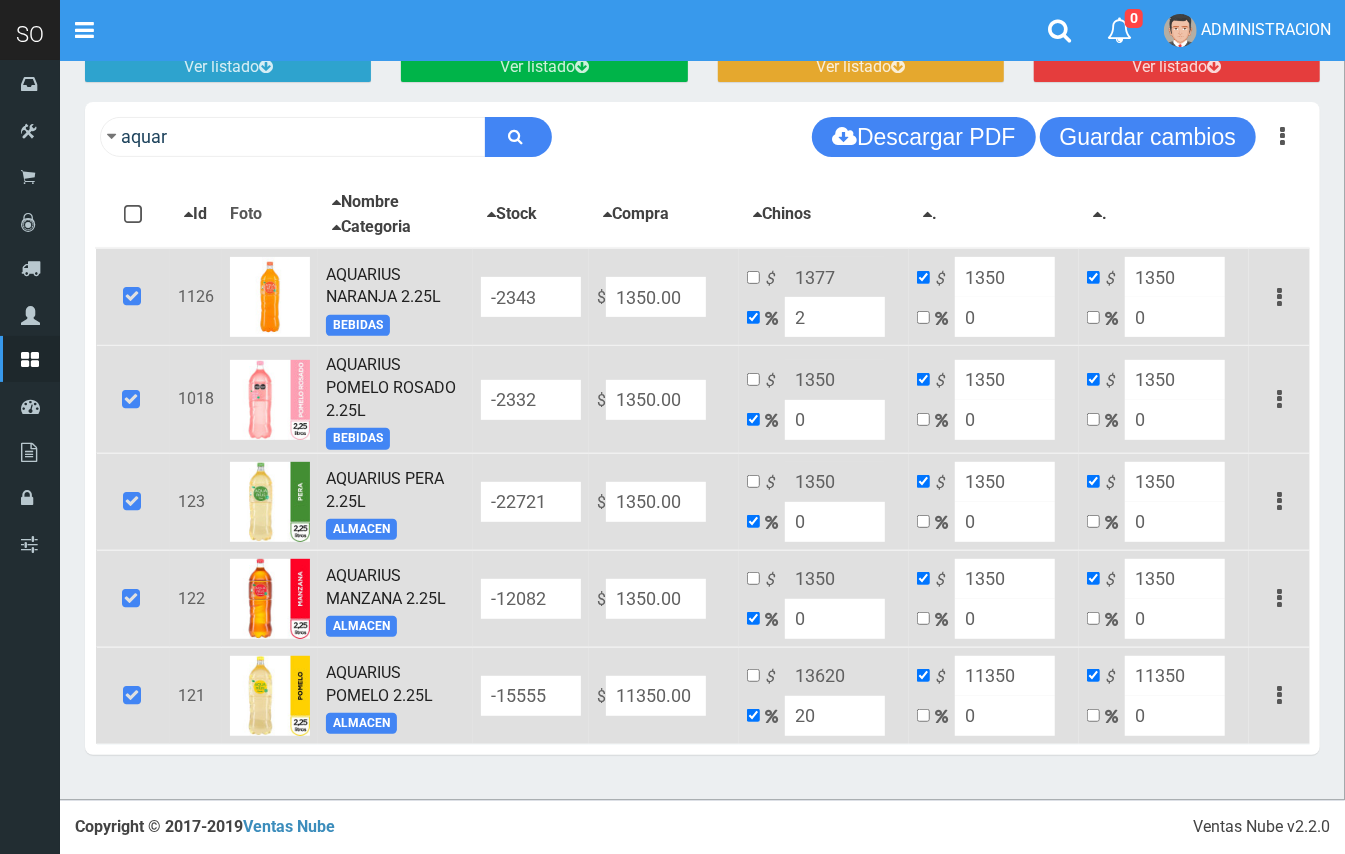 type on "20" 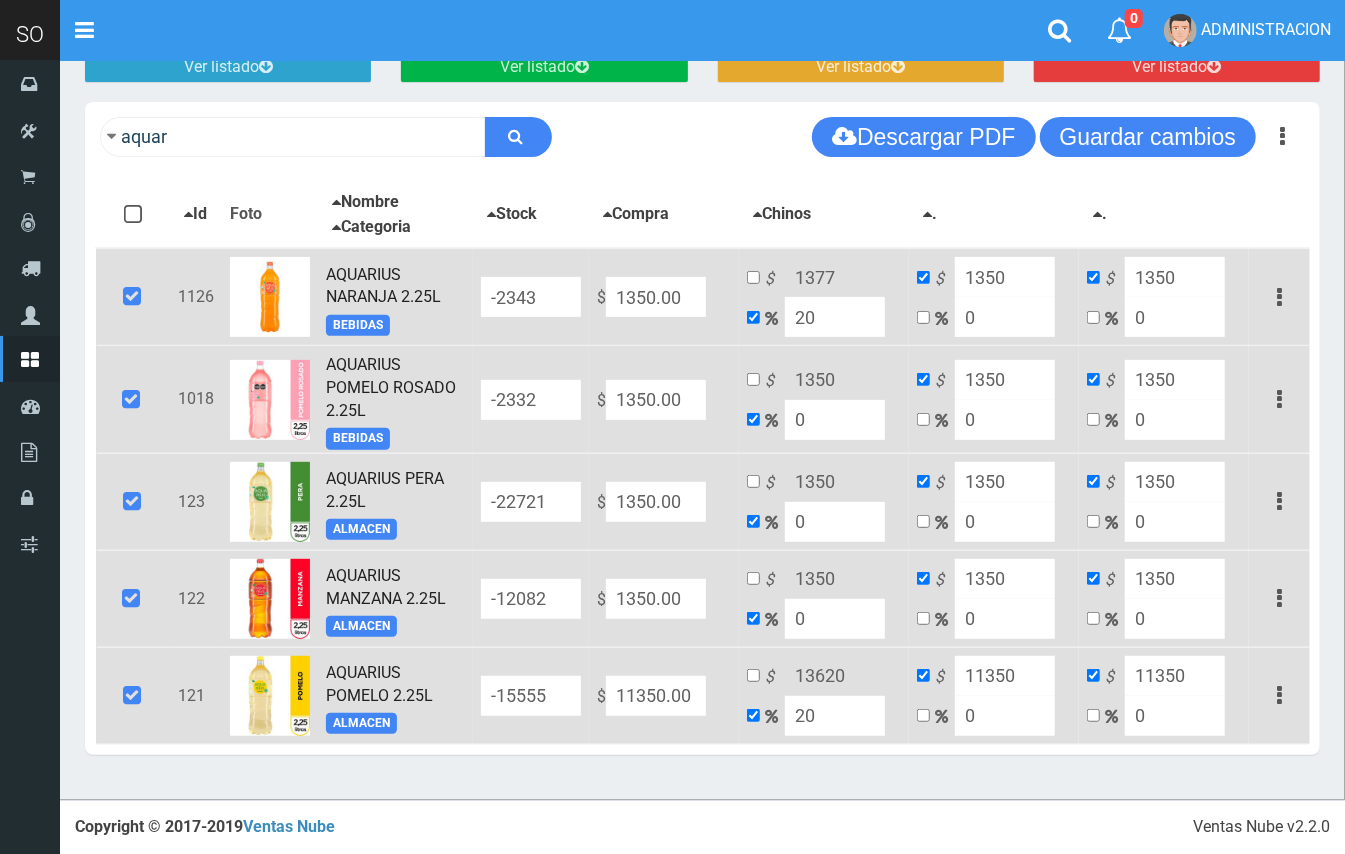 type on "1620" 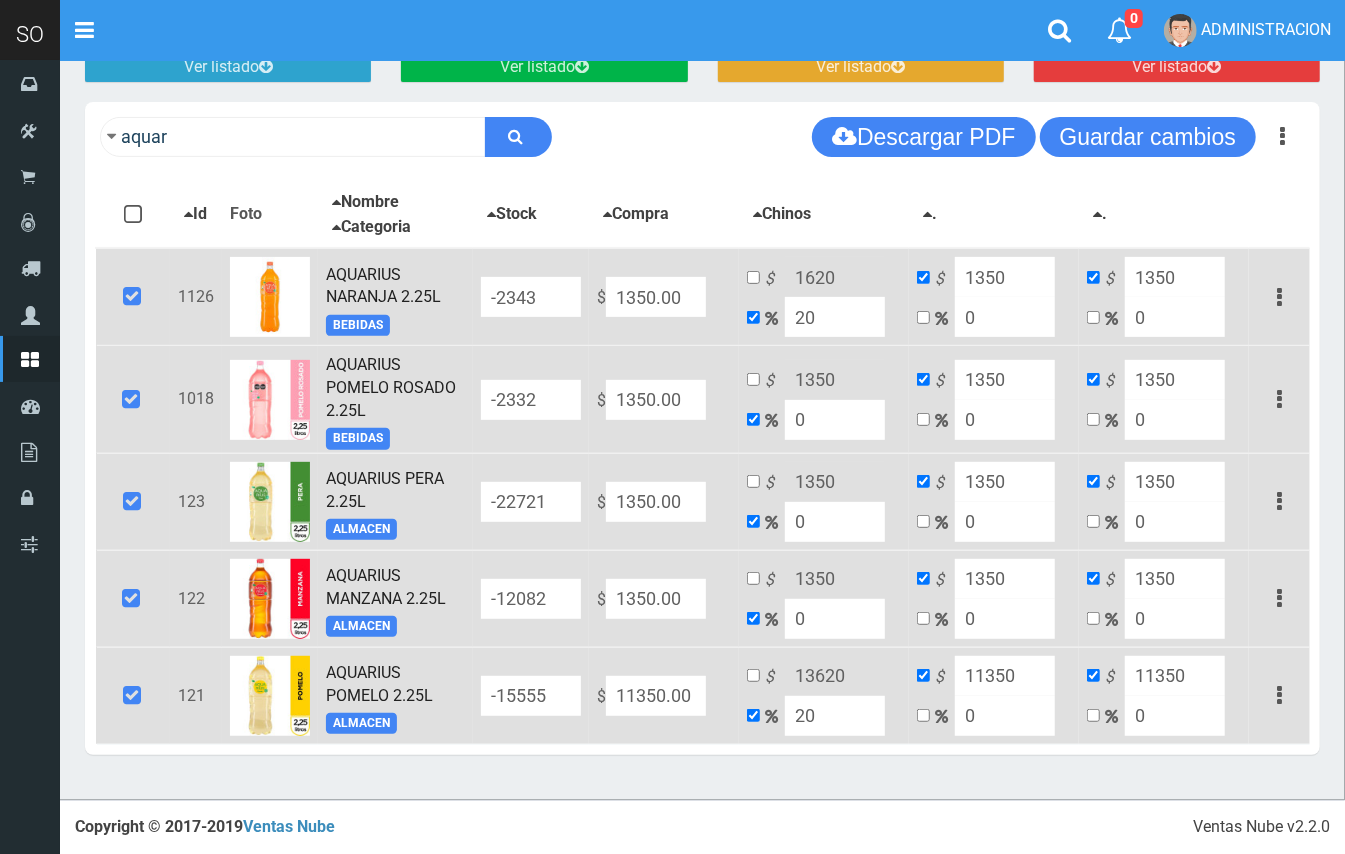 click on "$ 1620 20" at bounding box center [824, 297] 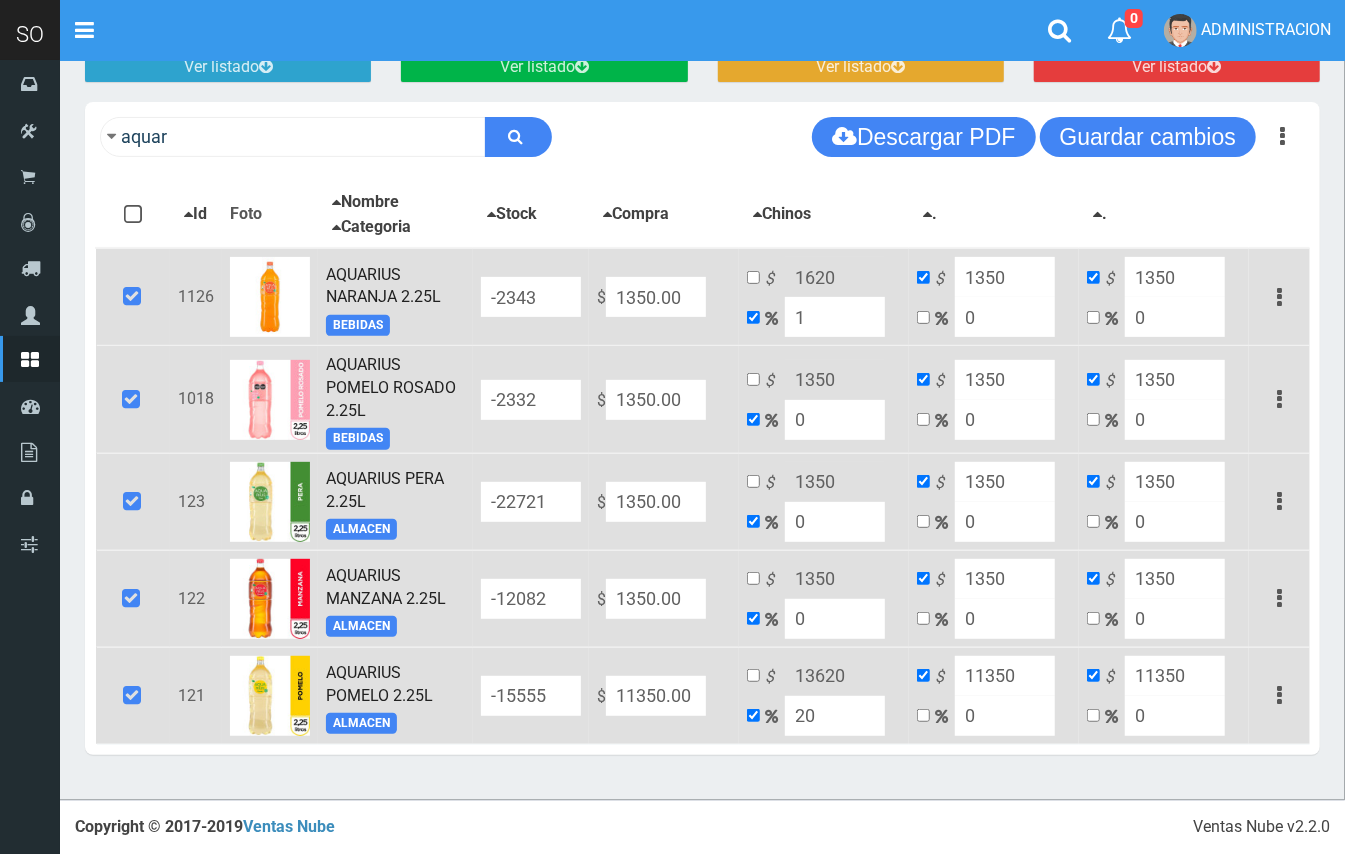 type on "15" 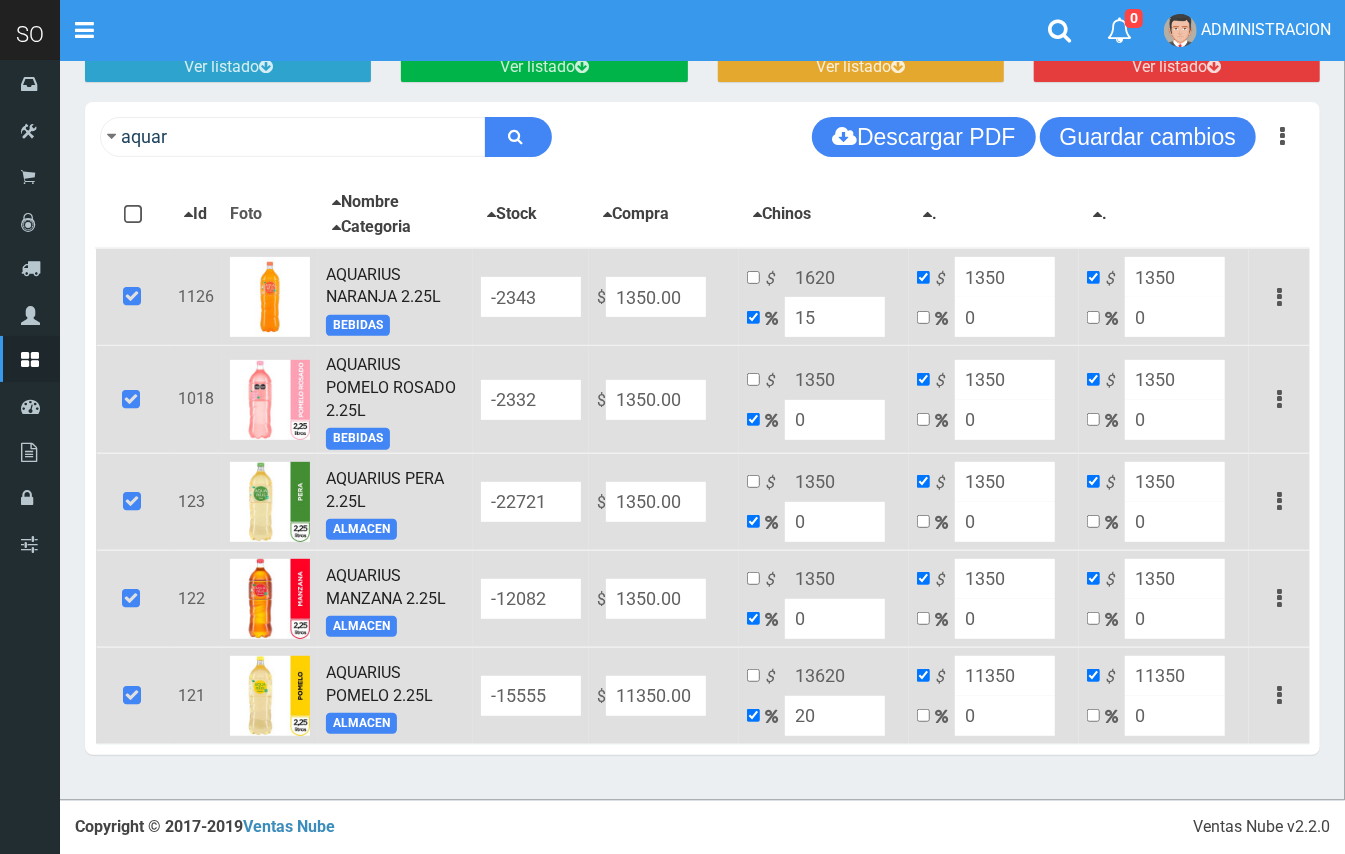 type on "1552.5" 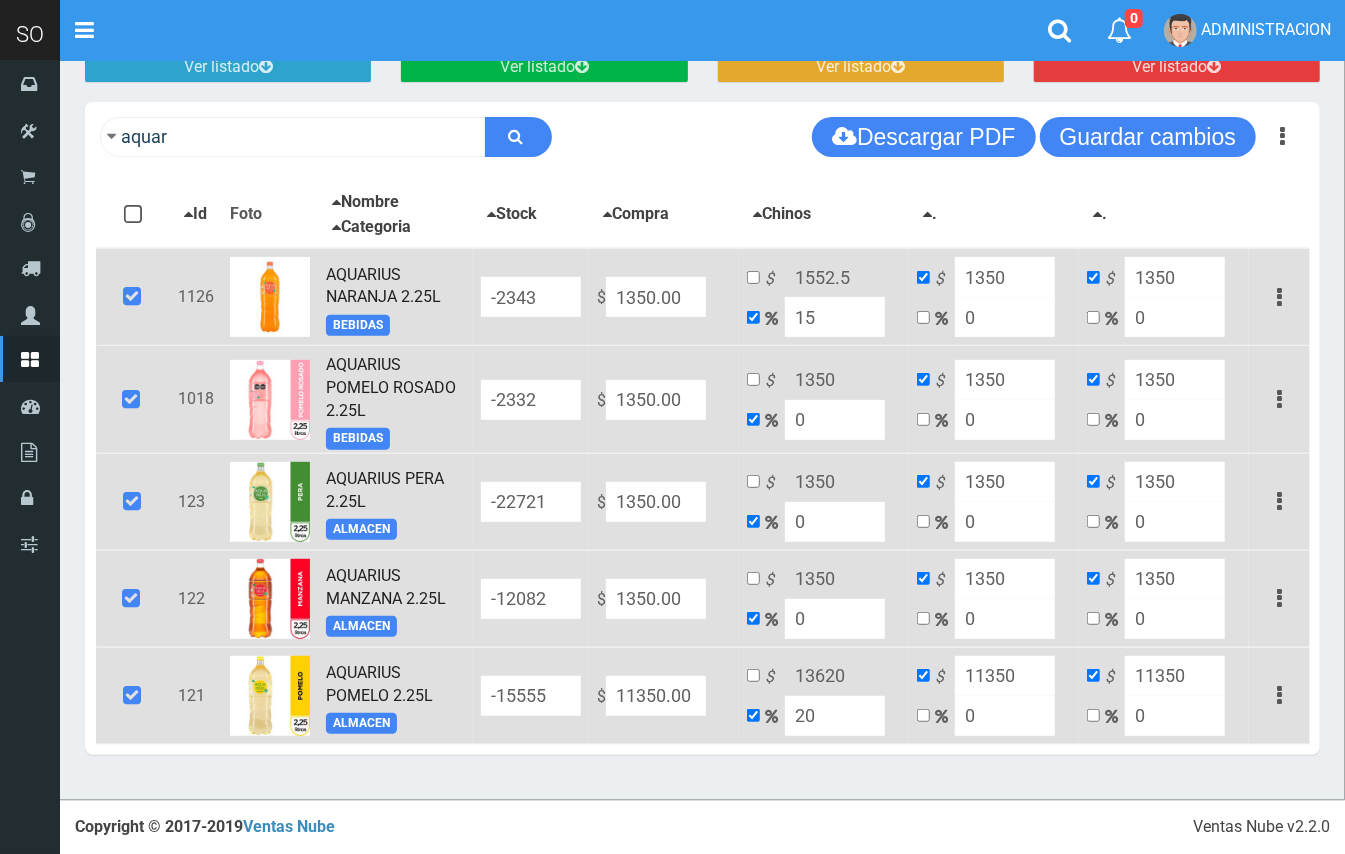 drag, startPoint x: 826, startPoint y: 316, endPoint x: 773, endPoint y: 317, distance: 53.009434 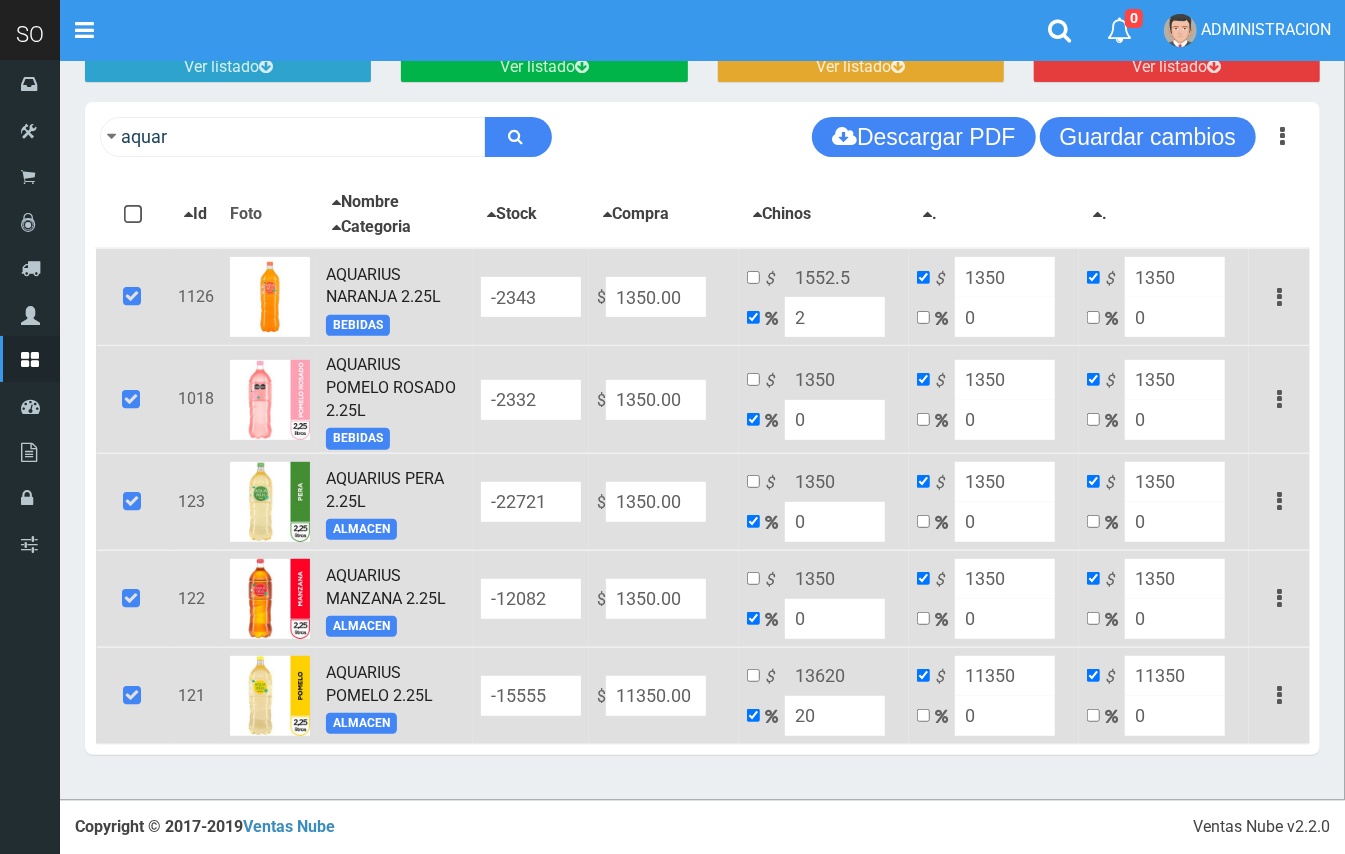 type on "1377" 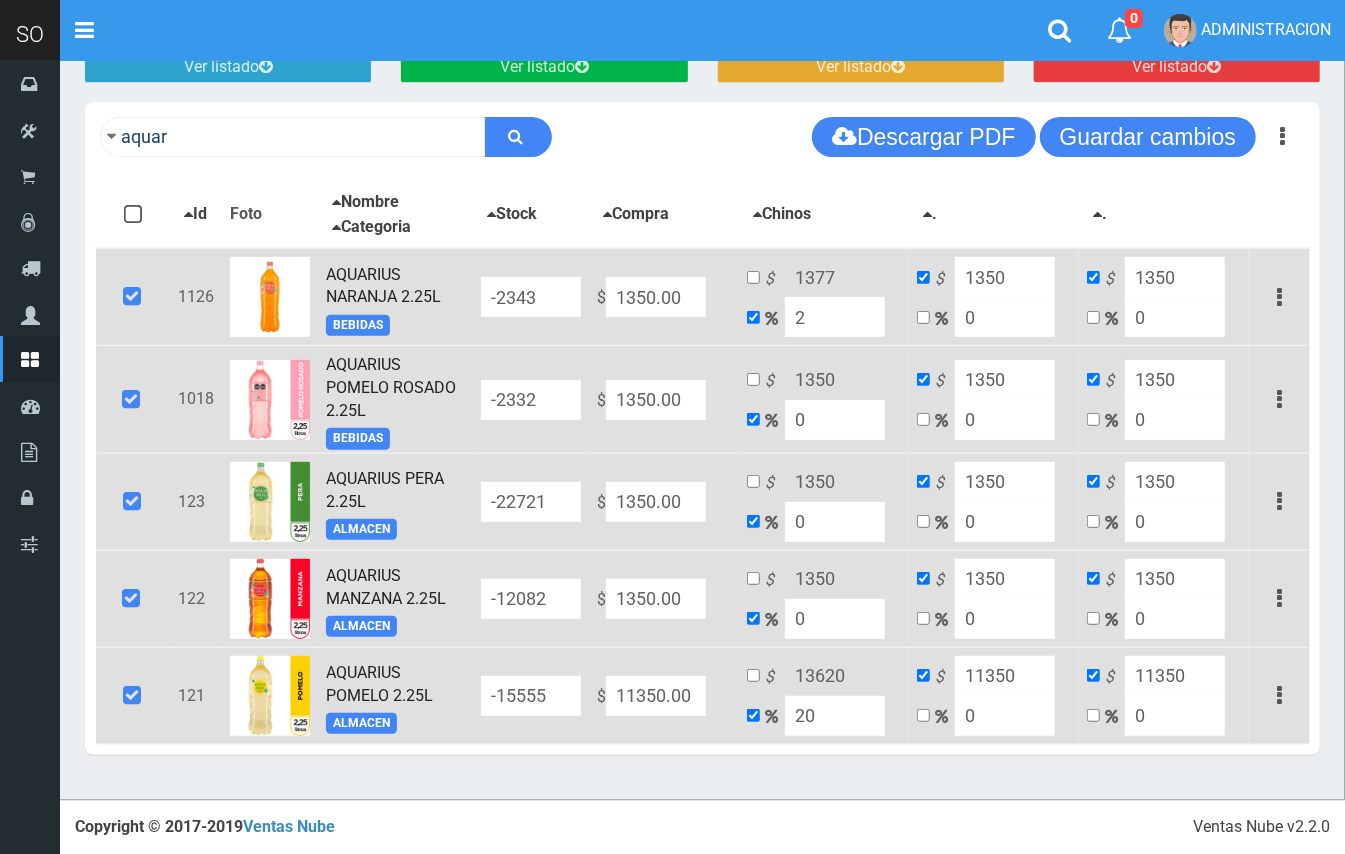 type on "20" 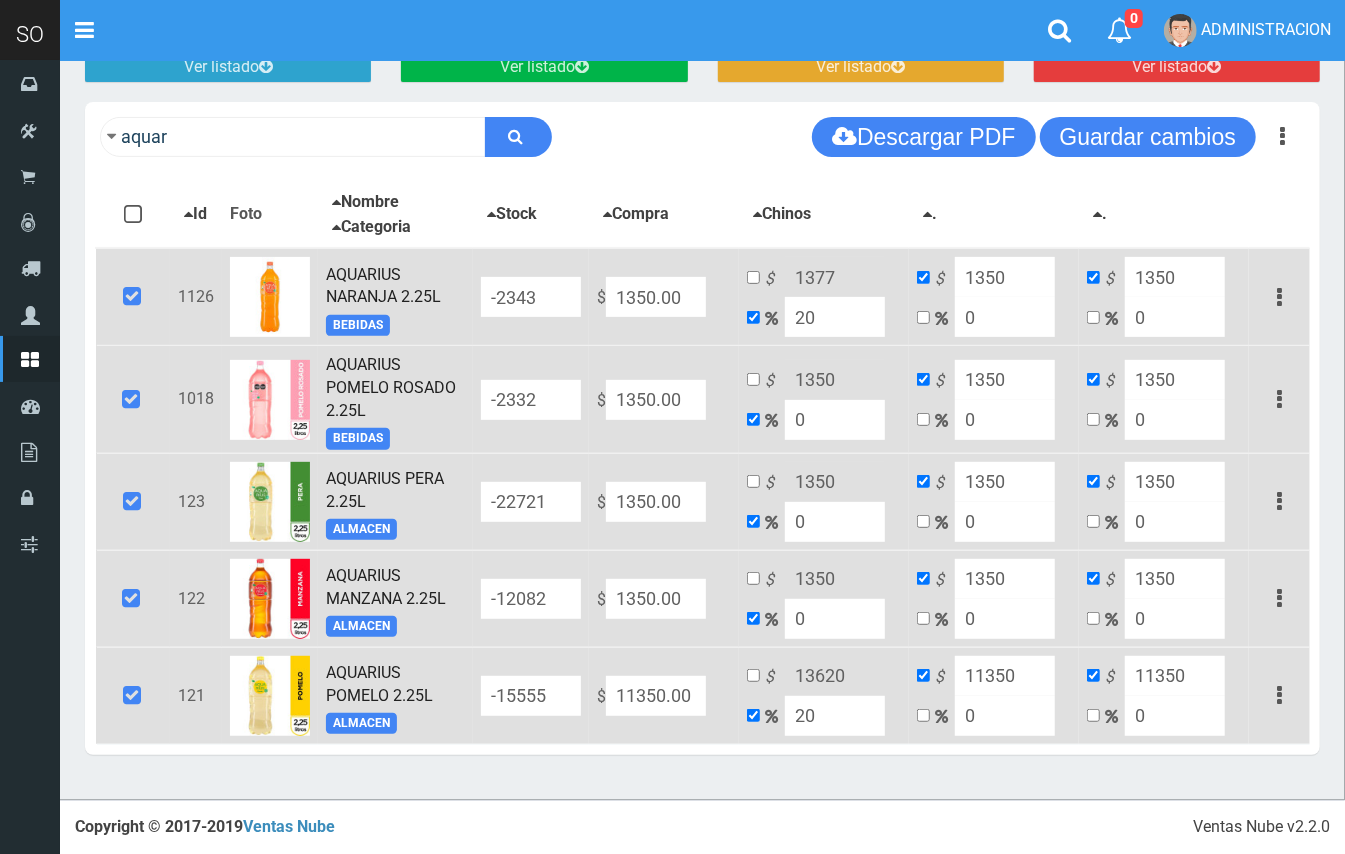 type on "1620" 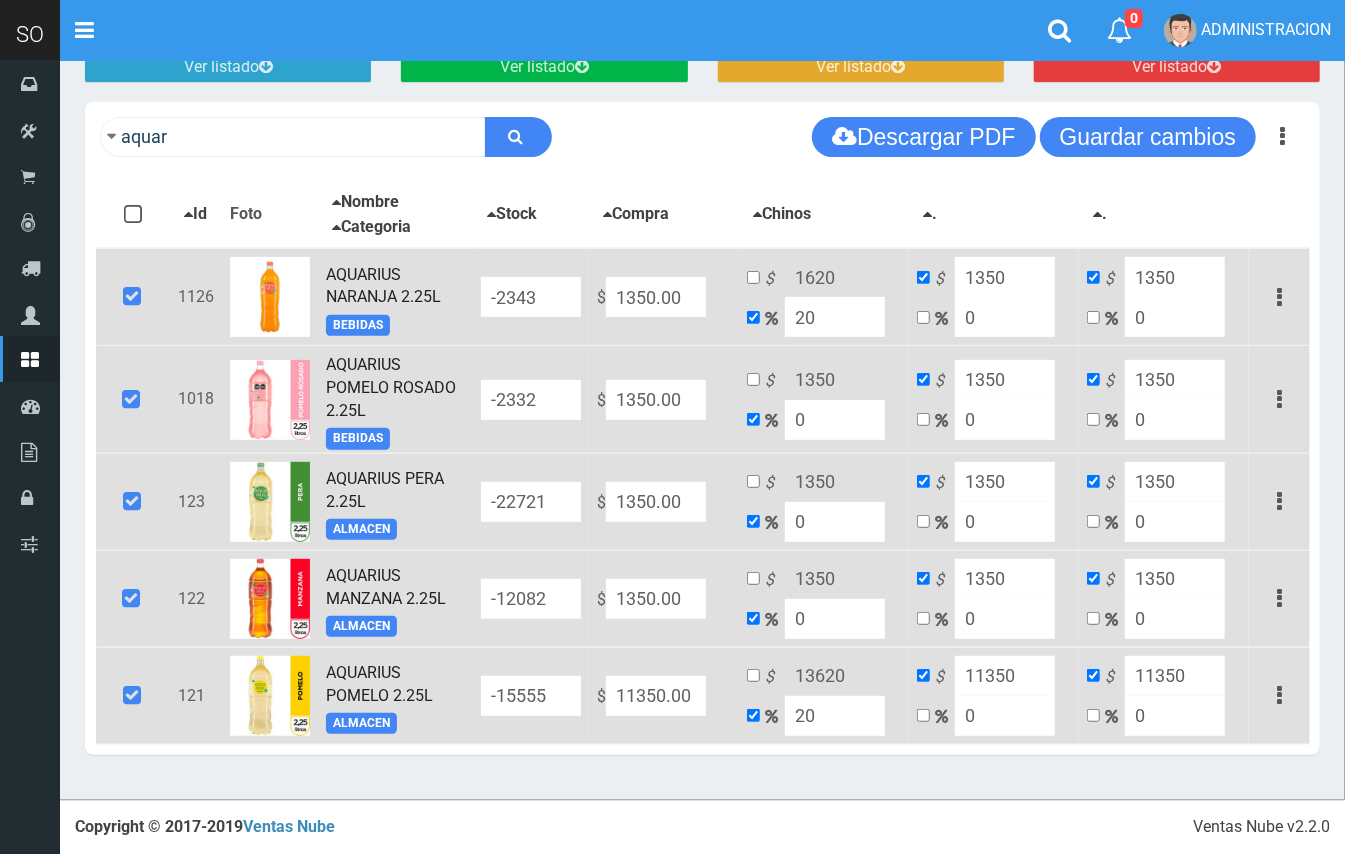 type on "20" 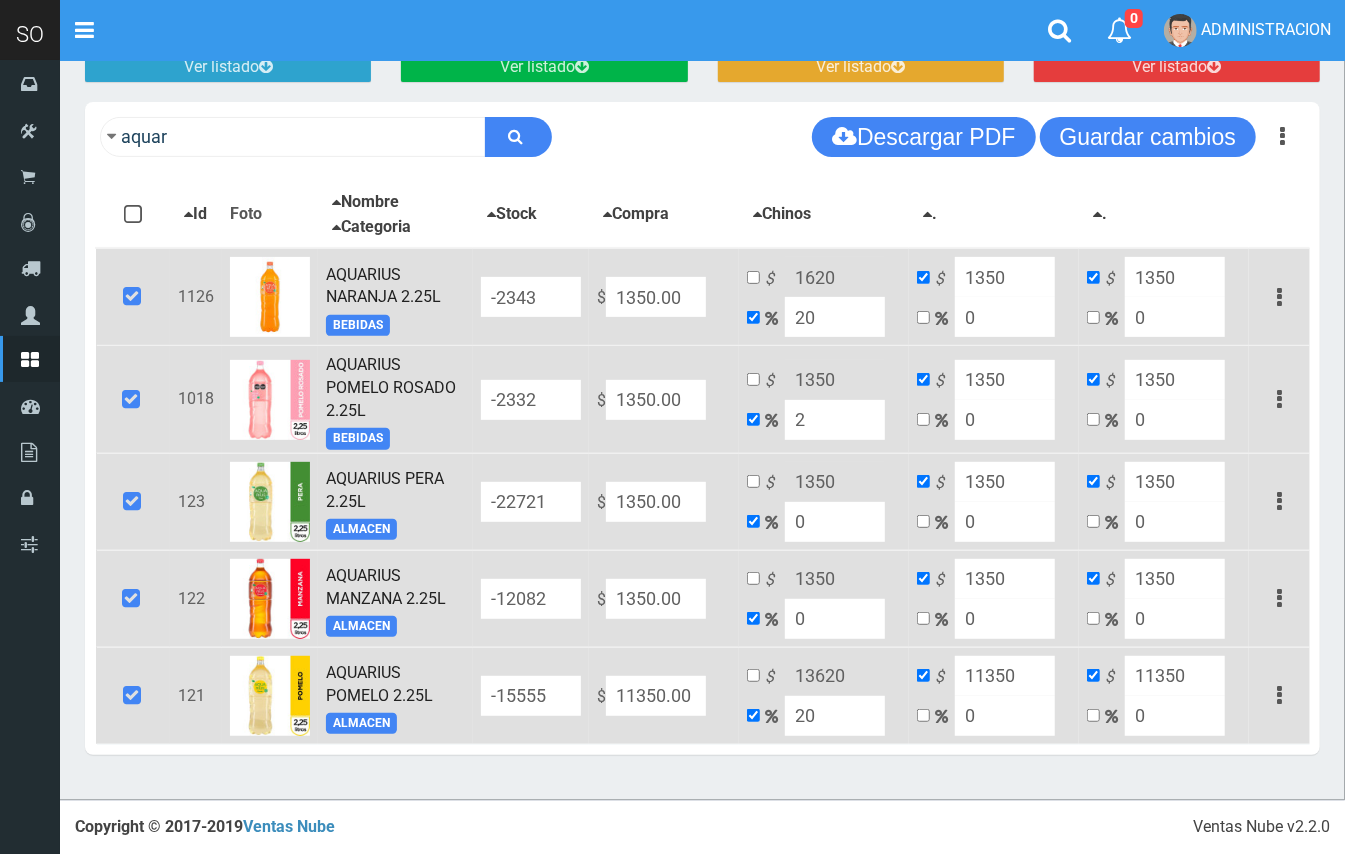 type on "1377" 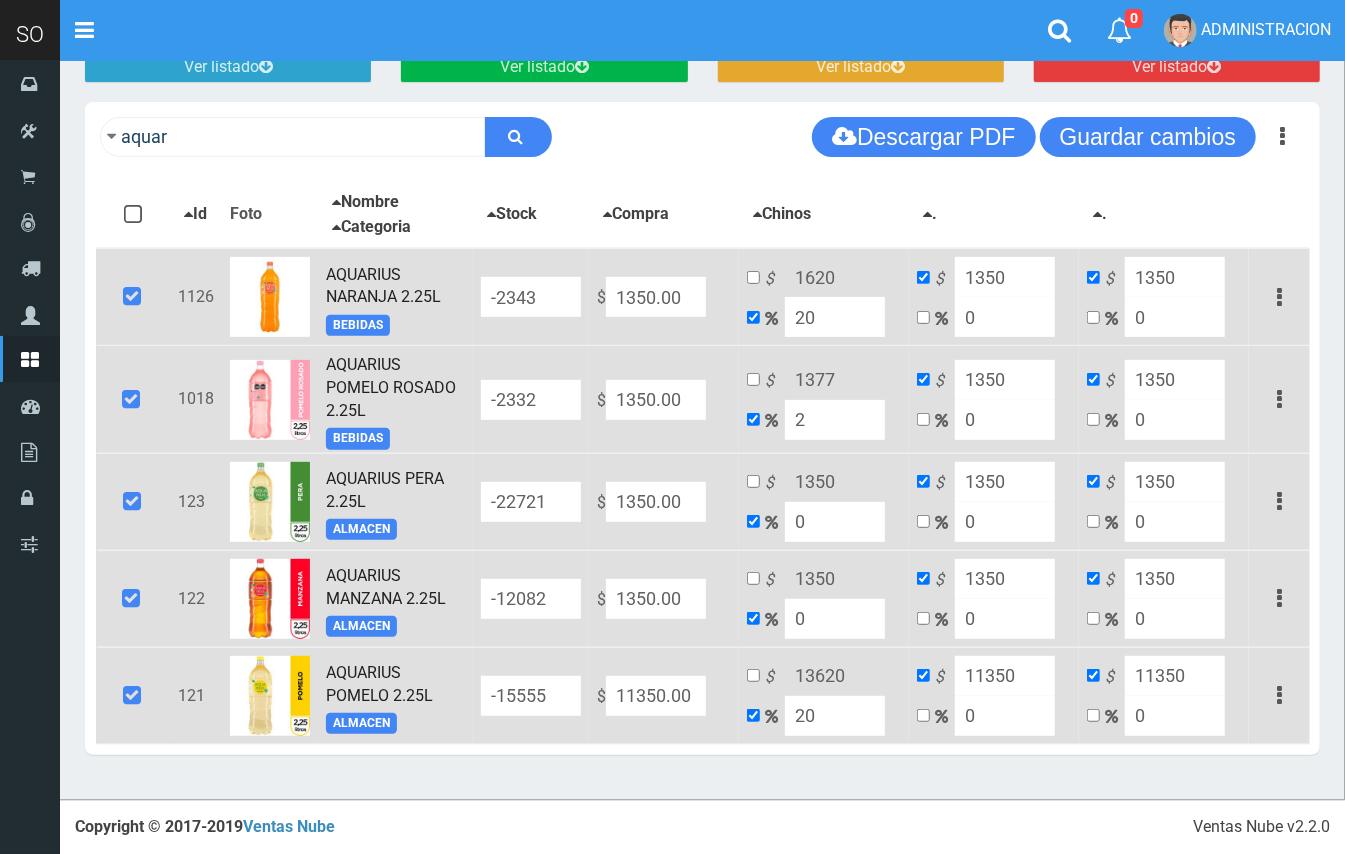 type on "20" 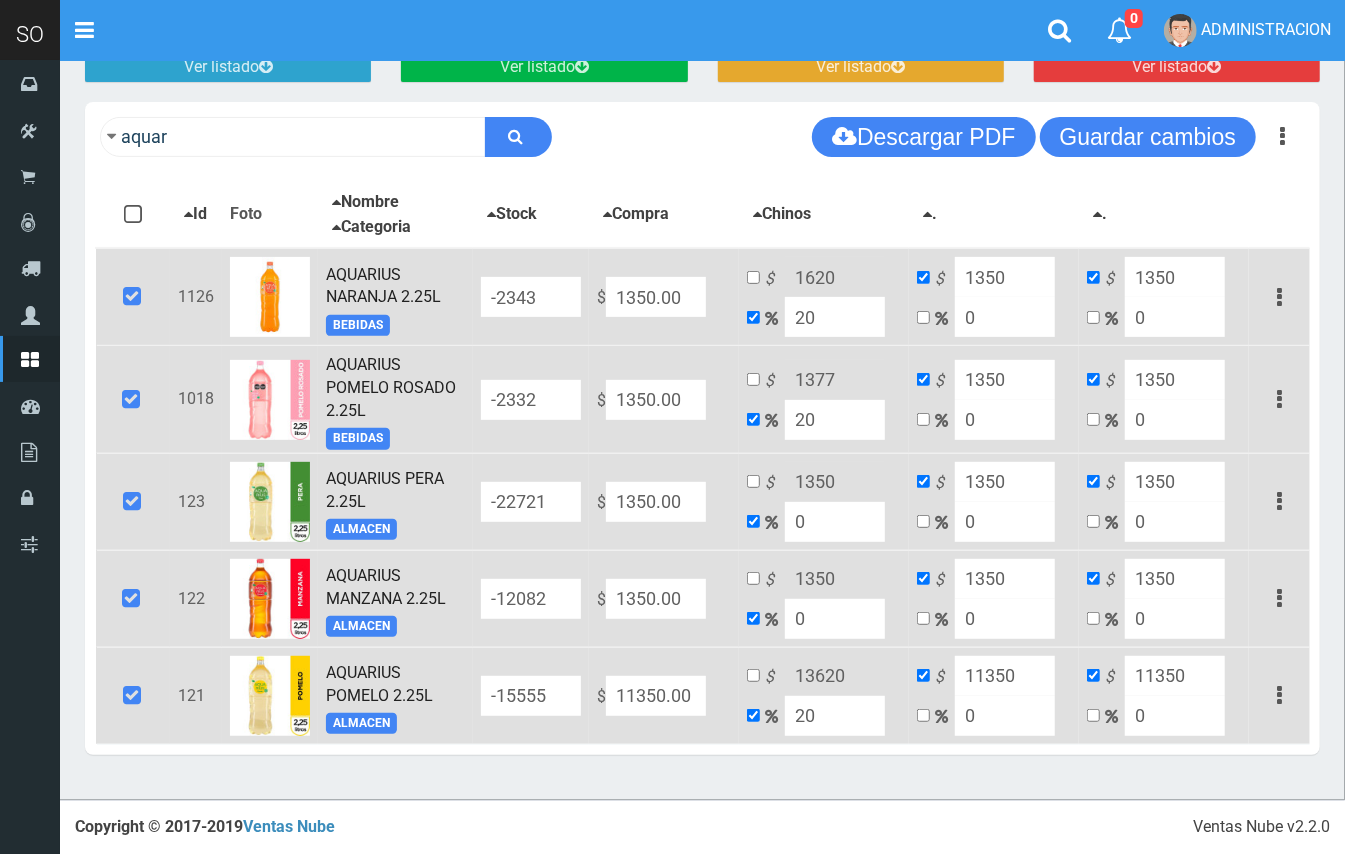 type on "1620" 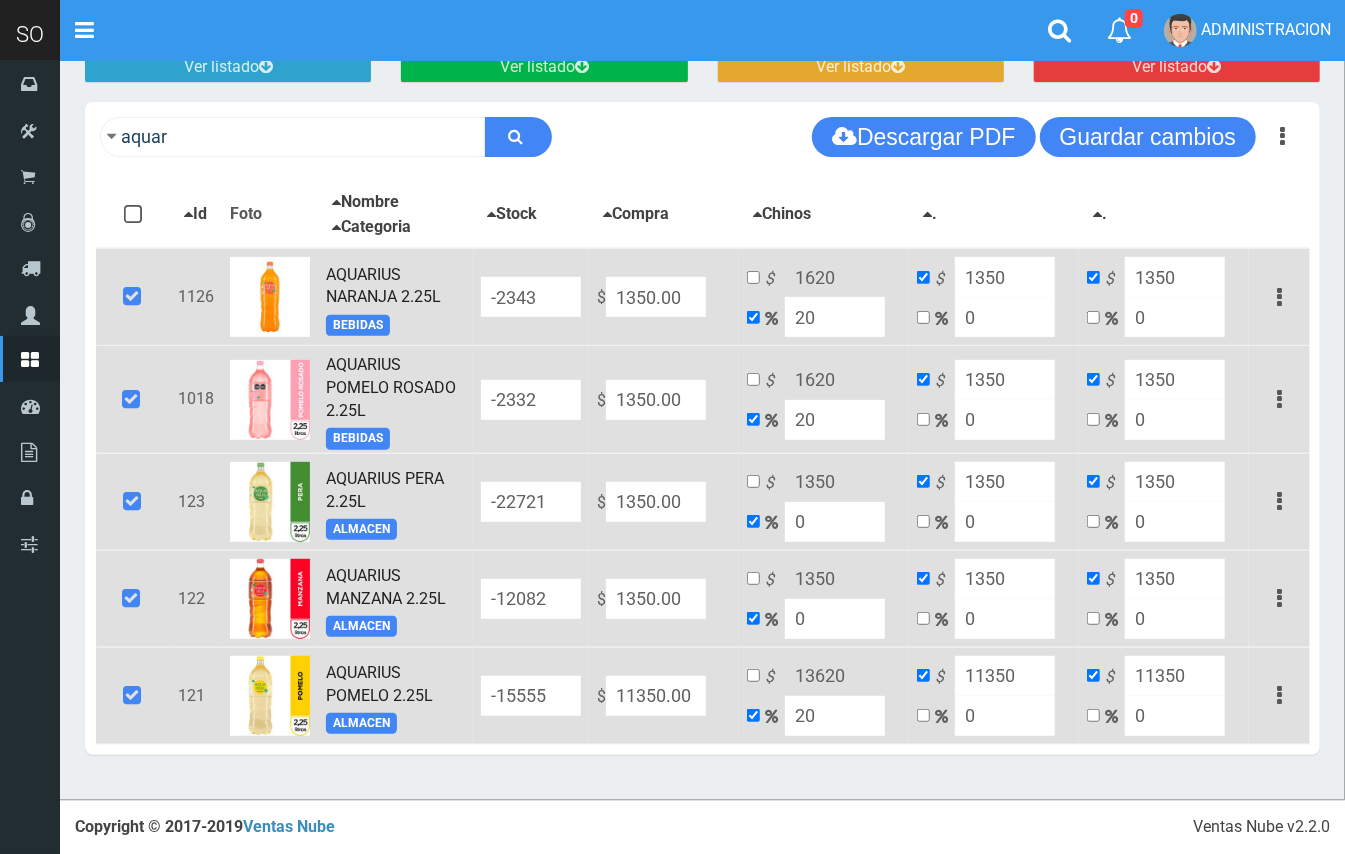 type on "20" 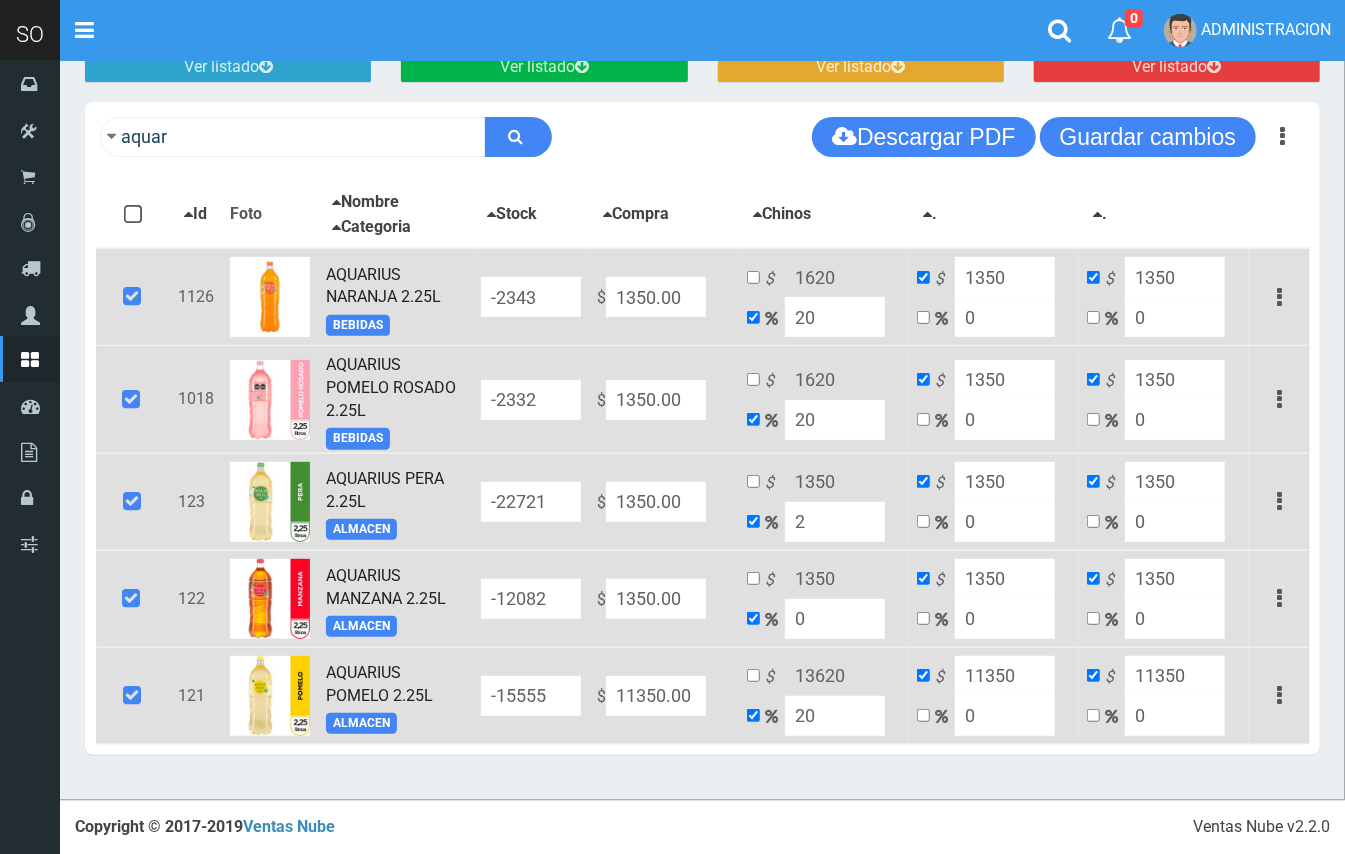 type on "1377" 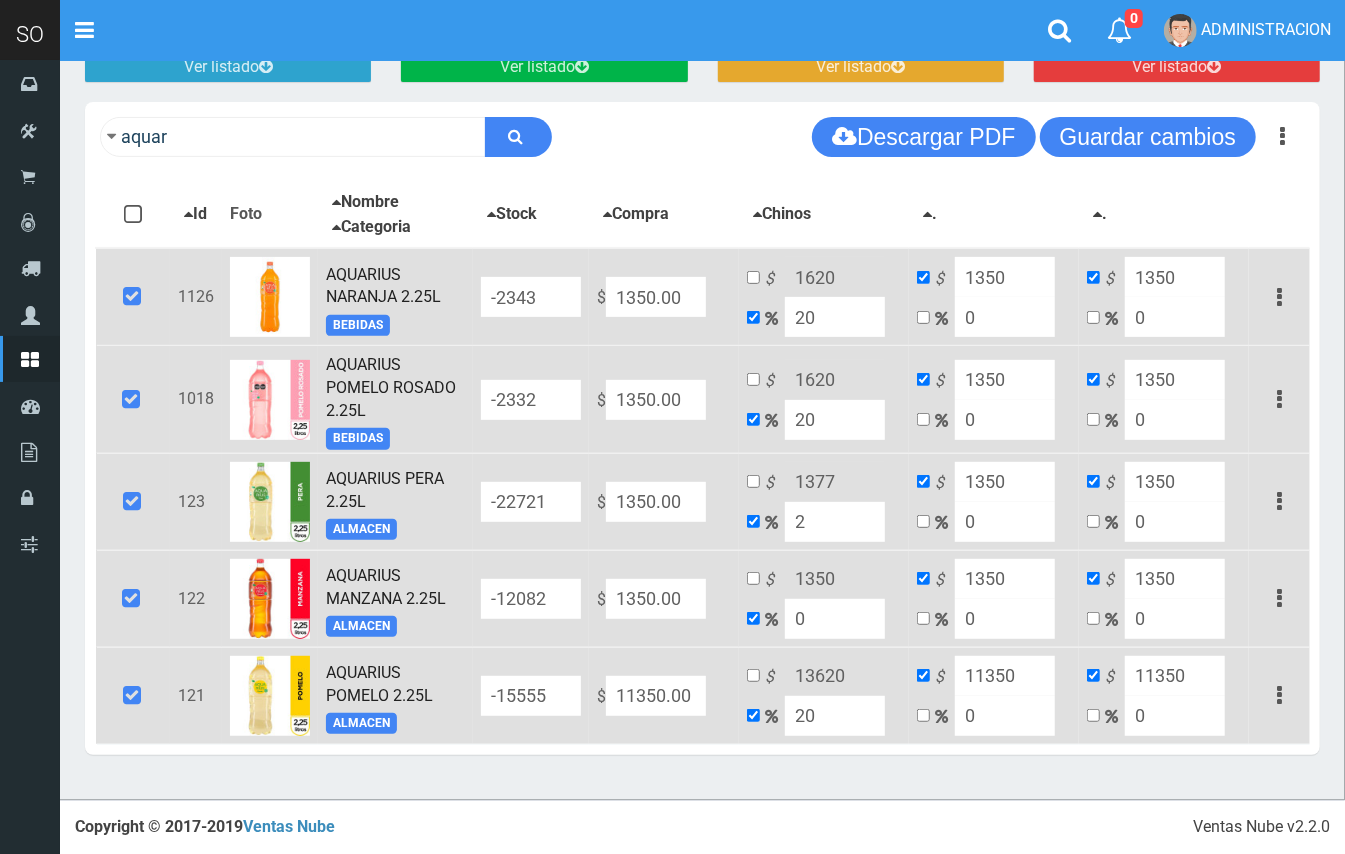type on "20" 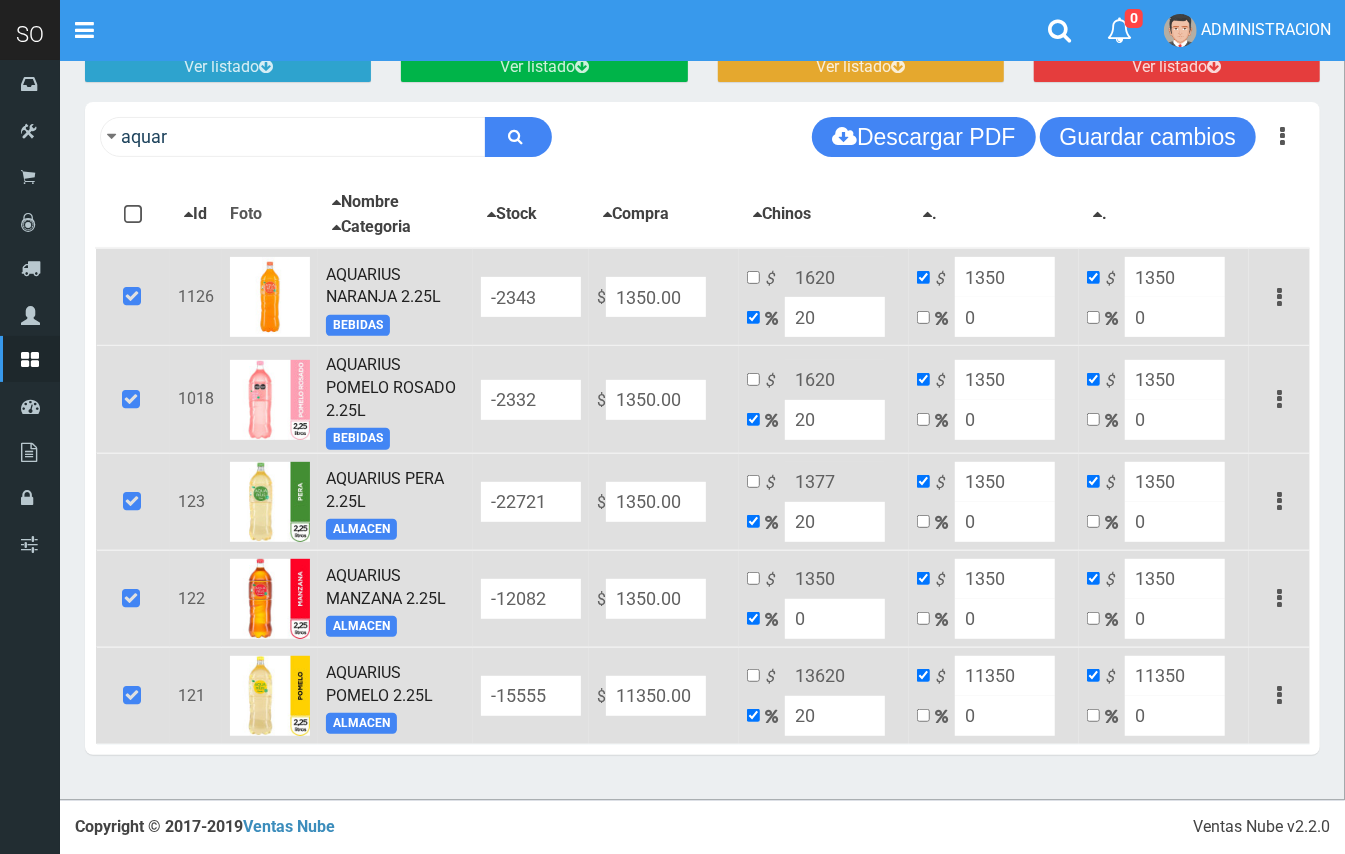 type on "1620" 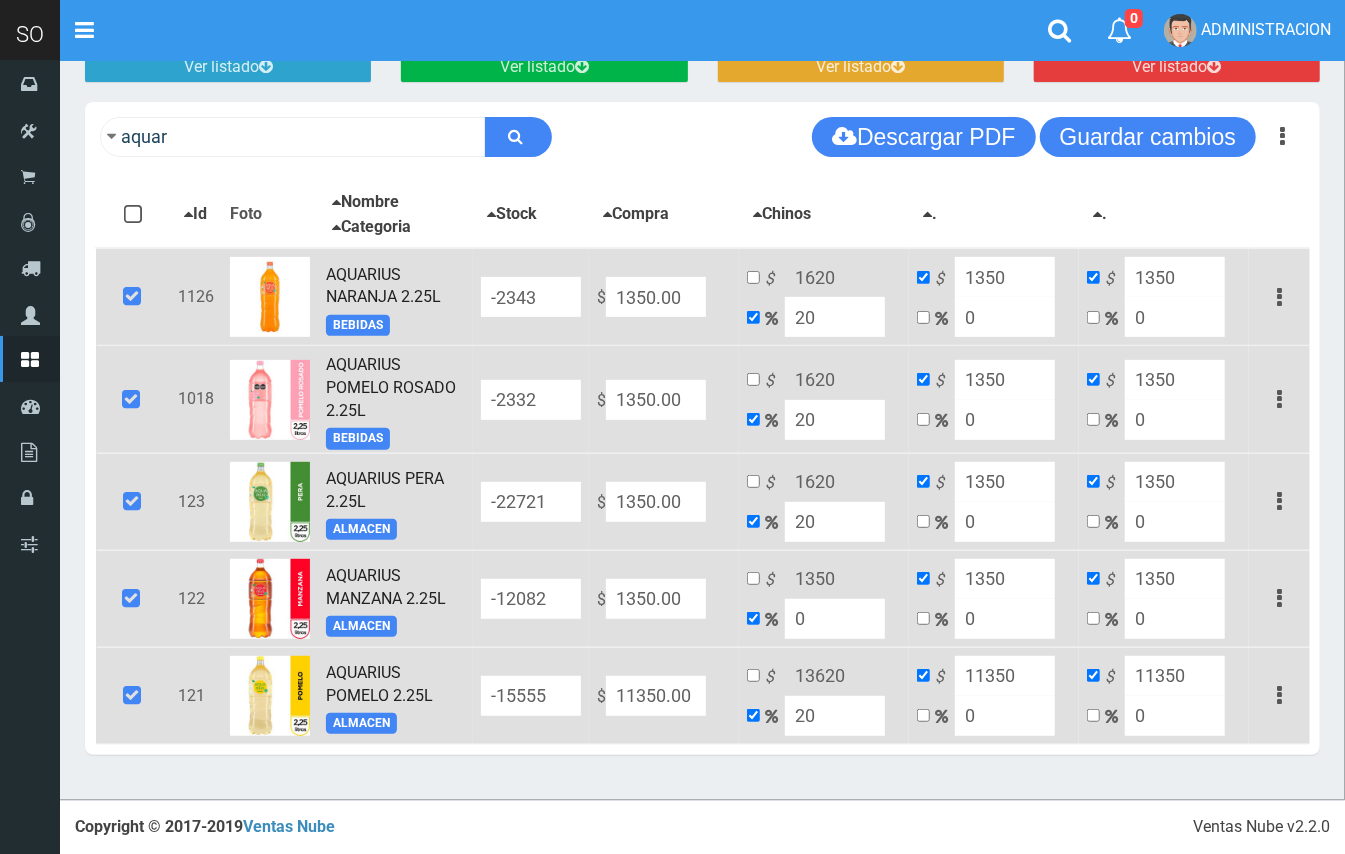 type on "20" 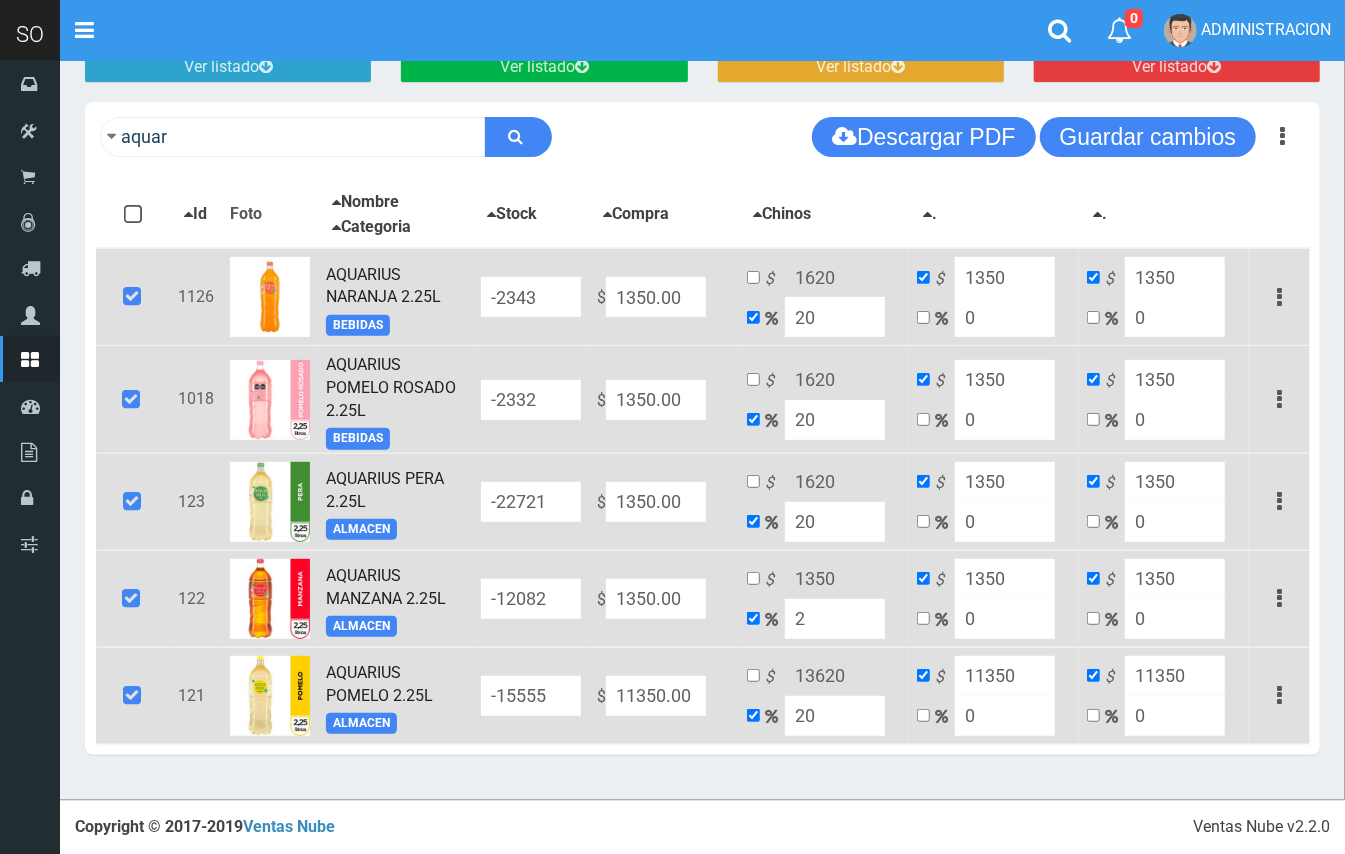 type on "1377" 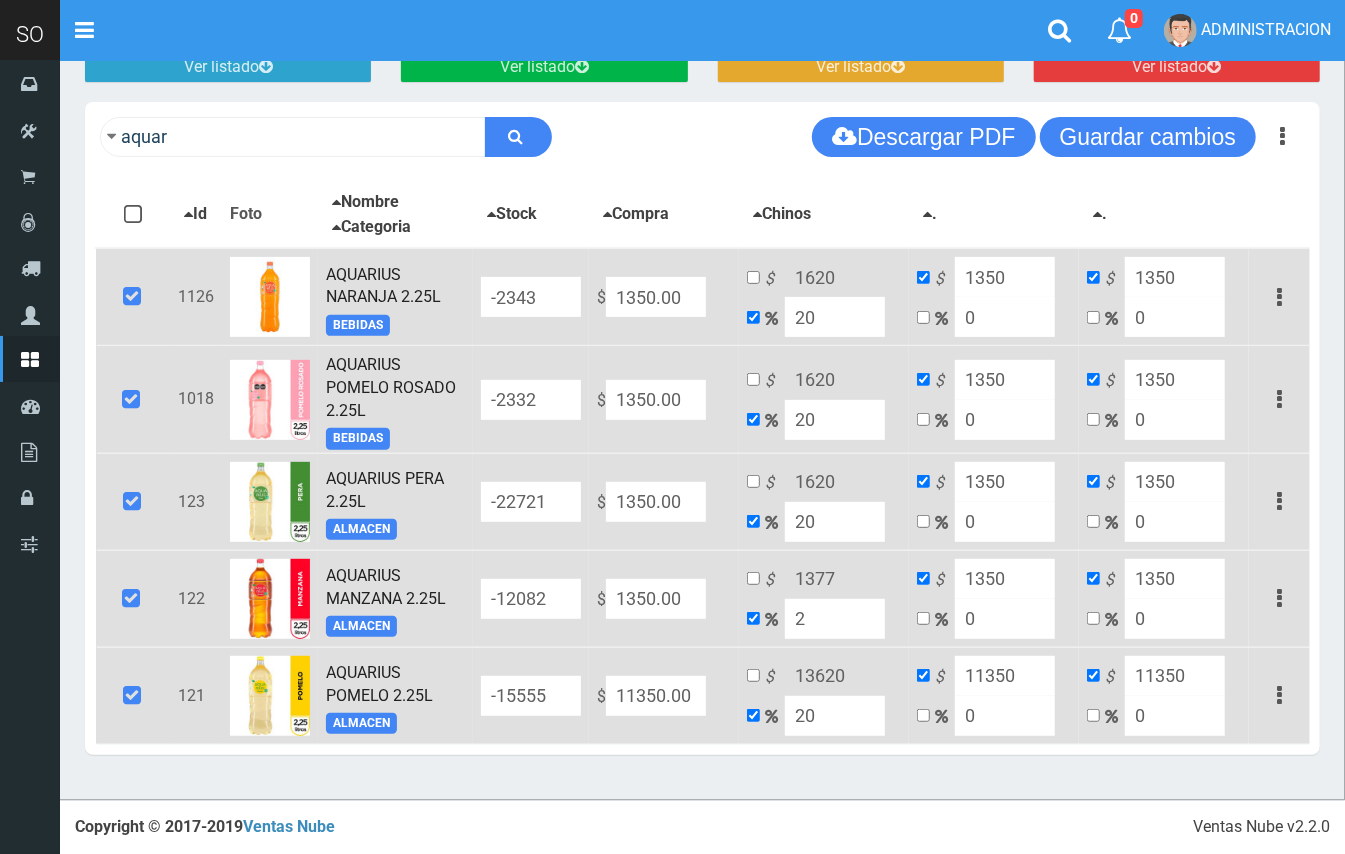 type on "20" 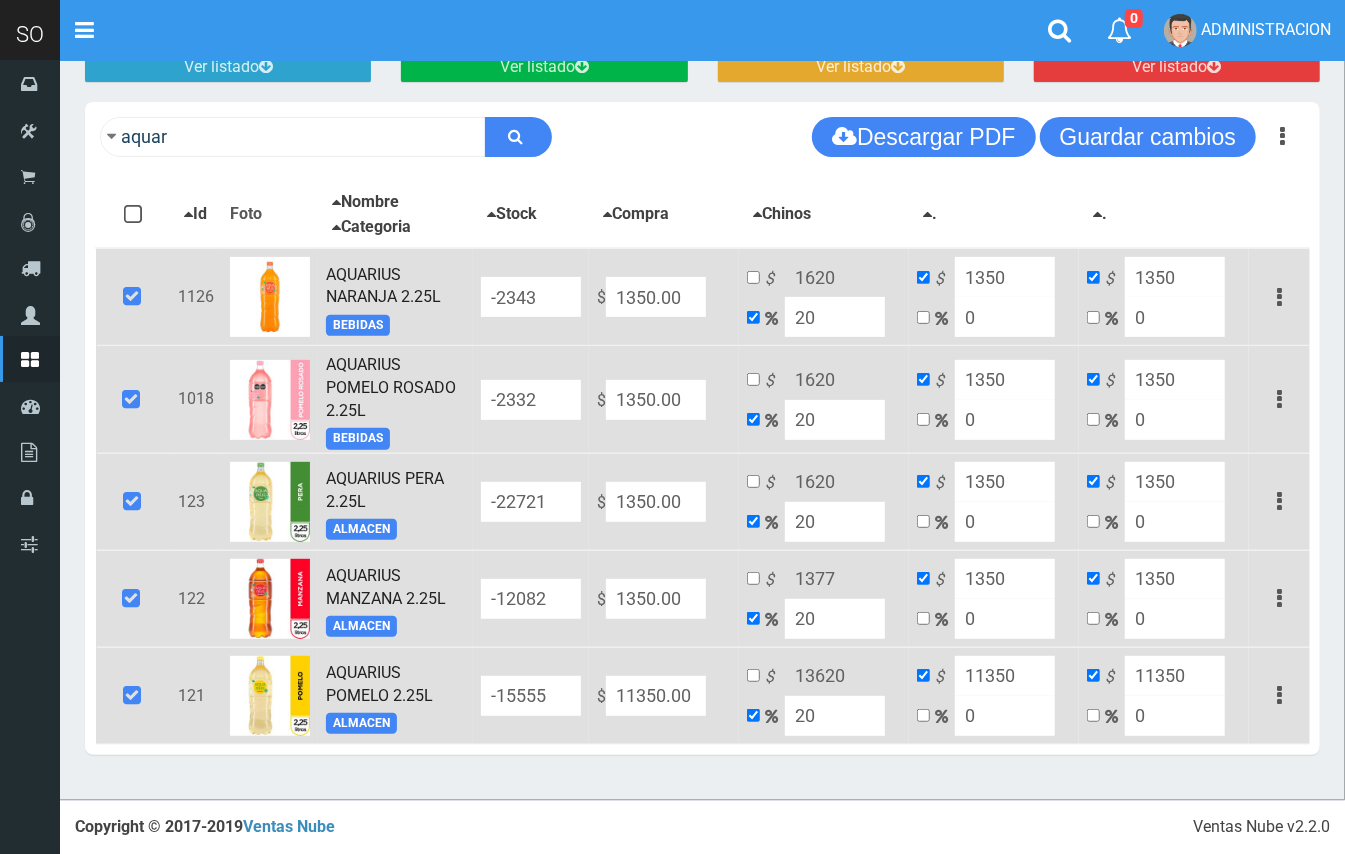 type on "1620" 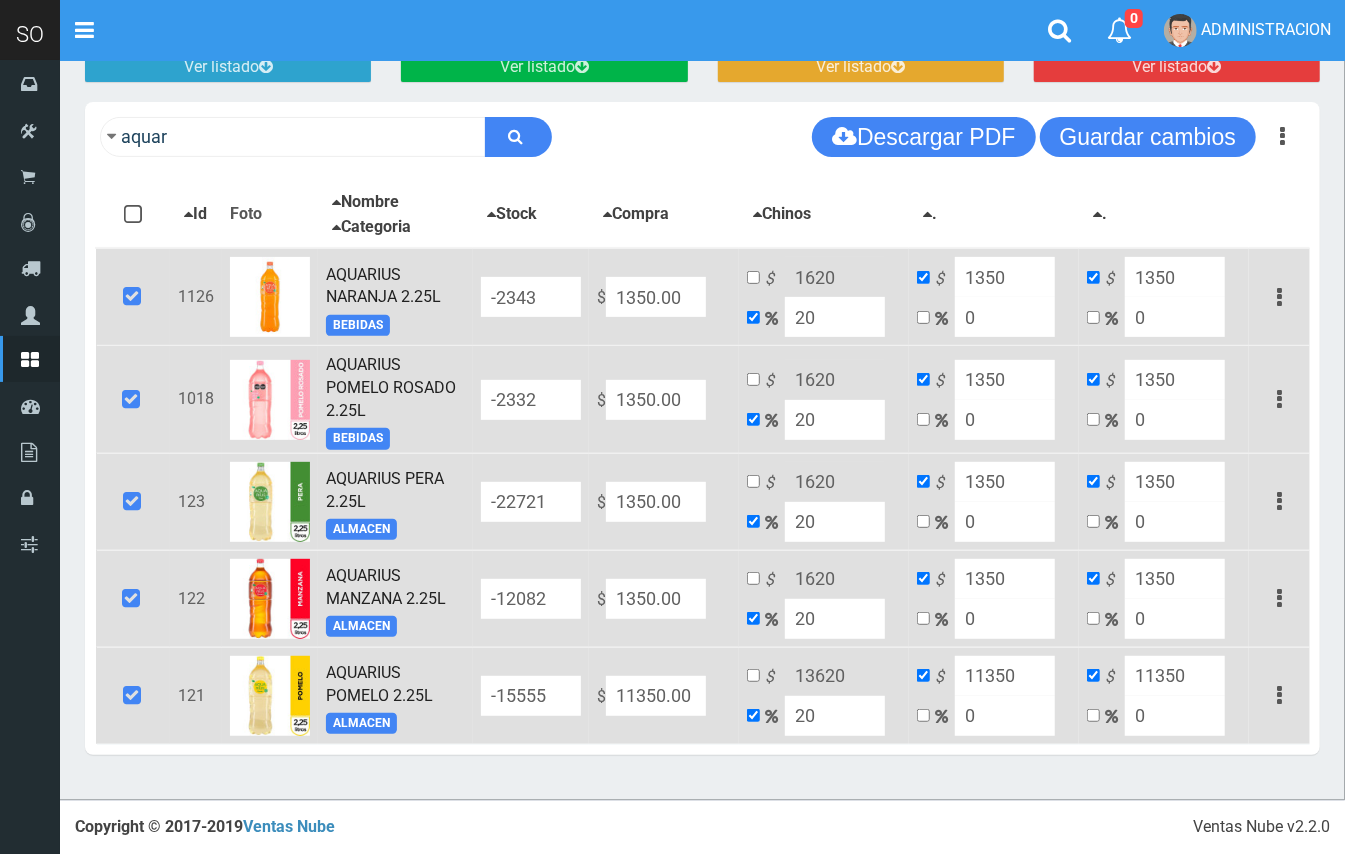 type on "20" 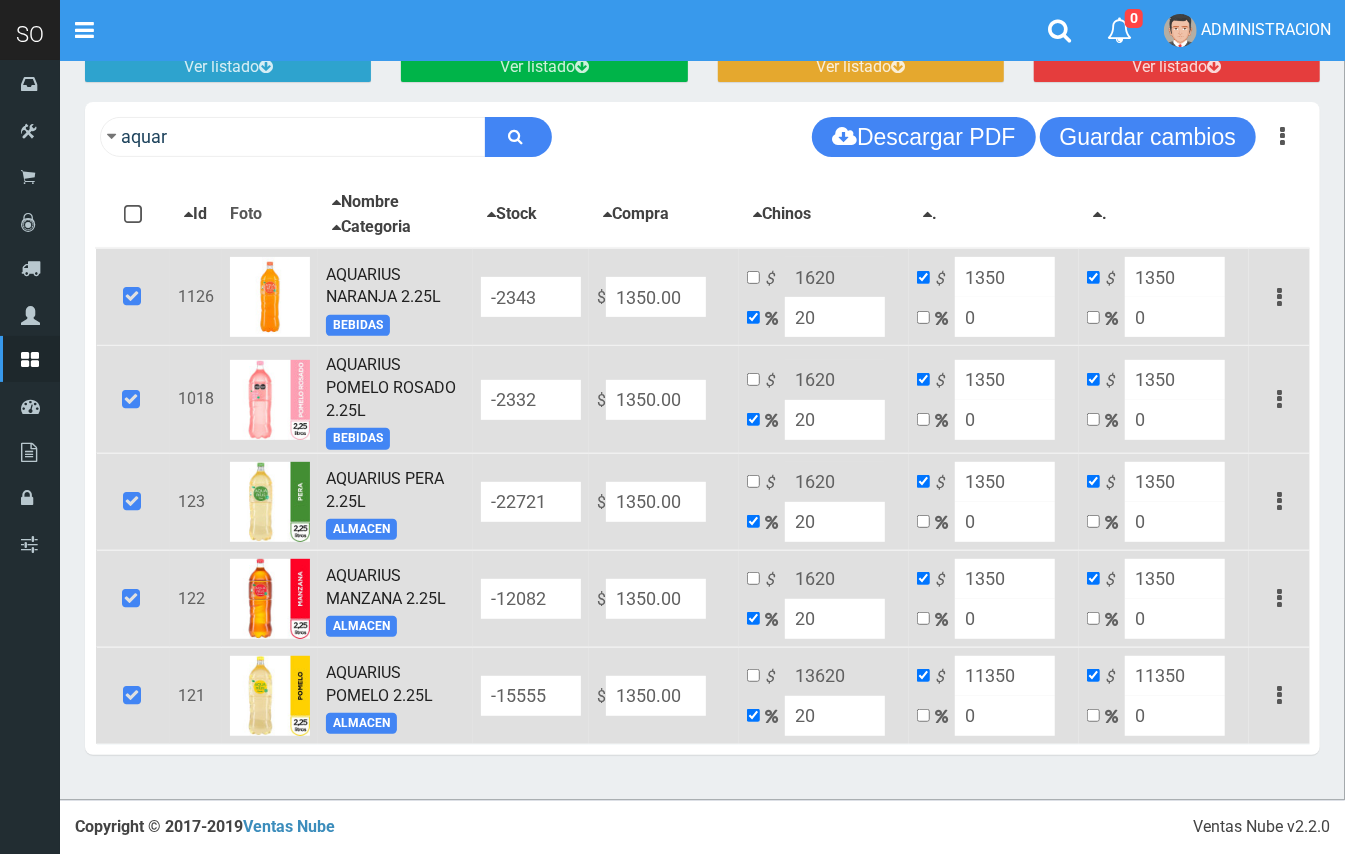 type on "1620" 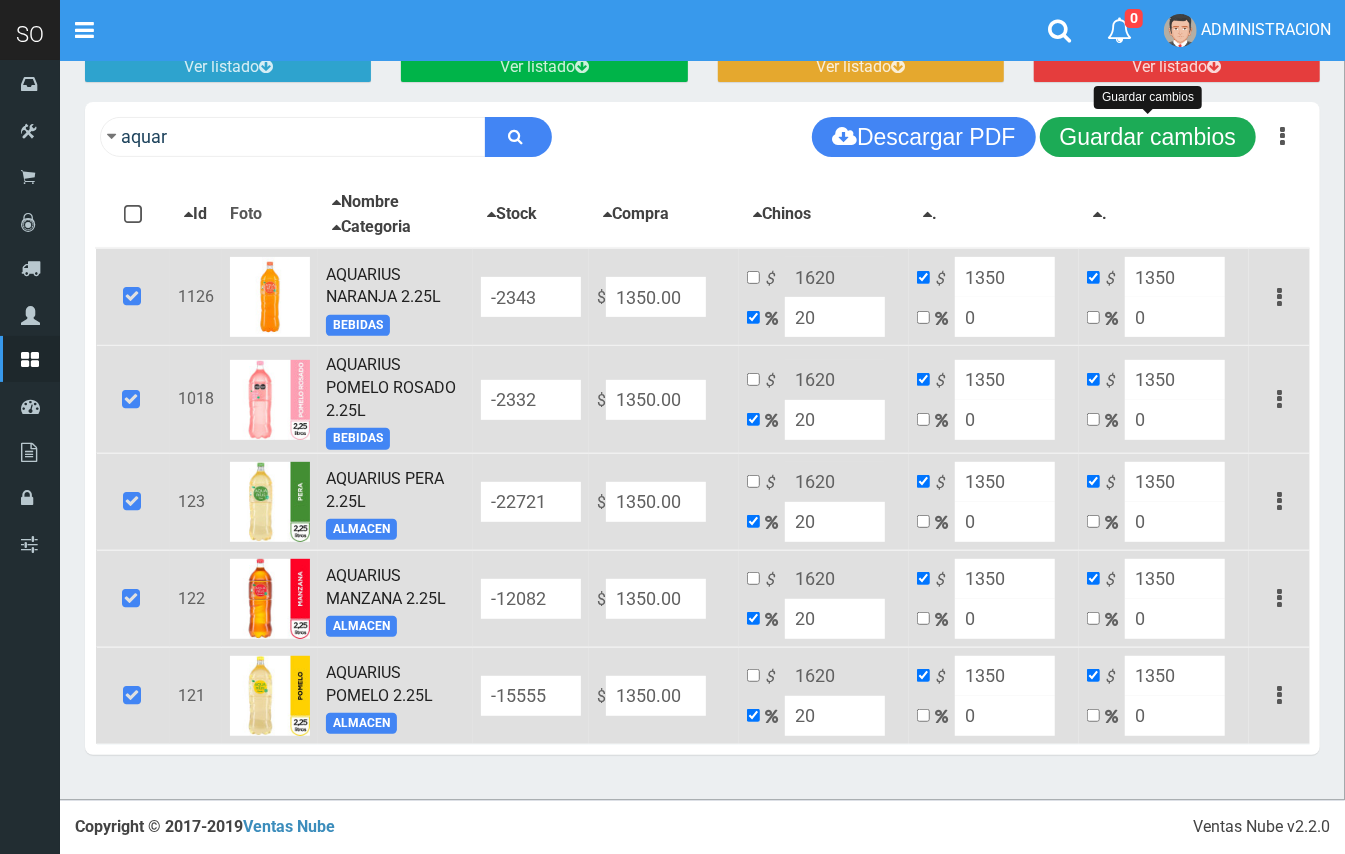 type on "1350.00" 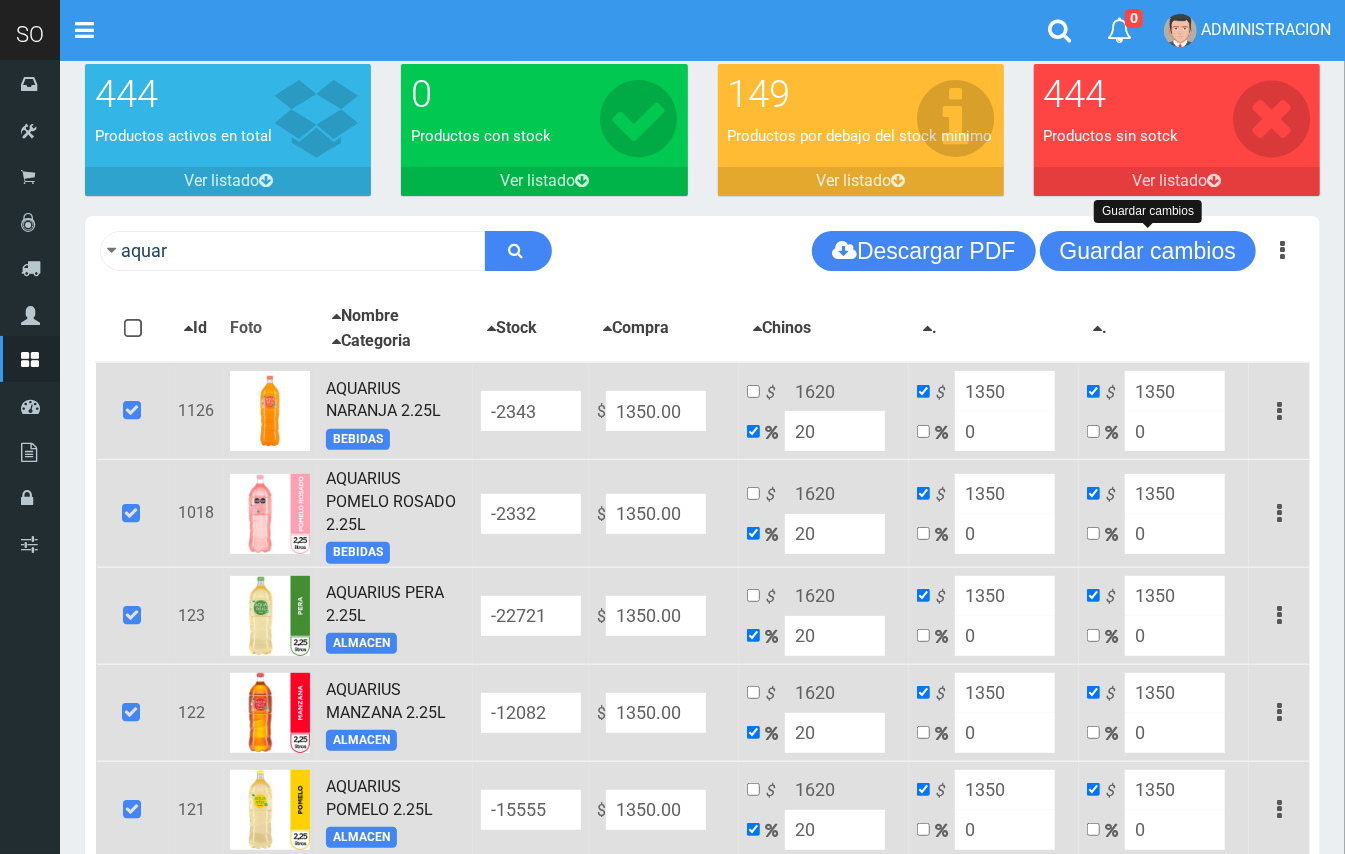 scroll, scrollTop: 0, scrollLeft: 0, axis: both 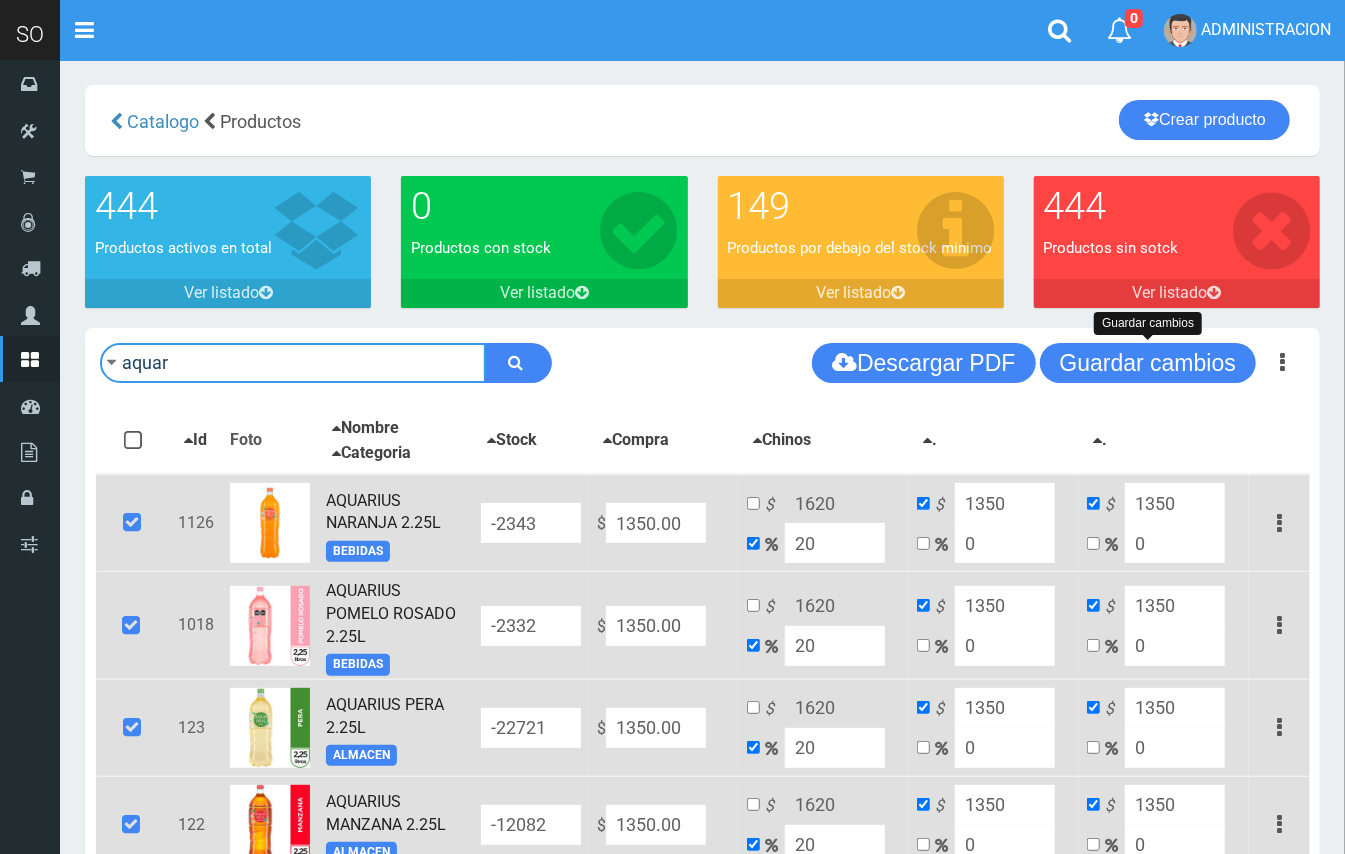 click on "aquar" at bounding box center (293, 363) 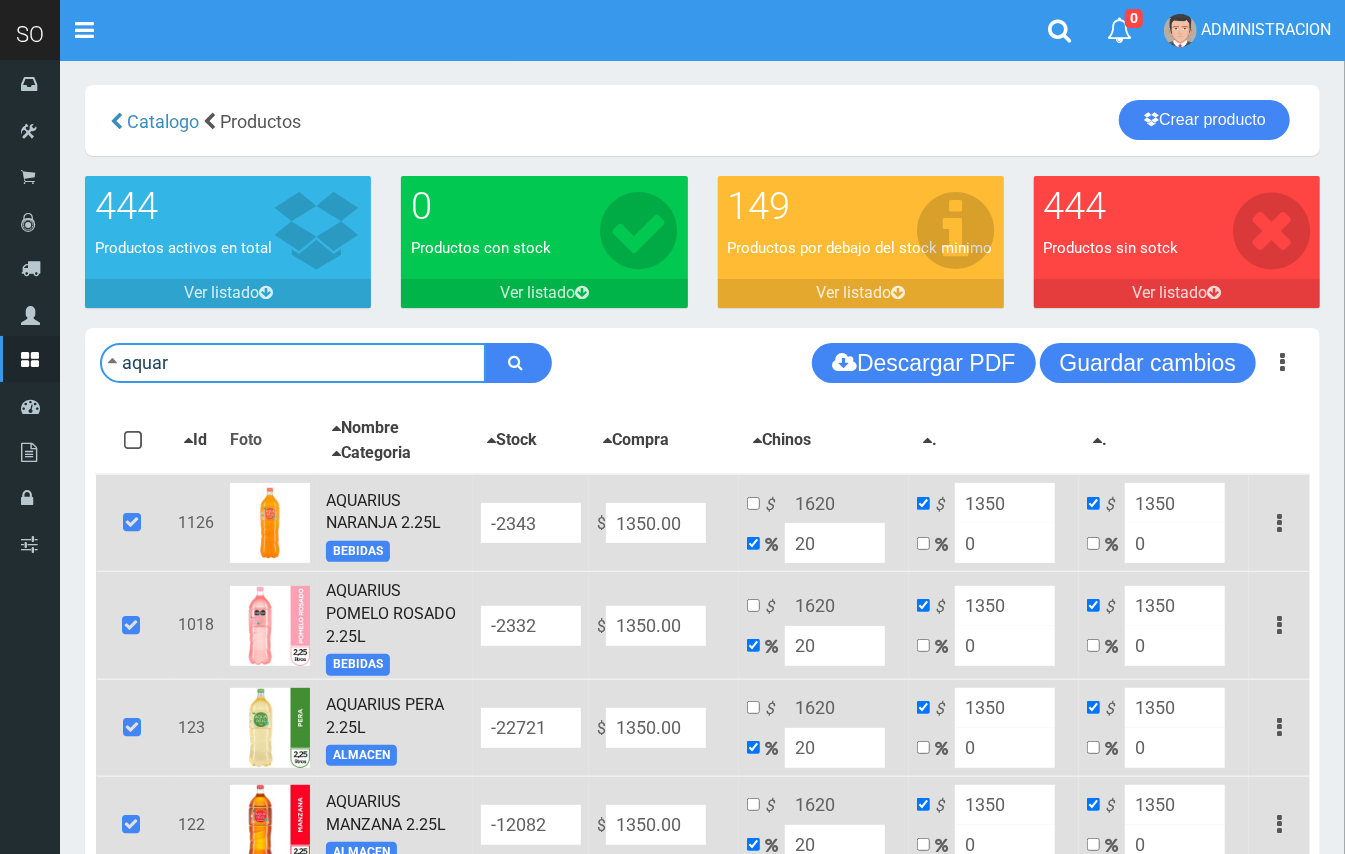 click on "aquar" at bounding box center [293, 363] 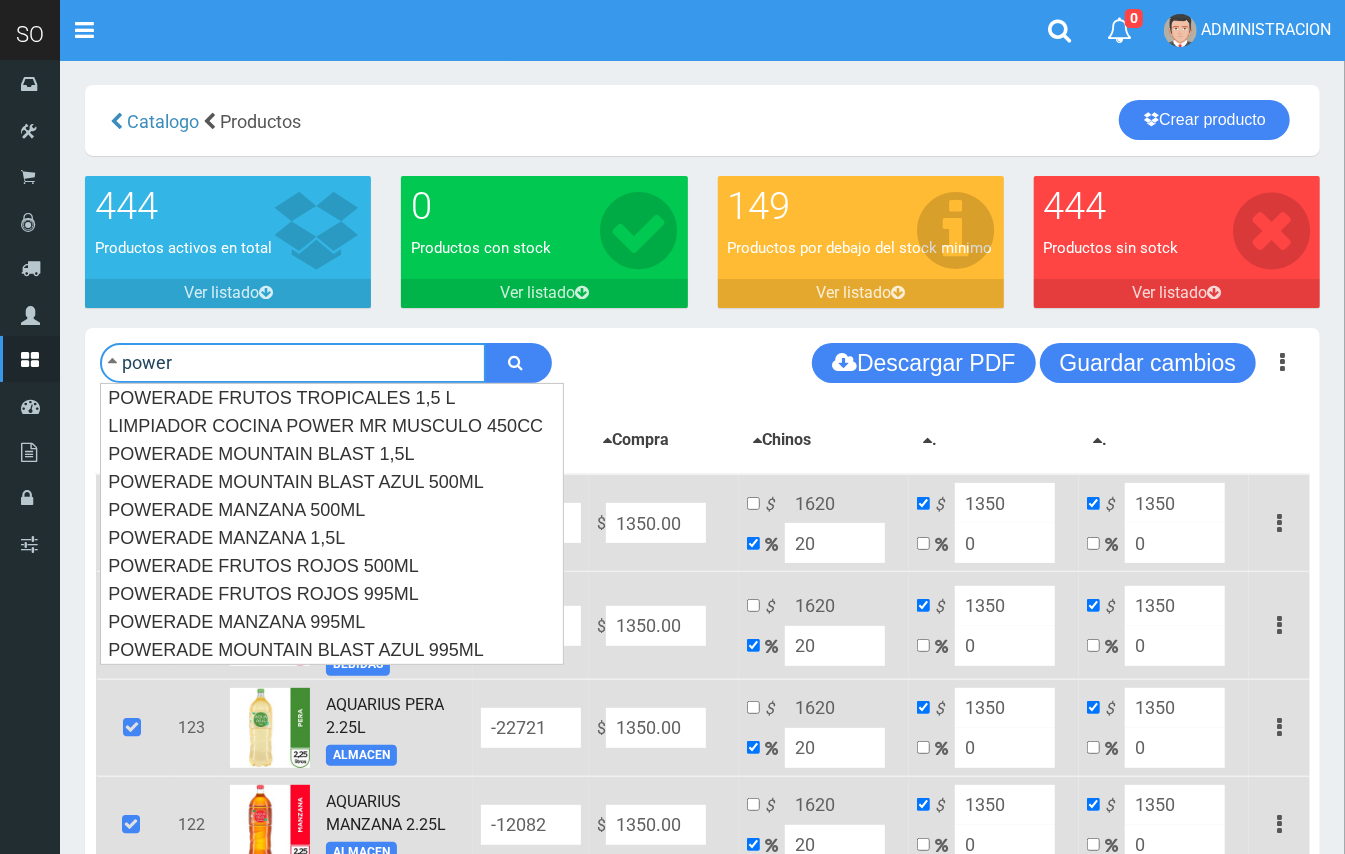 type on "power" 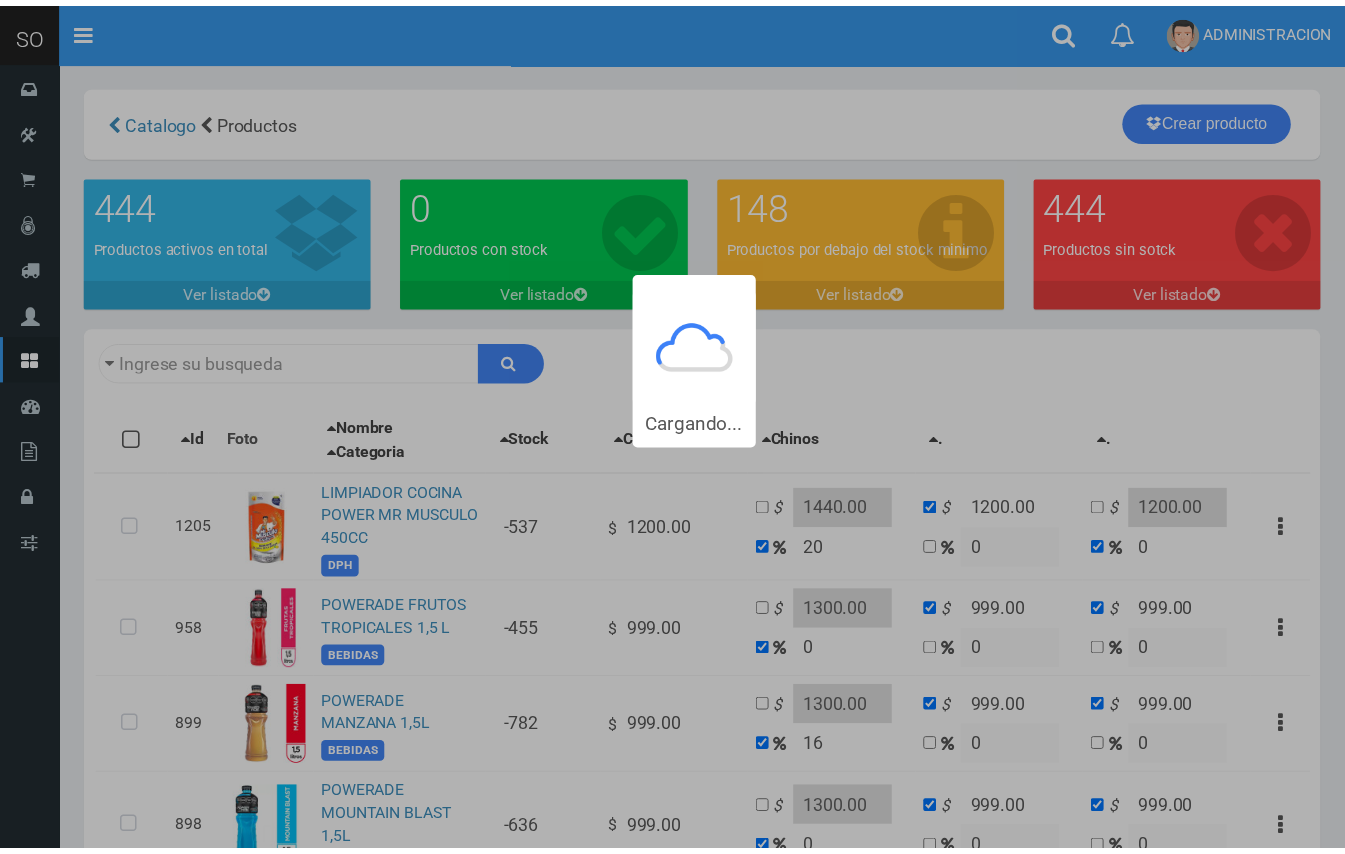 scroll, scrollTop: 0, scrollLeft: 0, axis: both 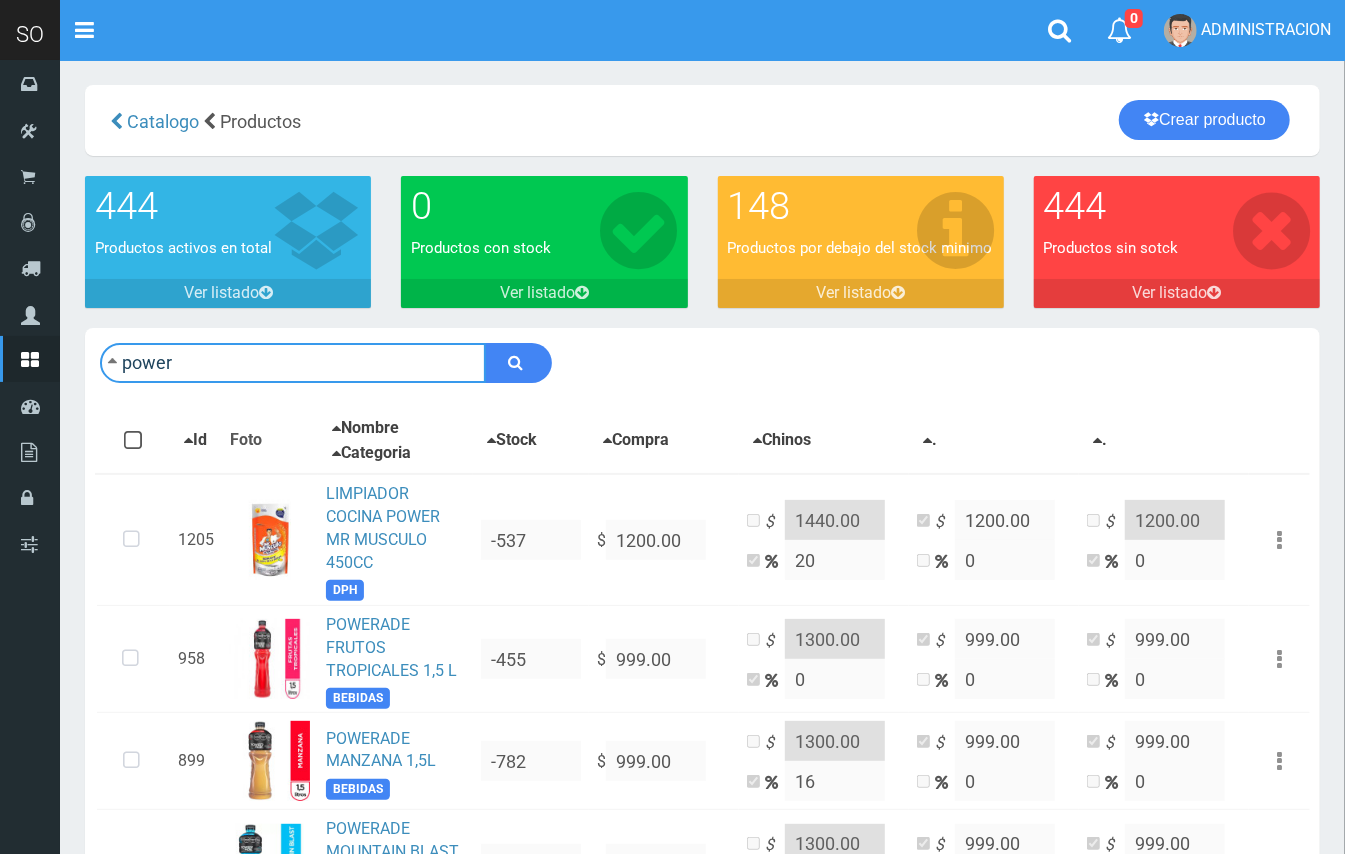 click on "power" at bounding box center [293, 363] 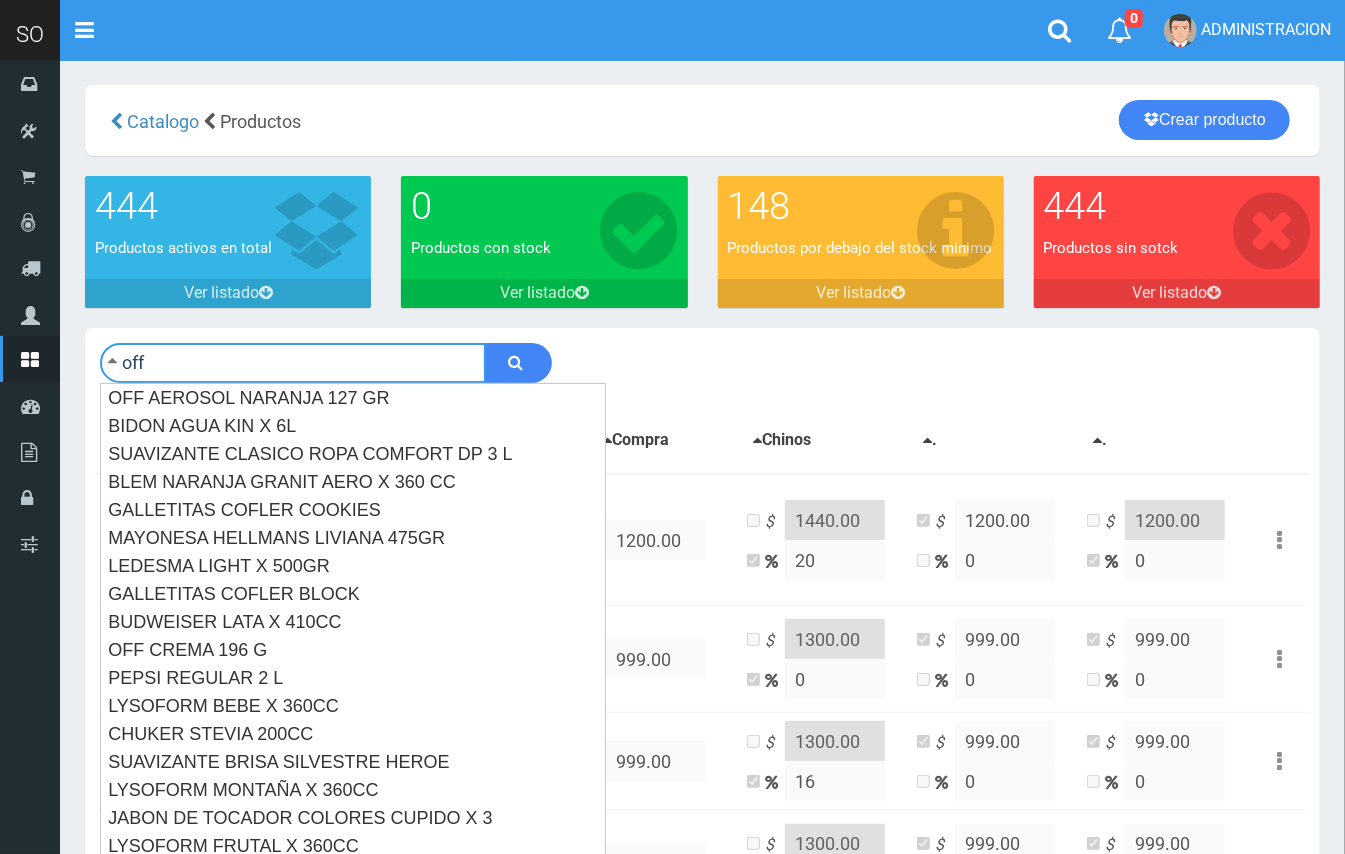 type on "off" 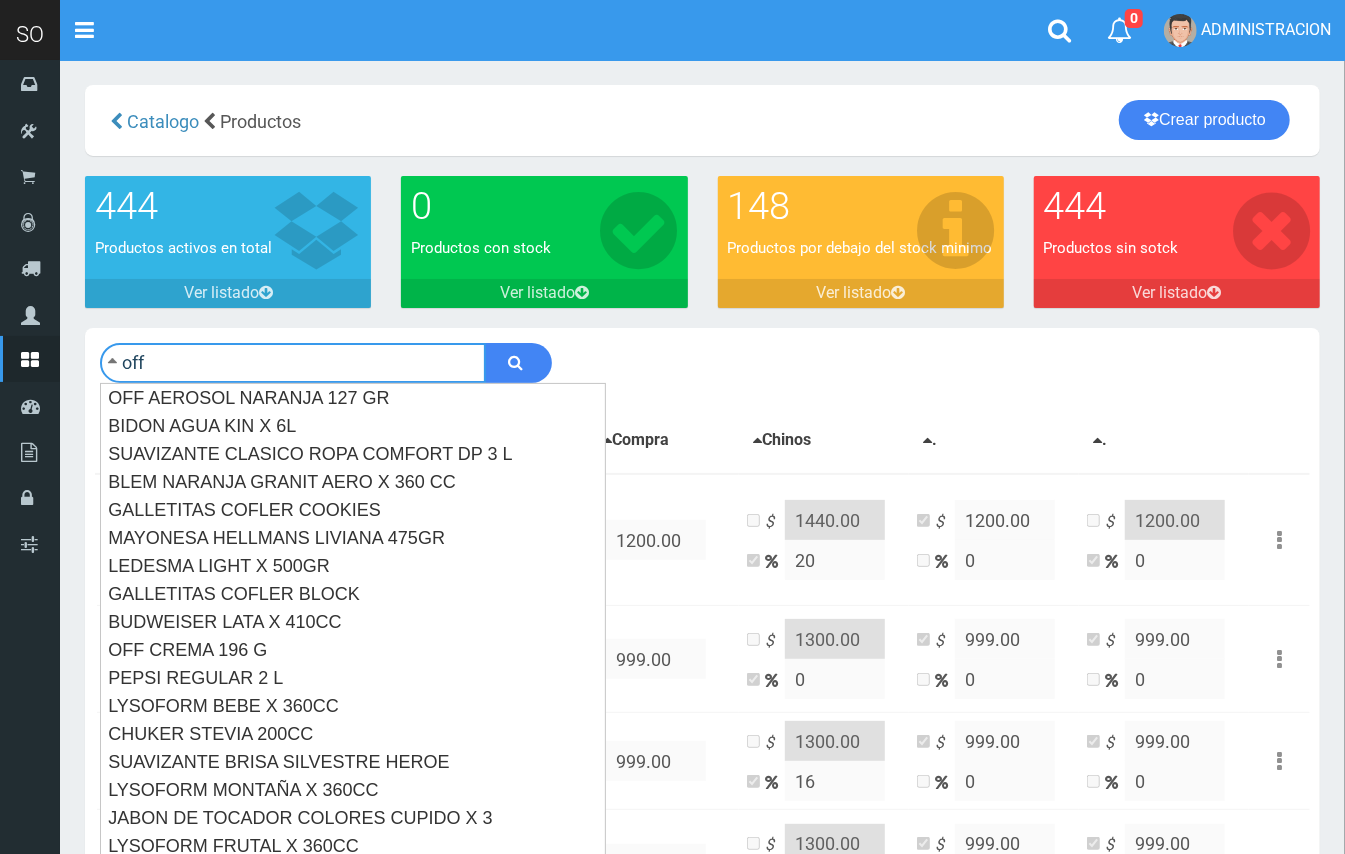 click at bounding box center (518, 363) 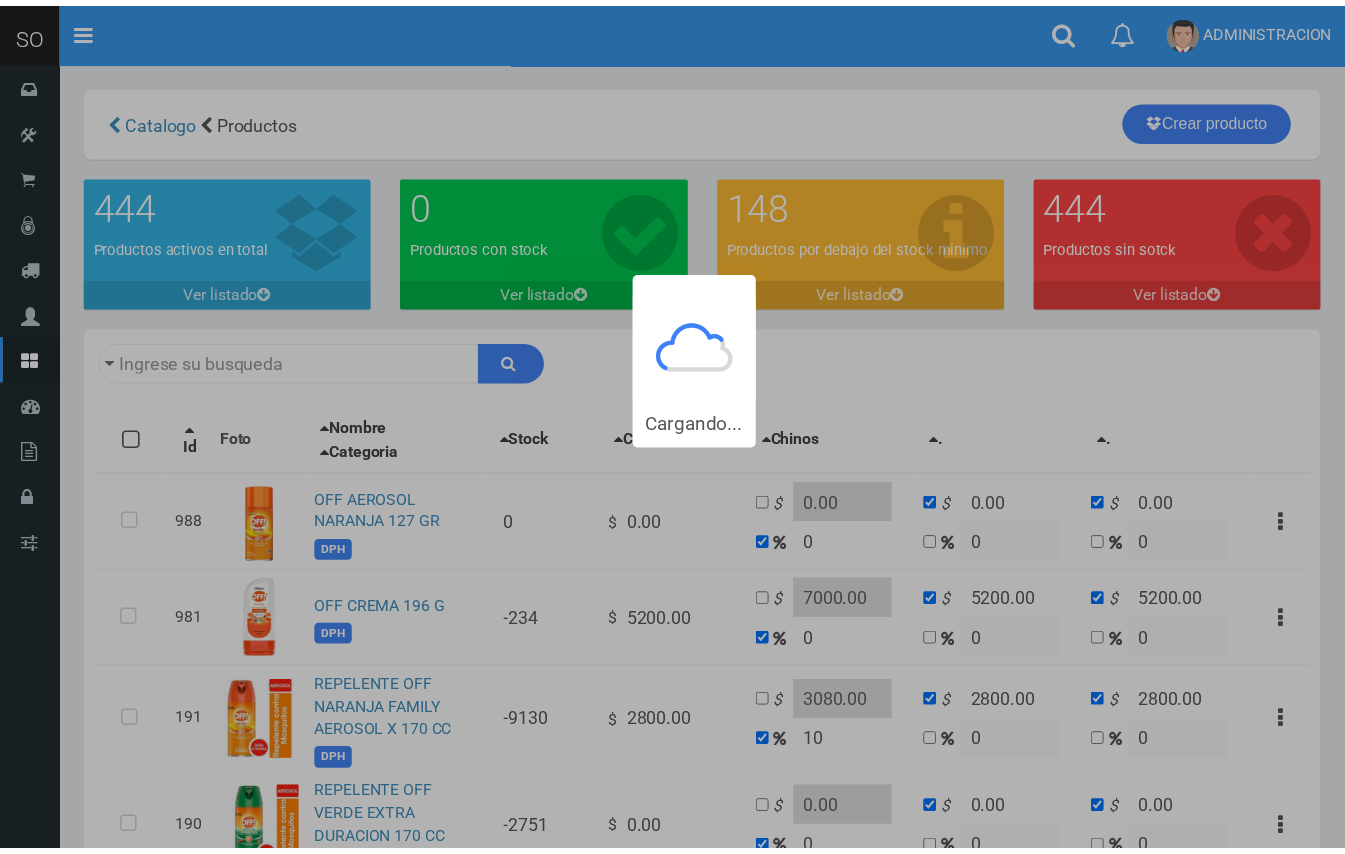 scroll, scrollTop: 0, scrollLeft: 0, axis: both 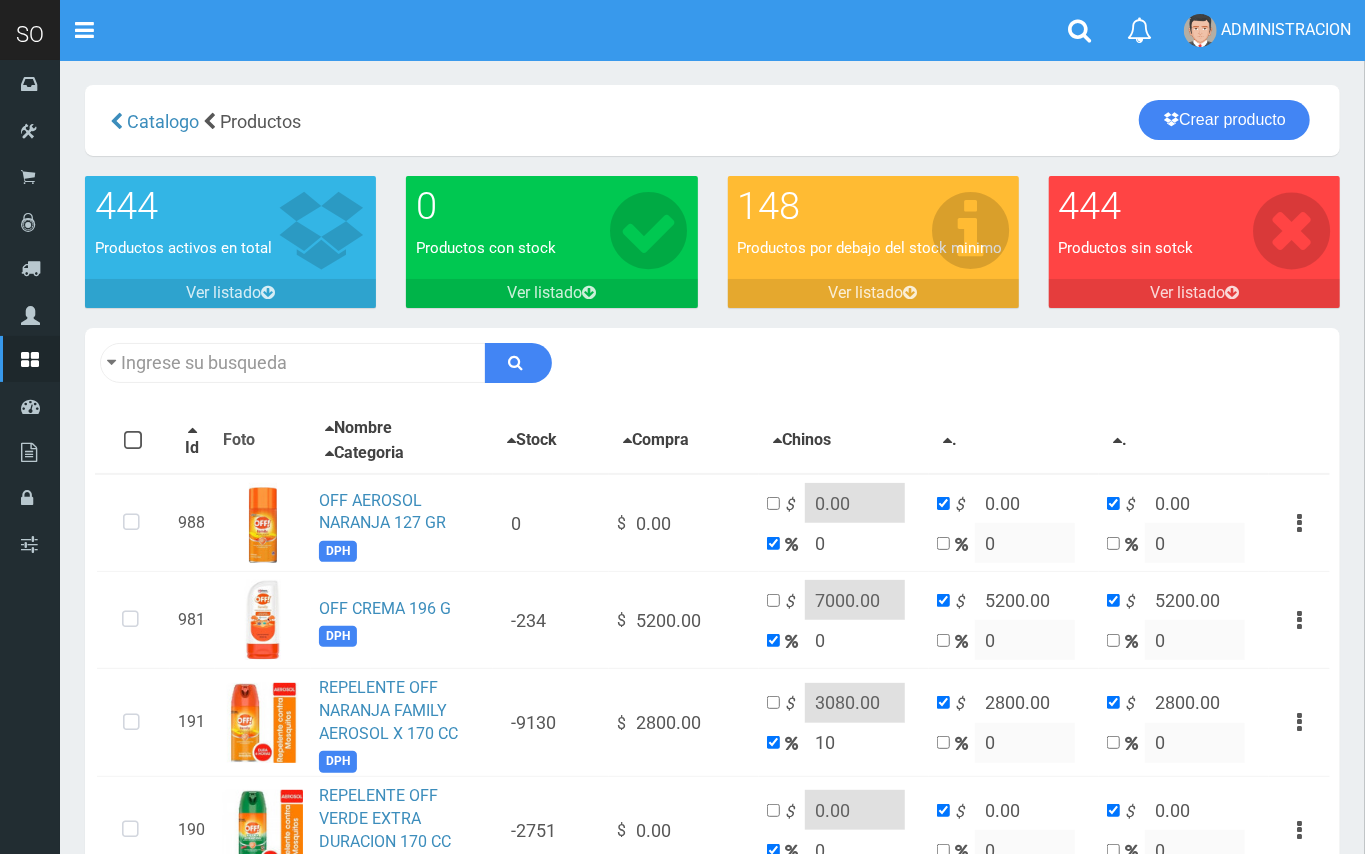 type on "off" 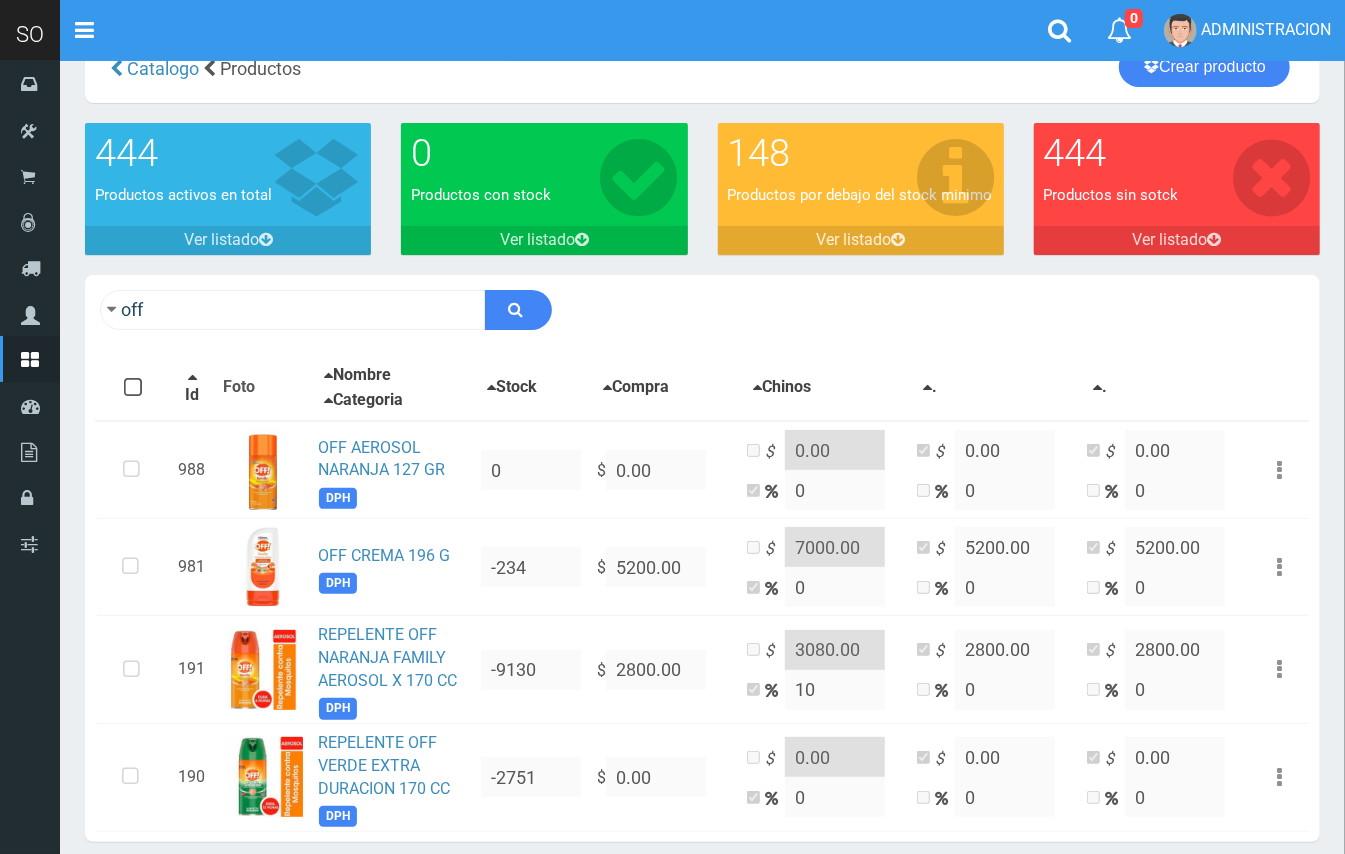 scroll, scrollTop: 140, scrollLeft: 0, axis: vertical 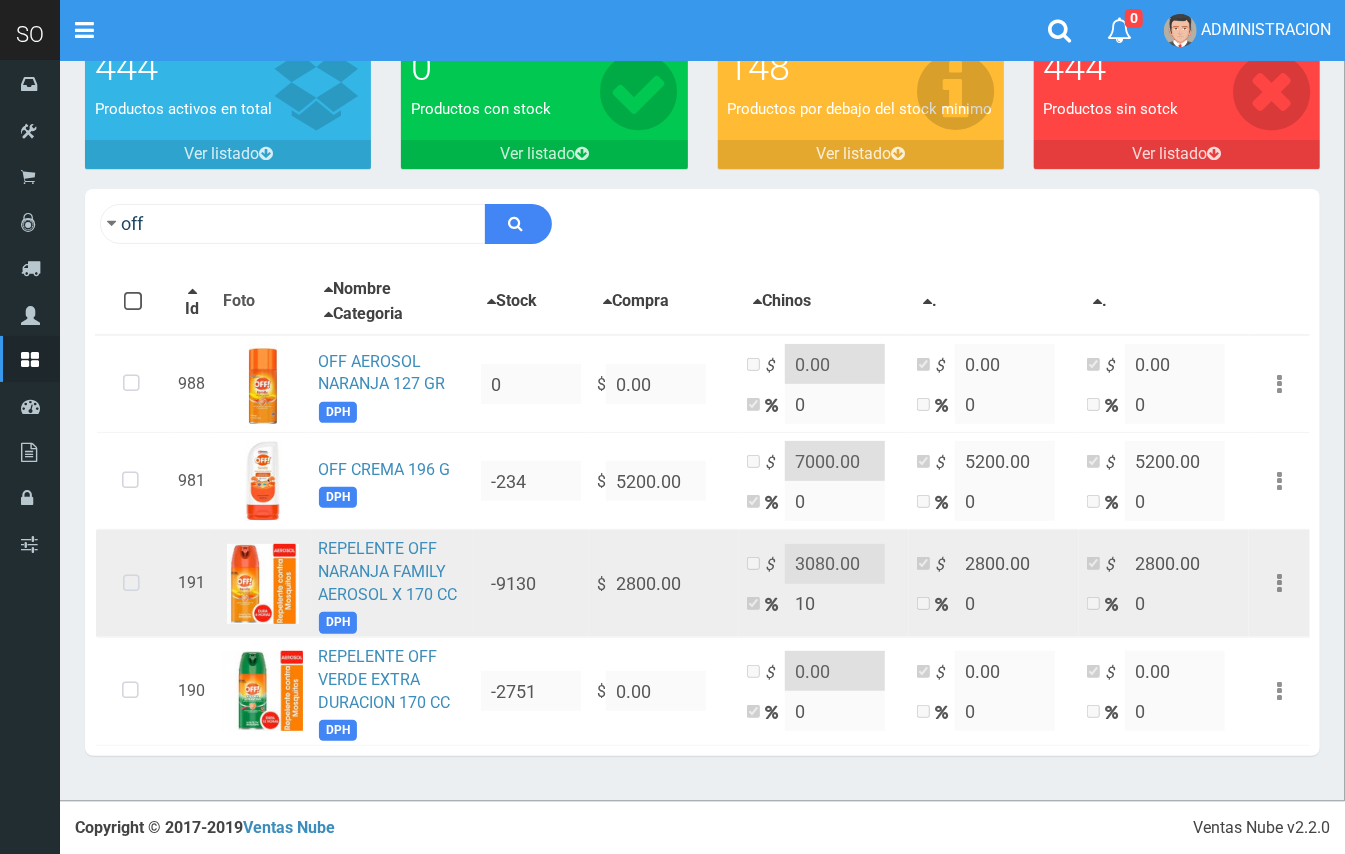 click at bounding box center (131, 584) 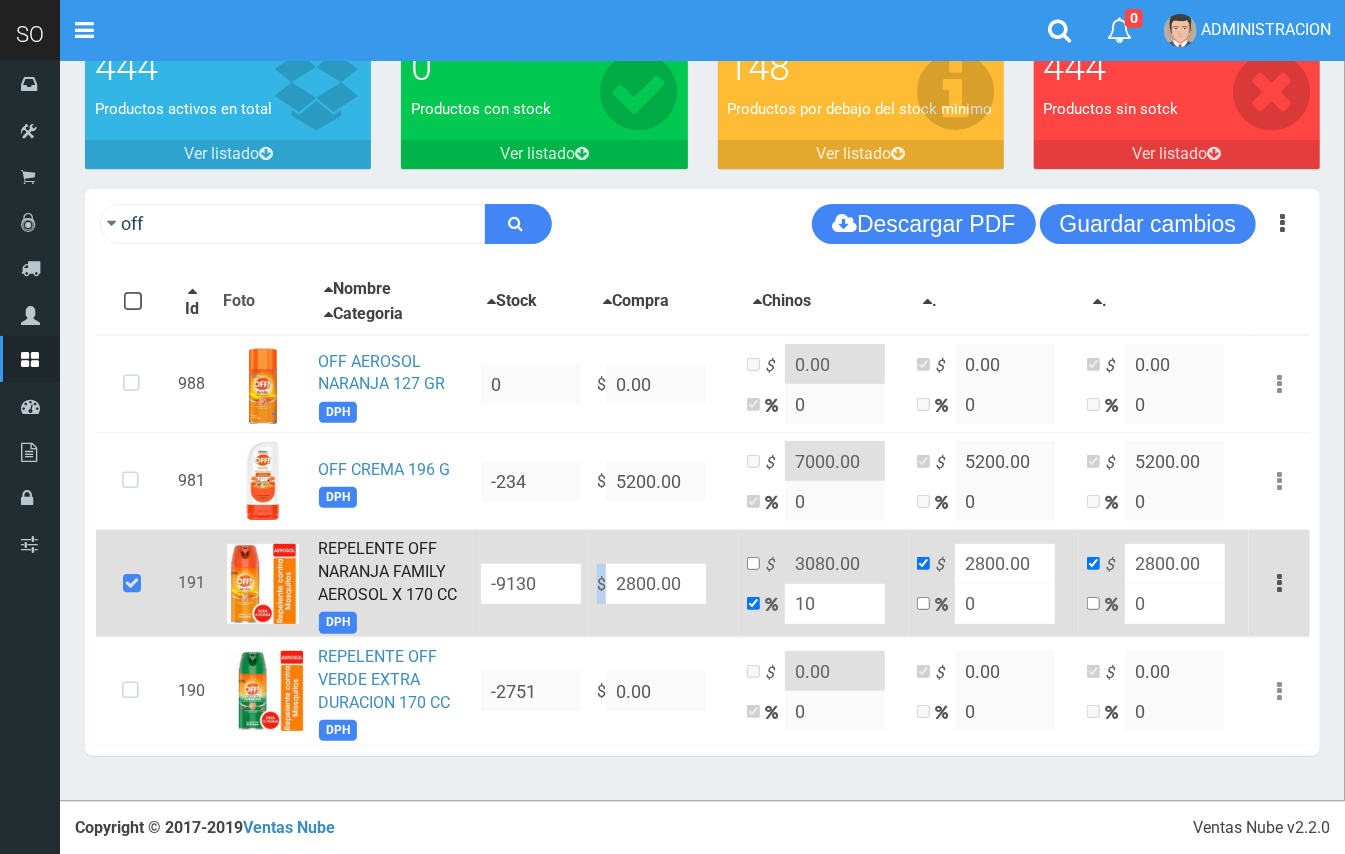 drag, startPoint x: 710, startPoint y: 574, endPoint x: 614, endPoint y: 580, distance: 96.18732 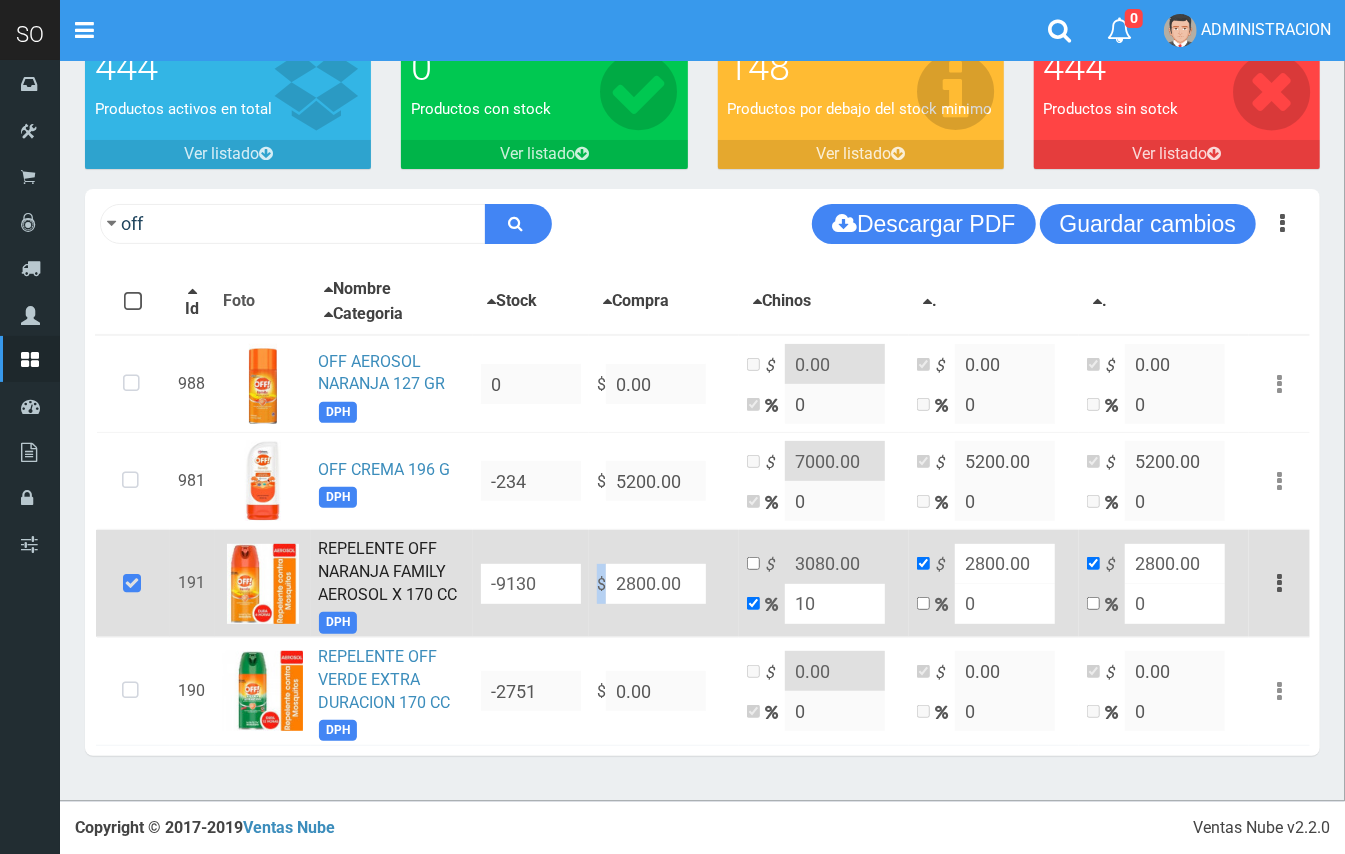 click on "2800.00" at bounding box center [656, 584] 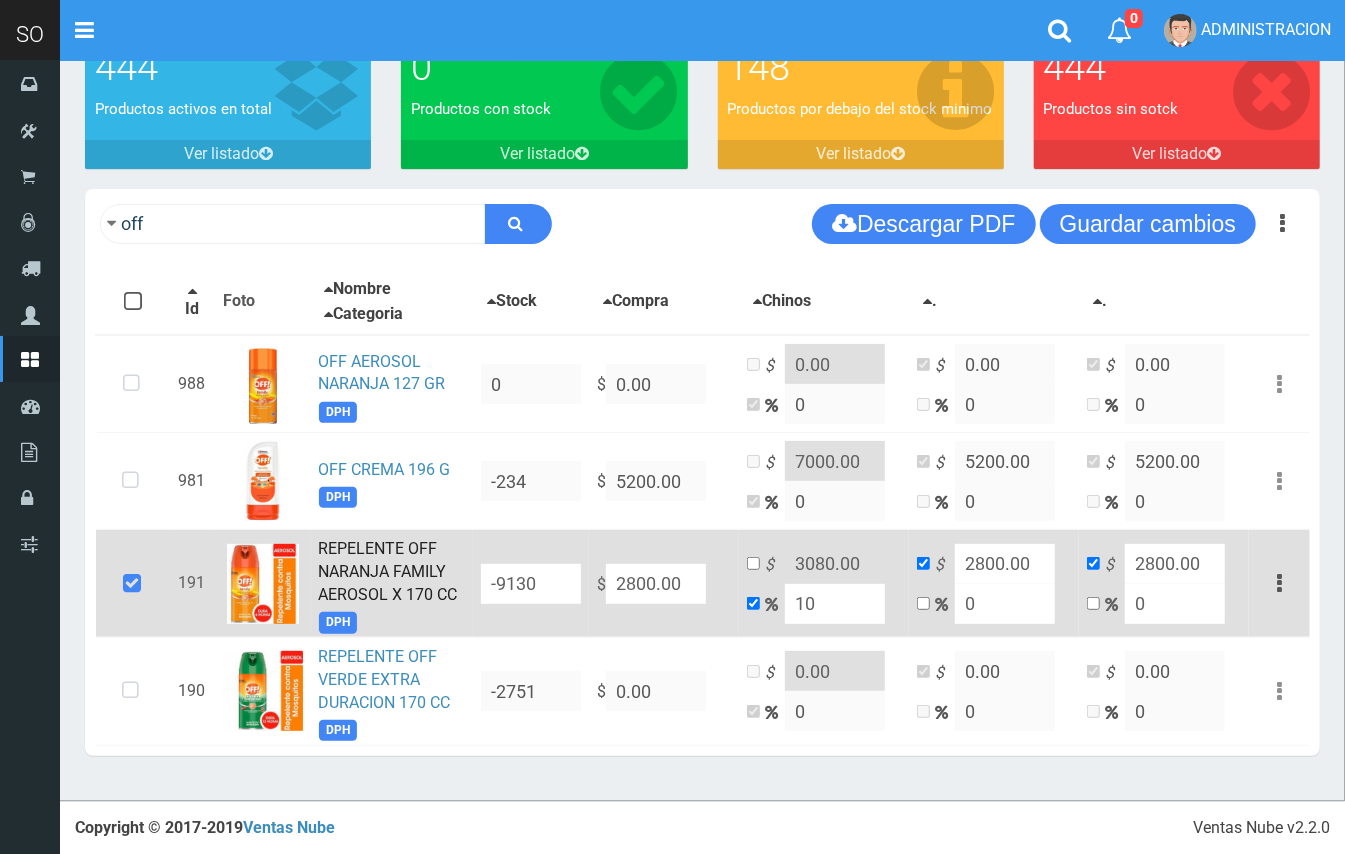 click on "2800.00" at bounding box center [656, 584] 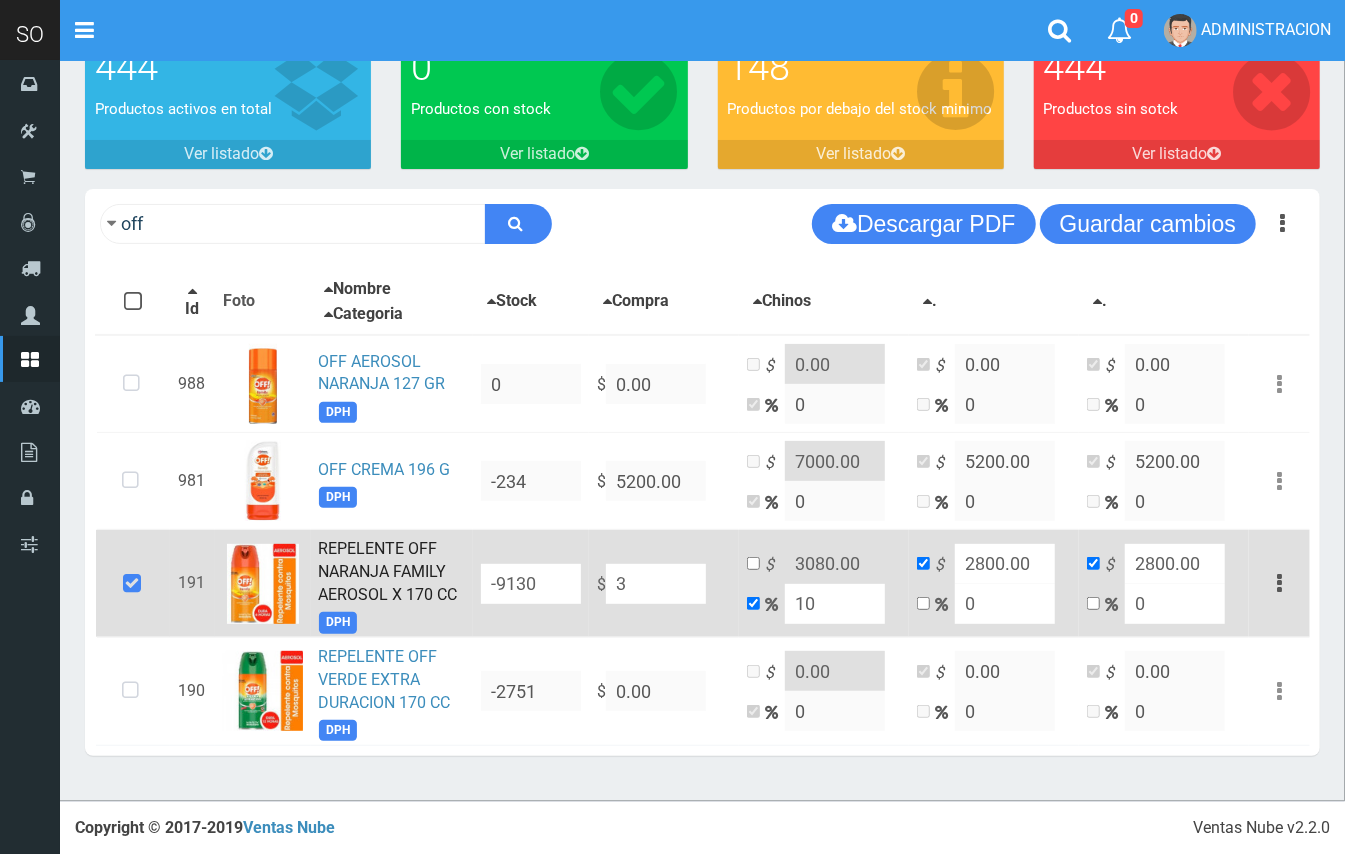 type on "3.3" 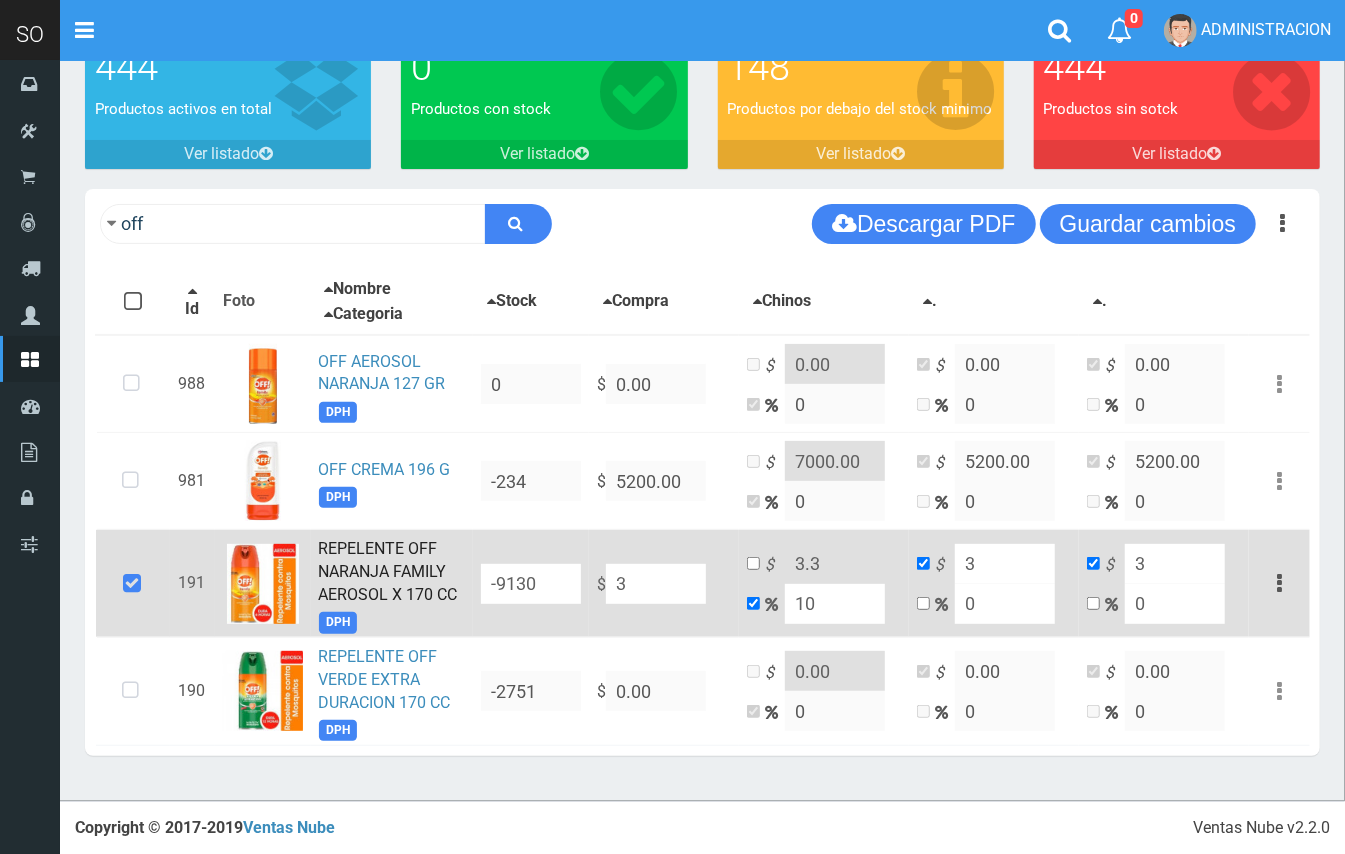 type on "32" 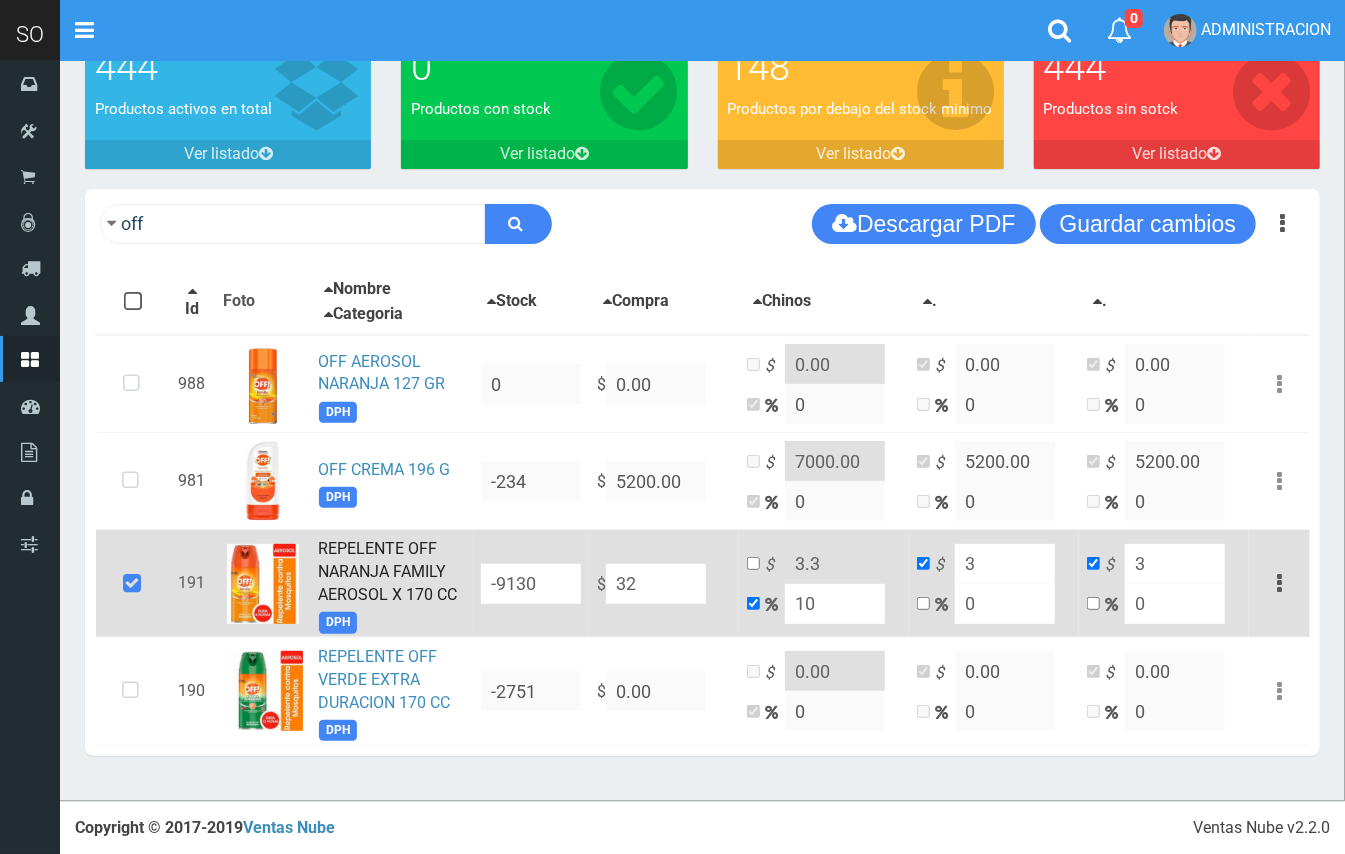 type on "35.2" 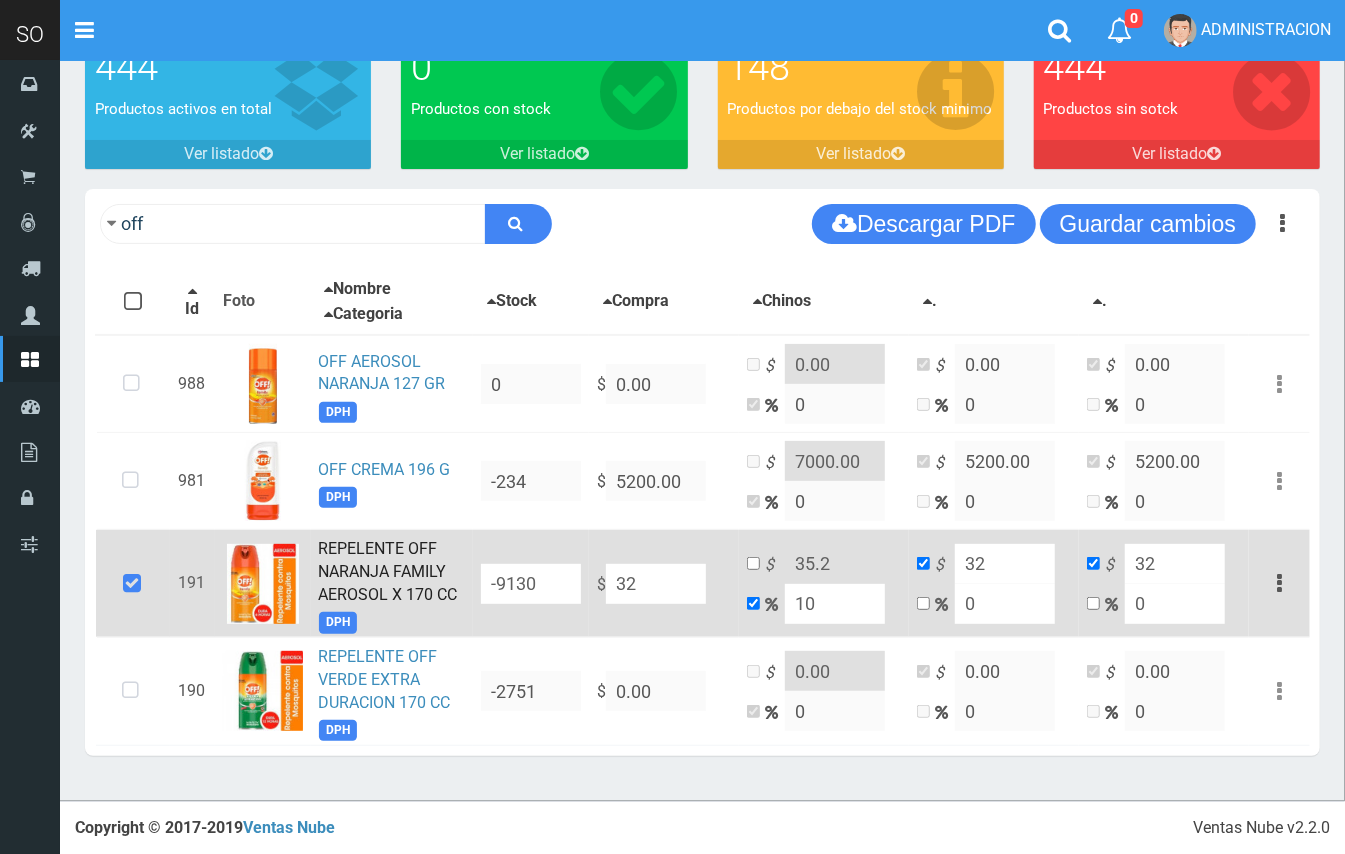 type on "320" 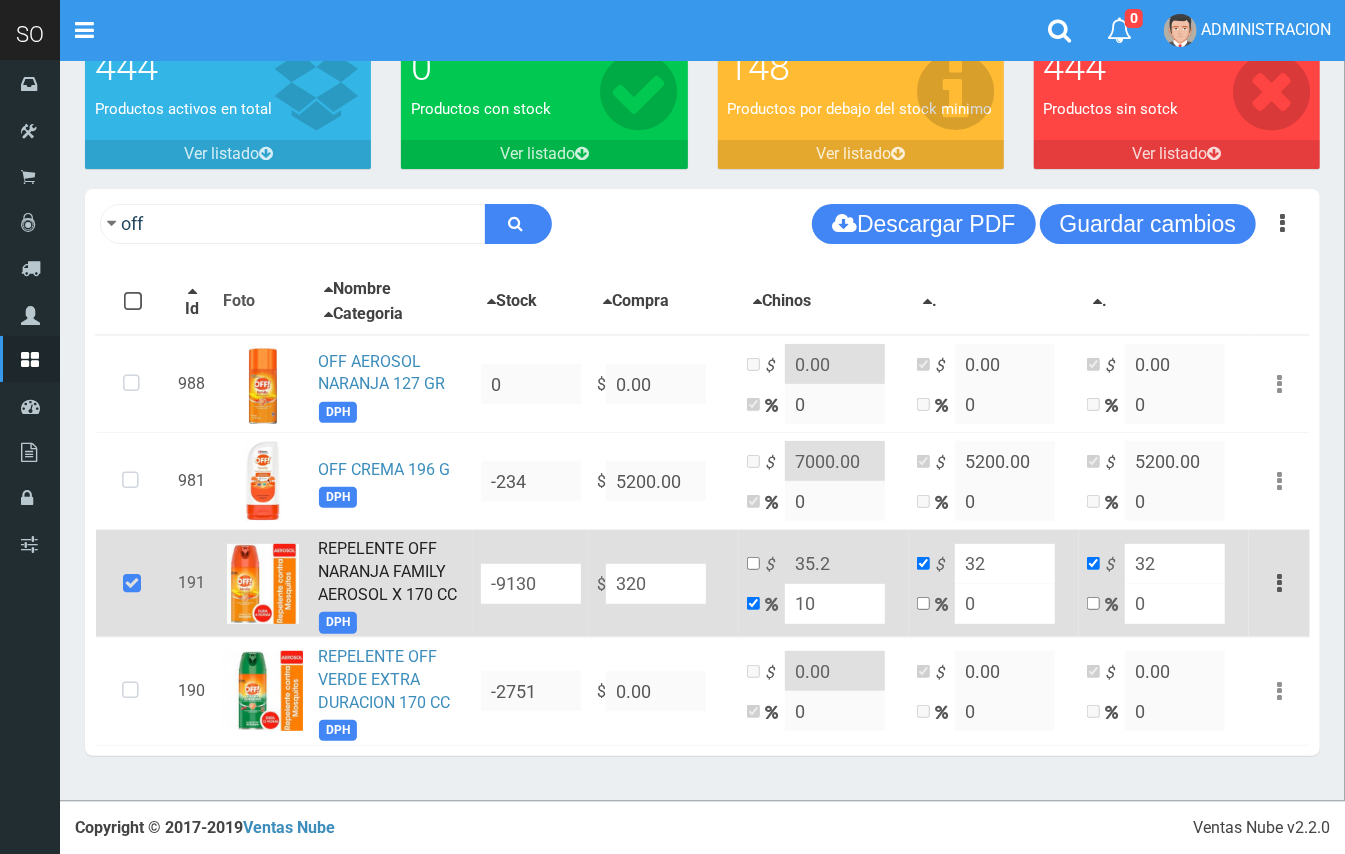 type on "352" 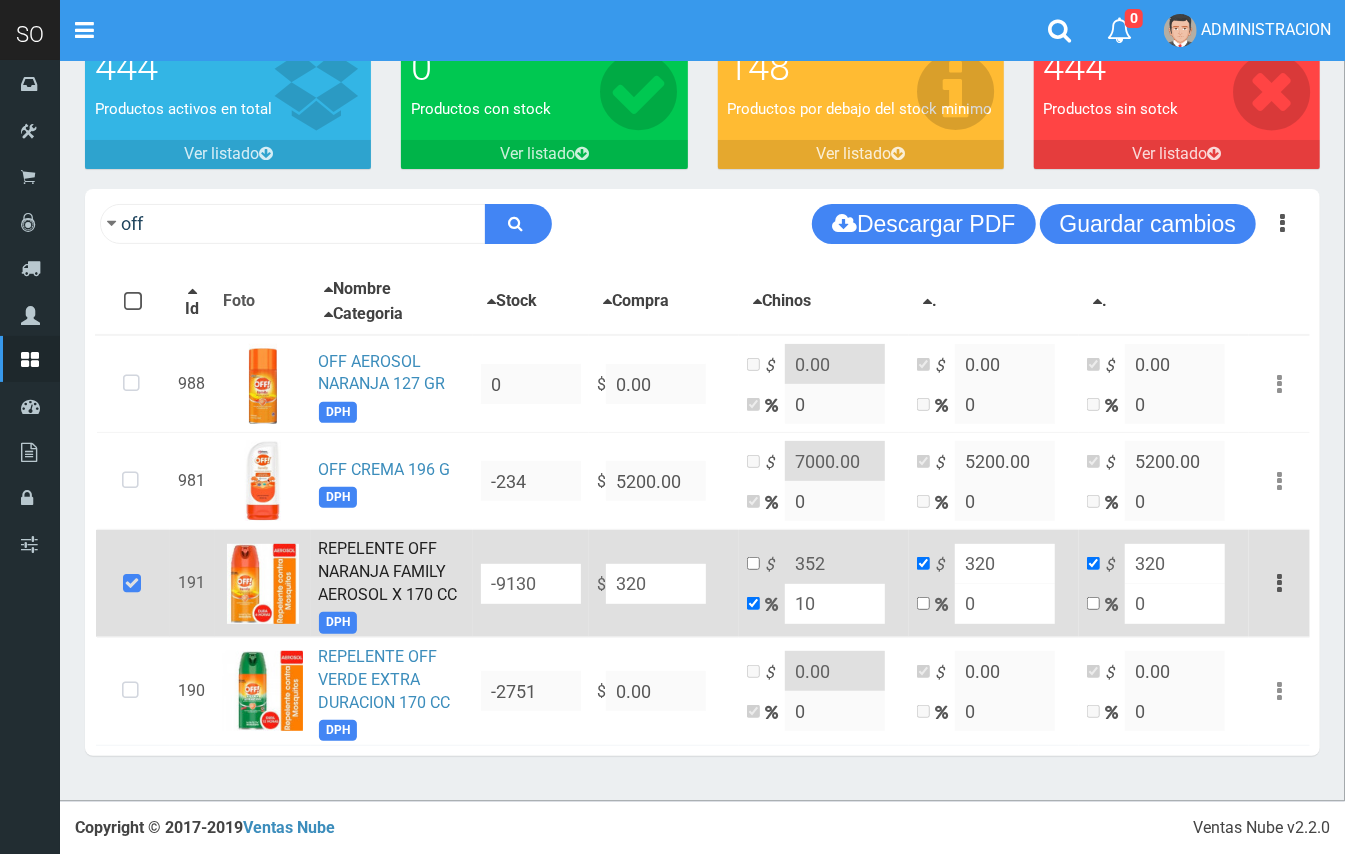 type on "3201" 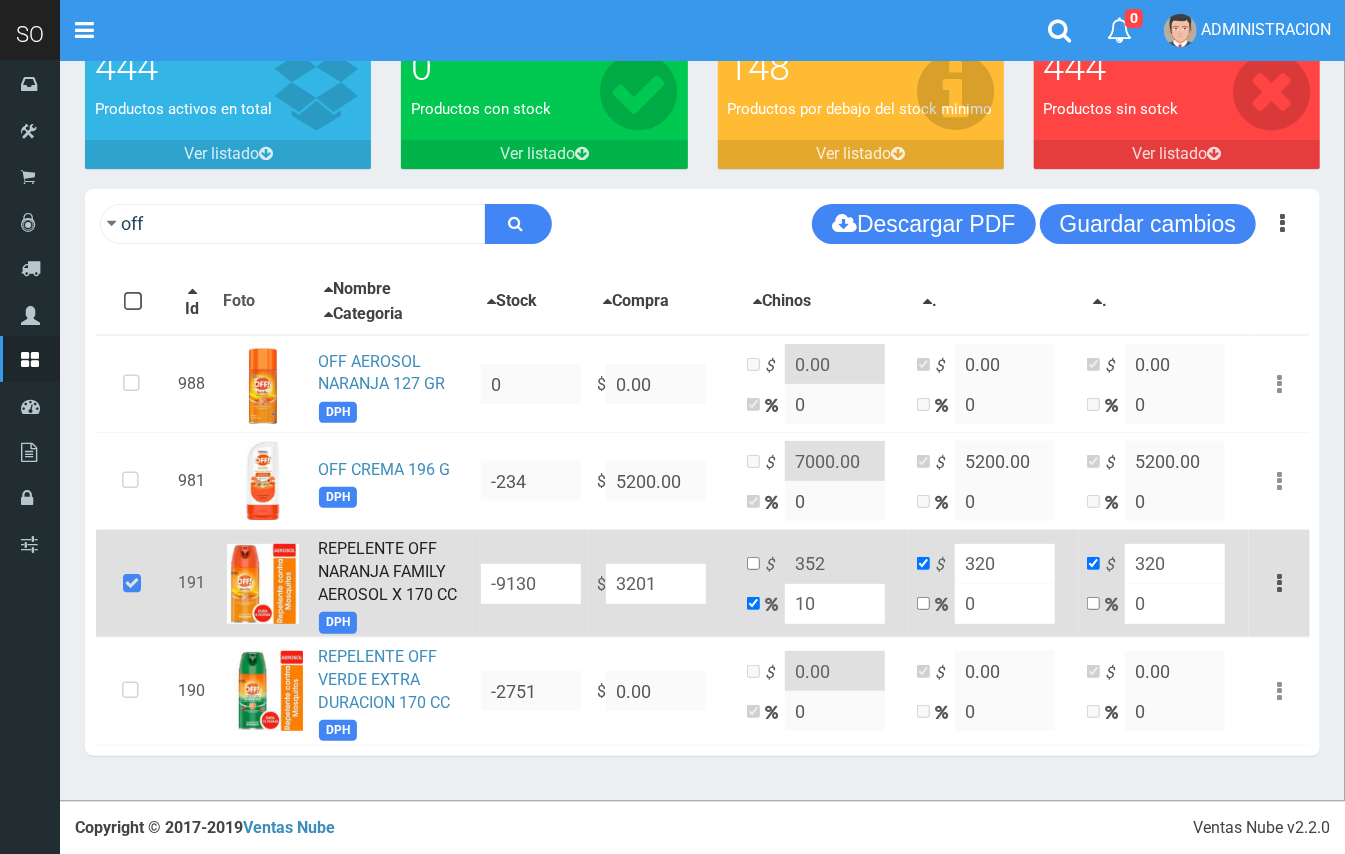 type on "3521.1" 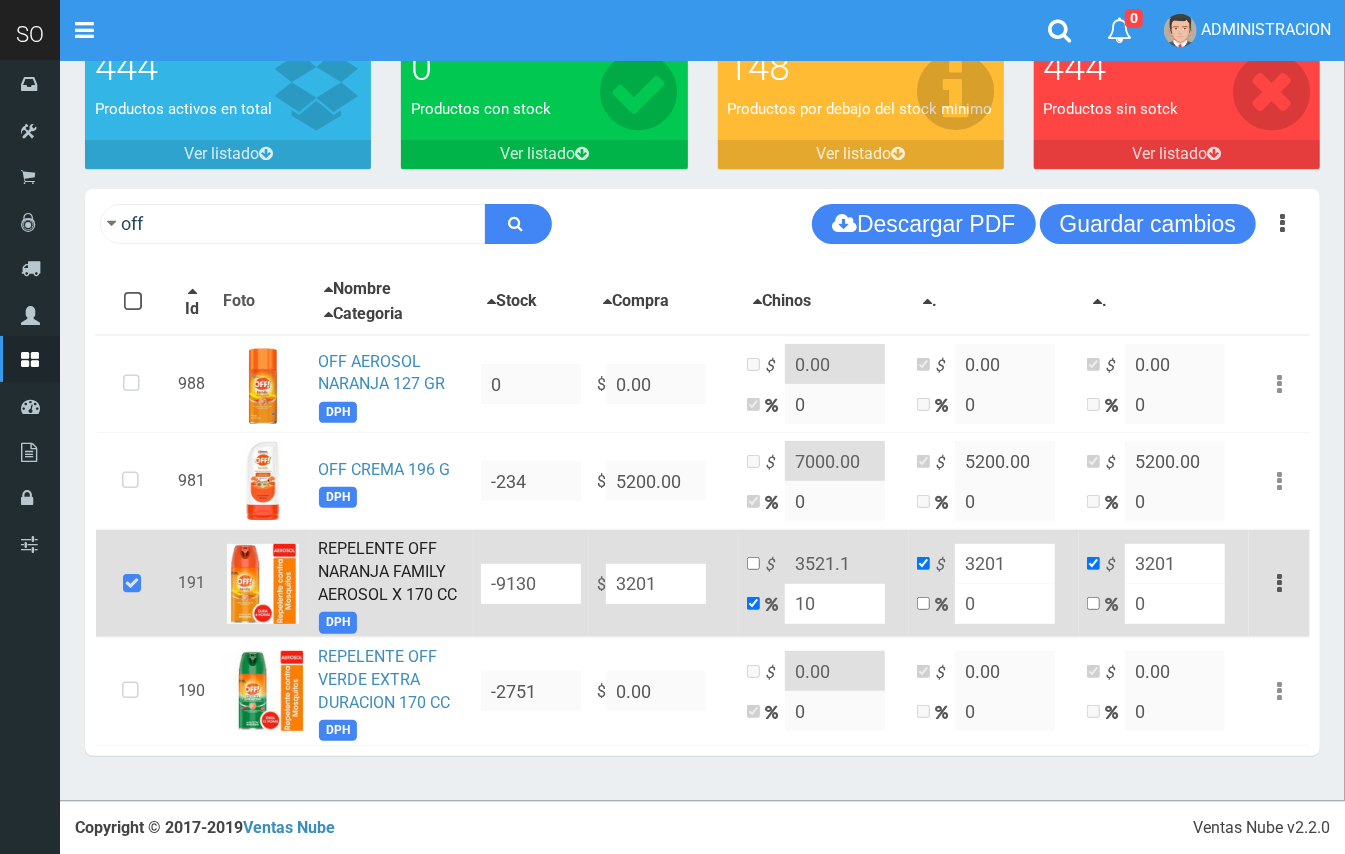 type on "3201" 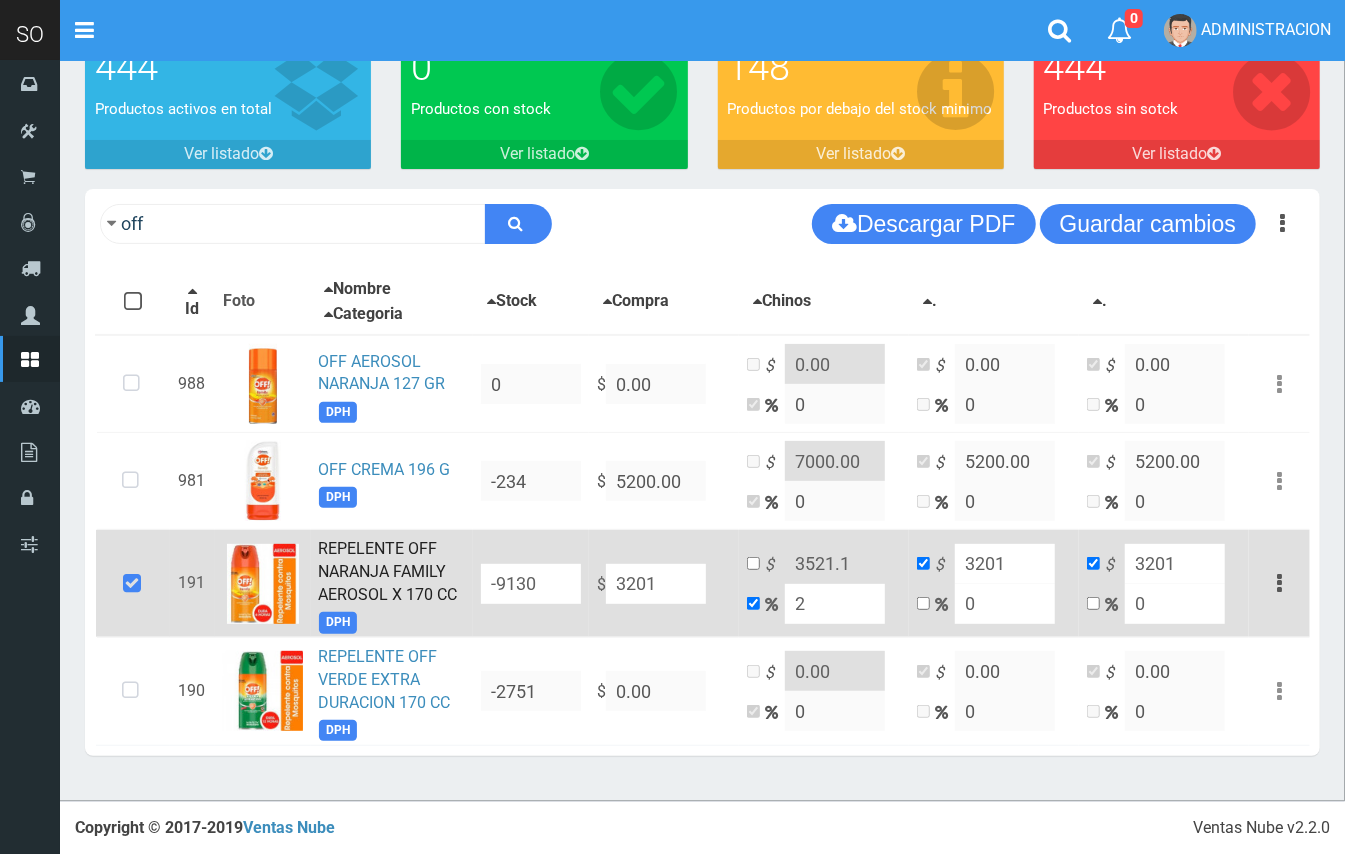 type on "3265.02" 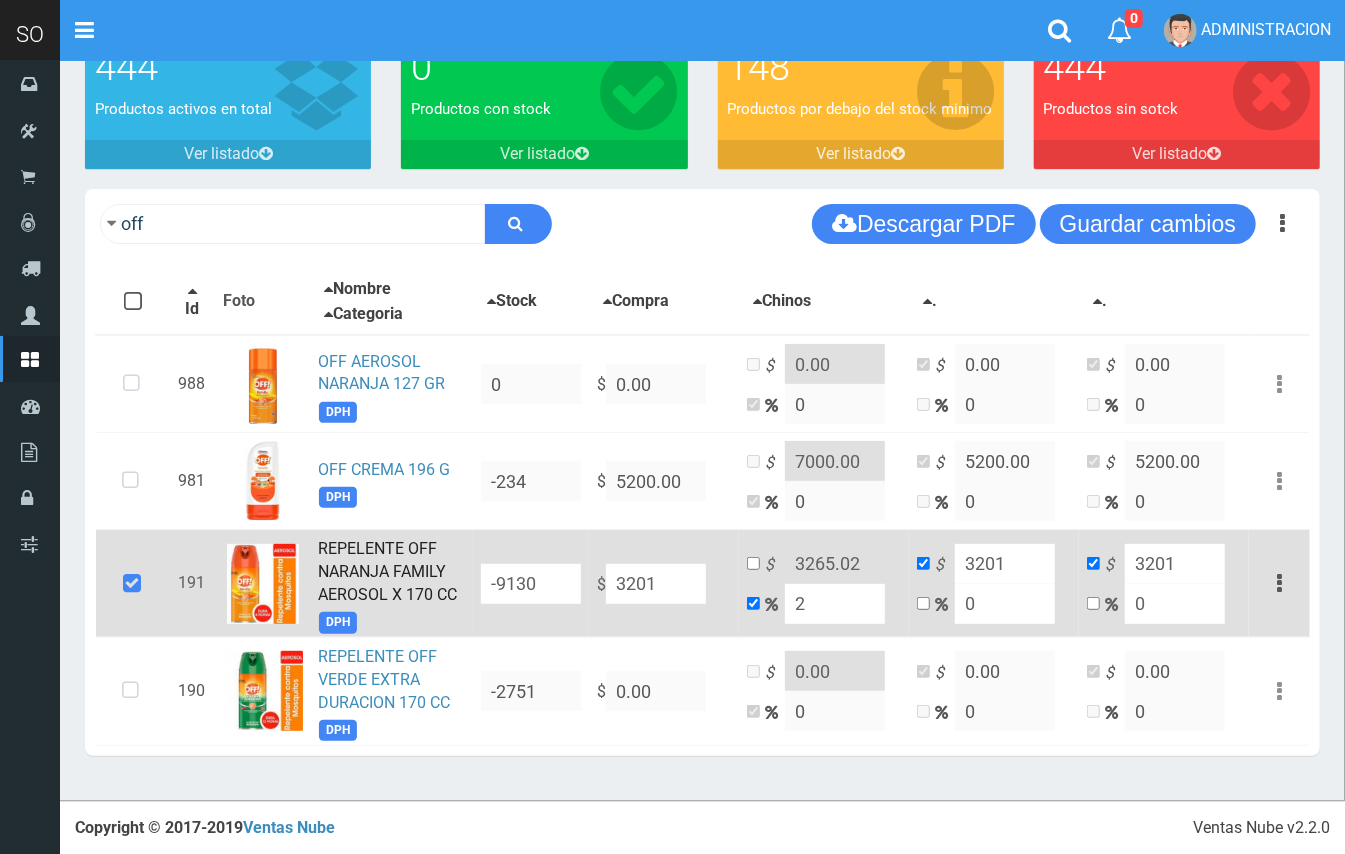 type on "20" 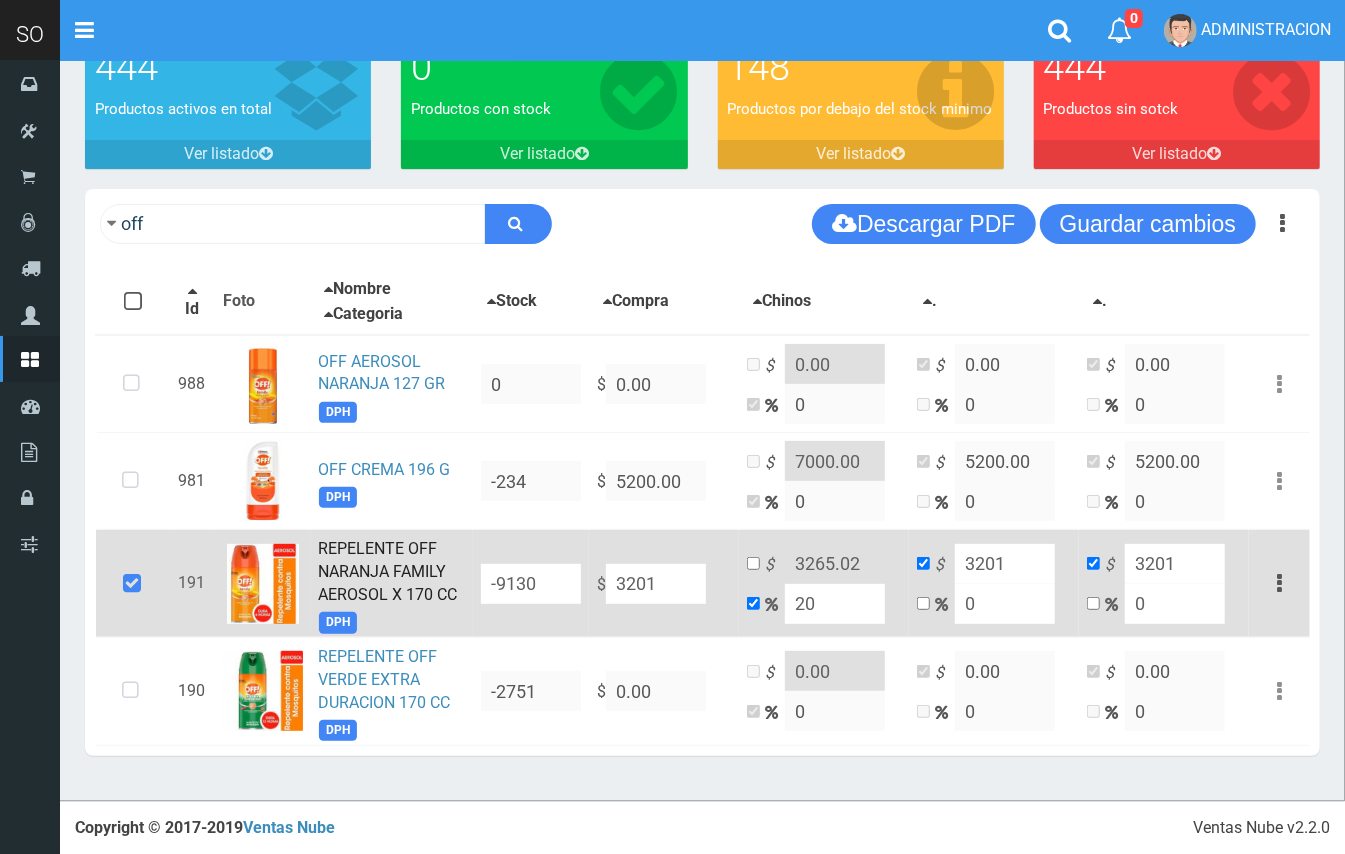type on "3841.2" 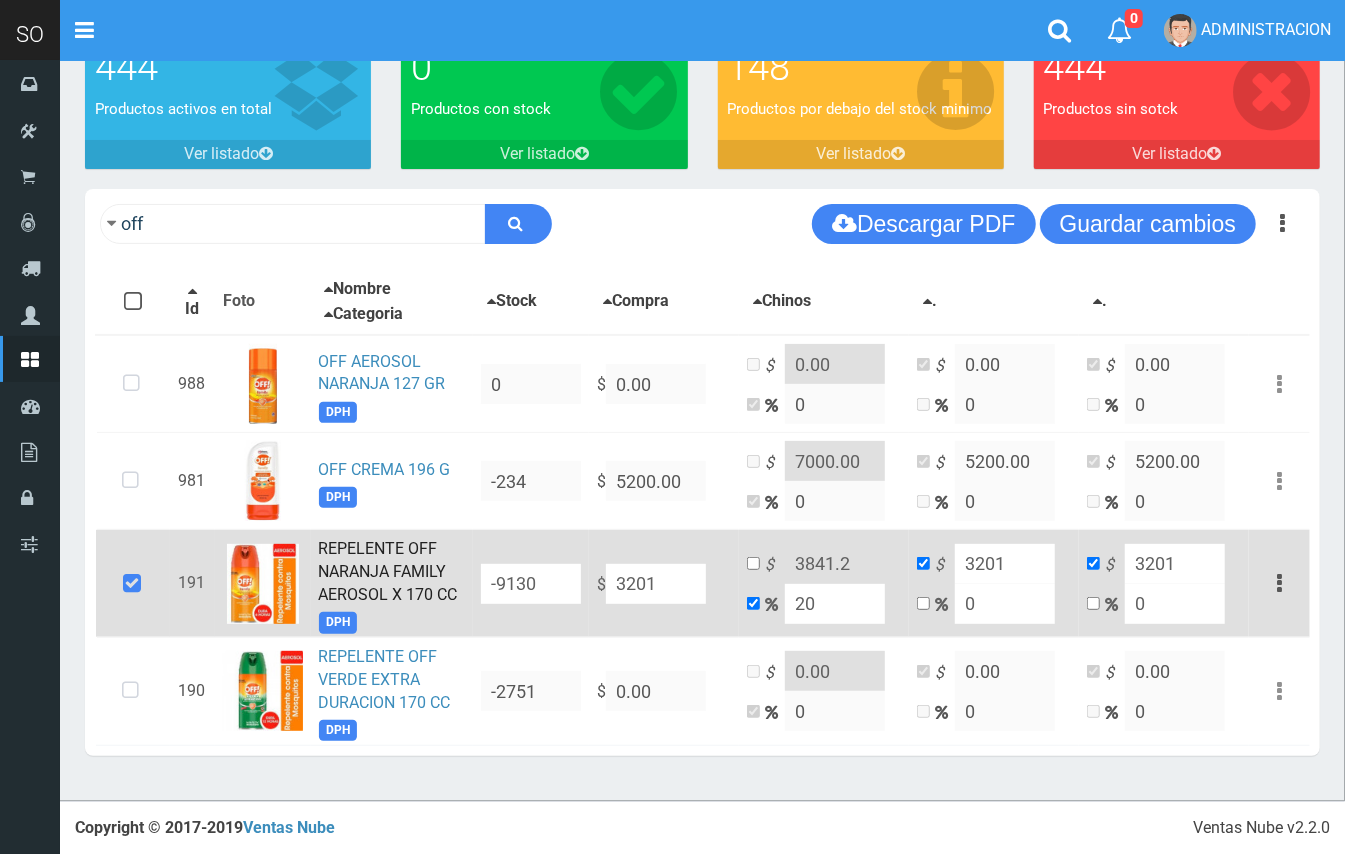 type on "20" 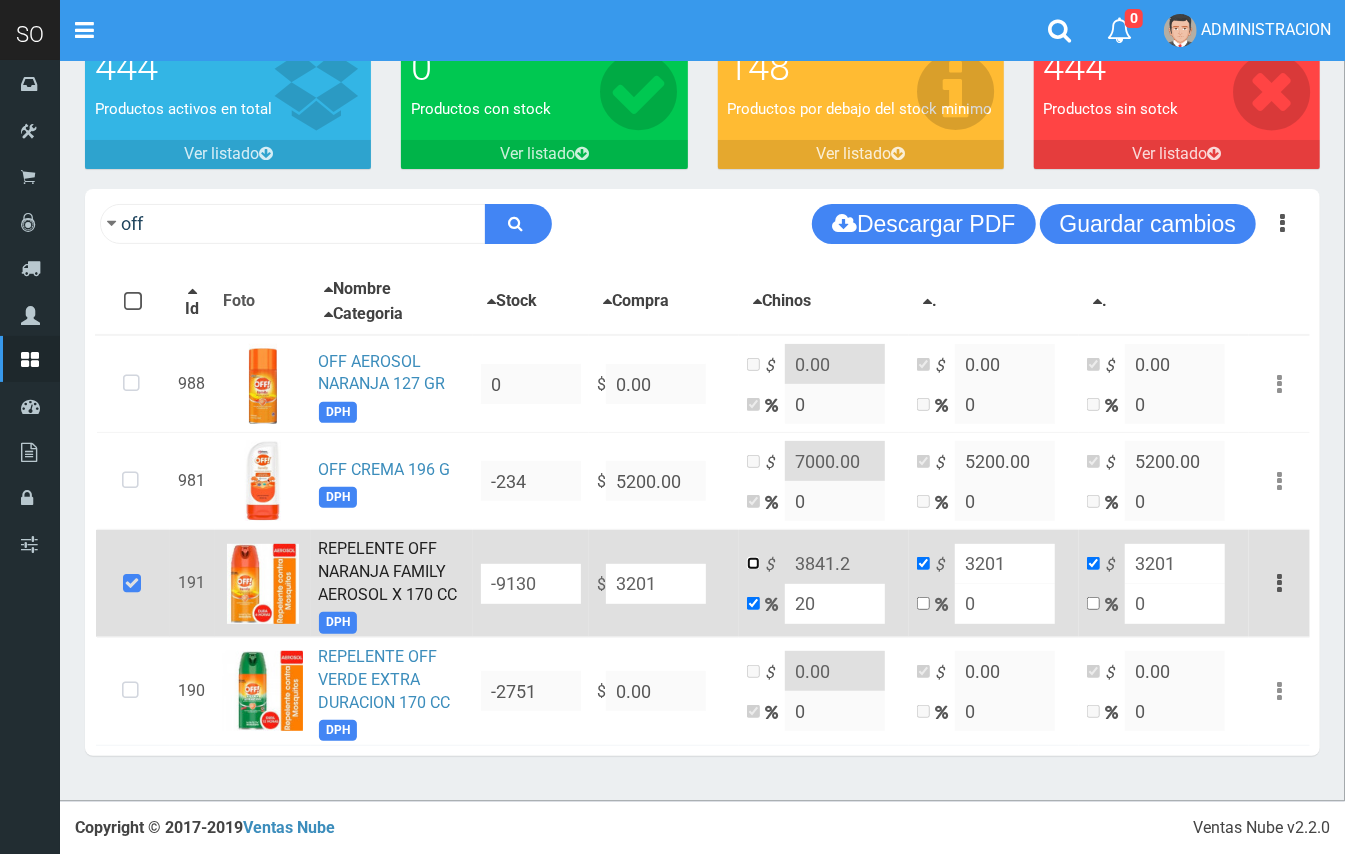 click at bounding box center [753, 563] 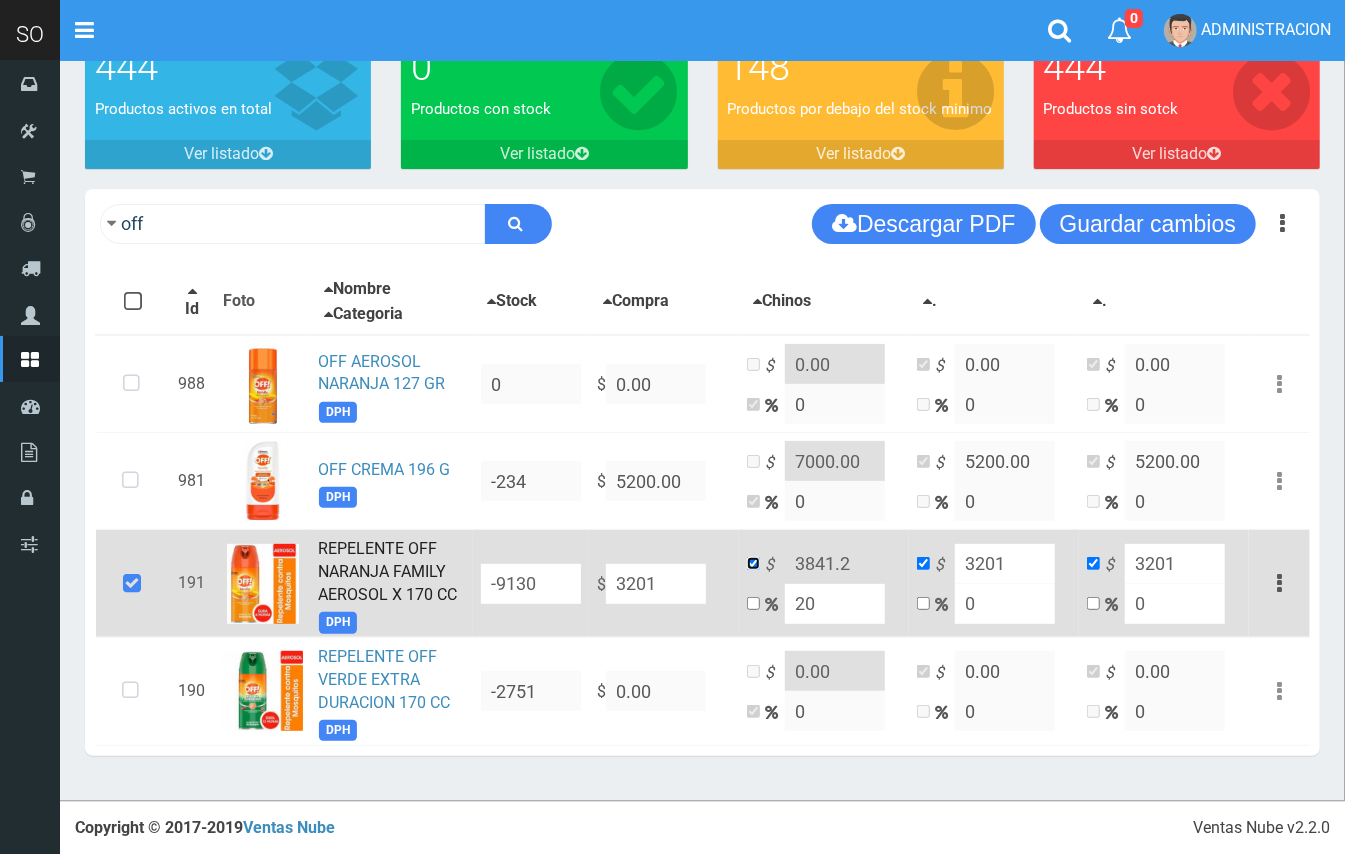 checkbox on "false" 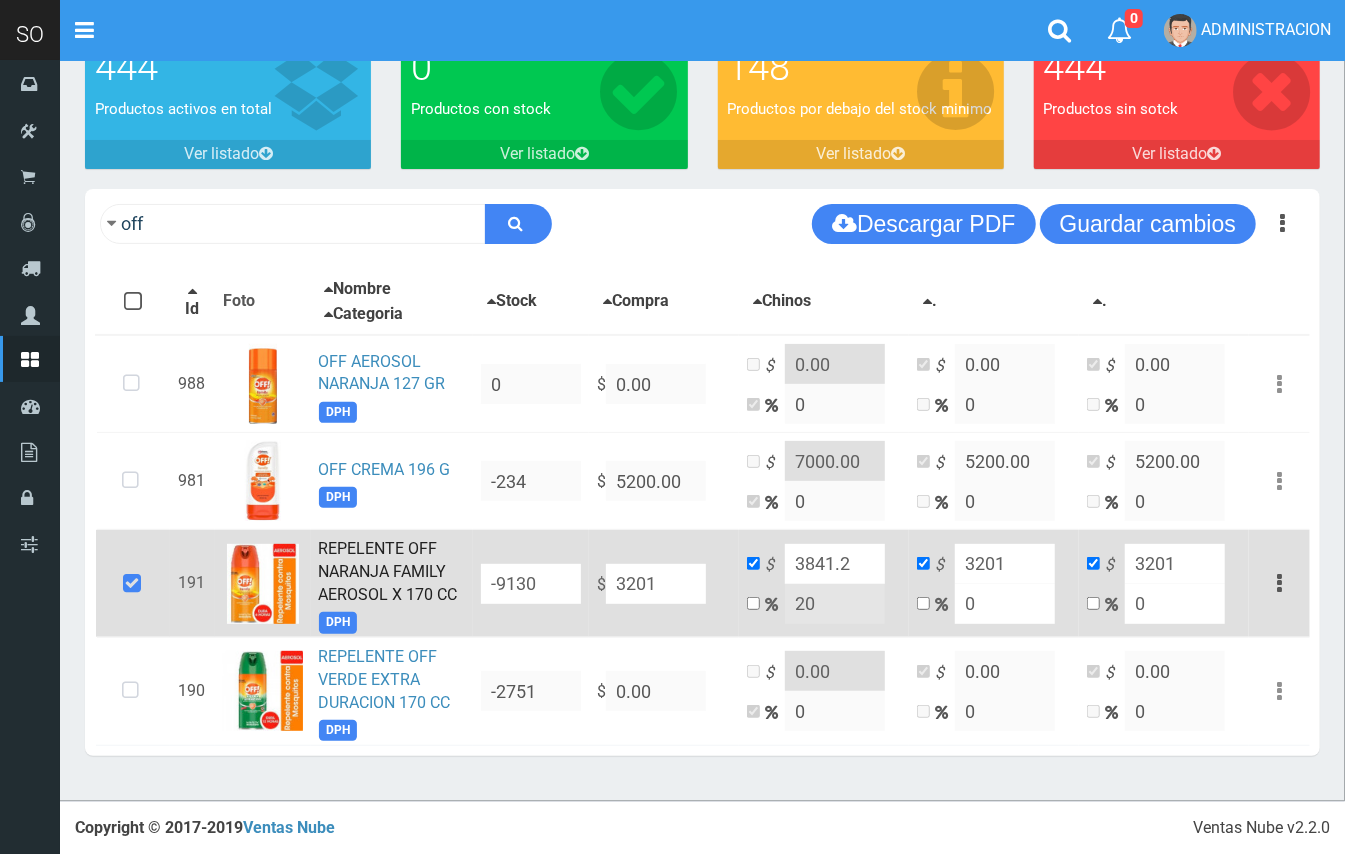 click on "3841.2" at bounding box center [835, 564] 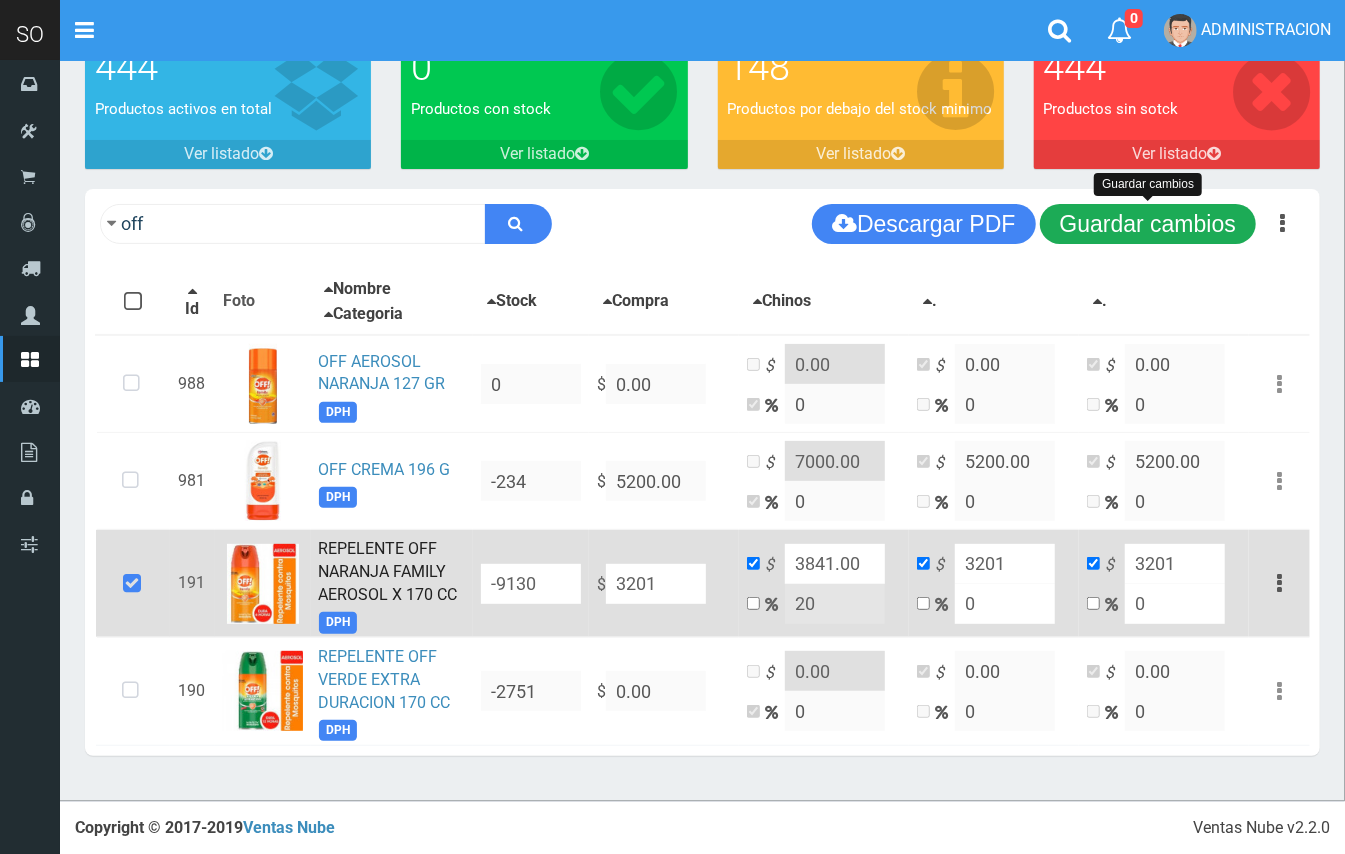 type on "3841.00" 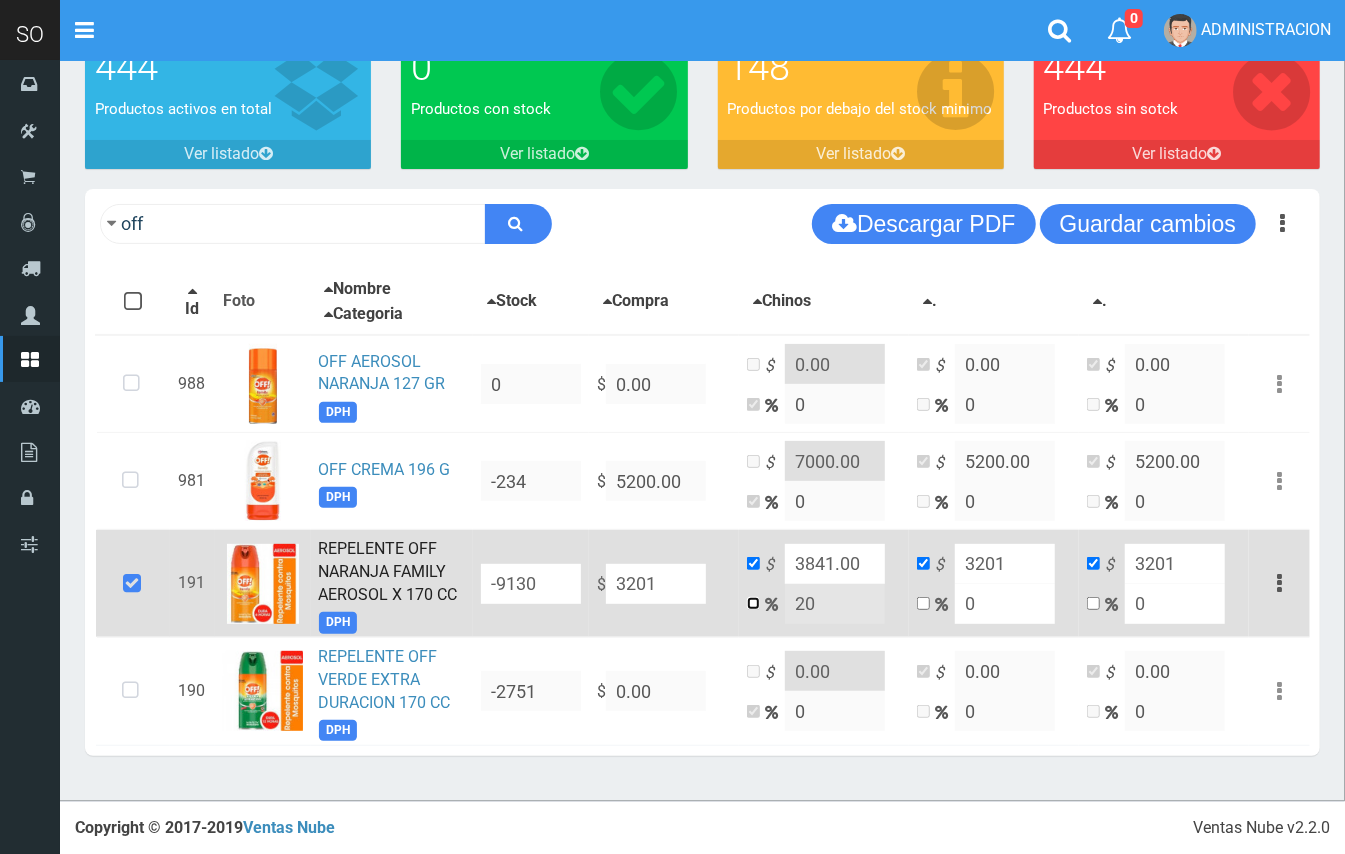 click at bounding box center [753, 603] 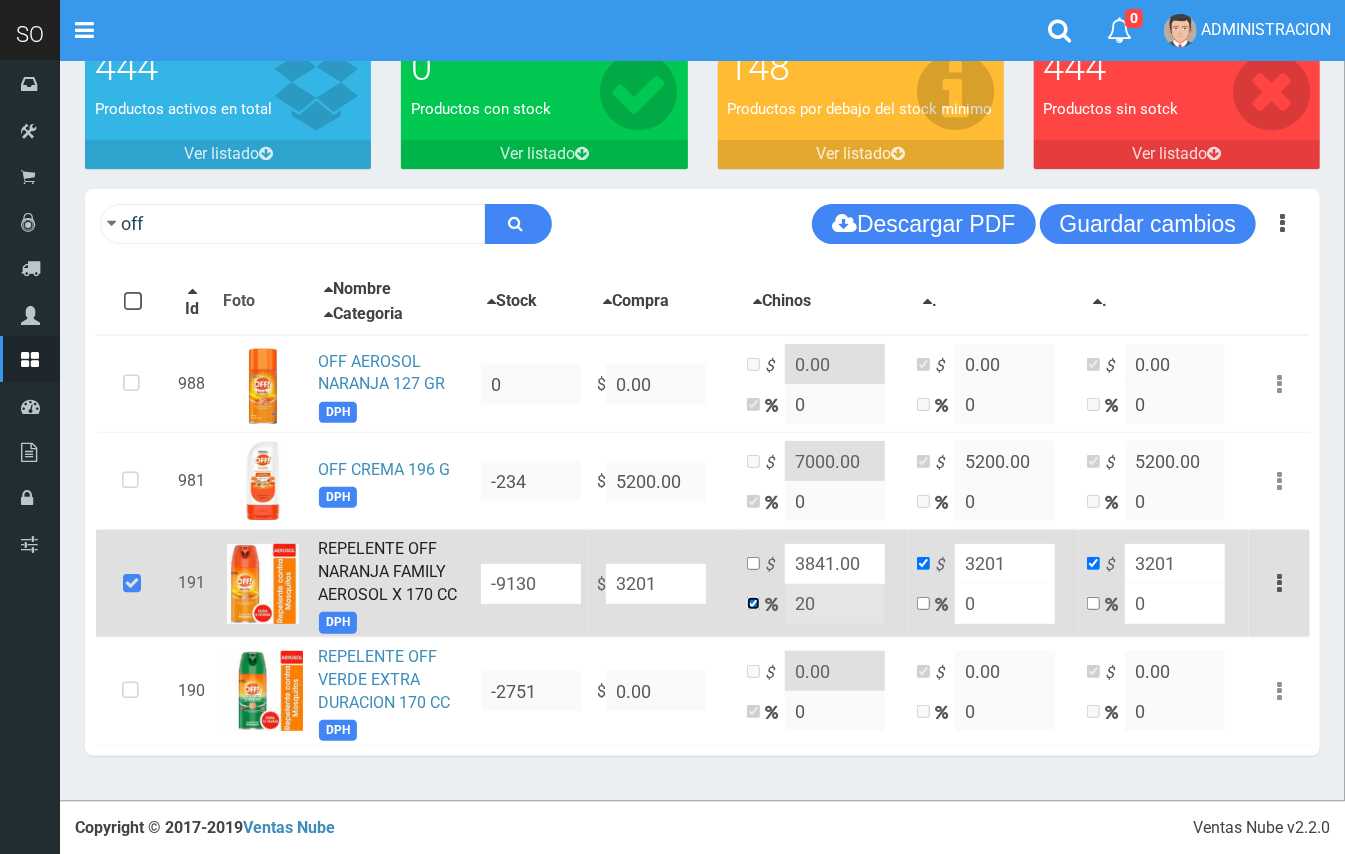 checkbox on "false" 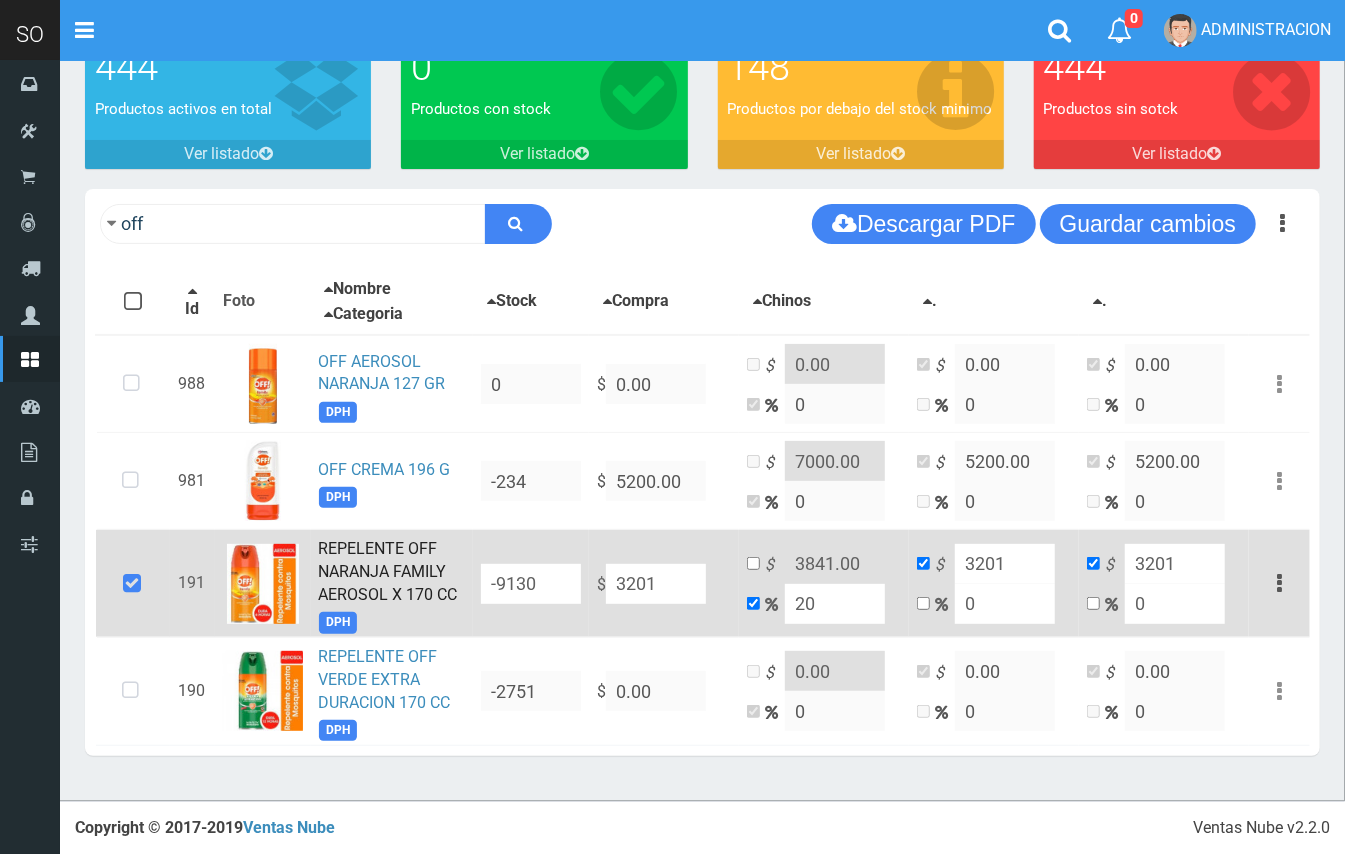 drag, startPoint x: 817, startPoint y: 598, endPoint x: 793, endPoint y: 598, distance: 24 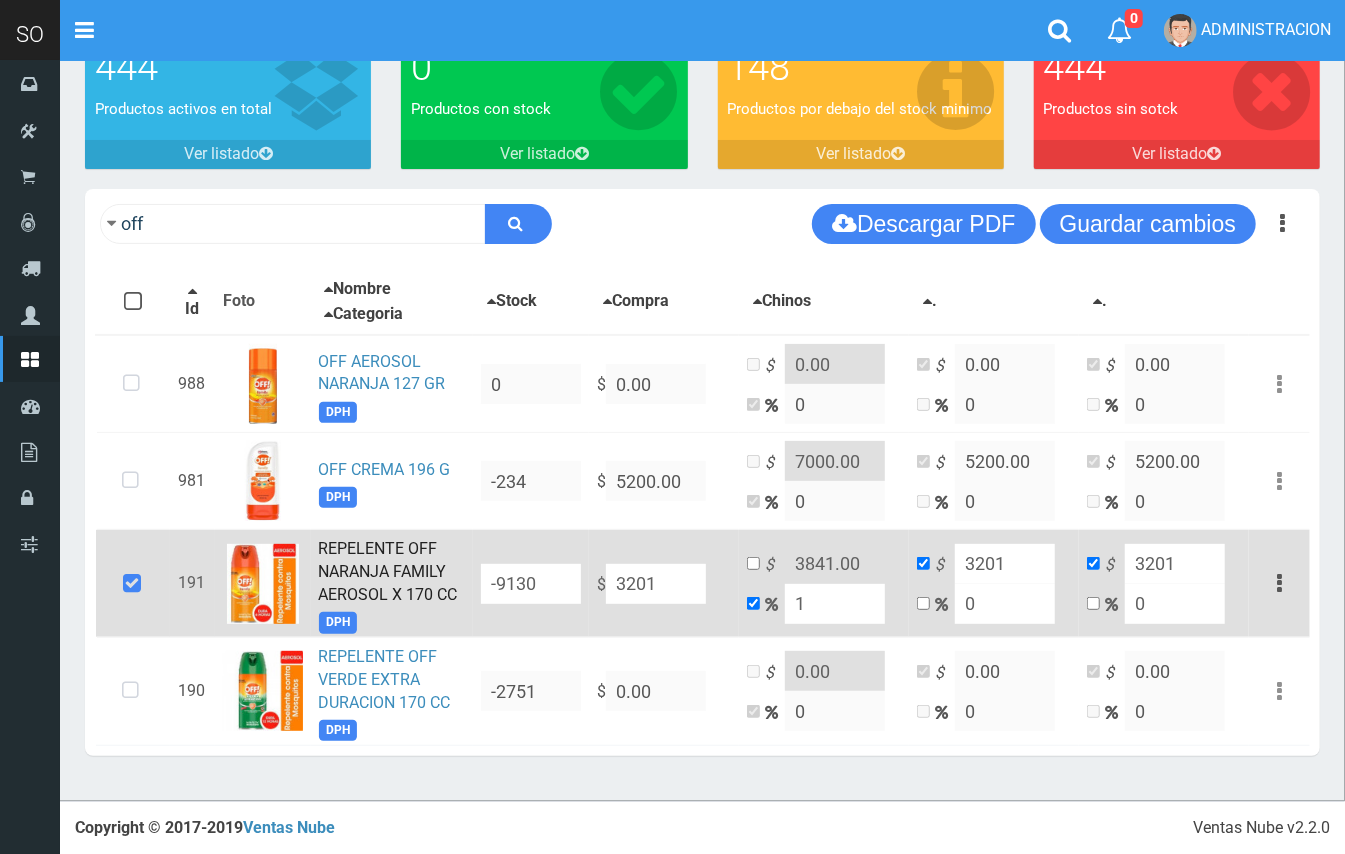 type on "15" 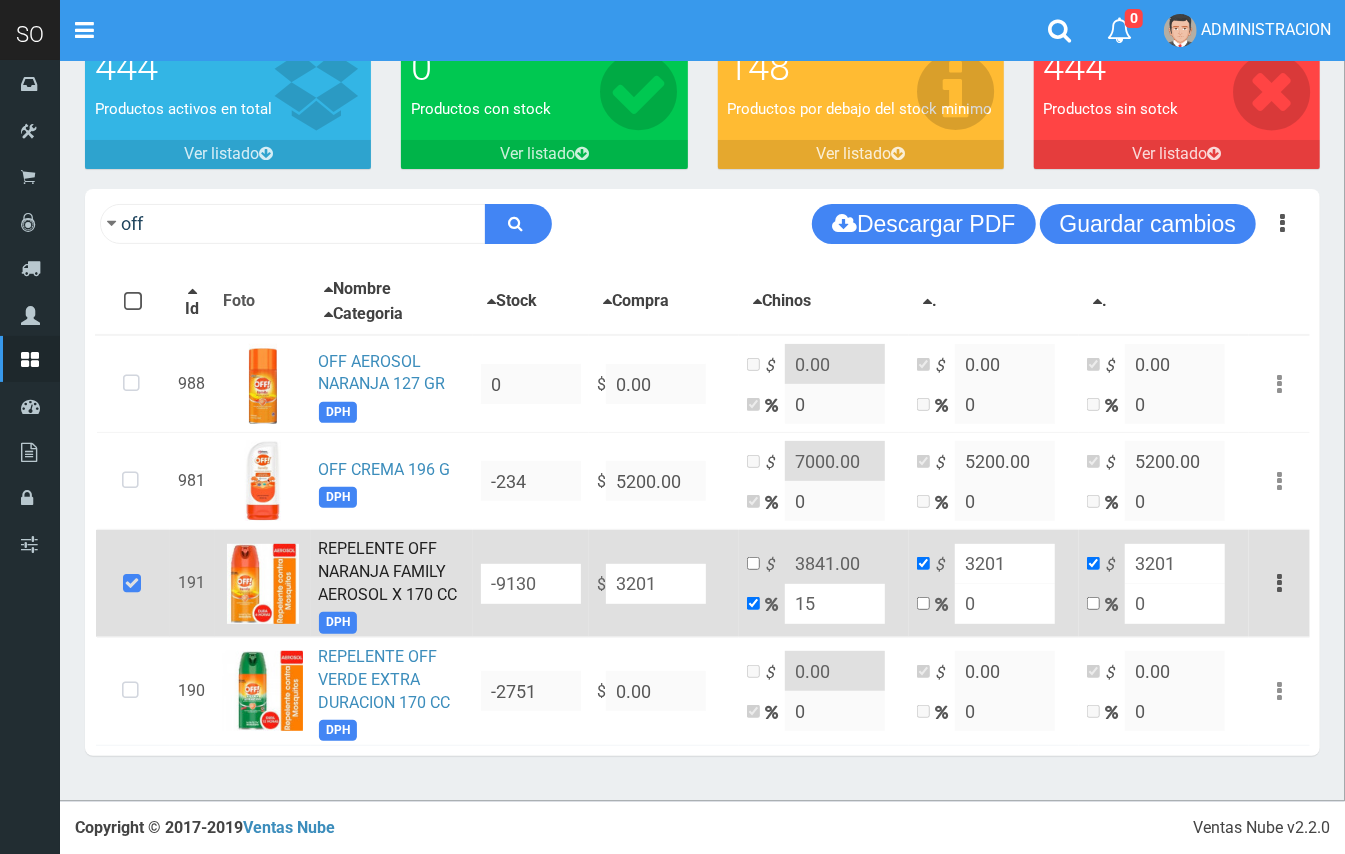 type on "3681.15" 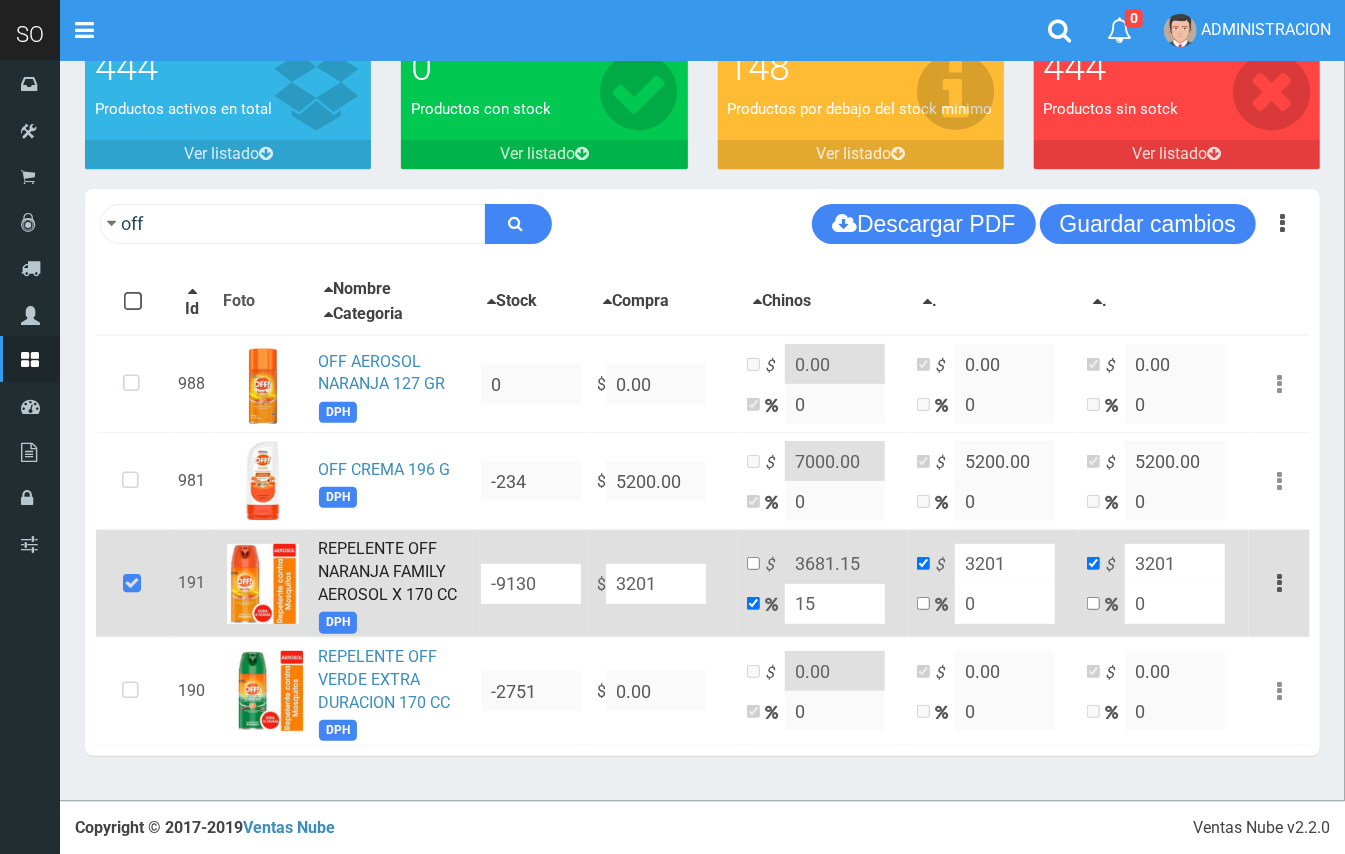 type on "15" 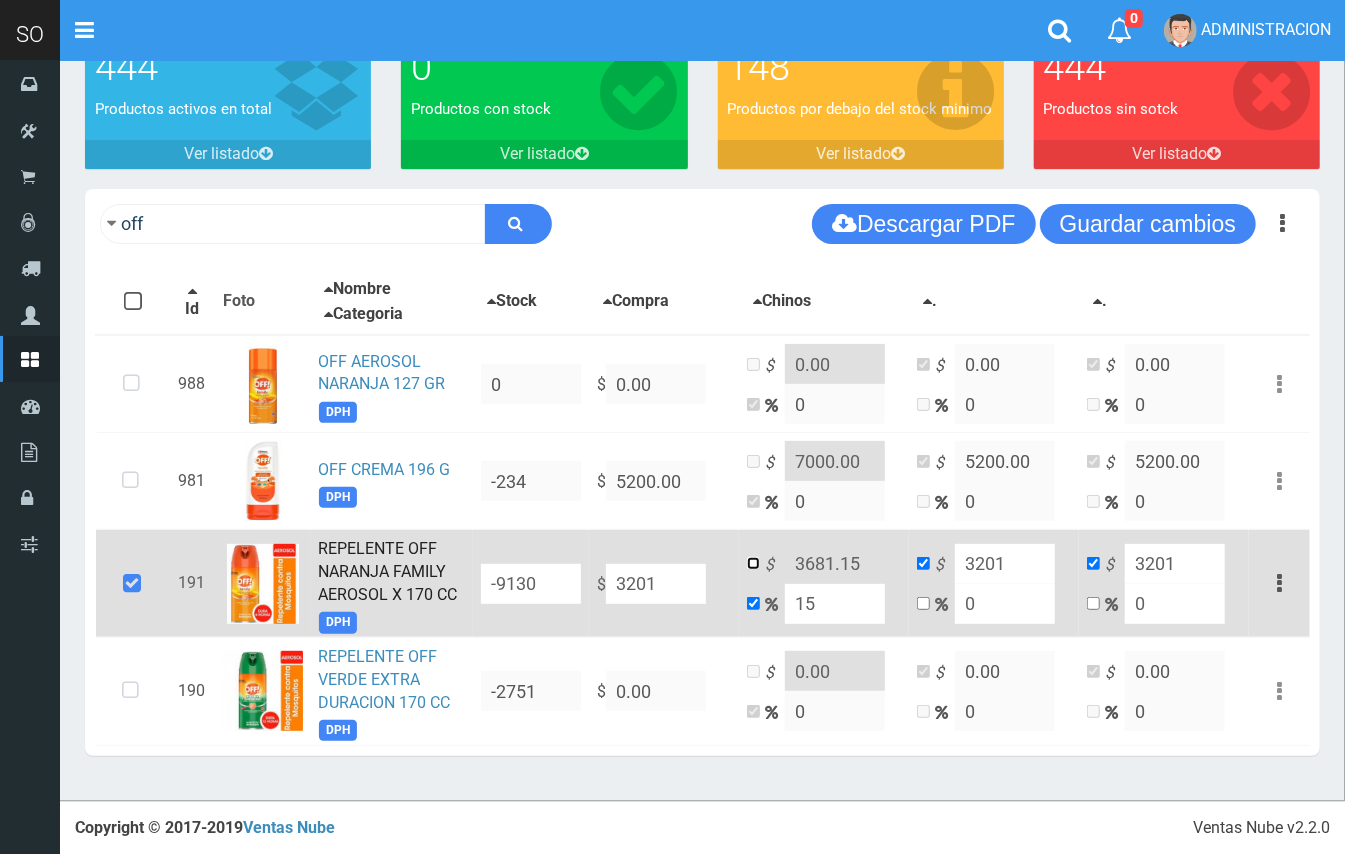 click at bounding box center (753, 563) 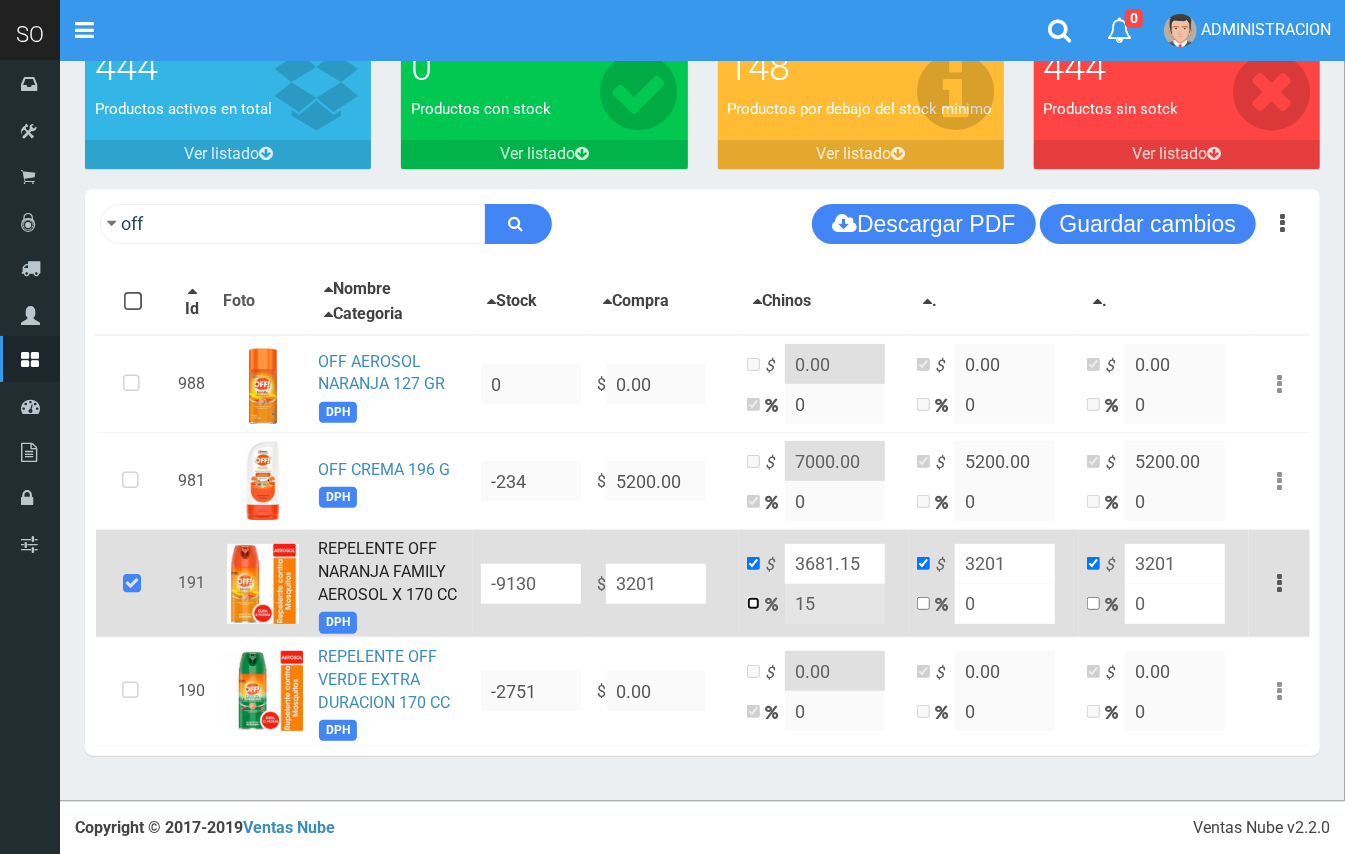drag, startPoint x: 750, startPoint y: 605, endPoint x: 772, endPoint y: 604, distance: 22.022715 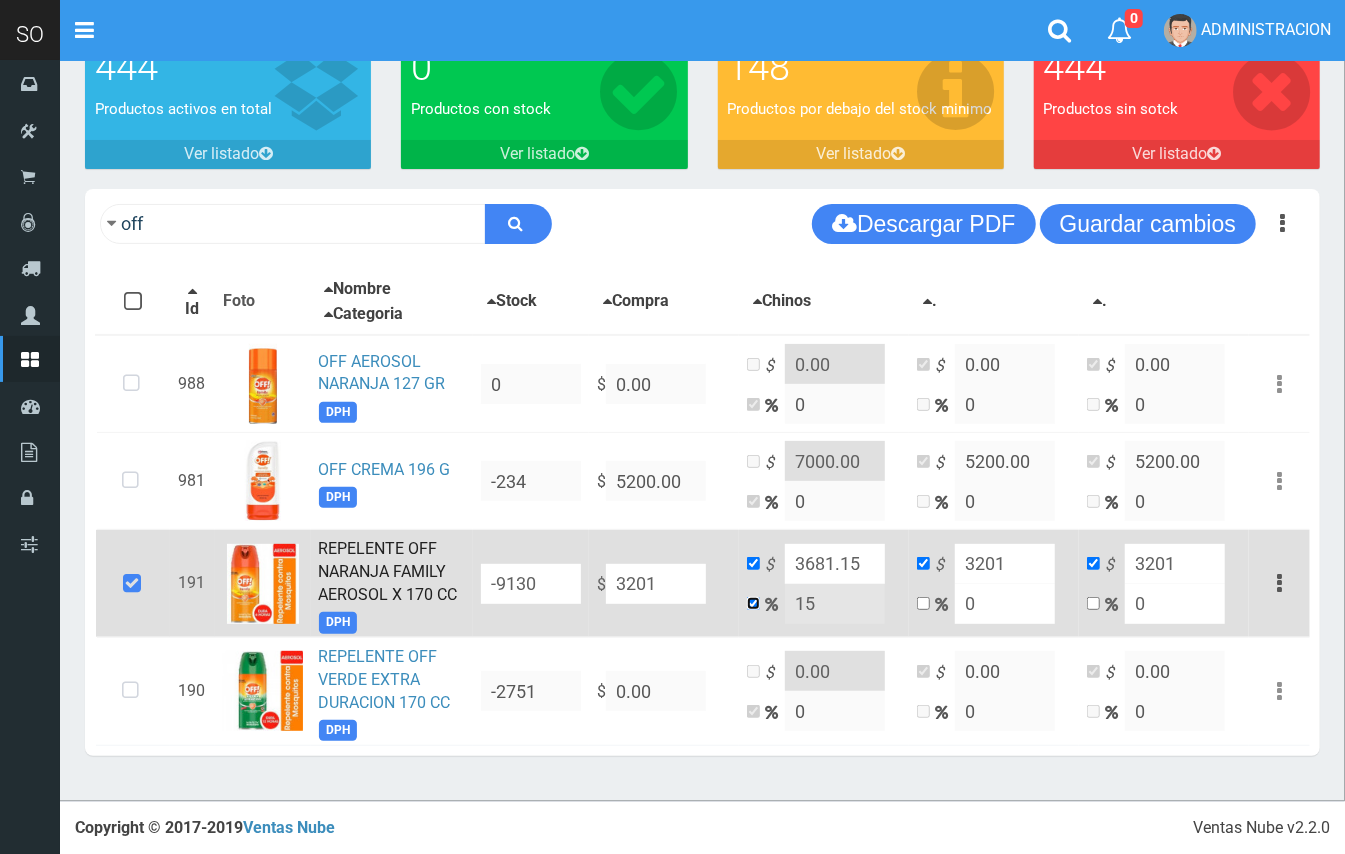 checkbox on "false" 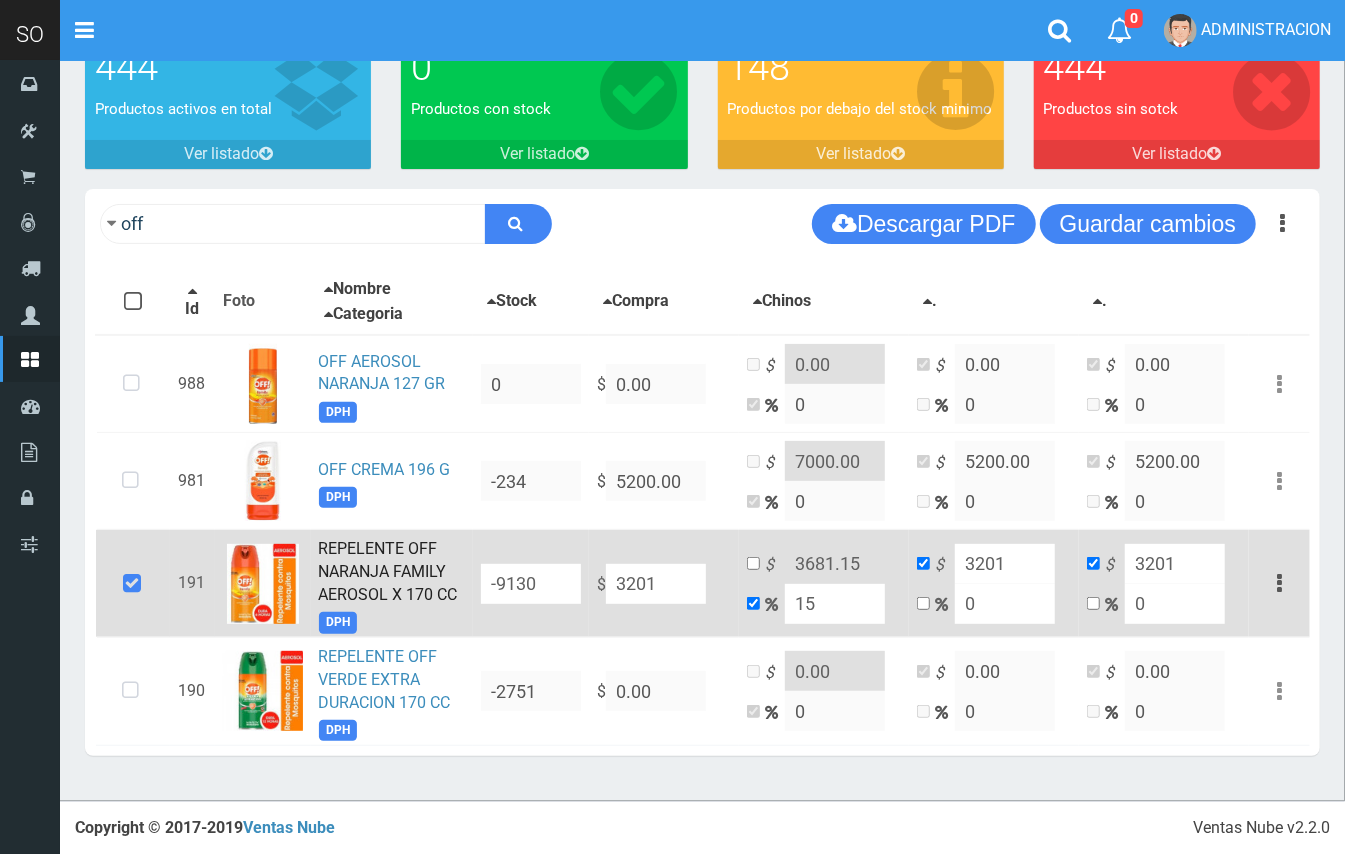 drag, startPoint x: 821, startPoint y: 602, endPoint x: 785, endPoint y: 584, distance: 40.24922 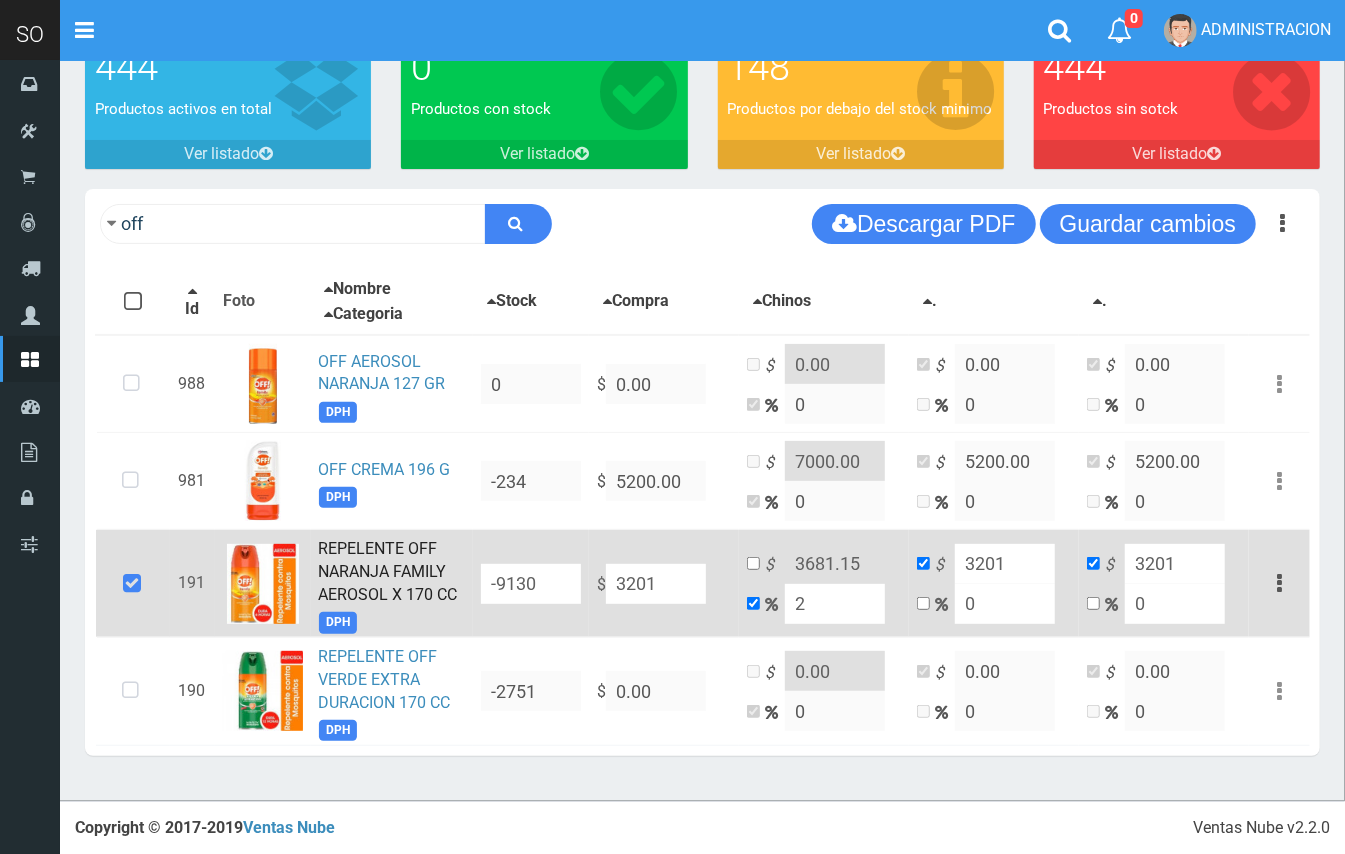 type on "3265.02" 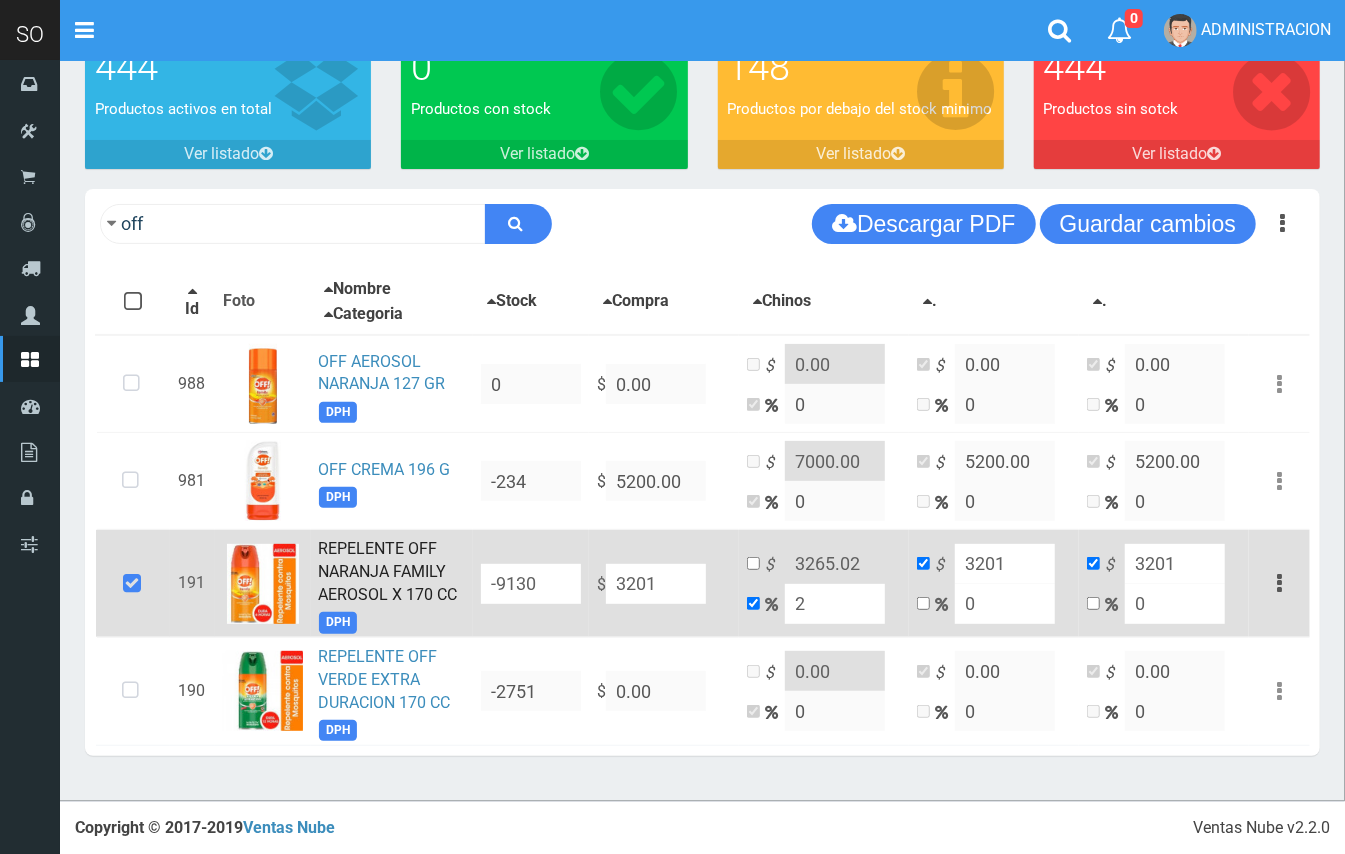 type on "20" 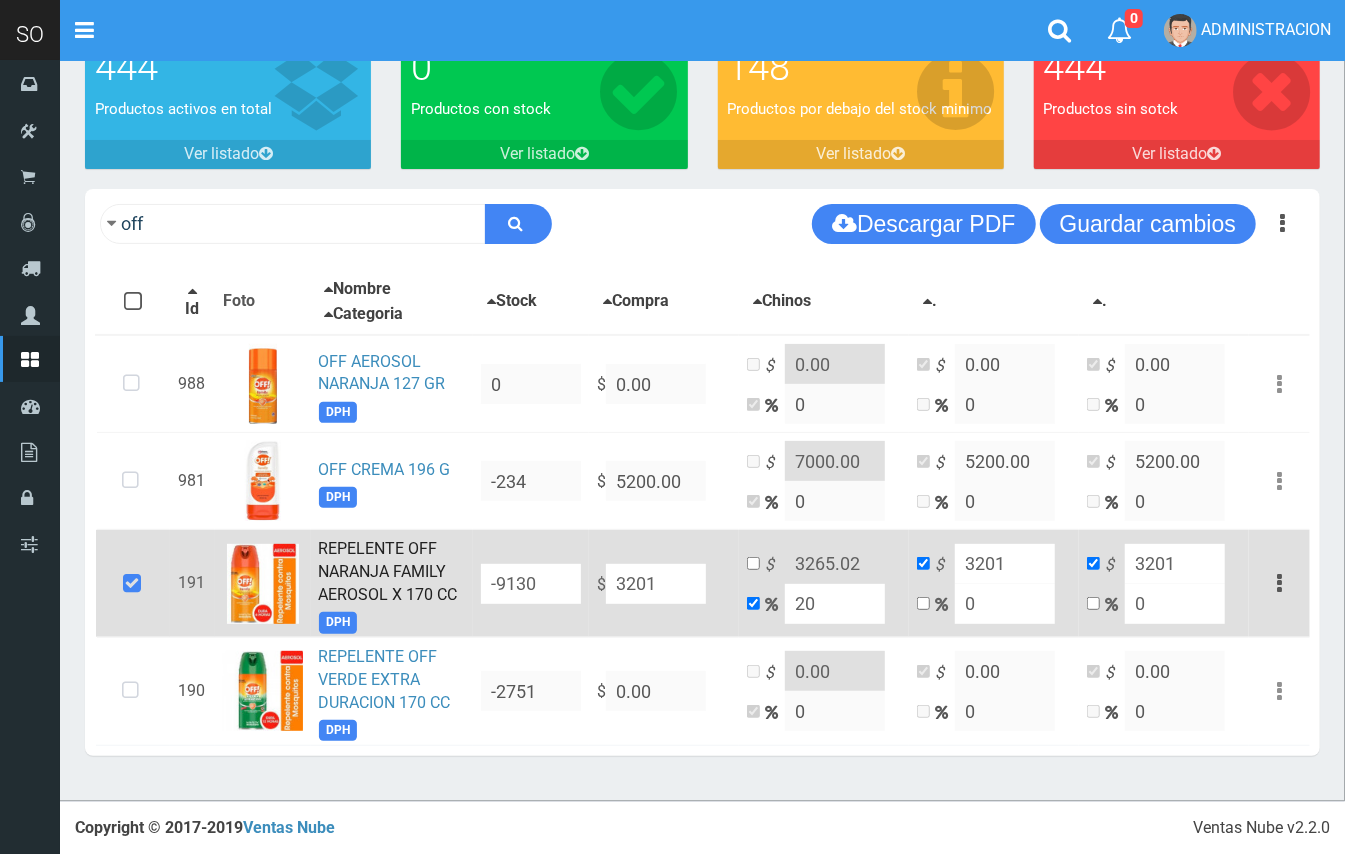 type on "3841.2" 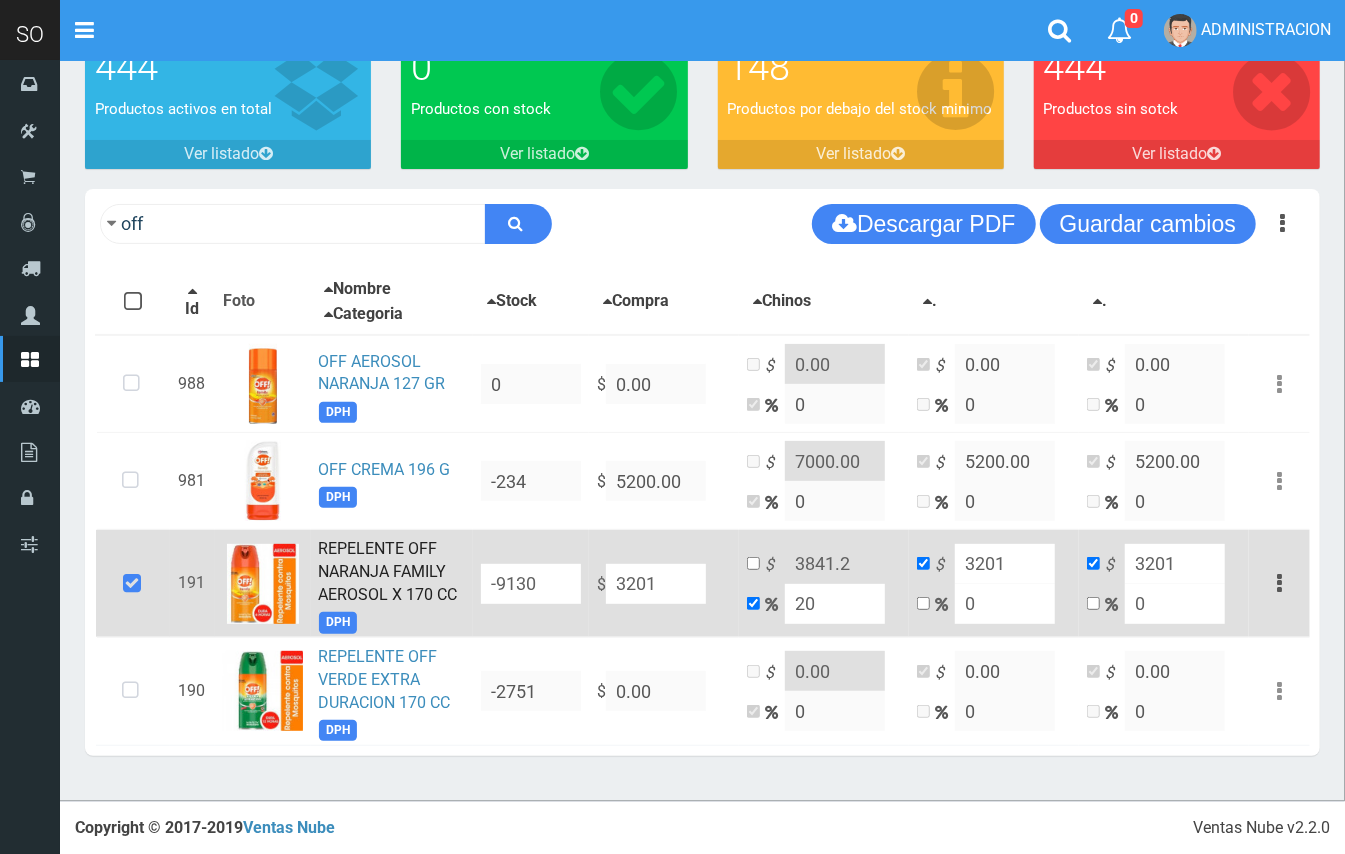 type on "20" 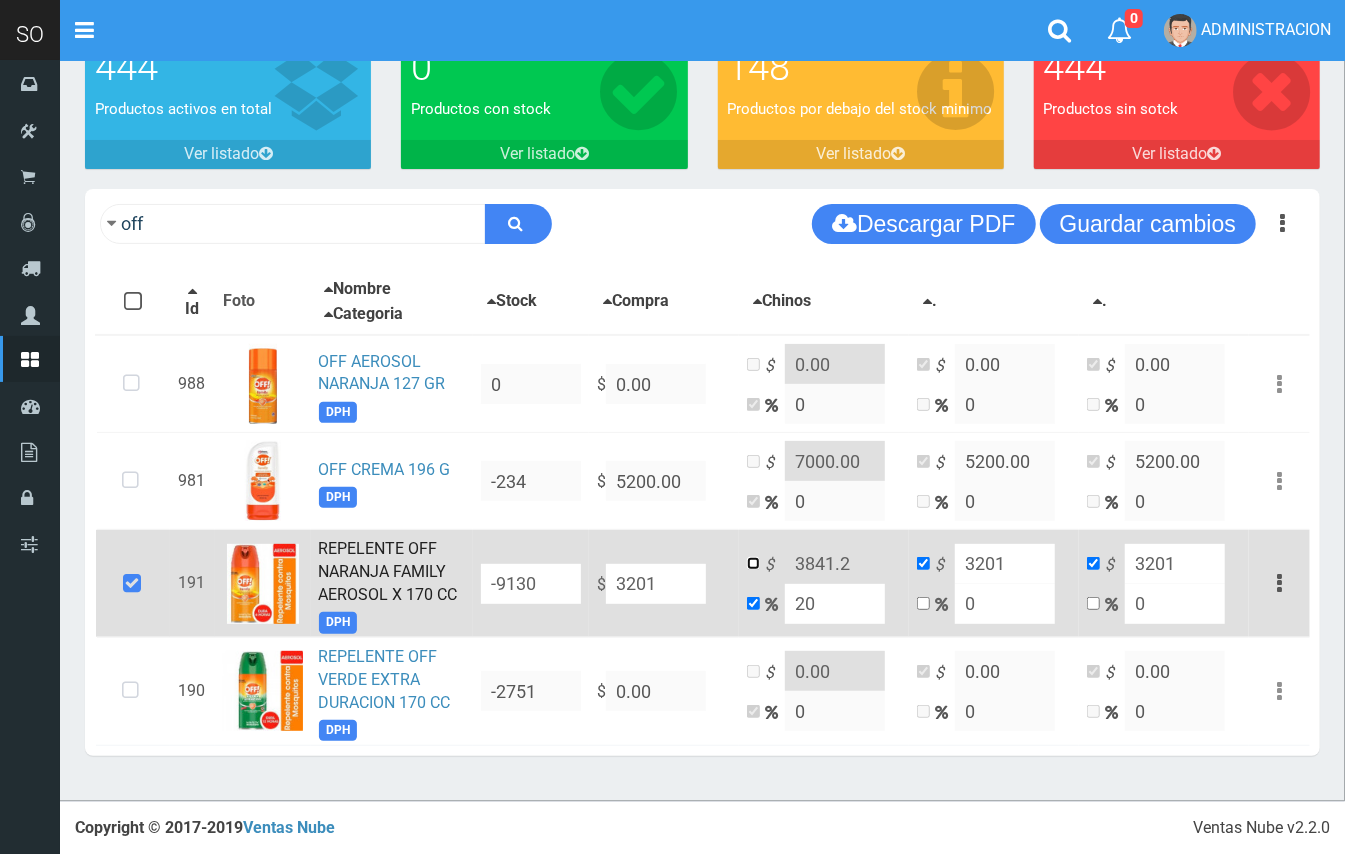 click at bounding box center (753, 563) 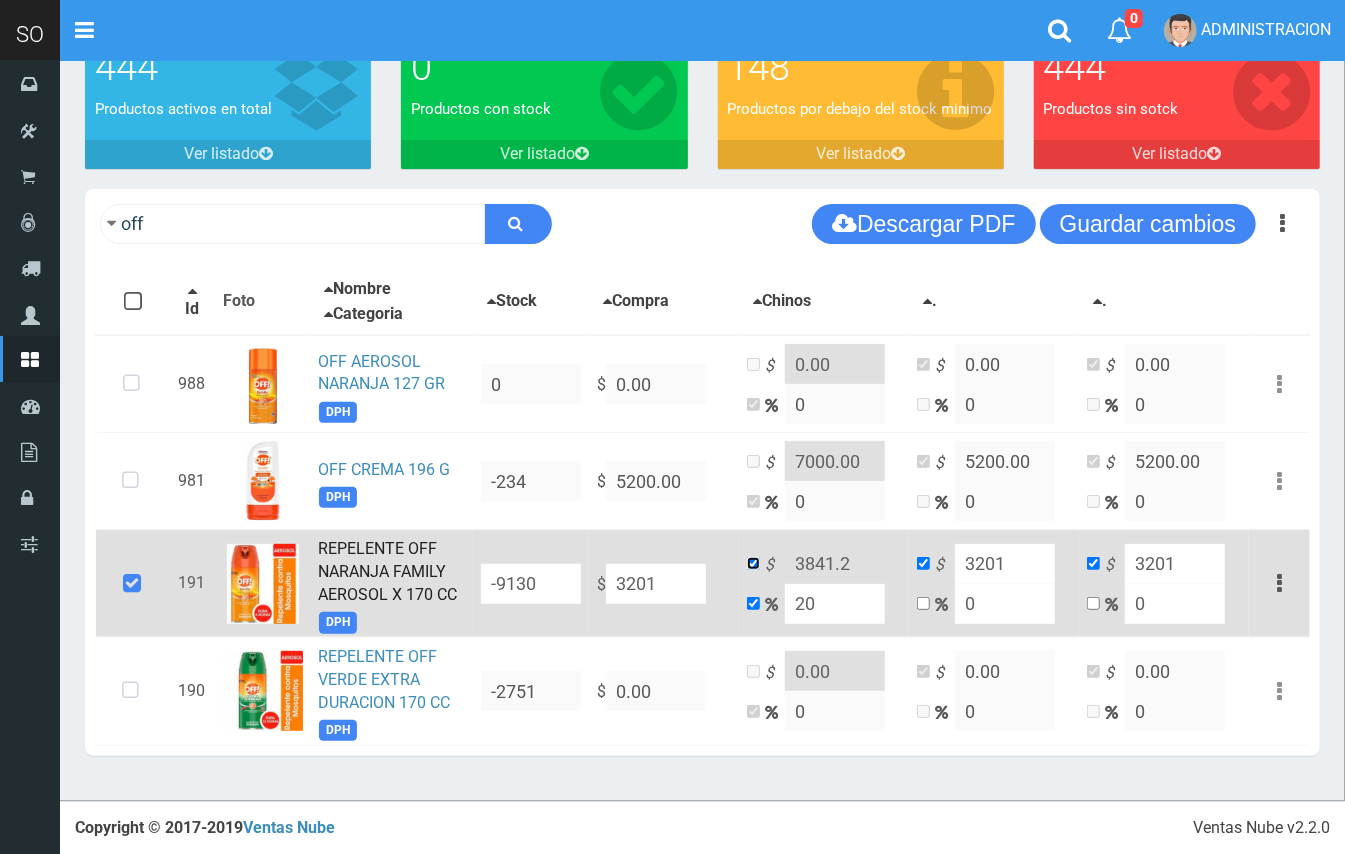 checkbox on "false" 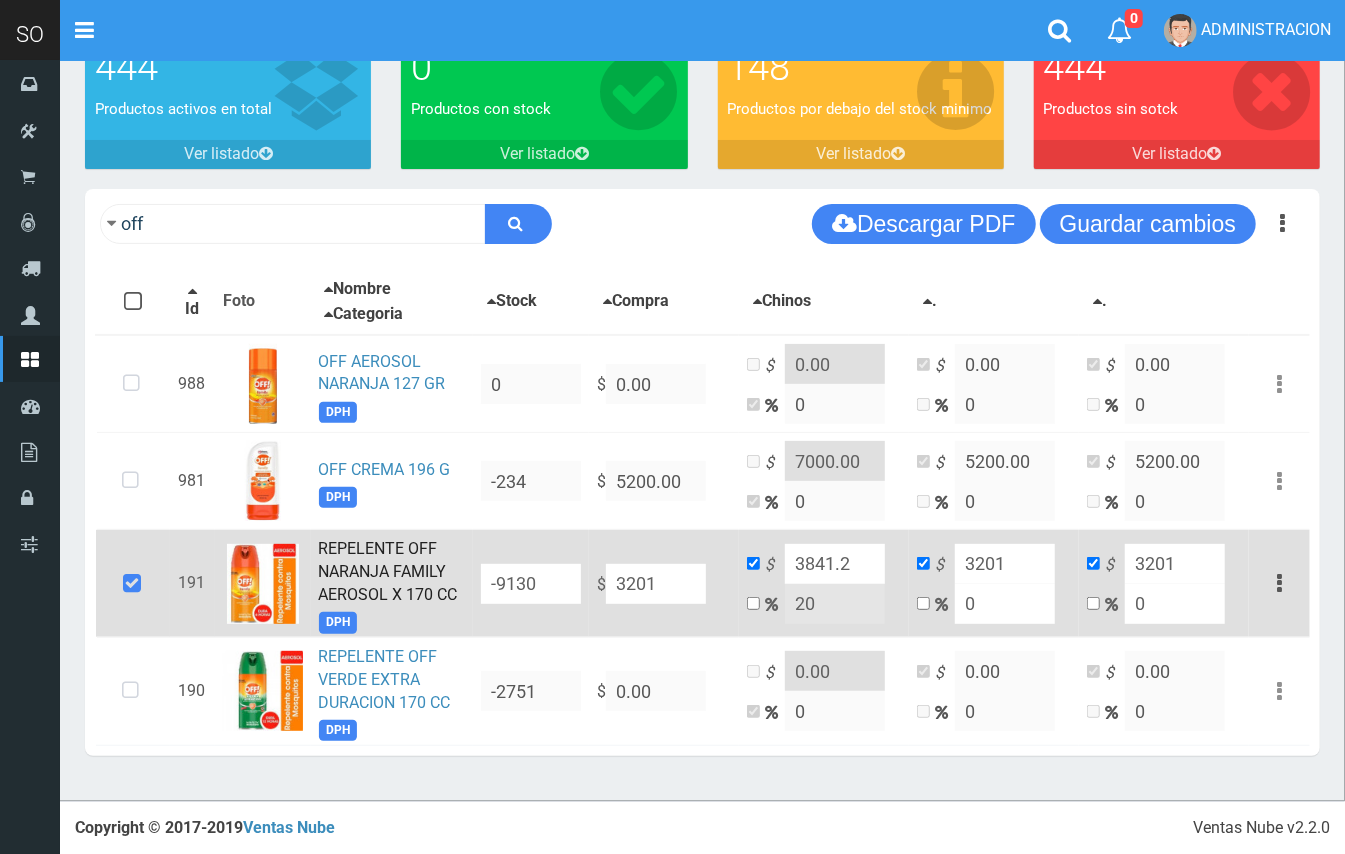drag, startPoint x: 846, startPoint y: 569, endPoint x: 822, endPoint y: 569, distance: 24 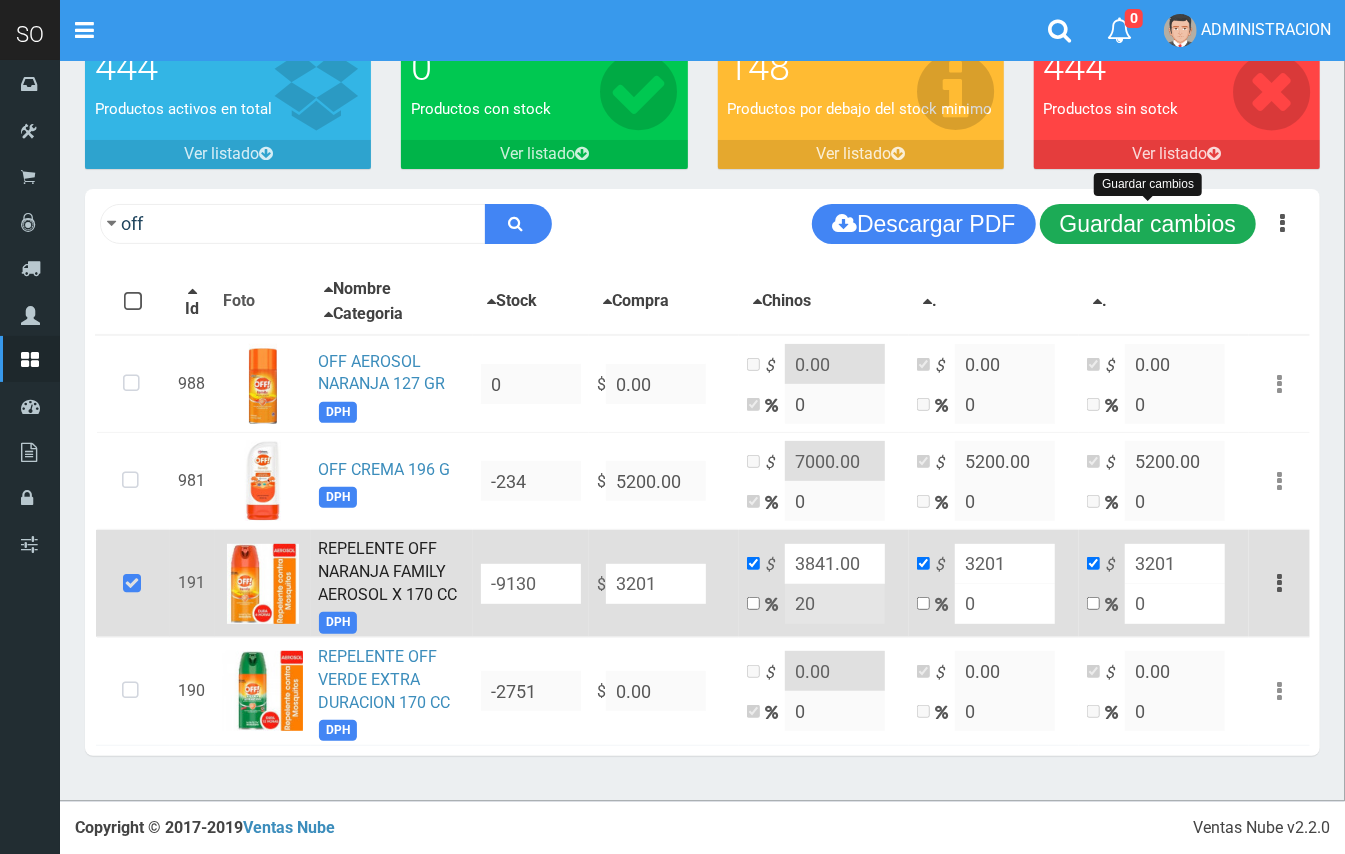 type on "3841.00" 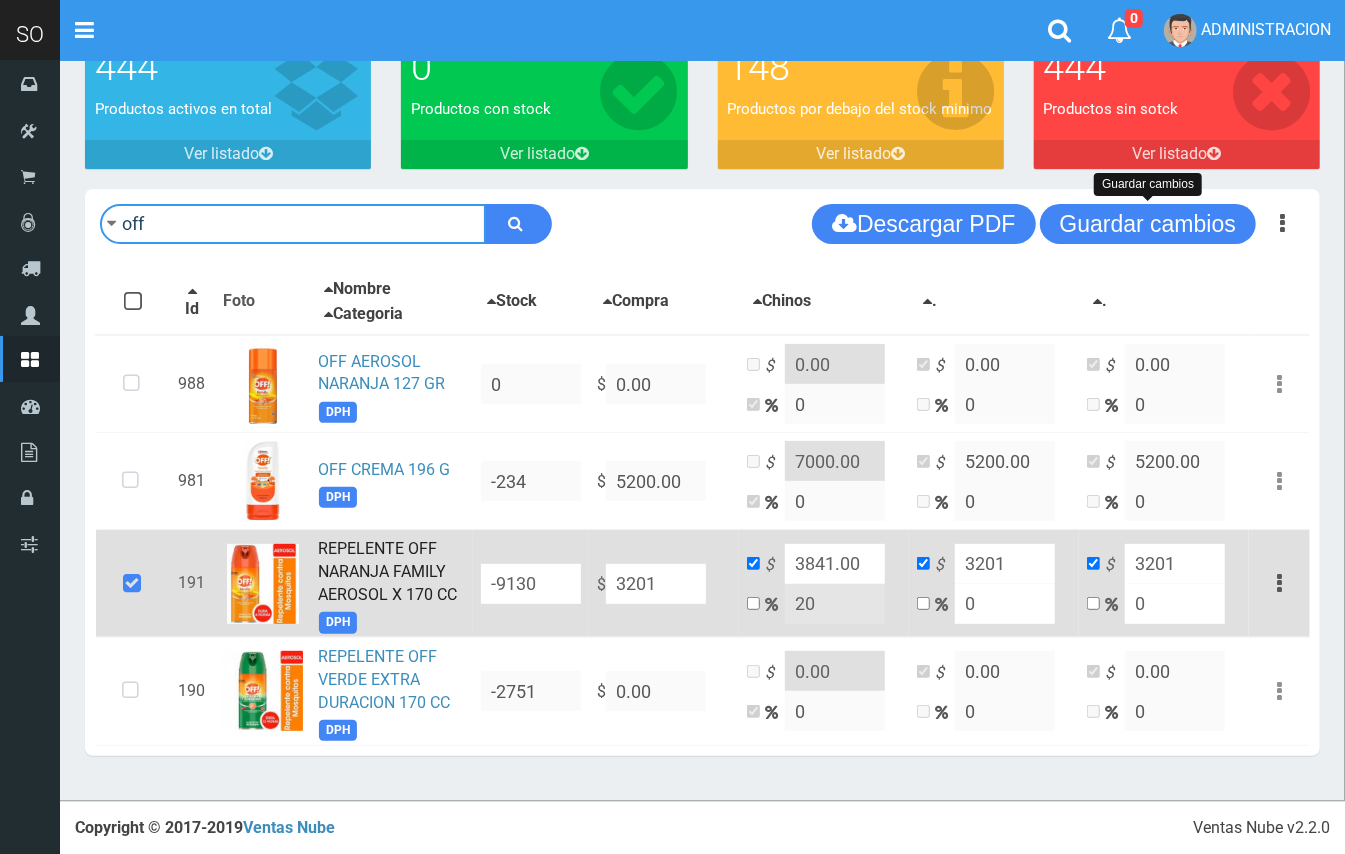 click on "off" at bounding box center [293, 224] 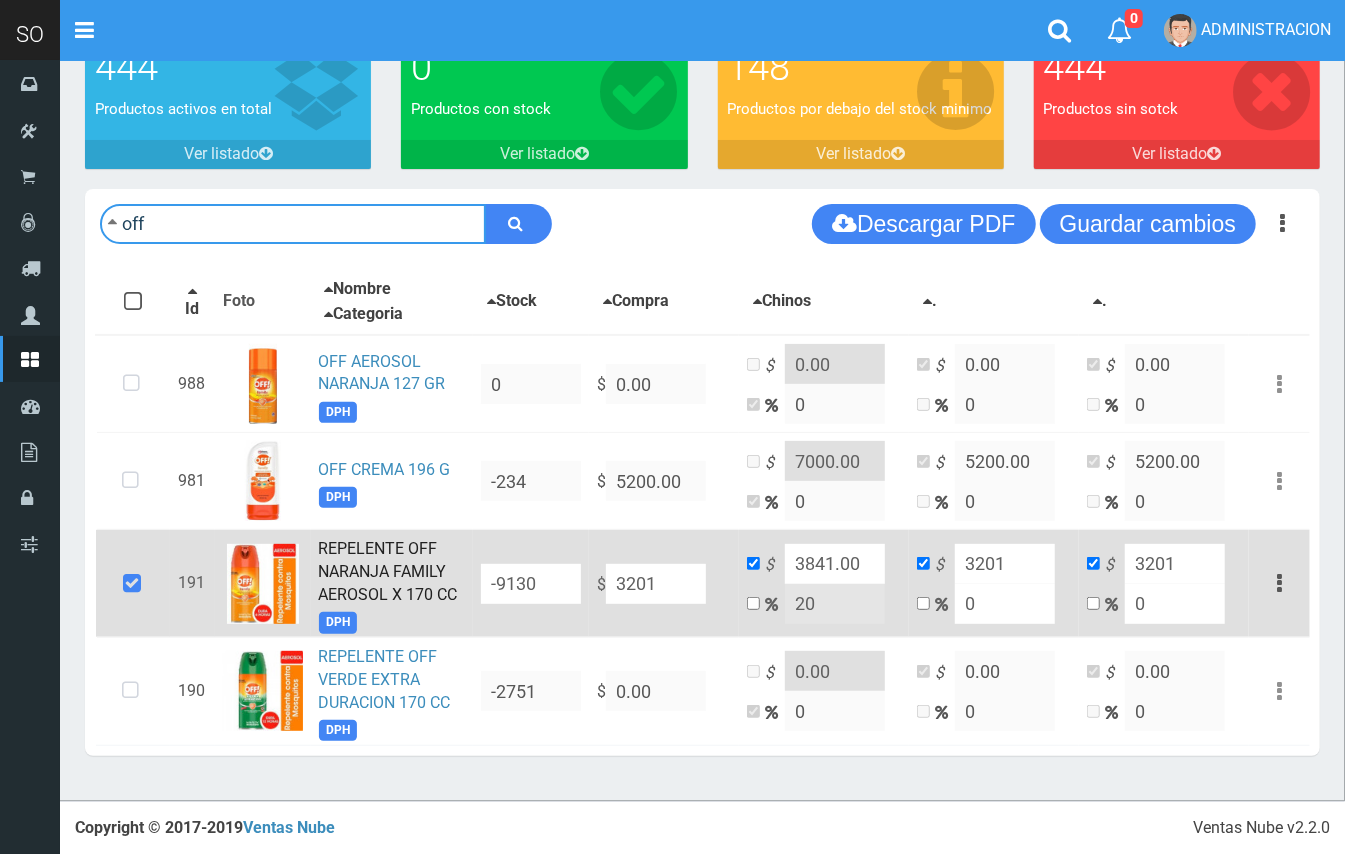 click on "off" at bounding box center (293, 224) 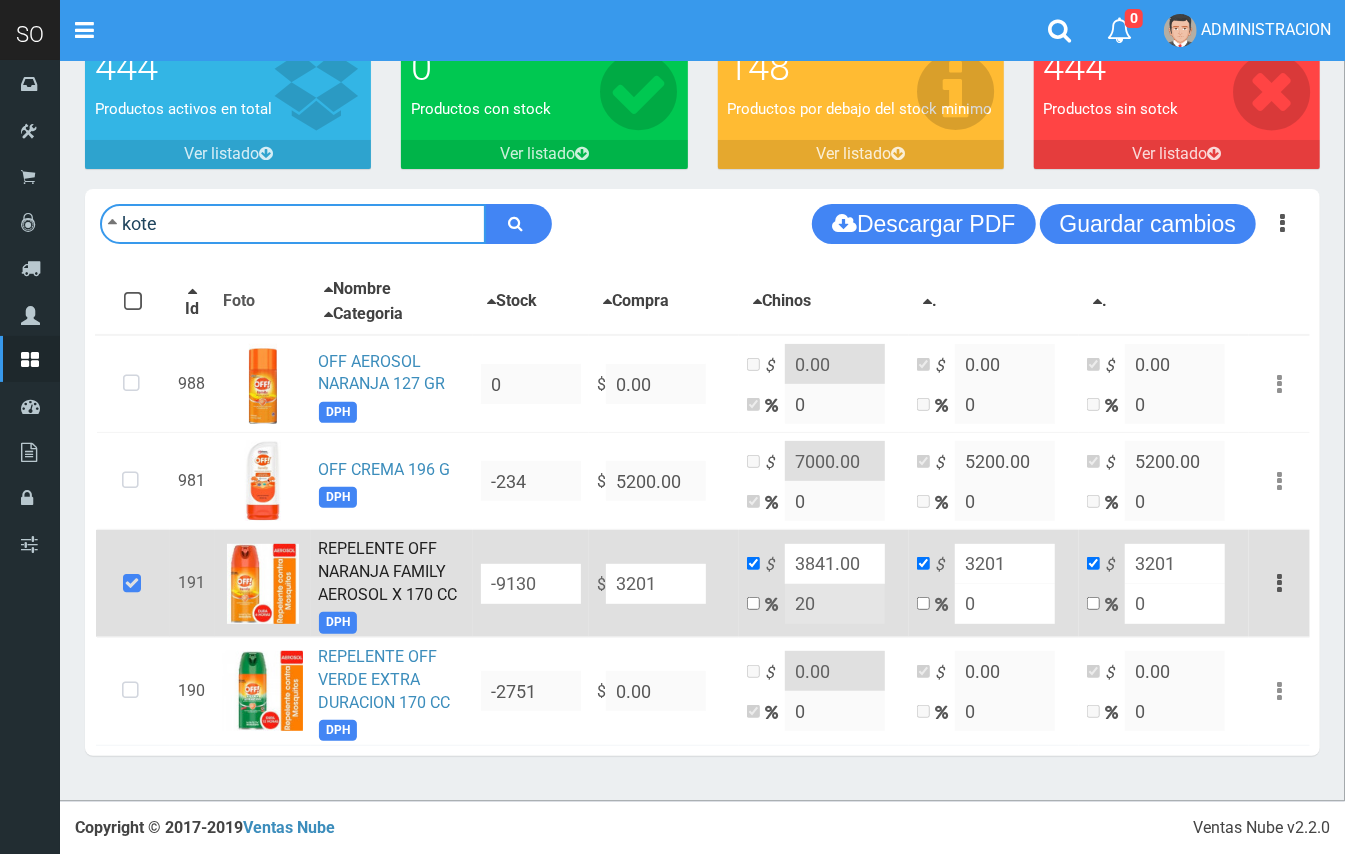 type on "kote" 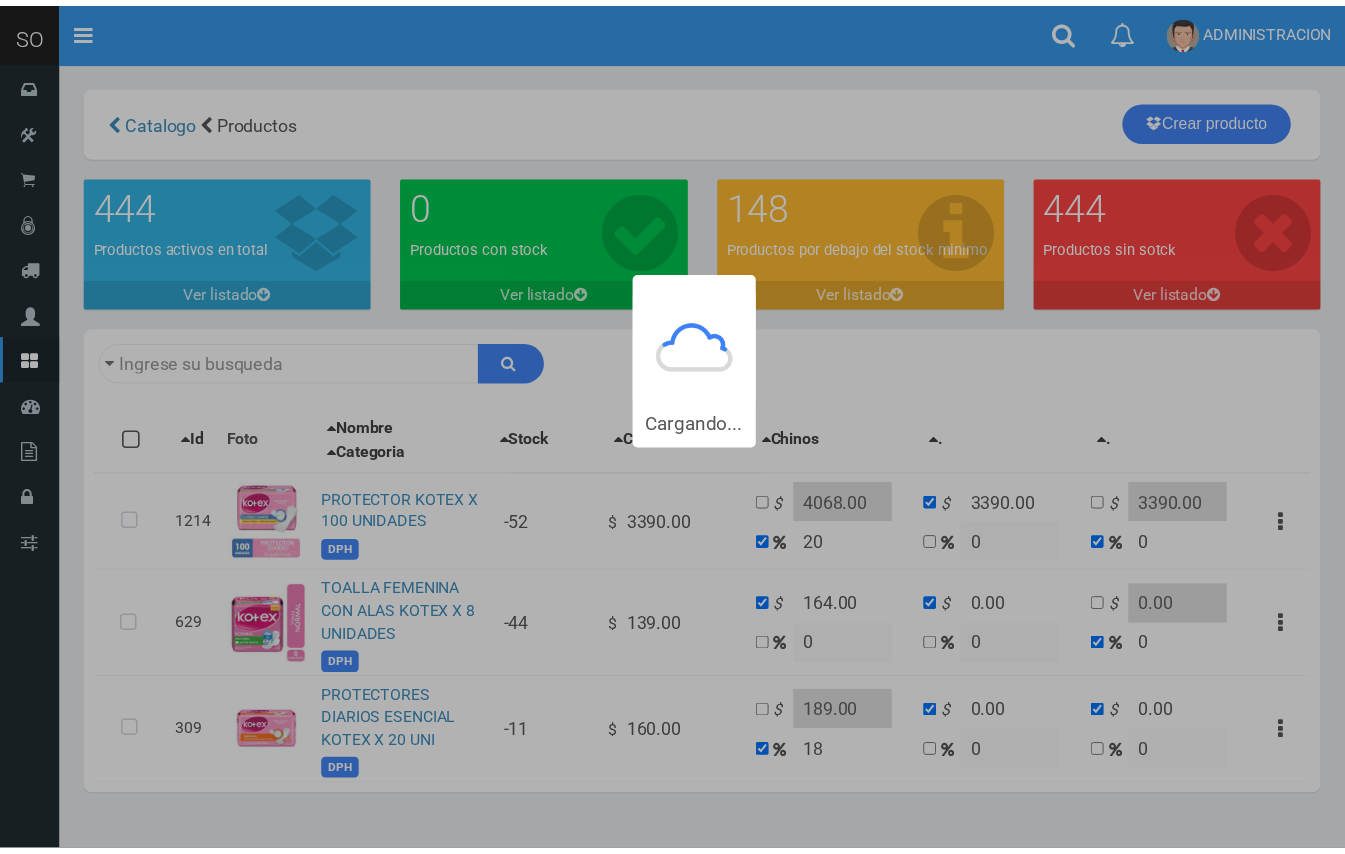 scroll, scrollTop: 0, scrollLeft: 0, axis: both 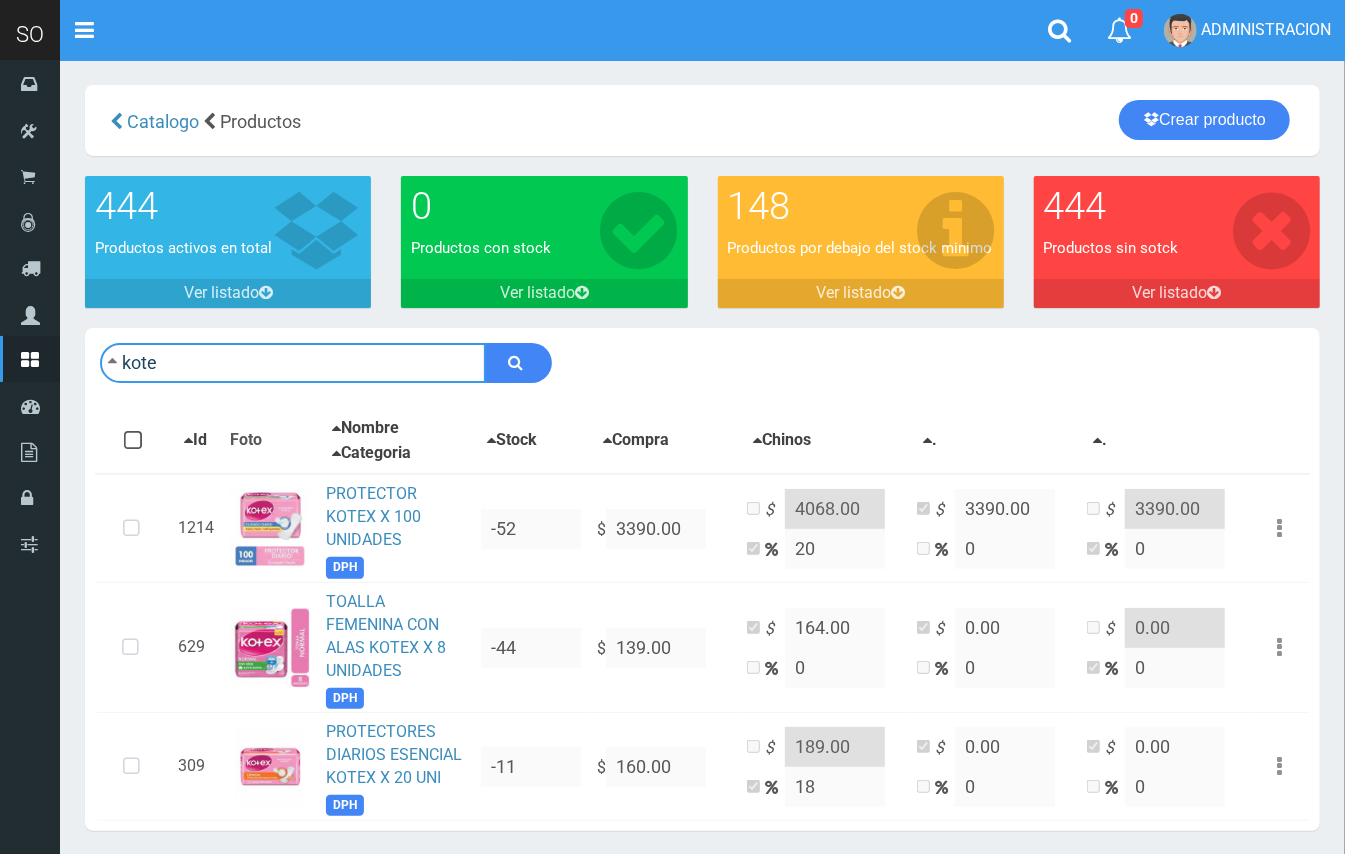 click on "kote" at bounding box center [293, 363] 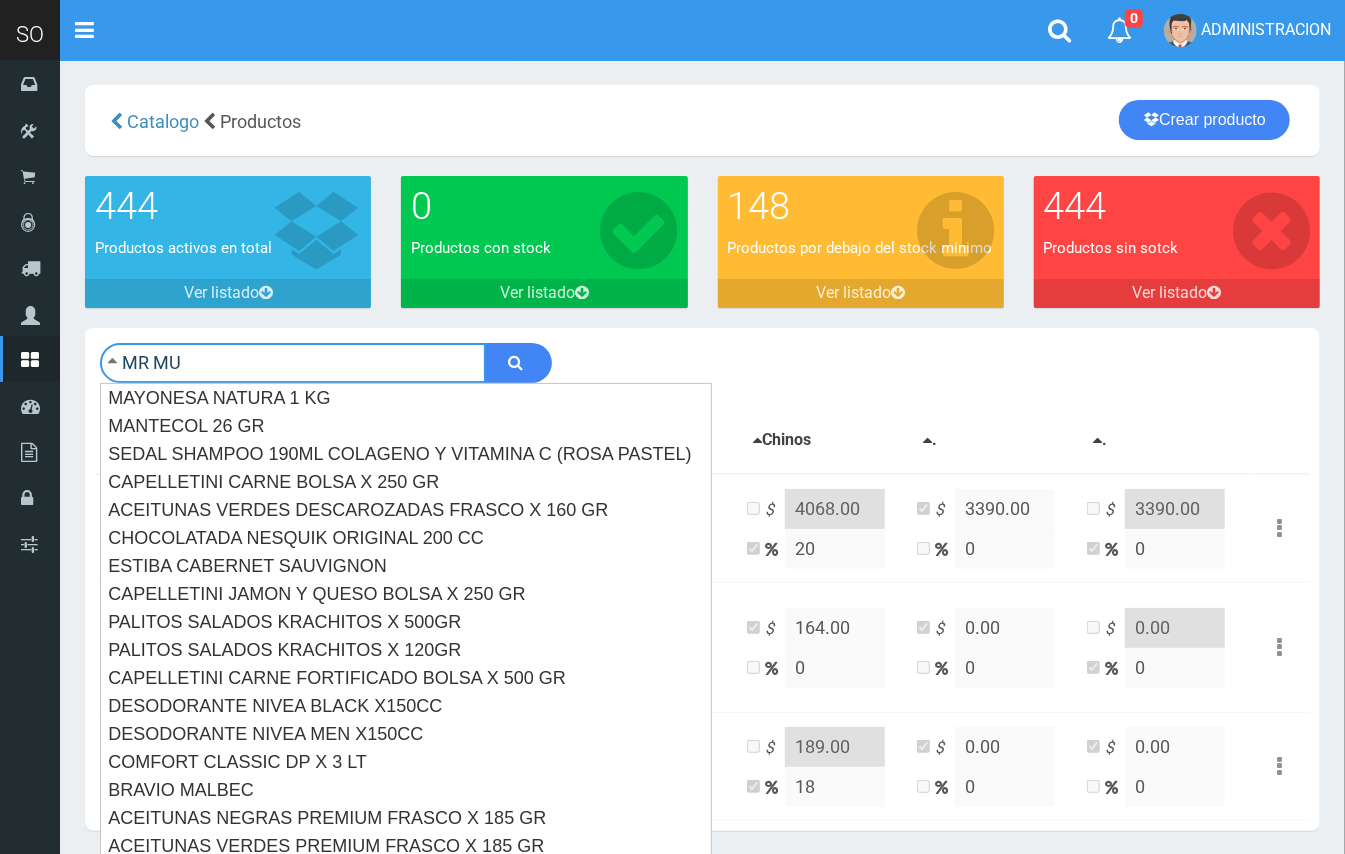type on "MR MU" 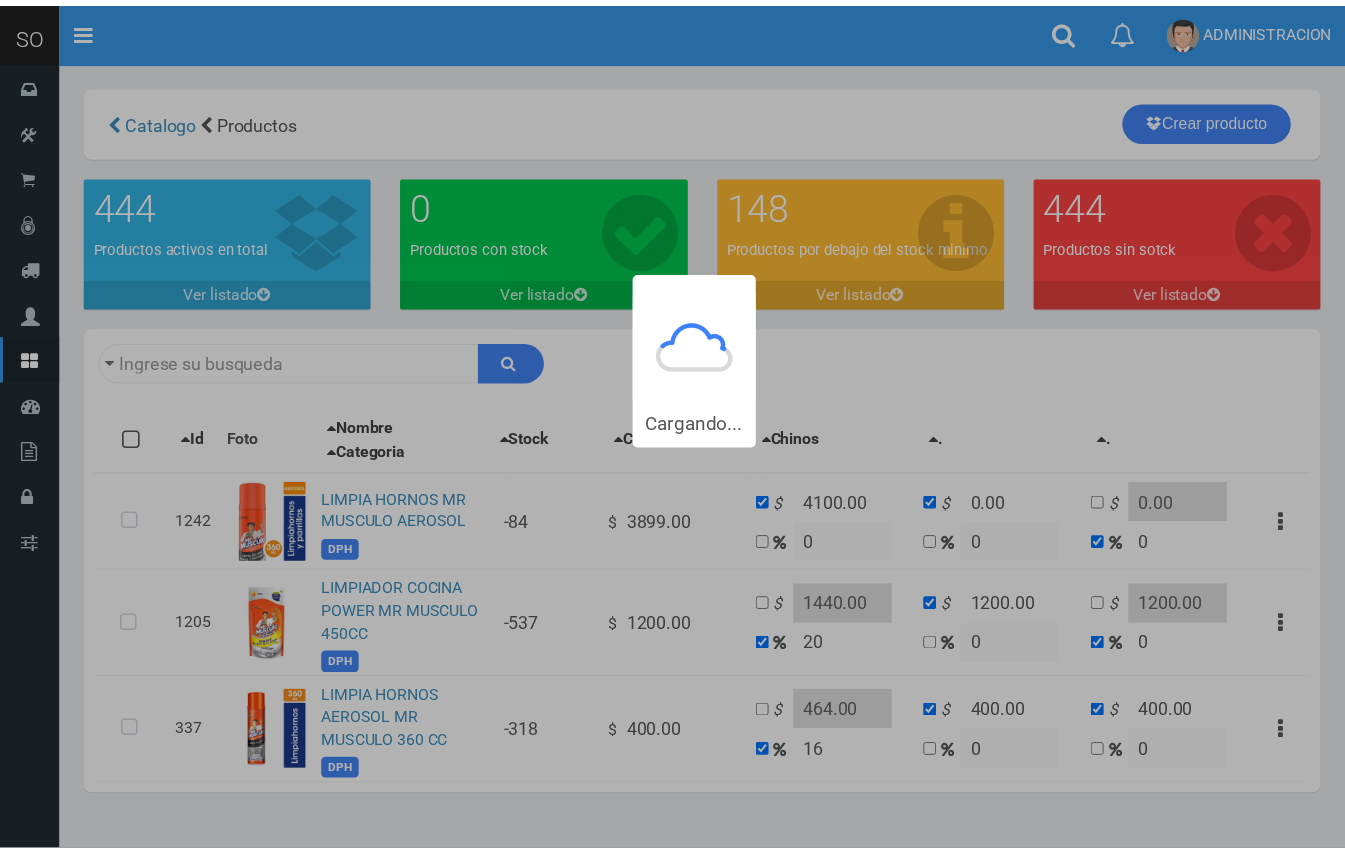 scroll, scrollTop: 0, scrollLeft: 0, axis: both 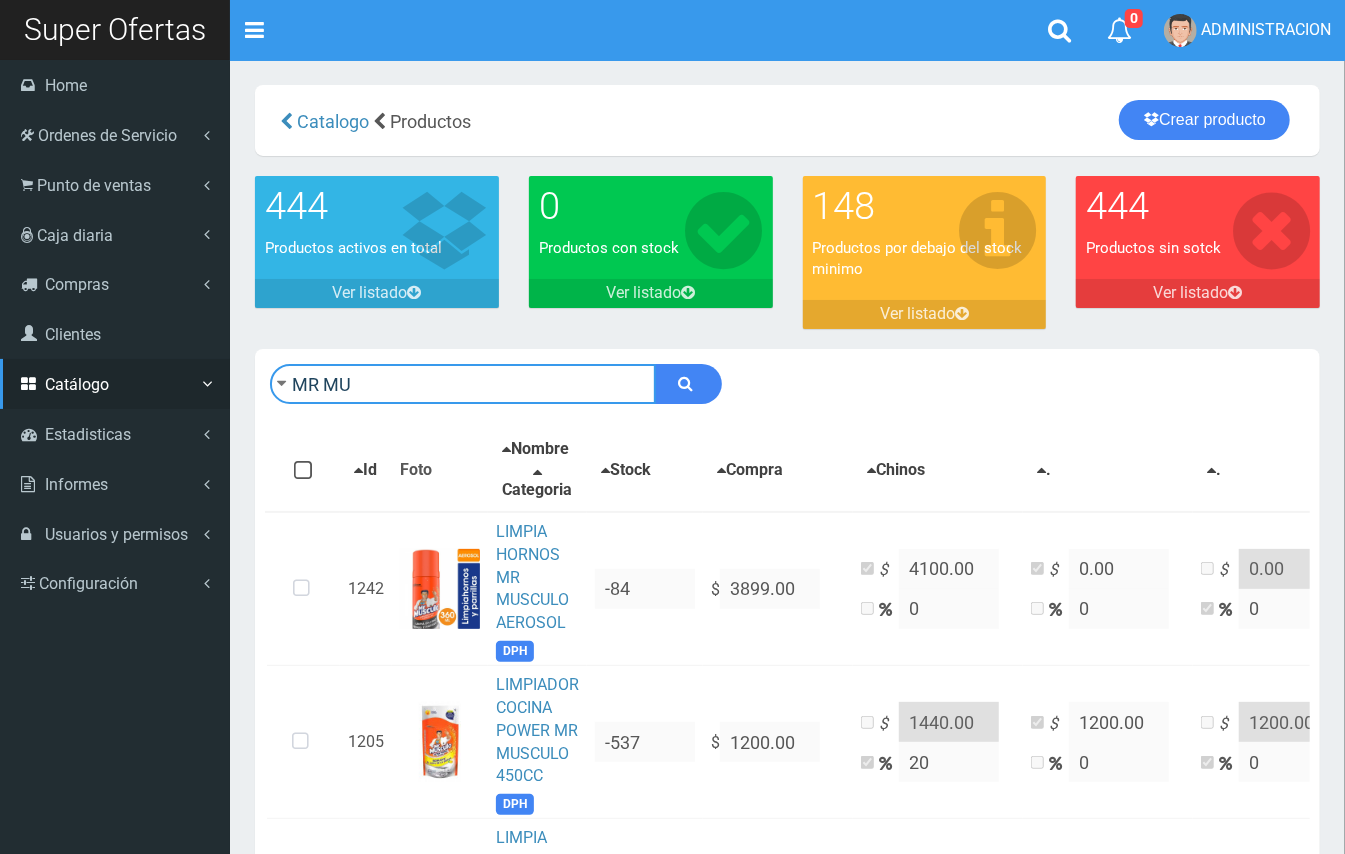 drag, startPoint x: 72, startPoint y: 380, endPoint x: 0, endPoint y: 361, distance: 74.46476 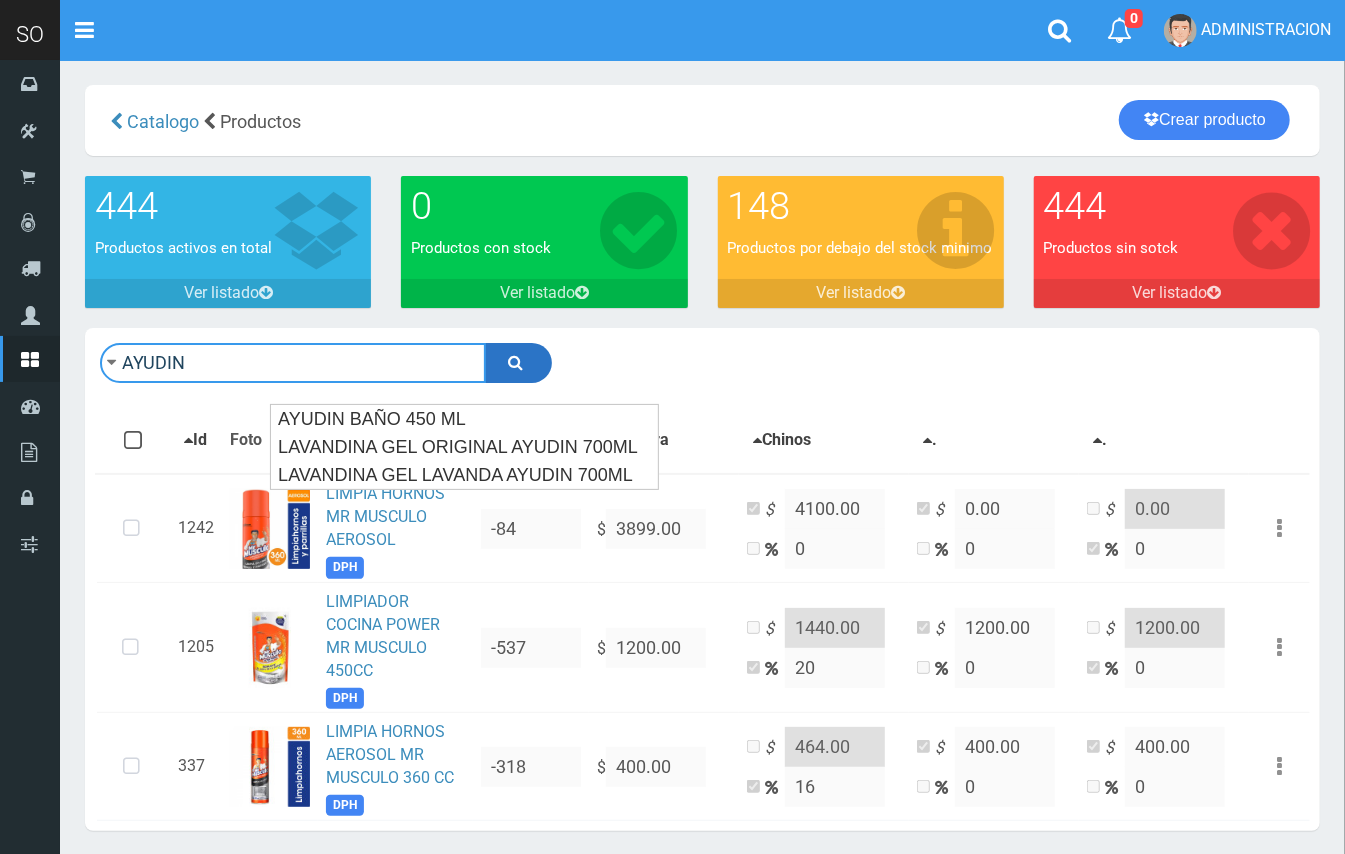 type on "AYUDIN" 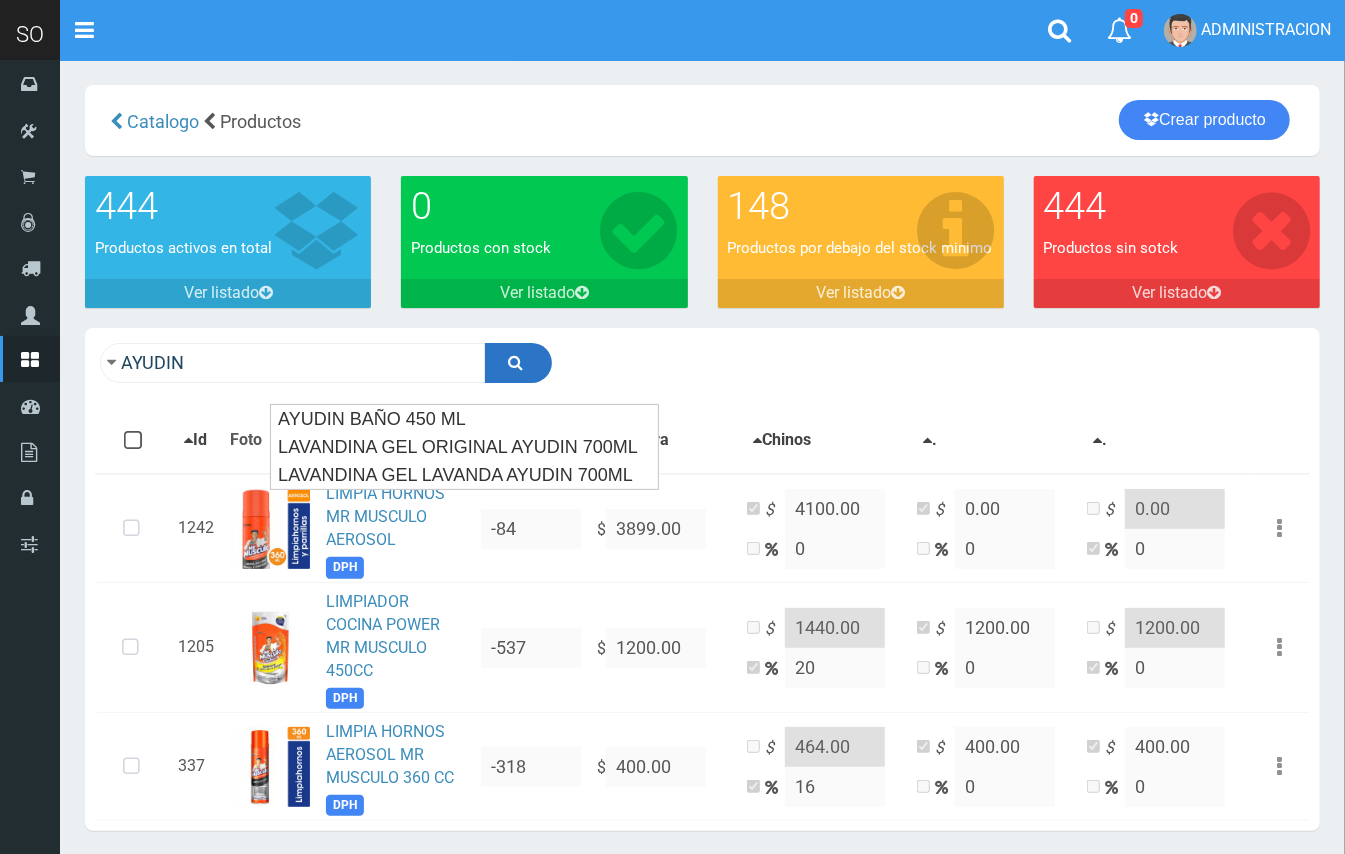 click at bounding box center [516, 362] 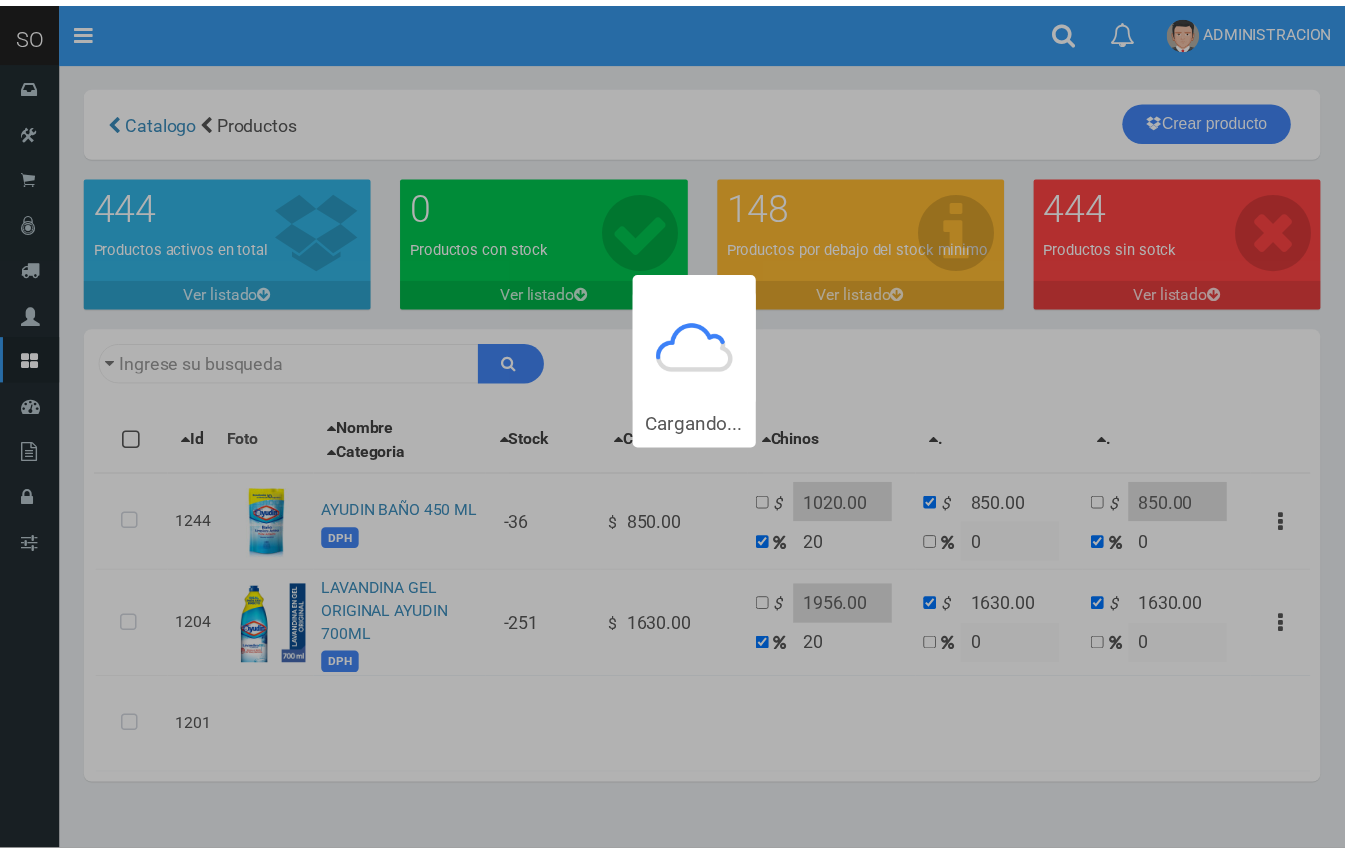 scroll, scrollTop: 0, scrollLeft: 0, axis: both 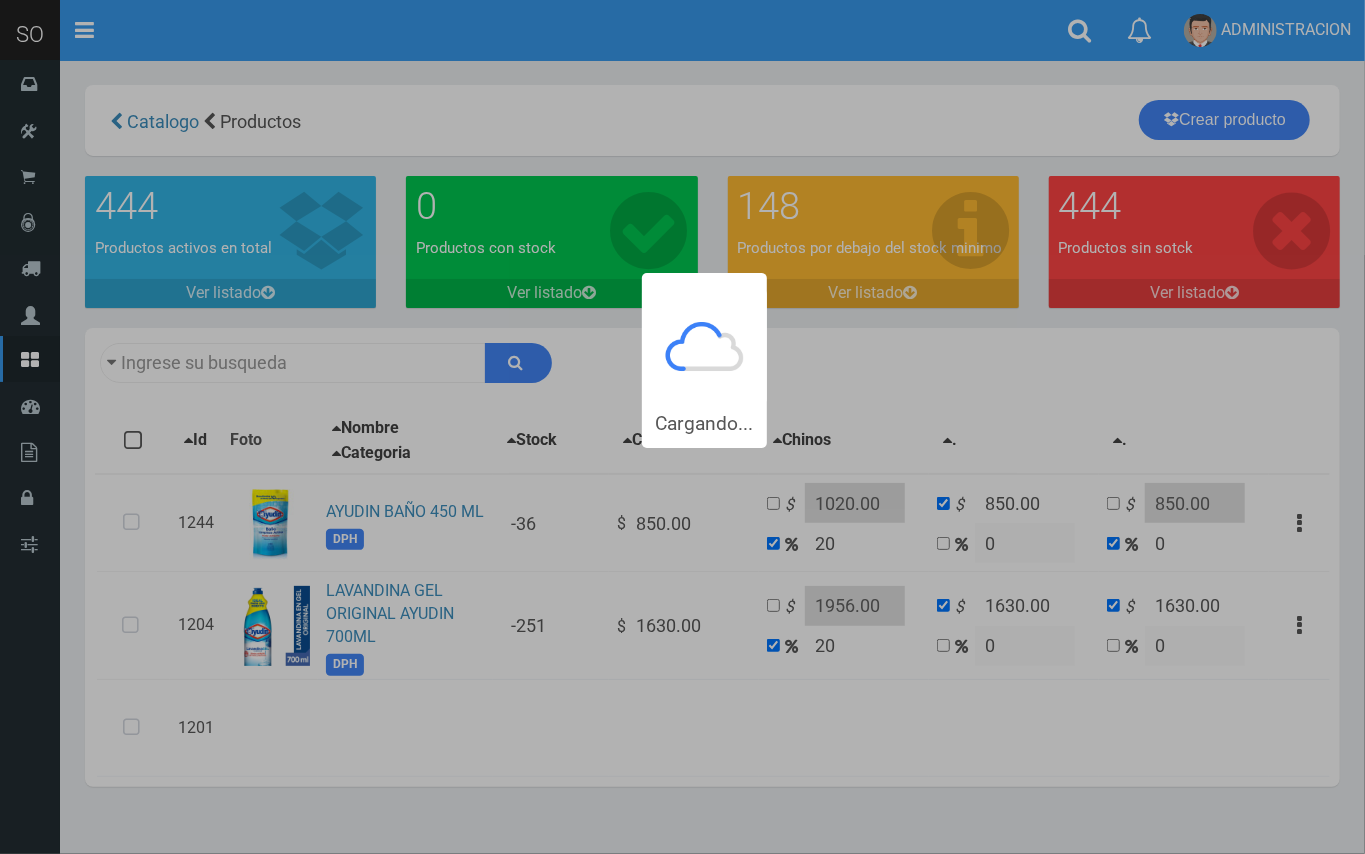 type on "AYUDIN" 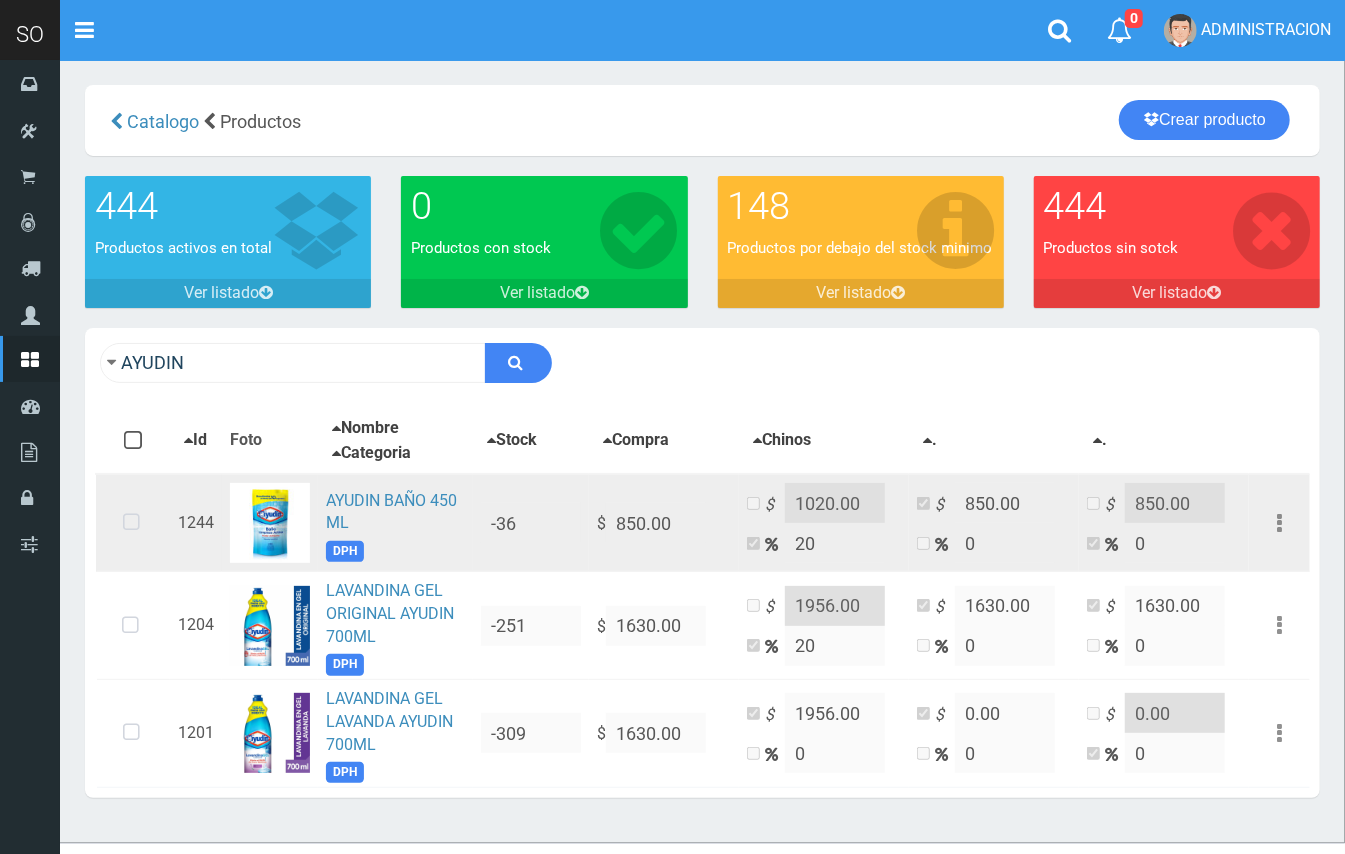 drag, startPoint x: 128, startPoint y: 525, endPoint x: 636, endPoint y: 564, distance: 509.49484 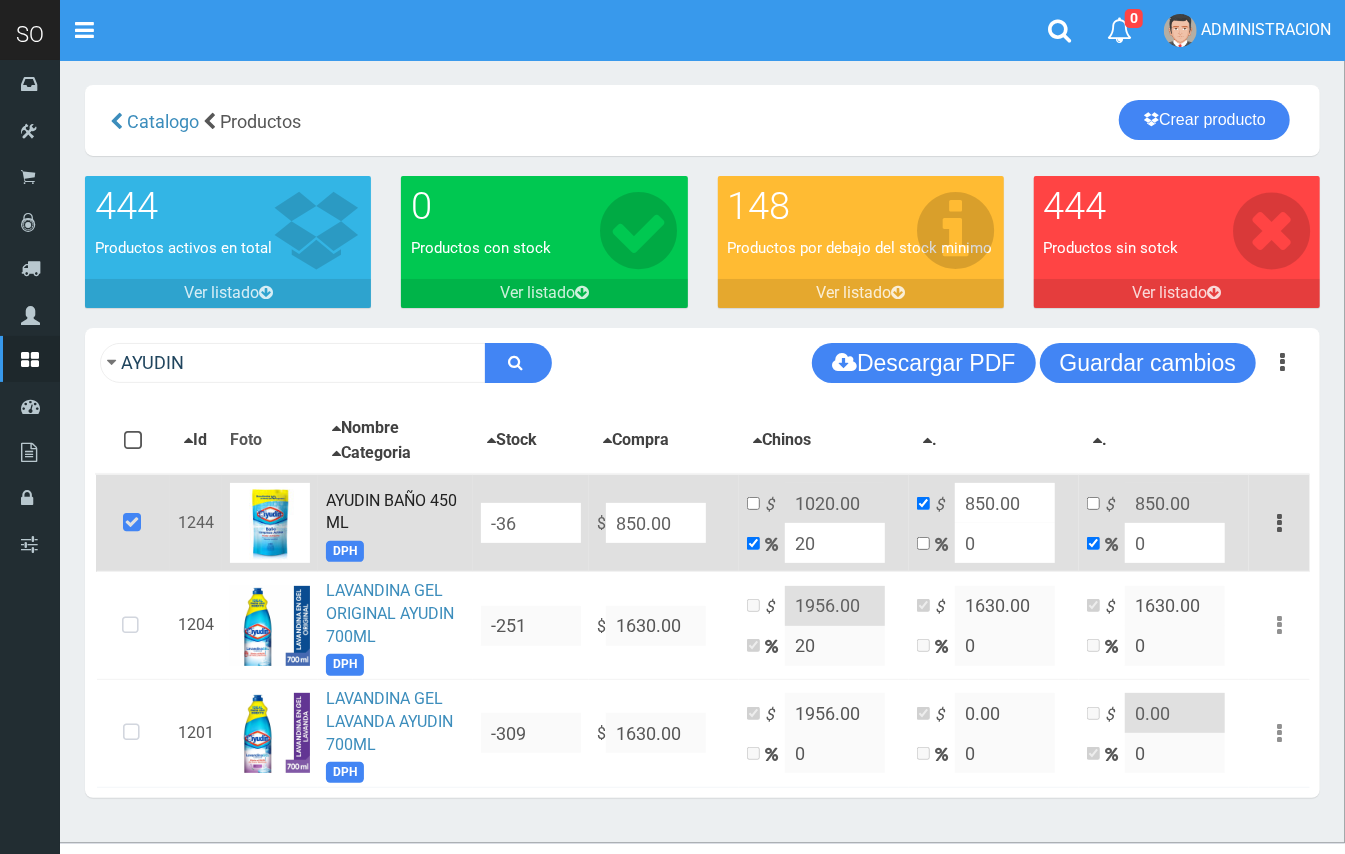 drag, startPoint x: 689, startPoint y: 522, endPoint x: 586, endPoint y: 522, distance: 103 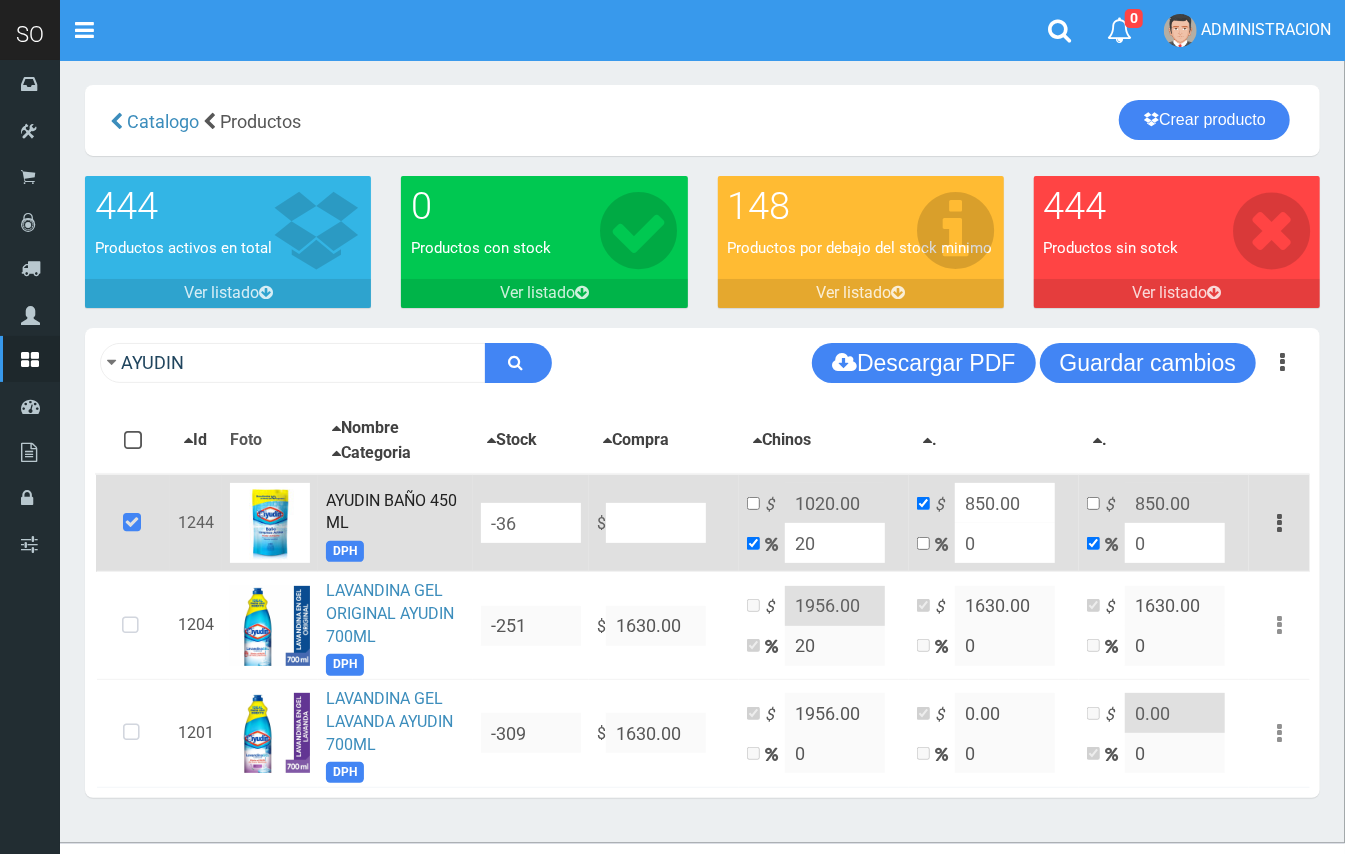 type on "NaN" 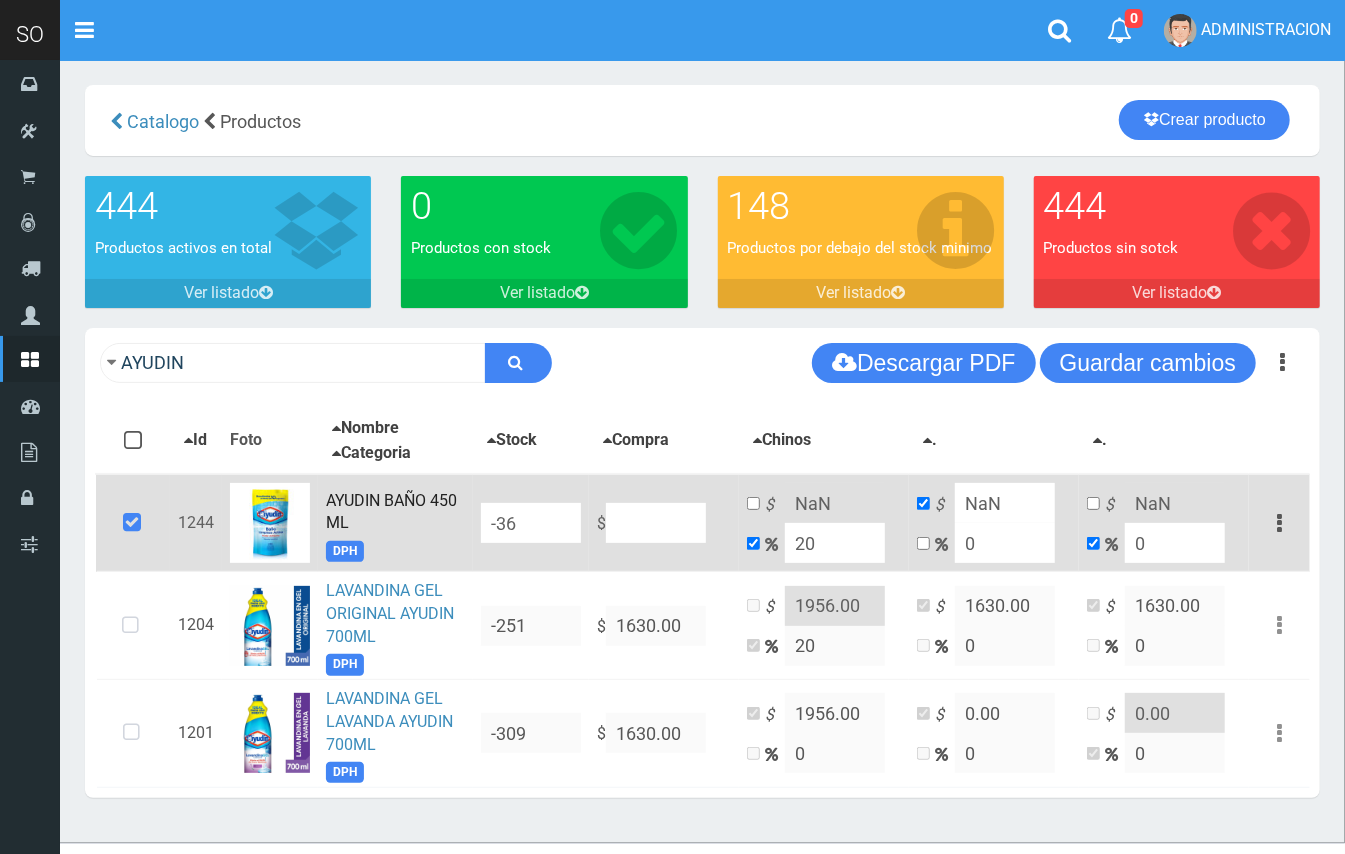 click at bounding box center [656, 523] 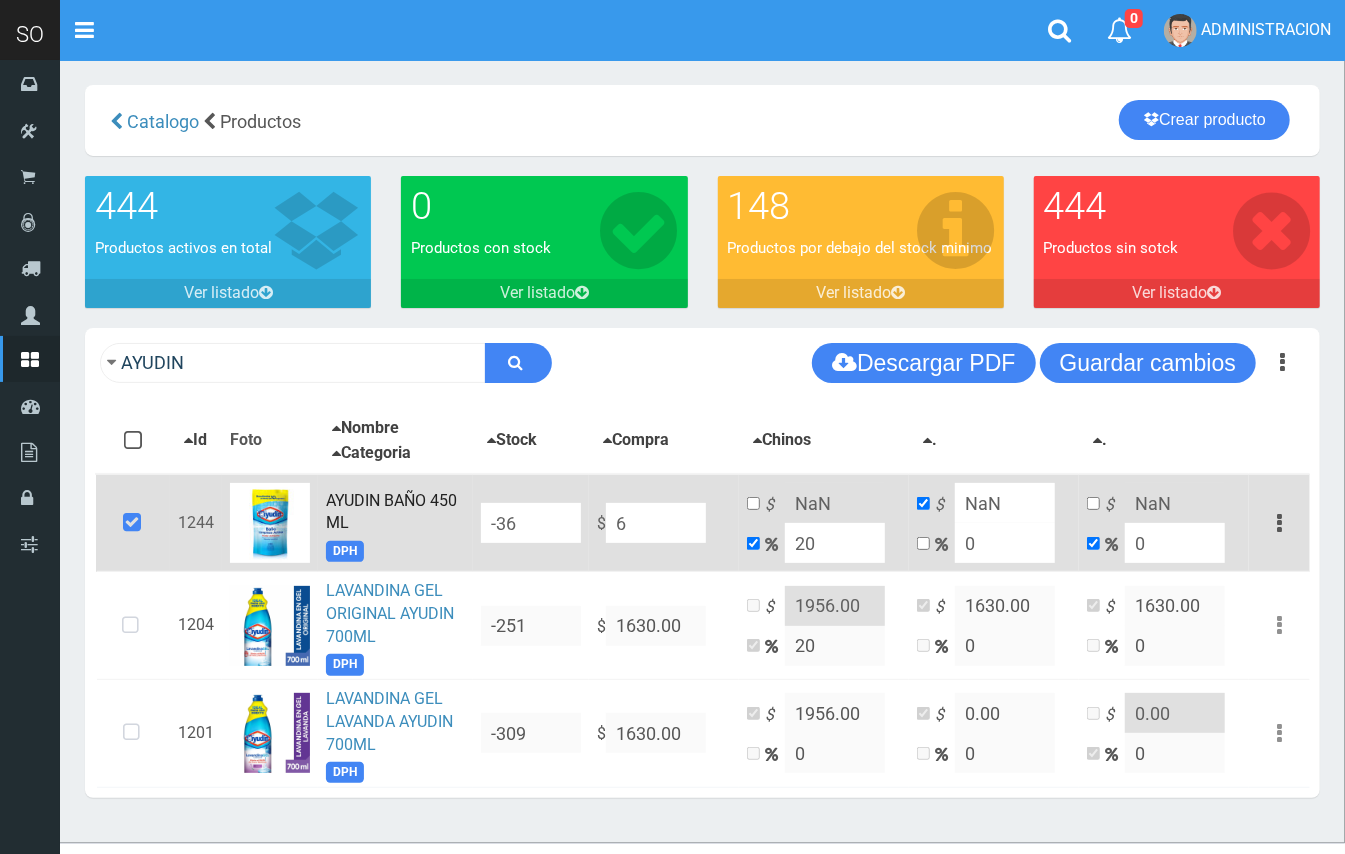 type on "7.2" 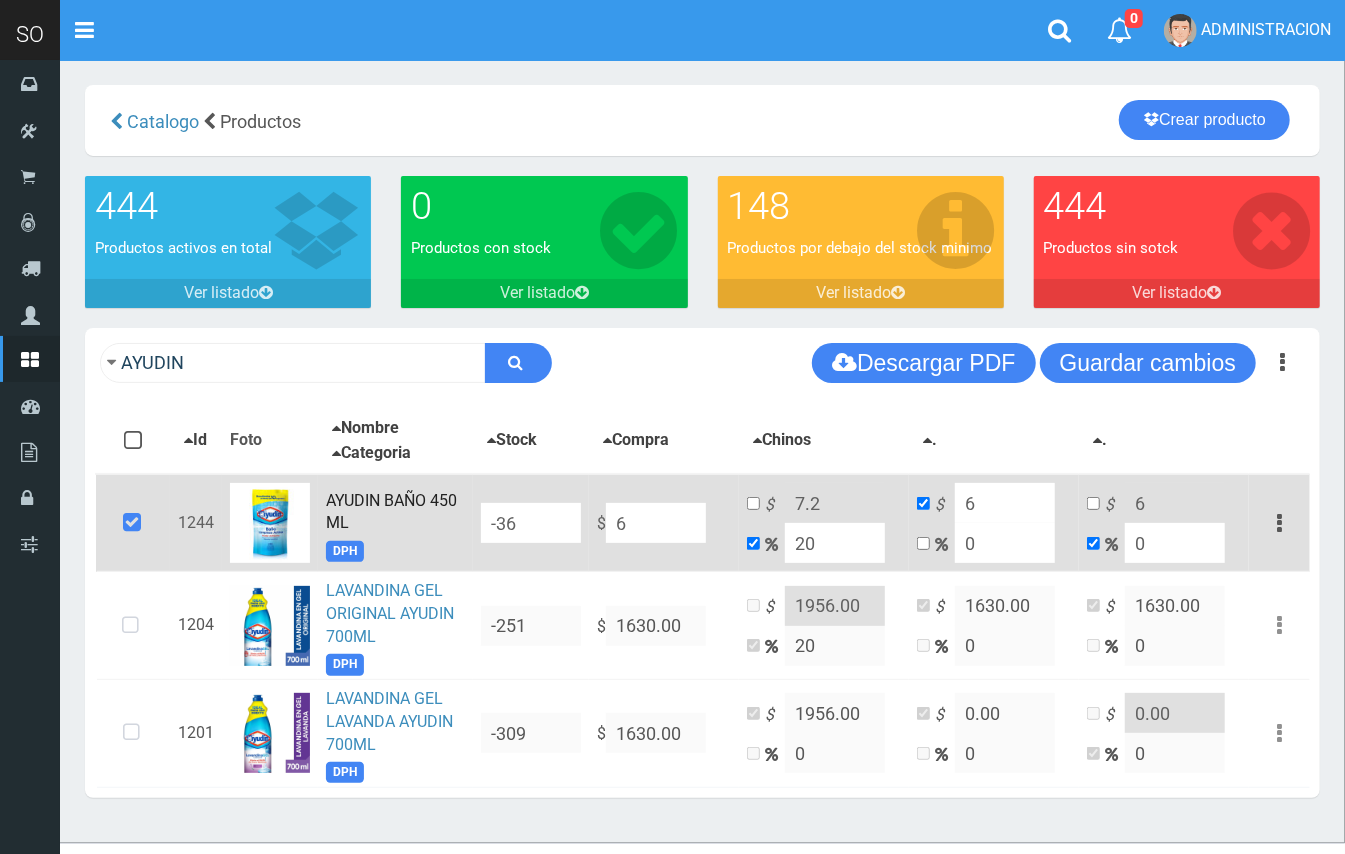 type on "61" 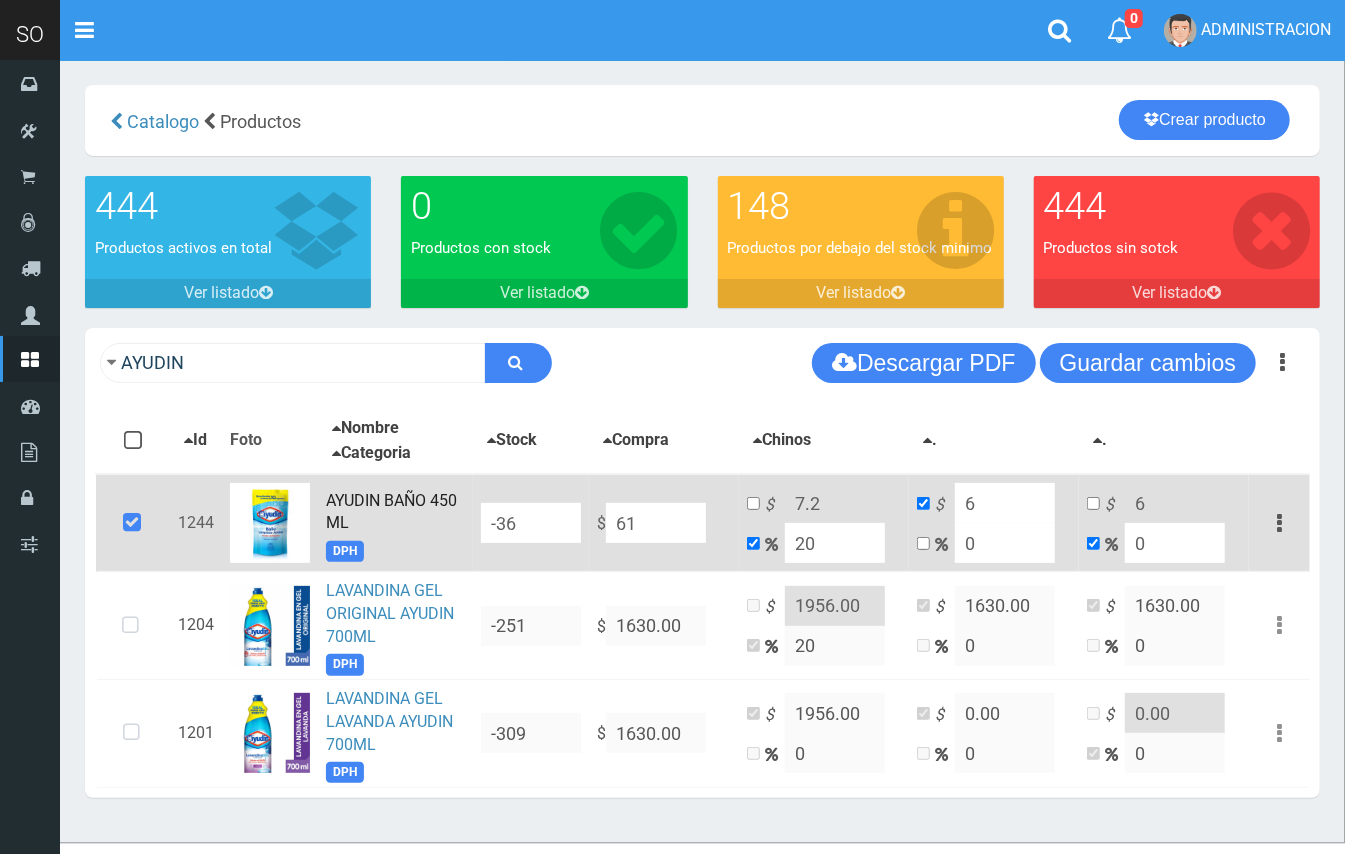 type on "73.2" 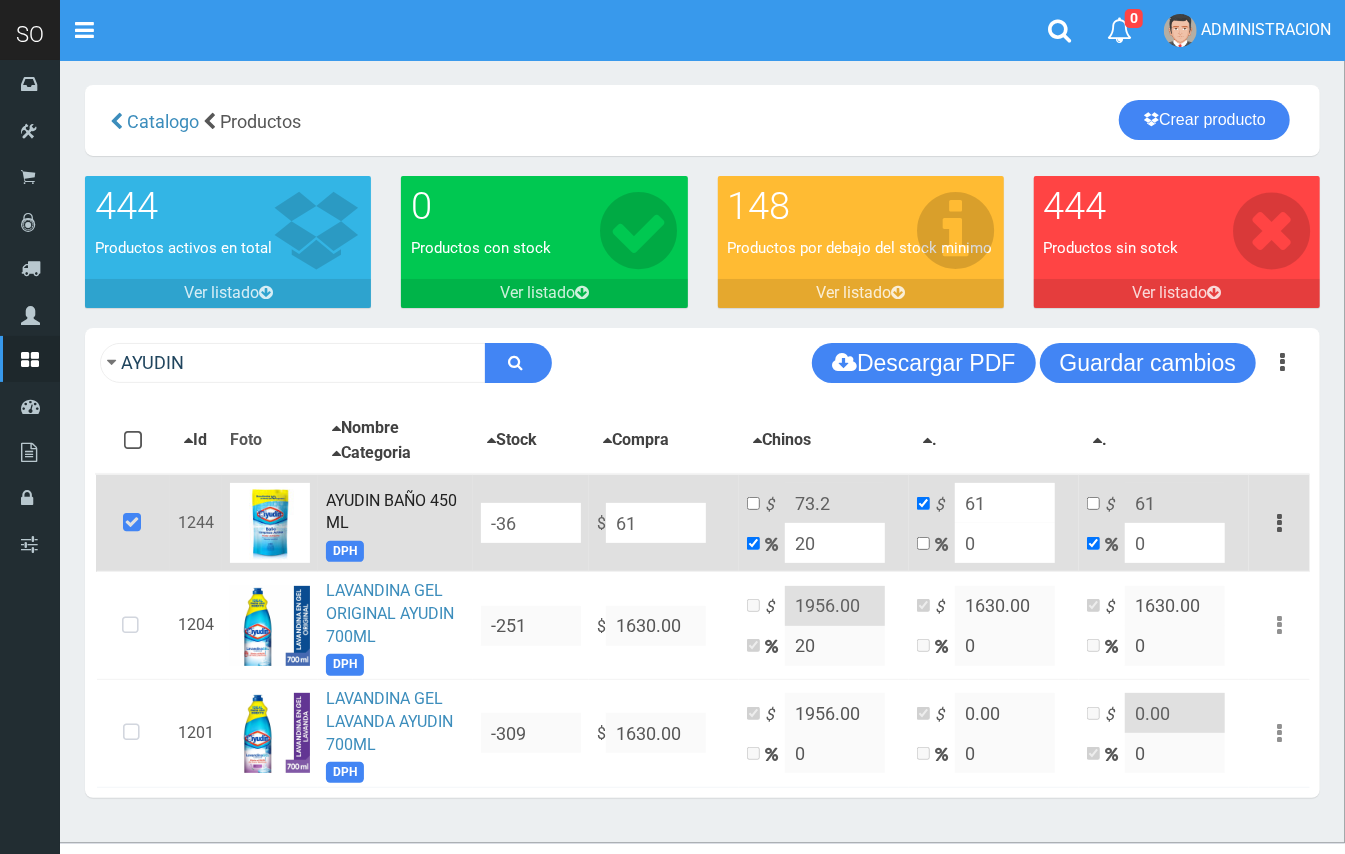 type on "612" 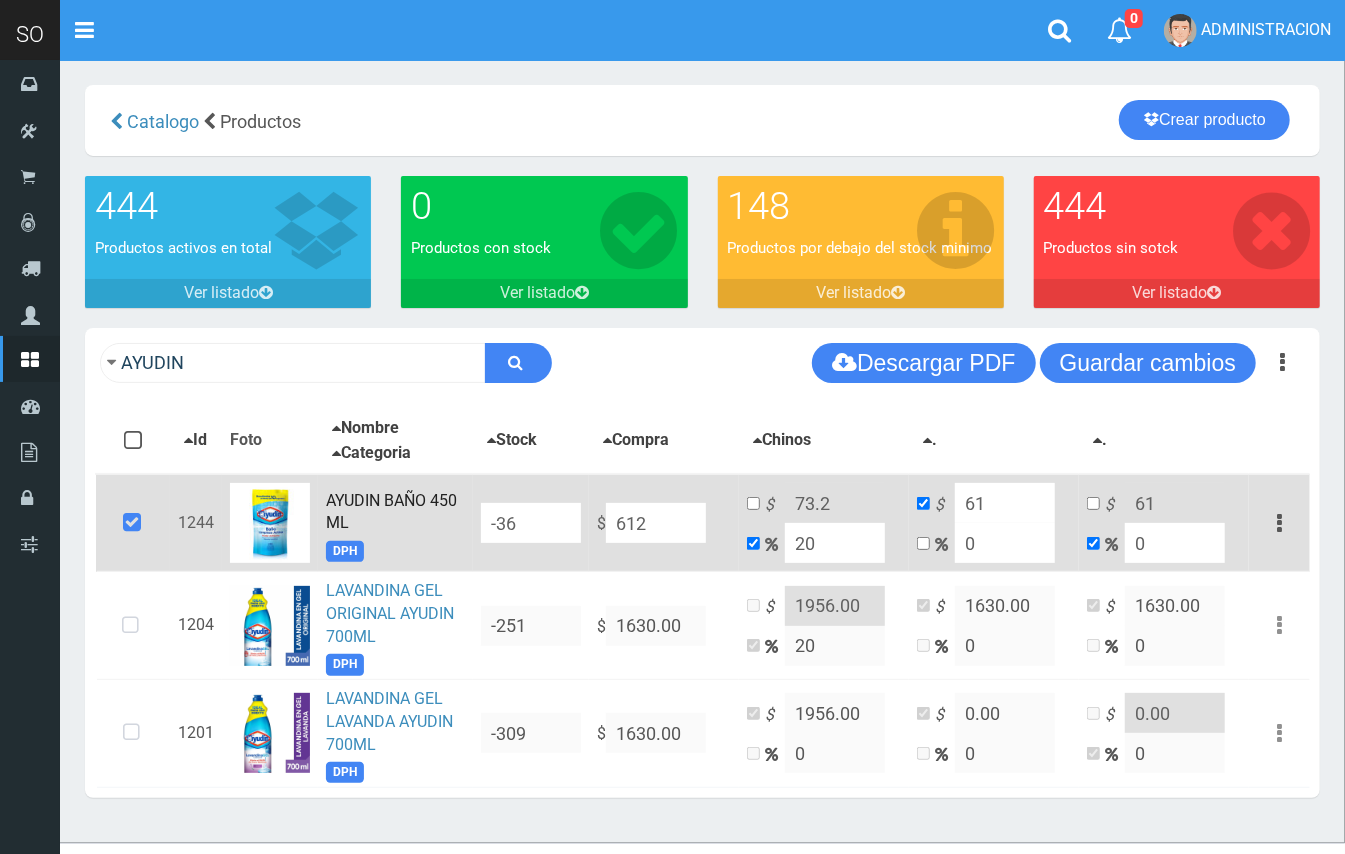 type on "734.4" 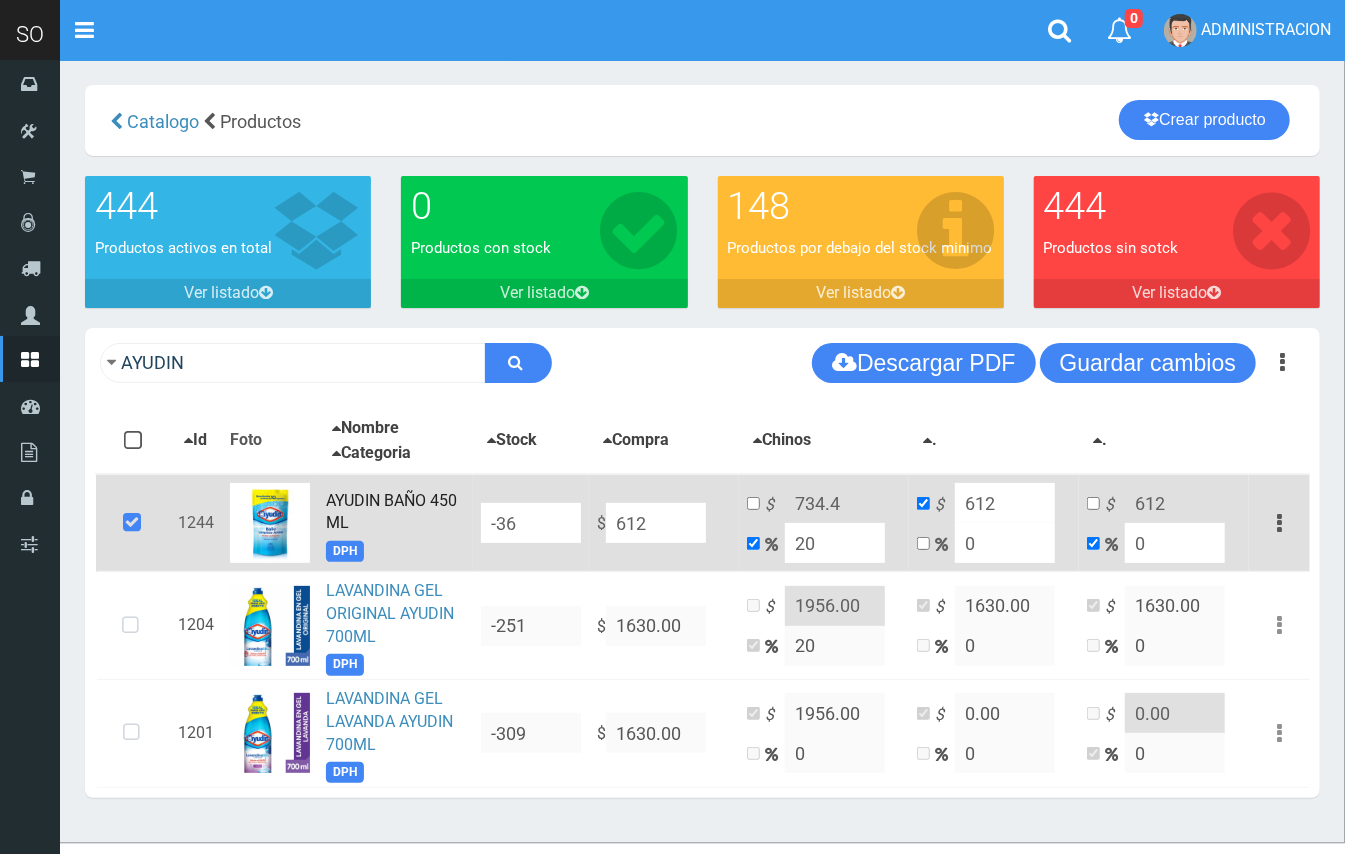 type on "6120" 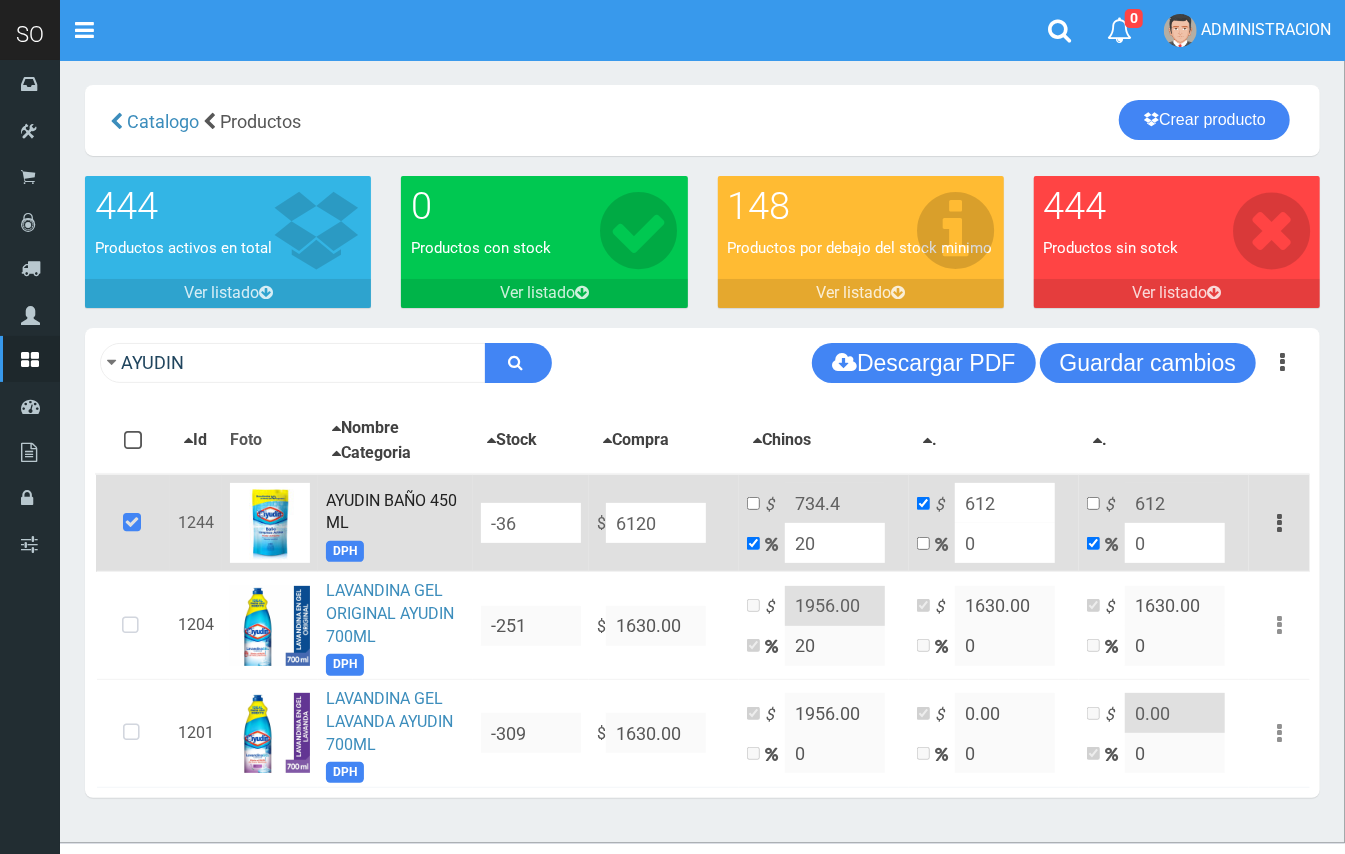 type on "7344" 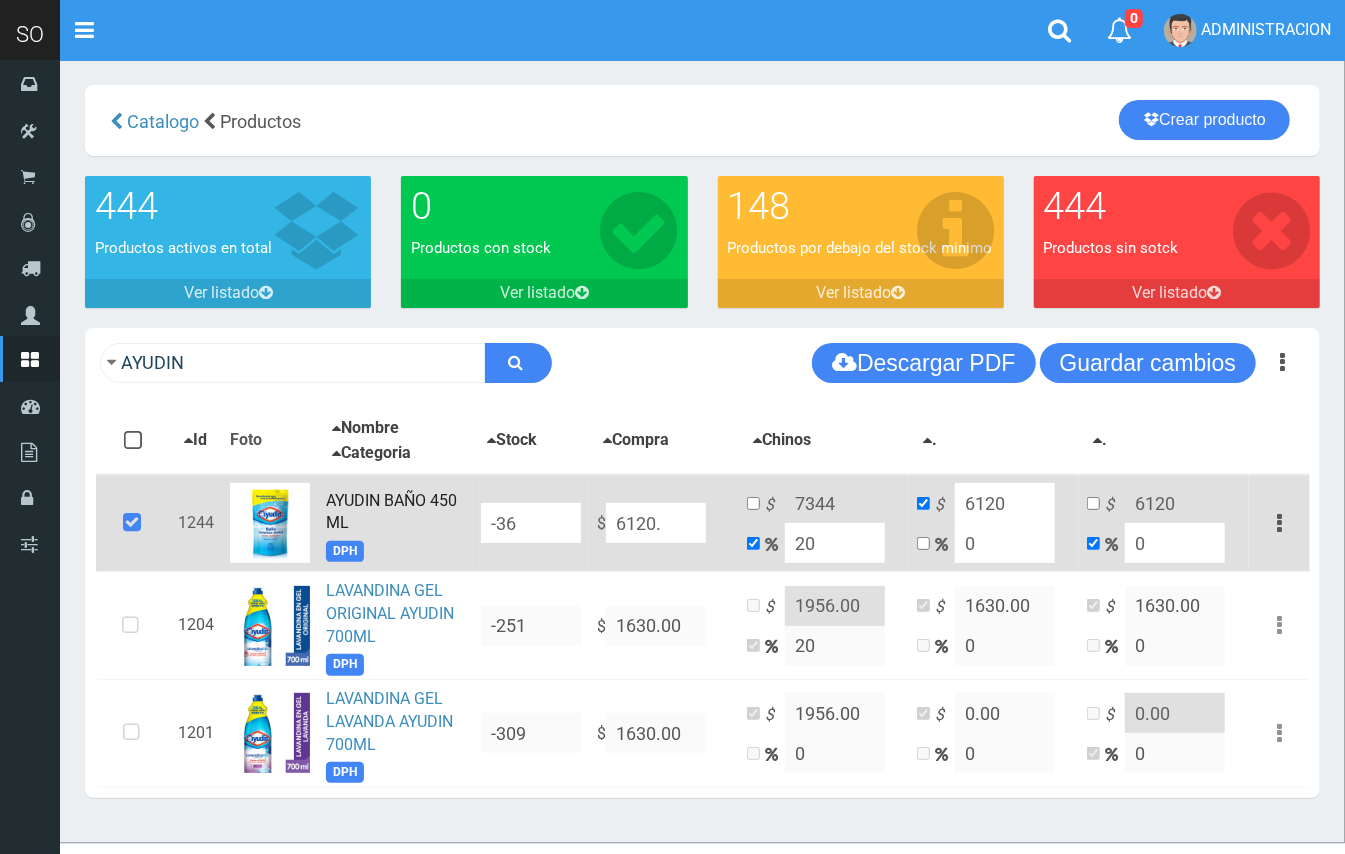 type on "6120.8" 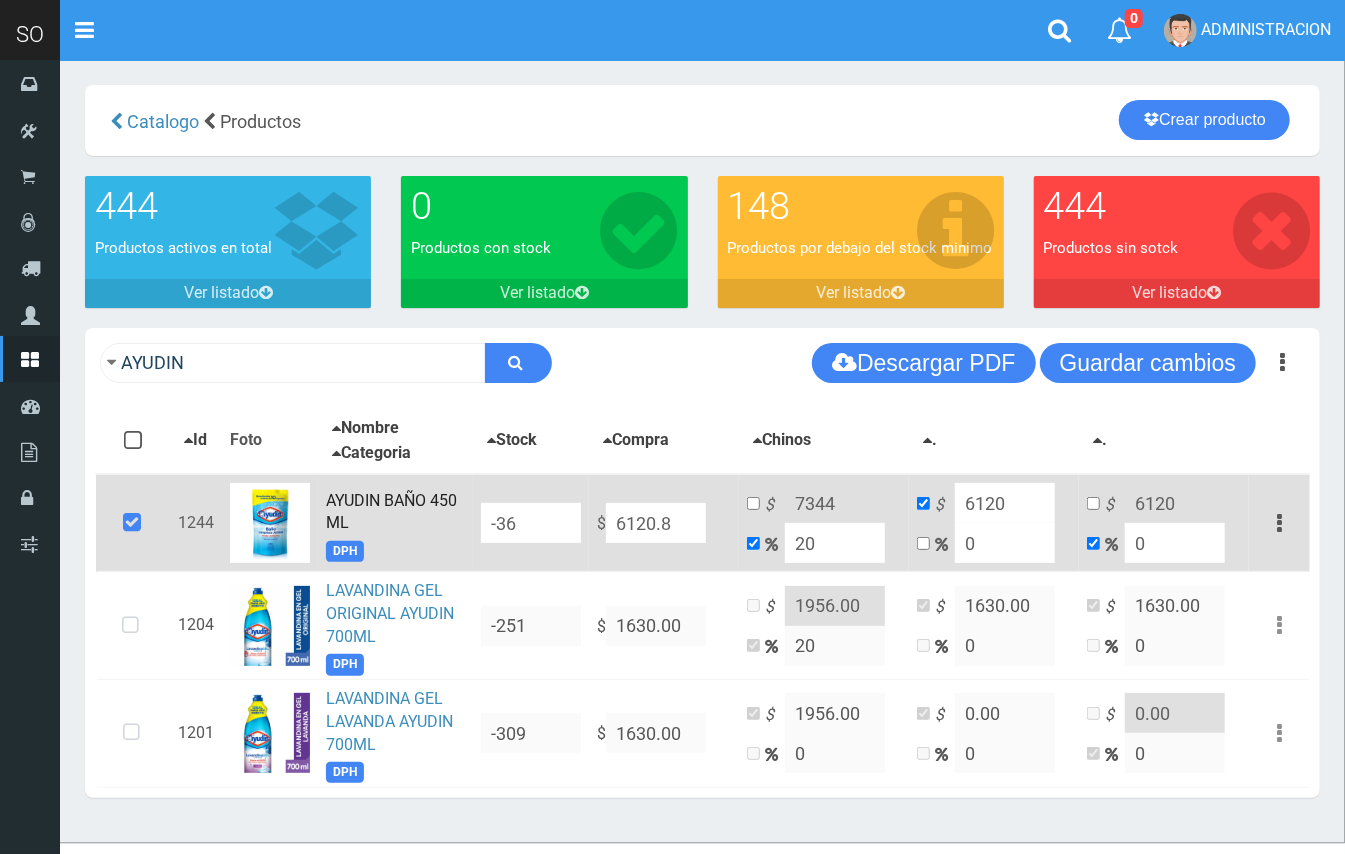 type on "7344.96" 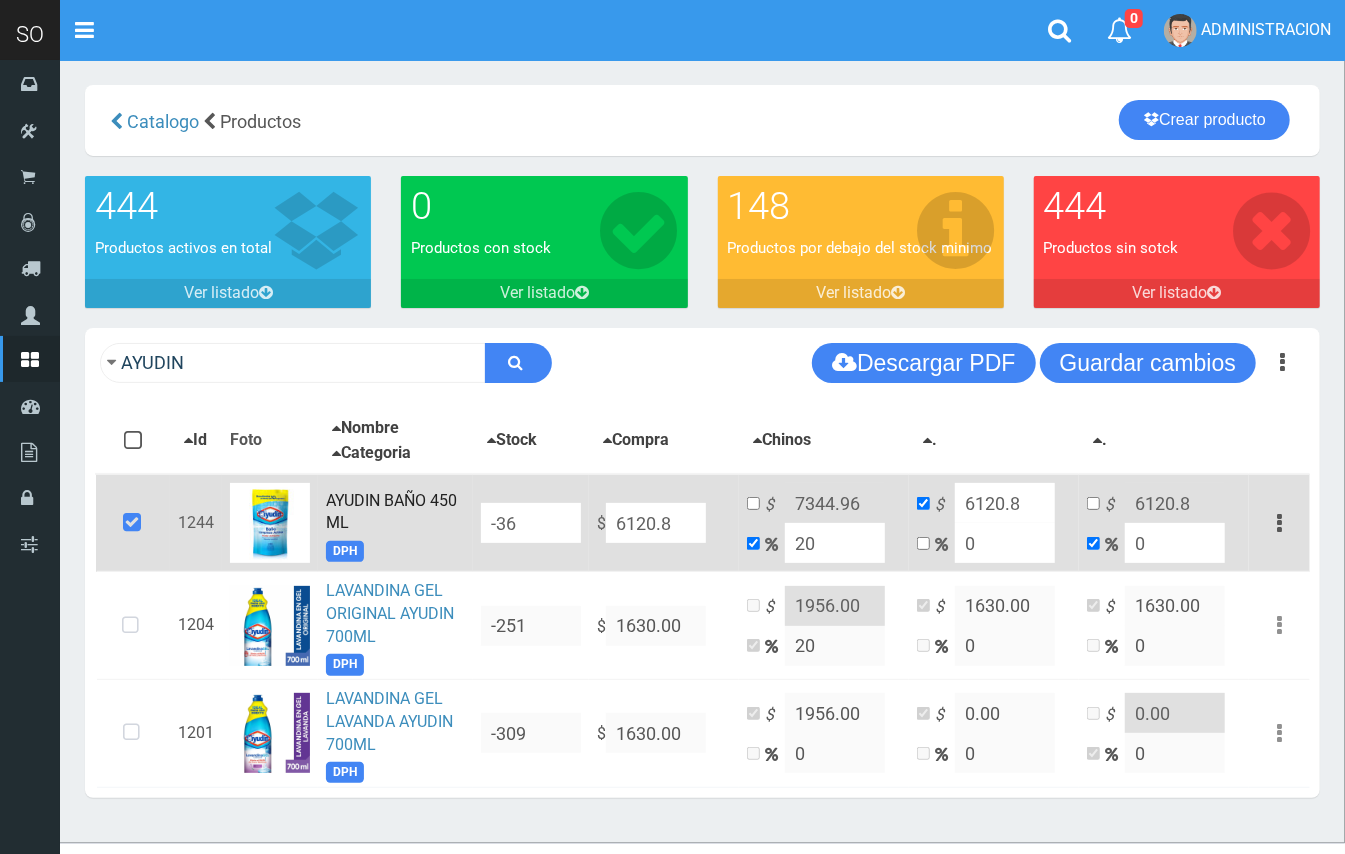 type on "6120.88" 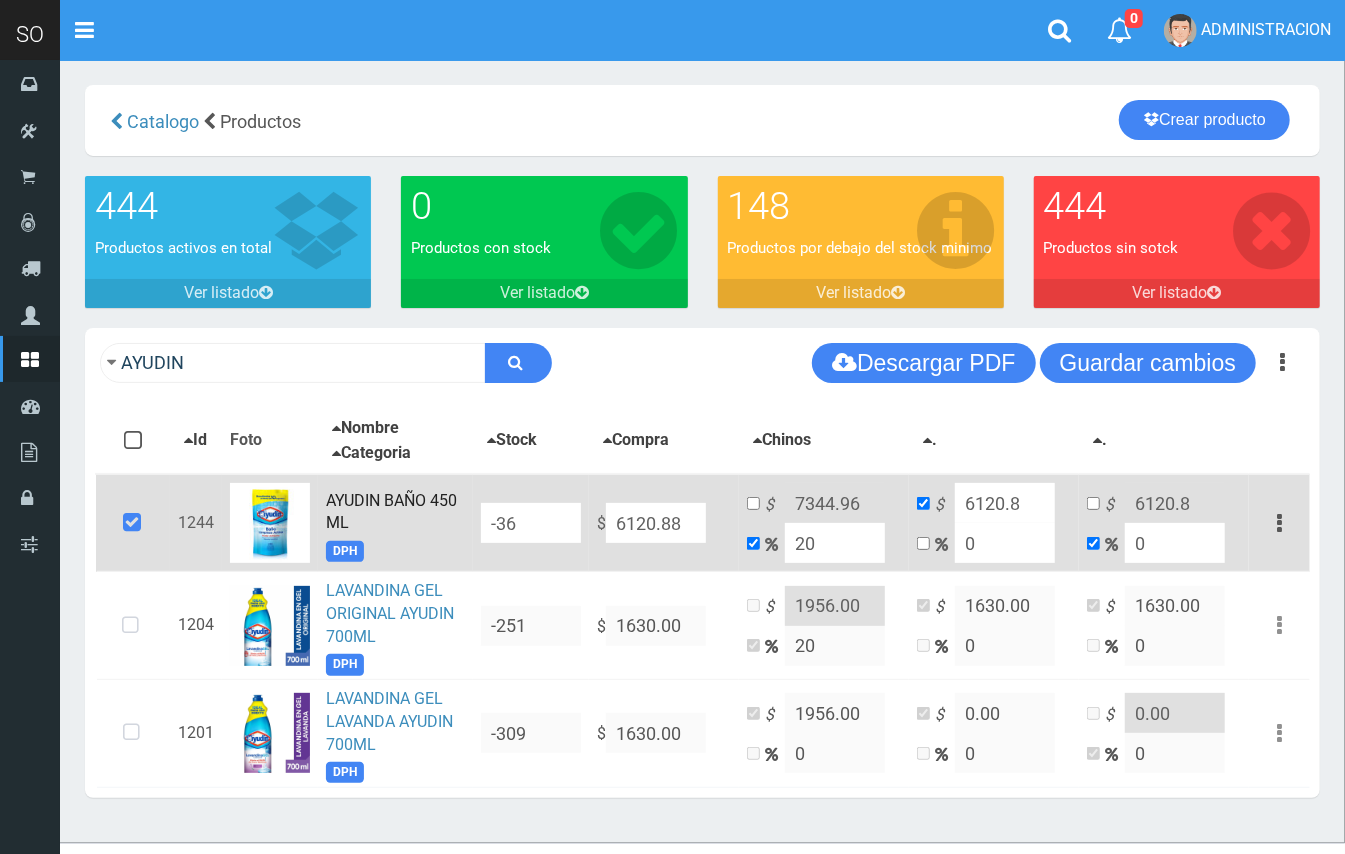 type on "7345.0560000000005" 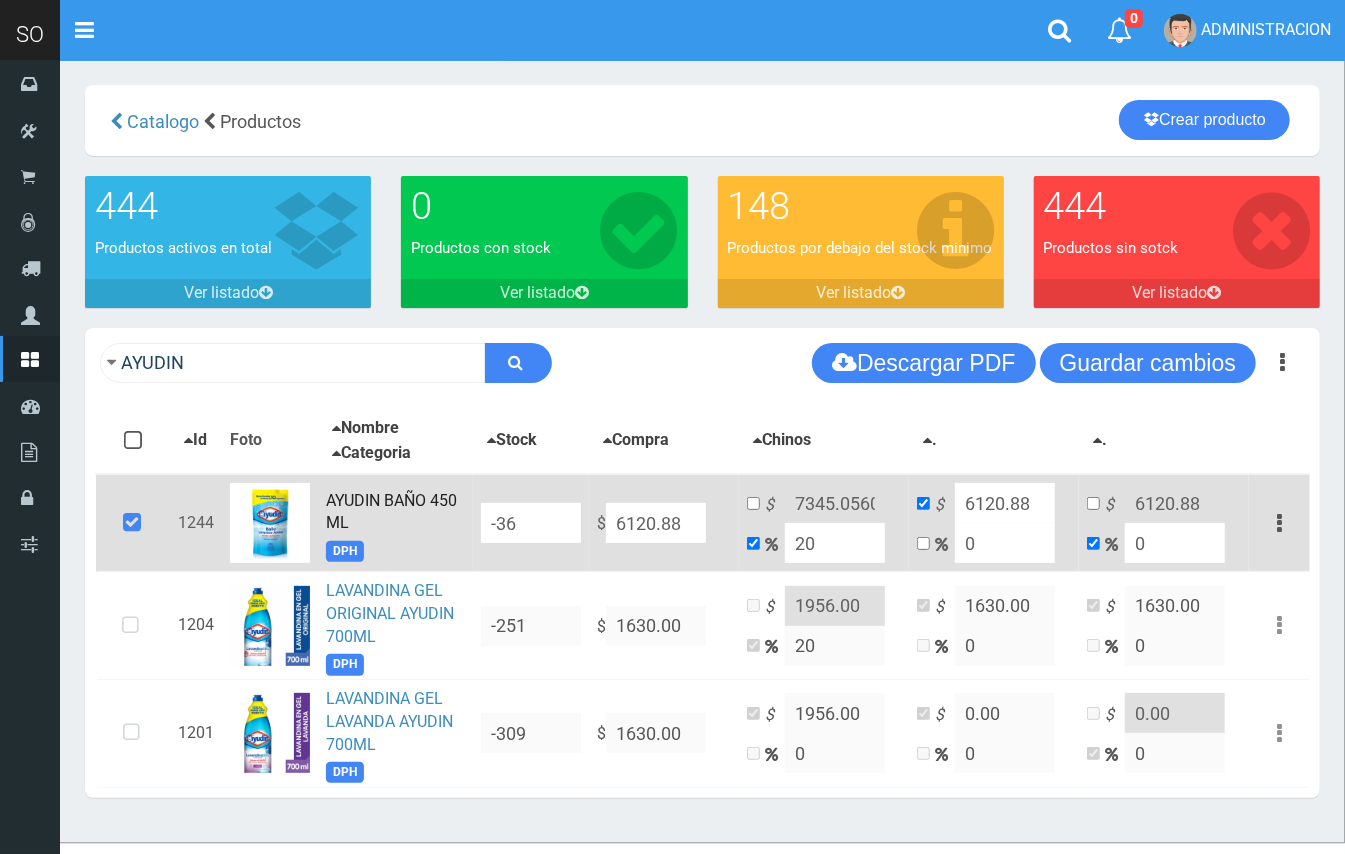 type on "6120.88" 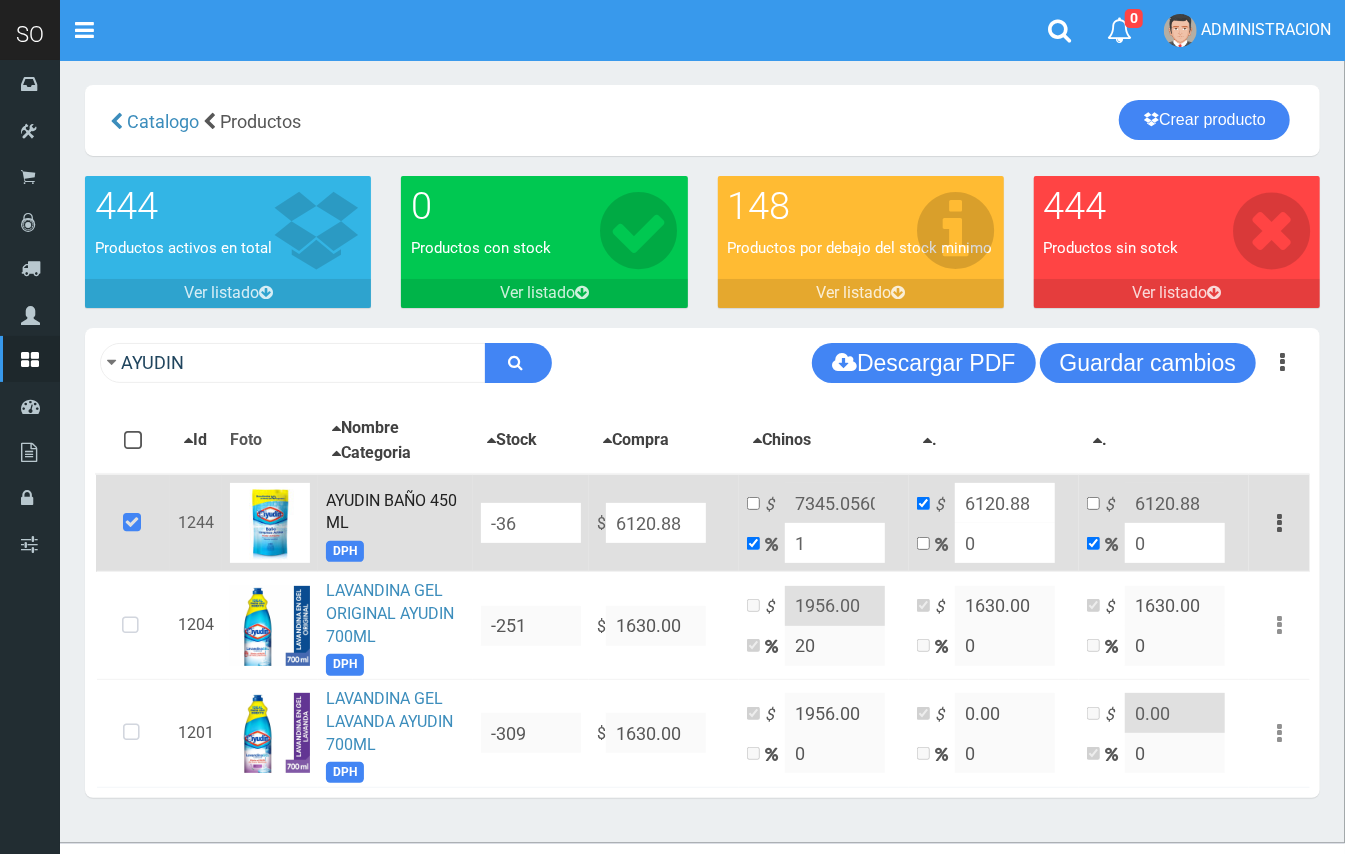 type on "15" 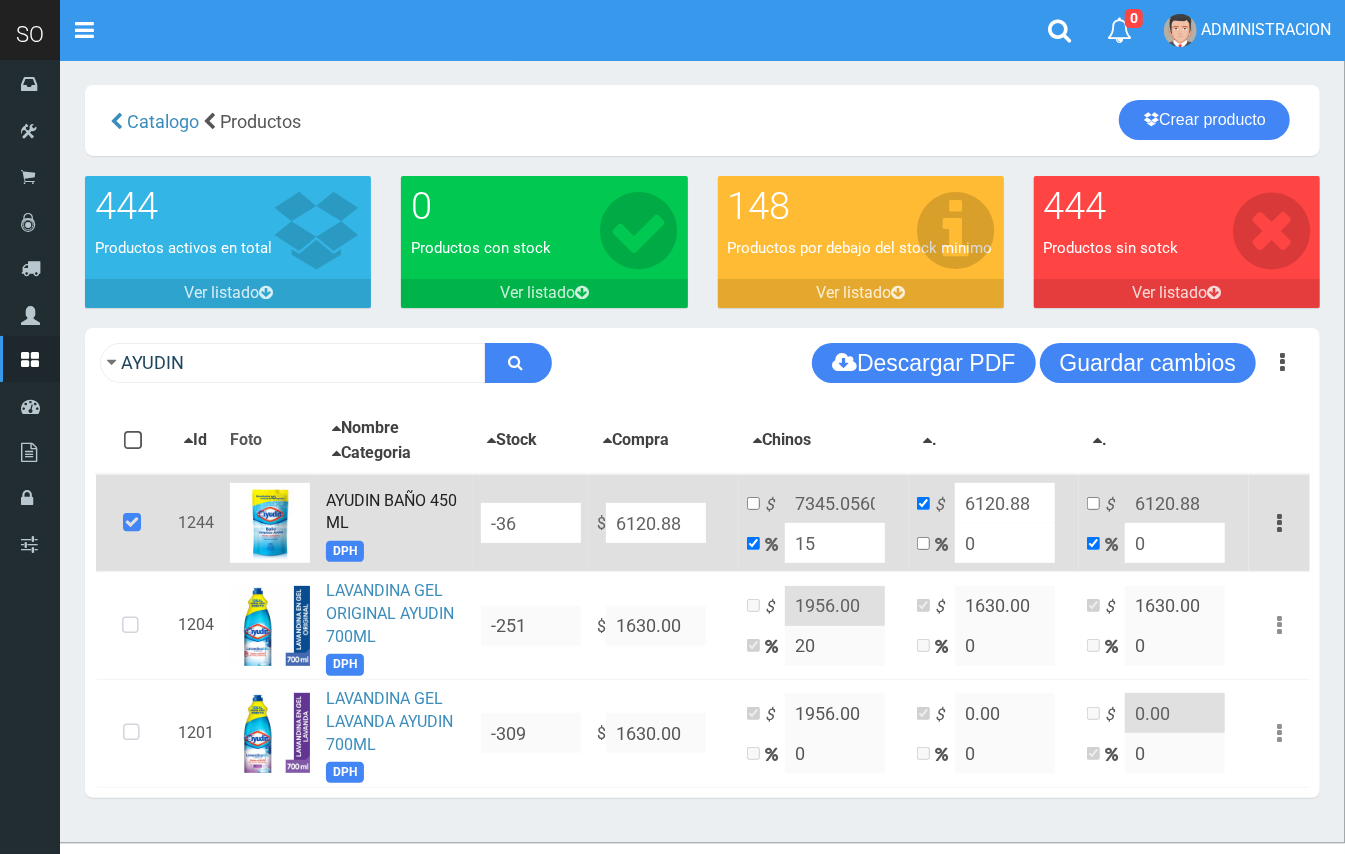 type on "7039.012" 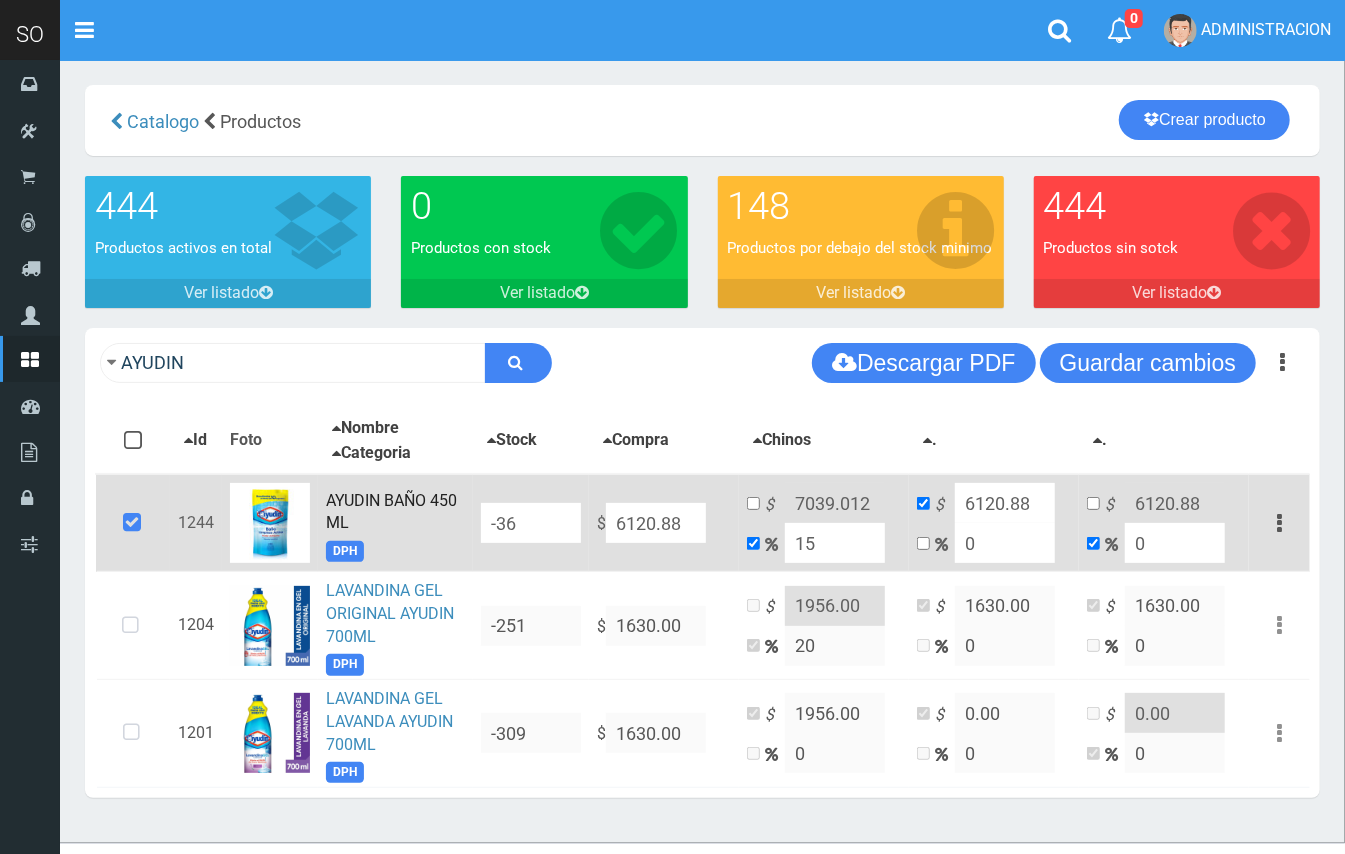 type on "15" 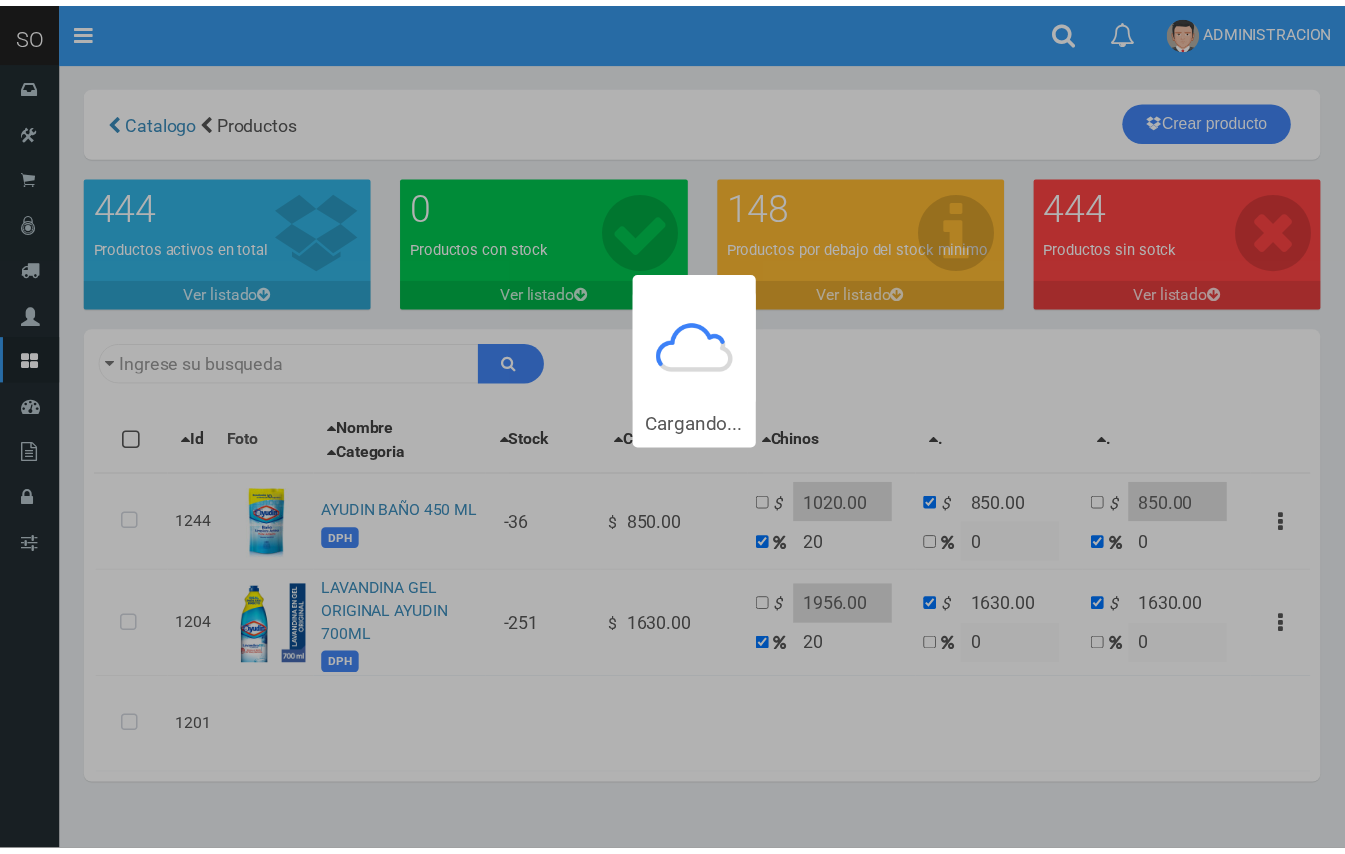 scroll, scrollTop: 0, scrollLeft: 0, axis: both 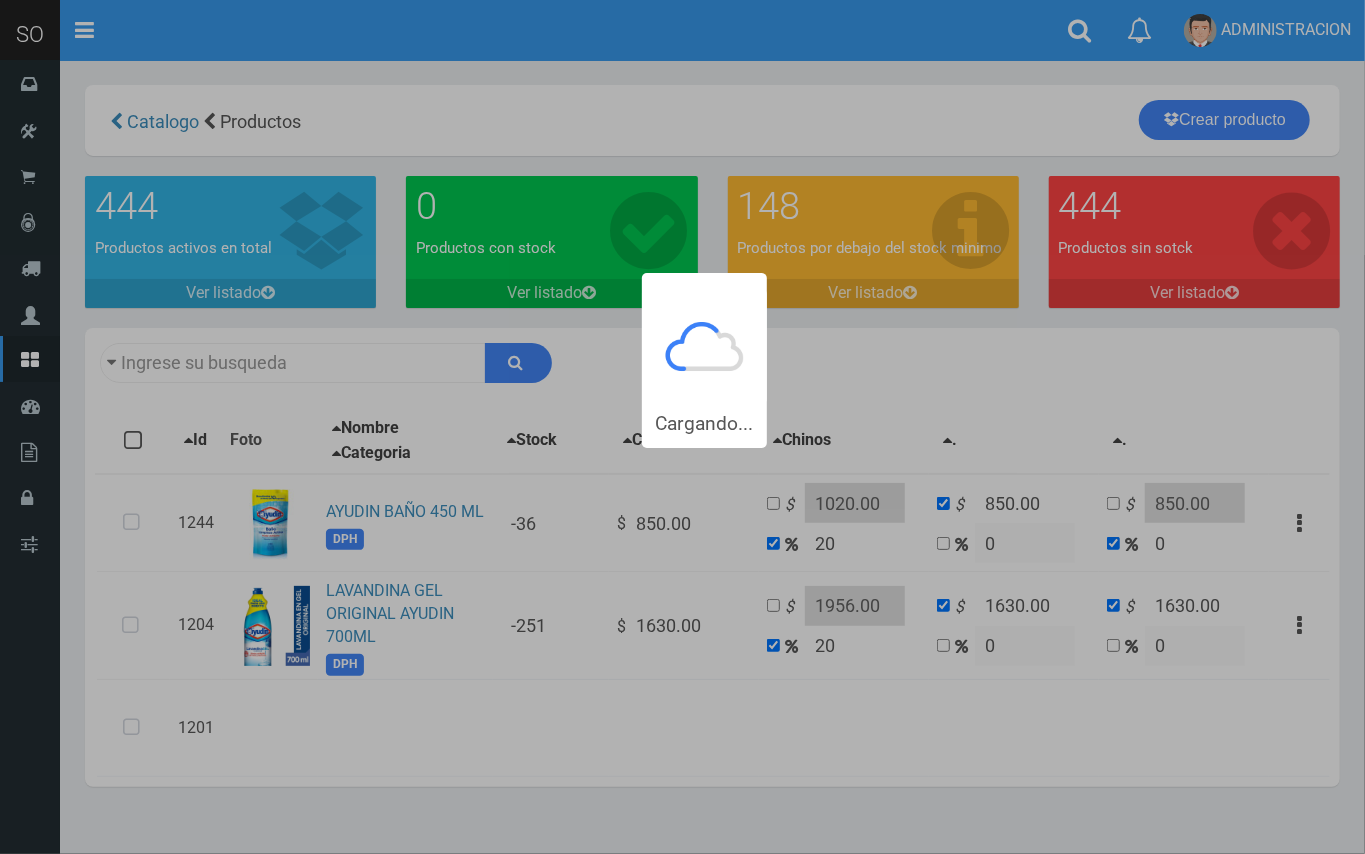 type on "AYUDIN" 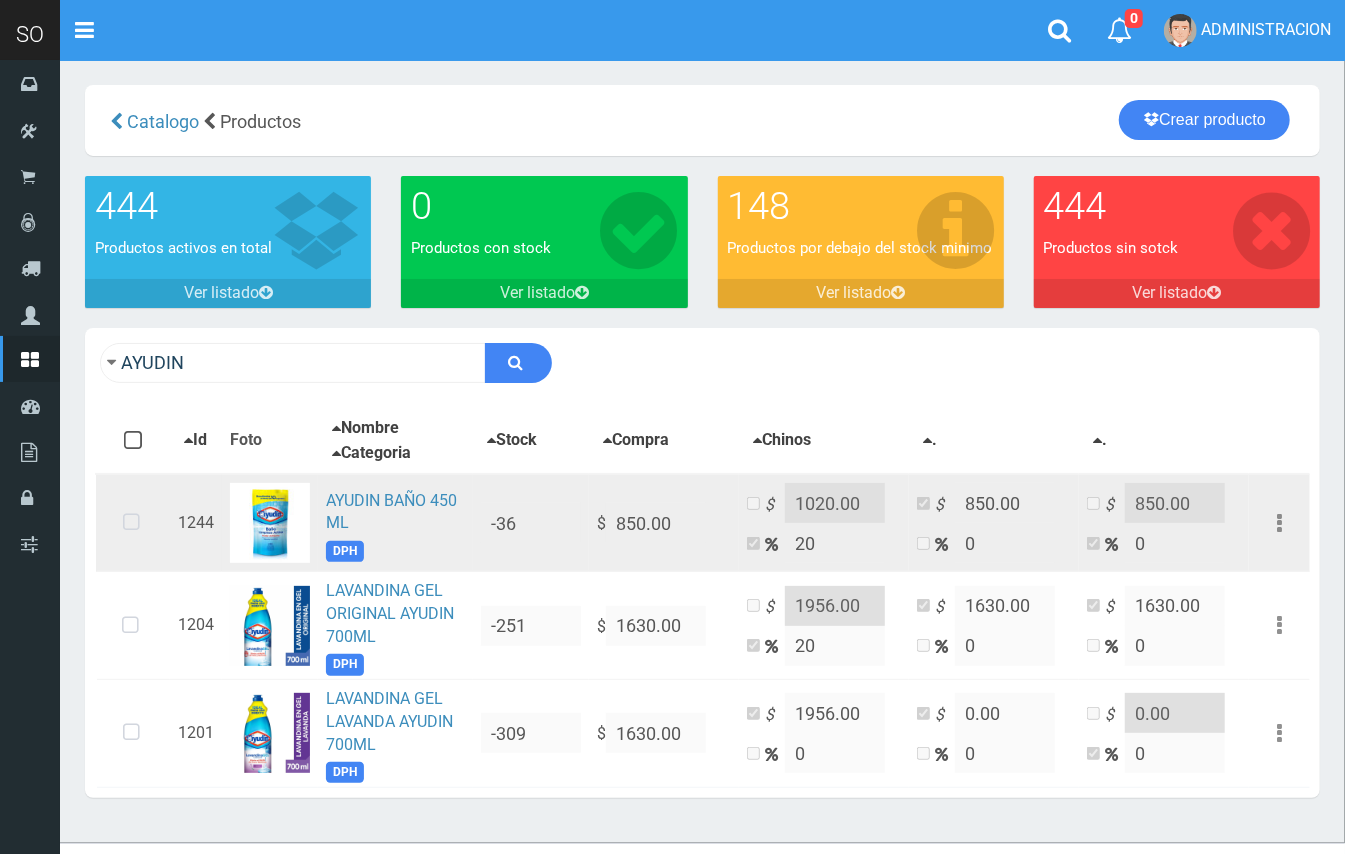 click at bounding box center (131, 523) 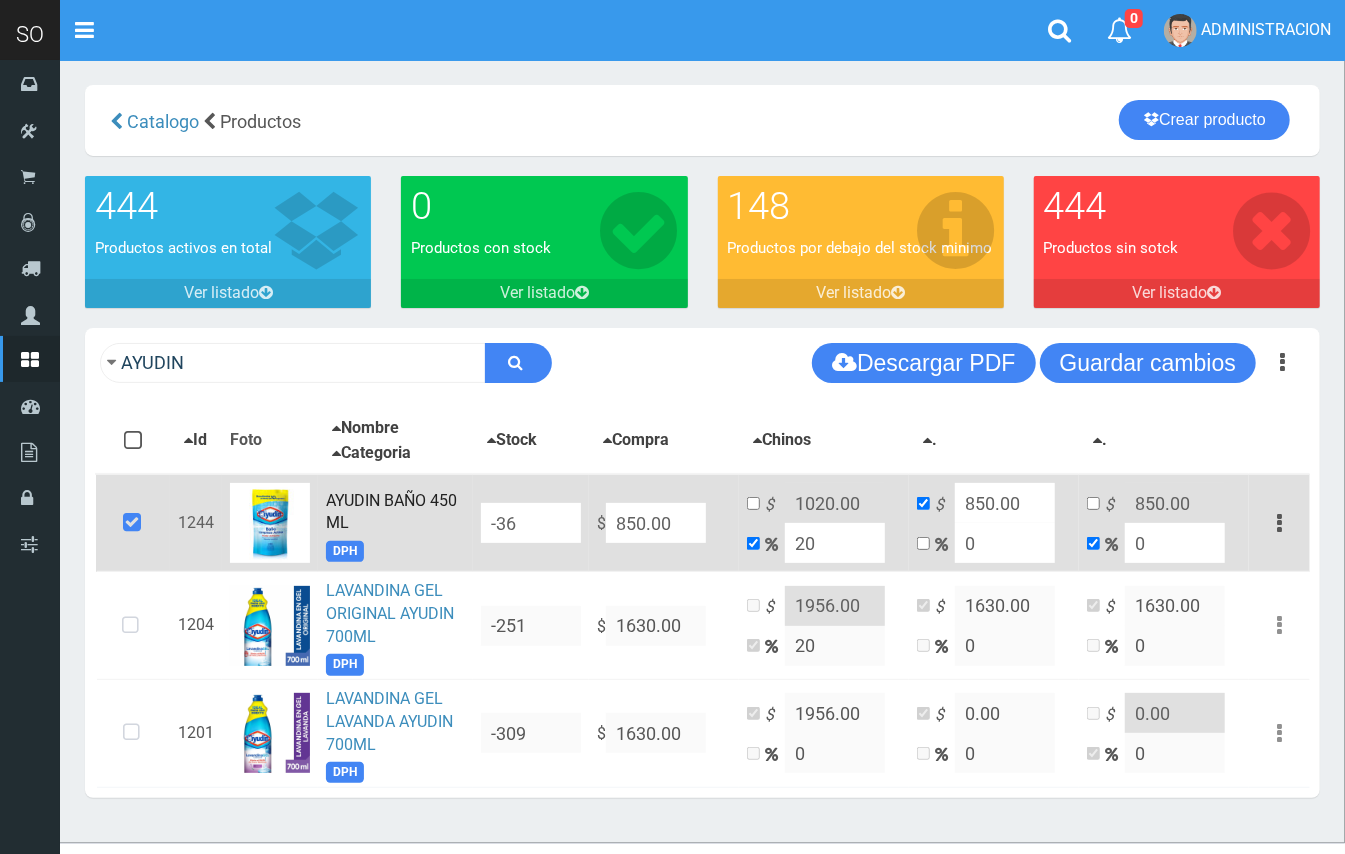 drag, startPoint x: 672, startPoint y: 513, endPoint x: 596, endPoint y: 513, distance: 76 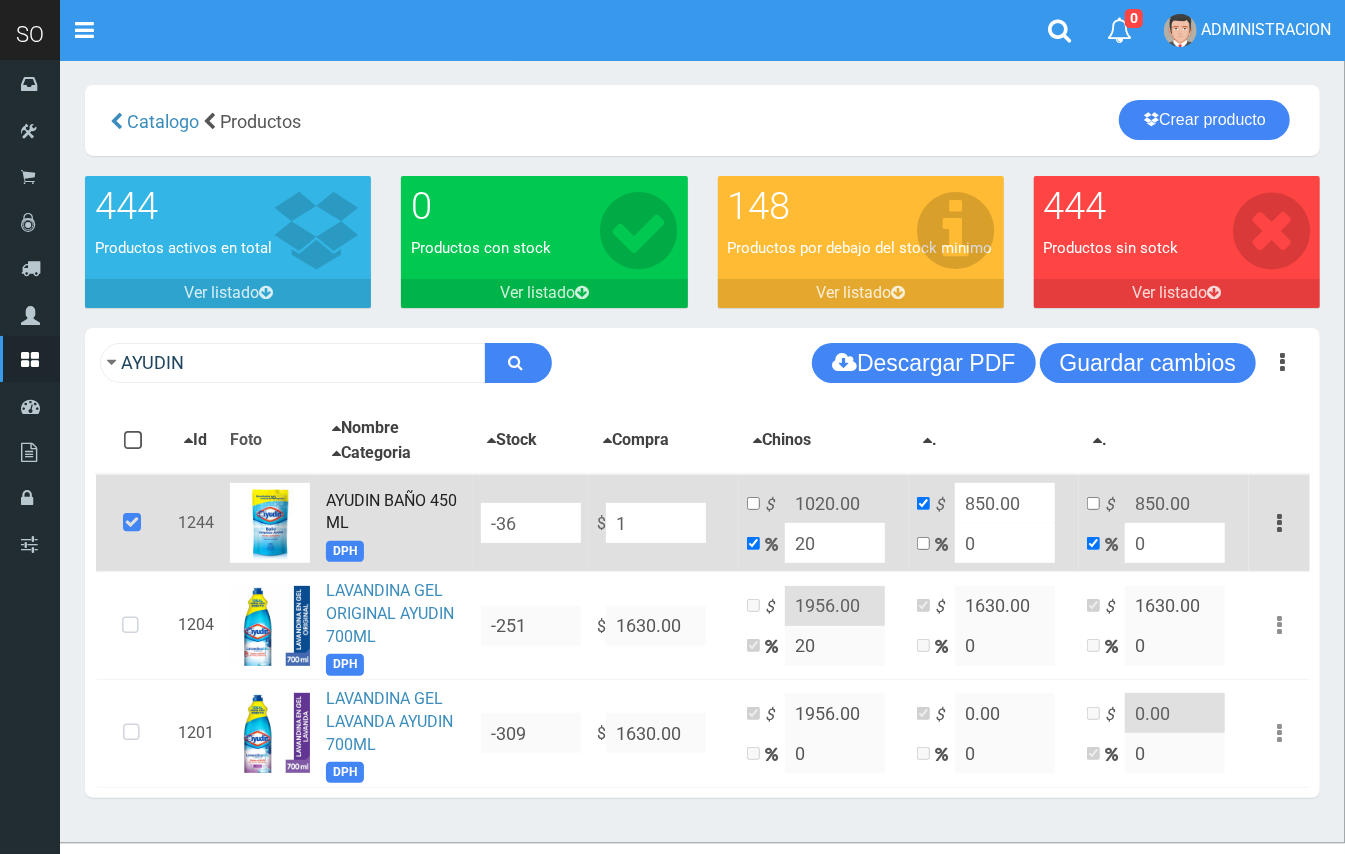 type on "1.2" 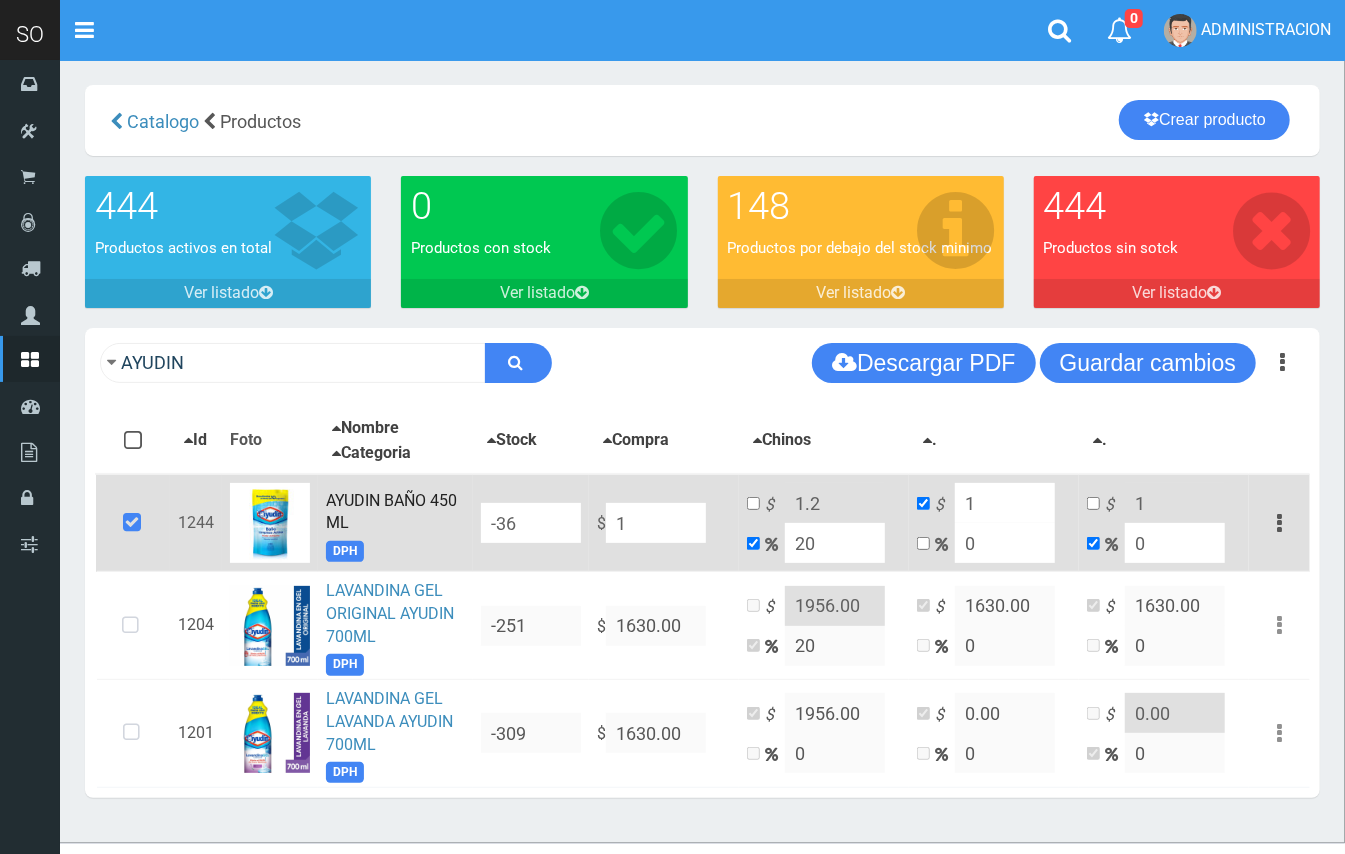 type on "12" 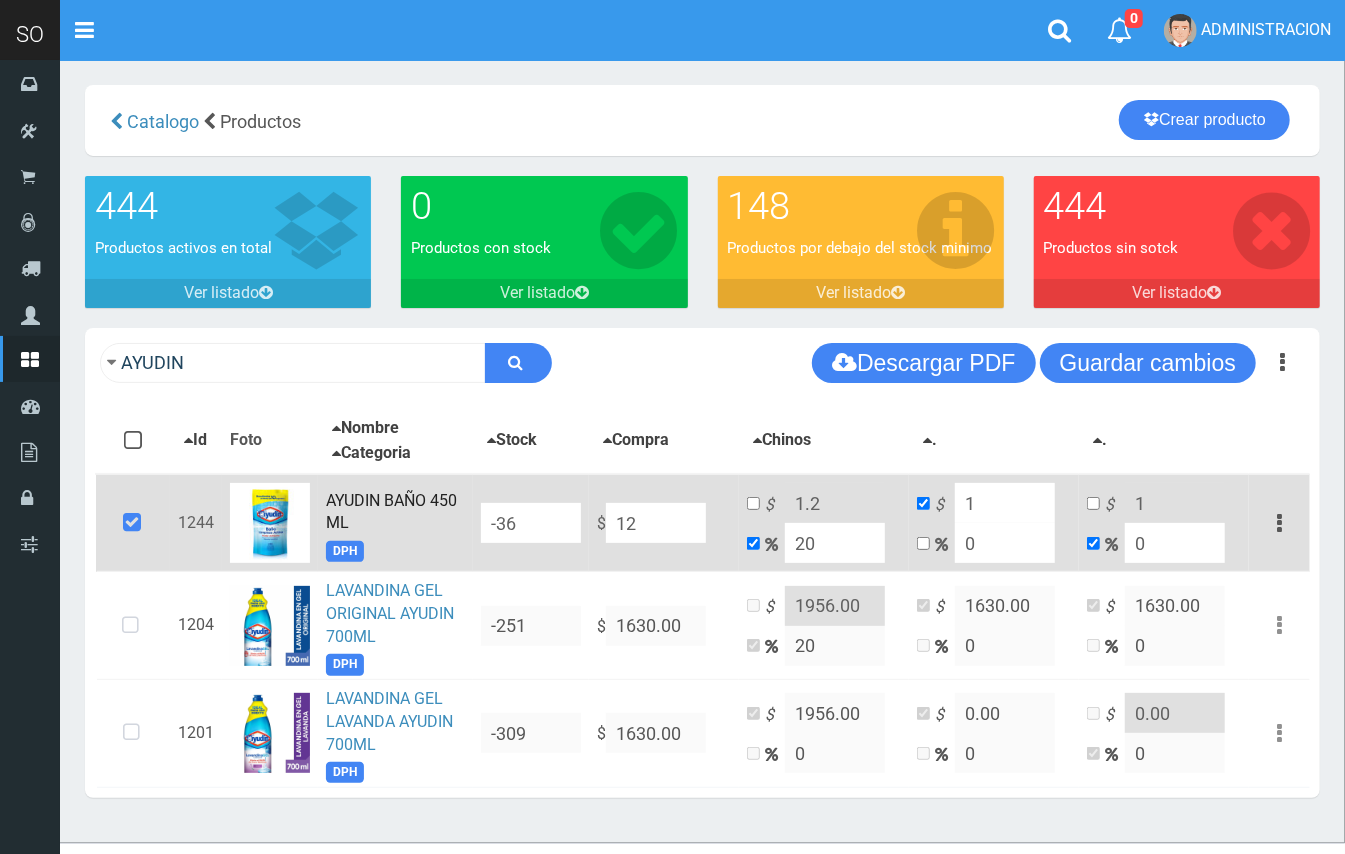 type on "14.4" 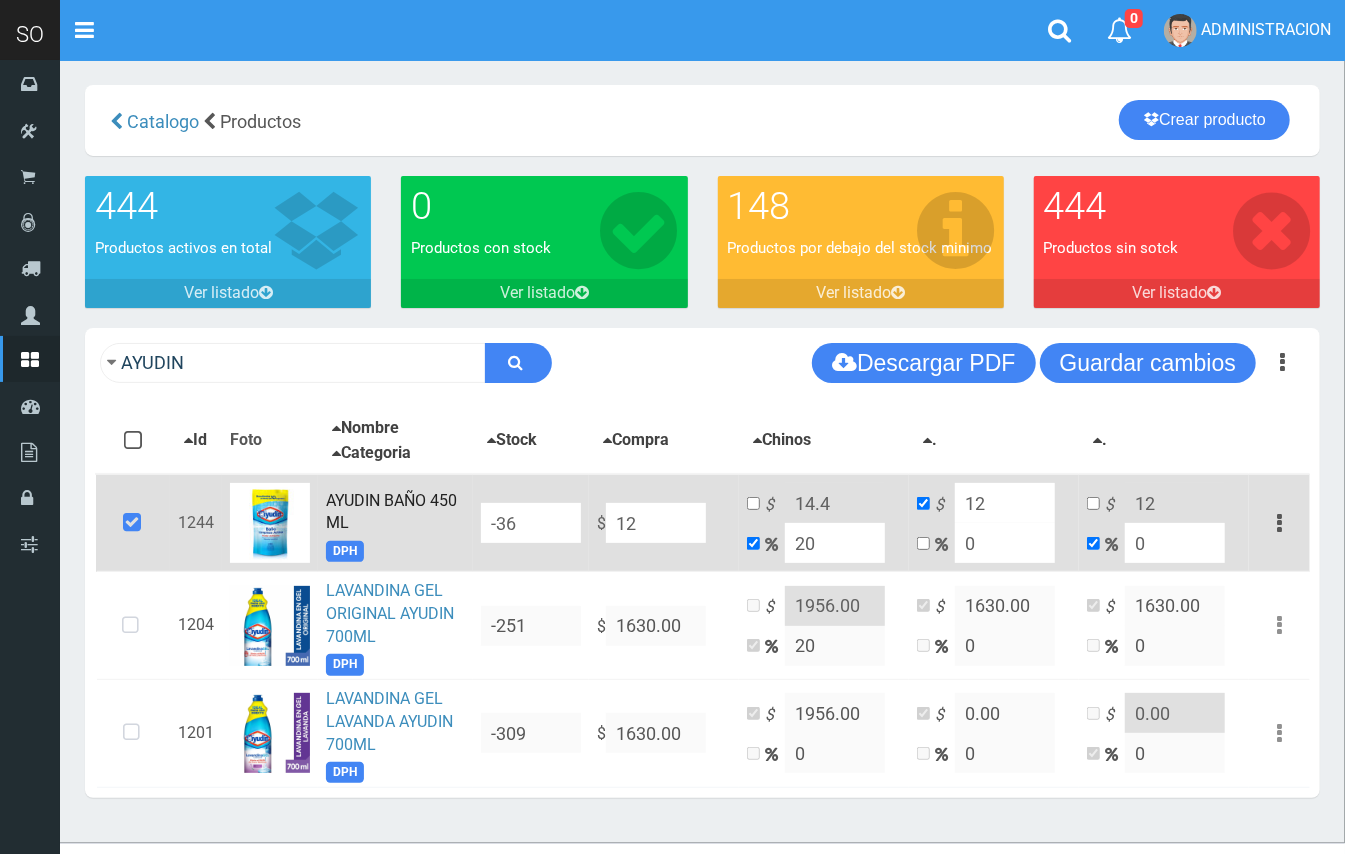 type on "125" 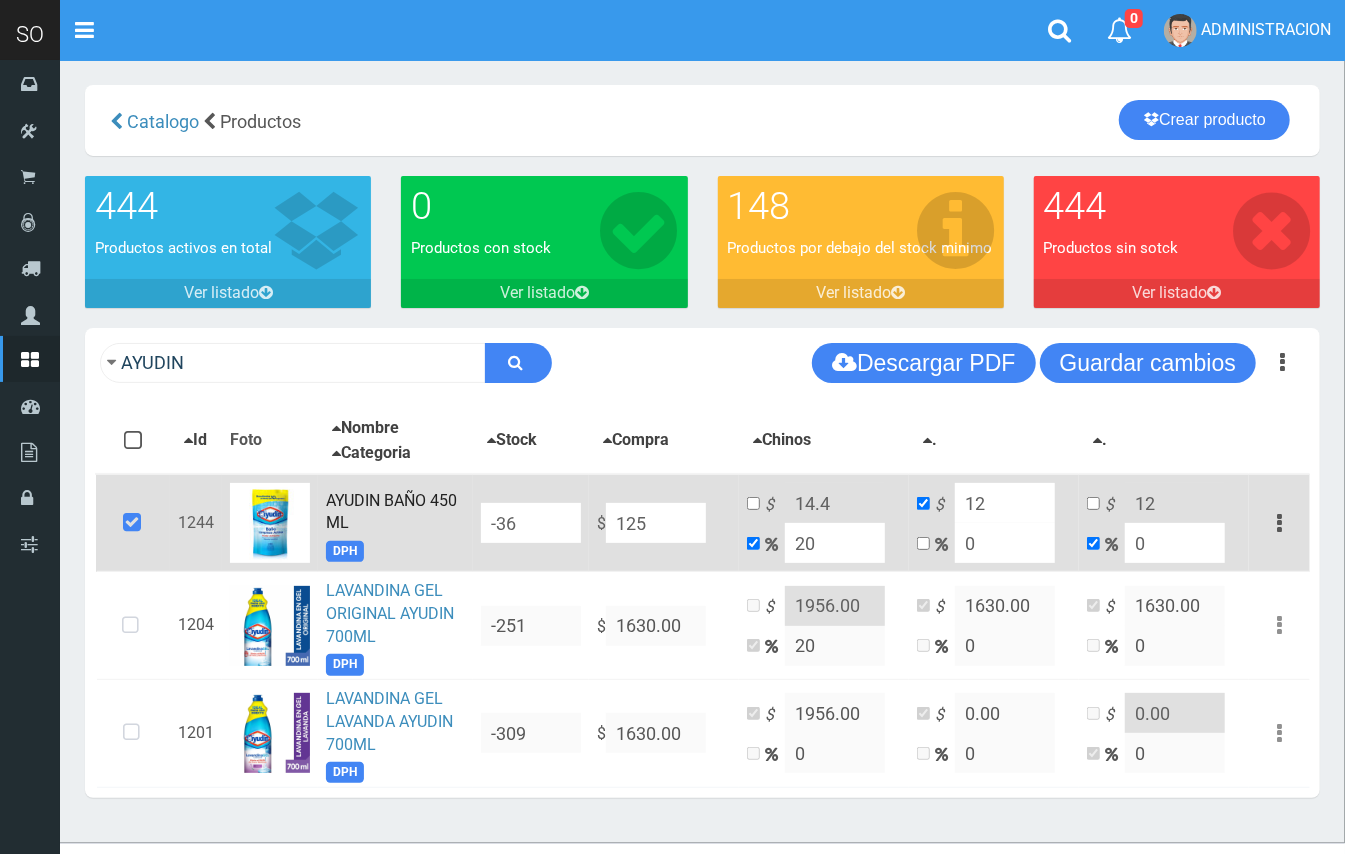 type on "150" 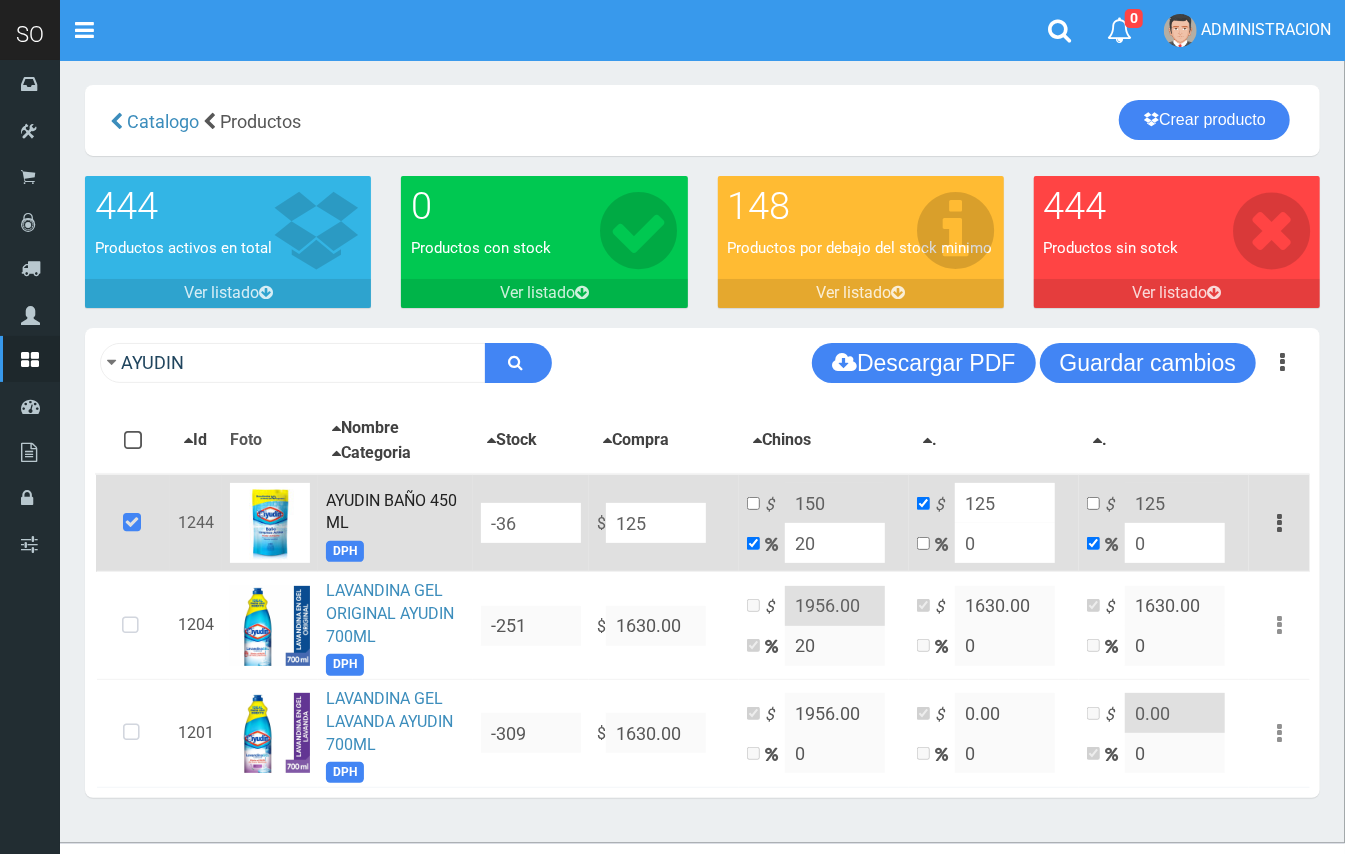 type on "1259" 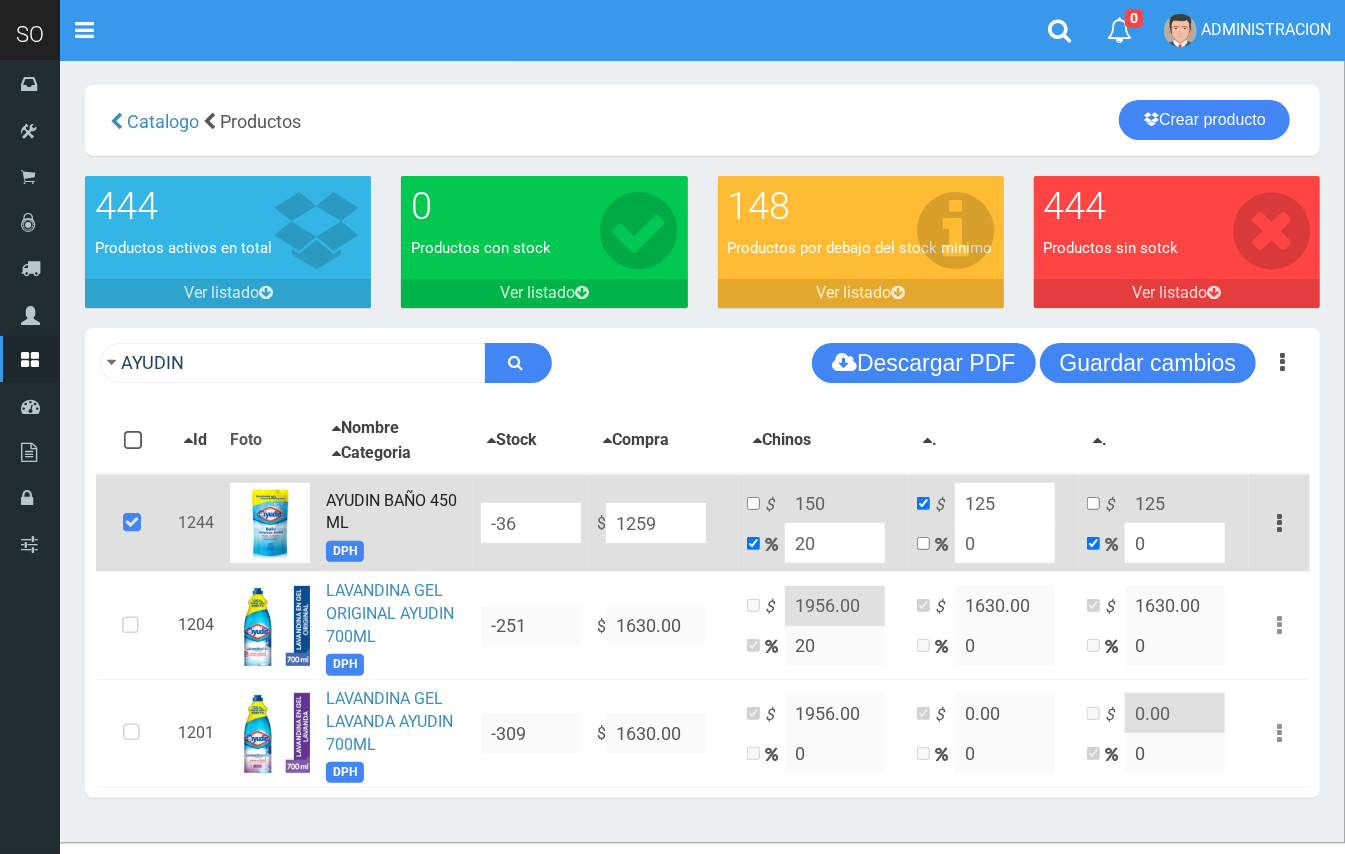type on "1510.8" 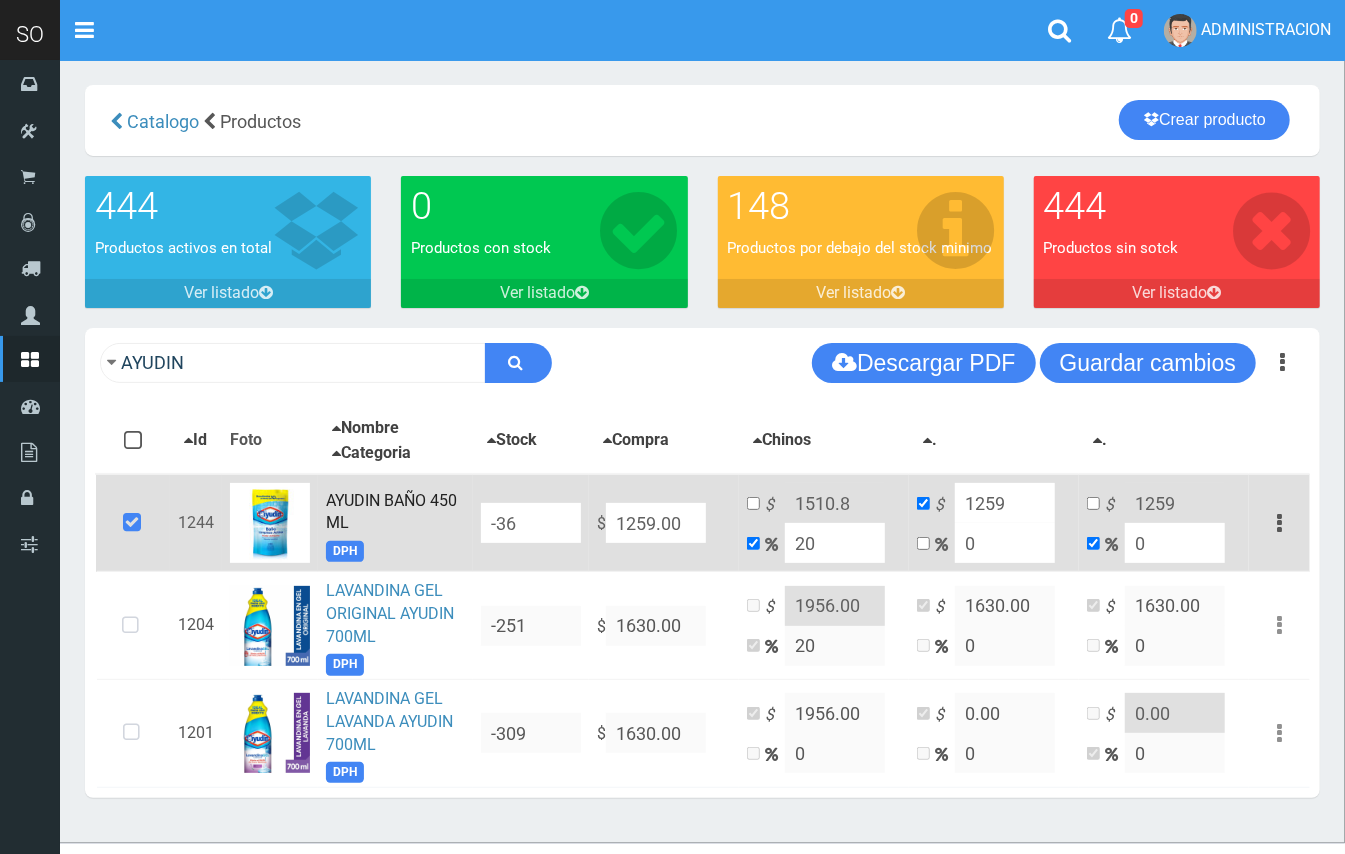 type on "1259.00" 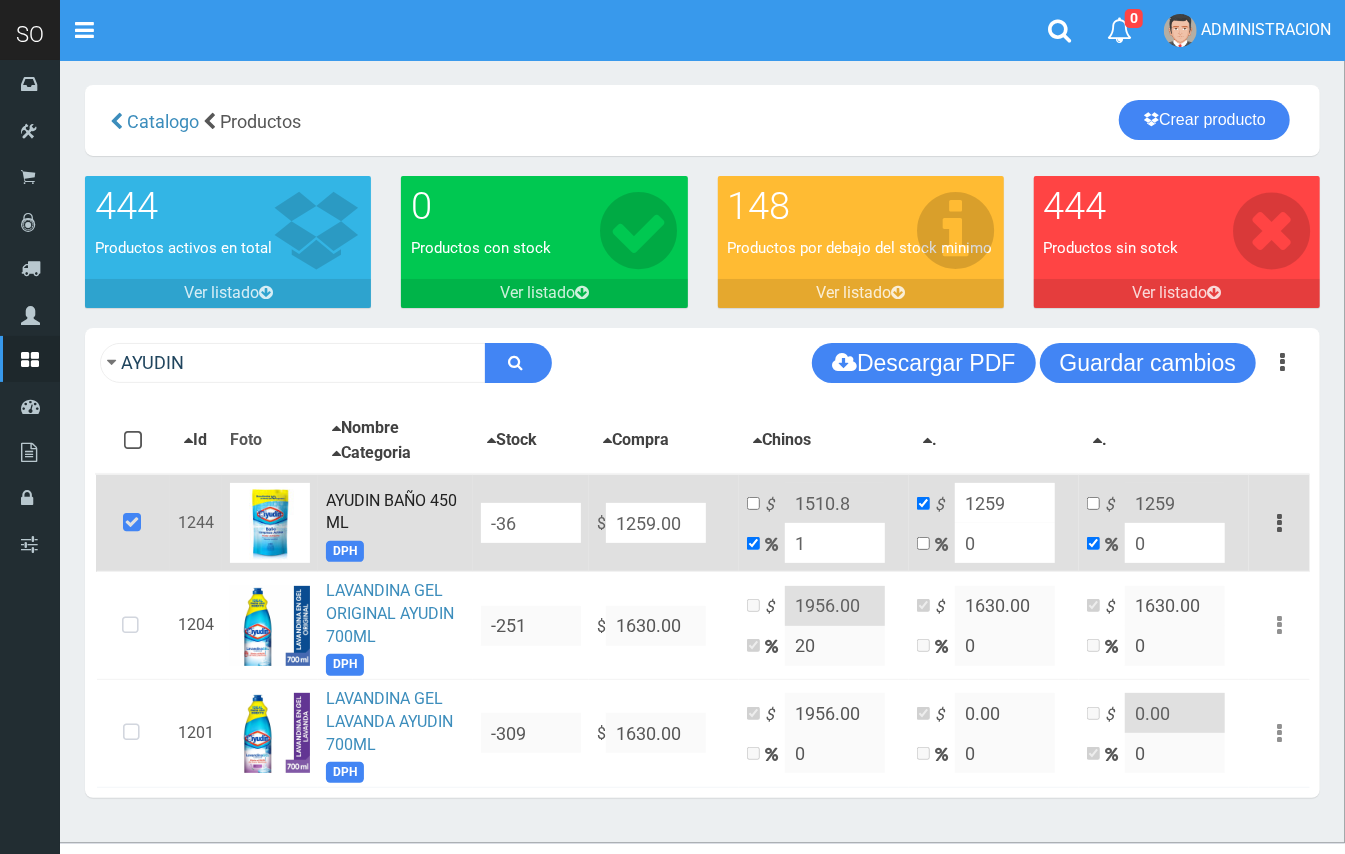 type on "15" 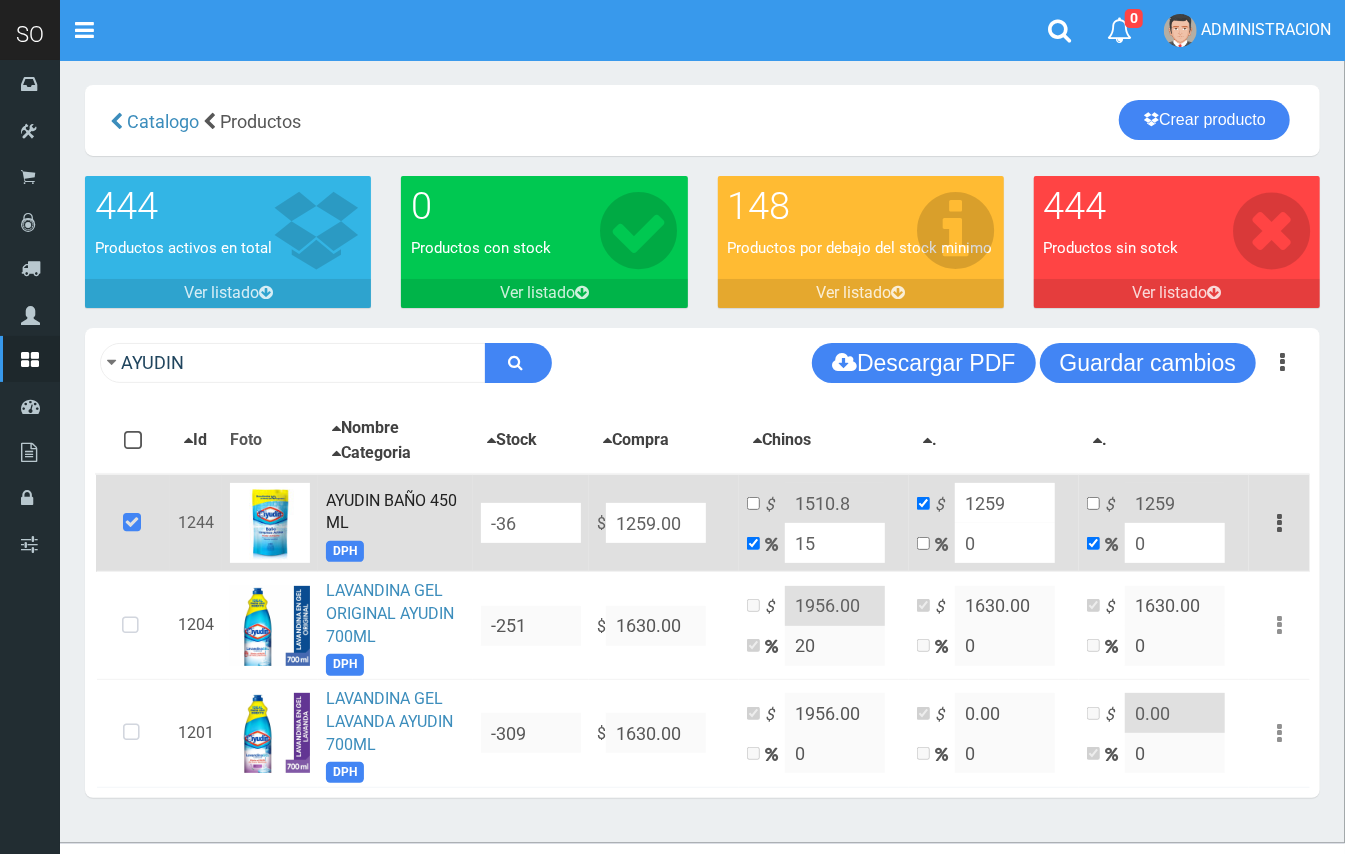 type on "1447.85" 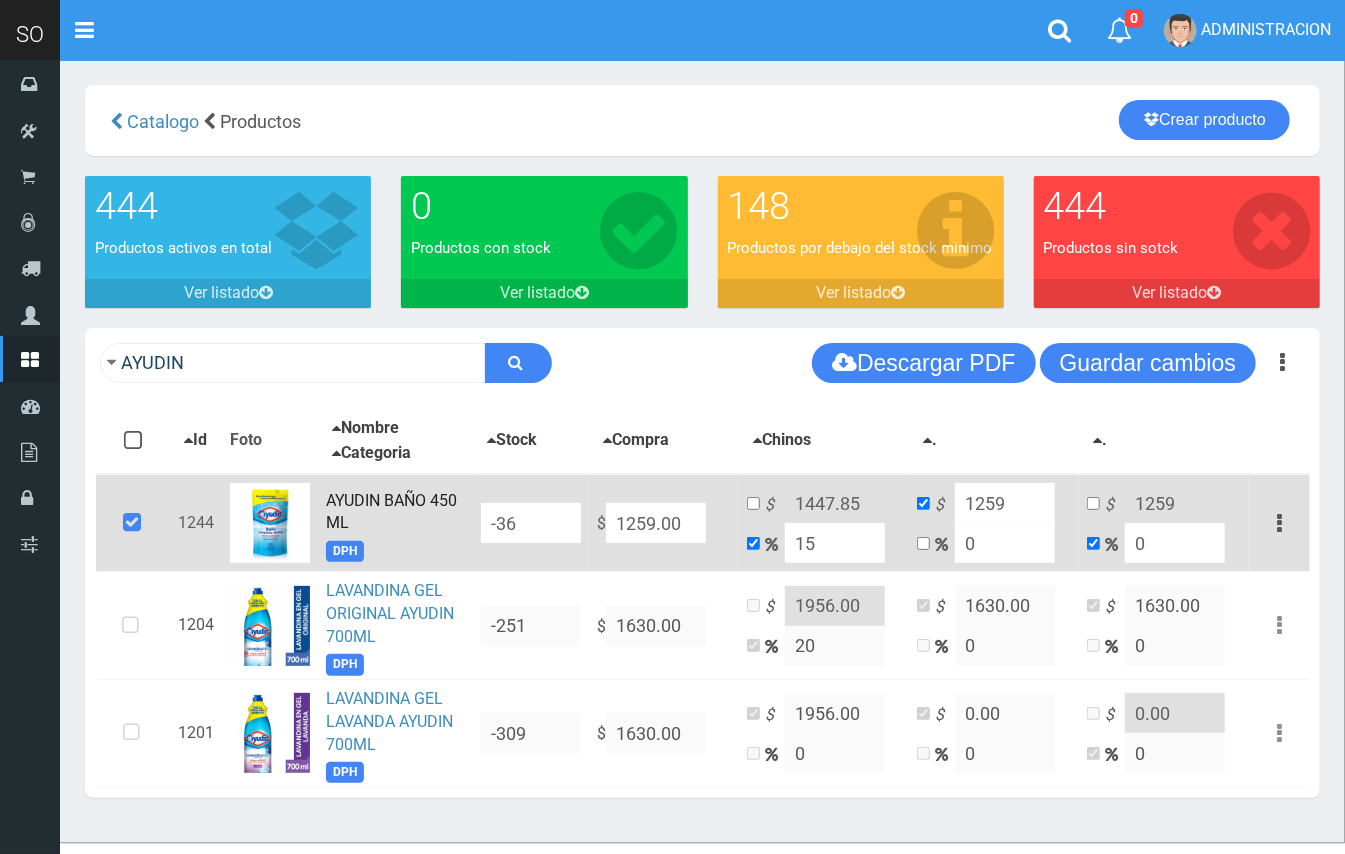 type on "15" 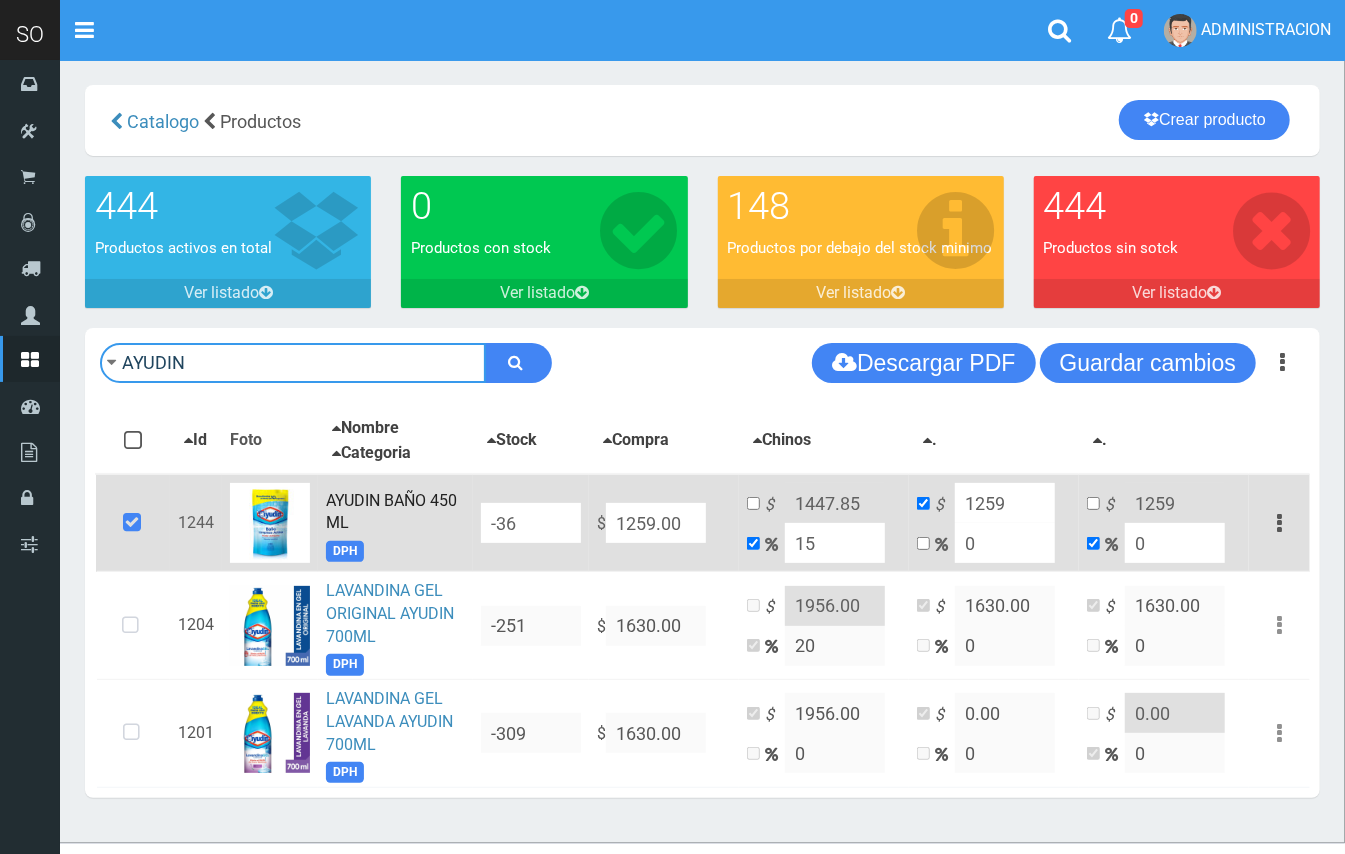 drag, startPoint x: 246, startPoint y: 364, endPoint x: 96, endPoint y: 364, distance: 150 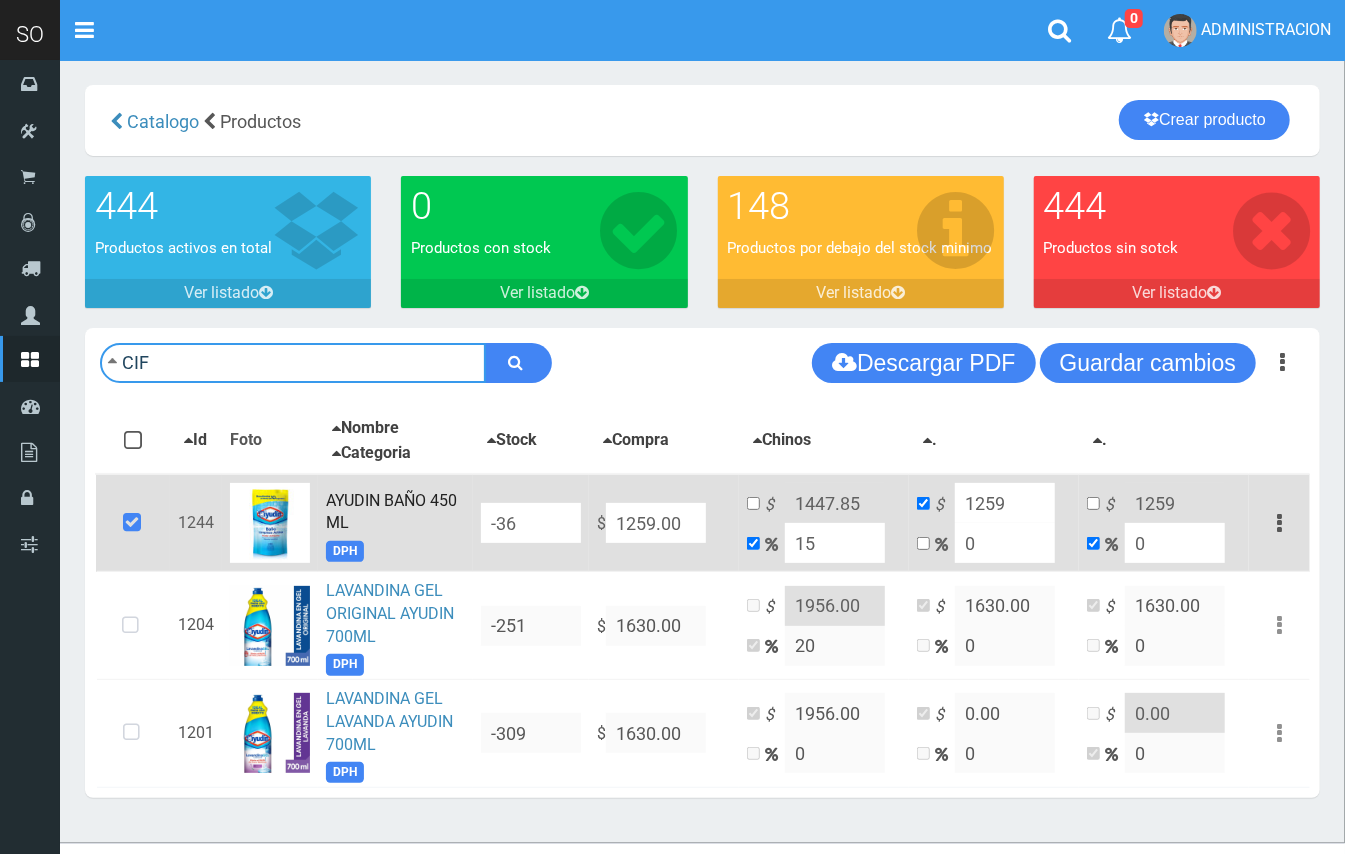 type on "CIF" 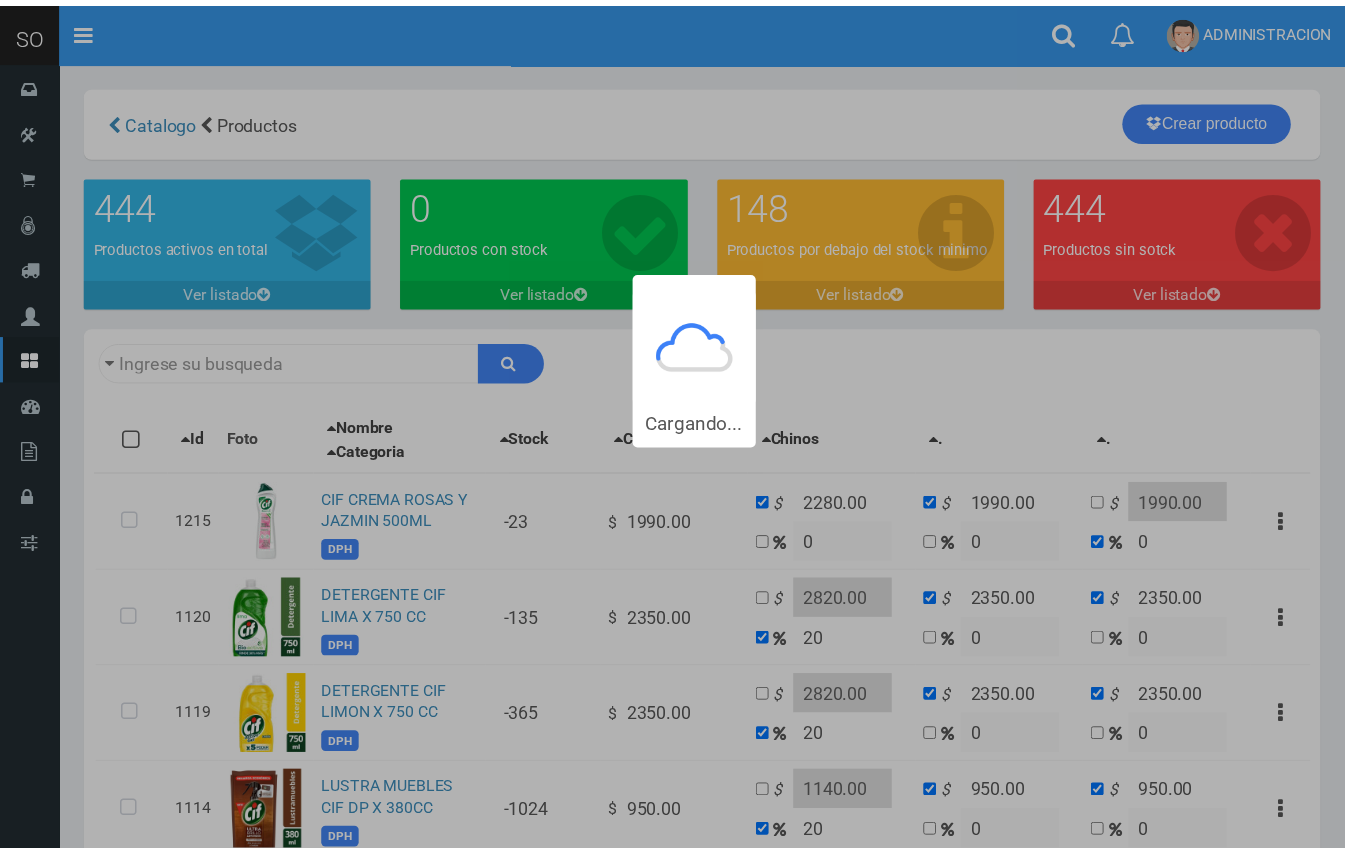 scroll, scrollTop: 0, scrollLeft: 0, axis: both 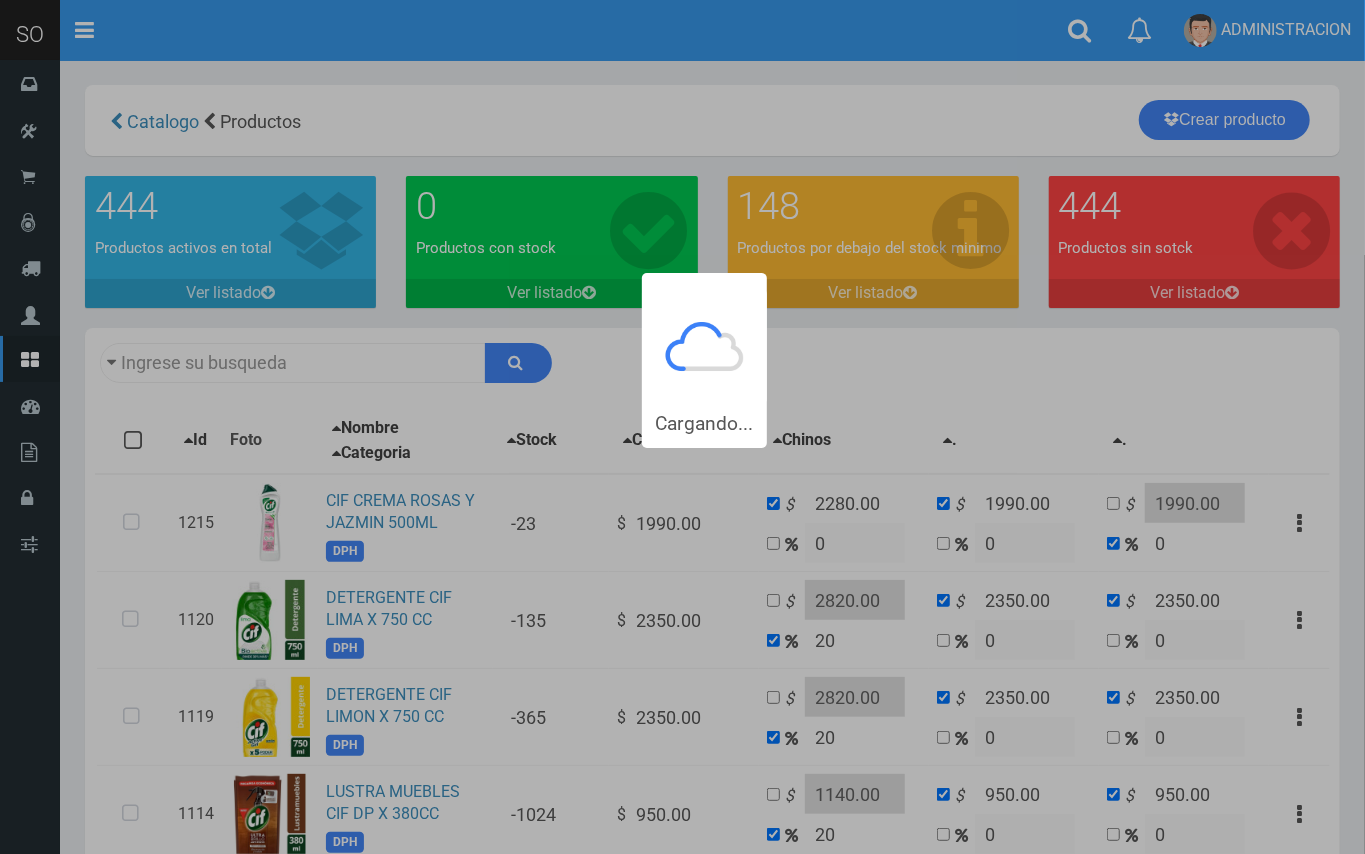 type on "CIF" 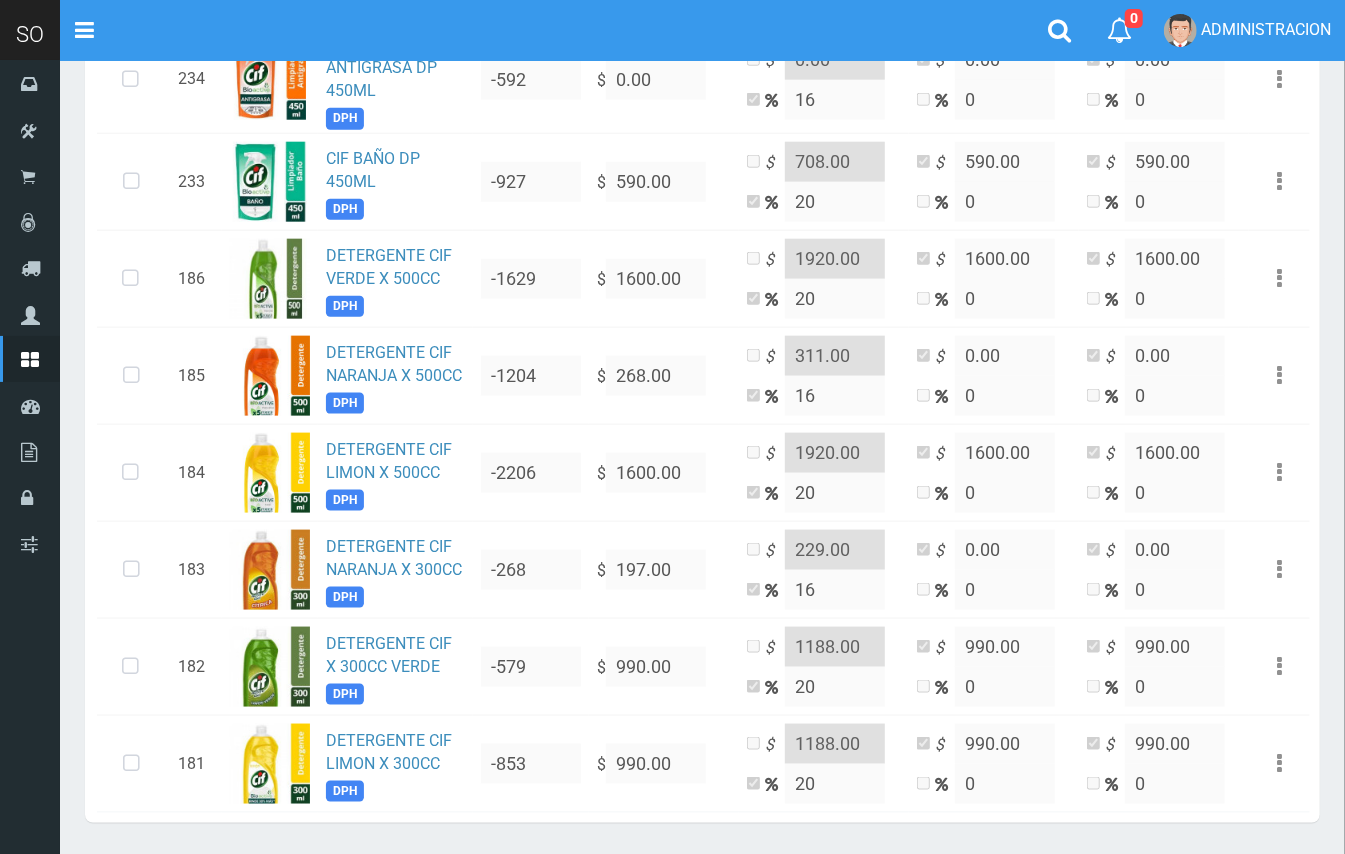 scroll, scrollTop: 1200, scrollLeft: 0, axis: vertical 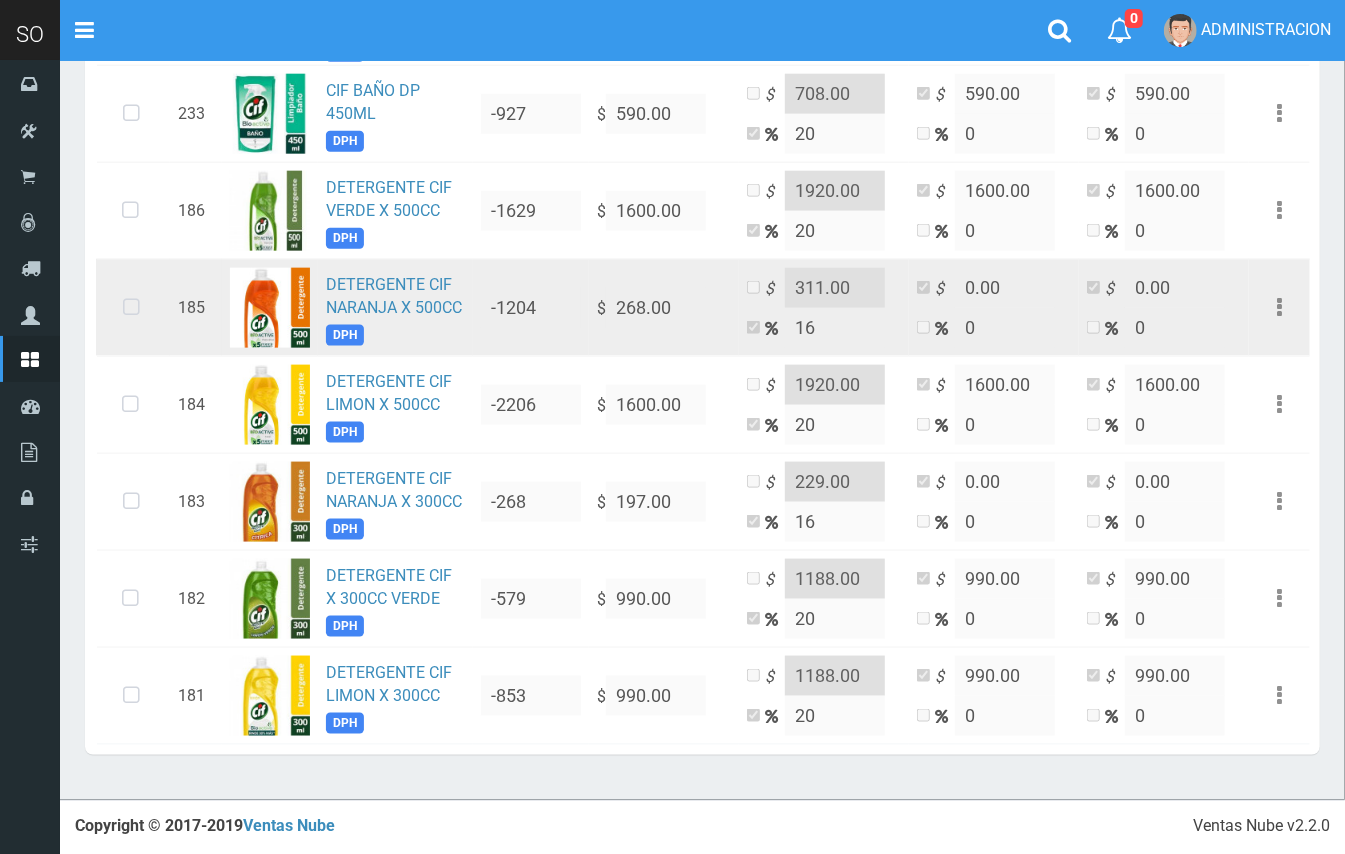click at bounding box center (131, 308) 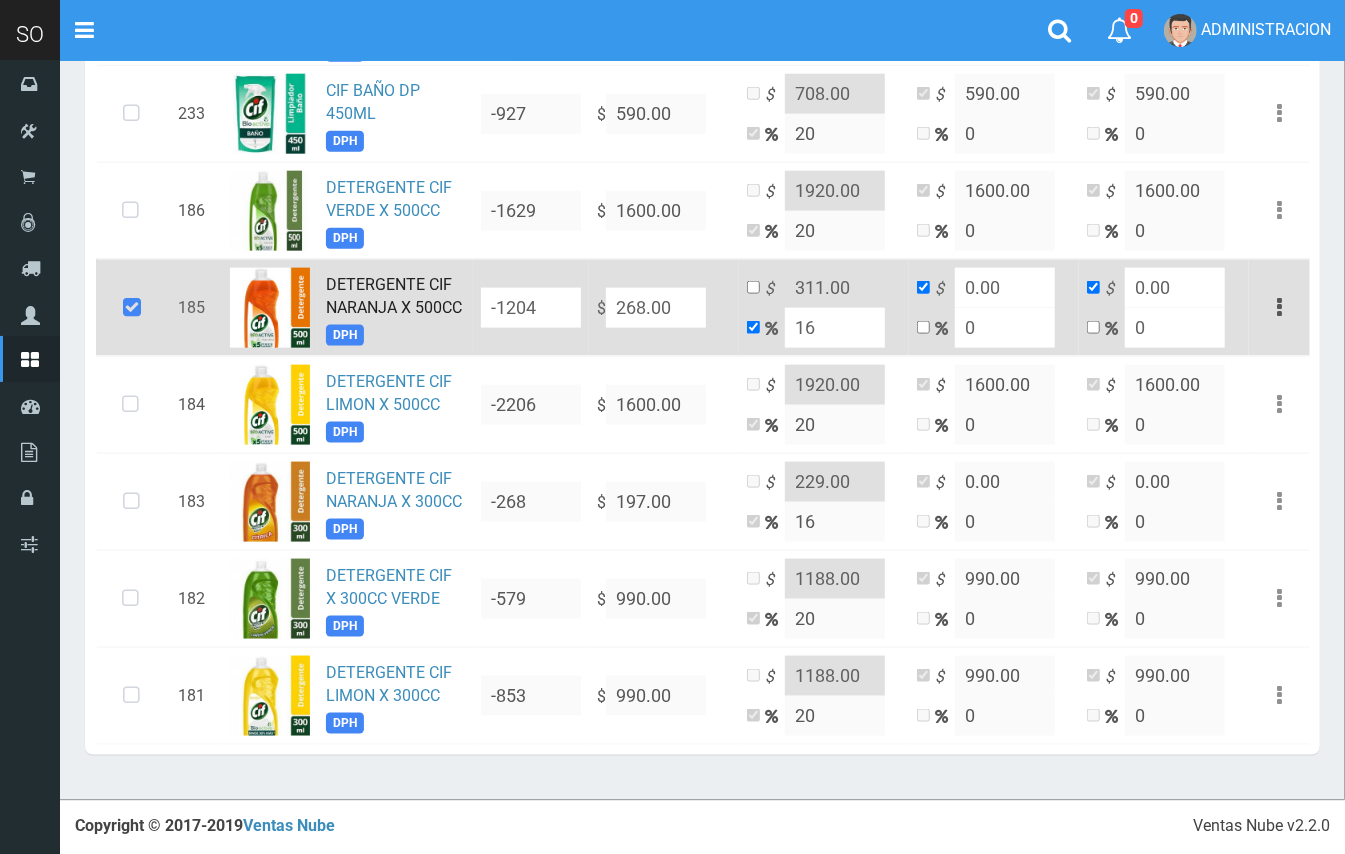 drag, startPoint x: 134, startPoint y: 400, endPoint x: 133, endPoint y: 342, distance: 58.00862 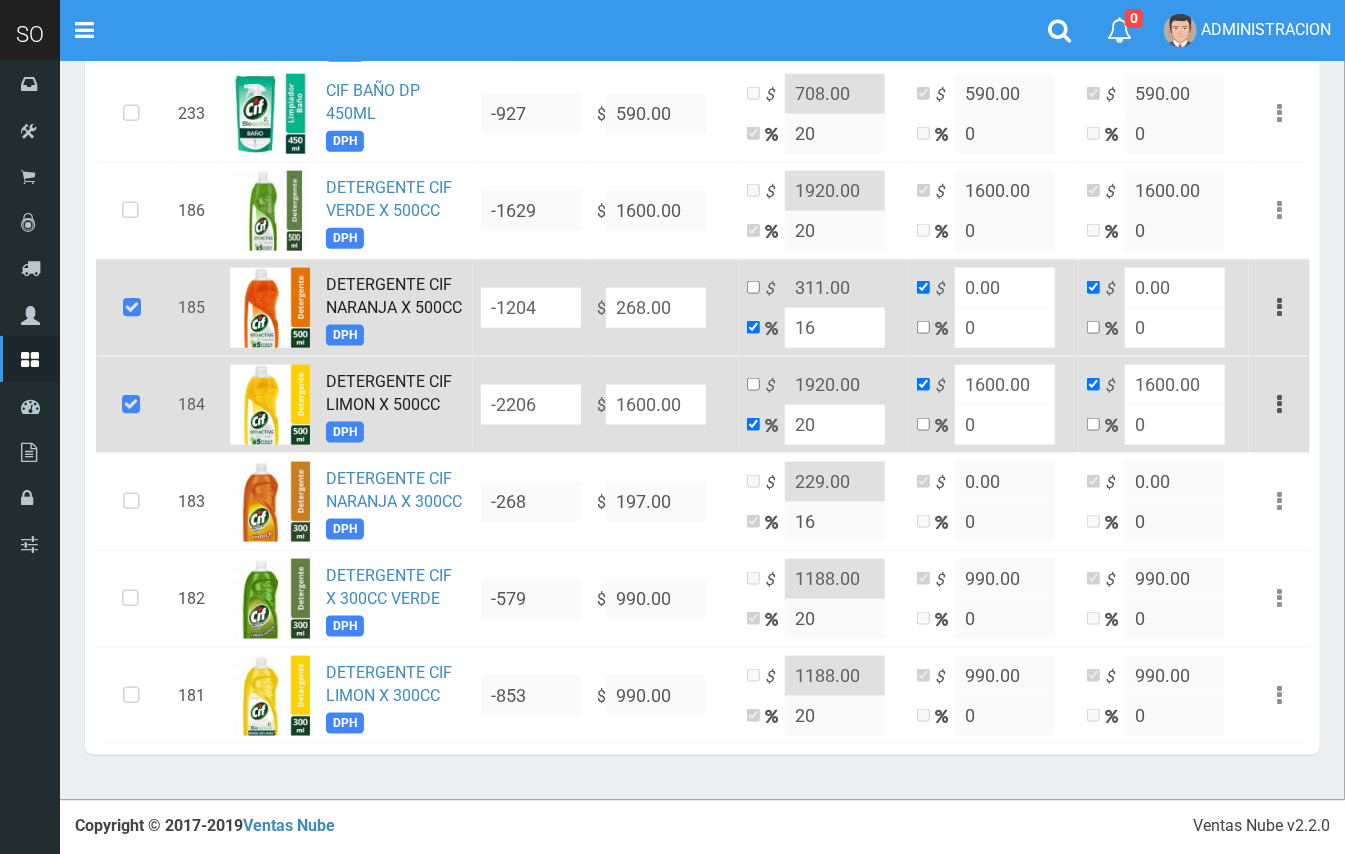 click at bounding box center [132, 308] 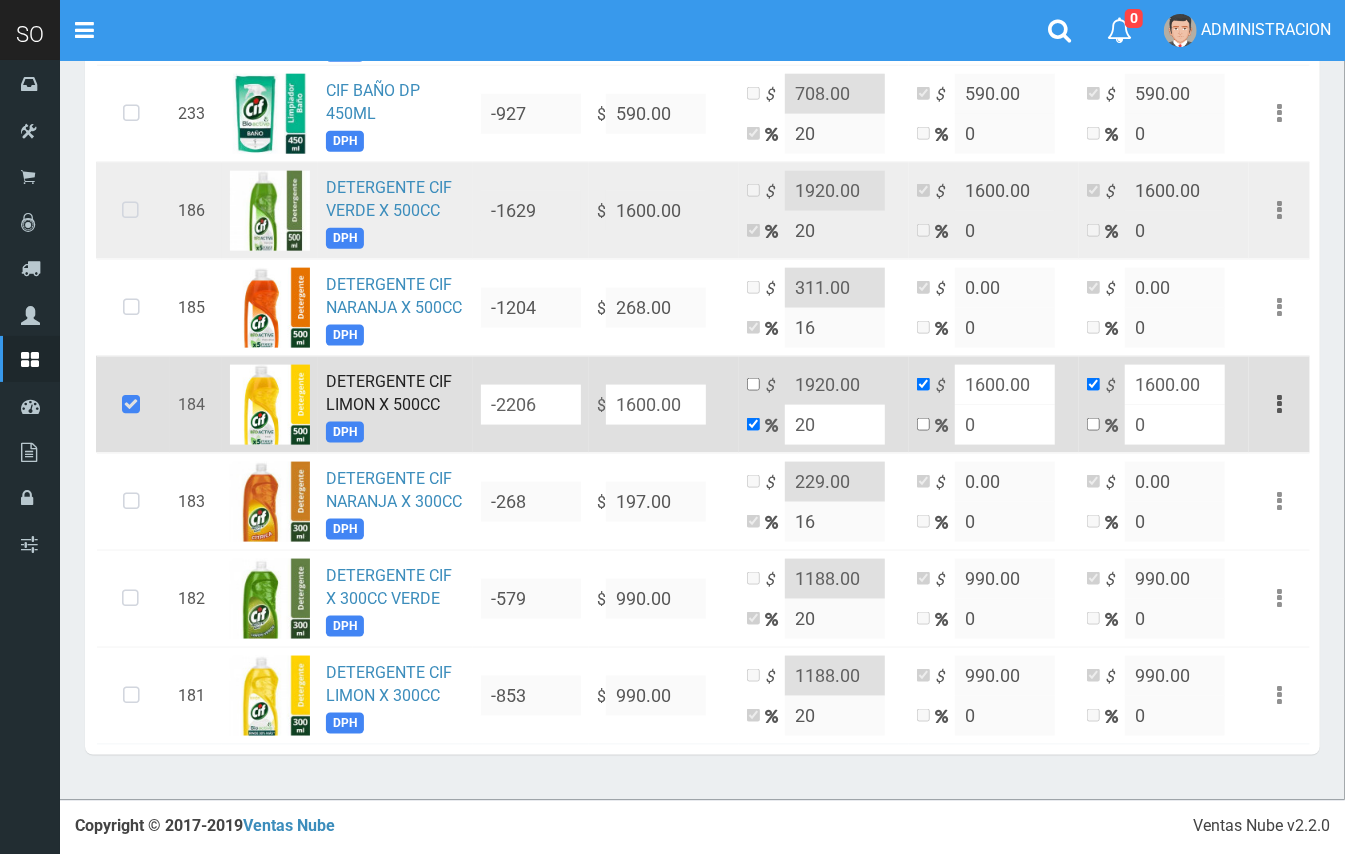 click at bounding box center [130, 211] 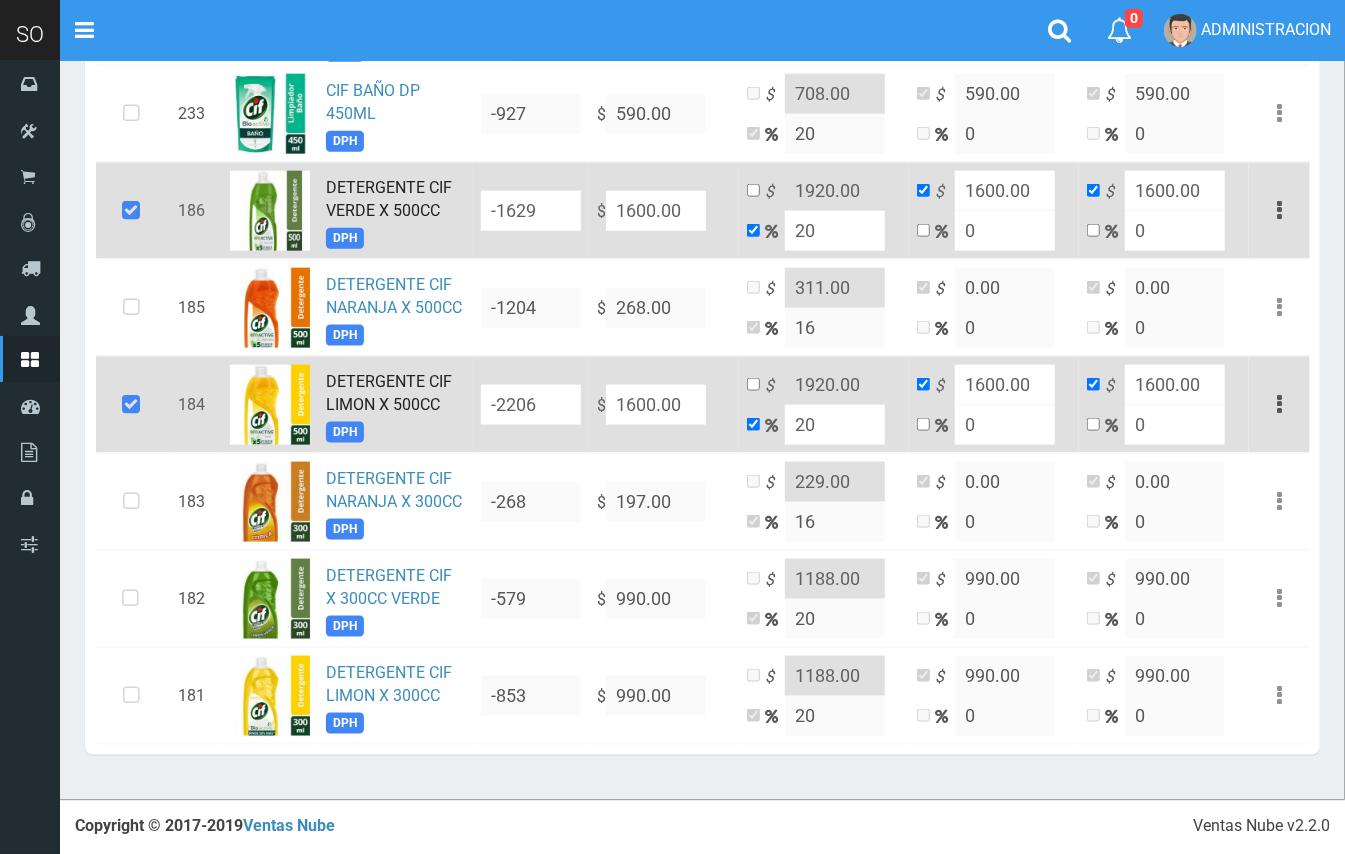 drag, startPoint x: 698, startPoint y: 198, endPoint x: 584, endPoint y: 193, distance: 114.1096 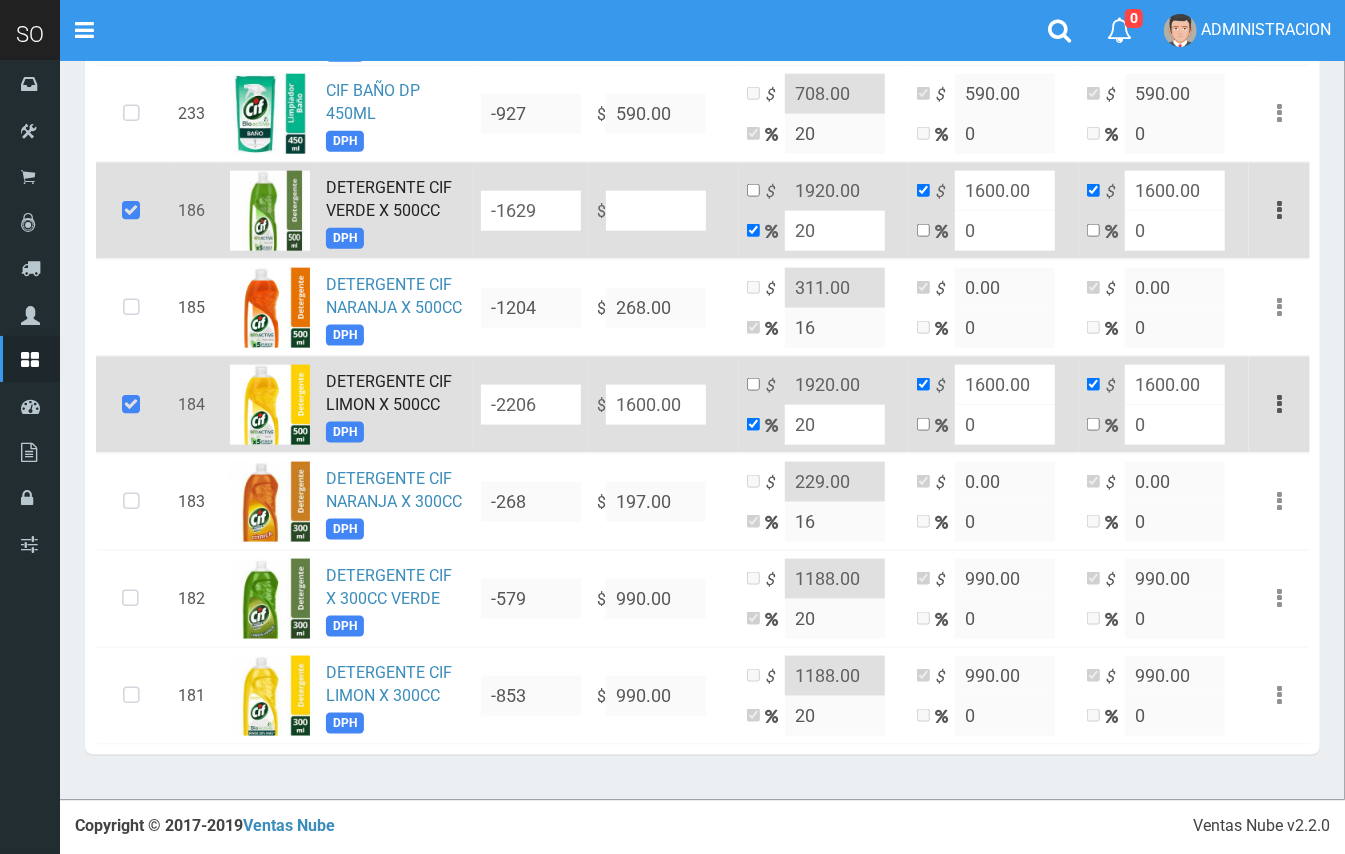 type on "NaN" 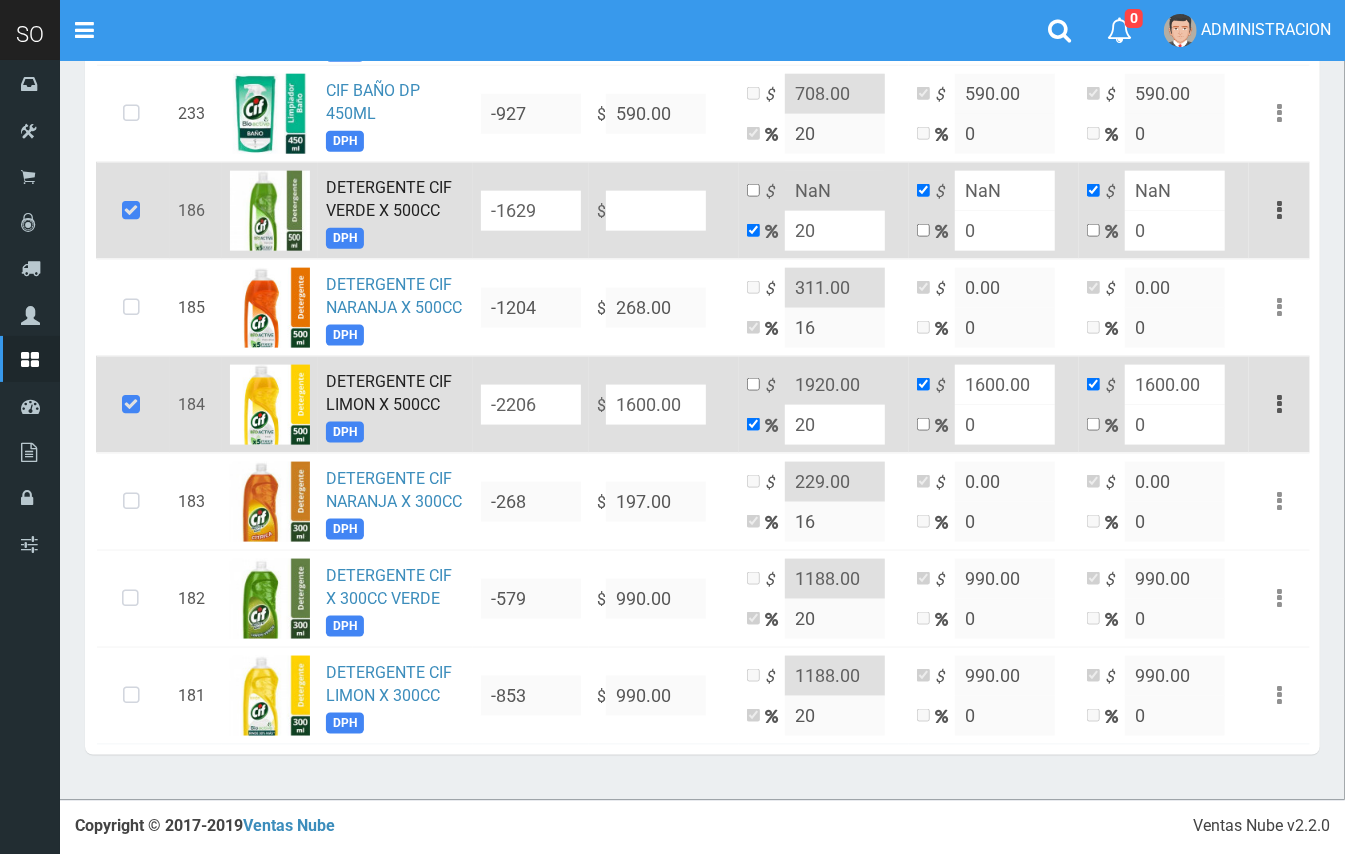 type 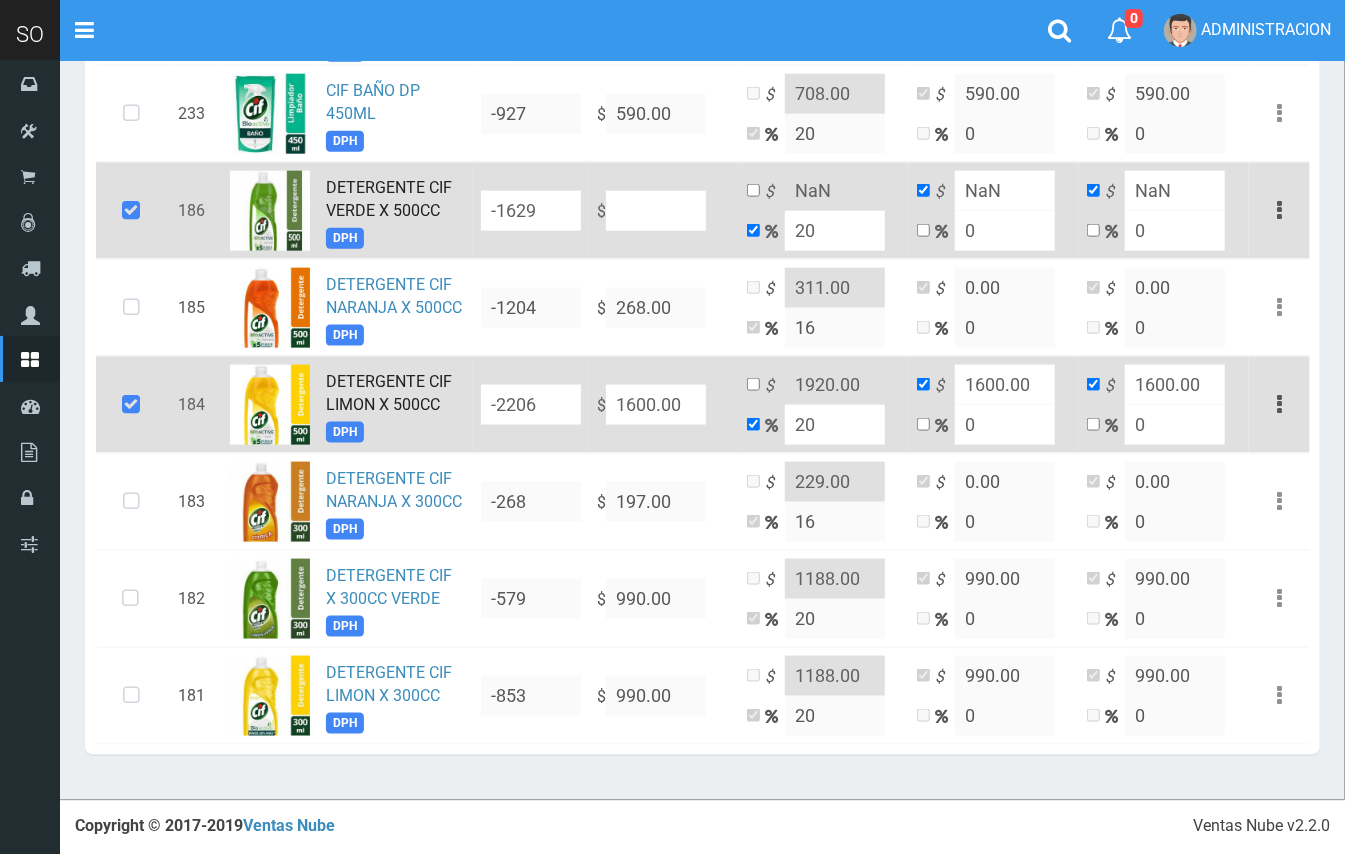 drag, startPoint x: 700, startPoint y: 402, endPoint x: 614, endPoint y: 402, distance: 86 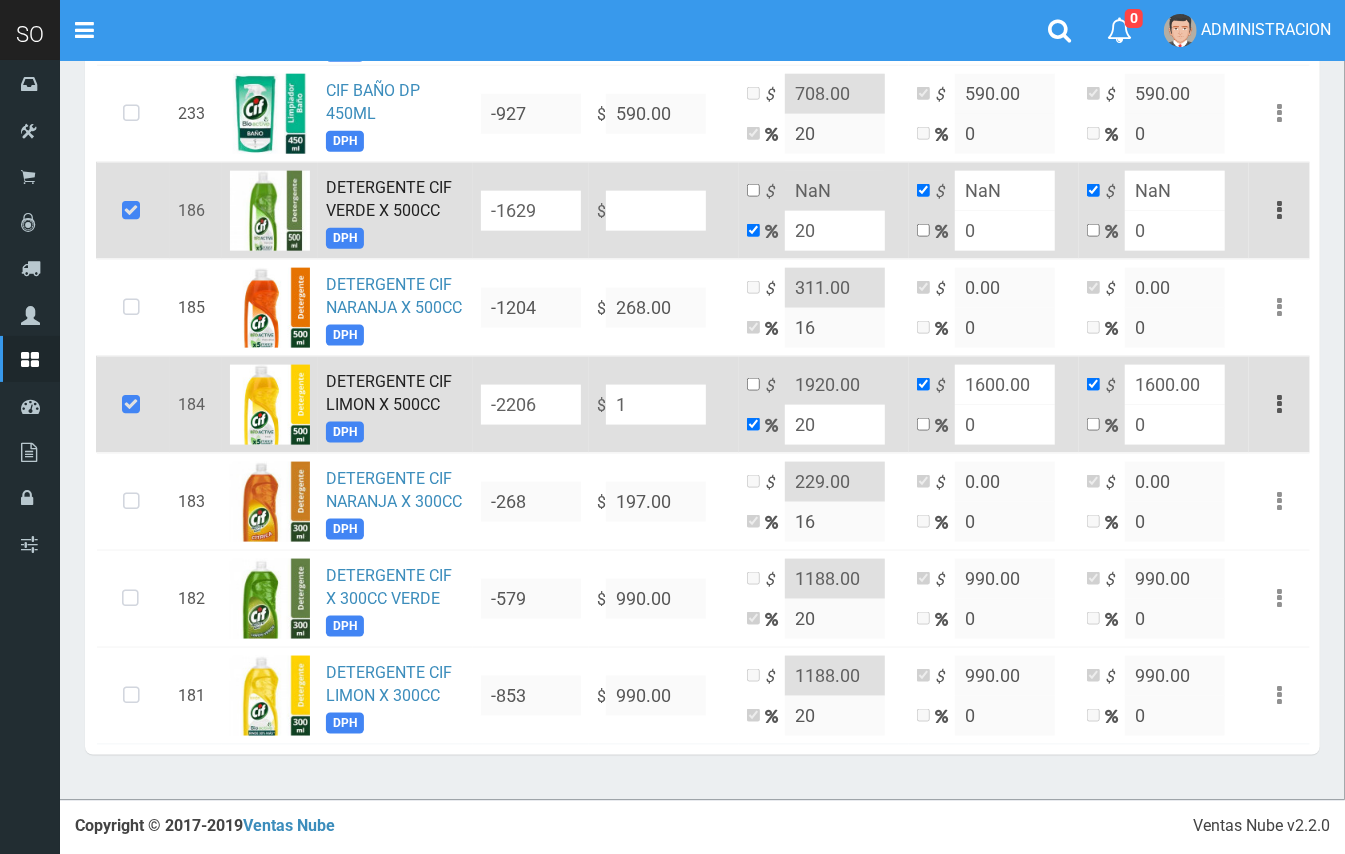 type on "1.2" 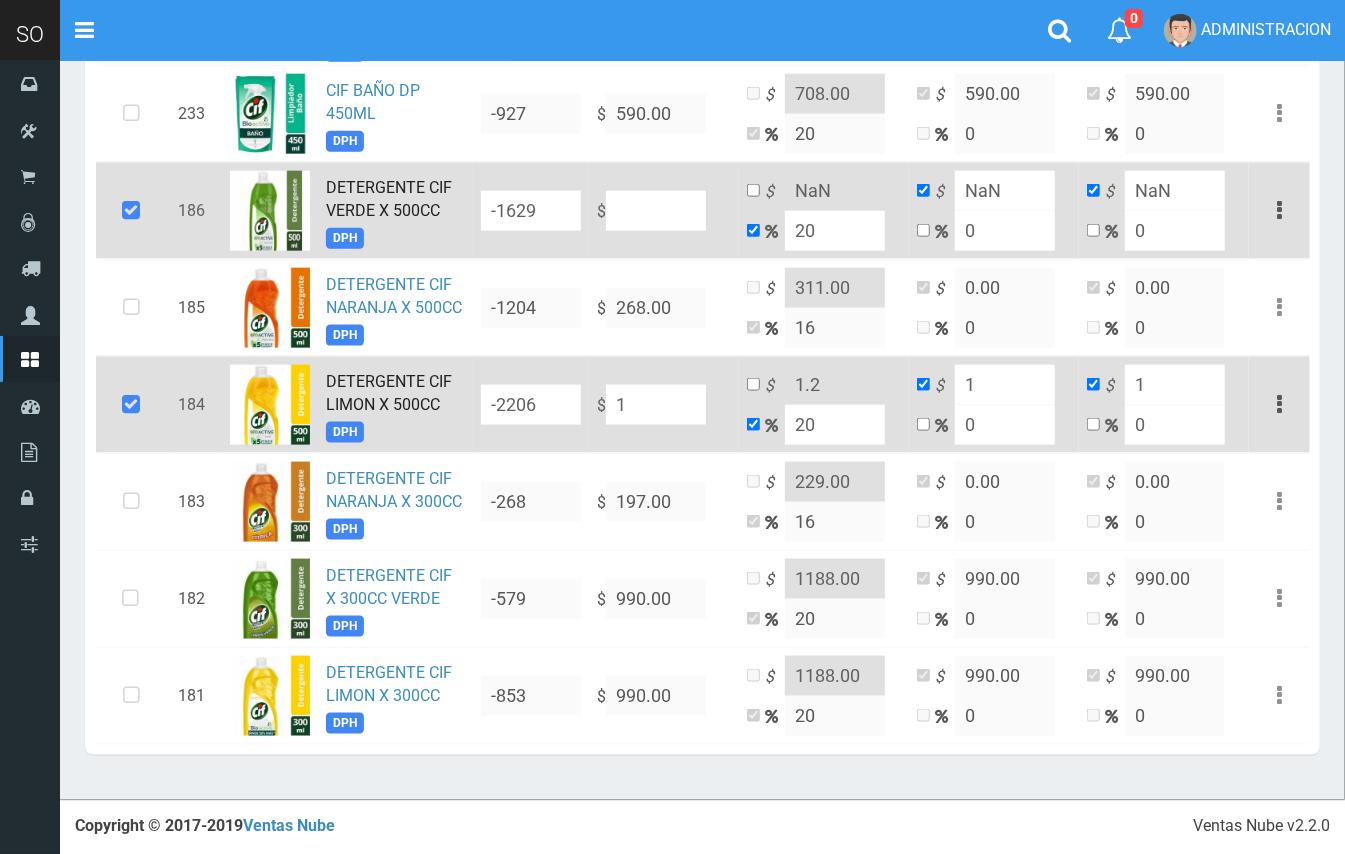 type on "17" 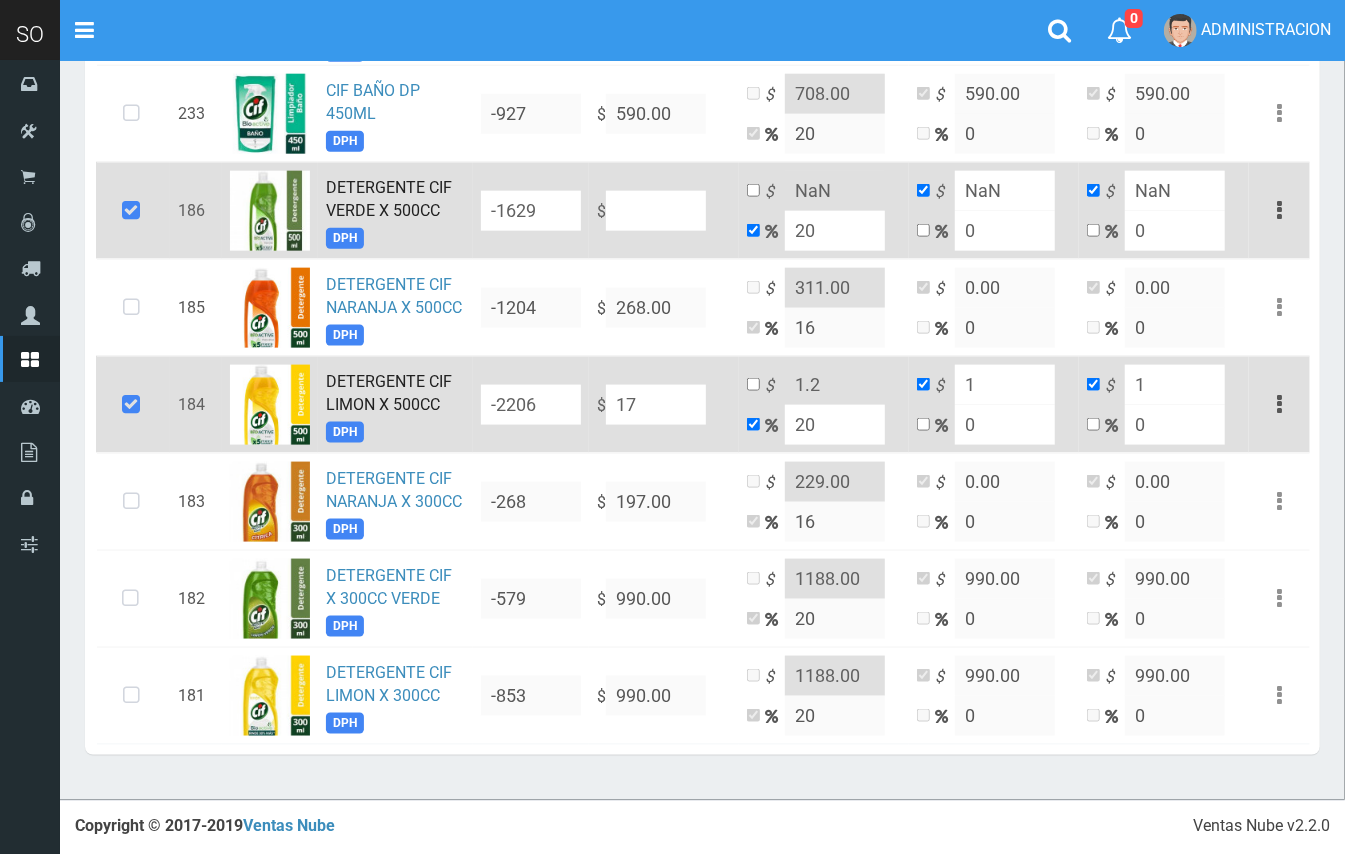 type on "20.4" 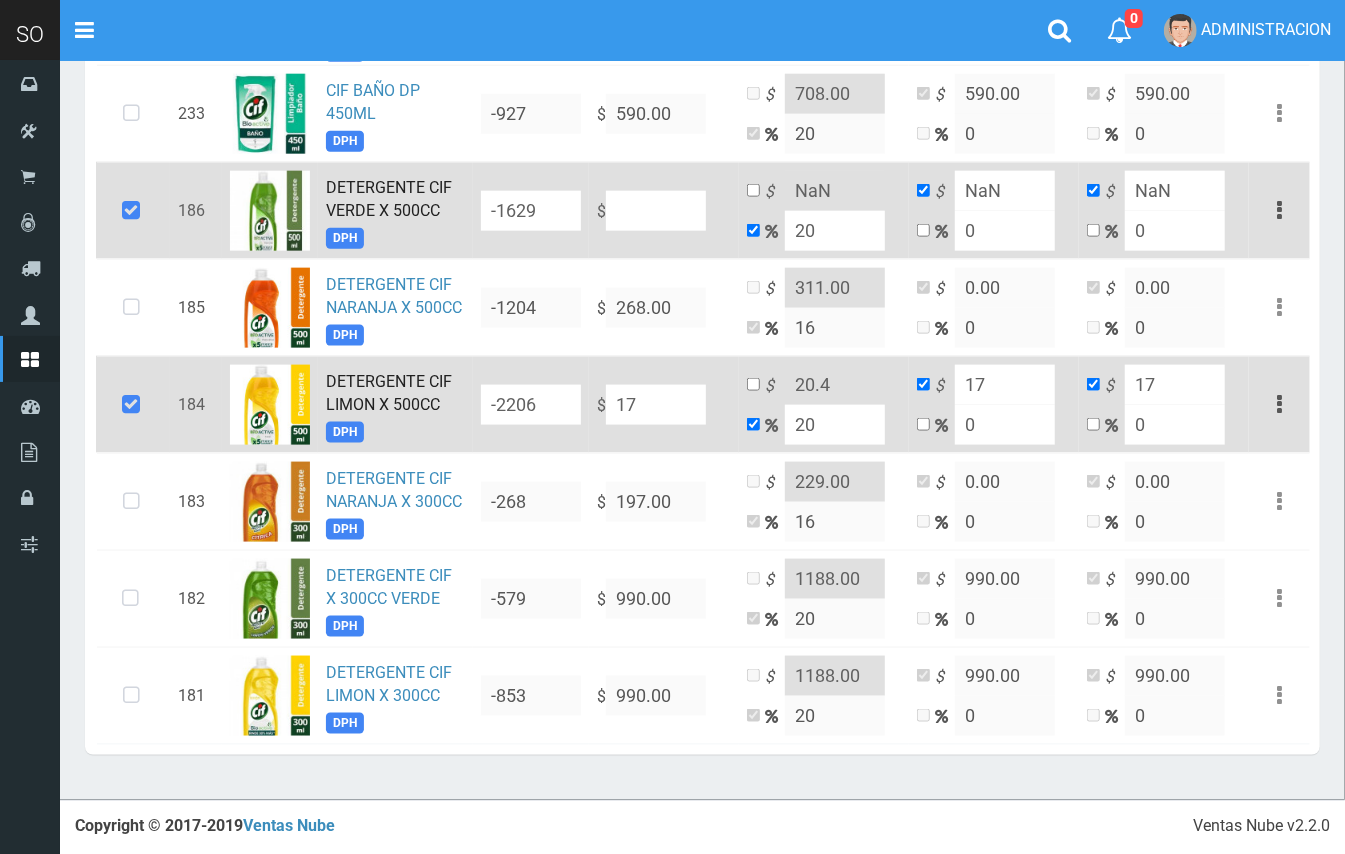 type on "177" 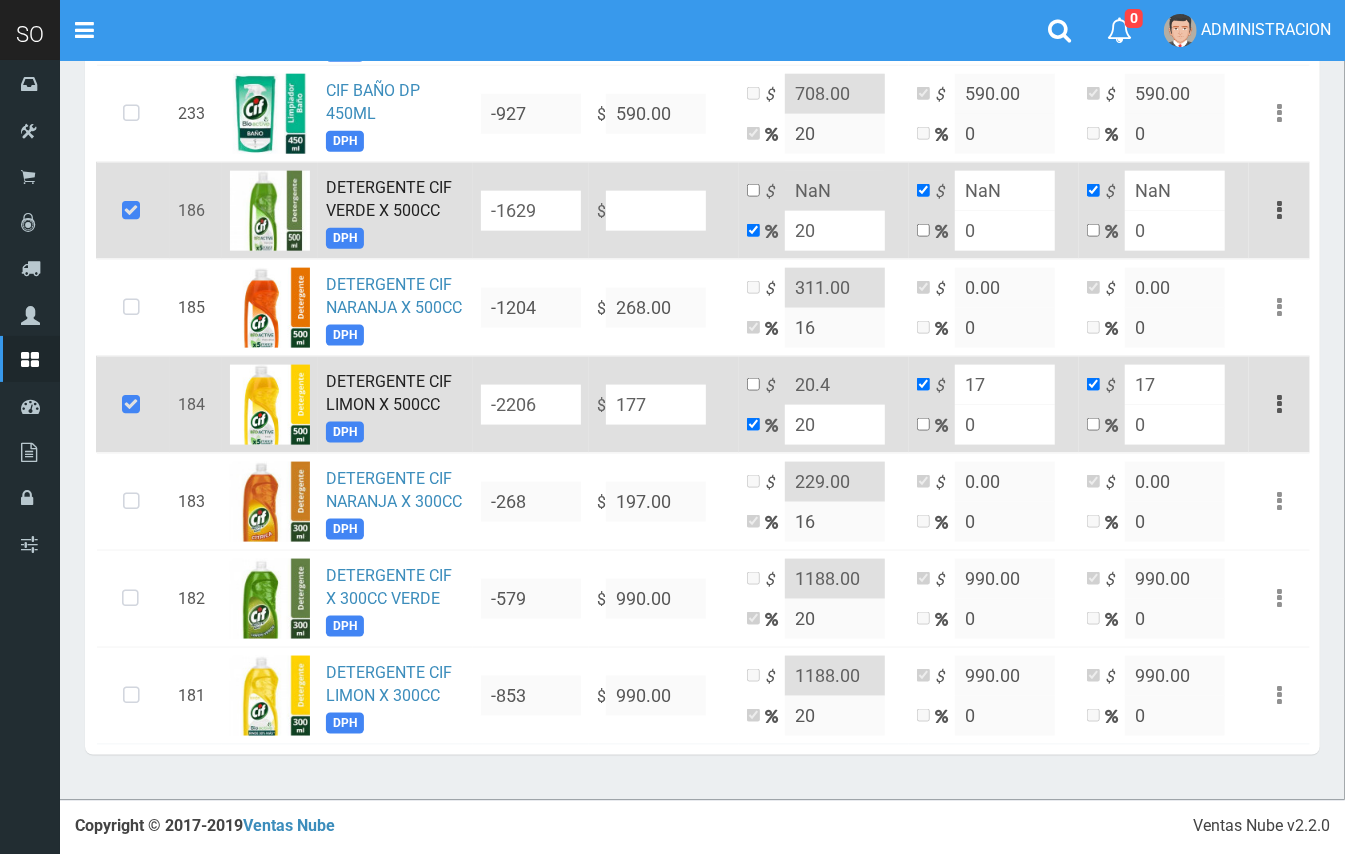type on "212.4" 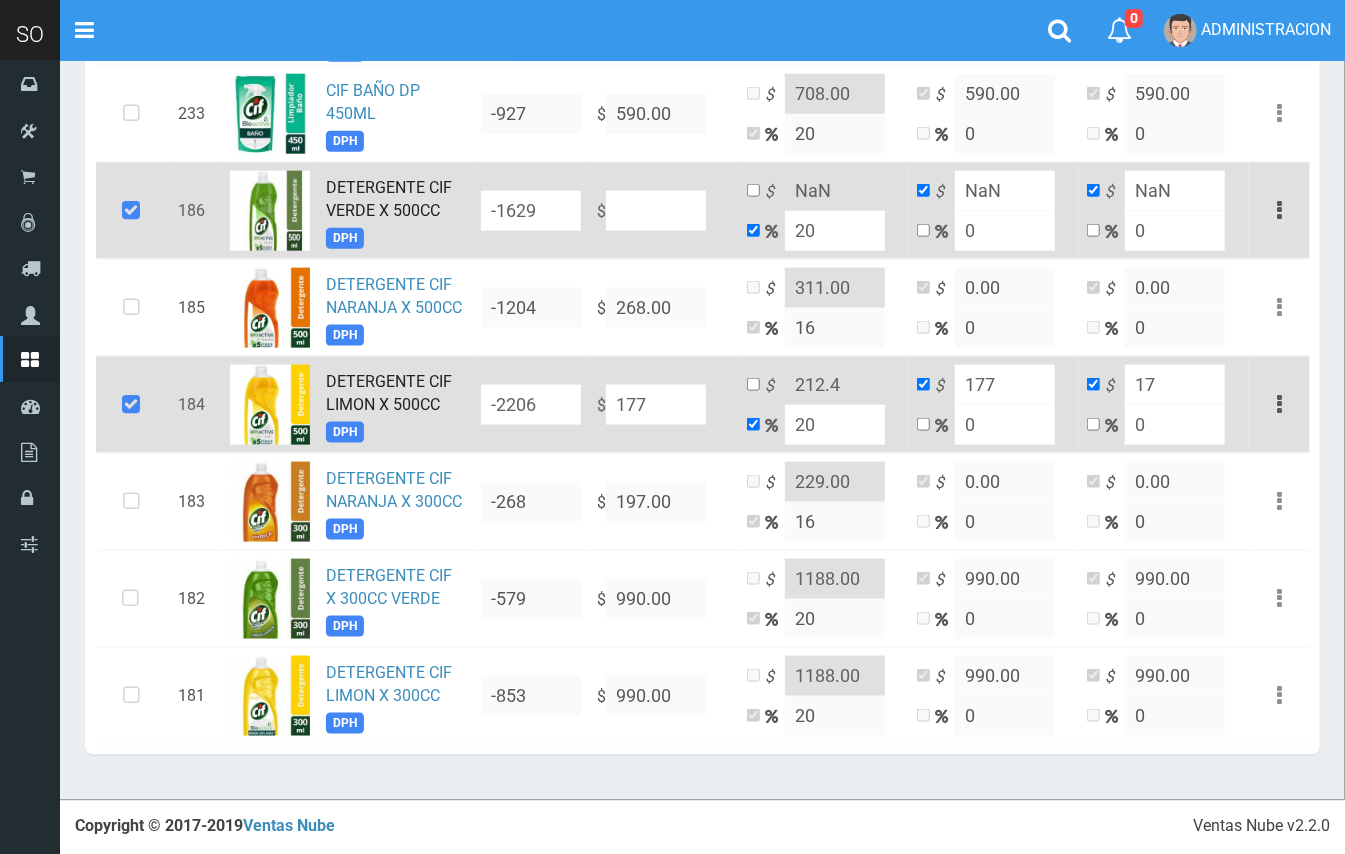 type on "177" 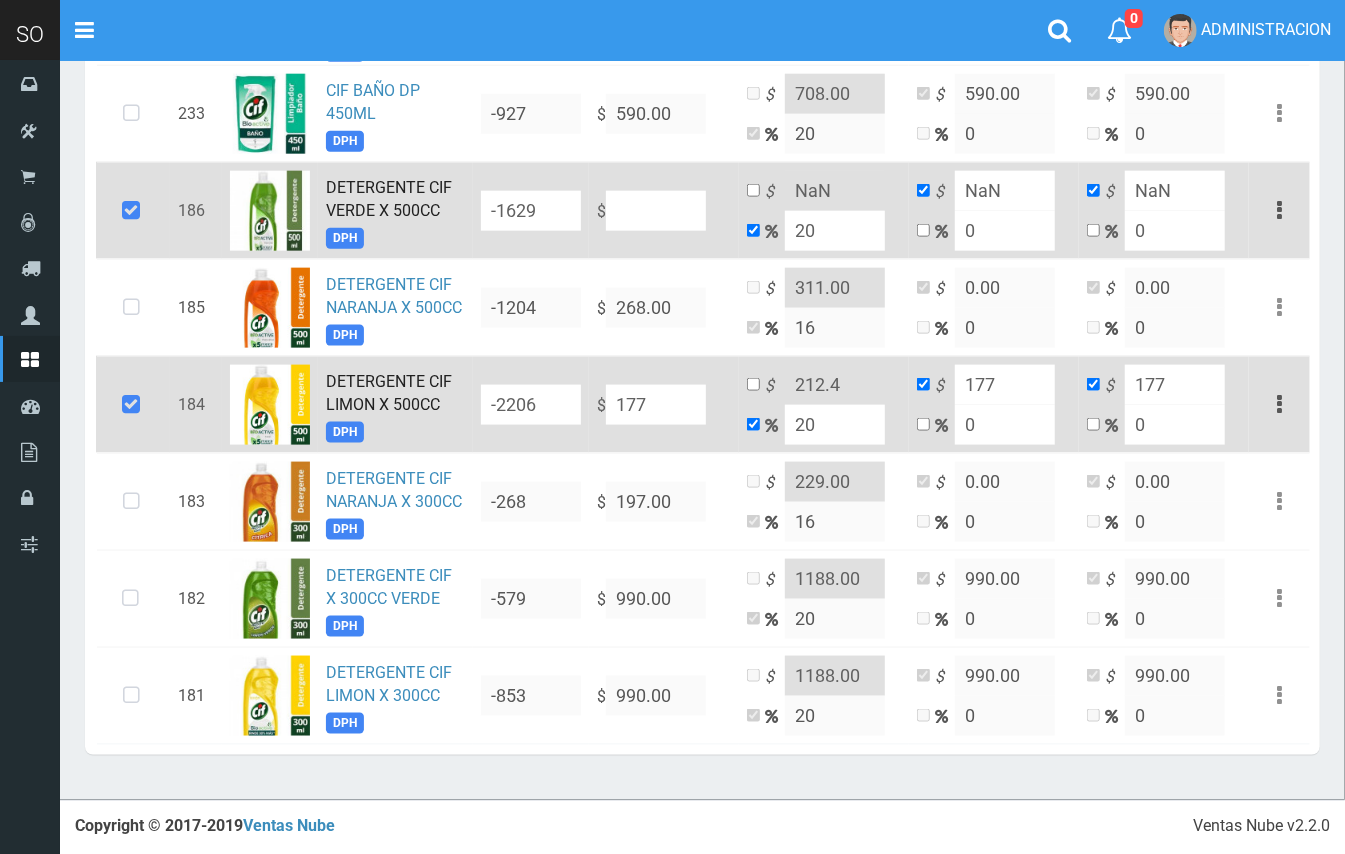 type on "1771" 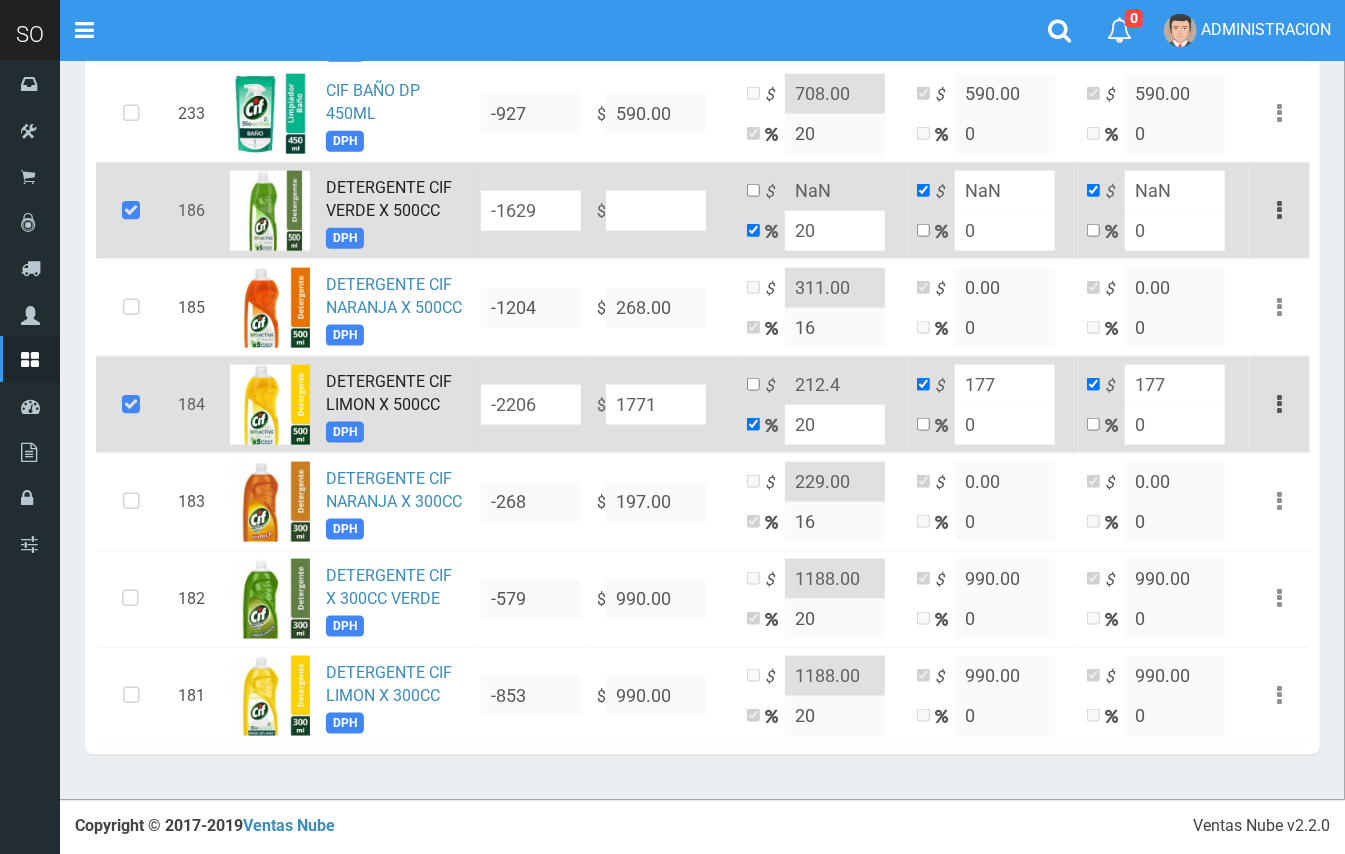 type on "2125.2" 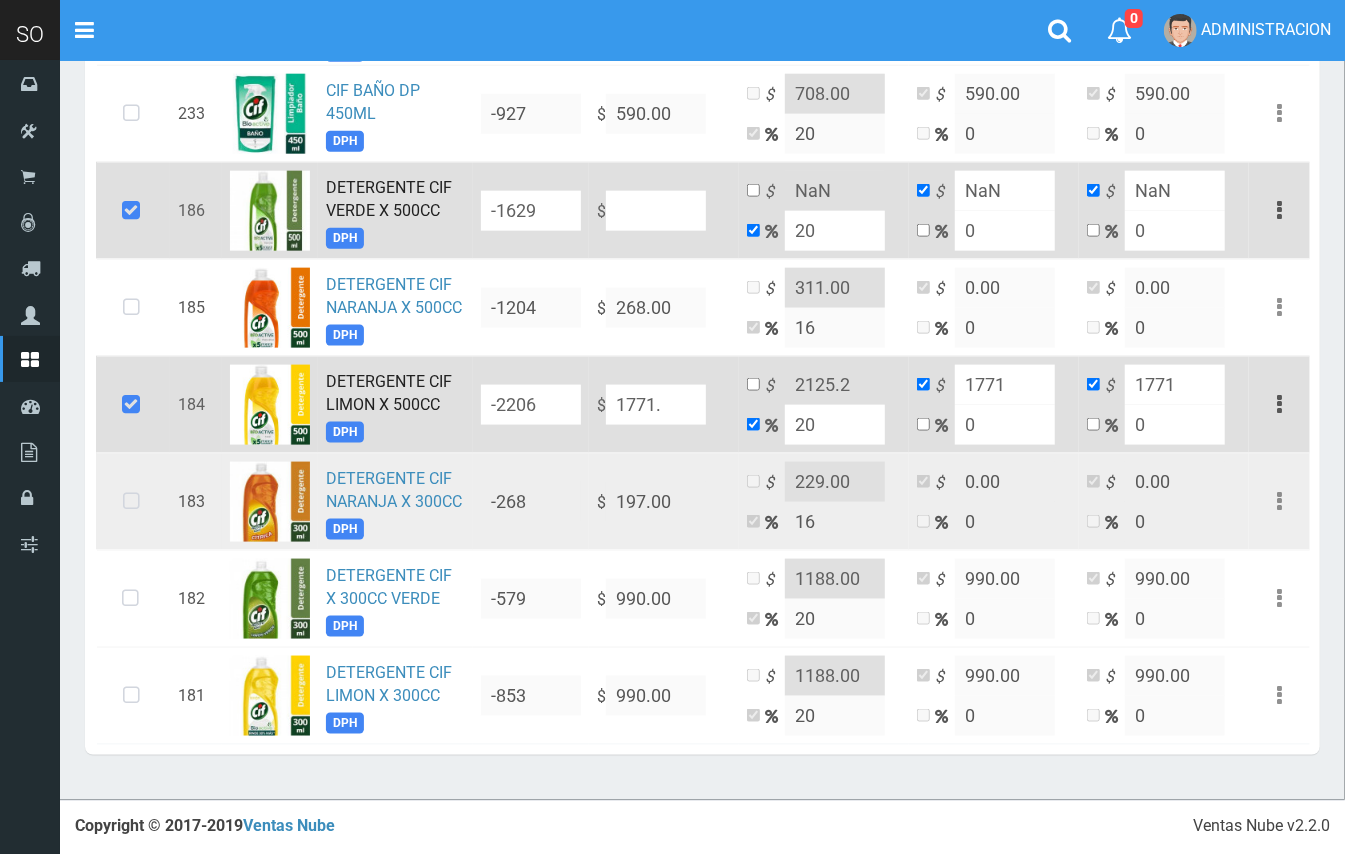 type on "1771.4" 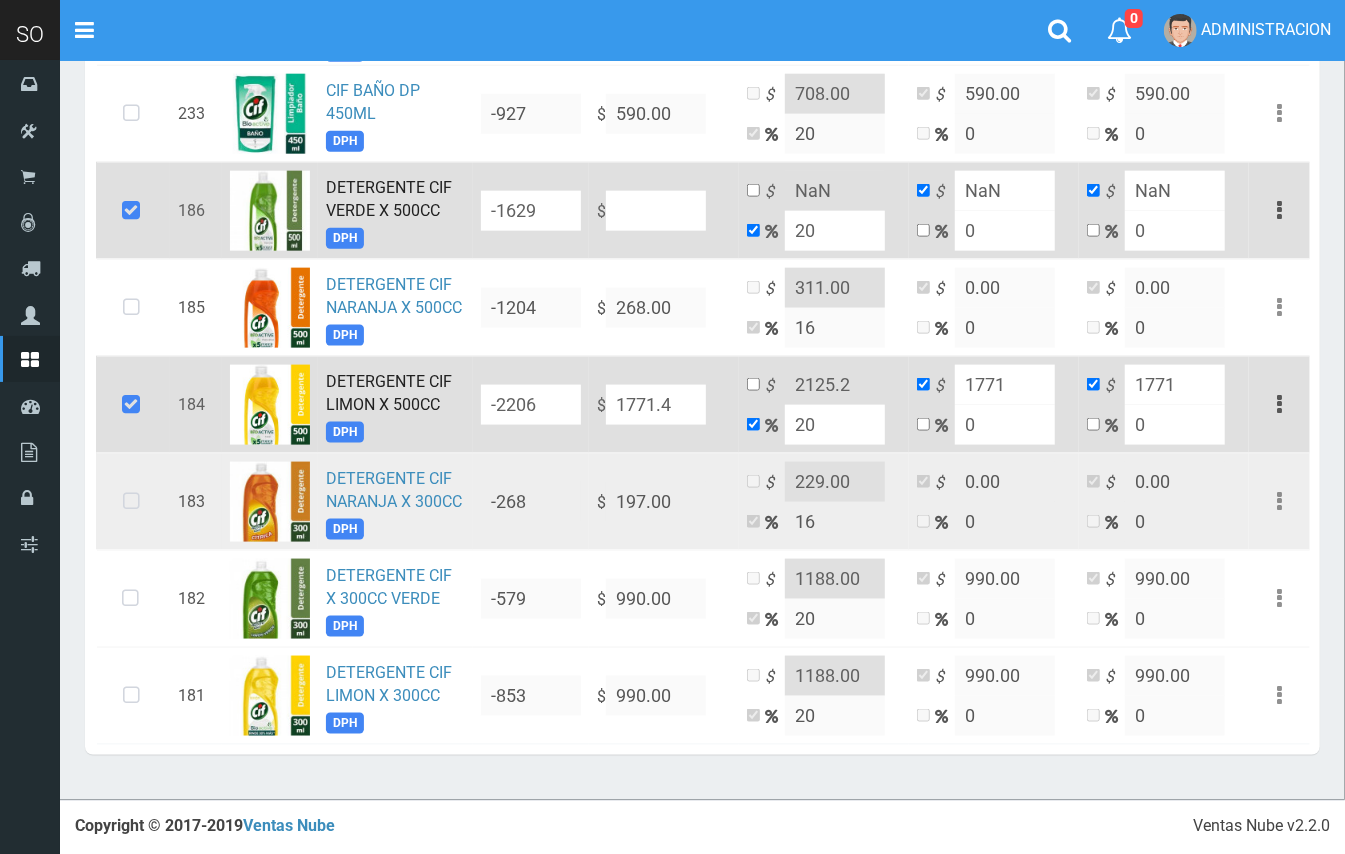 type on "2125.6800000000003" 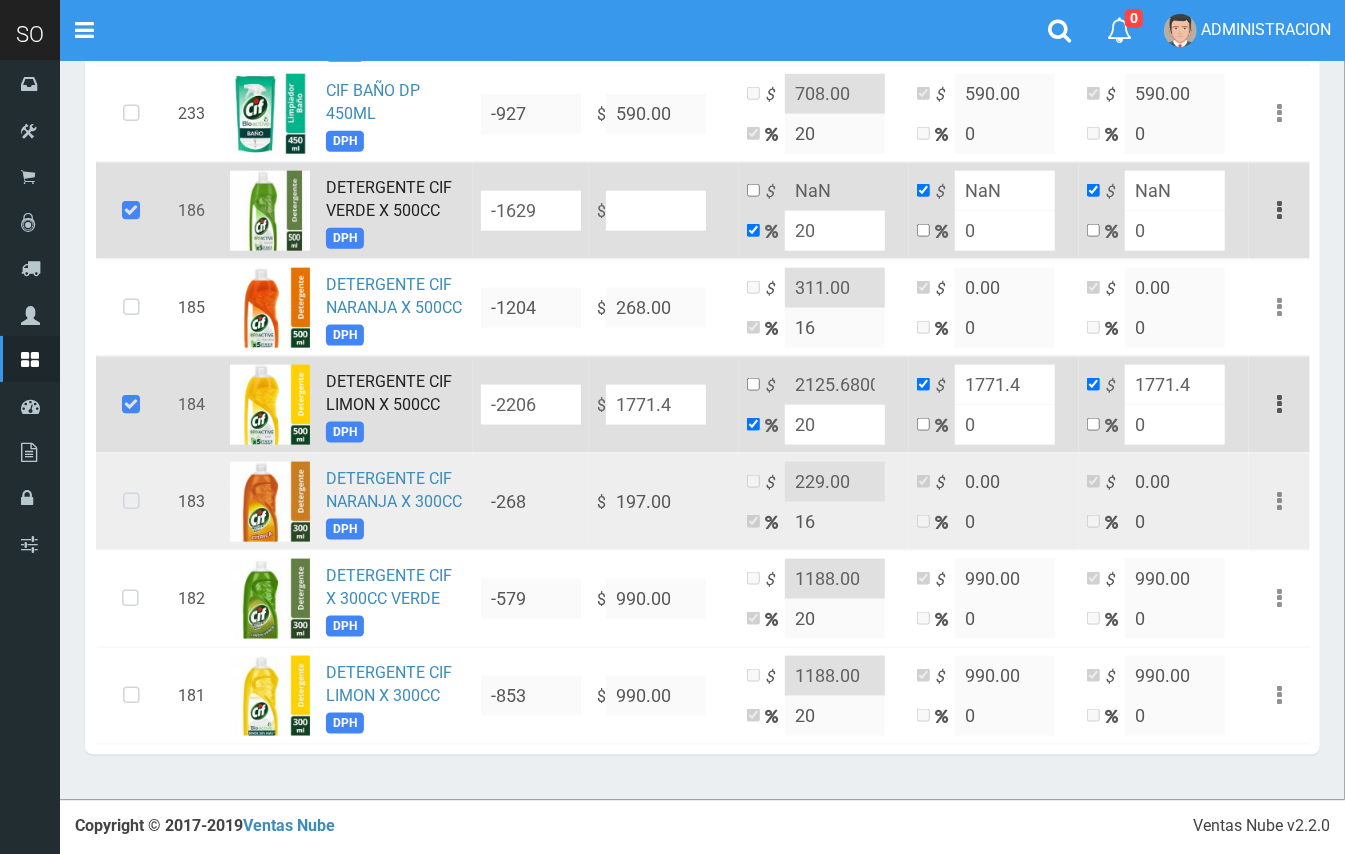type on "1771.48" 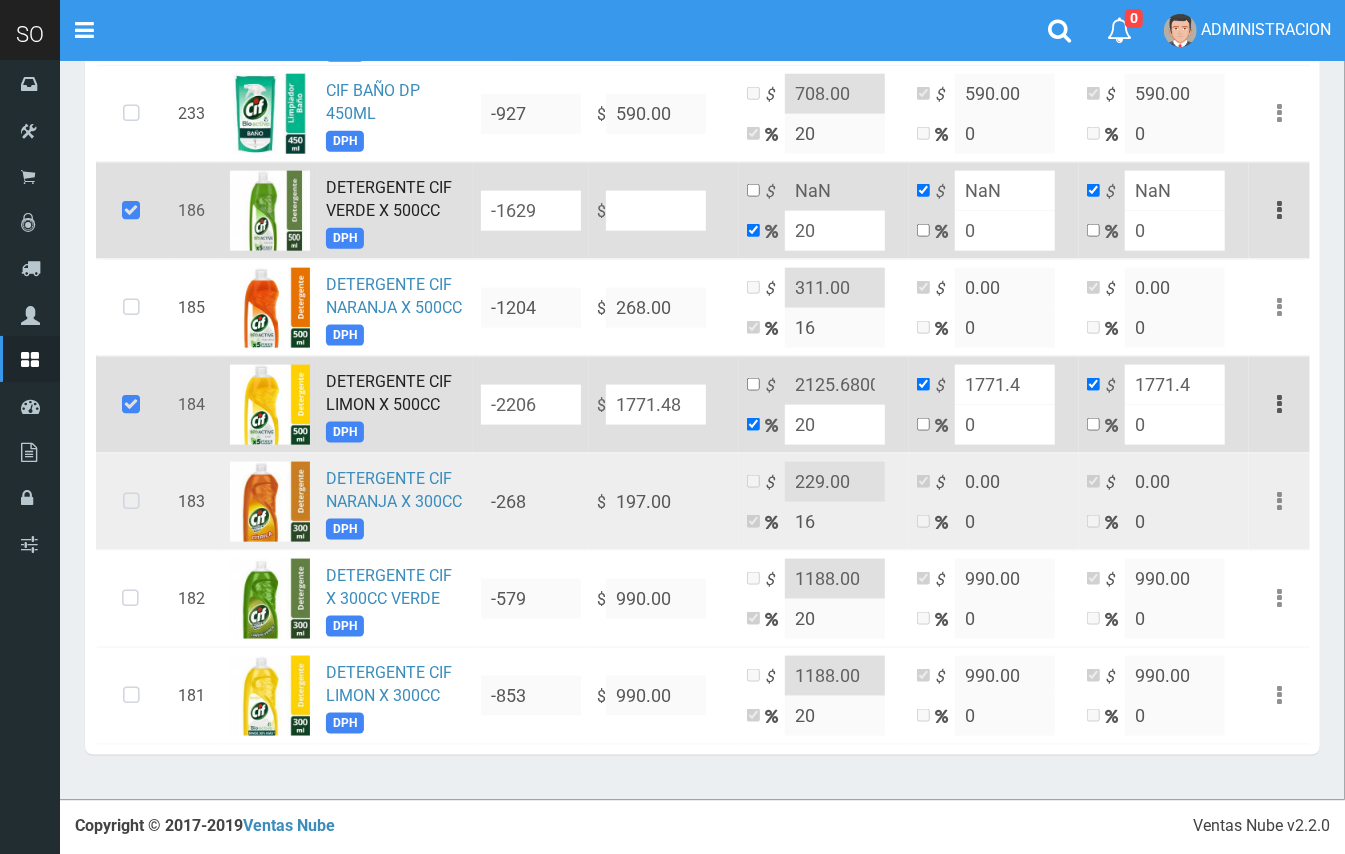 type on "2125.776" 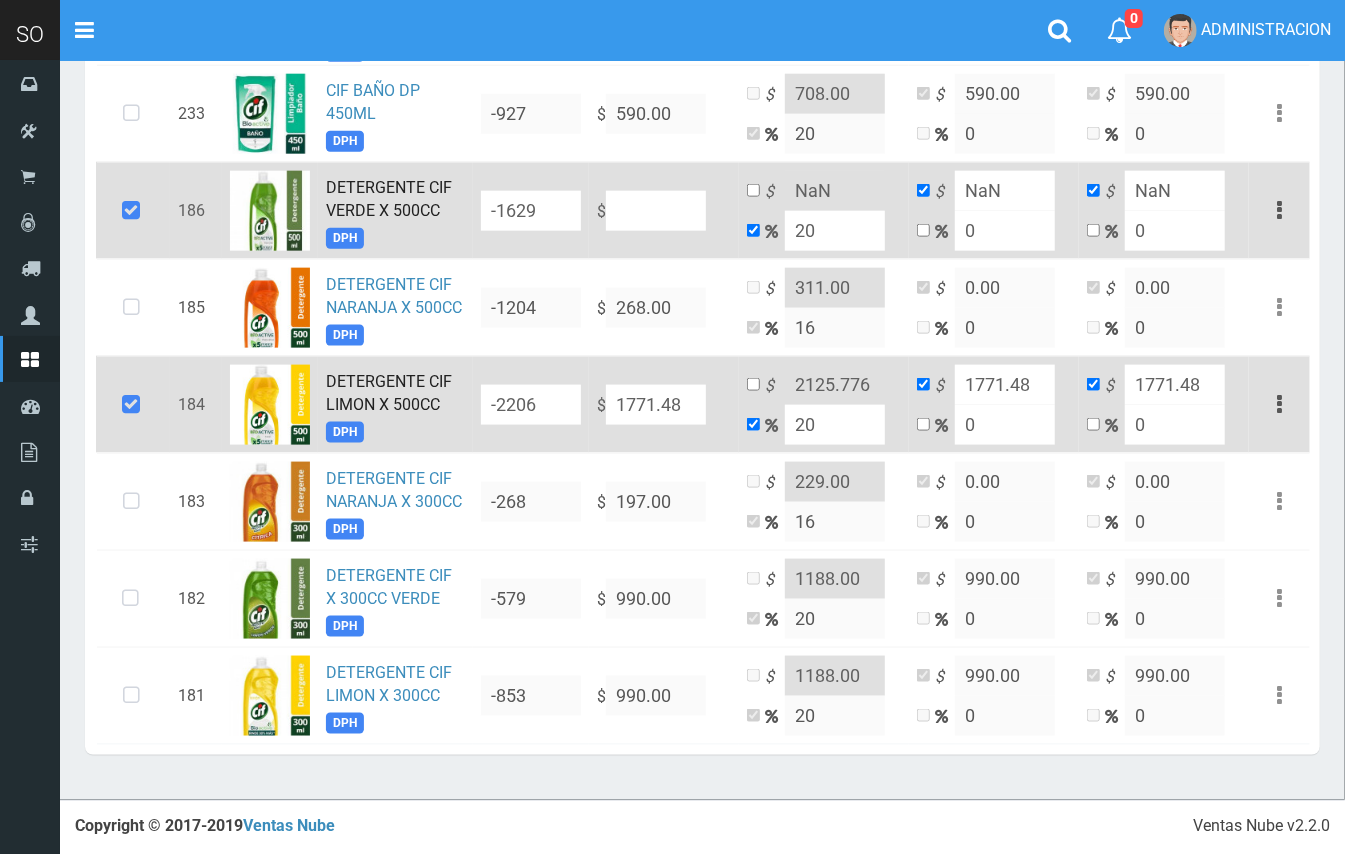 type on "1771.48" 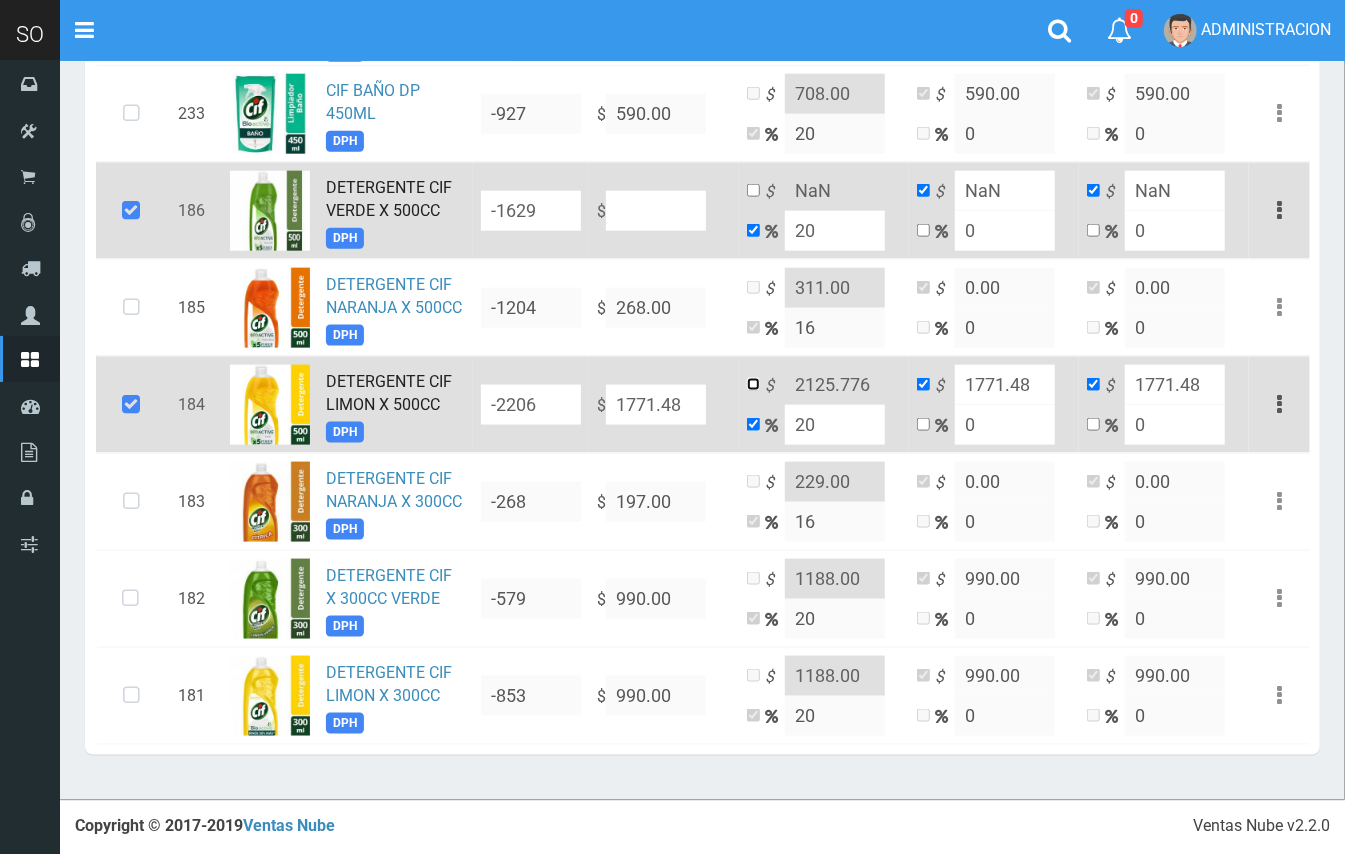 click at bounding box center [753, 384] 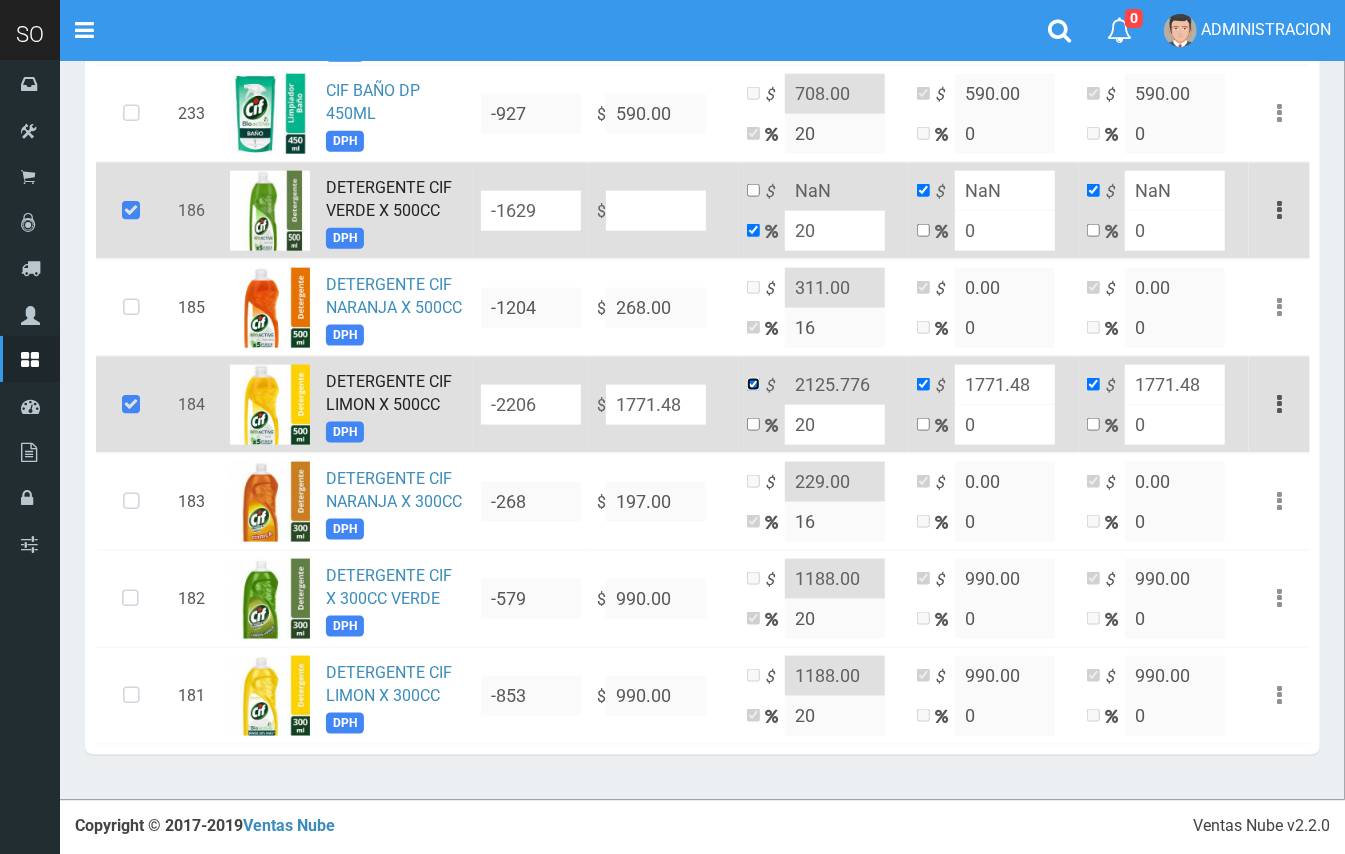 checkbox on "false" 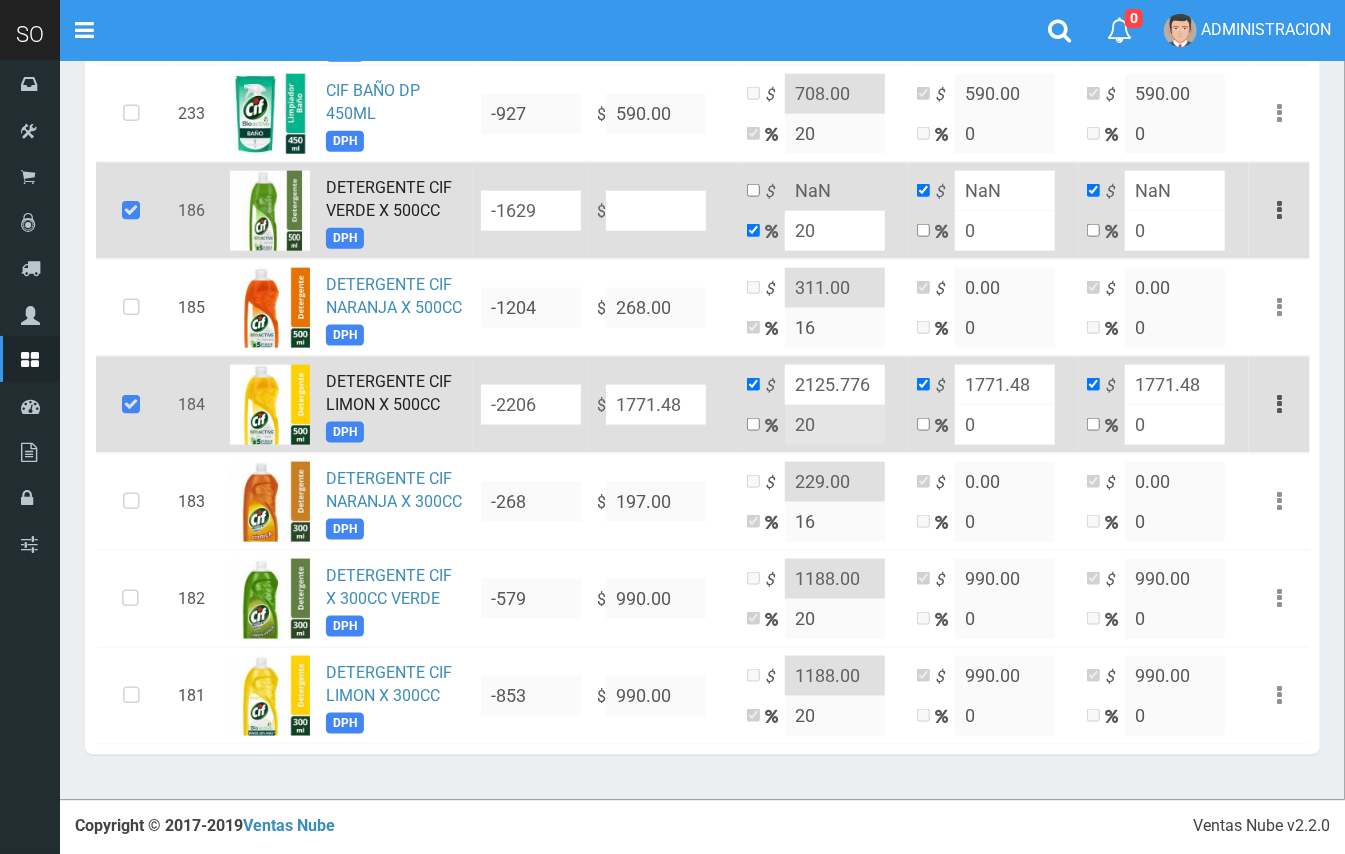 drag, startPoint x: 842, startPoint y: 378, endPoint x: 828, endPoint y: 378, distance: 14 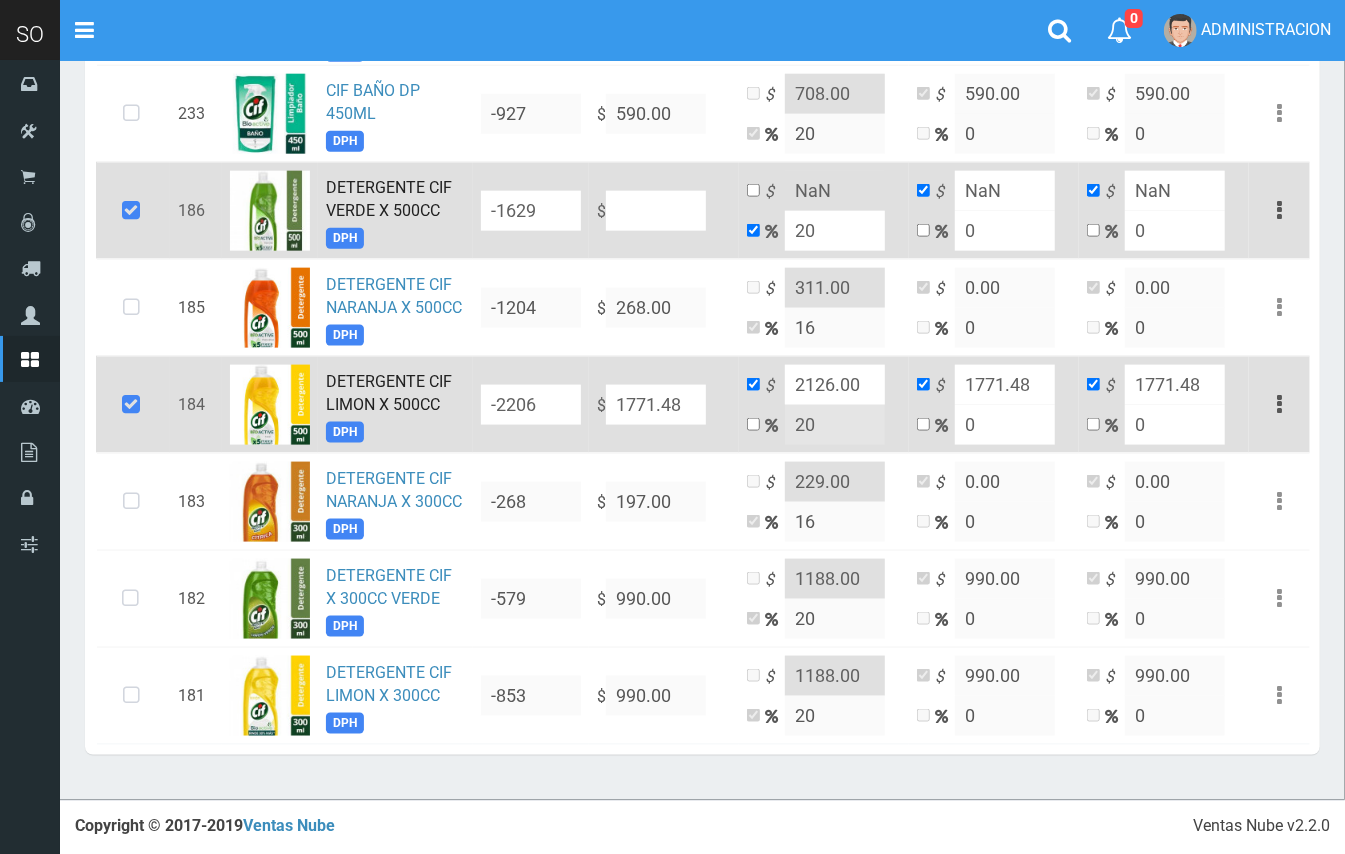 type on "2126.00" 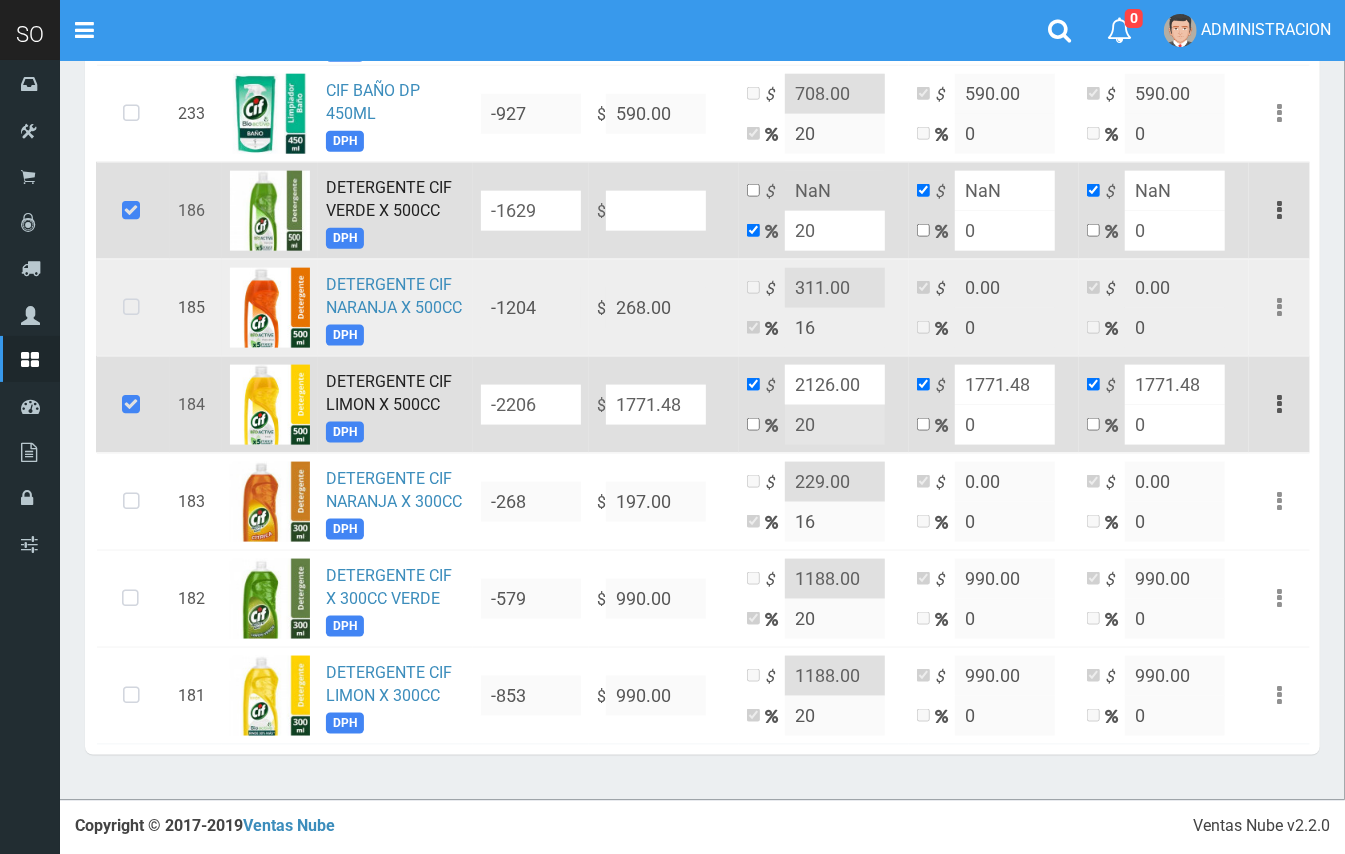 drag, startPoint x: 630, startPoint y: 202, endPoint x: 692, endPoint y: 274, distance: 95.015785 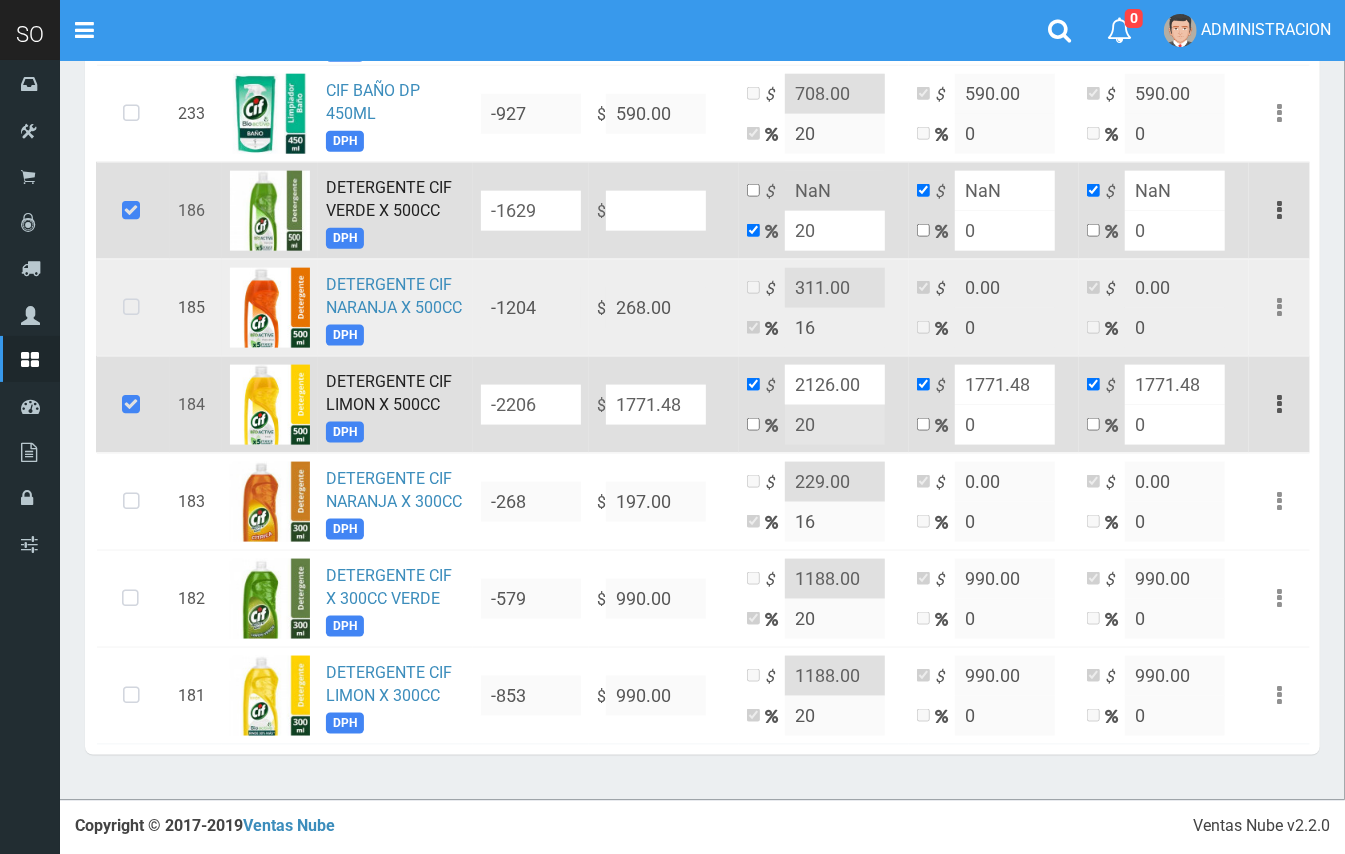 type on "1" 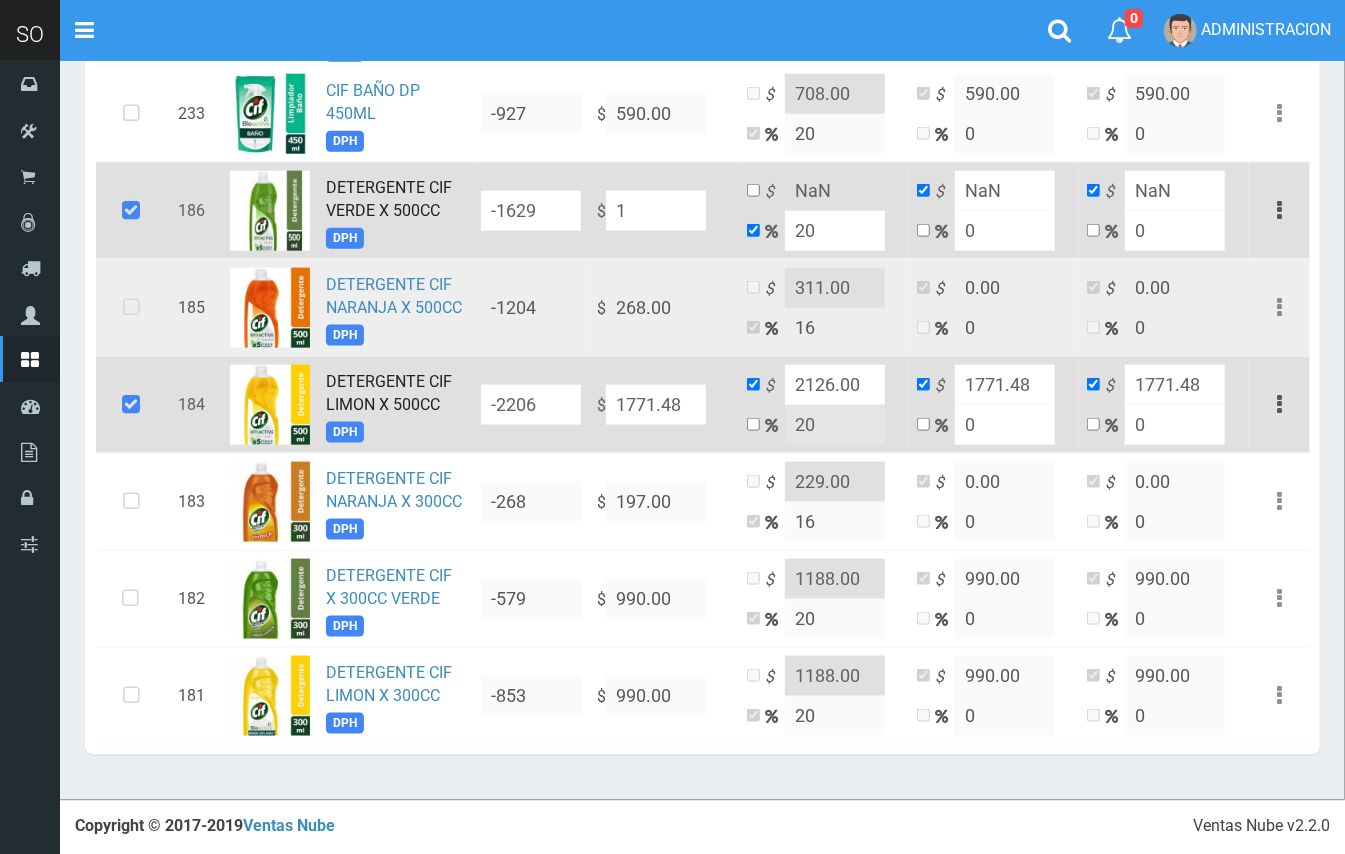 type on "1.2" 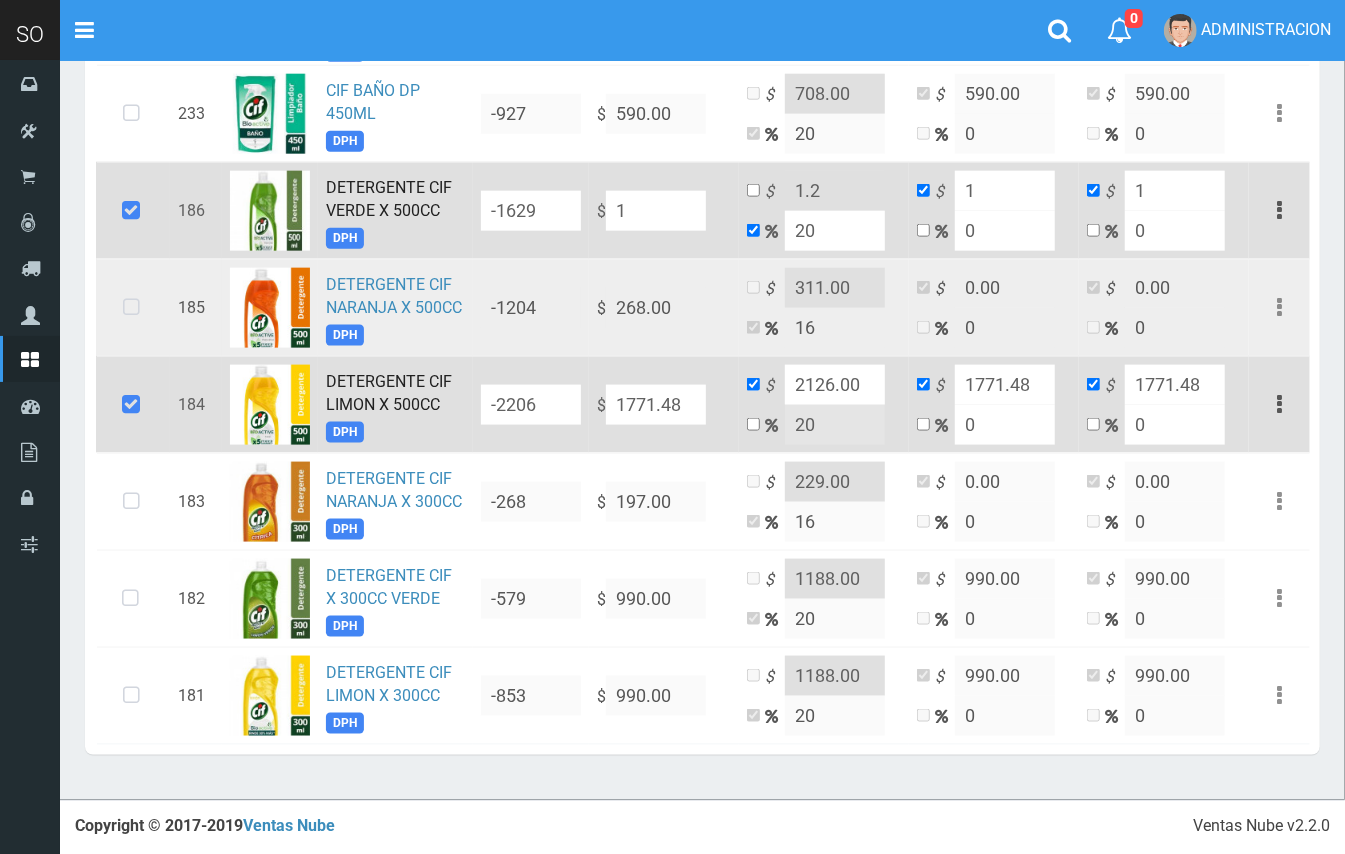 type on "18" 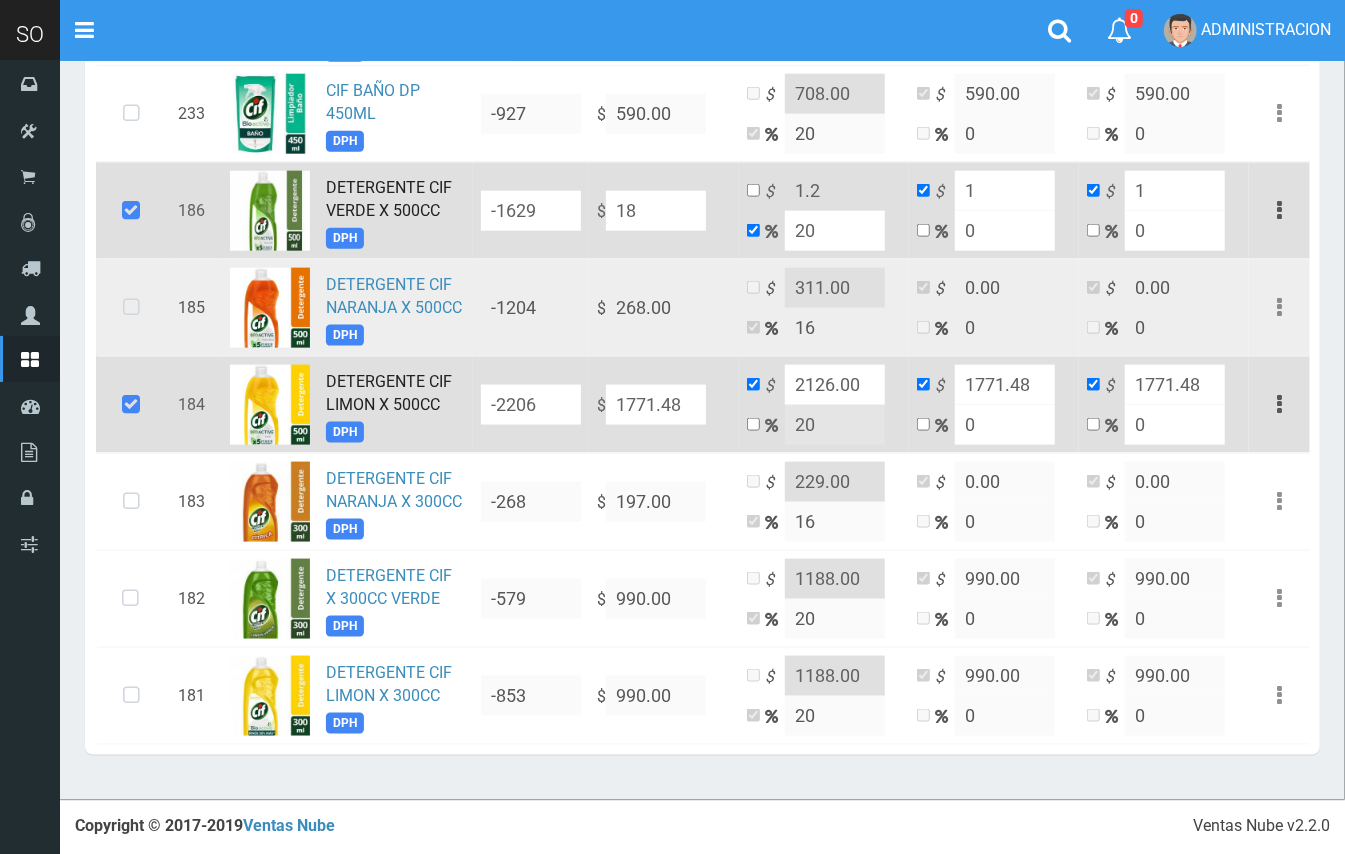 type on "21.6" 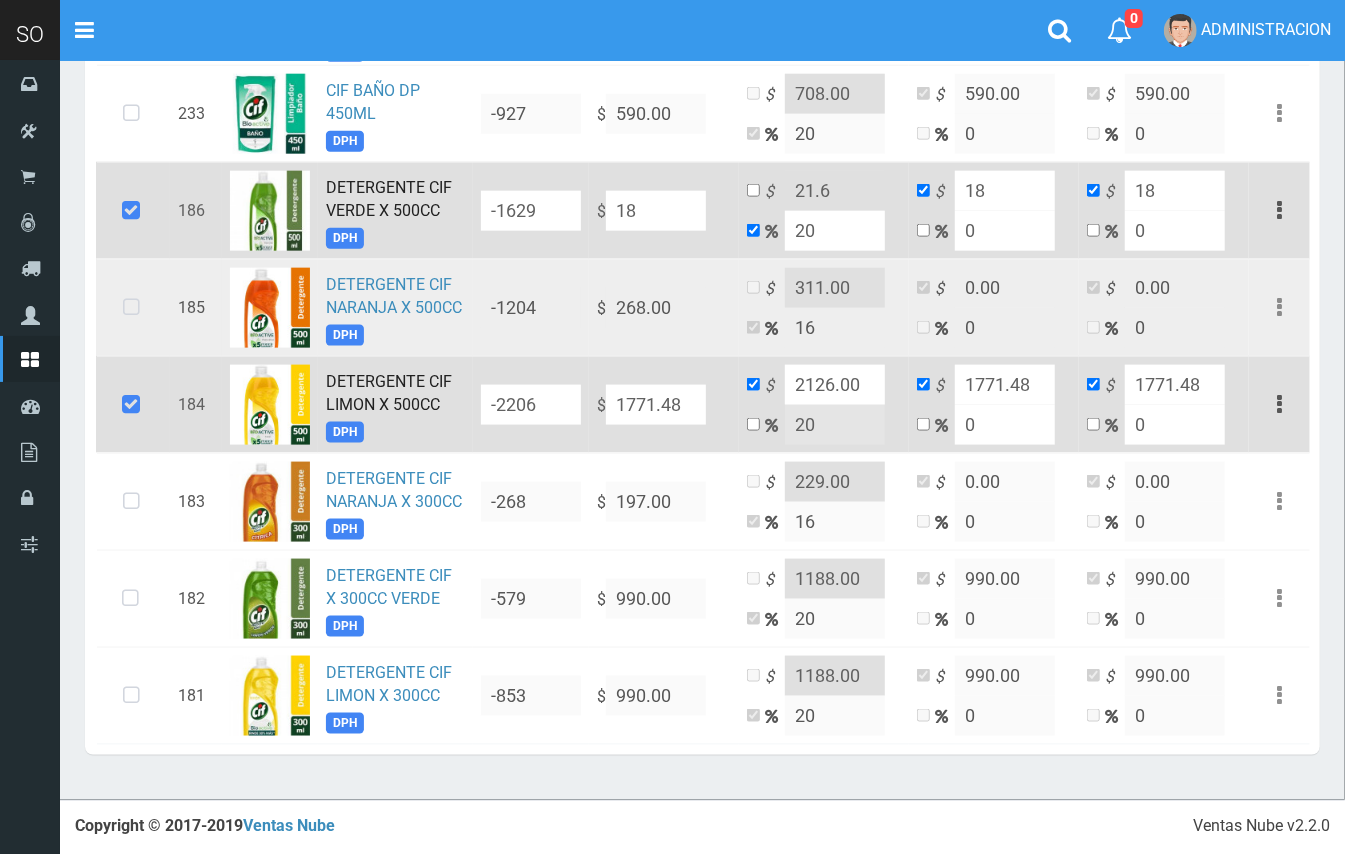 type on "184" 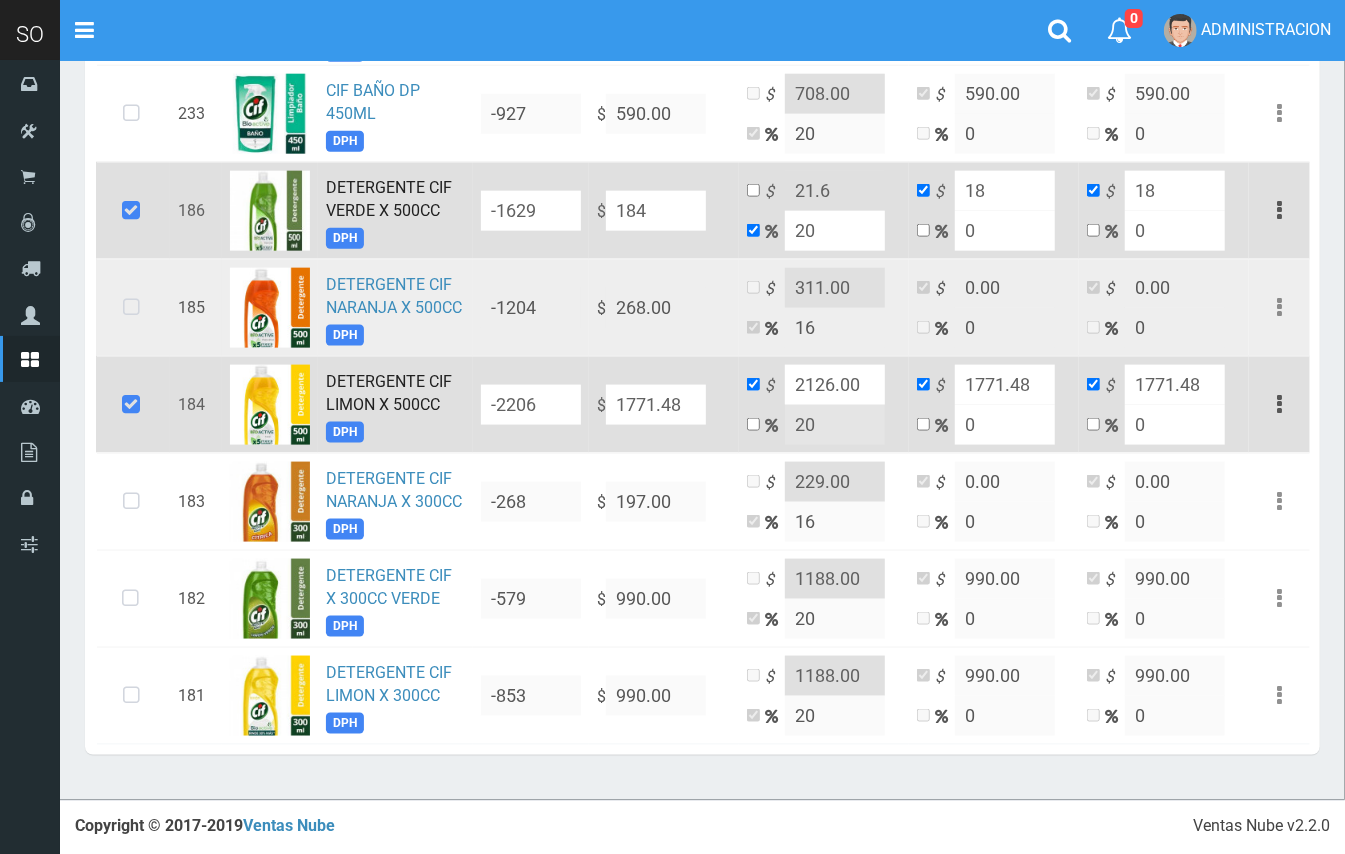 type on "220.8" 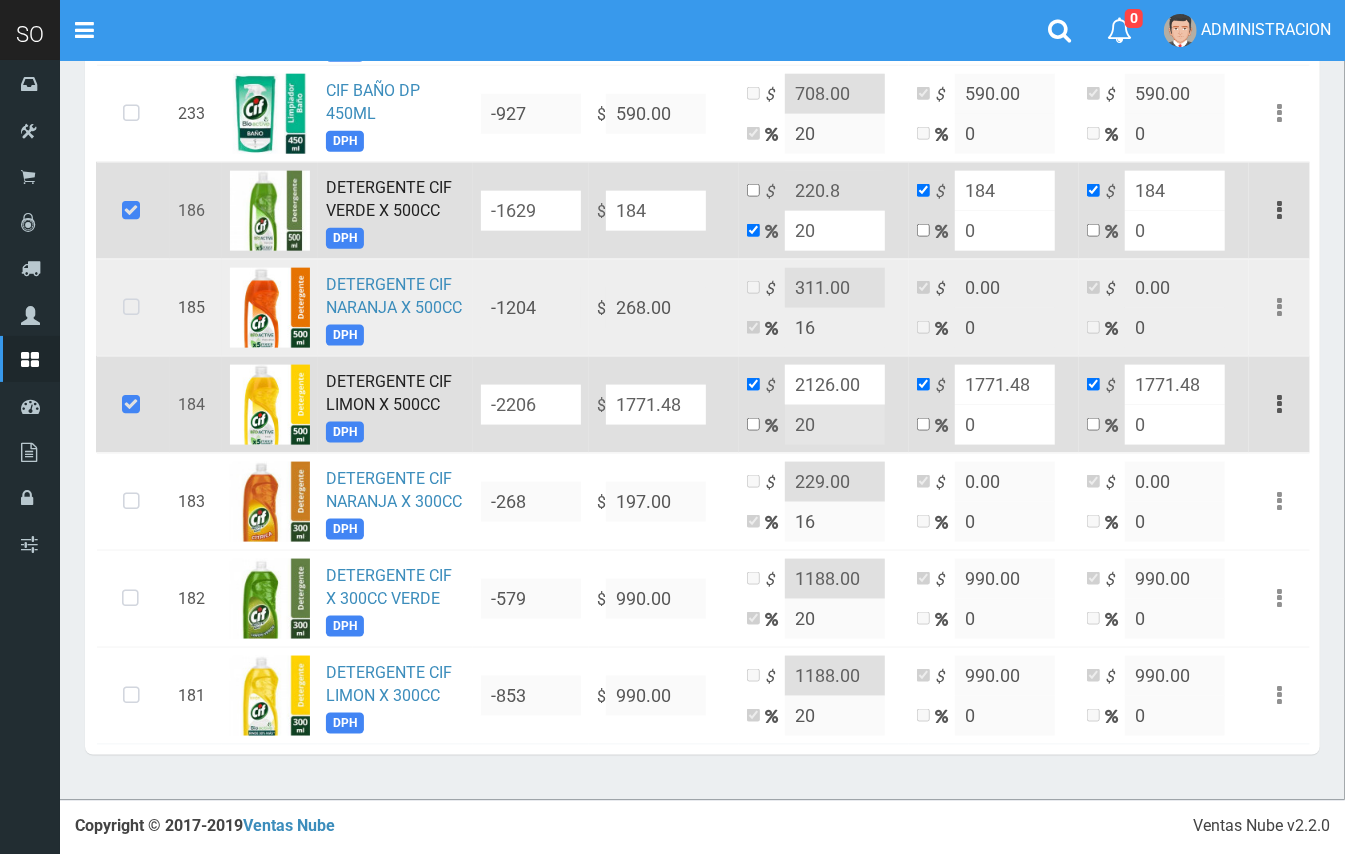 type on "1842" 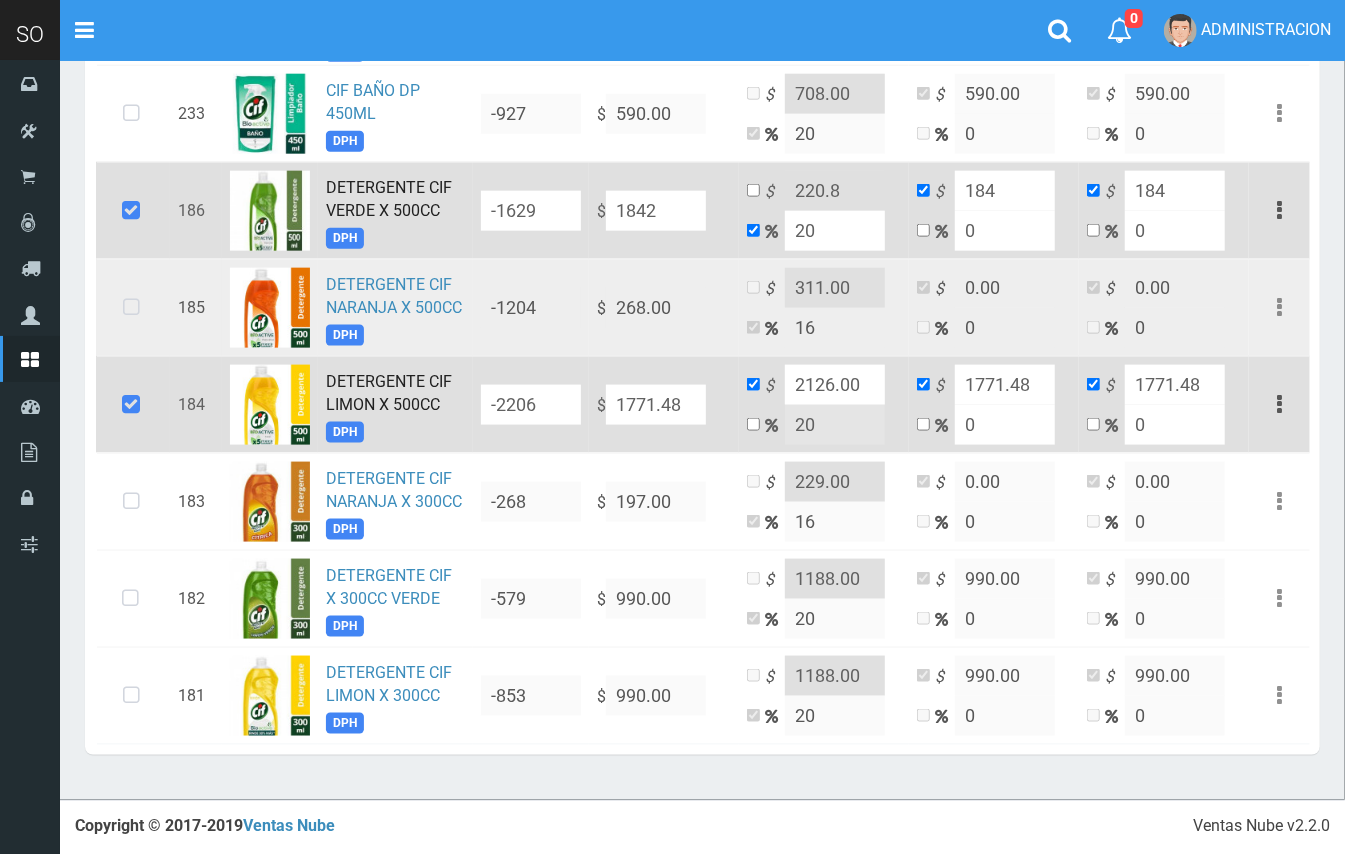 type on "2210.4" 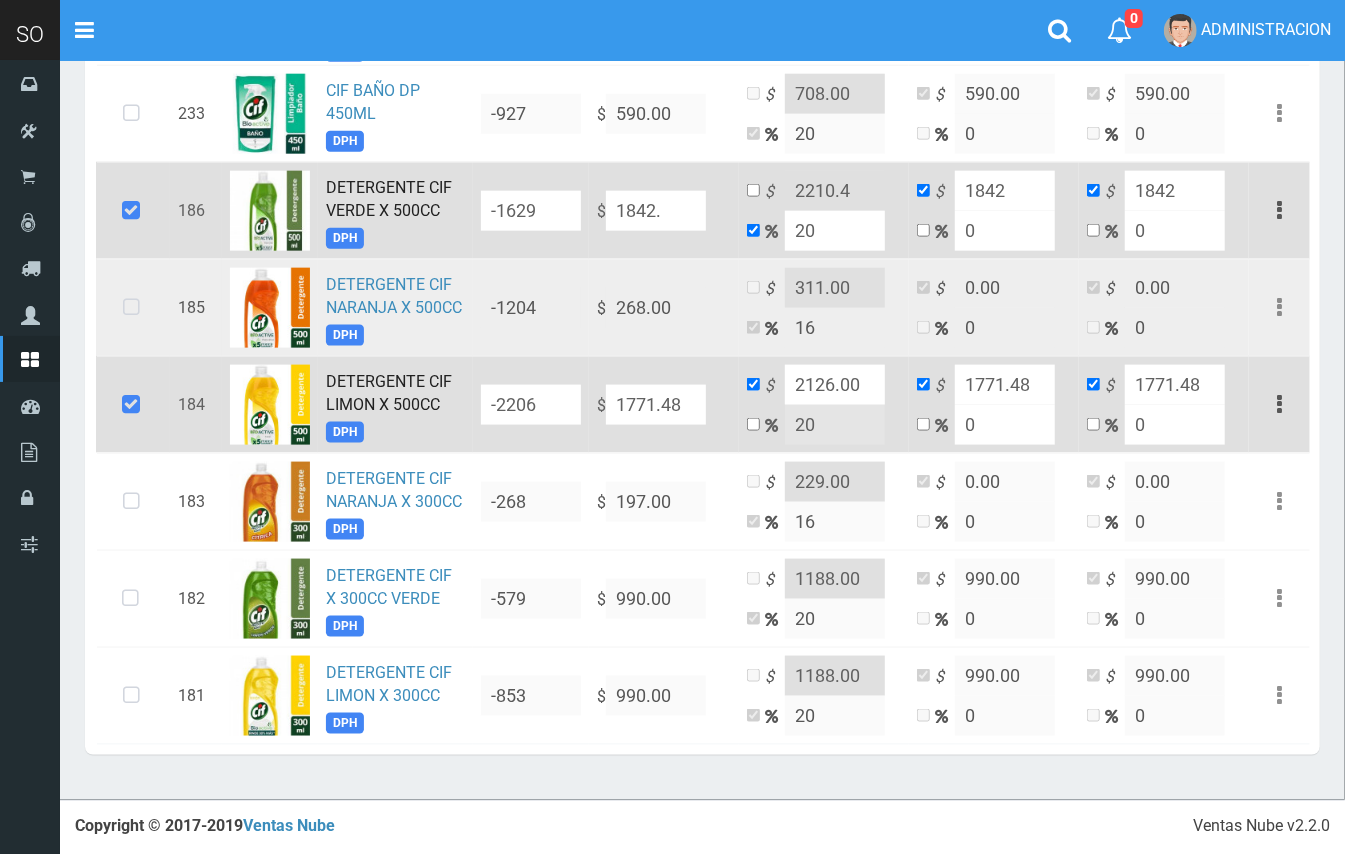 type on "1842.3" 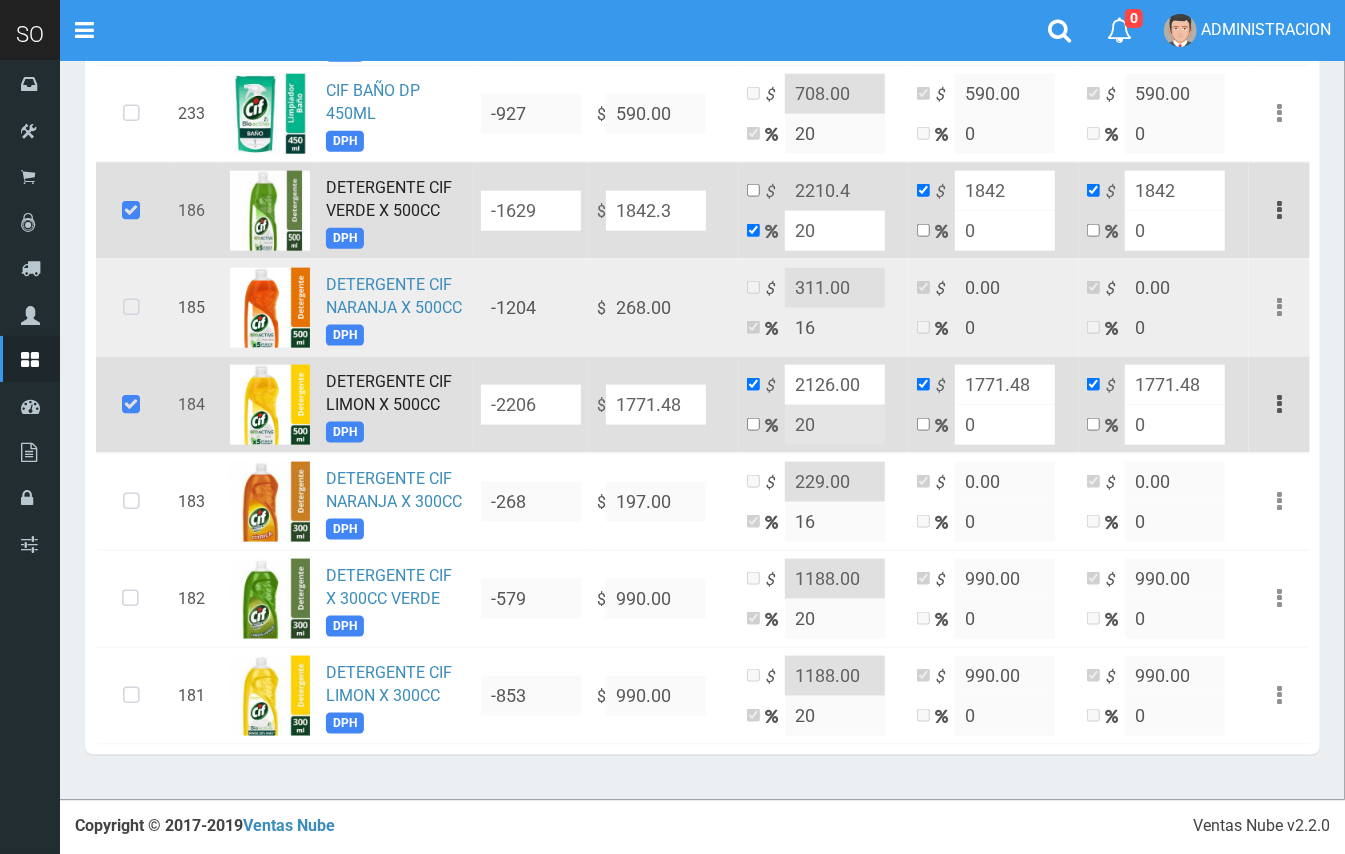 type on "2210.7599999999998" 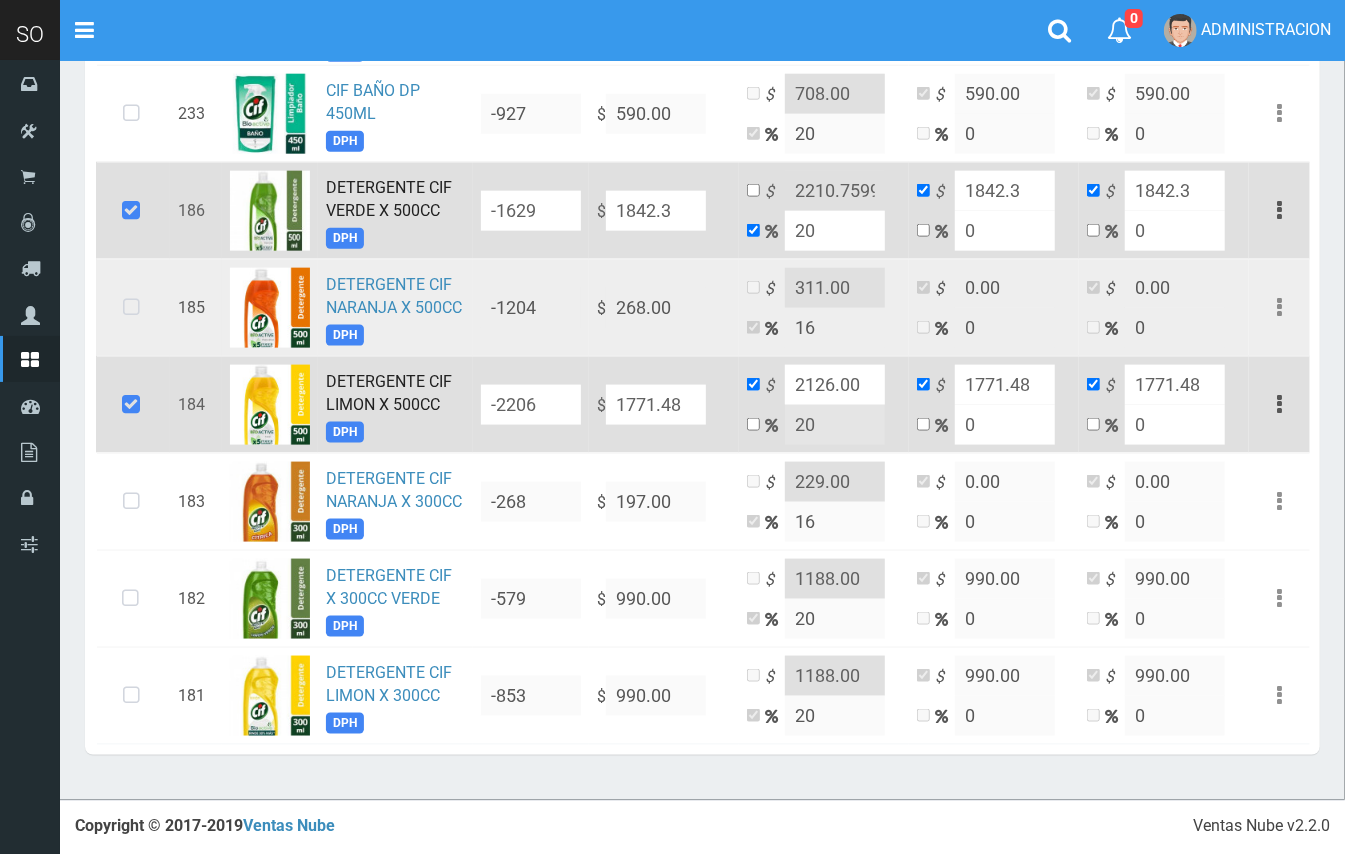 type on "1842.34" 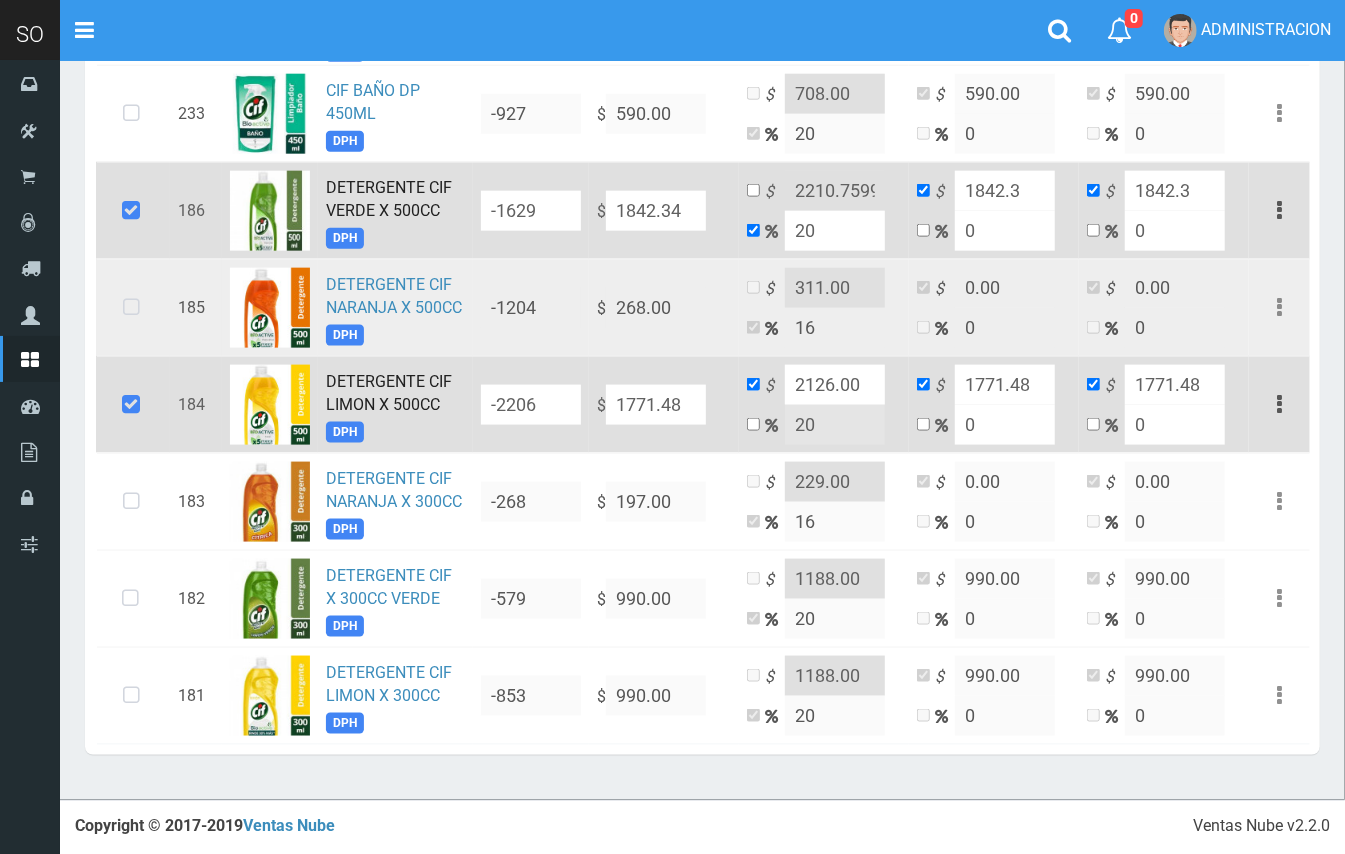 type on "2210.808" 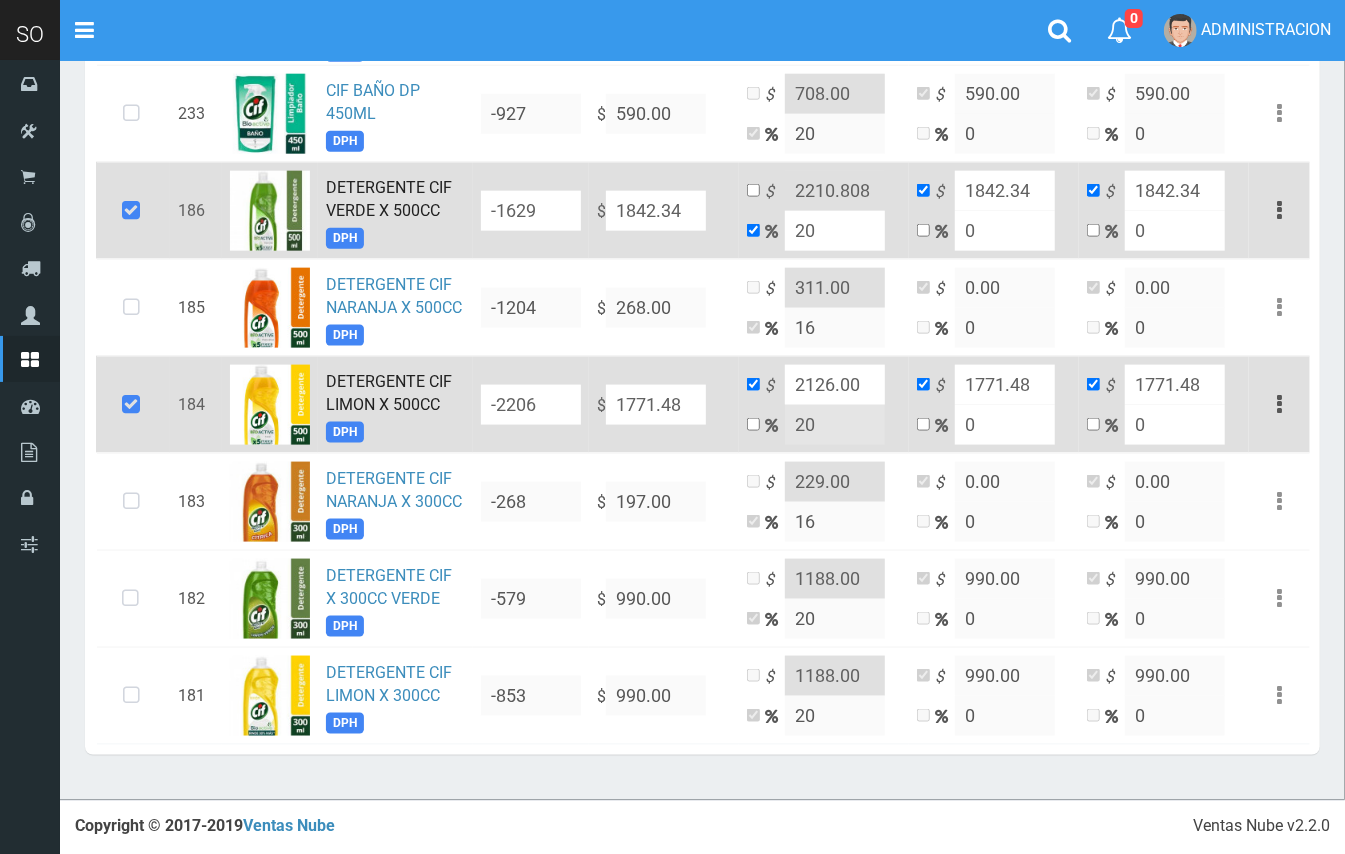 type on "1842.34" 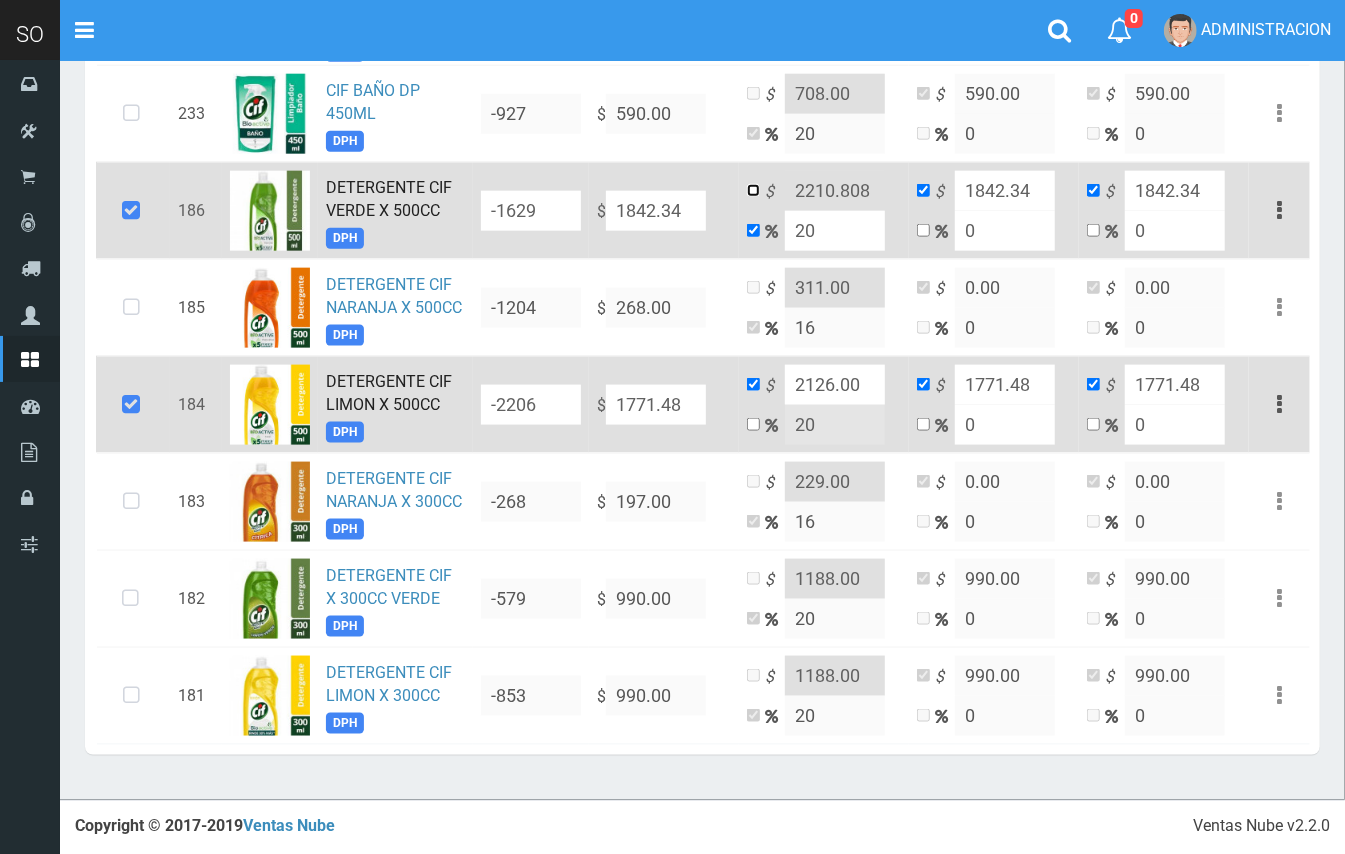 click at bounding box center [753, 190] 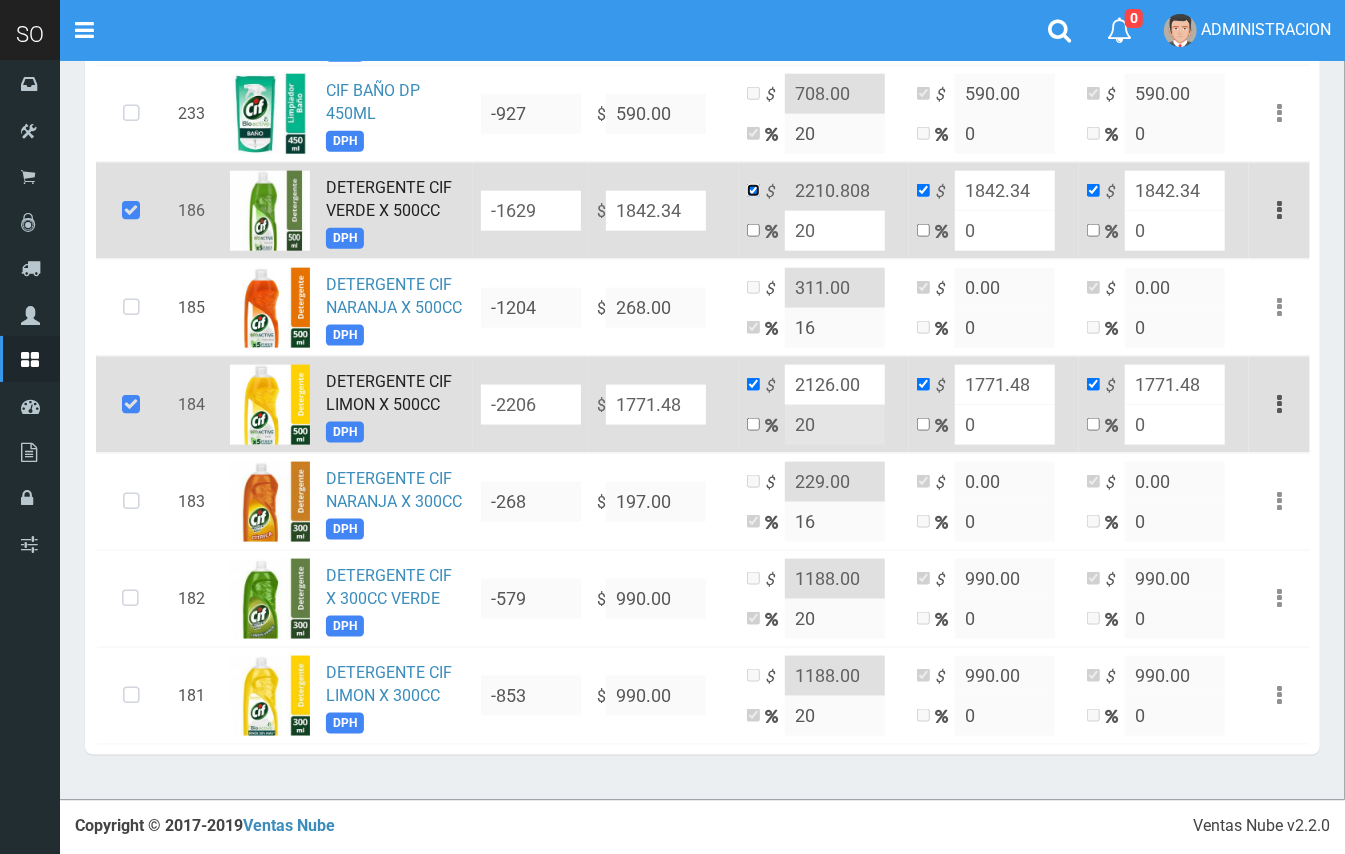 checkbox on "false" 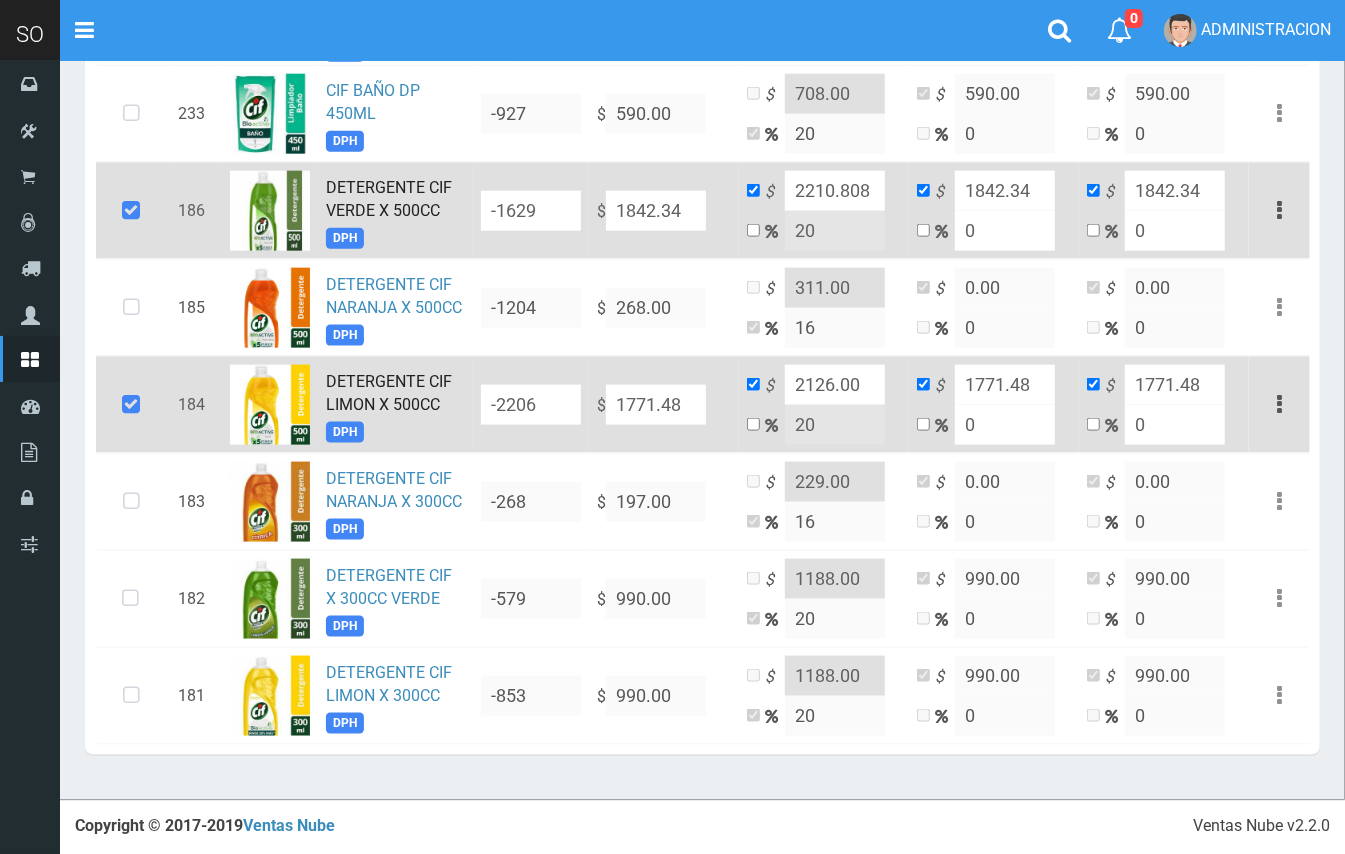 drag, startPoint x: 873, startPoint y: 188, endPoint x: 825, endPoint y: 185, distance: 48.09366 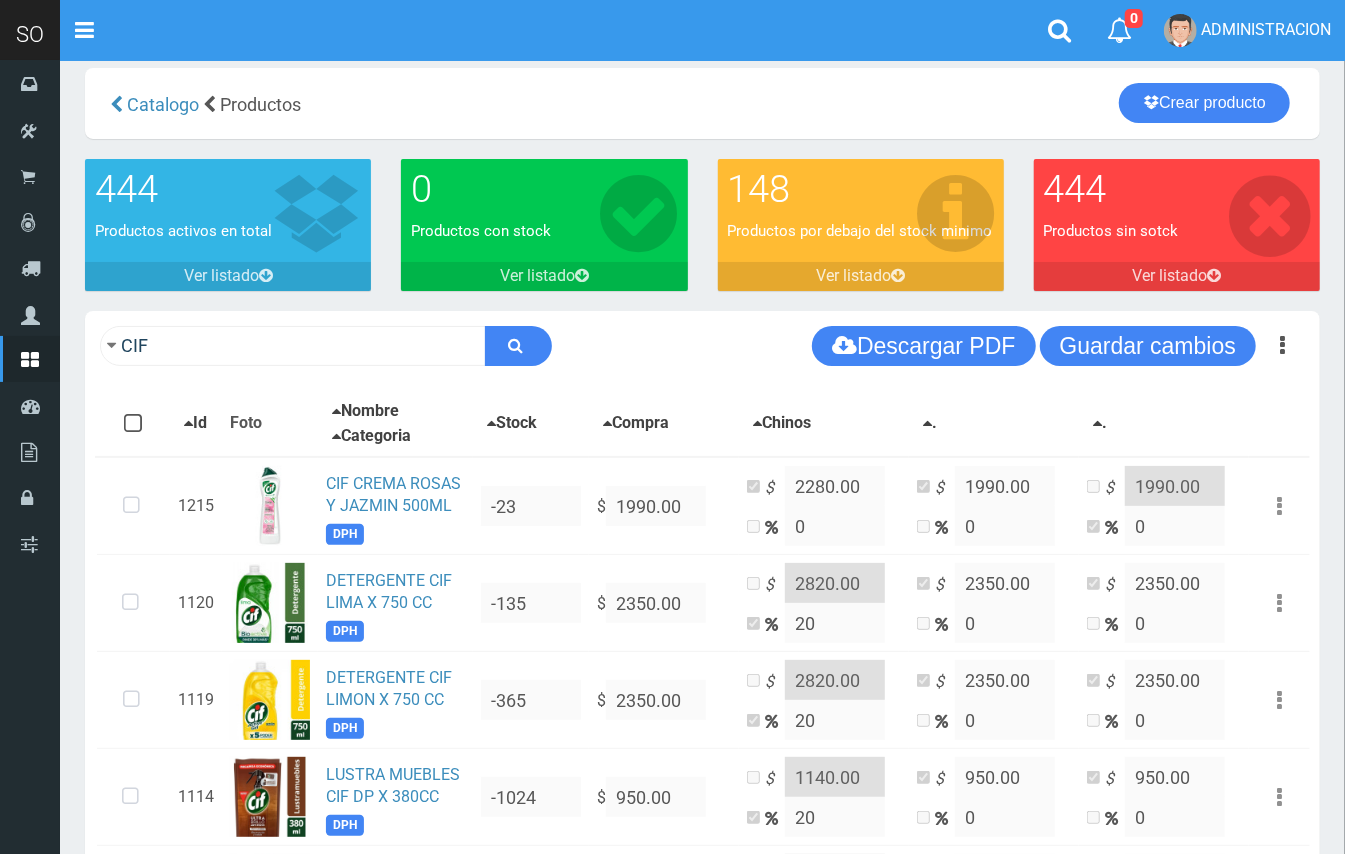 scroll, scrollTop: 13, scrollLeft: 0, axis: vertical 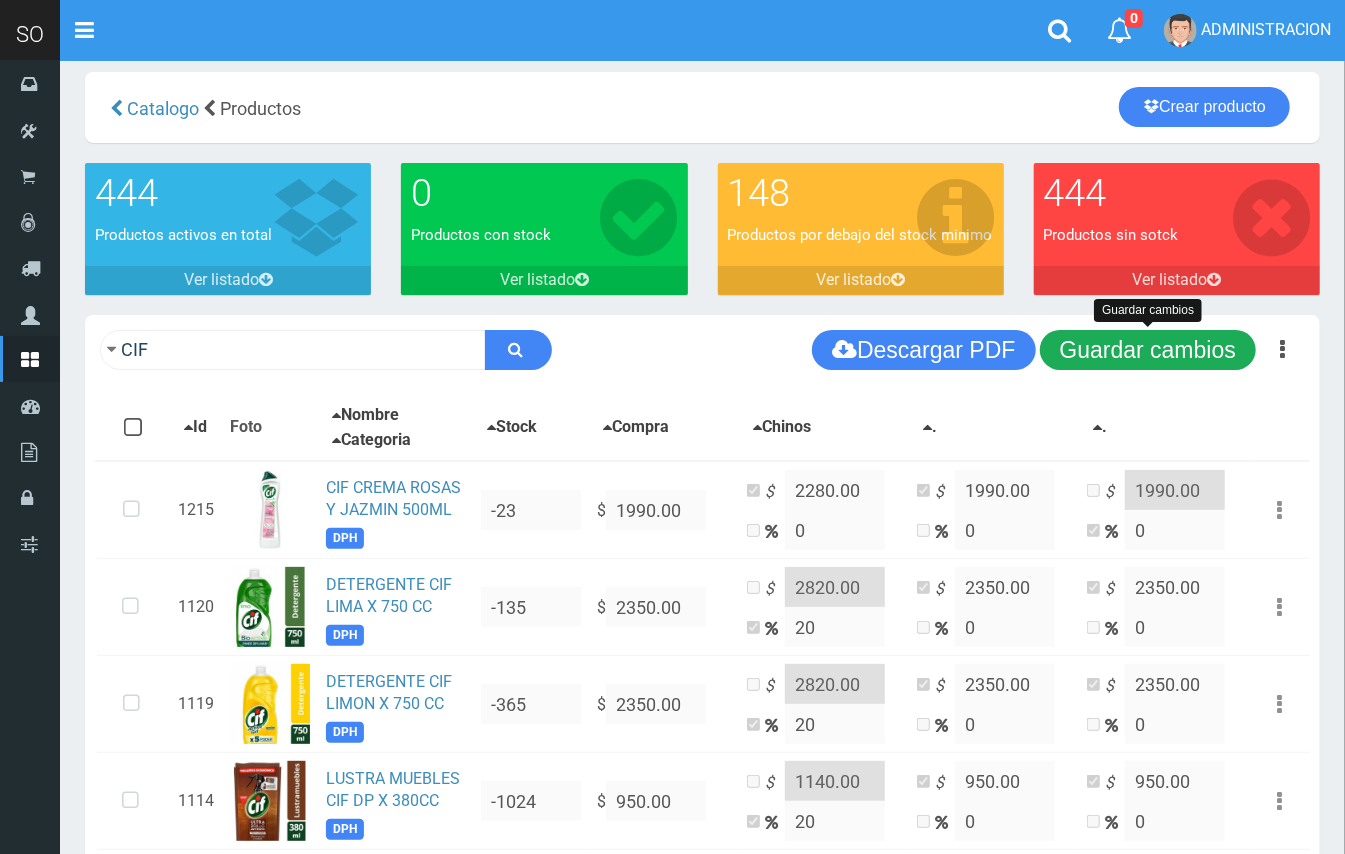 type on "2211.00" 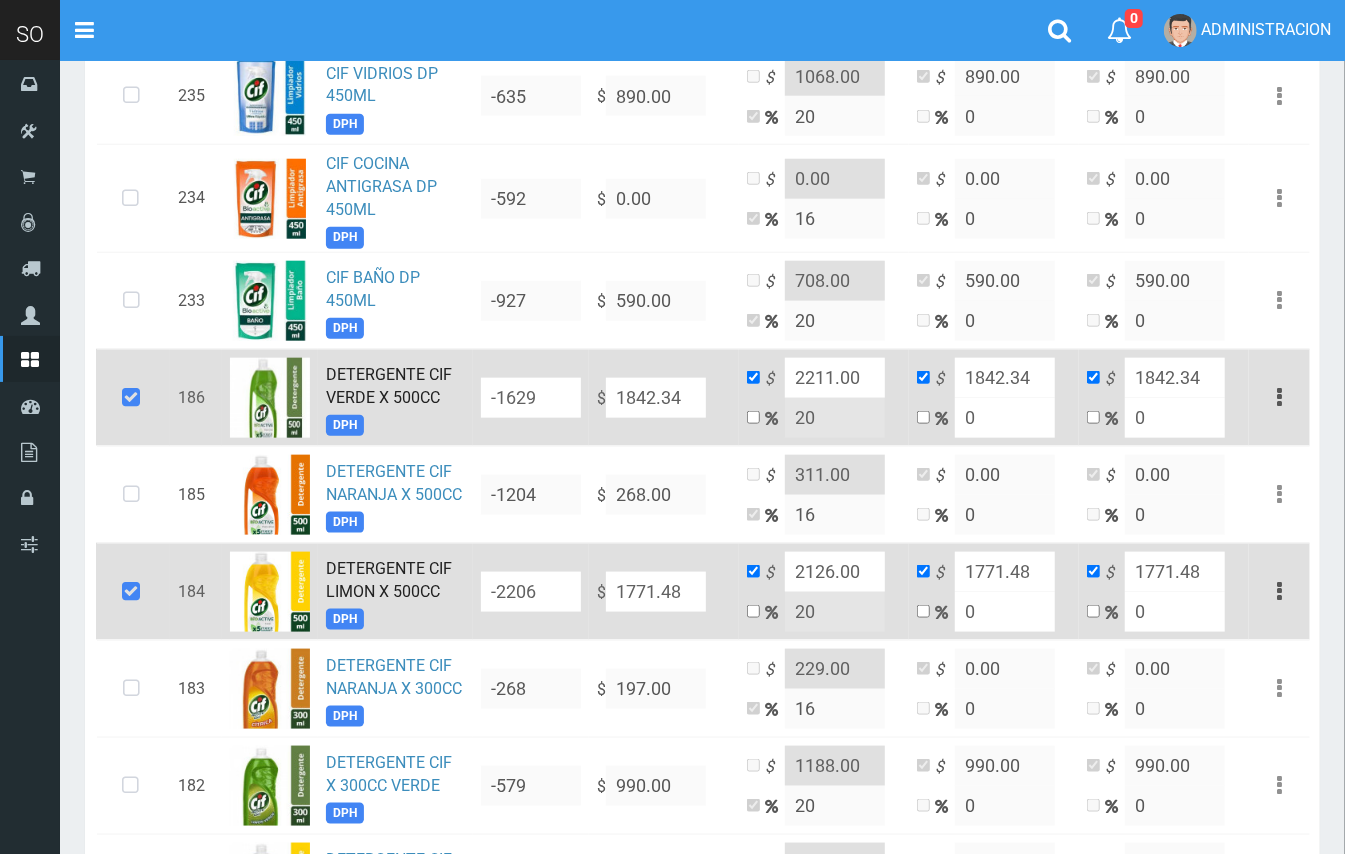 scroll, scrollTop: 1030, scrollLeft: 0, axis: vertical 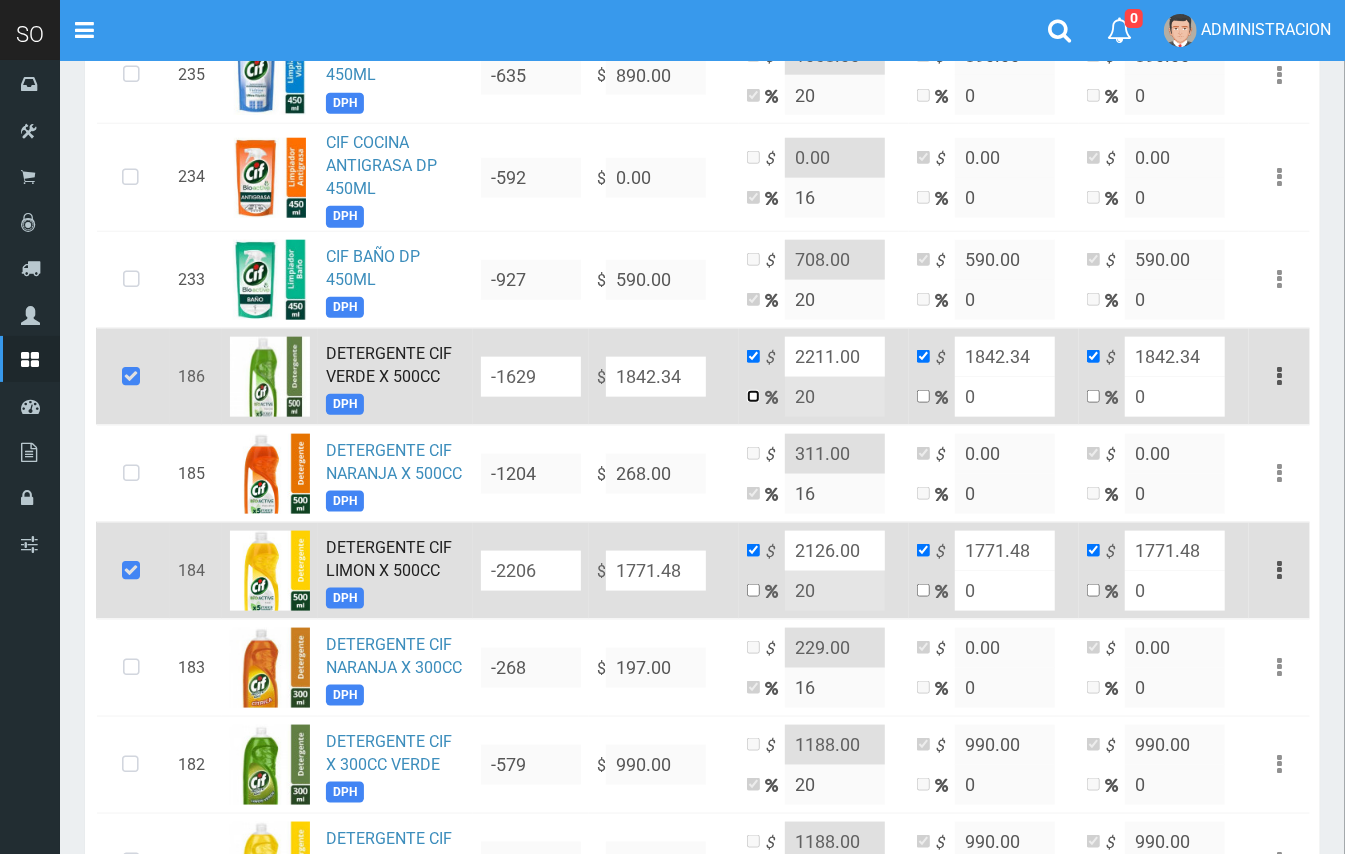 click at bounding box center (753, 396) 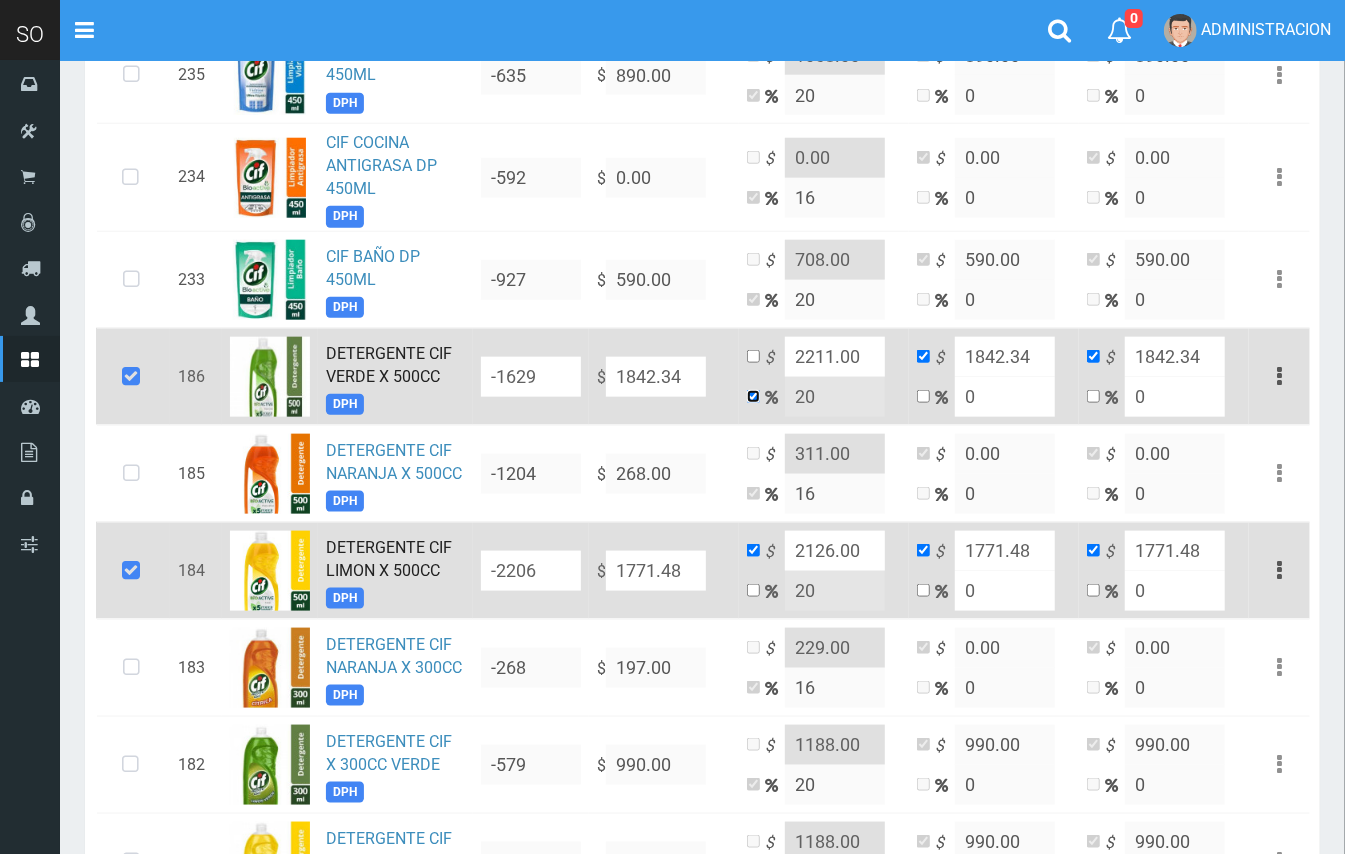 checkbox on "false" 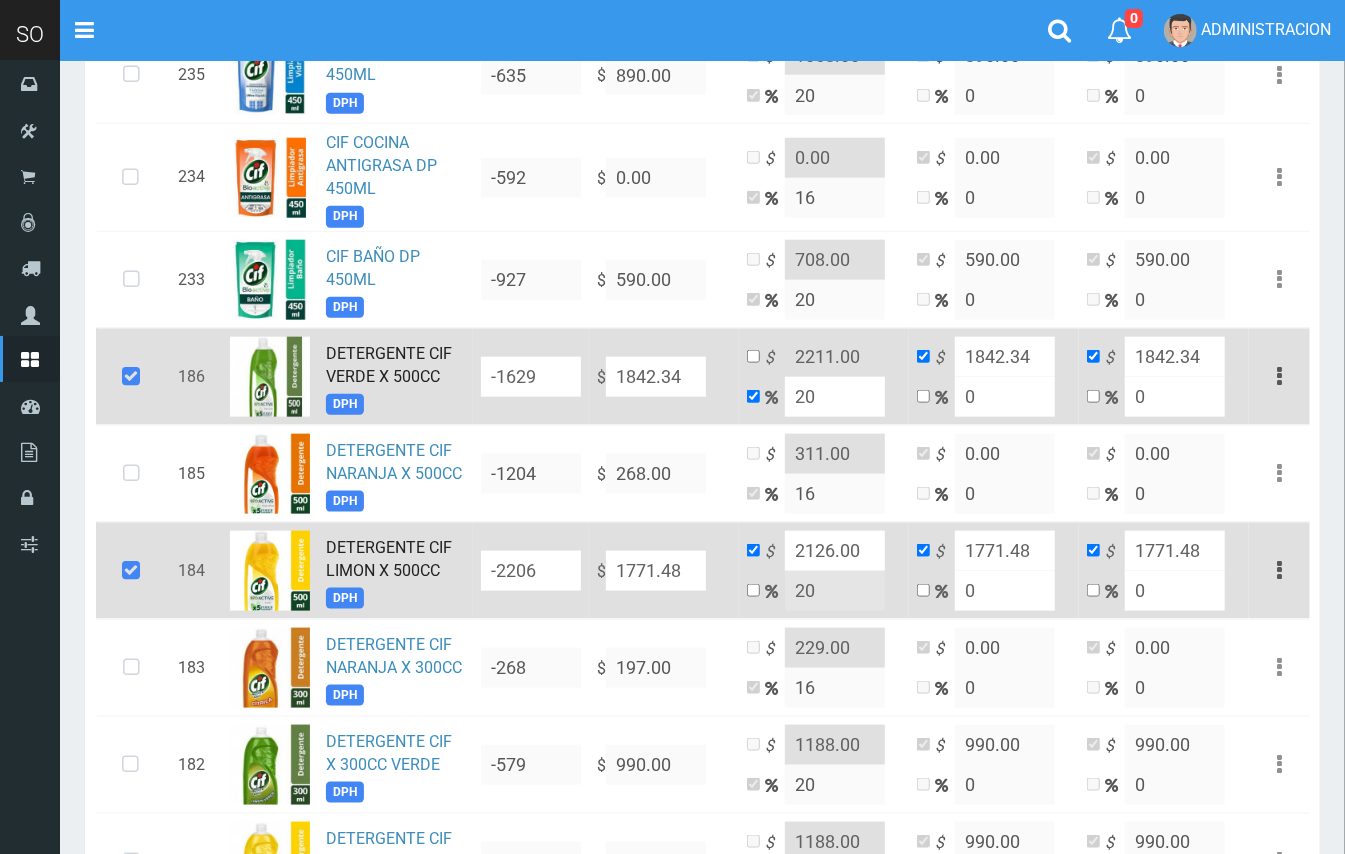 drag, startPoint x: 850, startPoint y: 394, endPoint x: 784, endPoint y: 394, distance: 66 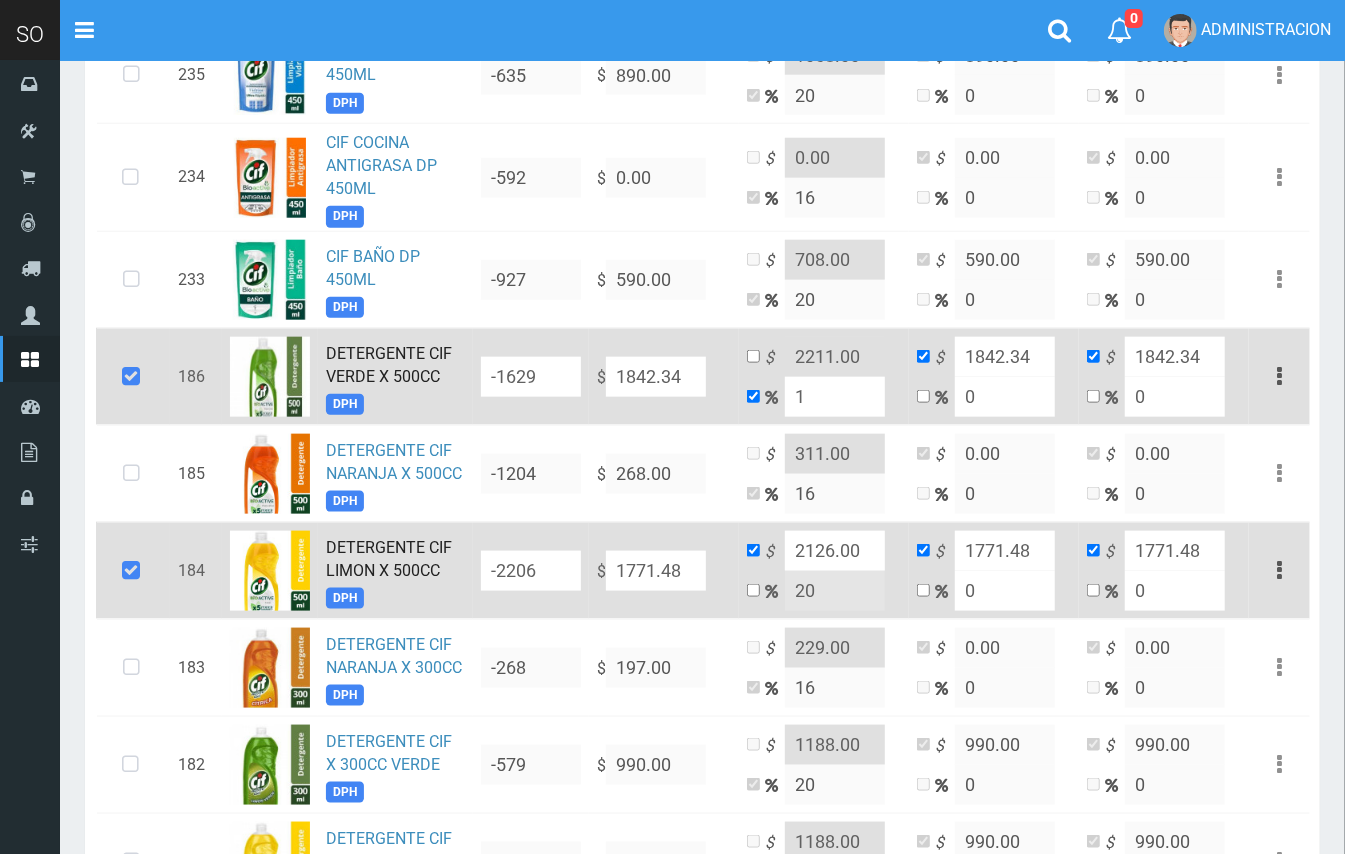 type on "15" 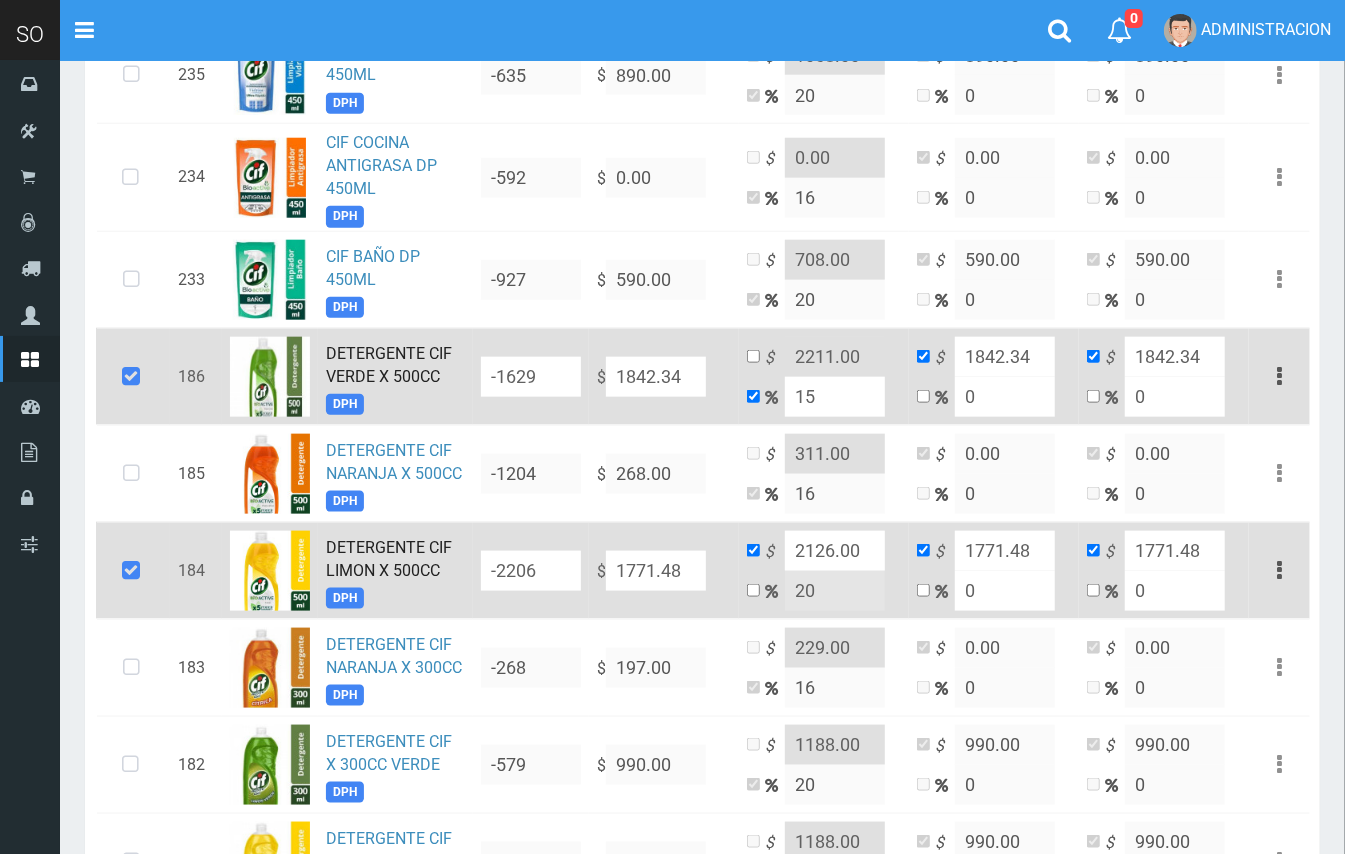 type on "2118.691" 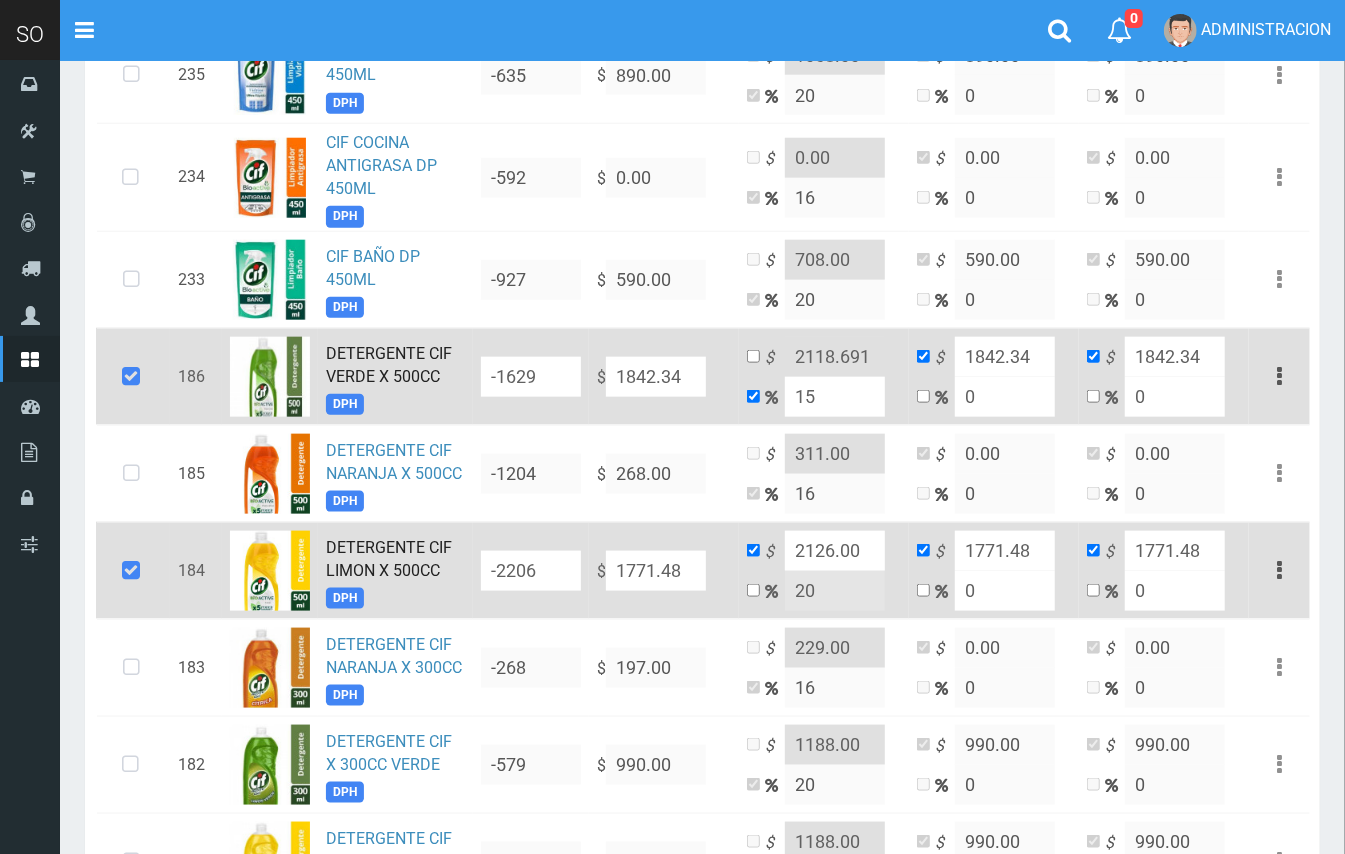 drag, startPoint x: 788, startPoint y: 386, endPoint x: 717, endPoint y: 389, distance: 71.063354 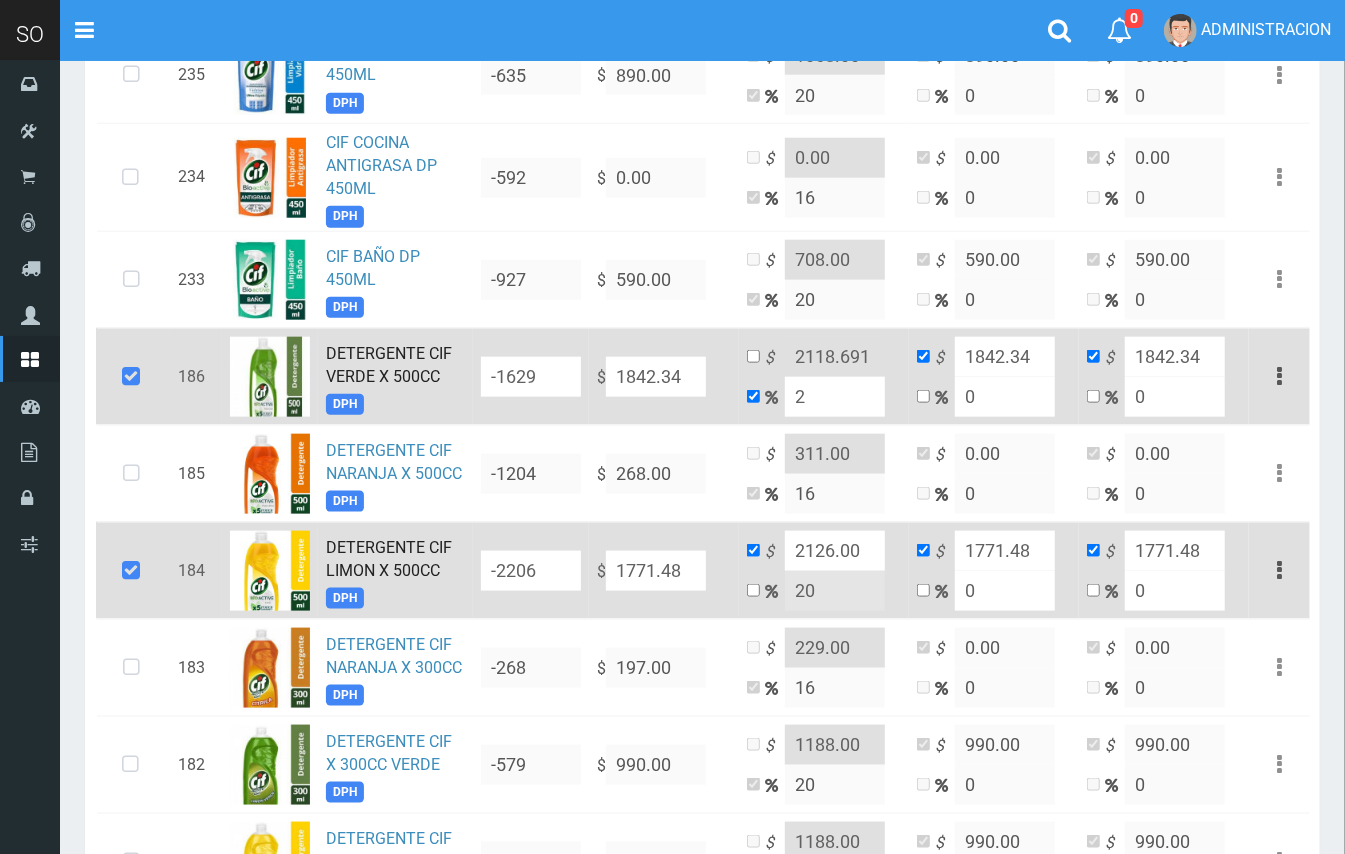 type on "1879.1868" 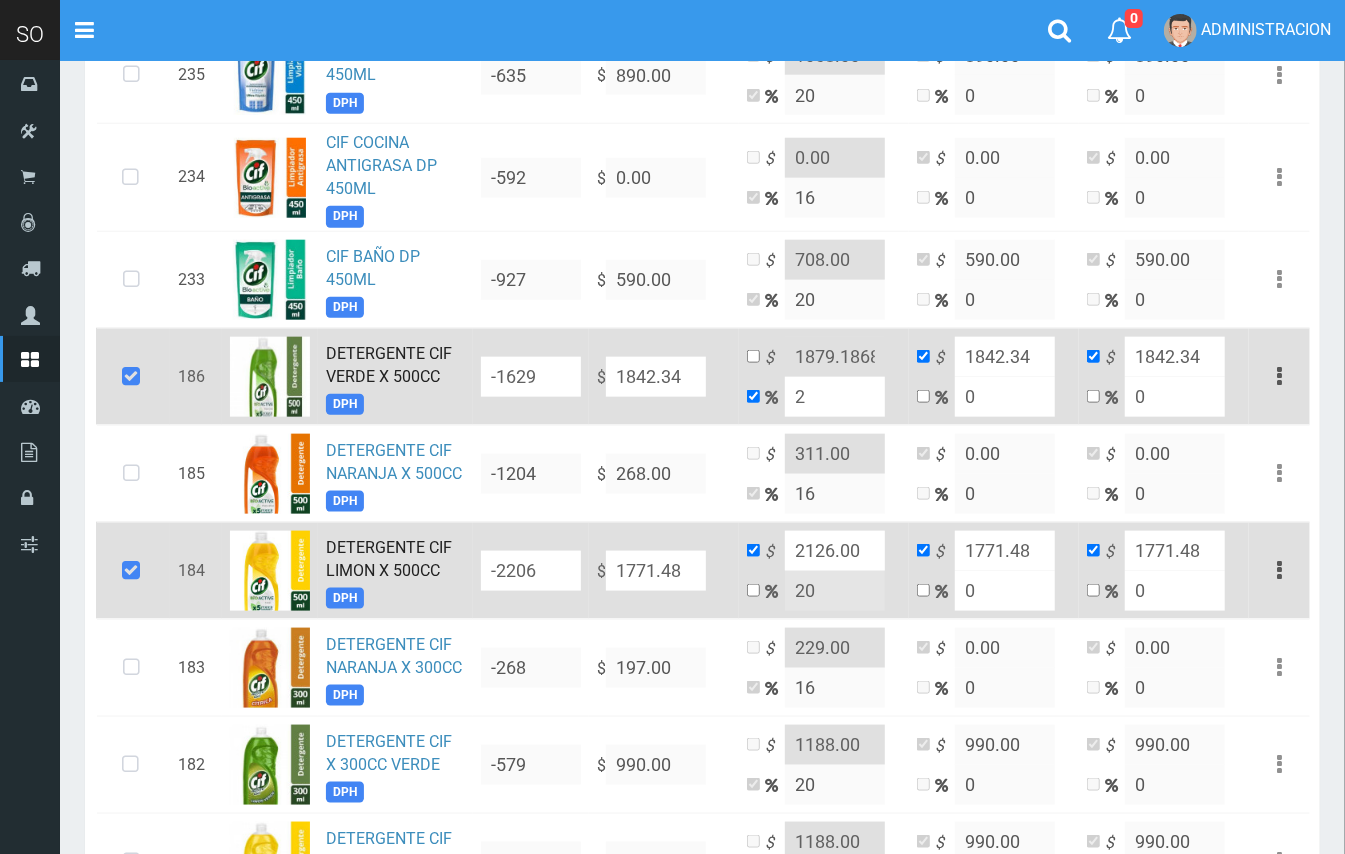 type on "20" 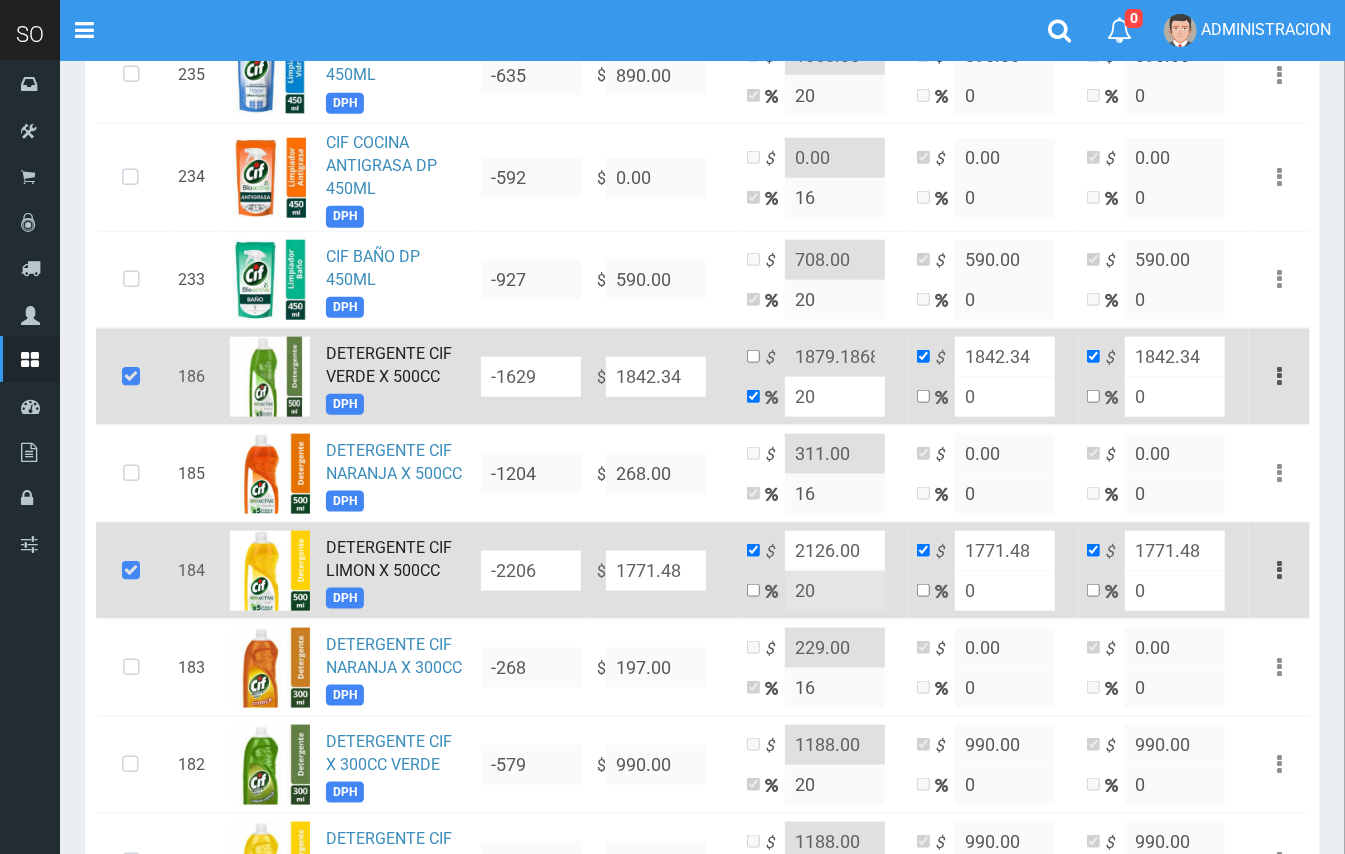 type on "2210.808" 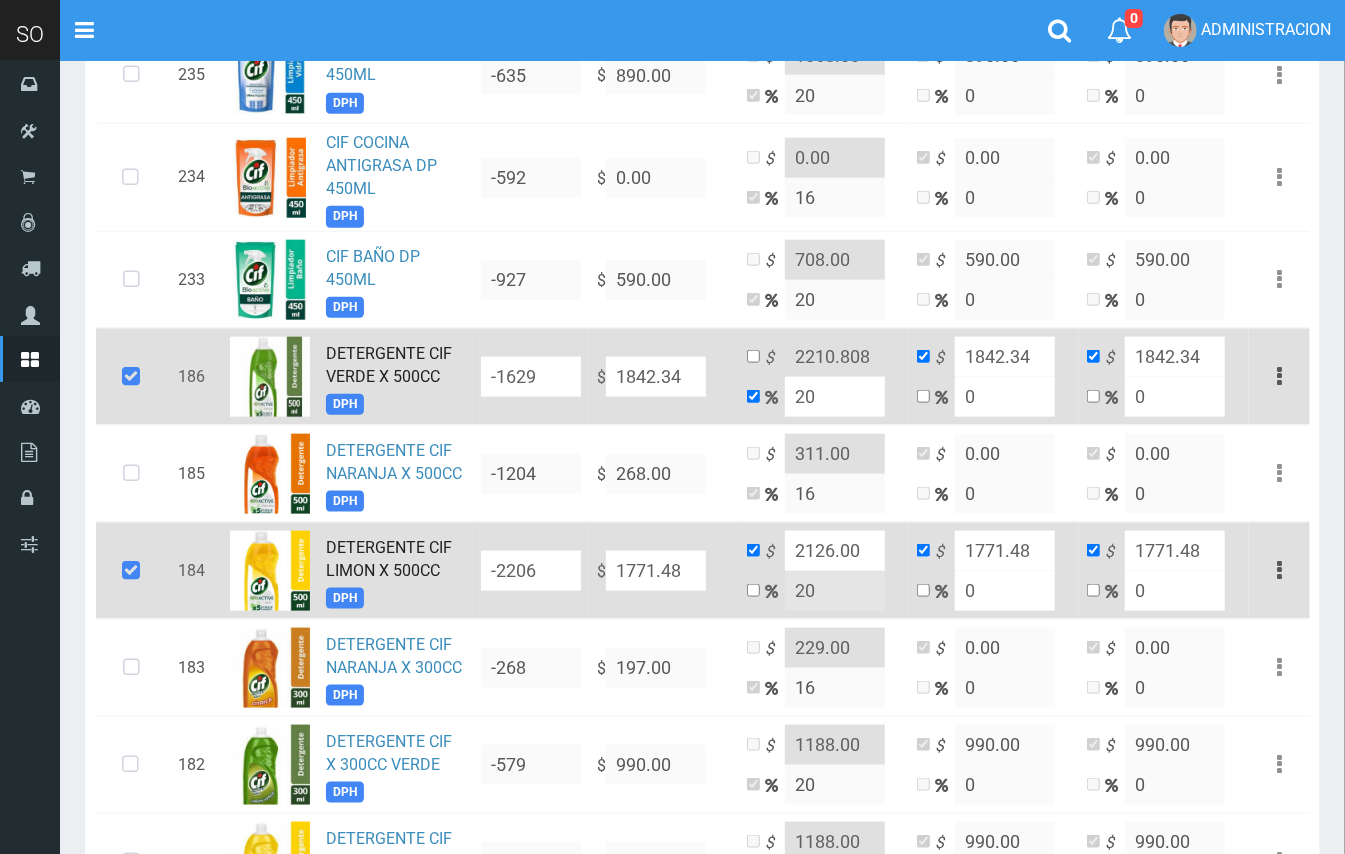 type on "20" 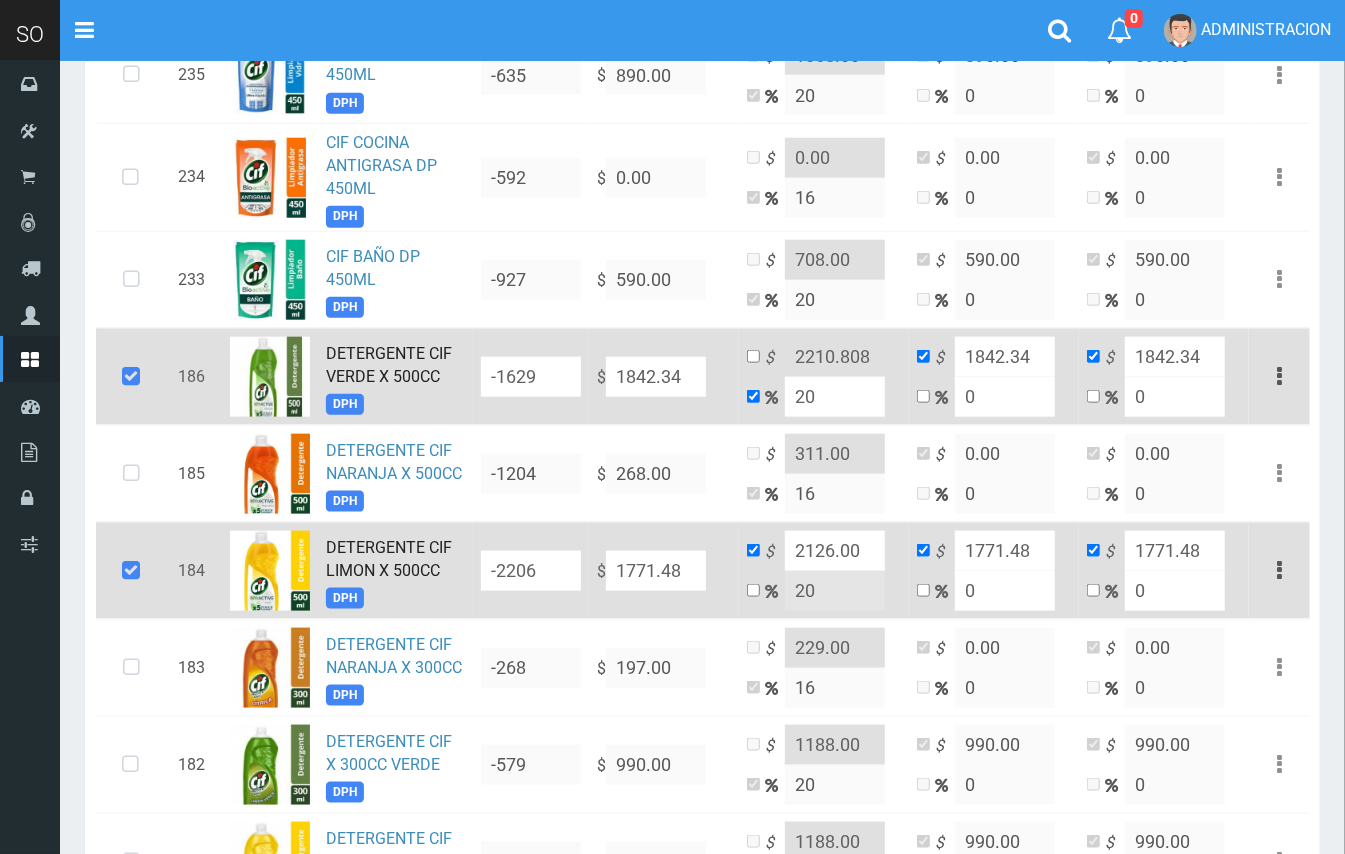 drag, startPoint x: 861, startPoint y: 557, endPoint x: 817, endPoint y: 554, distance: 44.102154 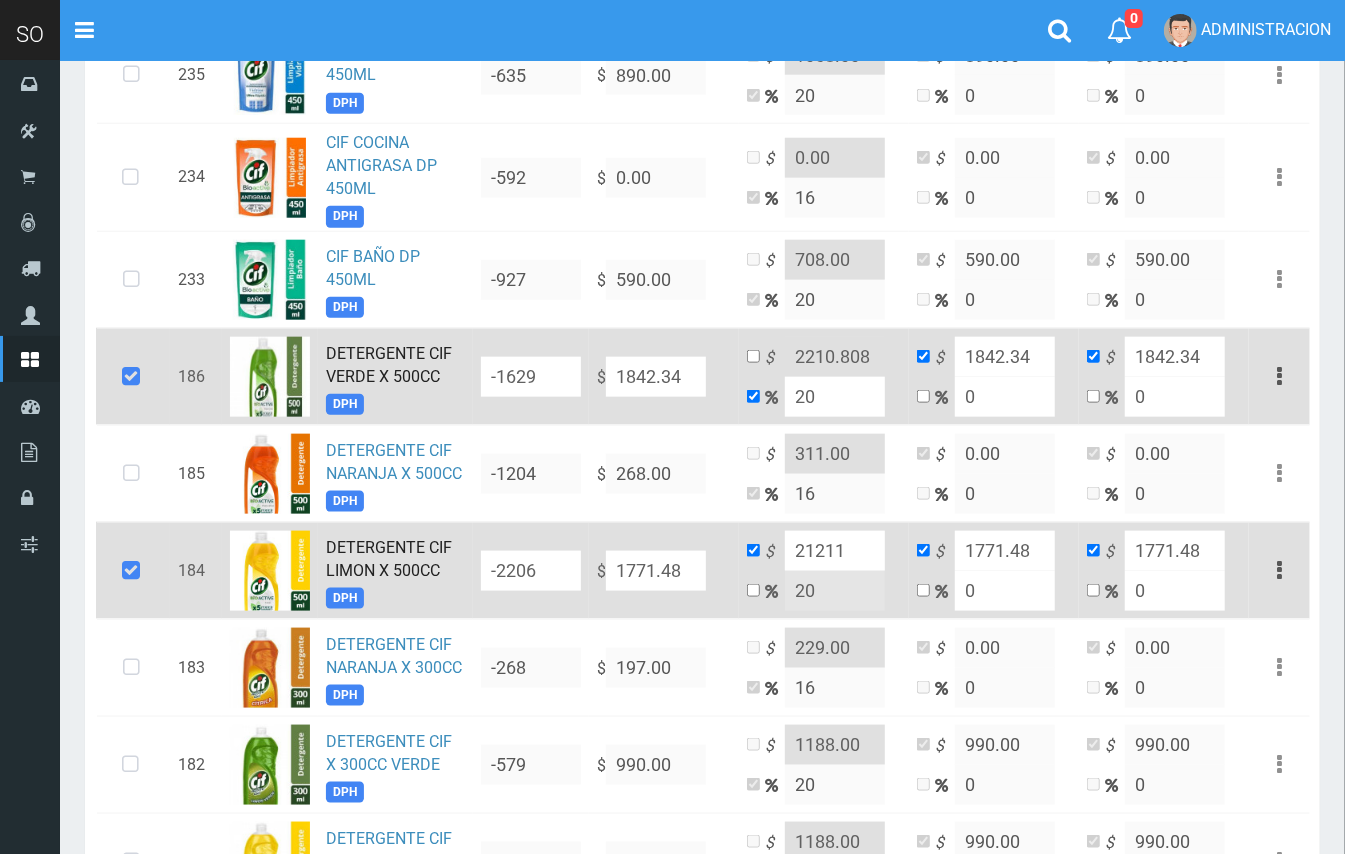 type on "21211" 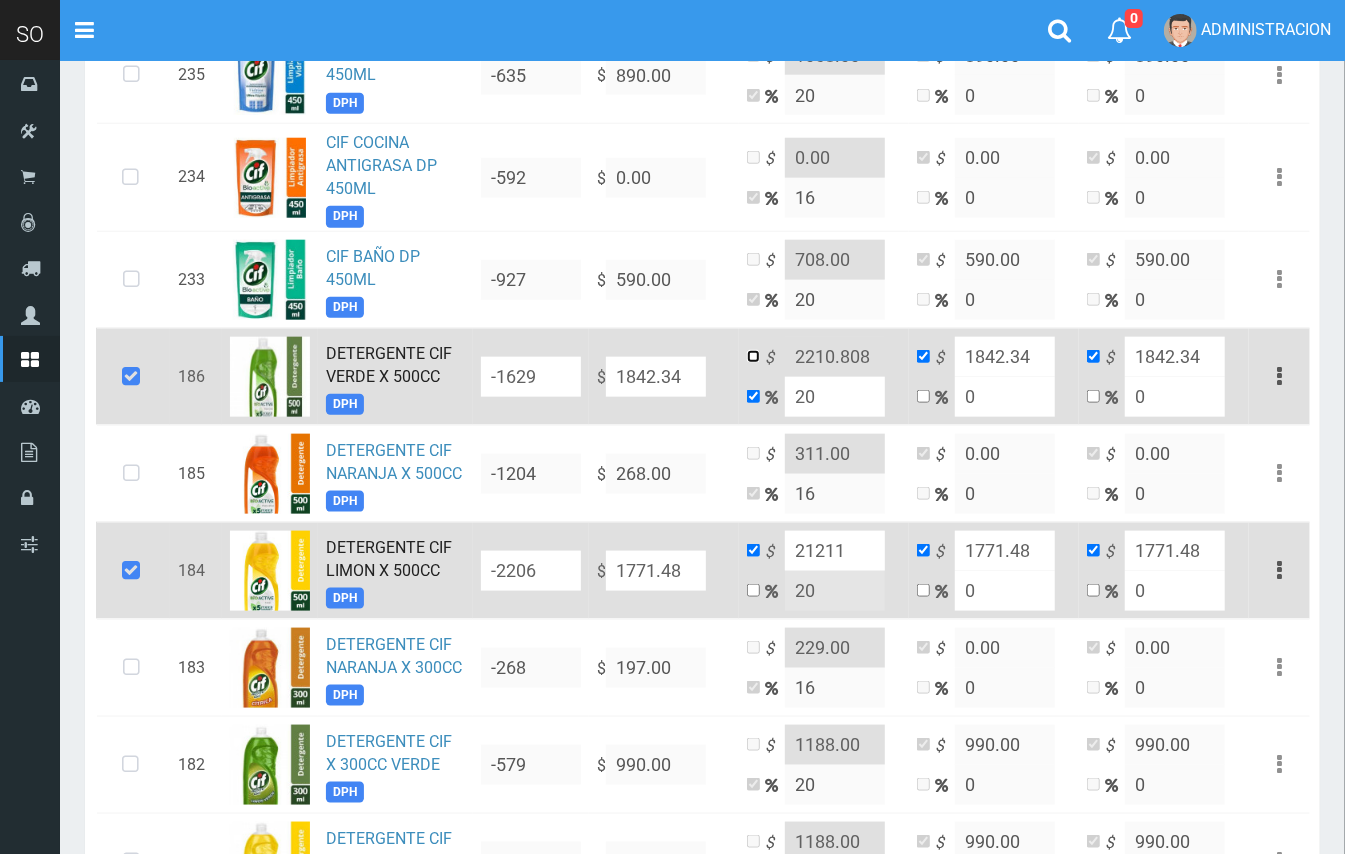 drag, startPoint x: 754, startPoint y: 356, endPoint x: 816, endPoint y: 361, distance: 62.201286 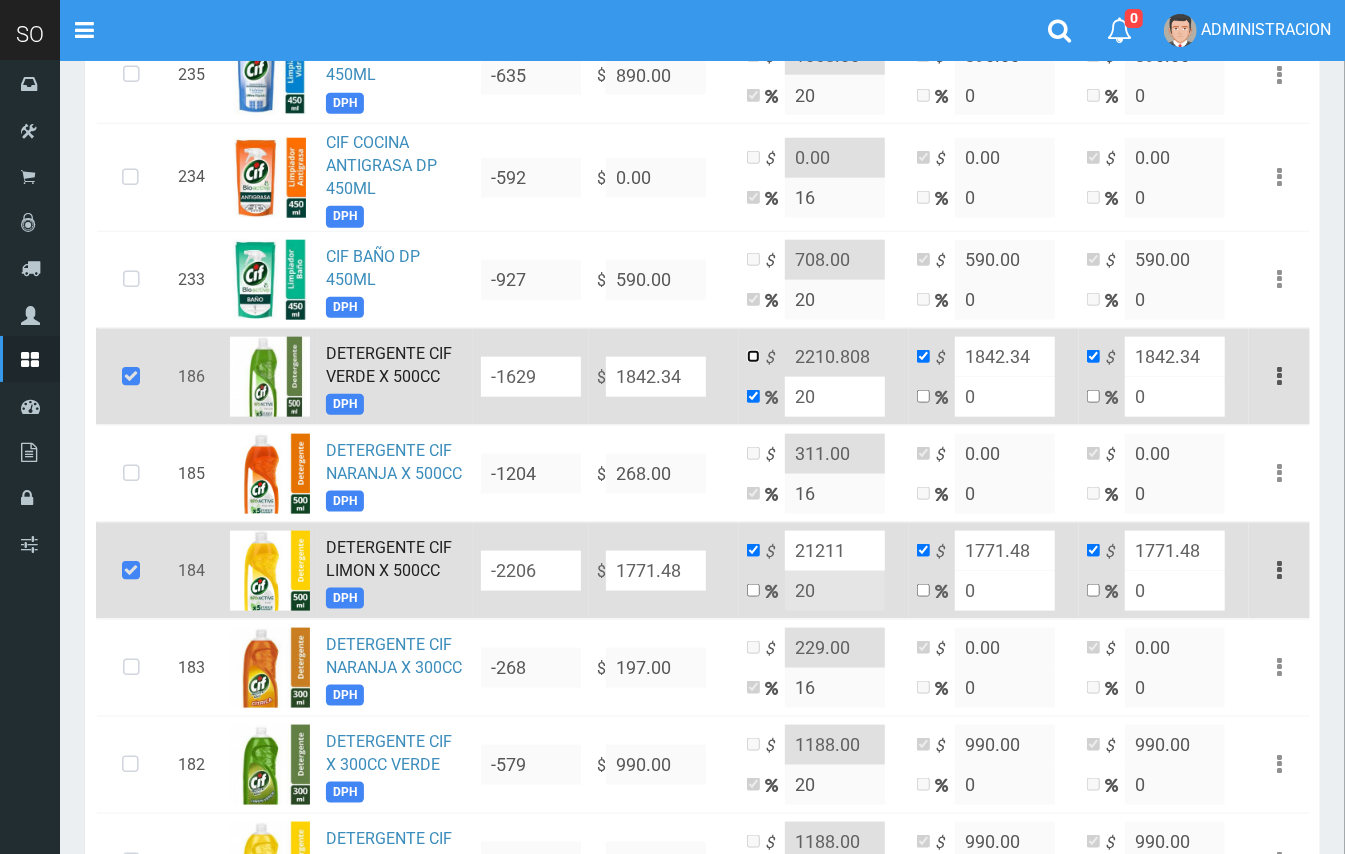 click at bounding box center (753, 356) 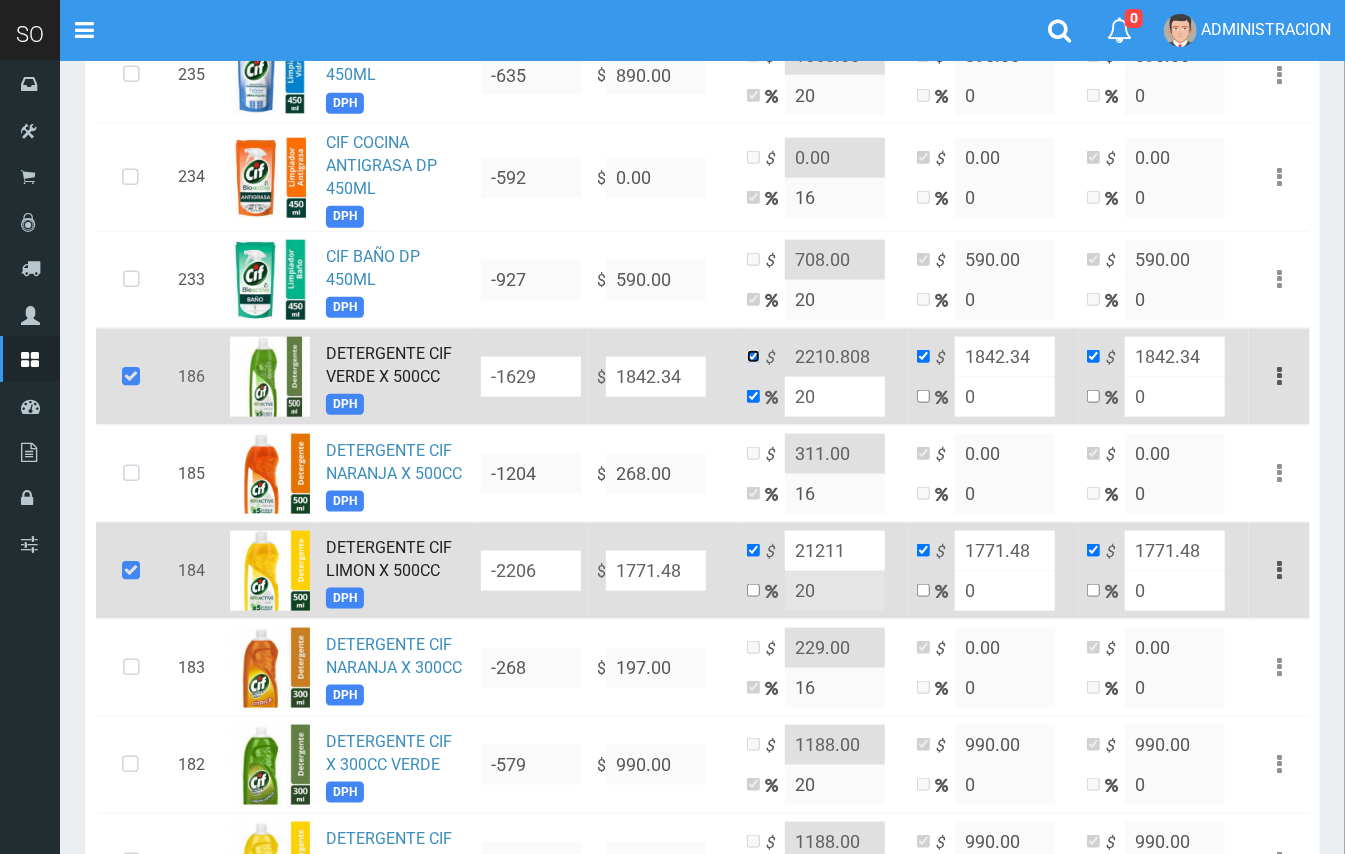 checkbox on "false" 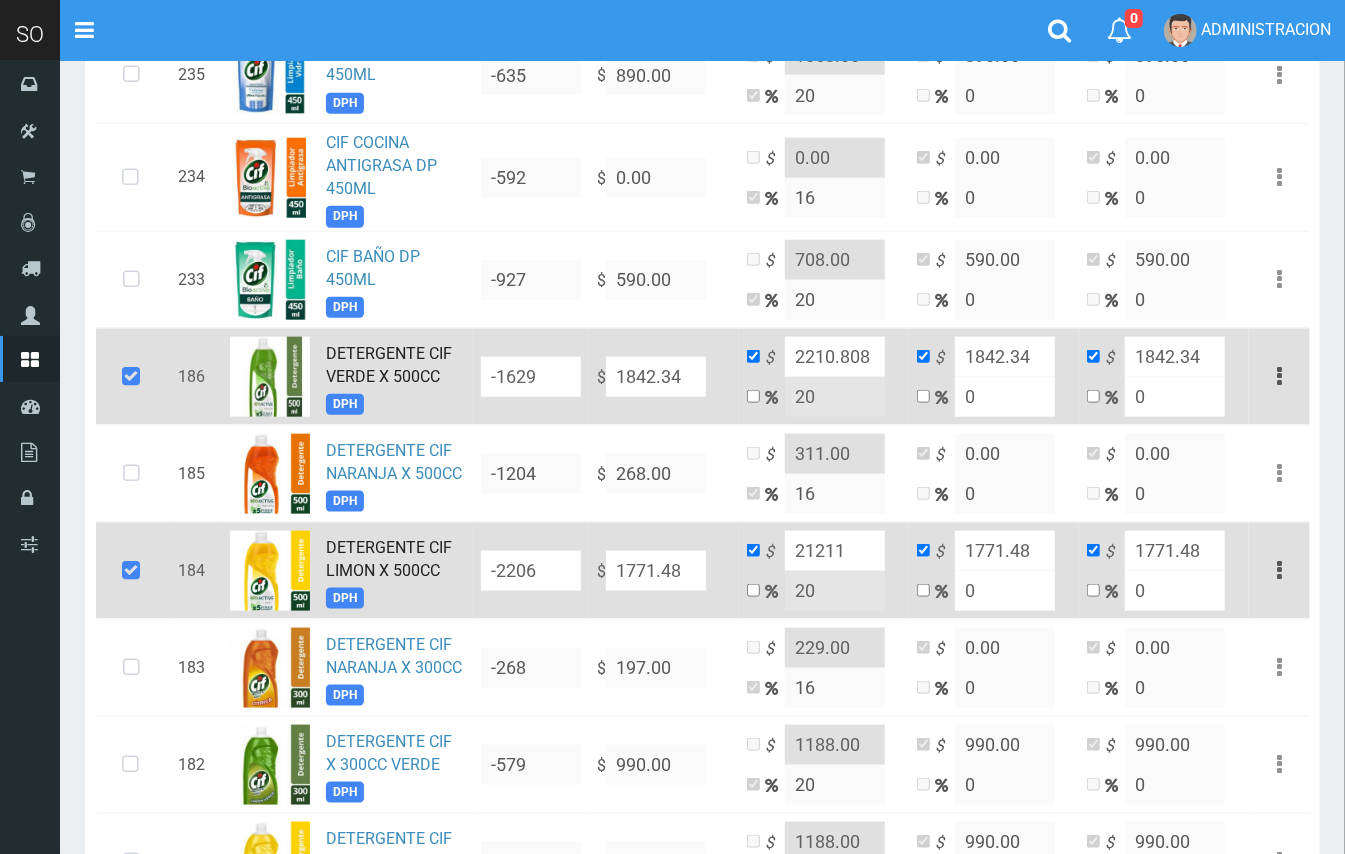 drag, startPoint x: 850, startPoint y: 369, endPoint x: 828, endPoint y: 368, distance: 22.022715 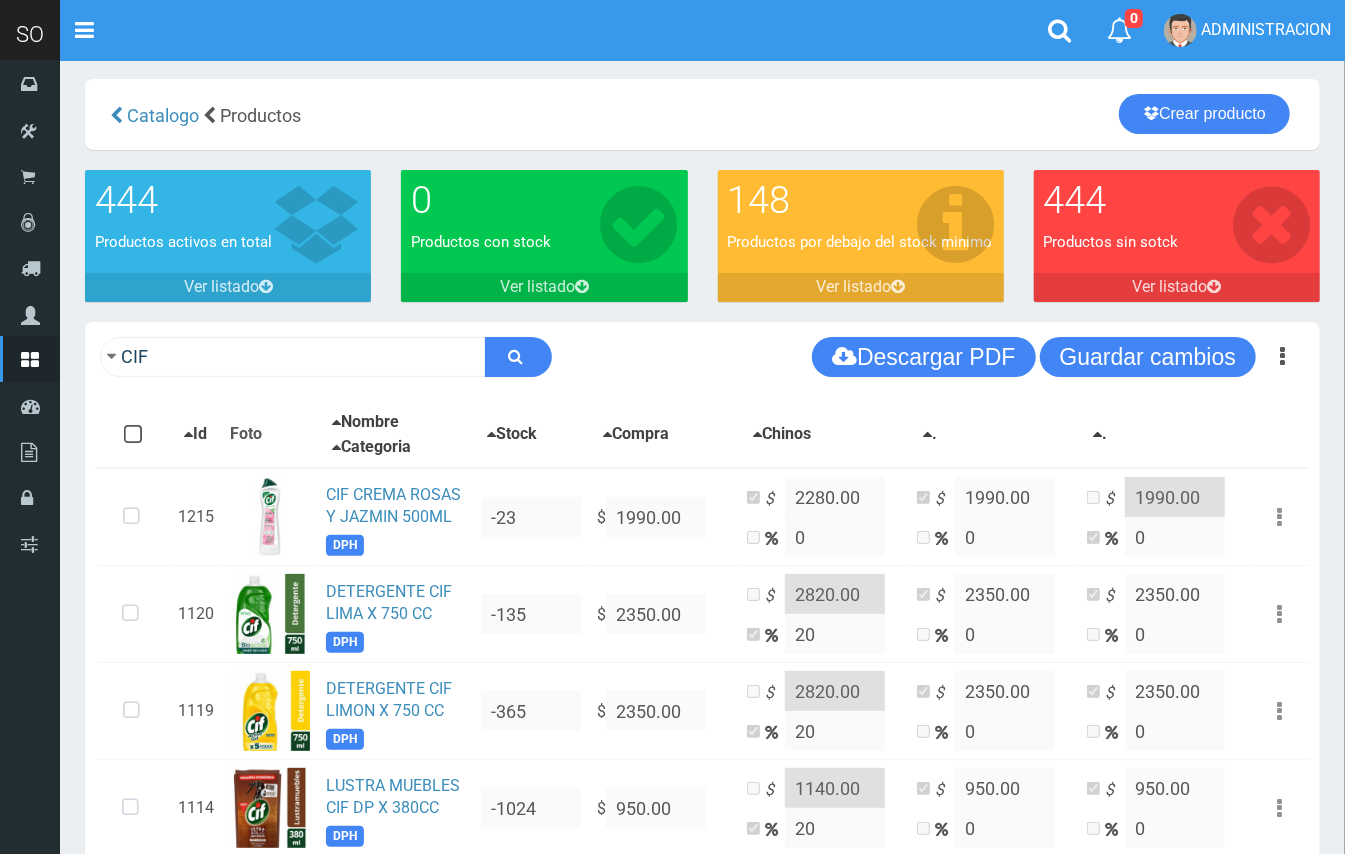 scroll, scrollTop: 0, scrollLeft: 0, axis: both 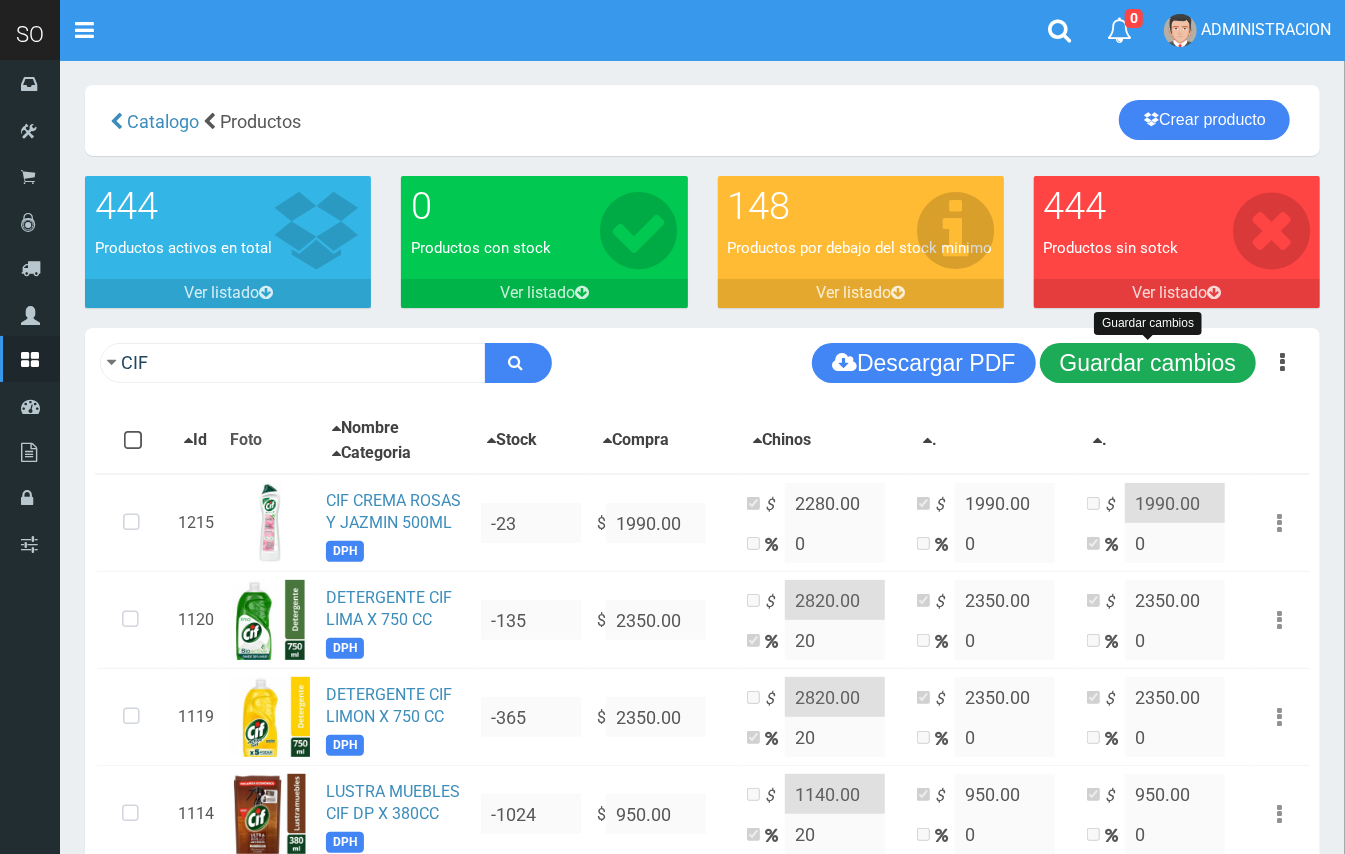 type on "2211.00" 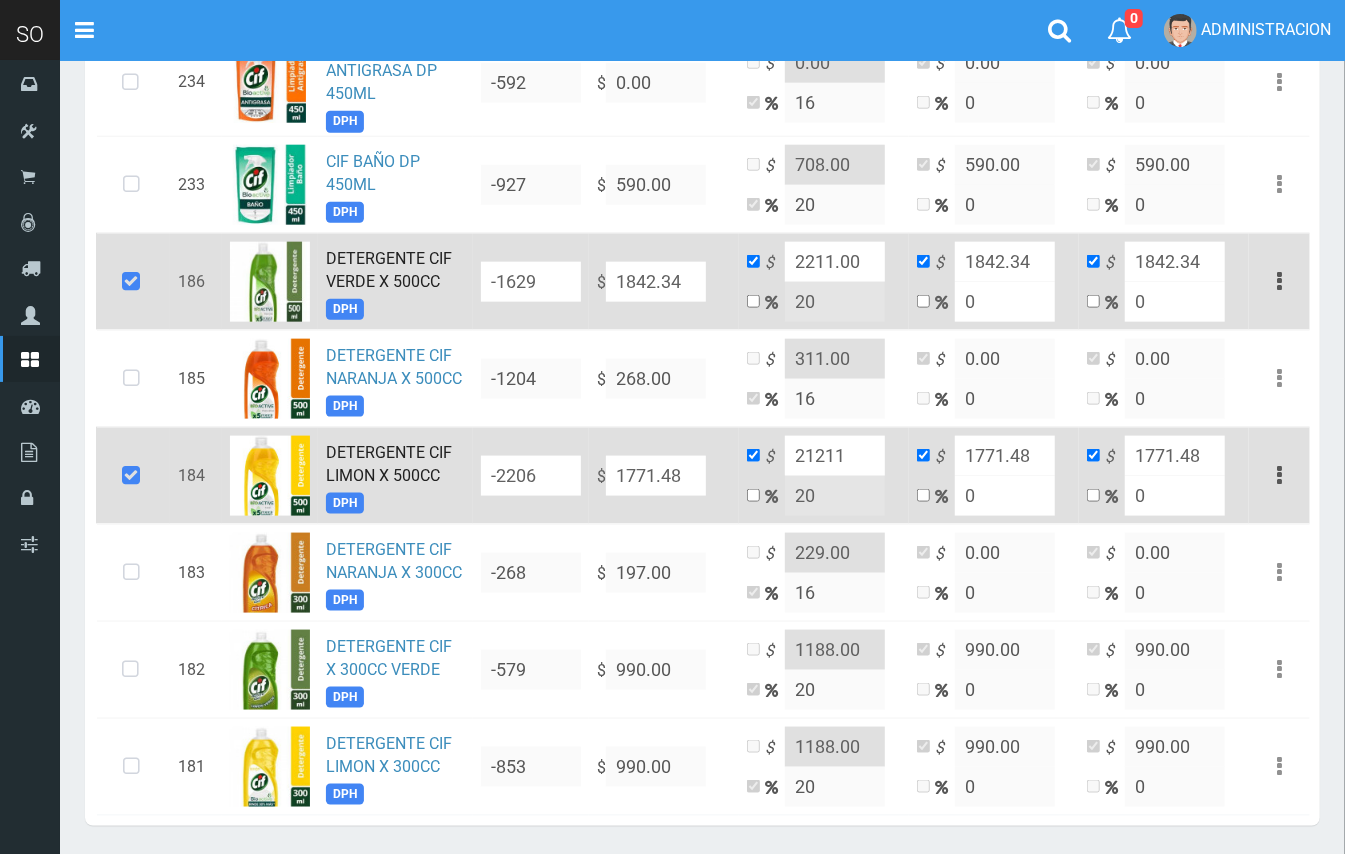 scroll, scrollTop: 1200, scrollLeft: 0, axis: vertical 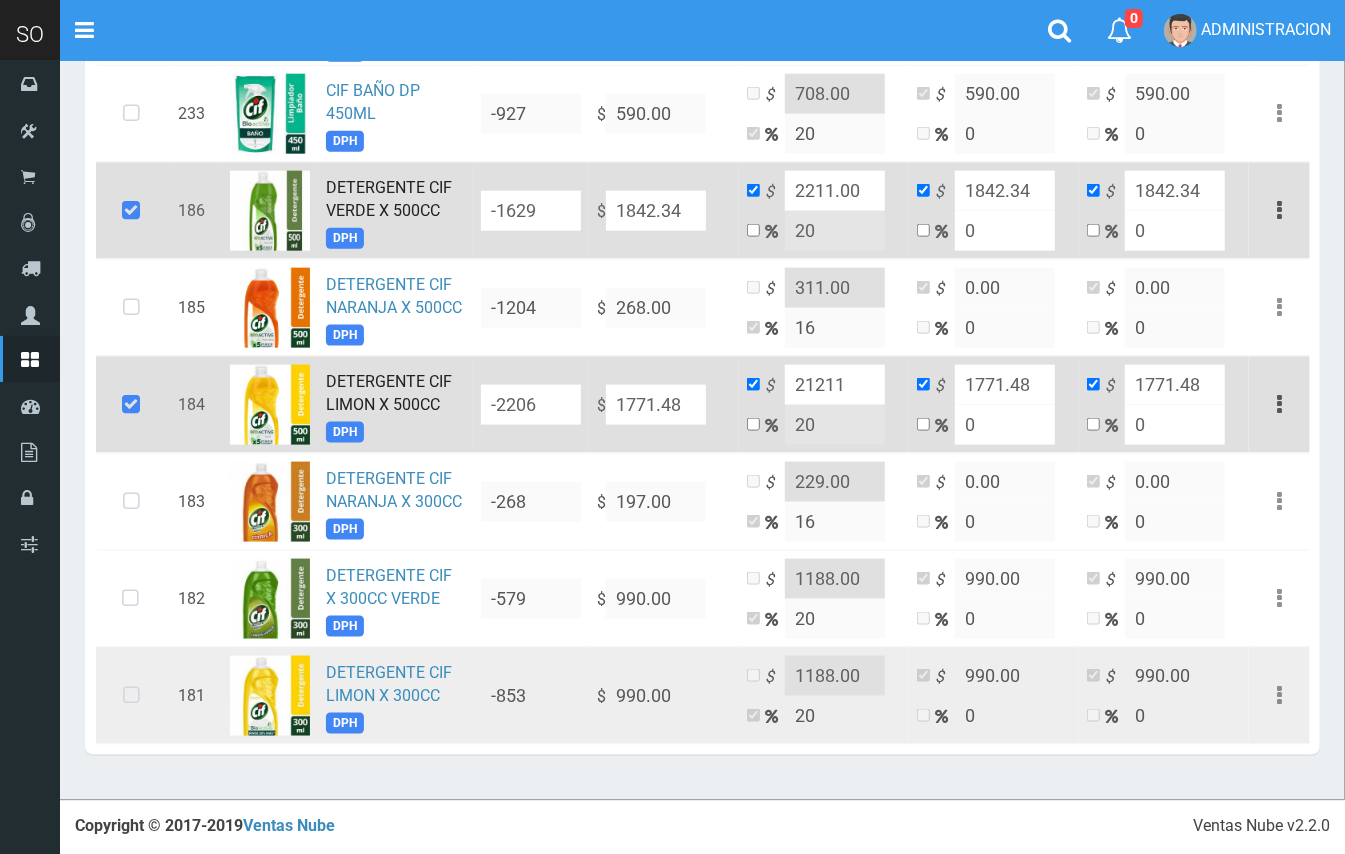 drag, startPoint x: 128, startPoint y: 602, endPoint x: 138, endPoint y: 694, distance: 92.541885 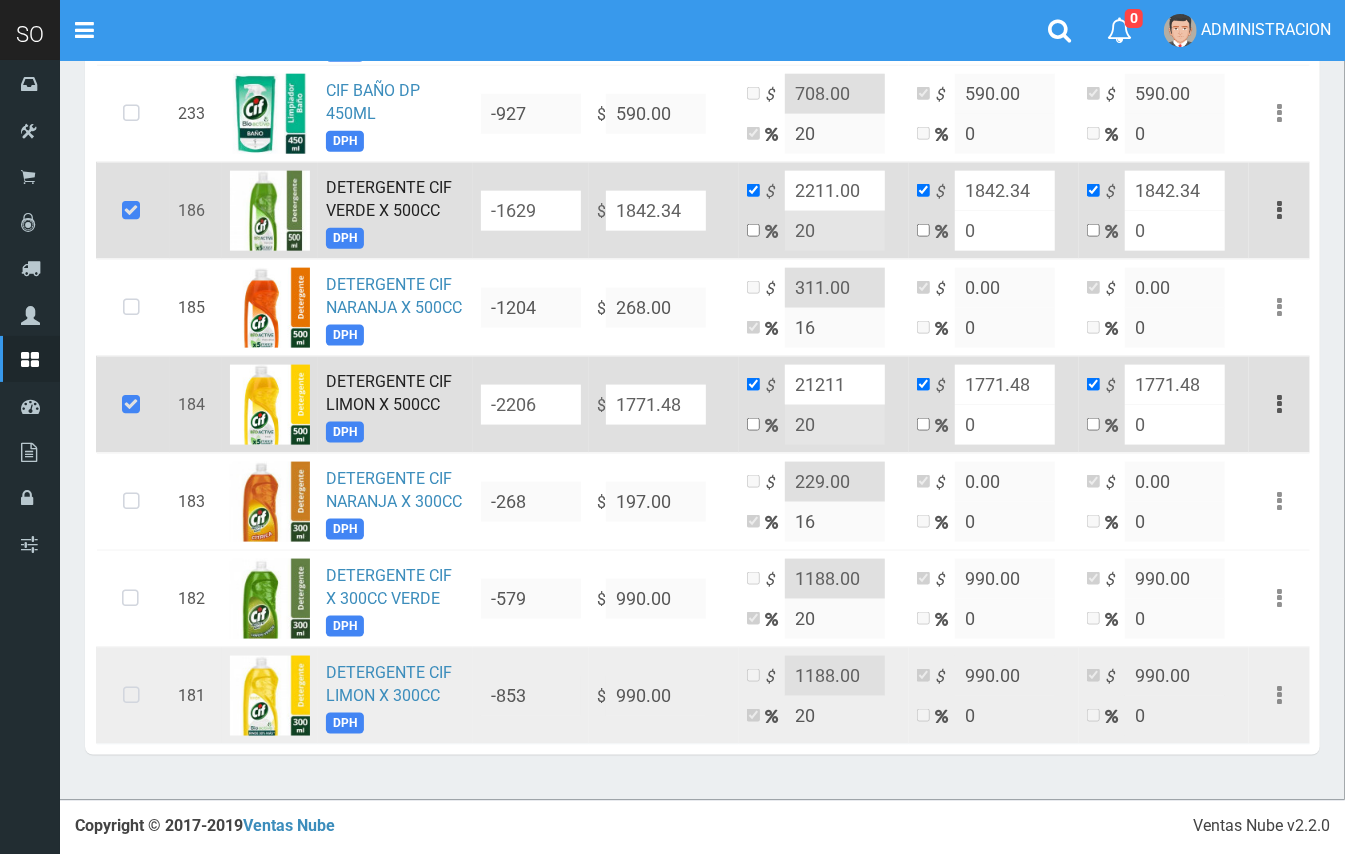 click at bounding box center (130, 599) 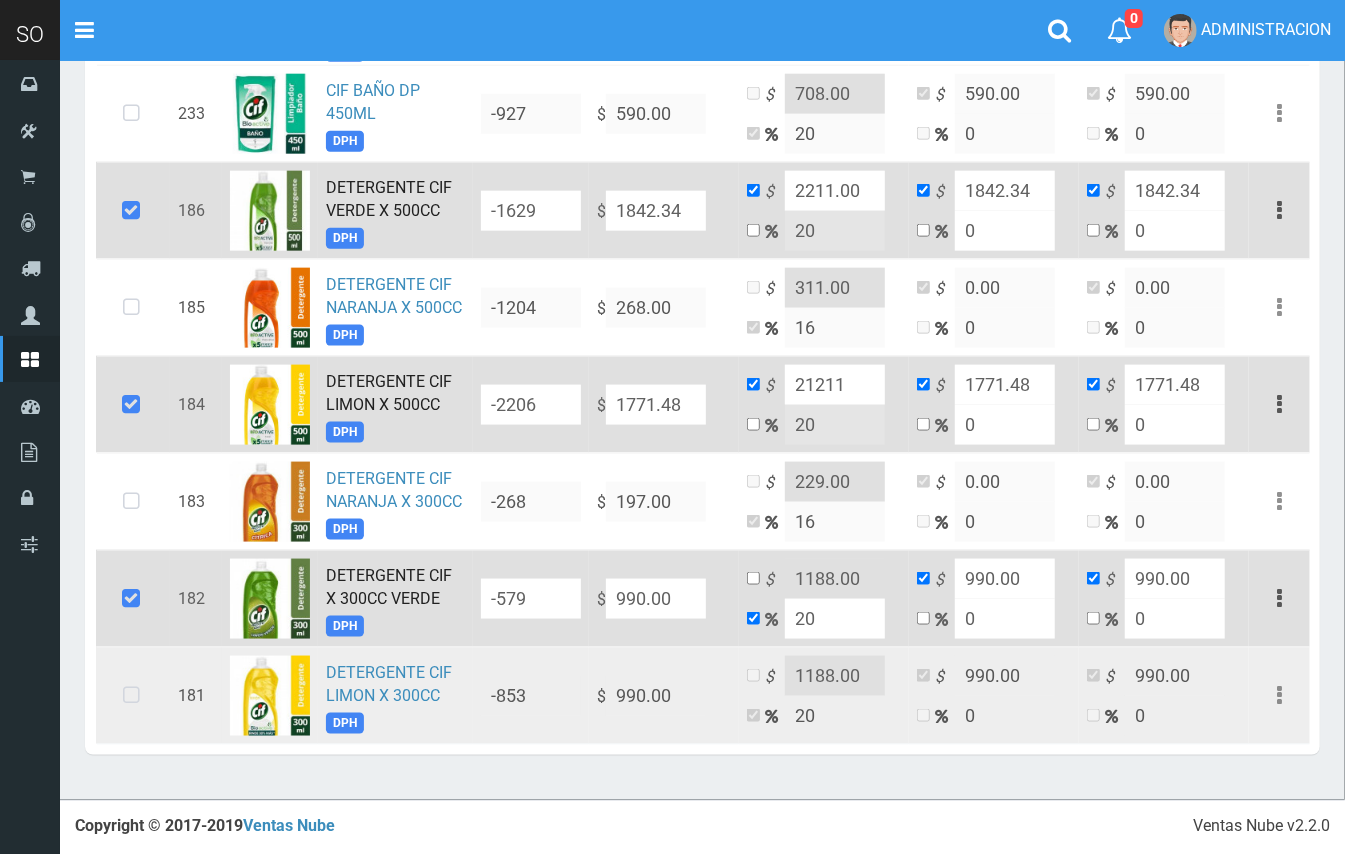 click at bounding box center (131, 696) 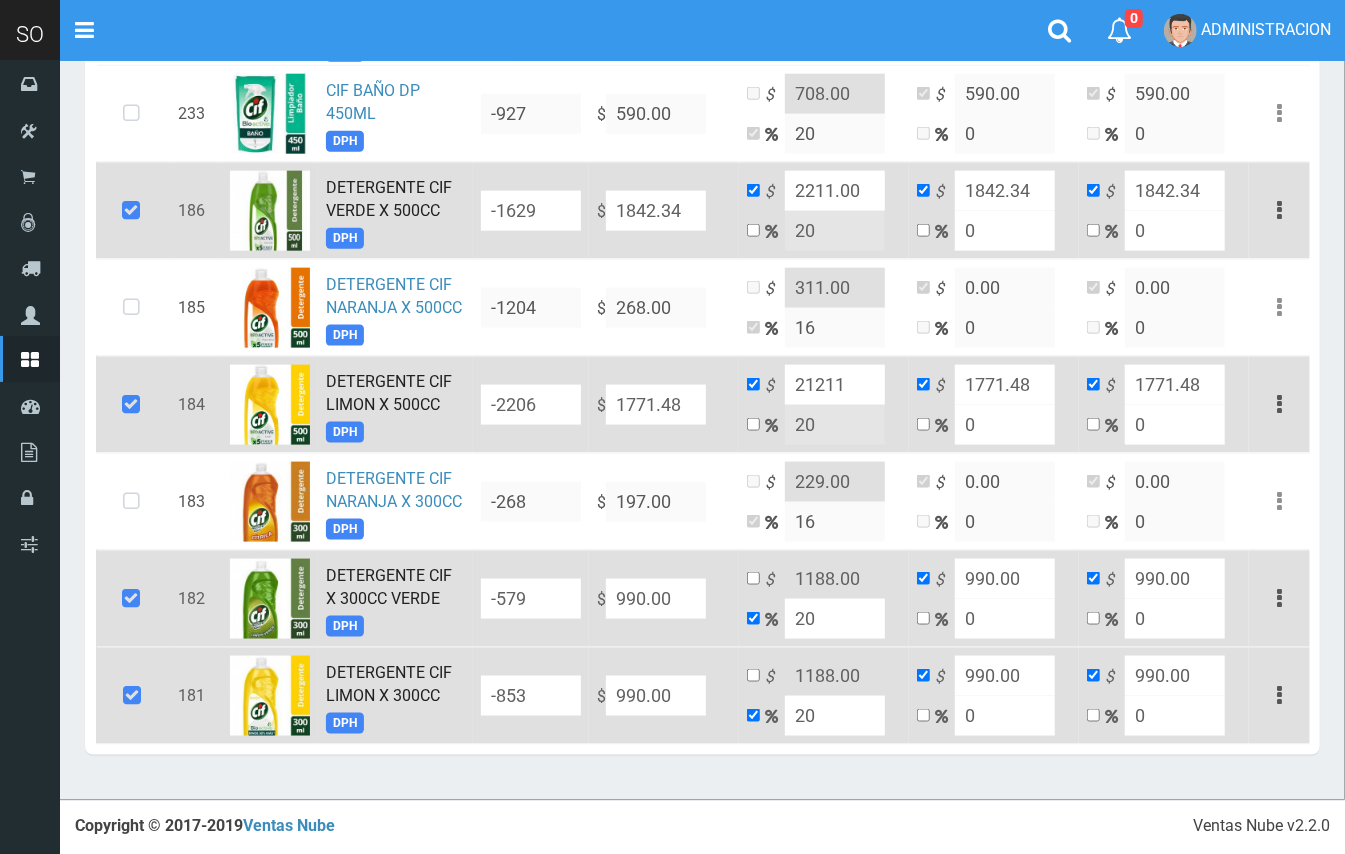 drag, startPoint x: 717, startPoint y: 600, endPoint x: 702, endPoint y: 597, distance: 15.297058 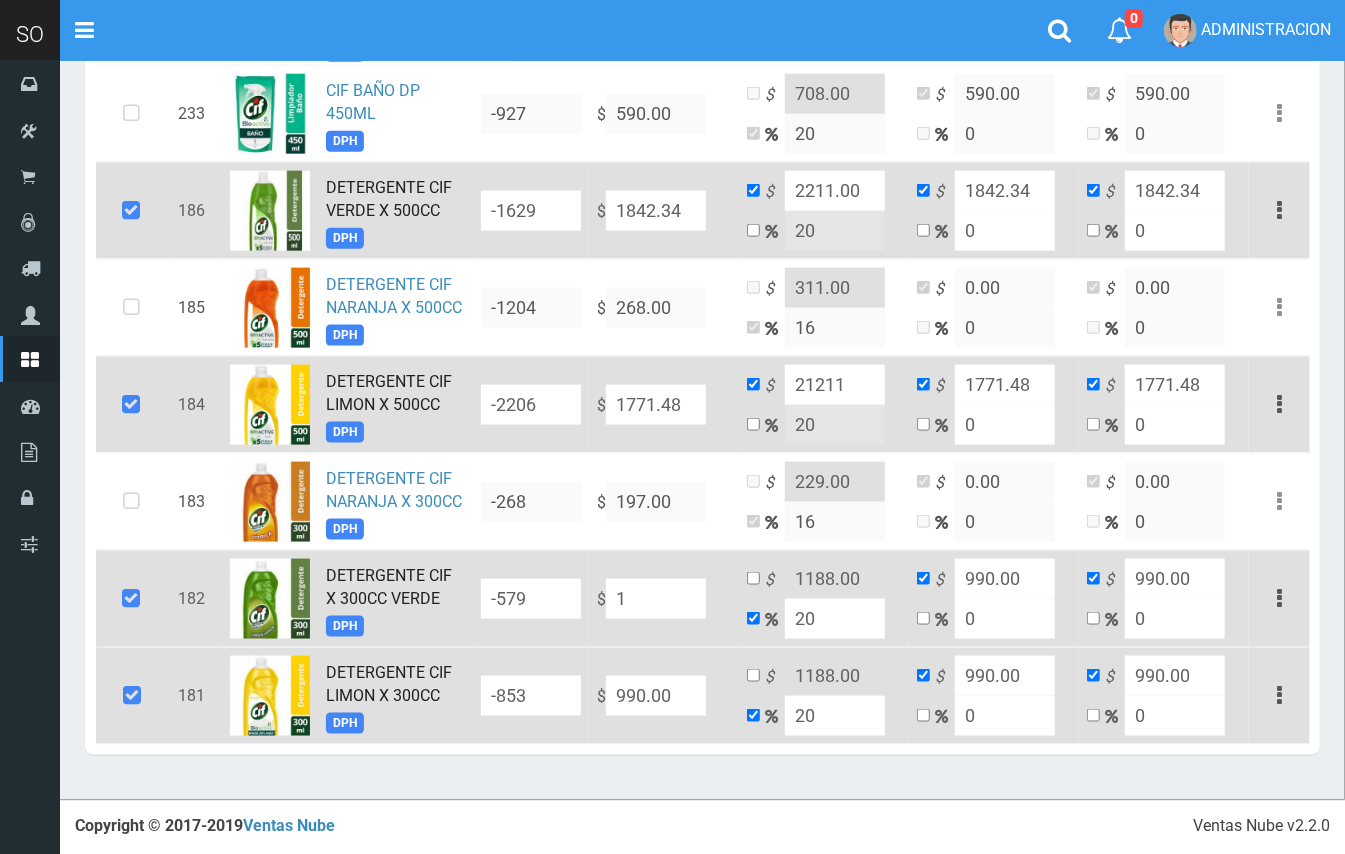 type on "1.2" 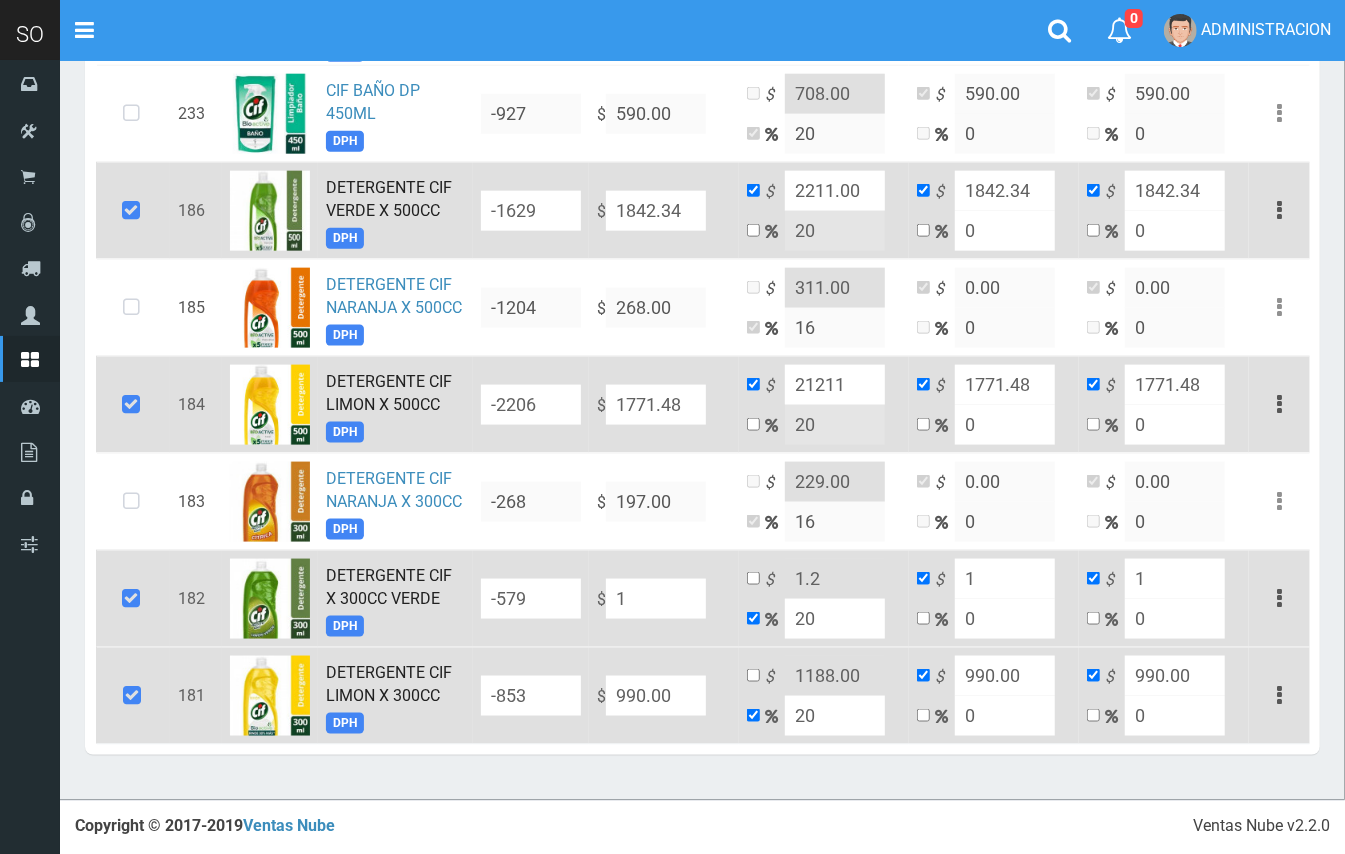 type on "10" 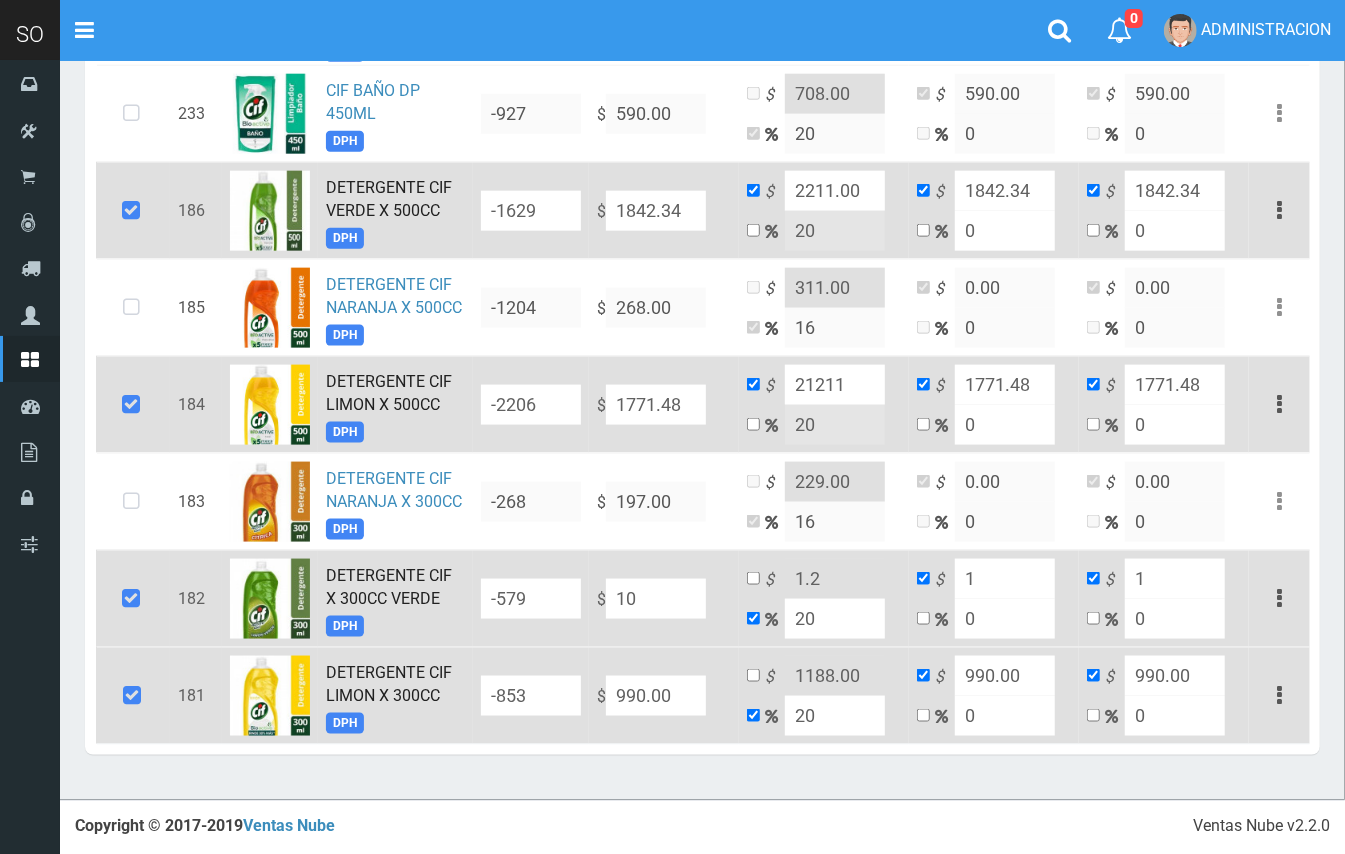 type on "12" 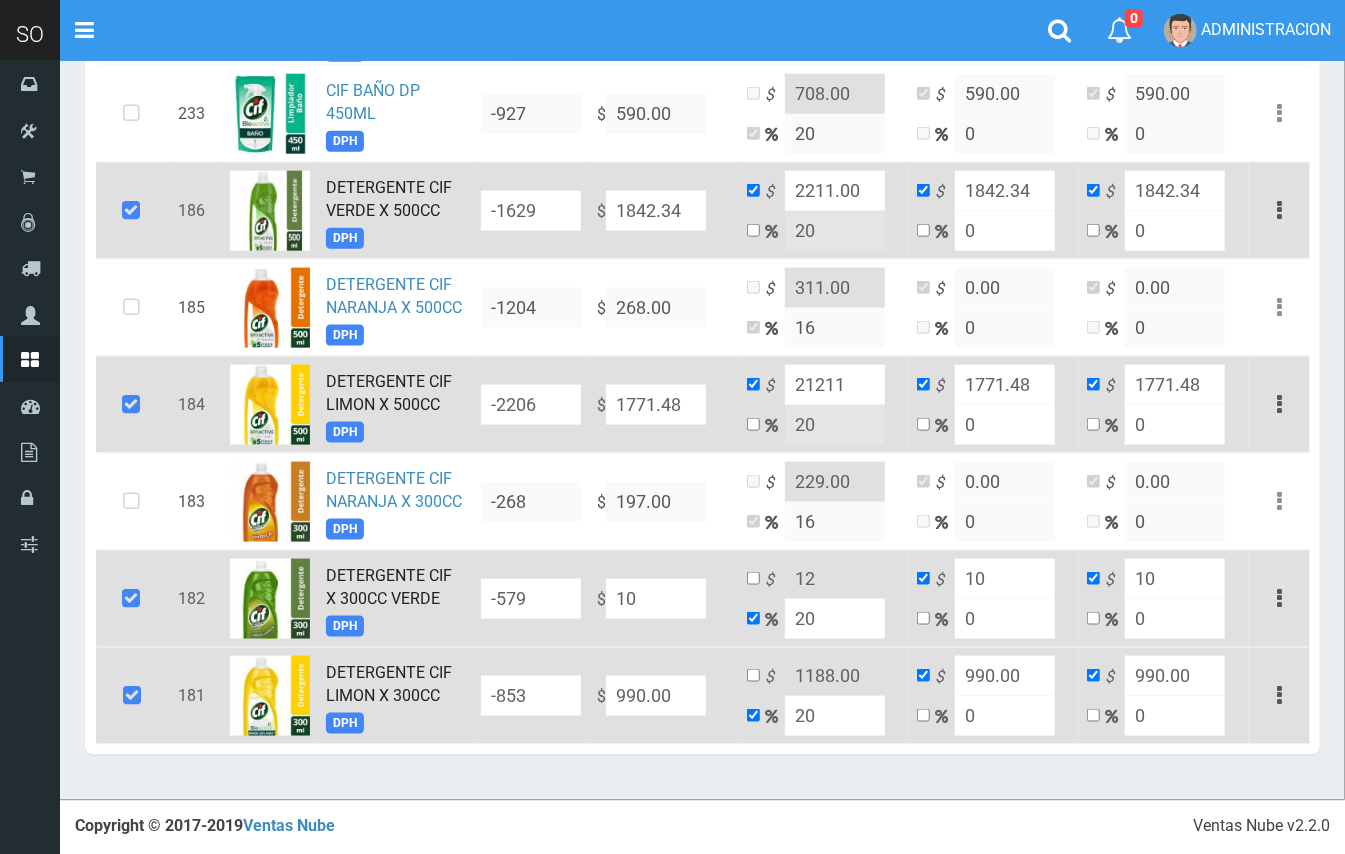 type on "105" 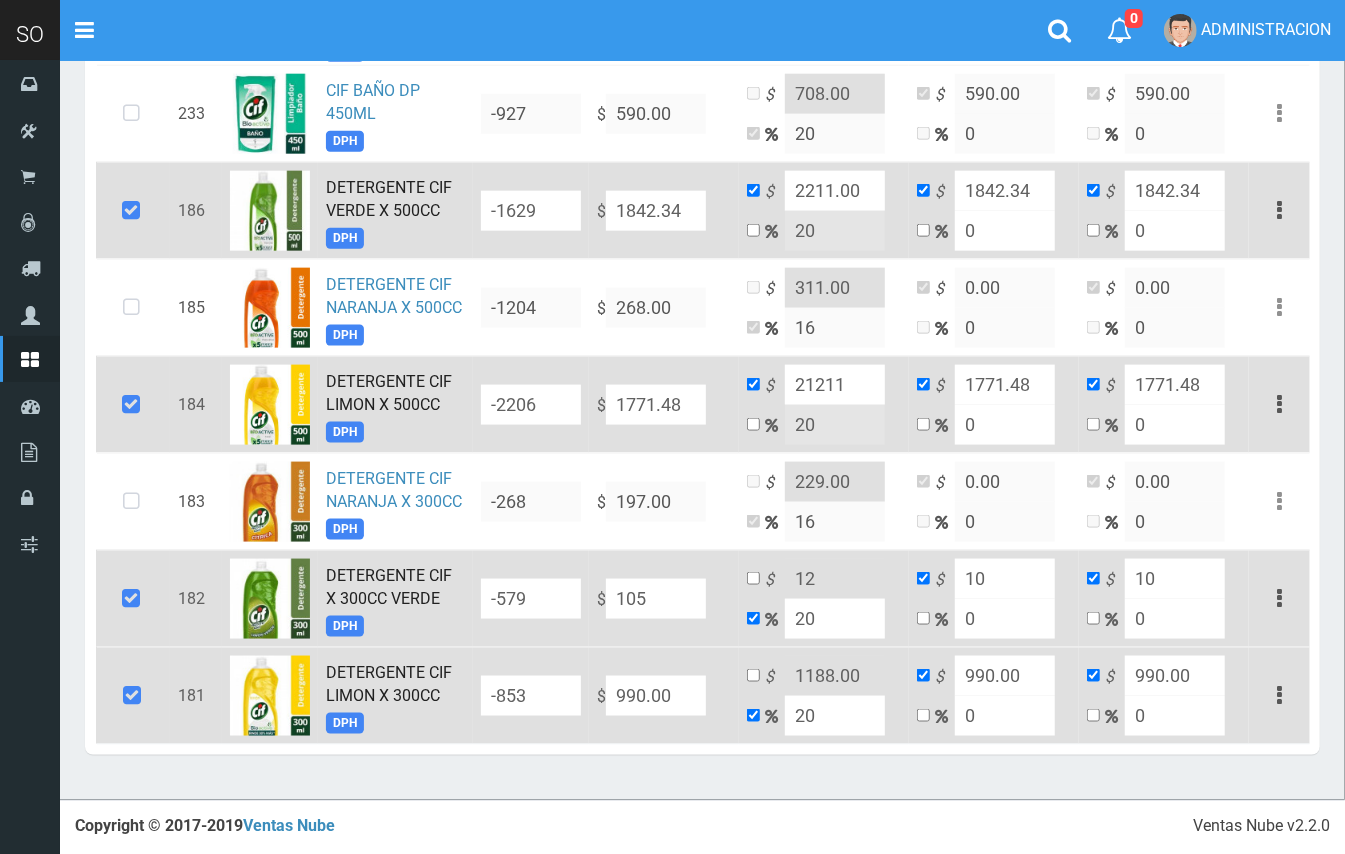 type on "126" 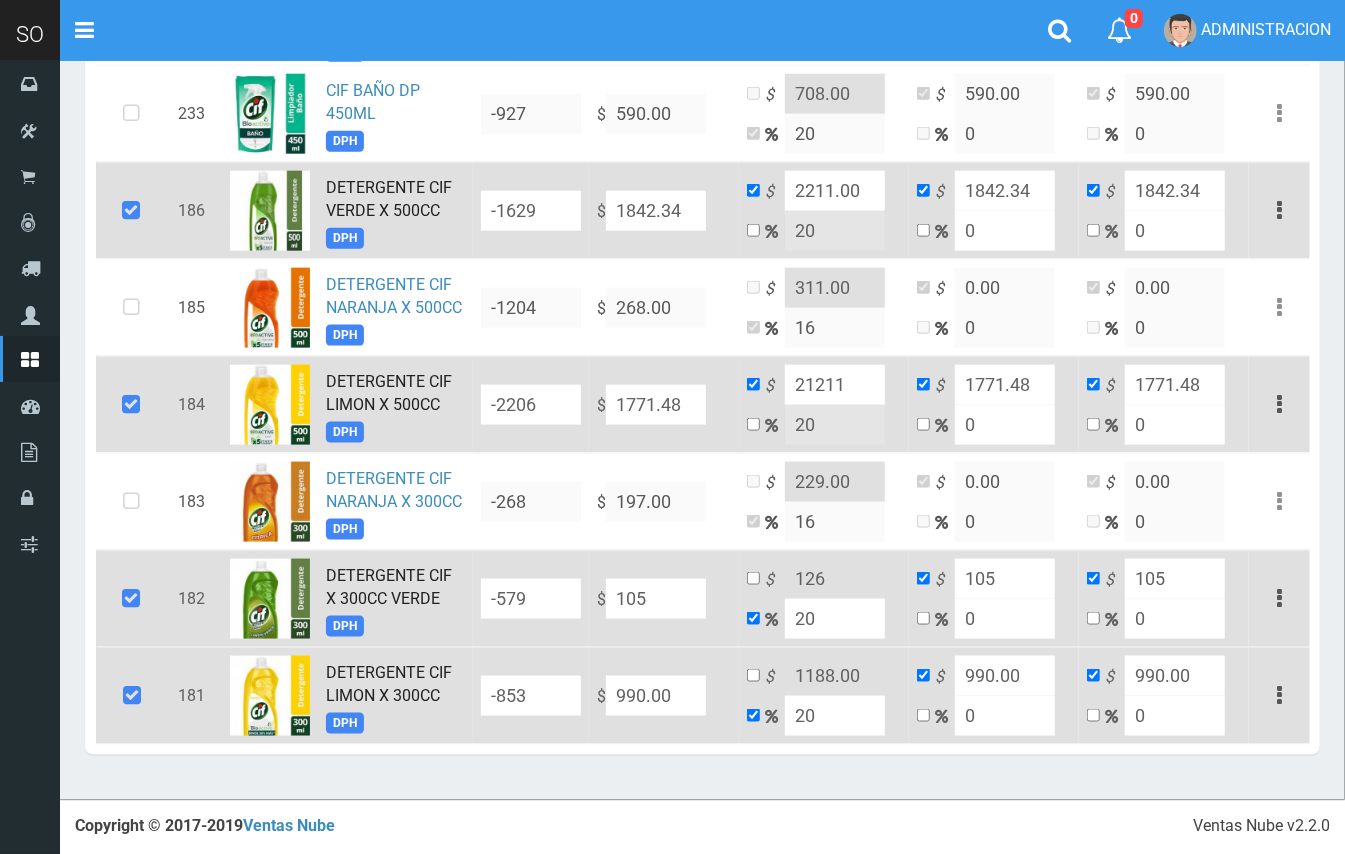 type on "1050" 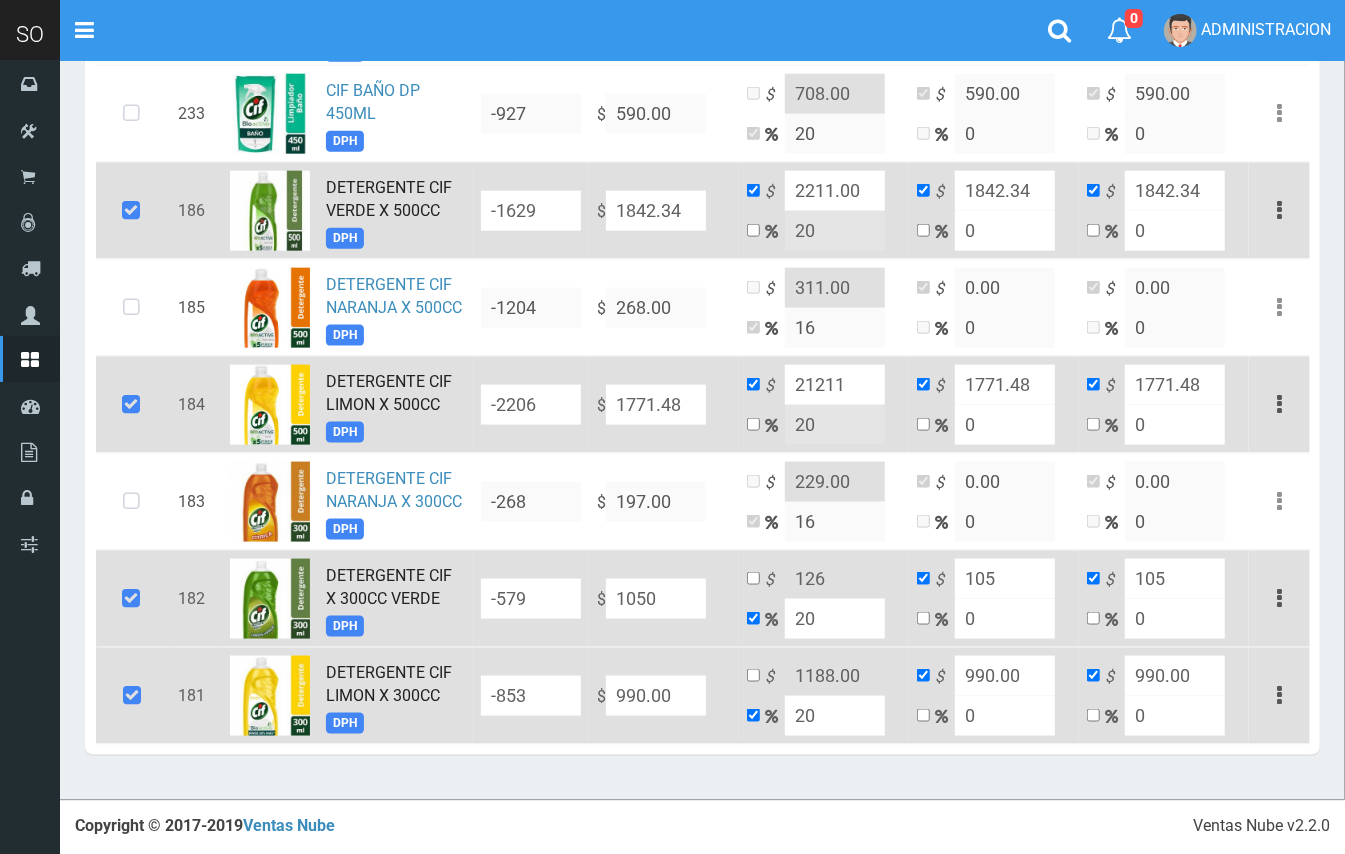 type on "1260" 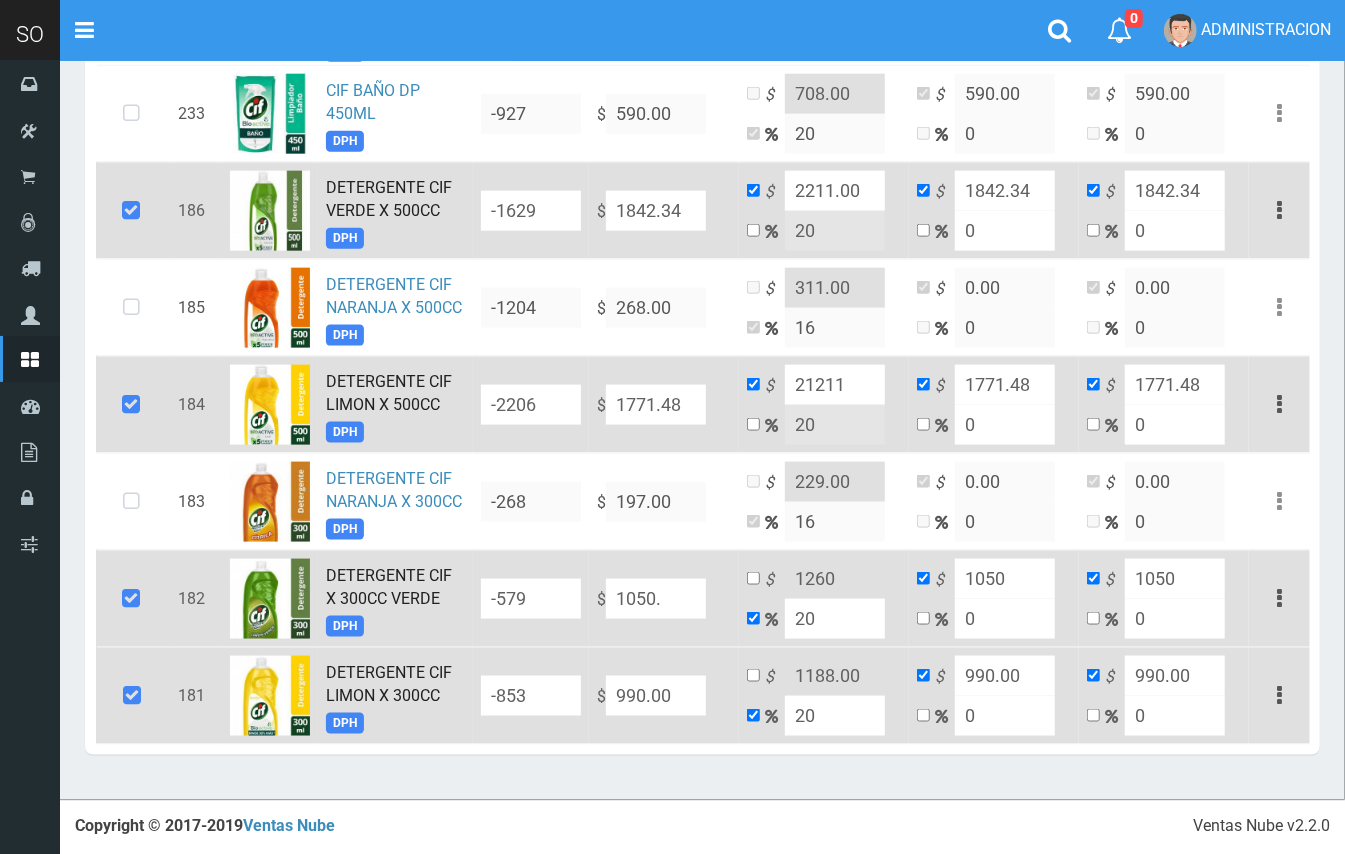 type on "1050.8" 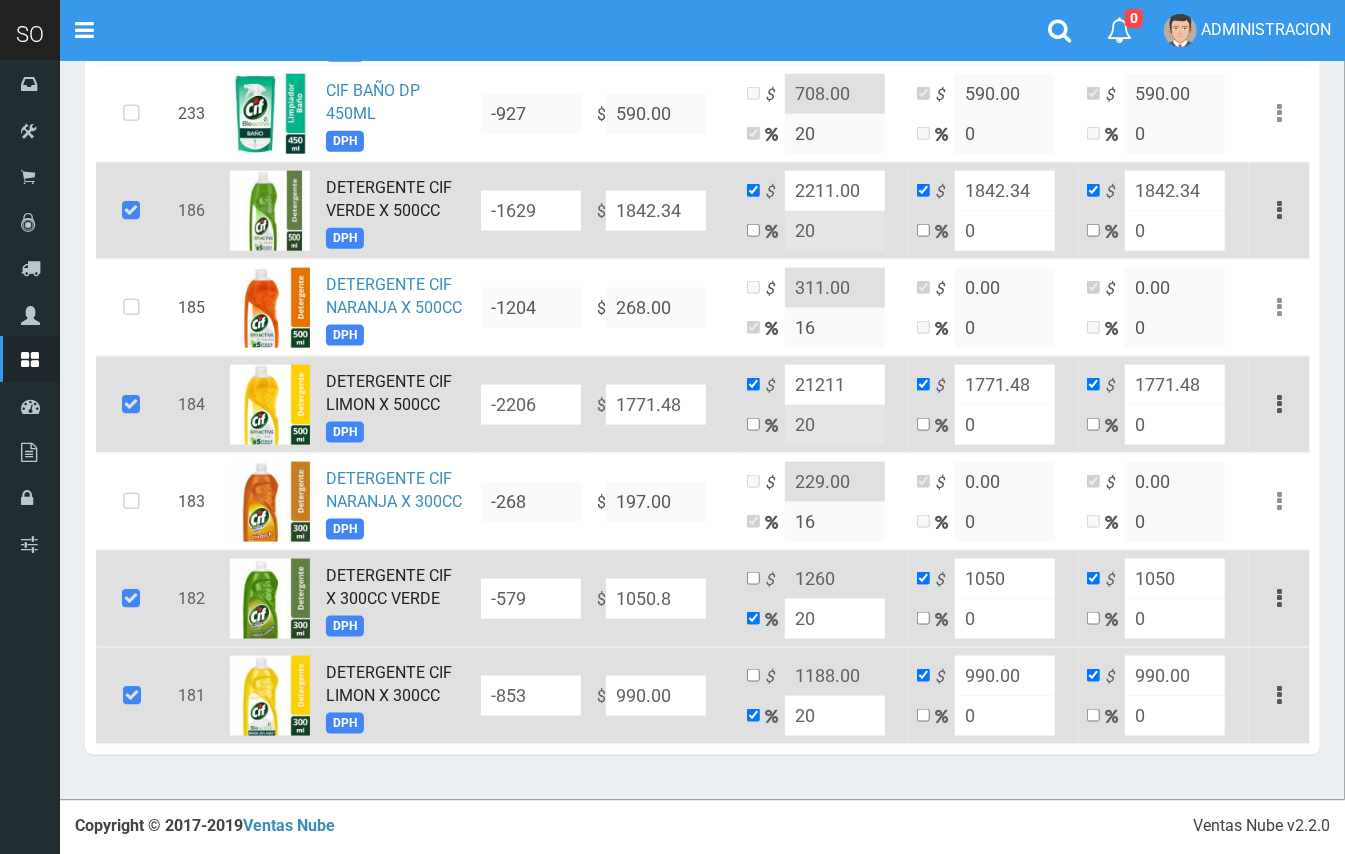 type on "1260.96" 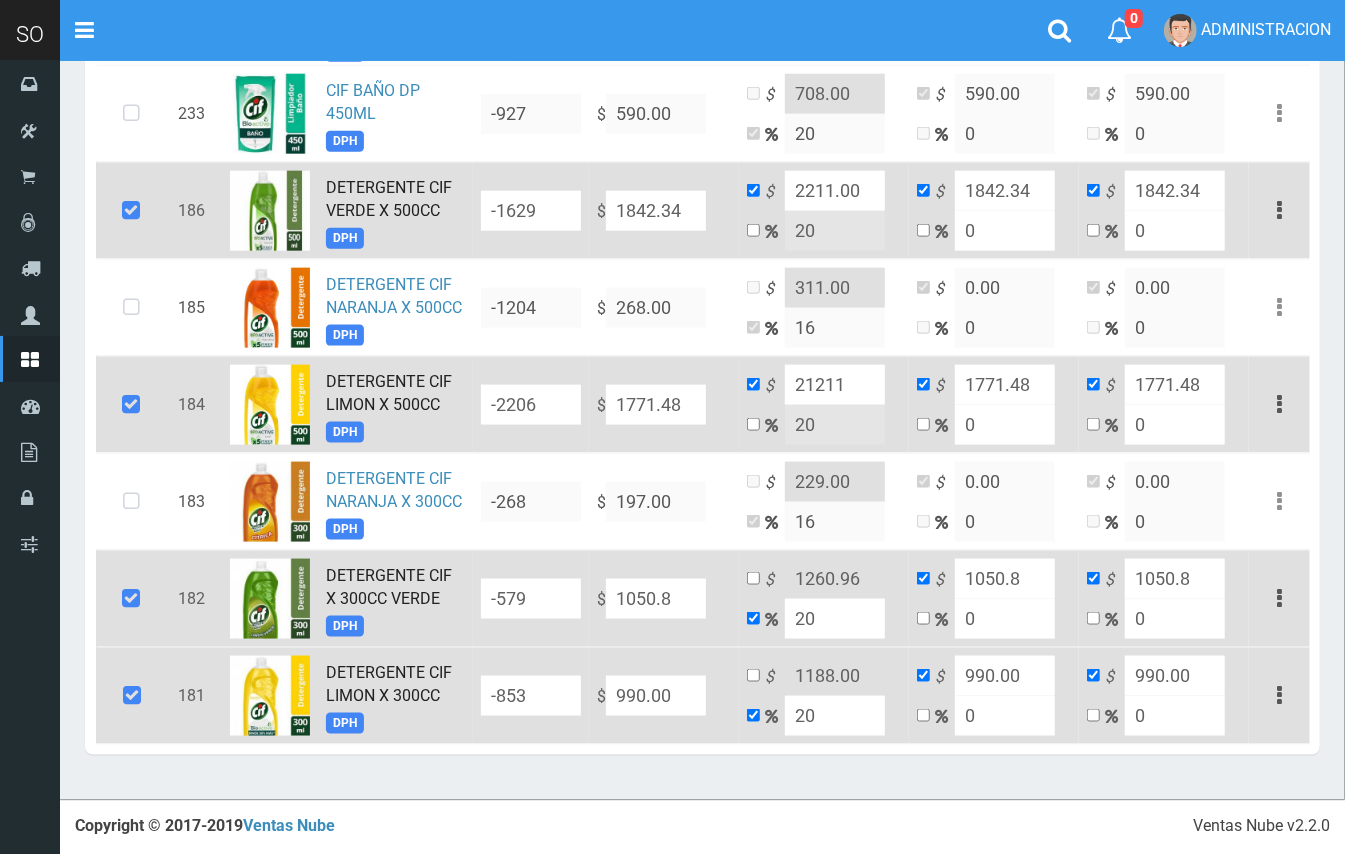 type on "1050.81" 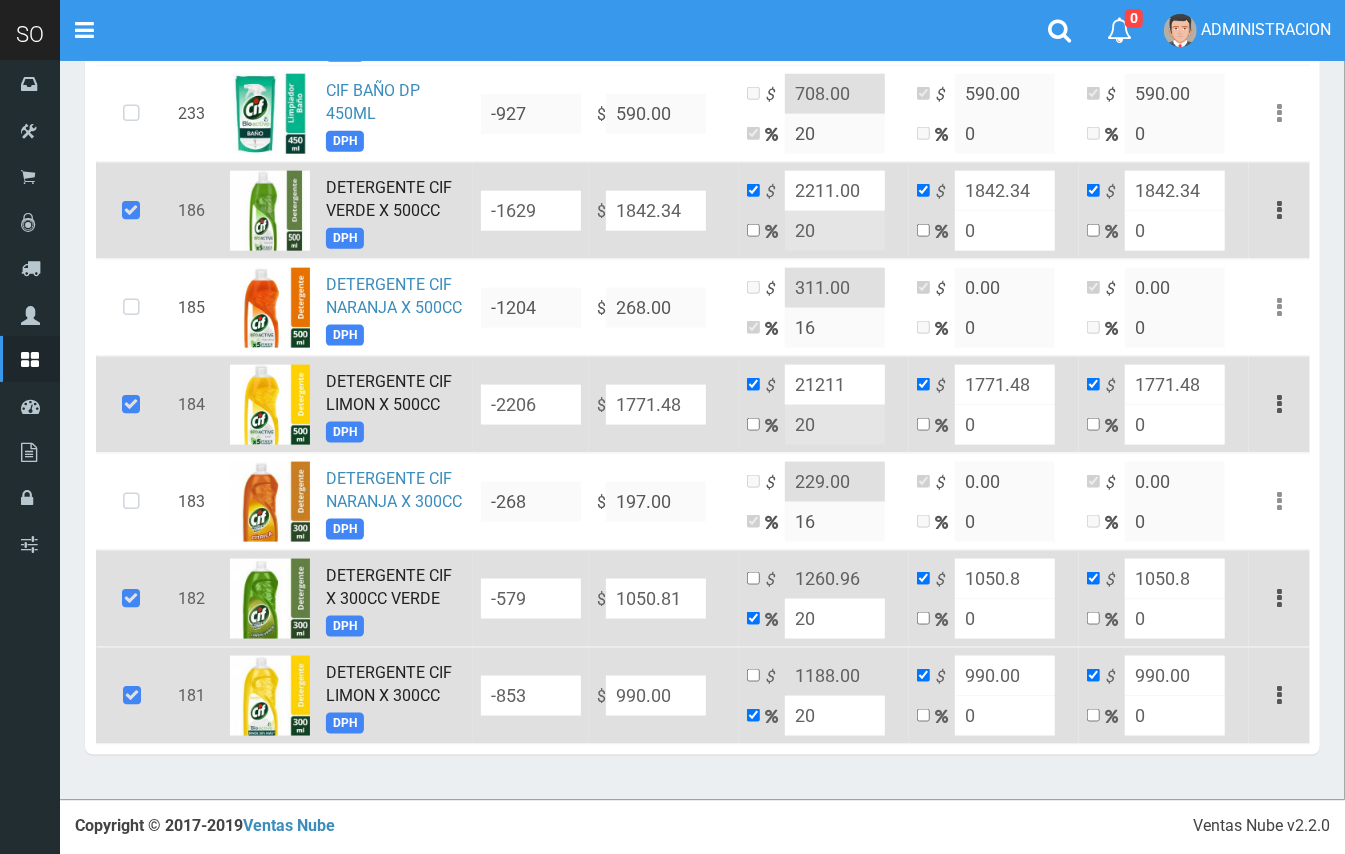 type on "1260.972" 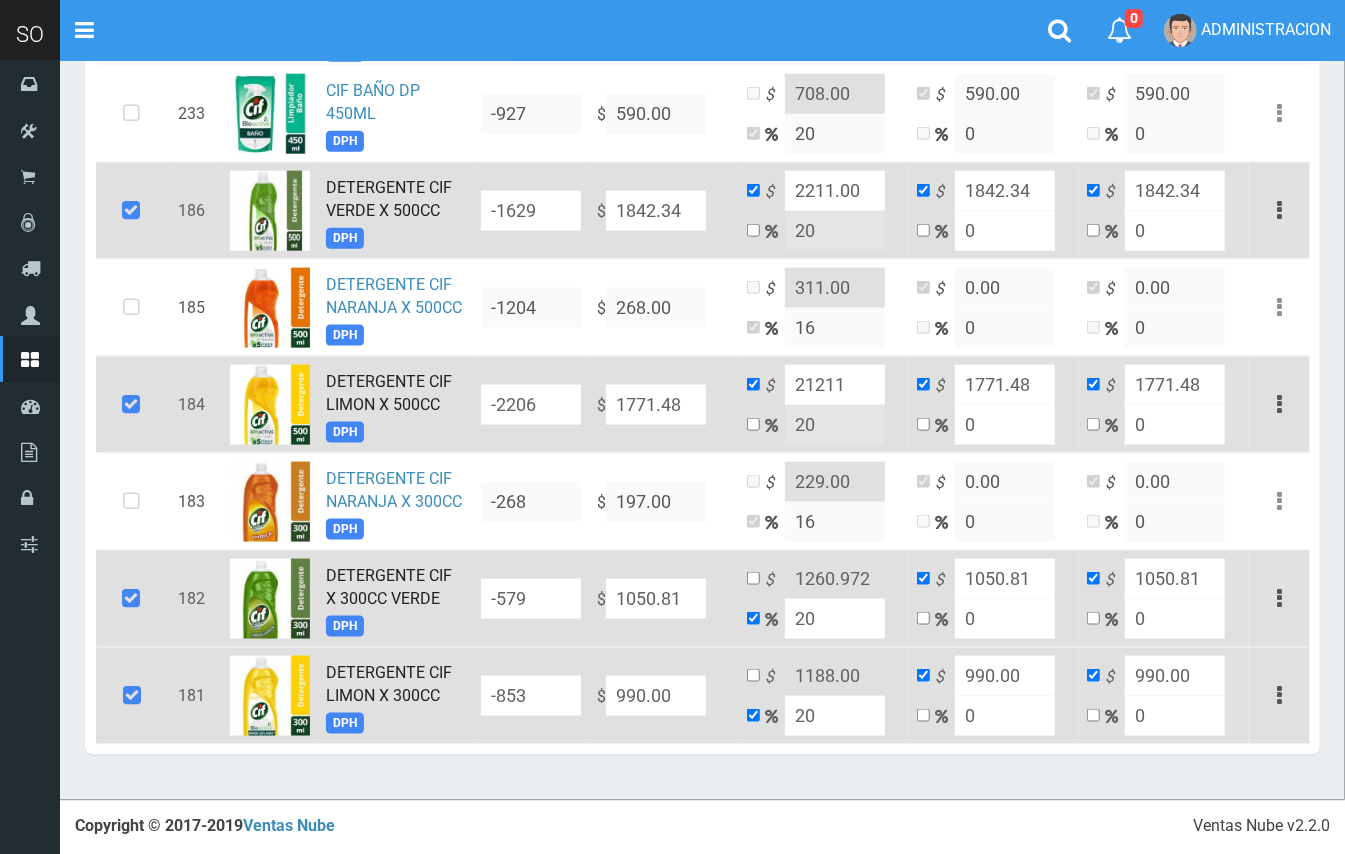 type on "1050.81" 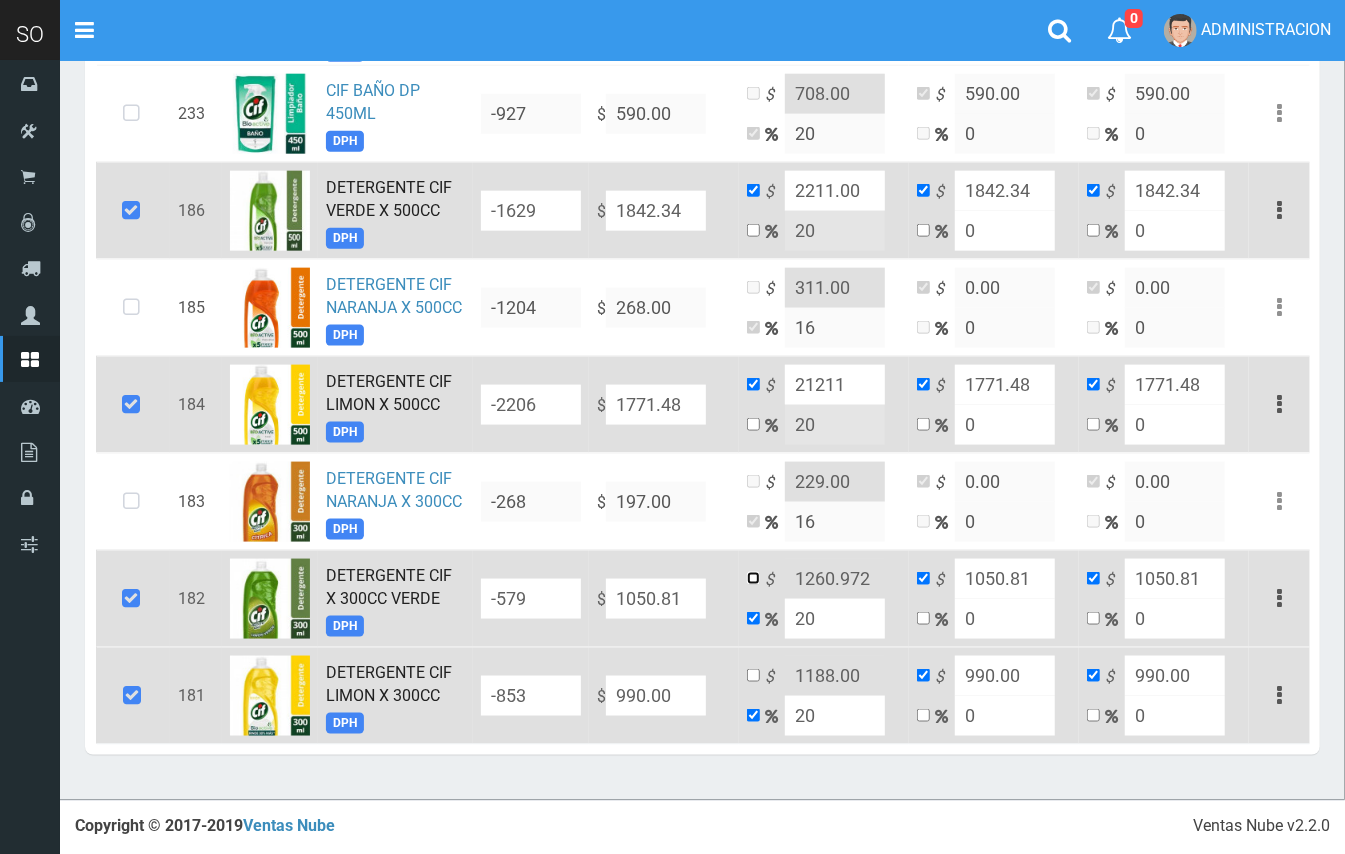 click at bounding box center (753, 578) 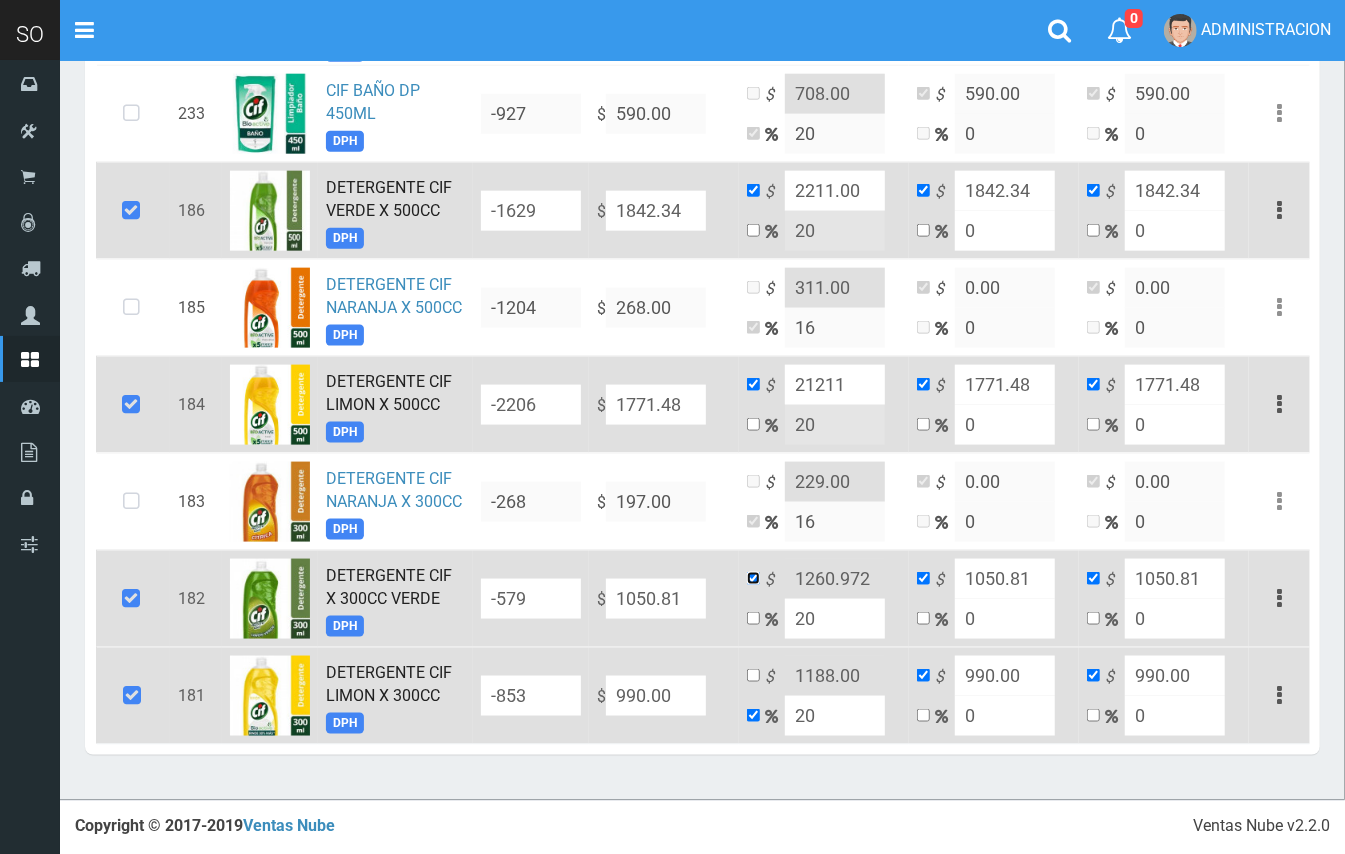 checkbox on "false" 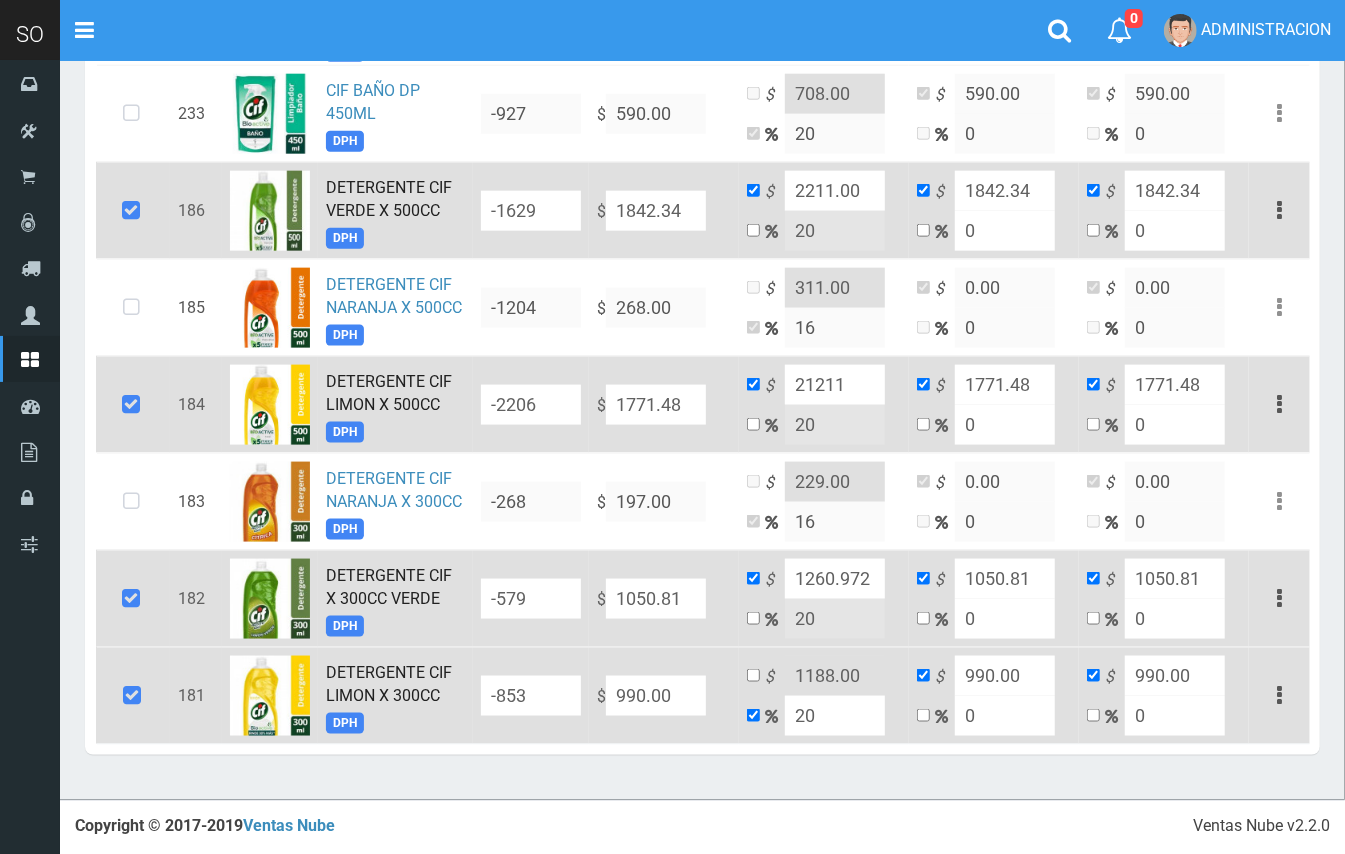 drag, startPoint x: 857, startPoint y: 572, endPoint x: 828, endPoint y: 572, distance: 29 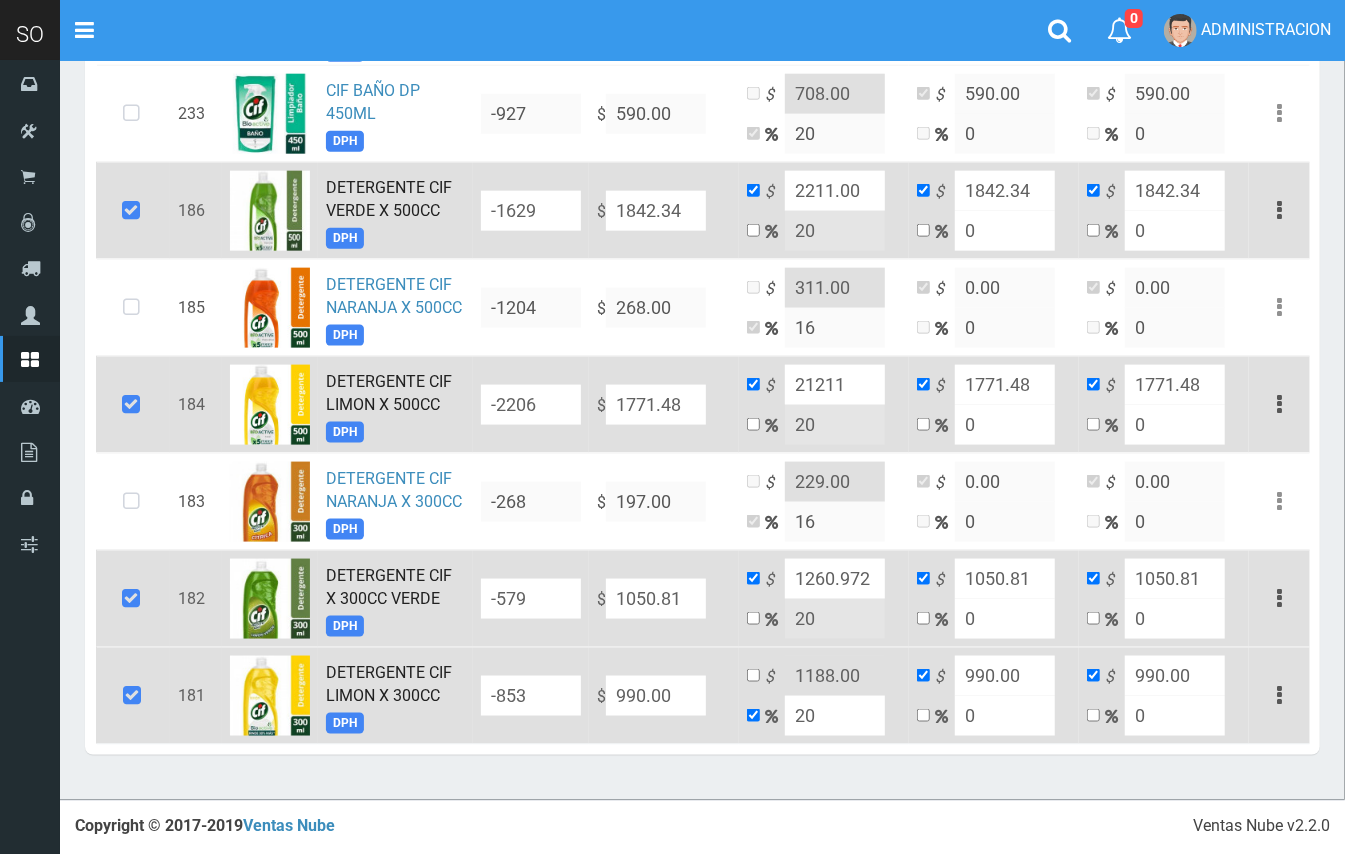click on "1260.972" at bounding box center [835, 579] 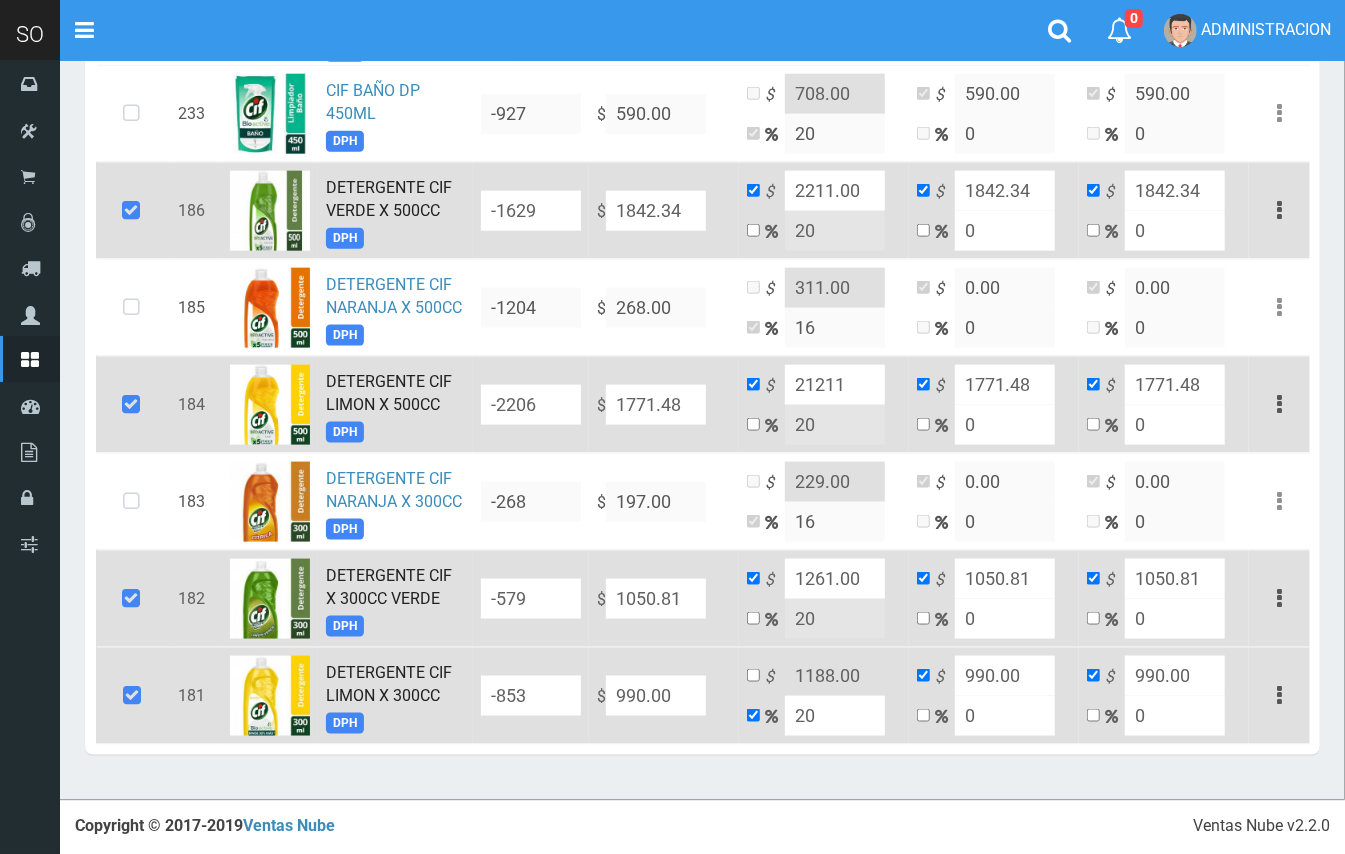 type on "1261.00" 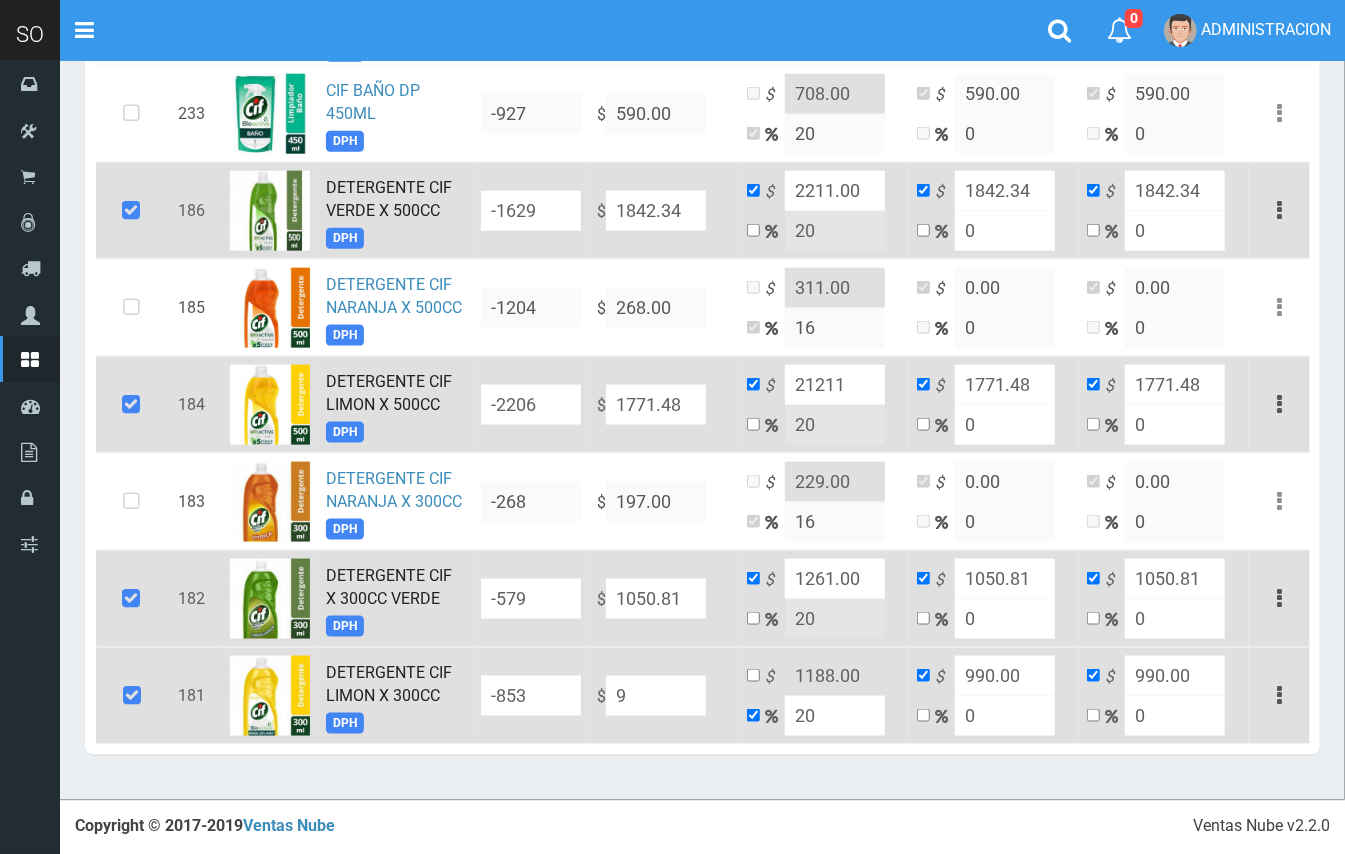 type on "10.8" 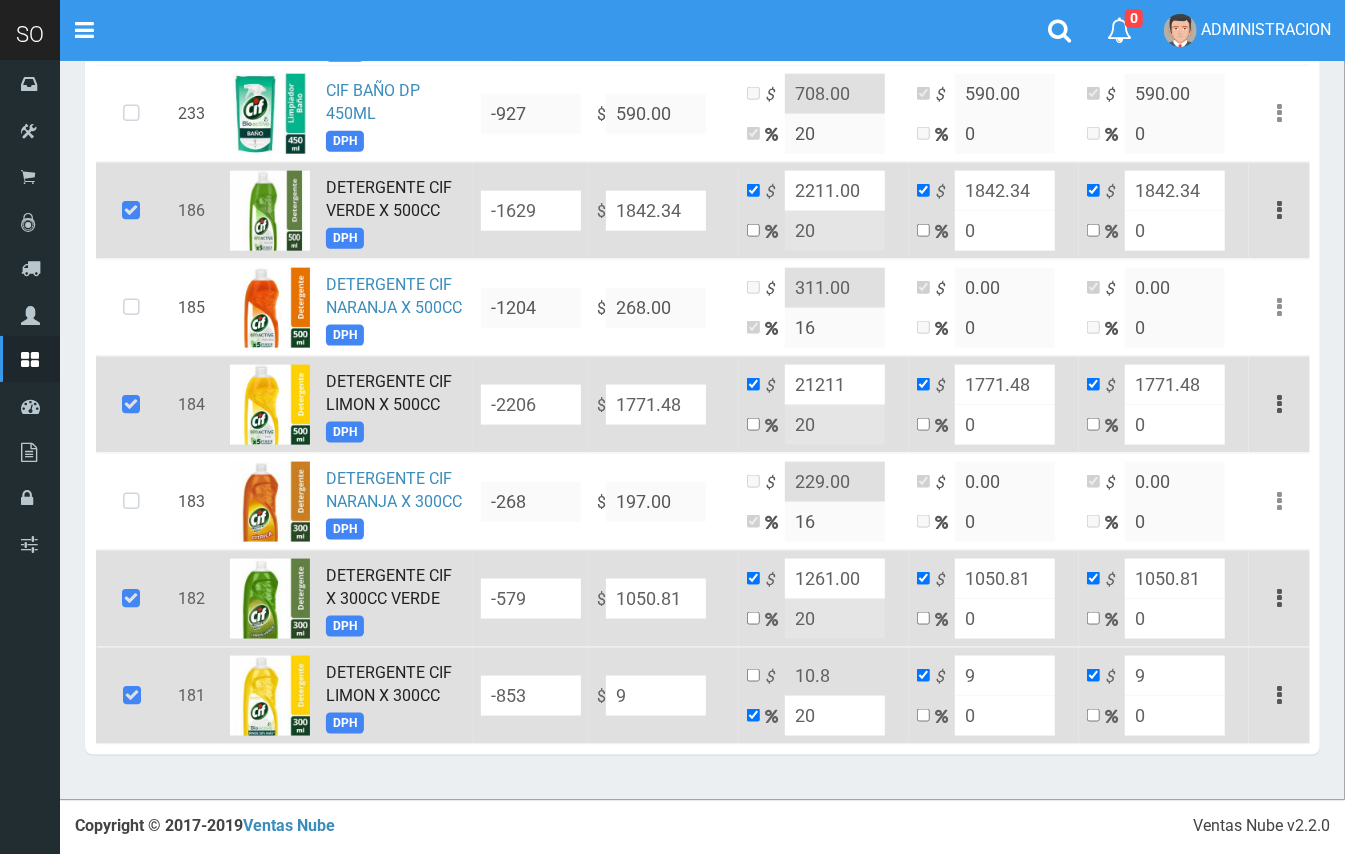 type 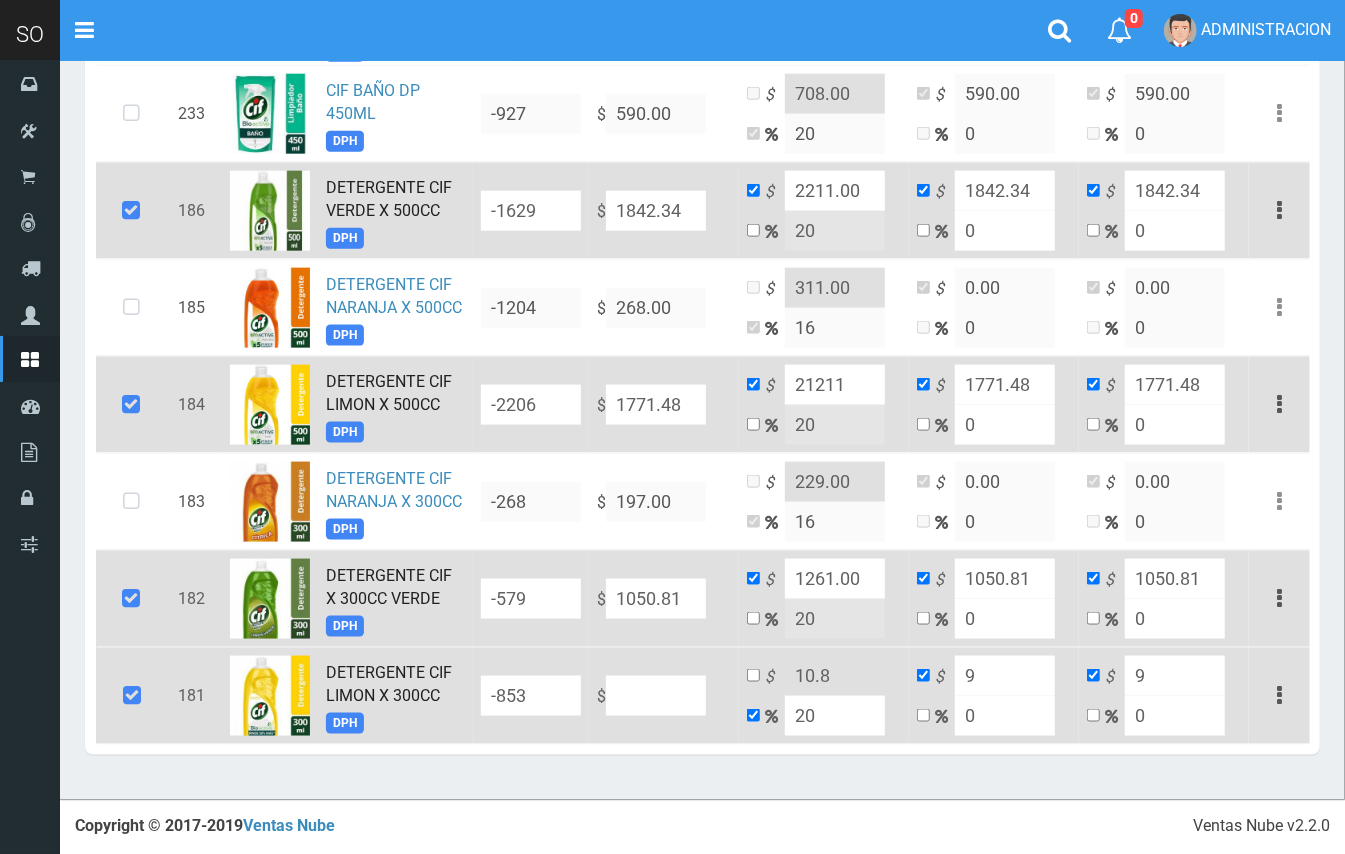 type on "NaN" 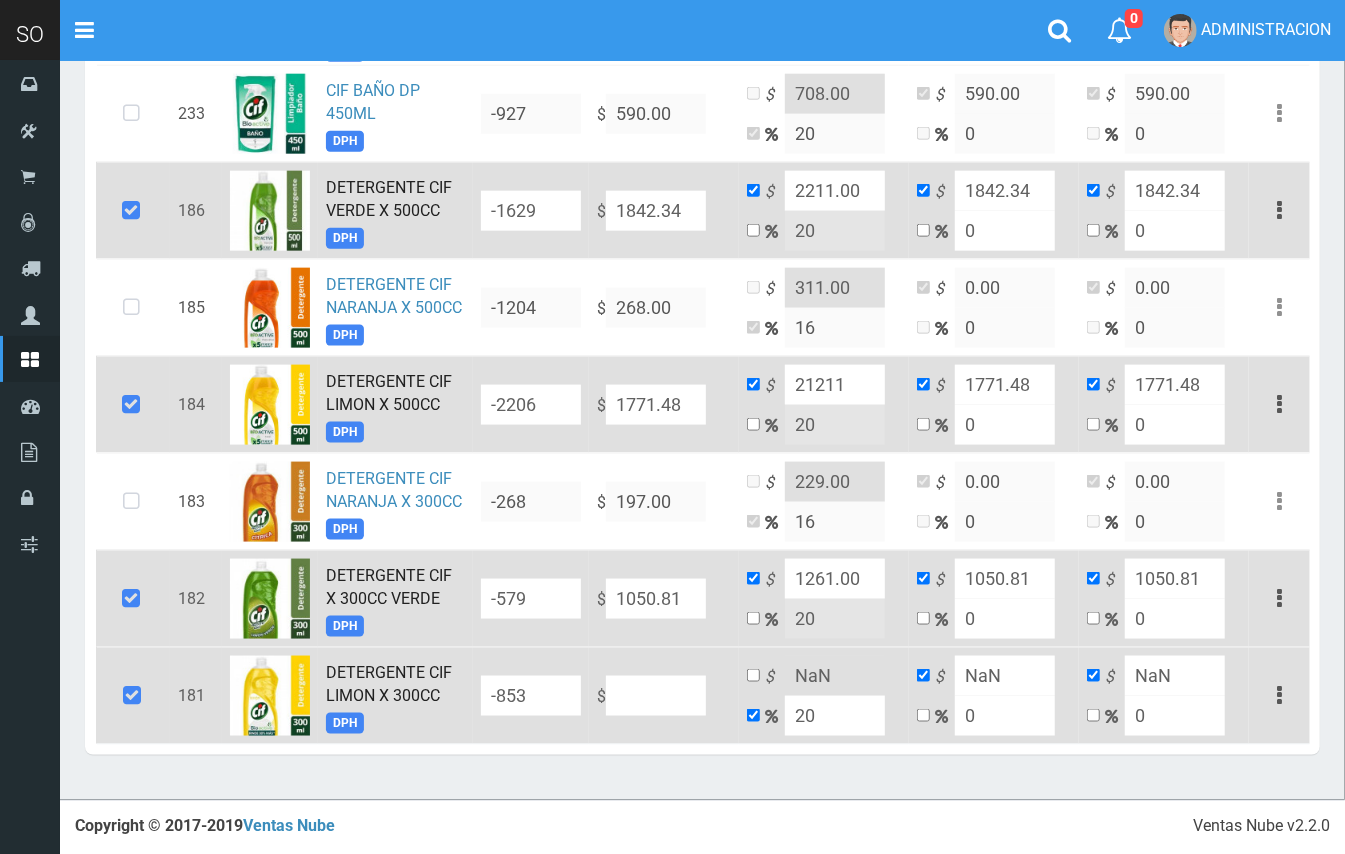 type on "1" 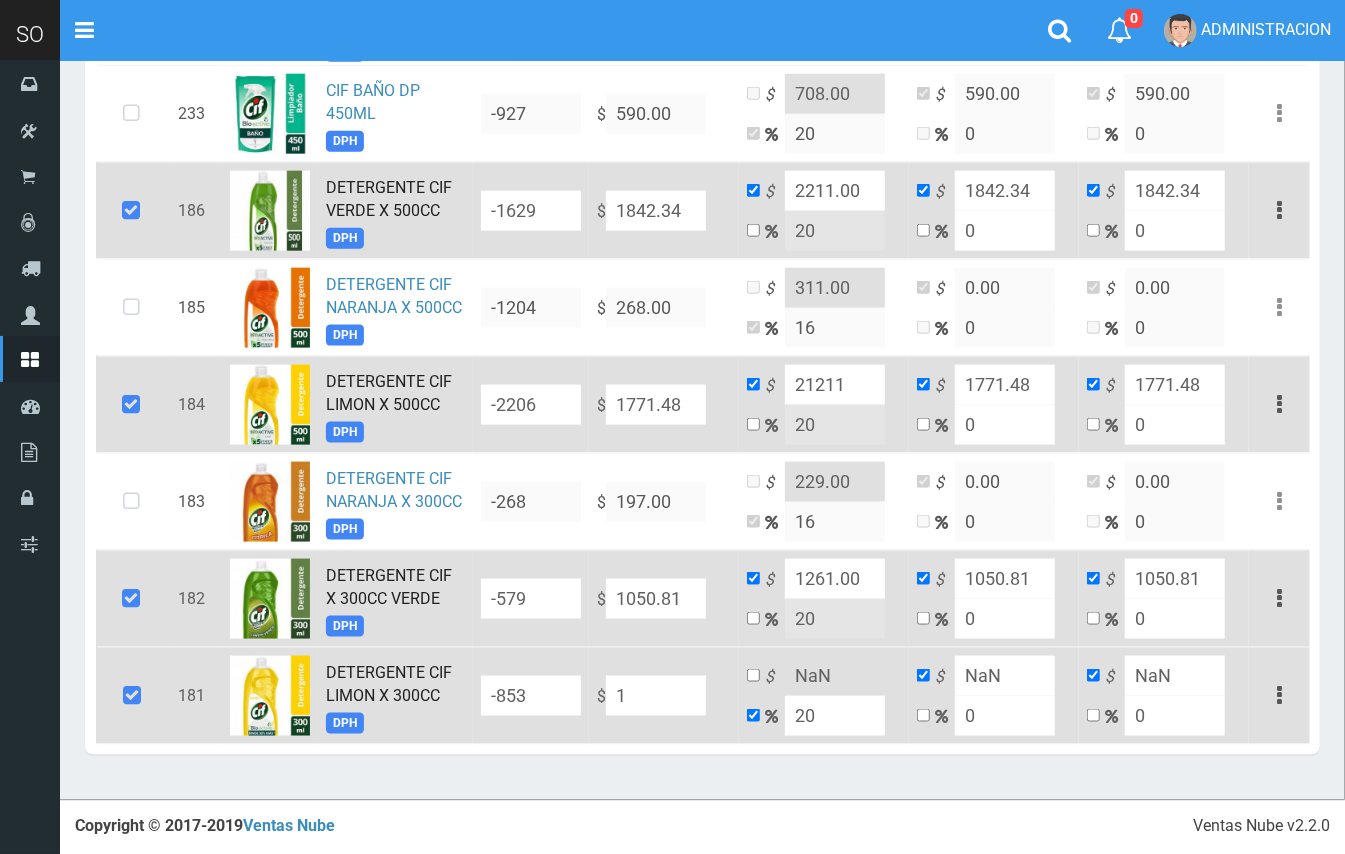 type on "1.2" 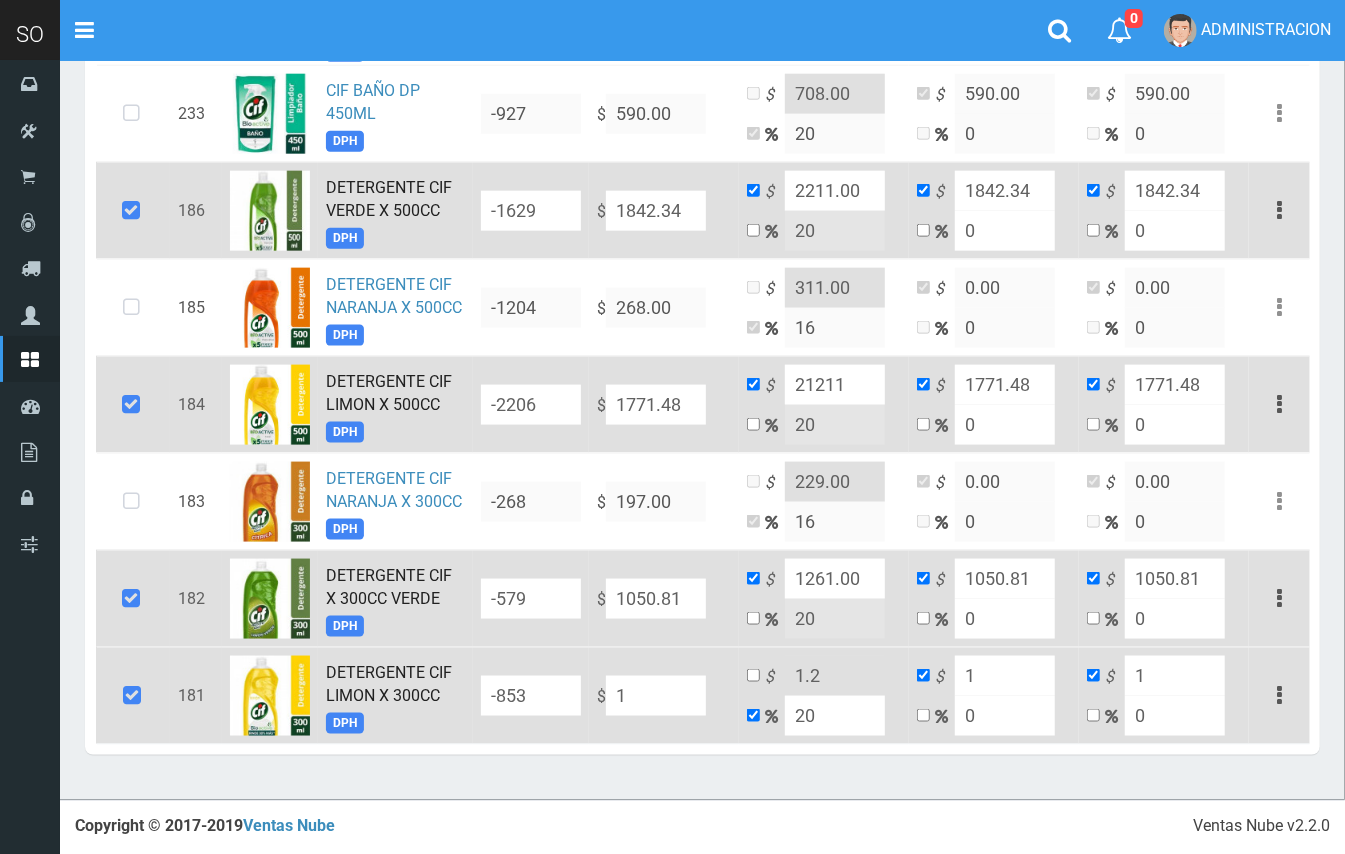 type on "10" 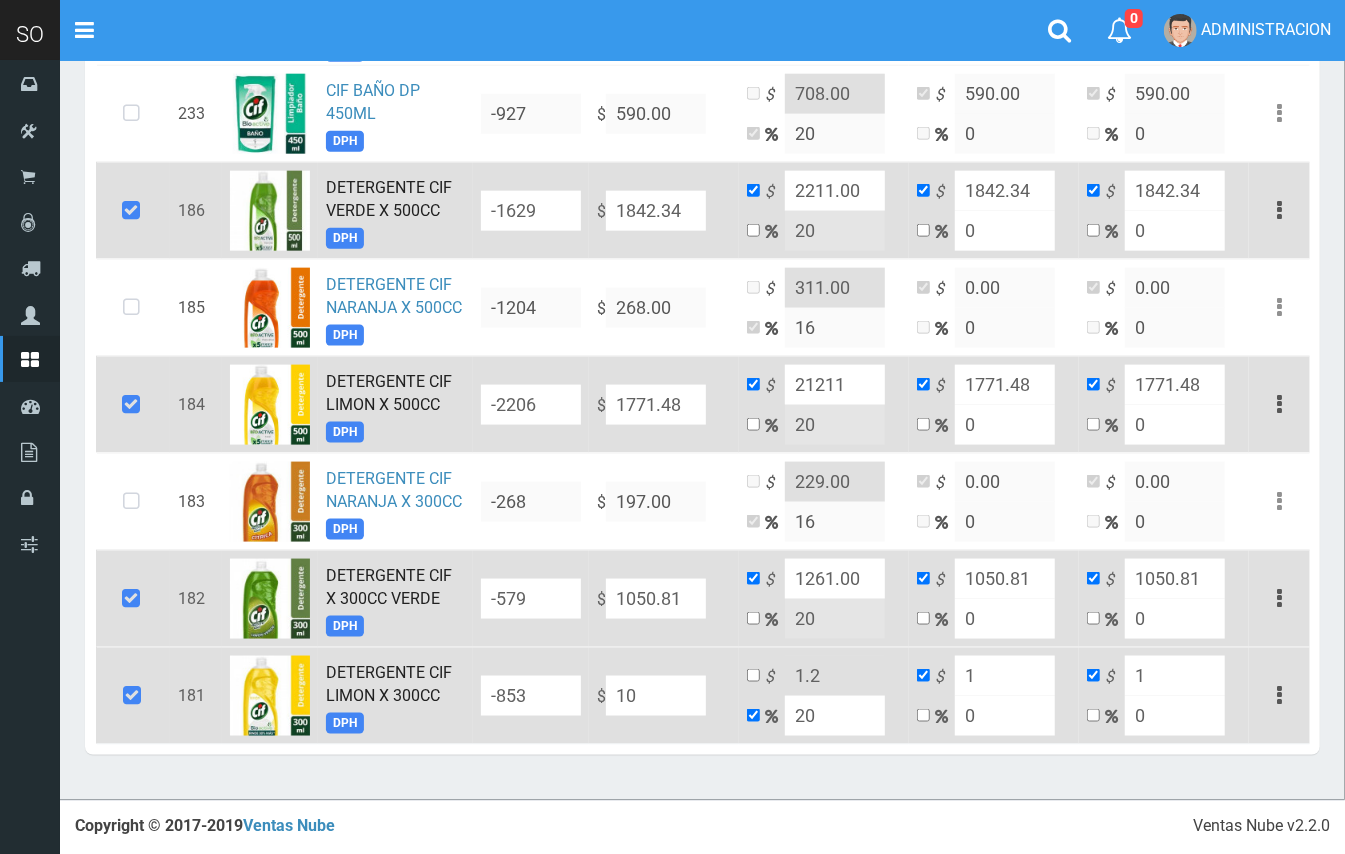 type on "12" 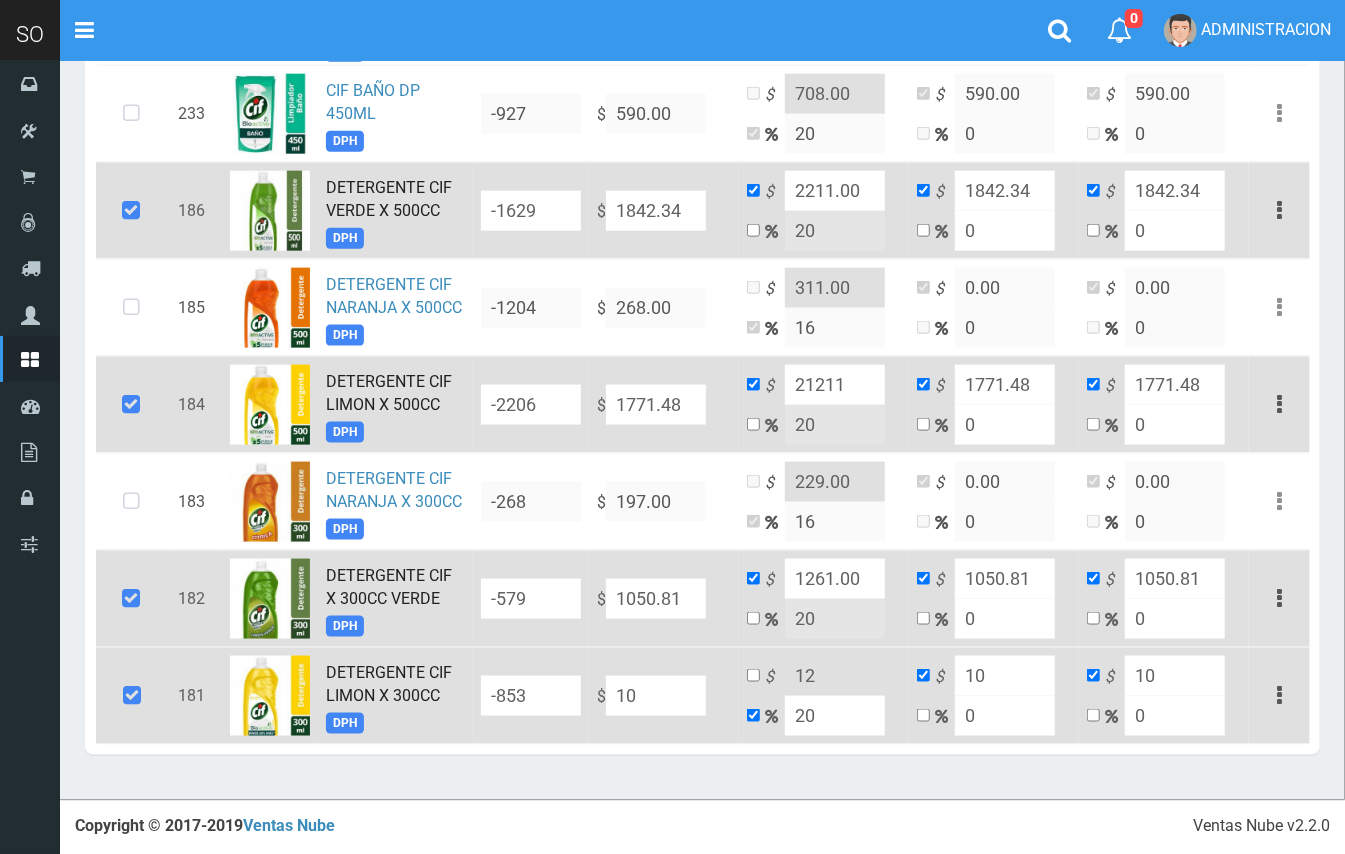 type on "105" 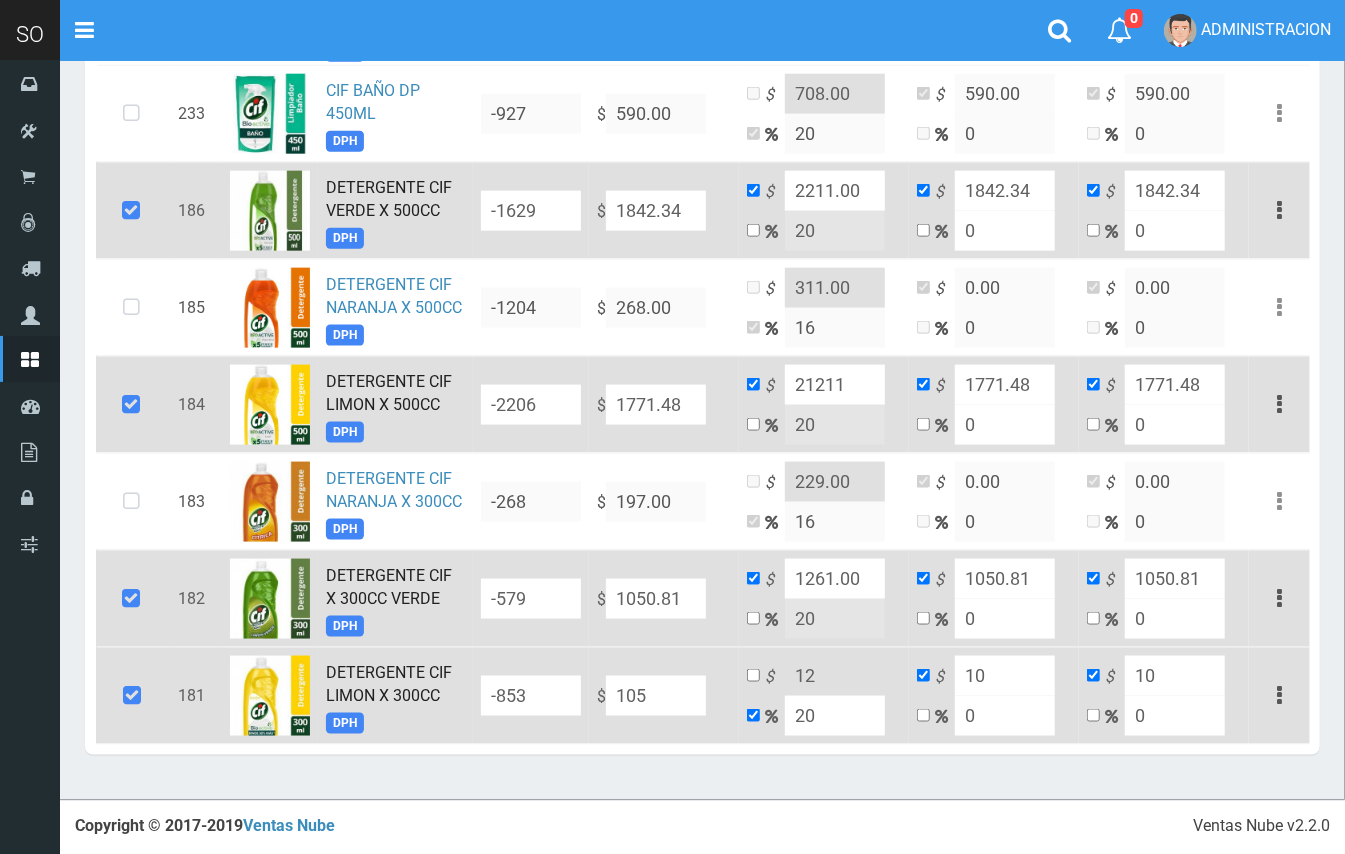 type on "126" 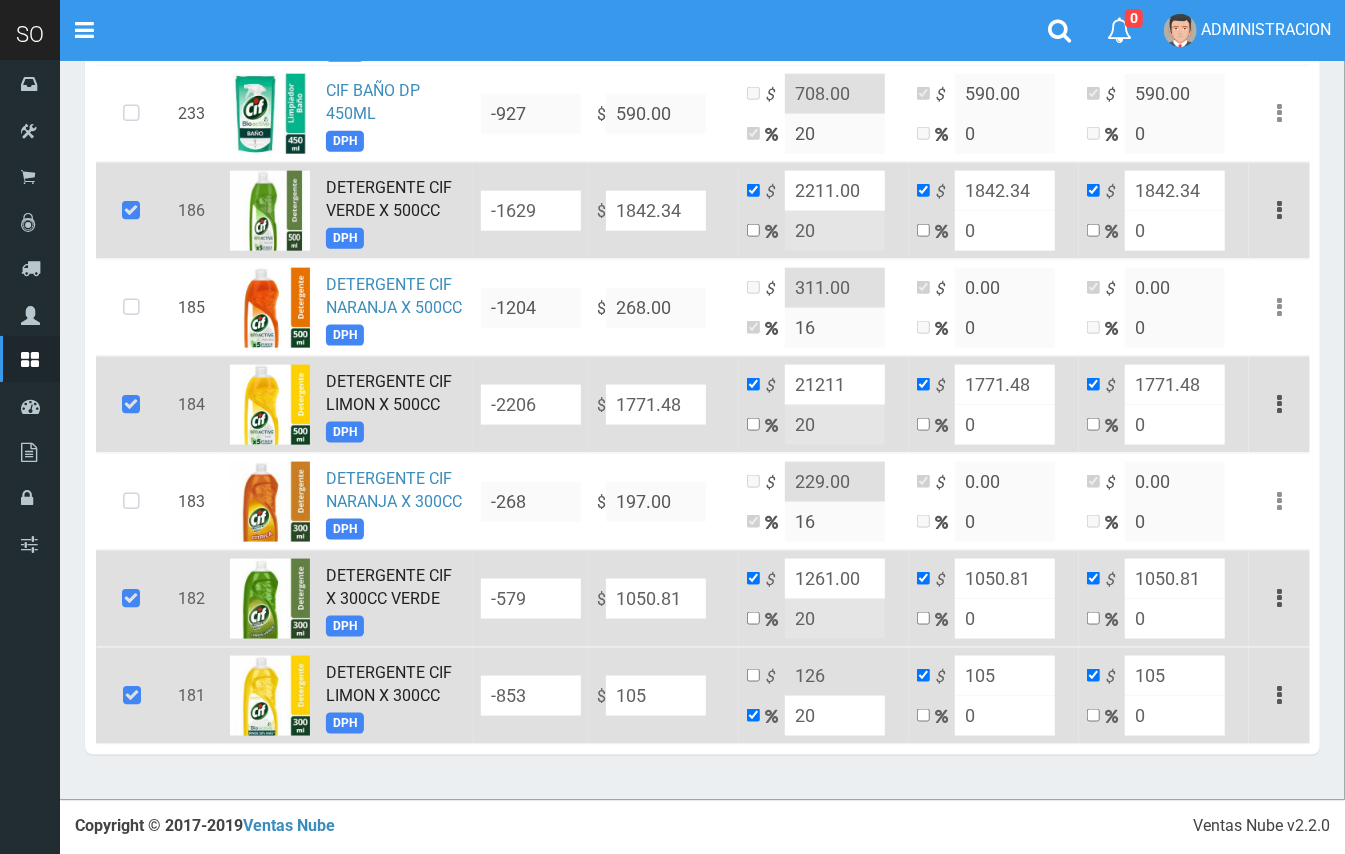 type on "1050" 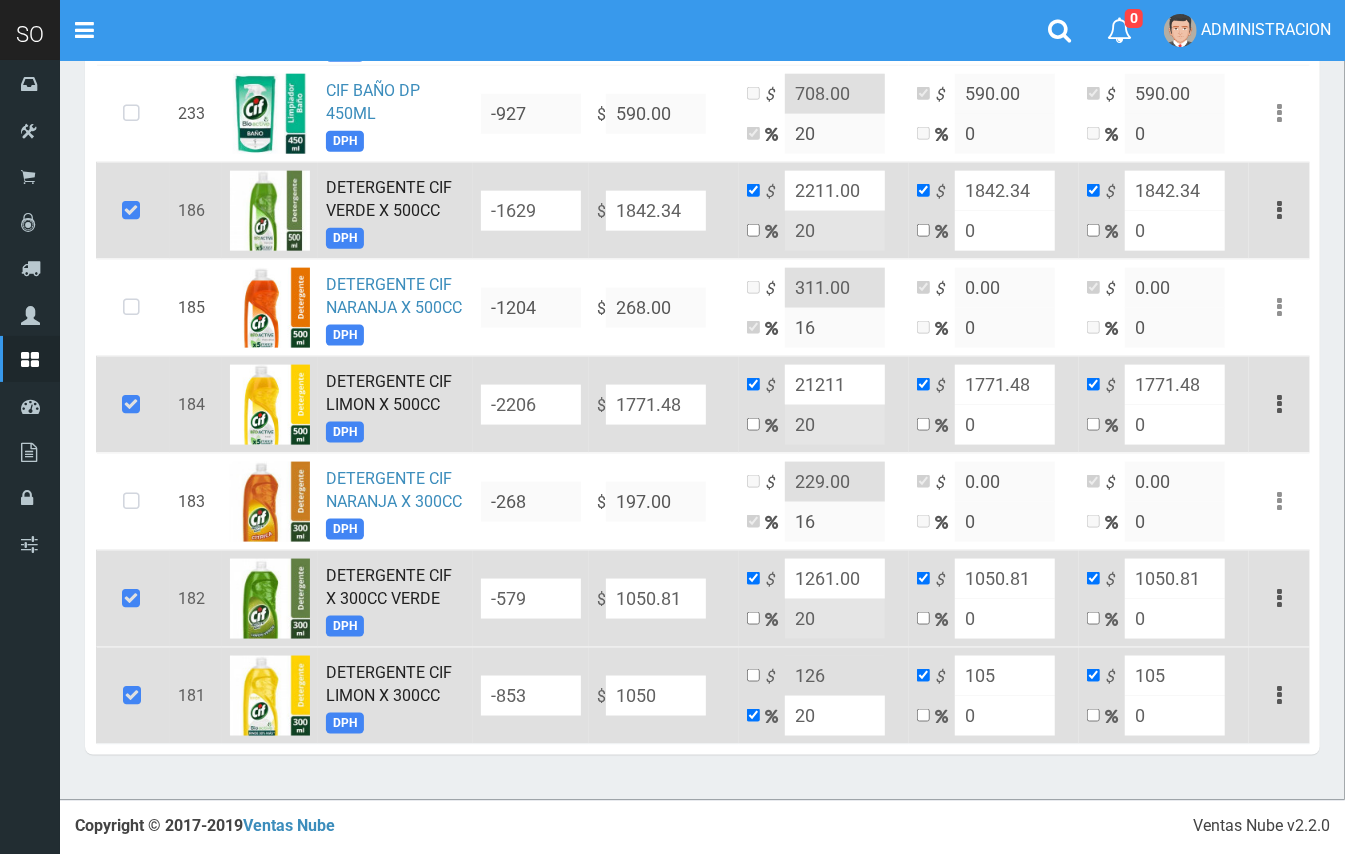 type on "1260" 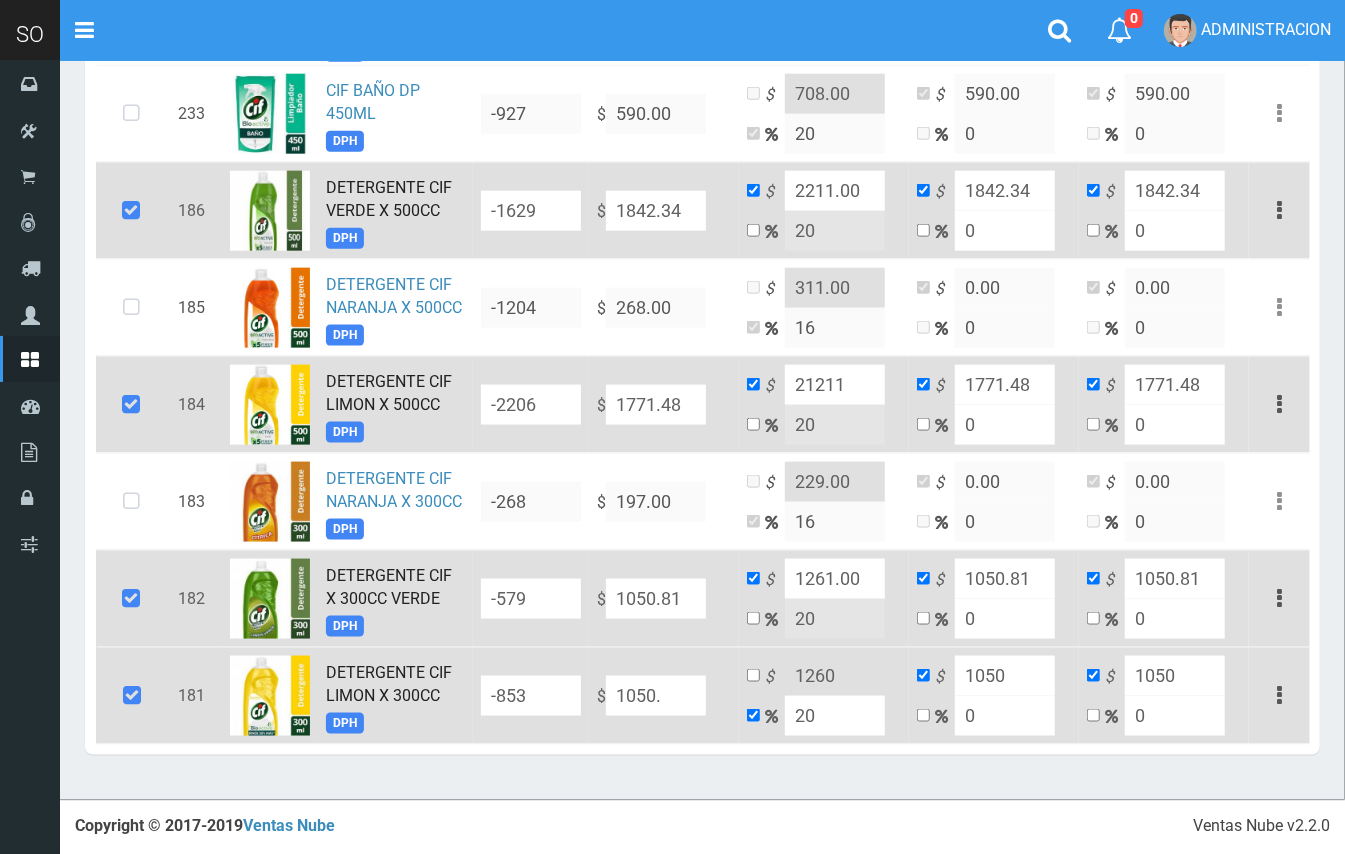 type on "1050.8" 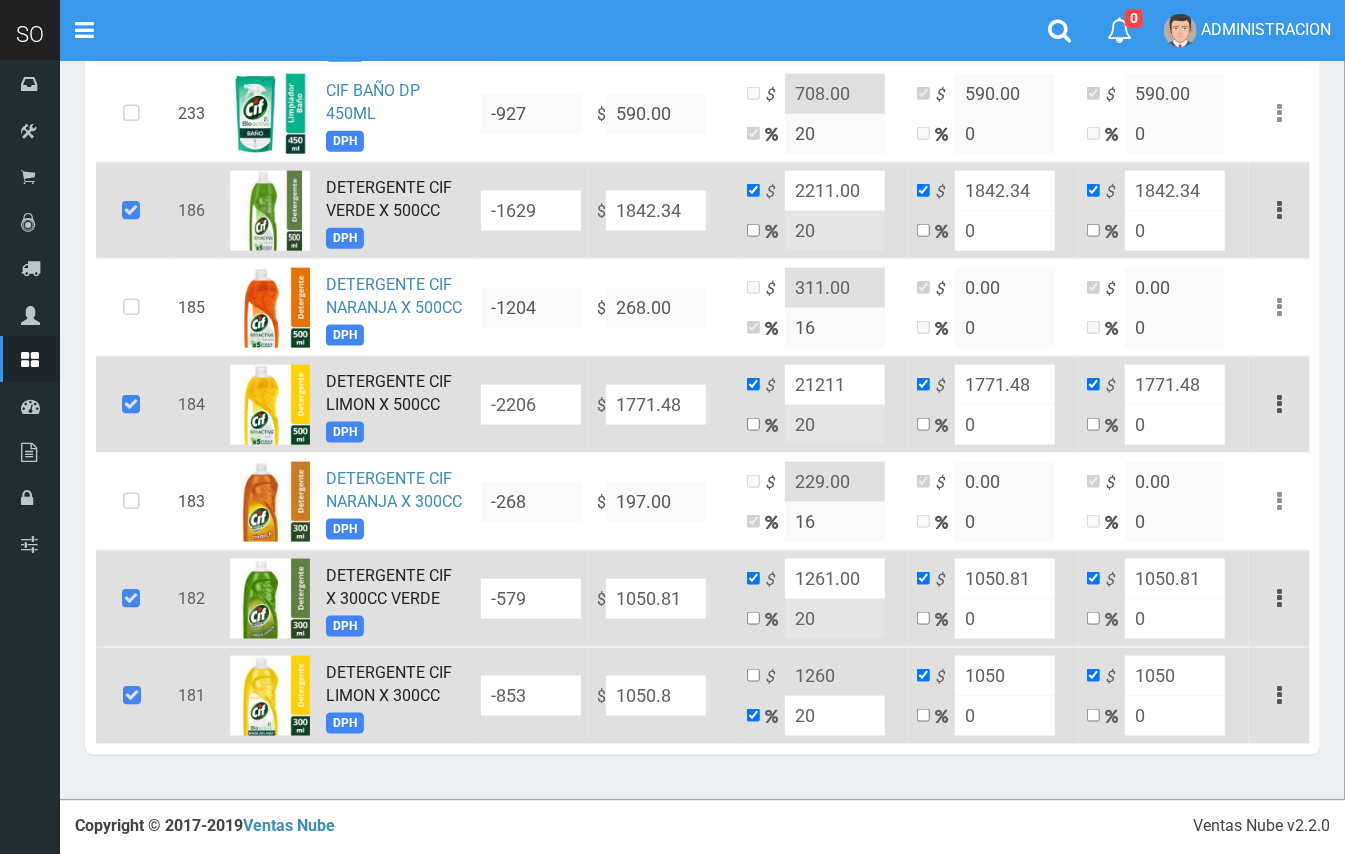 type on "1260.96" 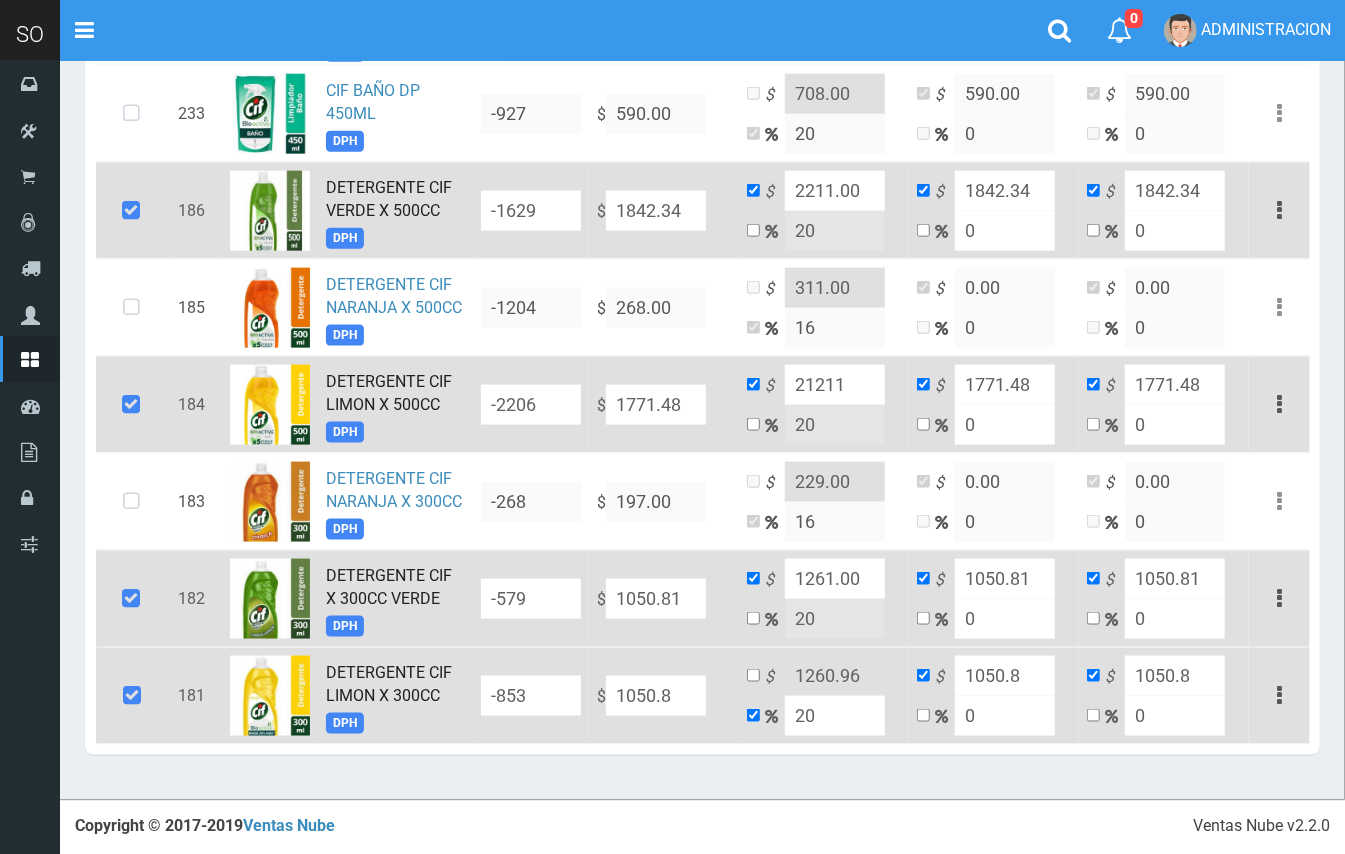 type on "1050.81" 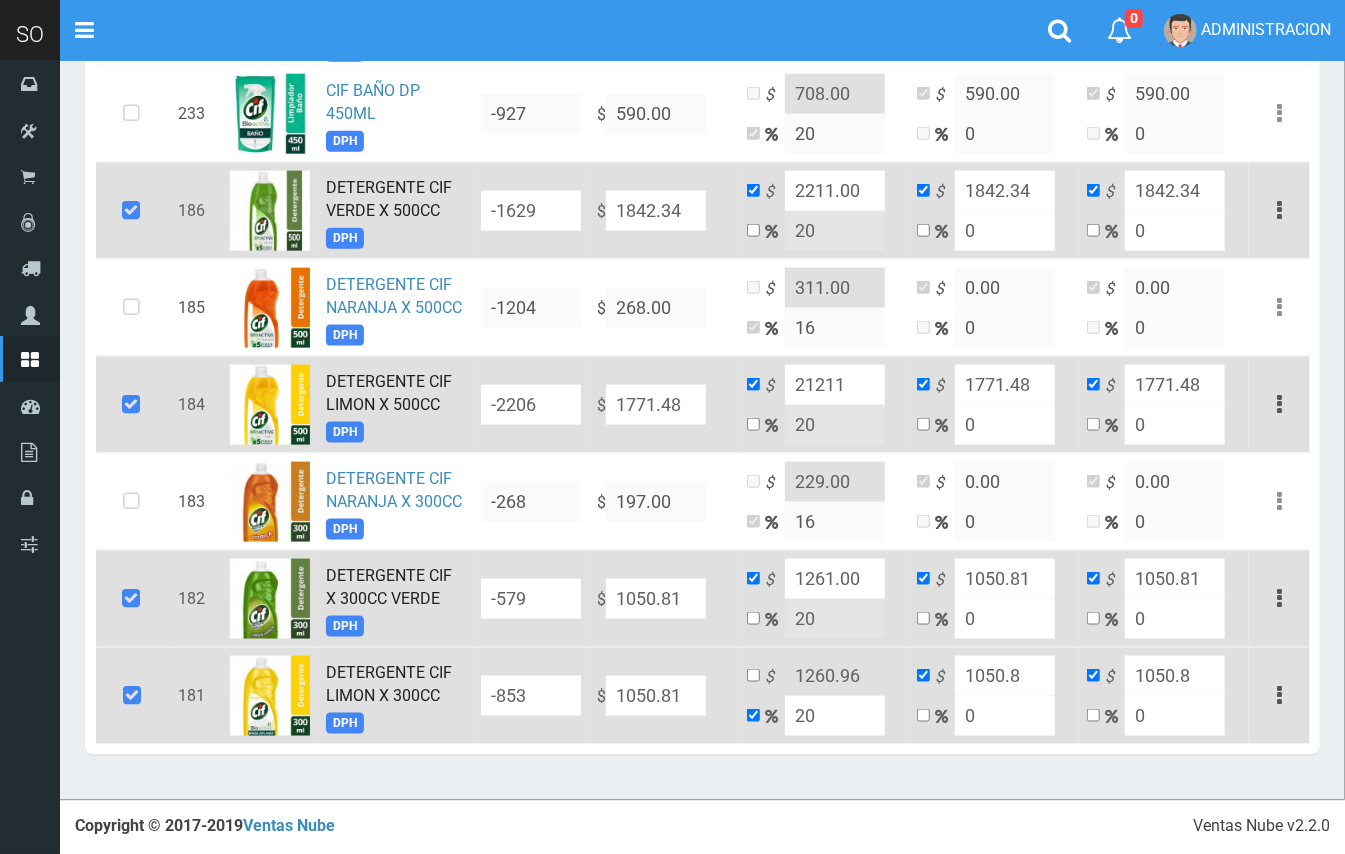 type on "1260.972" 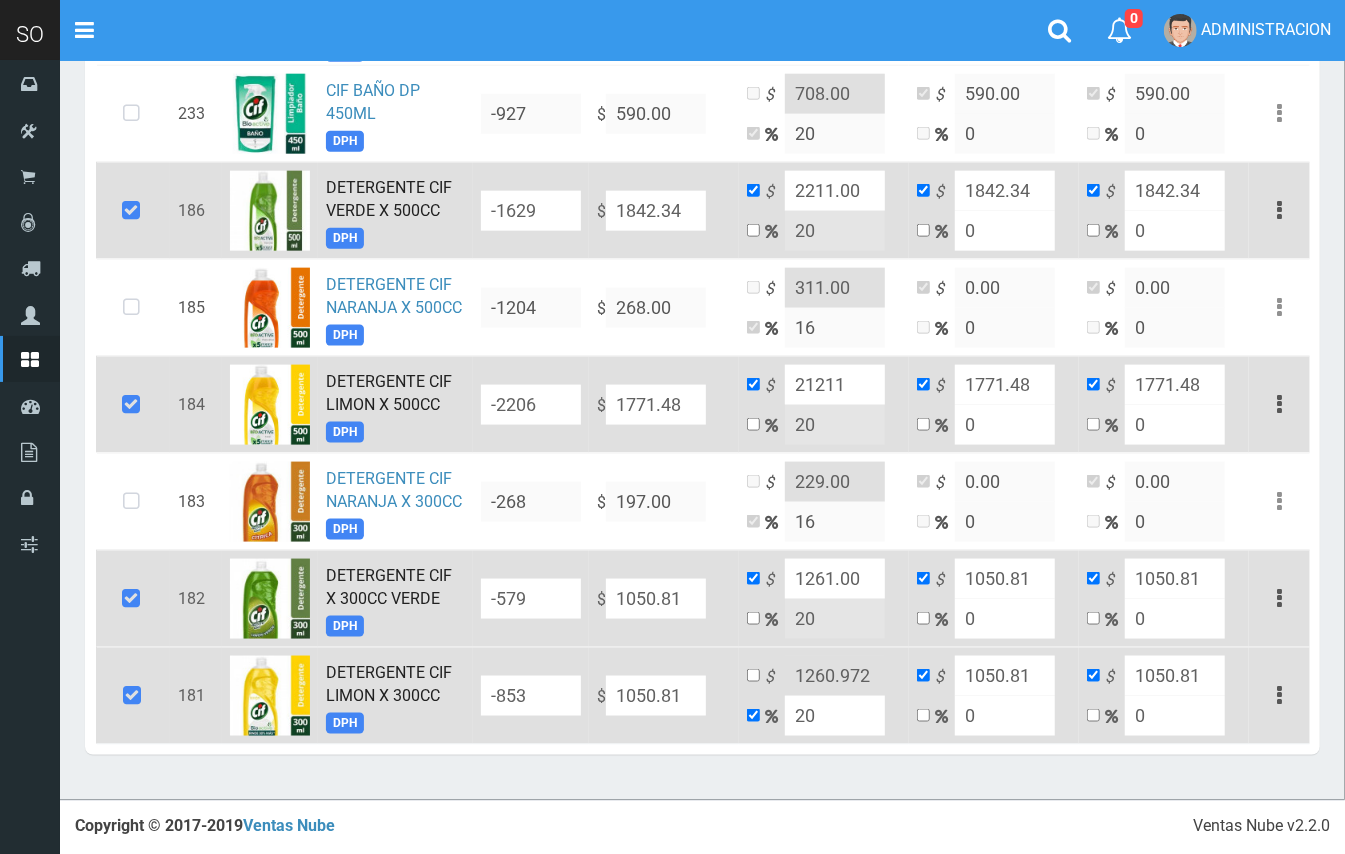 type on "1050.81" 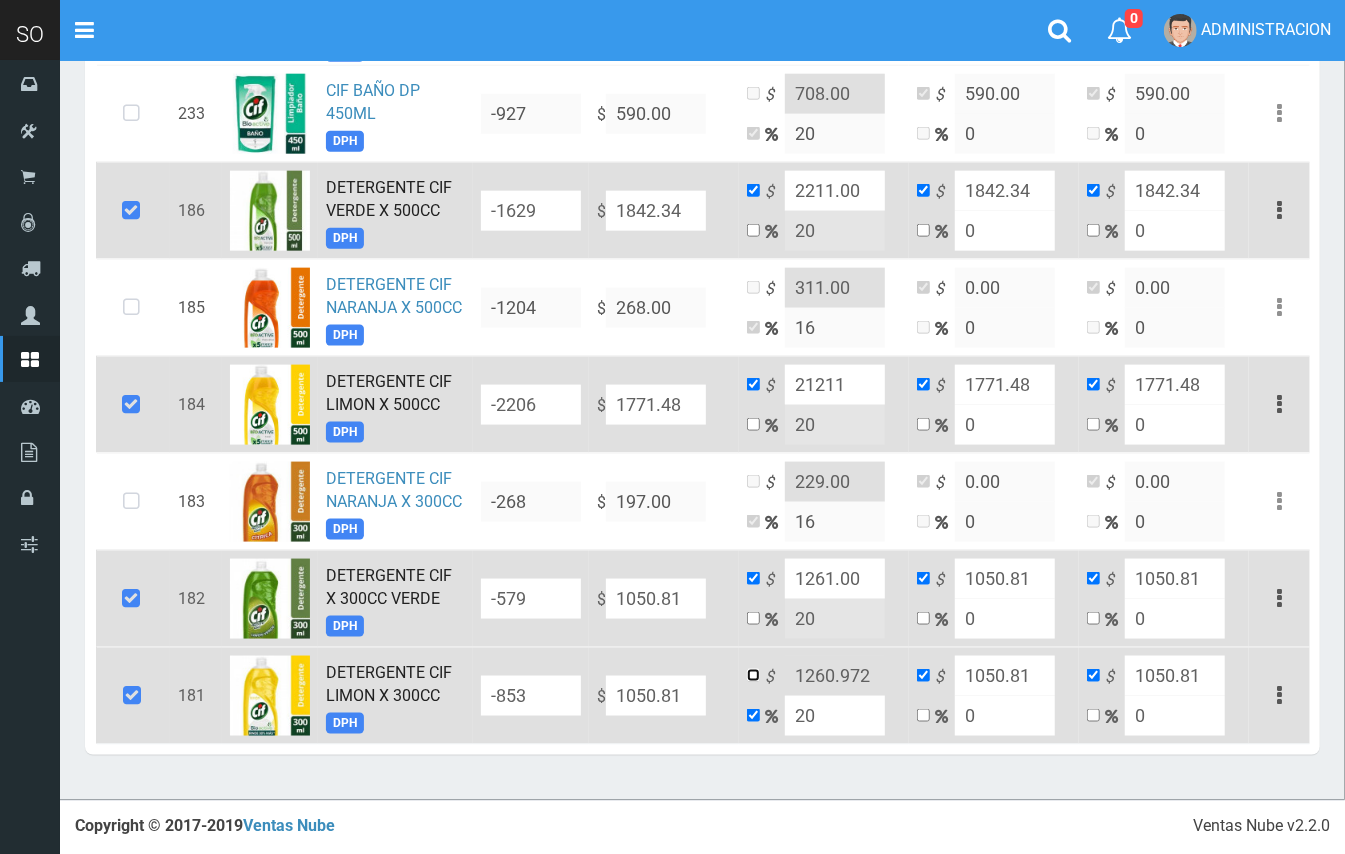 drag, startPoint x: 757, startPoint y: 677, endPoint x: 801, endPoint y: 669, distance: 44.72136 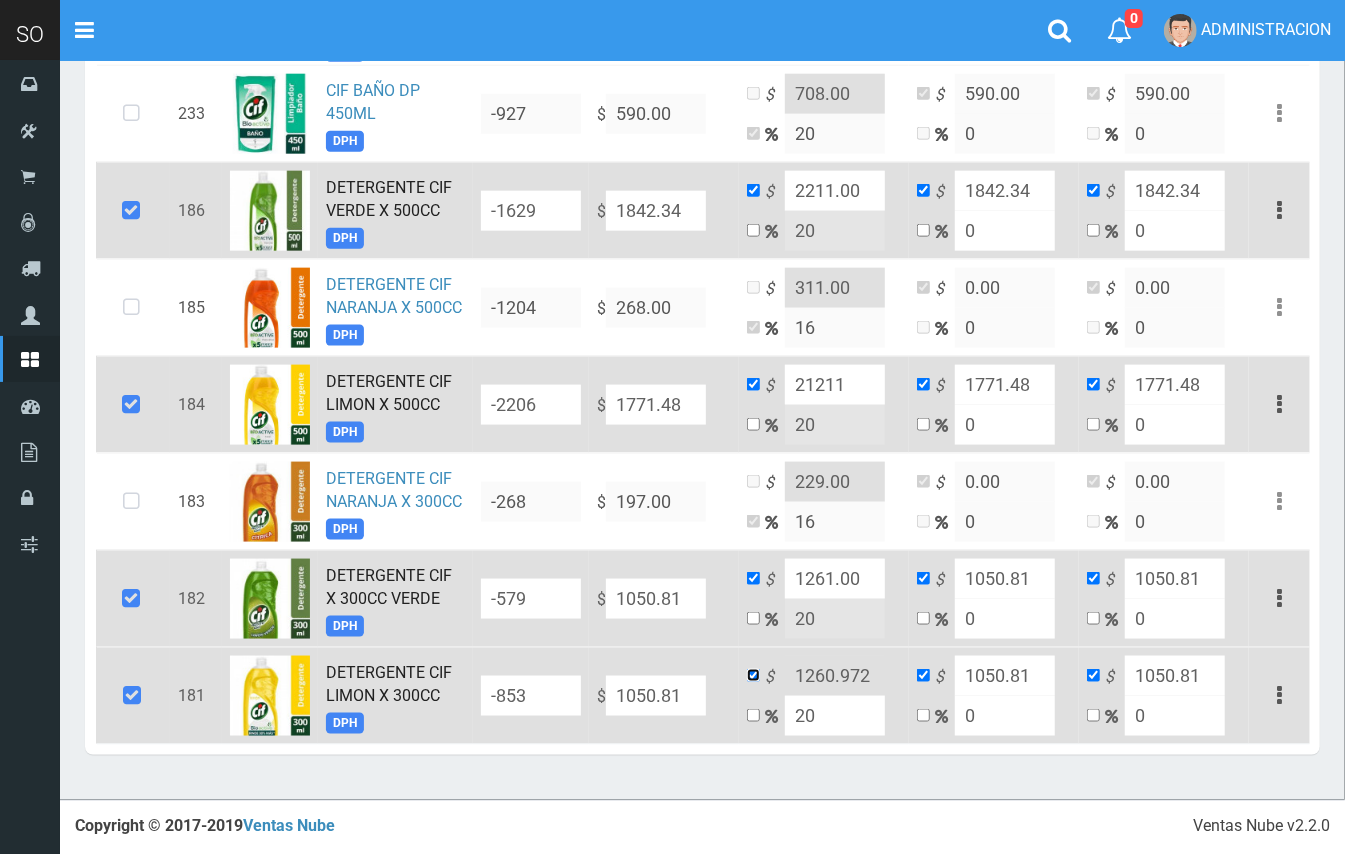 checkbox on "false" 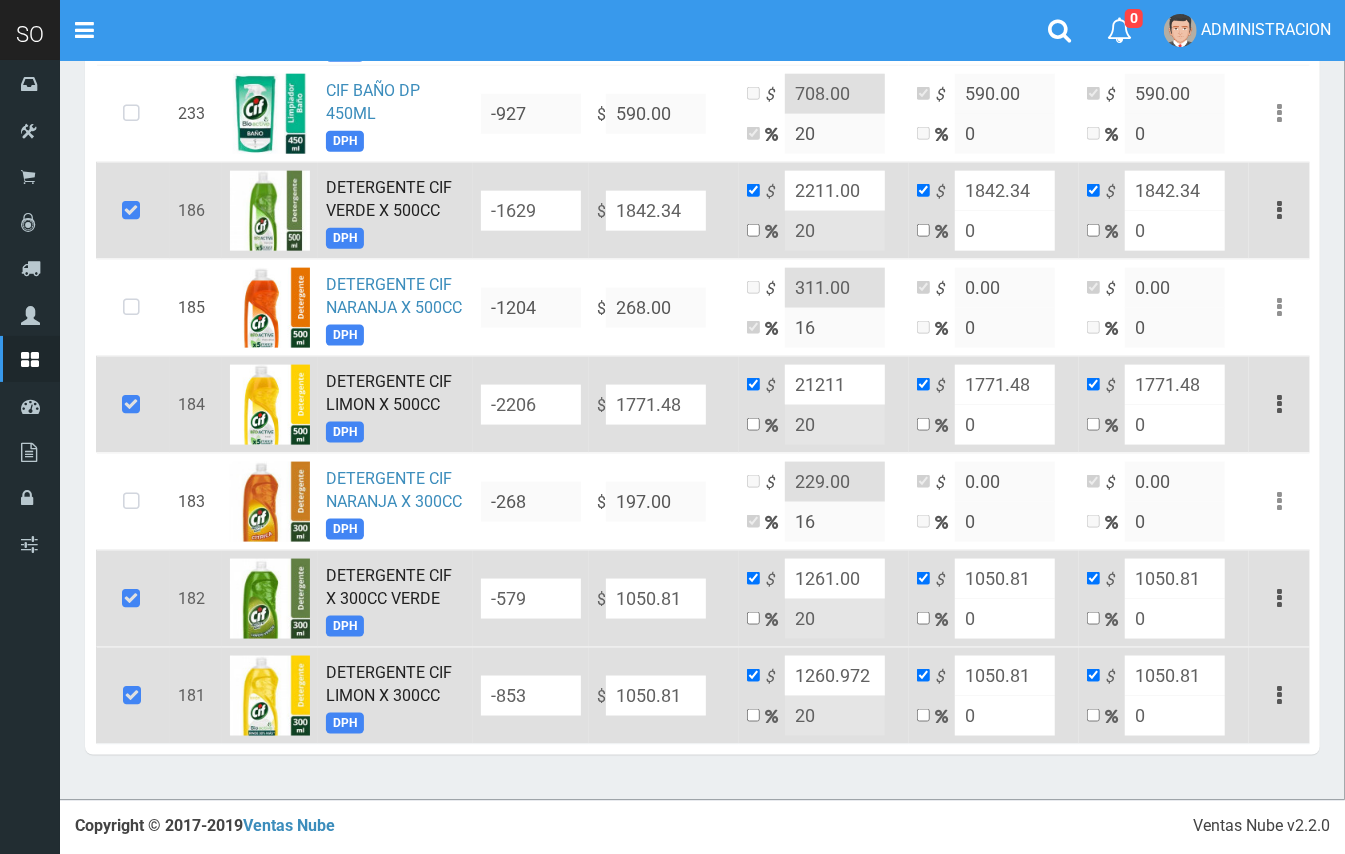 drag, startPoint x: 869, startPoint y: 678, endPoint x: 829, endPoint y: 672, distance: 40.4475 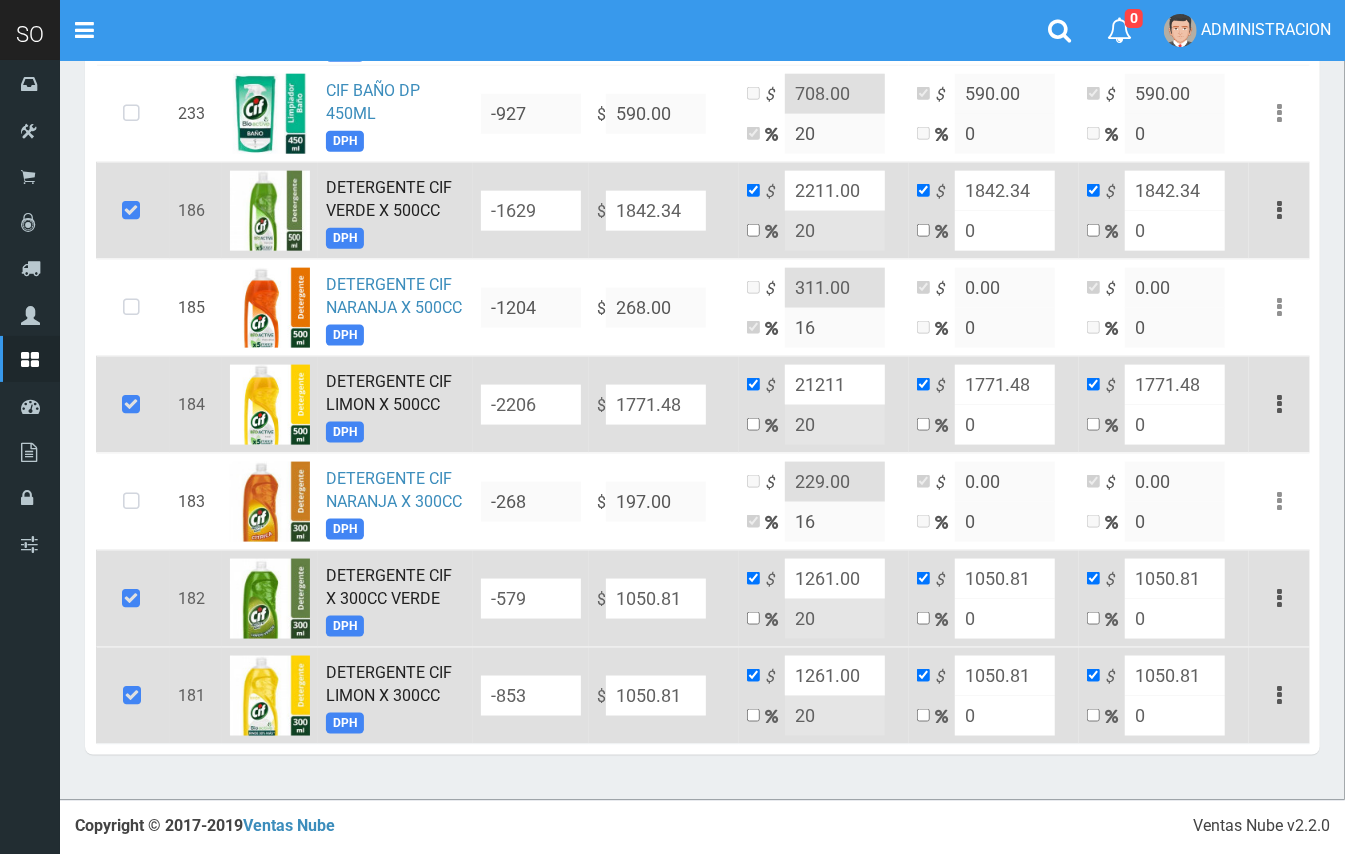scroll, scrollTop: 146, scrollLeft: 0, axis: vertical 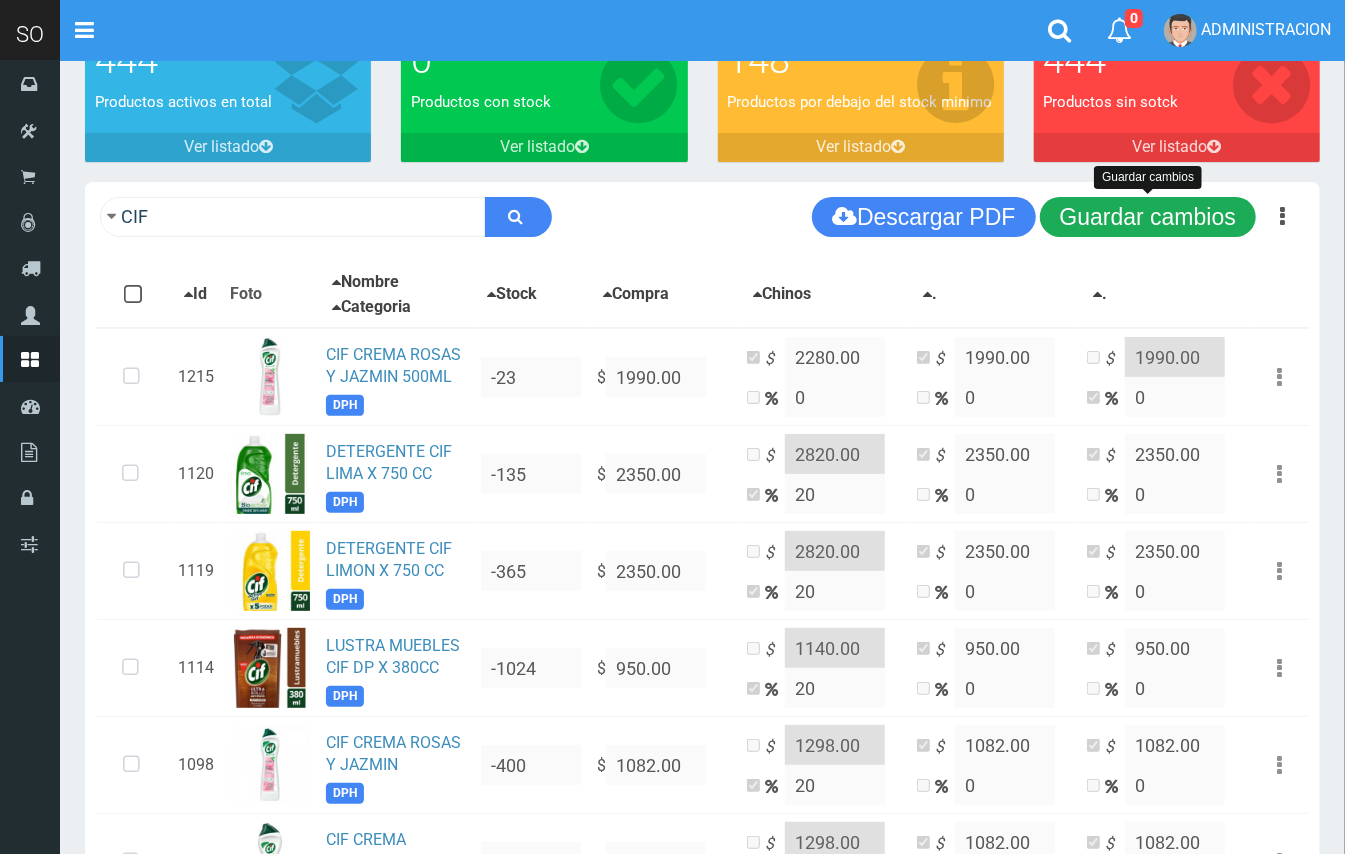 type on "1261.00" 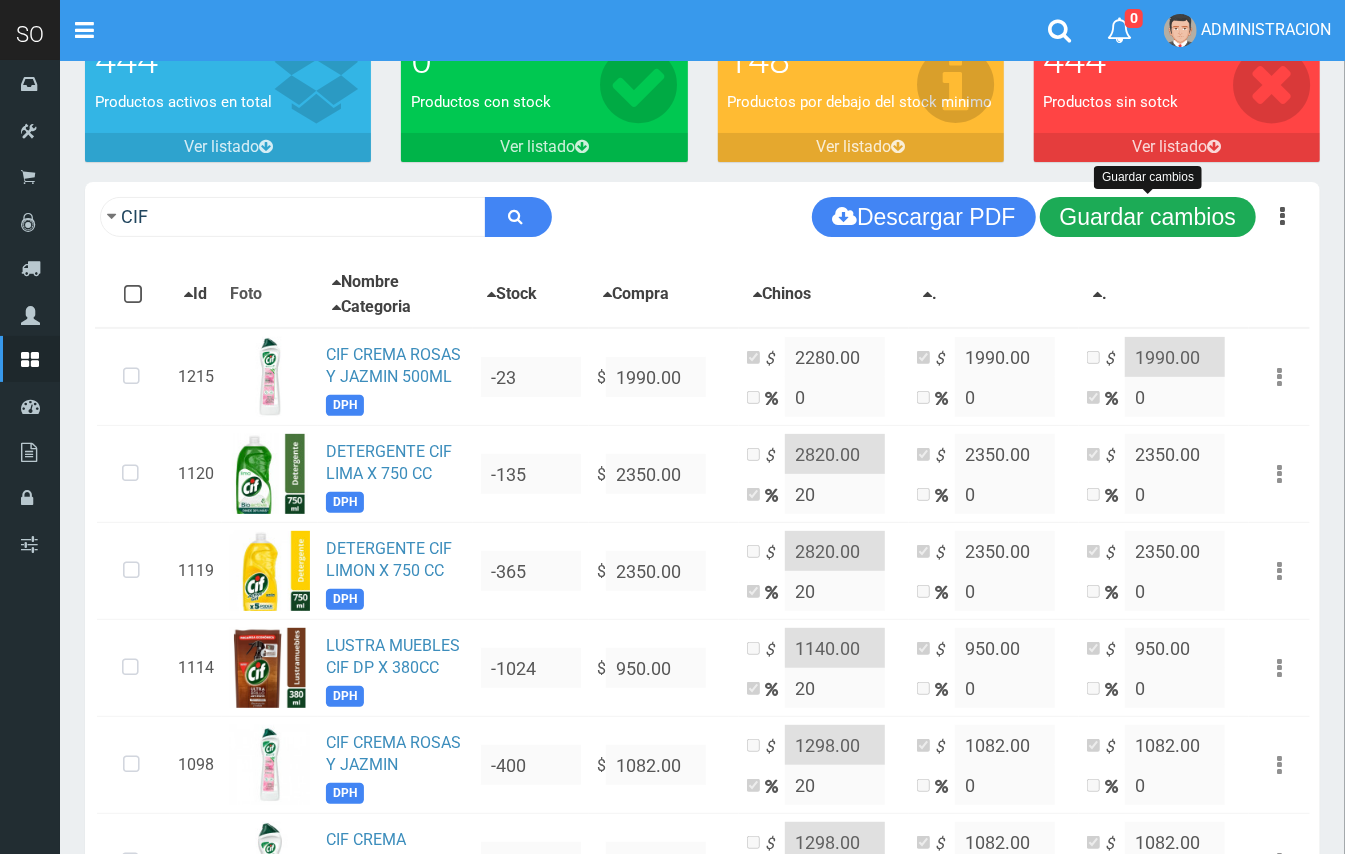 click on "Guardar cambios" at bounding box center (1148, 217) 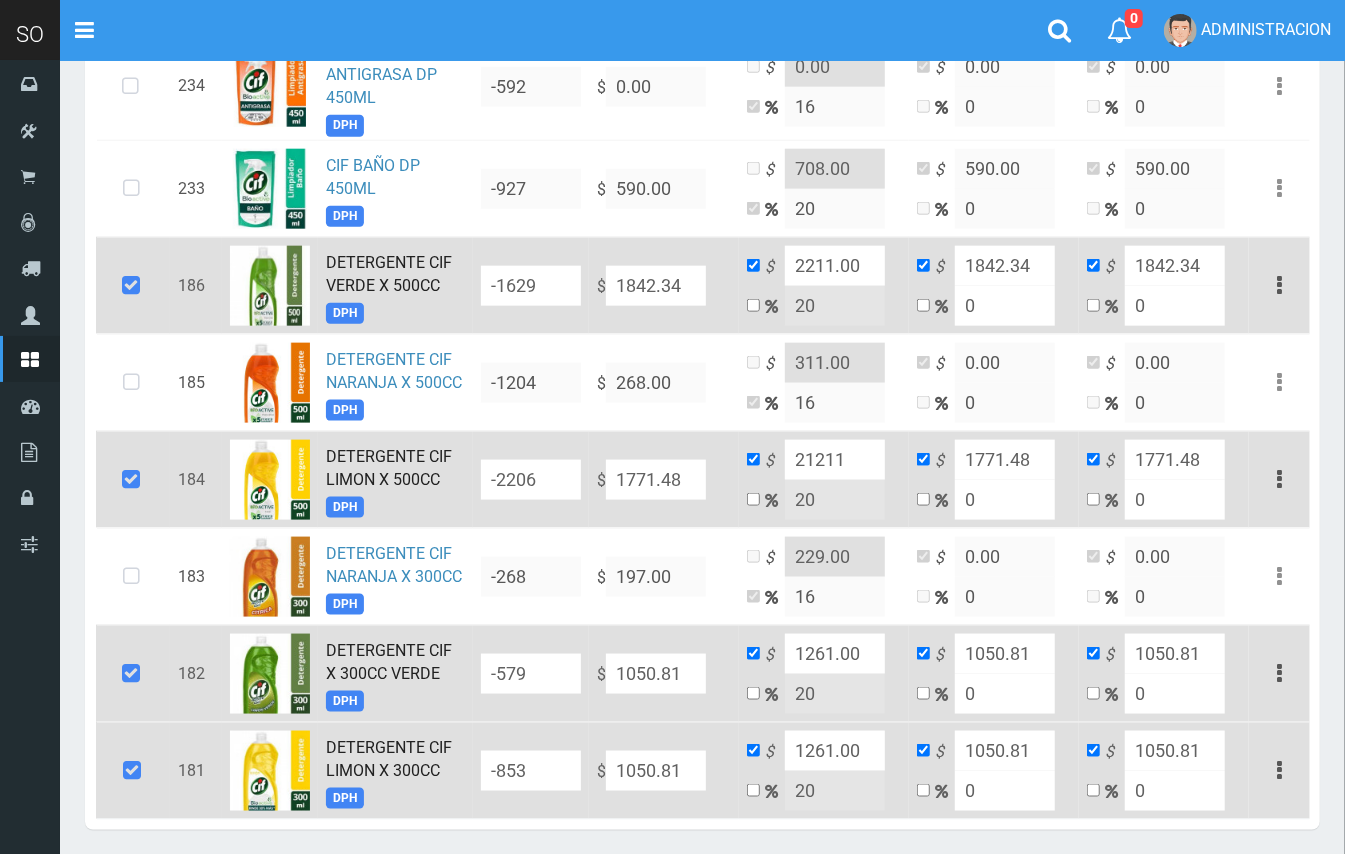 scroll, scrollTop: 1200, scrollLeft: 0, axis: vertical 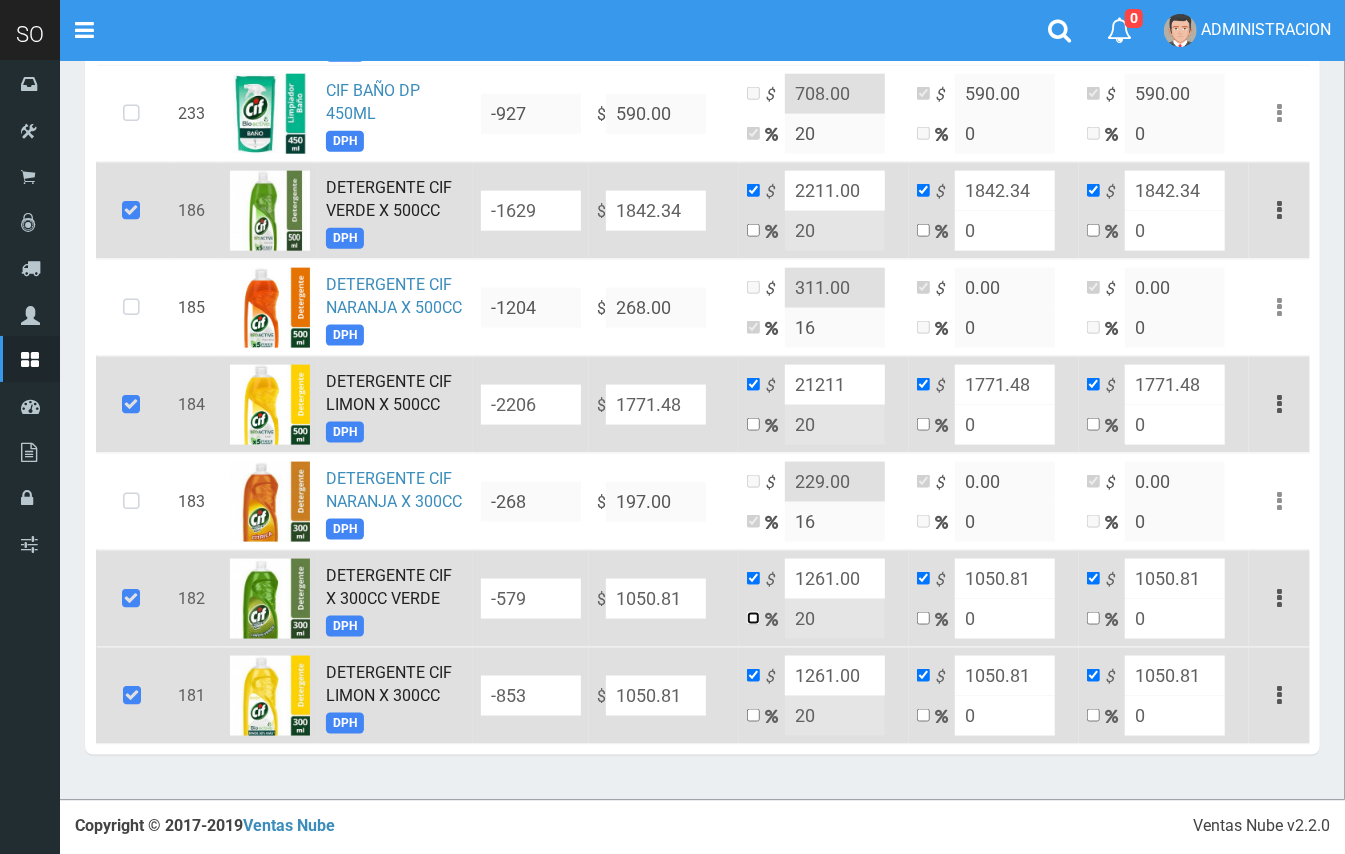 drag, startPoint x: 749, startPoint y: 613, endPoint x: 790, endPoint y: 614, distance: 41.01219 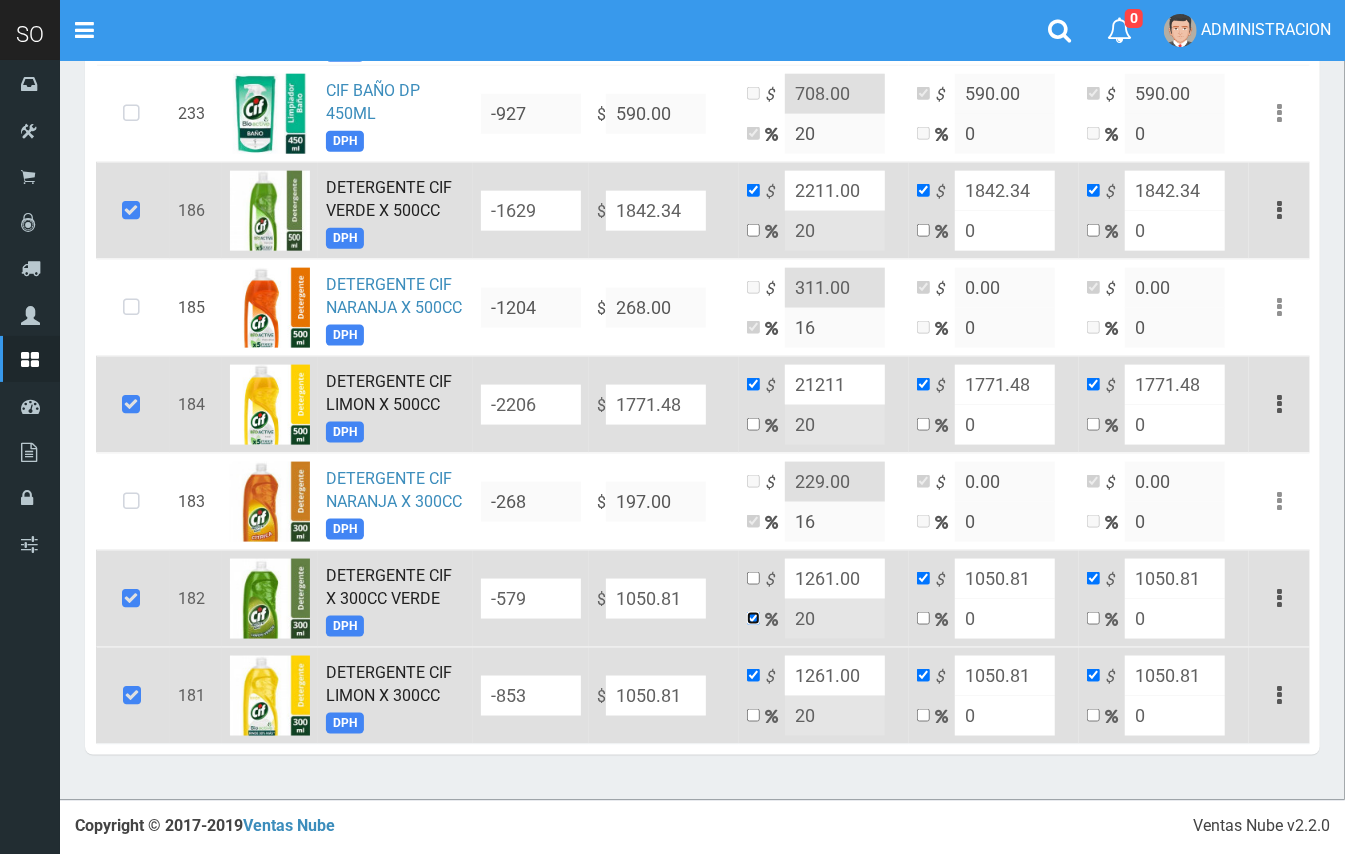 checkbox on "false" 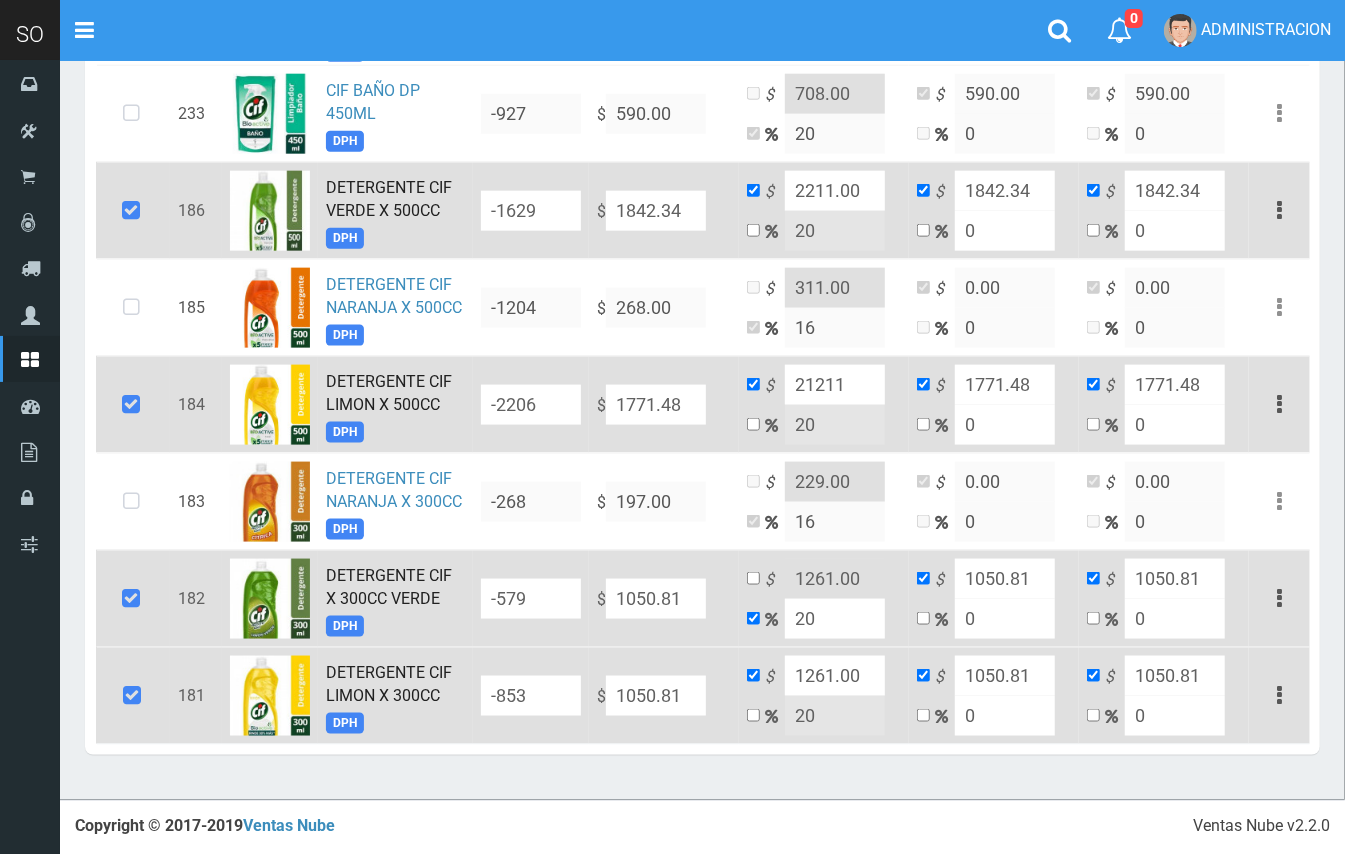 drag, startPoint x: 808, startPoint y: 625, endPoint x: 797, endPoint y: 626, distance: 11.045361 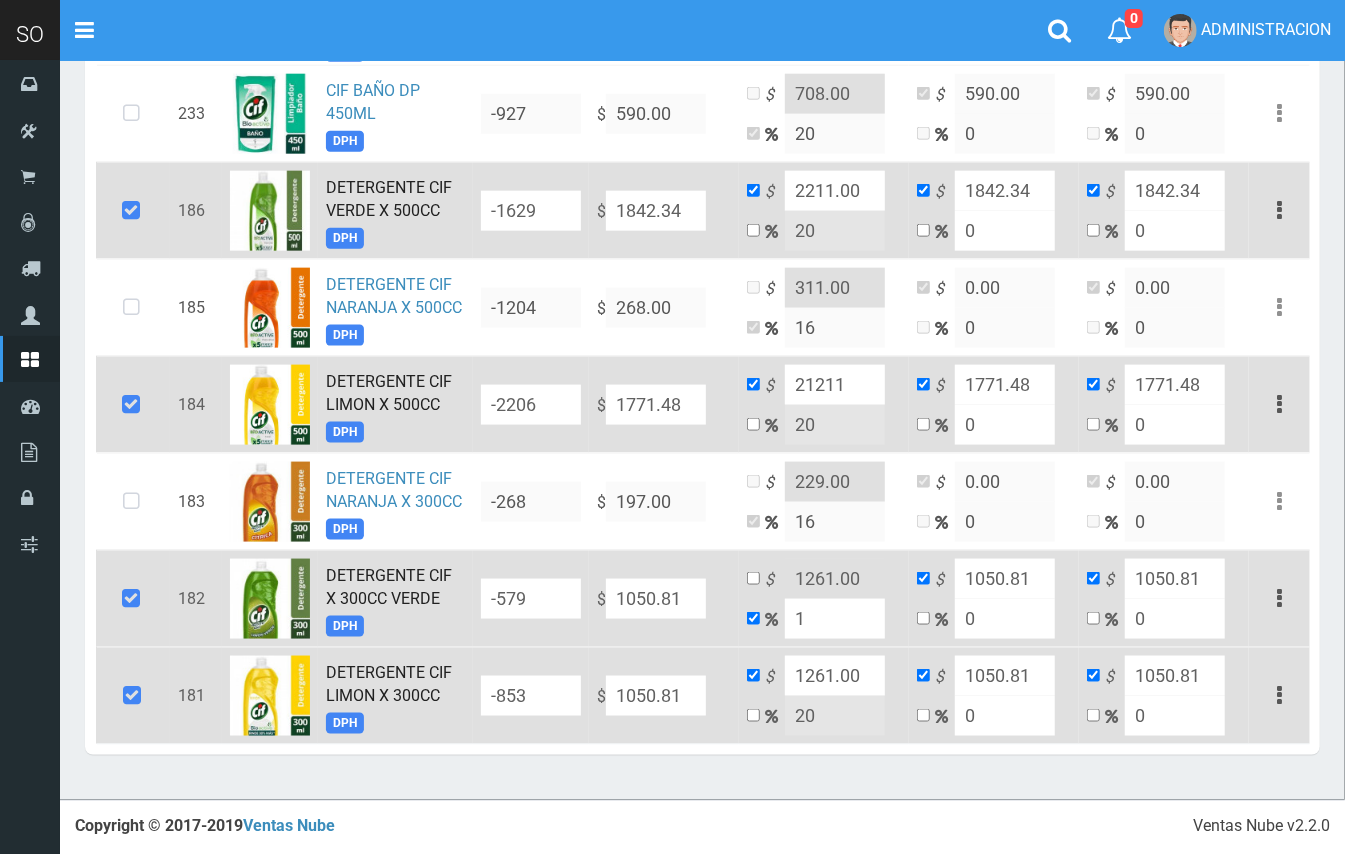 type on "15" 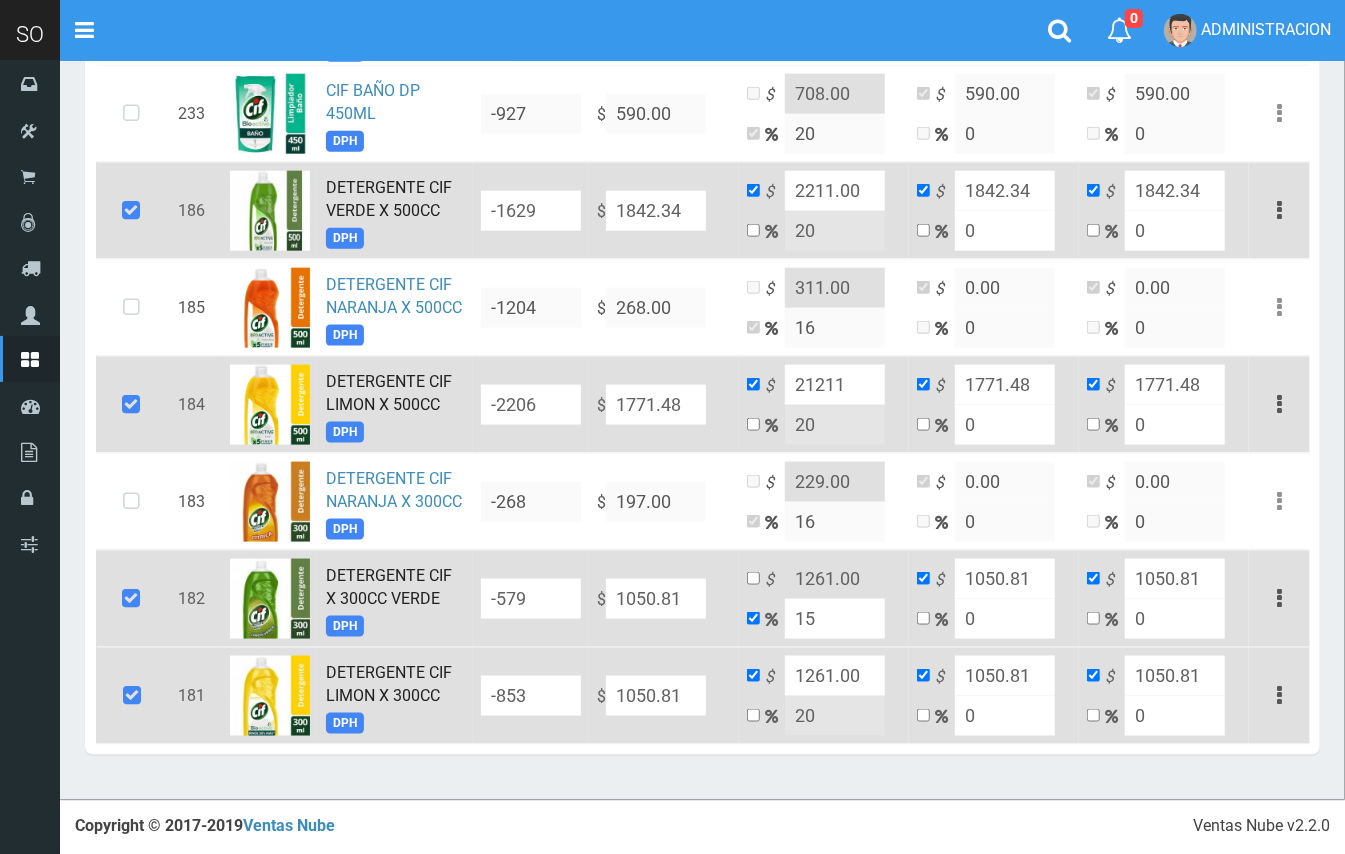 type on "1208.4315" 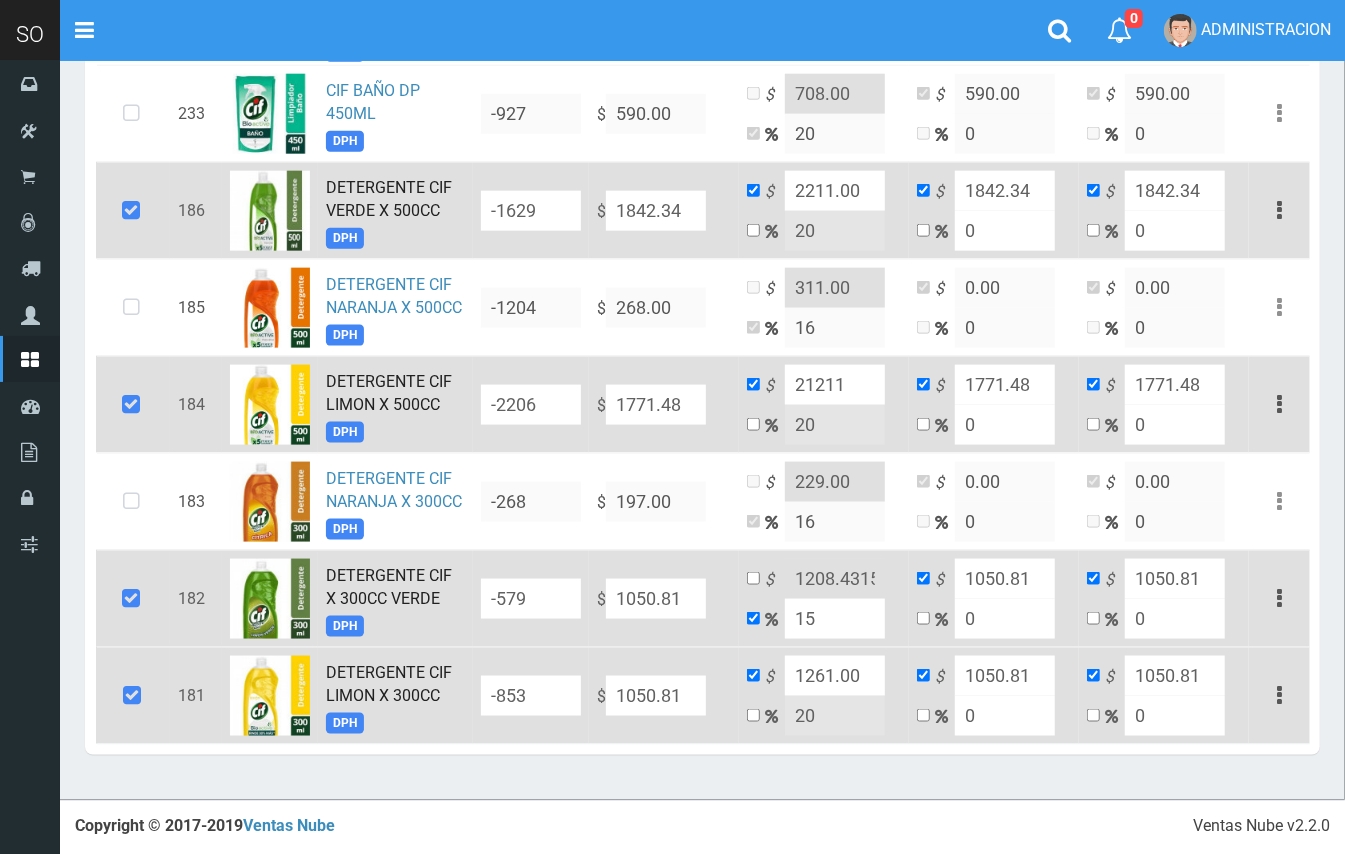 click on "15" at bounding box center (835, 619) 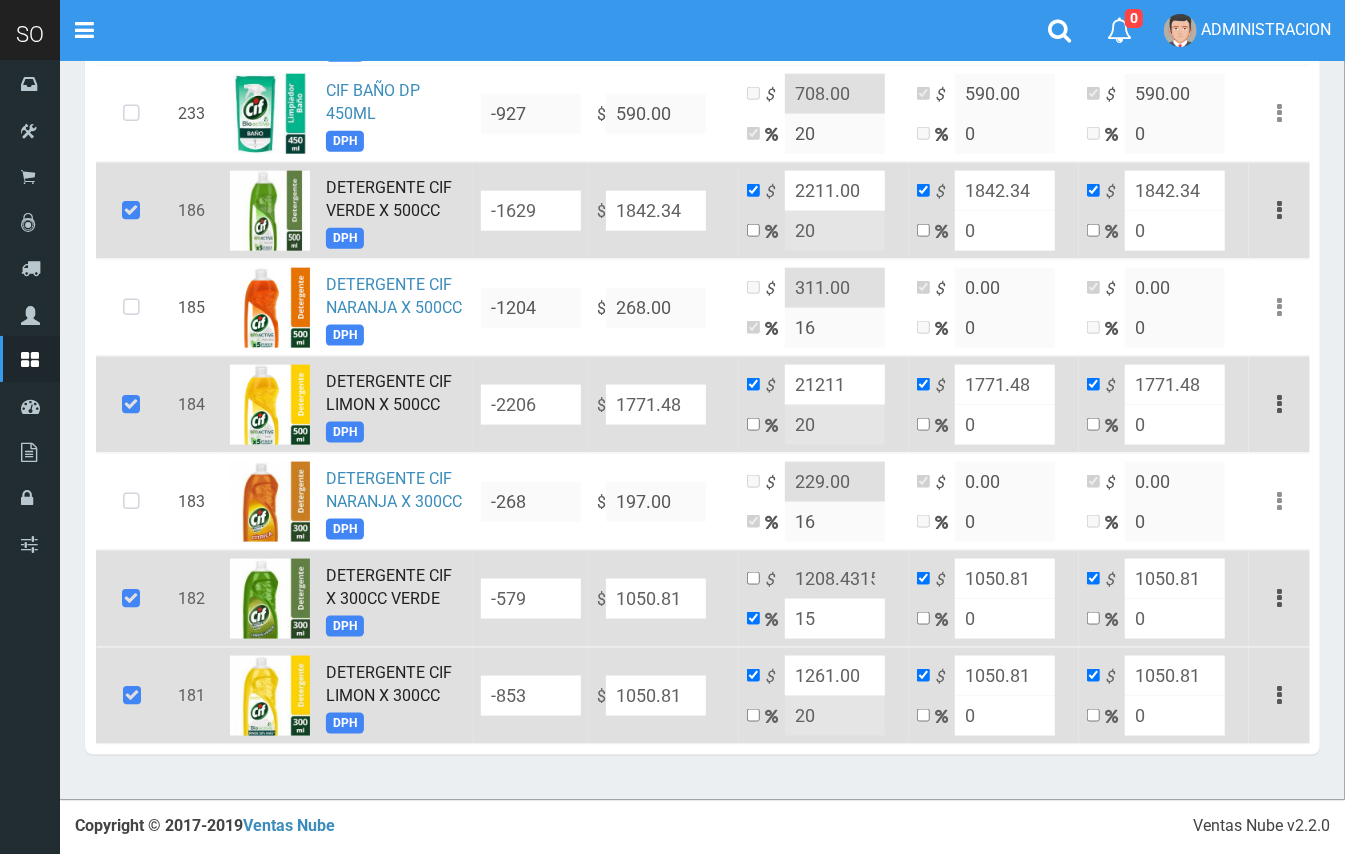 type on "2" 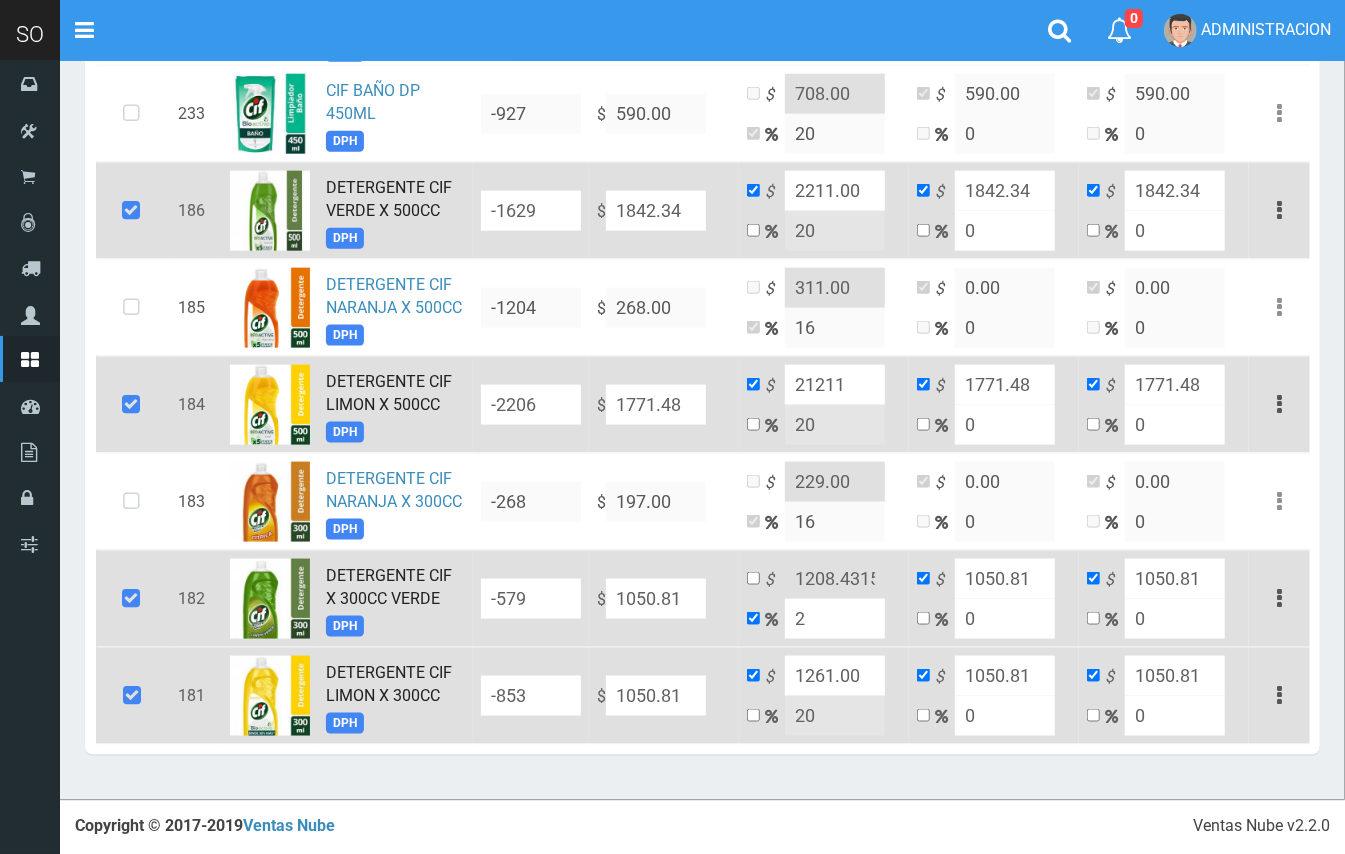 type on "1071.8262" 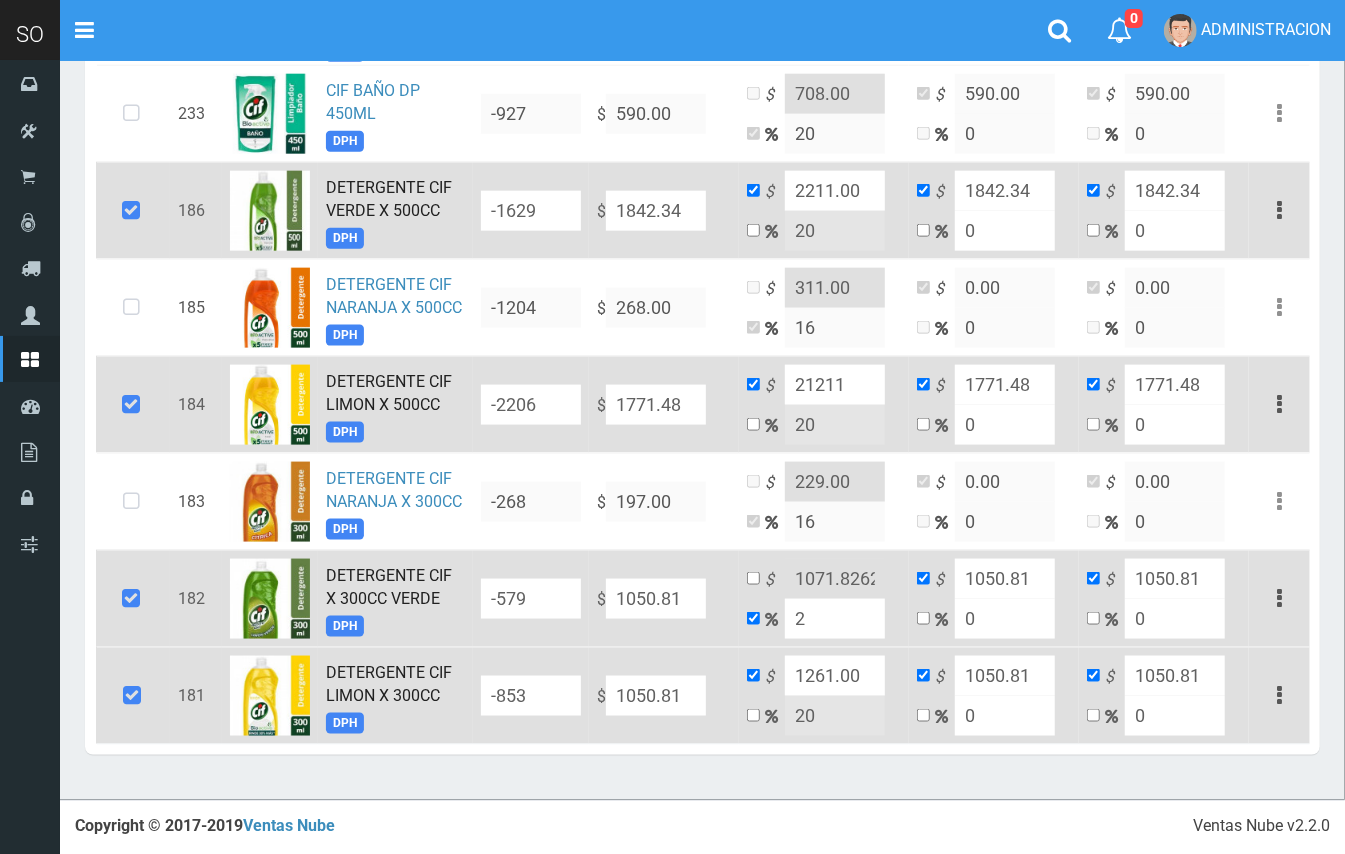 type on "20" 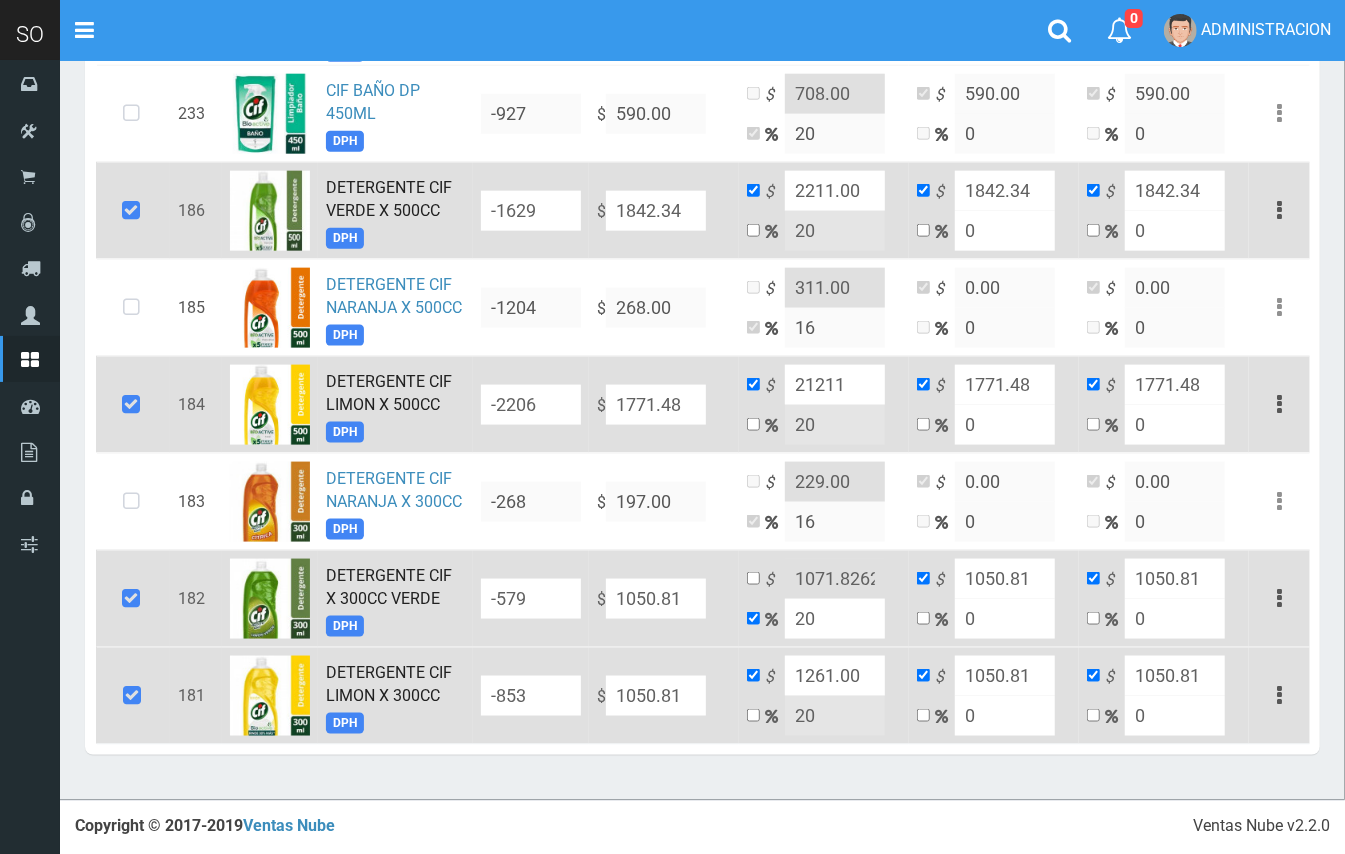 type on "1260.972" 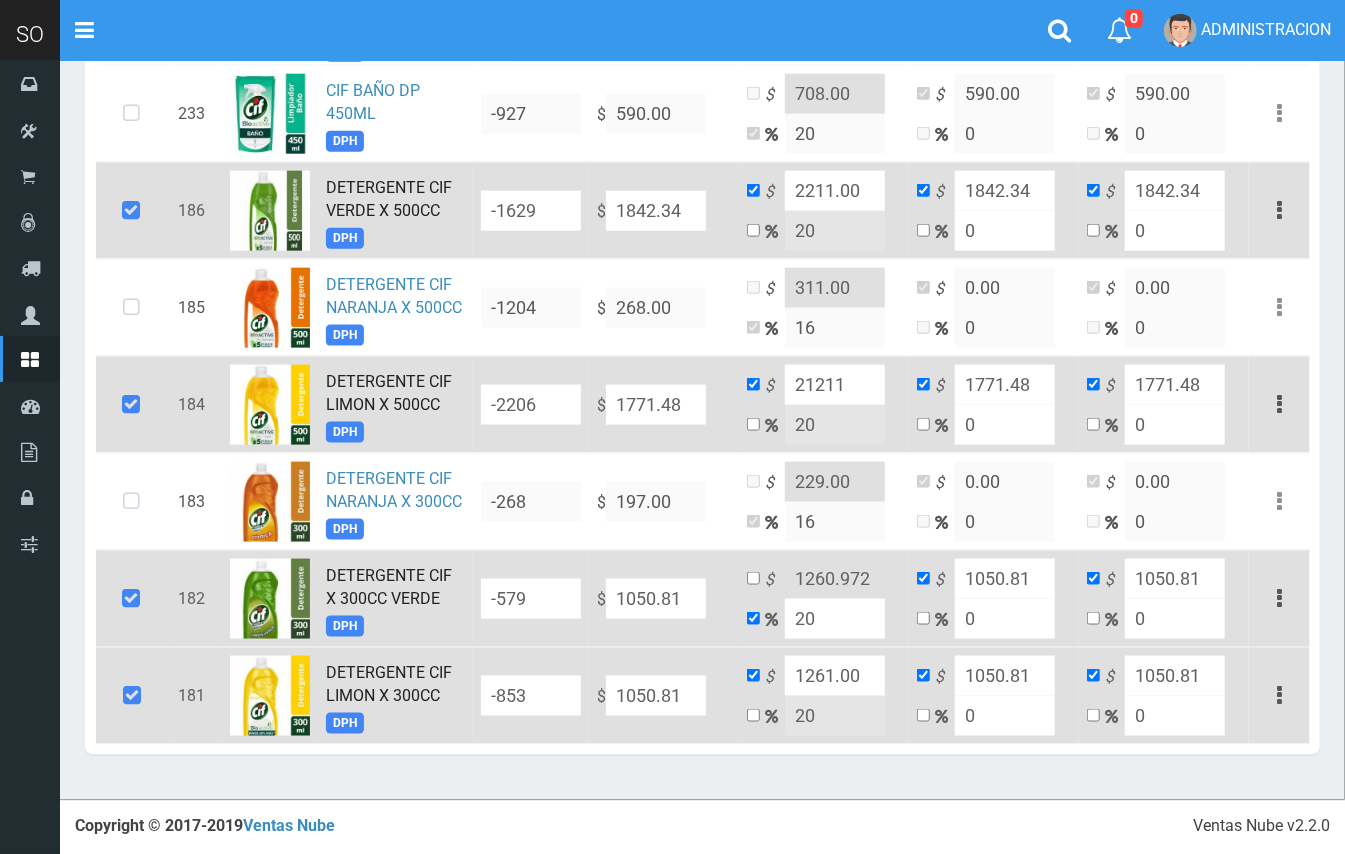 type on "20" 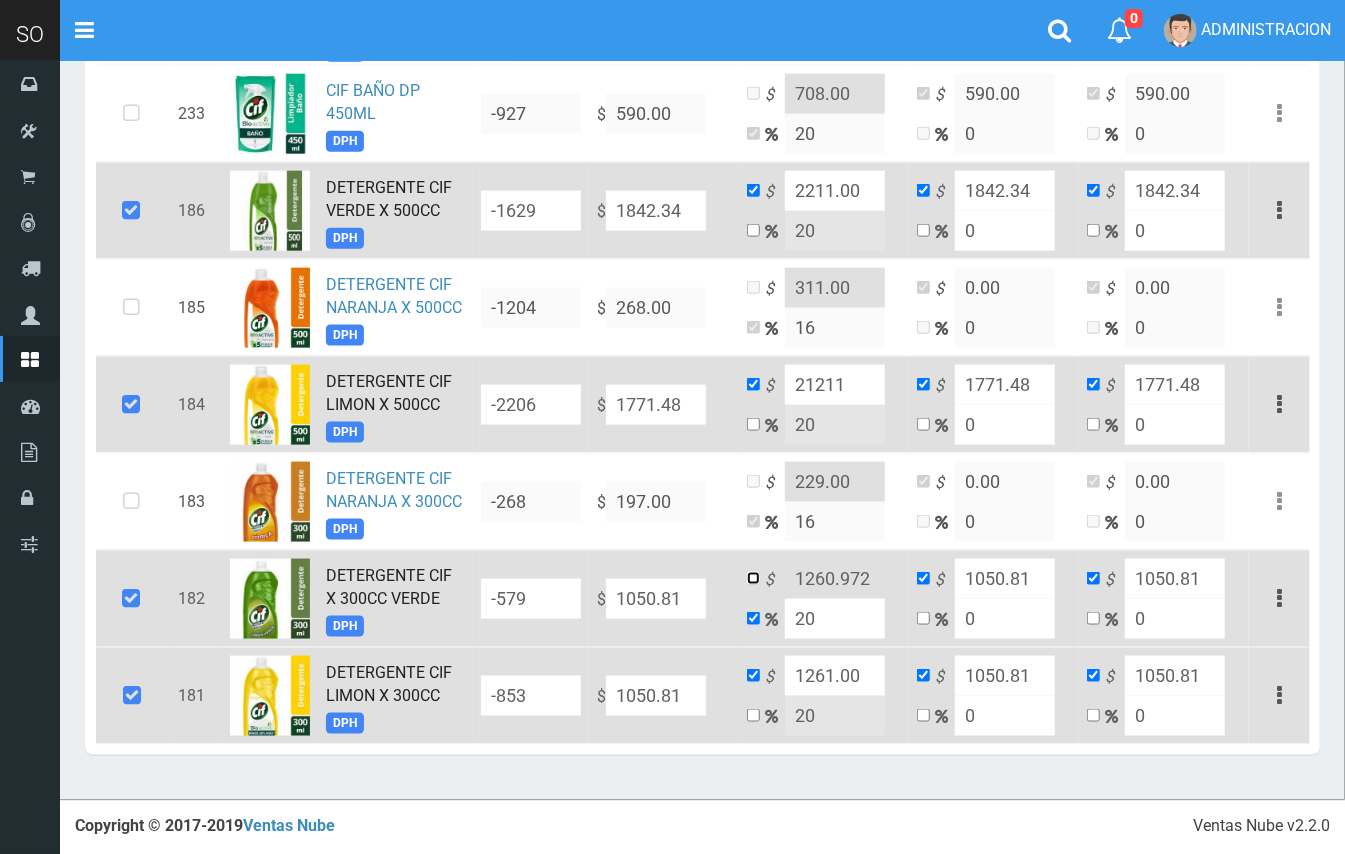 click at bounding box center [753, 578] 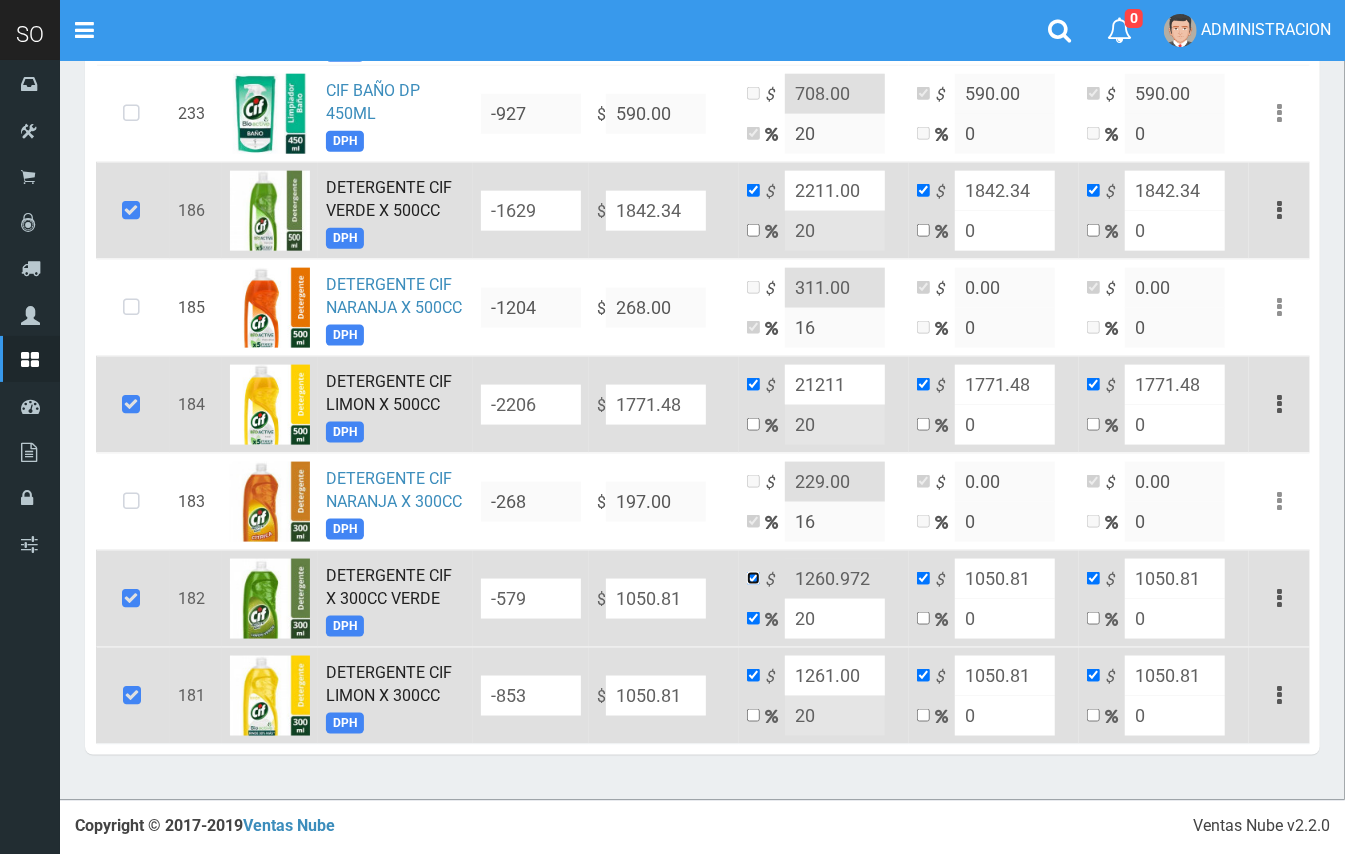 checkbox on "false" 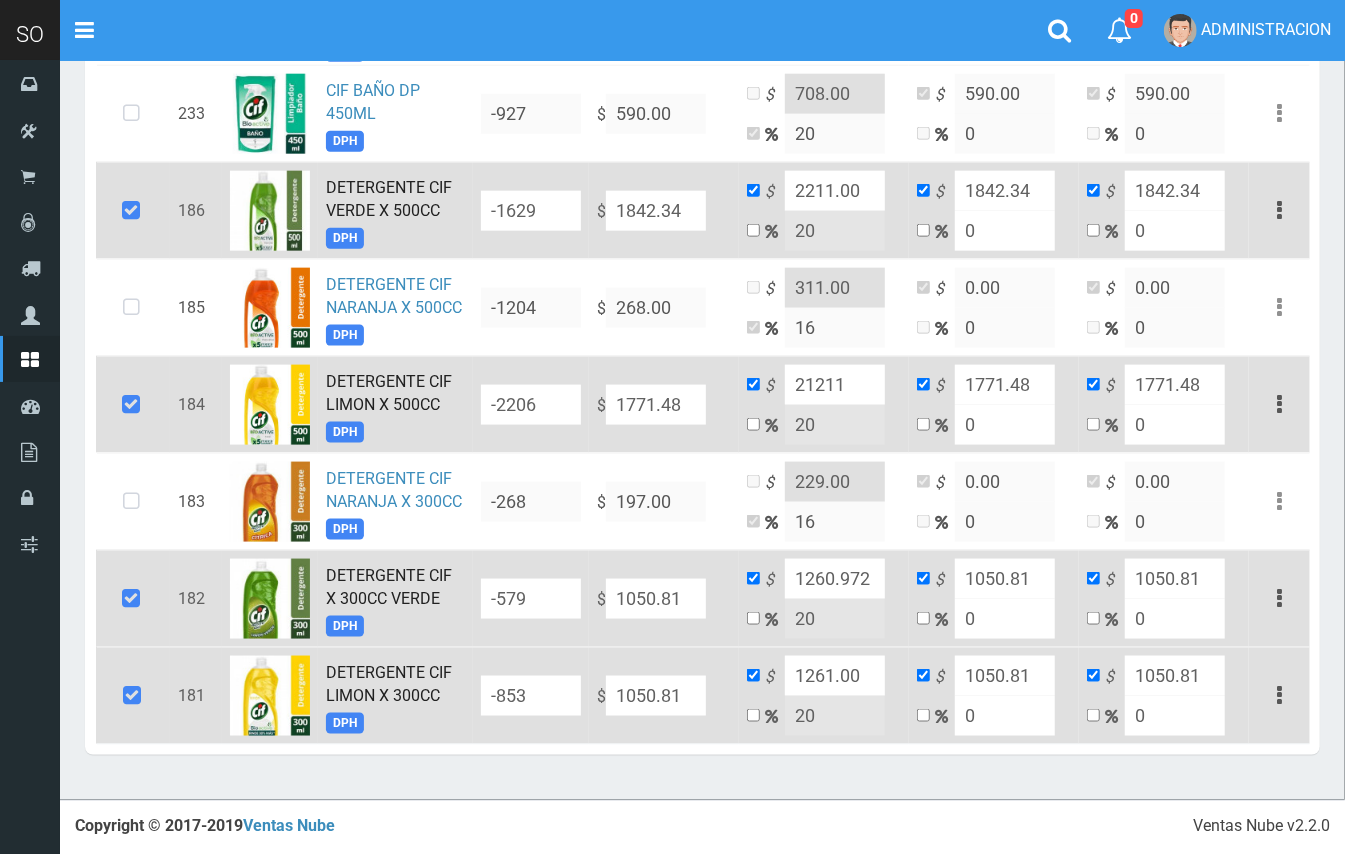 drag, startPoint x: 874, startPoint y: 580, endPoint x: 828, endPoint y: 580, distance: 46 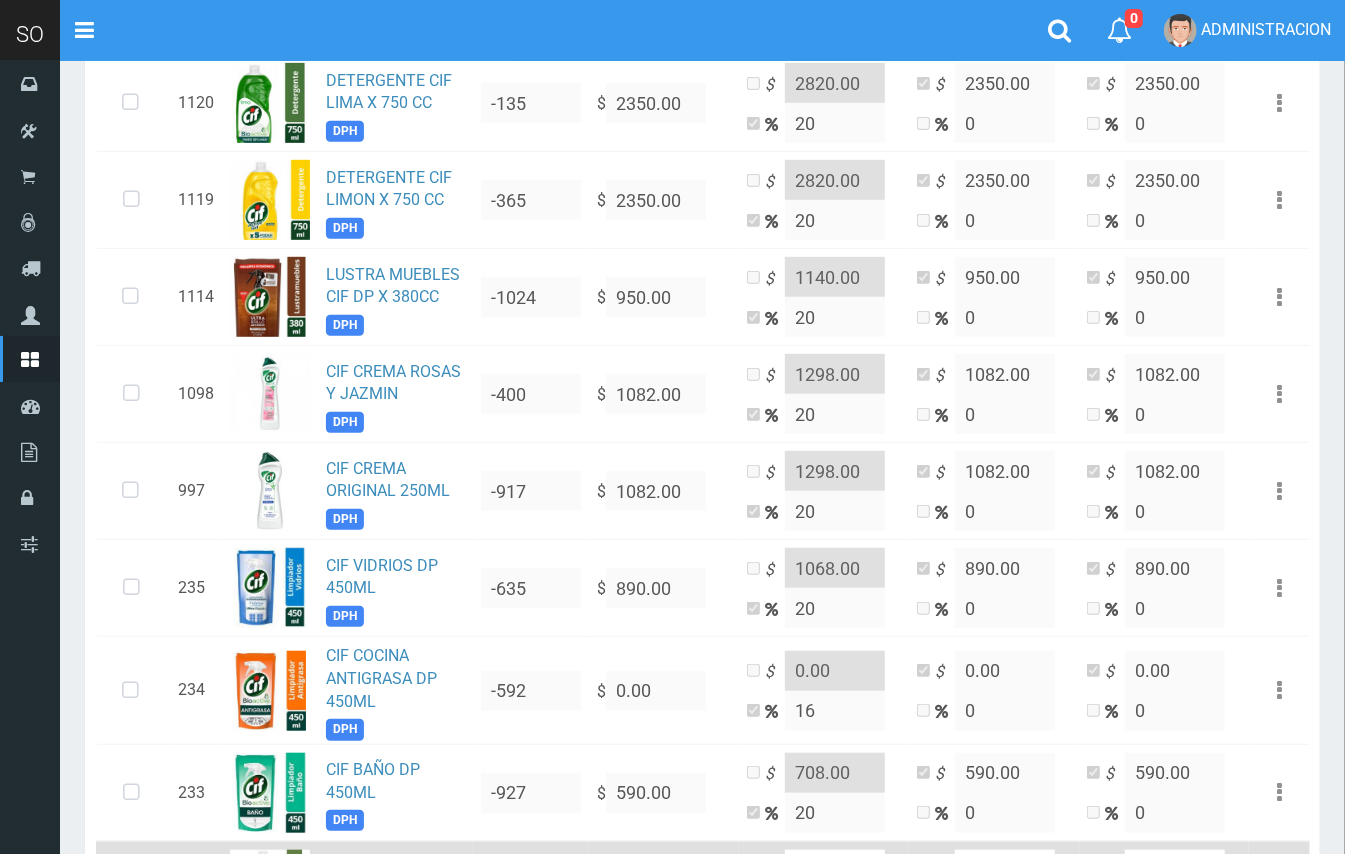 scroll, scrollTop: 0, scrollLeft: 0, axis: both 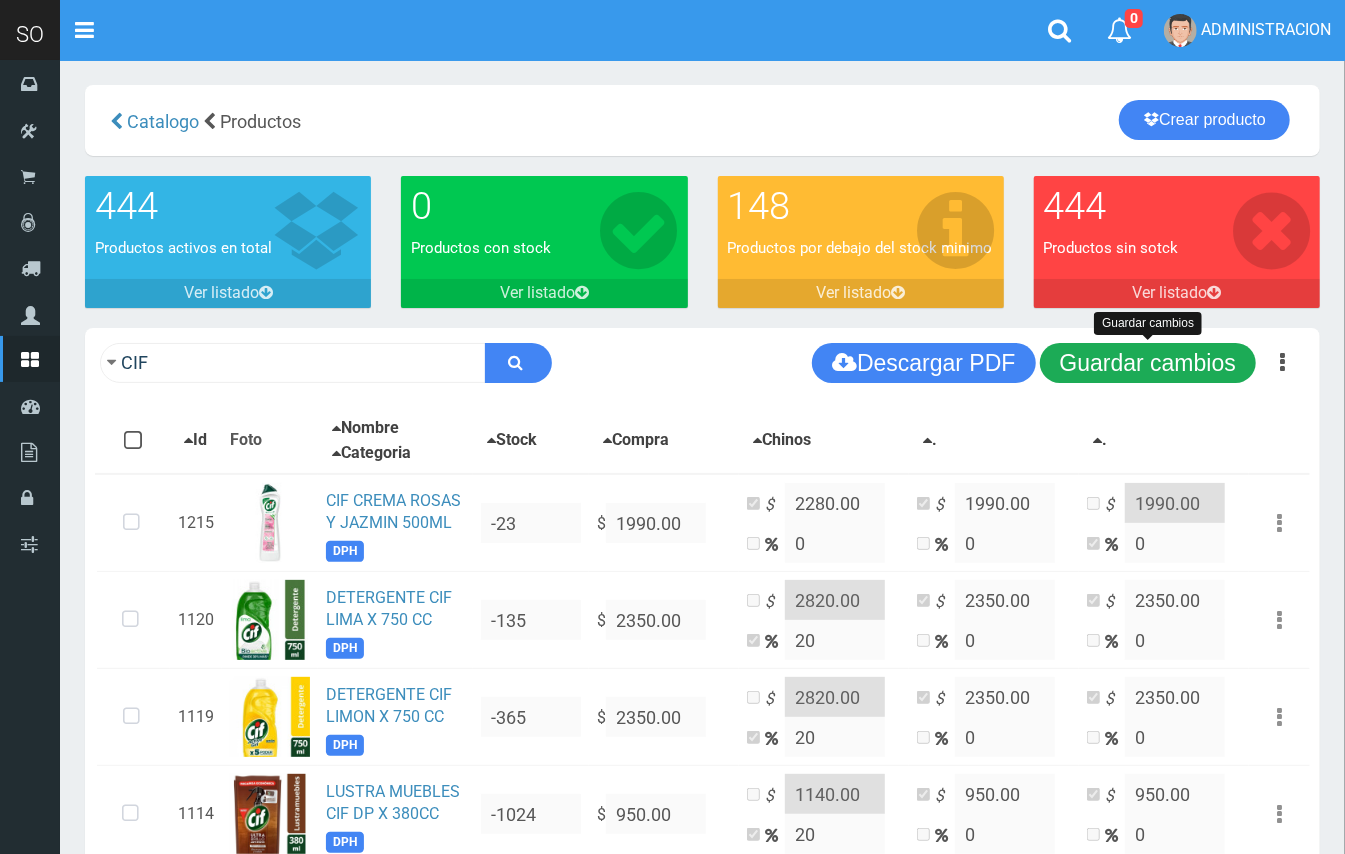 type on "1261.00" 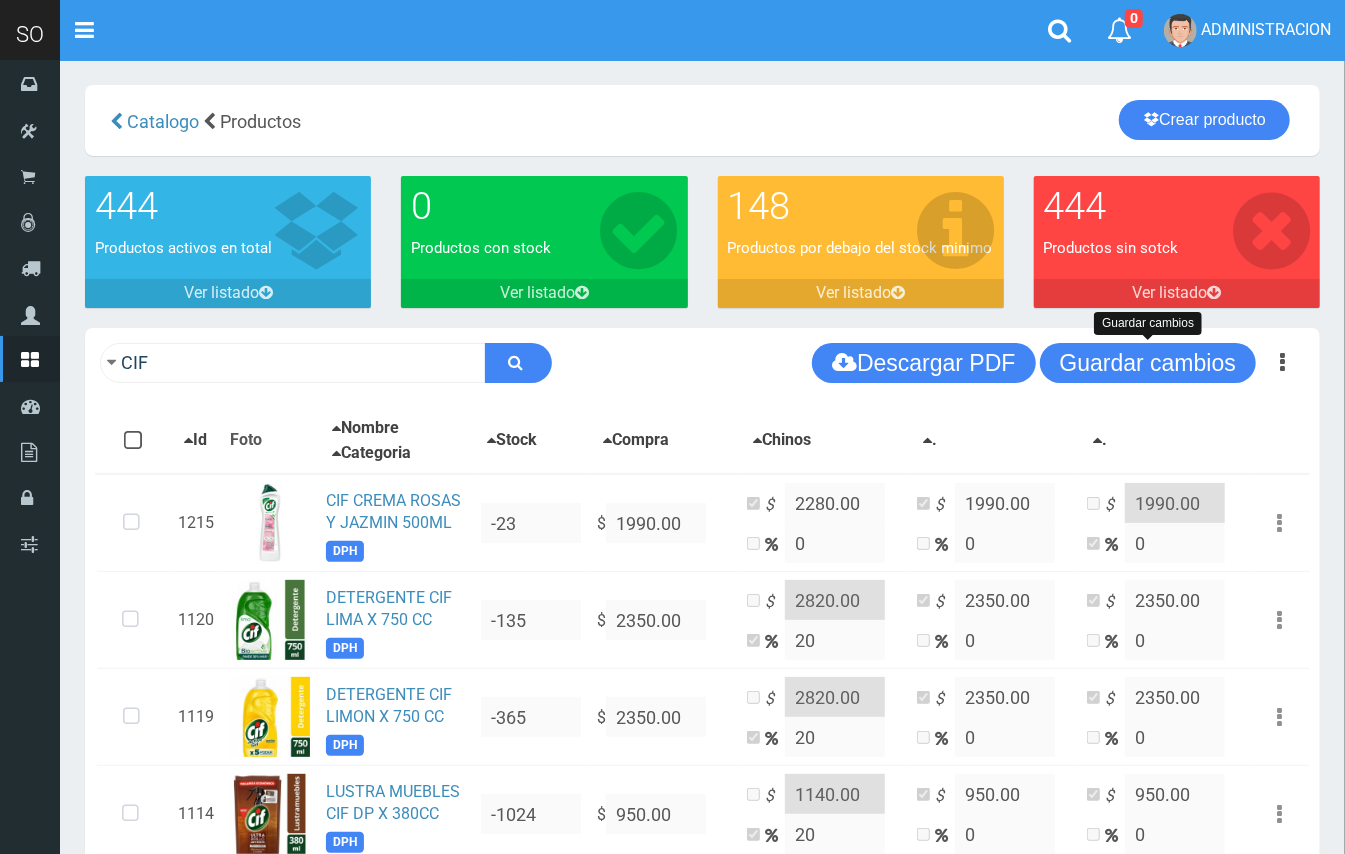 click on "Guardar cambios" at bounding box center [1148, 363] 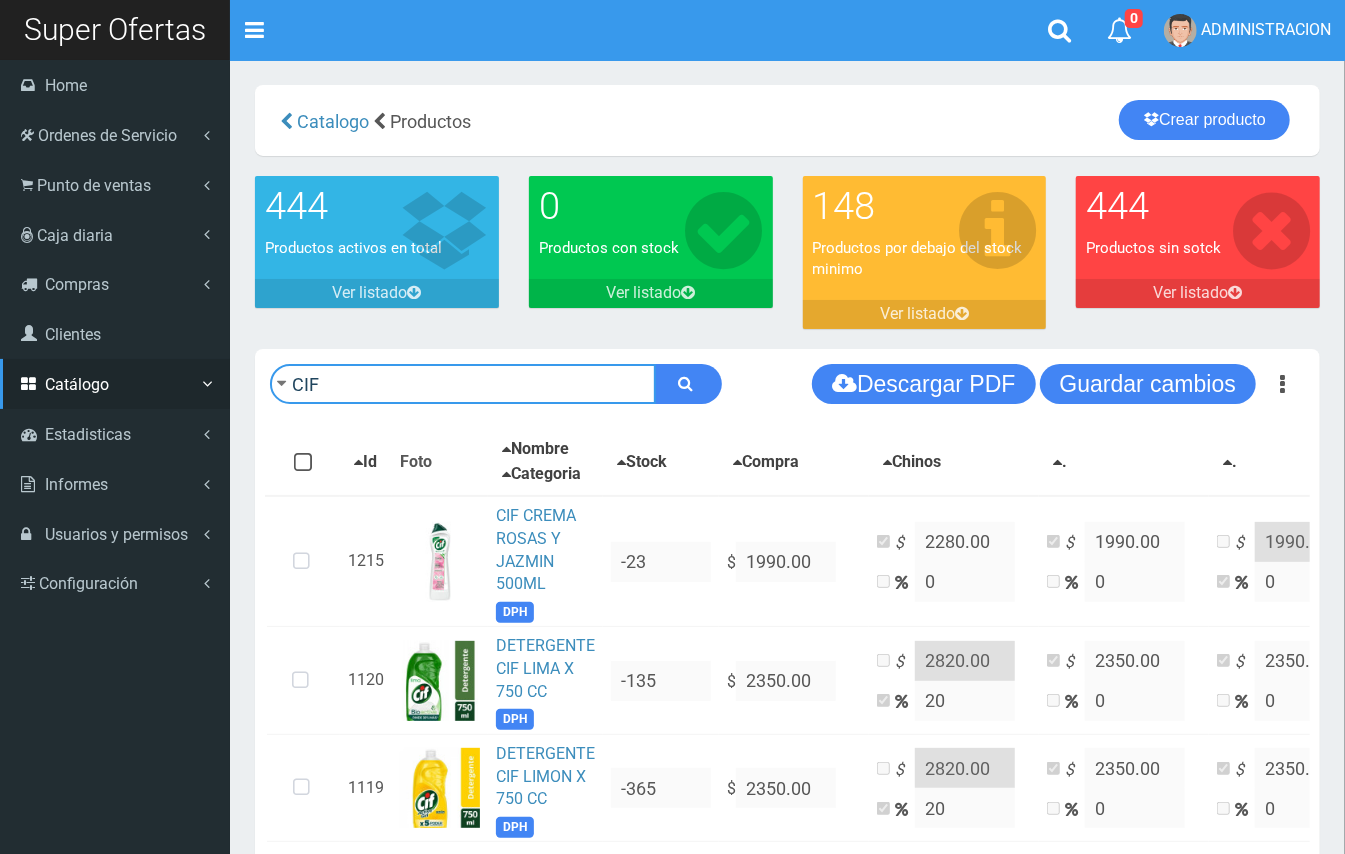 drag, startPoint x: 340, startPoint y: 360, endPoint x: 0, endPoint y: 361, distance: 340.00146 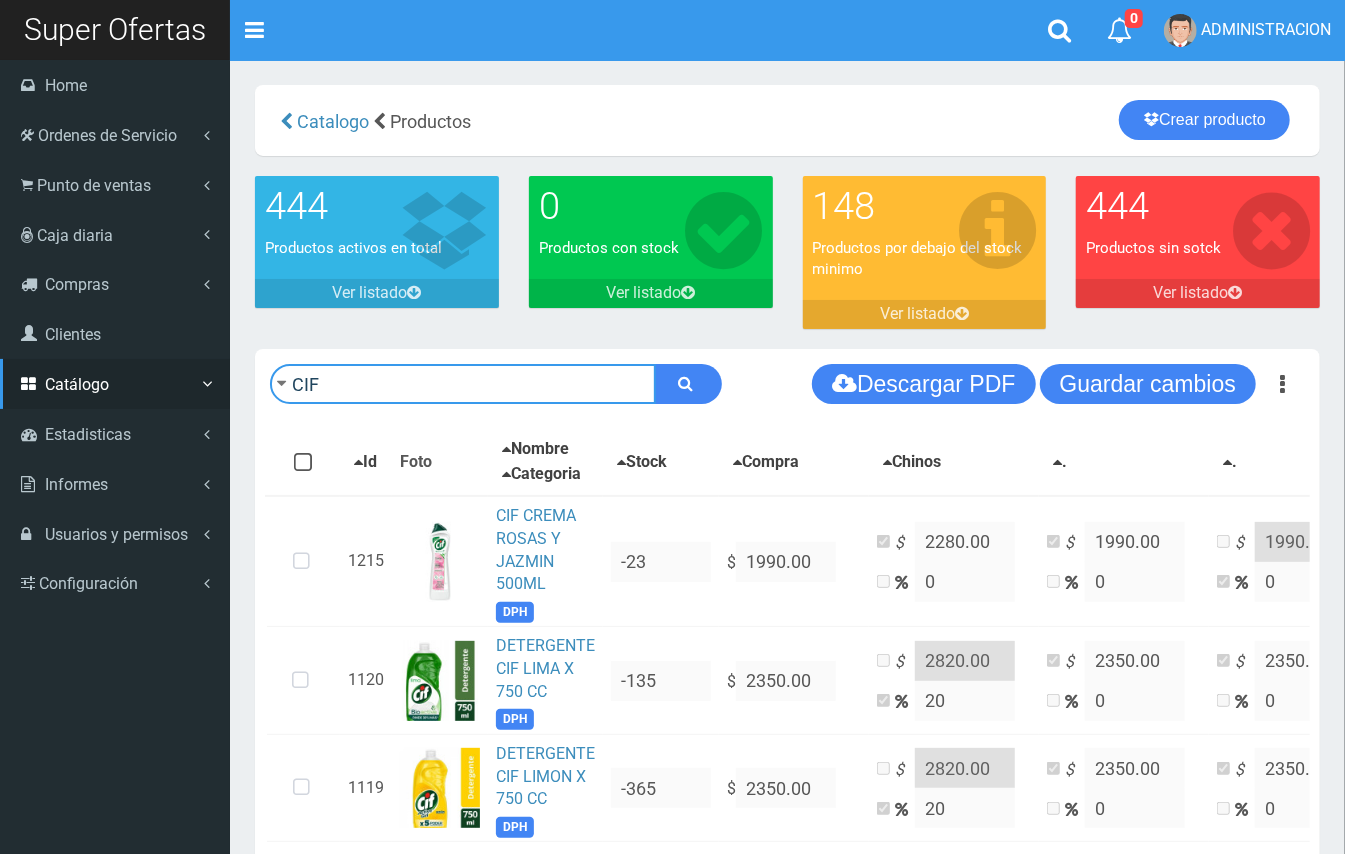 click on "SO
Toggle navigation 0 0" at bounding box center (672, 1083) 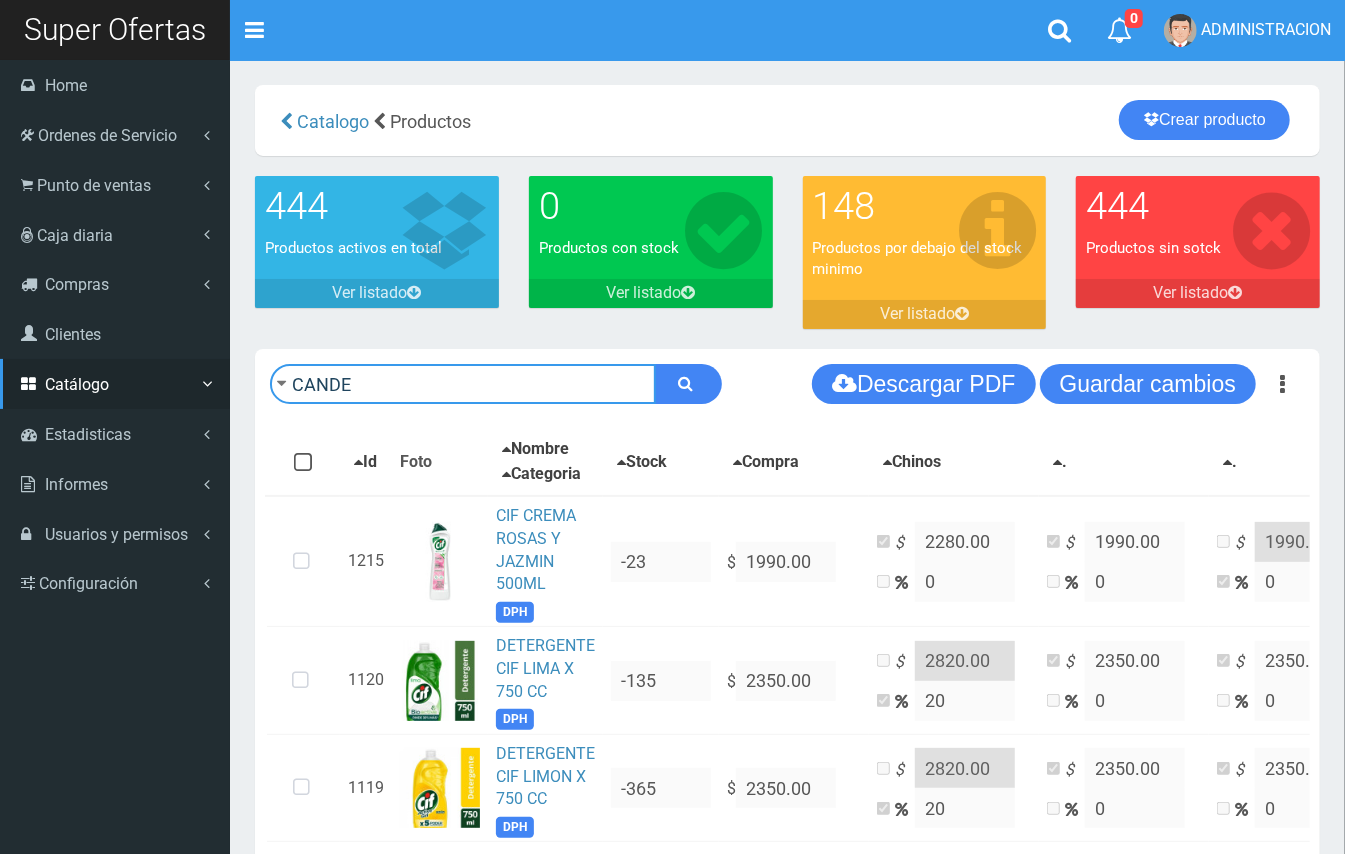 type on "CANDE" 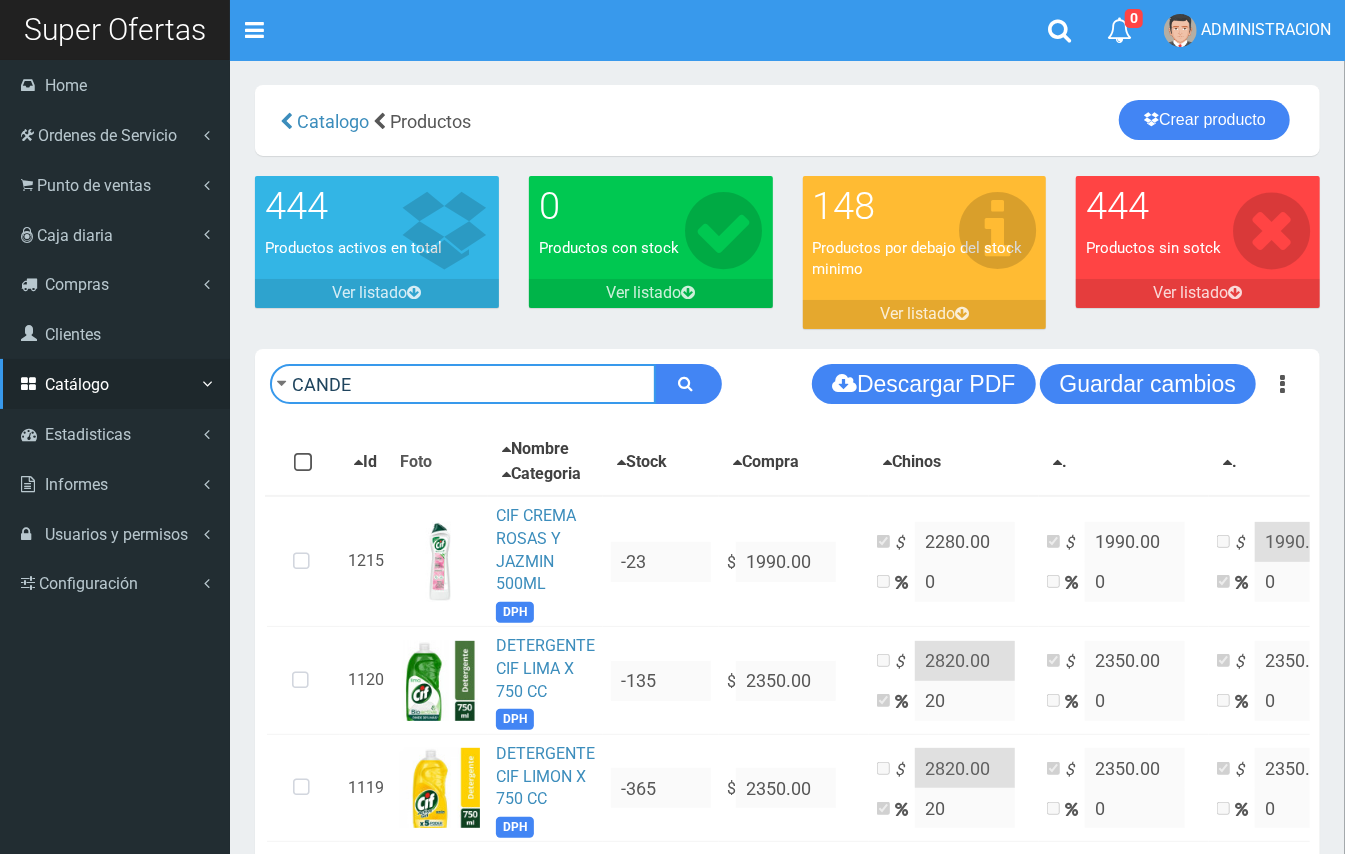 click at bounding box center (688, 384) 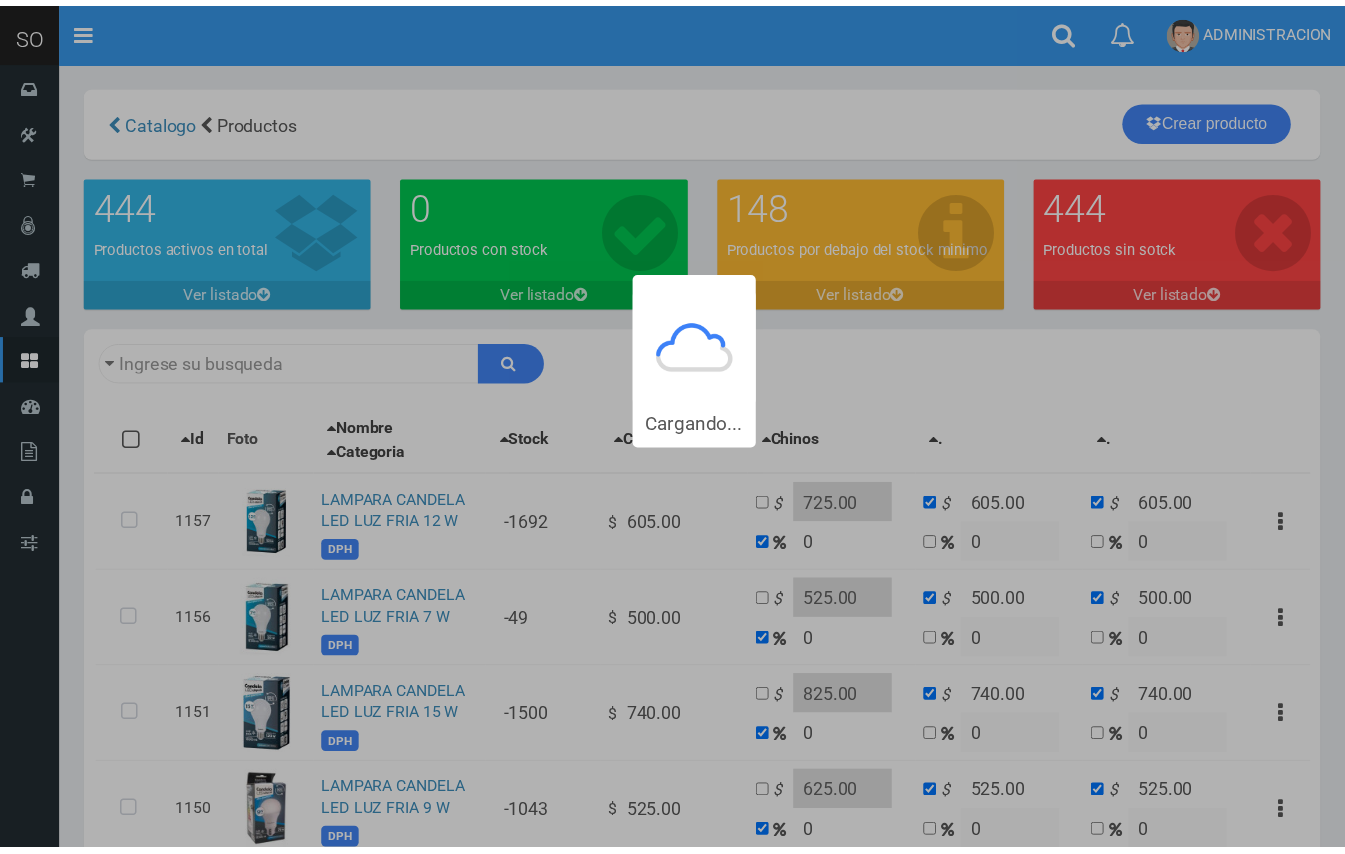 scroll, scrollTop: 0, scrollLeft: 0, axis: both 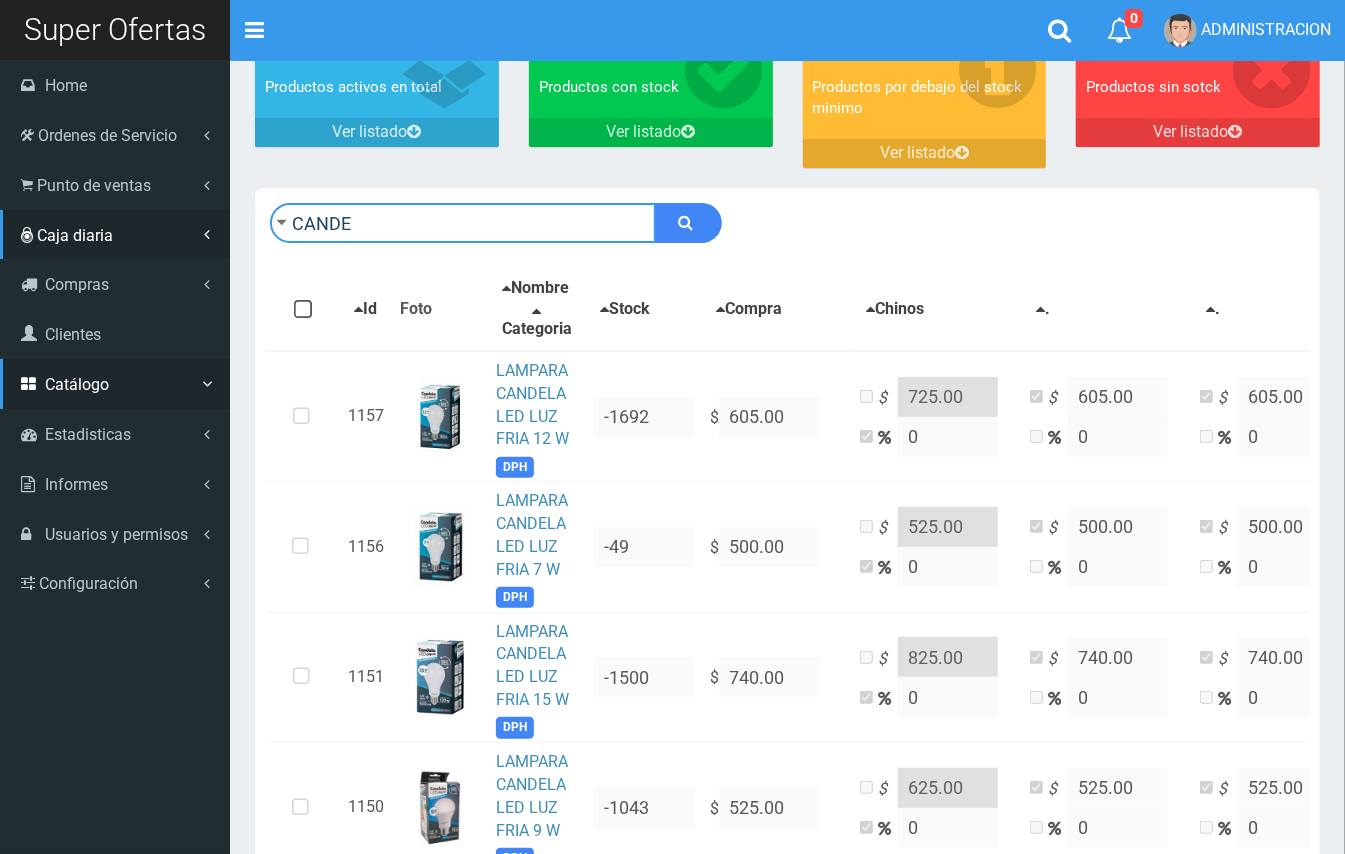 drag, startPoint x: 320, startPoint y: 220, endPoint x: 54, endPoint y: 210, distance: 266.1879 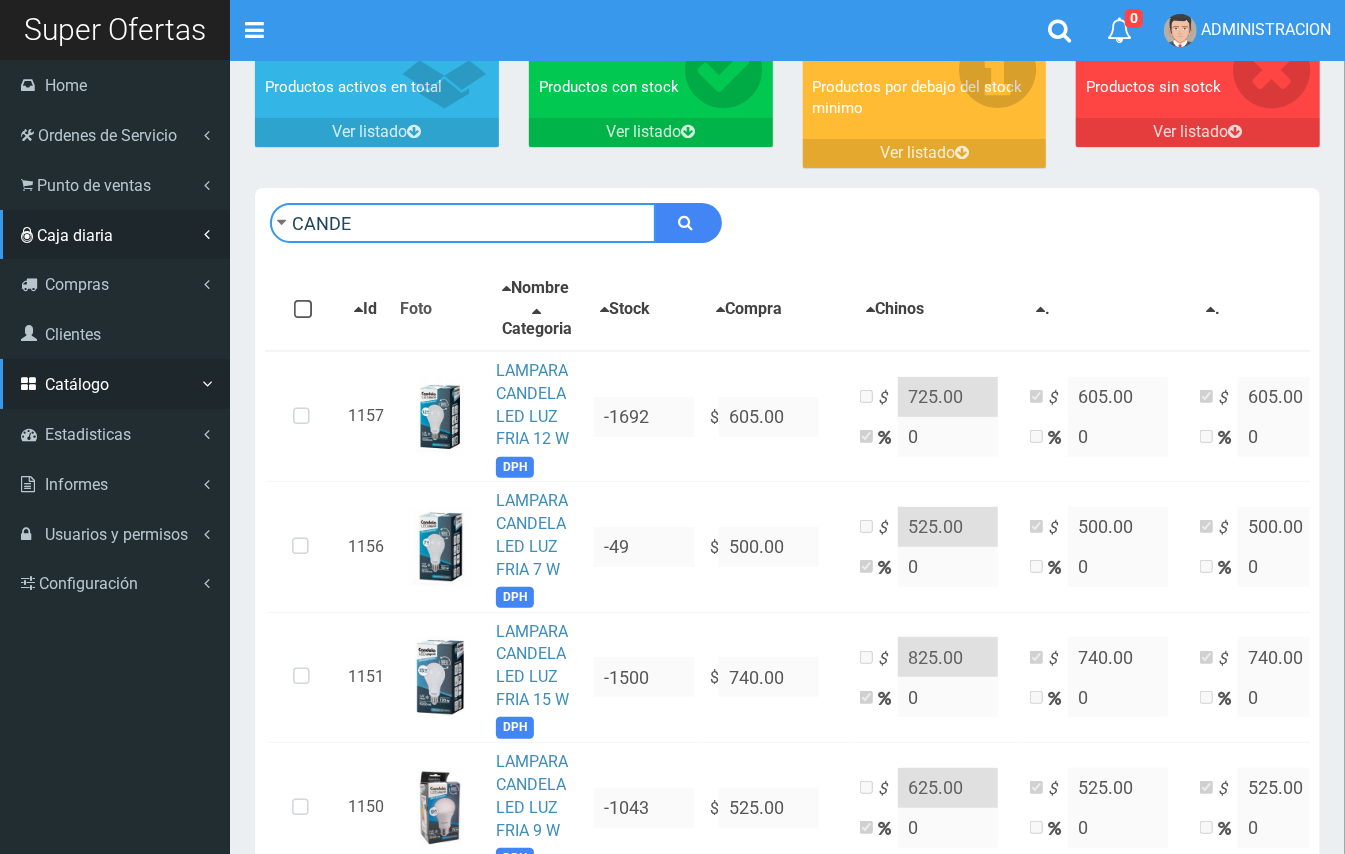 click on "SO
Toggle navigation 0 0" at bounding box center [672, 383] 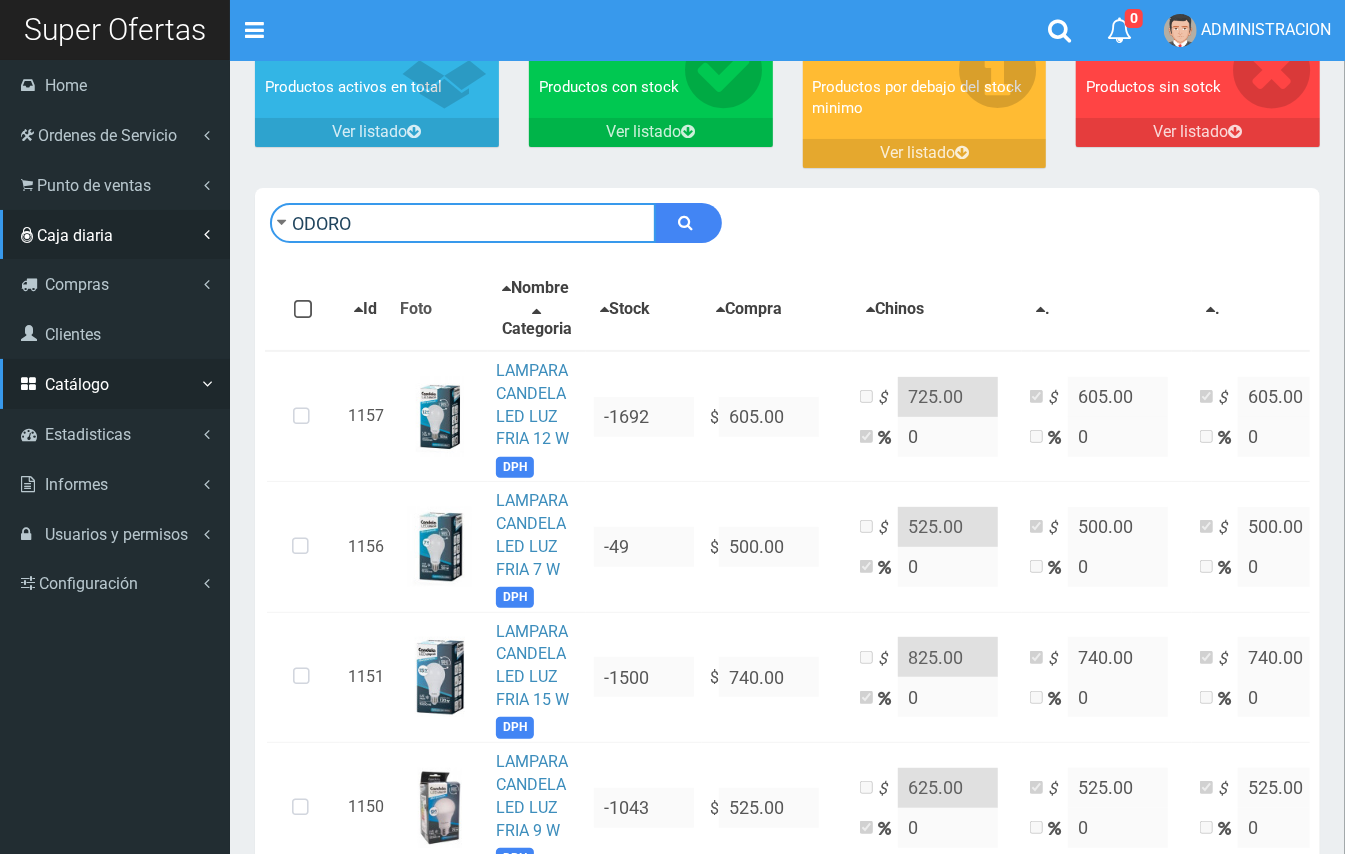 type on "ODORO" 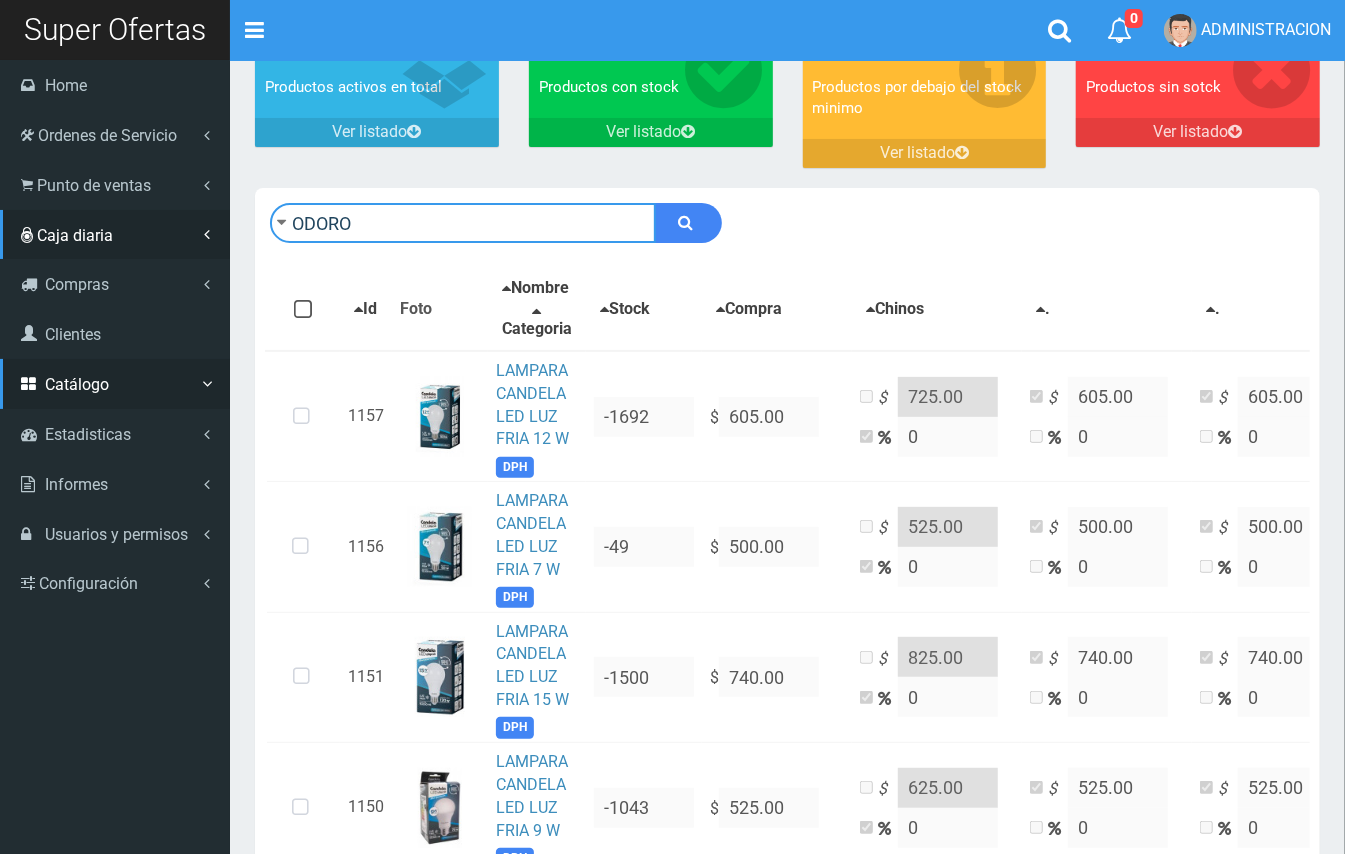click at bounding box center (688, 223) 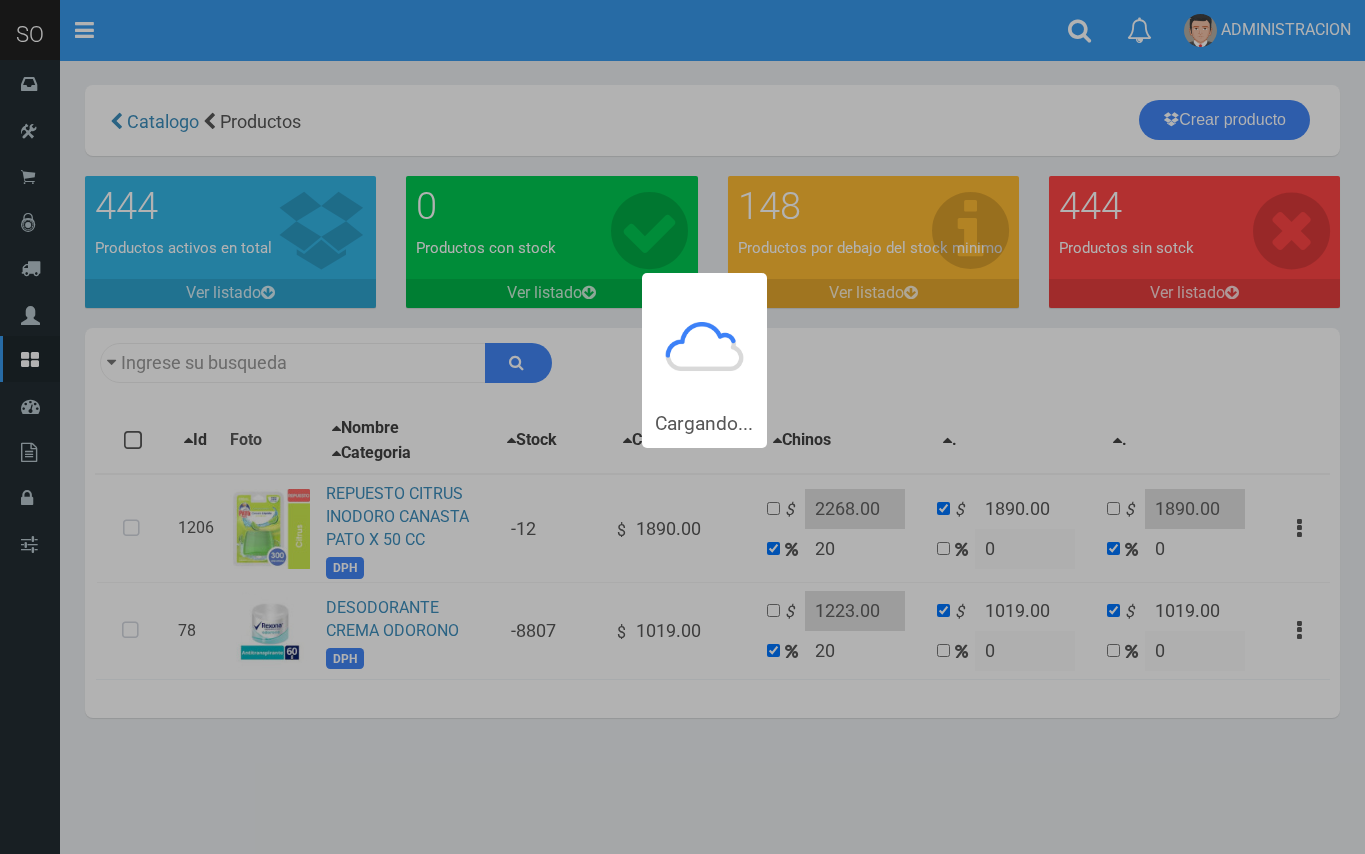 scroll, scrollTop: 0, scrollLeft: 0, axis: both 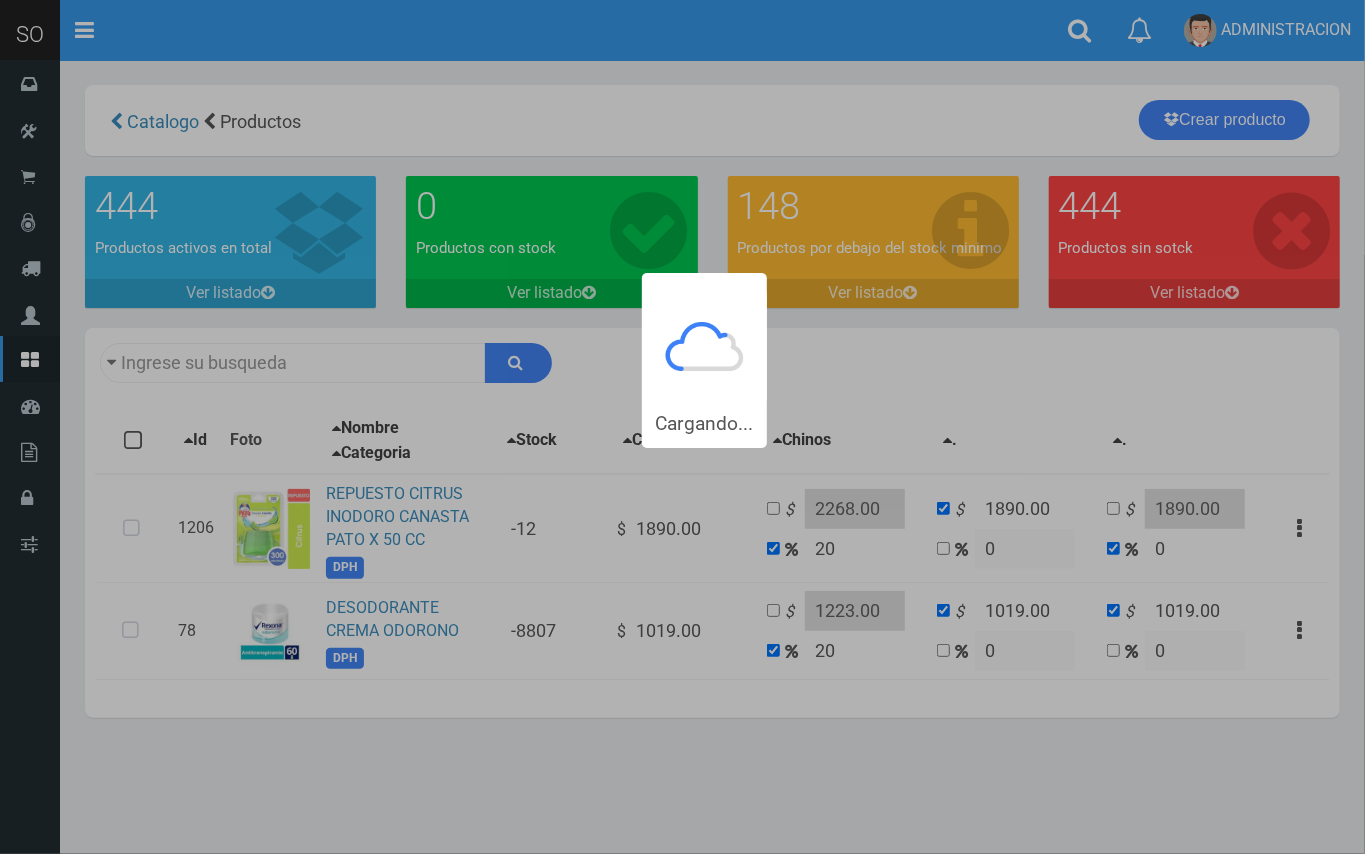 type on "ODORO" 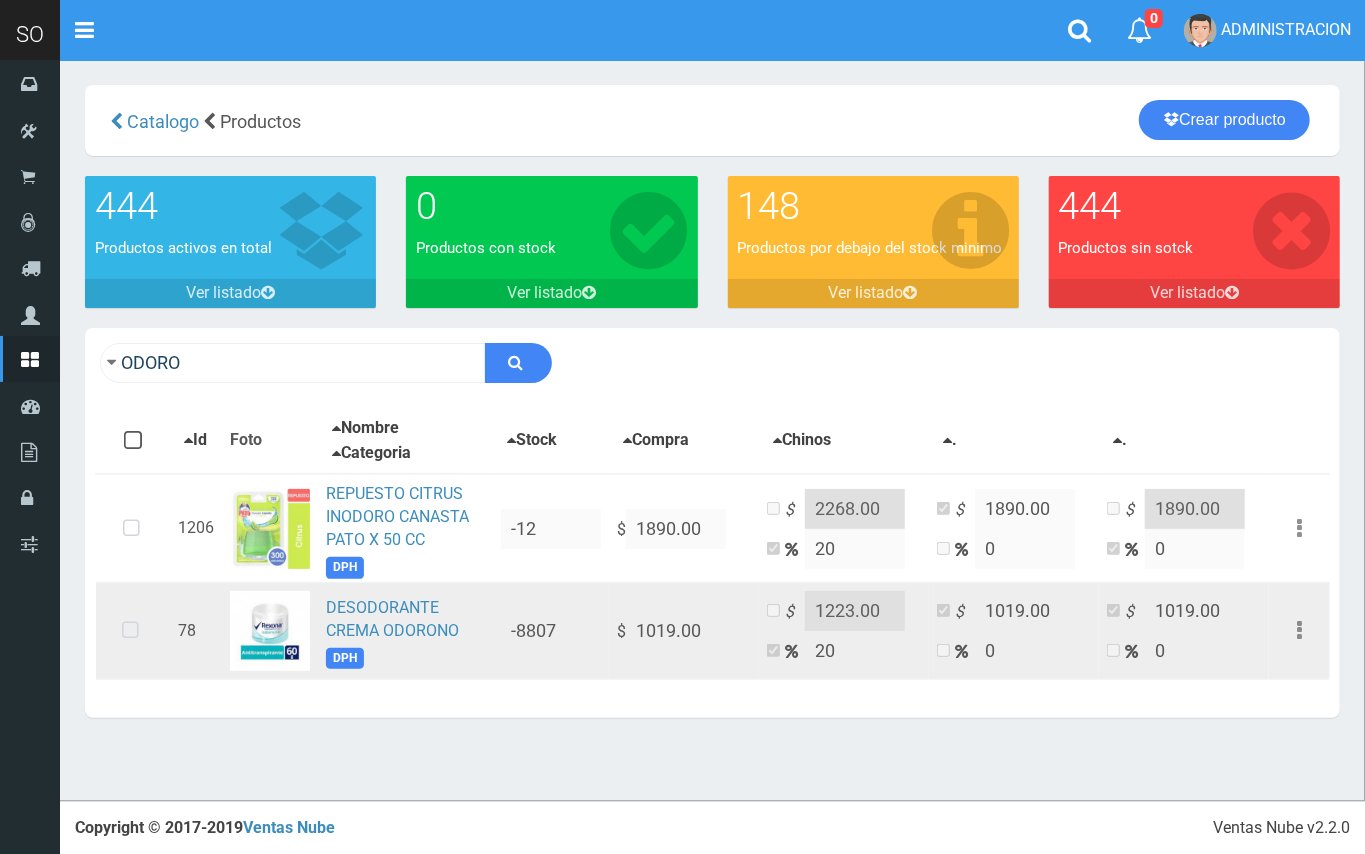 drag, startPoint x: 129, startPoint y: 630, endPoint x: 157, endPoint y: 621, distance: 29.410883 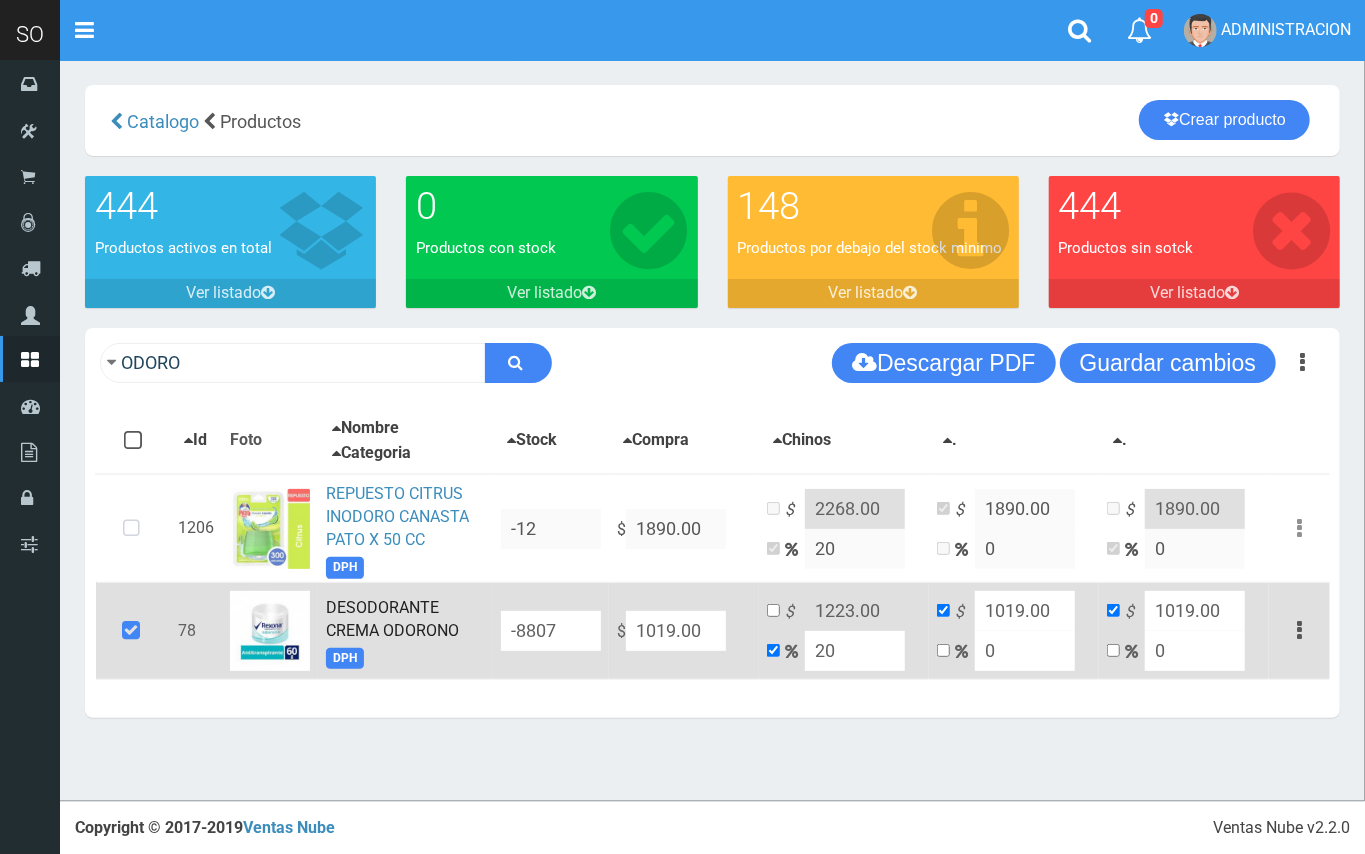 drag, startPoint x: 712, startPoint y: 632, endPoint x: 606, endPoint y: 632, distance: 106 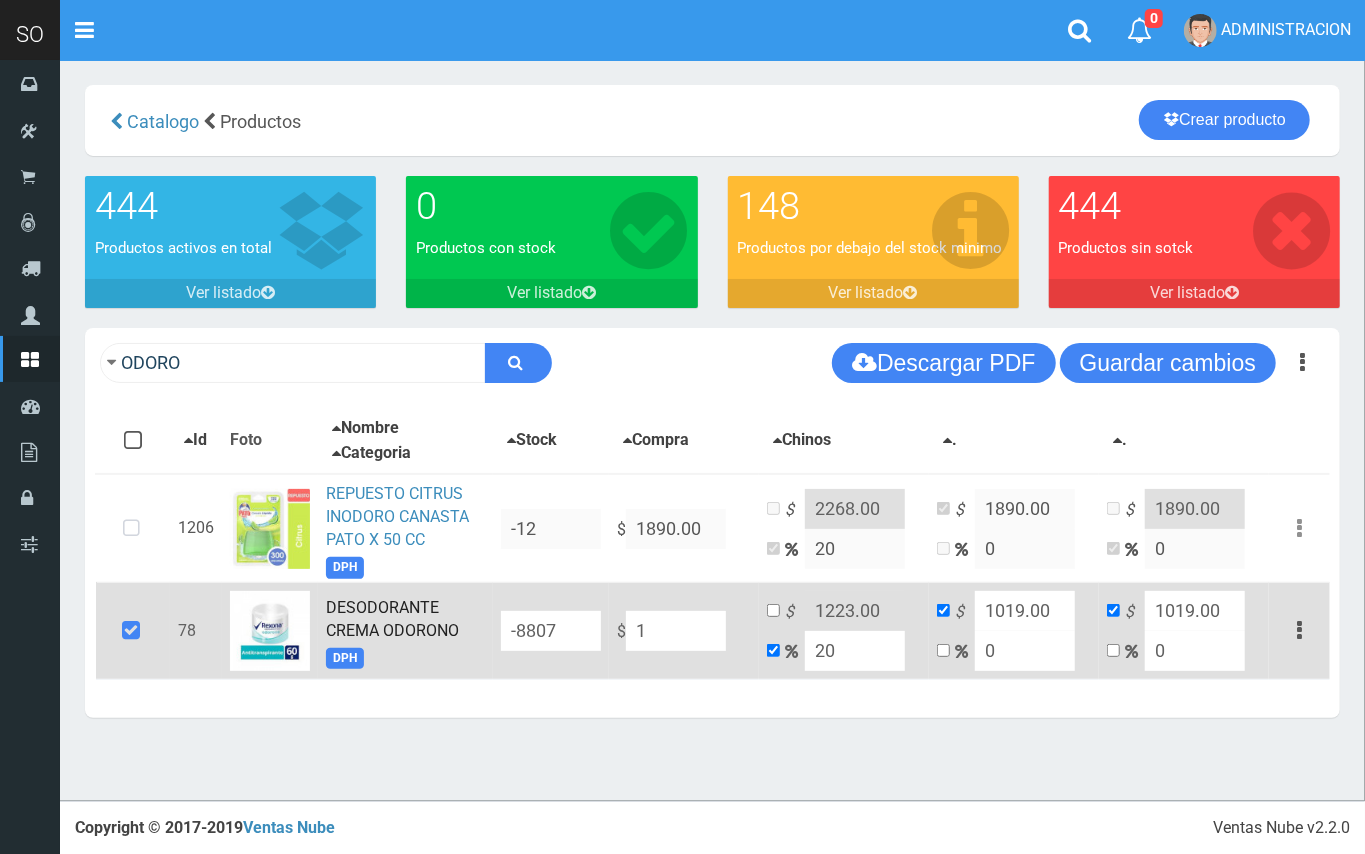 type on "1.2" 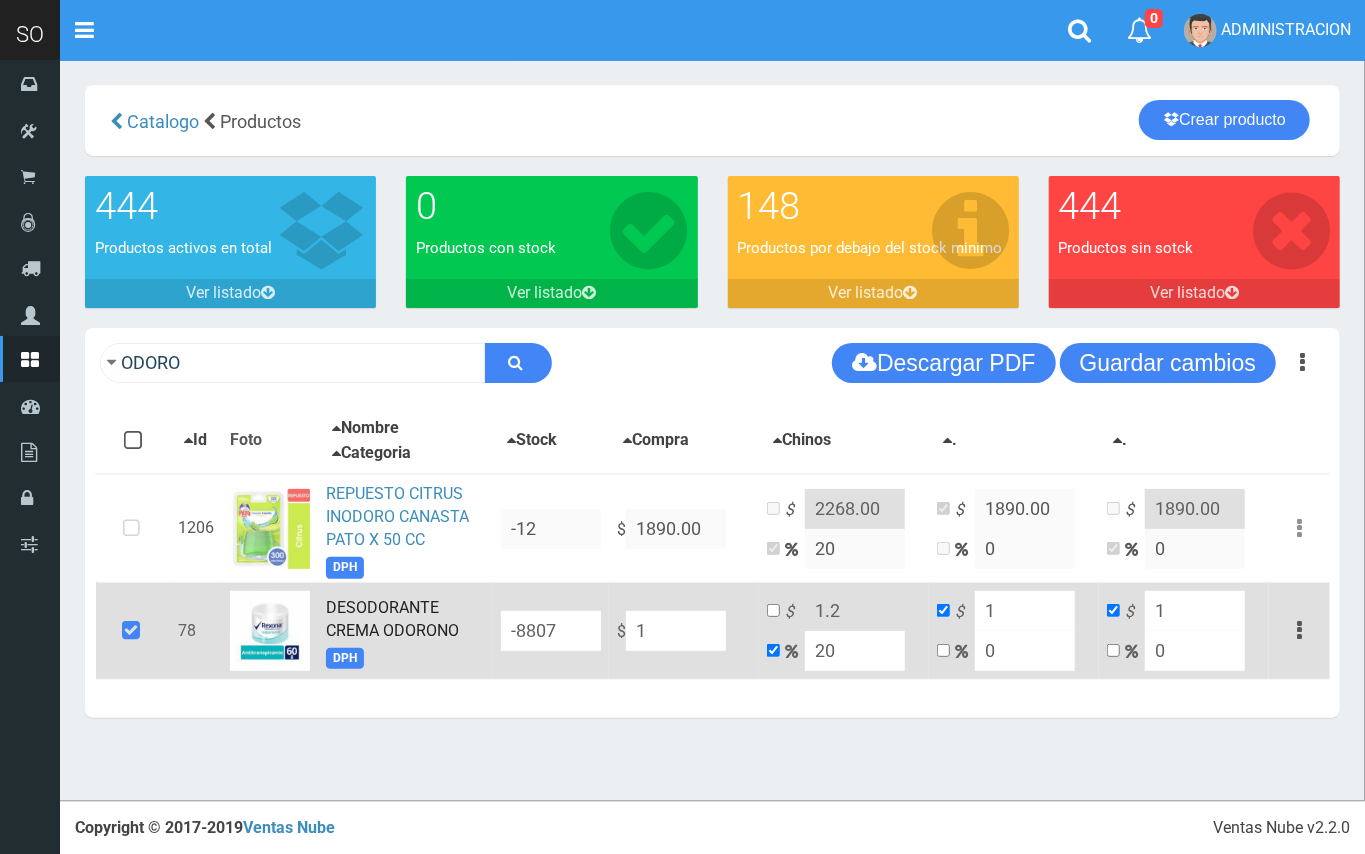 type on "11" 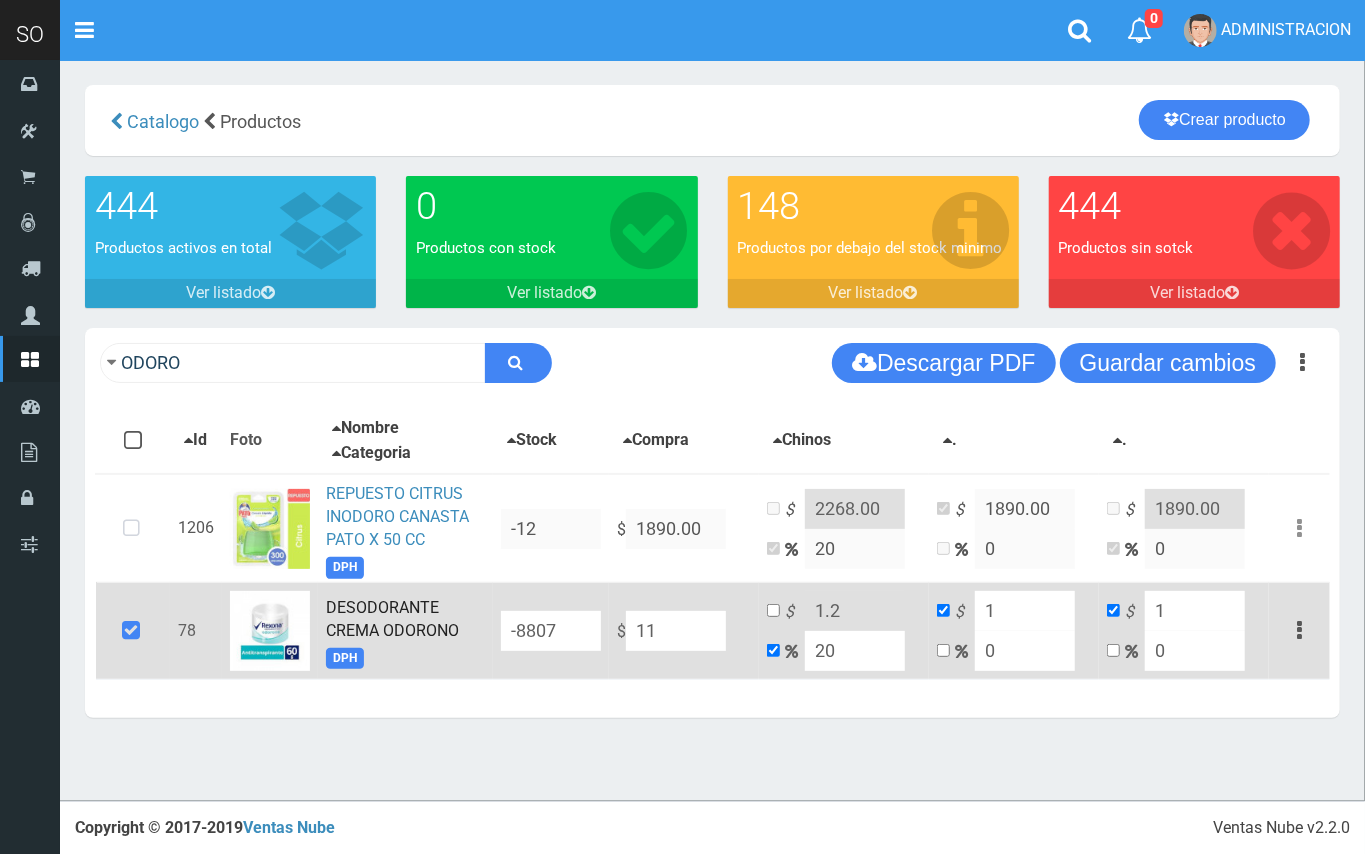 type on "13.2" 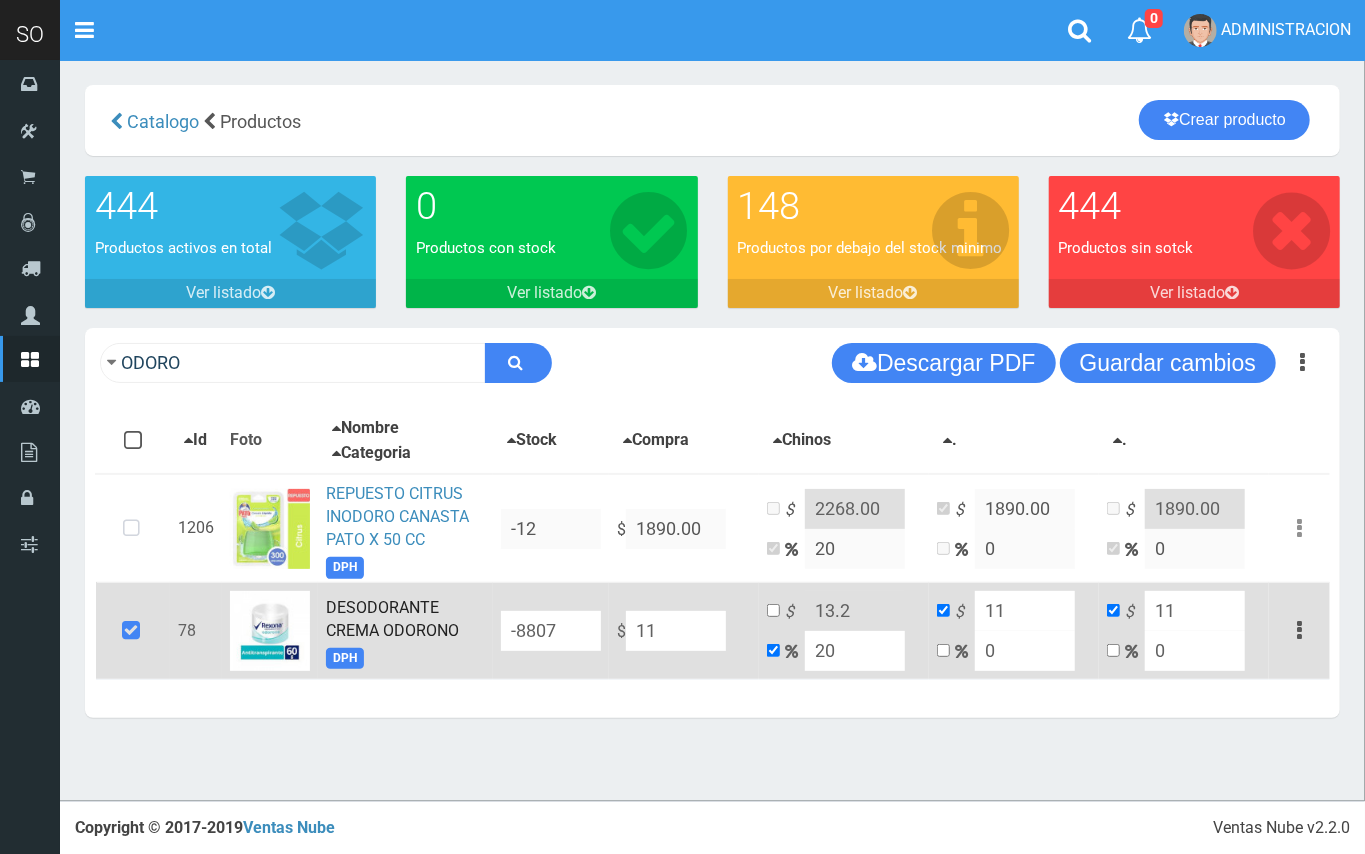 type on "119" 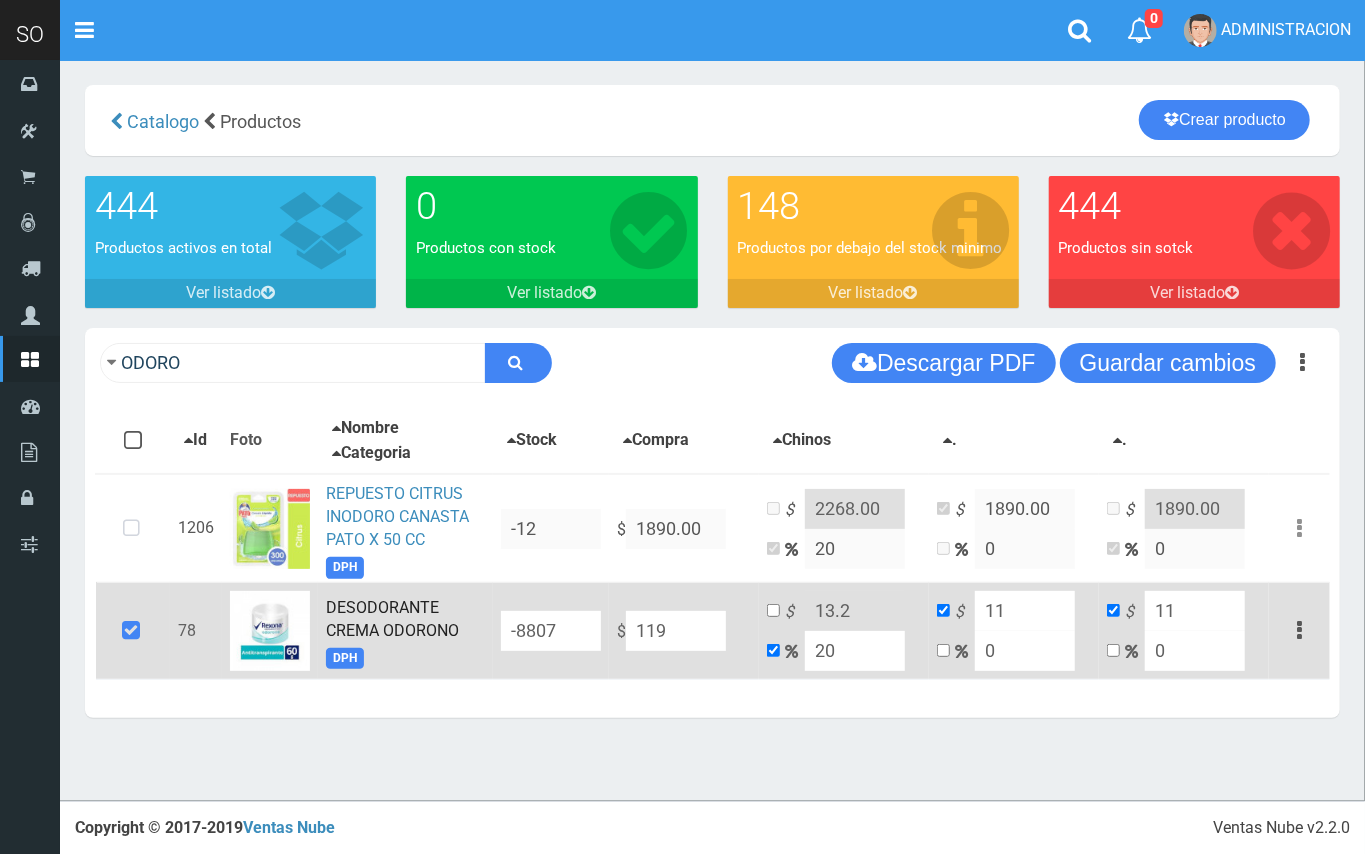 type on "142.8" 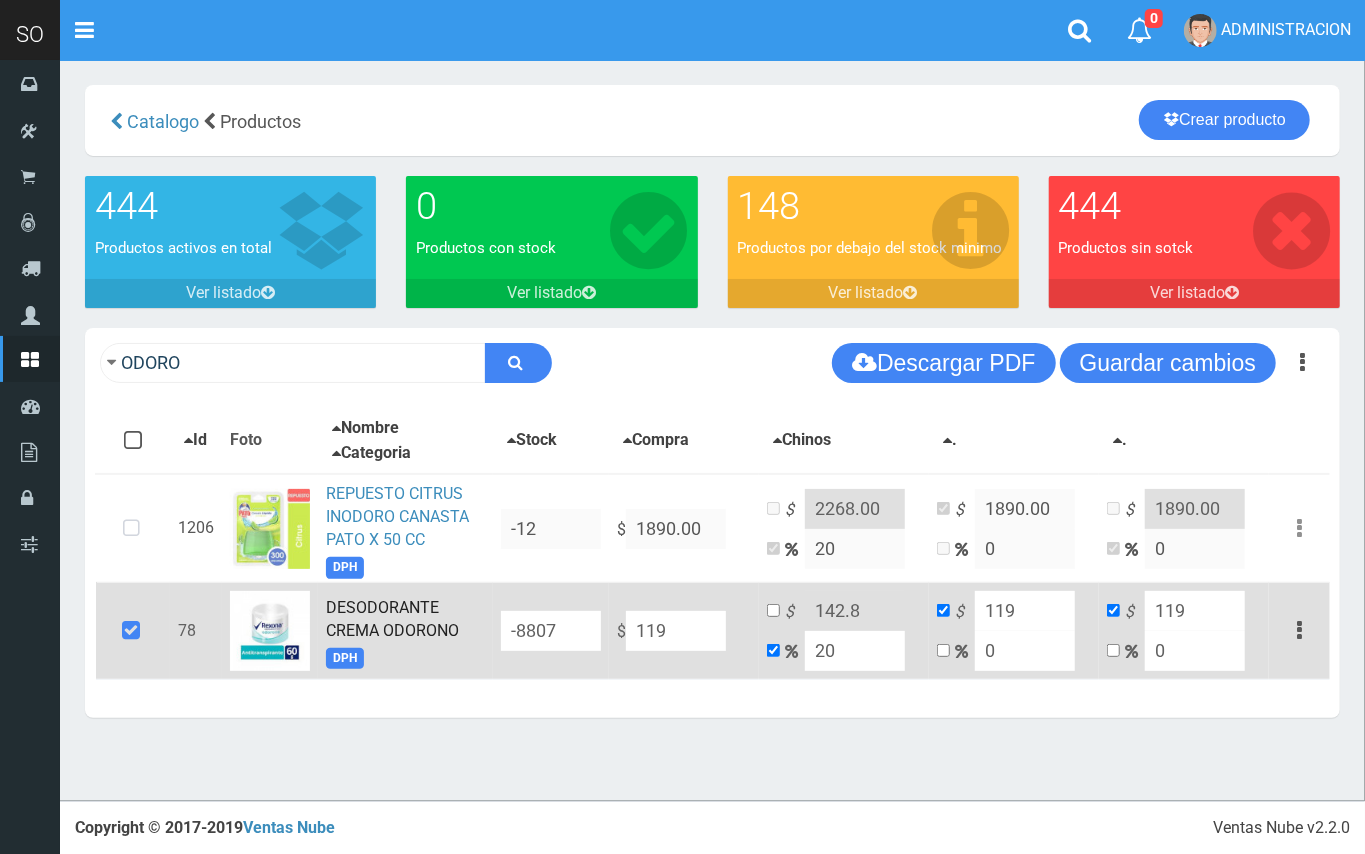 click on "119" at bounding box center [676, 631] 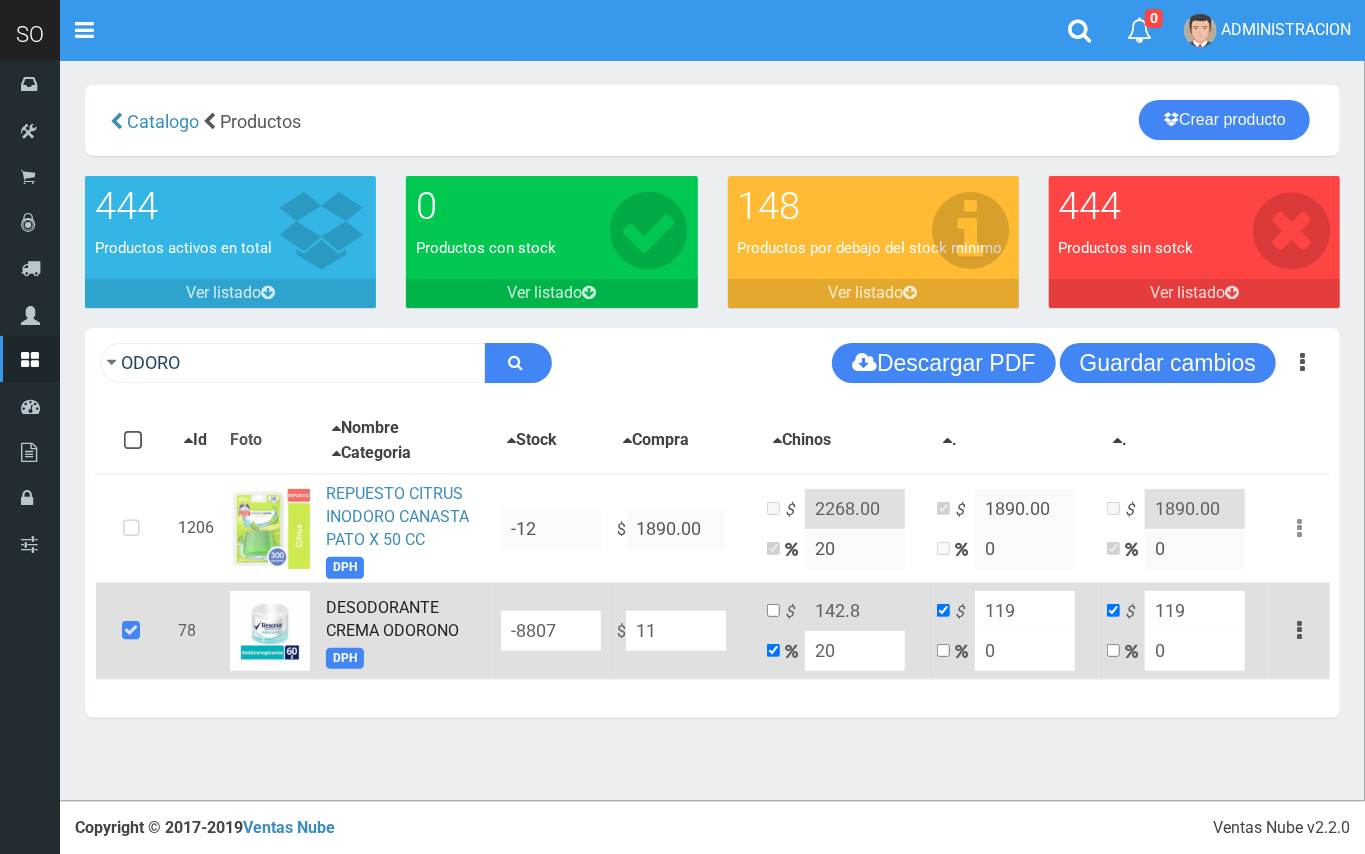 type on "13.2" 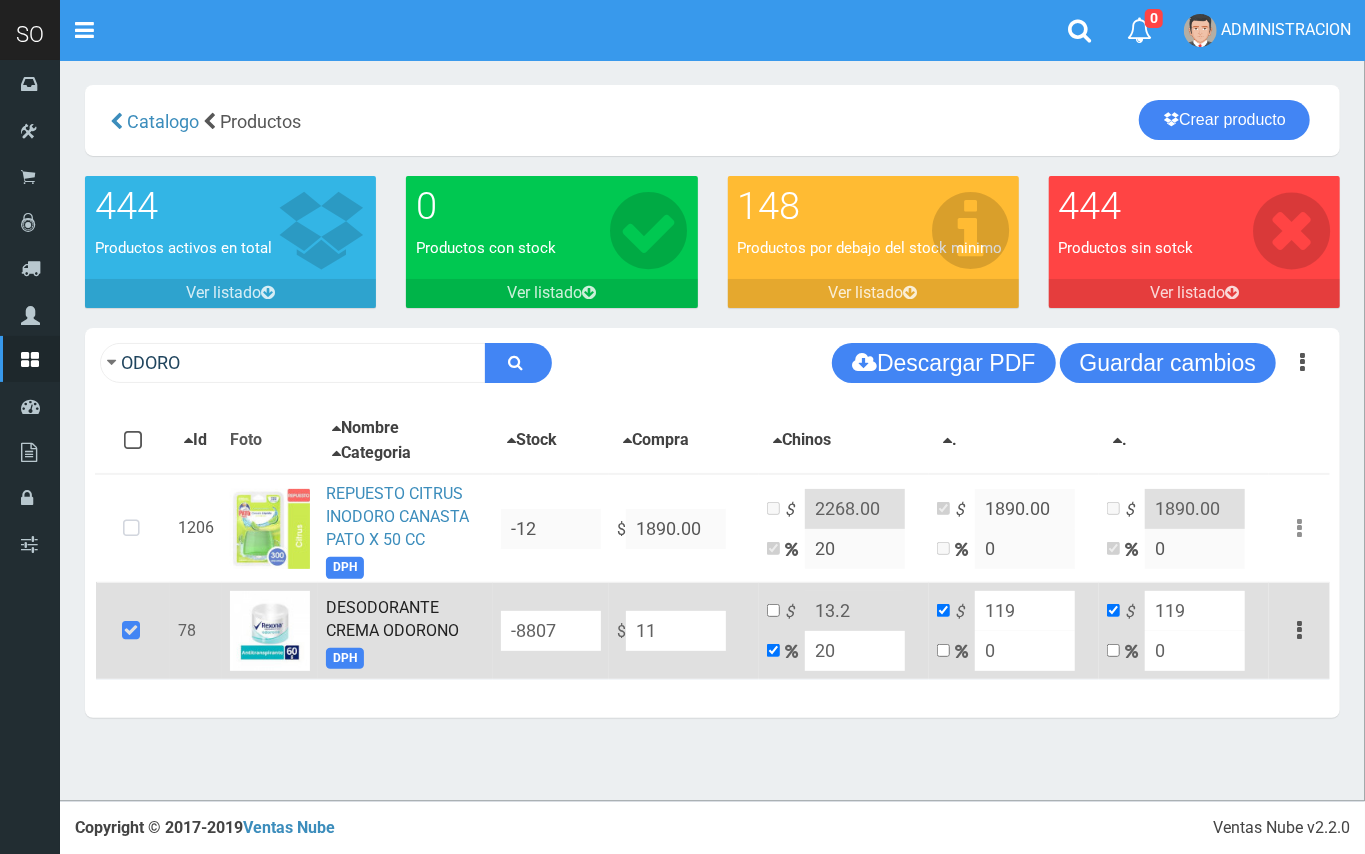 type on "11" 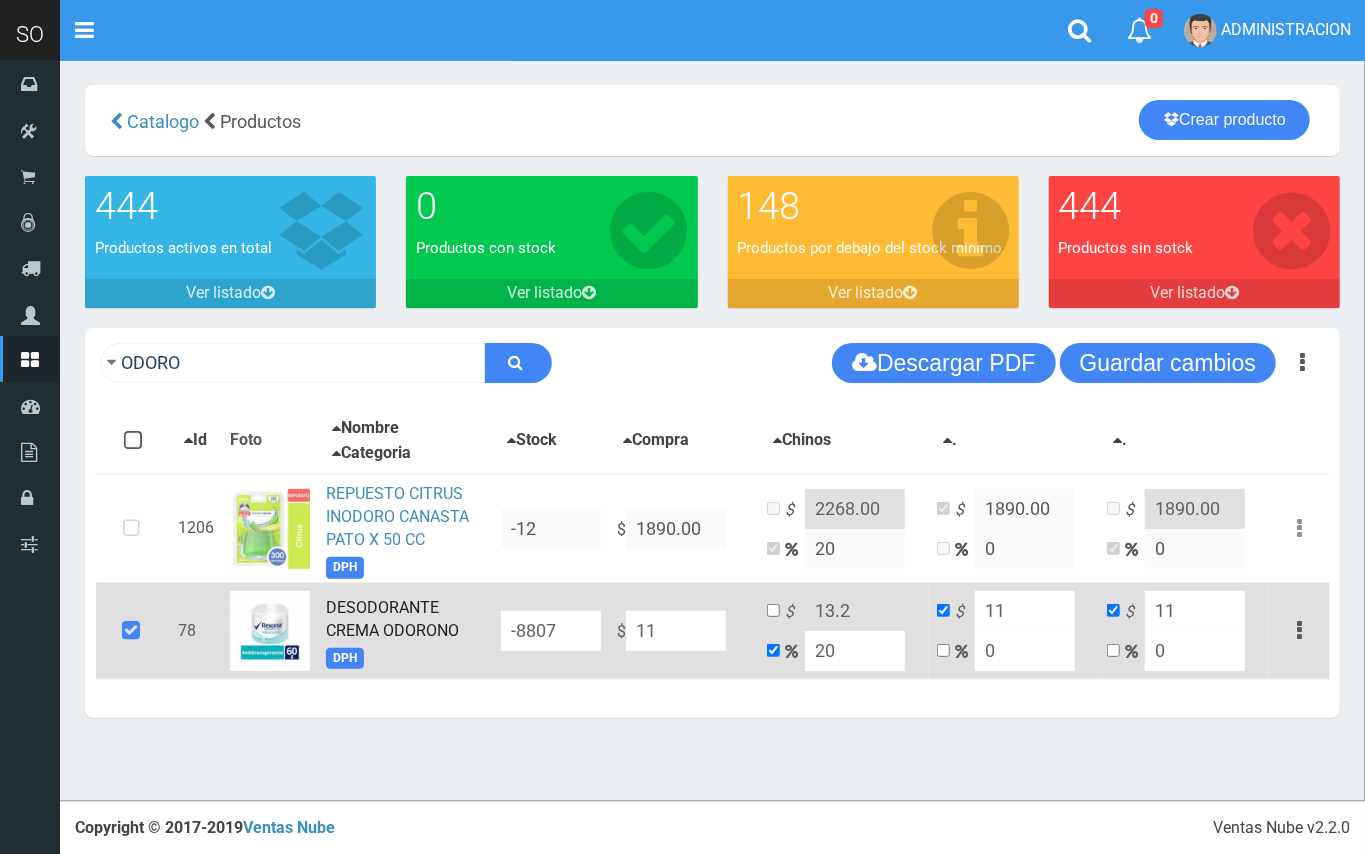 type on "111" 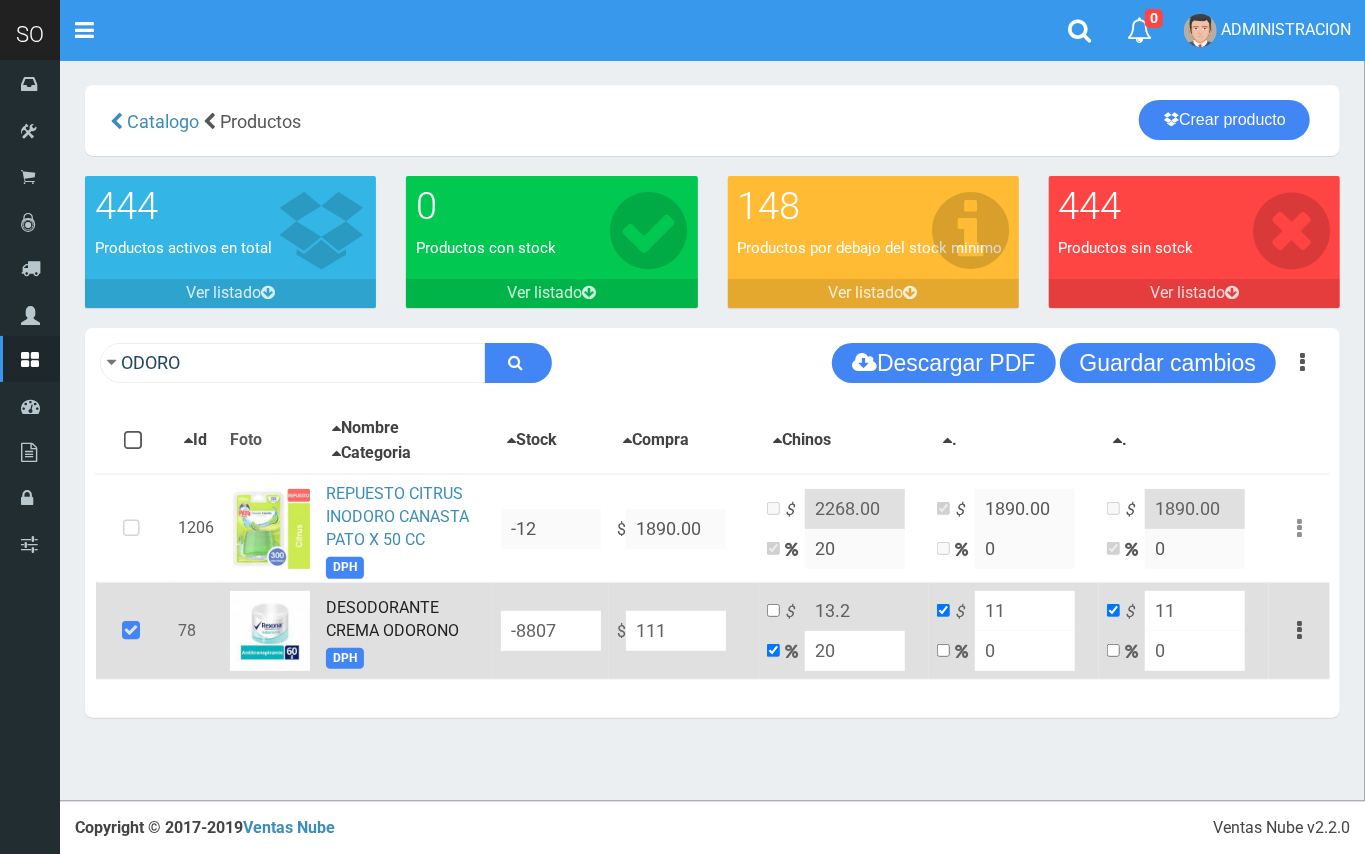 type on "133.2" 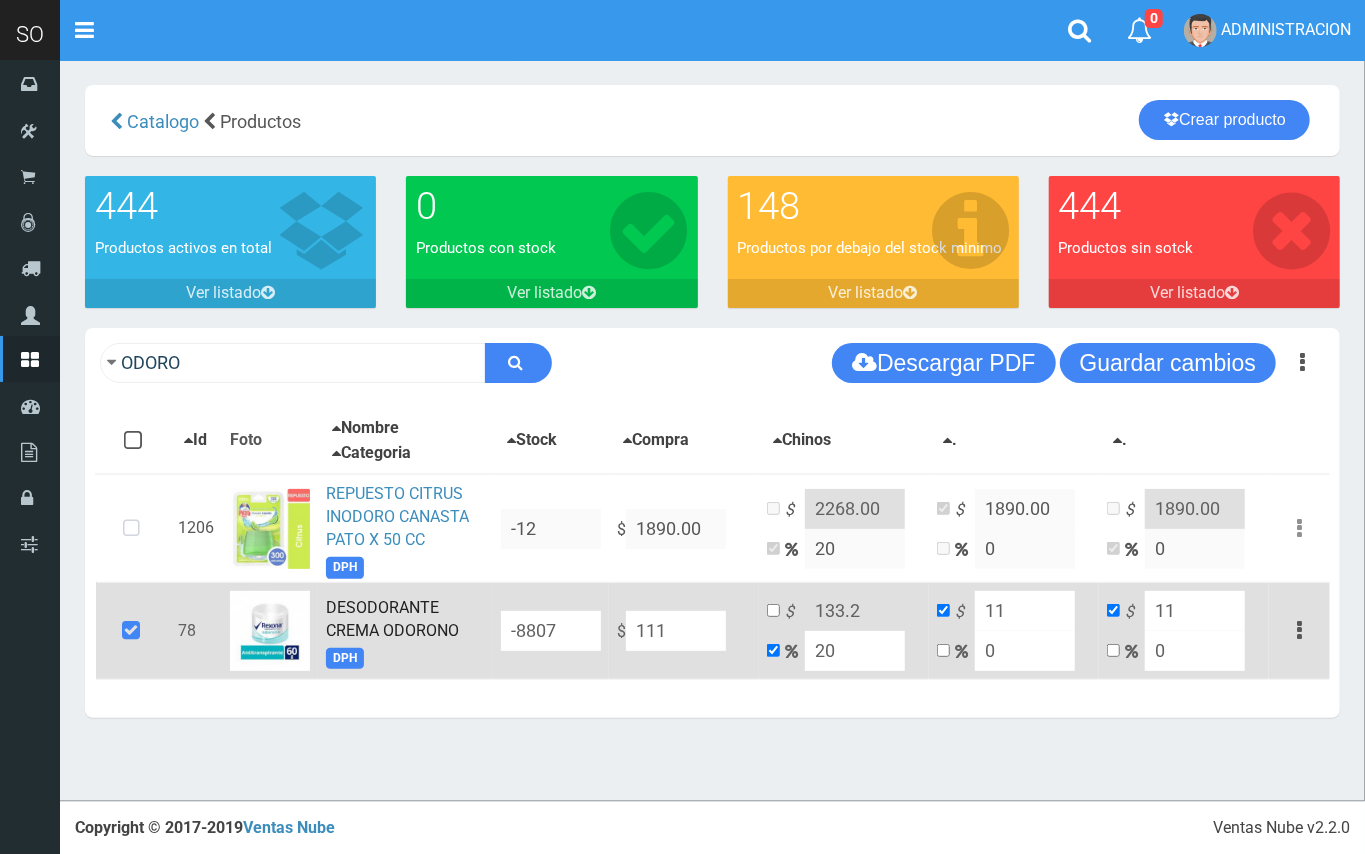 type on "111" 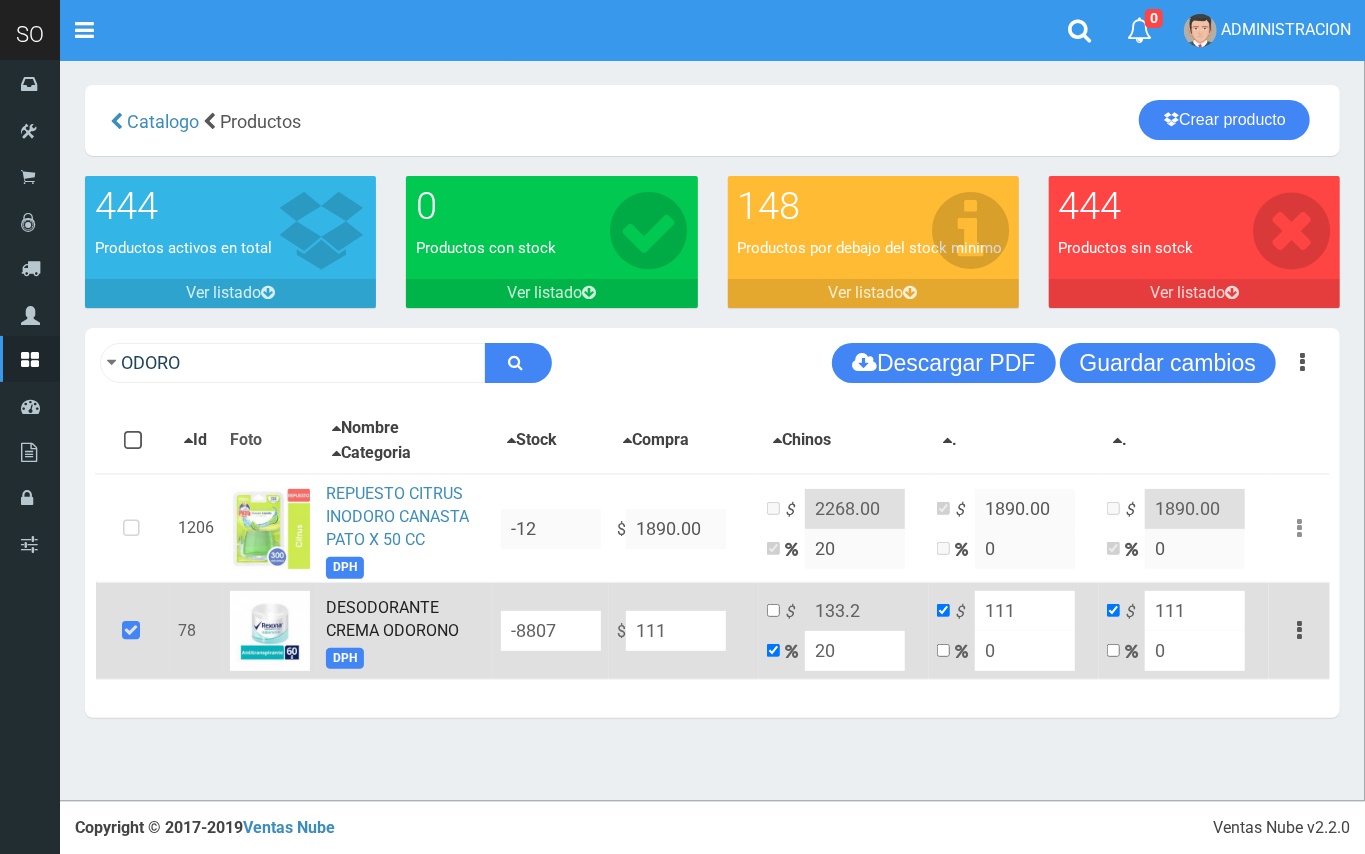 type on "1119" 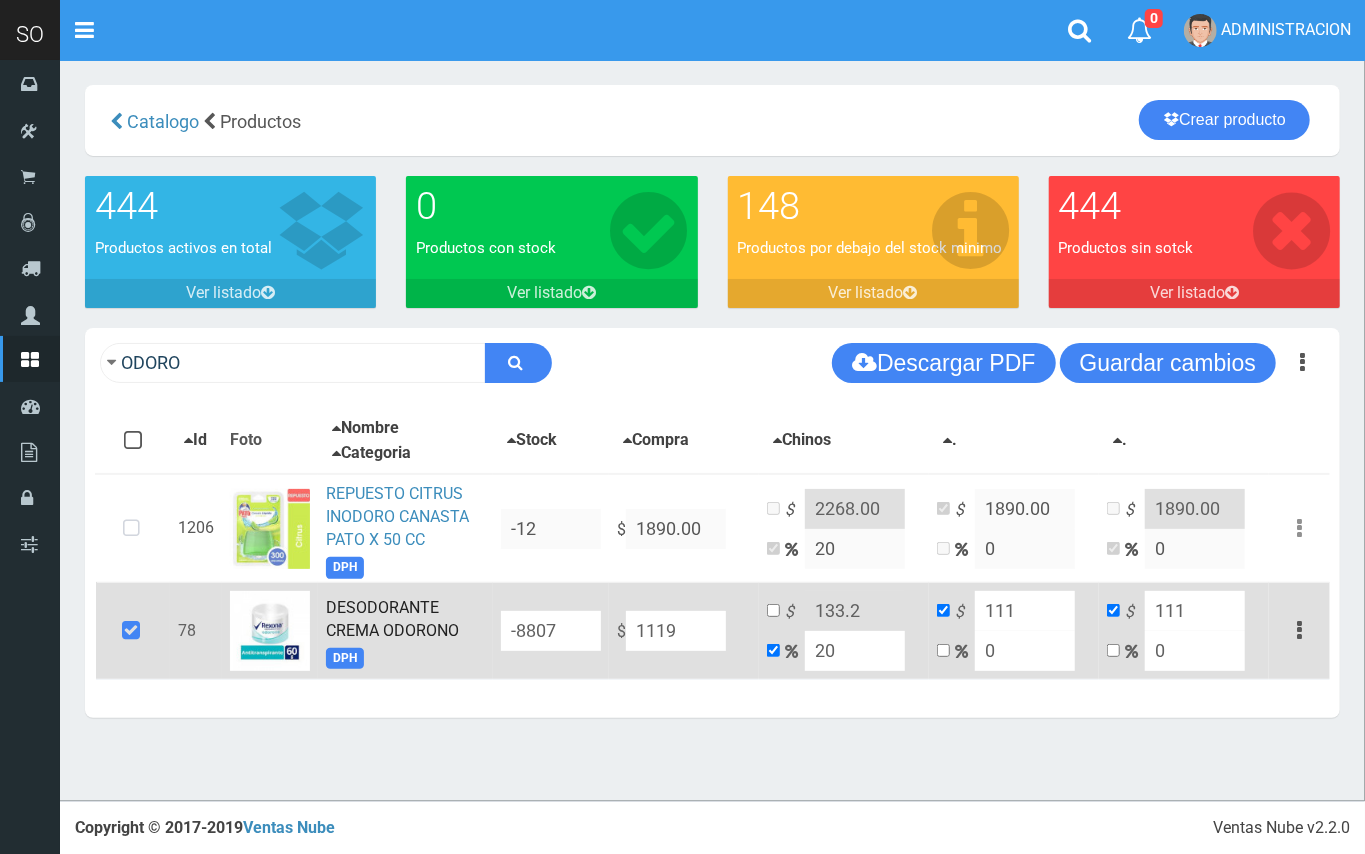 type on "1342.8" 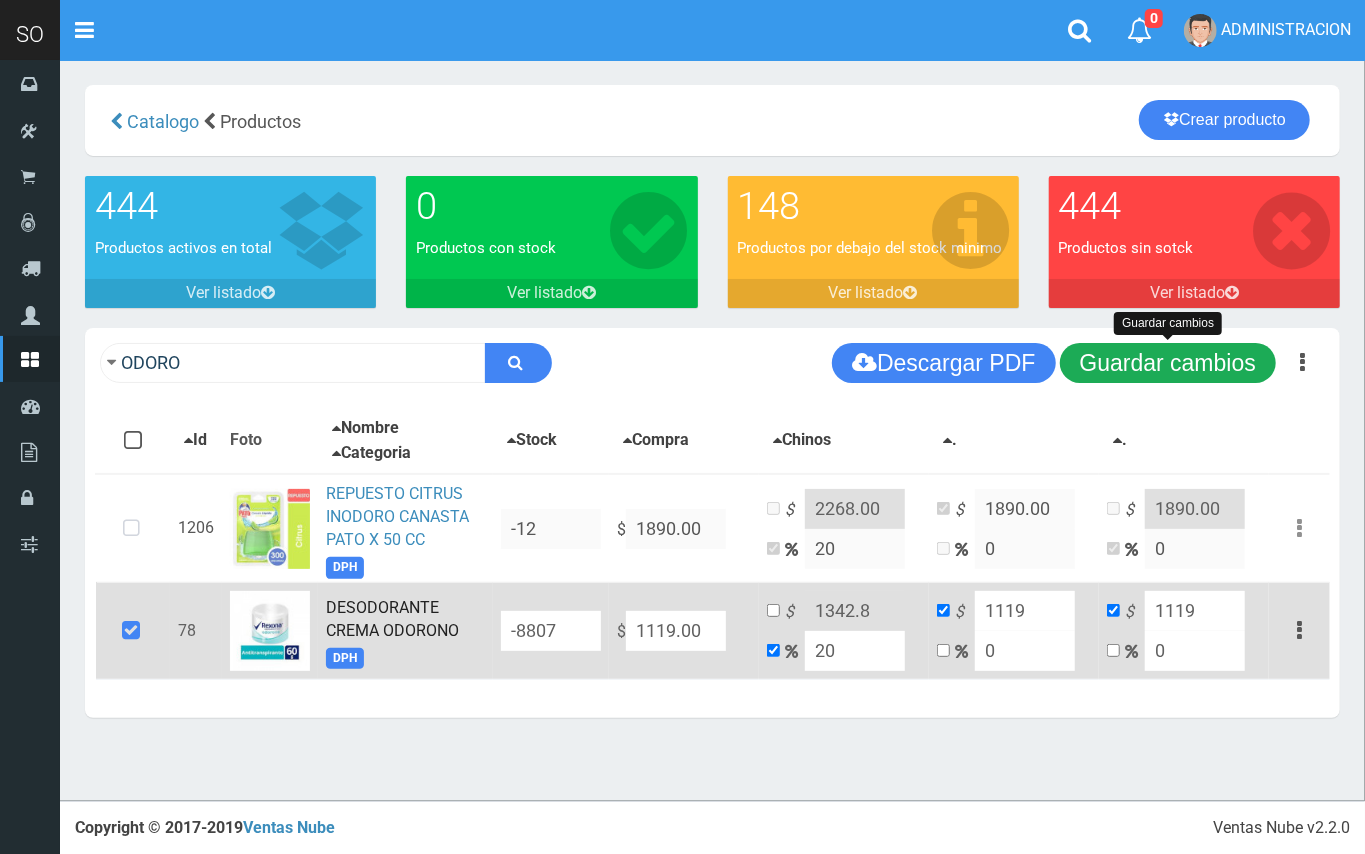 type on "1119.00" 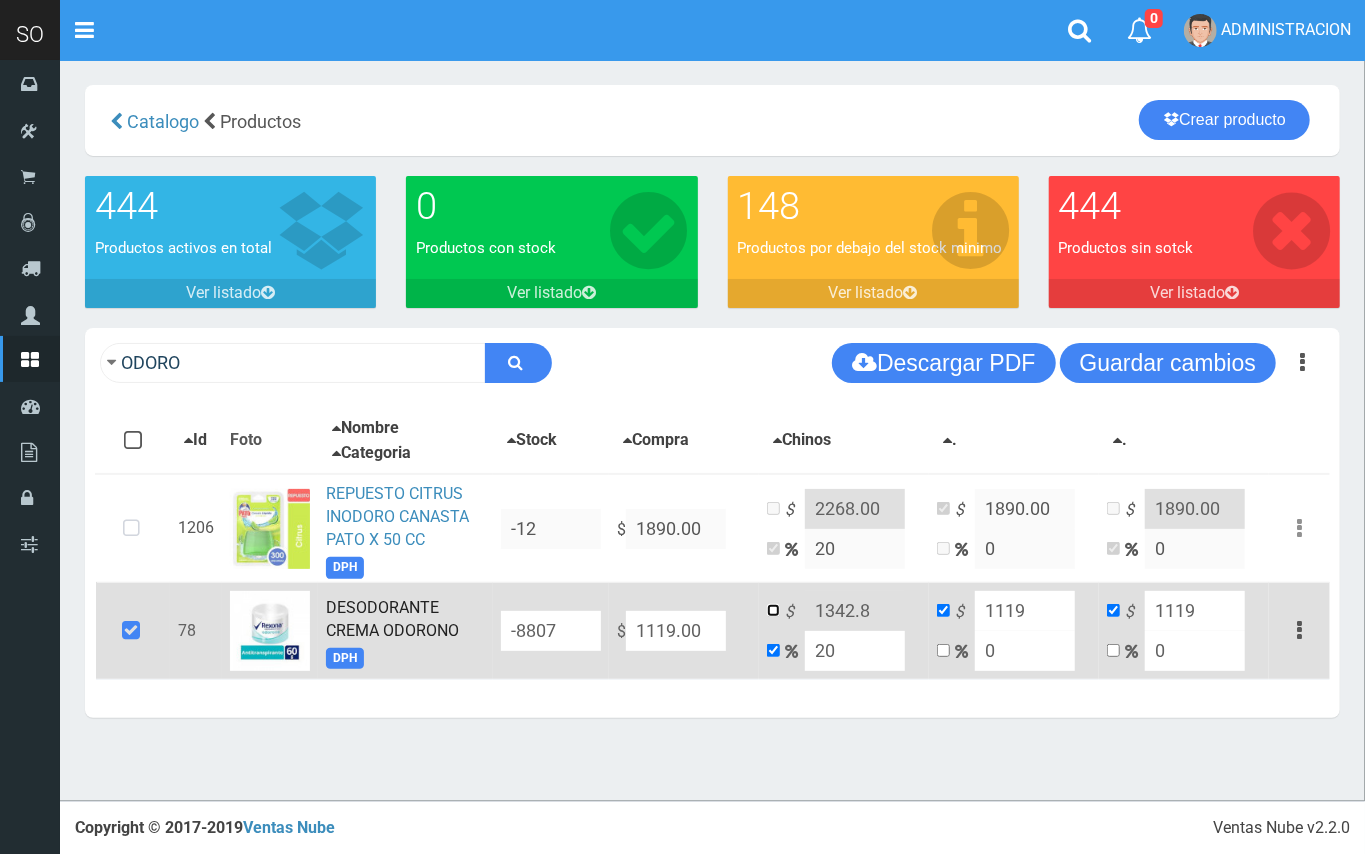 drag, startPoint x: 774, startPoint y: 612, endPoint x: 846, endPoint y: 612, distance: 72 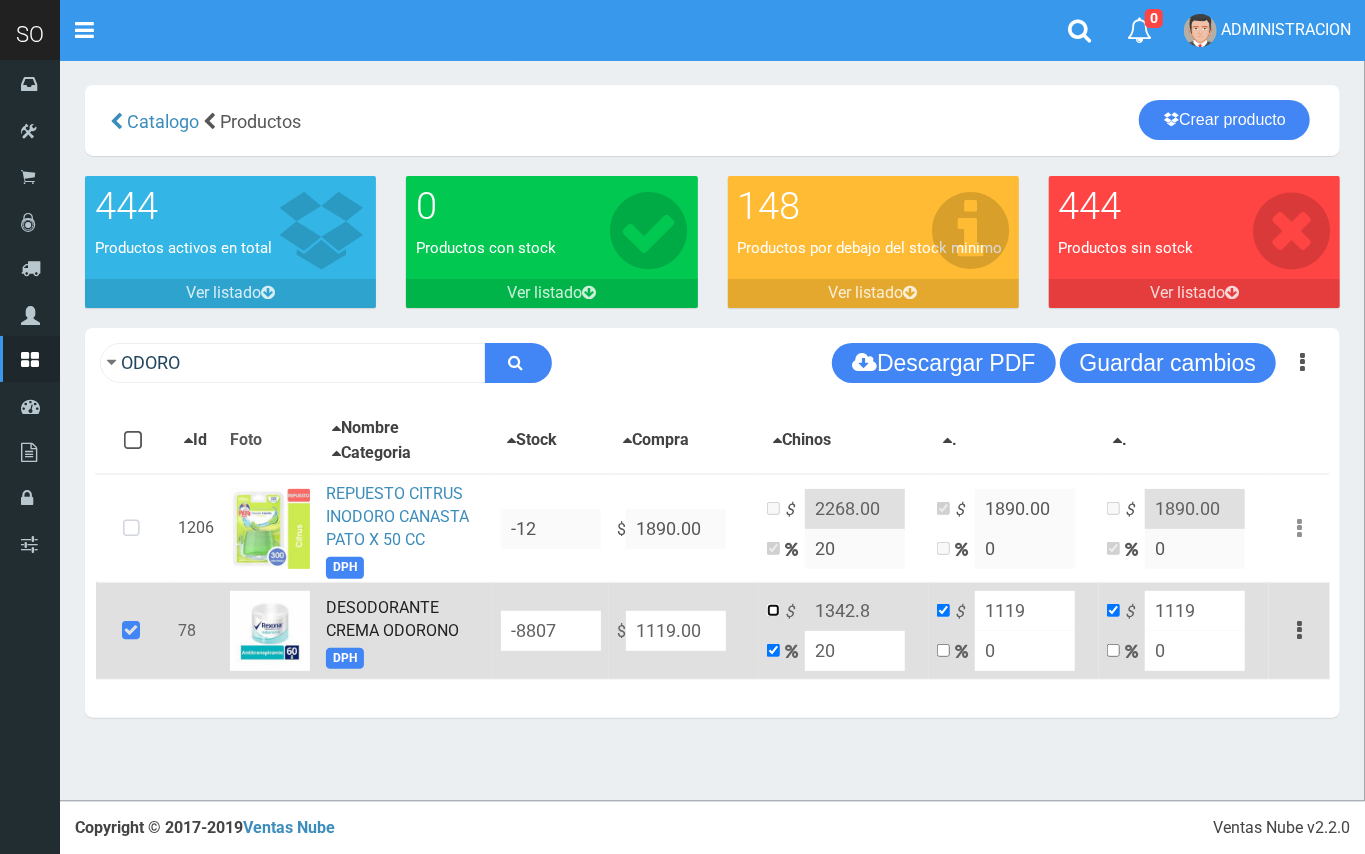 click at bounding box center [773, 610] 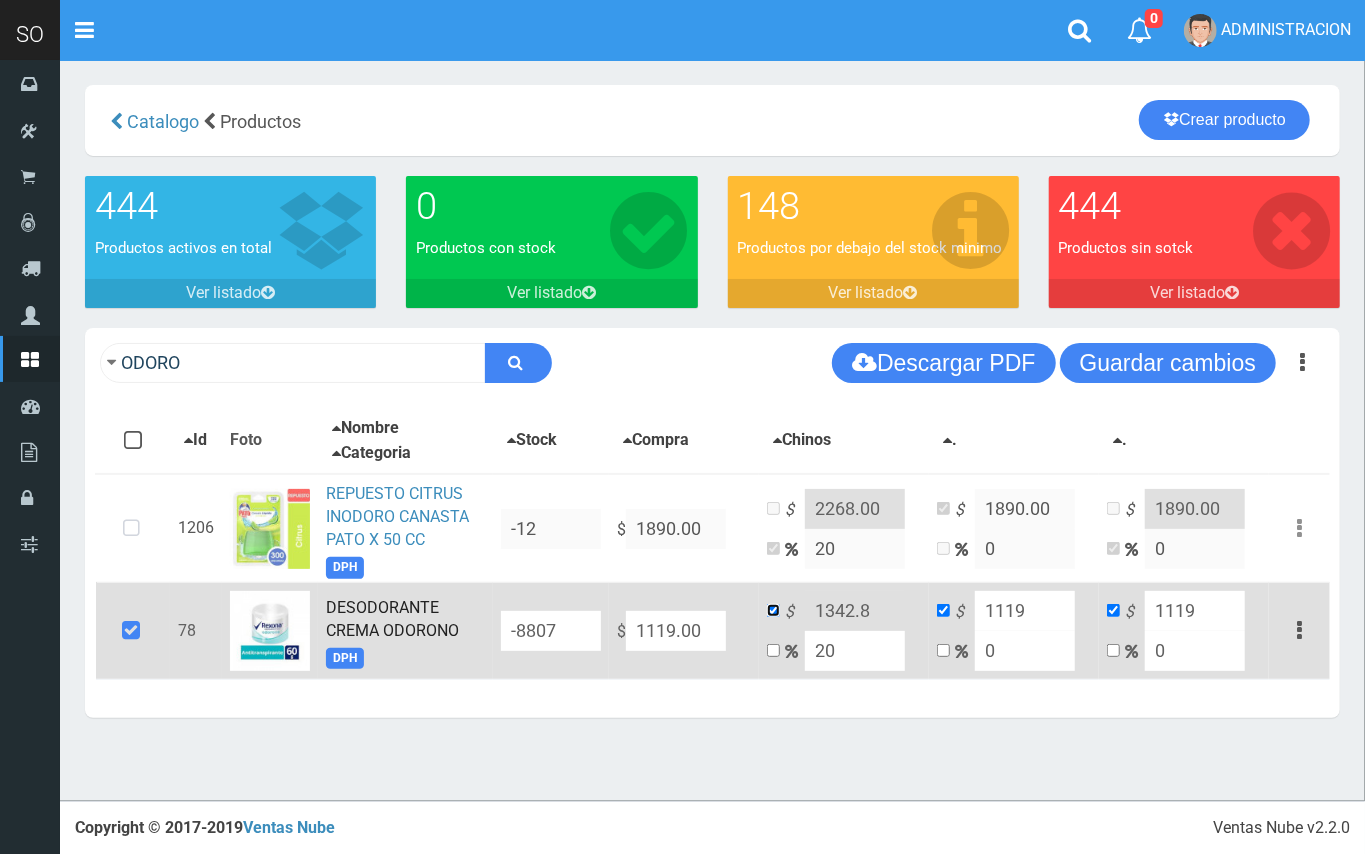 checkbox on "false" 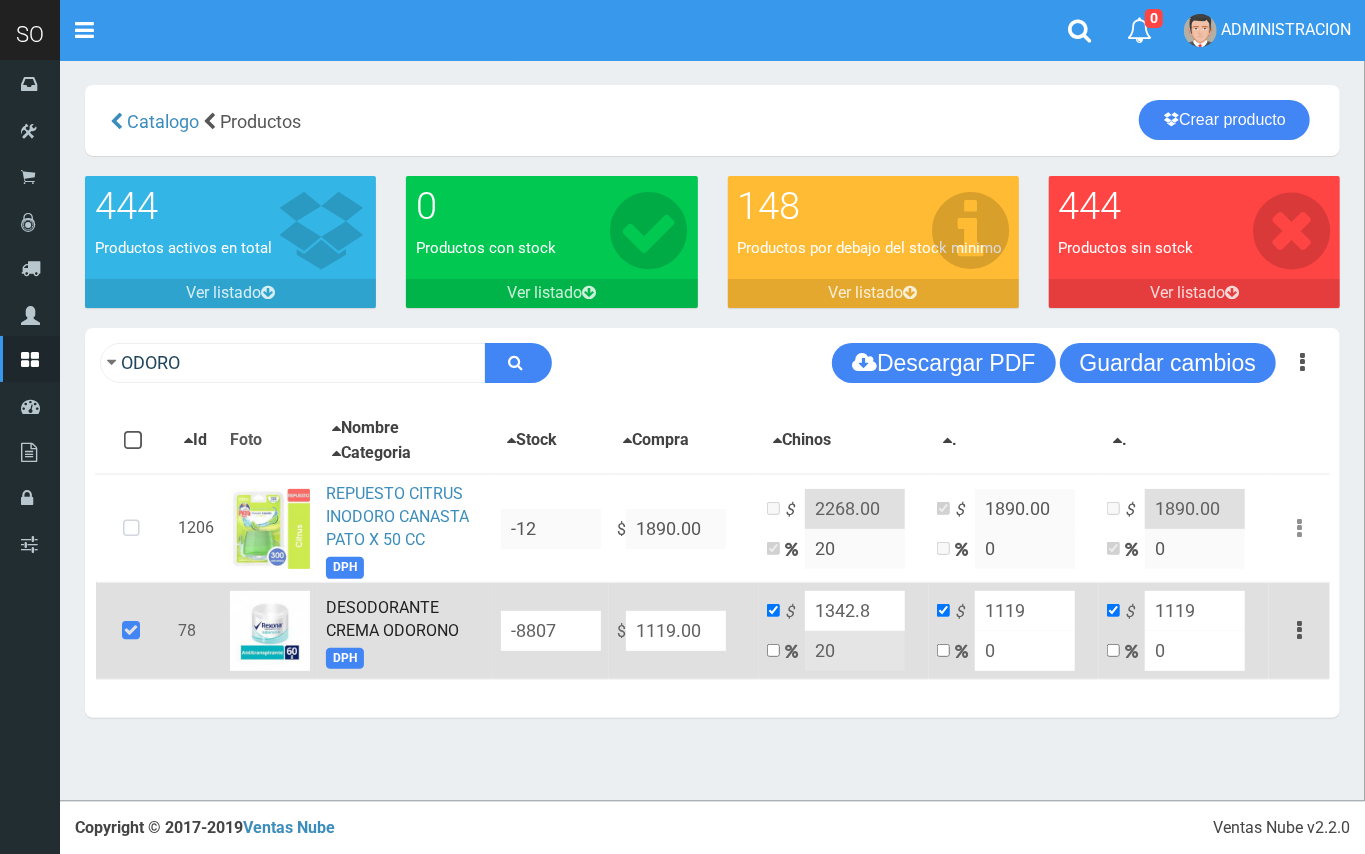 drag, startPoint x: 873, startPoint y: 608, endPoint x: 845, endPoint y: 609, distance: 28.01785 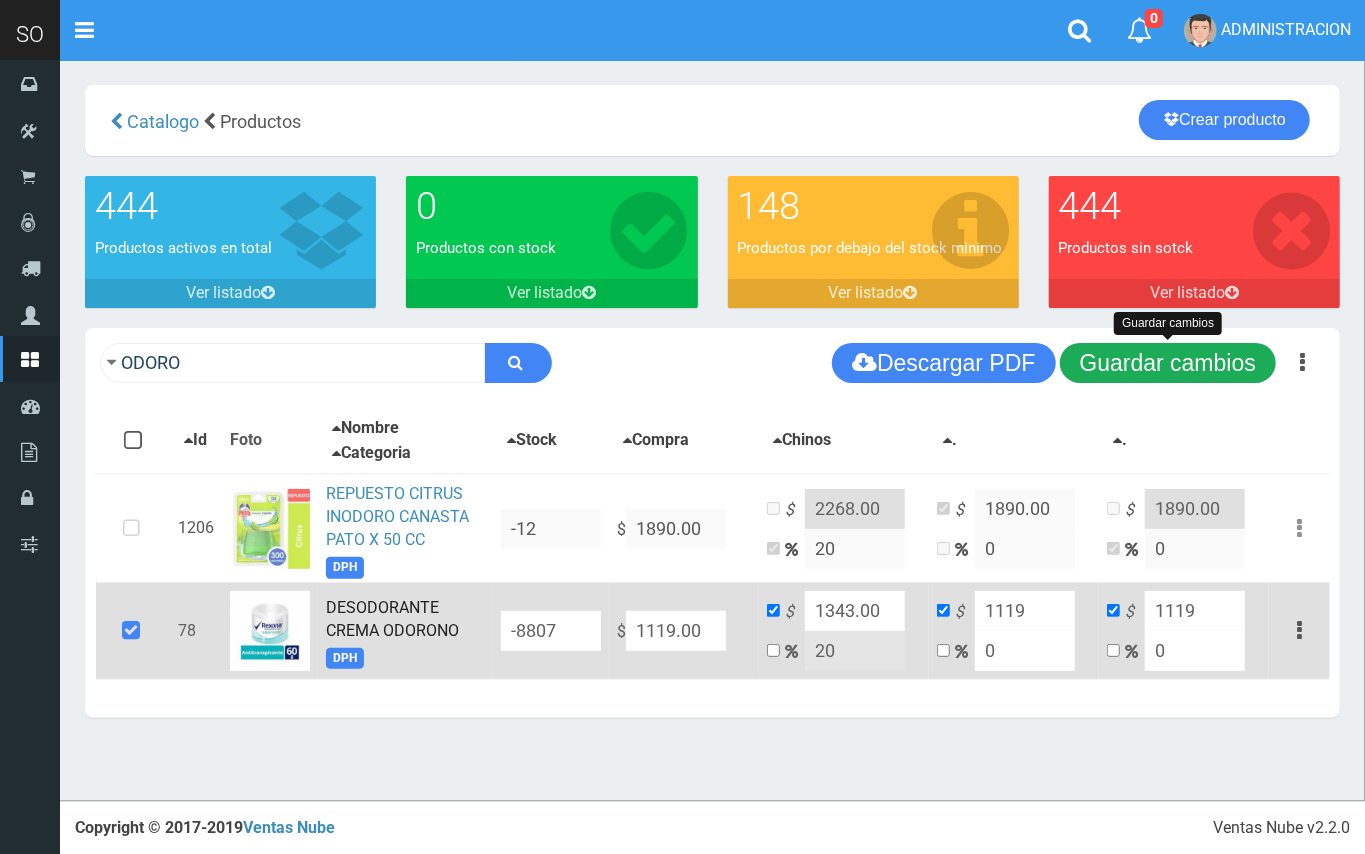 type on "1343.00" 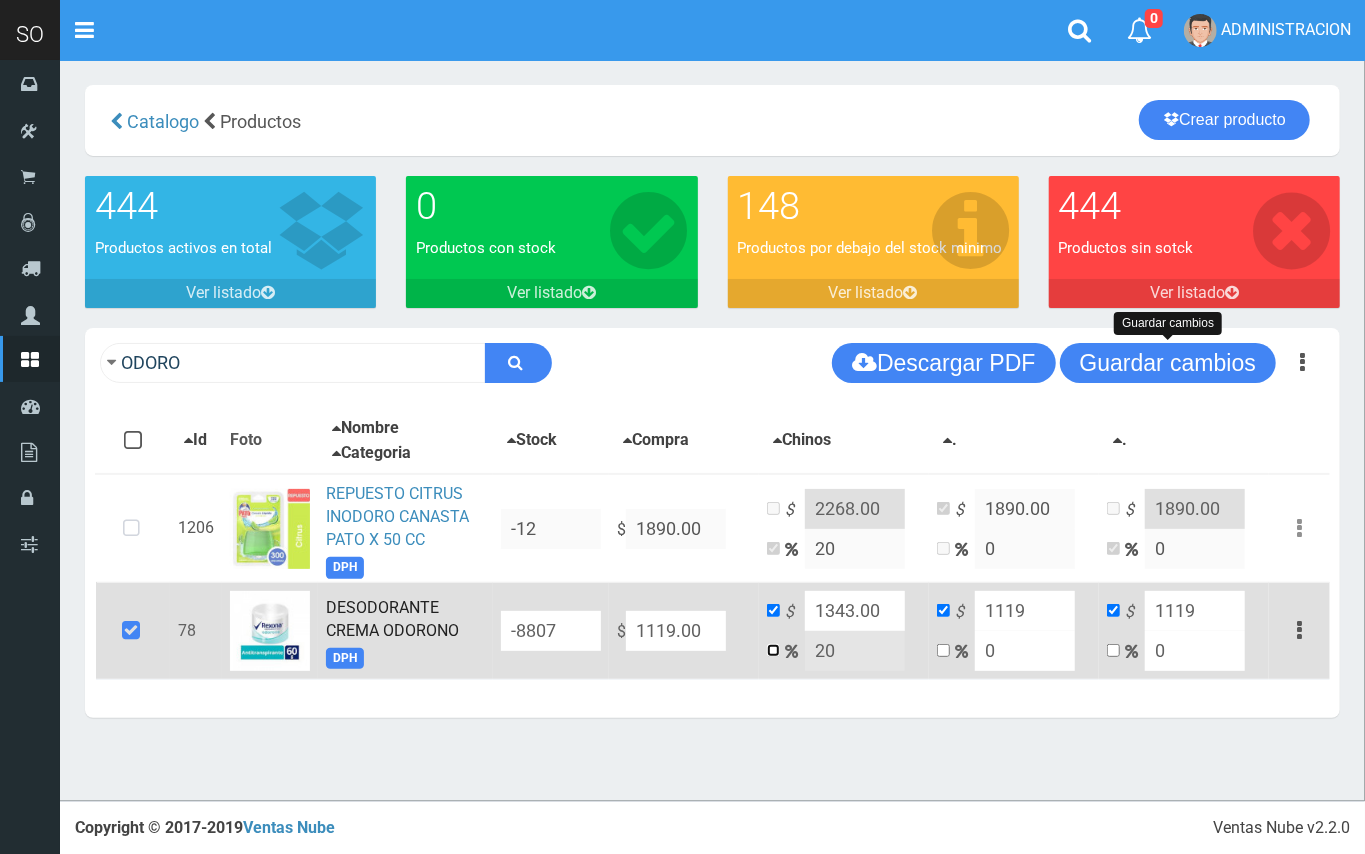 drag, startPoint x: 773, startPoint y: 652, endPoint x: 785, endPoint y: 652, distance: 12 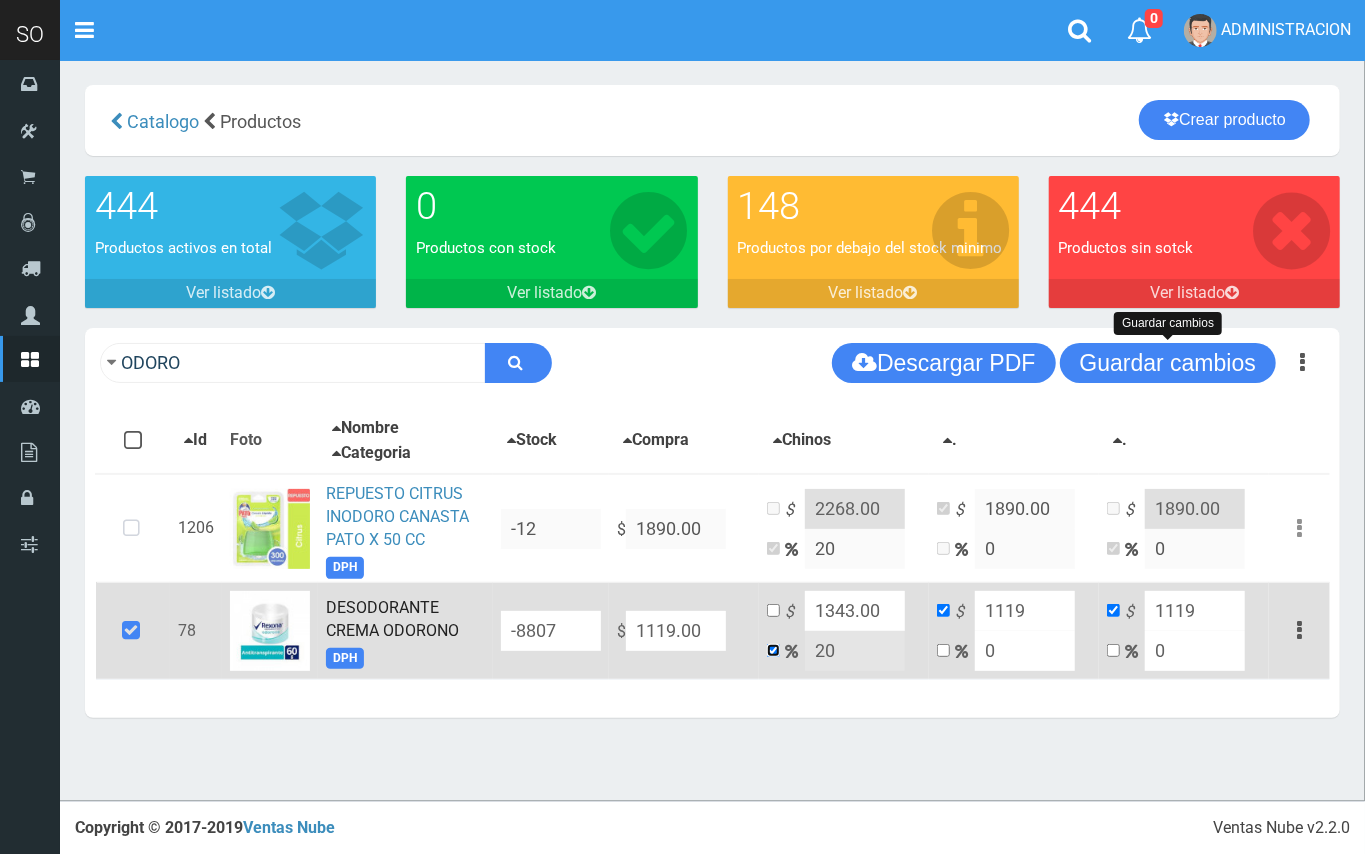 checkbox on "false" 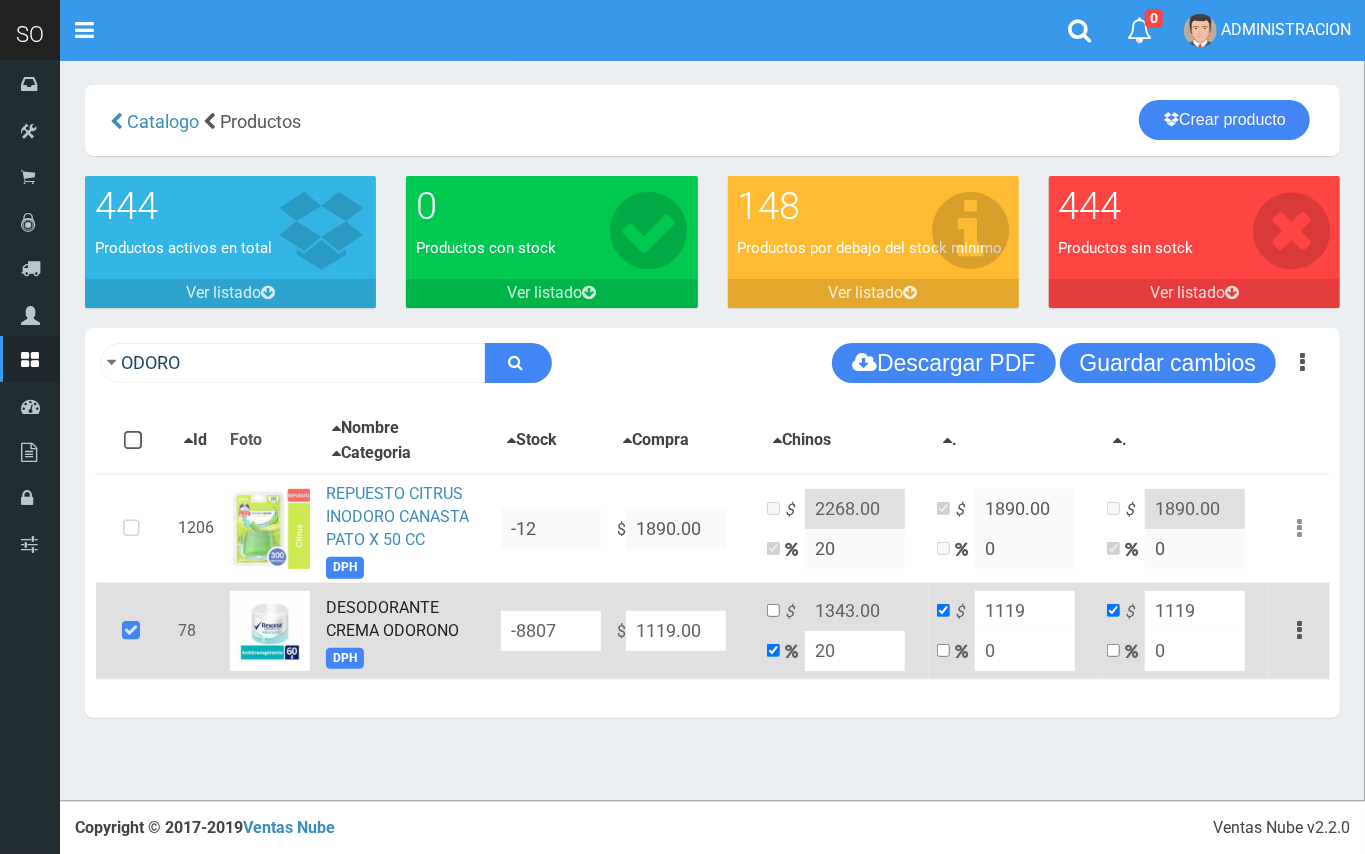 click on "20" at bounding box center [855, 651] 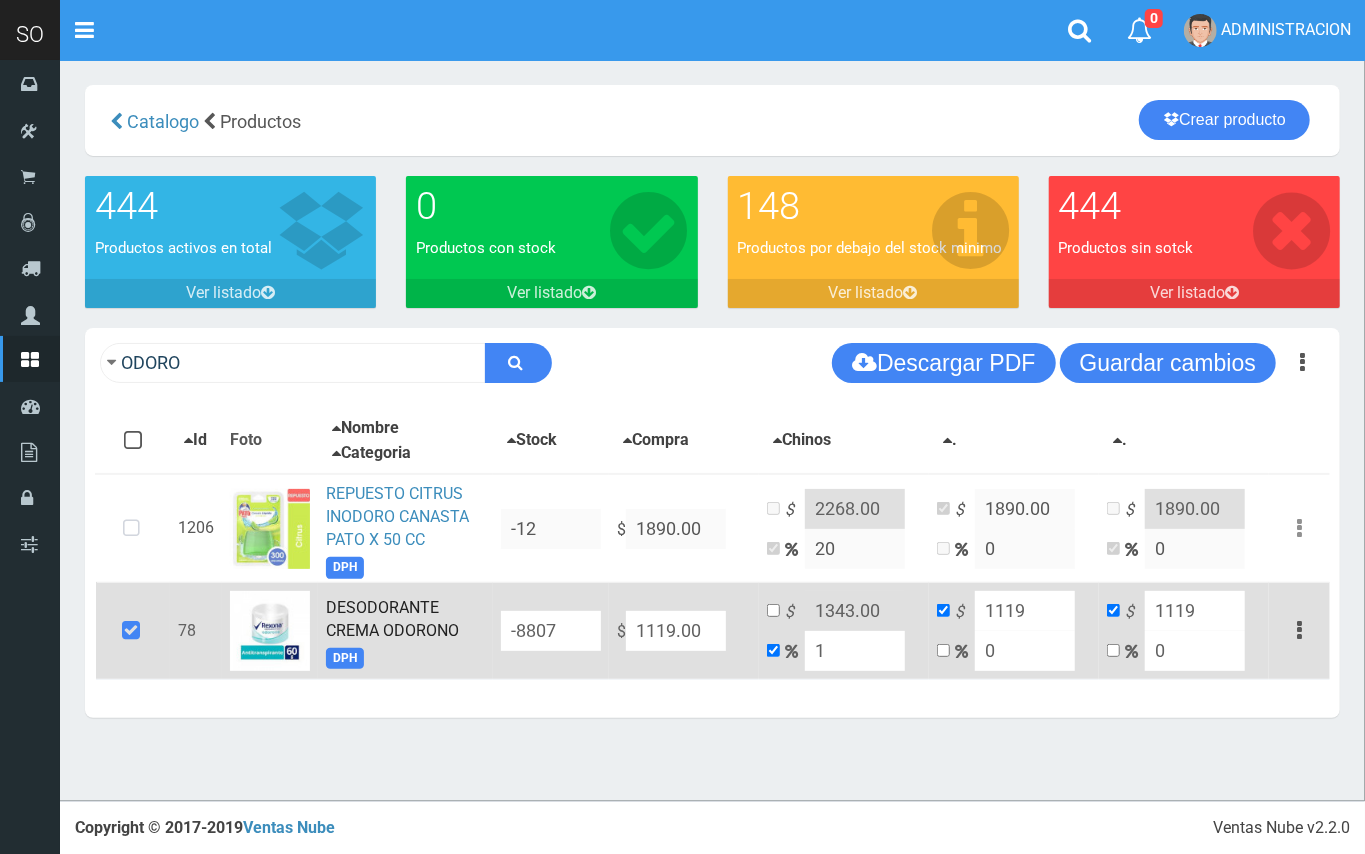 type on "15" 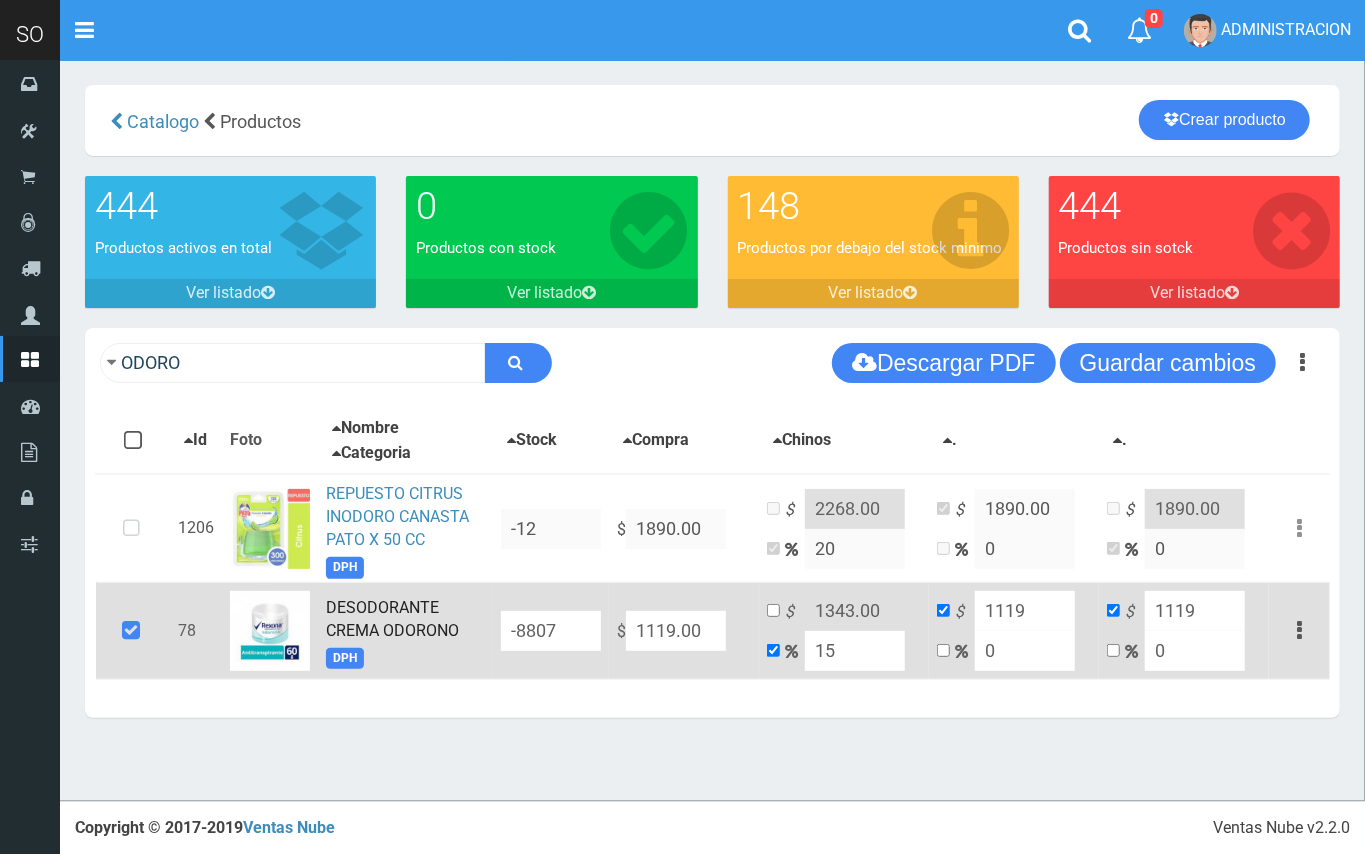 type on "1286.85" 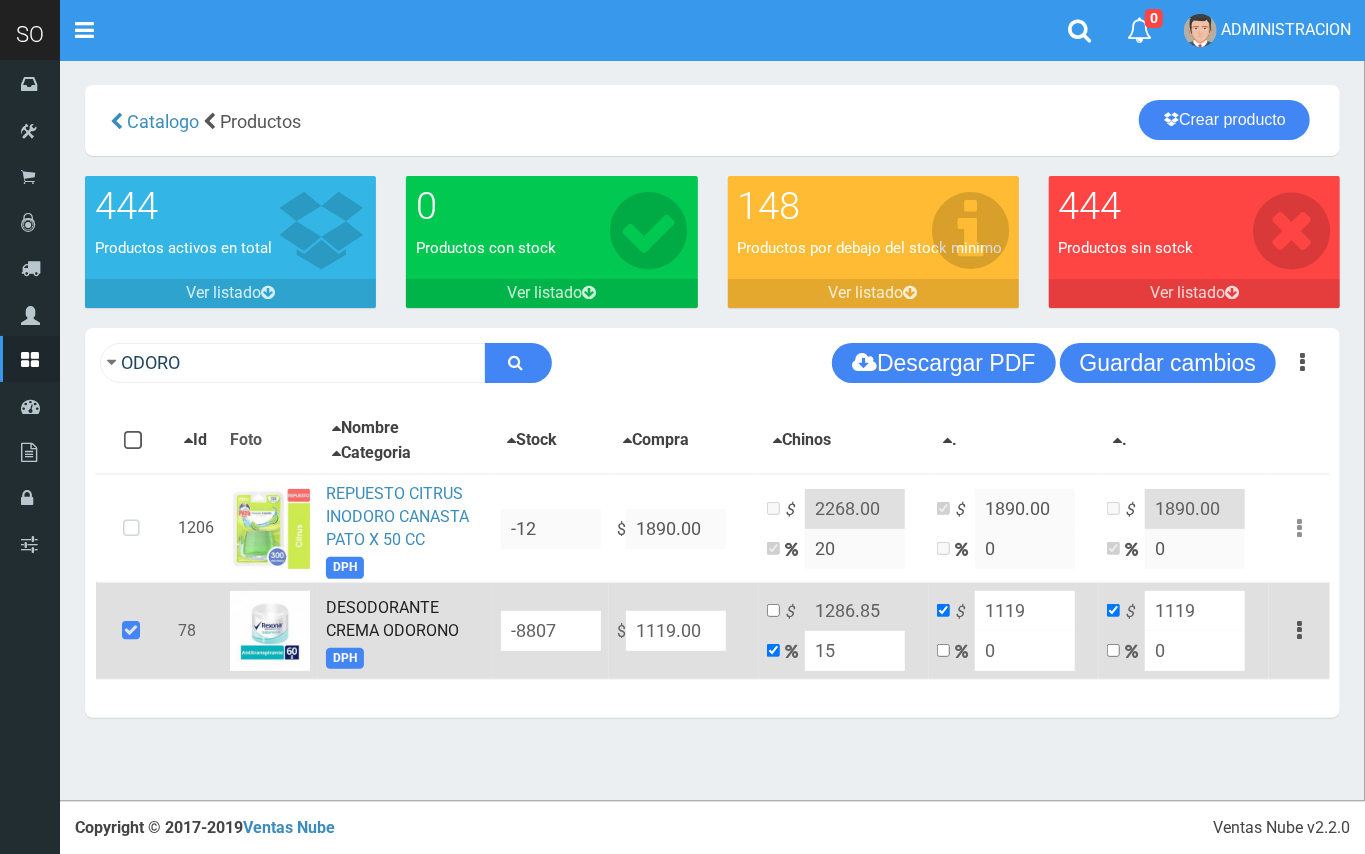 type on "15" 